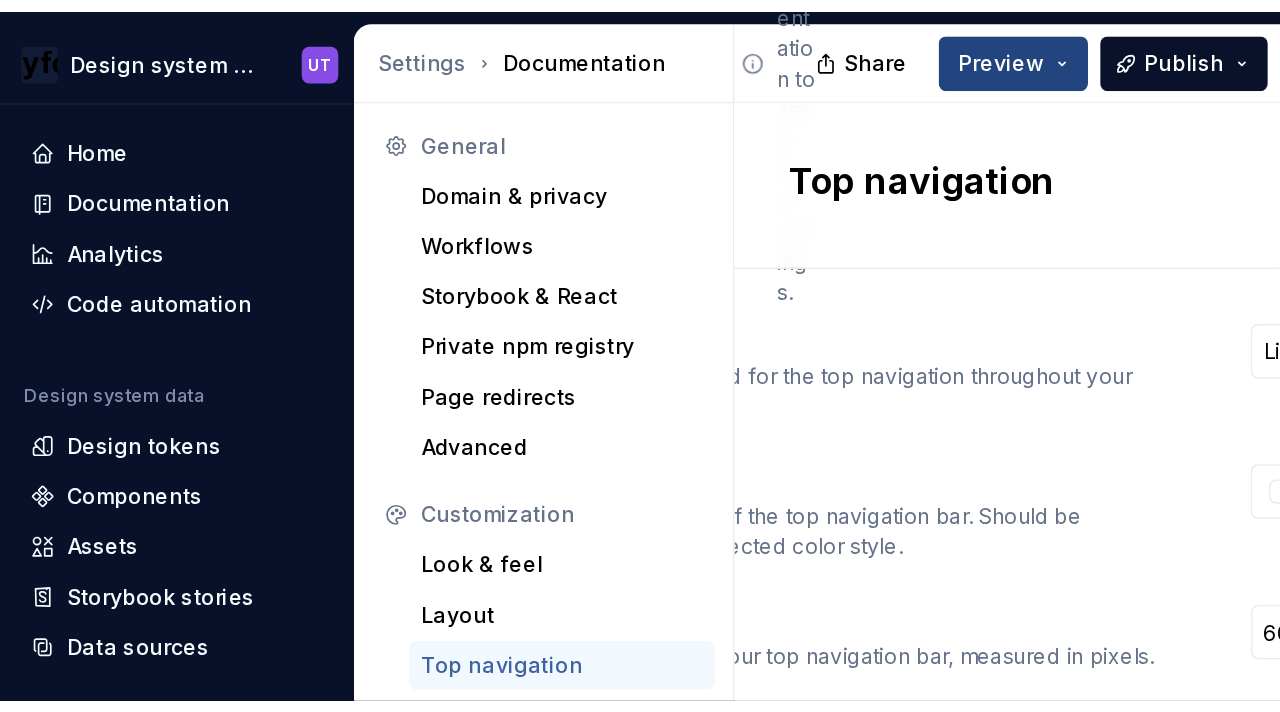 scroll, scrollTop: 0, scrollLeft: 0, axis: both 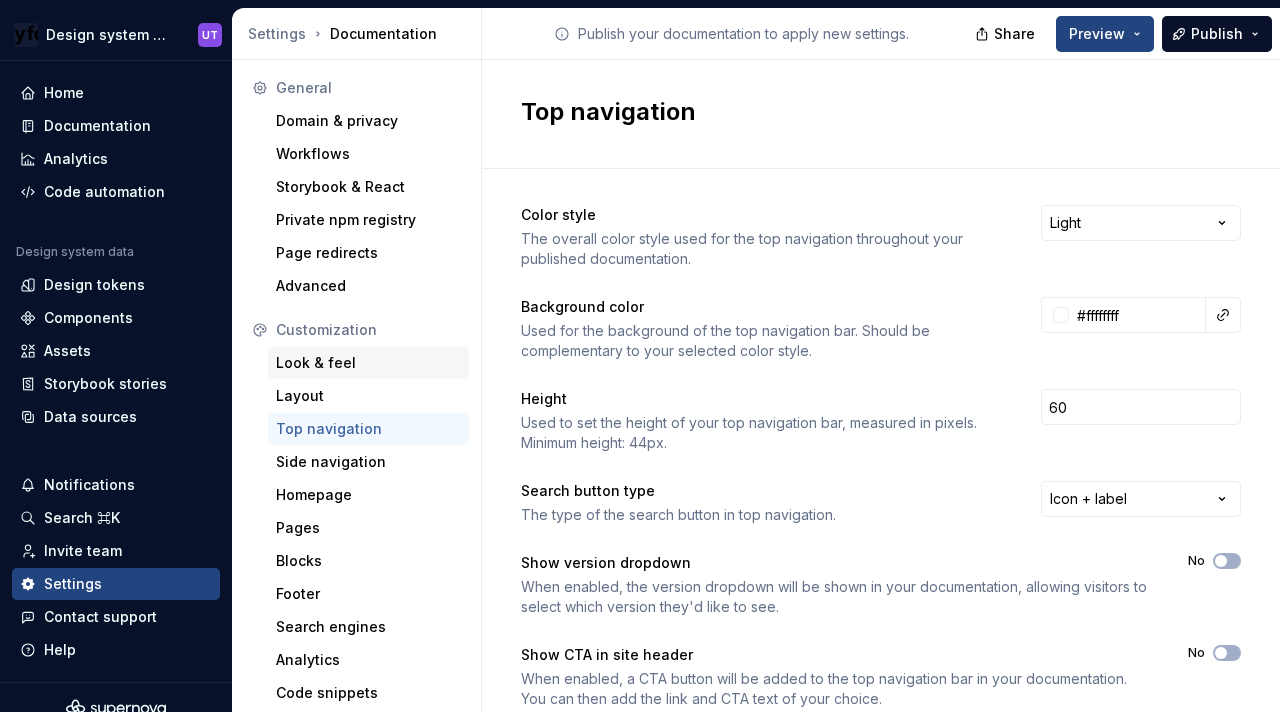 click on "Look & feel" at bounding box center [368, 363] 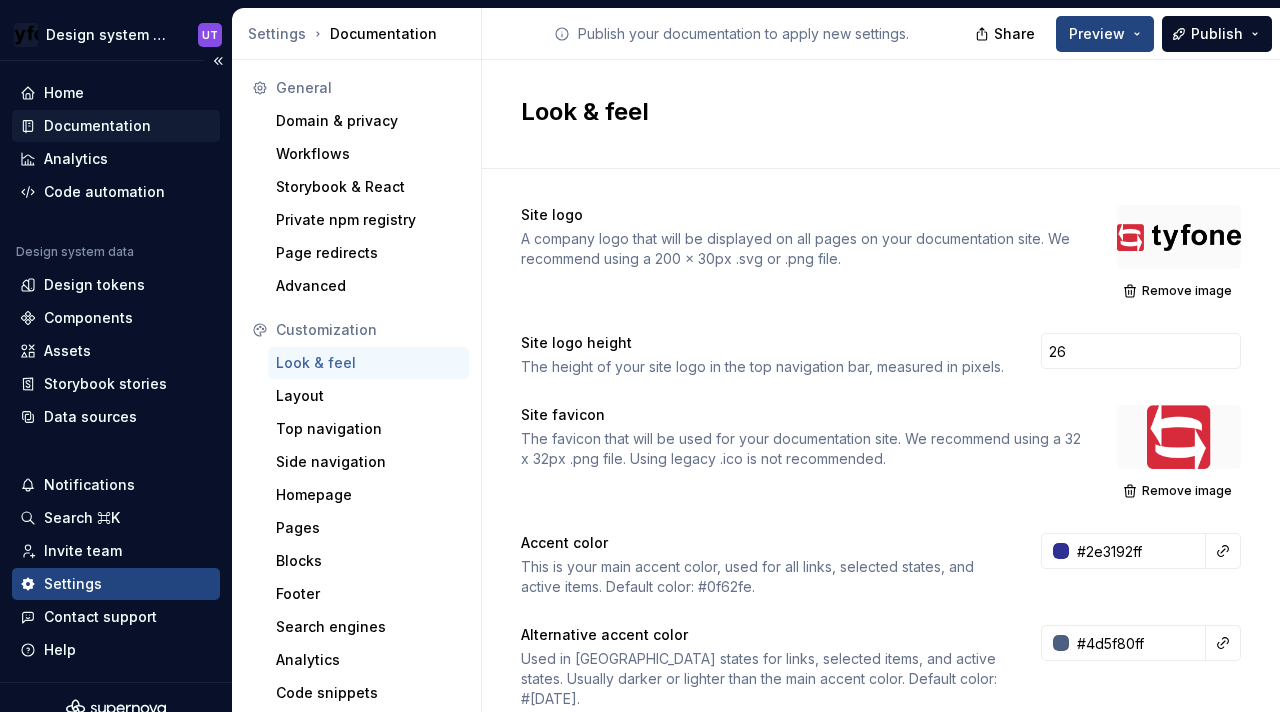 click on "Documentation" at bounding box center (116, 126) 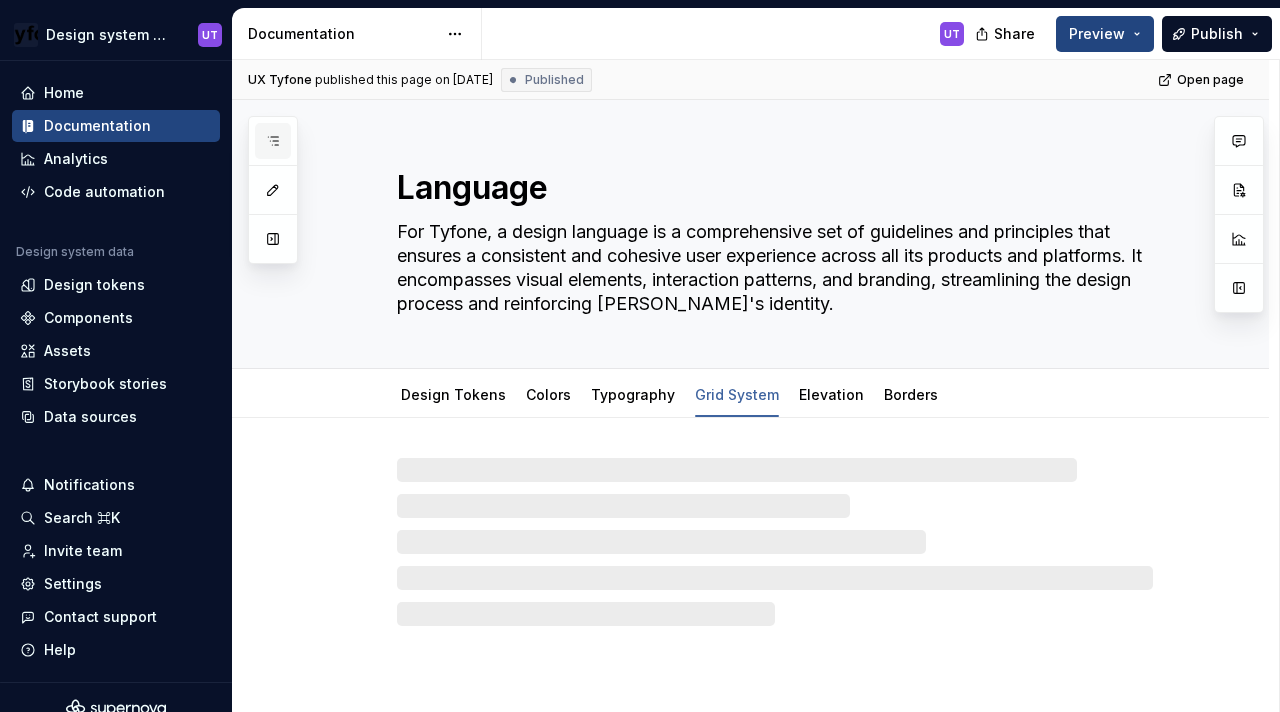 click at bounding box center (273, 141) 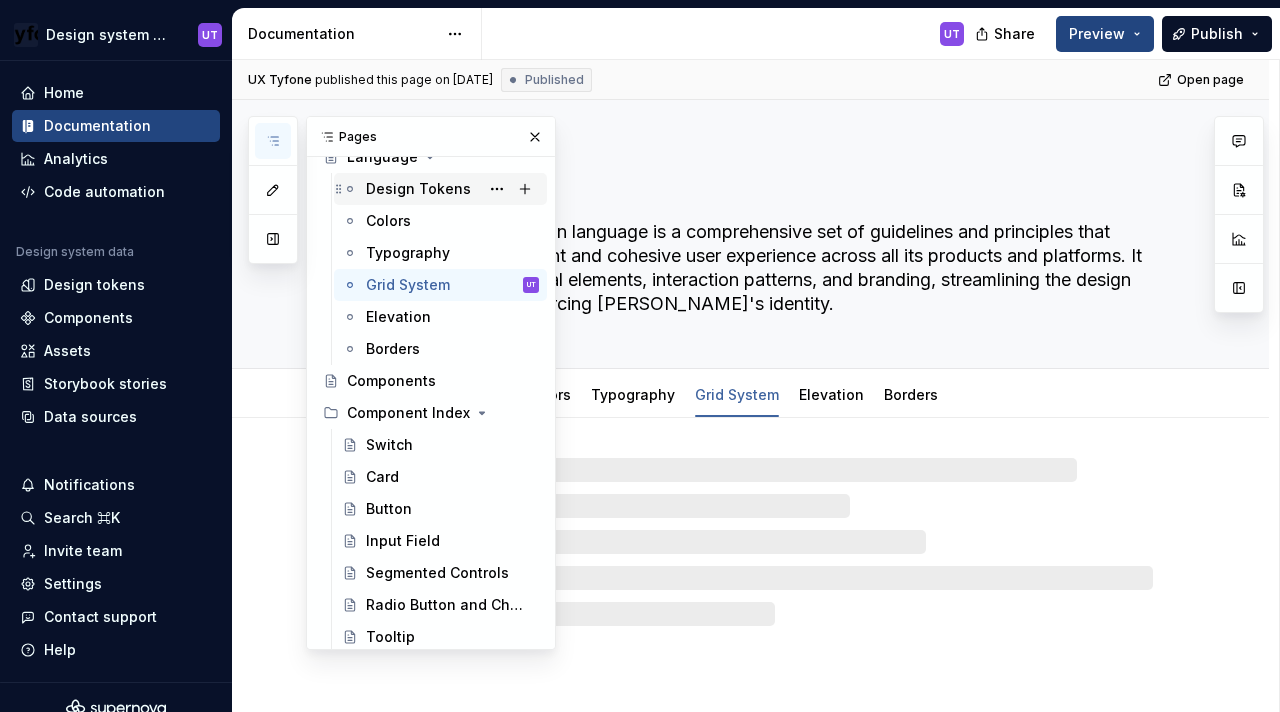 scroll, scrollTop: 153, scrollLeft: 0, axis: vertical 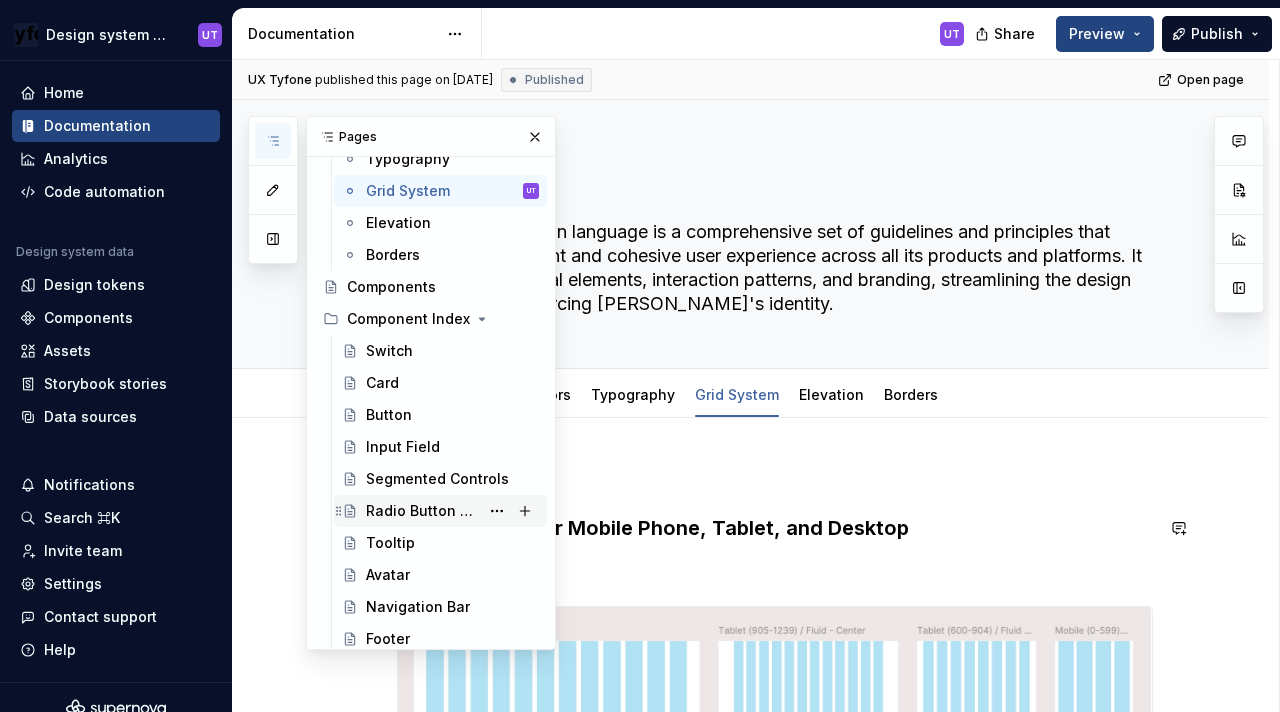 click on "Radio Button and Checkbox" at bounding box center (422, 511) 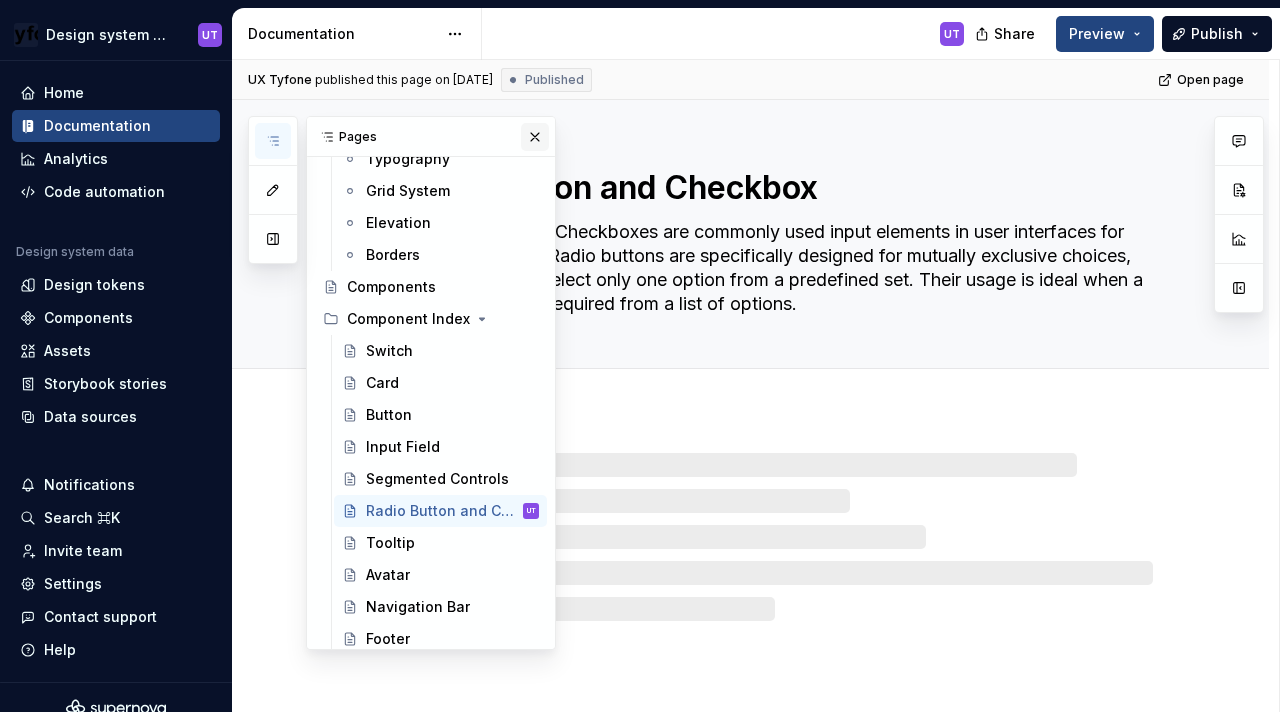 click at bounding box center (535, 137) 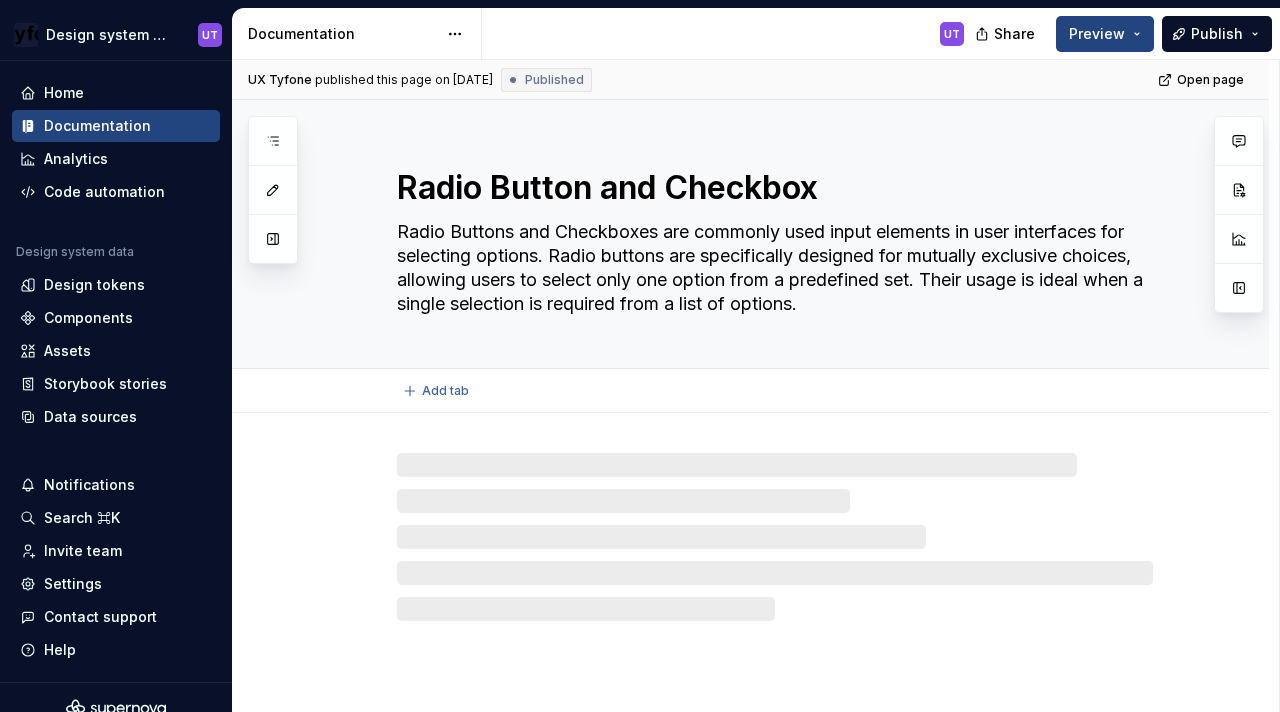 drag, startPoint x: 662, startPoint y: 196, endPoint x: 641, endPoint y: 192, distance: 21.377558 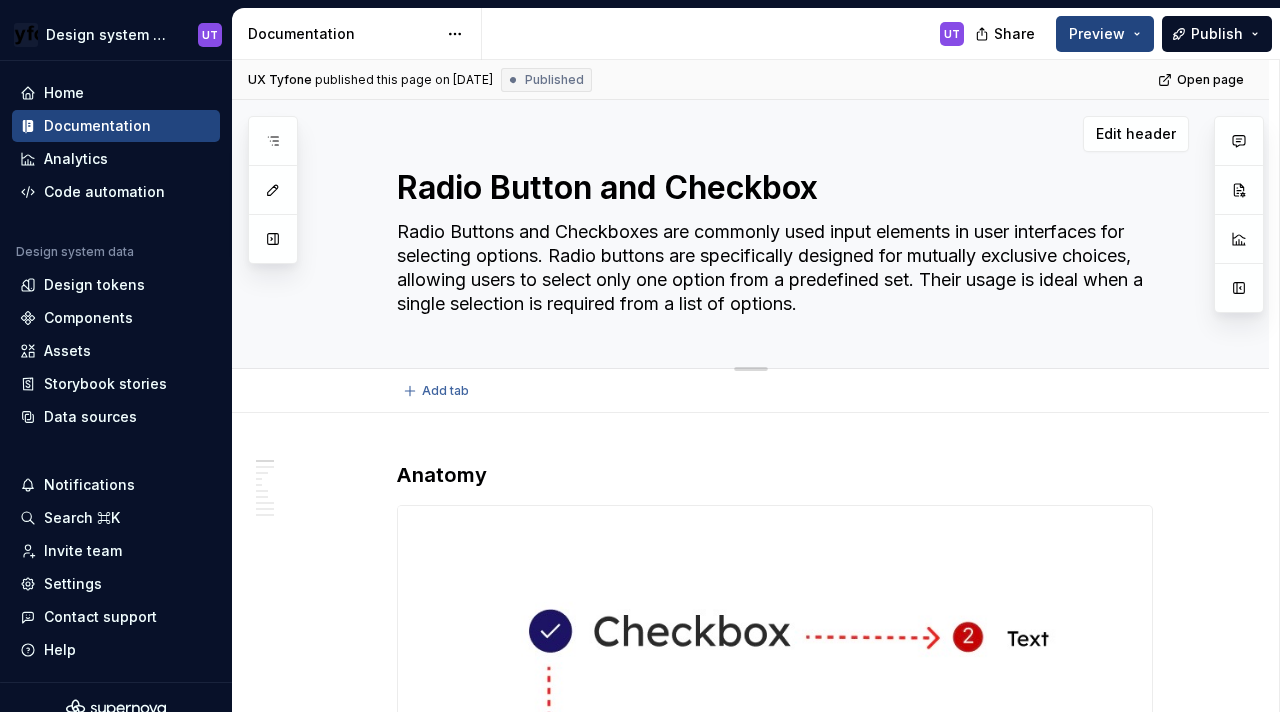 drag, startPoint x: 609, startPoint y: 197, endPoint x: 628, endPoint y: 195, distance: 19.104973 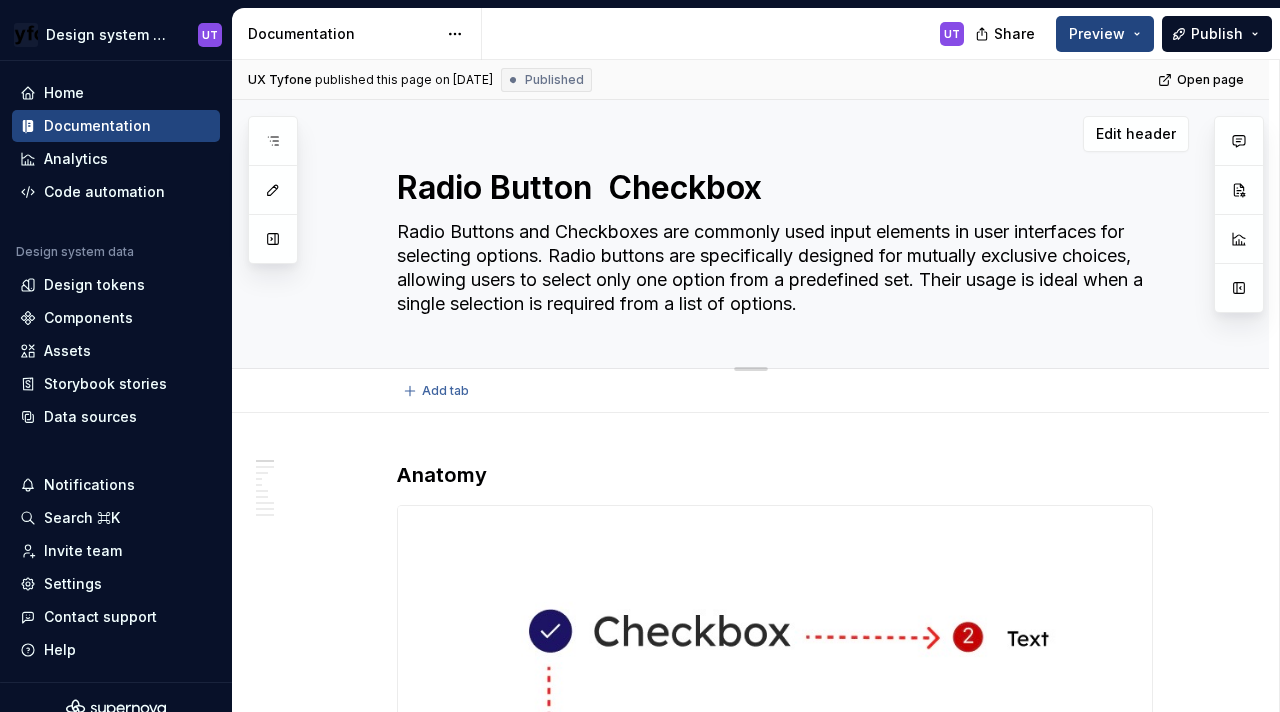 type on "*" 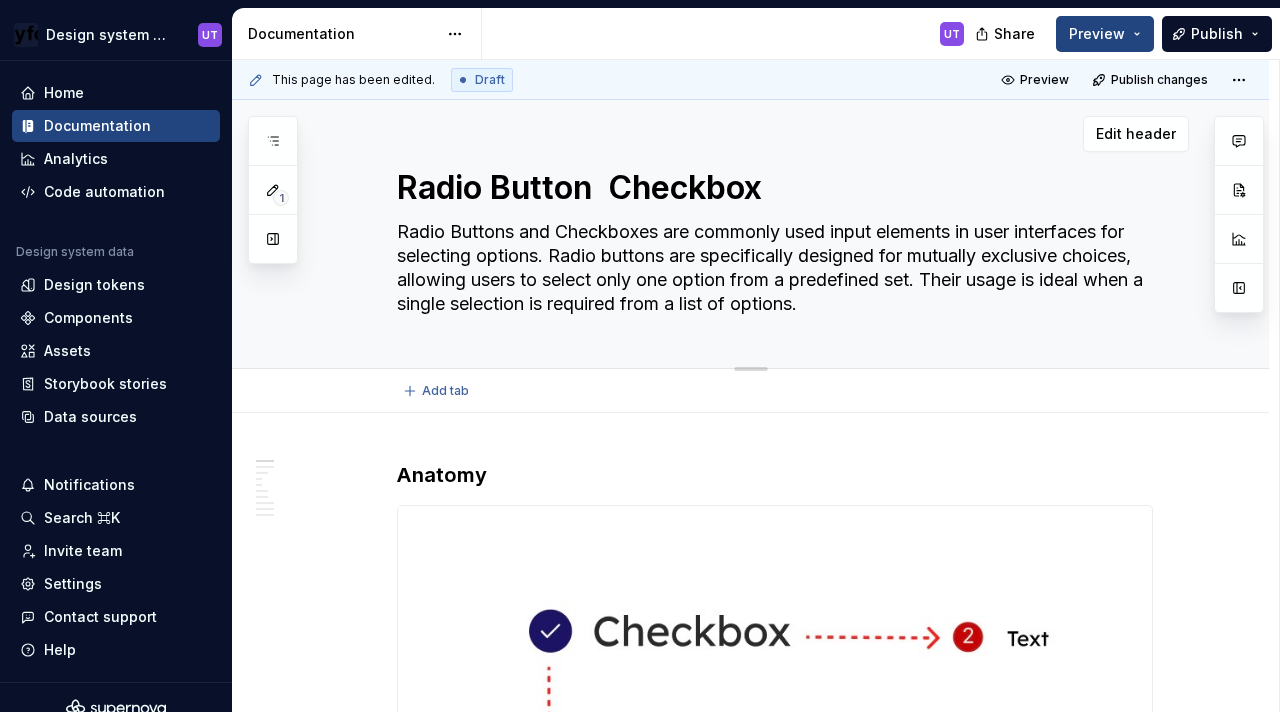 drag, startPoint x: 776, startPoint y: 191, endPoint x: 609, endPoint y: 187, distance: 167.0479 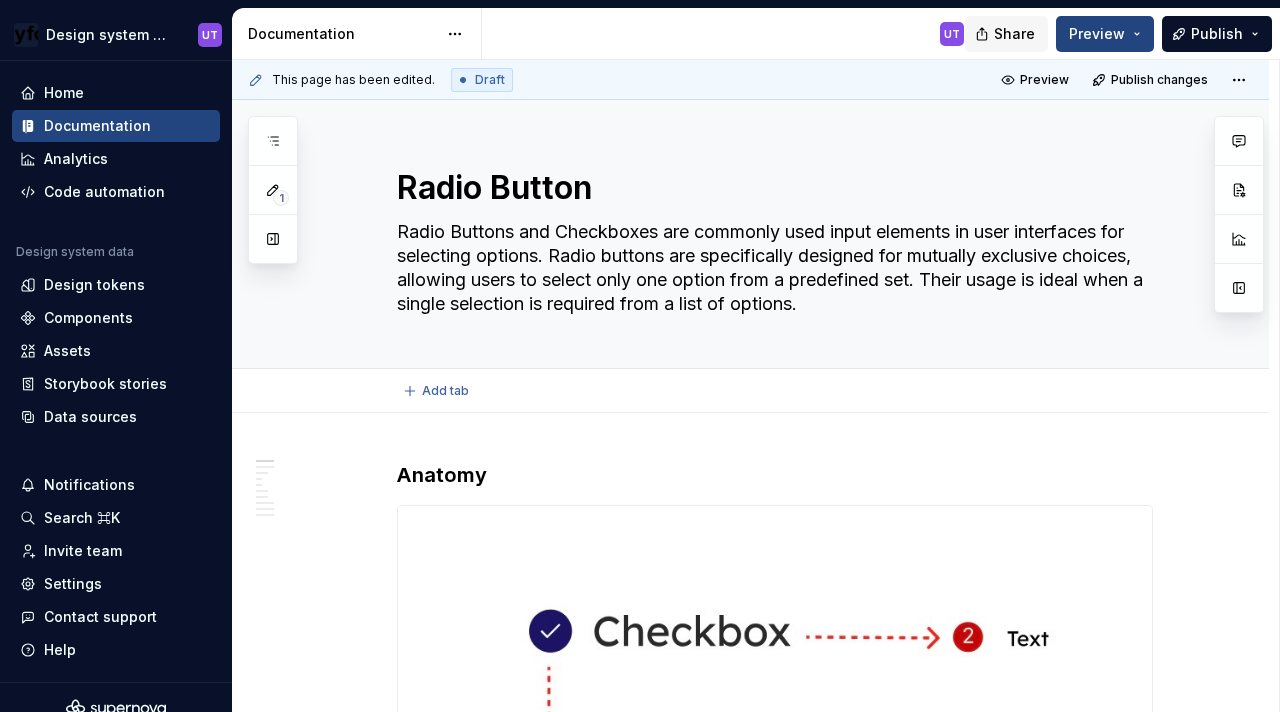 type on "*" 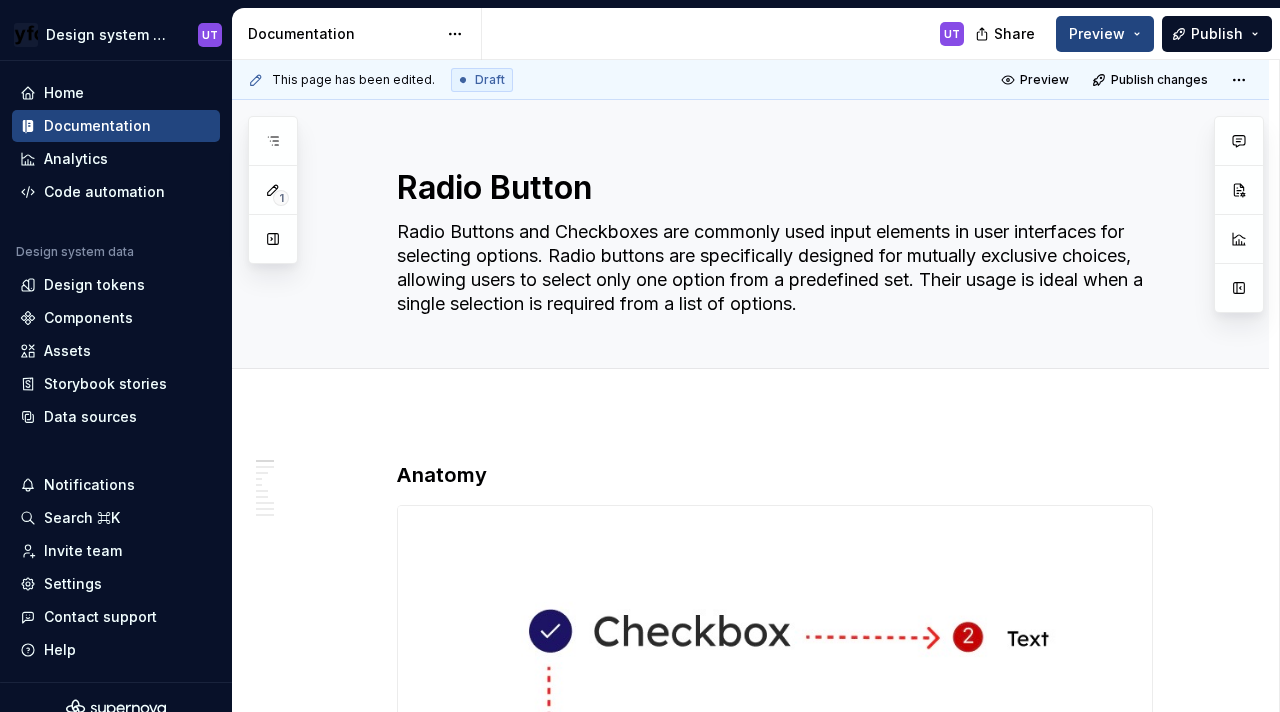 type on "Radio Button" 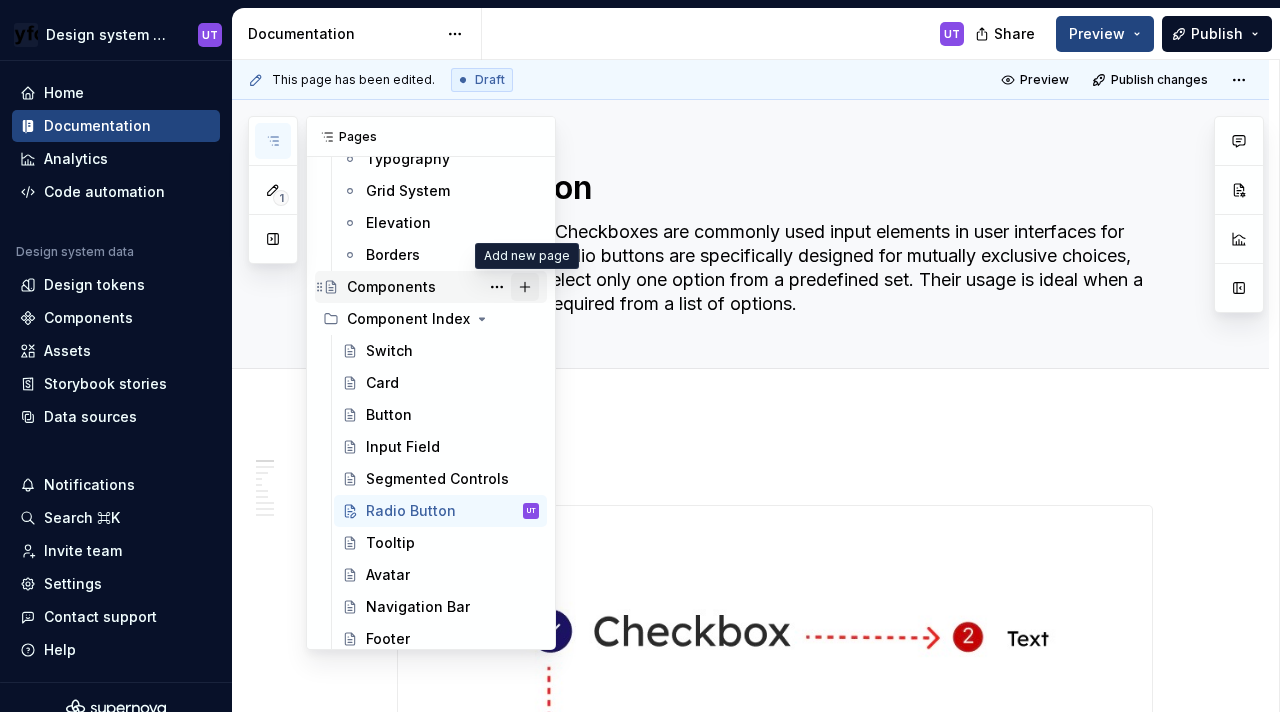 click at bounding box center (525, 287) 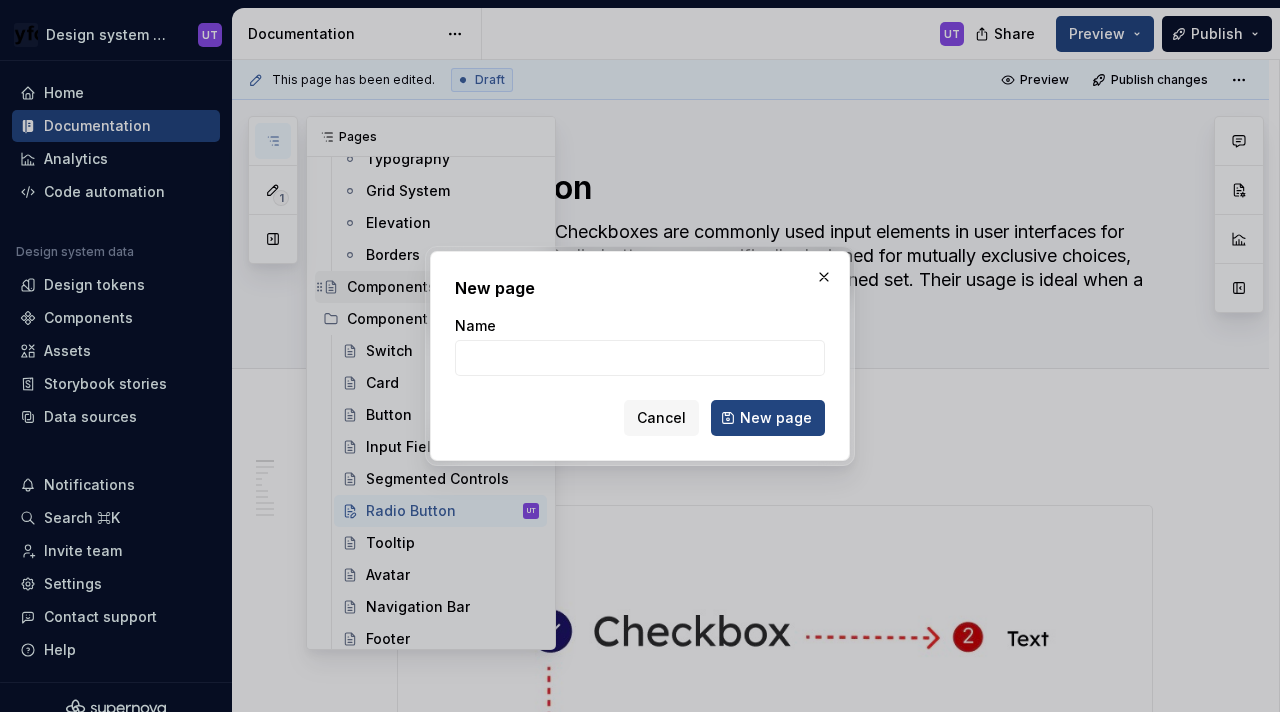 type on "*" 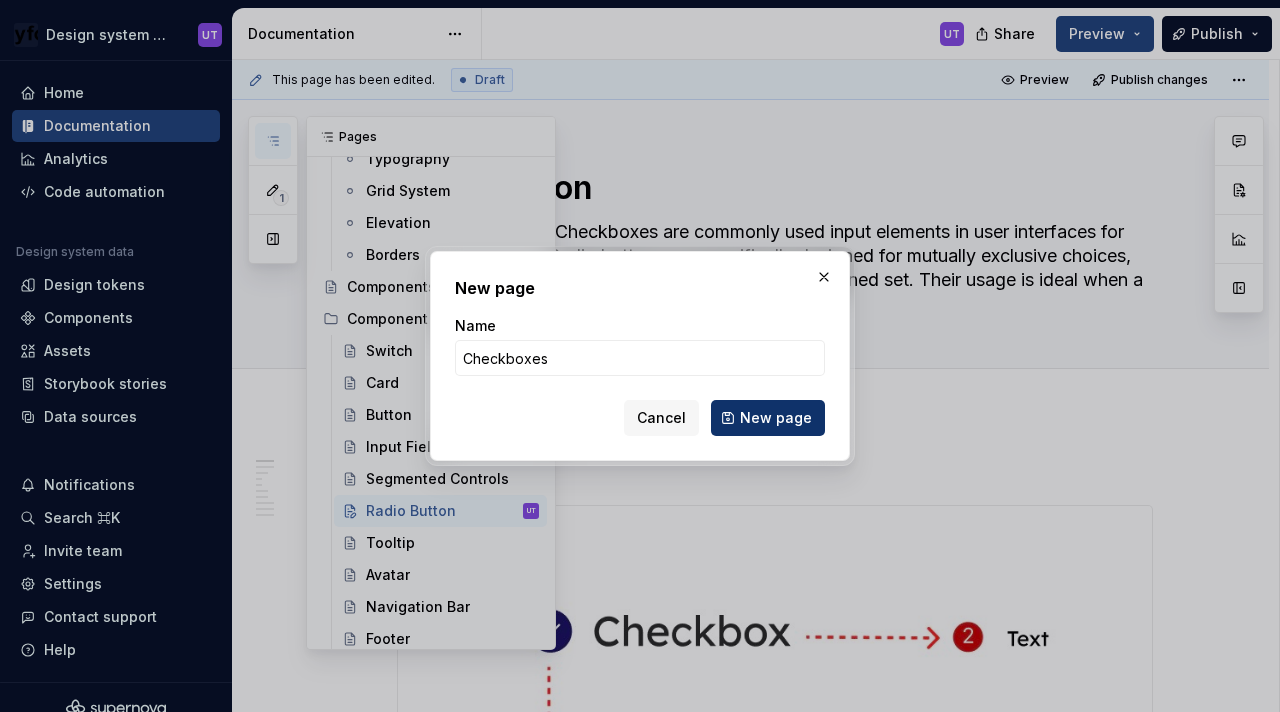 type on "Checkboxes" 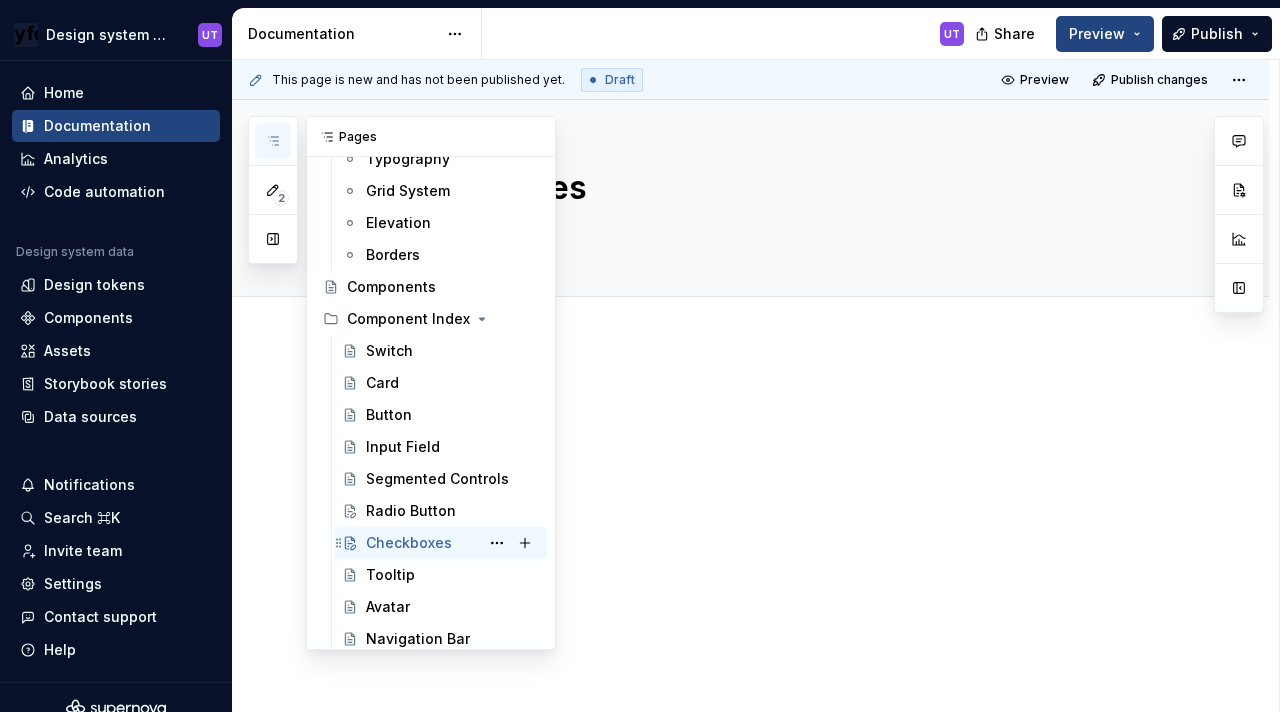 scroll, scrollTop: 228, scrollLeft: 0, axis: vertical 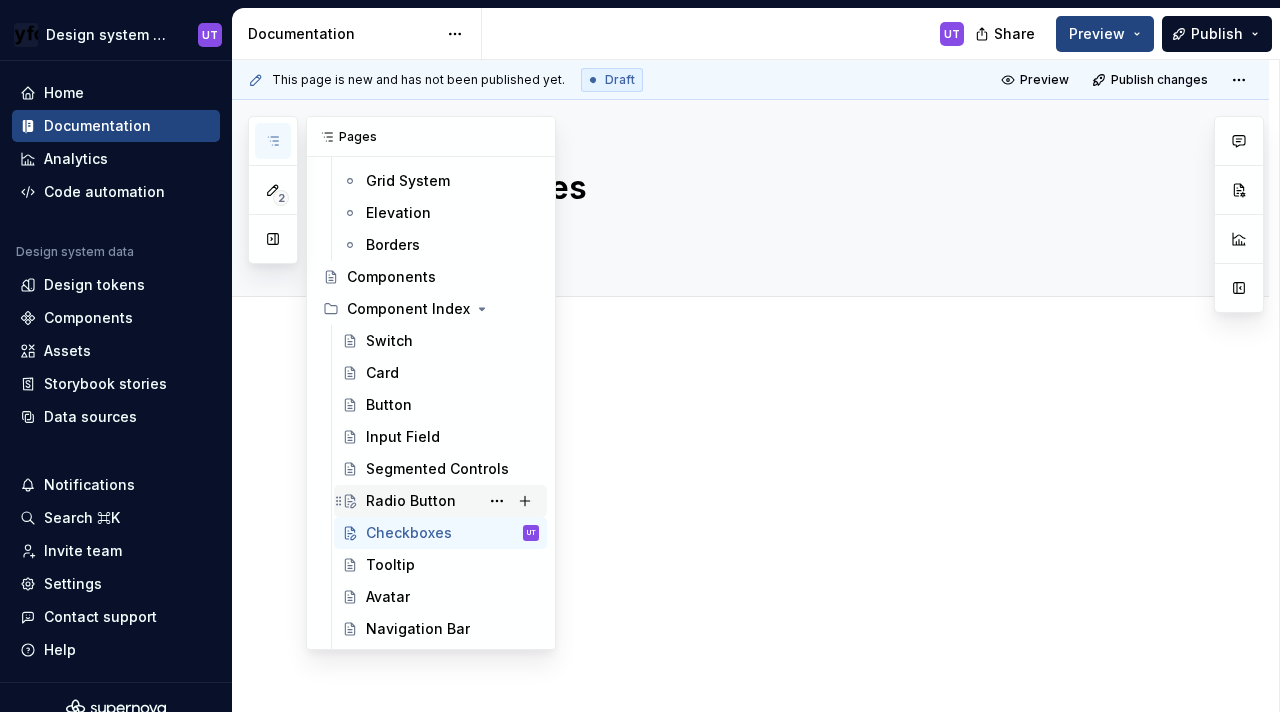 click on "Radio Button" at bounding box center (411, 501) 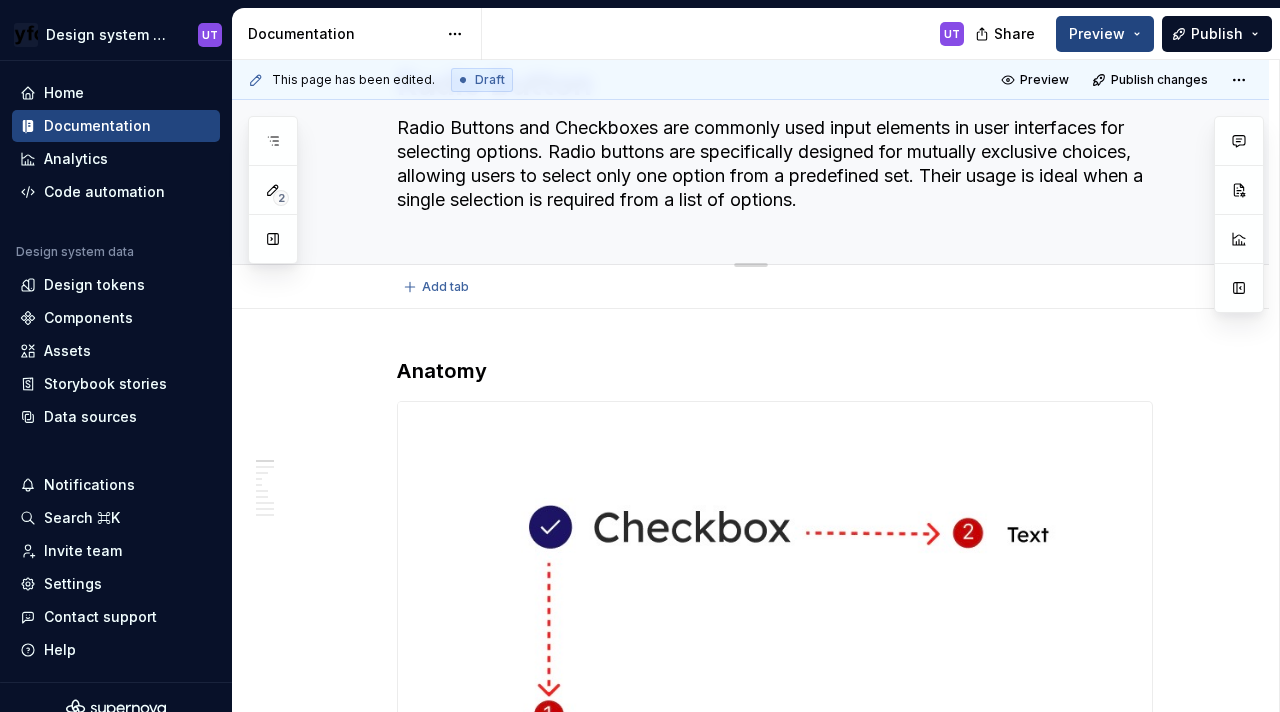 scroll, scrollTop: 103, scrollLeft: 0, axis: vertical 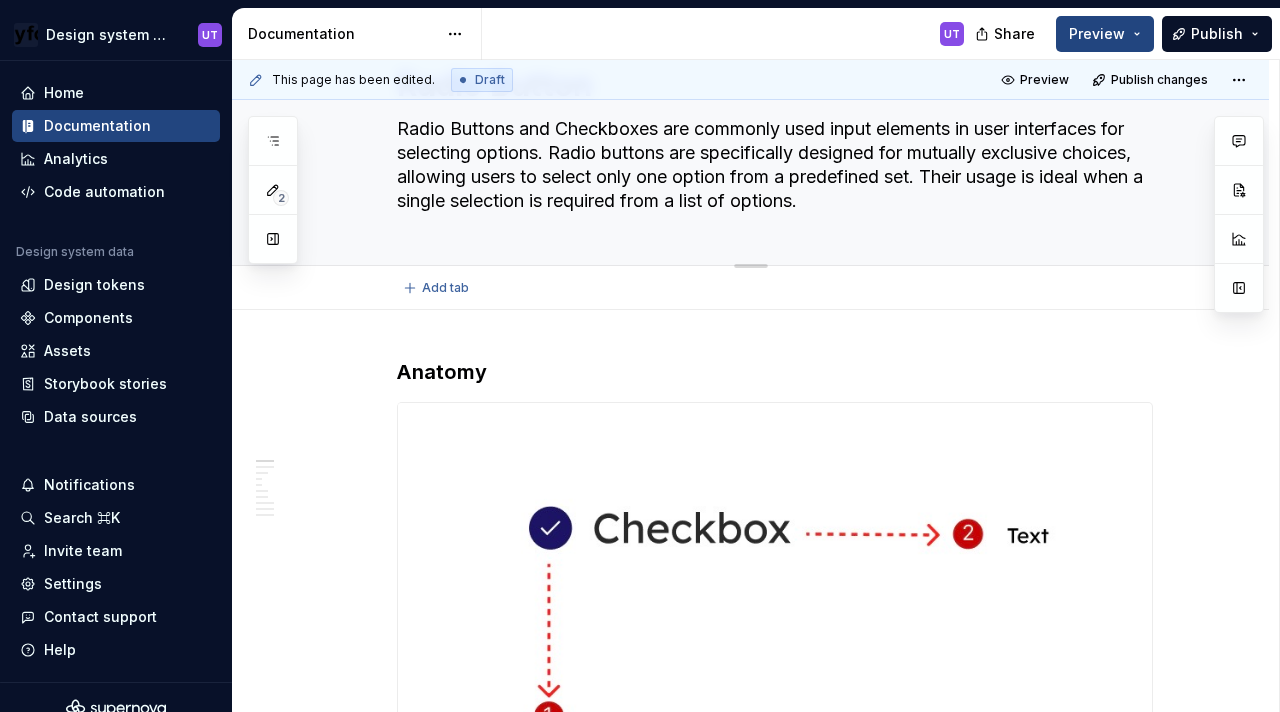 click on "Radio Buttons and Checkboxes are commonly used input elements in user interfaces for selecting options. Radio buttons are specifically designed for mutually exclusive choices, allowing users to select only one option from a predefined set. Their usage is ideal when a single selection is required from a list of options." at bounding box center (771, 165) 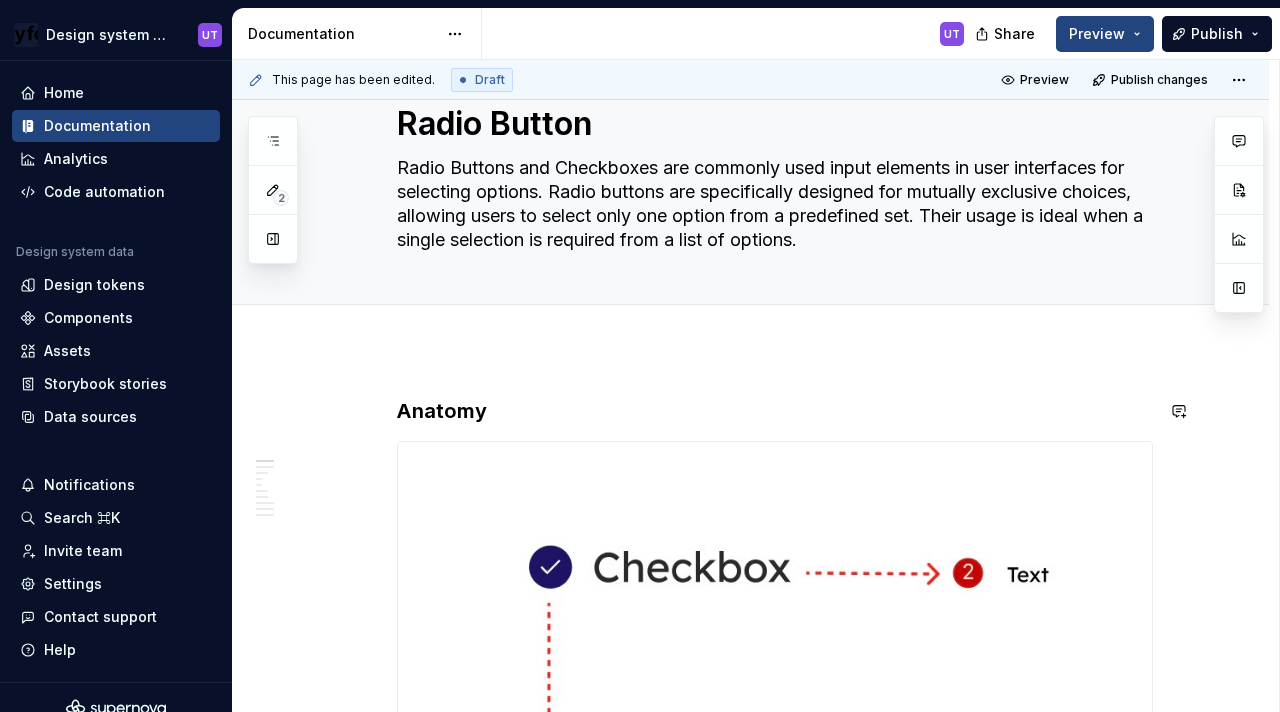 scroll, scrollTop: 42, scrollLeft: 0, axis: vertical 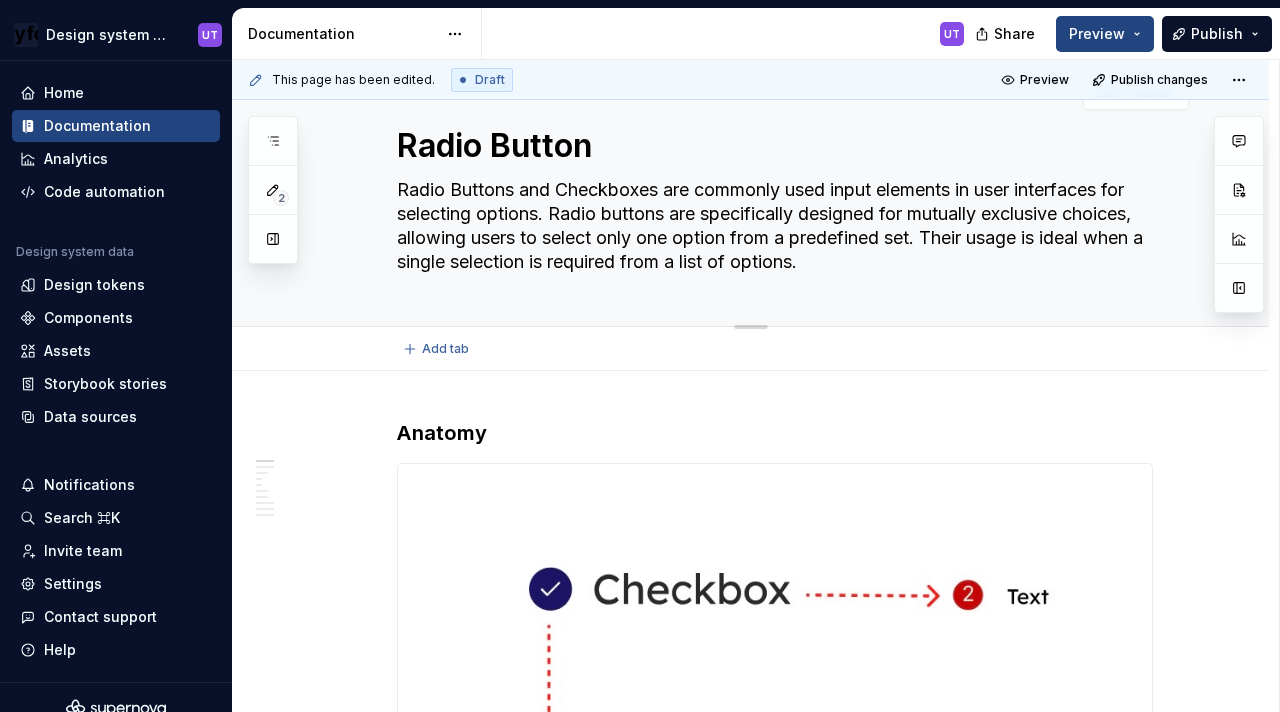 click on "Radio Button   Radio Buttons and Checkboxes are commonly used input elements in user interfaces for selecting options. Radio buttons are specifically designed for mutually exclusive choices, allowing users to select only one option from a predefined set. Their usage is ideal when a single selection is required from a list of options." at bounding box center (775, 192) 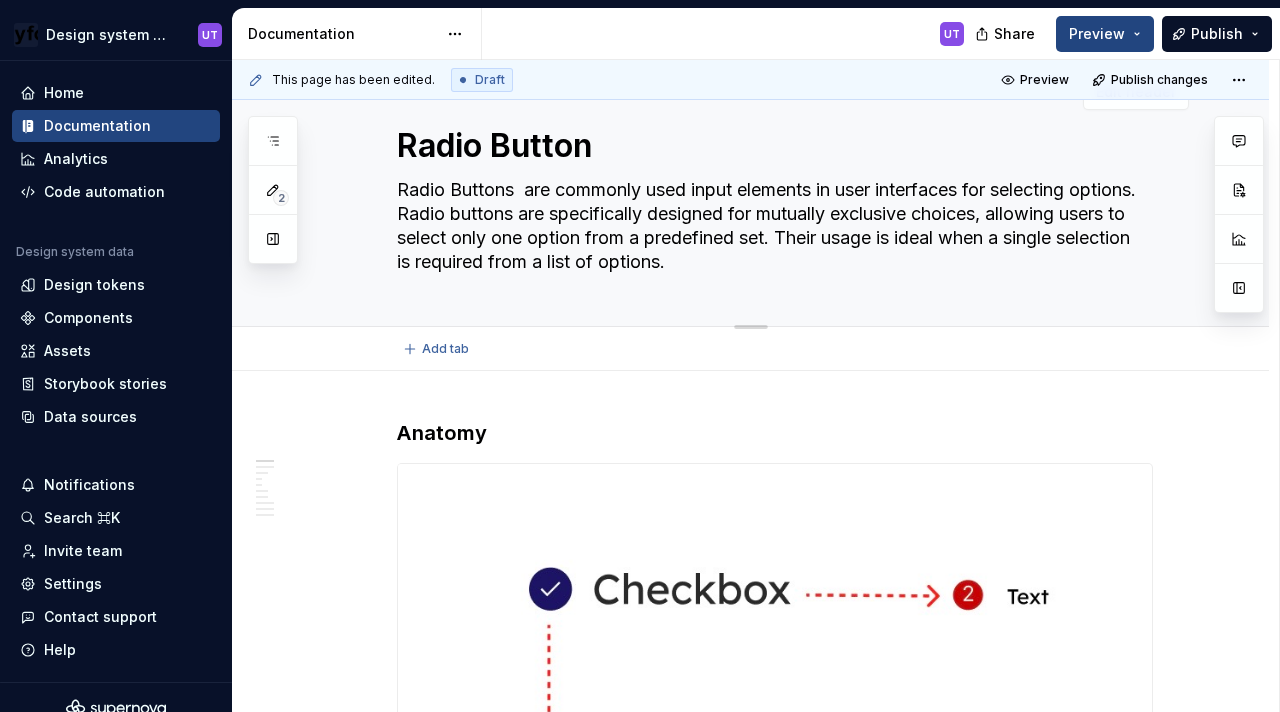 type on "*" 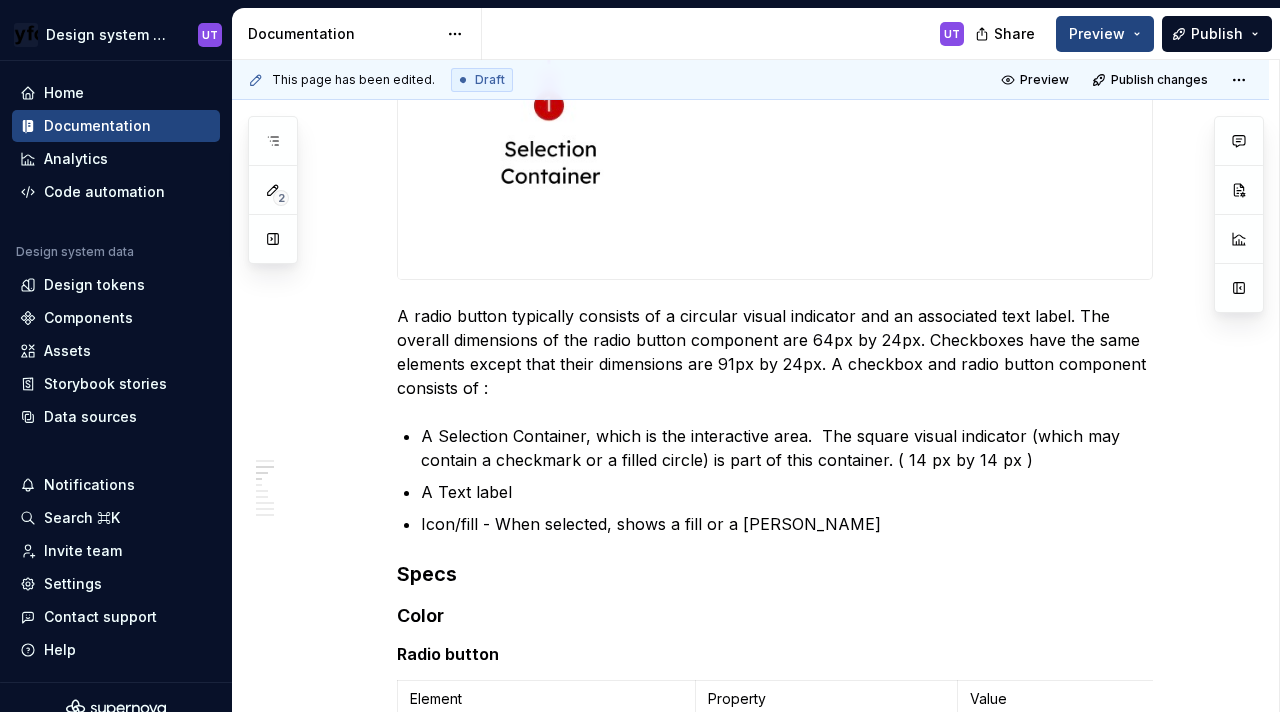 scroll, scrollTop: 685, scrollLeft: 0, axis: vertical 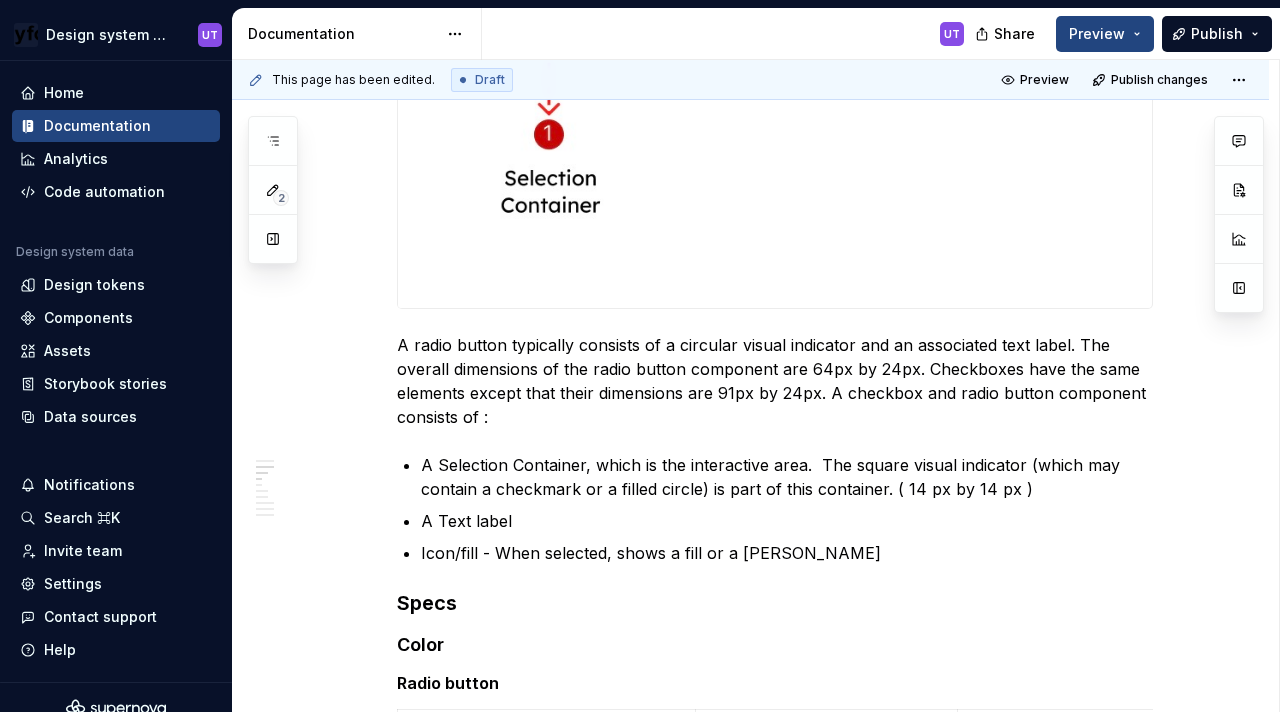 type on "*" 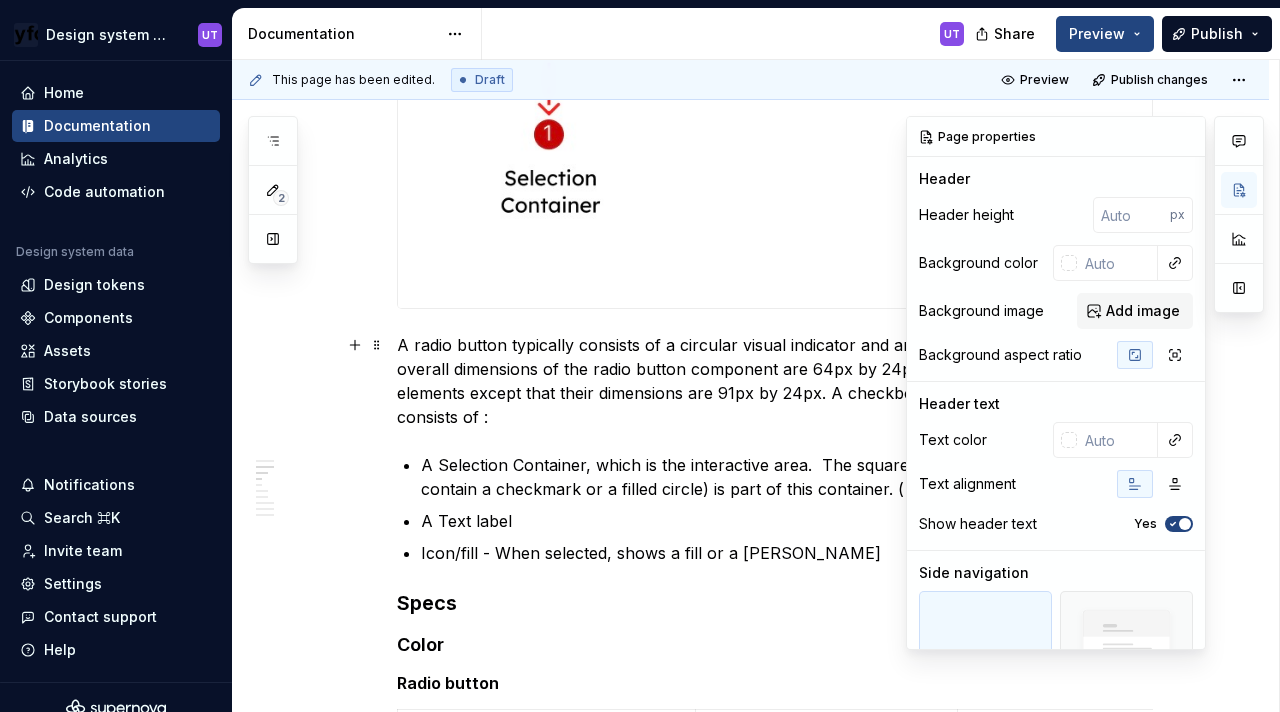 type on "*" 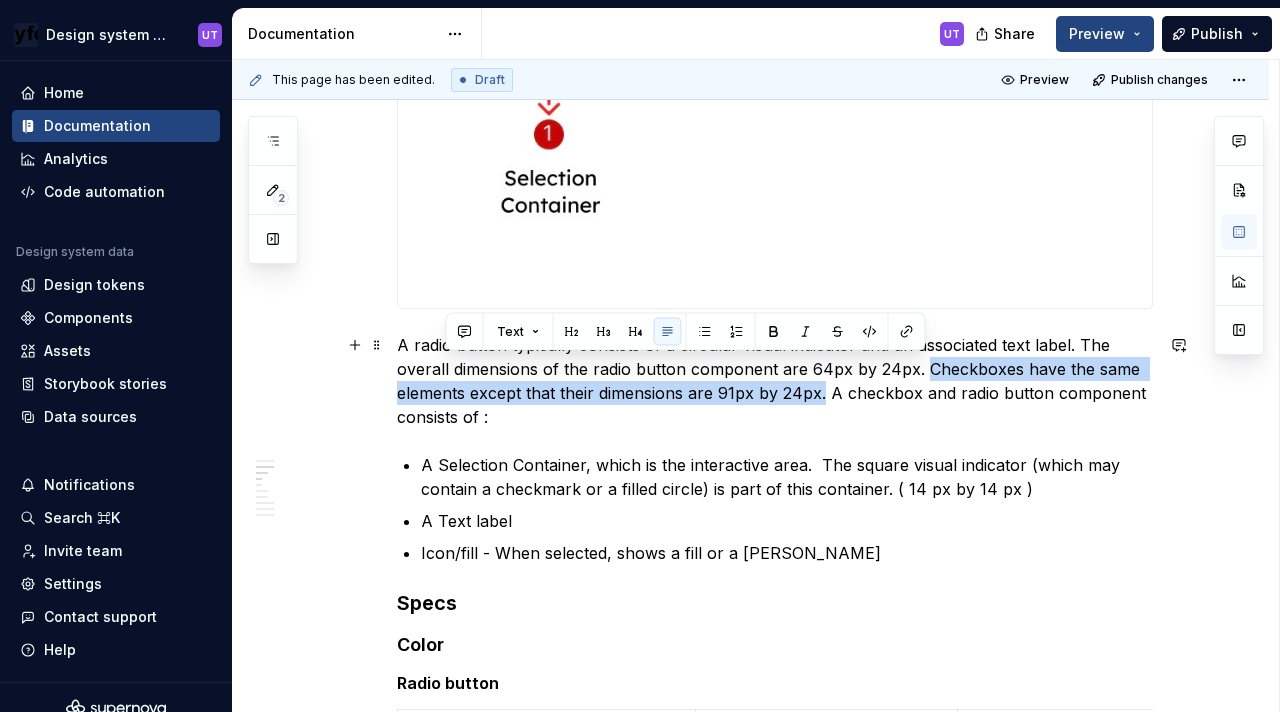 drag, startPoint x: 925, startPoint y: 370, endPoint x: 827, endPoint y: 390, distance: 100.02 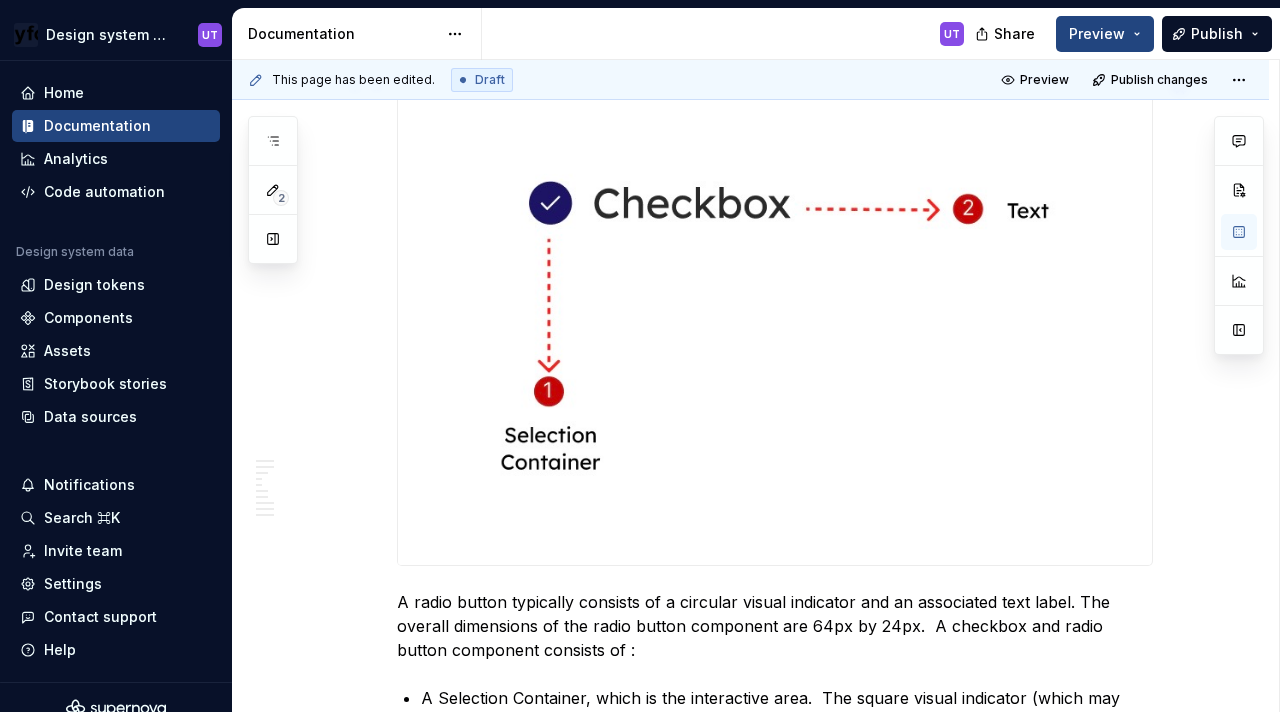 scroll, scrollTop: 459, scrollLeft: 0, axis: vertical 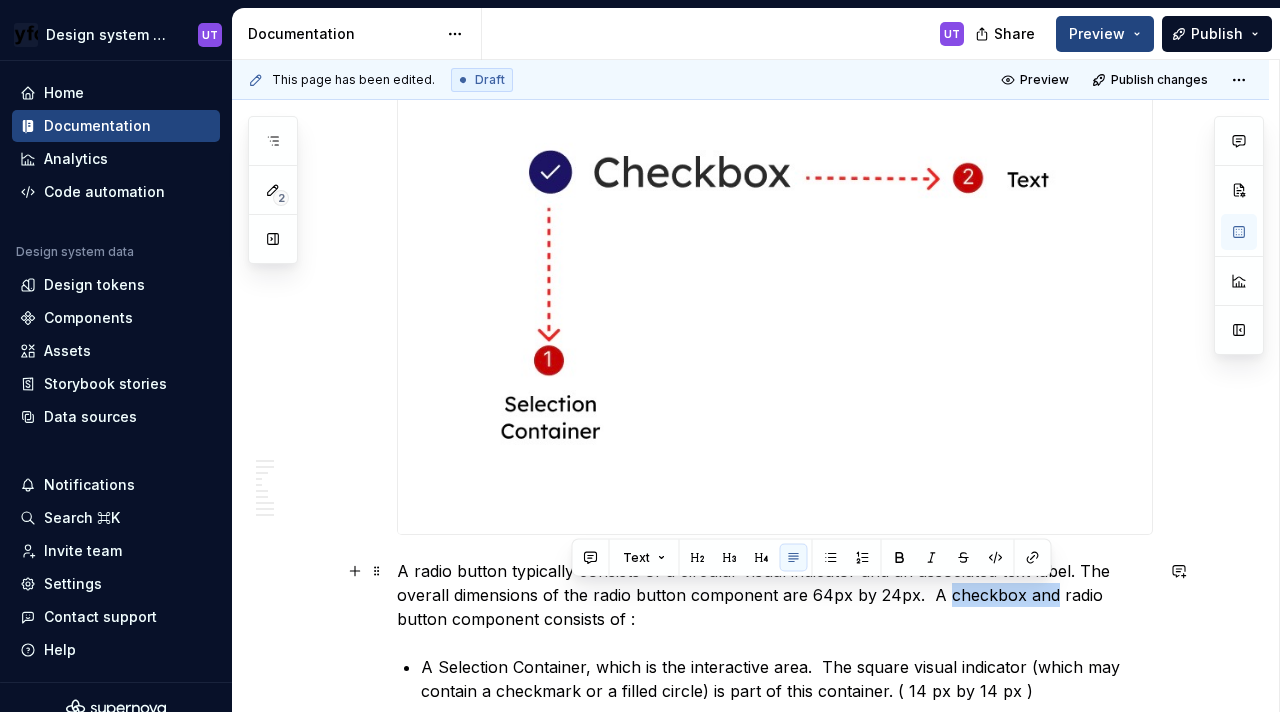 drag, startPoint x: 1051, startPoint y: 599, endPoint x: 945, endPoint y: 599, distance: 106 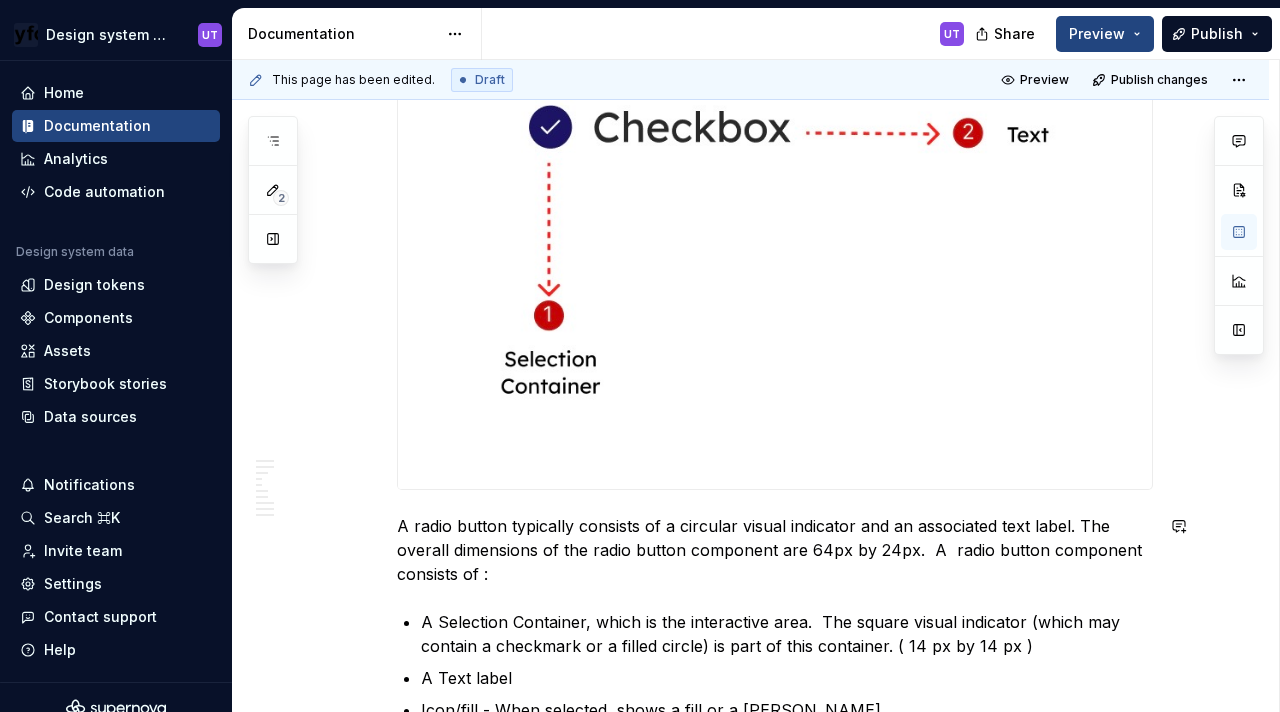 scroll, scrollTop: 505, scrollLeft: 0, axis: vertical 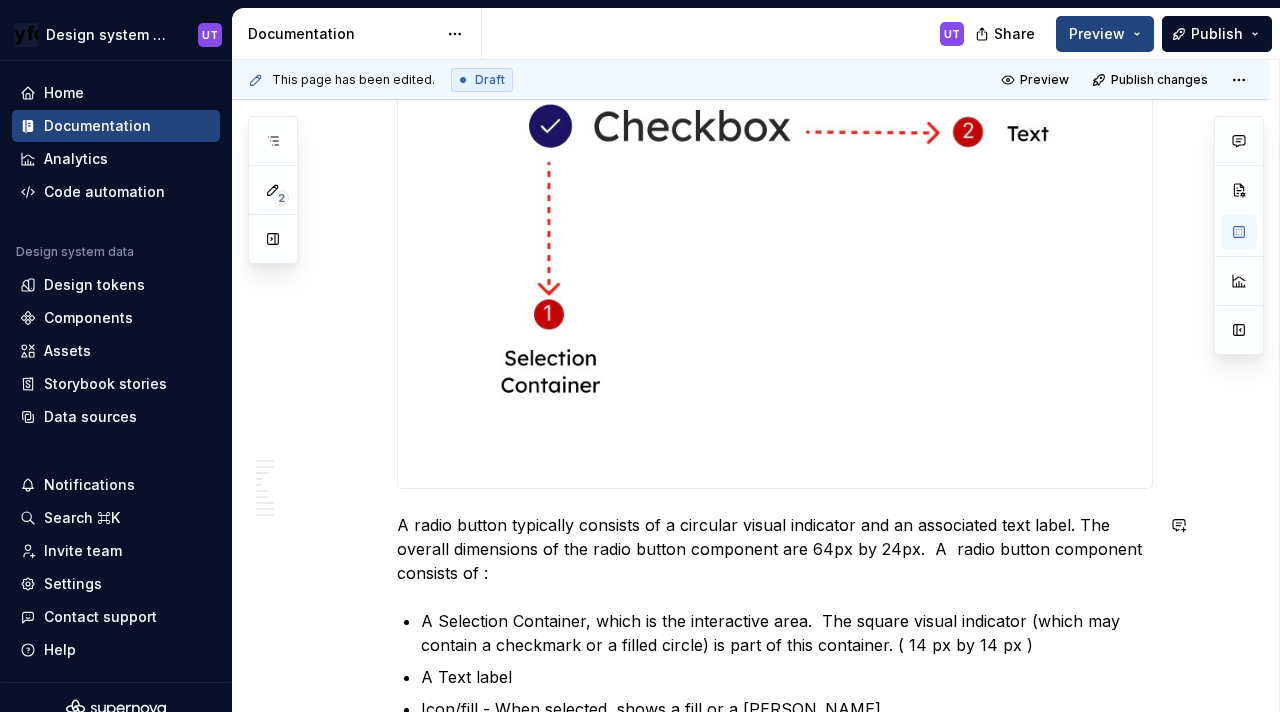 type 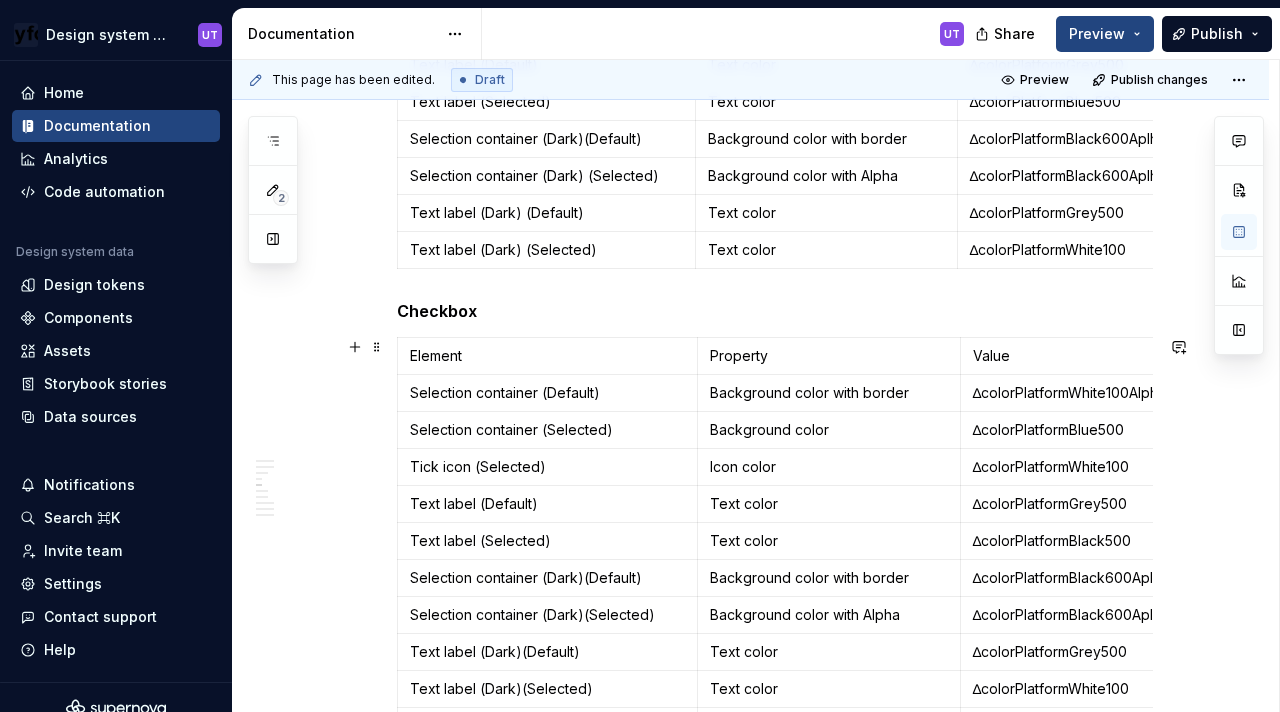 scroll, scrollTop: 1537, scrollLeft: 0, axis: vertical 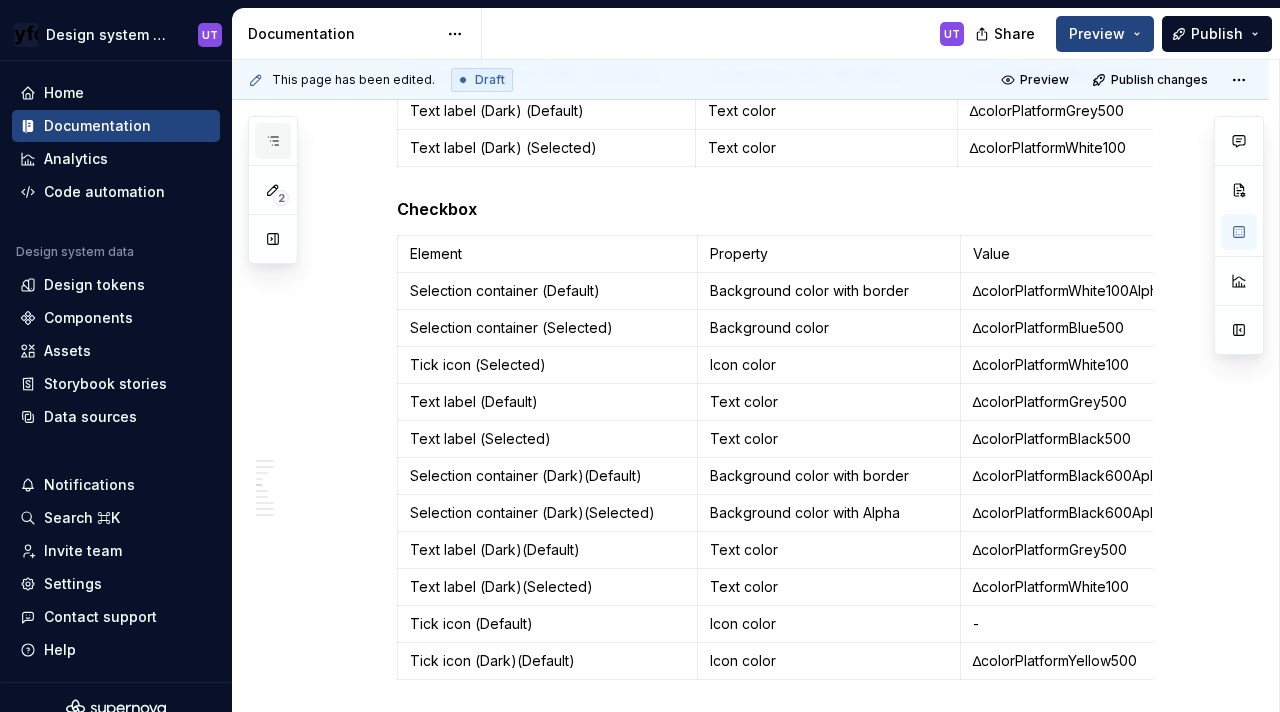 click at bounding box center [273, 141] 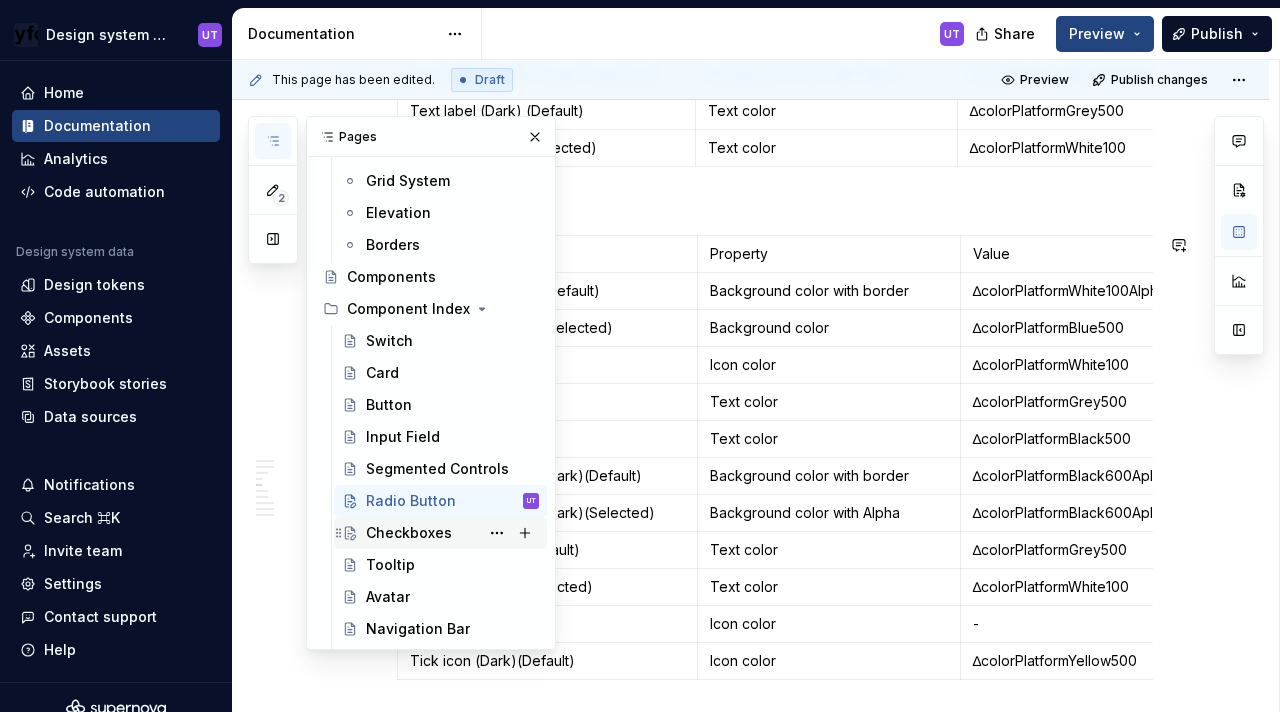 click on "Checkboxes" at bounding box center (409, 533) 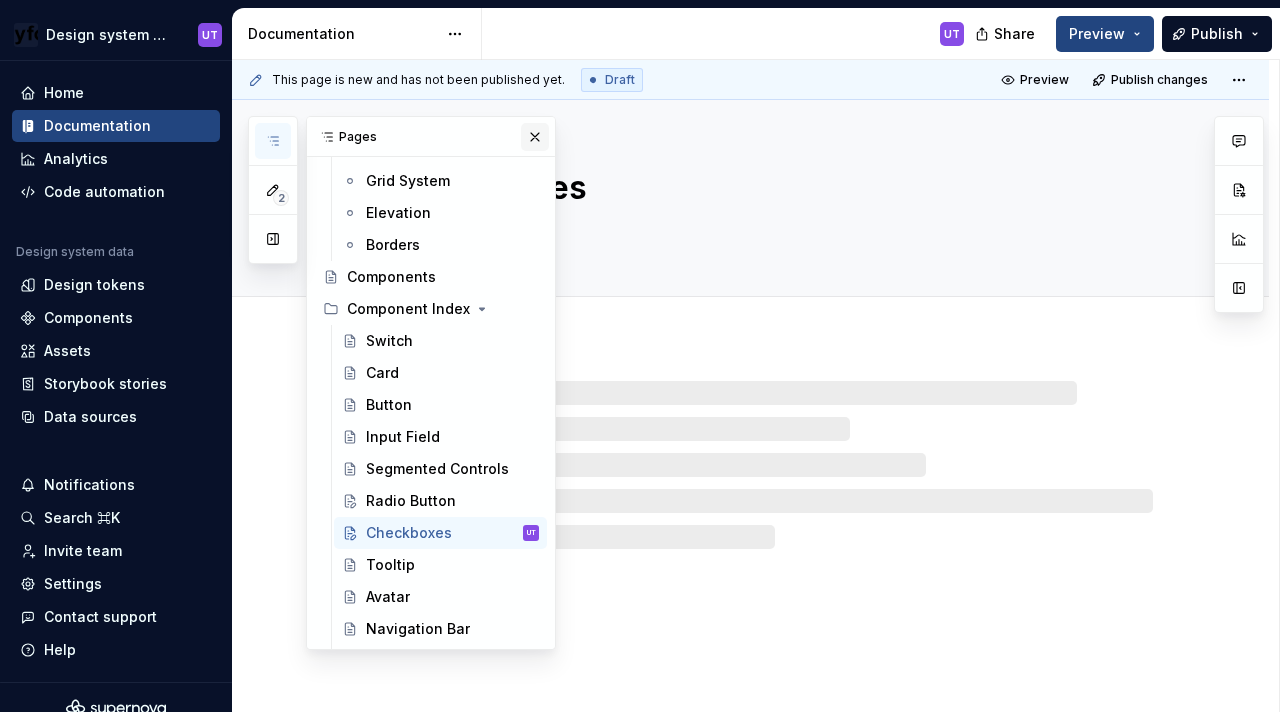 click at bounding box center (535, 137) 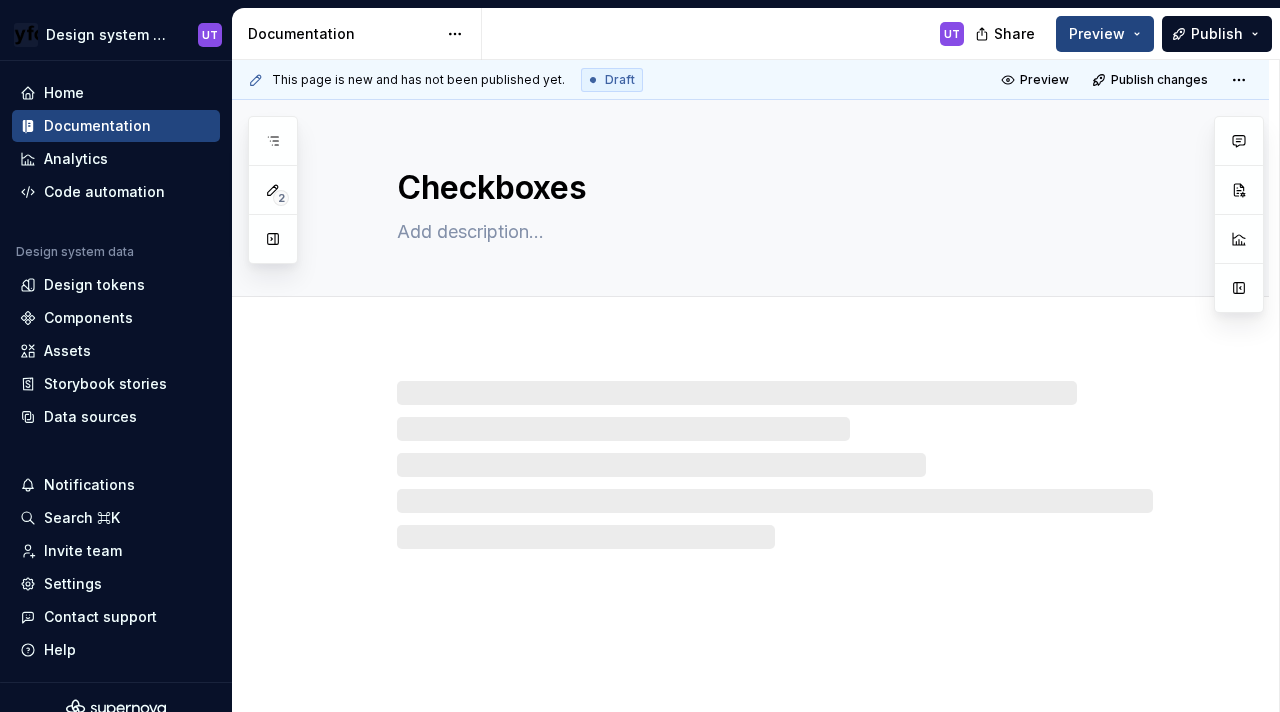 click at bounding box center (750, 445) 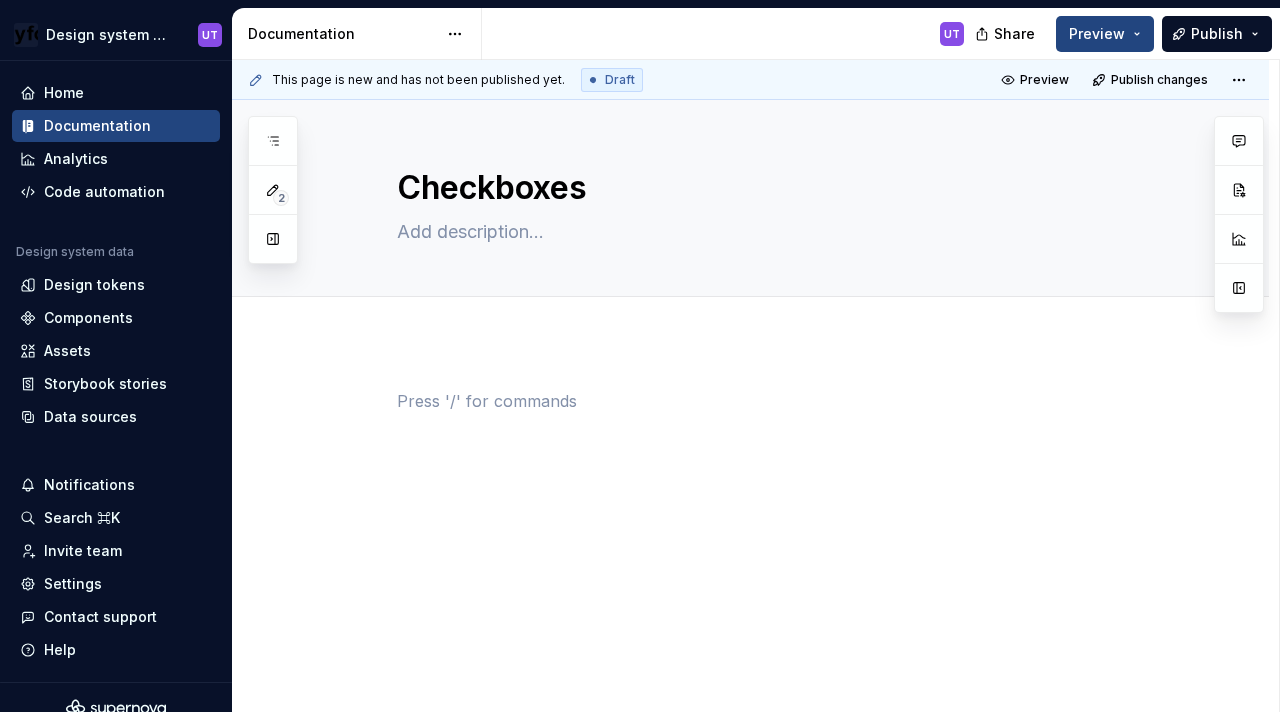 click at bounding box center (775, 401) 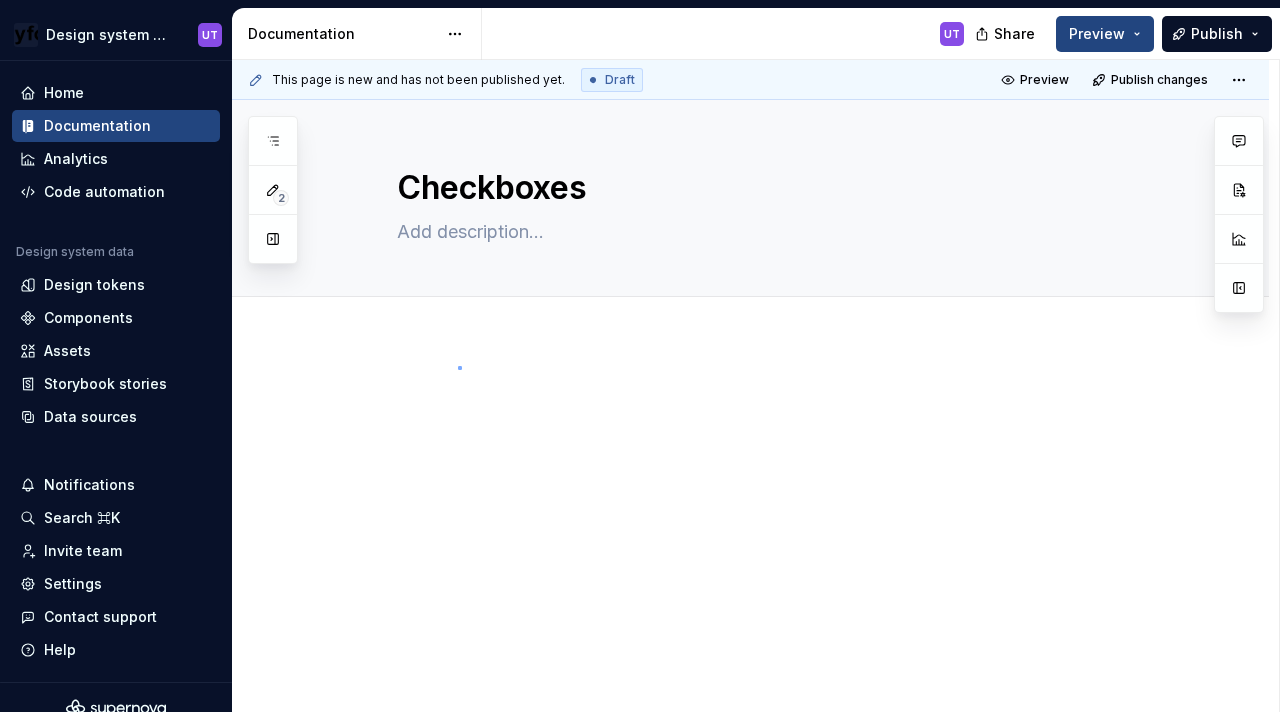click on "This page is new and has not been published yet. Draft Preview Publish changes Checkboxes Edit header" at bounding box center (755, 386) 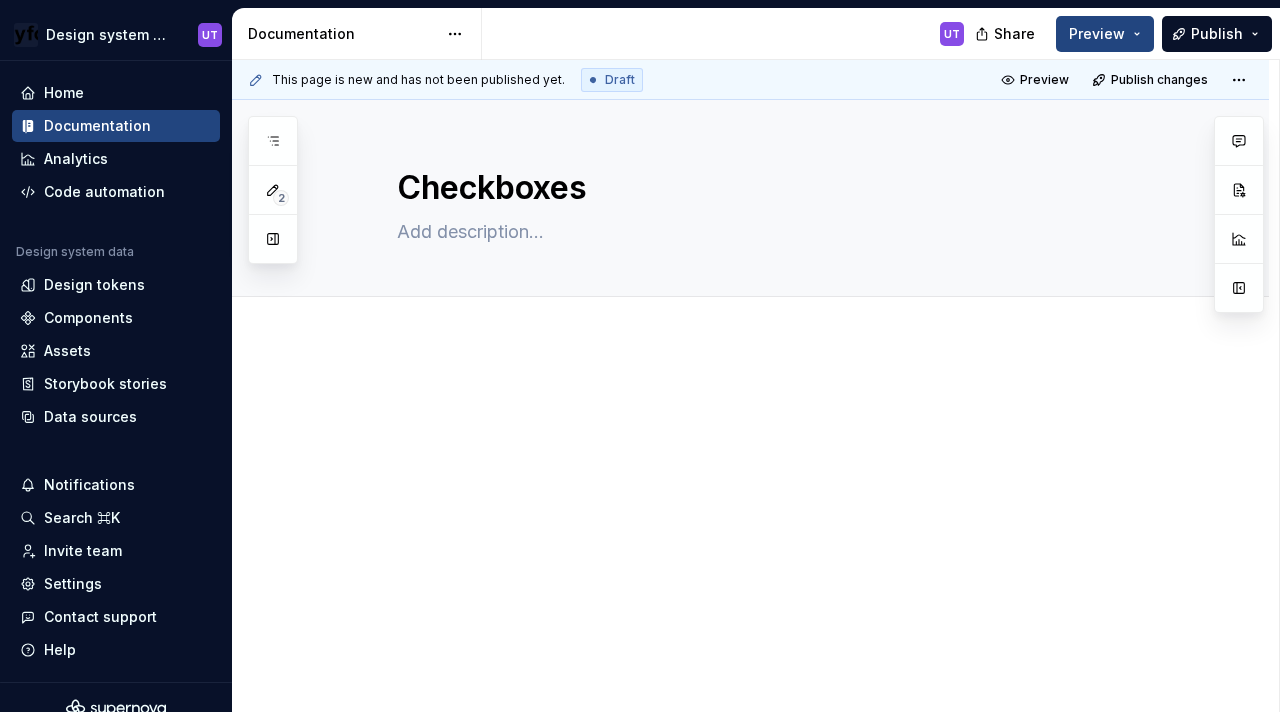 click at bounding box center (750, 522) 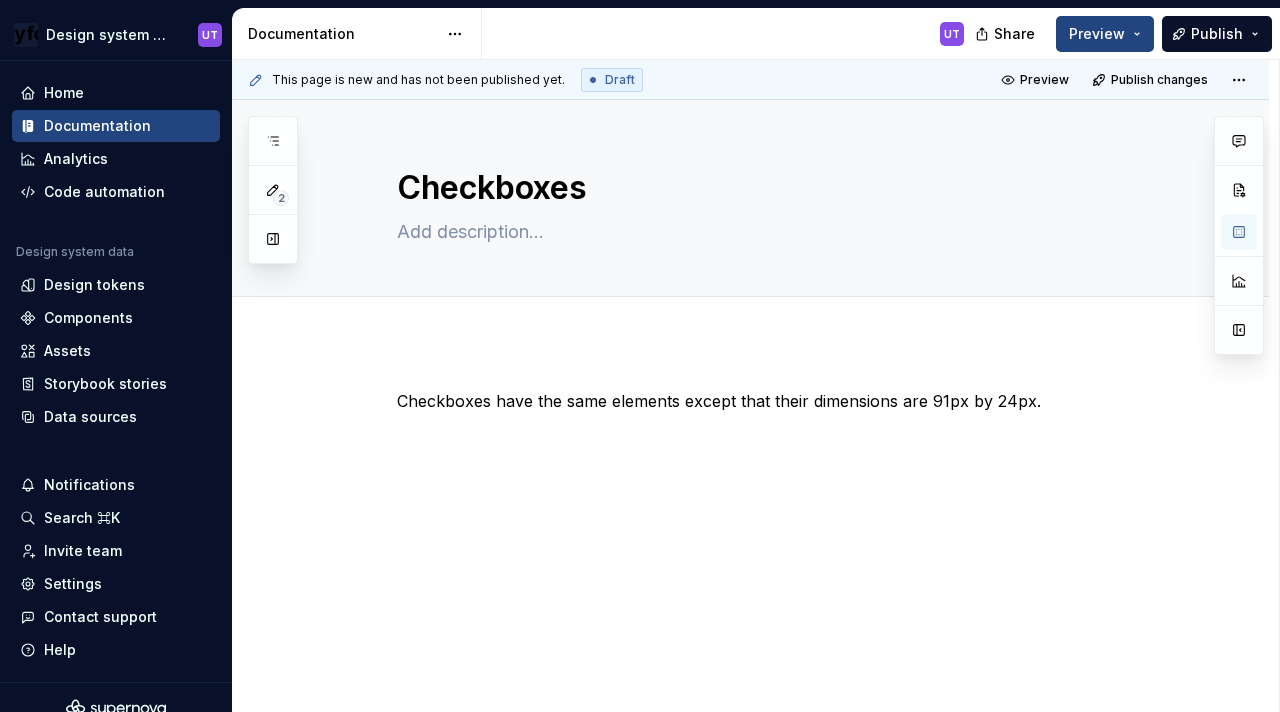click on "Checkboxes have the same elements except that their dimensions are 91px by 24px." at bounding box center [750, 522] 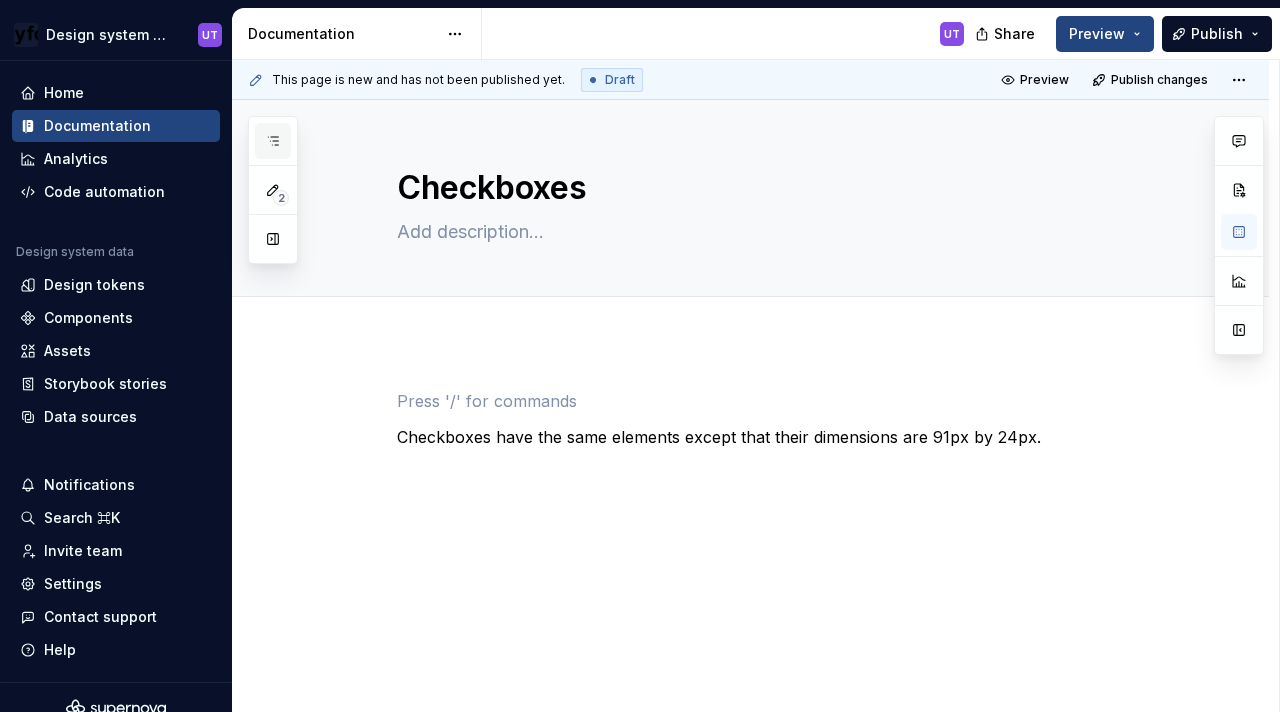 click at bounding box center [273, 141] 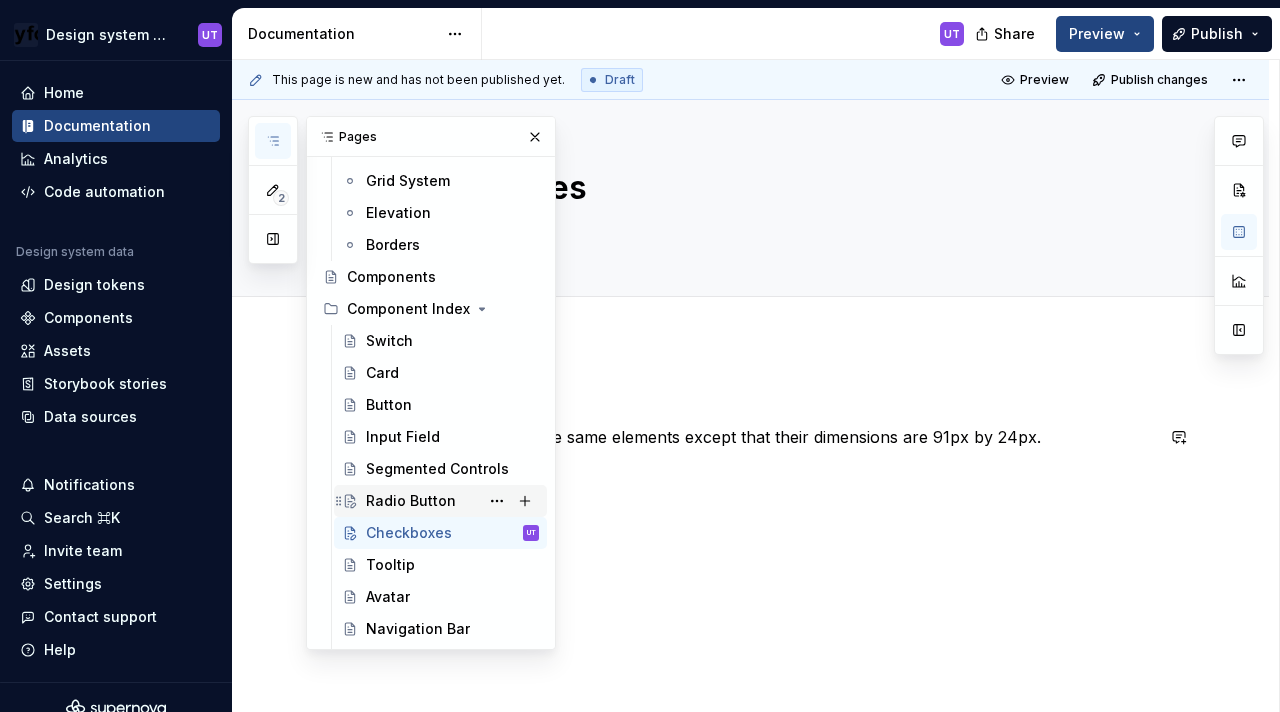 click on "Radio Button" at bounding box center (411, 501) 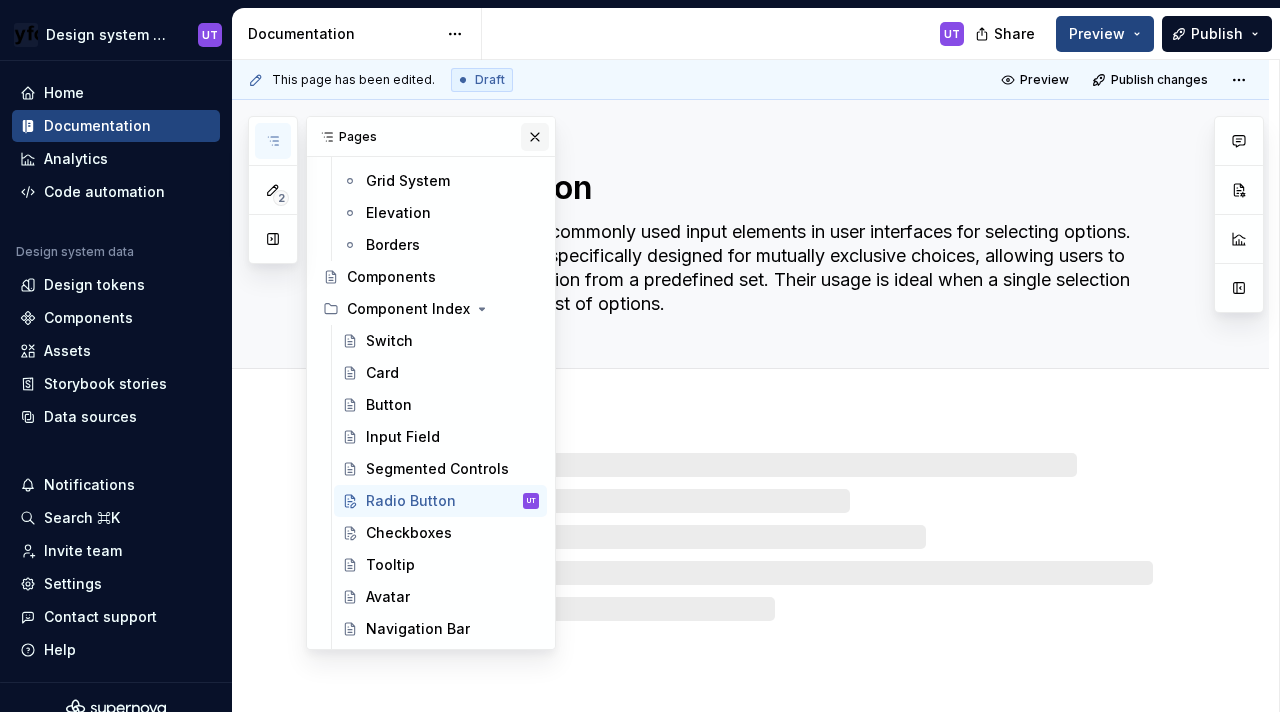 click at bounding box center [535, 137] 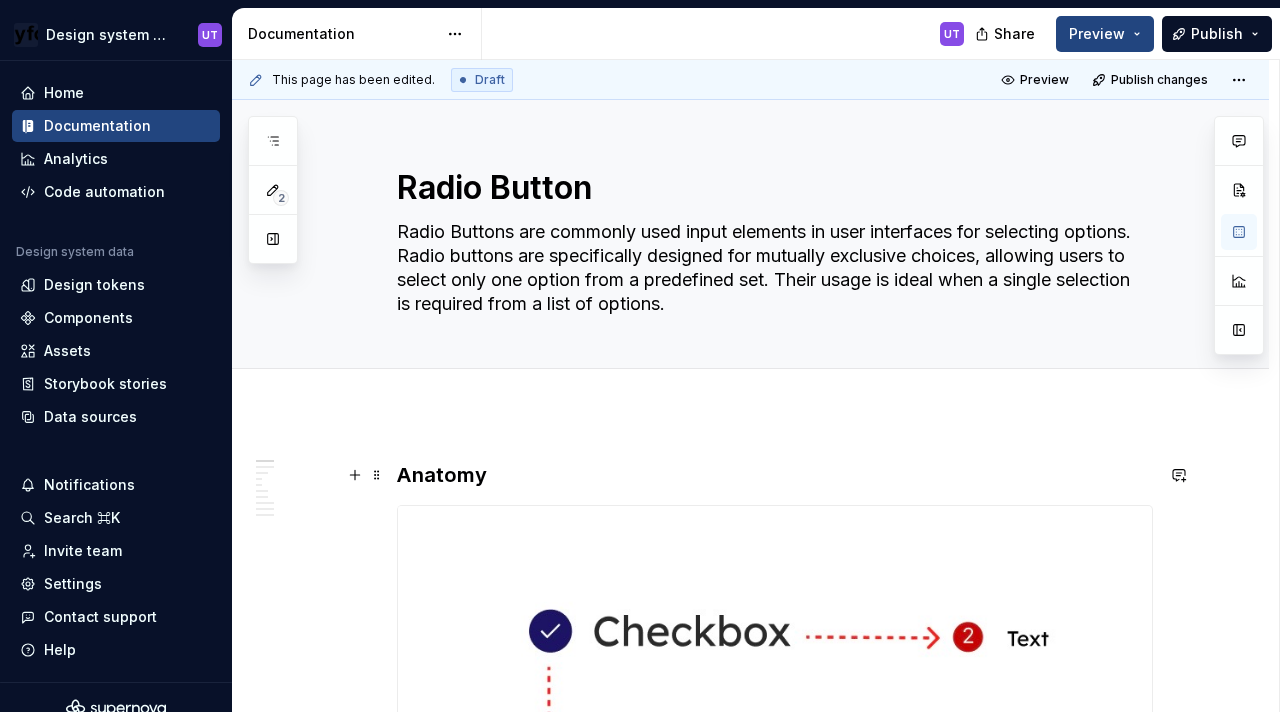 click on "Anatomy" at bounding box center (442, 475) 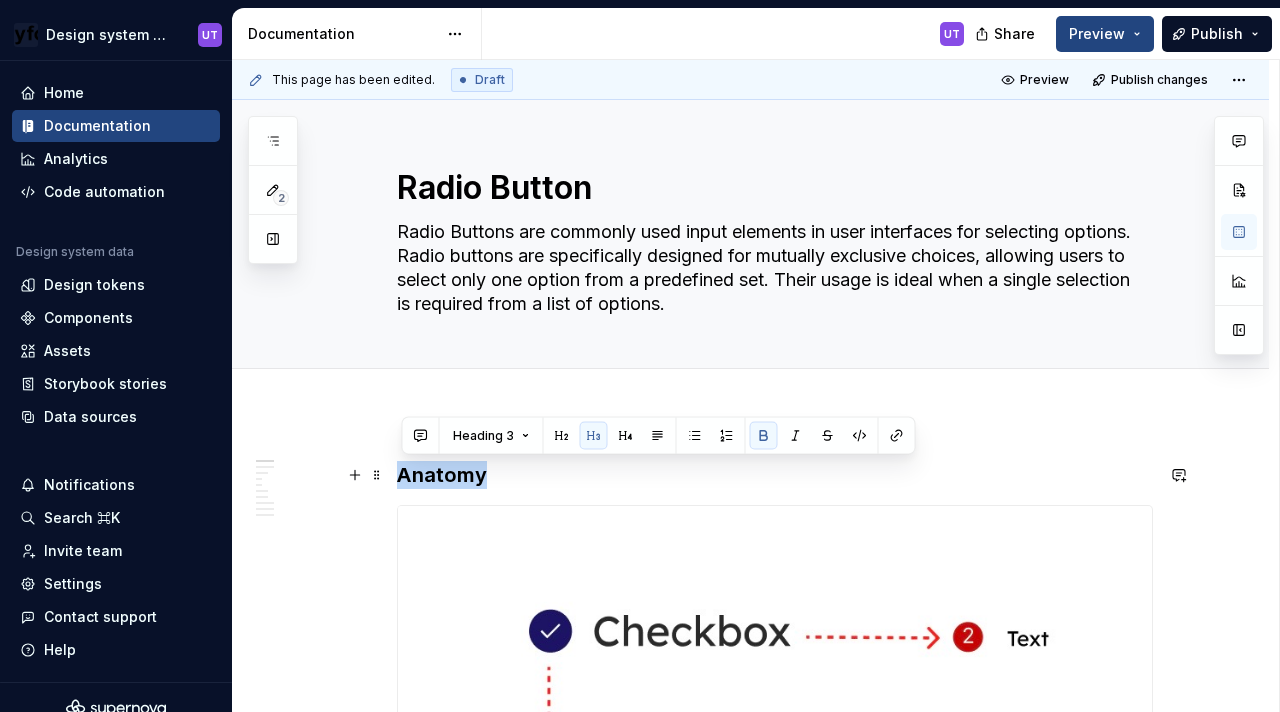 click on "Anatomy" at bounding box center (442, 475) 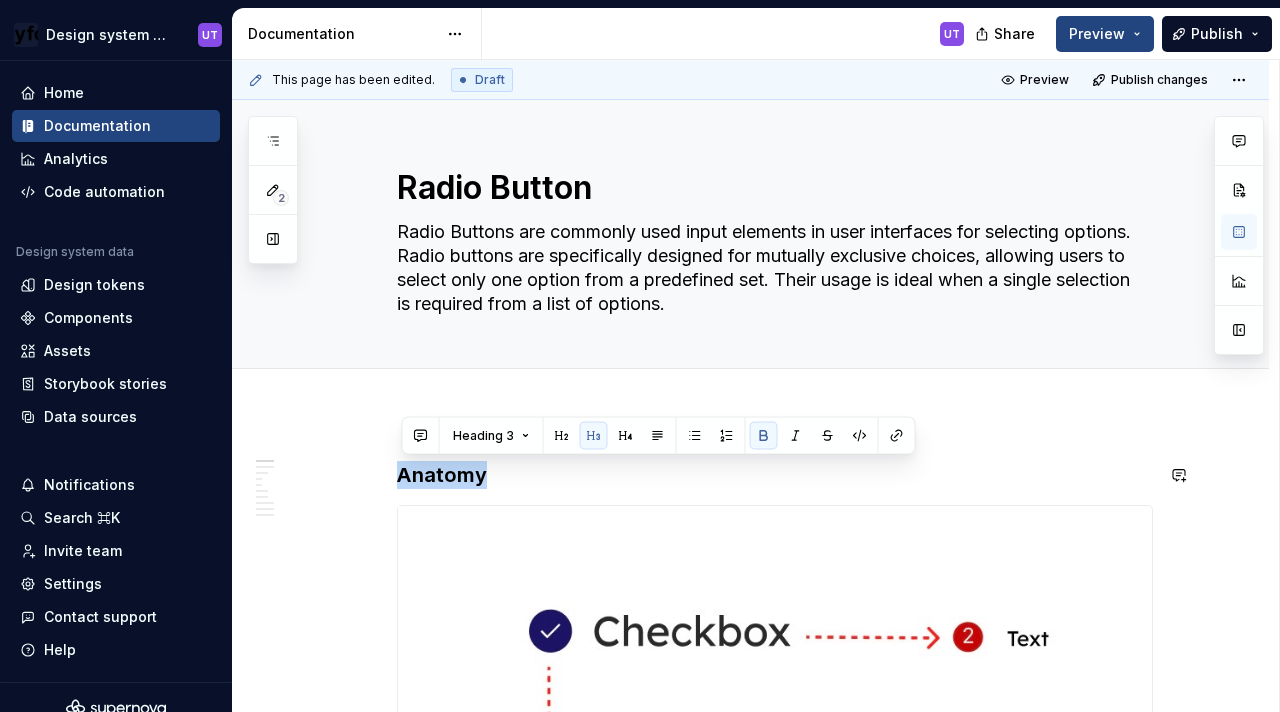 copy on "Anatomy" 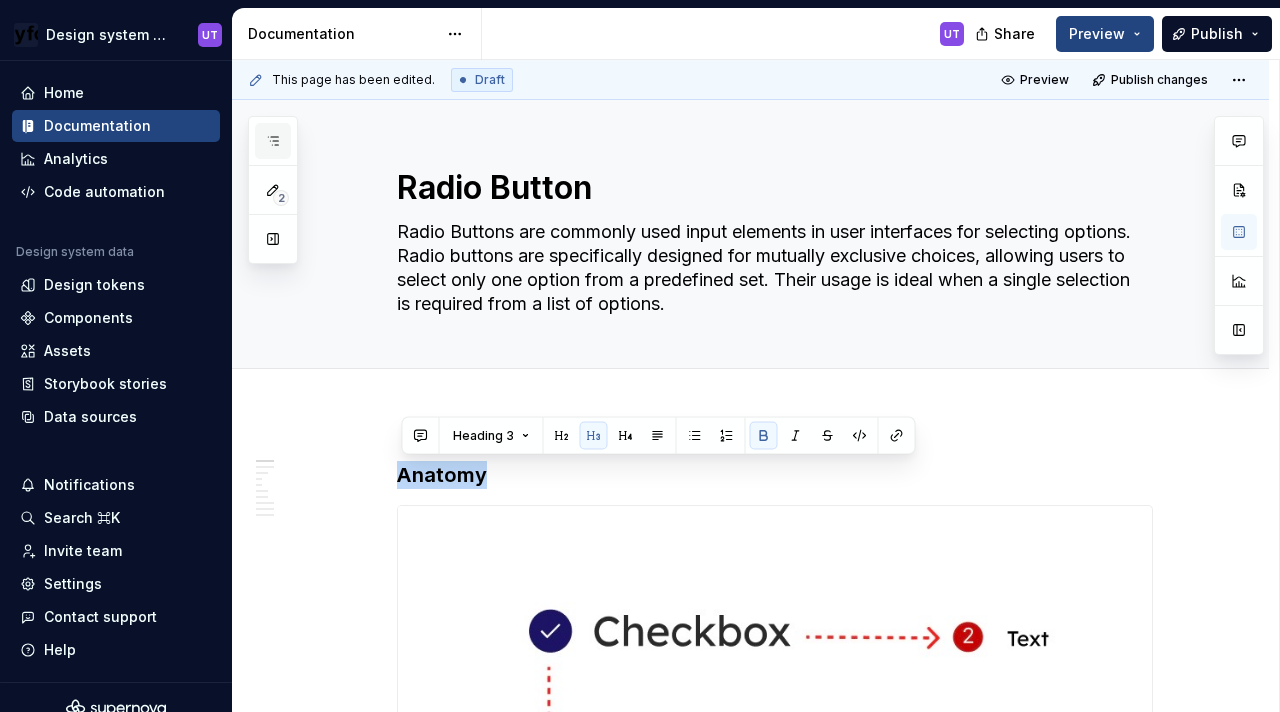 click at bounding box center (273, 141) 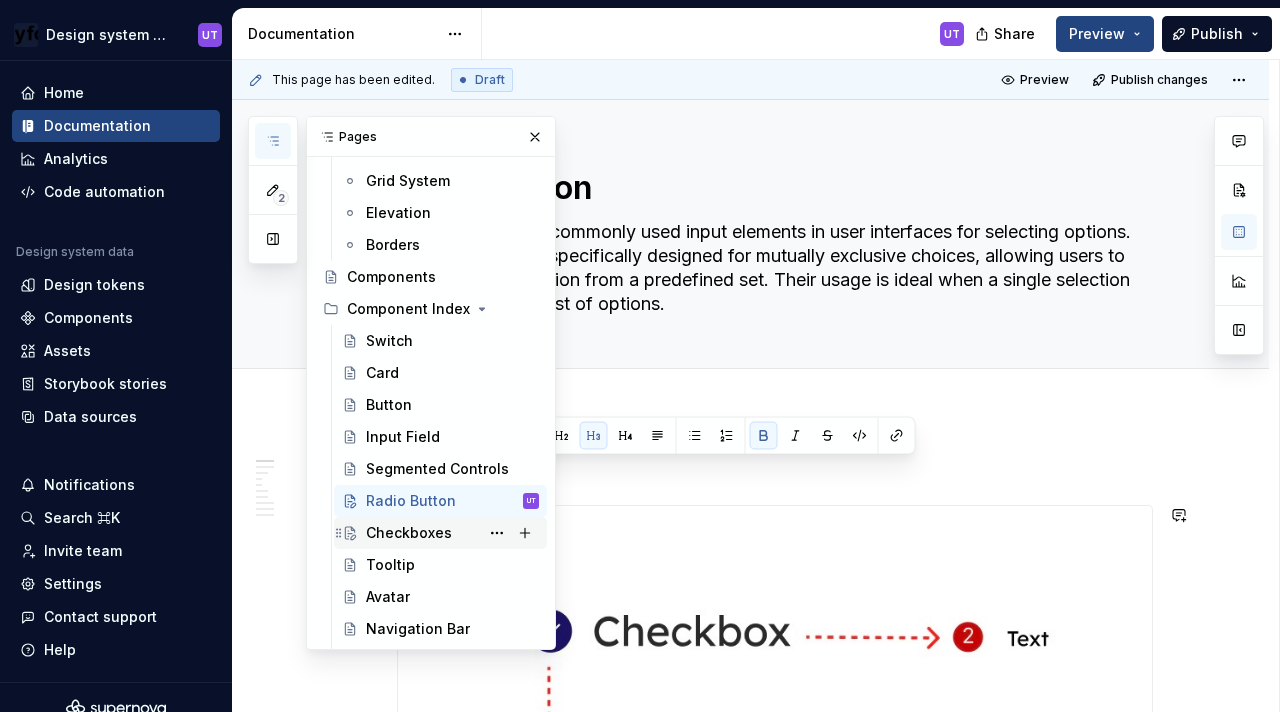 click on "Checkboxes" at bounding box center [409, 533] 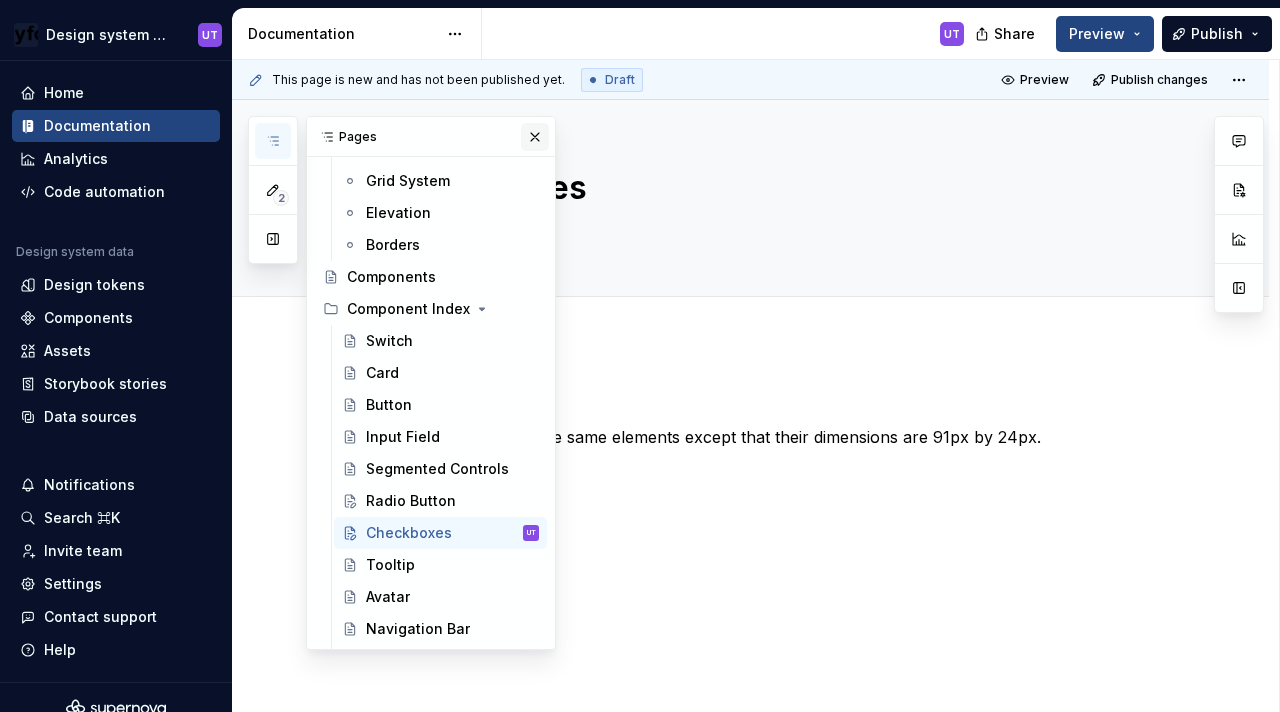 click at bounding box center (535, 137) 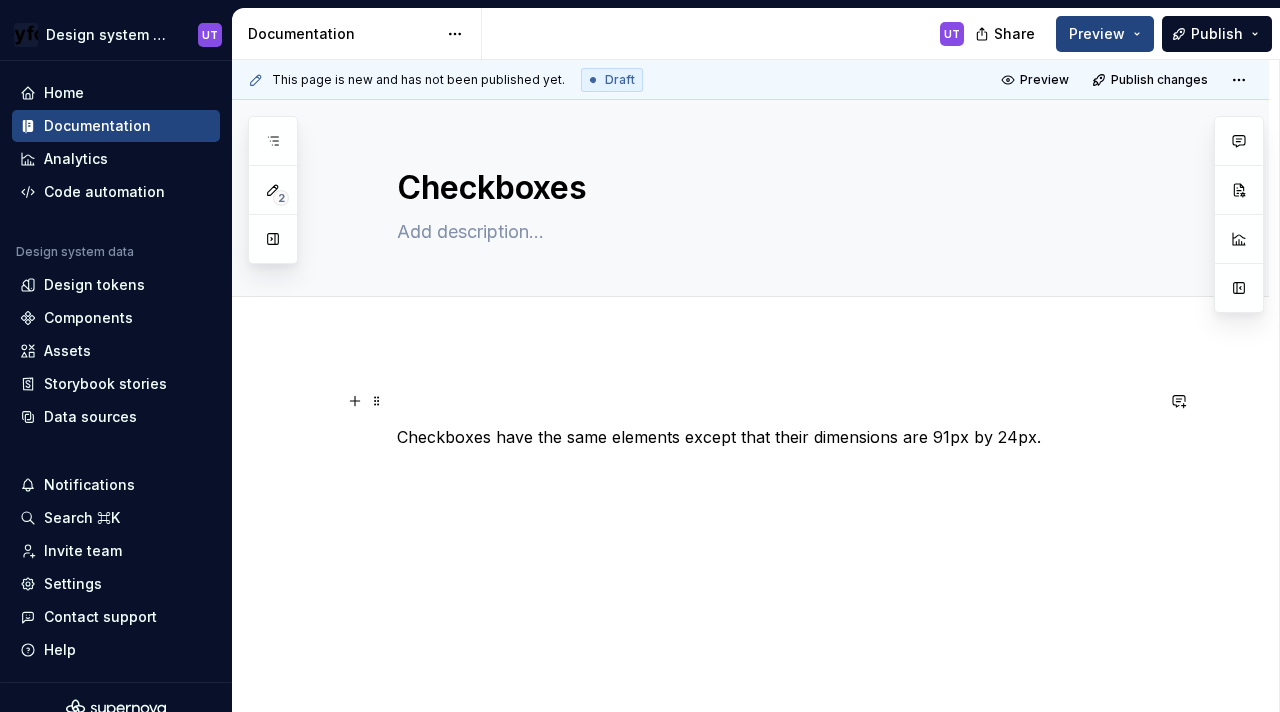 click at bounding box center (775, 401) 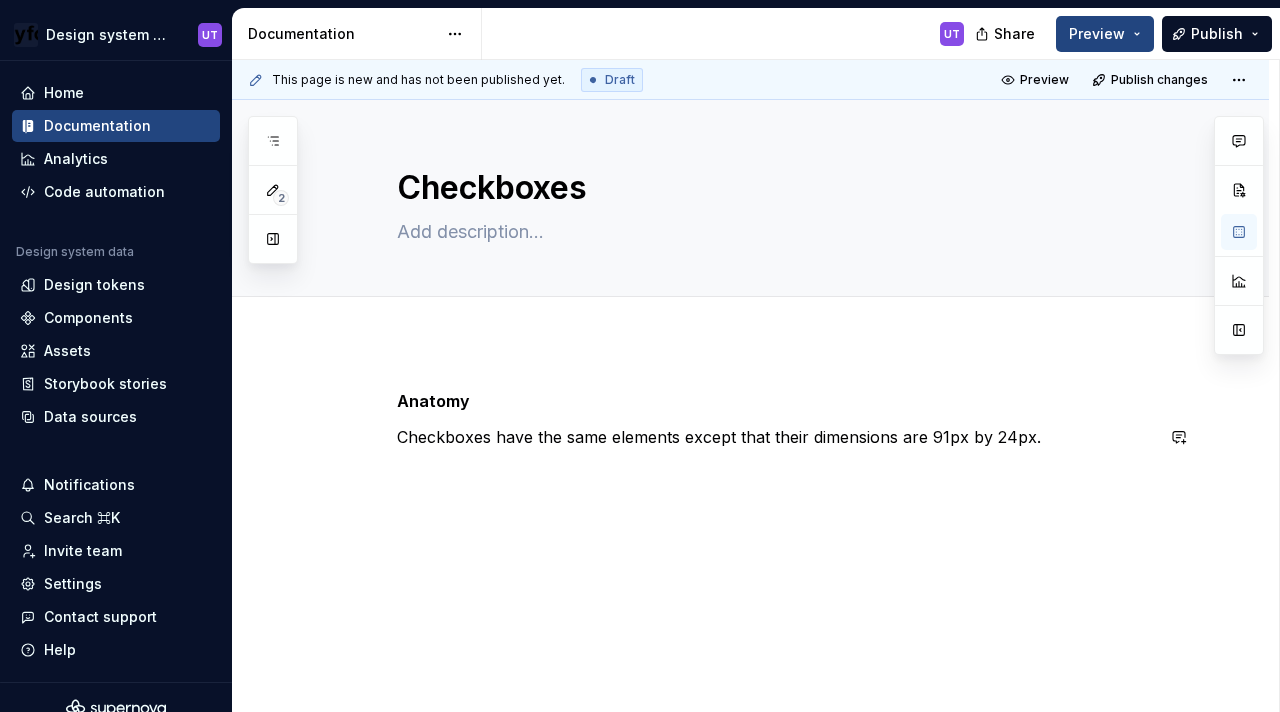click on "Anatomy Checkboxes have the same elements except that their dimensions are 91px by 24px." at bounding box center (775, 427) 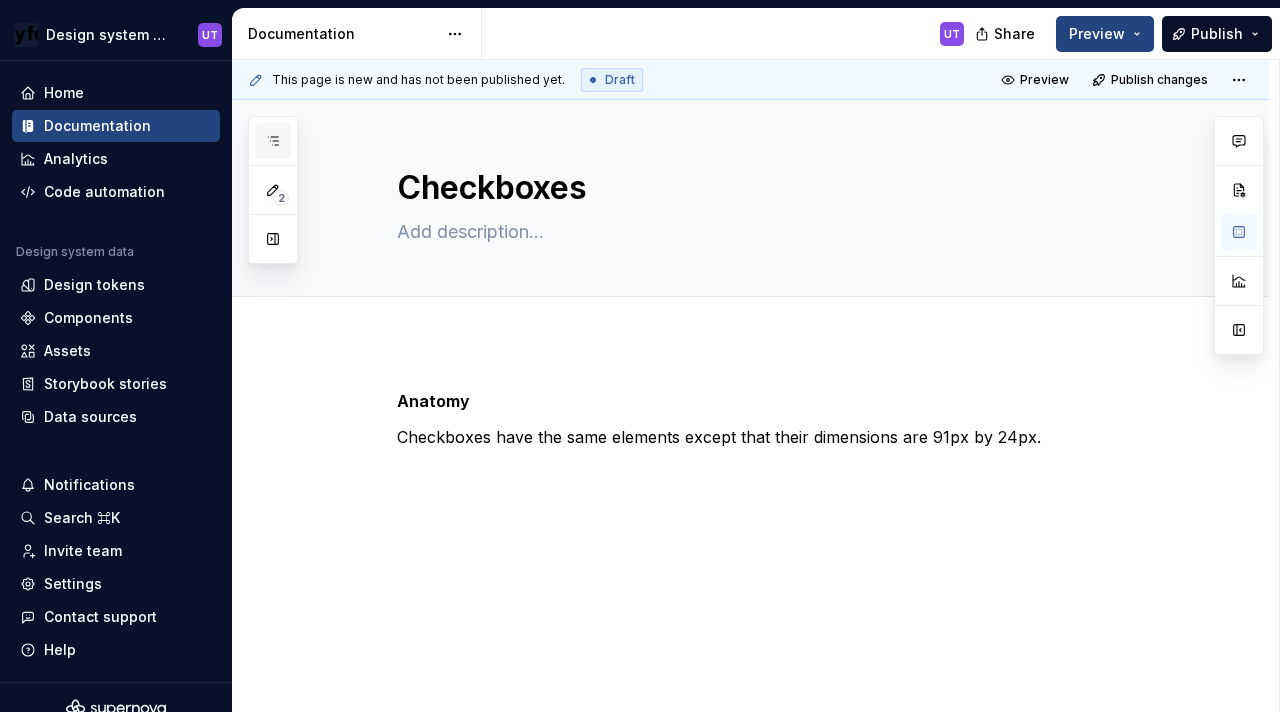 scroll, scrollTop: 0, scrollLeft: 0, axis: both 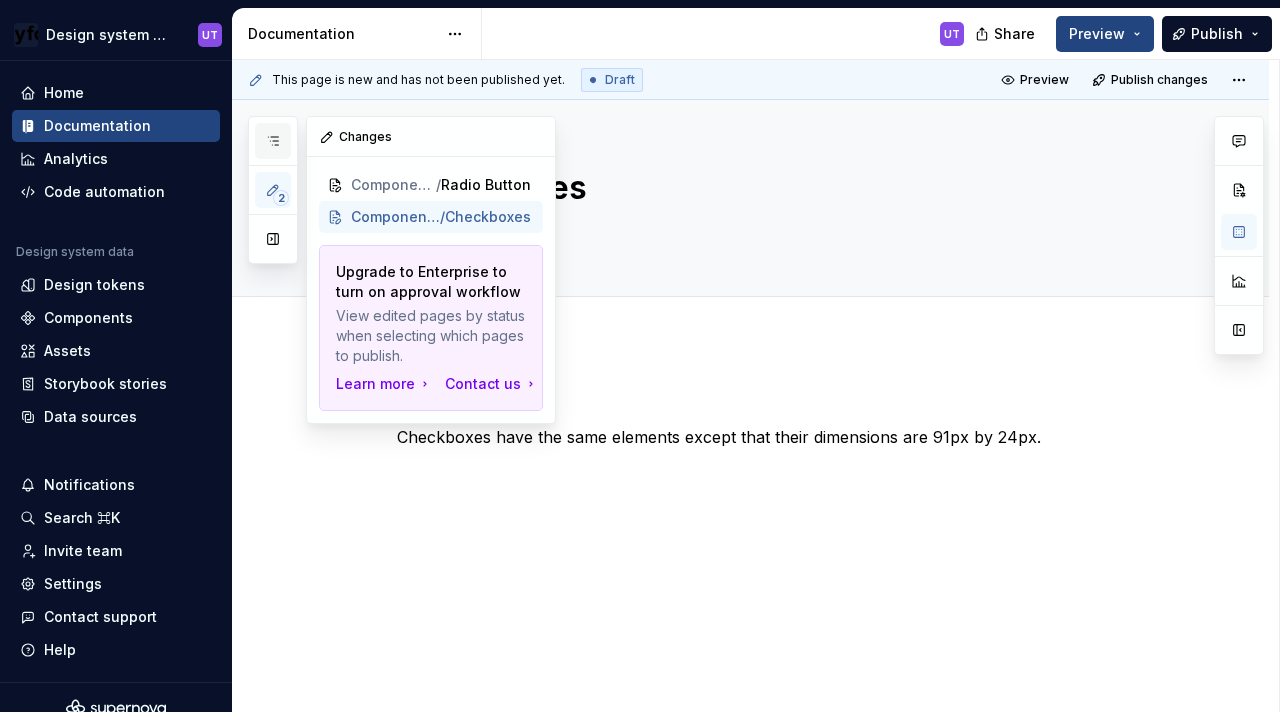click at bounding box center (273, 141) 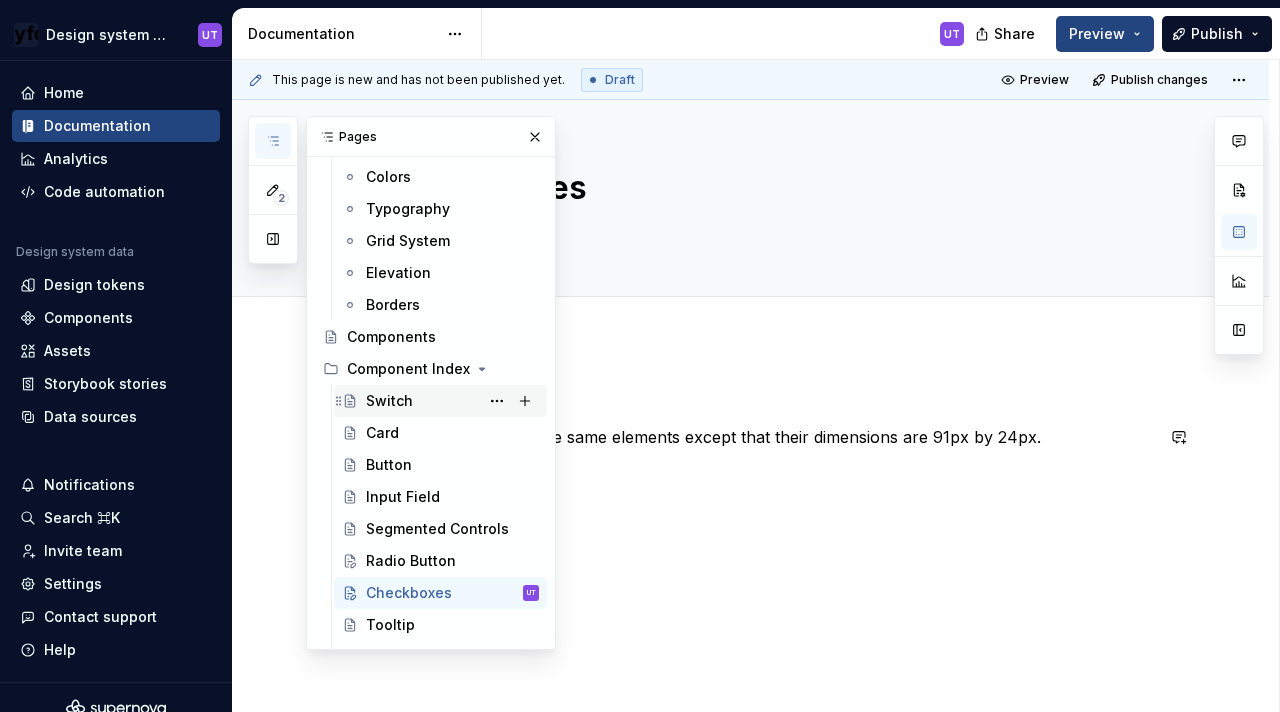 scroll, scrollTop: 170, scrollLeft: 0, axis: vertical 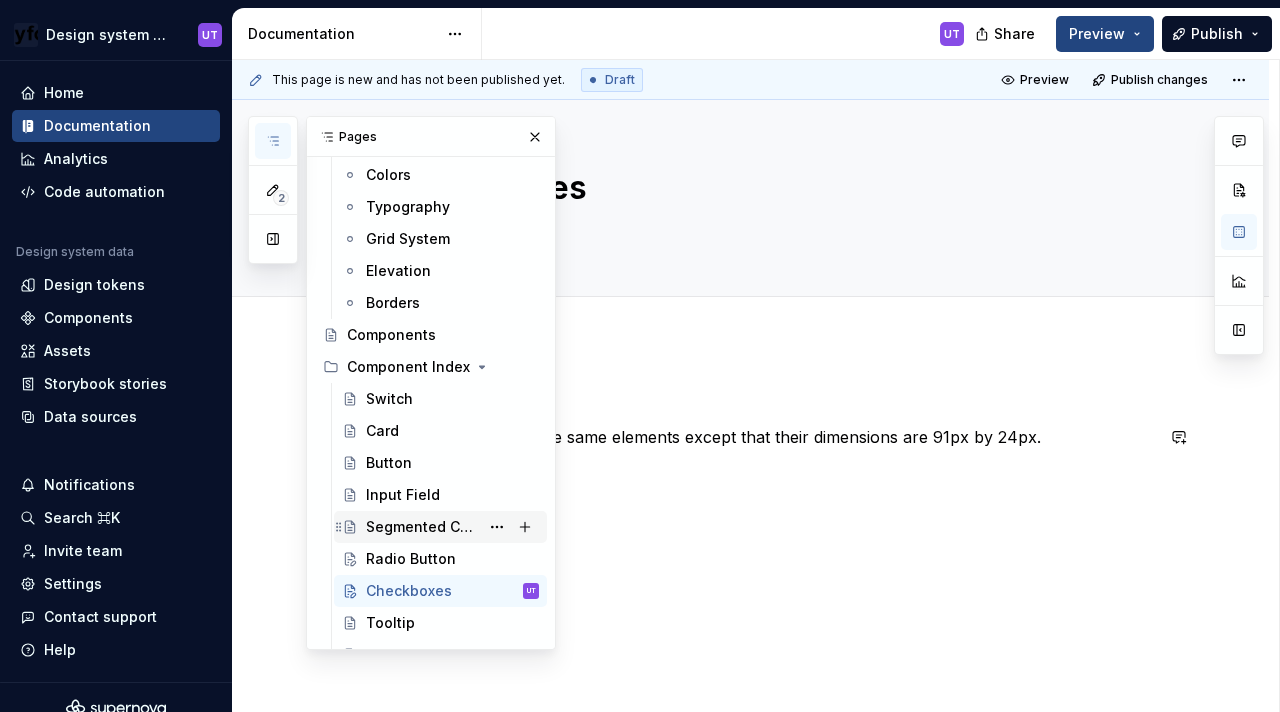 click on "Segmented Controls" at bounding box center [440, 527] 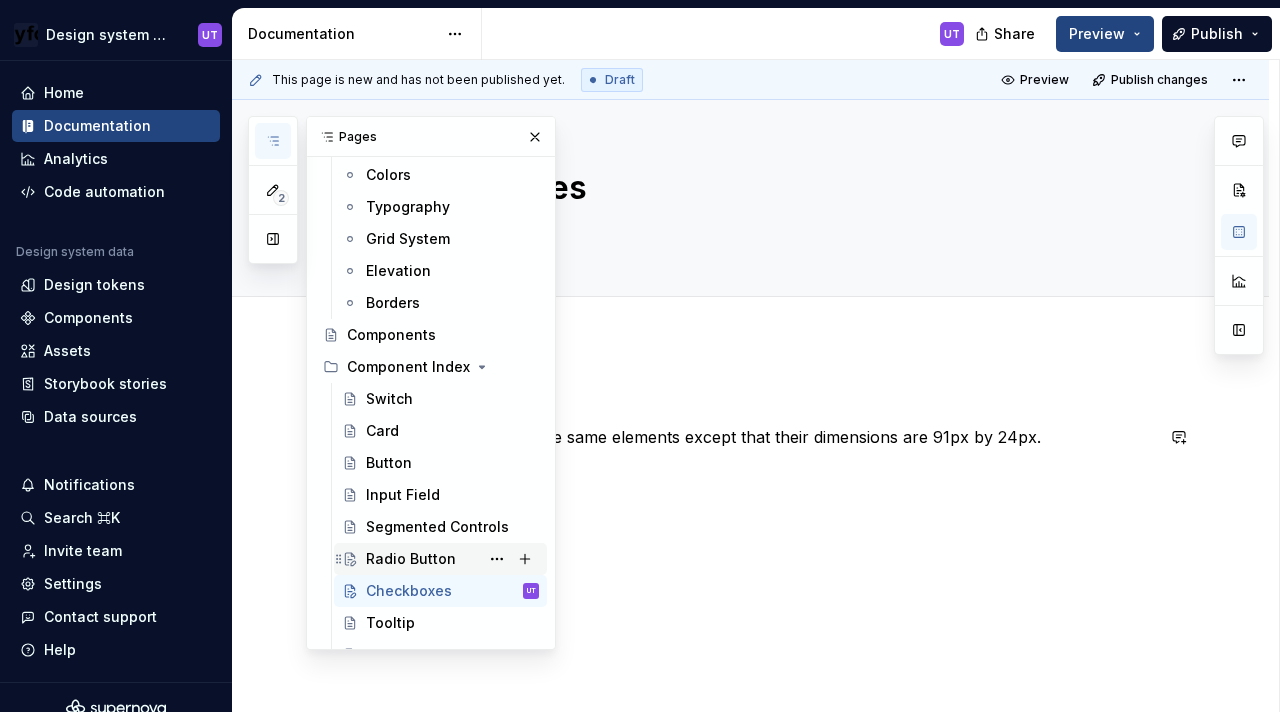 click on "Radio Button" at bounding box center (411, 559) 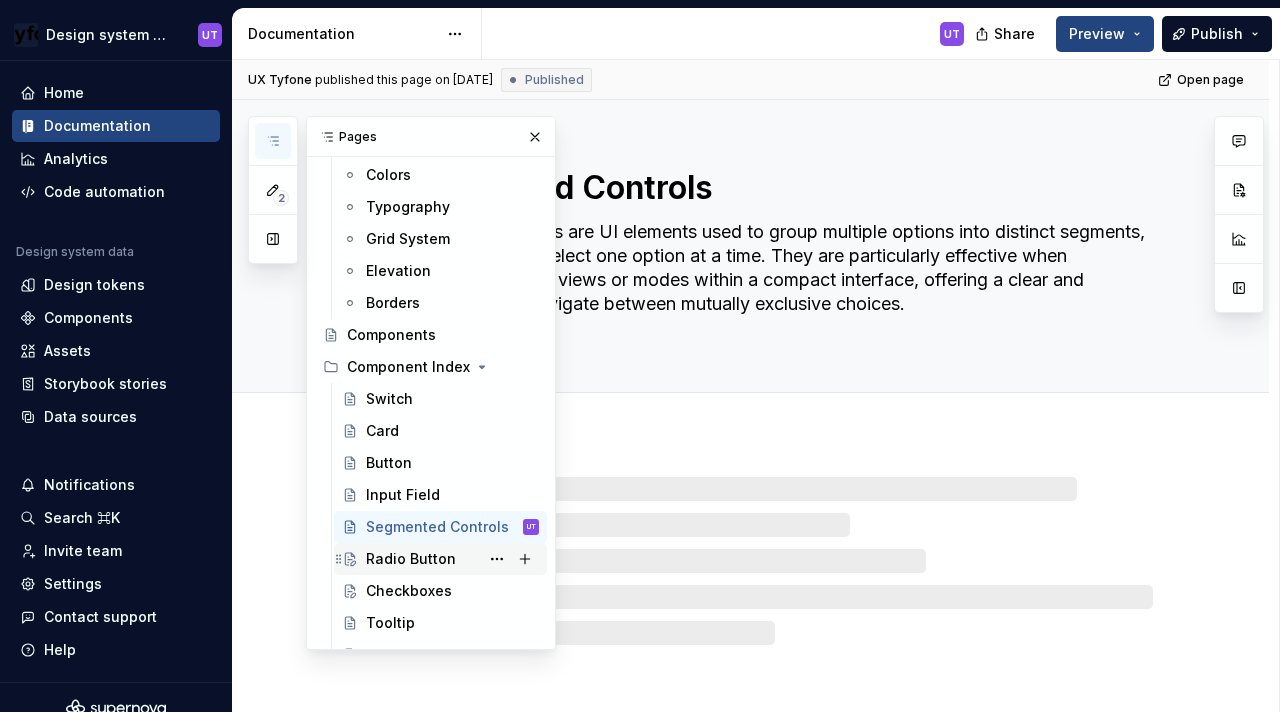 click on "Radio Button" at bounding box center (411, 559) 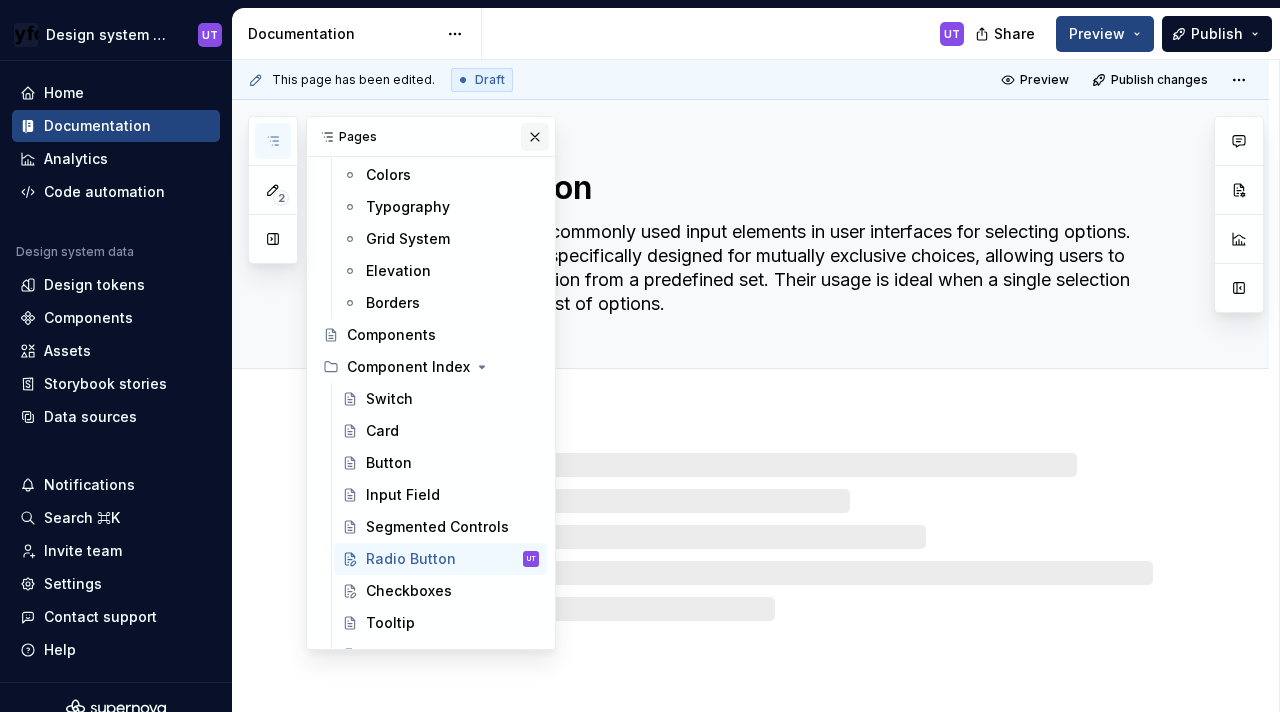 click at bounding box center [535, 137] 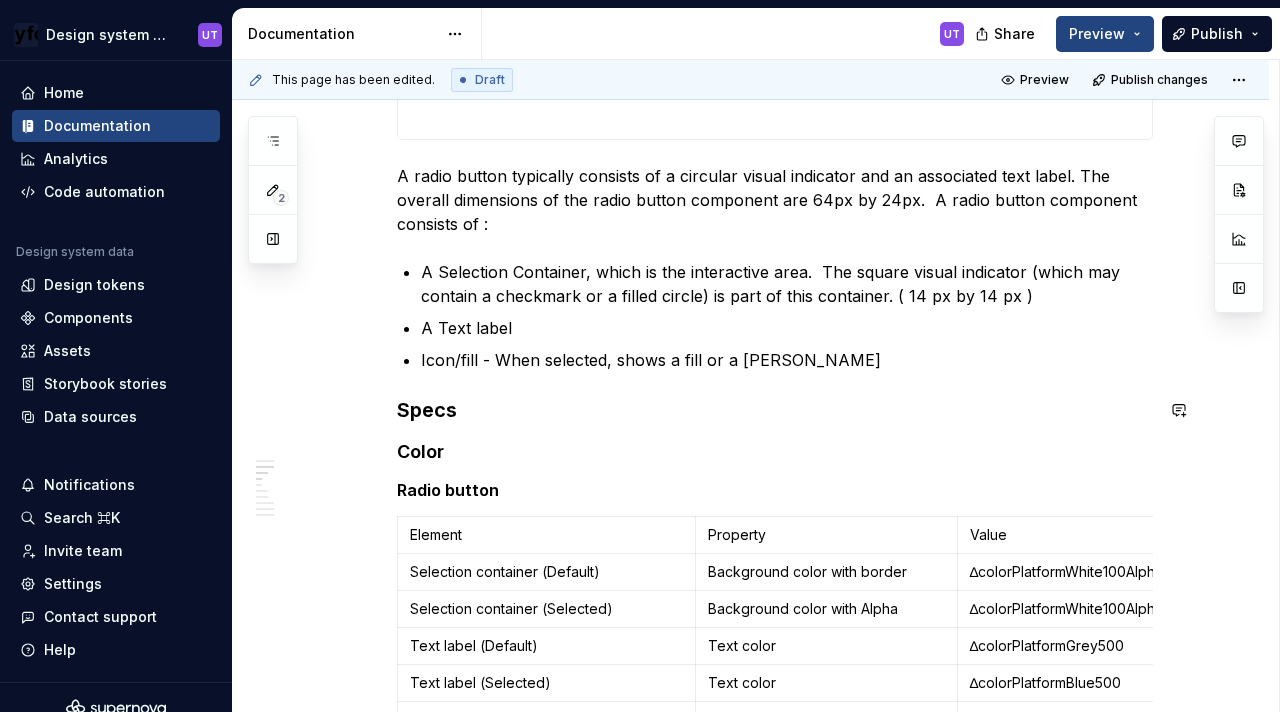 scroll, scrollTop: 860, scrollLeft: 0, axis: vertical 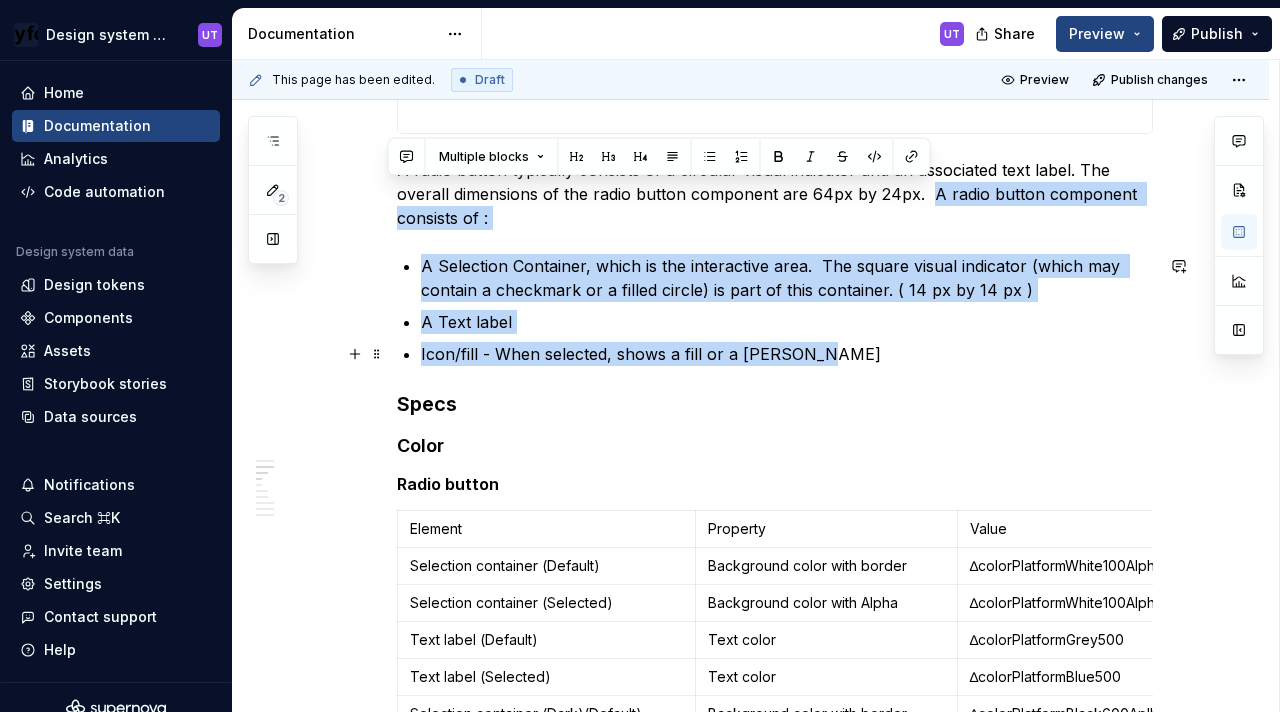 drag, startPoint x: 927, startPoint y: 194, endPoint x: 909, endPoint y: 350, distance: 157.03503 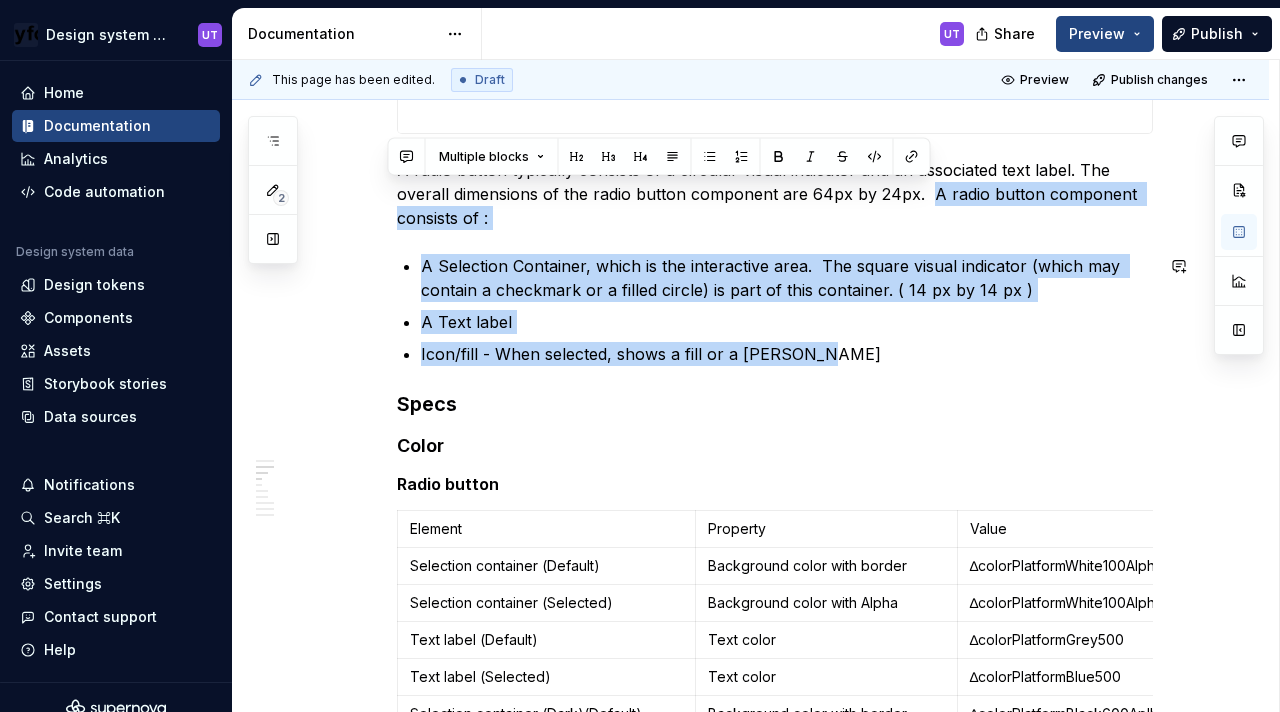 copy on "A radio button component consists of :  A Selection Container, which is the interactive area.  The square visual indicator (which may contain a checkmark or a filled circle) is part of this container. ( 14 px by 14 px ) A Text label Icon/fill - When selected, shows a fill or a [PERSON_NAME]" 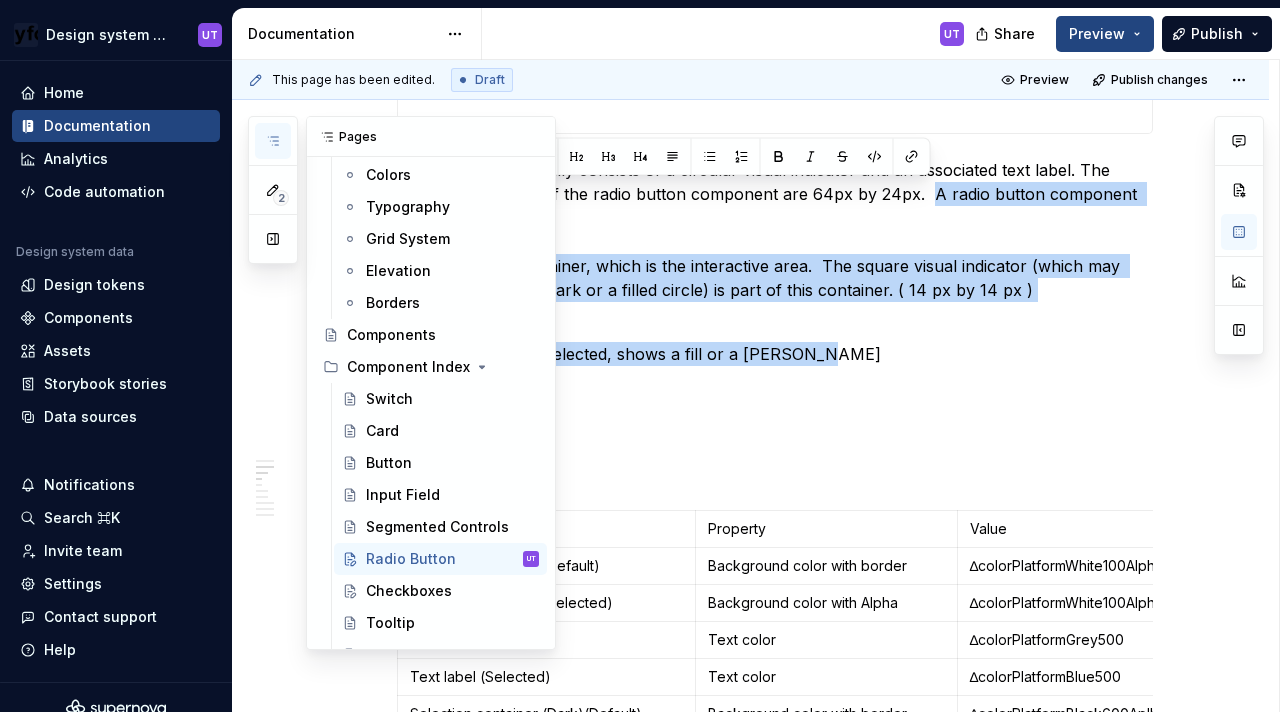 click at bounding box center [273, 141] 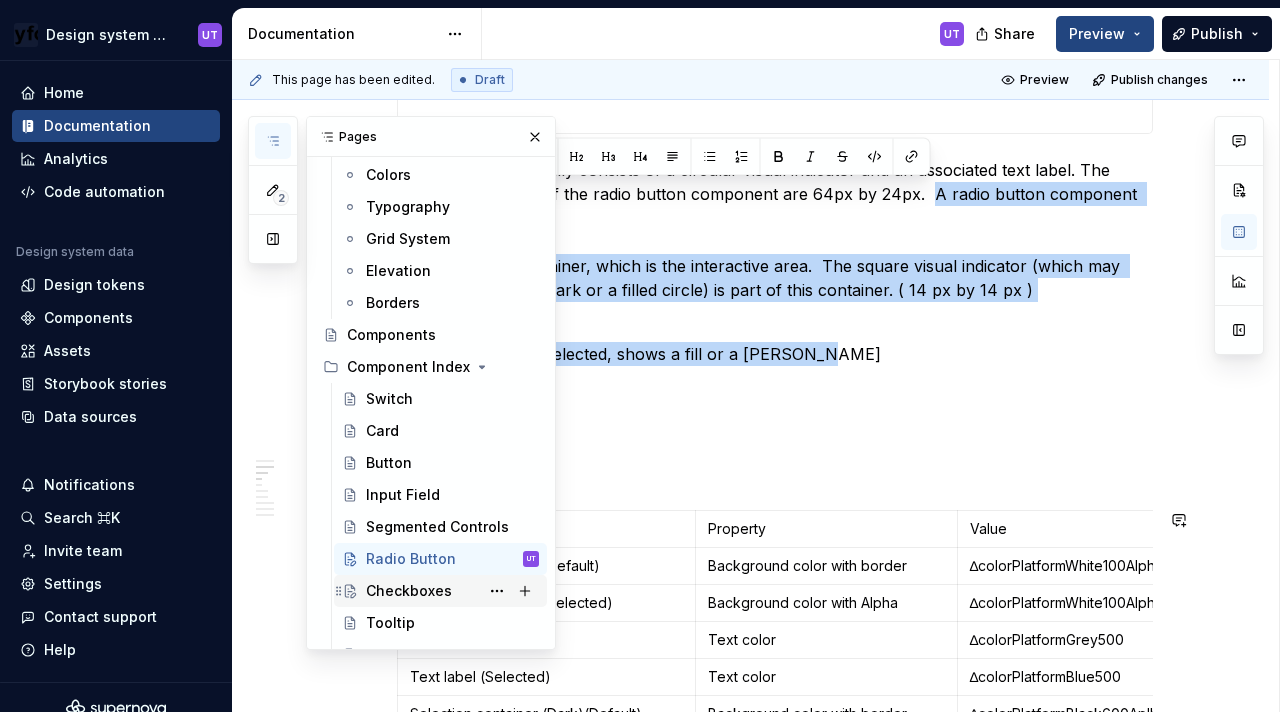 click on "Checkboxes" at bounding box center [409, 591] 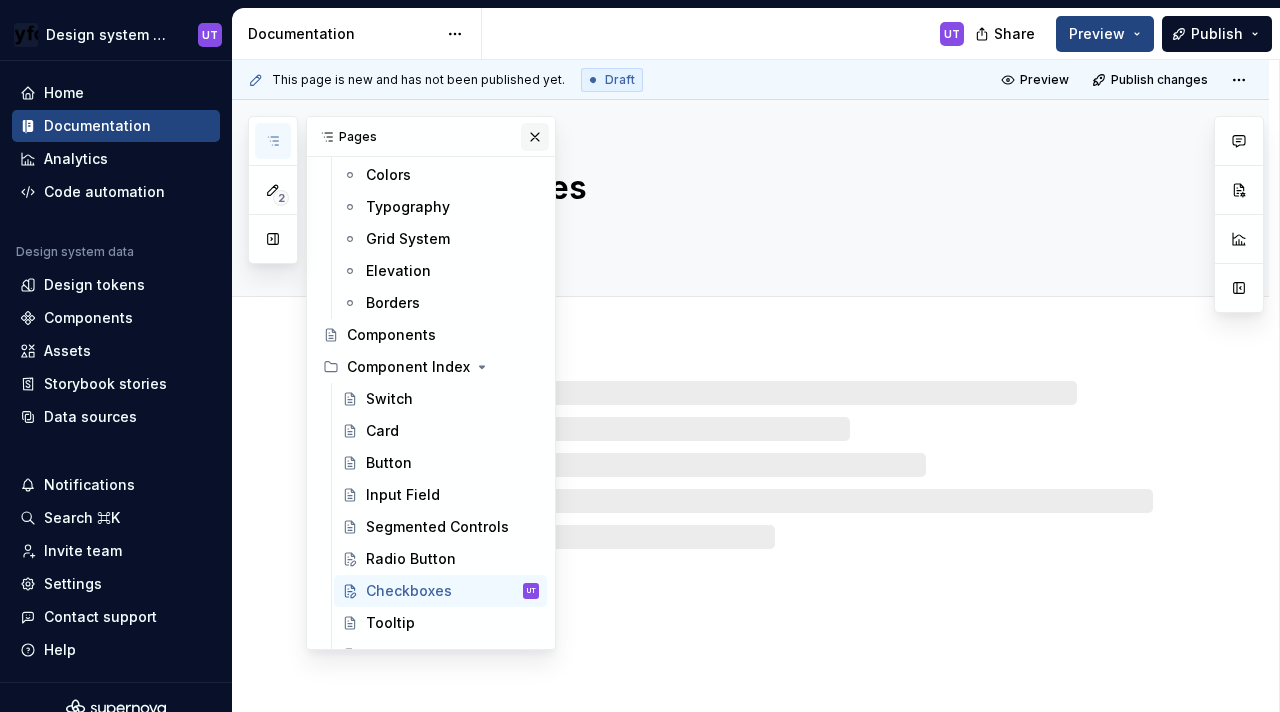click at bounding box center [535, 137] 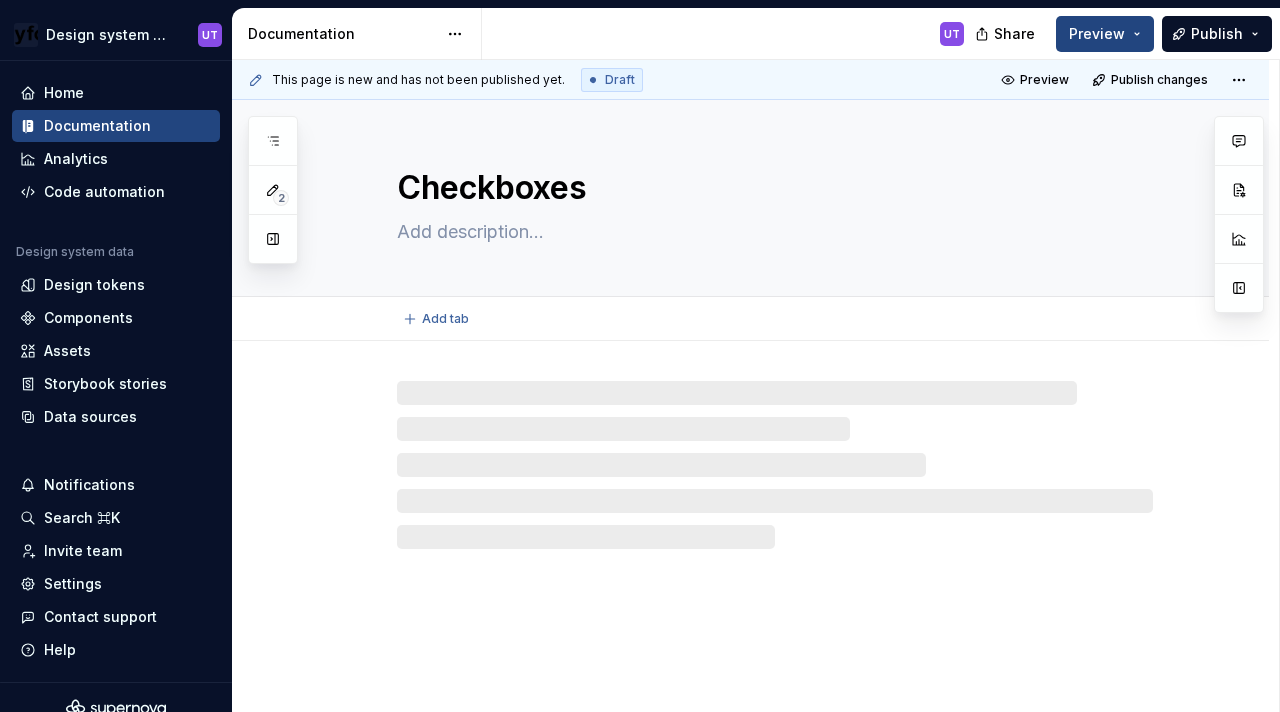 type on "*" 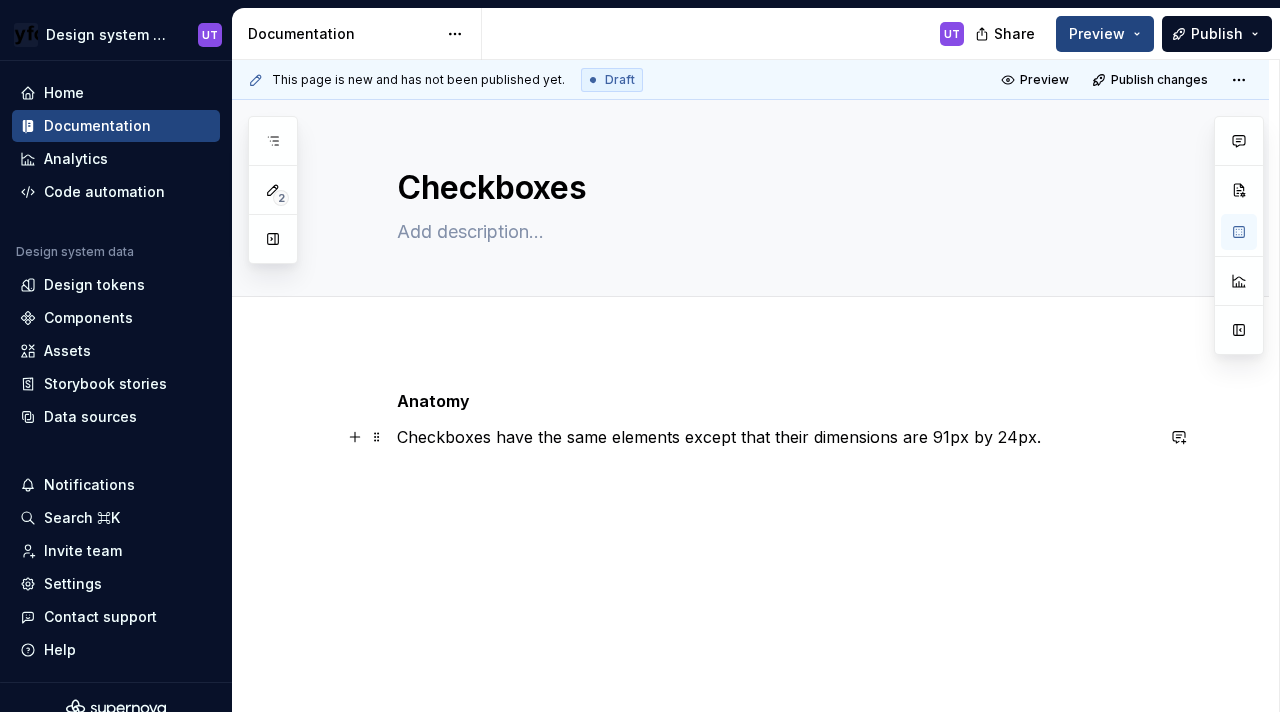 click on "Checkboxes have the same elements except that their dimensions are 91px by 24px." at bounding box center (775, 437) 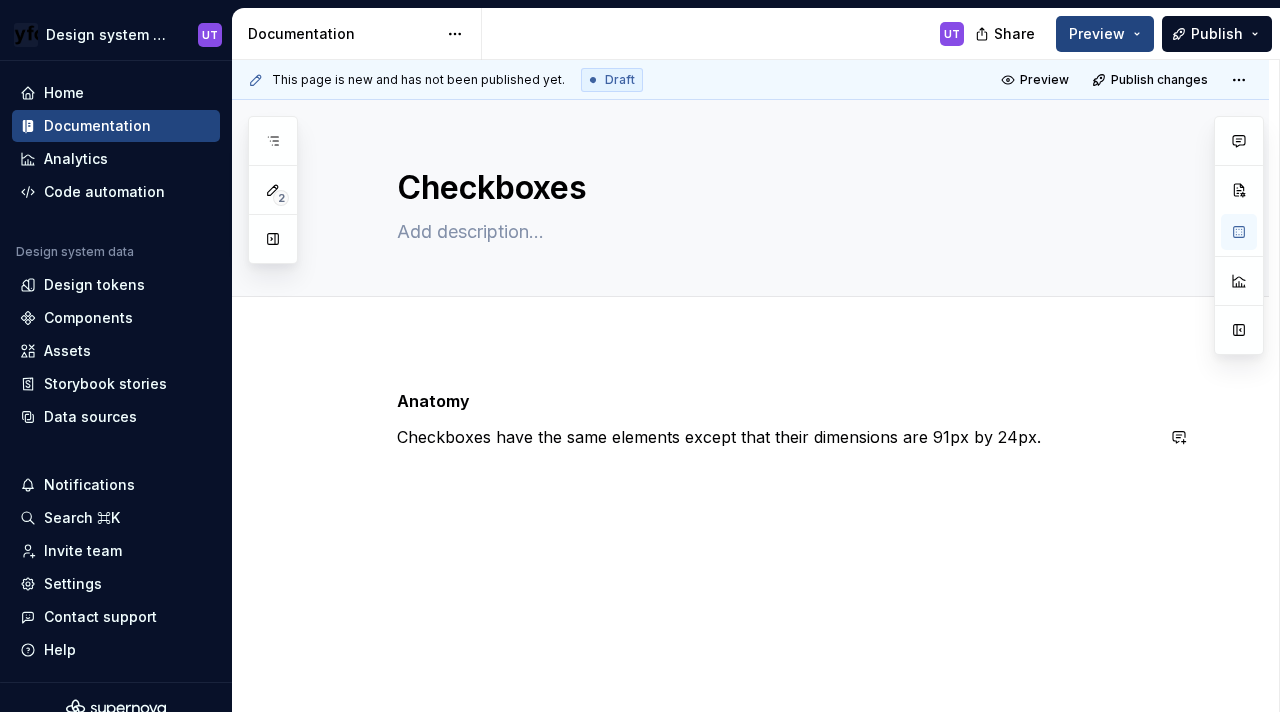 type 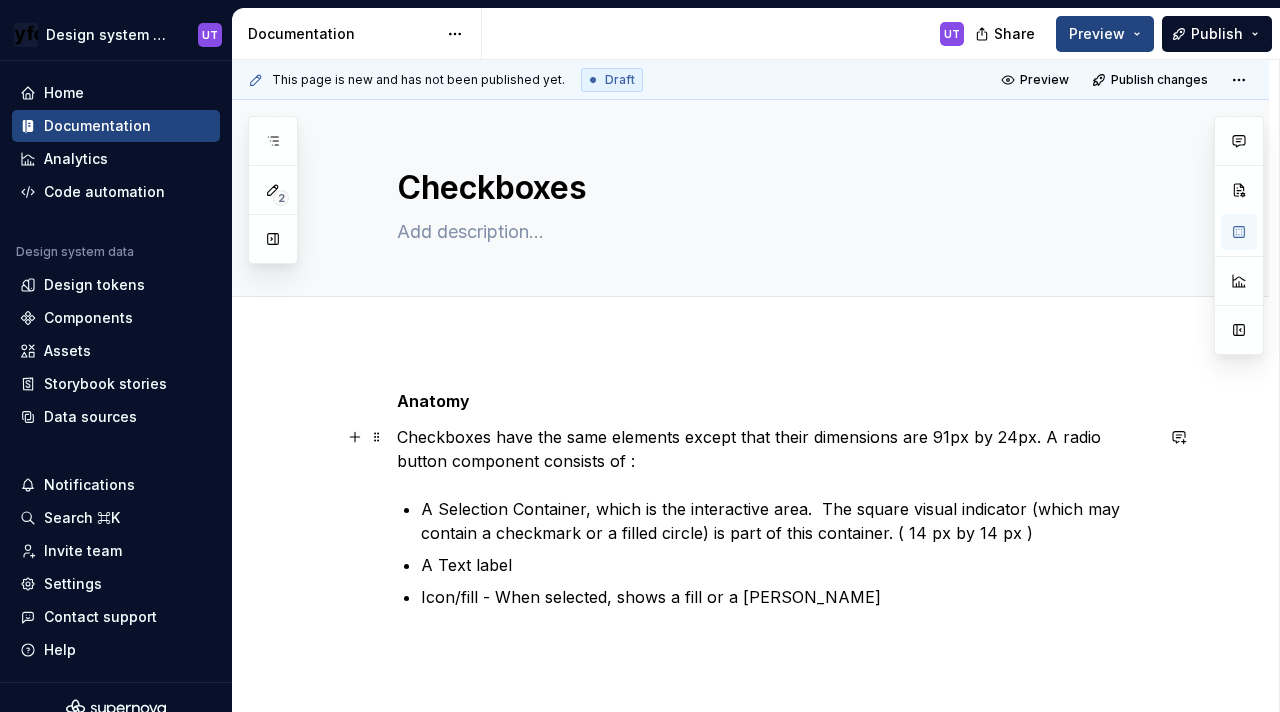 click on "Checkboxes have the same elements except that their dimensions are 91px by 24px. A radio button component consists of :" at bounding box center (775, 449) 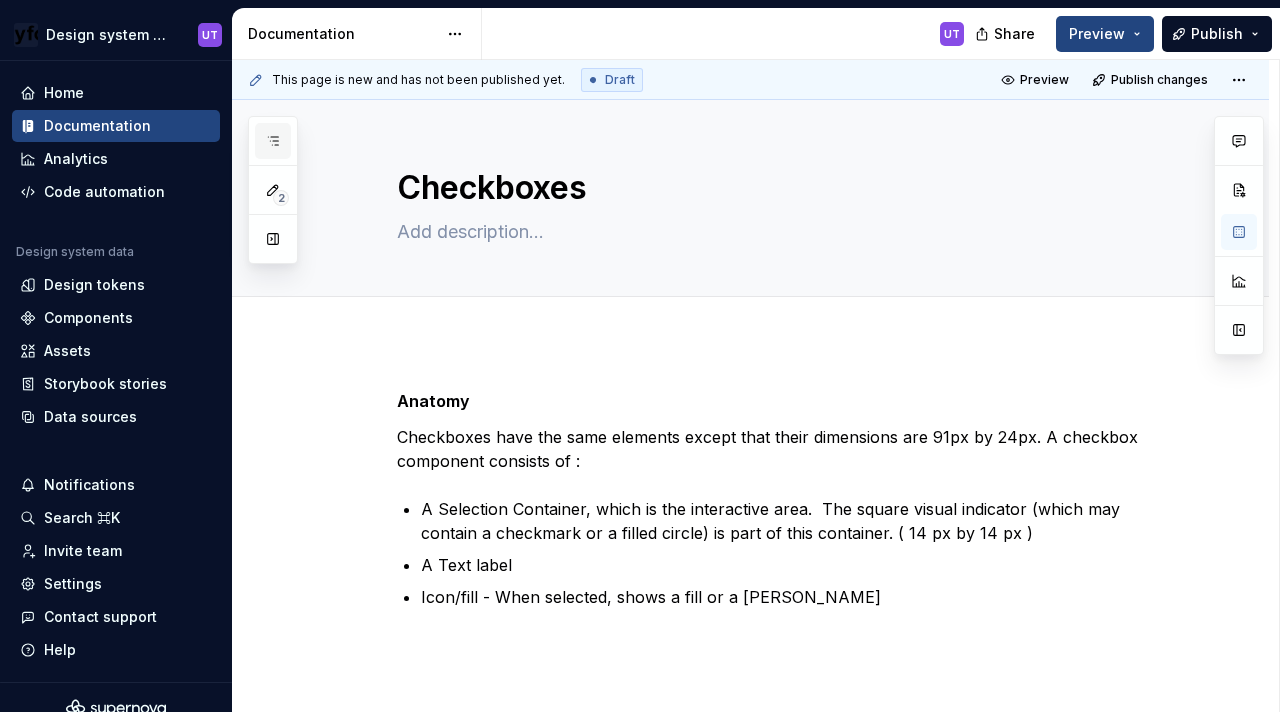click at bounding box center [273, 141] 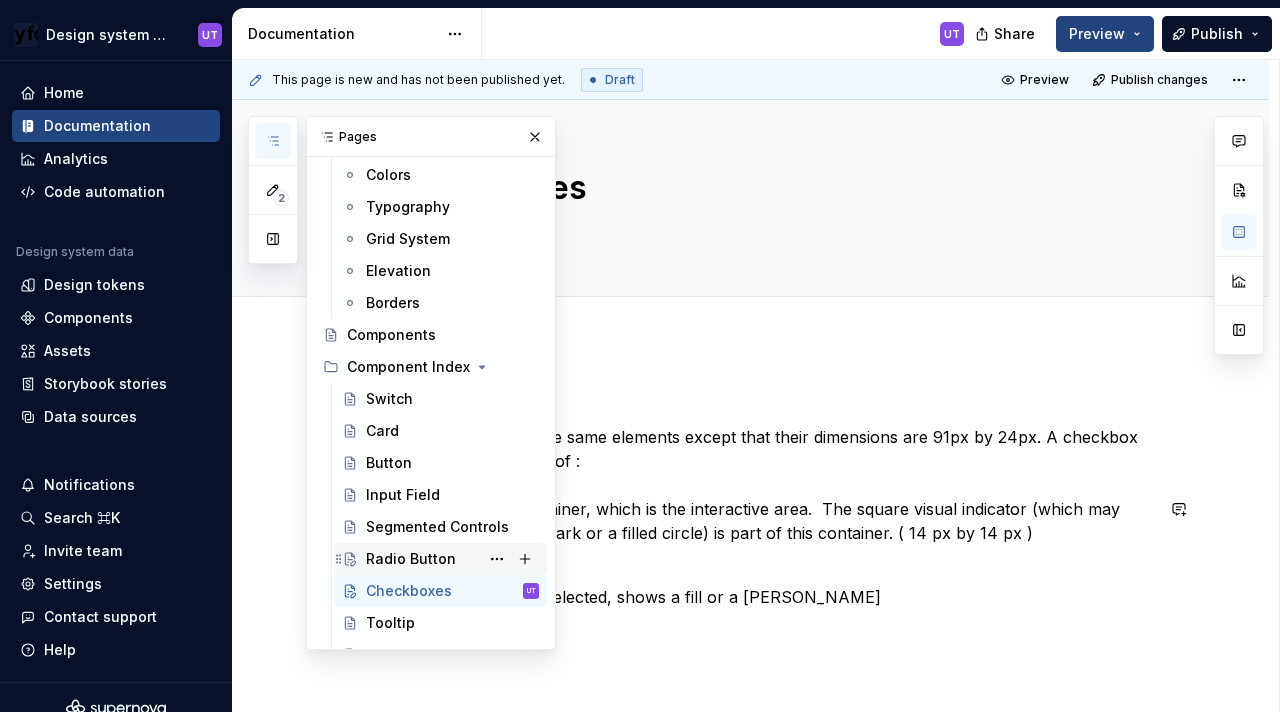 click on "Radio Button" at bounding box center [411, 559] 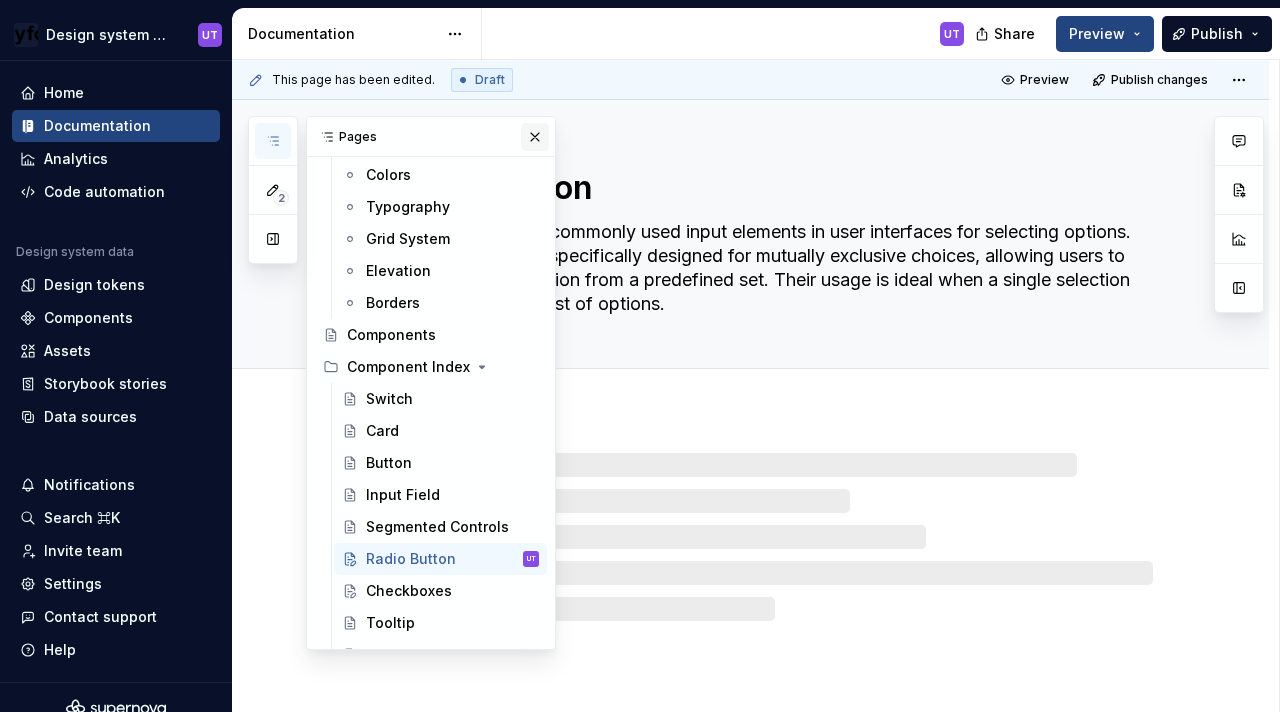 click at bounding box center [535, 137] 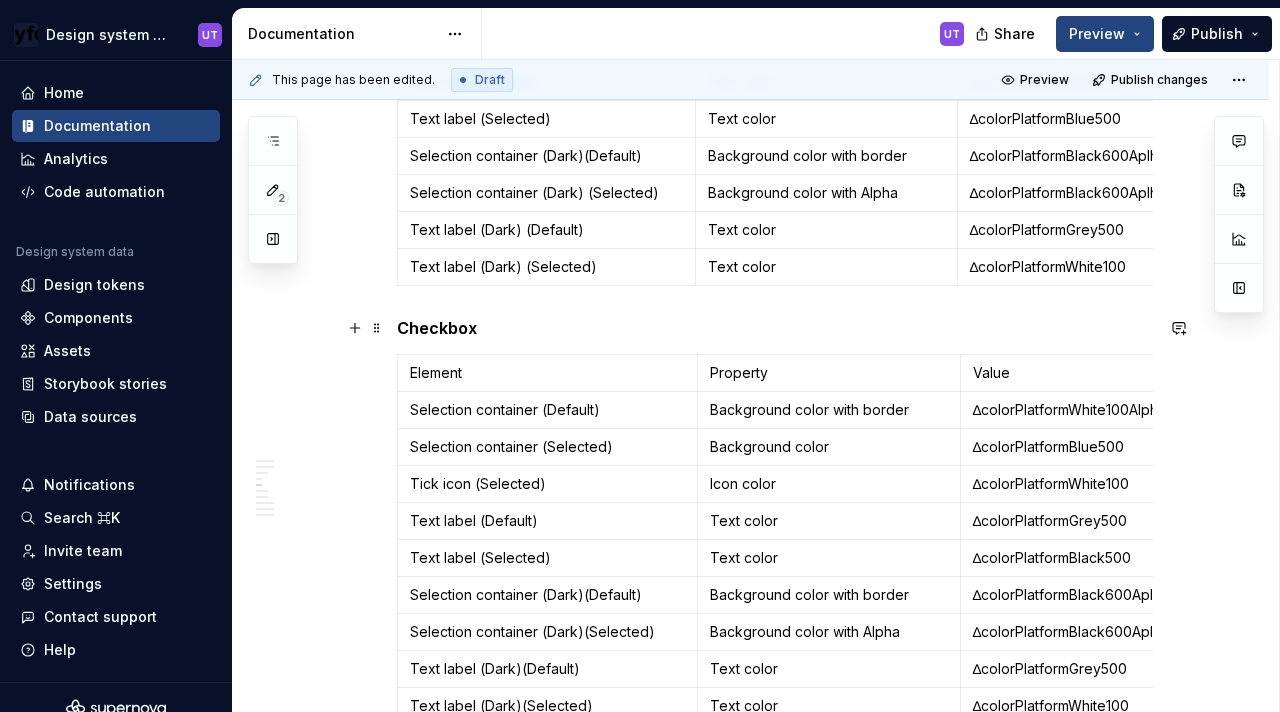 scroll, scrollTop: 1486, scrollLeft: 0, axis: vertical 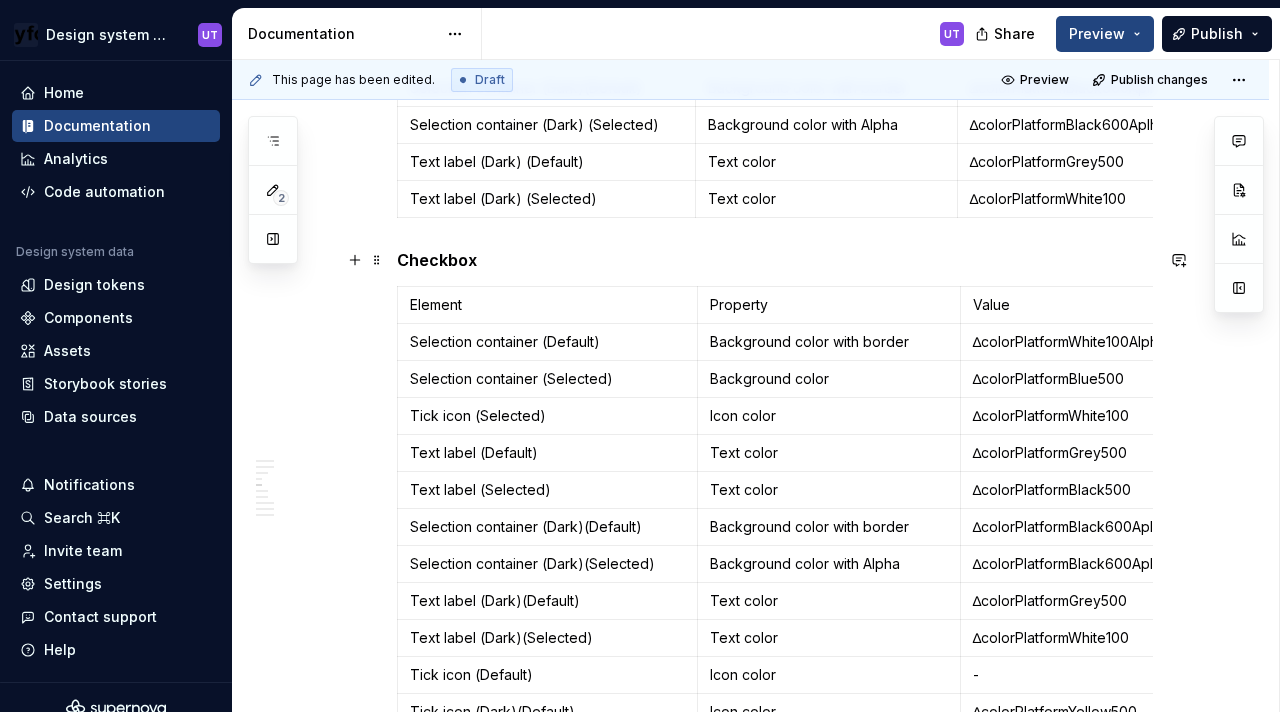 click on "Anatomy A radio button typically consists of a circular visual indicator and an associated text label. The overall dimensions of the radio button component are 64px by 24px.  A radio button component consists of :  A Selection Container, which is the interactive area.  The square visual indicator (which may contain a checkmark or a filled circle) is part of this container. ( 14 px by 14 px ) A Text label Icon/fill - When selected, shows a fill or a tick mark Specs Color Radio button Element Property Value Selection container (Default) Background color with border ∆colorPlatformWhite100AlphaBlue500 Selection container (Selected) Background color with Alpha ∆colorPlatformWhite100AlphaBlue500 Text label (Default) Text color ∆colorPlatformGrey500 Text label (Selected) Text color ∆colorPlatformBlue500 Selection container (Dark)(Default) Background color with border ∆colorPlatformBlack600AplhaYellow500 Selection container (Dark) (Selected) Background color with Alpha Text label (Dark) (Default) Value" at bounding box center (750, 1463) 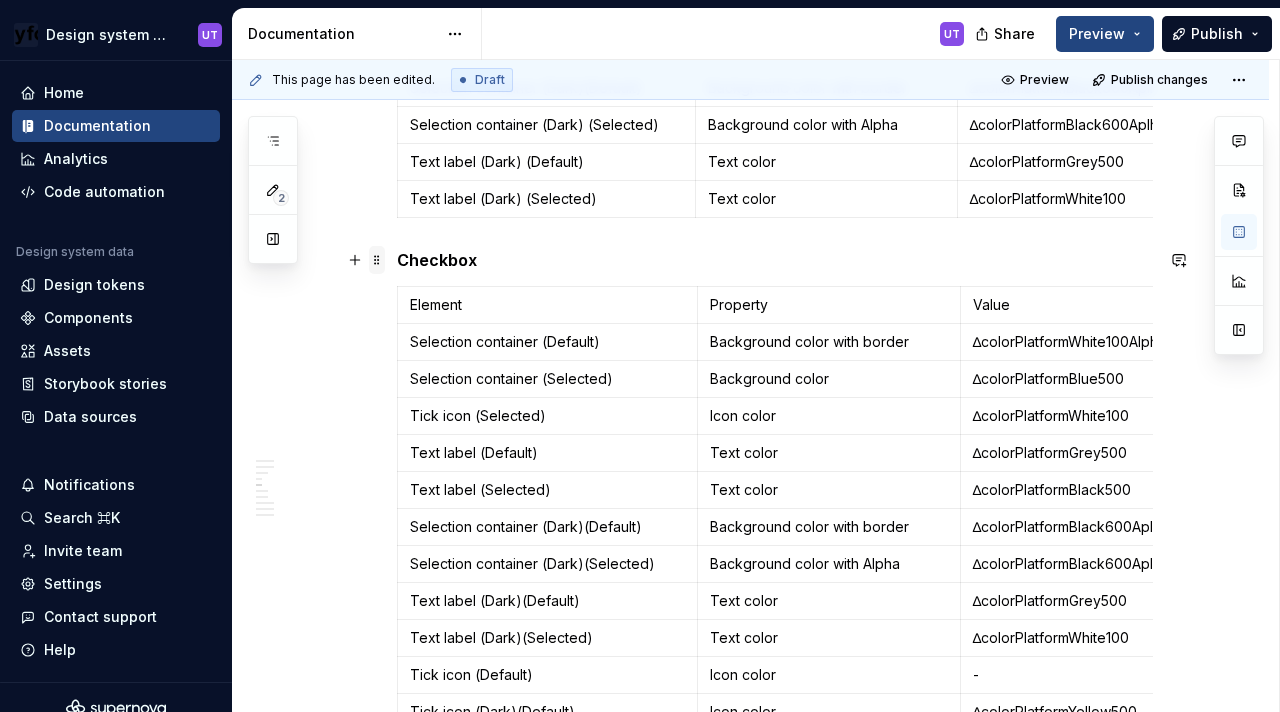 click at bounding box center (377, 260) 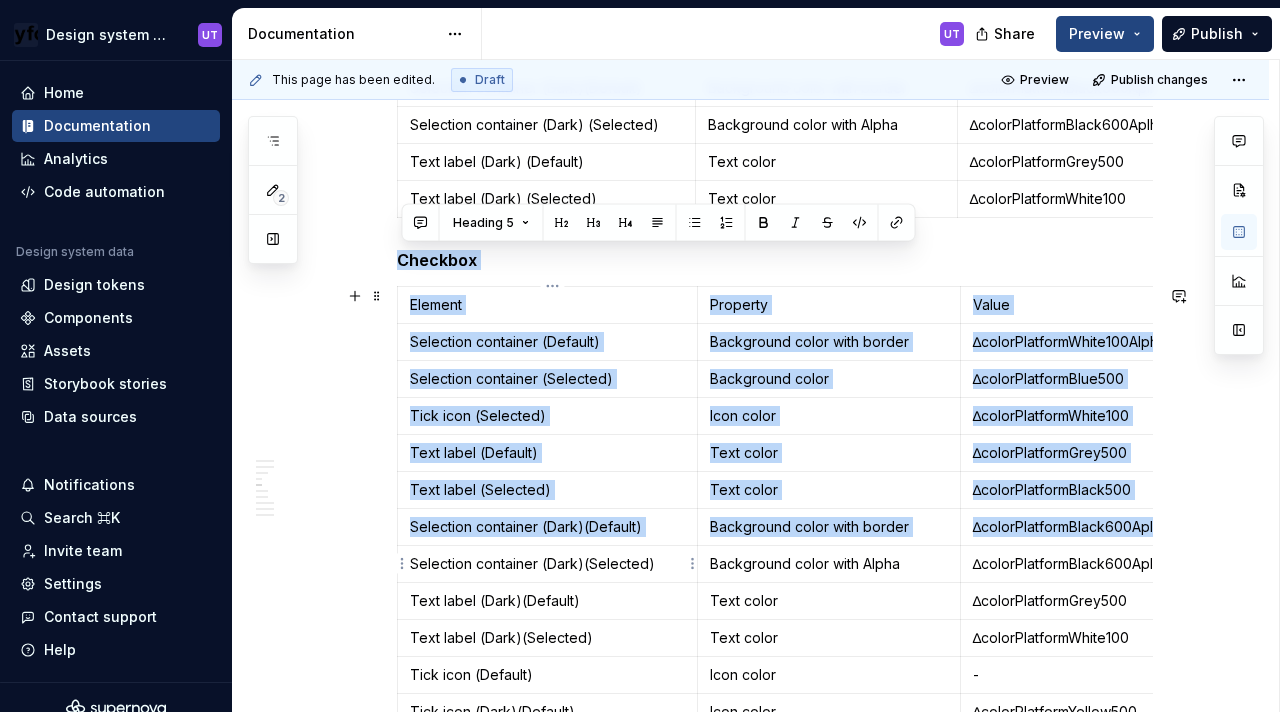 click on "Selection container (Dark)(Selected)" at bounding box center [547, 563] 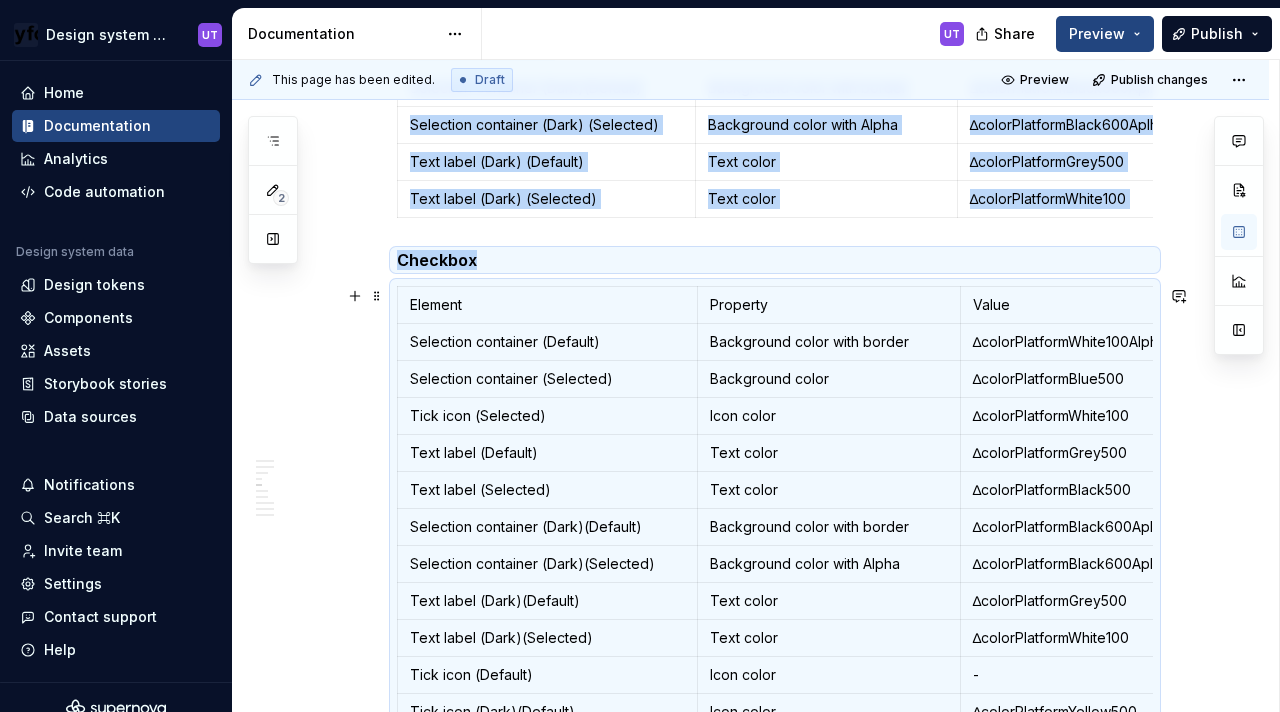 click on "Selection container (Default)" at bounding box center (547, 341) 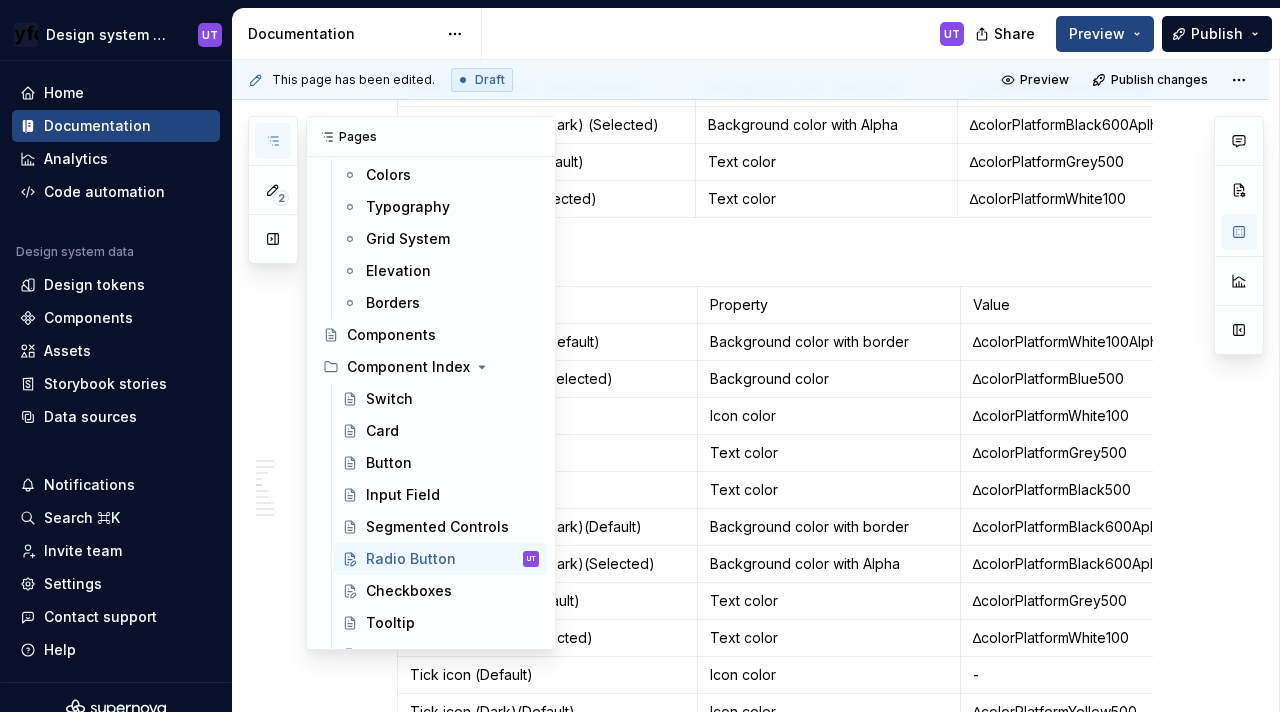 click at bounding box center (273, 141) 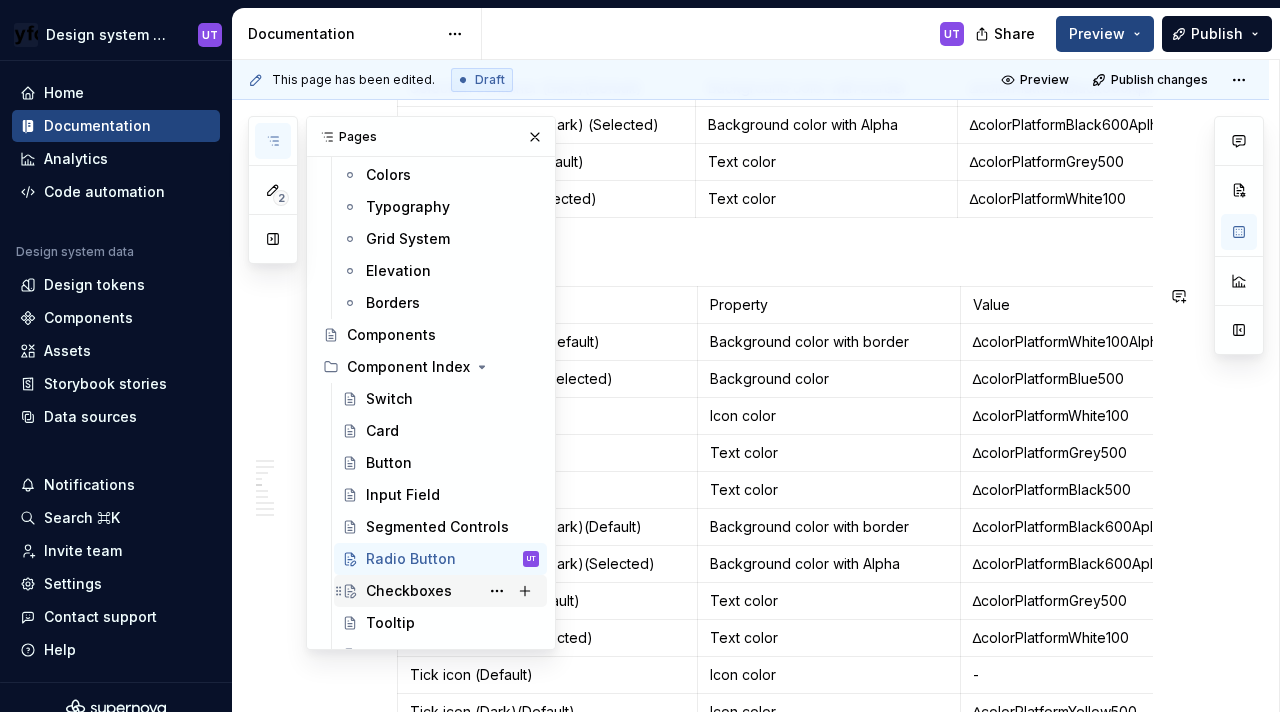 click on "Checkboxes" at bounding box center [409, 591] 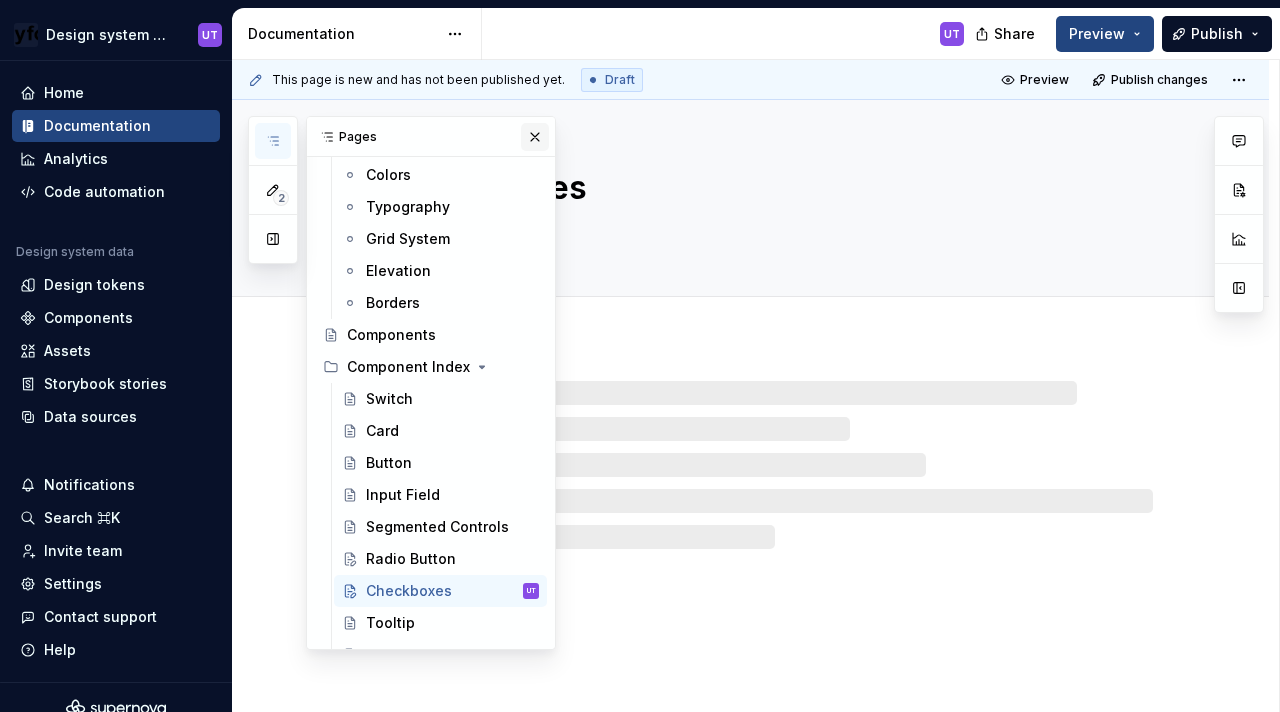click at bounding box center (535, 137) 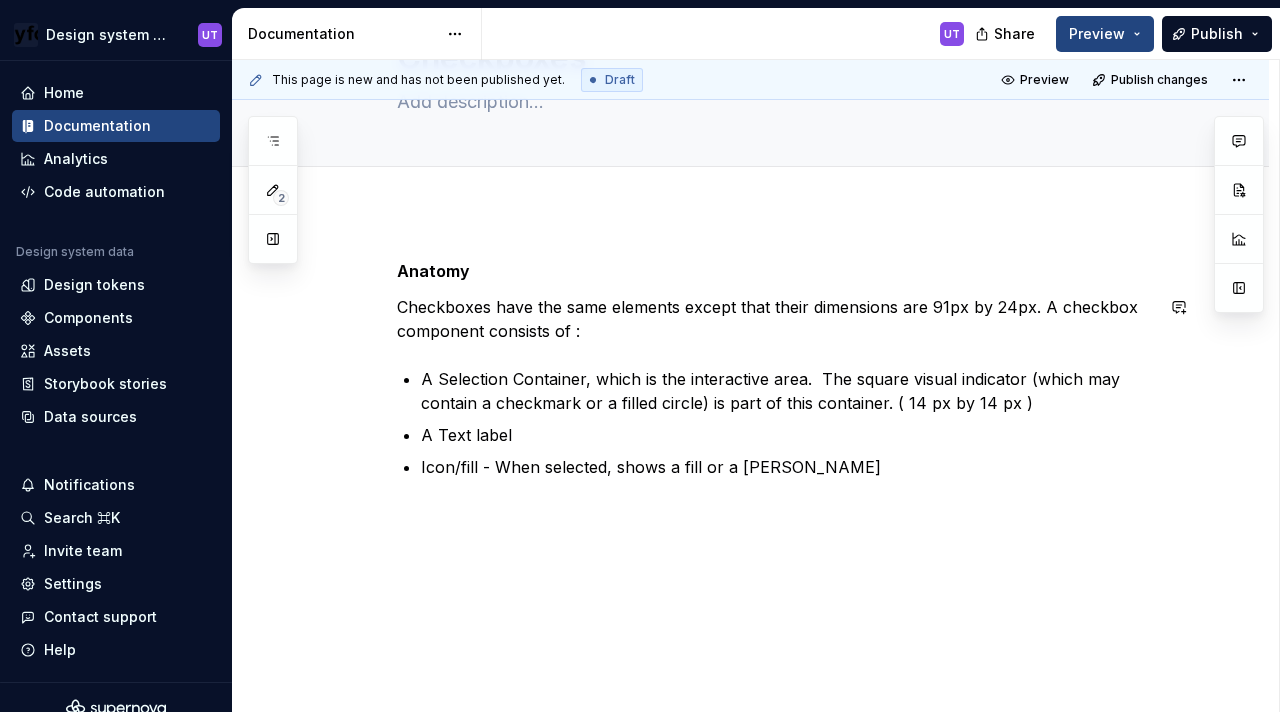 scroll, scrollTop: 134, scrollLeft: 0, axis: vertical 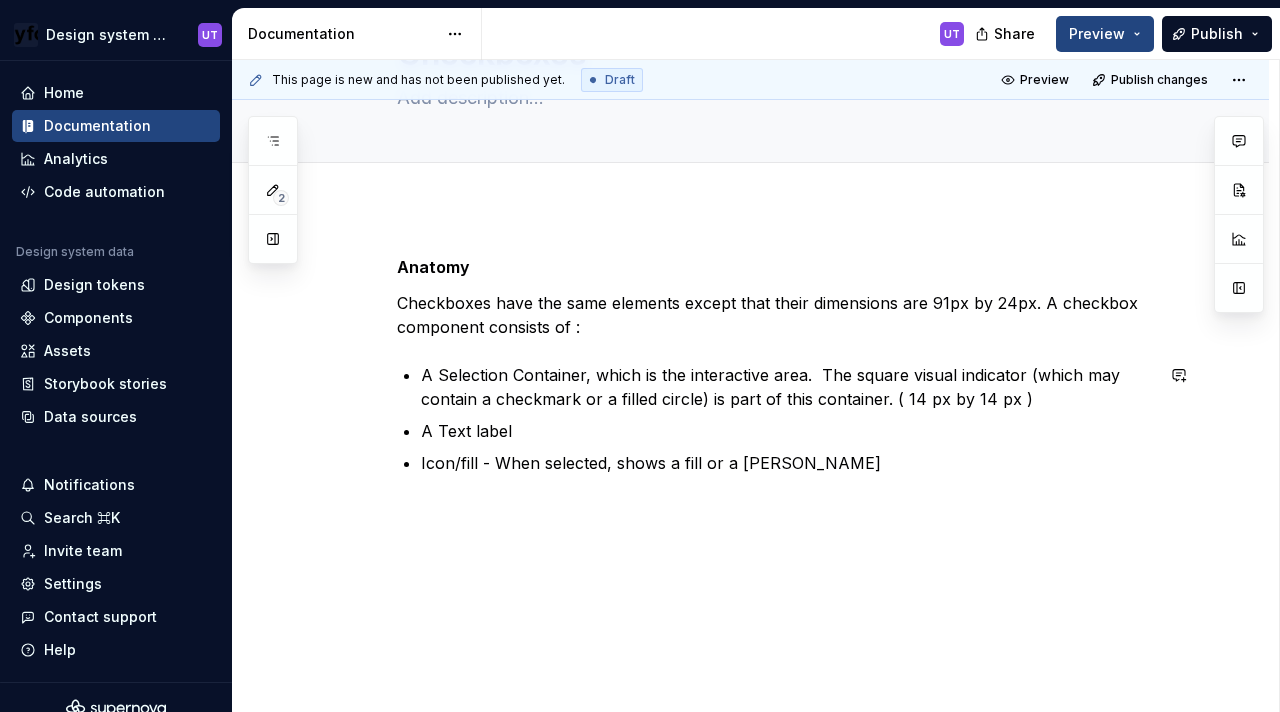 click on "Anatomy Checkboxes have the same elements except that their dimensions are 91px by 24px. A checkbox component consists of :  A Selection Container, which is the interactive area.  The square visual indicator (which may contain a checkmark or a filled circle) is part of this container. ( 14 px by 14 px ) A Text label Icon/fill - When selected, shows a fill or a [PERSON_NAME]" at bounding box center (750, 460) 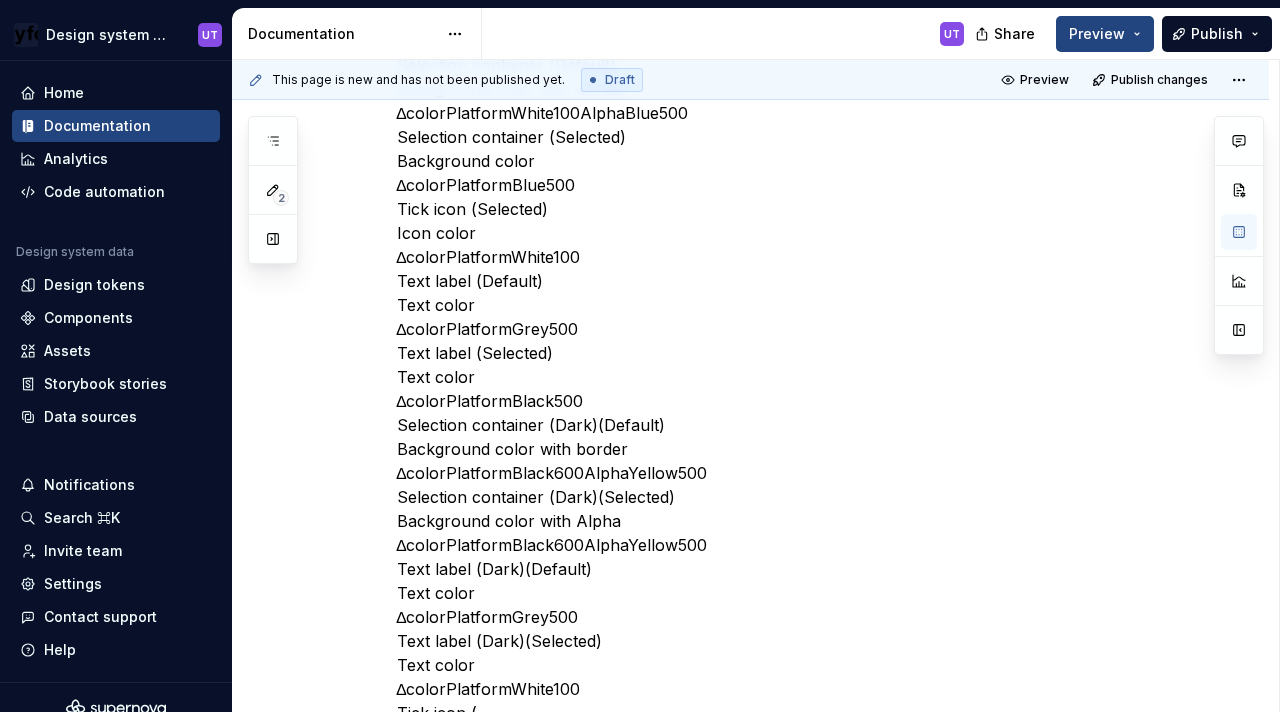 scroll, scrollTop: 182, scrollLeft: 0, axis: vertical 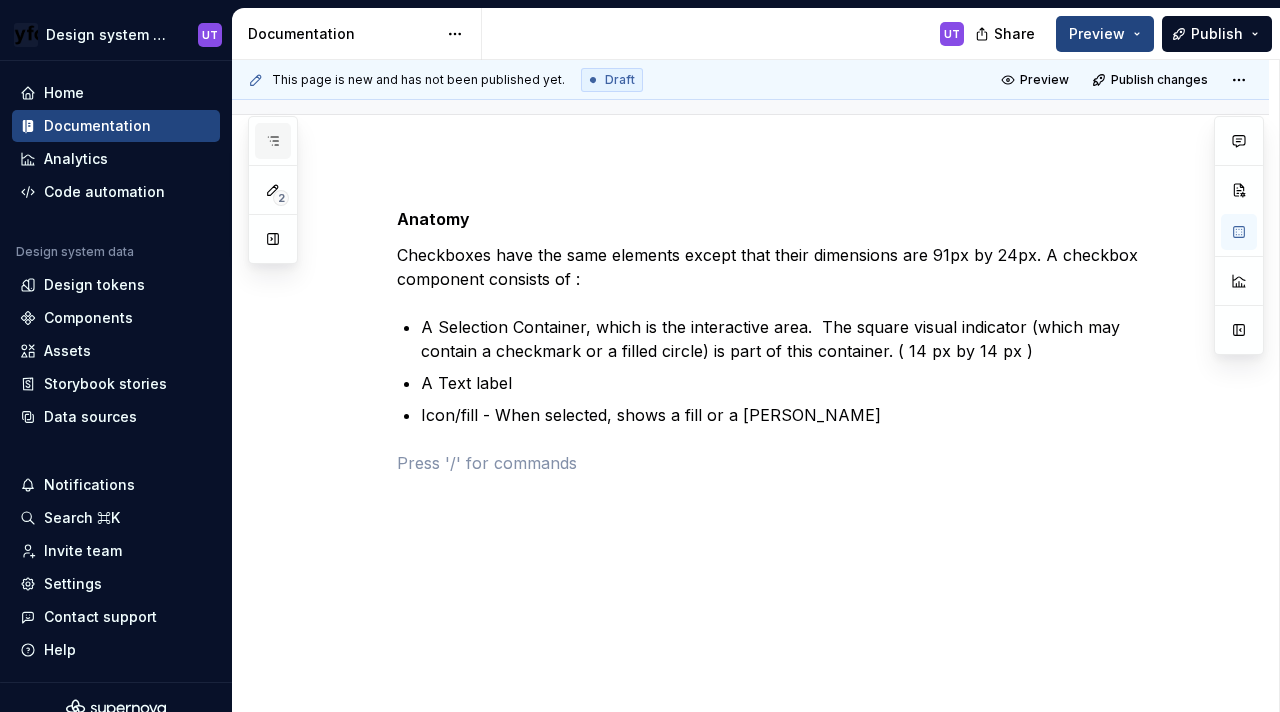 click at bounding box center [273, 141] 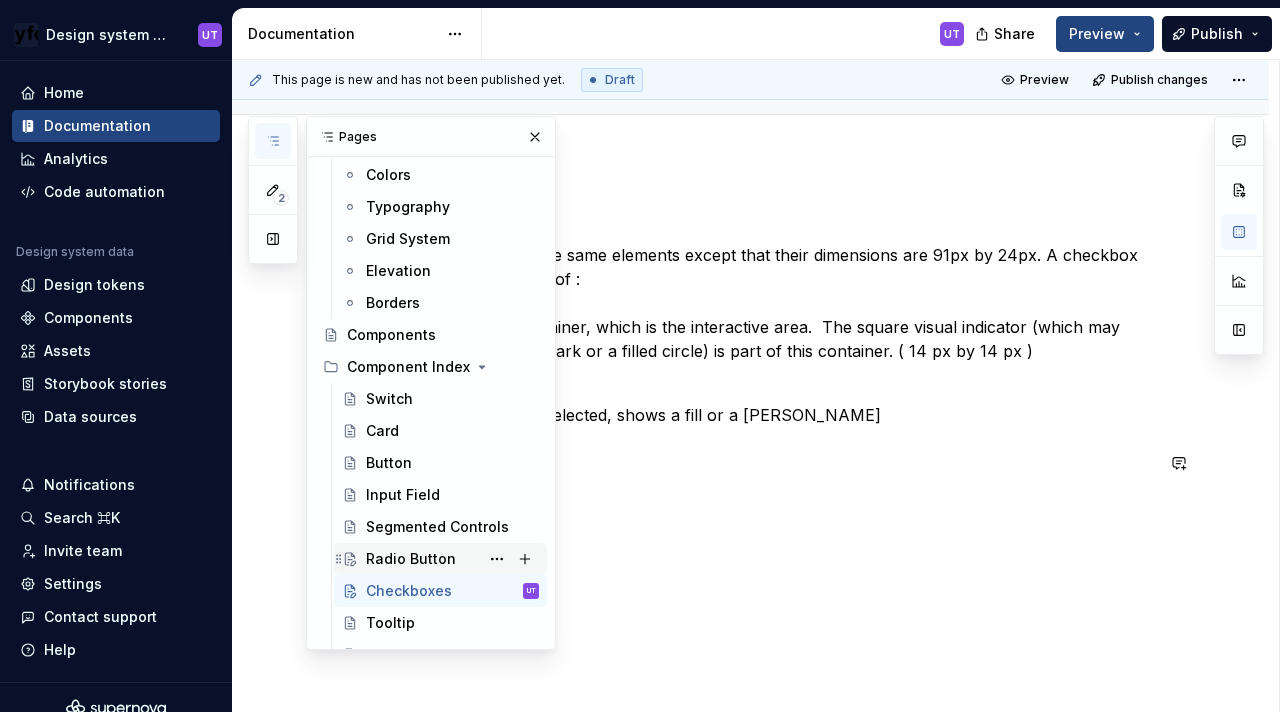 click on "Radio Button" at bounding box center (411, 559) 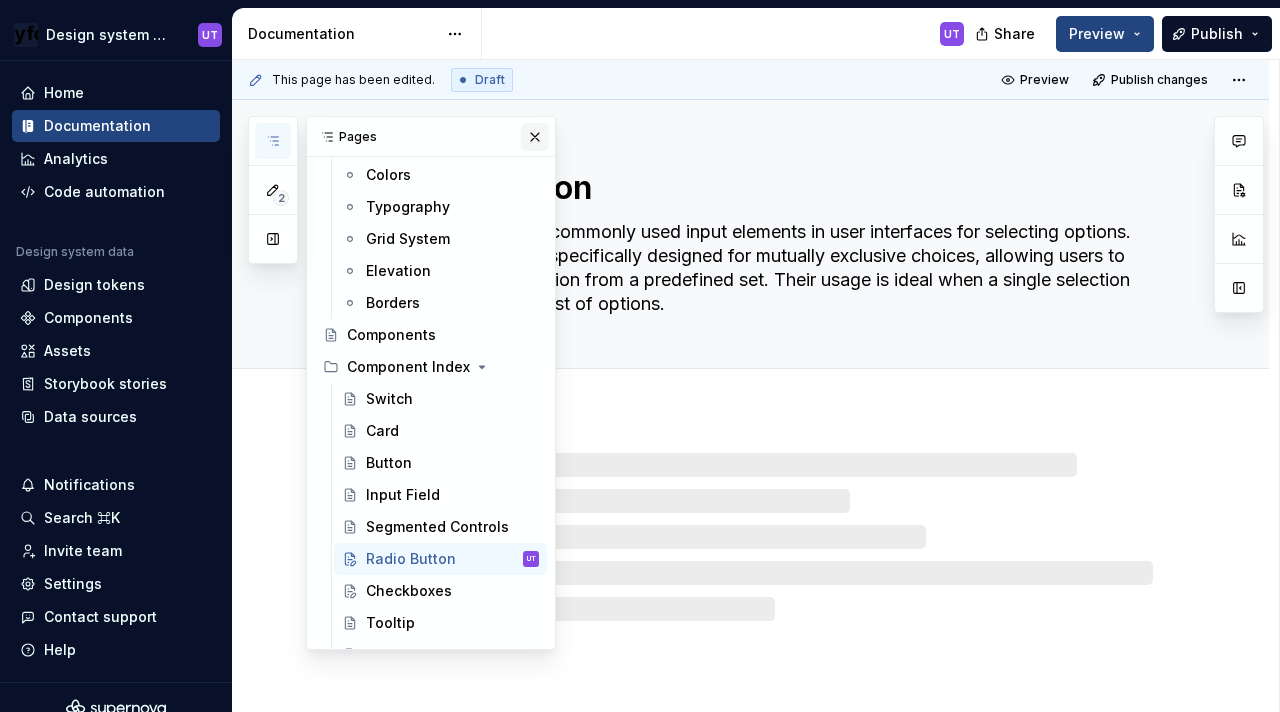 click at bounding box center (535, 137) 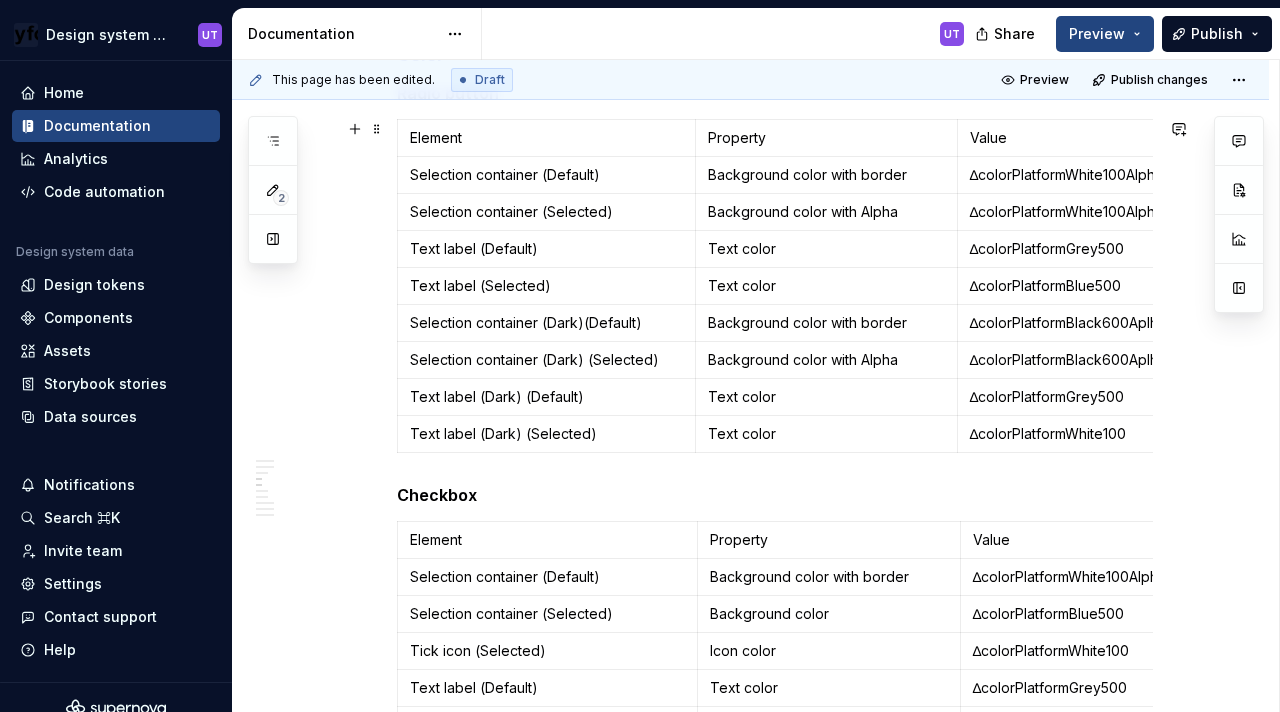 scroll, scrollTop: 1262, scrollLeft: 0, axis: vertical 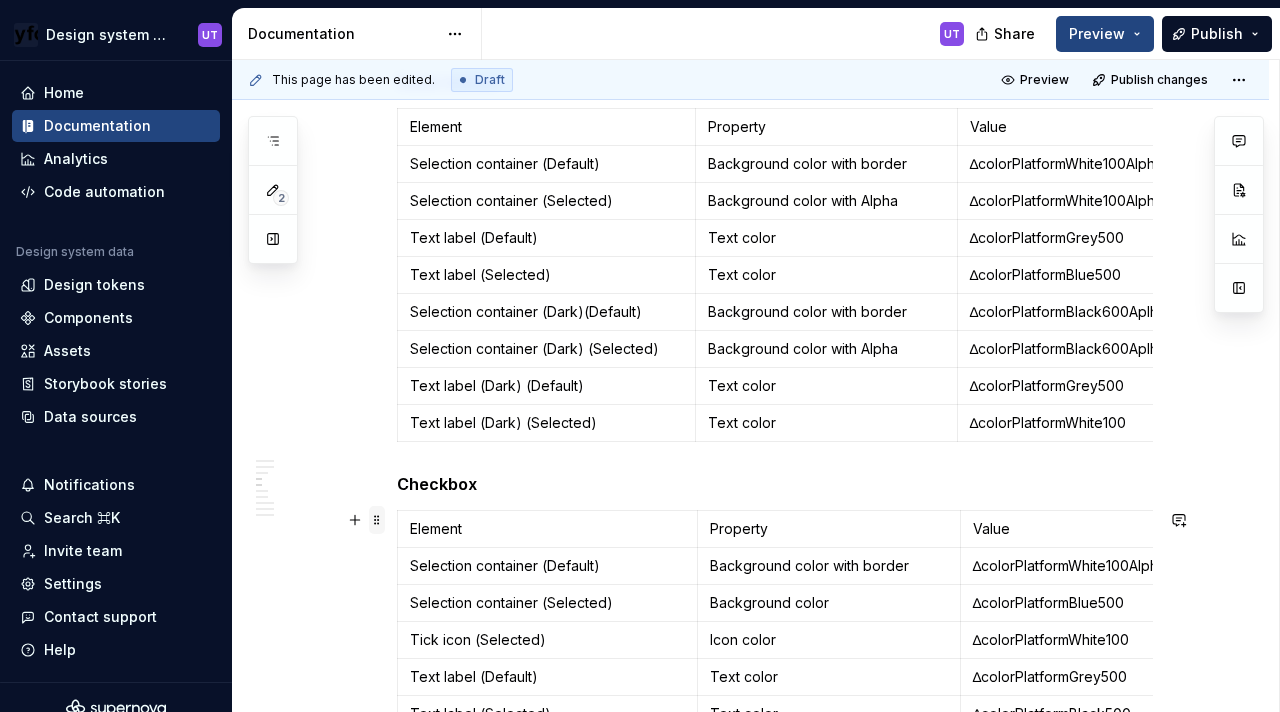click at bounding box center (377, 520) 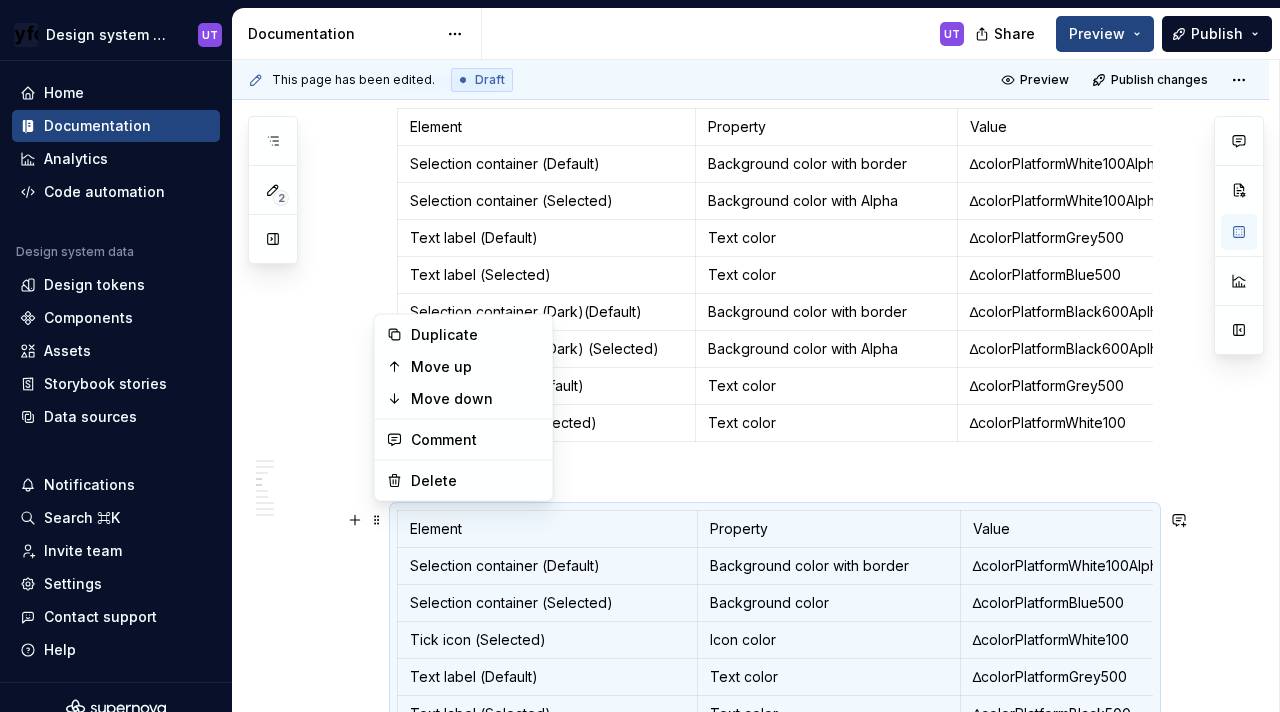 click on "Element" at bounding box center (547, 528) 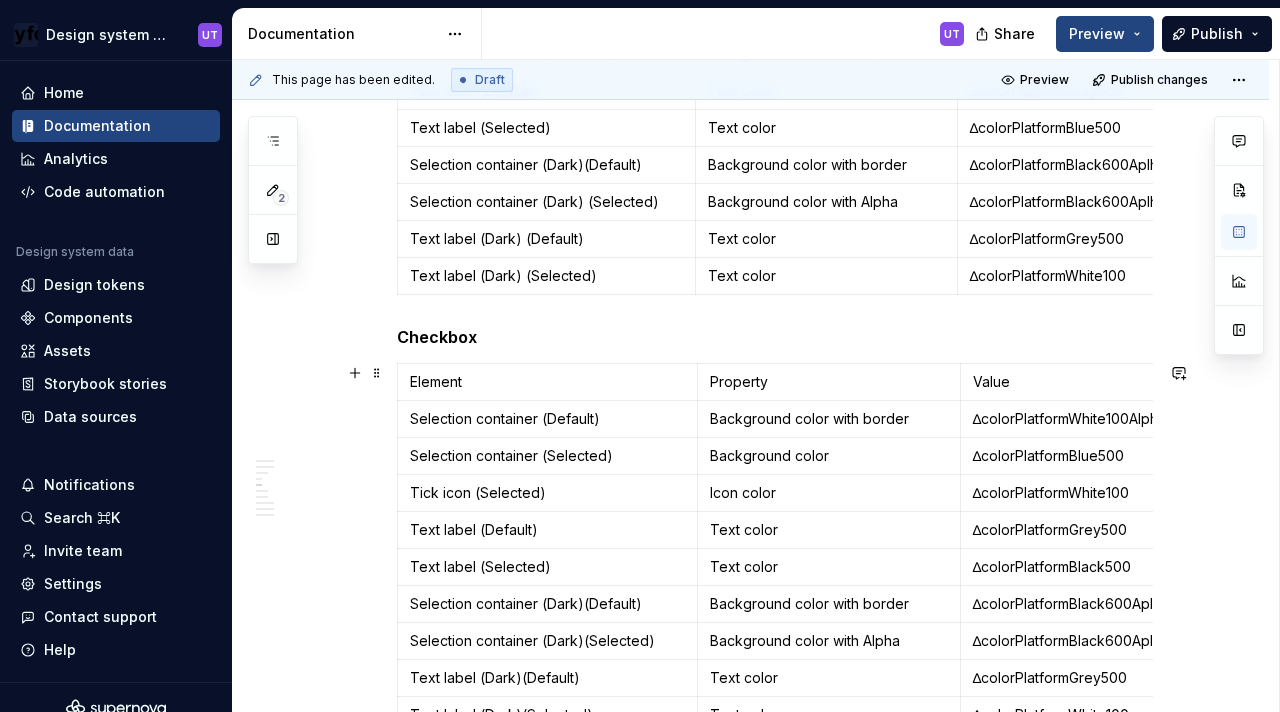scroll, scrollTop: 1430, scrollLeft: 0, axis: vertical 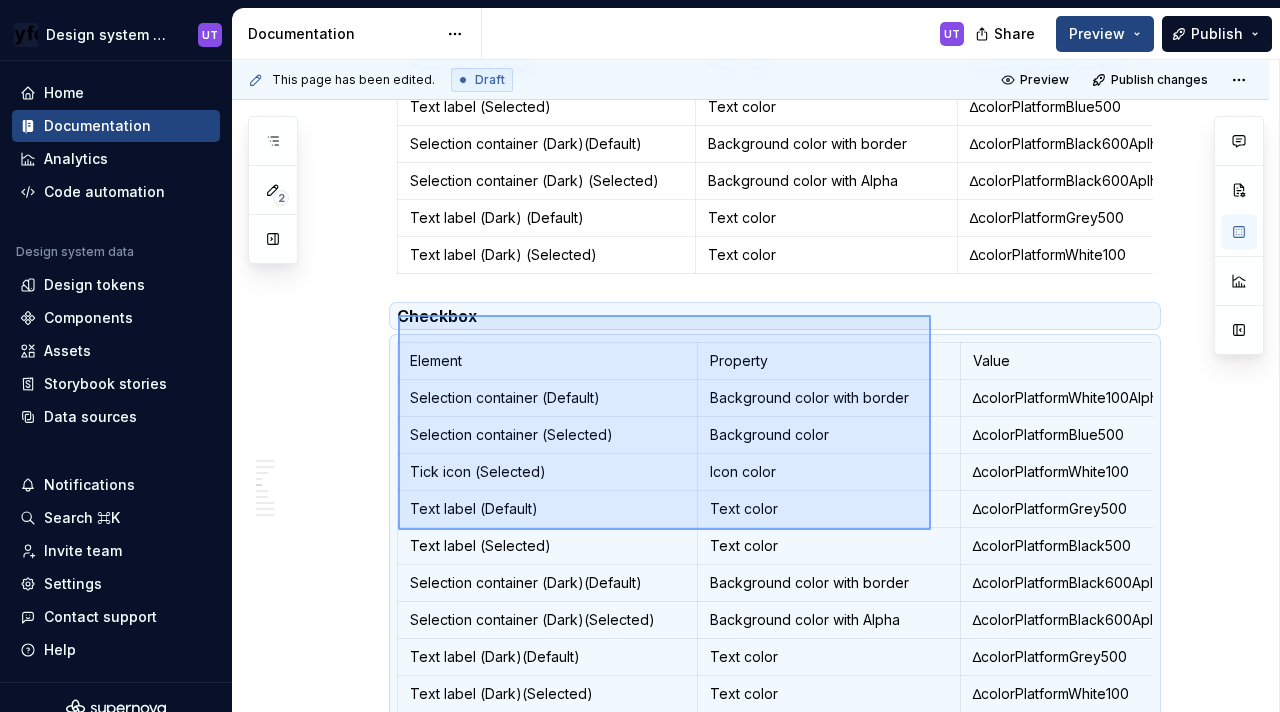 drag, startPoint x: 398, startPoint y: 315, endPoint x: 931, endPoint y: 530, distance: 574.7295 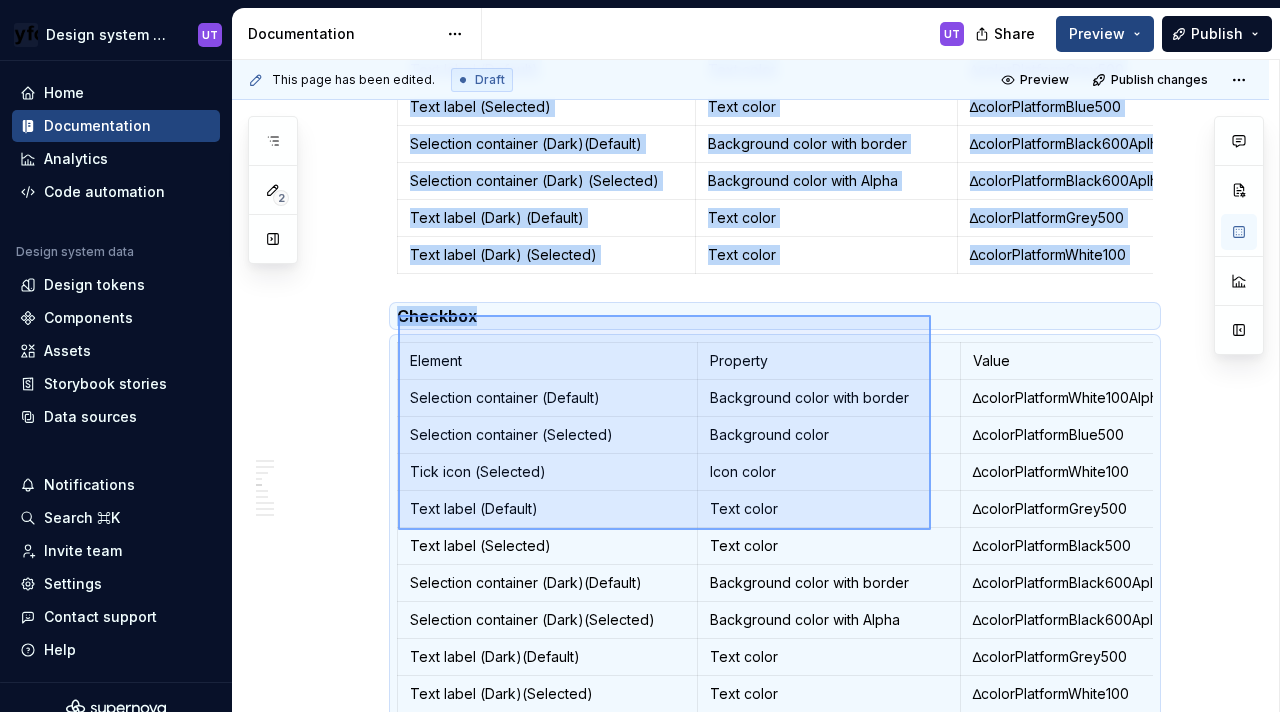scroll, scrollTop: 1512, scrollLeft: 0, axis: vertical 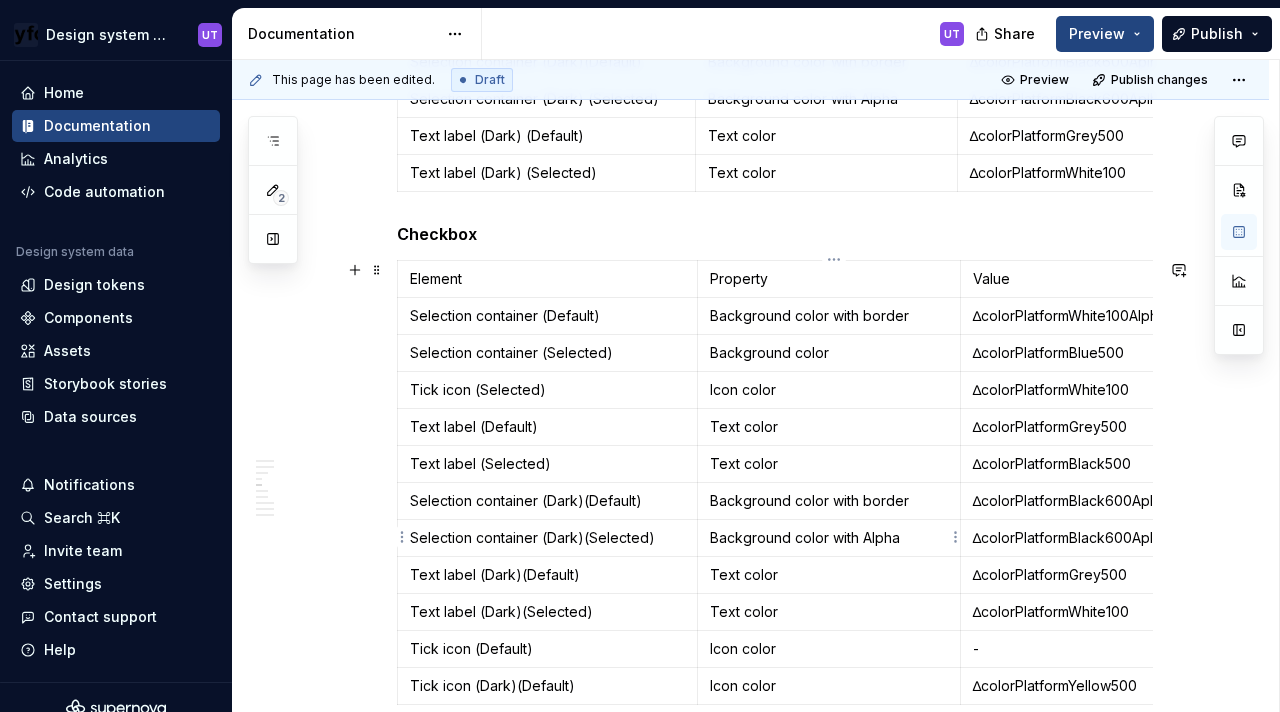 click on "Background color with Alpha" at bounding box center (829, 538) 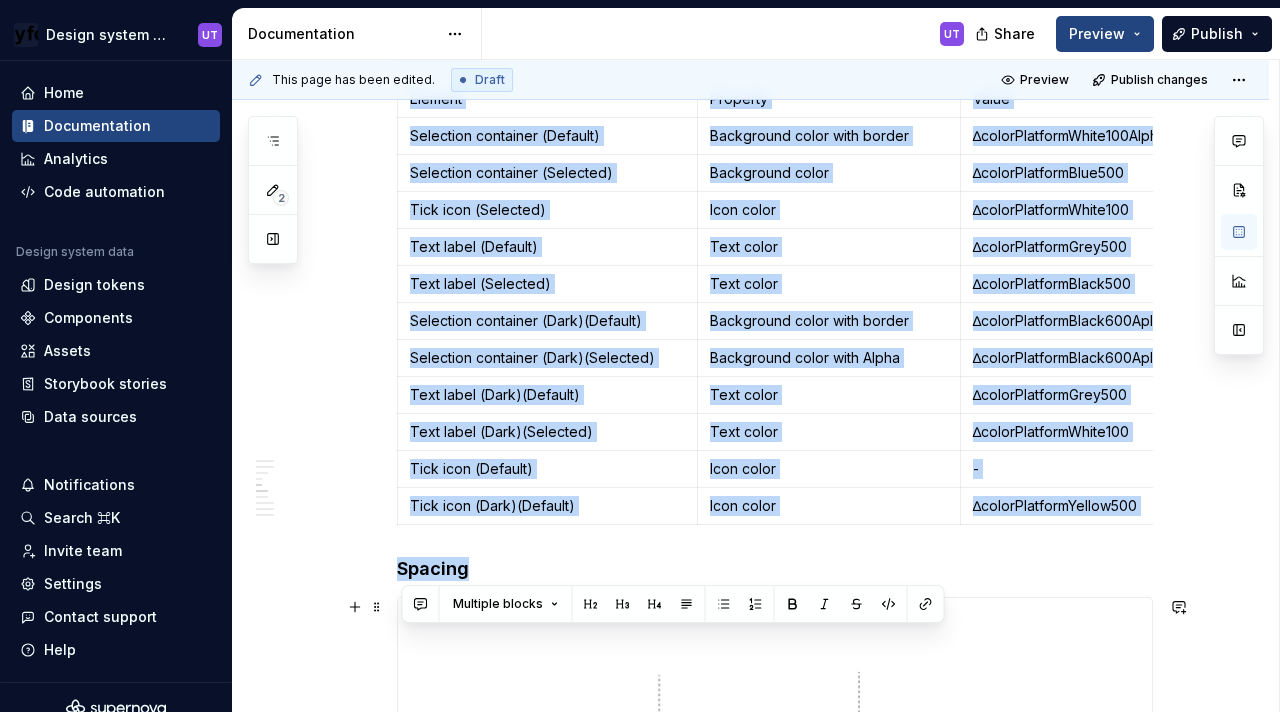 scroll, scrollTop: 1703, scrollLeft: 0, axis: vertical 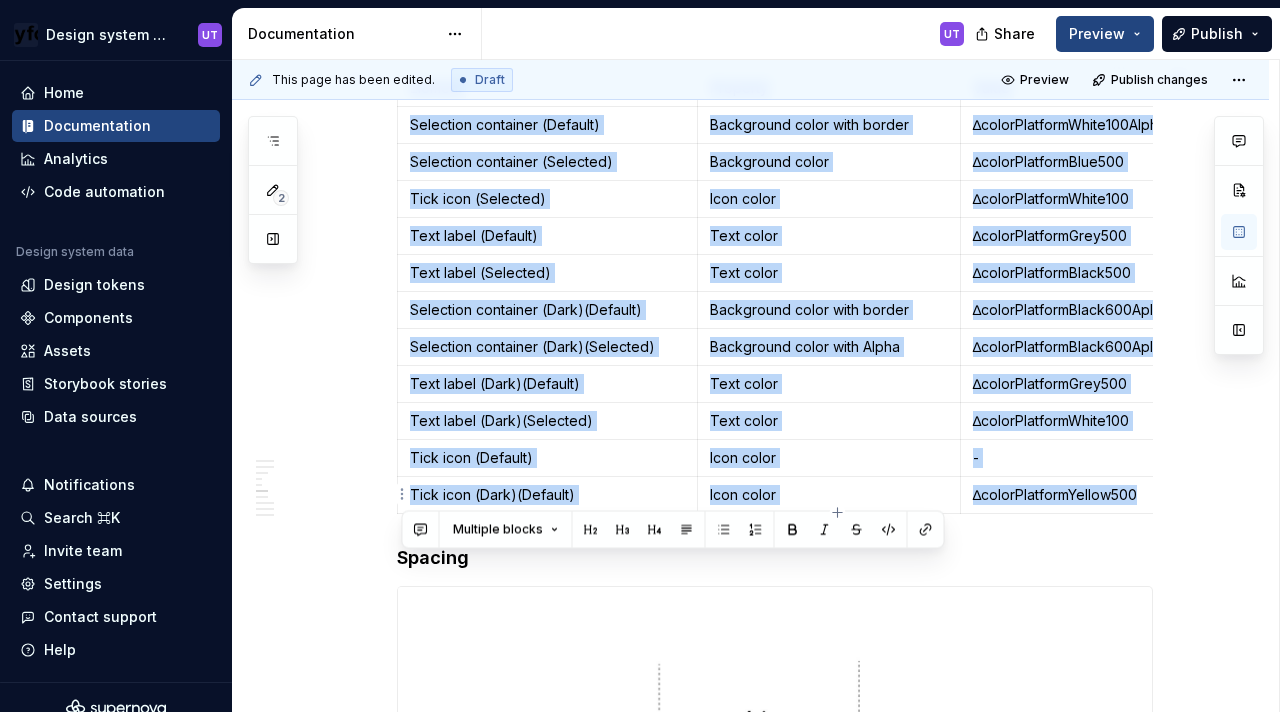 drag, startPoint x: 407, startPoint y: 228, endPoint x: 1158, endPoint y: 501, distance: 799.08075 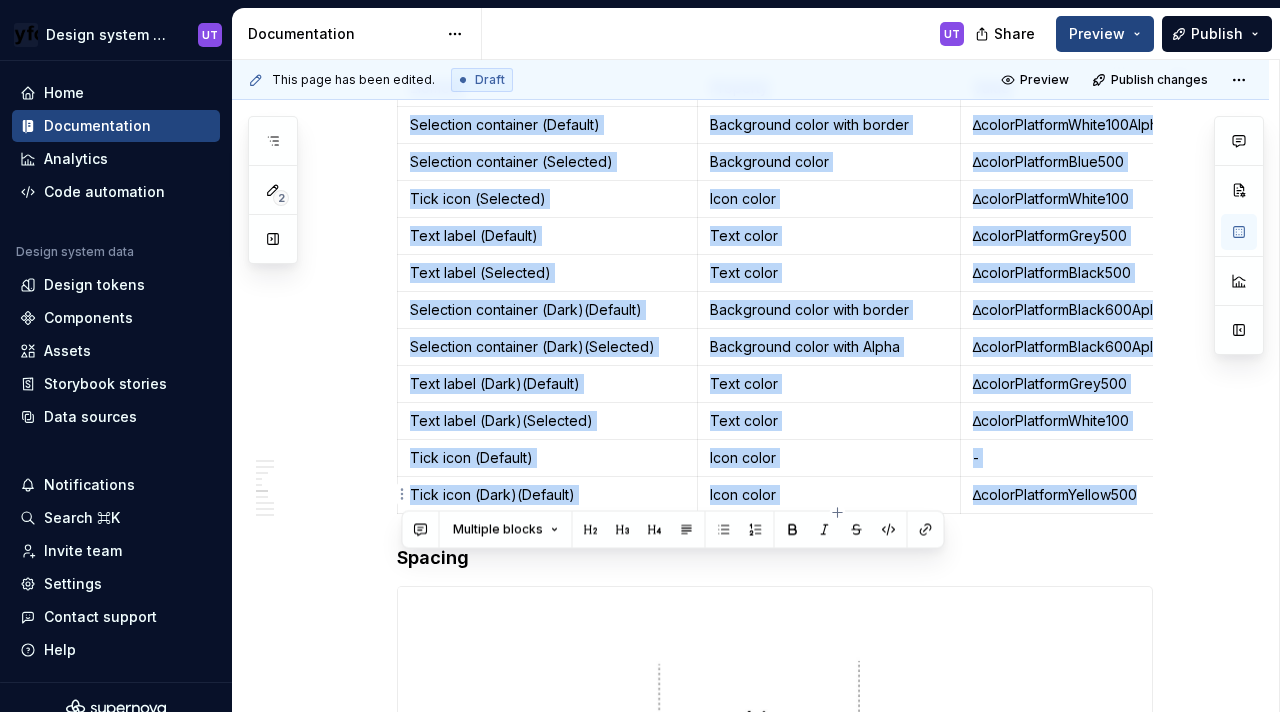 copy on "Checkbox Element Property Value Selection container (Default) Background color with border ∆colorPlatformWhite100AlphaBlue500 Selection container (Selected) Background color ∆colorPlatformBlue500 Tick icon (Selected) Icon color ∆colorPlatformWhite100 Text label (Default) Text color ∆colorPlatformGrey500 Text label (Selected) Text color ∆colorPlatformBlack500 Selection container (Dark)(Default) Background color with border ∆colorPlatformBlack600AplhaYellow500 Selection container (Dark)(Selected) Background color with Alpha ∆colorPlatformBlack600AplhaYellow500 Text label (Dark)(Default) Text color ∆colorPlatformGrey500 Text label (Dark)(Selected) Text color ∆colorPlatformWhite100 Tick icon (Default) Icon color  - Tick icon (Dark)(Default) Icon color ∆colorPlatformYellow500" 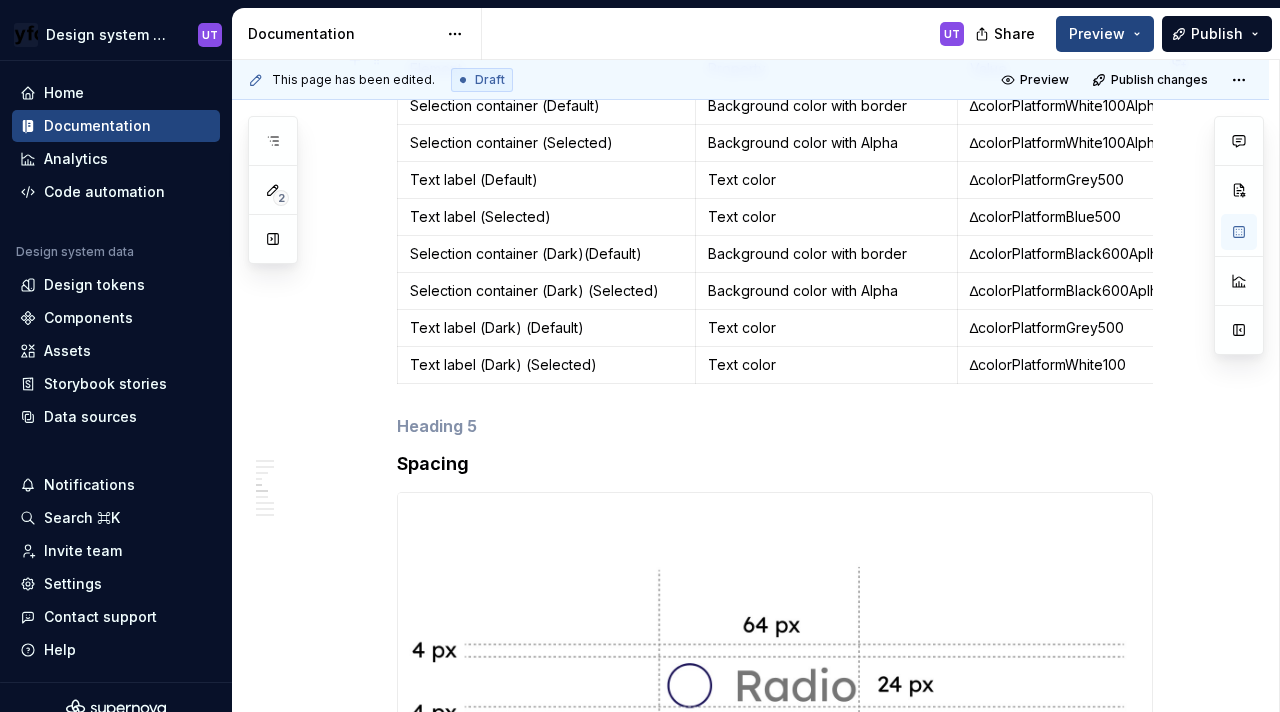 scroll, scrollTop: 1307, scrollLeft: 0, axis: vertical 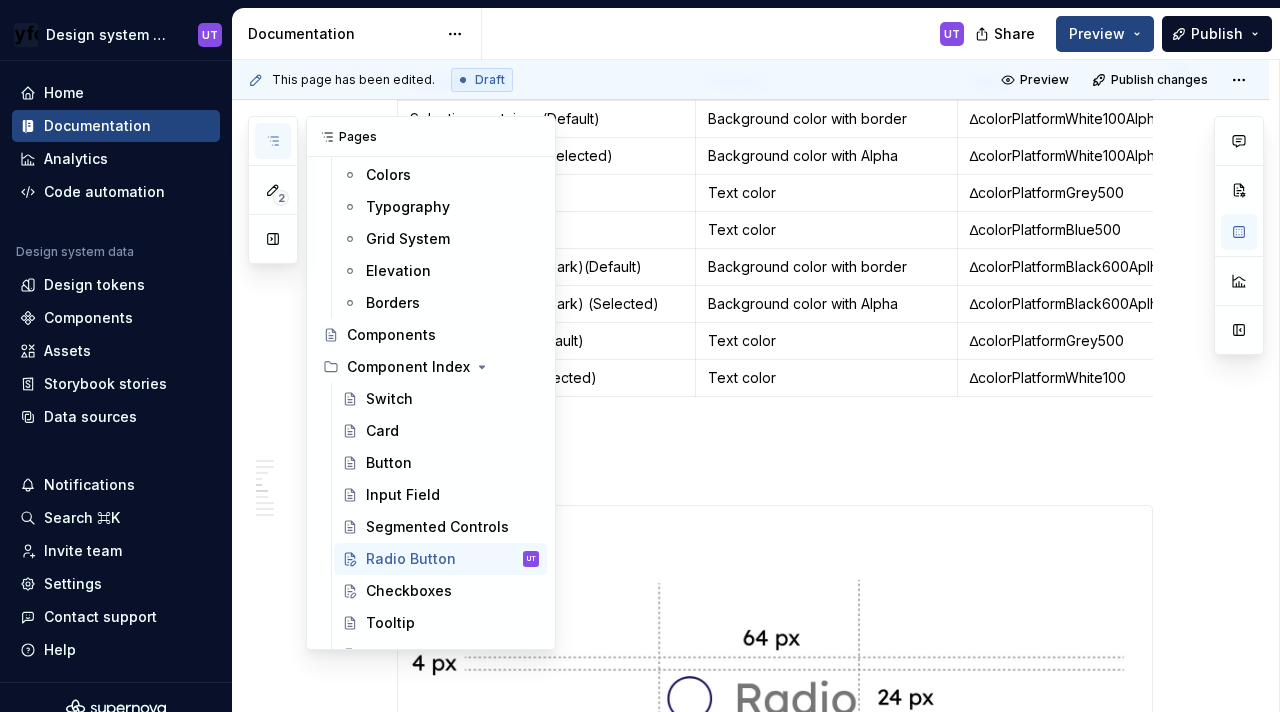 click 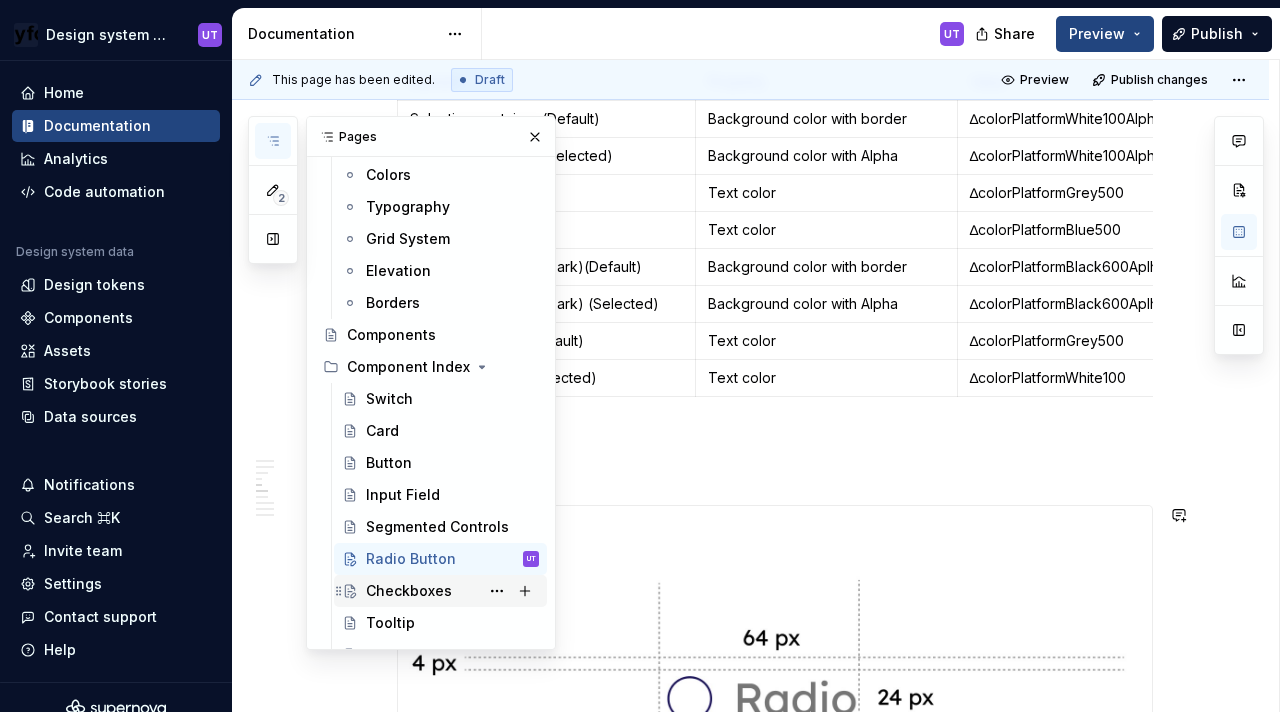 click on "Checkboxes" at bounding box center (440, 591) 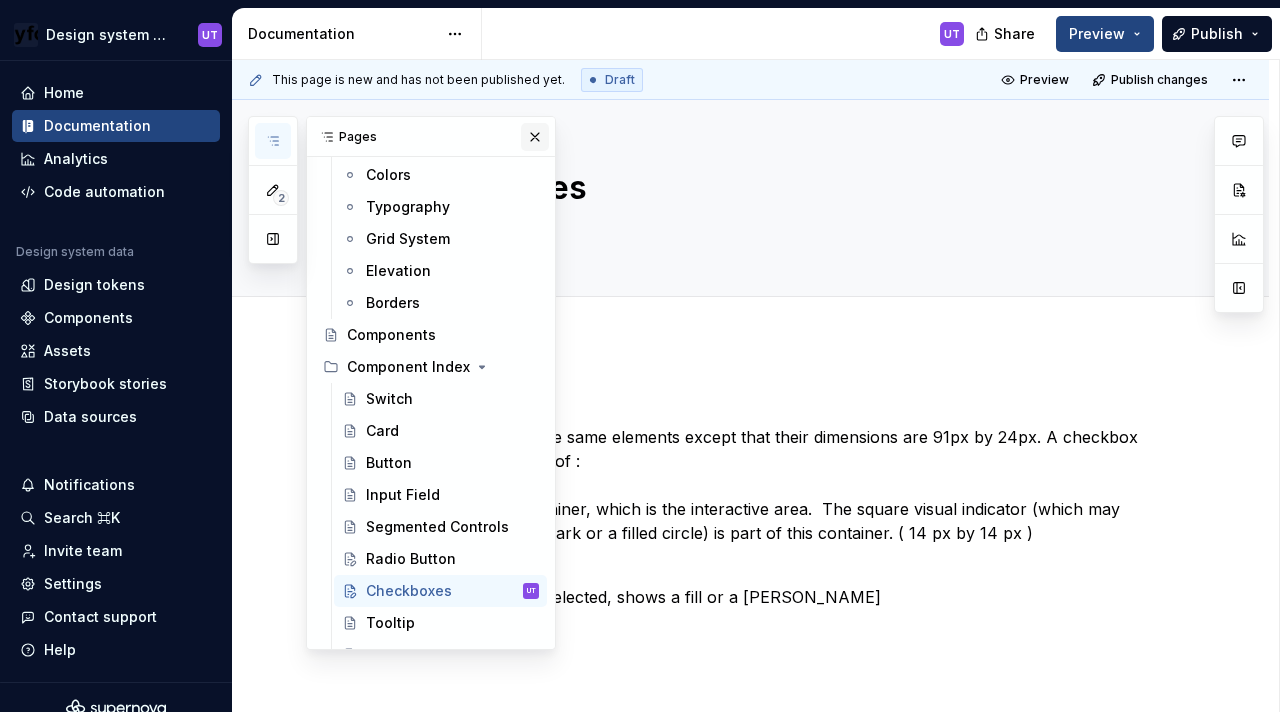 click at bounding box center (535, 137) 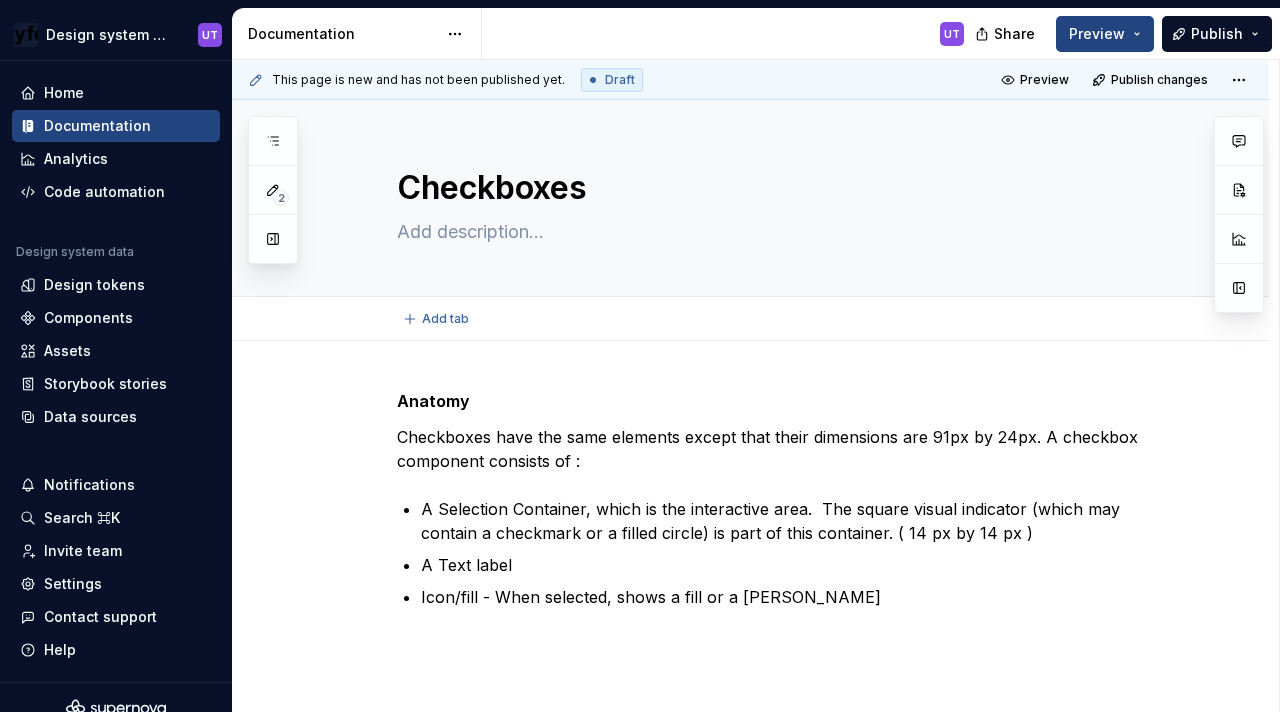type on "*" 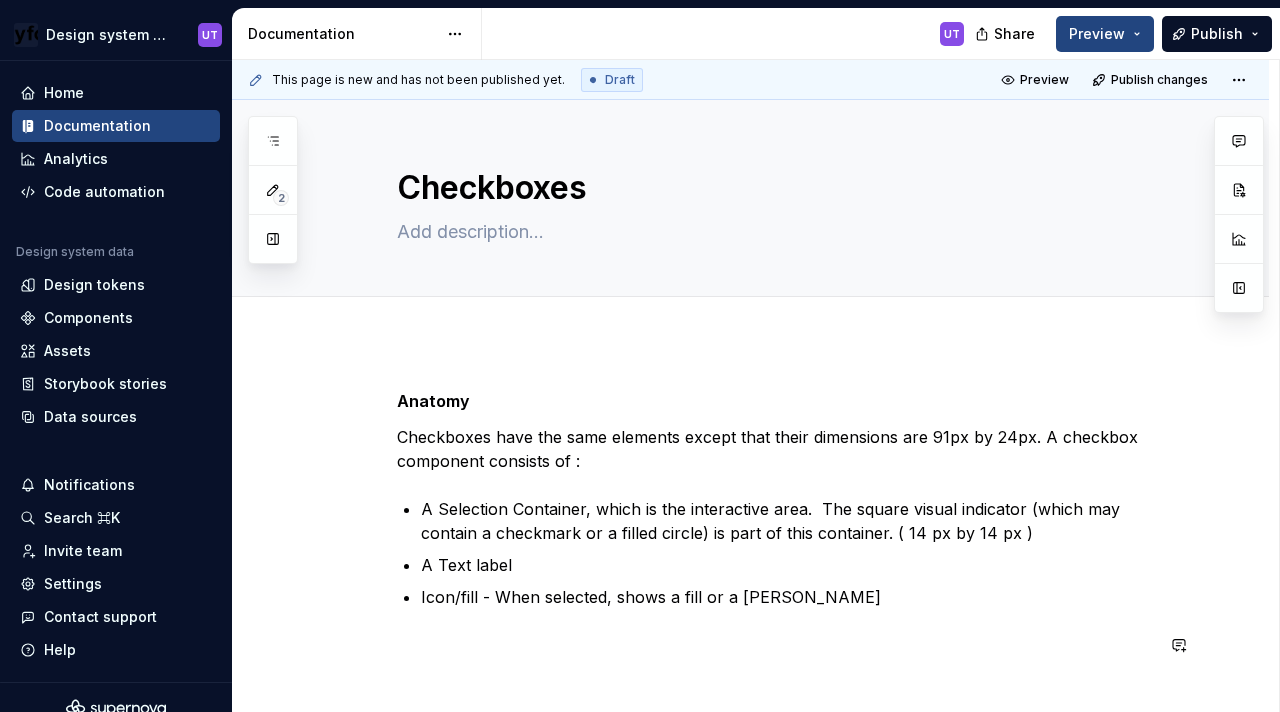 click on "Anatomy Checkboxes have the same elements except that their dimensions are 91px by 24px. A checkbox component consists of :  A Selection Container, which is the interactive area.  The square visual indicator (which may contain a checkmark or a filled circle) is part of this container. ( 14 px by 14 px ) A Text label Icon/fill - When selected, shows a fill or a [PERSON_NAME]" at bounding box center [775, 523] 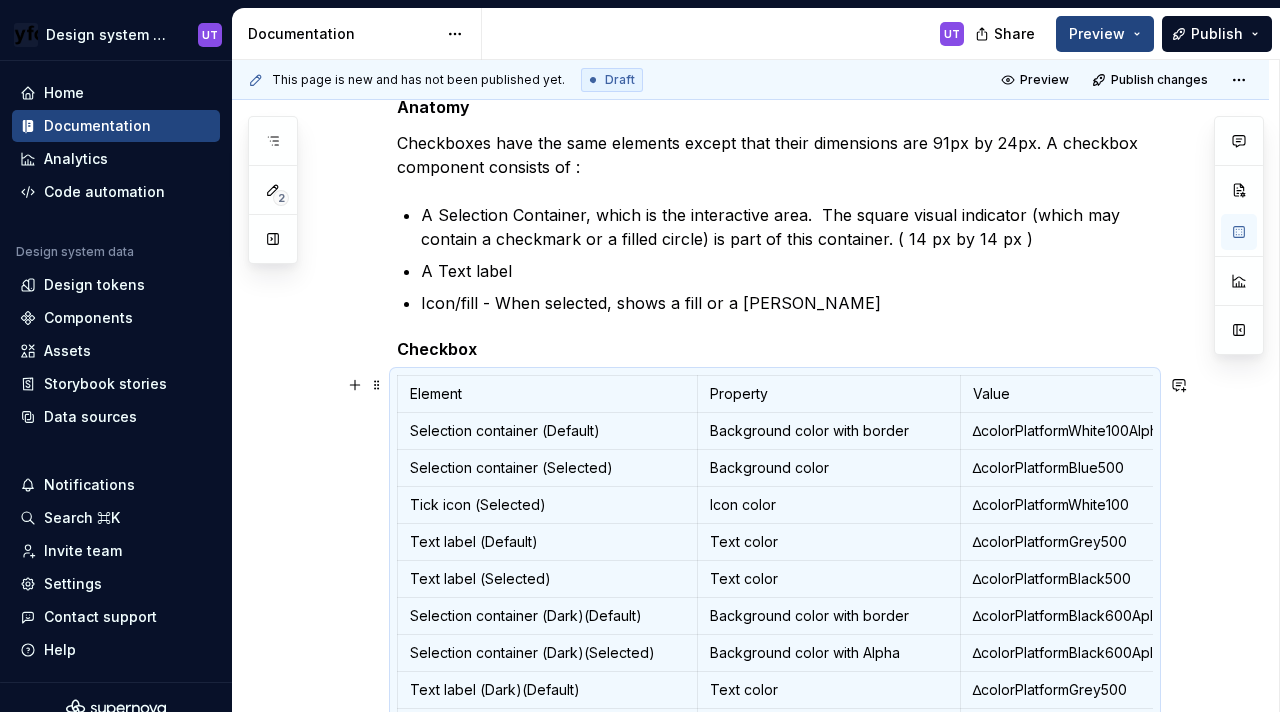 scroll, scrollTop: 297, scrollLeft: 0, axis: vertical 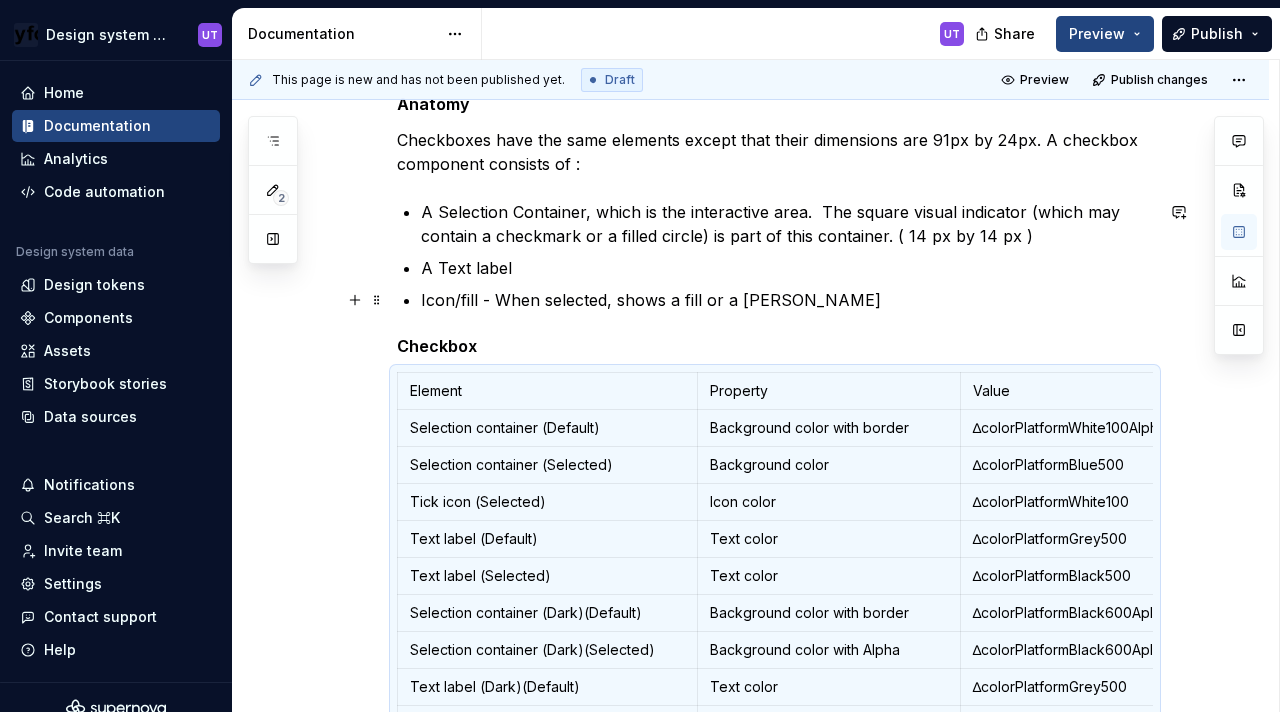 click on "Icon/fill - When selected, shows a fill or a [PERSON_NAME]" at bounding box center [787, 300] 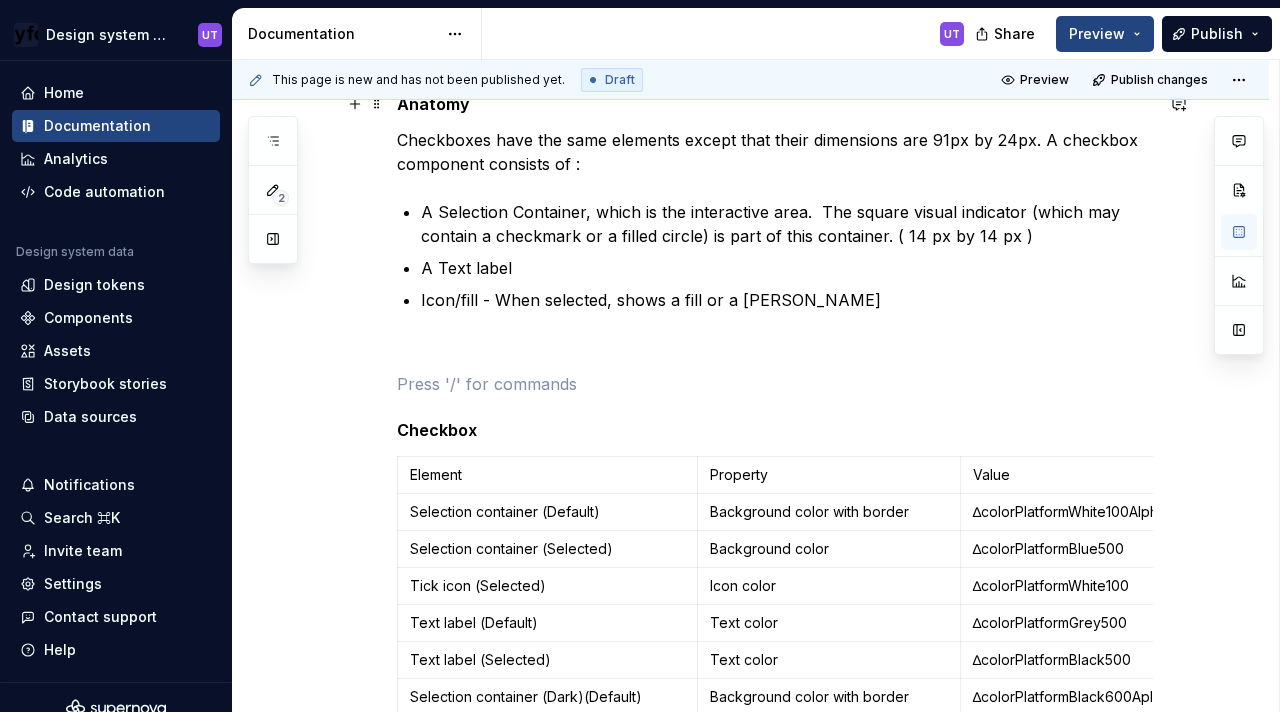 click on "Anatomy" at bounding box center (433, 104) 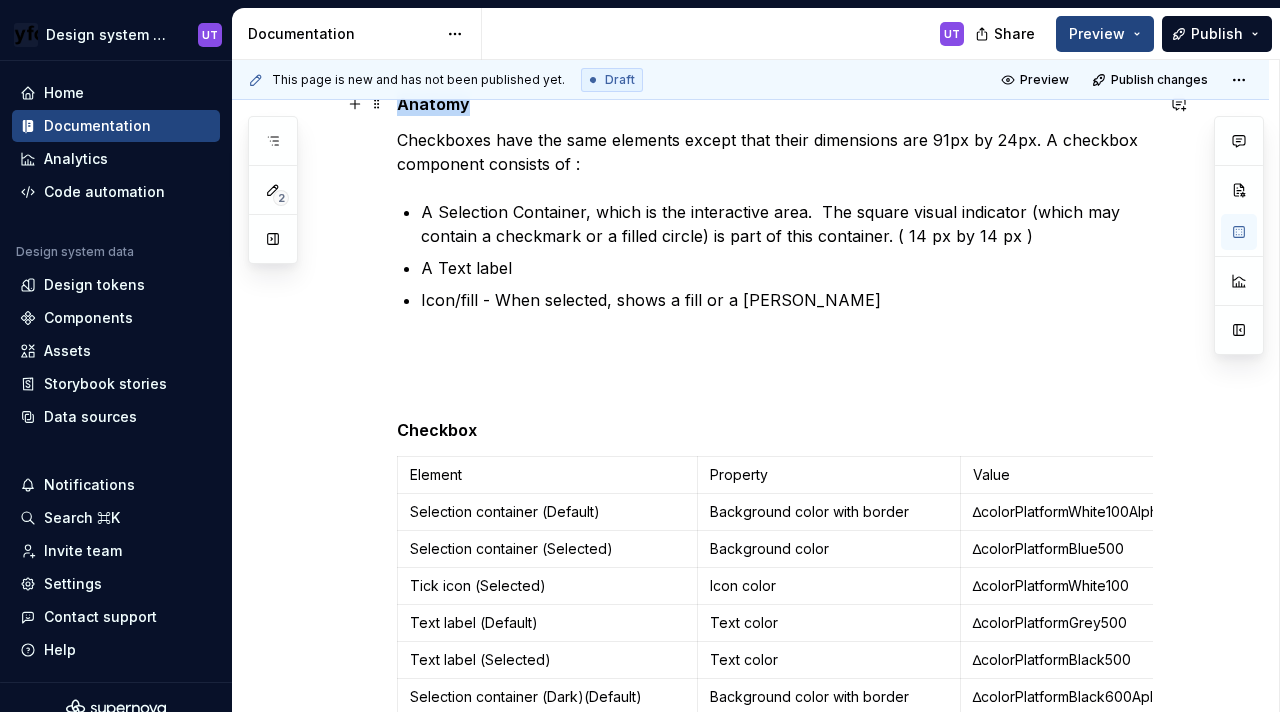 click on "Anatomy" at bounding box center (433, 104) 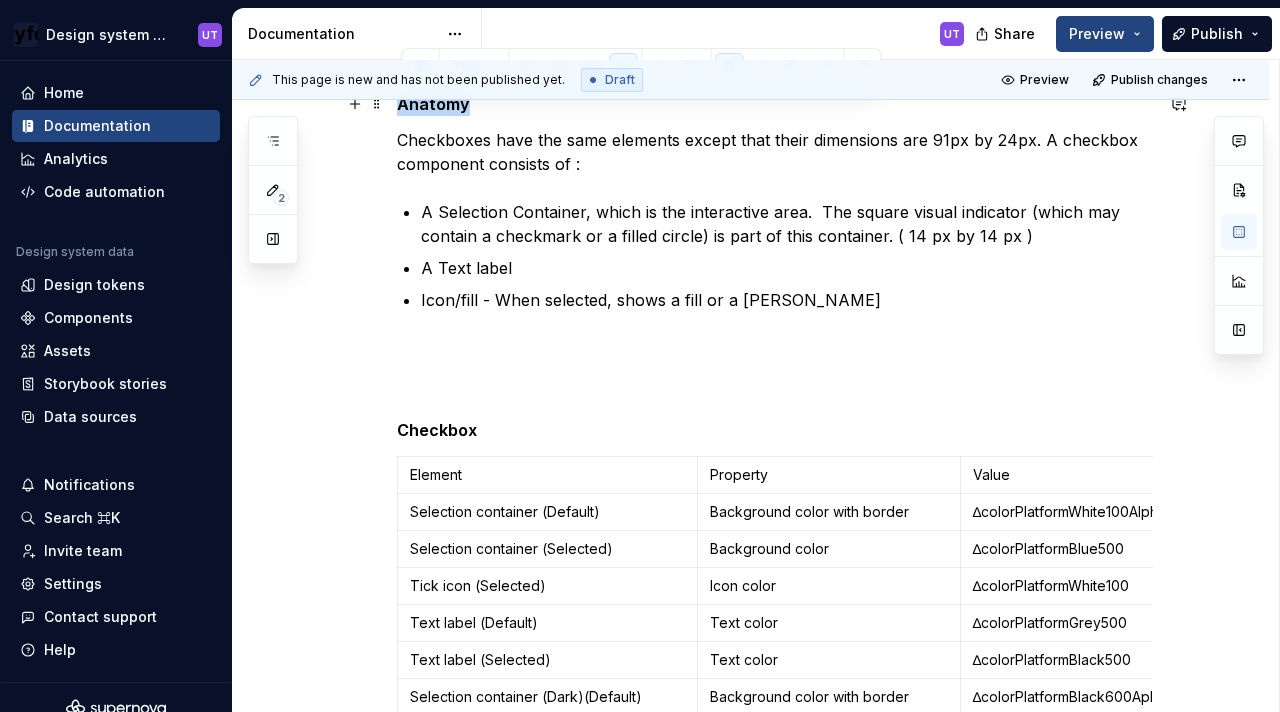 click on "Anatomy" at bounding box center [433, 104] 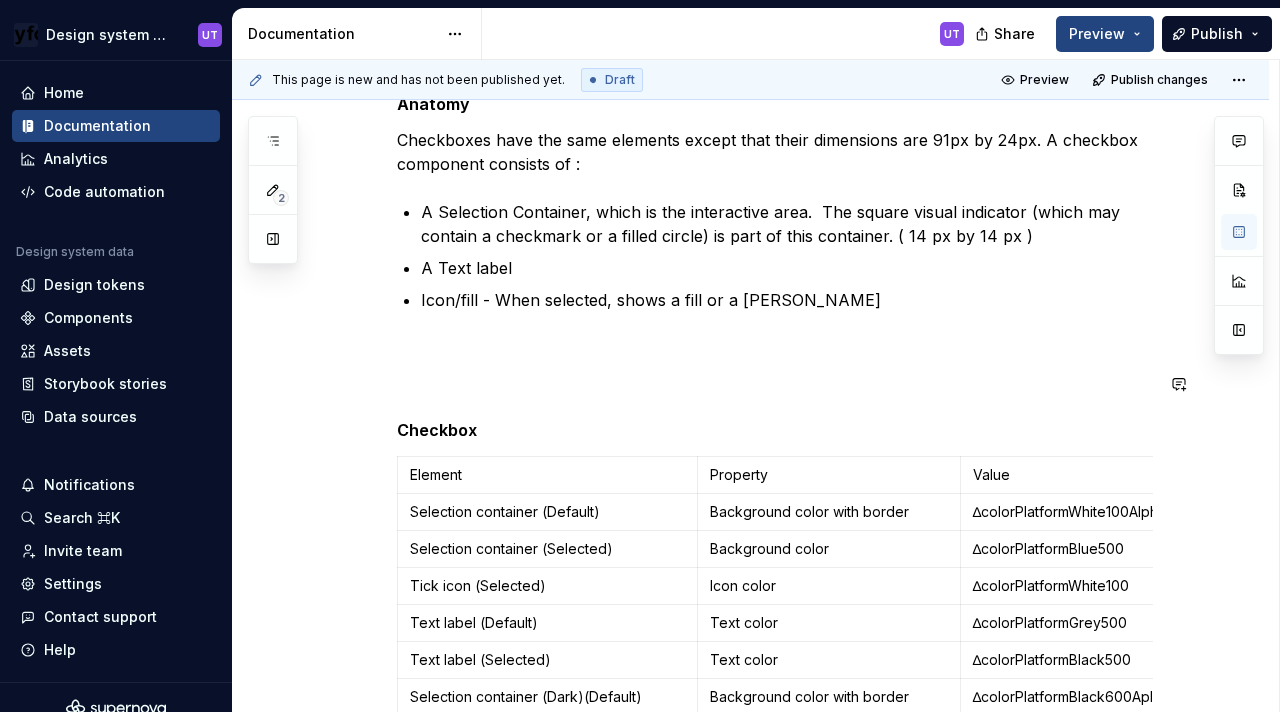 click on "Anatomy Checkboxes have the same elements except that their dimensions are 91px by 24px. A checkbox component consists of :  A Selection Container, which is the interactive area.  The square visual indicator (which may contain a checkmark or a filled circle) is part of this container. ( 14 px by 14 px ) A Text label Icon/fill - When selected, shows a fill or a tick mark Checkbox Element Property Value Selection container (Default) Background color with border ∆colorPlatformWhite100AlphaBlue500 Selection container (Selected) Background color ∆colorPlatformBlue500 Tick icon (Selected) Icon color ∆colorPlatformWhite100 Text label (Default) Text color ∆colorPlatformGrey500 Text label (Selected) Text color ∆colorPlatformBlack500 Selection container (Dark)(Default) Background color with border ∆colorPlatformBlack600AplhaYellow500 Selection container (Dark)(Selected) Background color with Alpha ∆colorPlatformBlack600AplhaYellow500 Text label (Dark)(Default) Text color ∆colorPlatformGrey500  -" at bounding box center (775, 500) 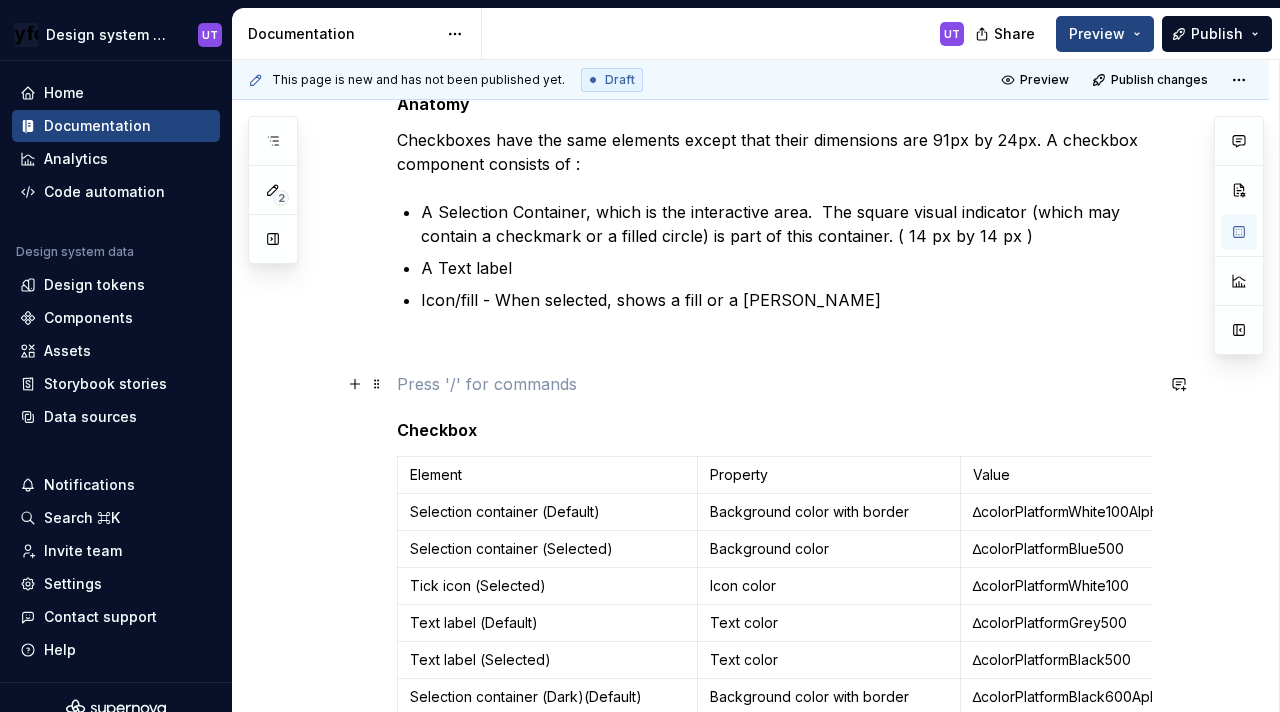 click at bounding box center [775, 384] 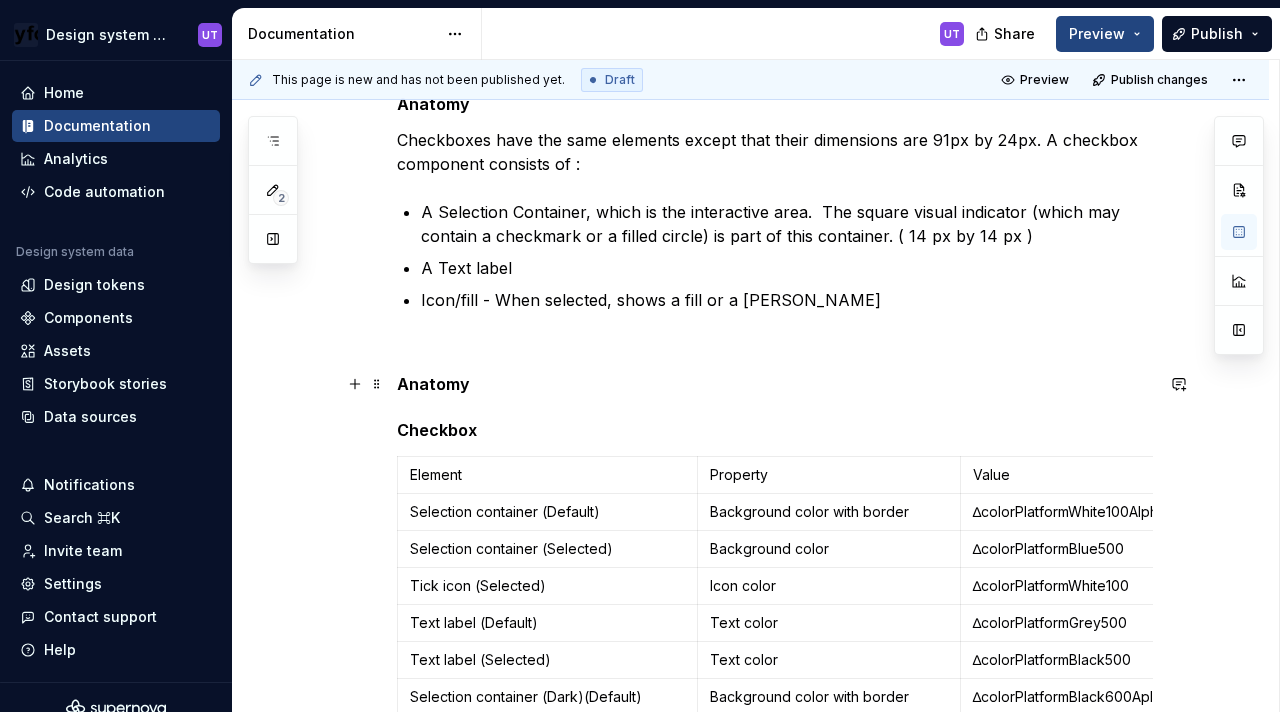click on "Anatomy" at bounding box center [433, 384] 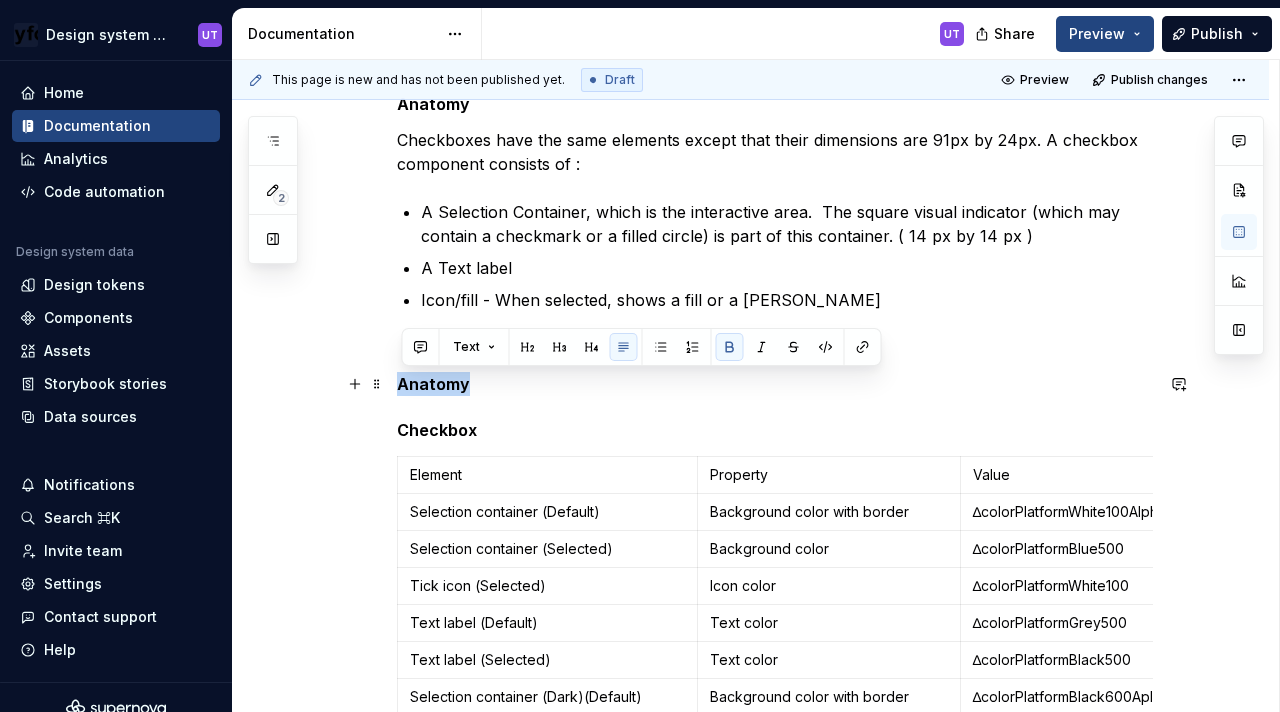 click on "Anatomy" at bounding box center (433, 384) 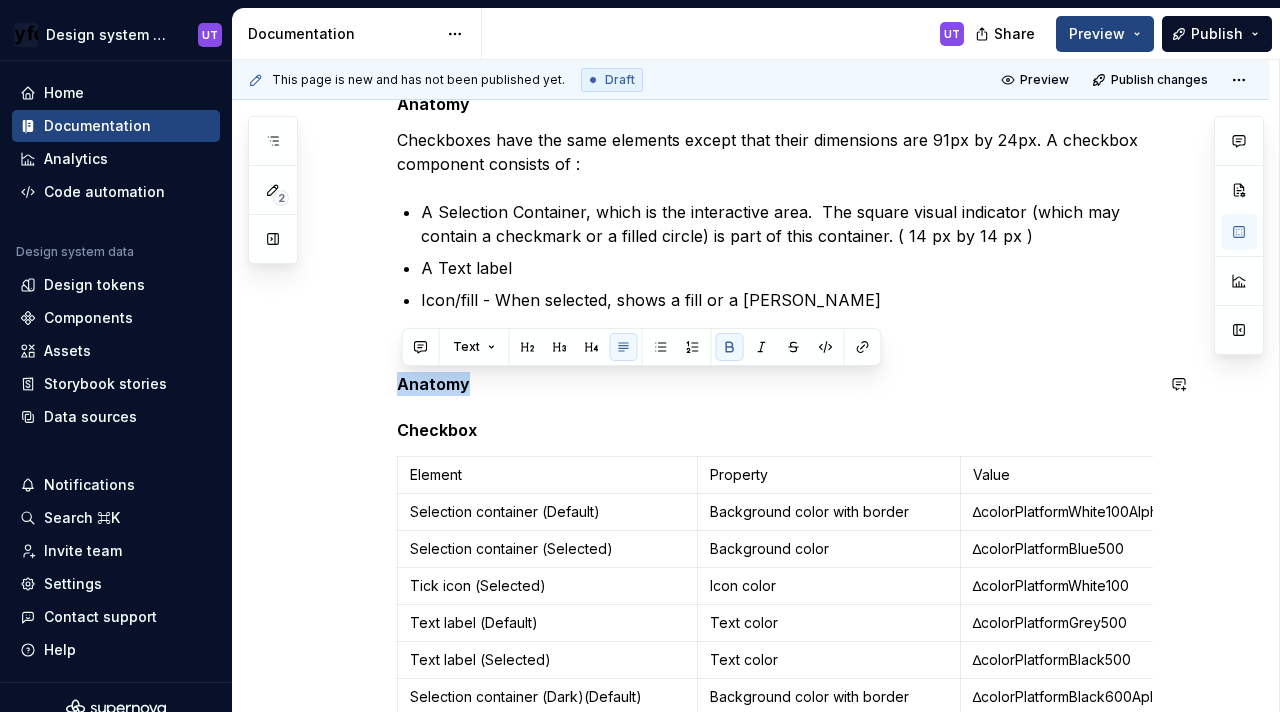 type 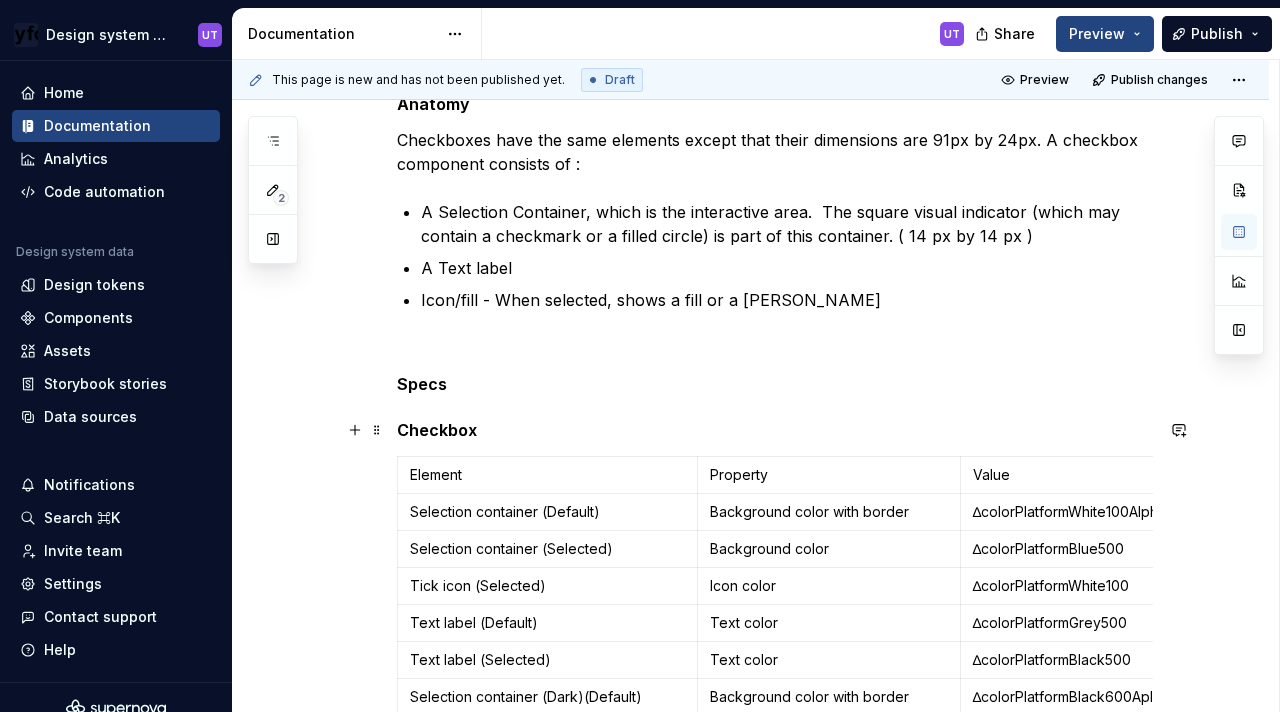 click on "Checkbox" at bounding box center (775, 430) 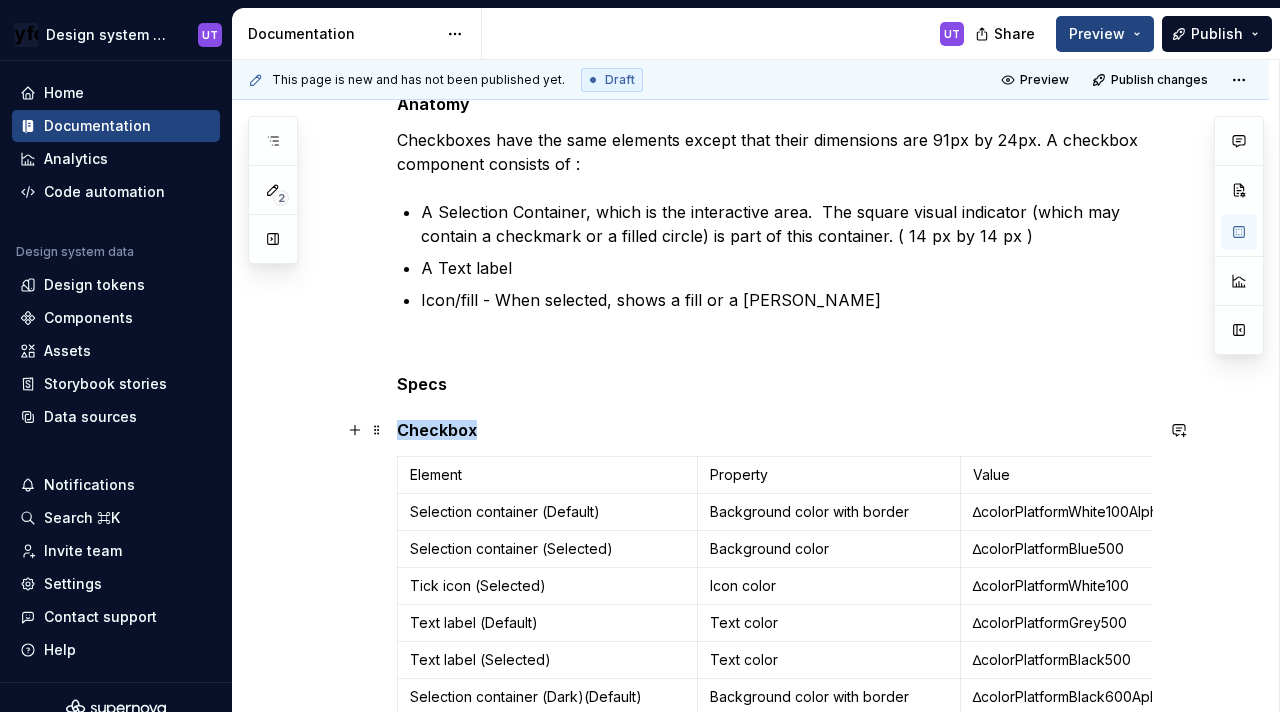 click on "Checkbox" at bounding box center [775, 430] 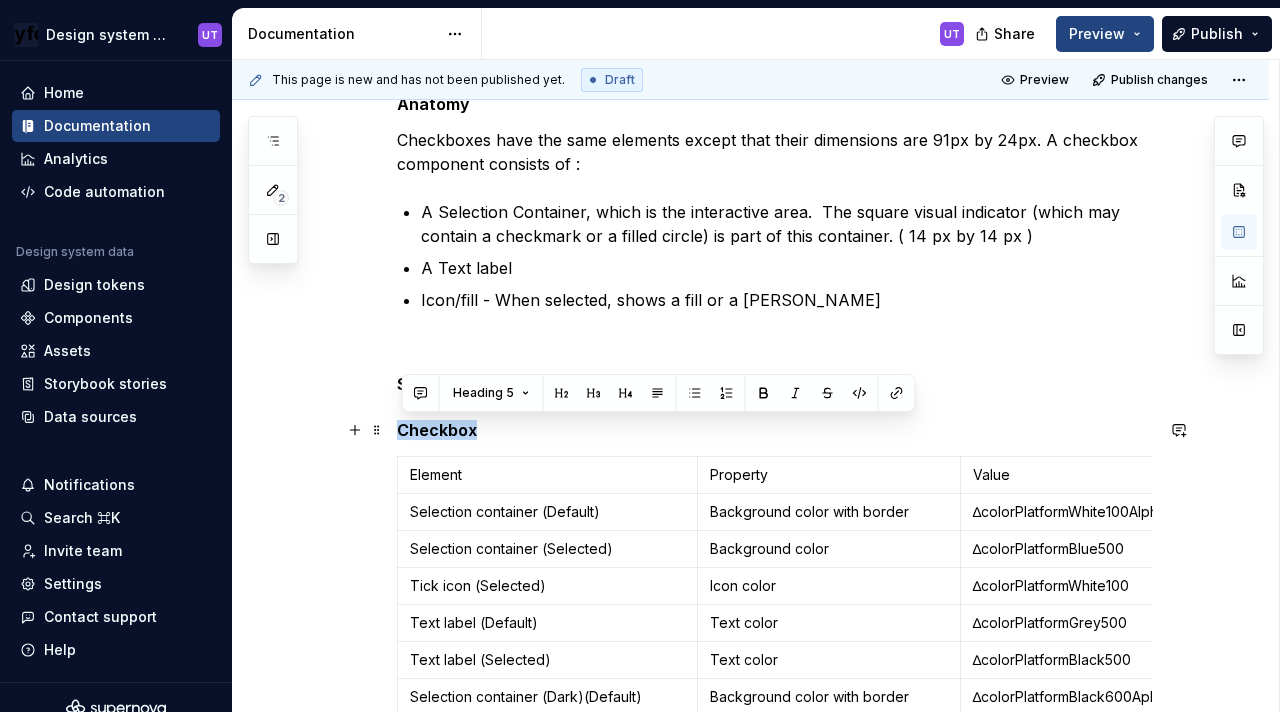 click on "Checkbox" at bounding box center (775, 430) 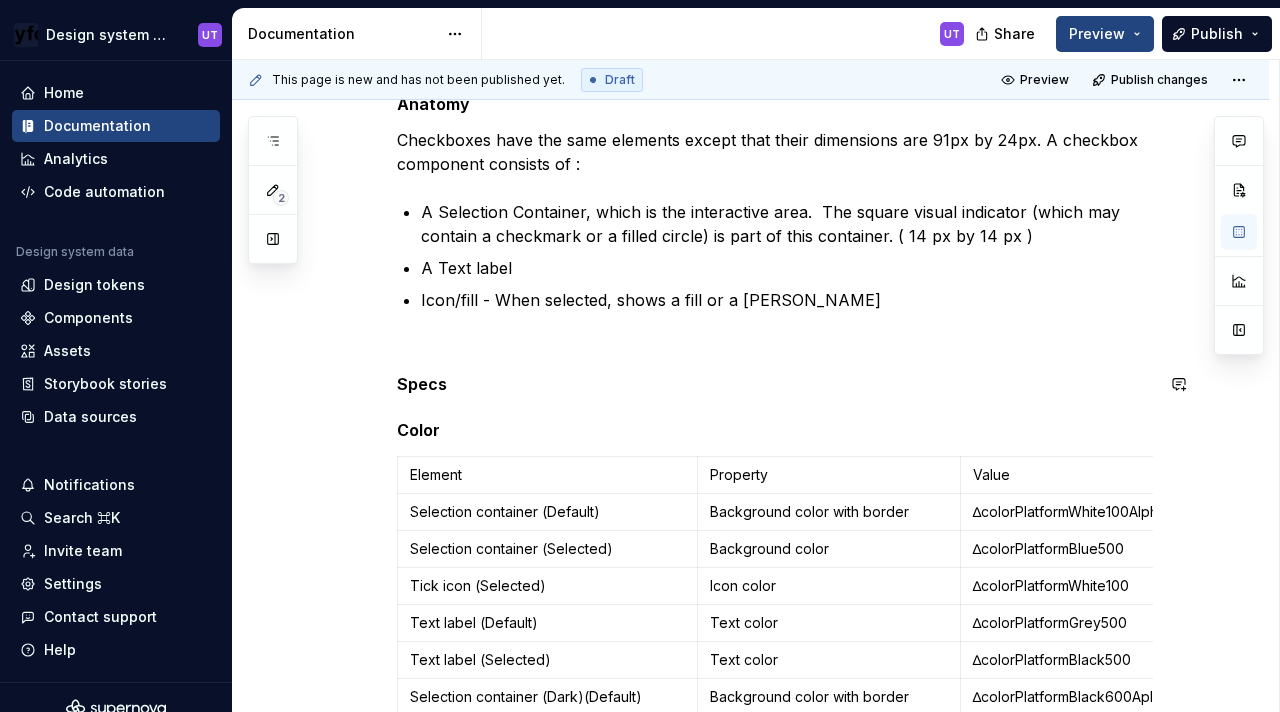 click on "Anatomy Checkboxes have the same elements except that their dimensions are 91px by 24px. A checkbox component consists of :  A Selection Container, which is the interactive area.  The square visual indicator (which may contain a checkmark or a filled circle) is part of this container. ( 14 px by 14 px ) A Text label Icon/fill - When selected, shows a fill or a tick mark Specs Color Element Property Value Selection container (Default) Background color with border ∆colorPlatformWhite100AlphaBlue500 Selection container (Selected) Background color ∆colorPlatformBlue500 Tick icon (Selected) Icon color ∆colorPlatformWhite100 Text label (Default) Text color ∆colorPlatformGrey500 Text label (Selected) Text color ∆colorPlatformBlack500 Selection container (Dark)(Default) Background color with border ∆colorPlatformBlack600AplhaYellow500 Selection container (Dark)(Selected) Background color with Alpha ∆colorPlatformBlack600AplhaYellow500 Text label (Dark)(Default) Text color ∆colorPlatformGrey500  -" at bounding box center [775, 500] 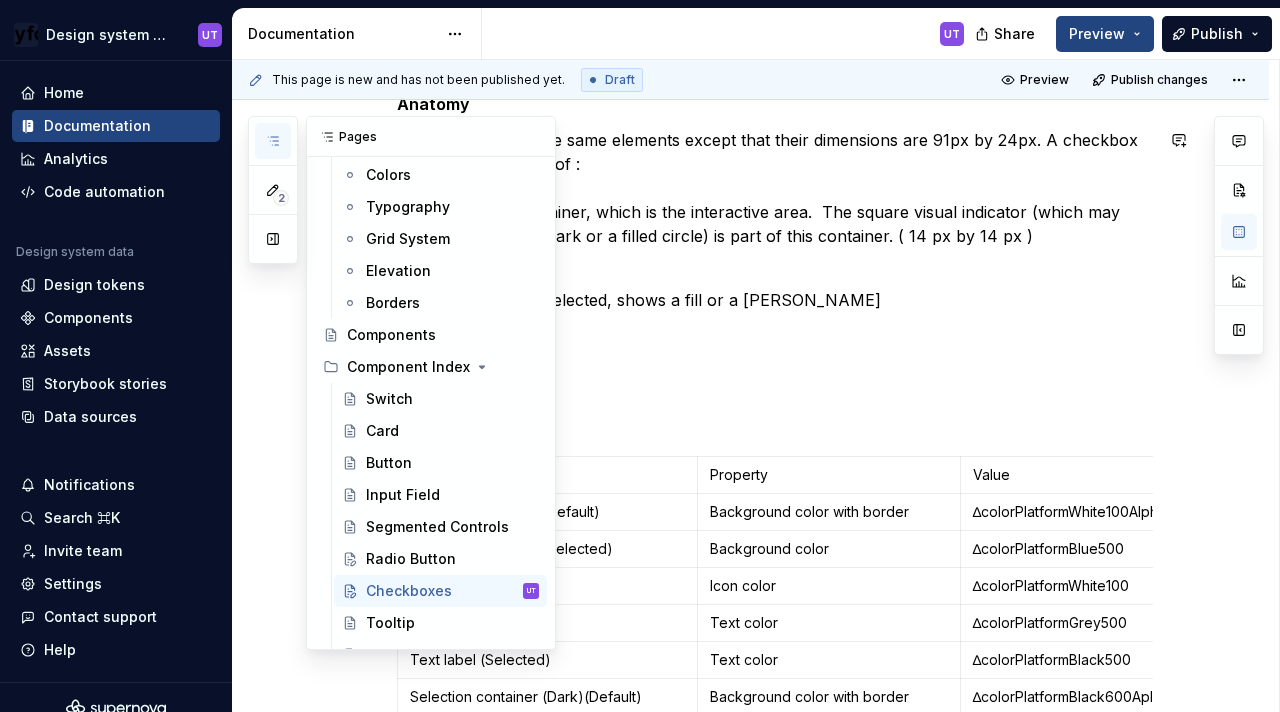 click at bounding box center [273, 141] 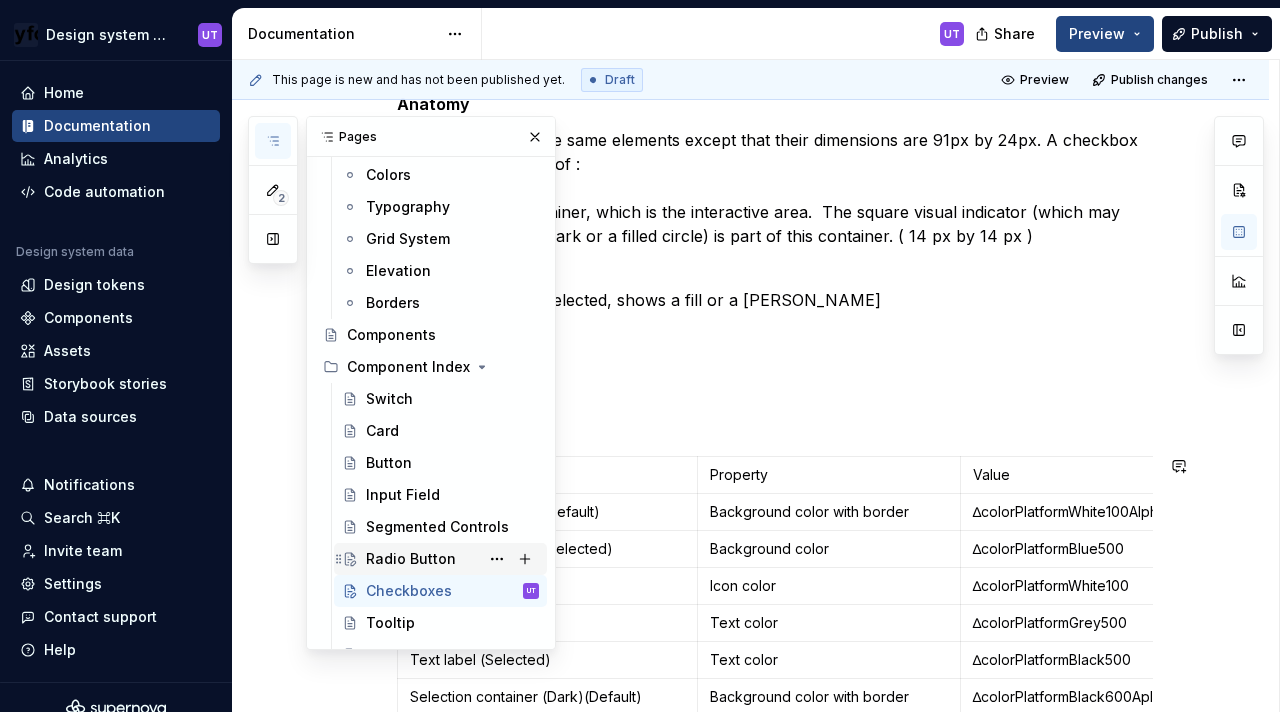 click on "Radio Button" at bounding box center [452, 559] 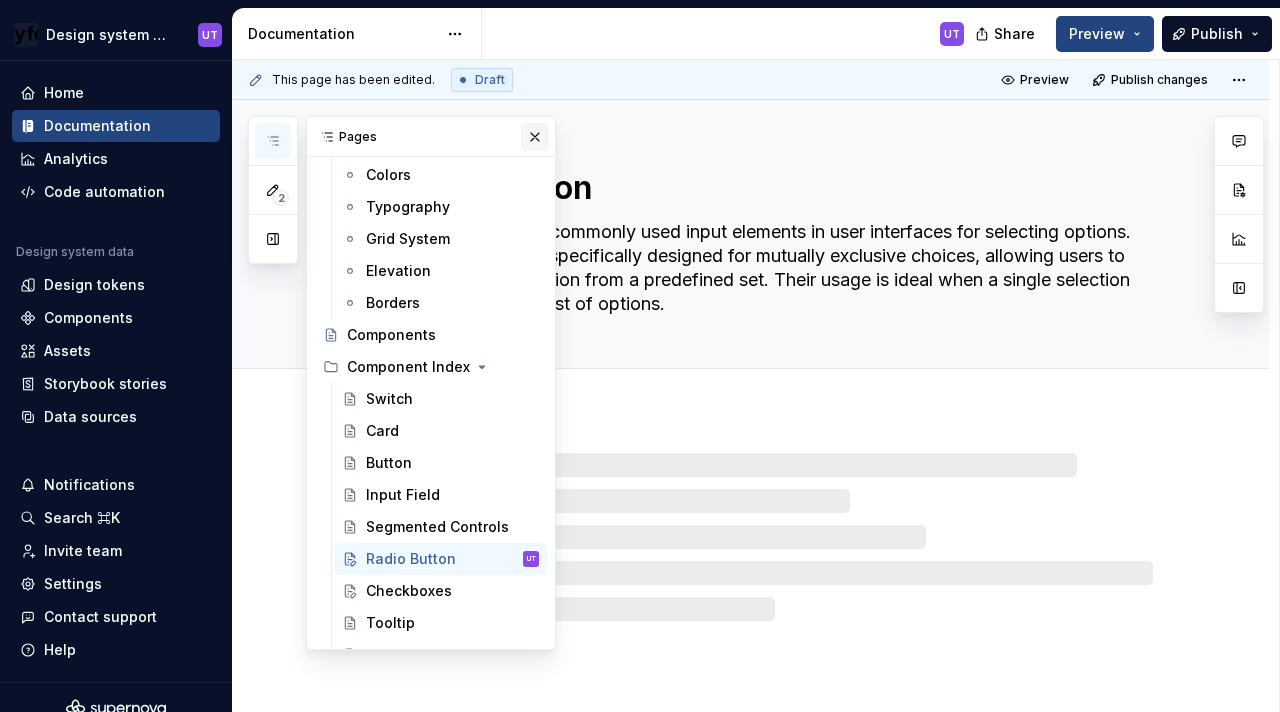 click at bounding box center [535, 137] 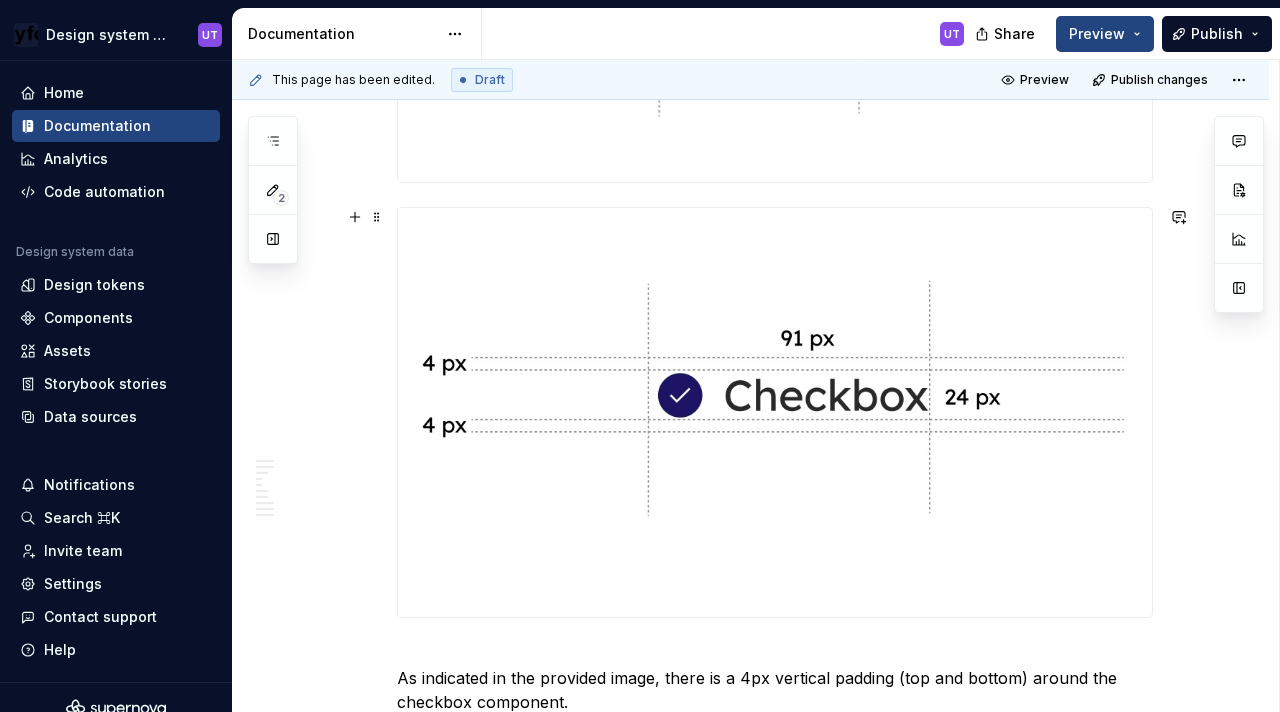 scroll, scrollTop: 2009, scrollLeft: 0, axis: vertical 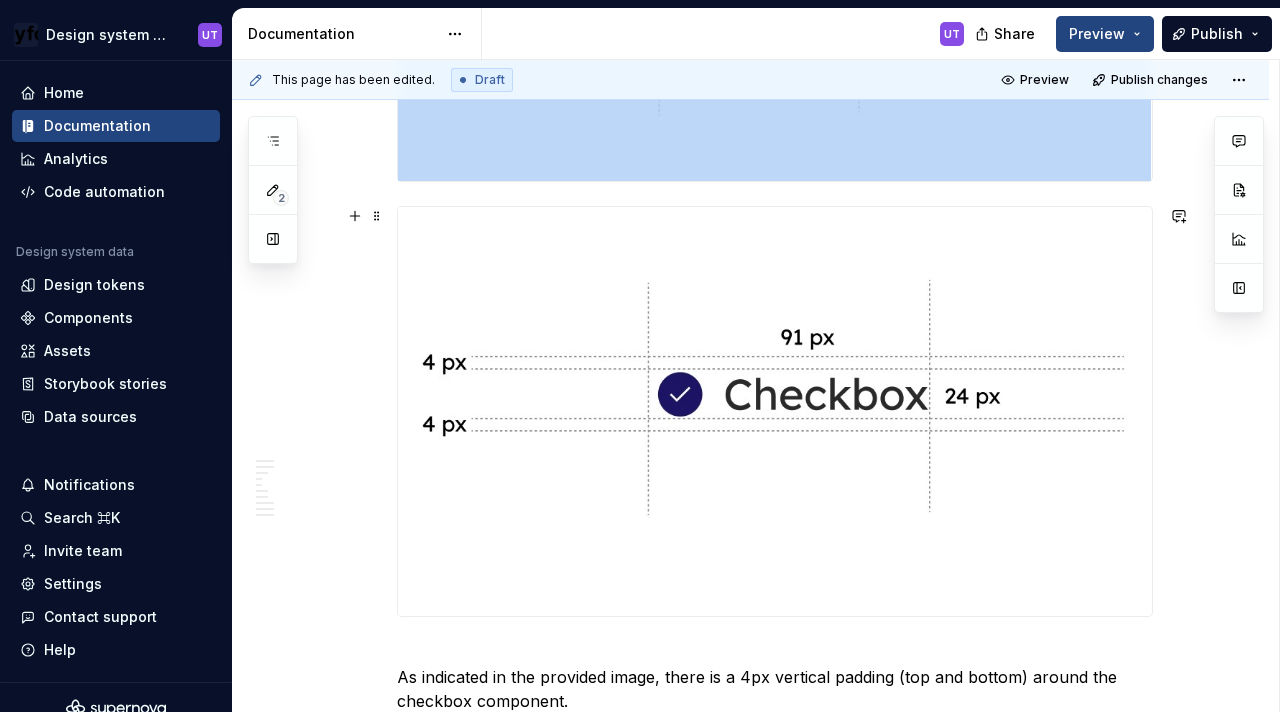 click at bounding box center (775, 411) 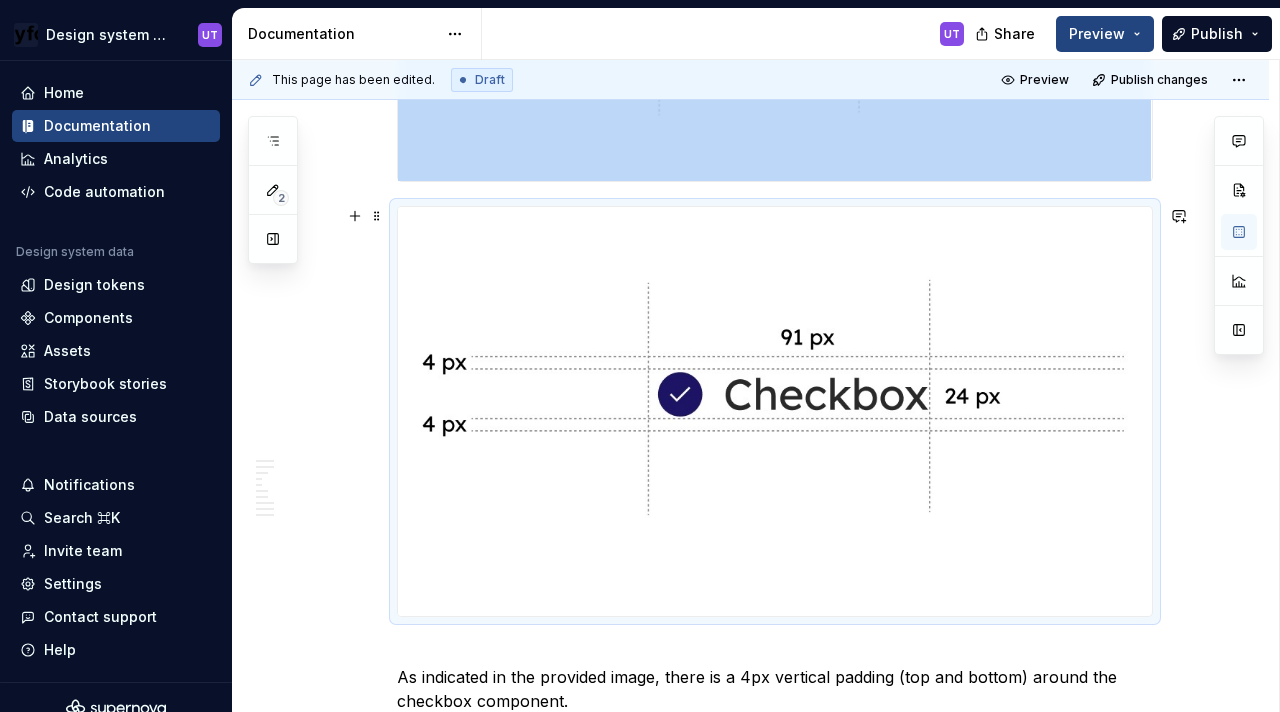 type on "*" 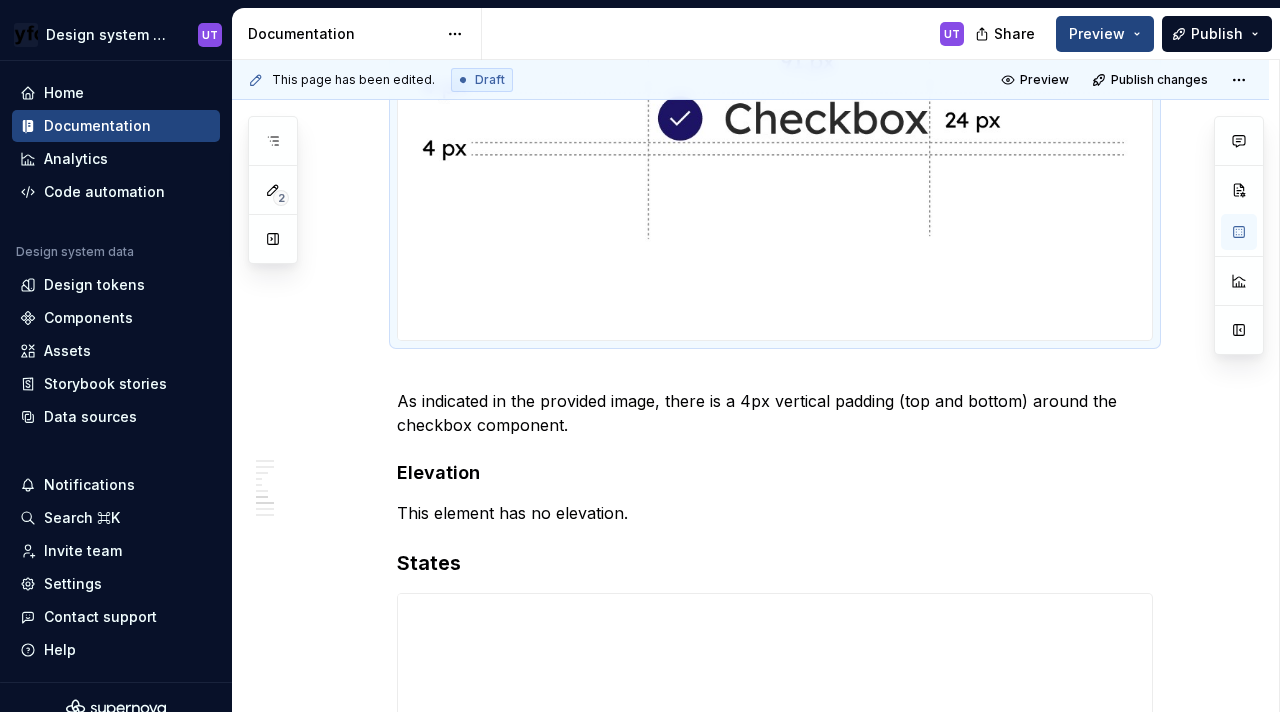 scroll, scrollTop: 2290, scrollLeft: 0, axis: vertical 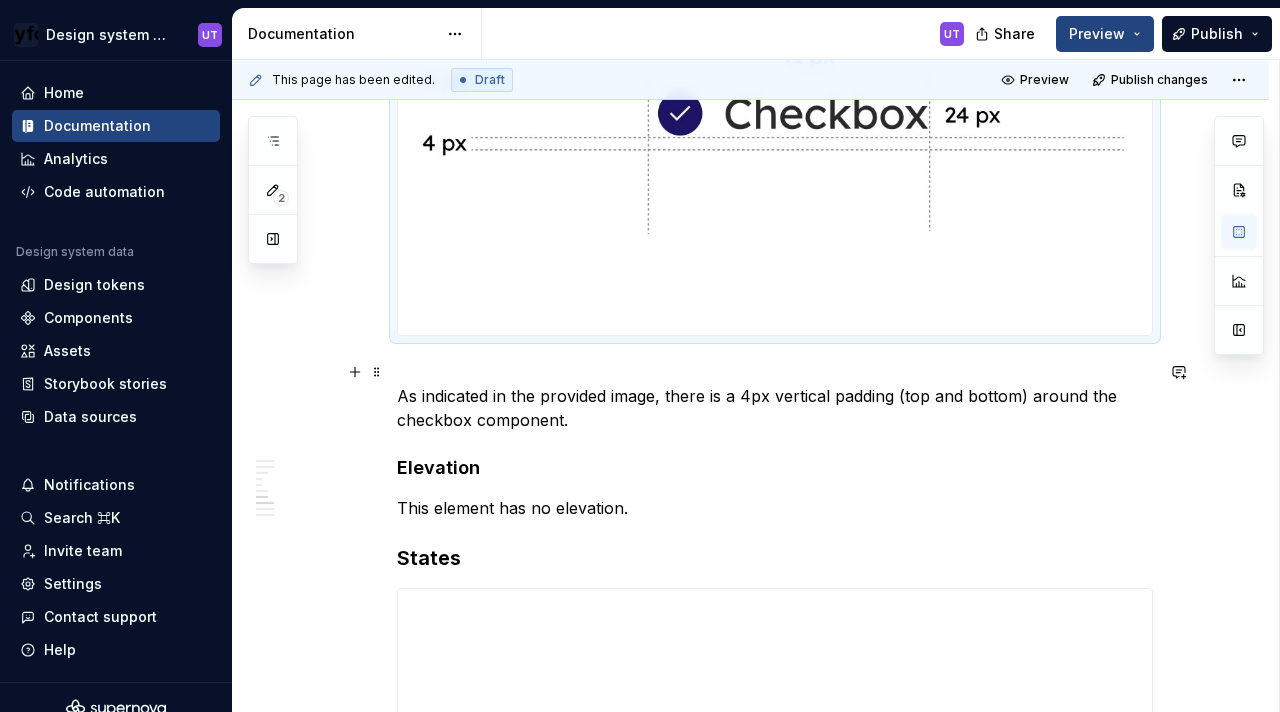 click on "As indicated in the provided image, there is a 4px vertical padding (top and bottom) around the checkbox component." at bounding box center [775, 396] 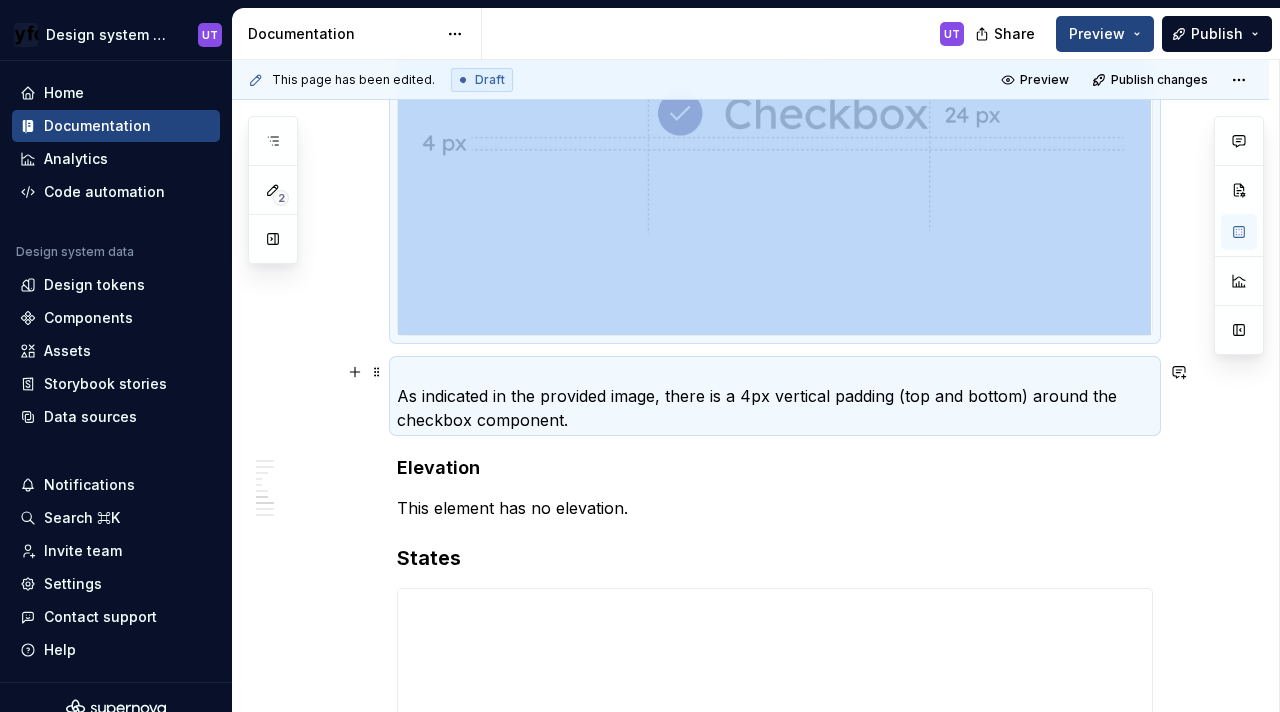 click on "As indicated in the provided image, there is a 4px vertical padding (top and bottom) around the checkbox component." at bounding box center [775, 396] 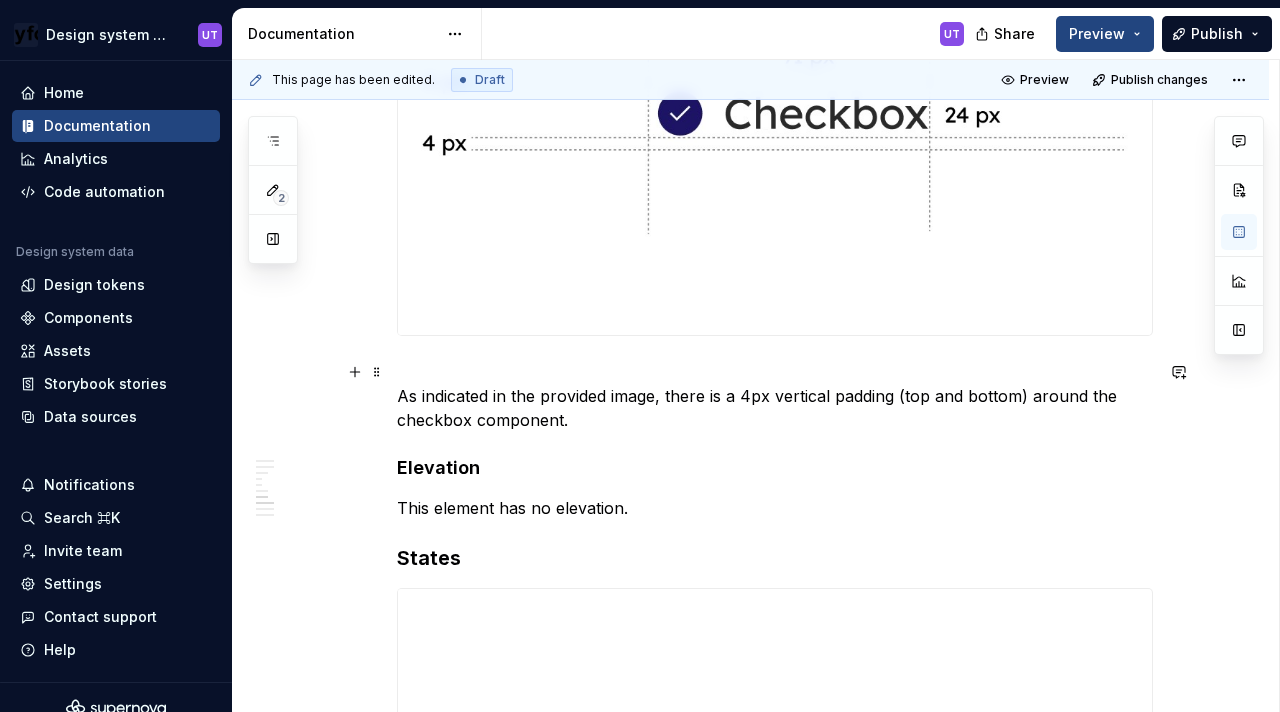 click on "As indicated in the provided image, there is a 4px vertical padding (top and bottom) around the checkbox component." at bounding box center [775, 396] 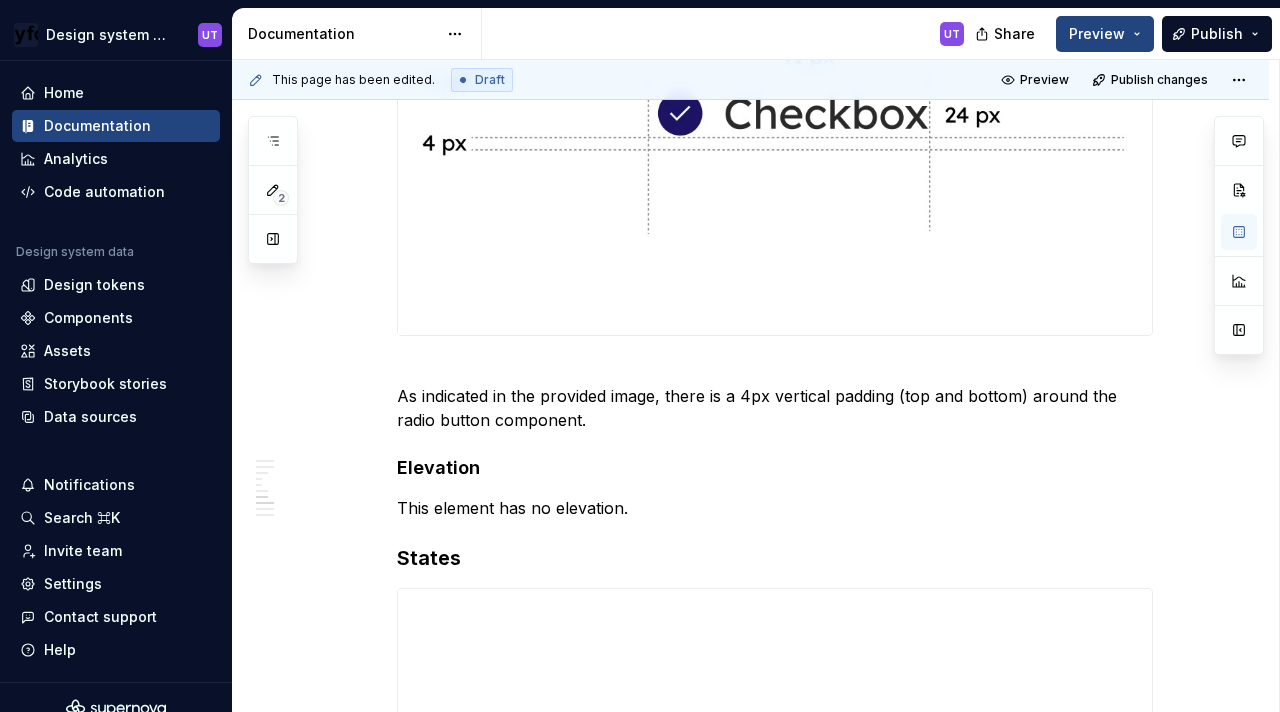 click at bounding box center [775, 130] 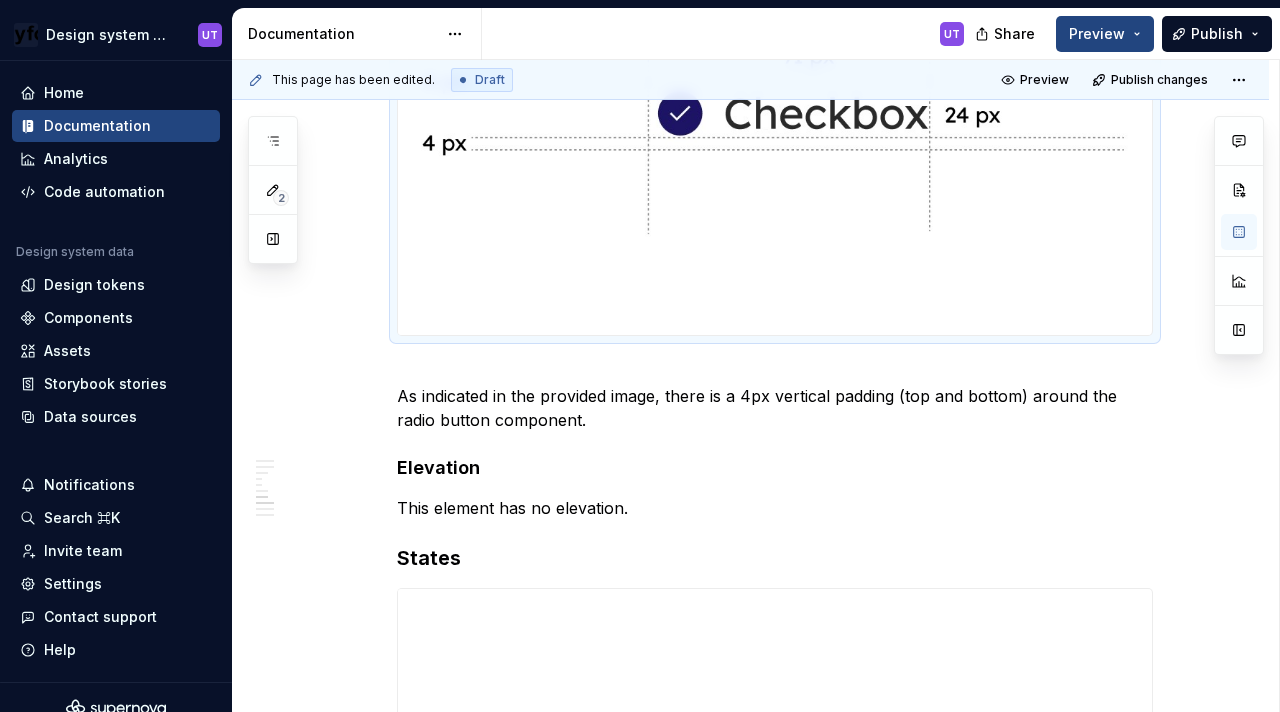 copy 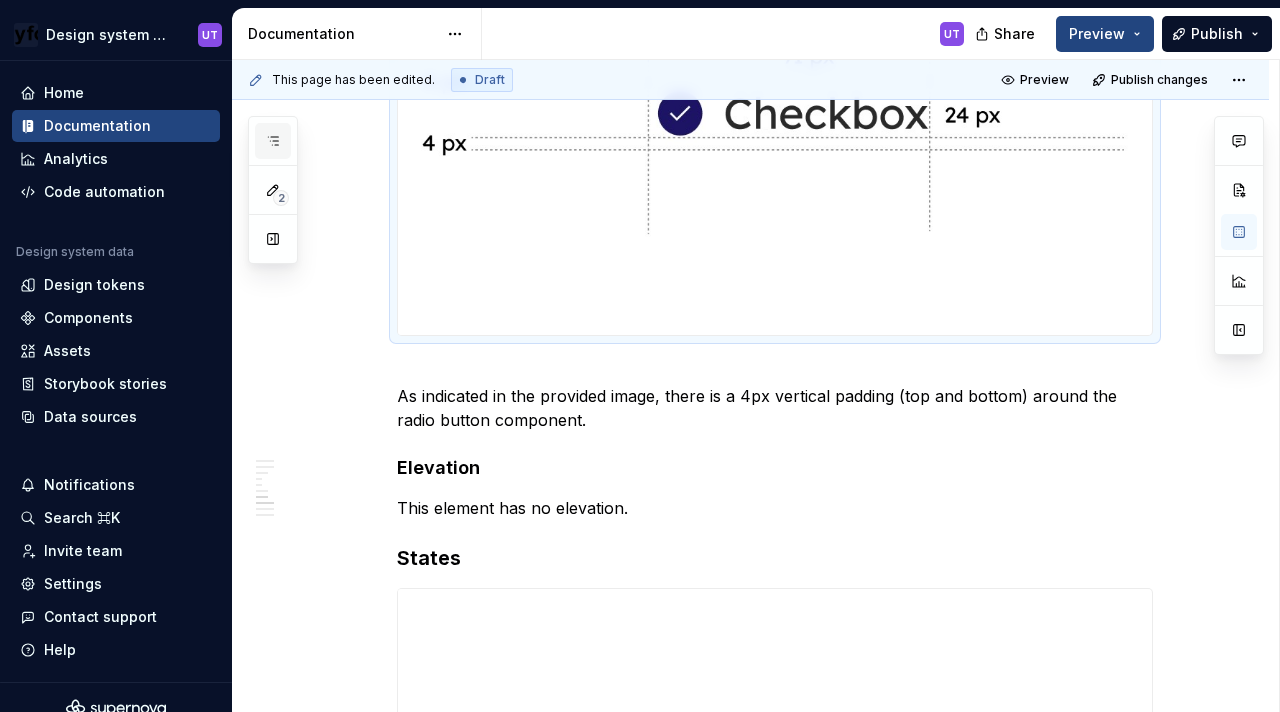 click at bounding box center [273, 141] 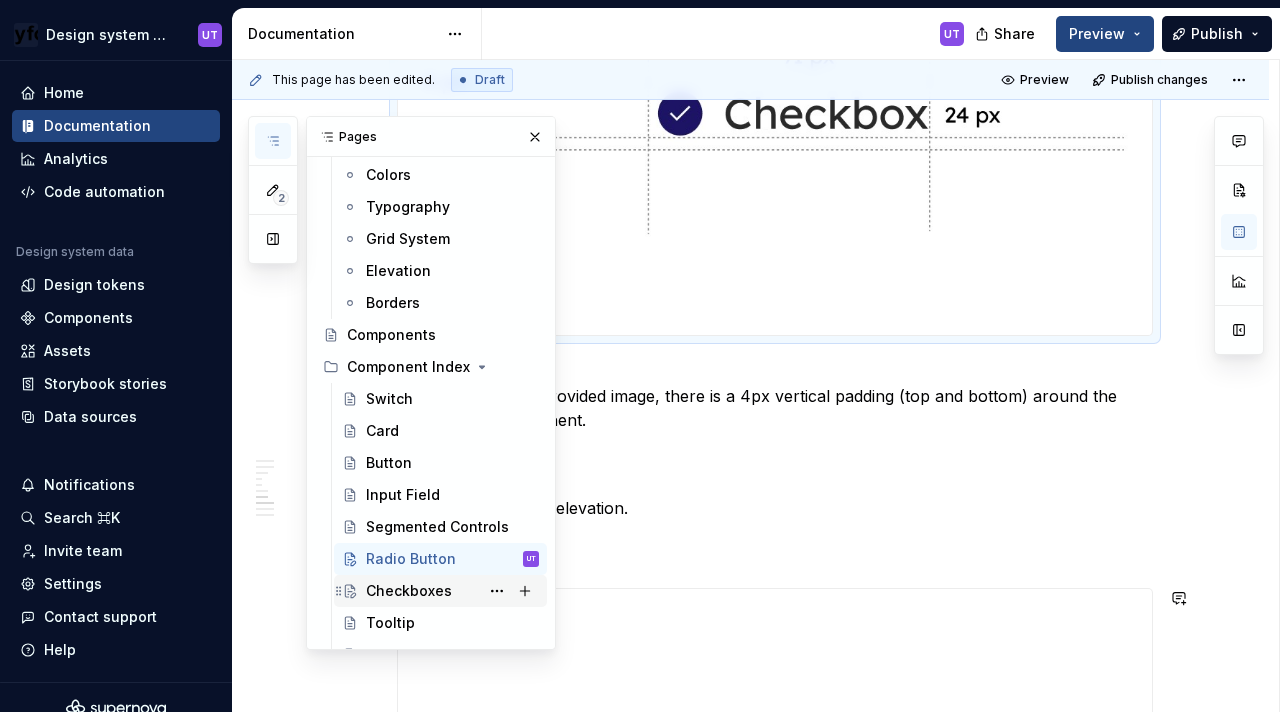 click on "Checkboxes" at bounding box center (409, 591) 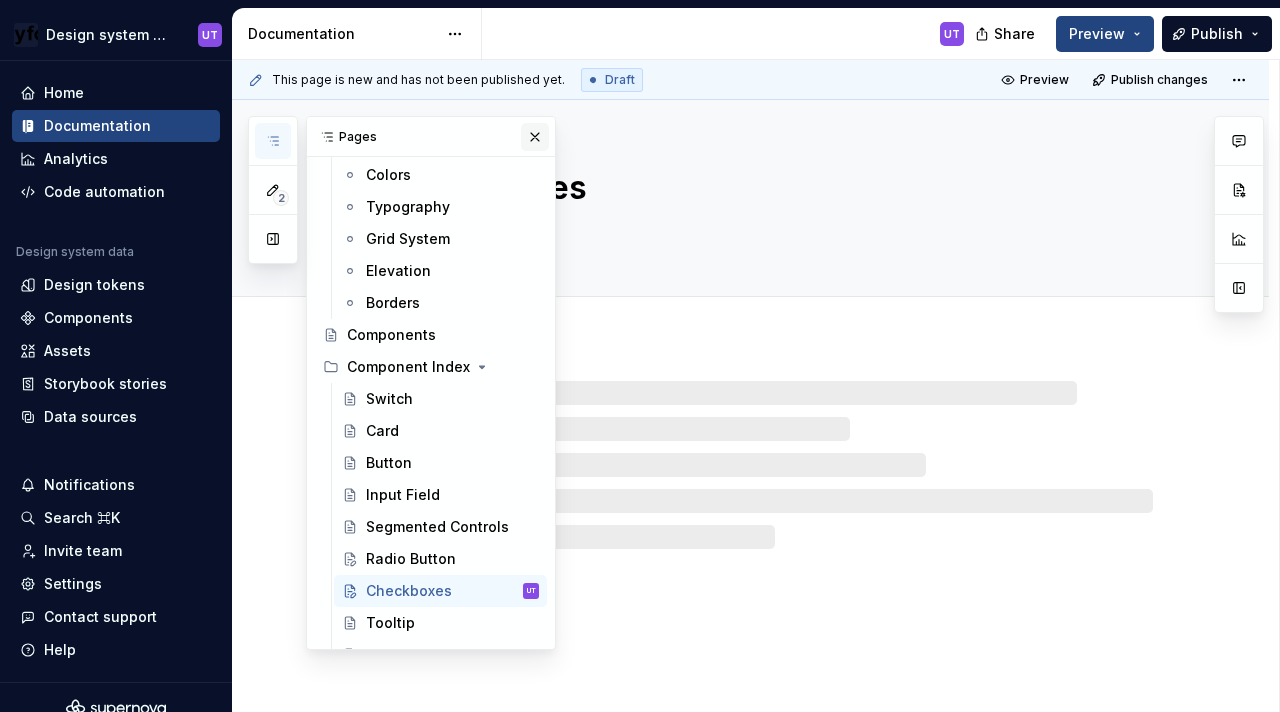 click at bounding box center (535, 137) 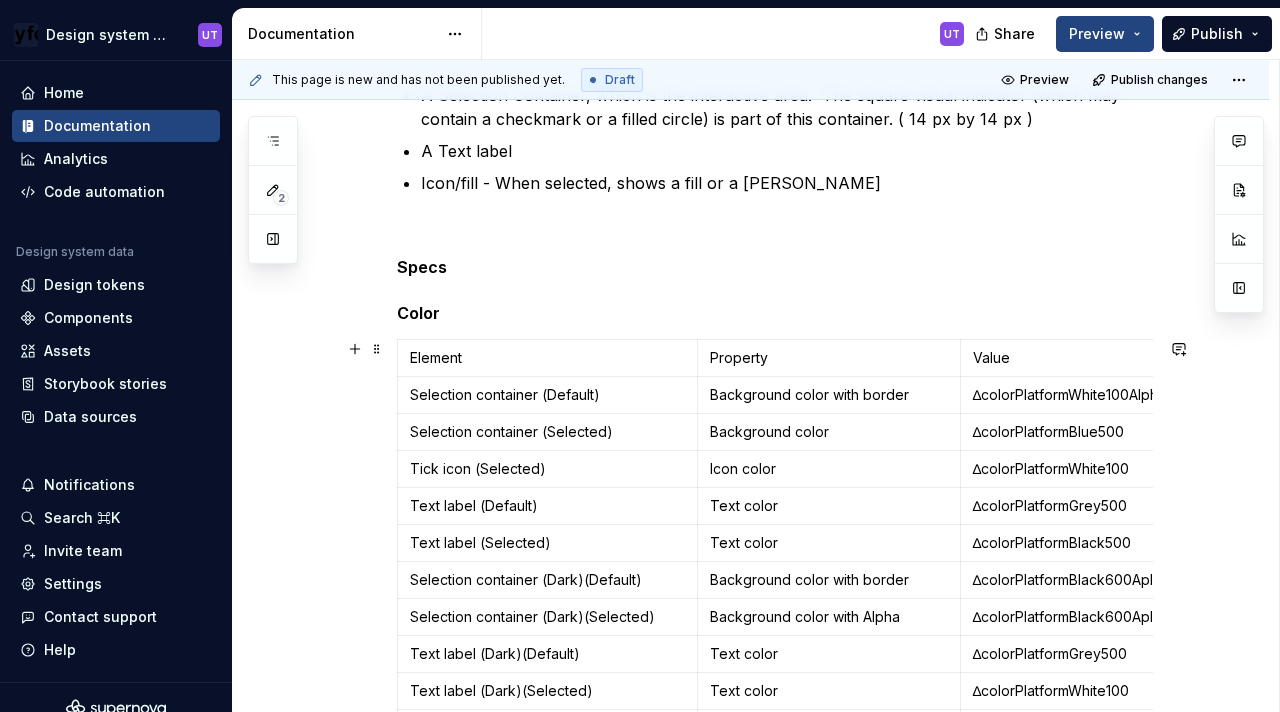 scroll, scrollTop: 731, scrollLeft: 0, axis: vertical 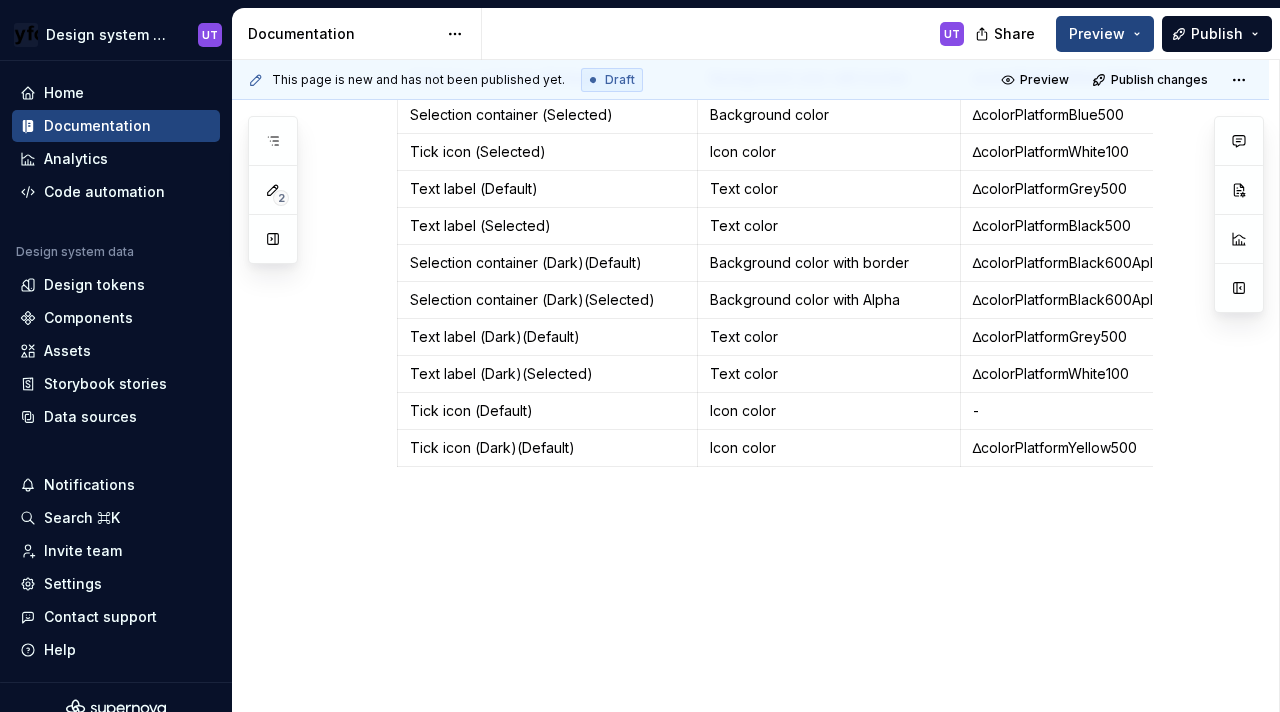 click on "Anatomy Checkboxes have the same elements except that their dimensions are 91px by 24px. A checkbox component consists of :  A Selection Container, which is the interactive area.  The square visual indicator (which may contain a checkmark or a filled circle) is part of this container. ( 14 px by 14 px ) A Text label Icon/fill - When selected, shows a fill or a tick mark Specs Color Element Property Value Selection container (Default) Background color with border ∆colorPlatformWhite100AlphaBlue500 Selection container (Selected) Background color ∆colorPlatformBlue500 Tick icon (Selected) Icon color ∆colorPlatformWhite100 Text label (Default) Text color ∆colorPlatformGrey500 Text label (Selected) Text color ∆colorPlatformBlack500 Selection container (Dark)(Default) Background color with border ∆colorPlatformBlack600AplhaYellow500 Selection container (Dark)(Selected) Background color with Alpha ∆colorPlatformBlack600AplhaYellow500 Text label (Dark)(Default) Text color ∆colorPlatformGrey500  -" at bounding box center [750, 161] 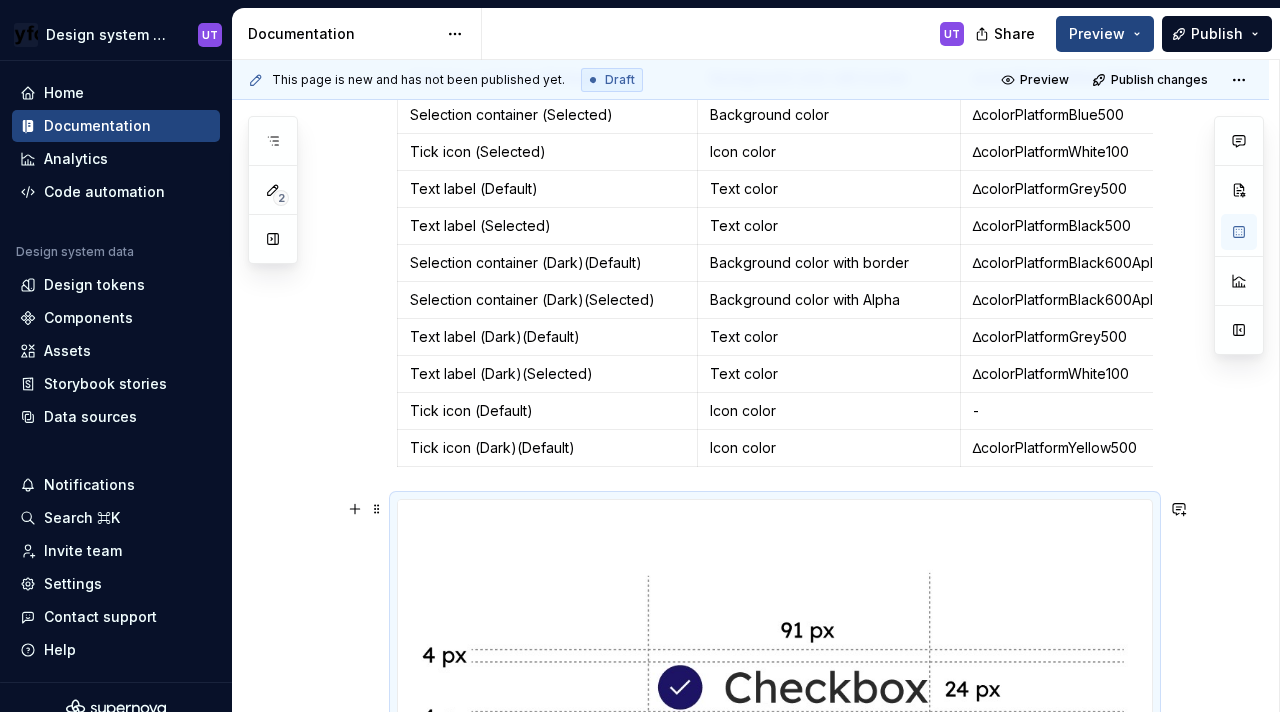 click on "Anatomy Checkboxes have the same elements except that their dimensions are 91px by 24px. A checkbox component consists of :  A Selection Container, which is the interactive area.  The square visual indicator (which may contain a checkmark or a filled circle) is part of this container. ( 14 px by 14 px ) A Text label Icon/fill - When selected, shows a fill or a tick mark Specs Color Element Property Value Selection container (Default) Background color with border ∆colorPlatformWhite100AlphaBlue500 Selection container (Selected) Background color ∆colorPlatformBlue500 Tick icon (Selected) Icon color ∆colorPlatformWhite100 Text label (Default) Text color ∆colorPlatformGrey500 Text label (Selected) Text color ∆colorPlatformBlack500 Selection container (Dark)(Default) Background color with border ∆colorPlatformBlack600AplhaYellow500 Selection container (Dark)(Selected) Background color with Alpha ∆colorPlatformBlack600AplhaYellow500 Text label (Dark)(Default) Text color ∆colorPlatformGrey500  -" at bounding box center [750, 378] 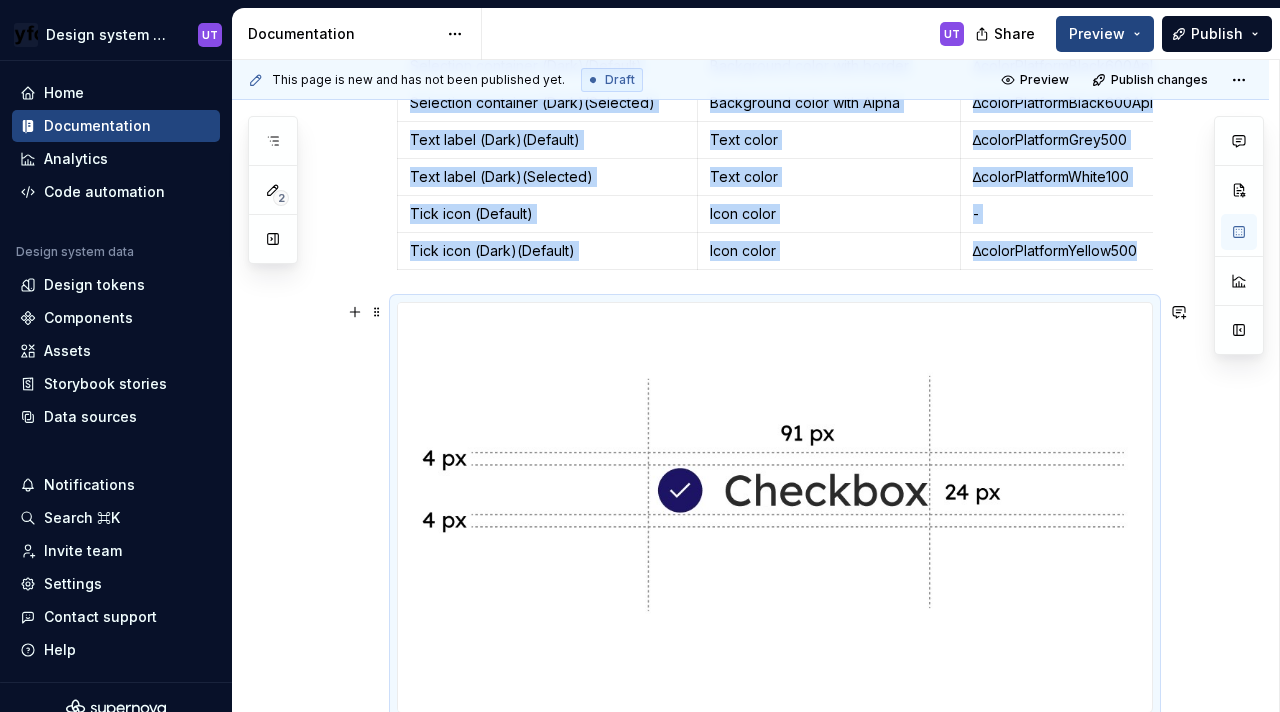click at bounding box center [775, 507] 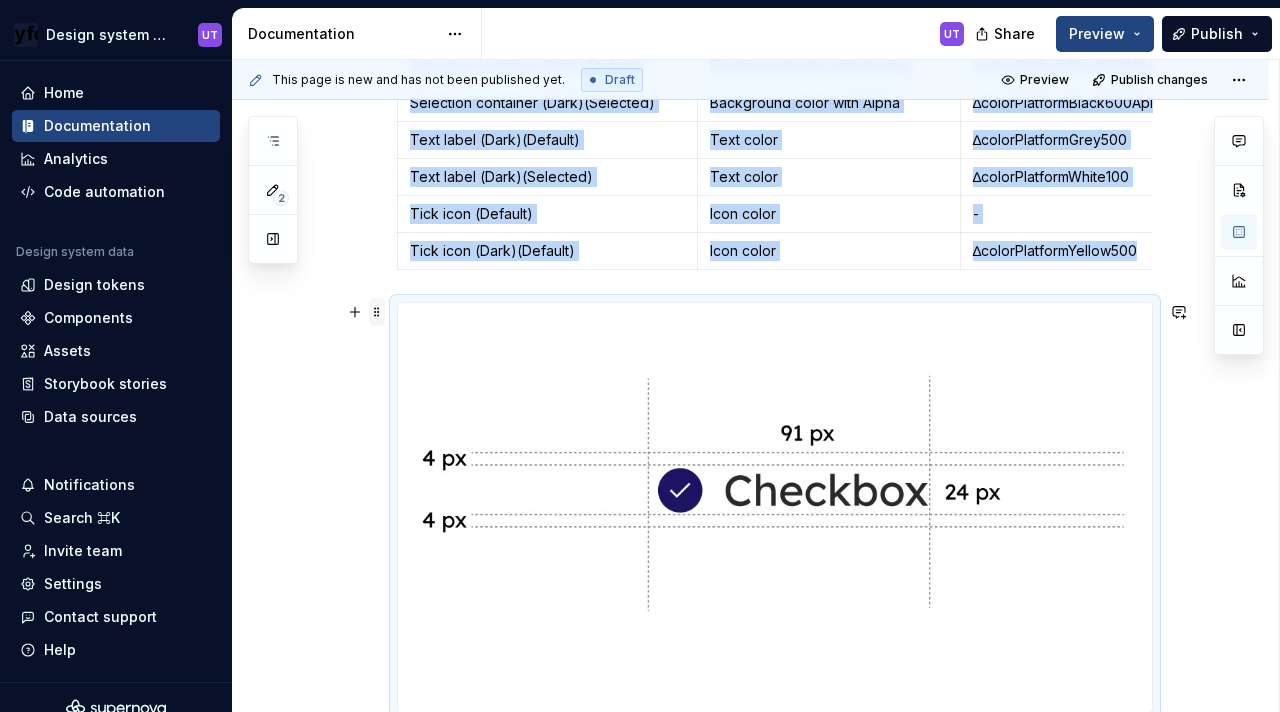 click at bounding box center (377, 312) 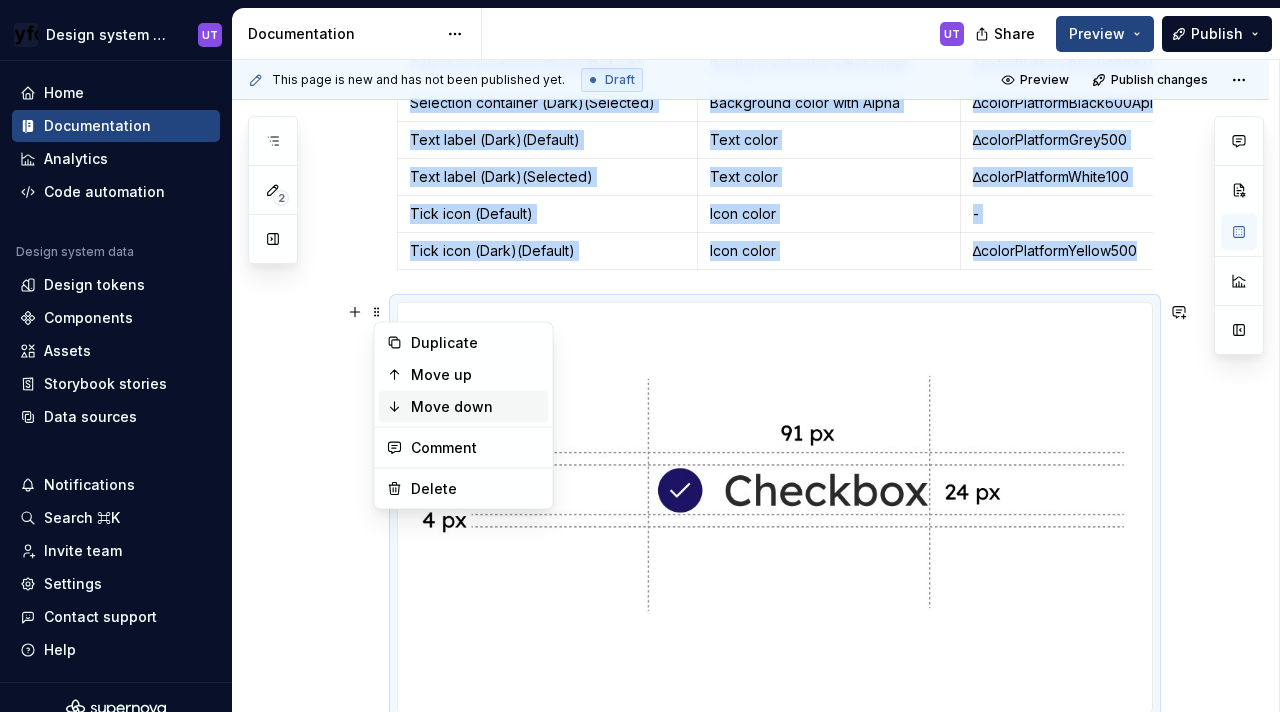 click on "Move down" at bounding box center [476, 407] 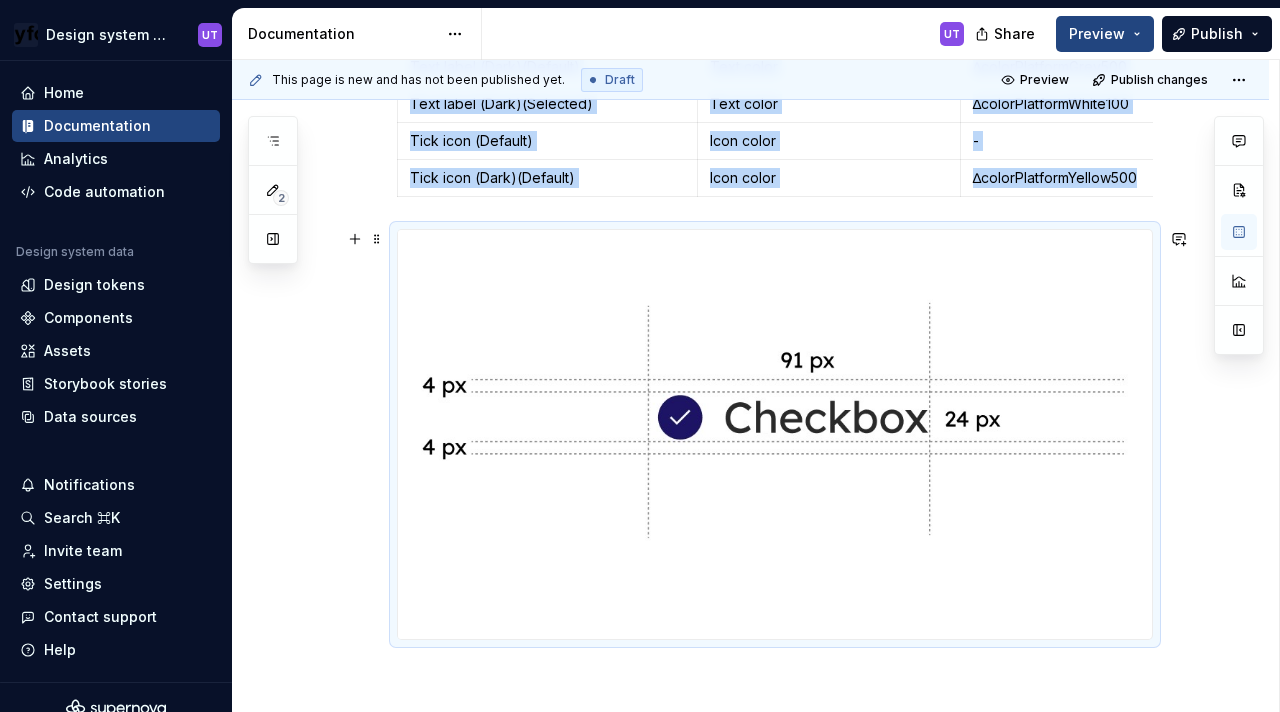 scroll, scrollTop: 1000, scrollLeft: 0, axis: vertical 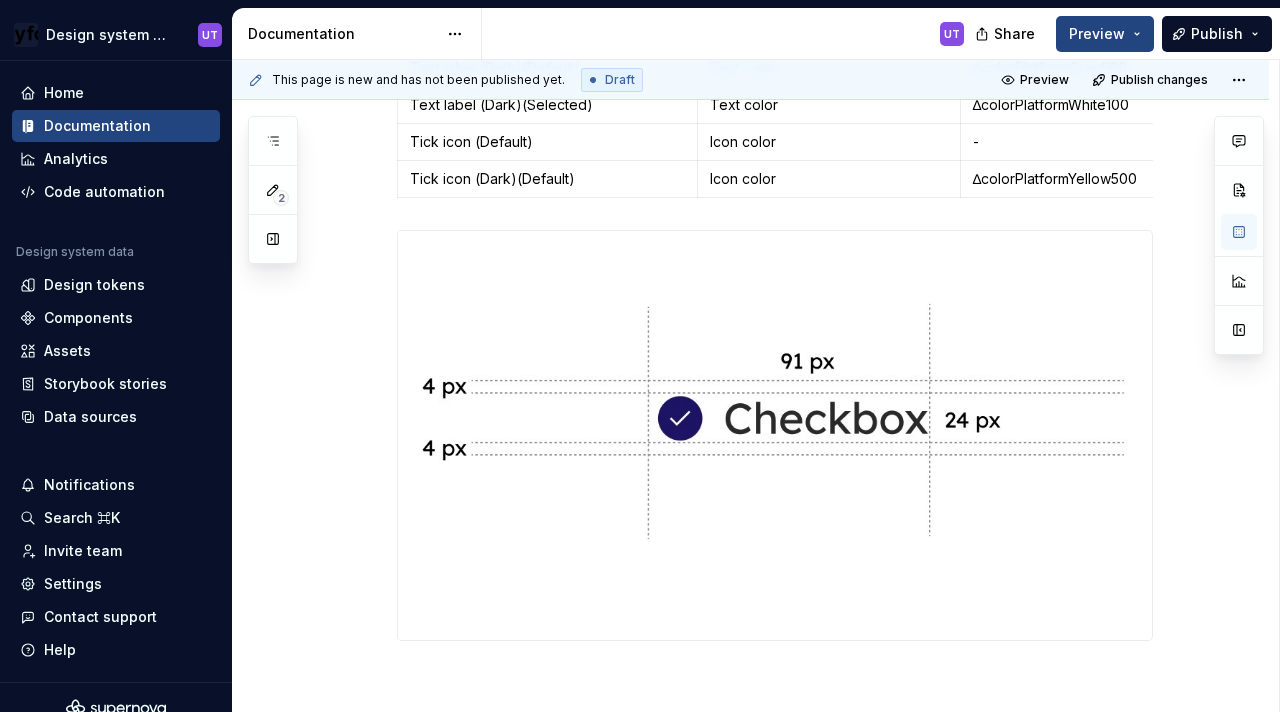 click on "Anatomy Checkboxes have the same elements except that their dimensions are 91px by 24px. A checkbox component consists of :  A Selection Container, which is the interactive area.  The square visual indicator (which may contain a checkmark or a filled circle) is part of this container. ( 14 px by 14 px ) A Text label Icon/fill - When selected, shows a fill or a tick mark Specs Color Element Property Value Selection container (Default) Background color with border ∆colorPlatformWhite100AlphaBlue500 Selection container (Selected) Background color ∆colorPlatformBlue500 Tick icon (Selected) Icon color ∆colorPlatformWhite100 Text label (Default) Text color ∆colorPlatformGrey500 Text label (Selected) Text color ∆colorPlatformBlack500 Selection container (Dark)(Default) Background color with border ∆colorPlatformBlack600AplhaYellow500 Selection container (Dark)(Selected) Background color with Alpha ∆colorPlatformBlack600AplhaYellow500 Text label (Dark)(Default) Text color ∆colorPlatformGrey500  -" at bounding box center (775, 15) 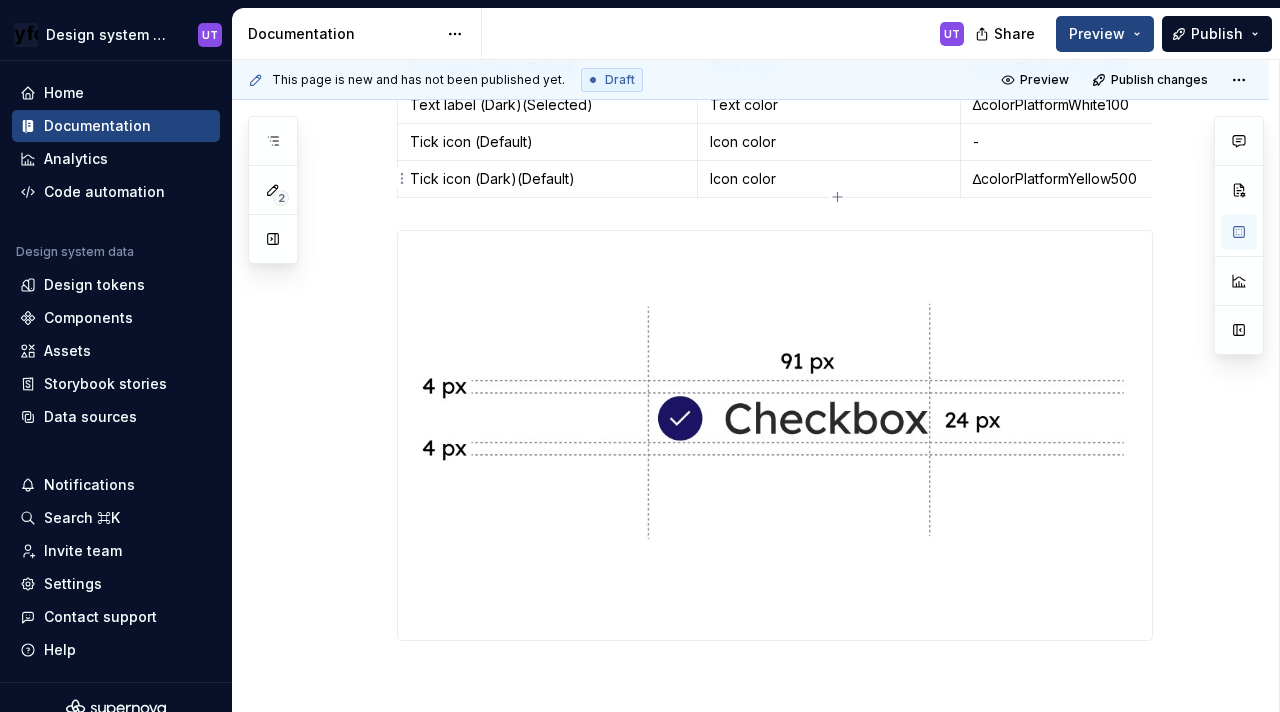 click on "∆colorPlatformYellow500" at bounding box center (1114, 179) 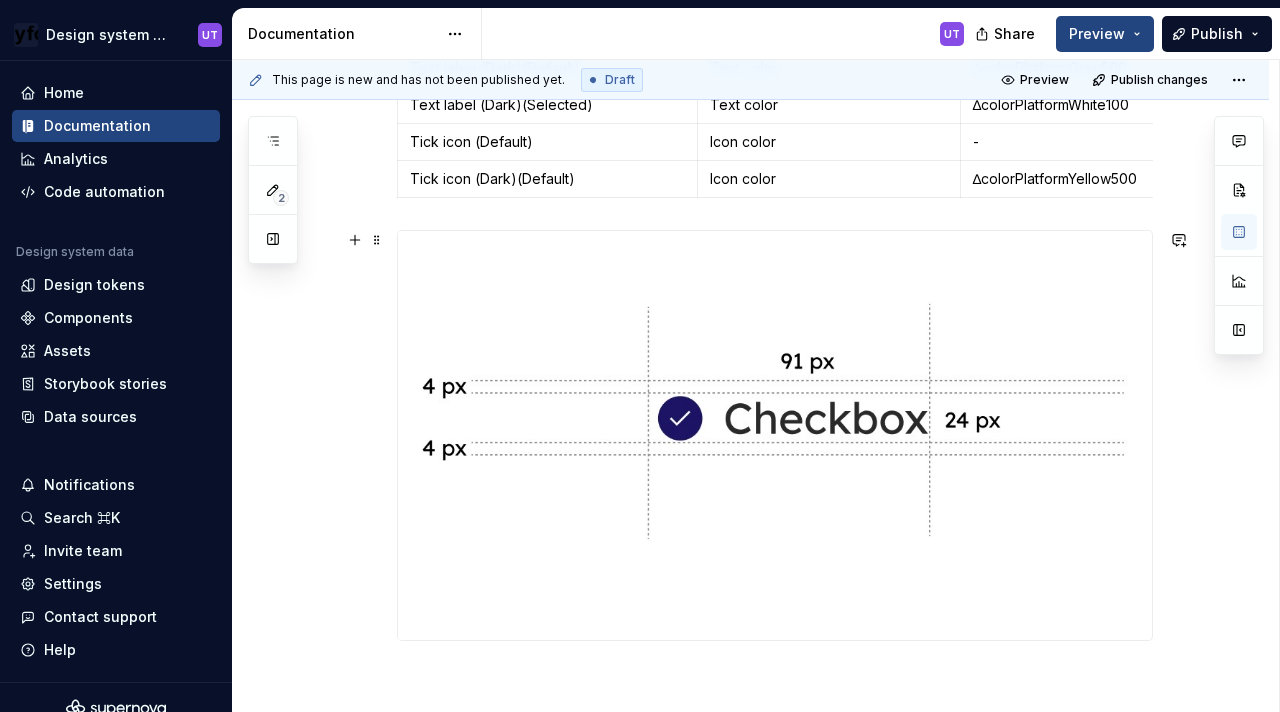 click on "Anatomy Checkboxes have the same elements except that their dimensions are 91px by 24px. A checkbox component consists of :  A Selection Container, which is the interactive area.  The square visual indicator (which may contain a checkmark or a filled circle) is part of this container. ( 14 px by 14 px ) A Text label Icon/fill - When selected, shows a fill or a tick mark Specs Color Element Property Value Selection container (Default) Background color with border ∆colorPlatformWhite100AlphaBlue500 Selection container (Selected) Background color ∆colorPlatformBlue500 Tick icon (Selected) Icon color ∆colorPlatformWhite100 Text label (Default) Text color ∆colorPlatformGrey500 Text label (Selected) Text color ∆colorPlatformBlack500 Selection container (Dark)(Default) Background color with border ∆colorPlatformBlack600AplhaYellow500 Selection container (Dark)(Selected) Background color with Alpha ∆colorPlatformBlack600AplhaYellow500 Text label (Dark)(Default) Text color ∆colorPlatformGrey500  -" at bounding box center [750, 109] 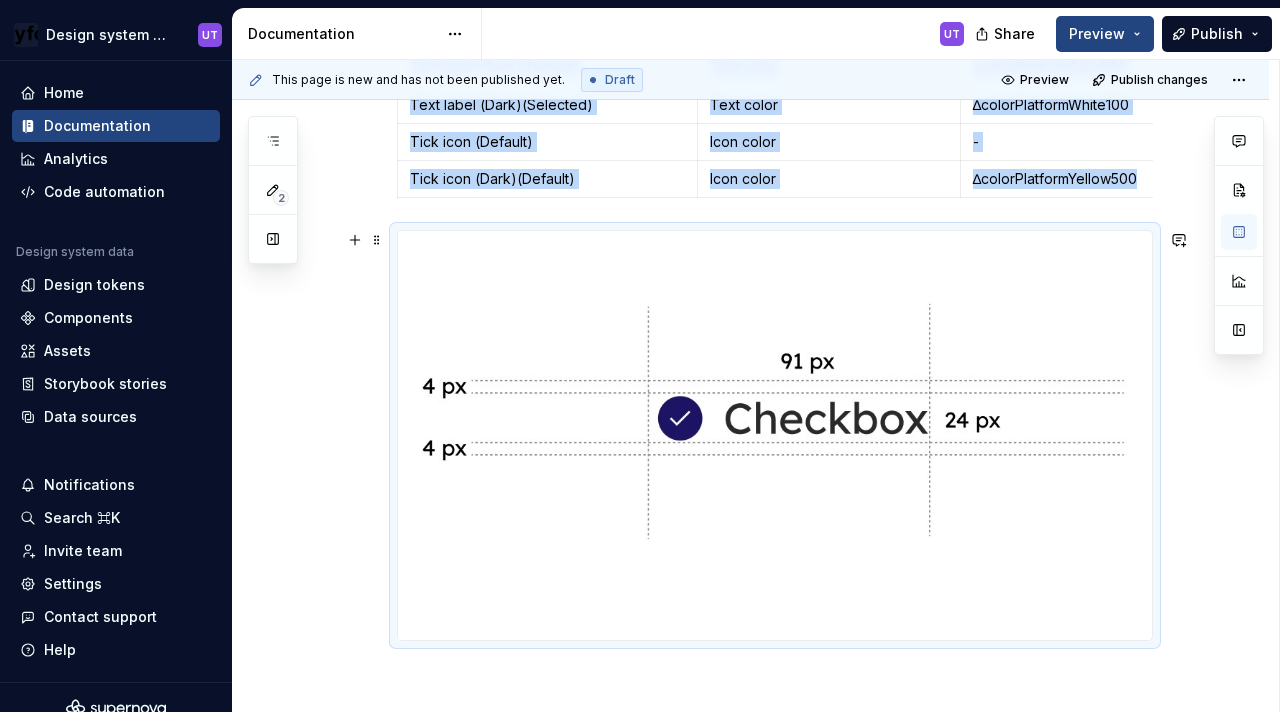 click on "Anatomy Checkboxes have the same elements except that their dimensions are 91px by 24px. A checkbox component consists of :  A Selection Container, which is the interactive area.  The square visual indicator (which may contain a checkmark or a filled circle) is part of this container. ( 14 px by 14 px ) A Text label Icon/fill - When selected, shows a fill or a tick mark Specs Color Element Property Value Selection container (Default) Background color with border ∆colorPlatformWhite100AlphaBlue500 Selection container (Selected) Background color ∆colorPlatformBlue500 Tick icon (Selected) Icon color ∆colorPlatformWhite100 Text label (Default) Text color ∆colorPlatformGrey500 Text label (Selected) Text color ∆colorPlatformBlack500 Selection container (Dark)(Default) Background color with border ∆colorPlatformBlack600AplhaYellow500 Selection container (Dark)(Selected) Background color with Alpha ∆colorPlatformBlack600AplhaYellow500 Text label (Dark)(Default) Text color ∆colorPlatformGrey500  -" at bounding box center [750, 109] 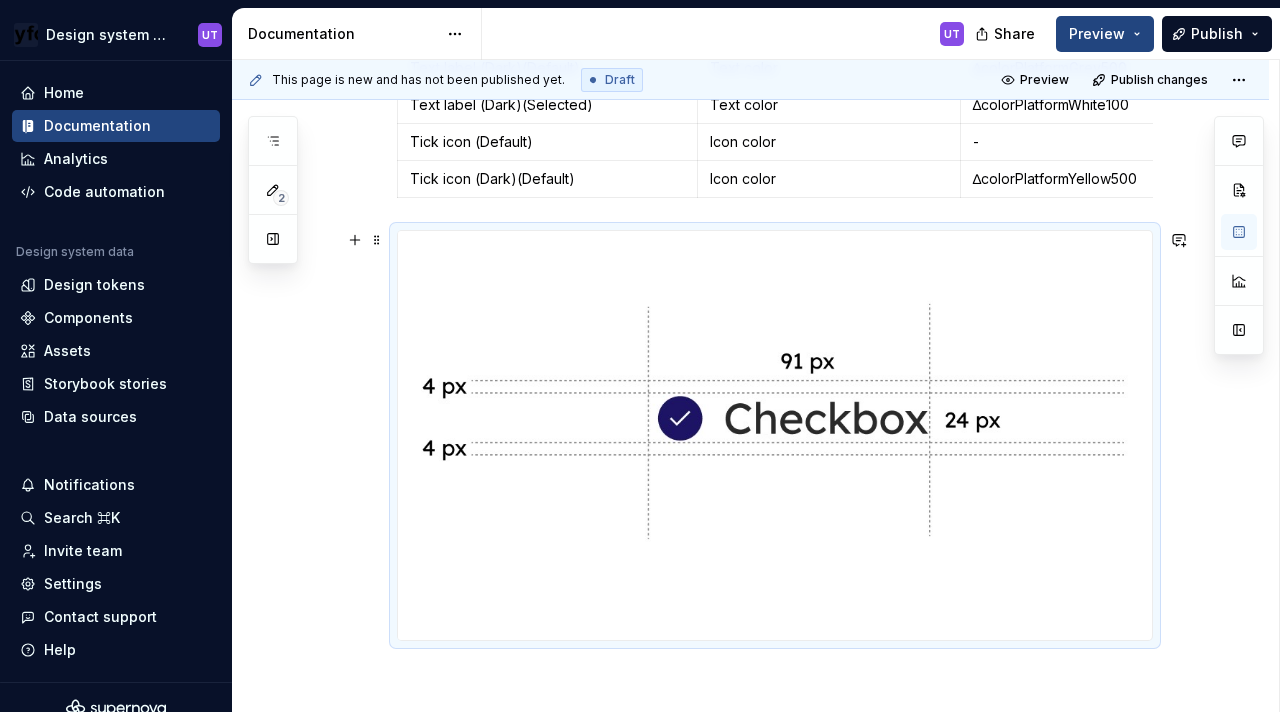 scroll, scrollTop: 693, scrollLeft: 0, axis: vertical 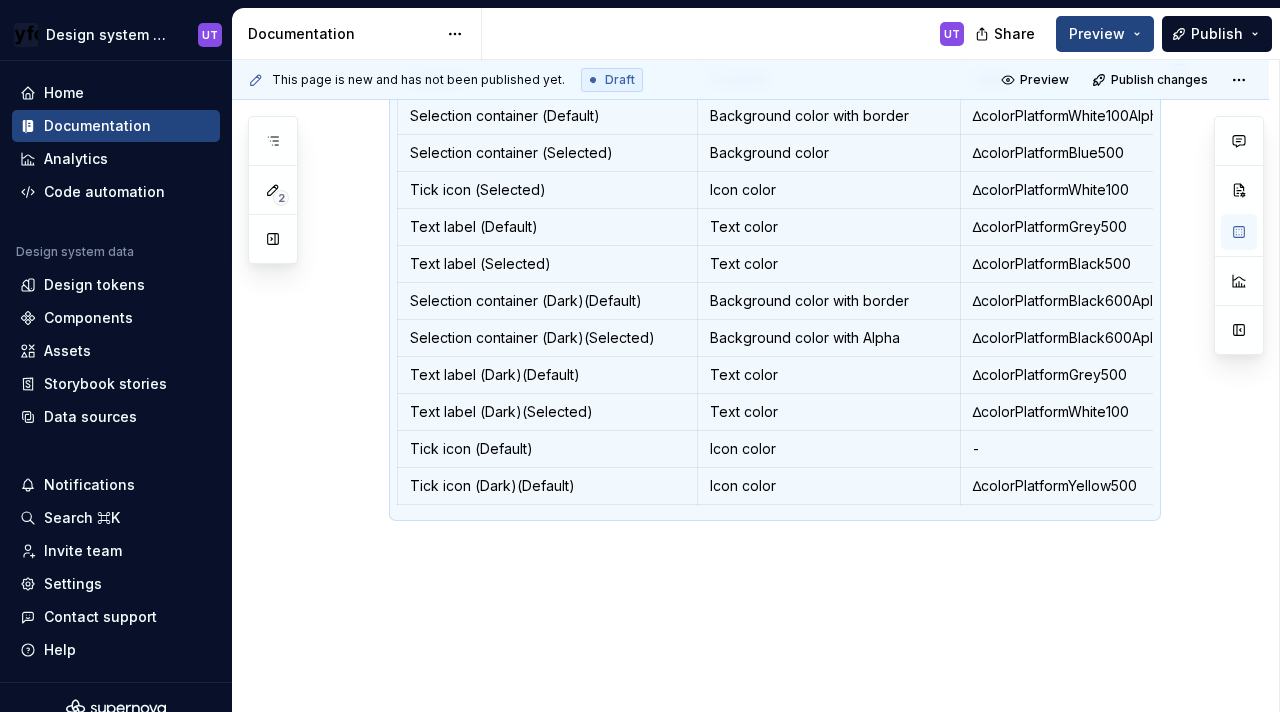 click on "Anatomy Checkboxes have the same elements except that their dimensions are 91px by 24px. A checkbox component consists of :  A Selection Container, which is the interactive area.  The square visual indicator (which may contain a checkmark or a filled circle) is part of this container. ( 14 px by 14 px ) A Text label Icon/fill - When selected, shows a fill or a tick mark Specs Color Element Property Value Selection container (Default) Background color with border ∆colorPlatformWhite100AlphaBlue500 Selection container (Selected) Background color ∆colorPlatformBlue500 Tick icon (Selected) Icon color ∆colorPlatformWhite100 Text label (Default) Text color ∆colorPlatformGrey500 Text label (Selected) Text color ∆colorPlatformBlack500 Selection container (Dark)(Default) Background color with border ∆colorPlatformBlack600AplhaYellow500 Selection container (Dark)(Selected) Background color with Alpha ∆colorPlatformBlack600AplhaYellow500 Text label (Dark)(Default) Text color ∆colorPlatformGrey500  -" at bounding box center (750, 199) 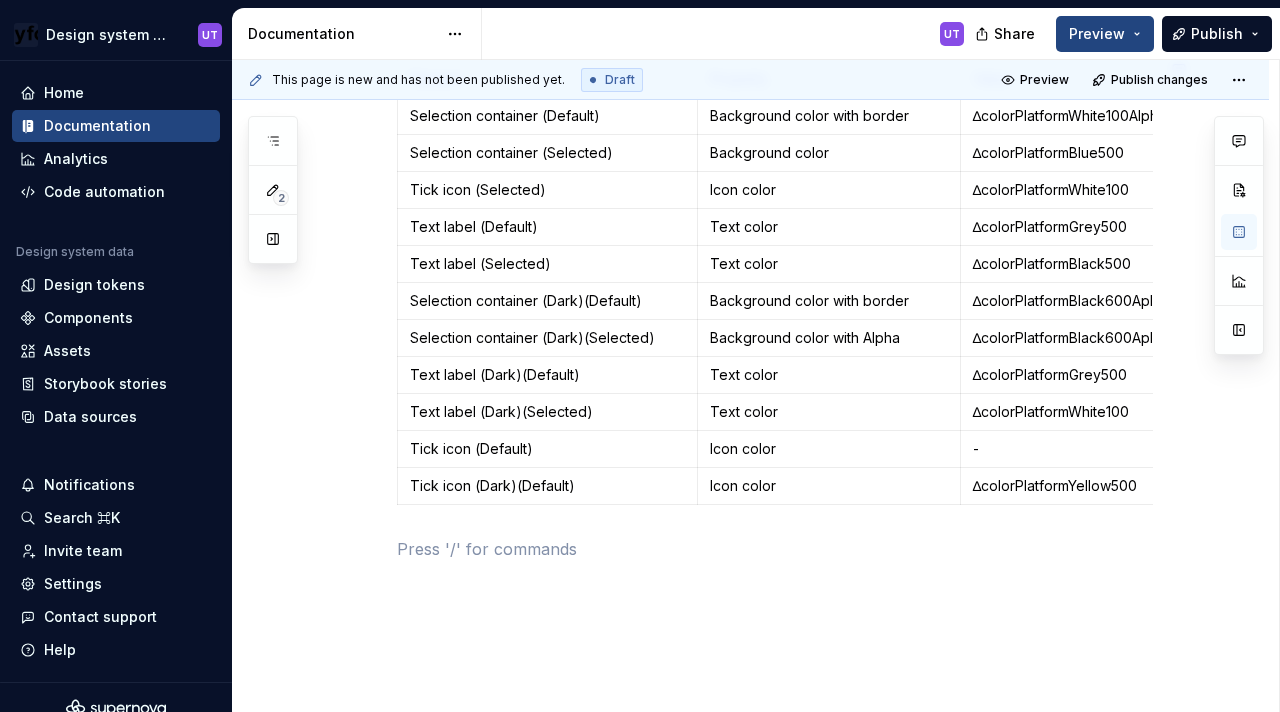 type 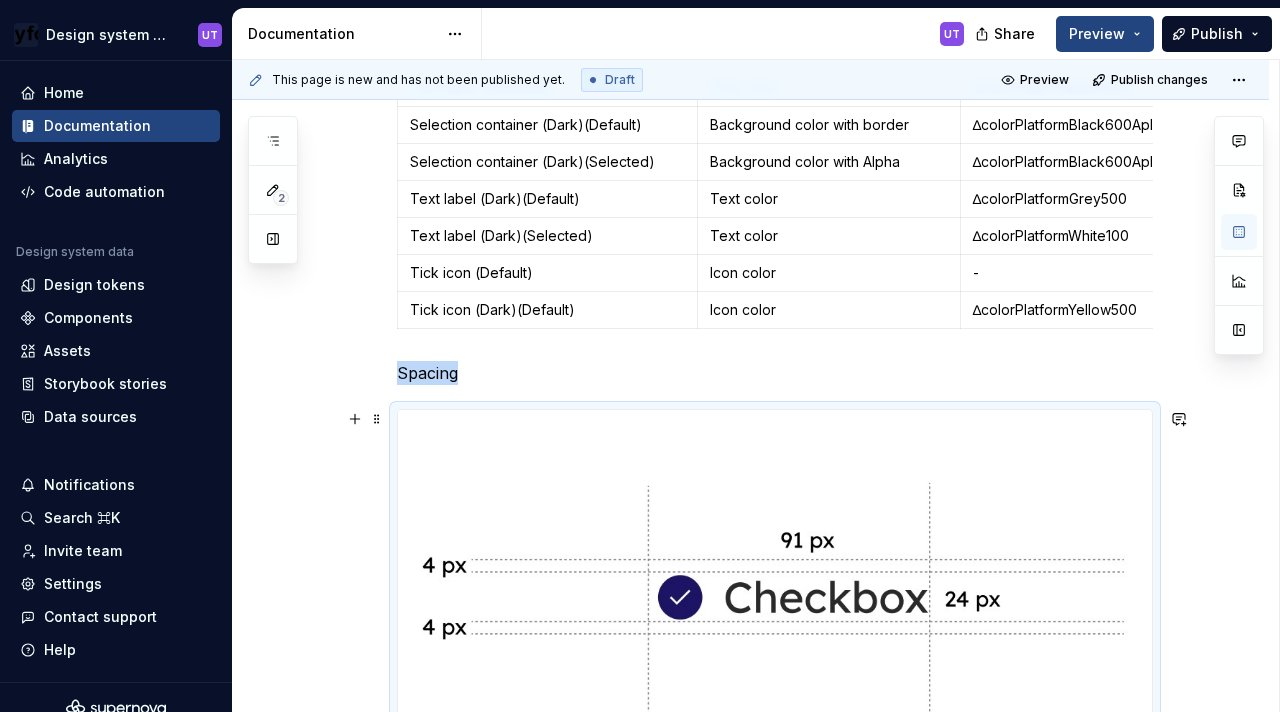 scroll, scrollTop: 917, scrollLeft: 0, axis: vertical 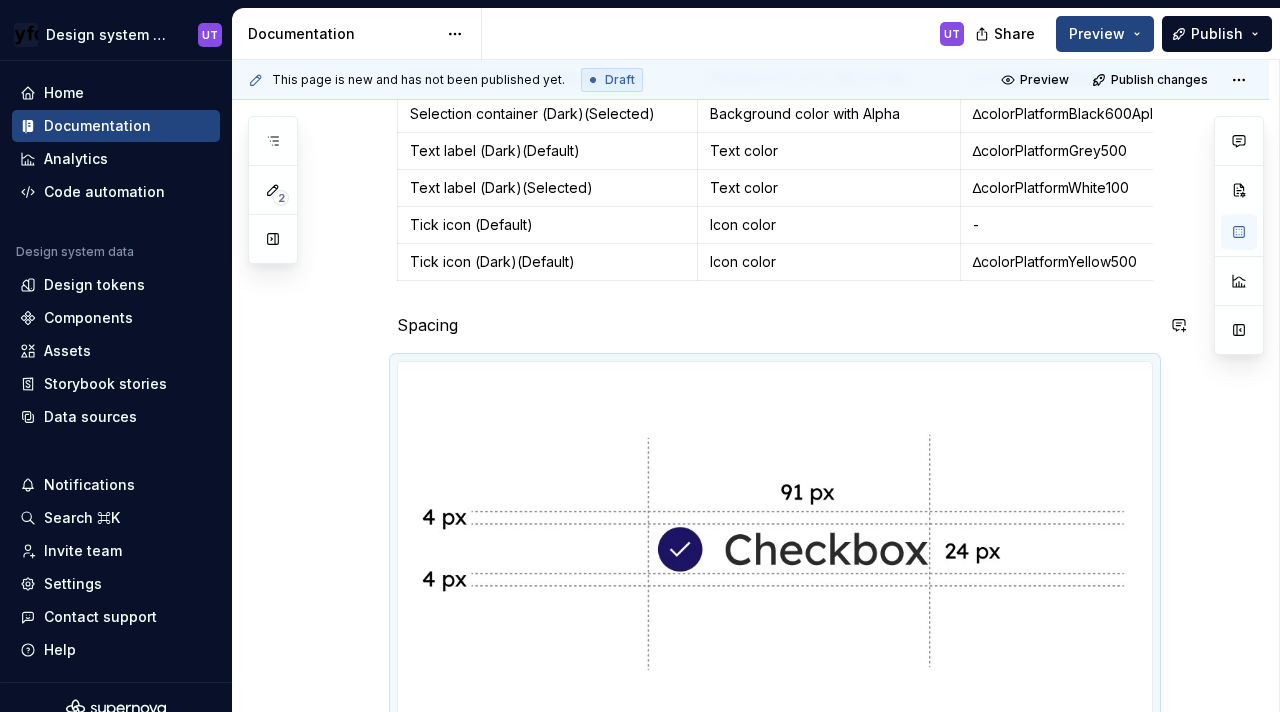click on "Anatomy Checkboxes have the same elements except that their dimensions are 91px by 24px. A checkbox component consists of :  A Selection Container, which is the interactive area.  The square visual indicator (which may contain a checkmark or a filled circle) is part of this container. ( 14 px by 14 px ) A Text label Icon/fill - When selected, shows a fill or a tick mark Specs Color Element Property Value Selection container (Default) Background color with border ∆colorPlatformWhite100AlphaBlue500 Selection container (Selected) Background color ∆colorPlatformBlue500 Tick icon (Selected) Icon color ∆colorPlatformWhite100 Text label (Default) Text color ∆colorPlatformGrey500 Text label (Selected) Text color ∆colorPlatformBlack500 Selection container (Dark)(Default) Background color with border ∆colorPlatformBlack600AplhaYellow500 Selection container (Dark)(Selected) Background color with Alpha ∆colorPlatformBlack600AplhaYellow500 Text label (Dark)(Default) Text color ∆colorPlatformGrey500  -" at bounding box center [775, 122] 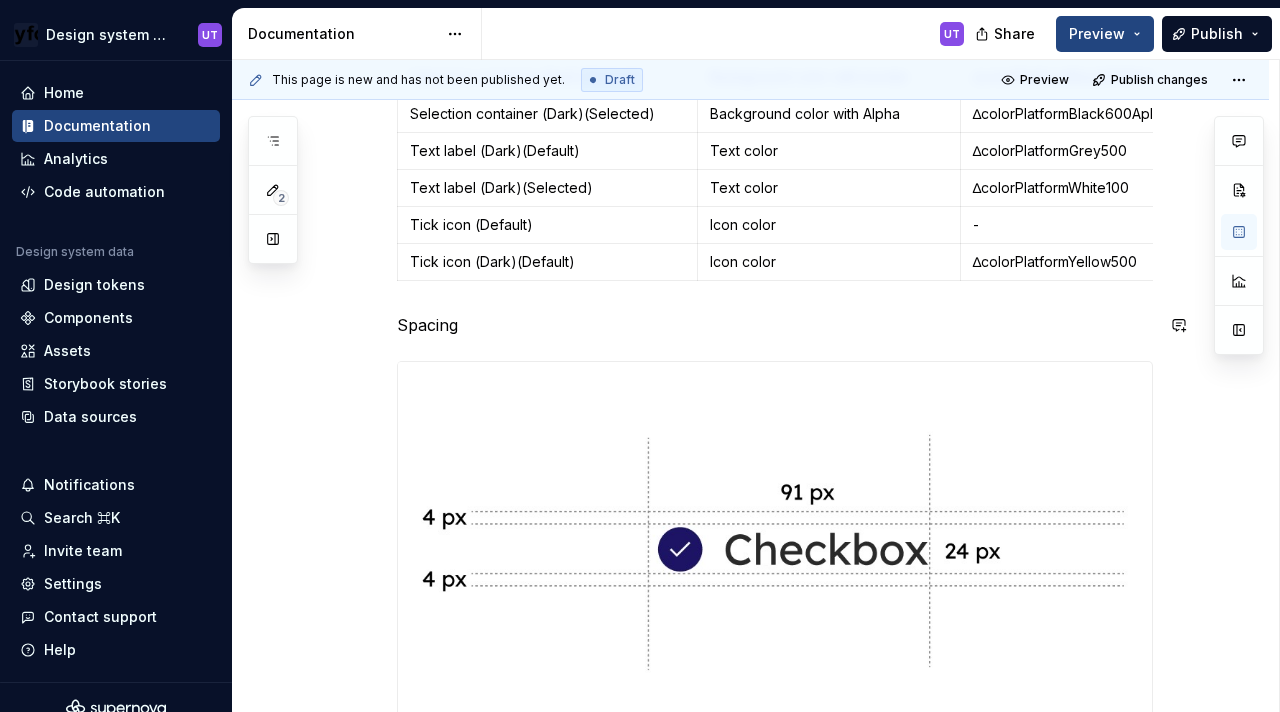 click on "Anatomy Checkboxes have the same elements except that their dimensions are 91px by 24px. A checkbox component consists of :  A Selection Container, which is the interactive area.  The square visual indicator (which may contain a checkmark or a filled circle) is part of this container. ( 14 px by 14 px ) A Text label Icon/fill - When selected, shows a fill or a tick mark Specs Color Element Property Value Selection container (Default) Background color with border ∆colorPlatformWhite100AlphaBlue500 Selection container (Selected) Background color ∆colorPlatformBlue500 Tick icon (Selected) Icon color ∆colorPlatformWhite100 Text label (Default) Text color ∆colorPlatformGrey500 Text label (Selected) Text color ∆colorPlatformBlack500 Selection container (Dark)(Default) Background color with border ∆colorPlatformBlack600AplhaYellow500 Selection container (Dark)(Selected) Background color with Alpha ∆colorPlatformBlack600AplhaYellow500 Text label (Dark)(Default) Text color ∆colorPlatformGrey500  -" at bounding box center [775, 122] 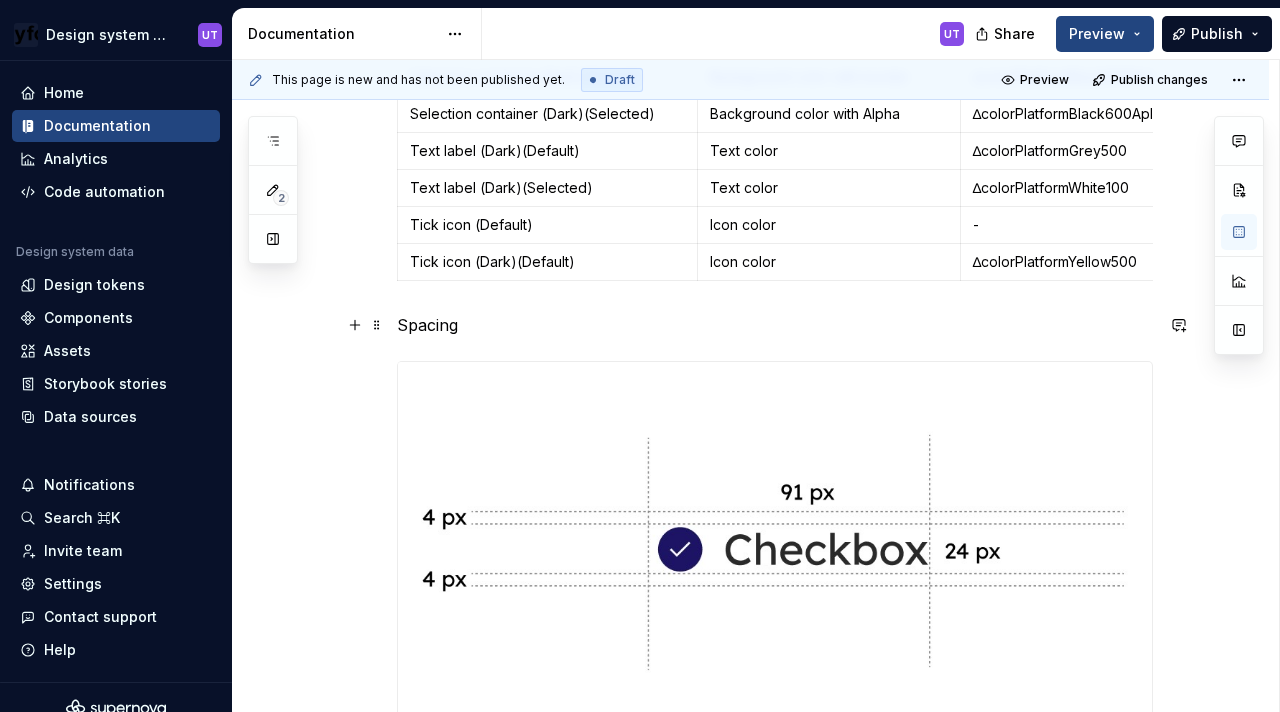 click on "Spacing" at bounding box center (775, 325) 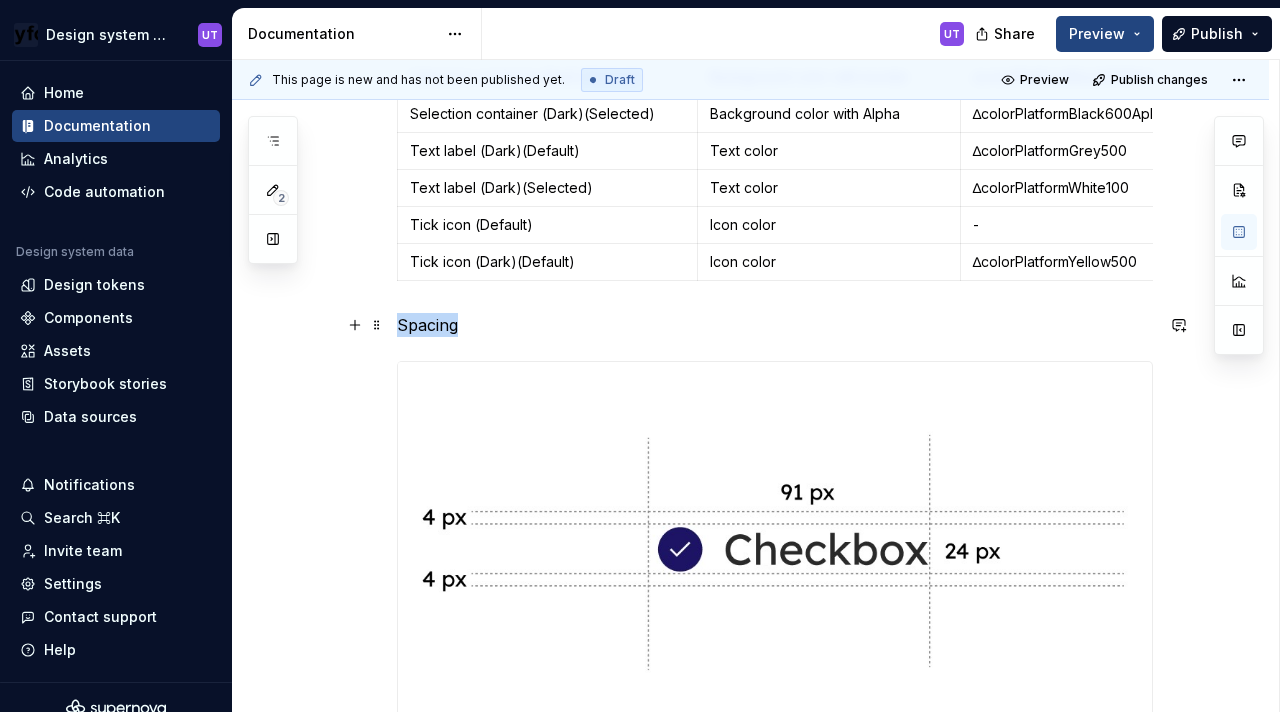 click on "Spacing" at bounding box center (775, 325) 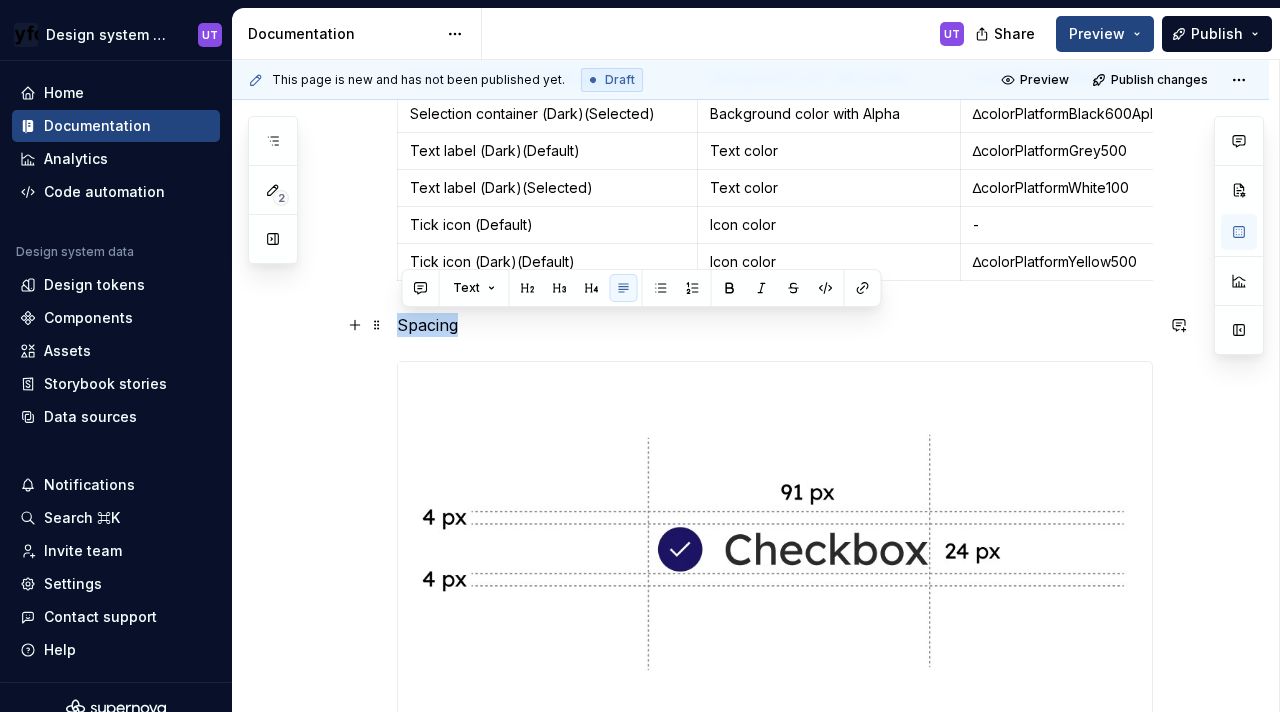 click on "Spacing" at bounding box center (775, 325) 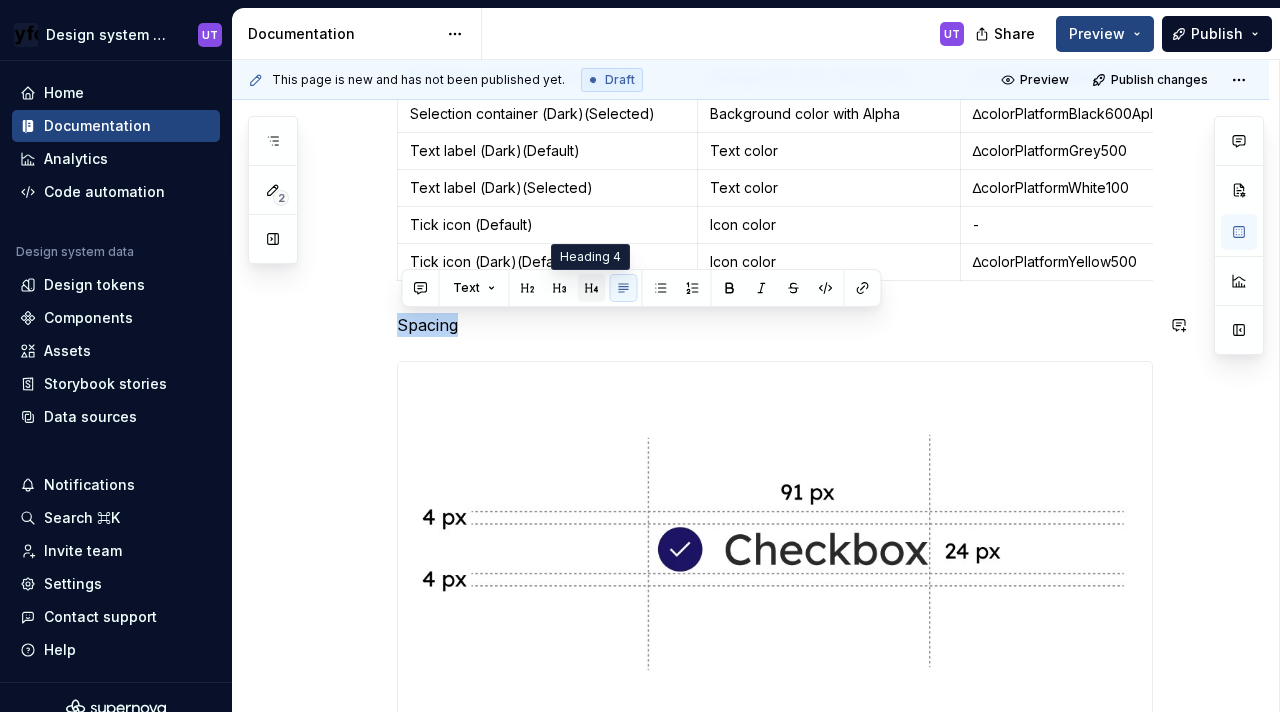 click at bounding box center (592, 288) 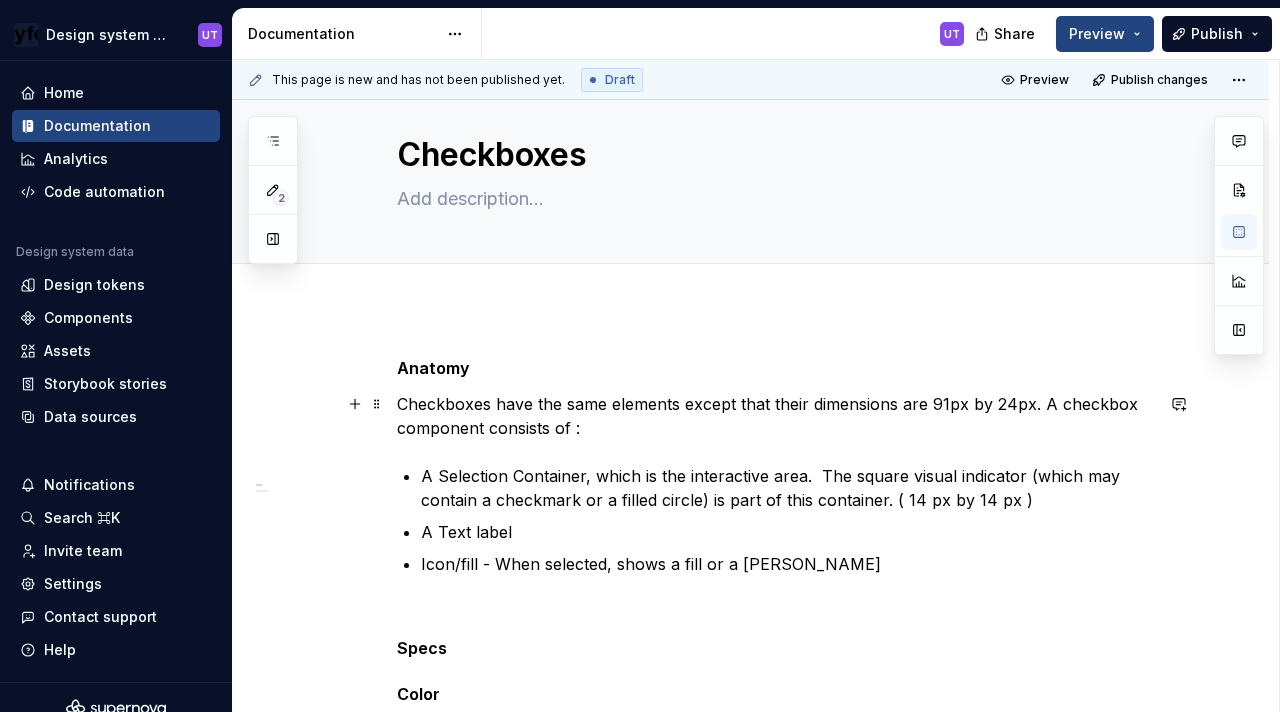 scroll, scrollTop: 267, scrollLeft: 0, axis: vertical 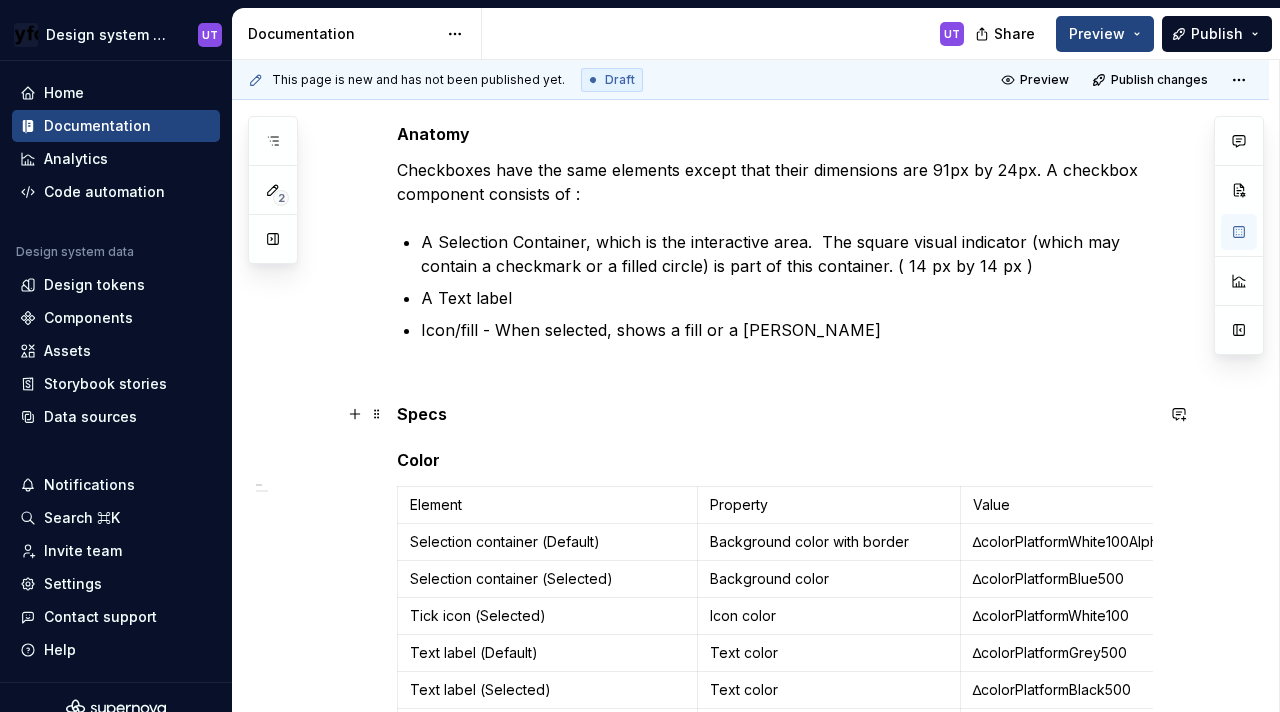 click on "Specs" at bounding box center [775, 414] 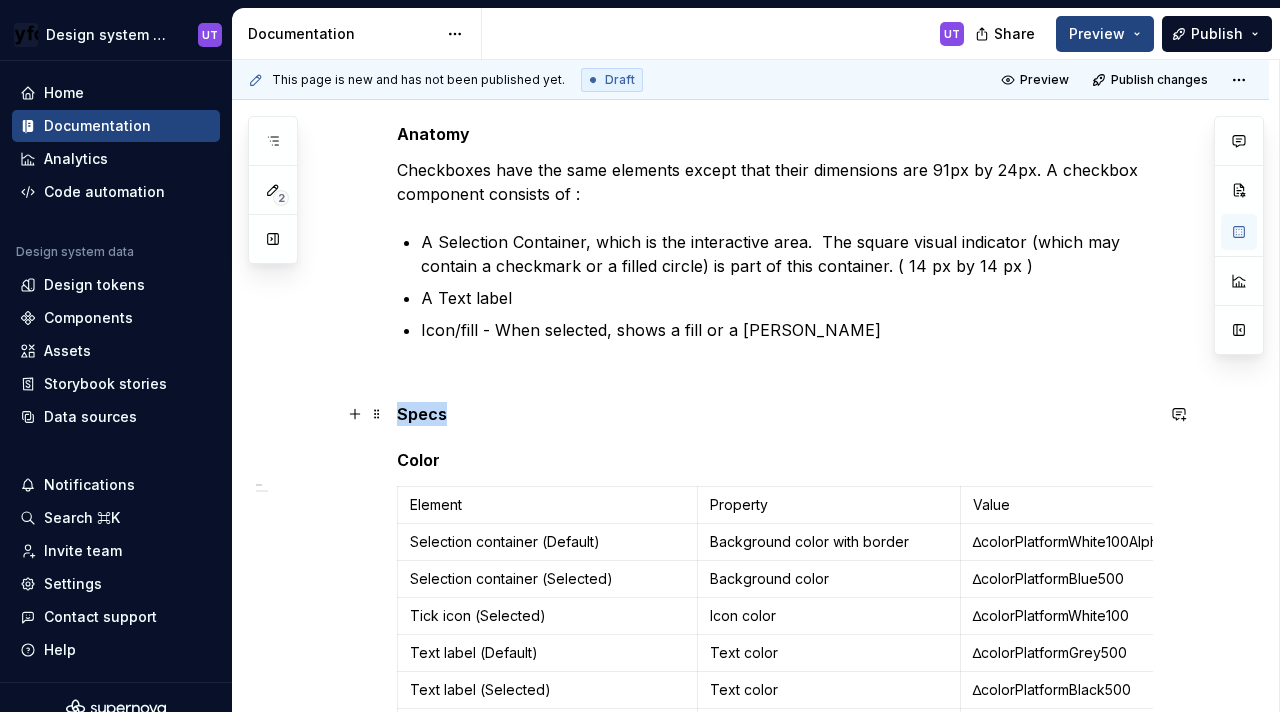 click on "Specs" at bounding box center [422, 414] 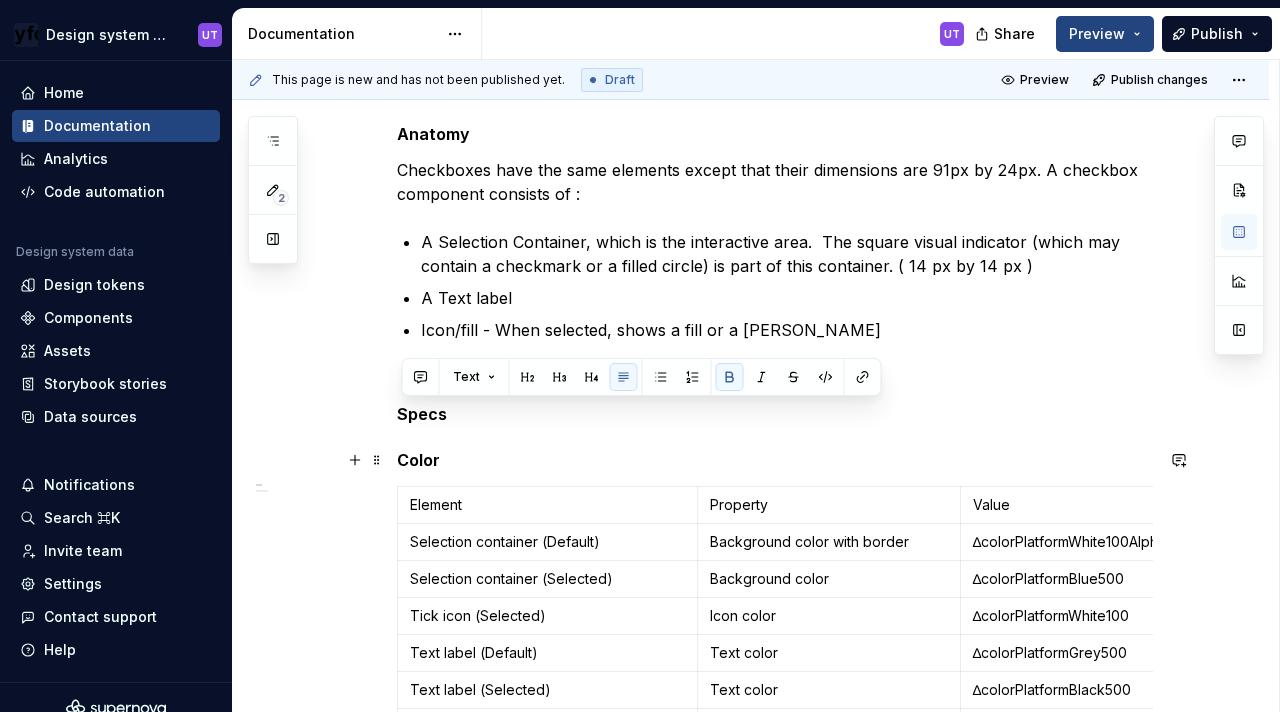 click on "Color" at bounding box center [775, 460] 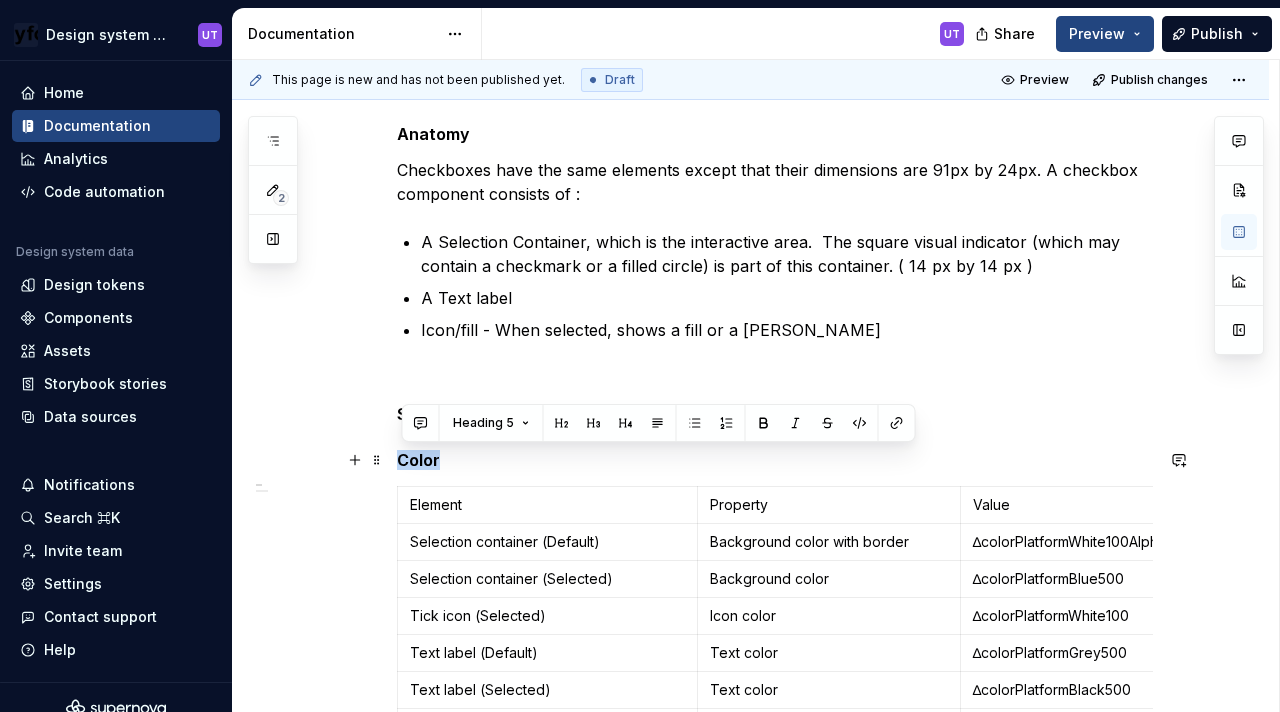 click on "Color" at bounding box center (775, 460) 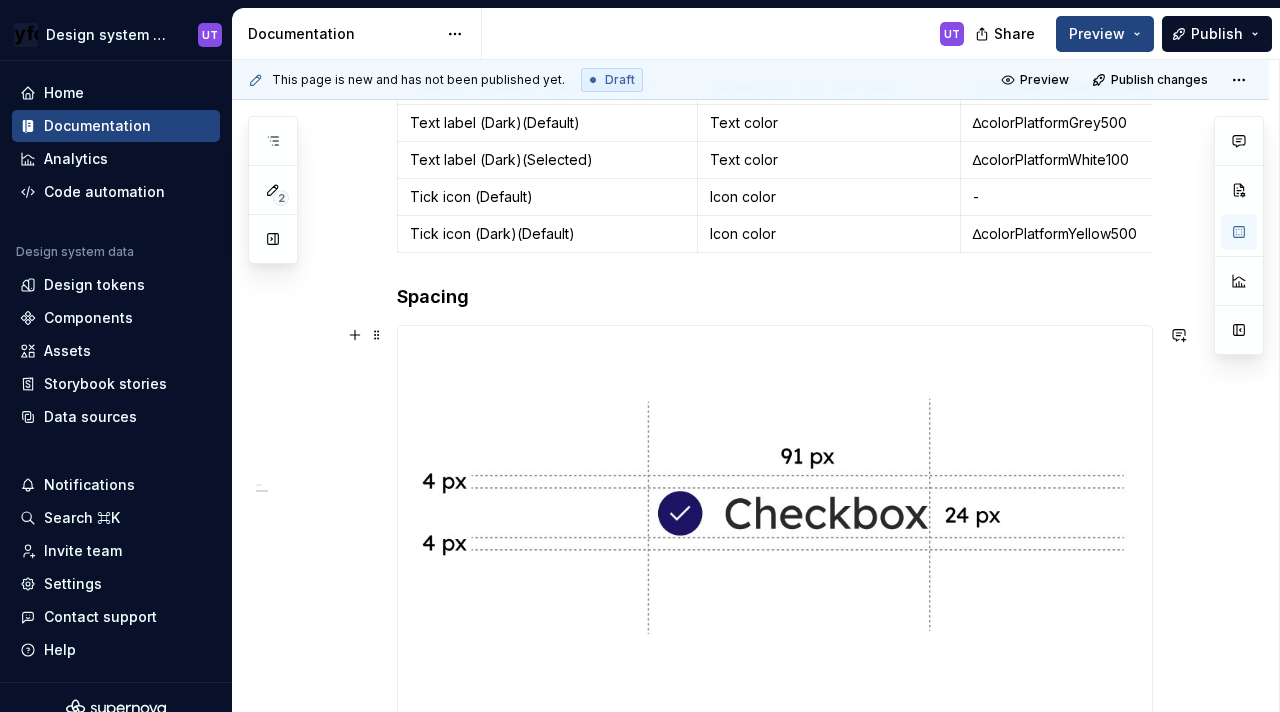 scroll, scrollTop: 951, scrollLeft: 0, axis: vertical 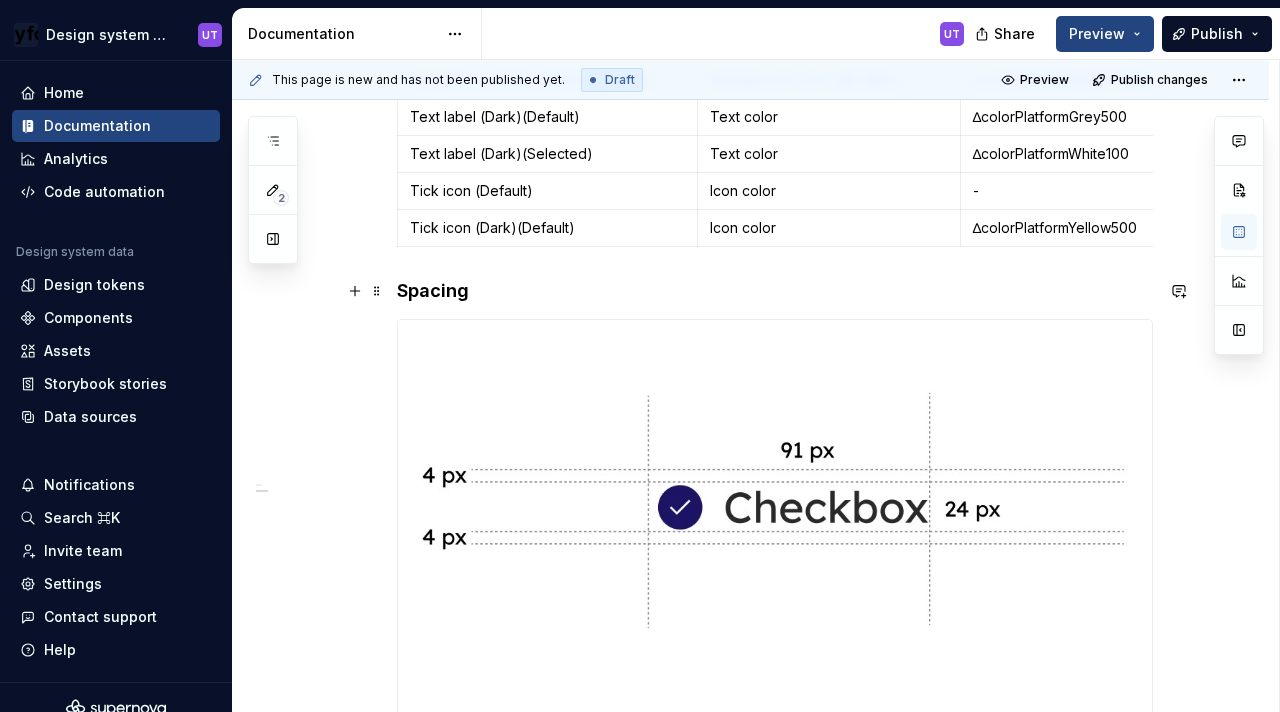 click on "Spacing" at bounding box center [775, 291] 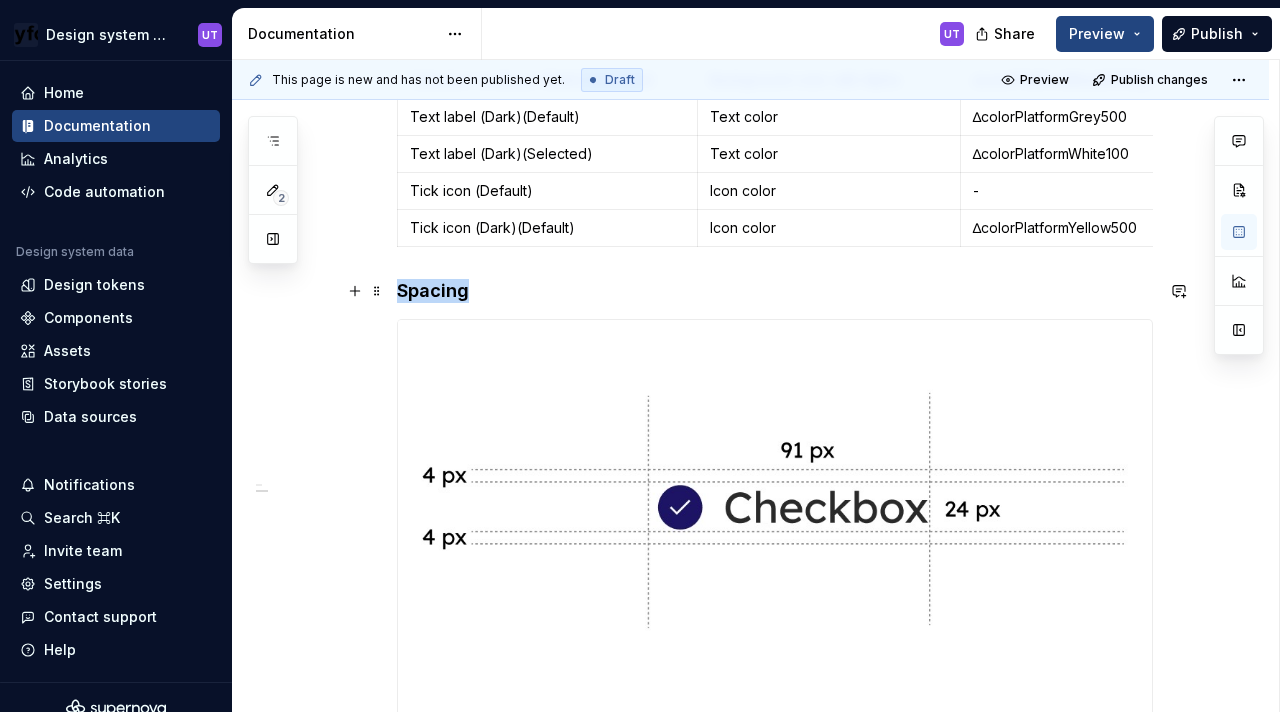 click on "Spacing" at bounding box center (775, 291) 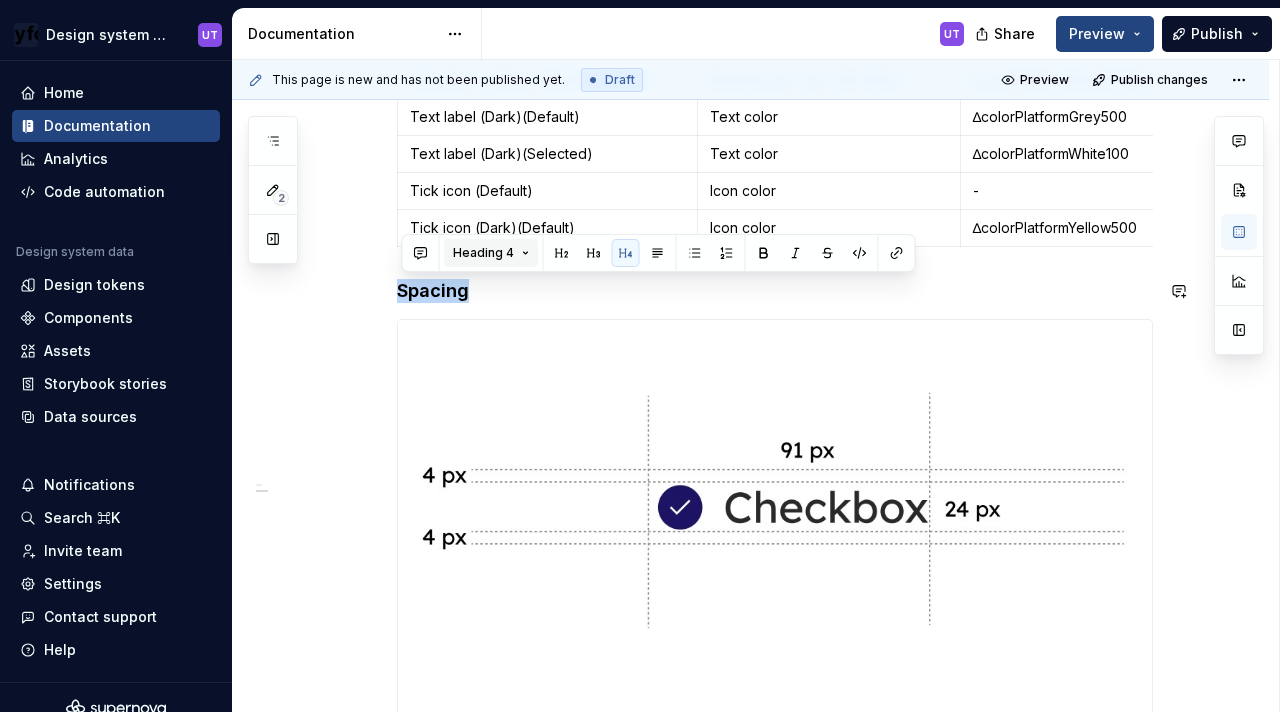 click on "Heading 4" at bounding box center [491, 253] 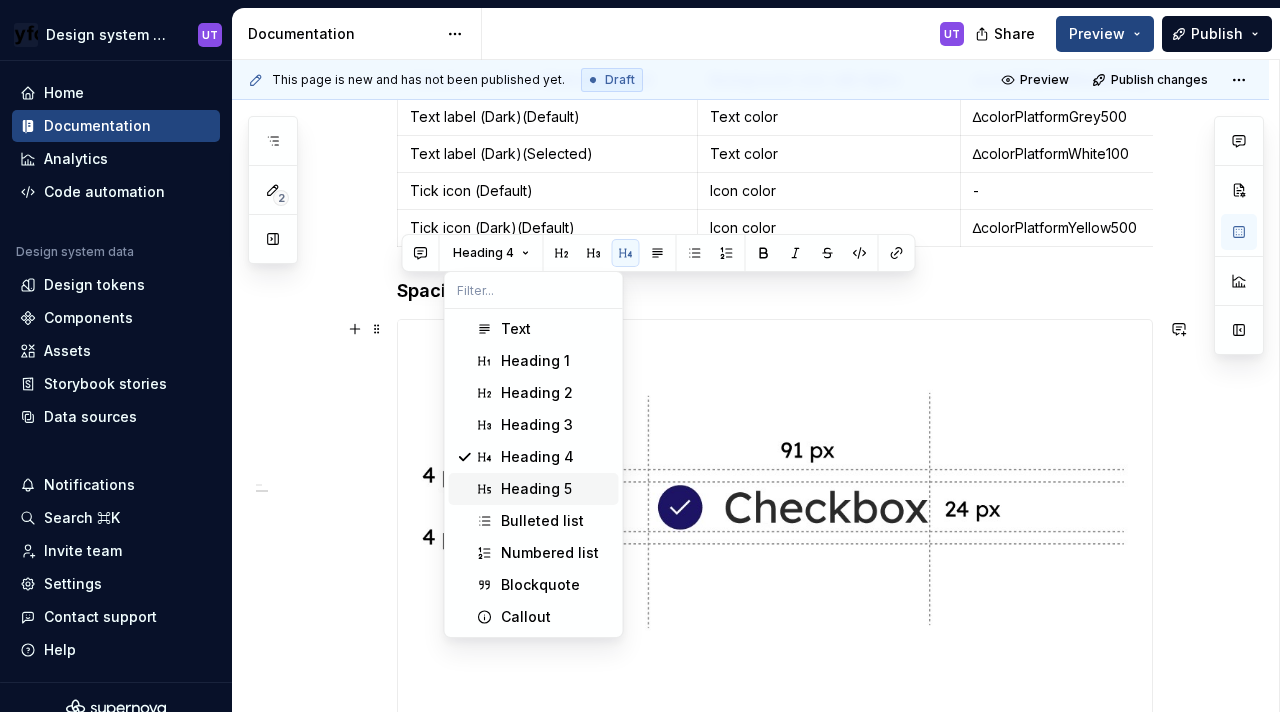 click on "Heading 5" at bounding box center (536, 489) 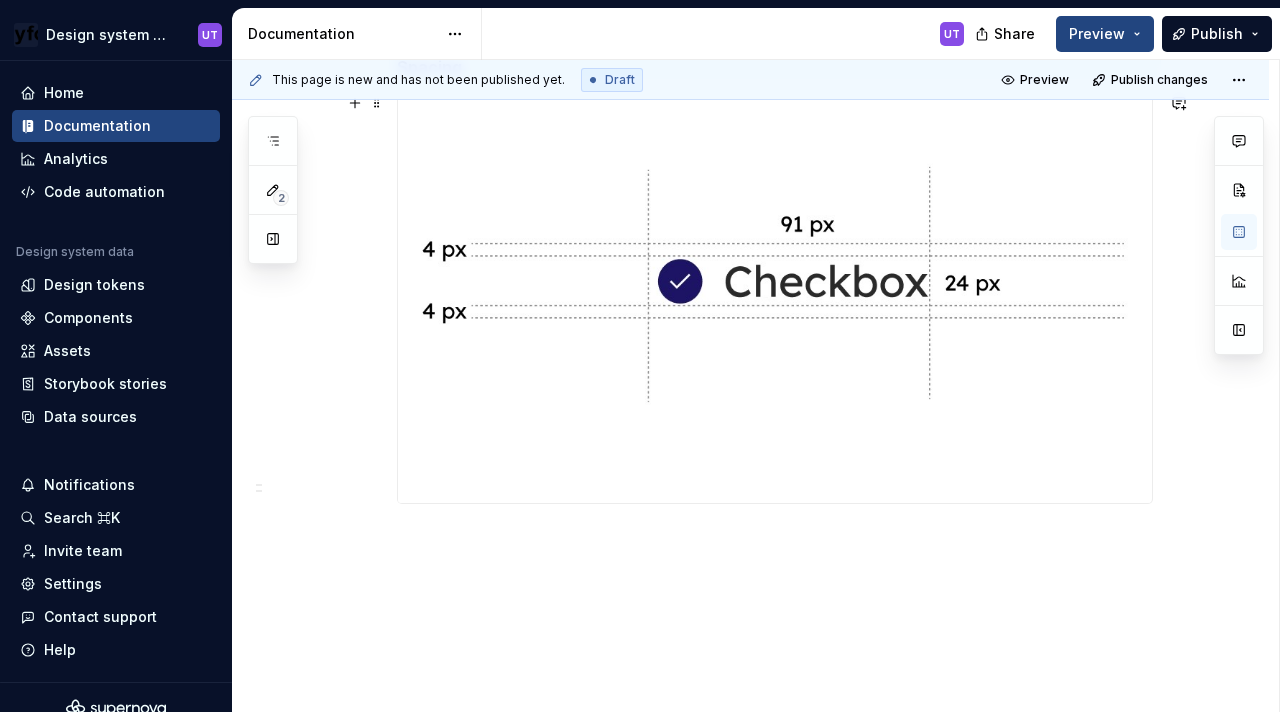 scroll, scrollTop: 1202, scrollLeft: 0, axis: vertical 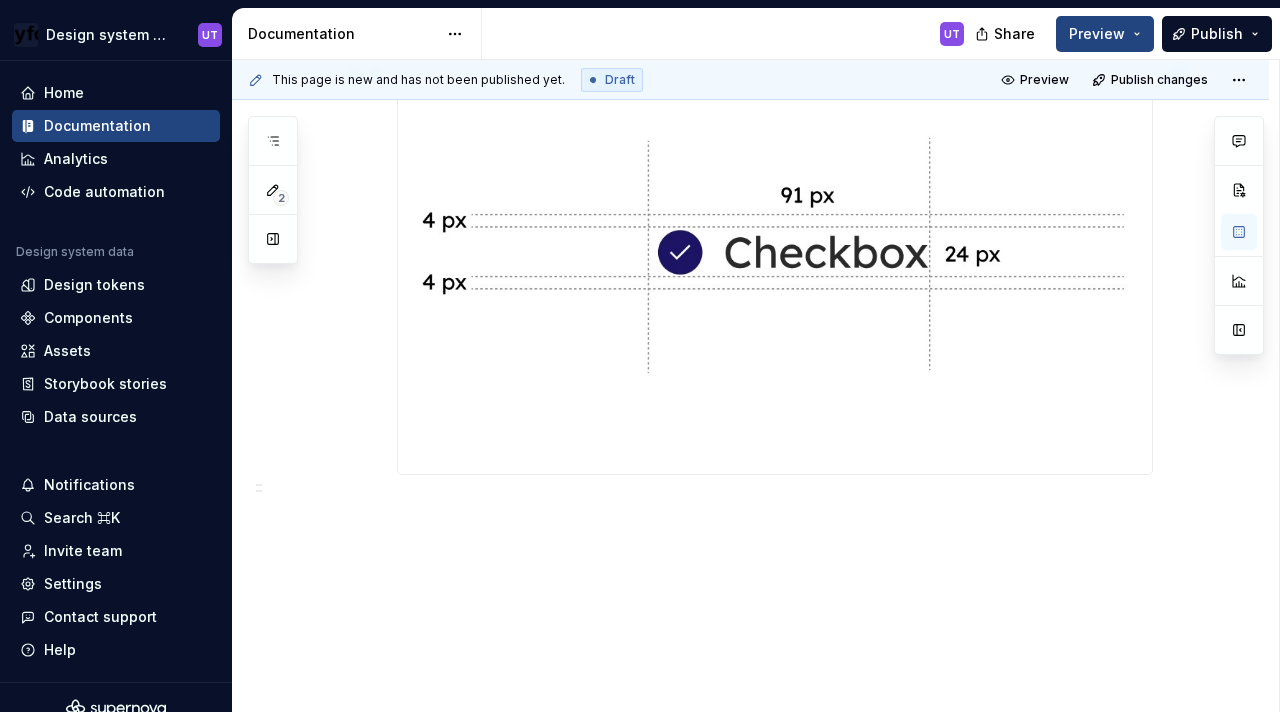 click on "Anatomy Checkboxes have the same elements except that their dimensions are 91px by 24px. A checkbox component consists of :  A Selection Container, which is the interactive area.  The square visual indicator (which may contain a checkmark or a filled circle) is part of this container. ( 14 px by 14 px ) A Text label Icon/fill - When selected, shows a fill or a tick mark Specs Color Element Property Value Selection container (Default) Background color with border ∆colorPlatformWhite100AlphaBlue500 Selection container (Selected) Background color ∆colorPlatformBlue500 Tick icon (Selected) Icon color ∆colorPlatformWhite100 Text label (Default) Text color ∆colorPlatformGrey500 Text label (Selected) Text color ∆colorPlatformBlack500 Selection container (Dark)(Default) Background color with border ∆colorPlatformBlack600AplhaYellow500 Selection container (Dark)(Selected) Background color with Alpha ∆colorPlatformBlack600AplhaYellow500 Text label (Dark)(Default) Text color ∆colorPlatformGrey500  -" at bounding box center [775, -157] 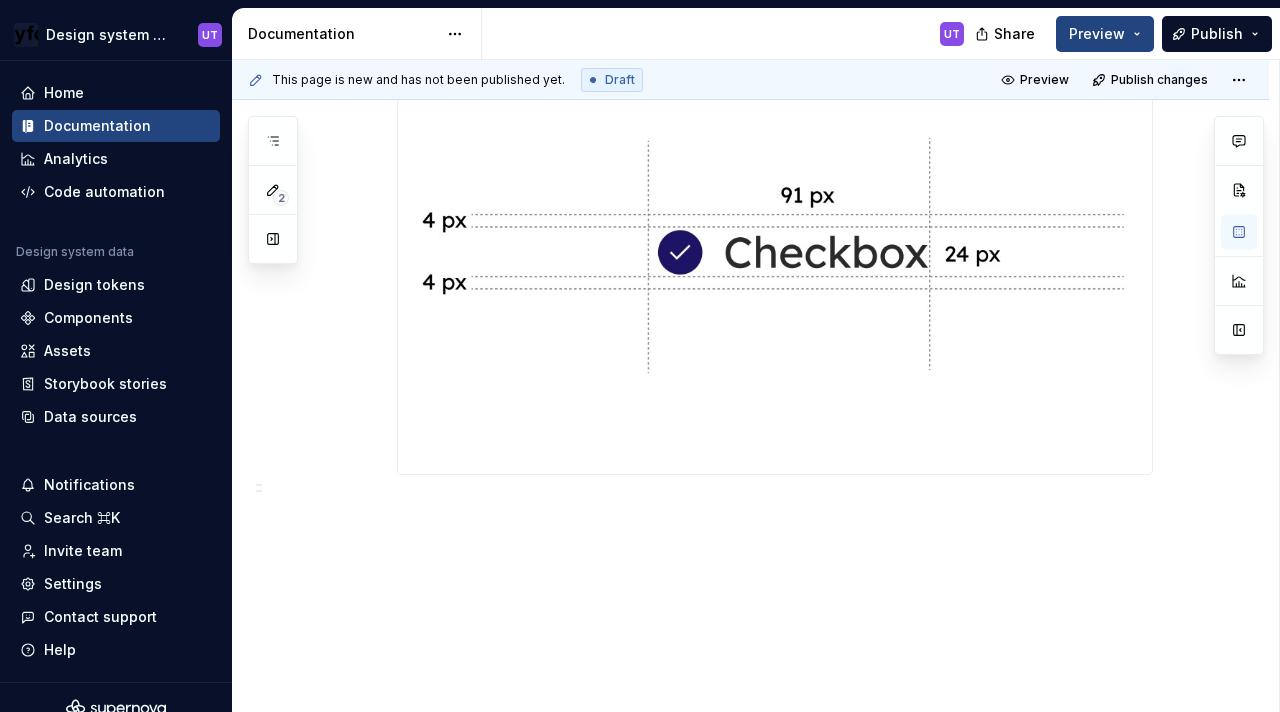 click on "Anatomy Checkboxes have the same elements except that their dimensions are 91px by 24px. A checkbox component consists of :  A Selection Container, which is the interactive area.  The square visual indicator (which may contain a checkmark or a filled circle) is part of this container. ( 14 px by 14 px ) A Text label Icon/fill - When selected, shows a fill or a tick mark Specs Color Element Property Value Selection container (Default) Background color with border ∆colorPlatformWhite100AlphaBlue500 Selection container (Selected) Background color ∆colorPlatformBlue500 Tick icon (Selected) Icon color ∆colorPlatformWhite100 Text label (Default) Text color ∆colorPlatformGrey500 Text label (Selected) Text color ∆colorPlatformBlack500 Selection container (Dark)(Default) Background color with border ∆colorPlatformBlack600AplhaYellow500 Selection container (Dark)(Selected) Background color with Alpha ∆colorPlatformBlack600AplhaYellow500 Text label (Dark)(Default) Text color ∆colorPlatformGrey500  -" at bounding box center (750, -75) 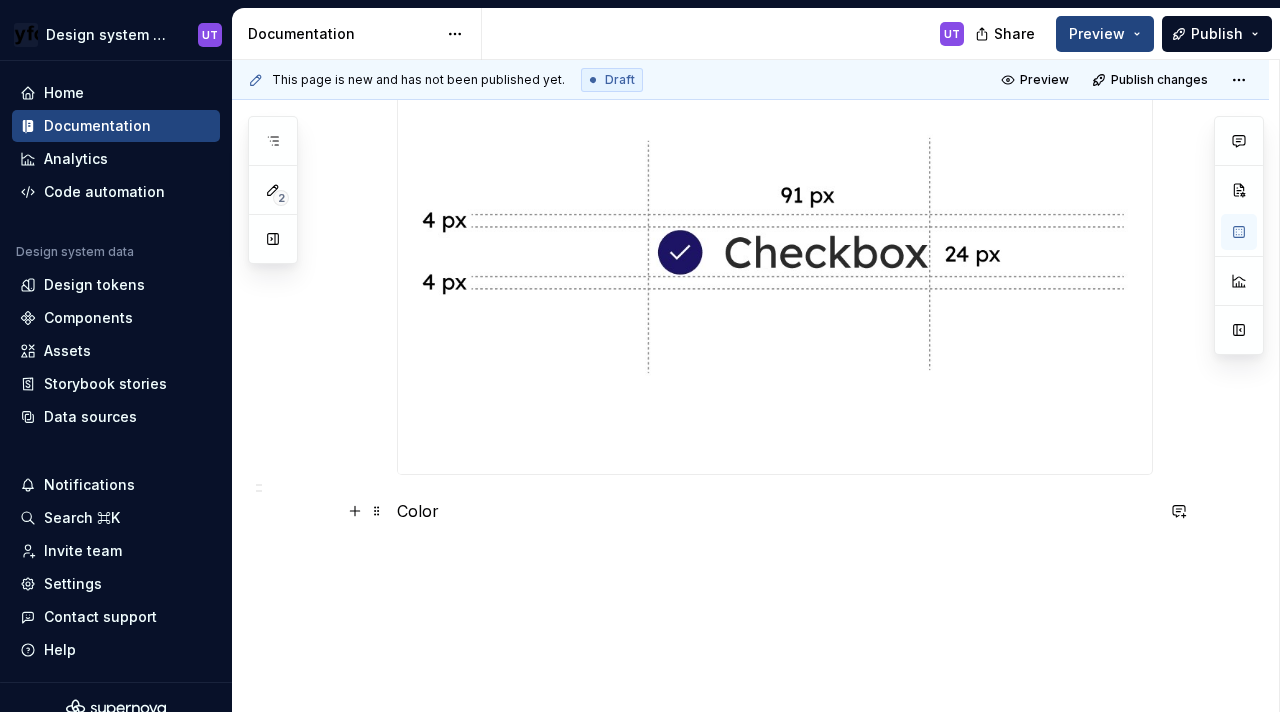 click on "Color" at bounding box center (775, 511) 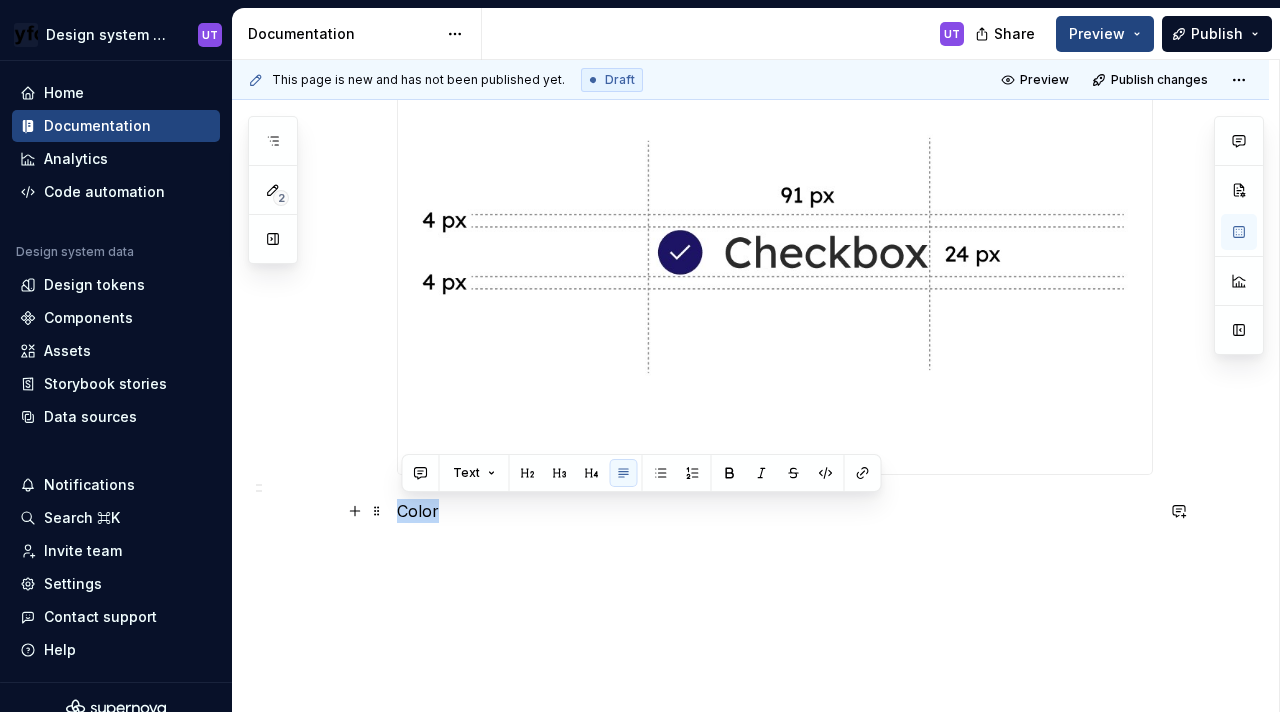 click on "Color" at bounding box center [775, 511] 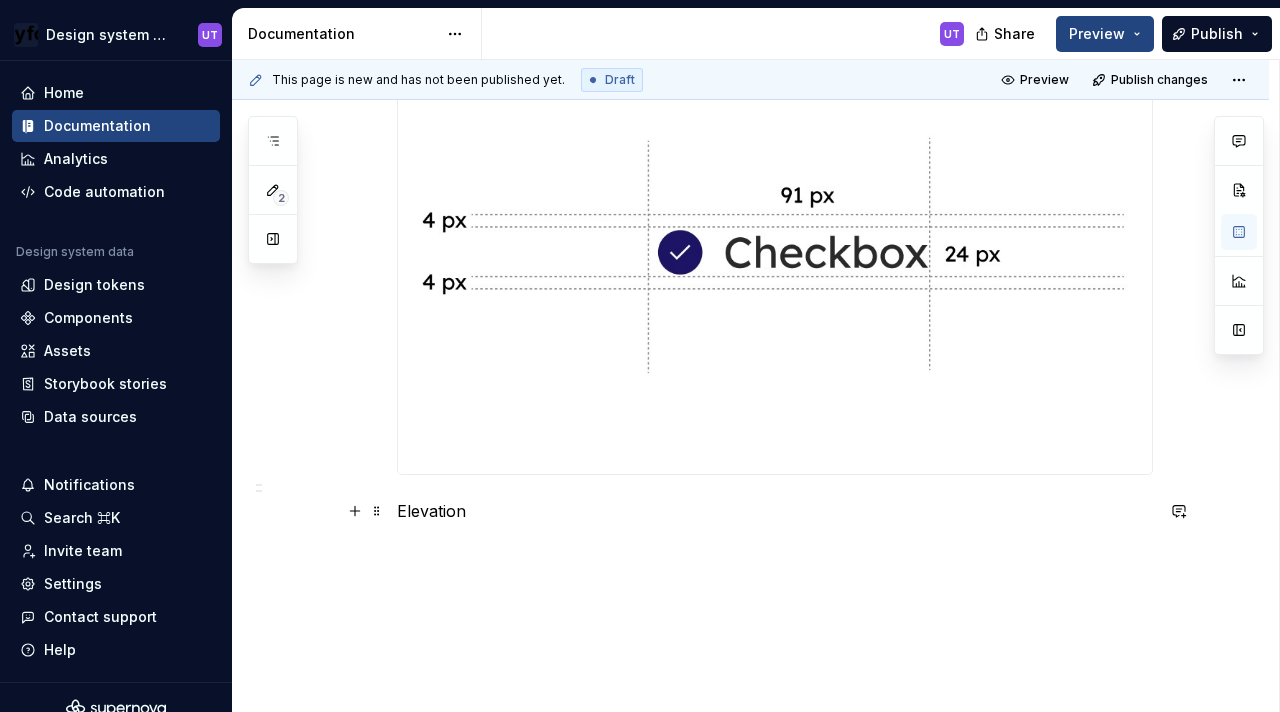 click on "Elevation" at bounding box center (775, 511) 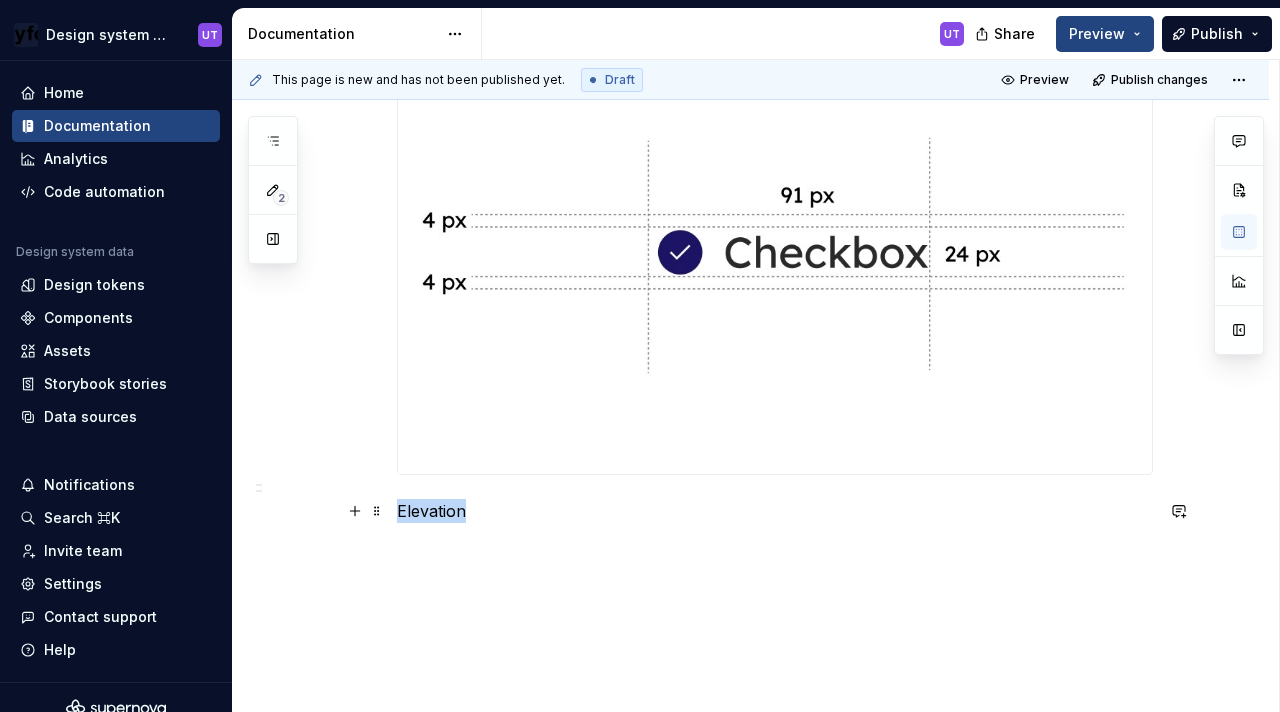 click on "Elevation" at bounding box center [775, 511] 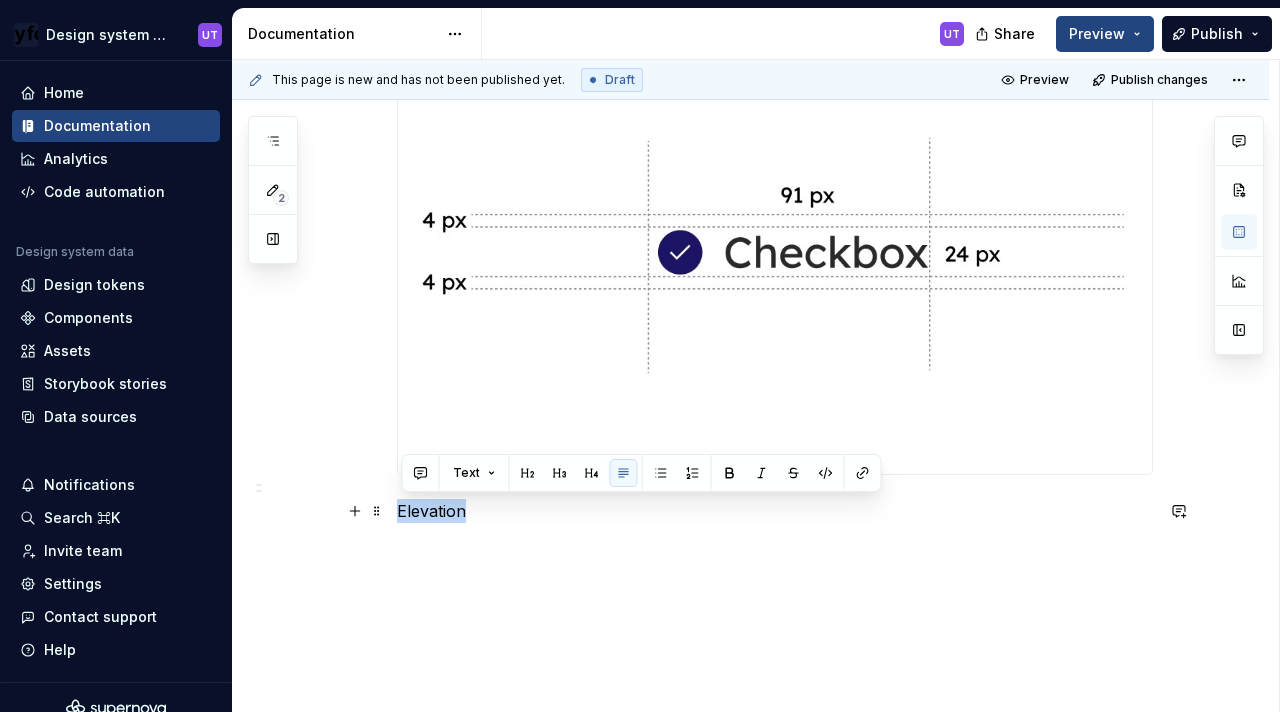 click on "Elevation" at bounding box center [775, 511] 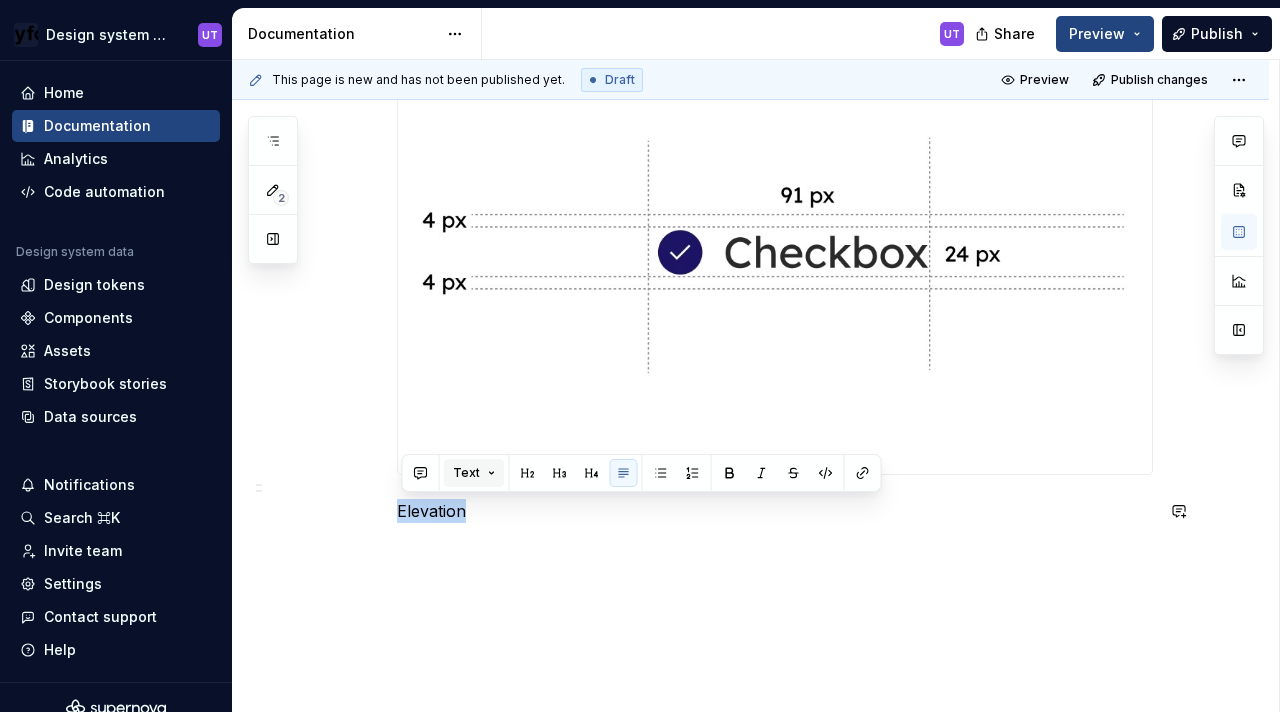click on "Text" at bounding box center (474, 473) 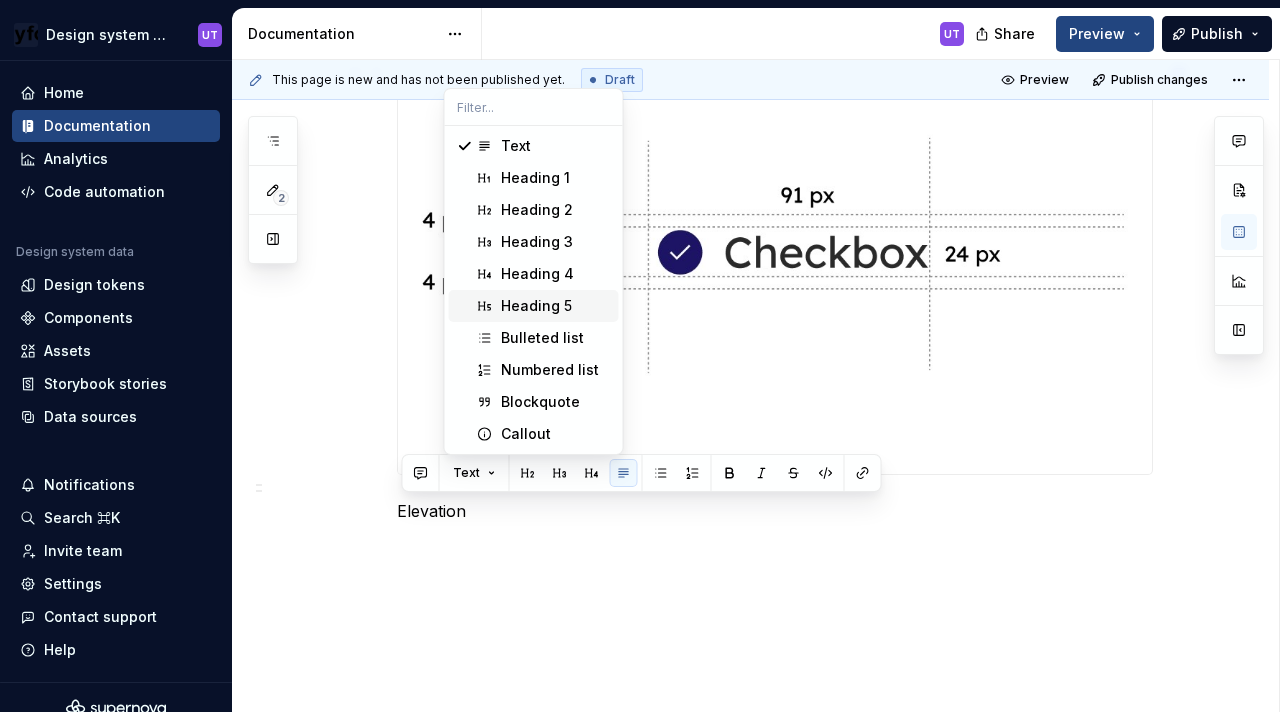 click on "Heading 5" at bounding box center (556, 306) 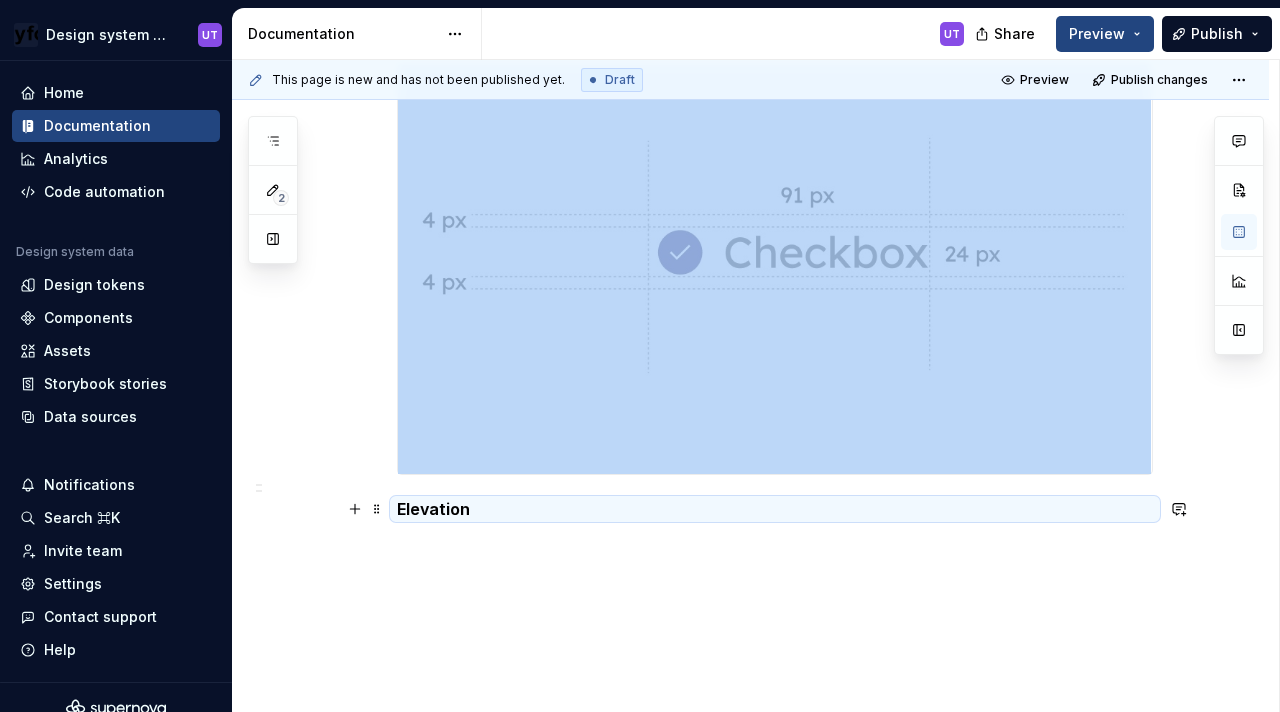 click on "Elevation" at bounding box center [775, 509] 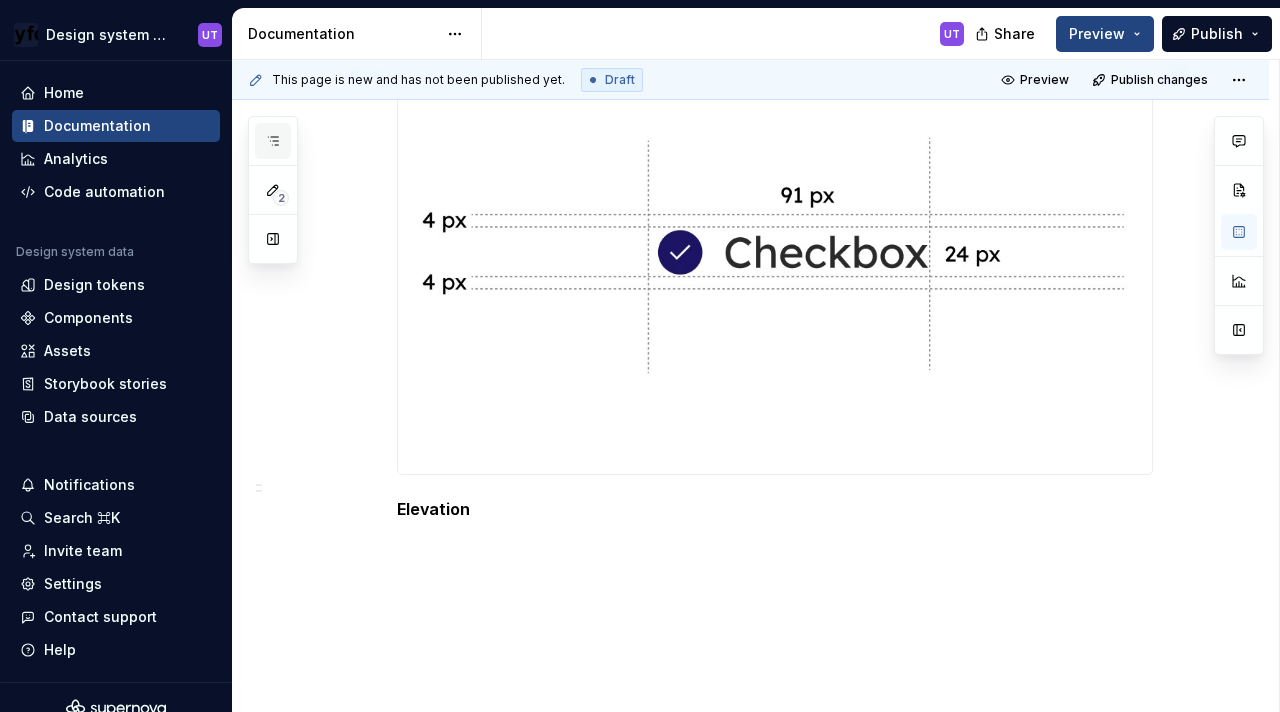 click at bounding box center (273, 141) 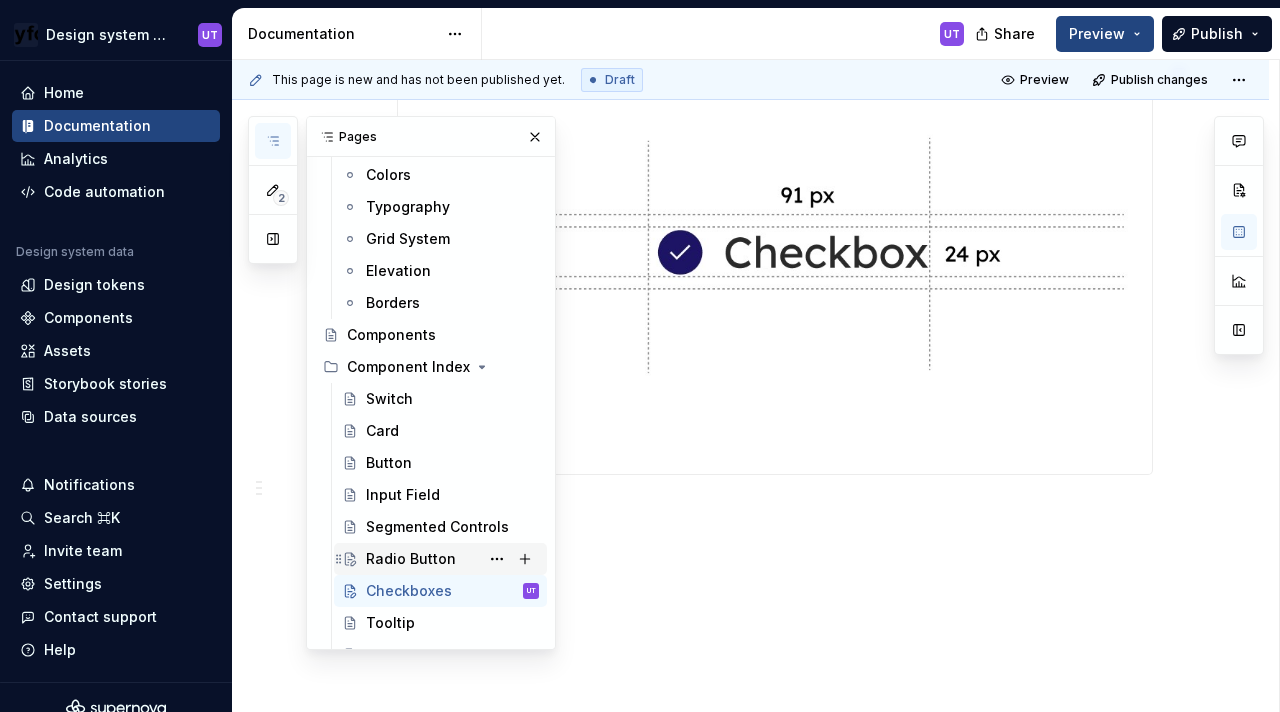click on "Radio Button" at bounding box center (411, 559) 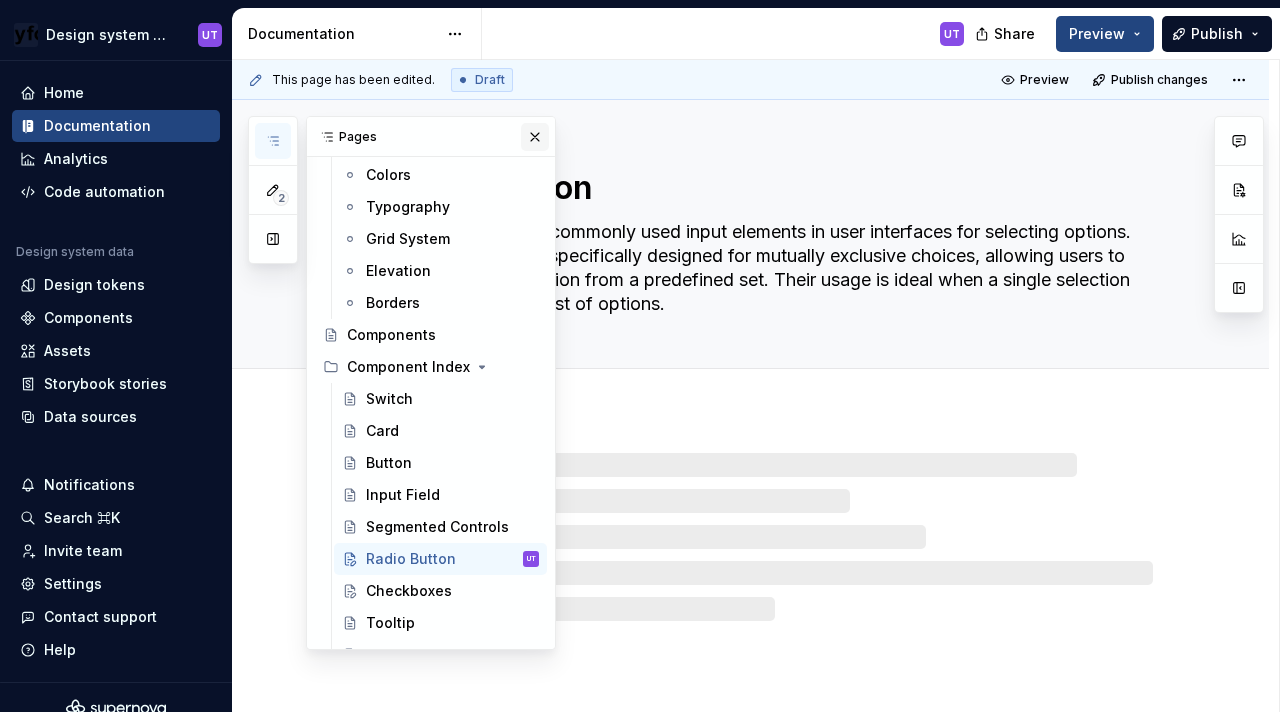 click at bounding box center (535, 137) 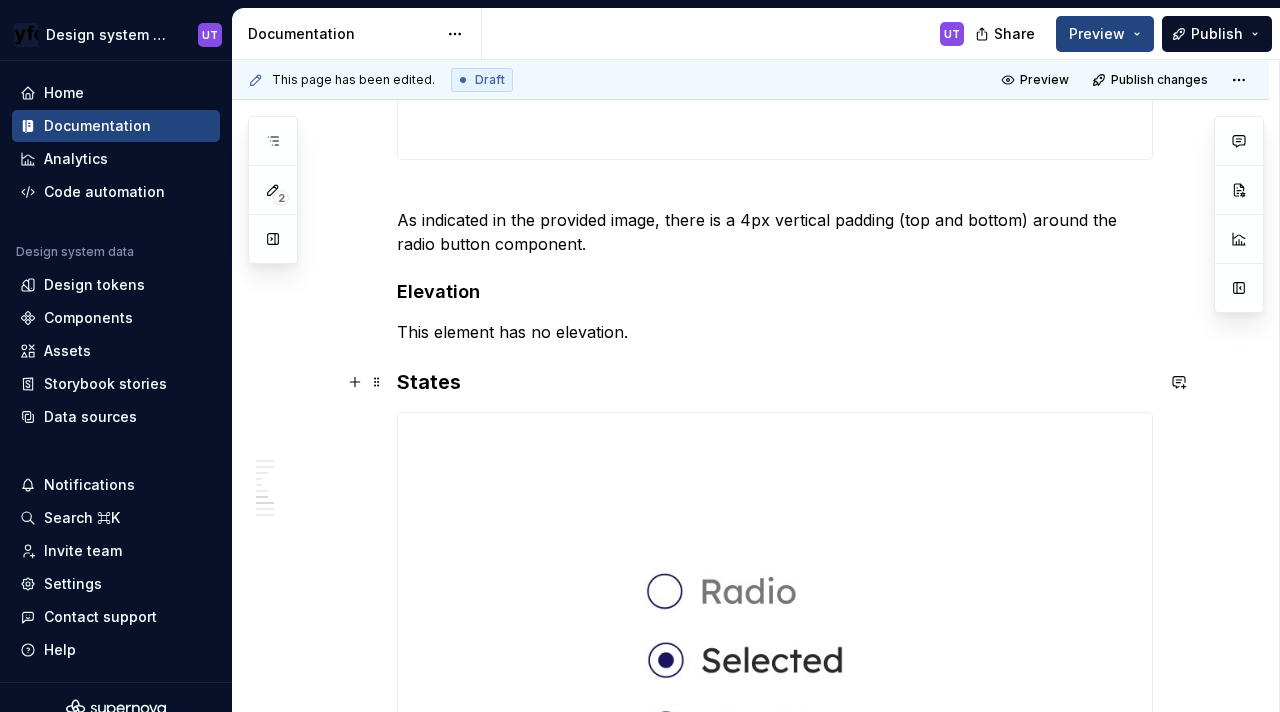 scroll, scrollTop: 2482, scrollLeft: 0, axis: vertical 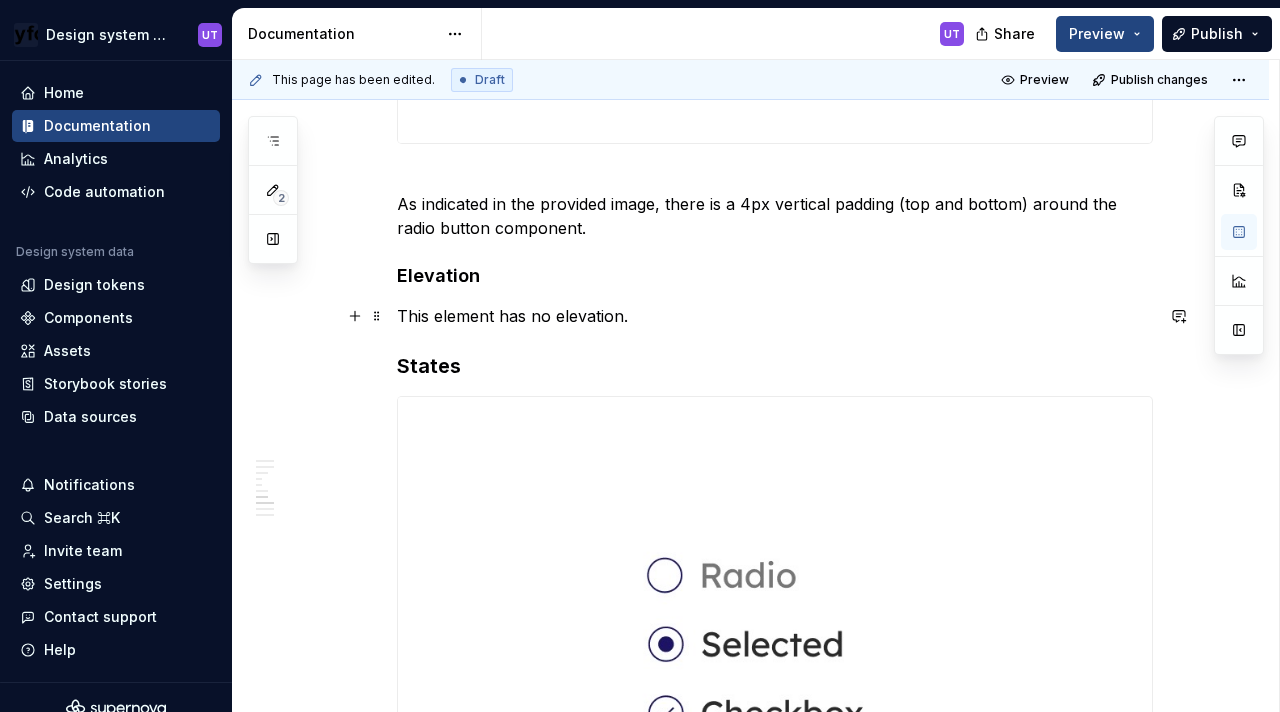 click on "This element has no elevation." at bounding box center (775, 316) 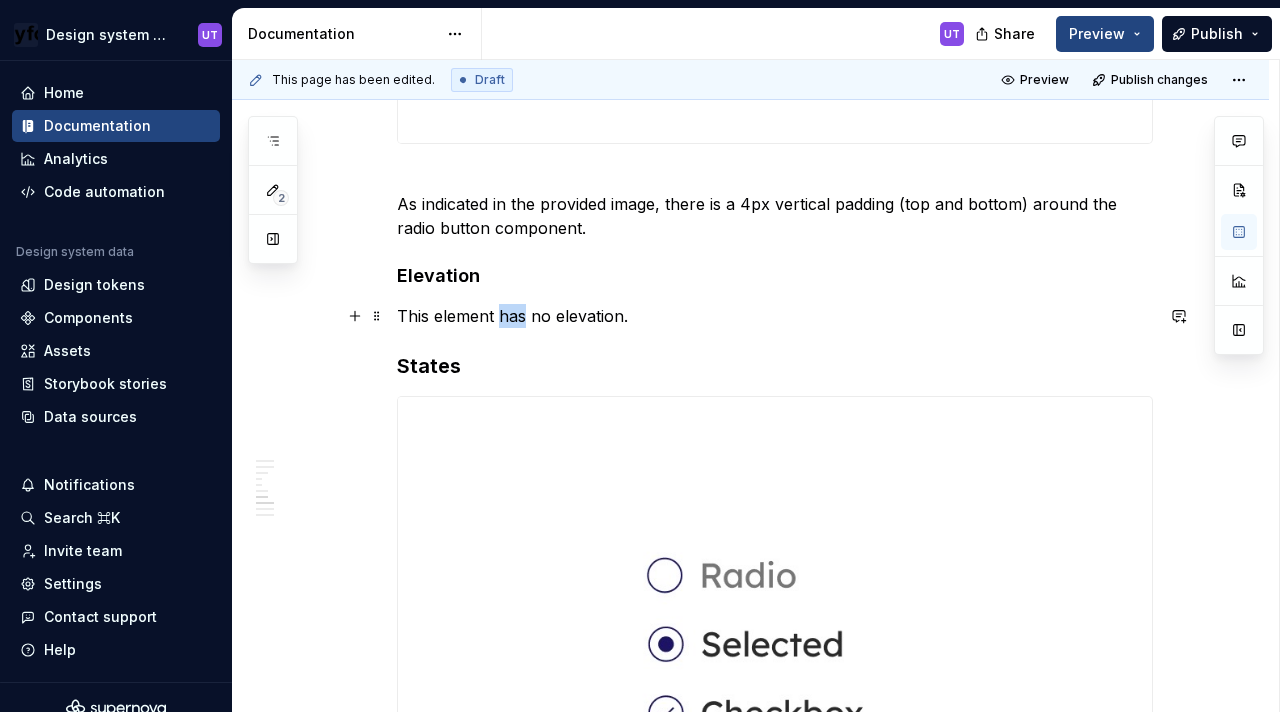 click on "This element has no elevation." at bounding box center (775, 316) 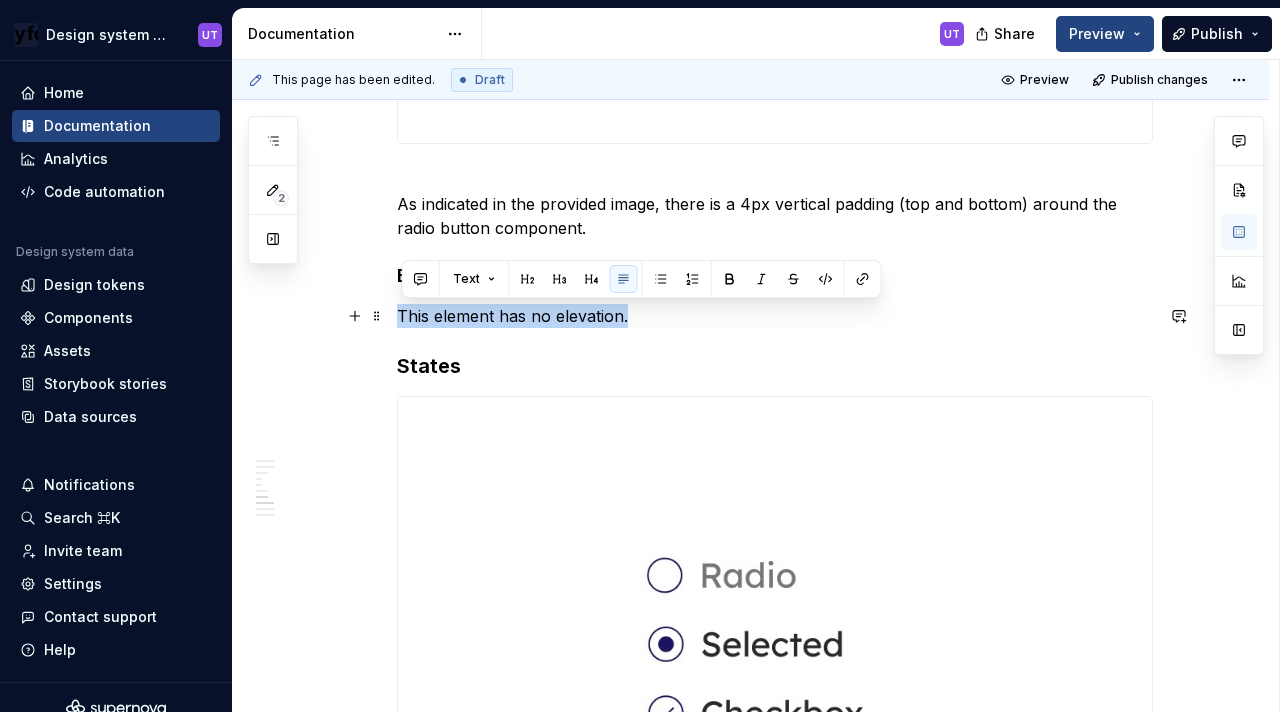 click on "This element has no elevation." at bounding box center (775, 316) 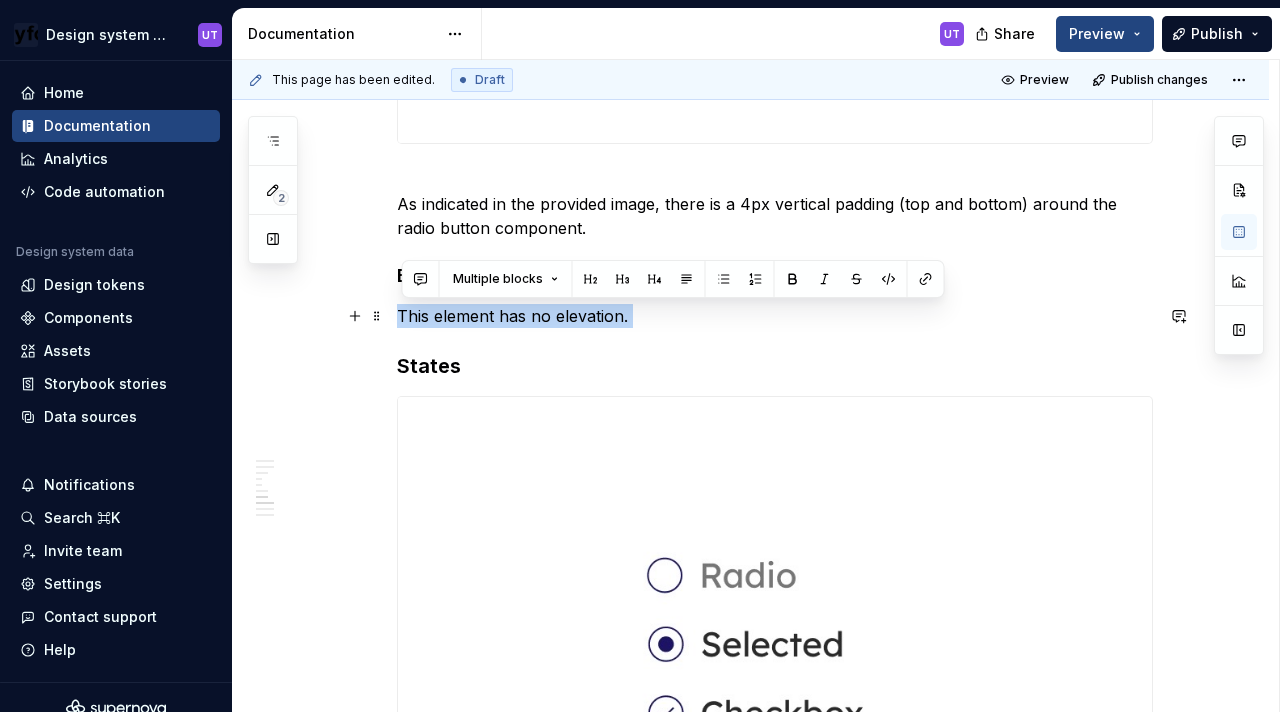 click on "This element has no elevation." at bounding box center (775, 316) 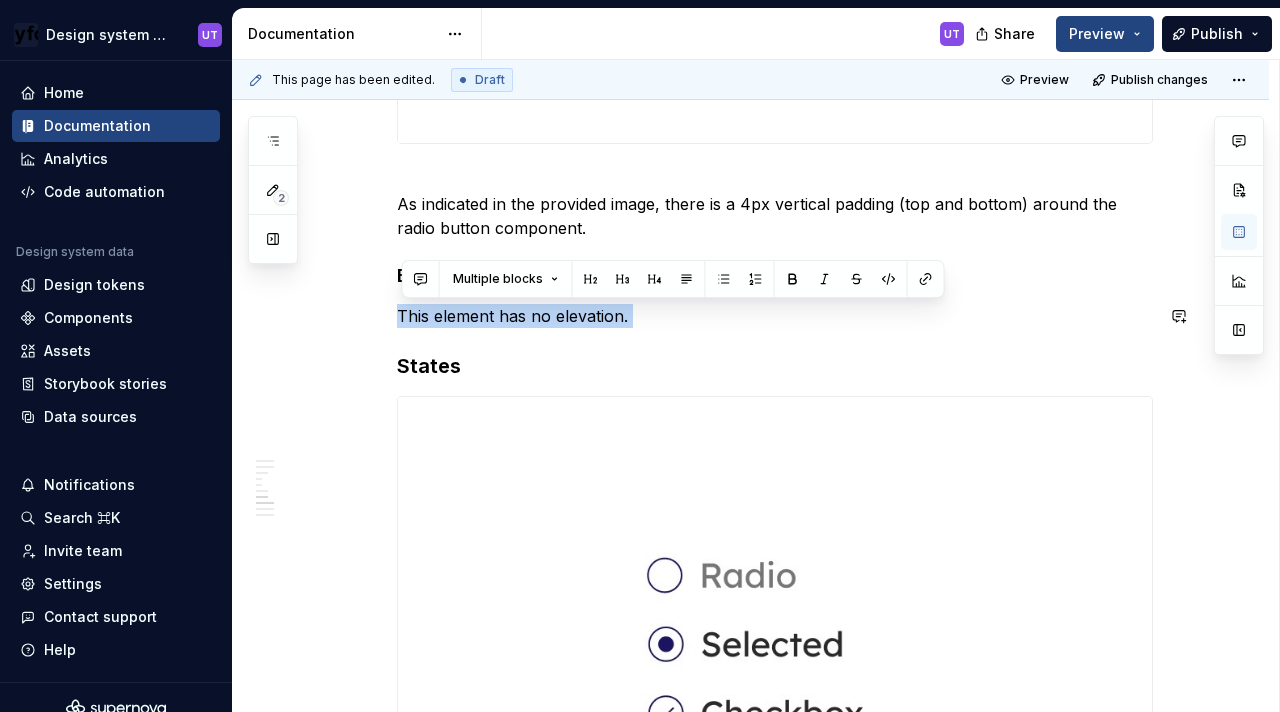 copy on "This element has no elevation." 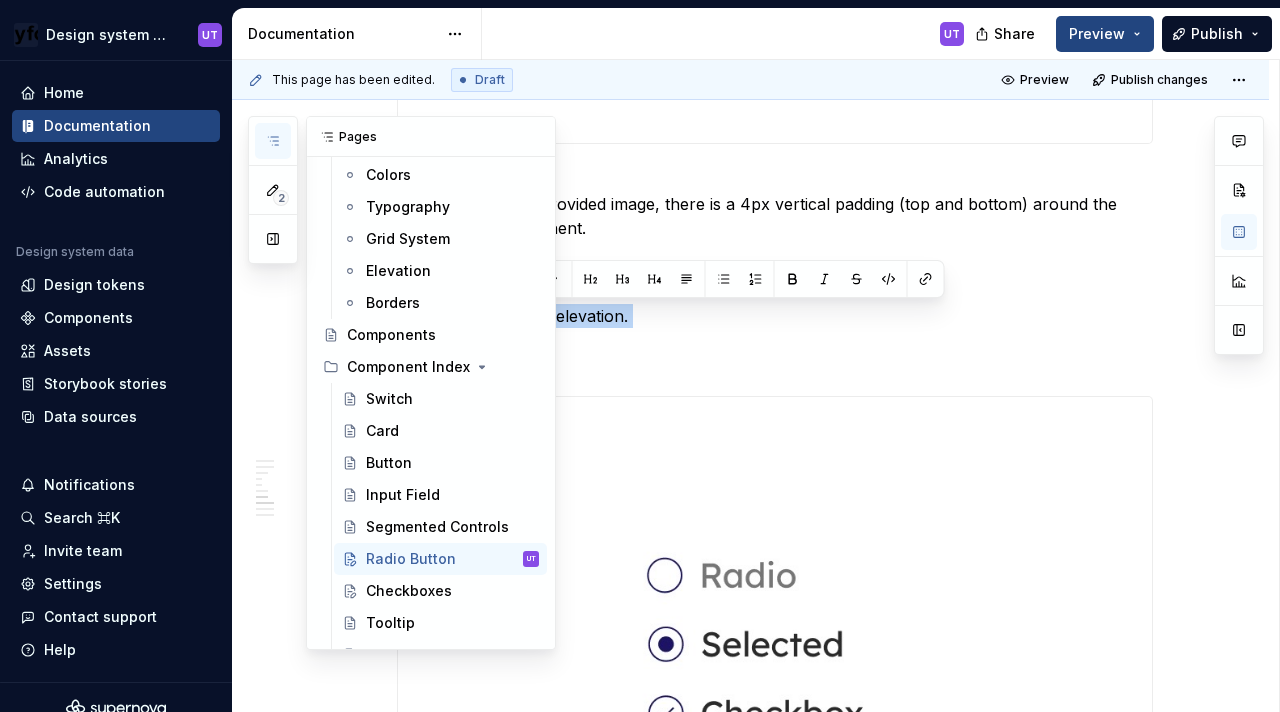 click at bounding box center (273, 141) 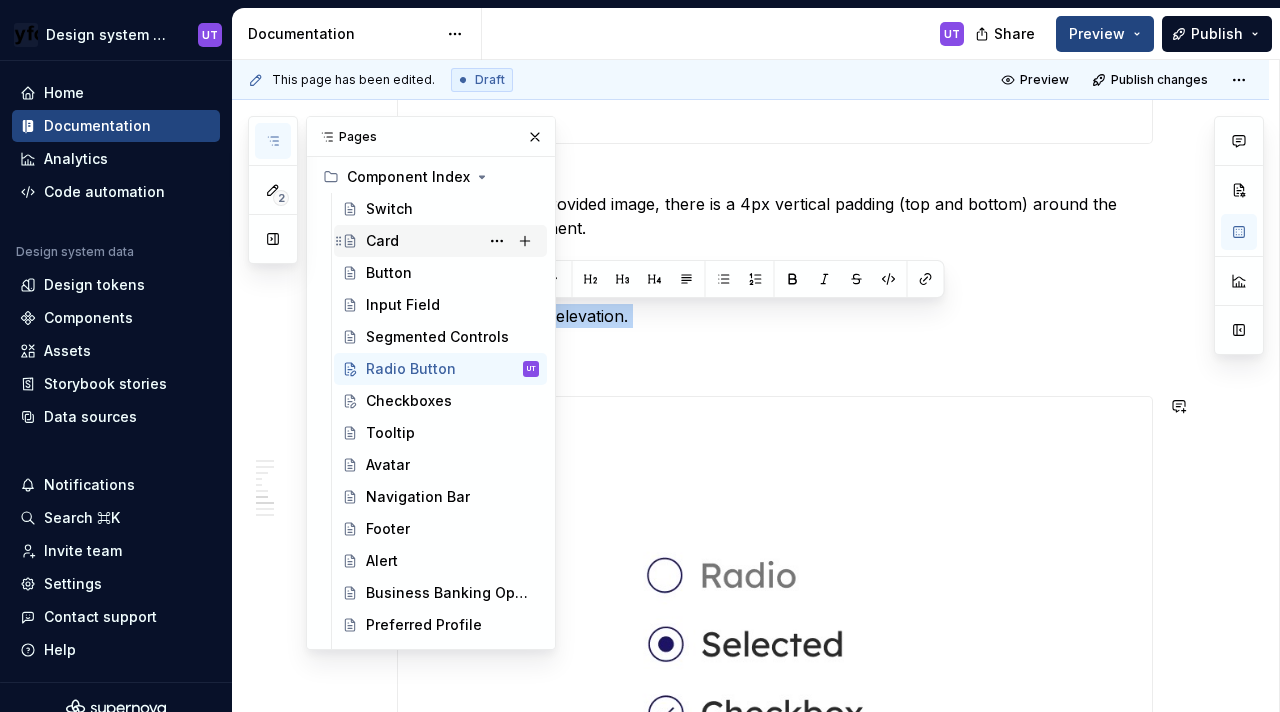 scroll, scrollTop: 368, scrollLeft: 0, axis: vertical 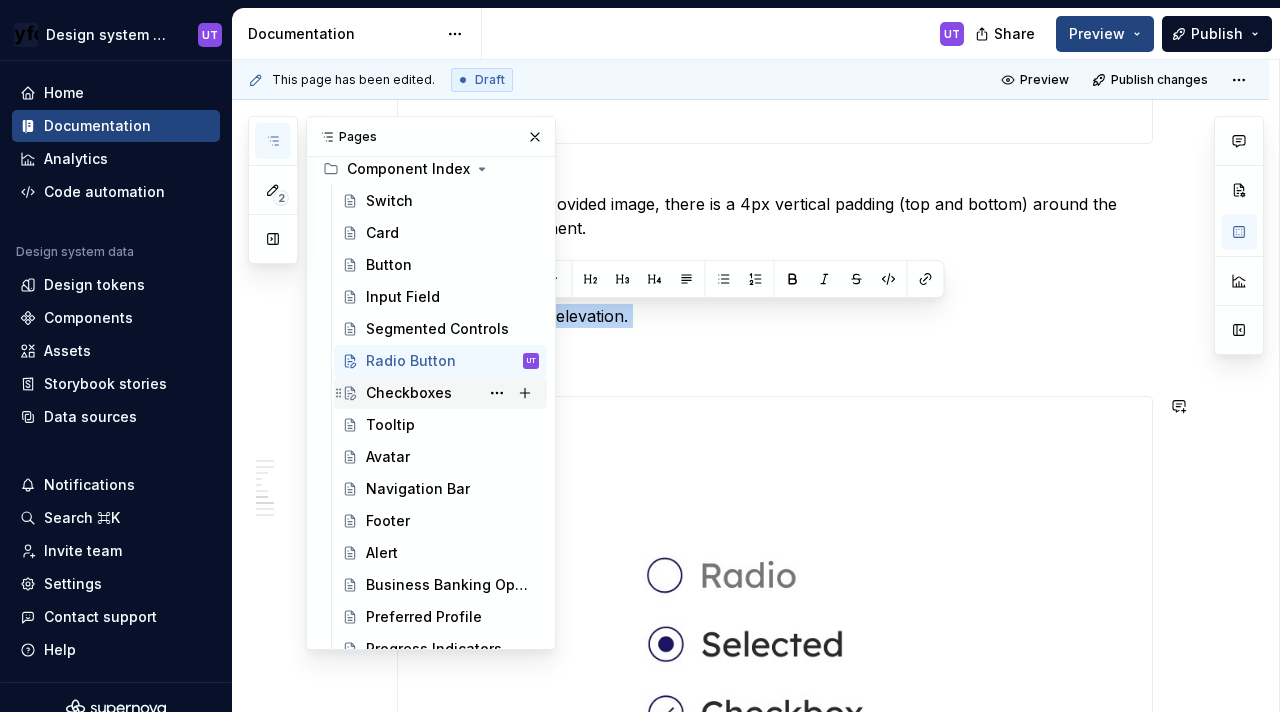 click on "Checkboxes" at bounding box center [409, 393] 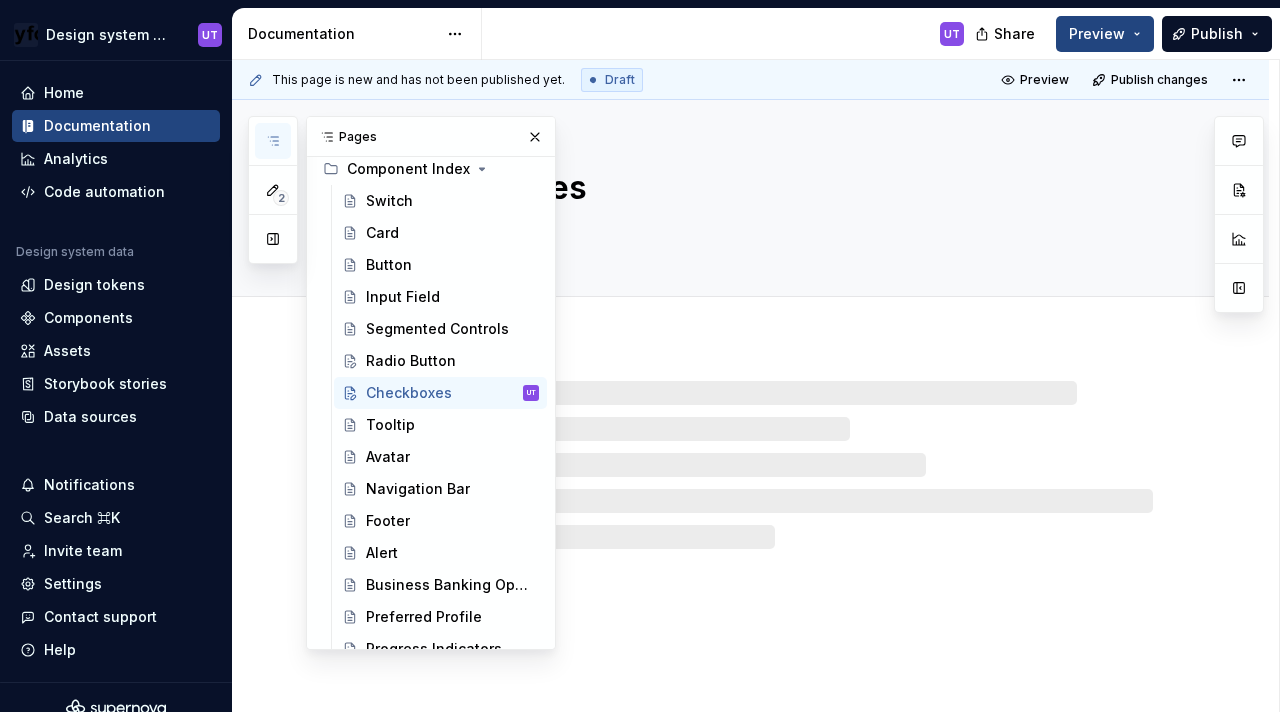 click at bounding box center (535, 137) 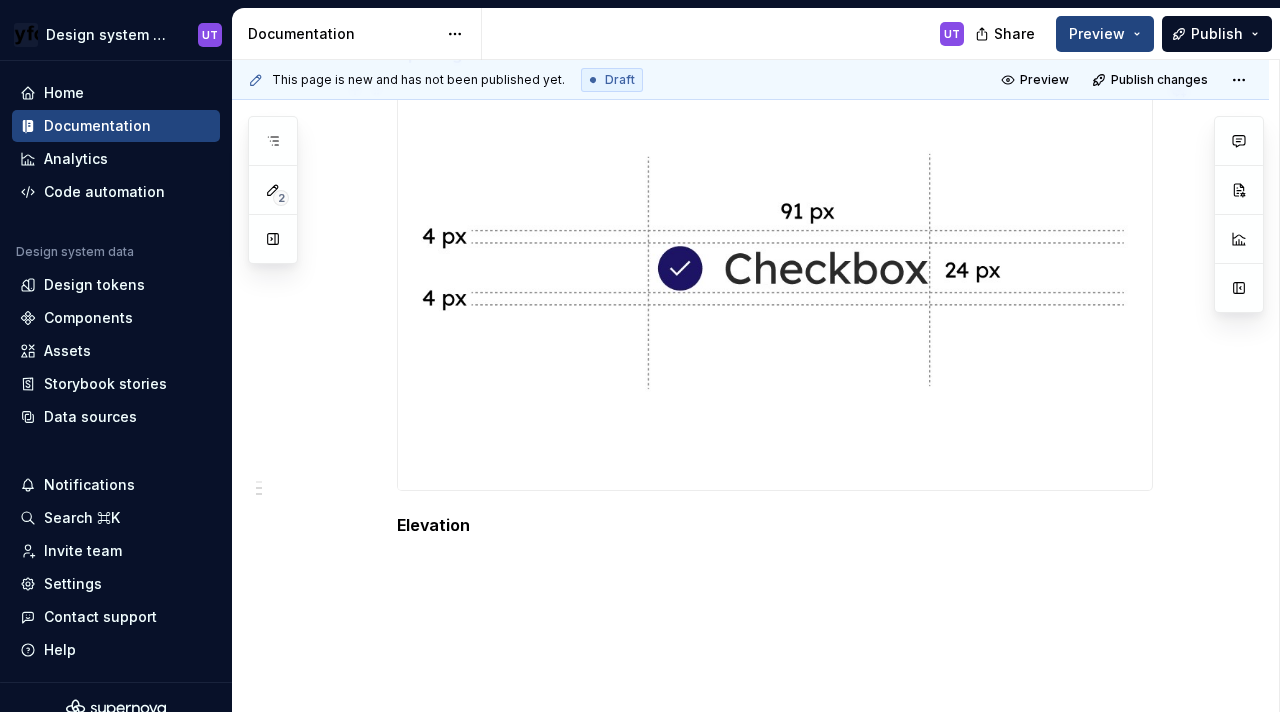 scroll, scrollTop: 1211, scrollLeft: 0, axis: vertical 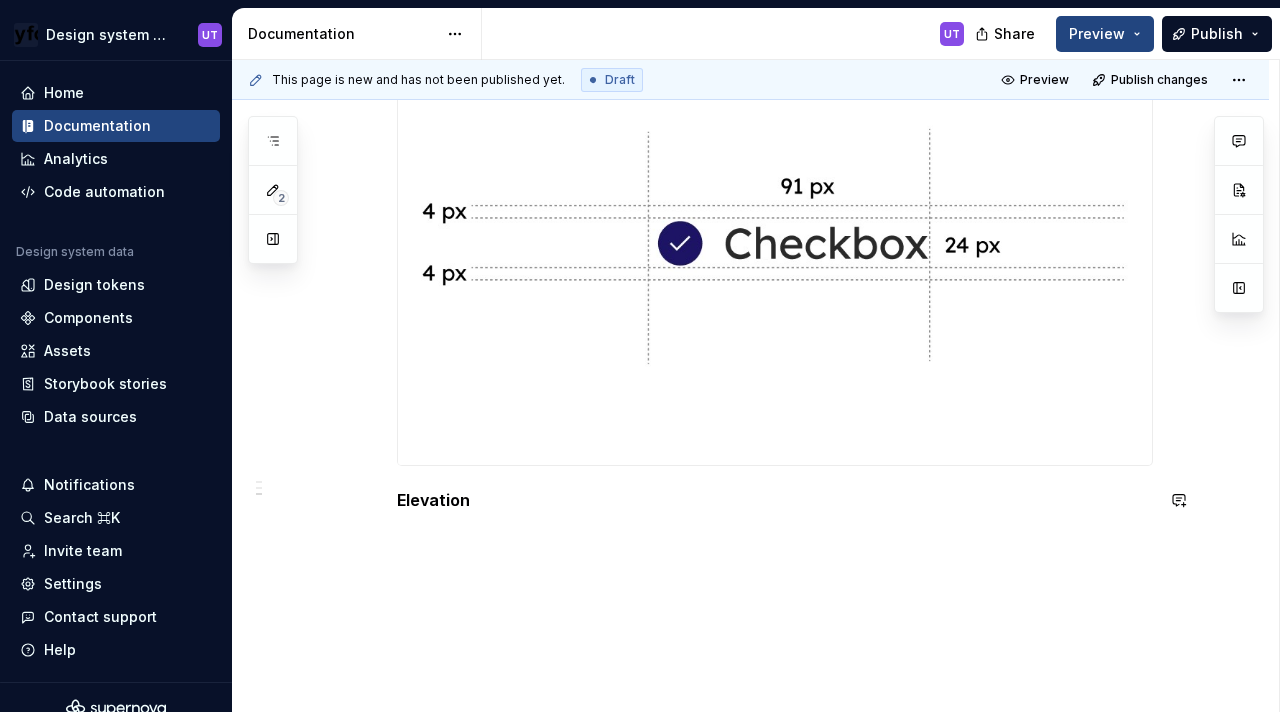click on "Anatomy Checkboxes have the same elements except that their dimensions are 91px by 24px. A checkbox component consists of :  A Selection Container, which is the interactive area.  The square visual indicator (which may contain a checkmark or a filled circle) is part of this container. ( 14 px by 14 px ) A Text label Icon/fill - When selected, shows a fill or a tick mark Specs Color Element Property Value Selection container (Default) Background color with border ∆colorPlatformWhite100AlphaBlue500 Selection container (Selected) Background color ∆colorPlatformBlue500 Tick icon (Selected) Icon color ∆colorPlatformWhite100 Text label (Default) Text color ∆colorPlatformGrey500 Text label (Selected) Text color ∆colorPlatformBlack500 Selection container (Dark)(Default) Background color with border ∆colorPlatformBlack600AplhaYellow500 Selection container (Dark)(Selected) Background color with Alpha ∆colorPlatformBlack600AplhaYellow500 Text label (Dark)(Default) Text color ∆colorPlatformGrey500  -" at bounding box center (750, -62) 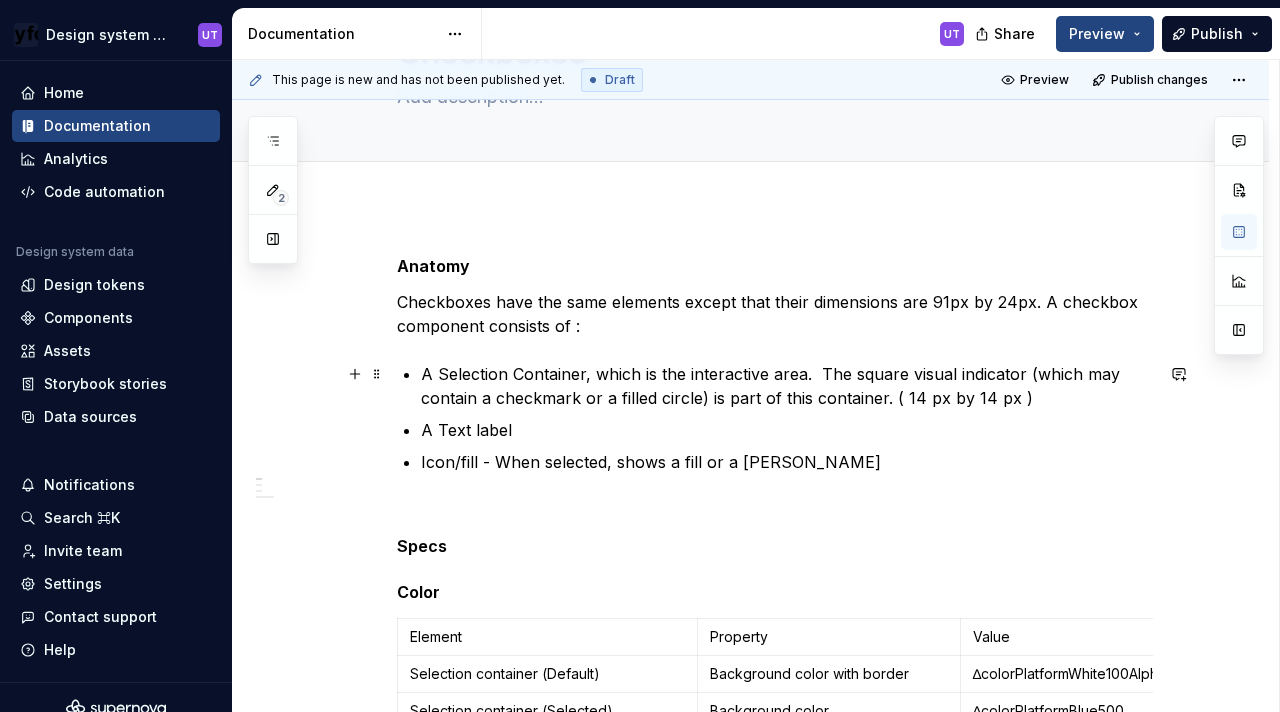 scroll, scrollTop: 87, scrollLeft: 0, axis: vertical 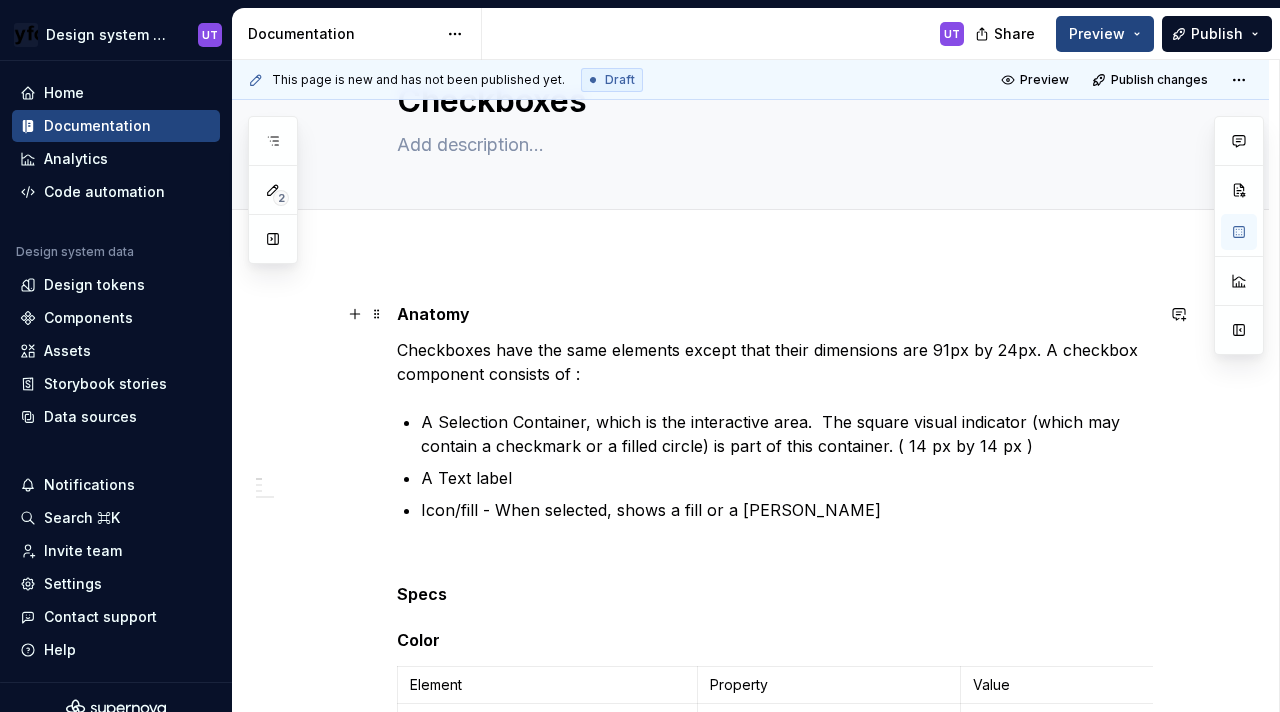 click on "Anatomy" at bounding box center [433, 314] 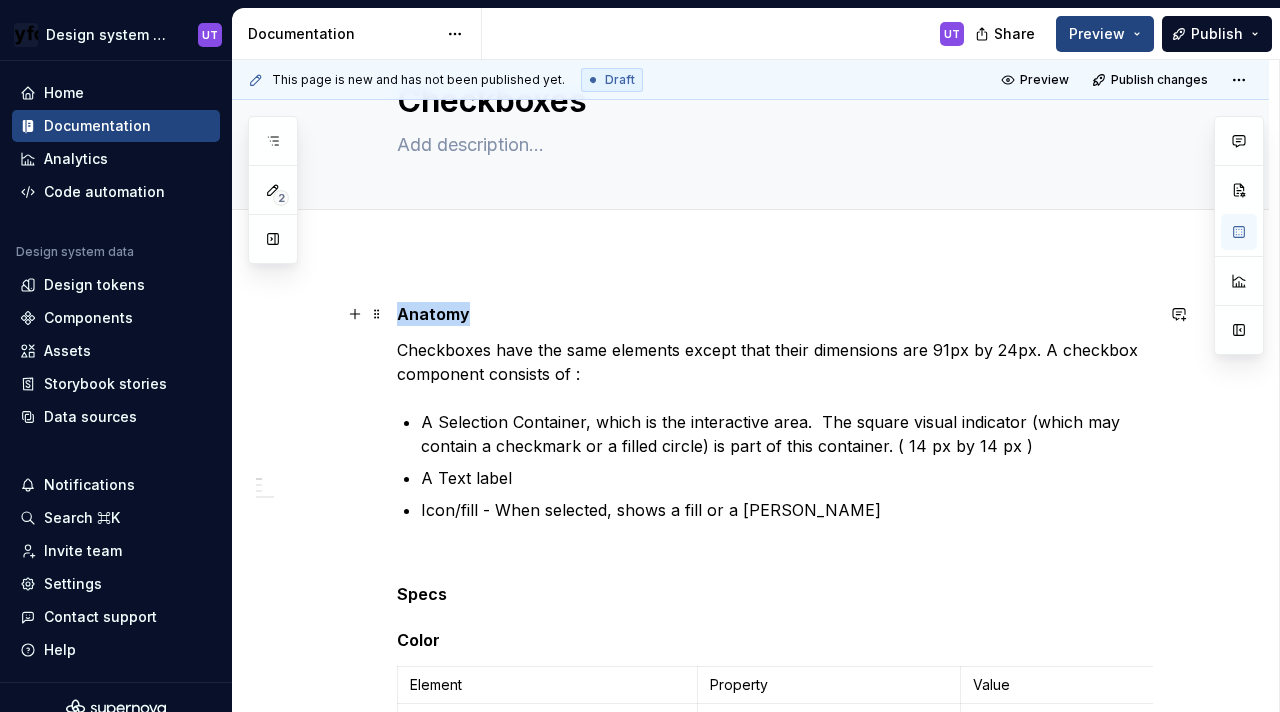 click on "Anatomy" at bounding box center (433, 314) 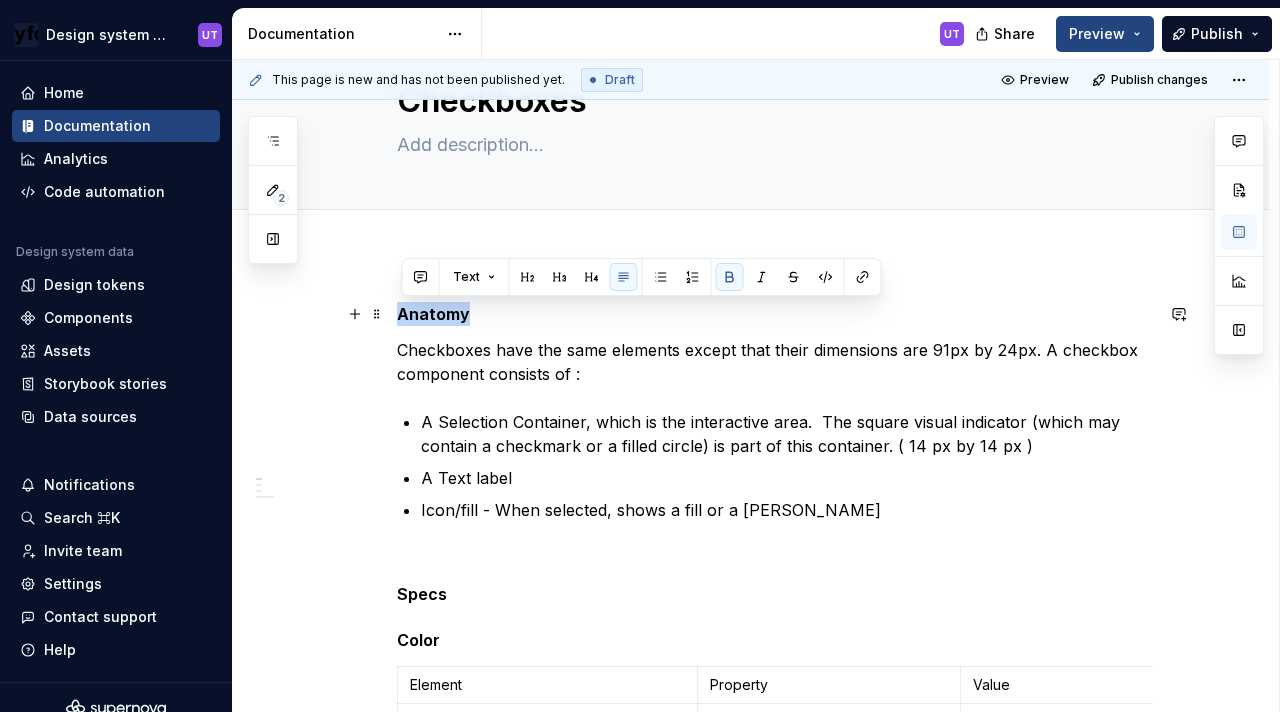 click on "Anatomy" at bounding box center [433, 314] 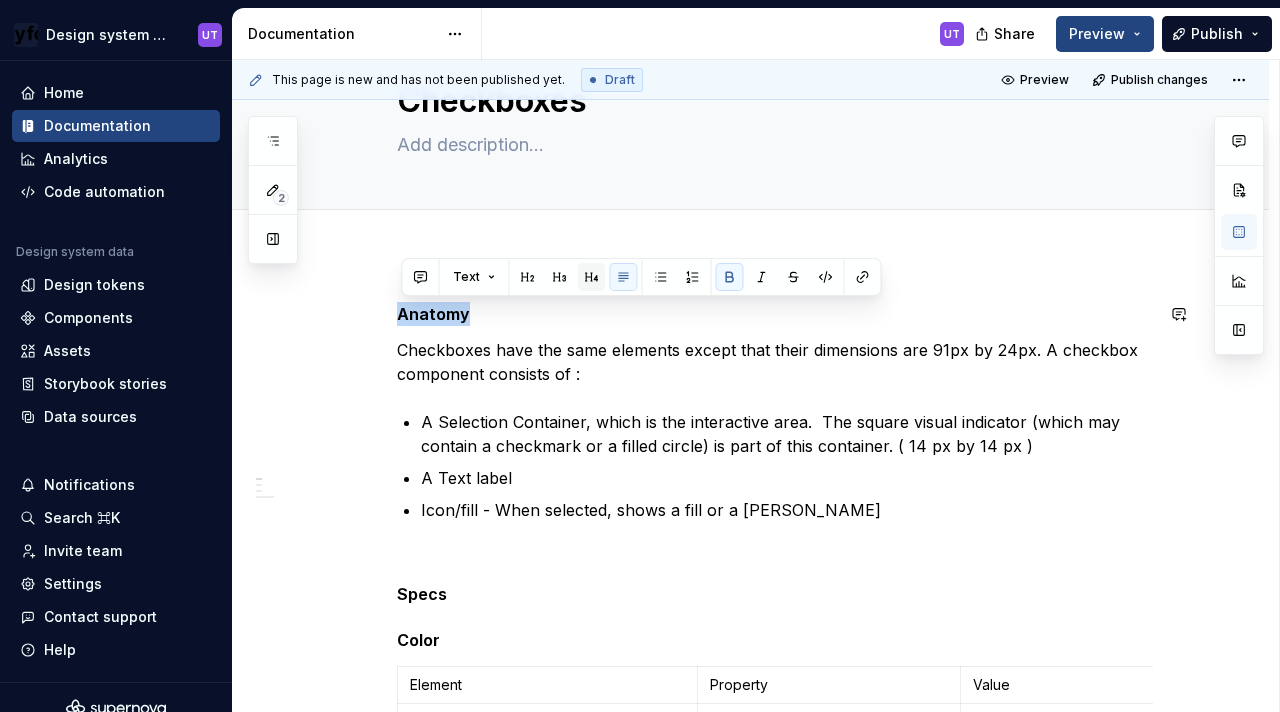 click at bounding box center [592, 277] 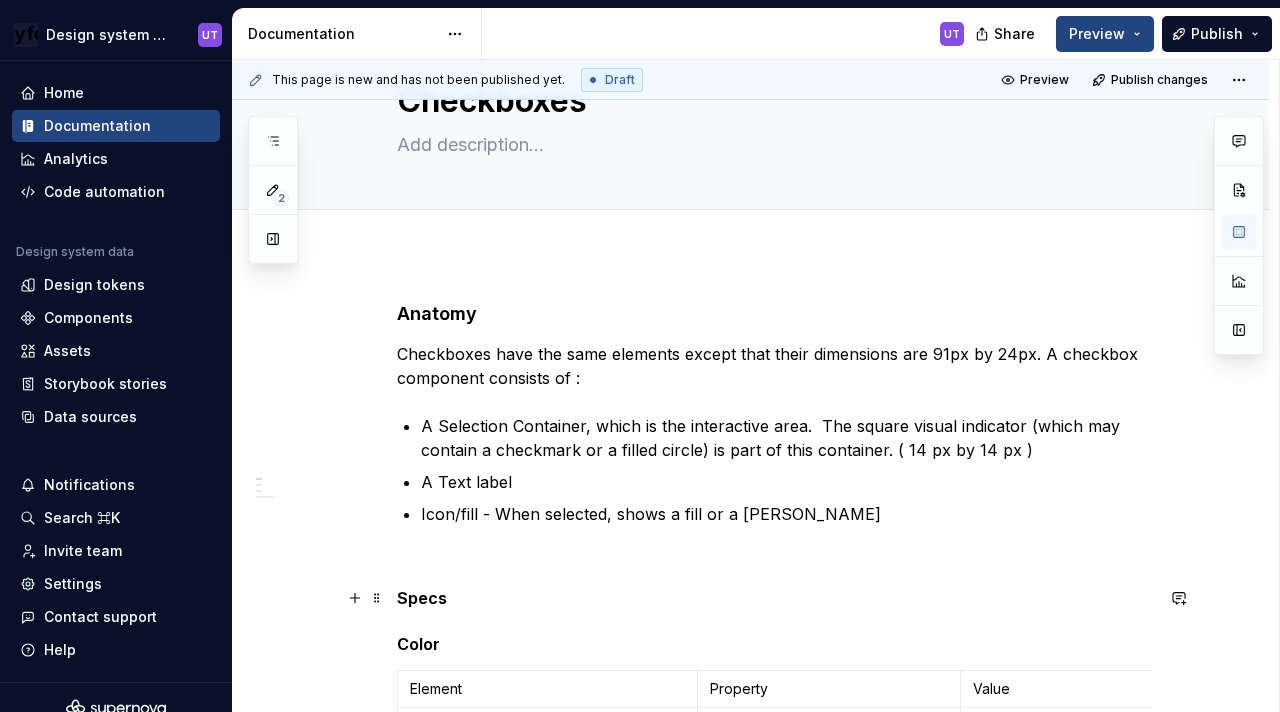 click on "Specs" at bounding box center (775, 598) 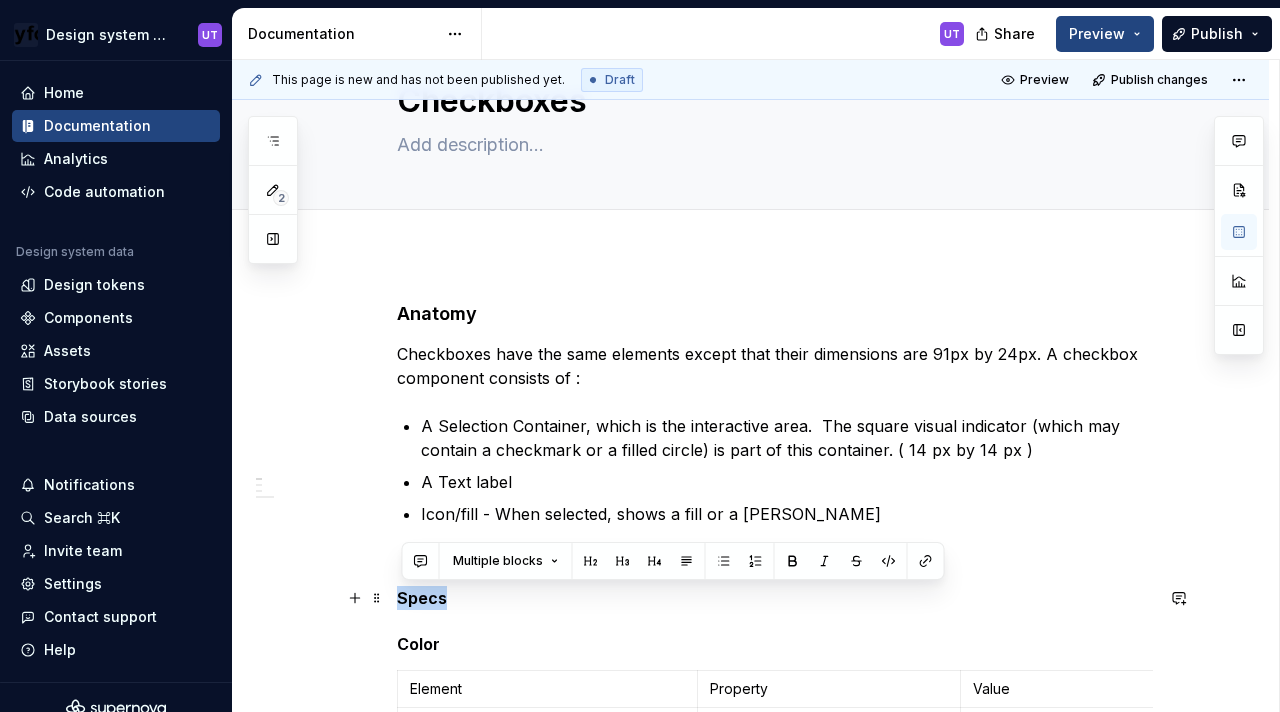 click on "Specs" at bounding box center (775, 598) 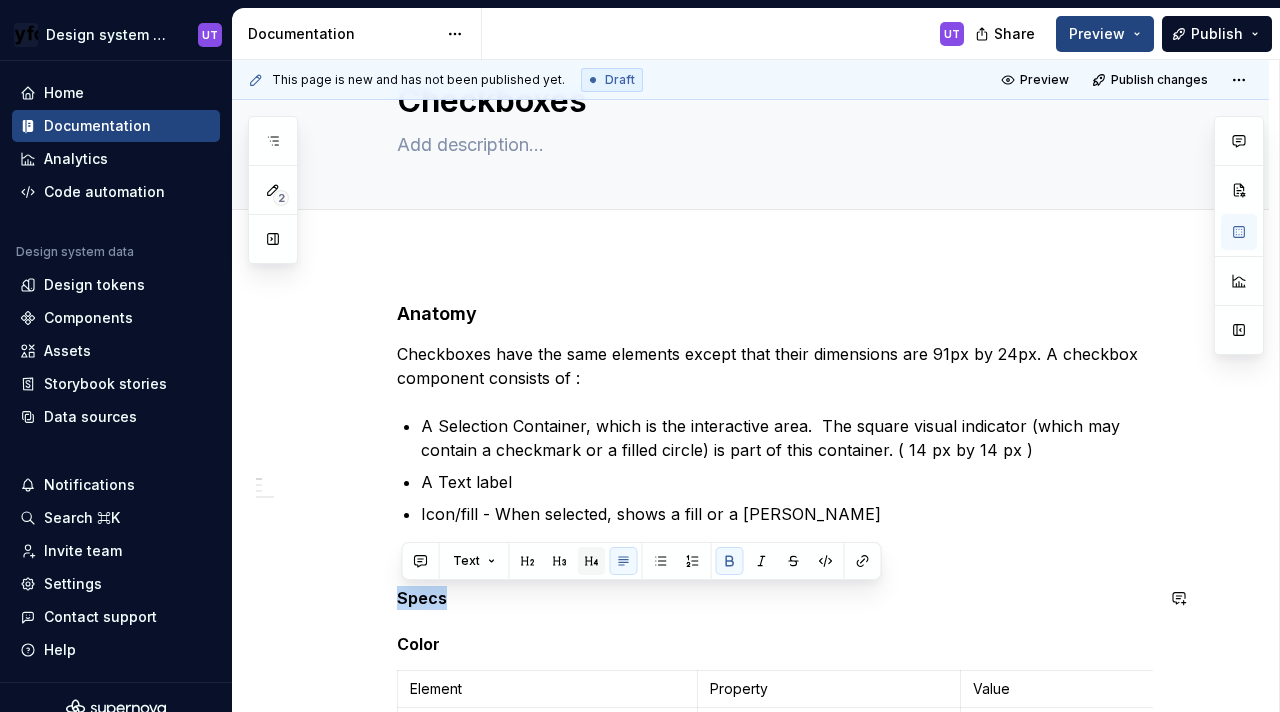 click at bounding box center [592, 561] 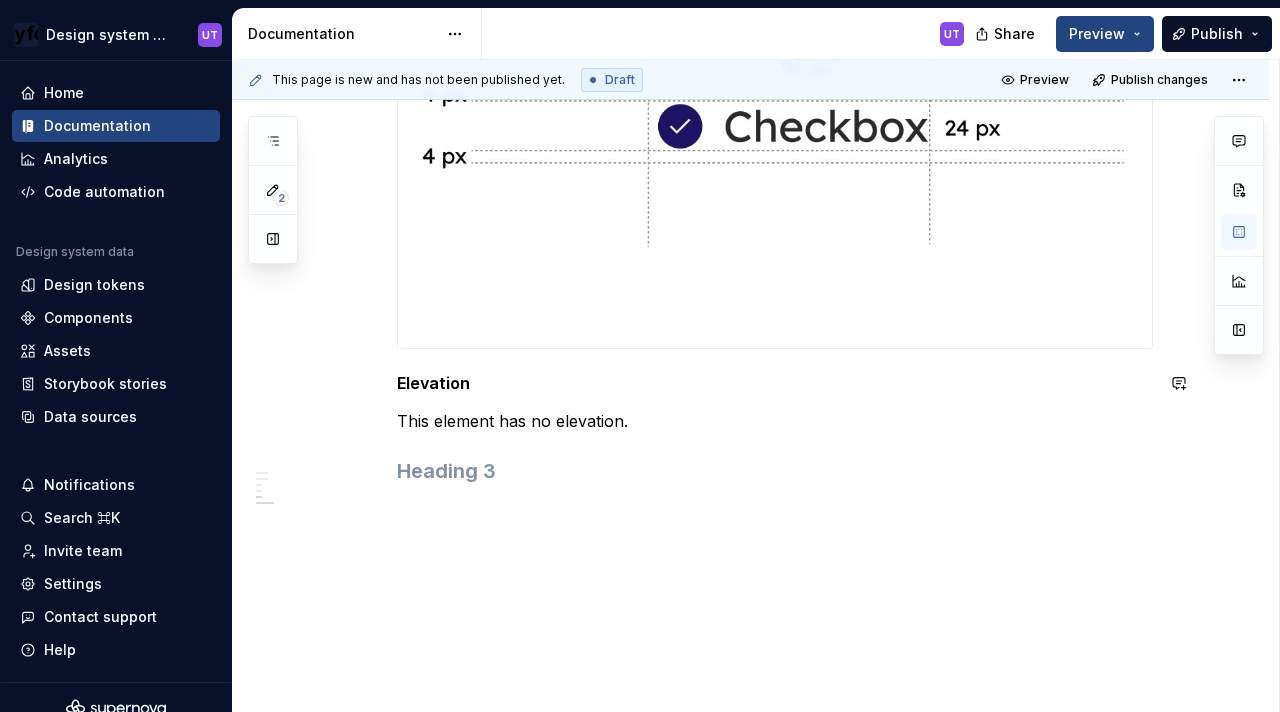 scroll, scrollTop: 1346, scrollLeft: 0, axis: vertical 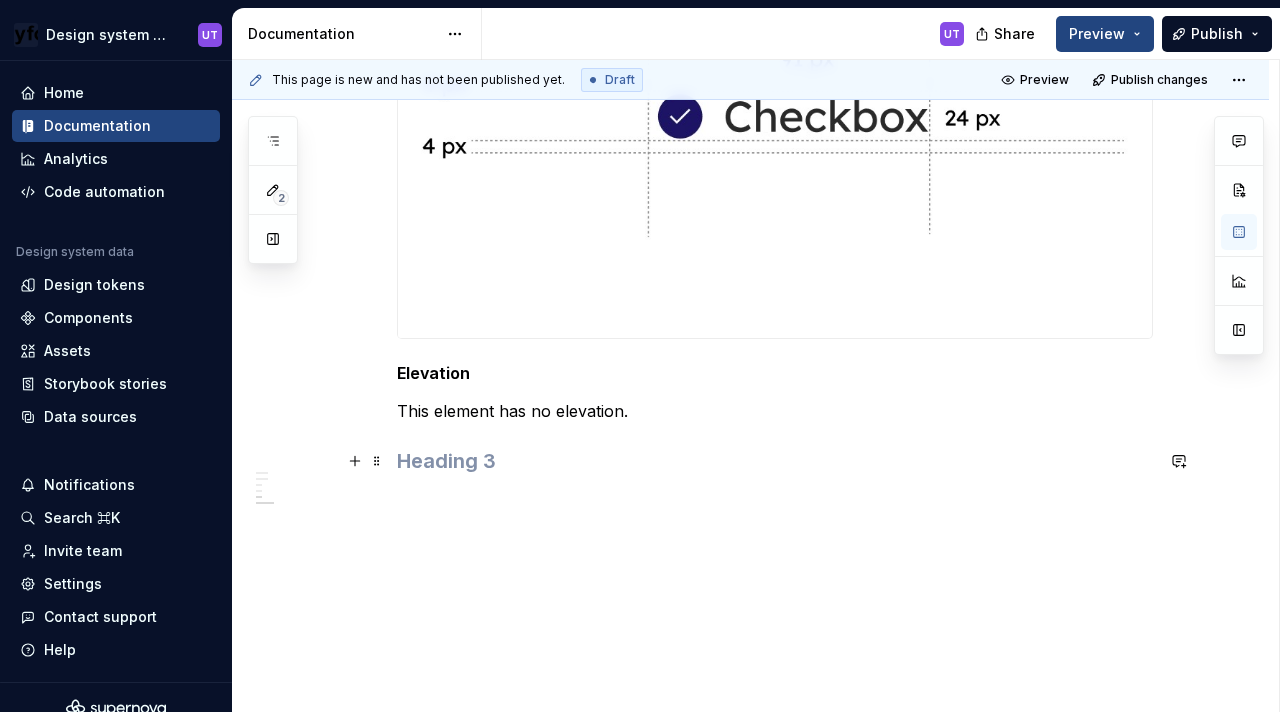 click at bounding box center [775, 461] 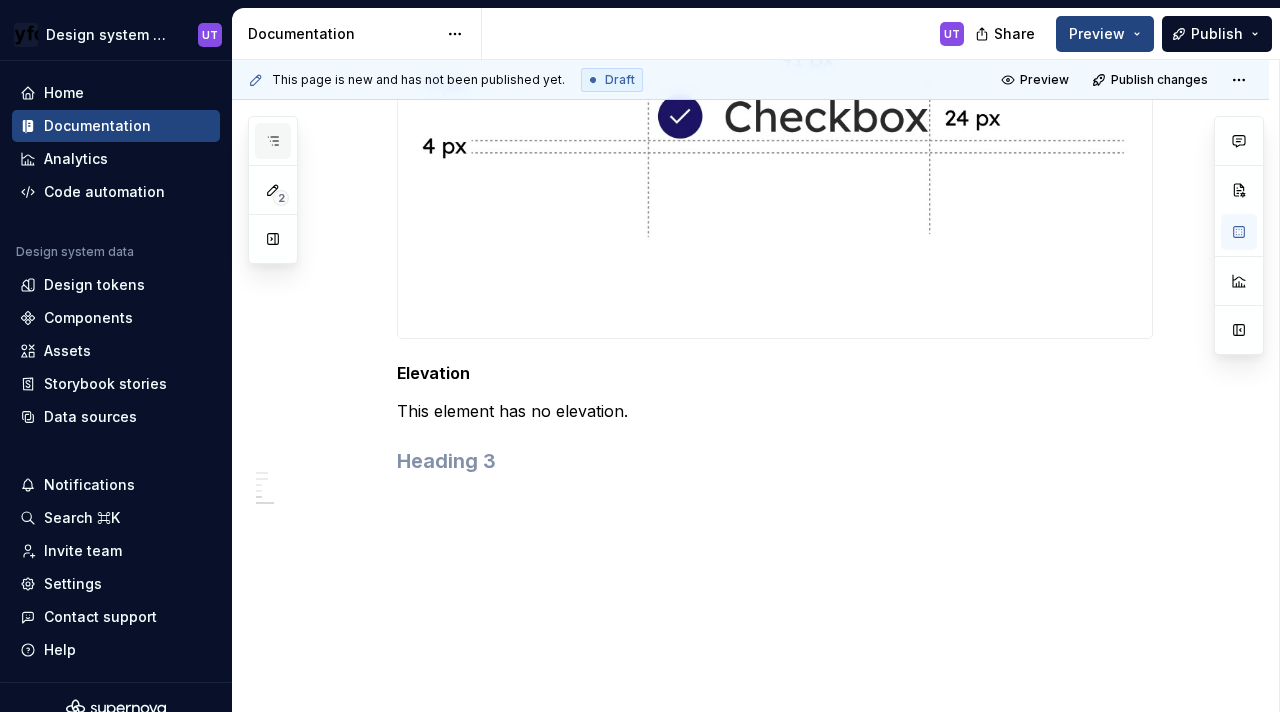 click at bounding box center [273, 141] 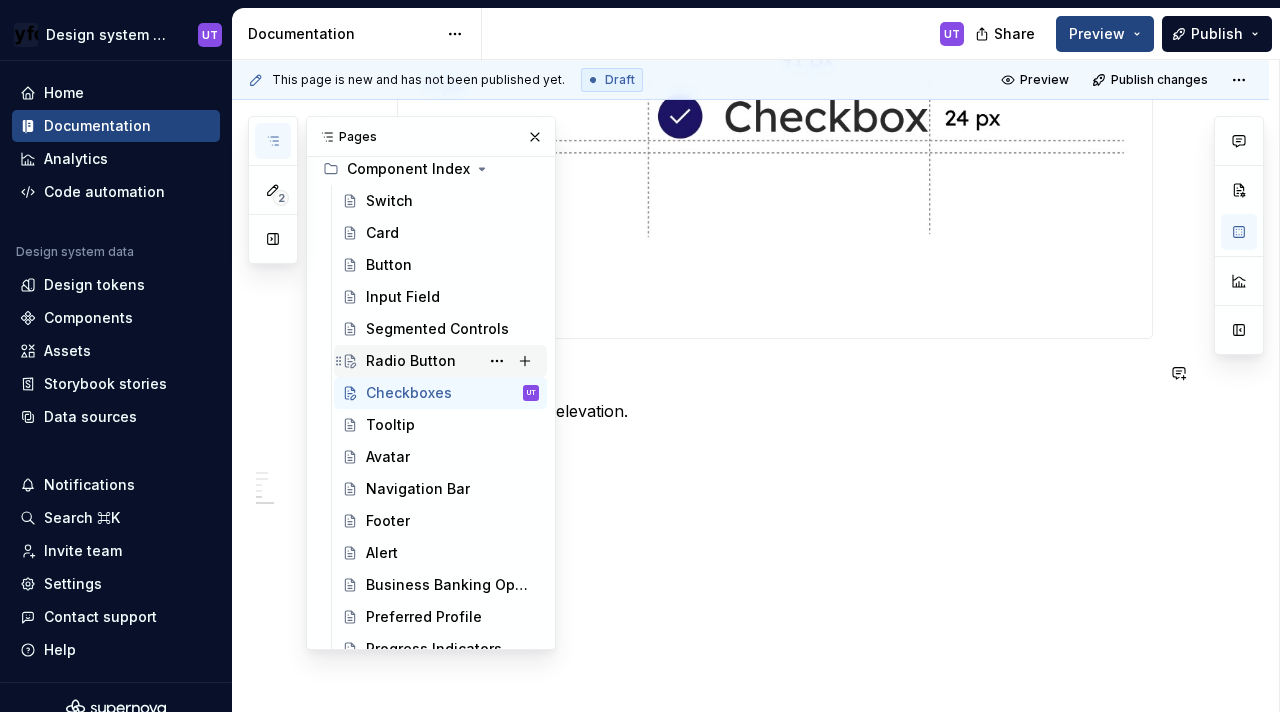 click on "Radio Button" at bounding box center (411, 361) 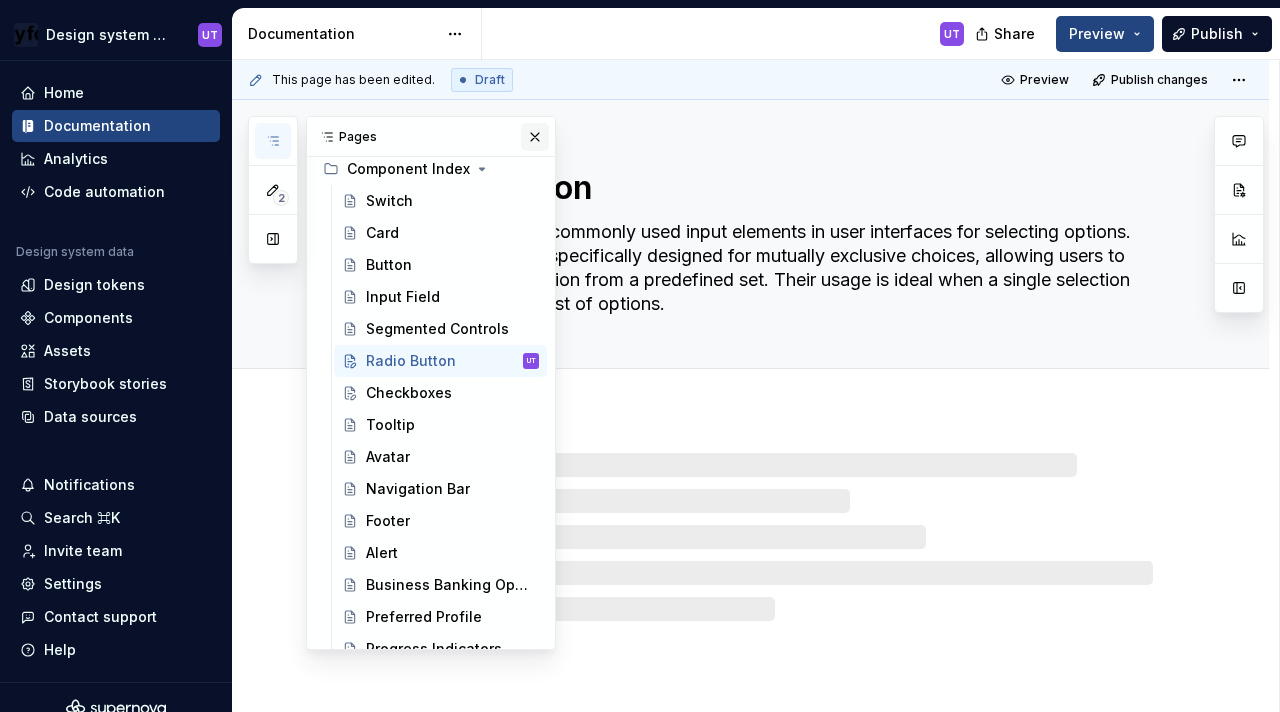 click at bounding box center [535, 137] 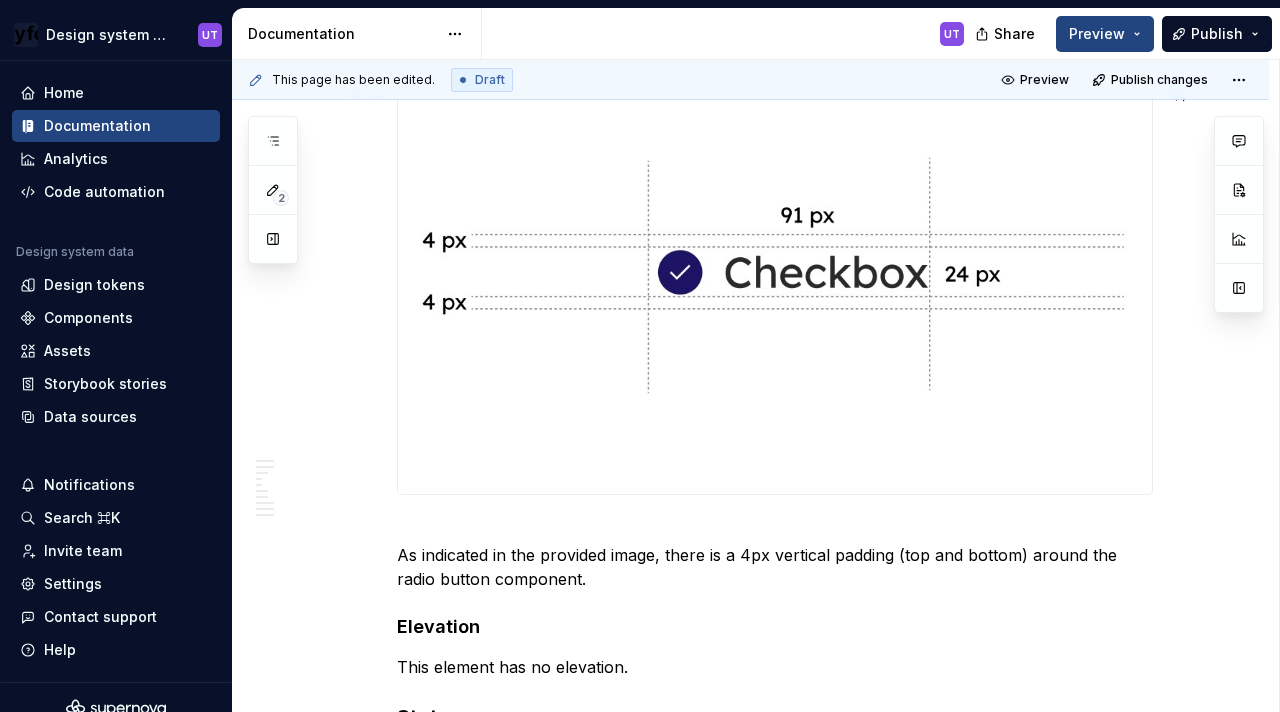 scroll, scrollTop: 1959, scrollLeft: 0, axis: vertical 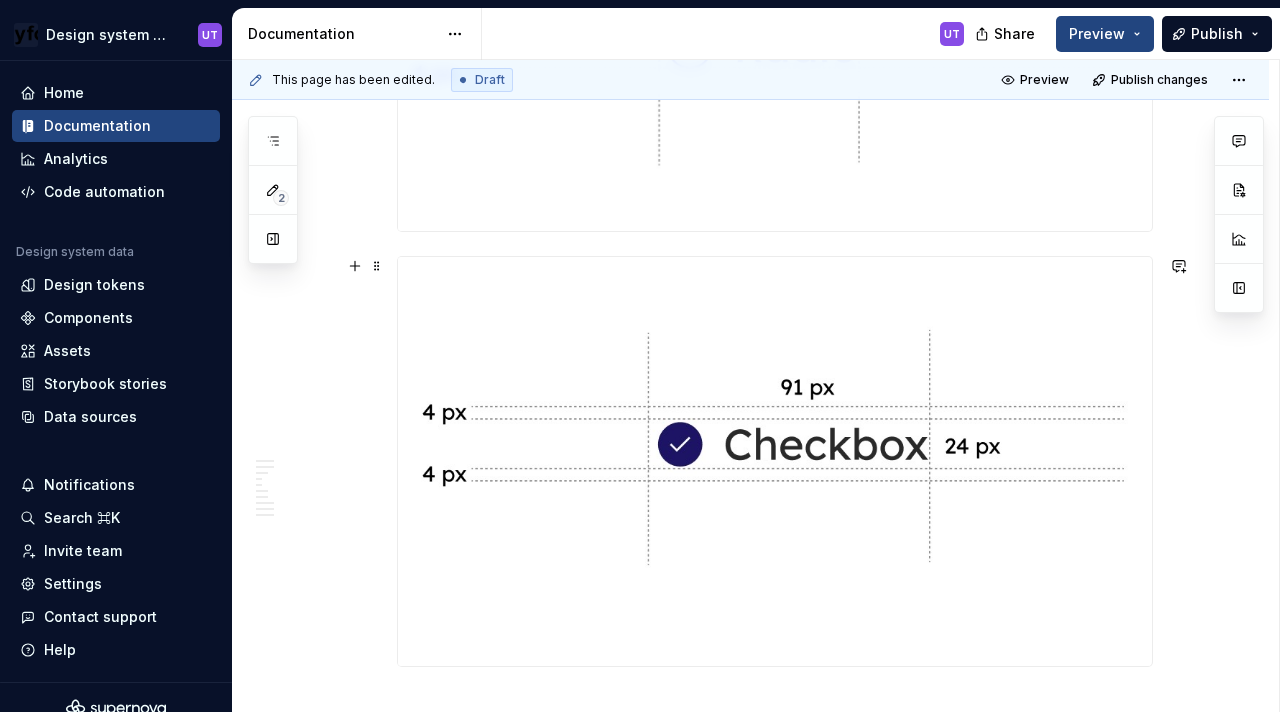 type on "*" 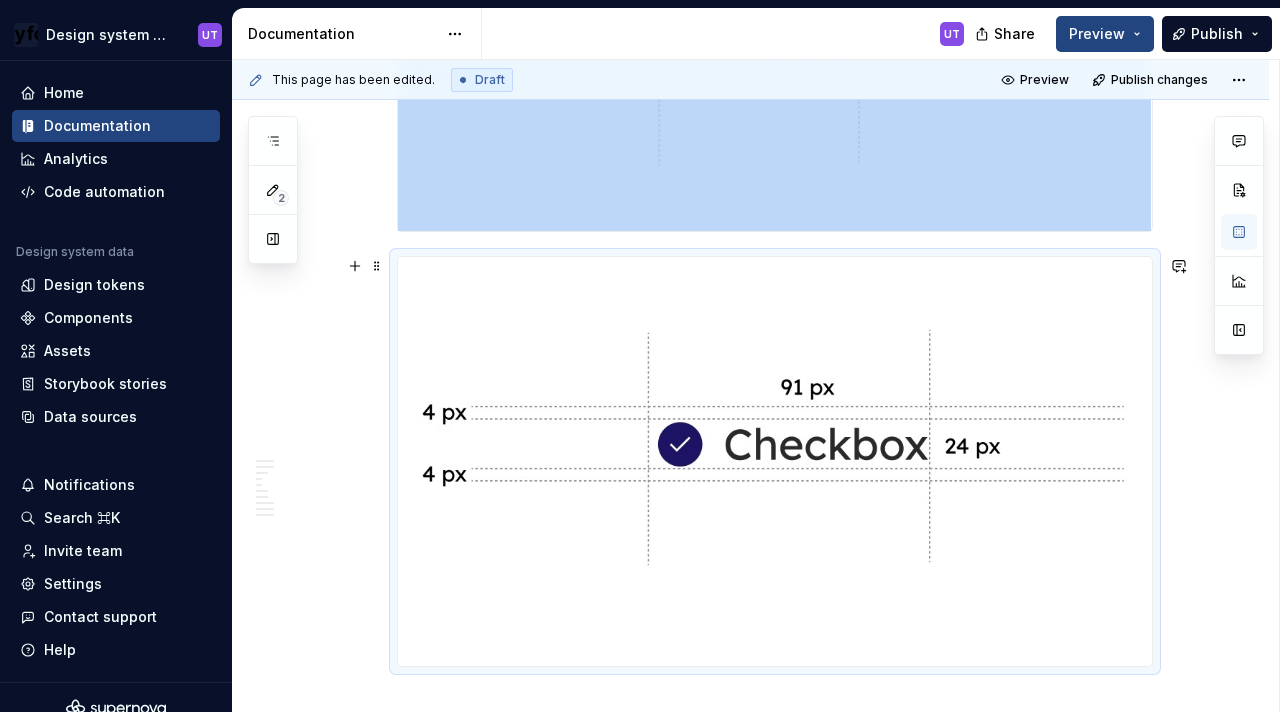click at bounding box center [775, 461] 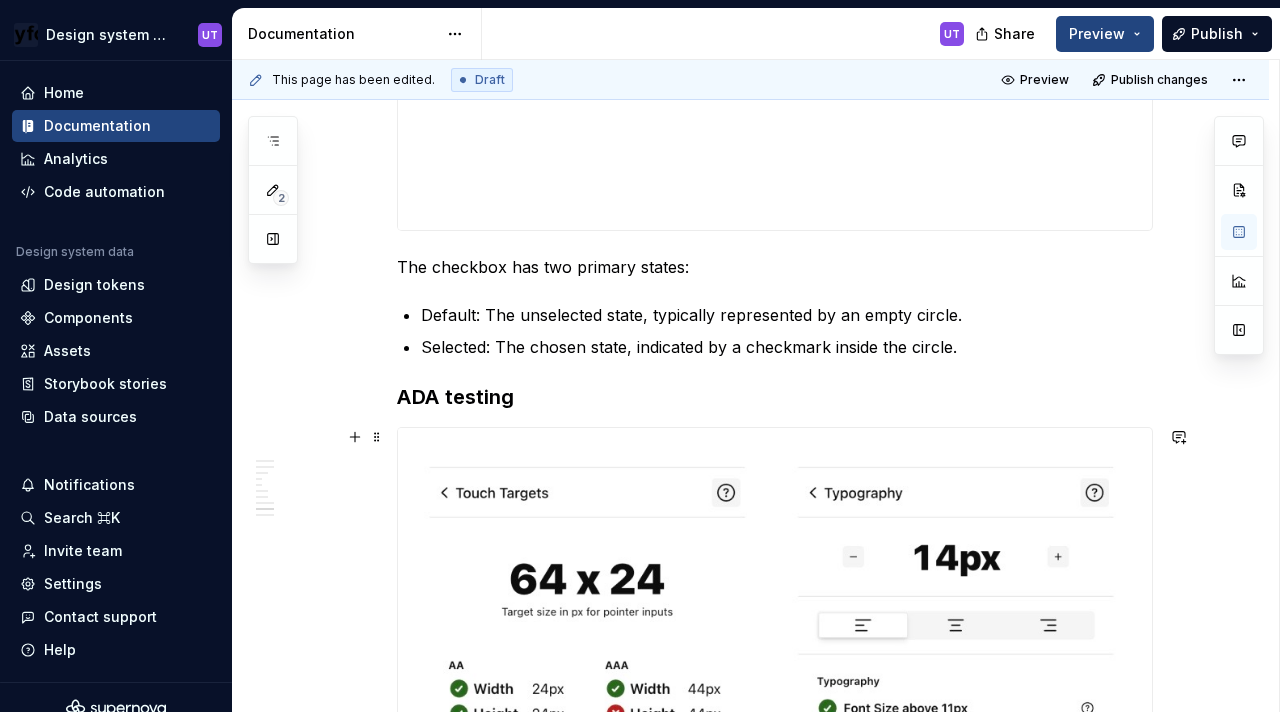 scroll, scrollTop: 2741, scrollLeft: 0, axis: vertical 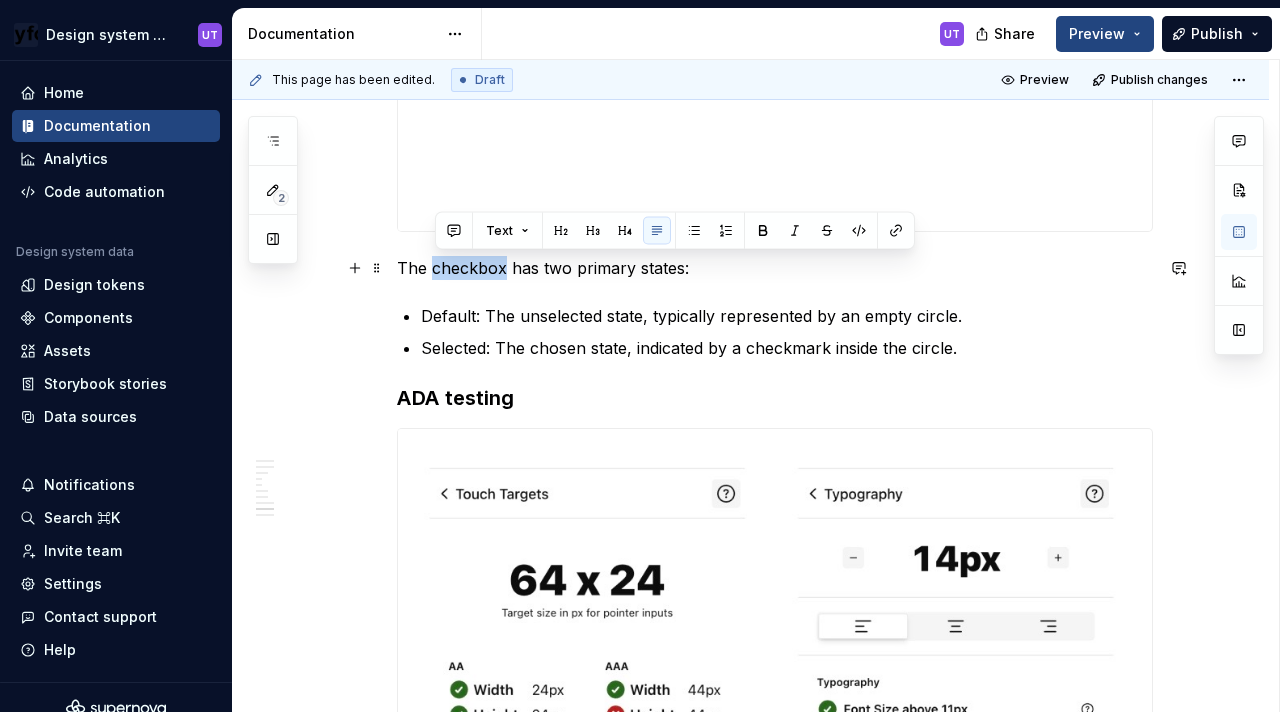 drag, startPoint x: 507, startPoint y: 270, endPoint x: 436, endPoint y: 263, distance: 71.34424 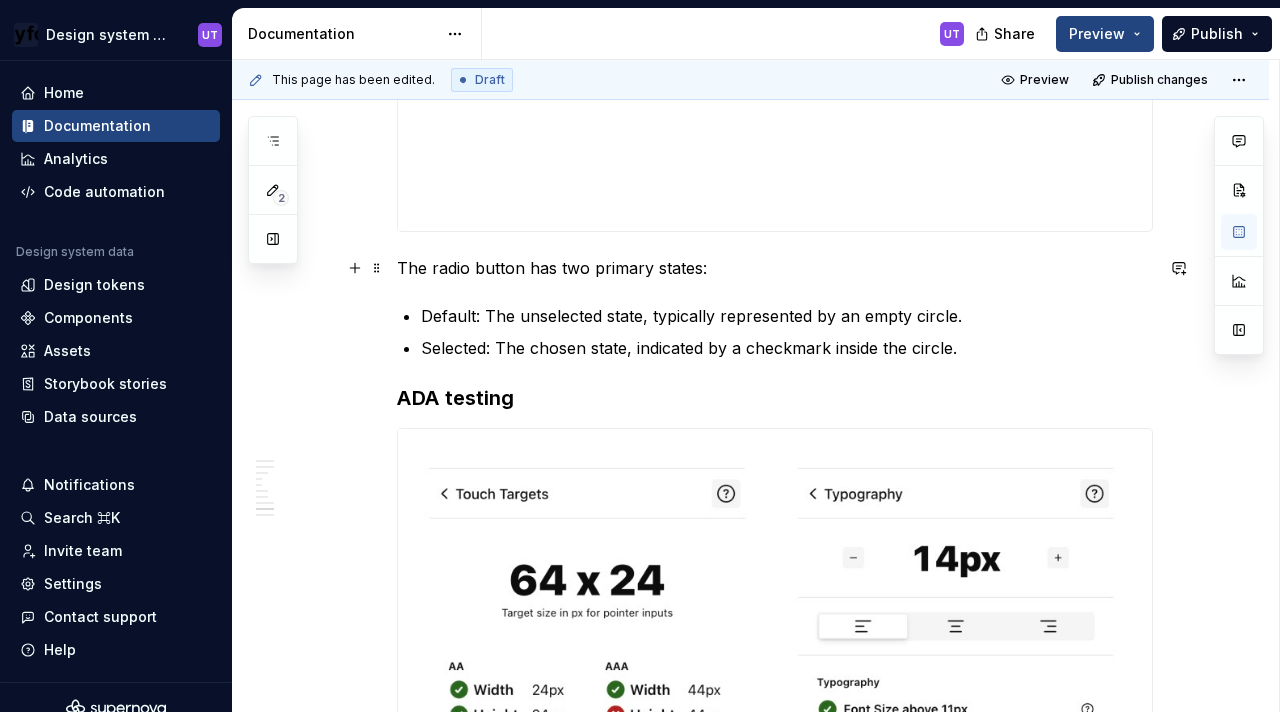 click on "The radio button has two primary states:" at bounding box center [775, 268] 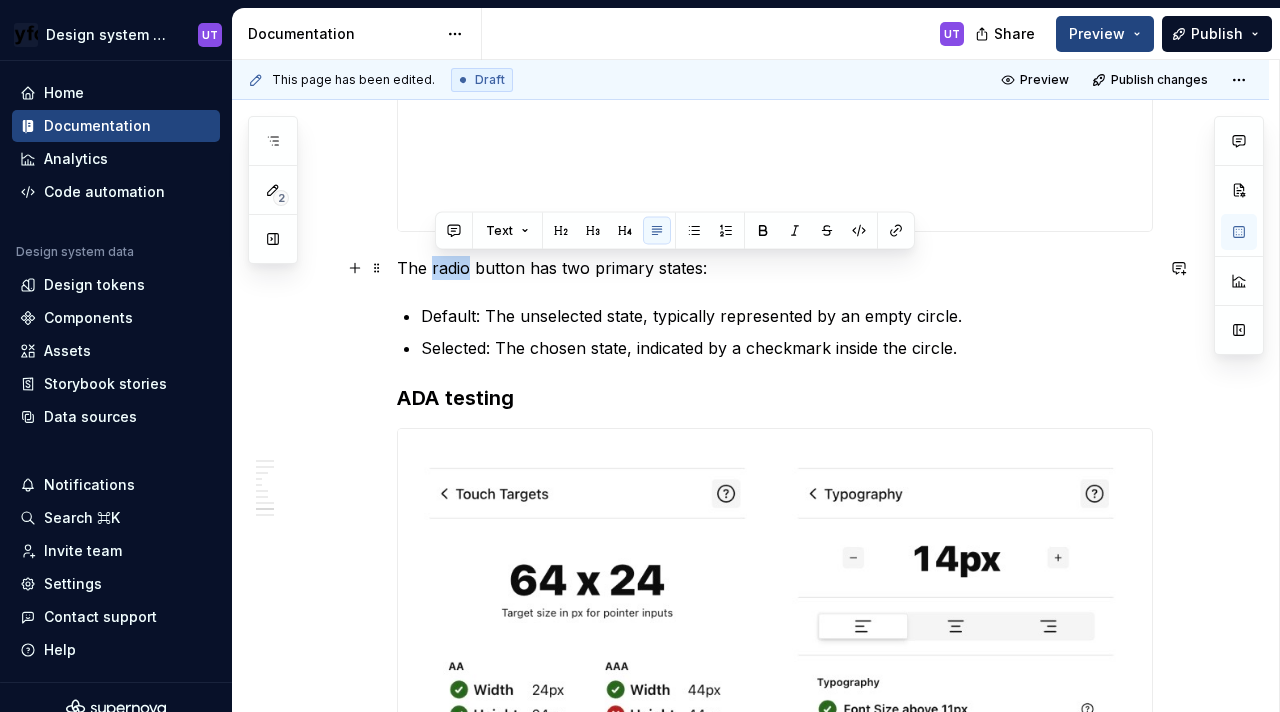 click on "The radio button has two primary states:" at bounding box center [775, 268] 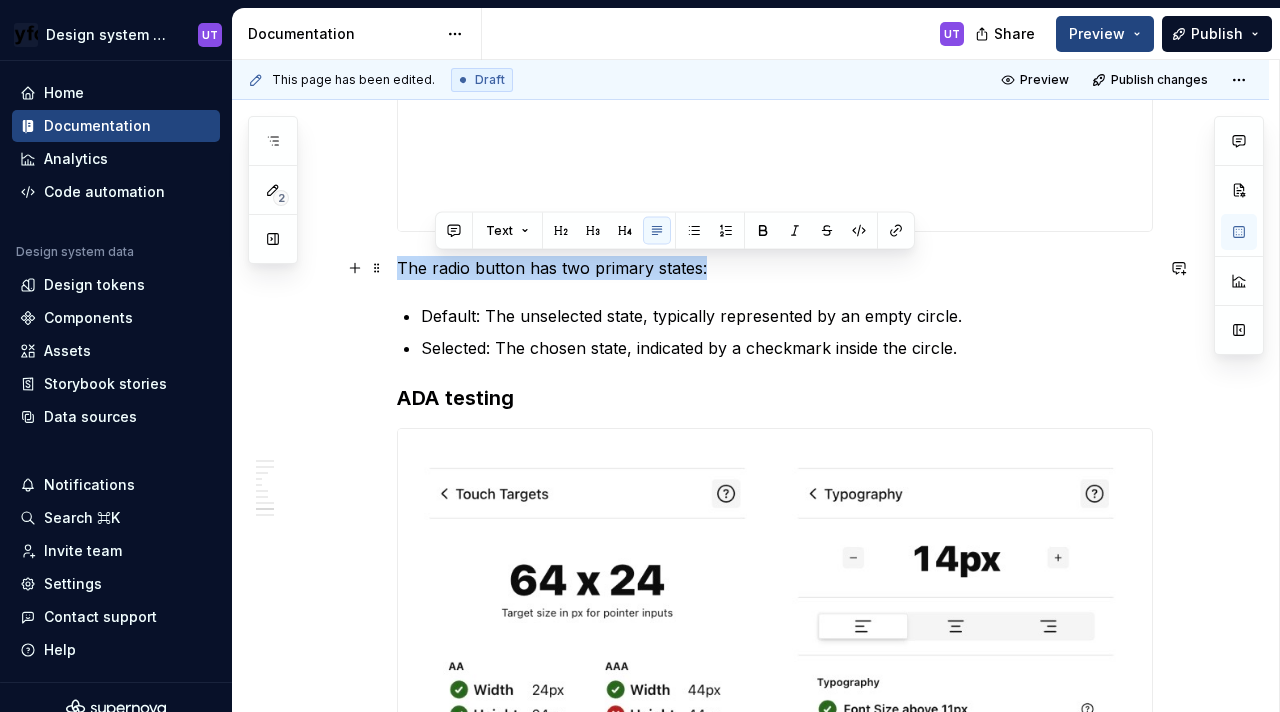 click on "The radio button has two primary states:" at bounding box center [775, 268] 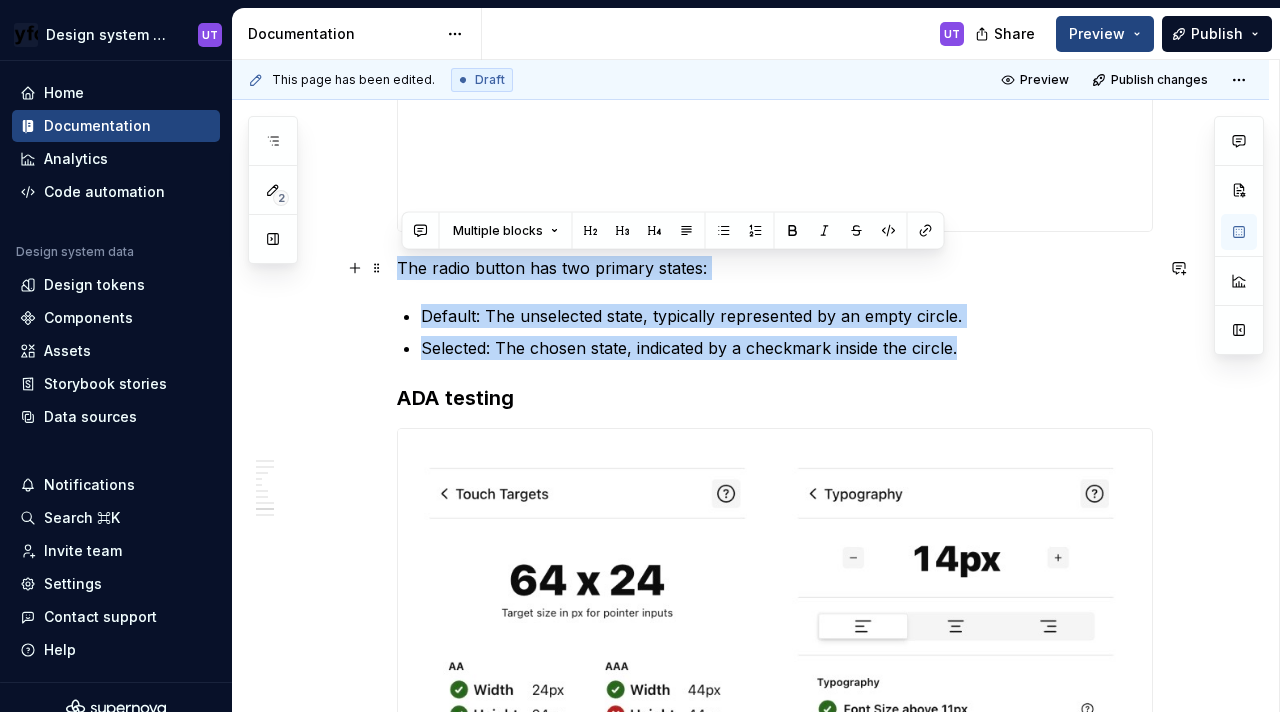 drag, startPoint x: 974, startPoint y: 346, endPoint x: 402, endPoint y: 262, distance: 578.13495 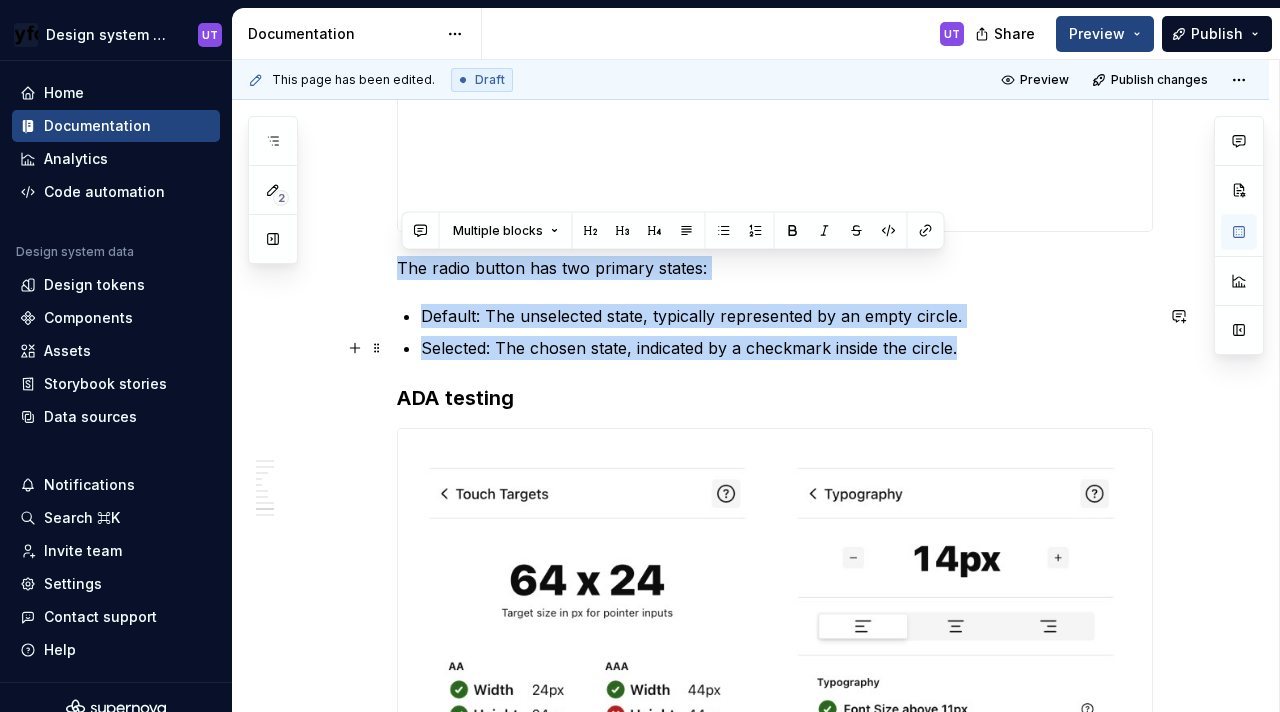 click on "Selected: The chosen state, indicated by a checkmark inside the circle." at bounding box center [787, 348] 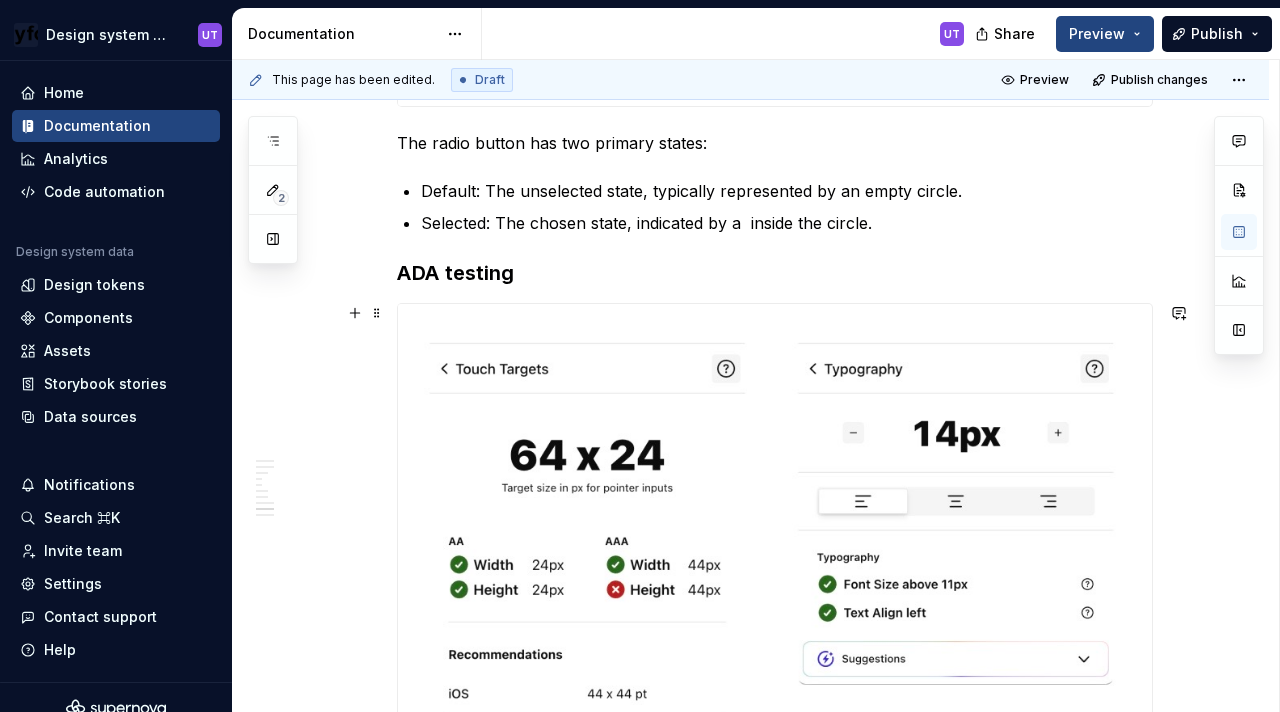 scroll, scrollTop: 2829, scrollLeft: 0, axis: vertical 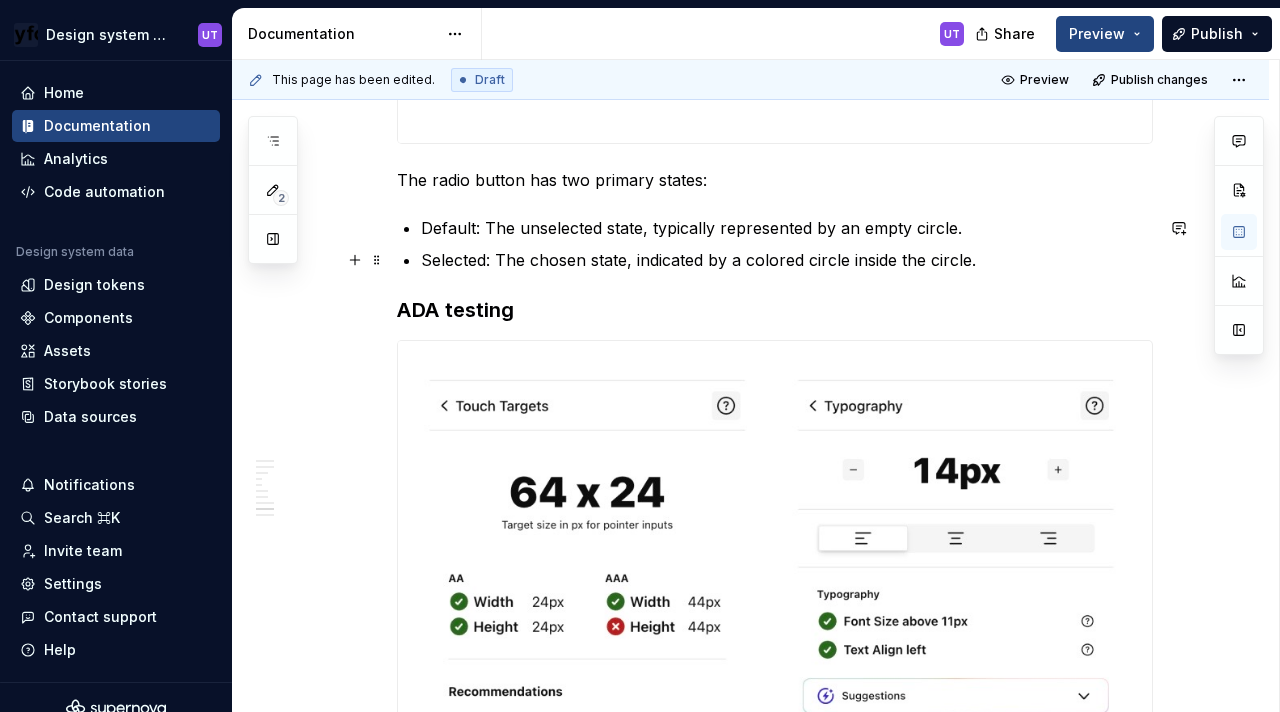 click on "Selected: The chosen state, indicated by a colored circle inside the circle." at bounding box center (787, 260) 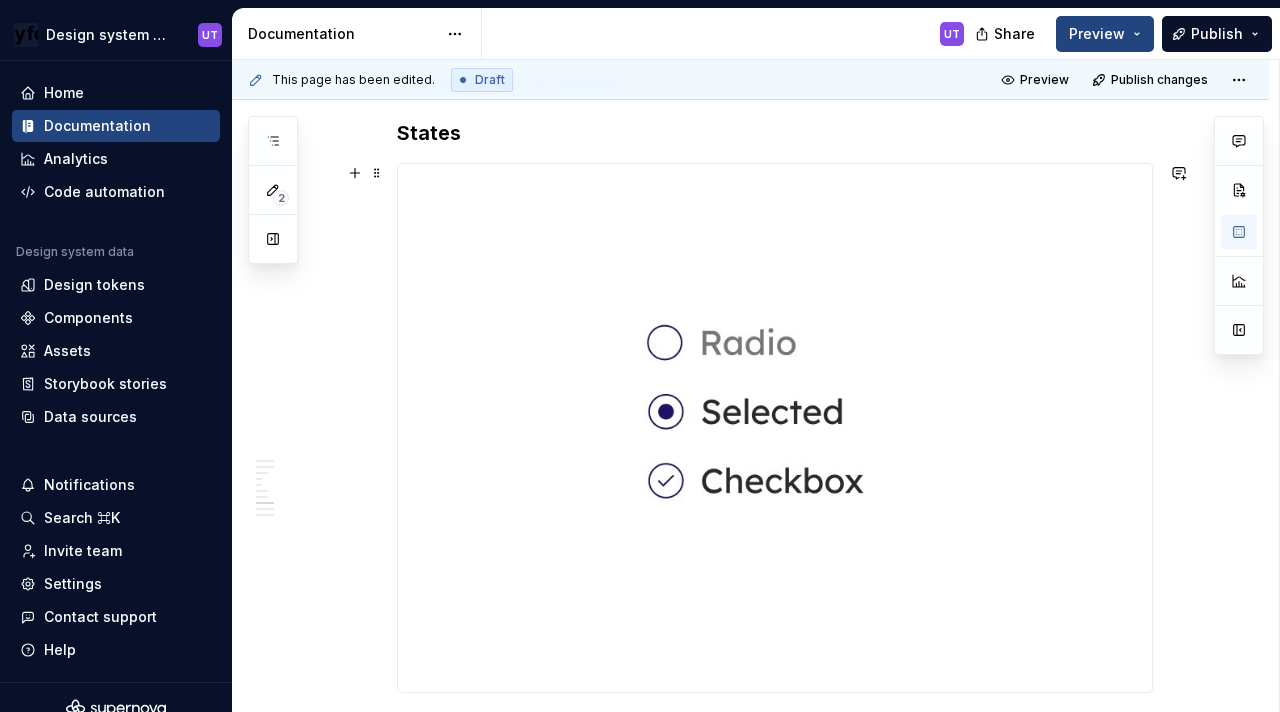scroll, scrollTop: 2278, scrollLeft: 0, axis: vertical 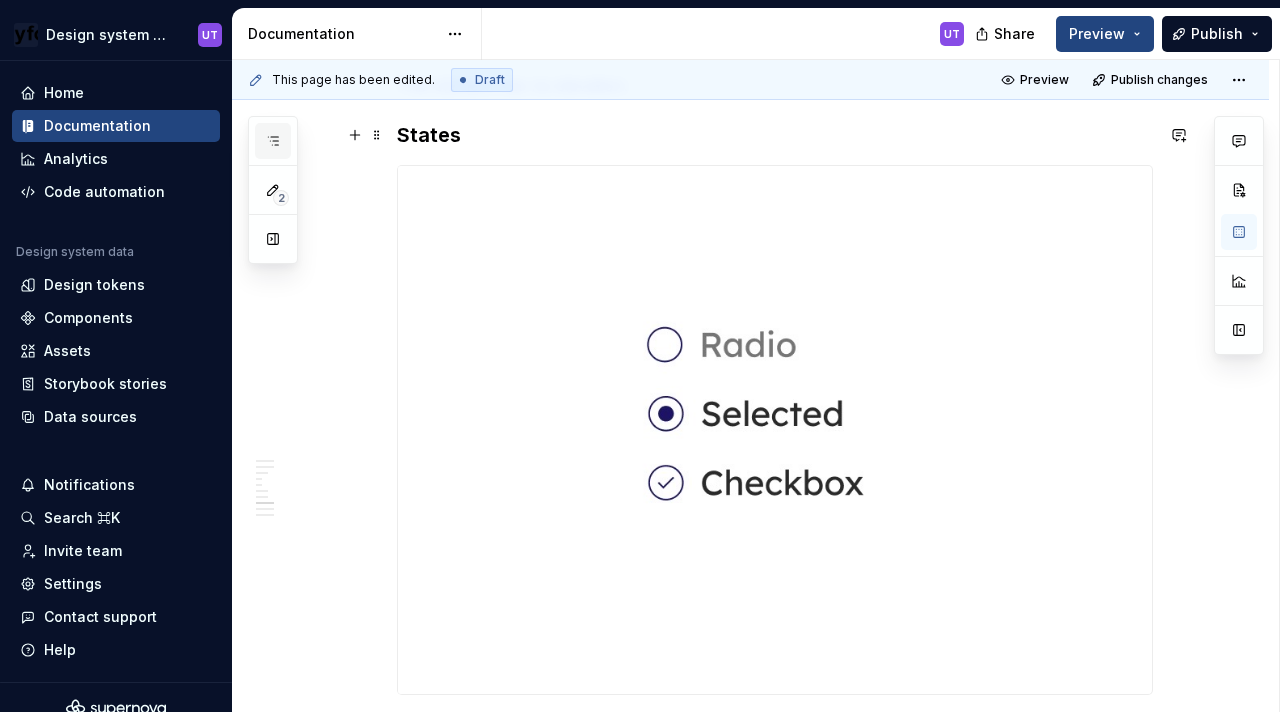 click 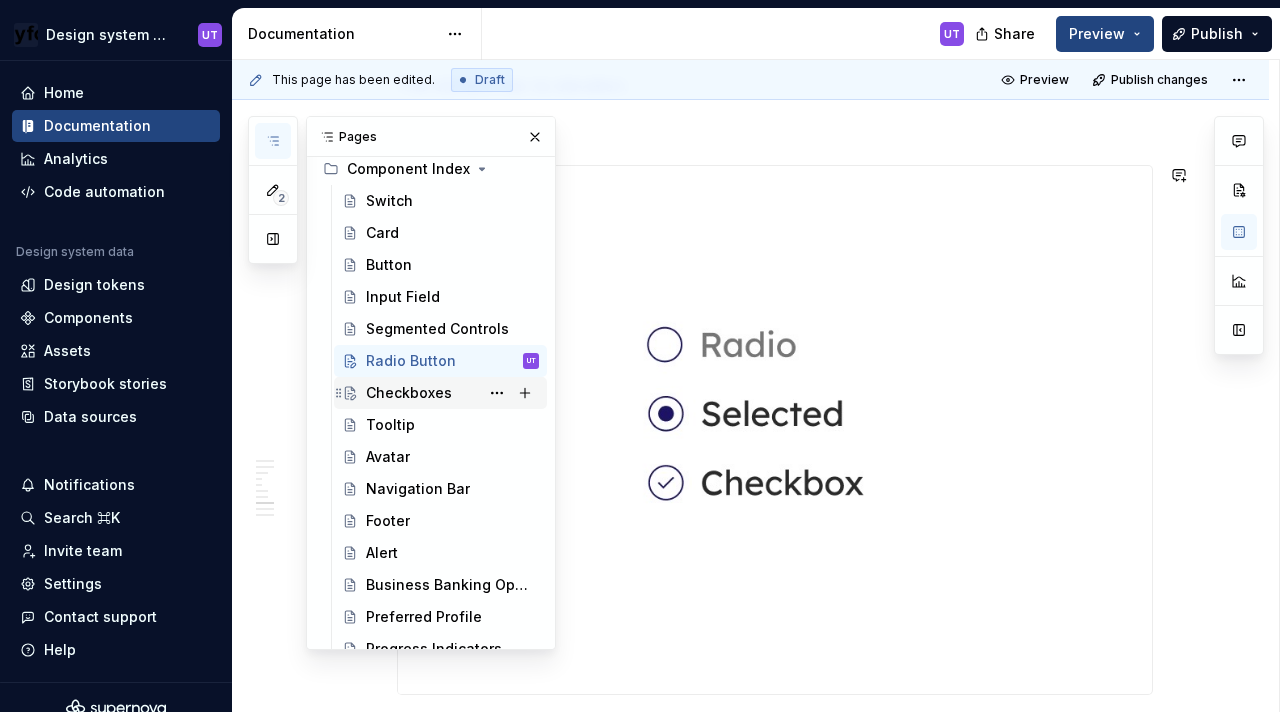 click on "Checkboxes" at bounding box center [409, 393] 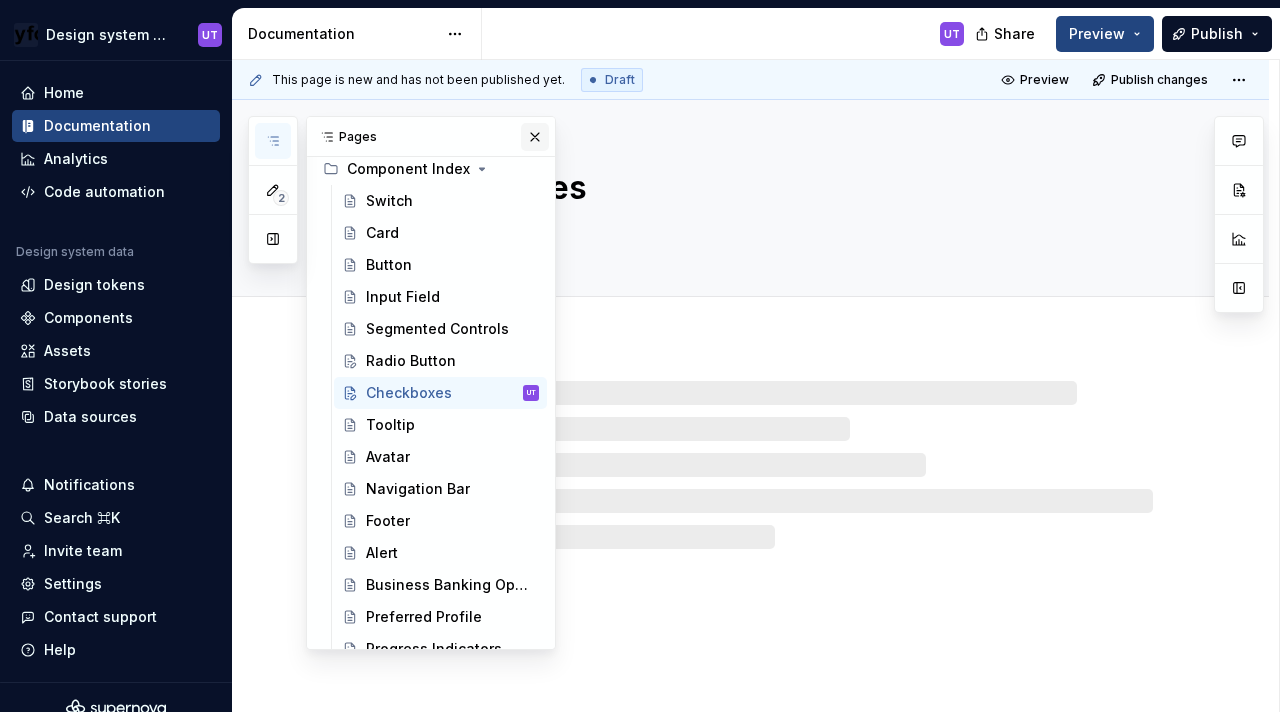 click at bounding box center (535, 137) 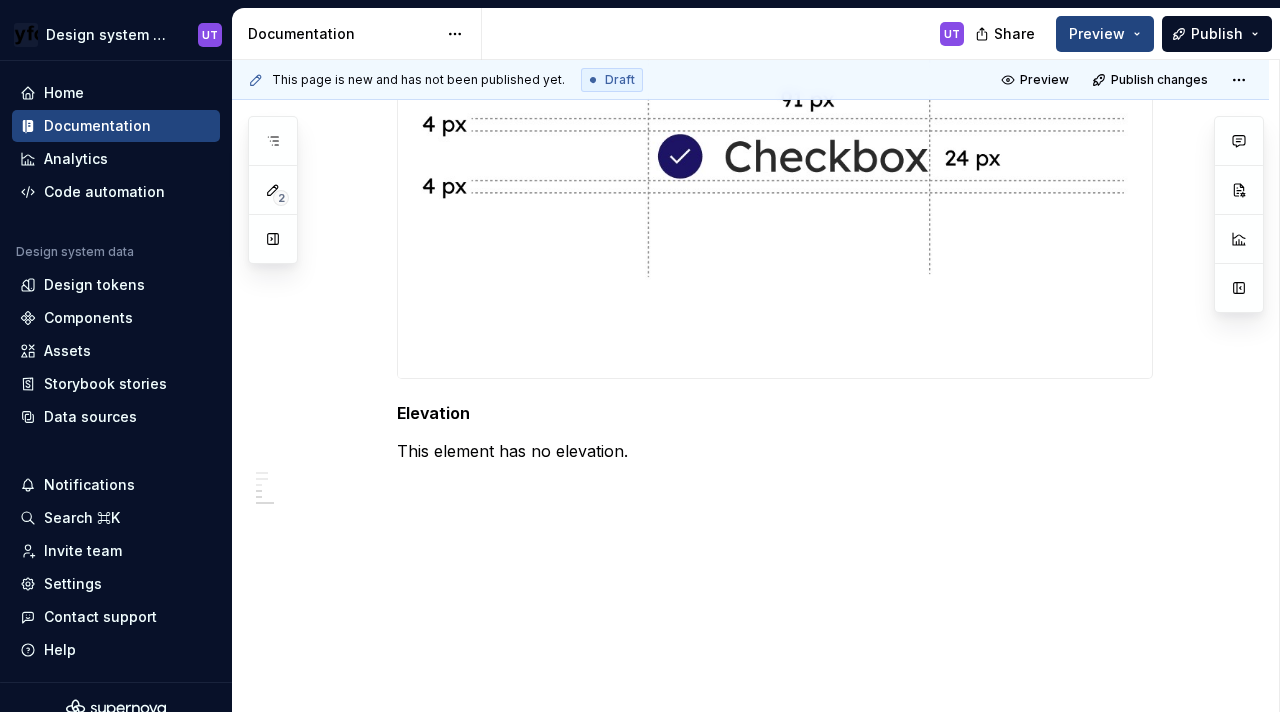 scroll, scrollTop: 1346, scrollLeft: 0, axis: vertical 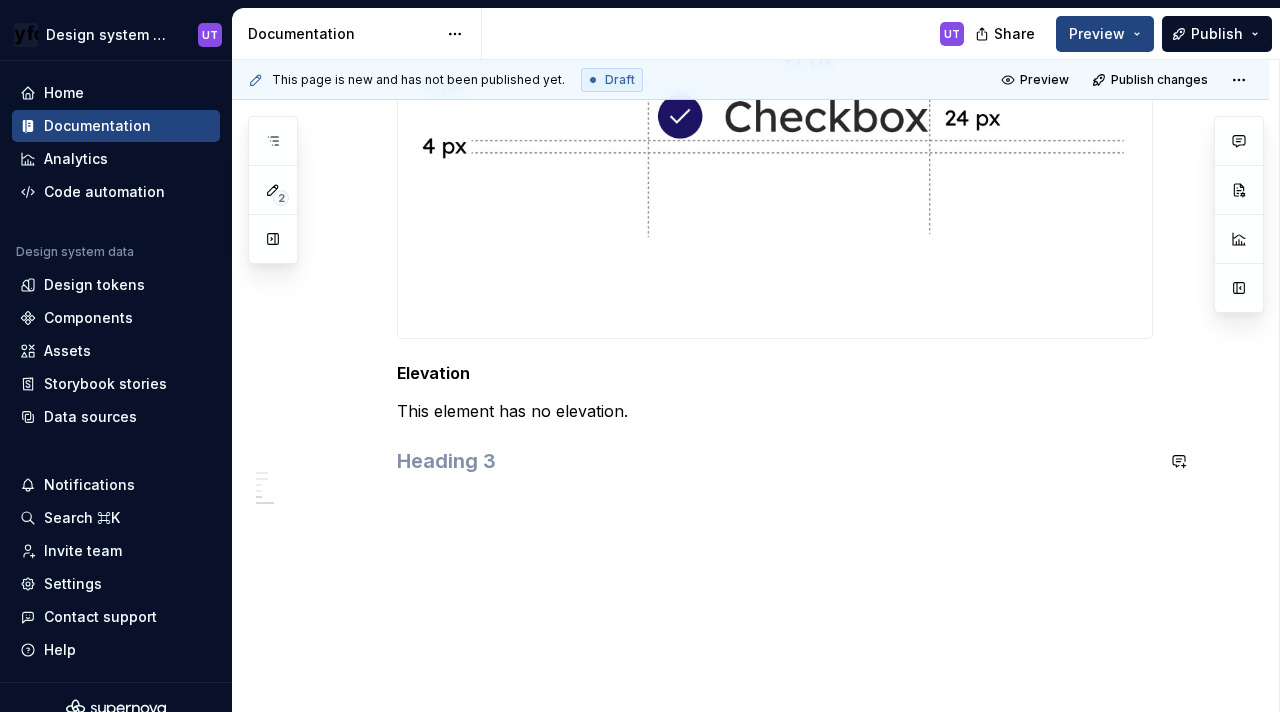 click on "Anatomy Checkboxes have the same elements except that their dimensions are 91px by 24px. A checkbox component consists of :  A Selection Container, which is the interactive area.  The square visual indicator (which may contain a checkmark or a filled circle) is part of this container. ( 14 px by 14 px ) A Text label Icon/fill - When selected, shows a fill or a tick mark Specs Color Element Property Value Selection container (Default) Background color with border ∆colorPlatformWhite100AlphaBlue500 Selection container (Selected) Background color ∆colorPlatformBlue500 Tick icon (Selected) Icon color ∆colorPlatformWhite100 Text label (Default) Text color ∆colorPlatformGrey500 Text label (Selected) Text color ∆colorPlatformBlack500 Selection container (Dark)(Default) Background color with border ∆colorPlatformBlack600AplhaYellow500 Selection container (Dark)(Selected) Background color with Alpha ∆colorPlatformBlack600AplhaYellow500 Text label (Dark)(Default) Text color ∆colorPlatformGrey500  -" at bounding box center [775, -229] 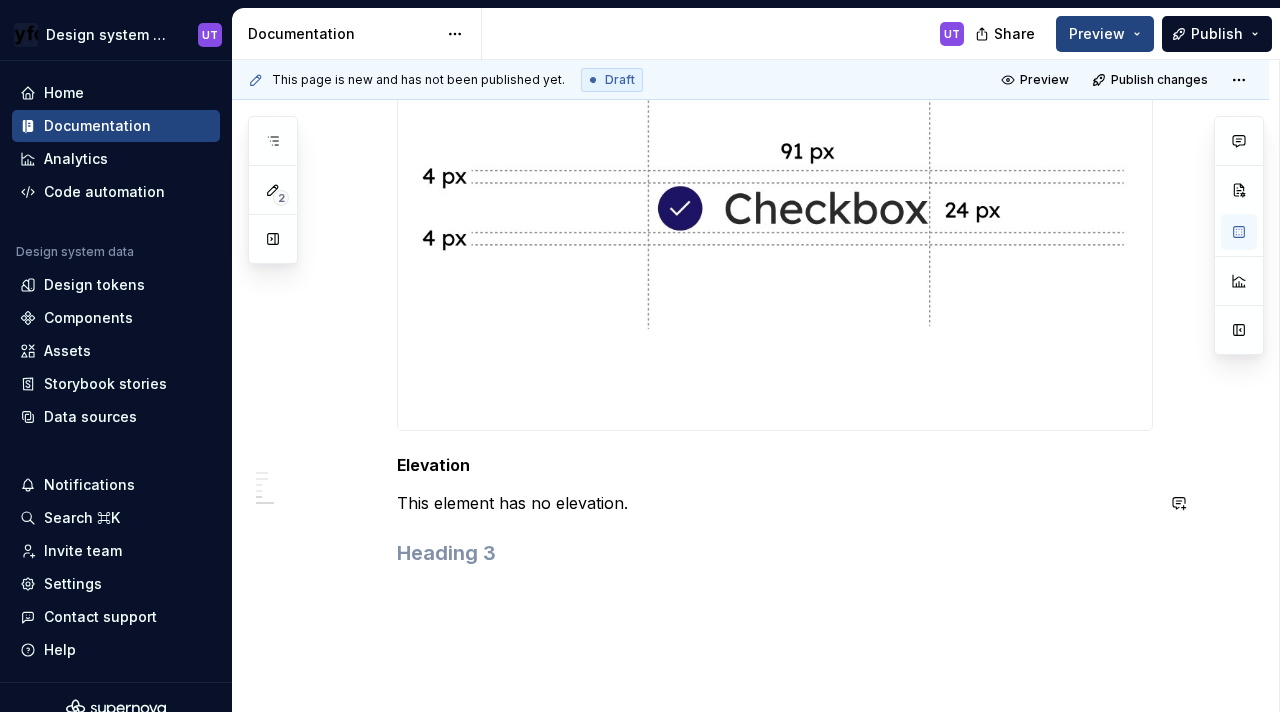 scroll, scrollTop: 1438, scrollLeft: 0, axis: vertical 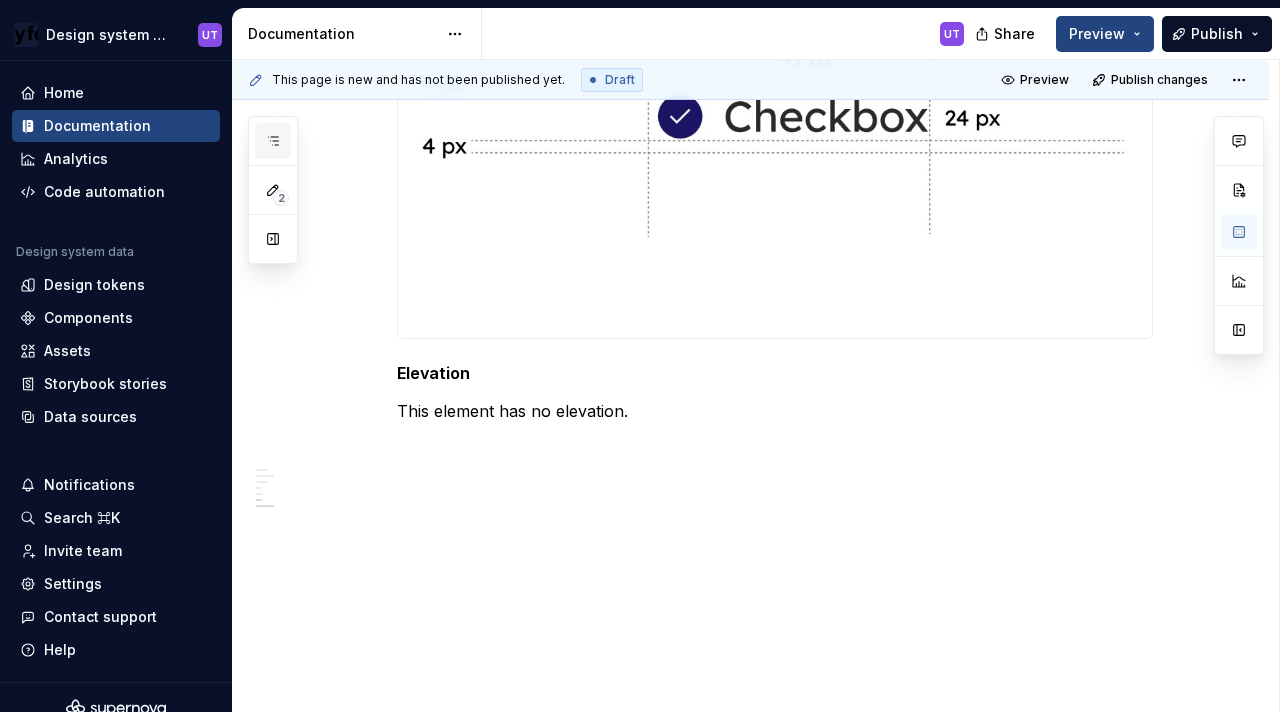 click at bounding box center [273, 141] 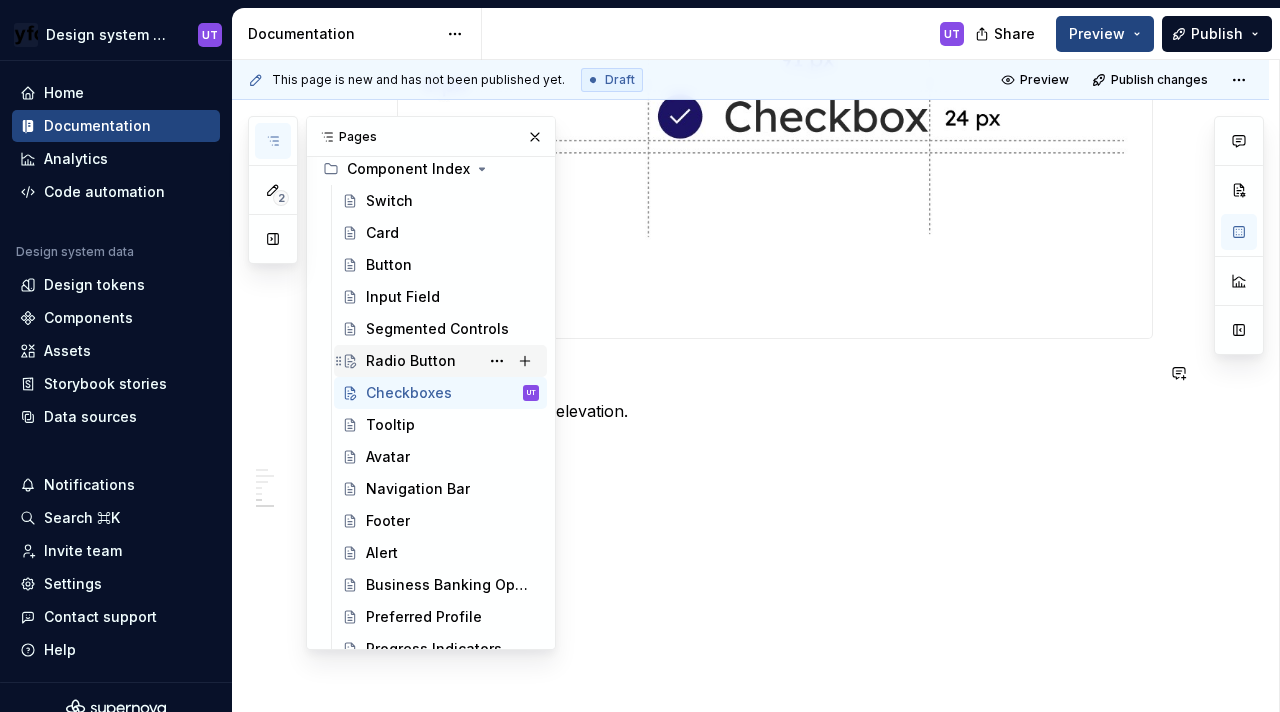 click on "Radio Button" at bounding box center (452, 361) 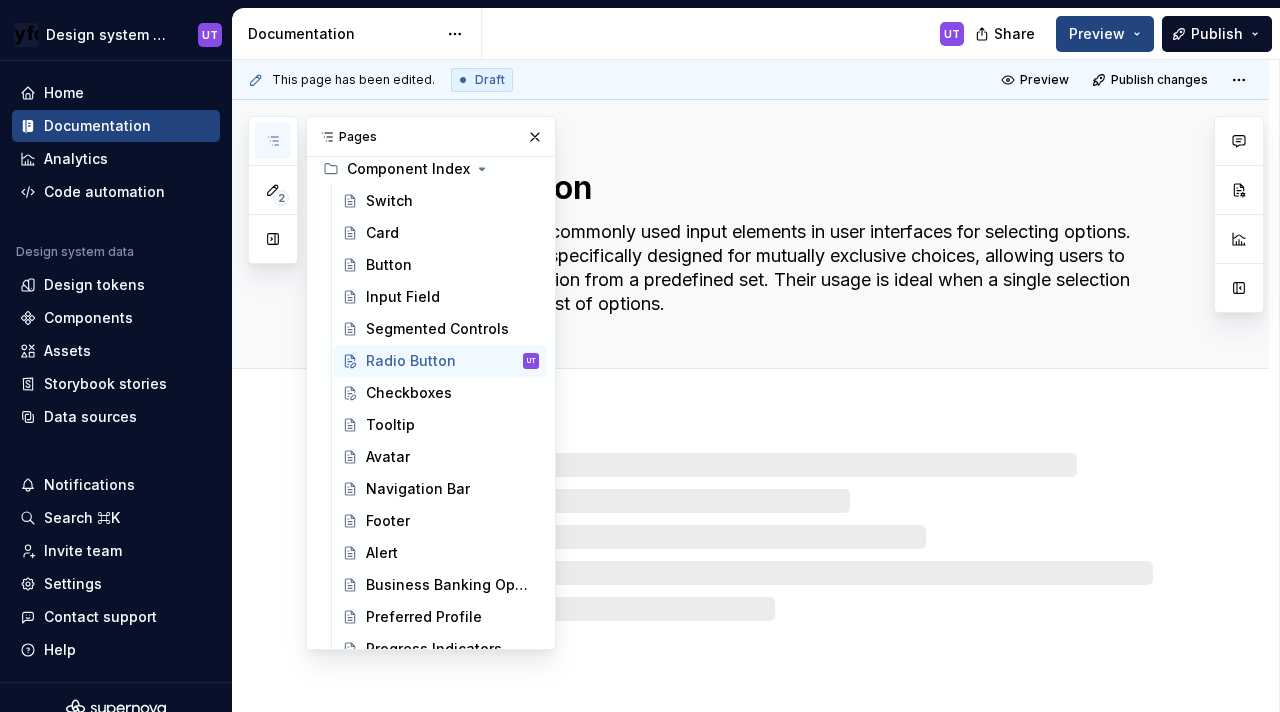 click on "Pages" at bounding box center [431, 137] 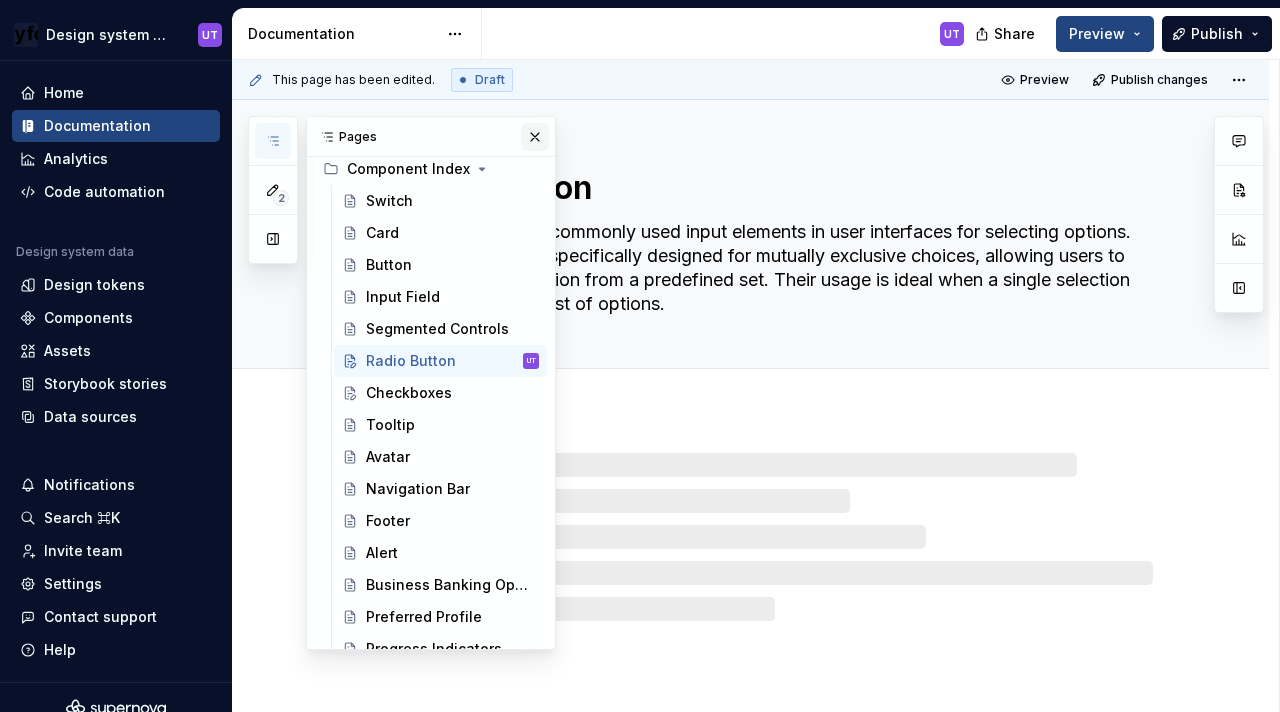 click at bounding box center [535, 137] 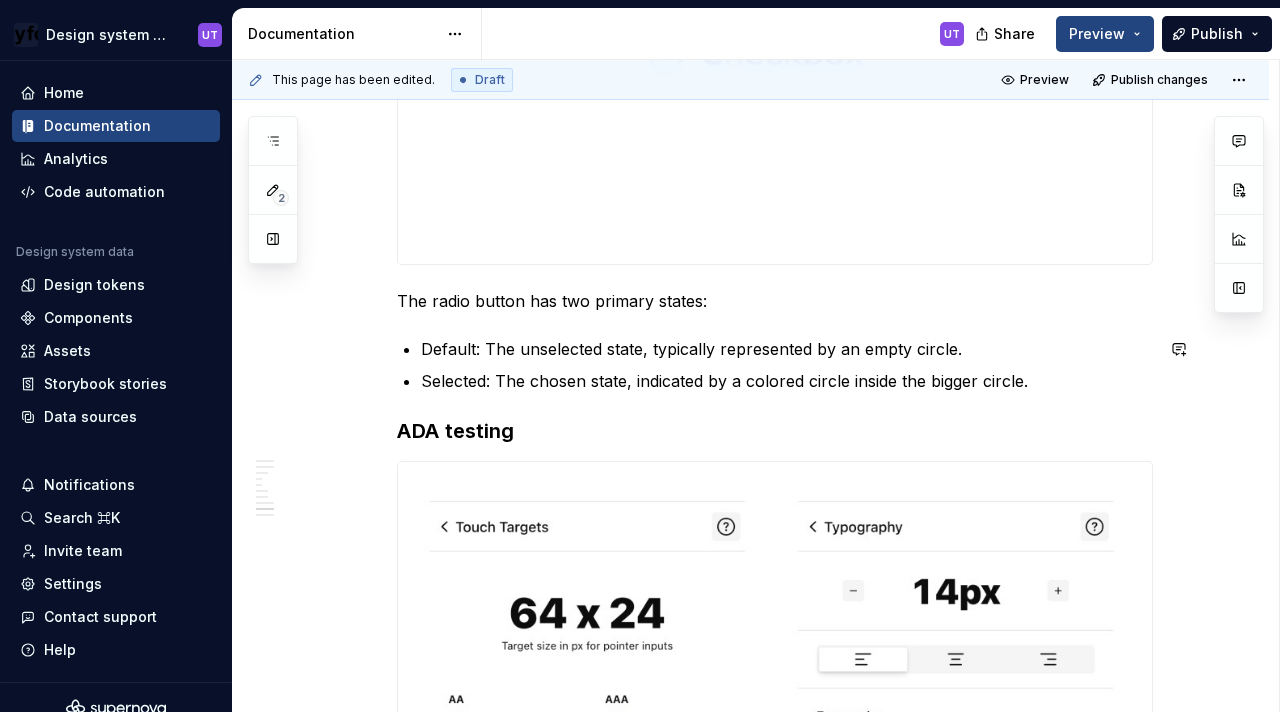 scroll, scrollTop: 2717, scrollLeft: 0, axis: vertical 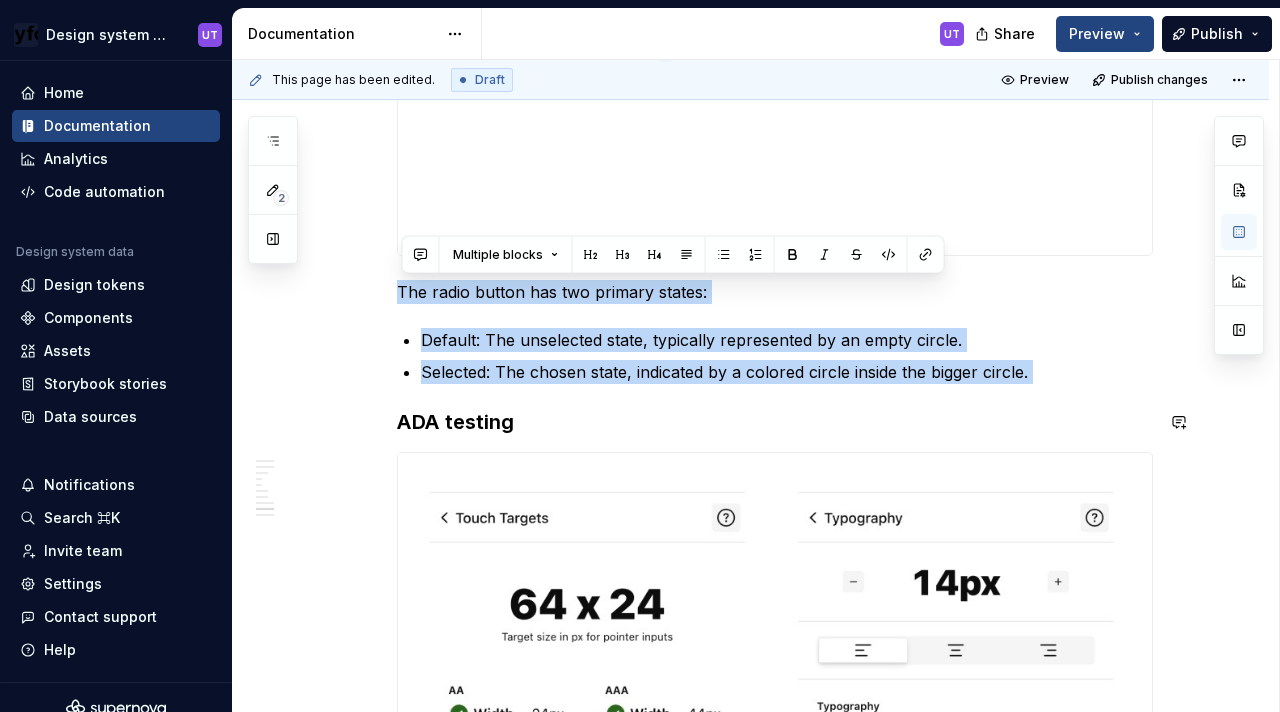 drag, startPoint x: 402, startPoint y: 293, endPoint x: 1054, endPoint y: 380, distance: 657.7788 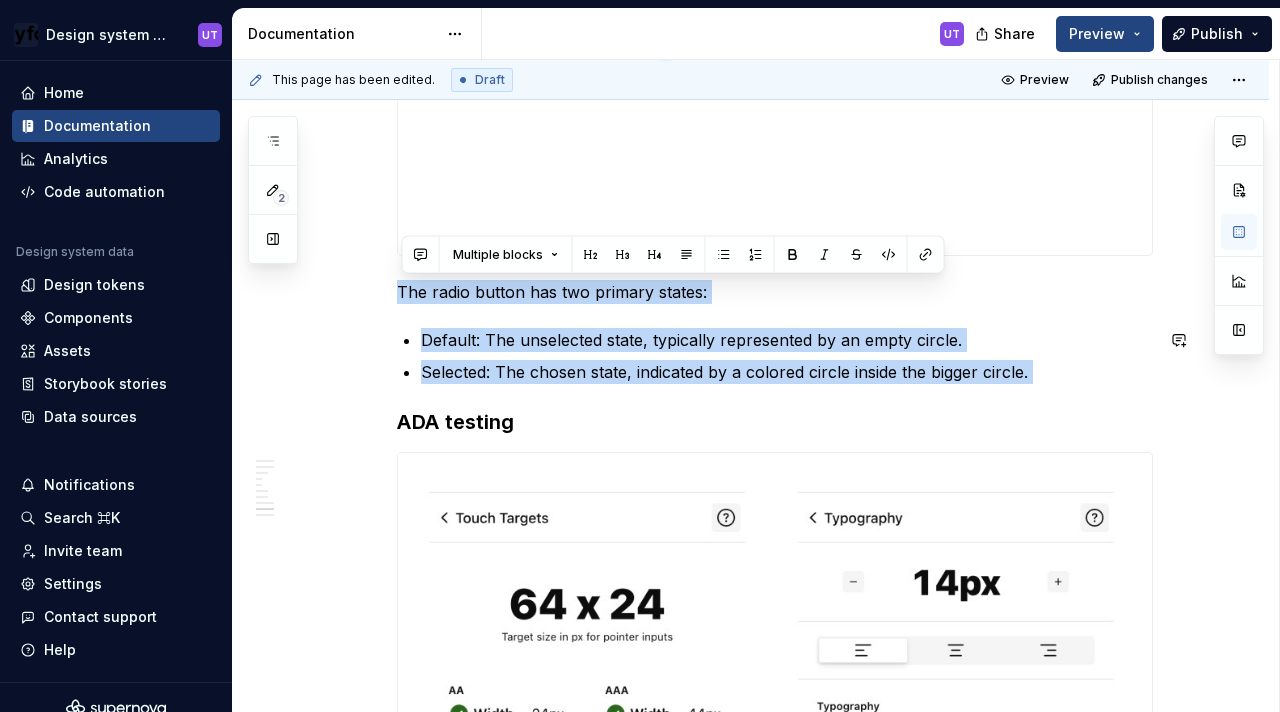 copy on "The radio button has two primary states: Default: The unselected state, typically represented by an empty circle. Selected: The chosen state, indicated by a colored circle inside the bigger circle." 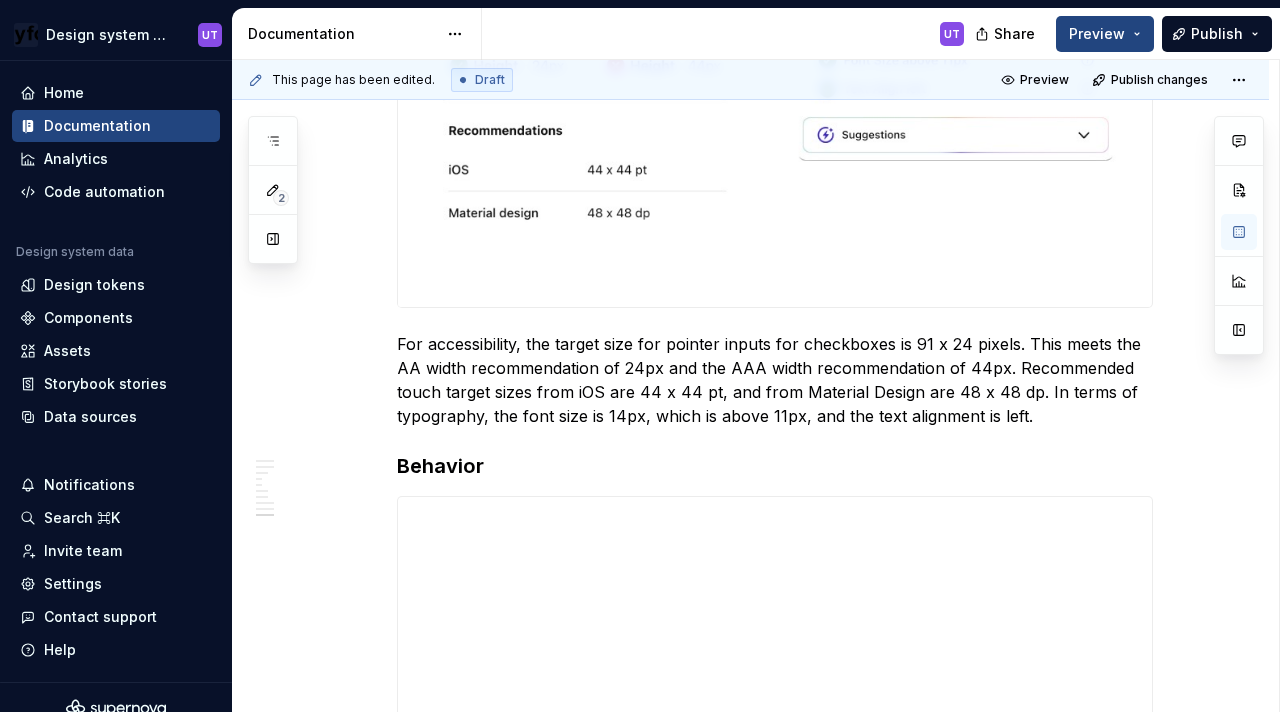 scroll, scrollTop: 3402, scrollLeft: 0, axis: vertical 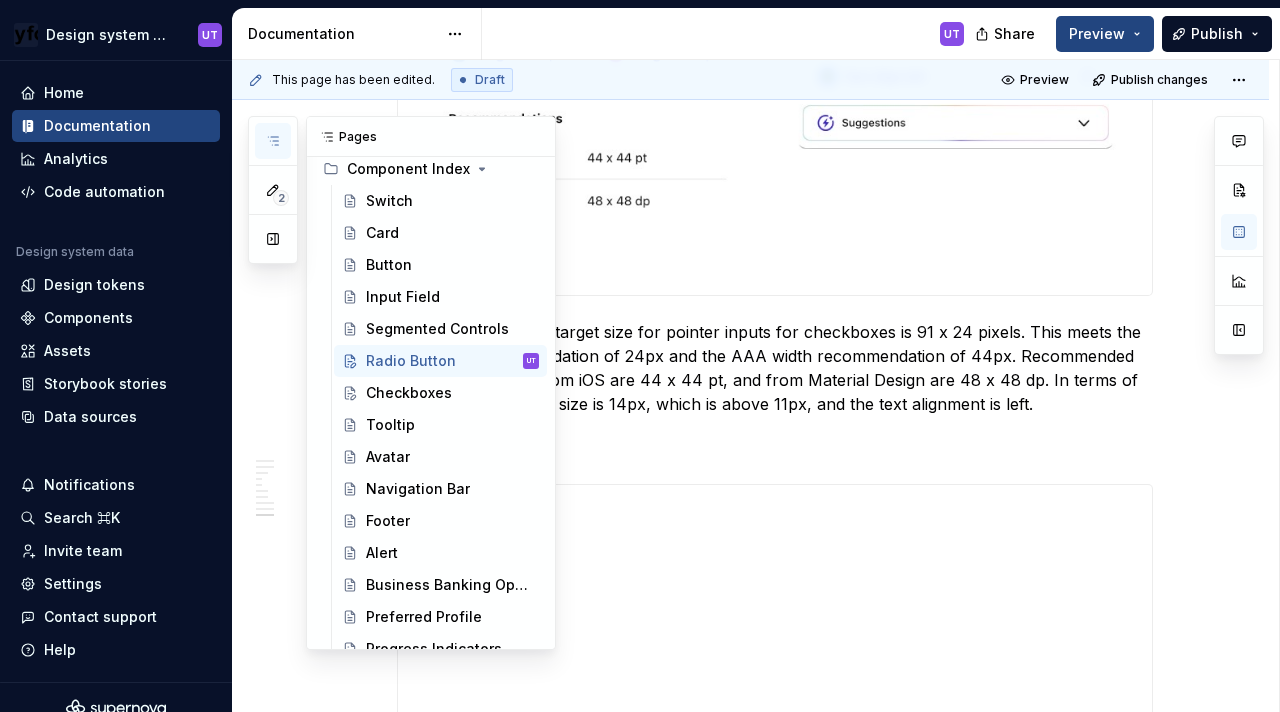 click at bounding box center (273, 141) 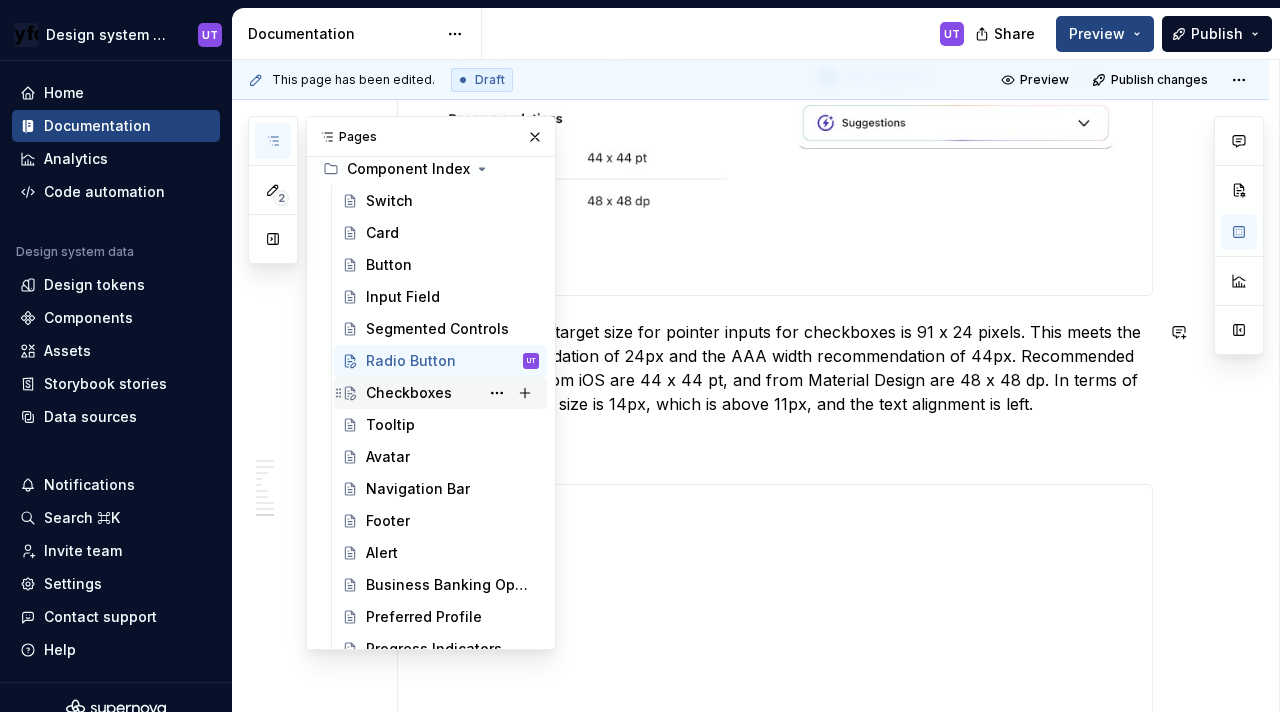 click on "Checkboxes" at bounding box center (409, 393) 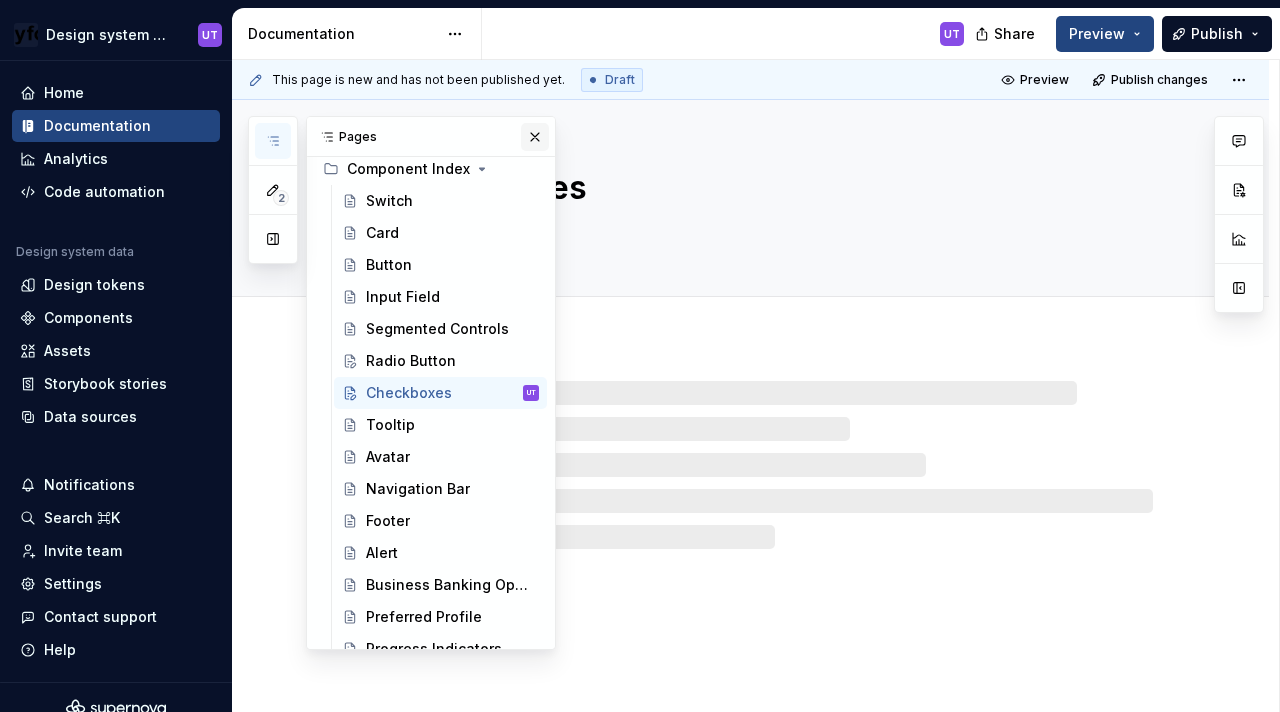 click at bounding box center (535, 137) 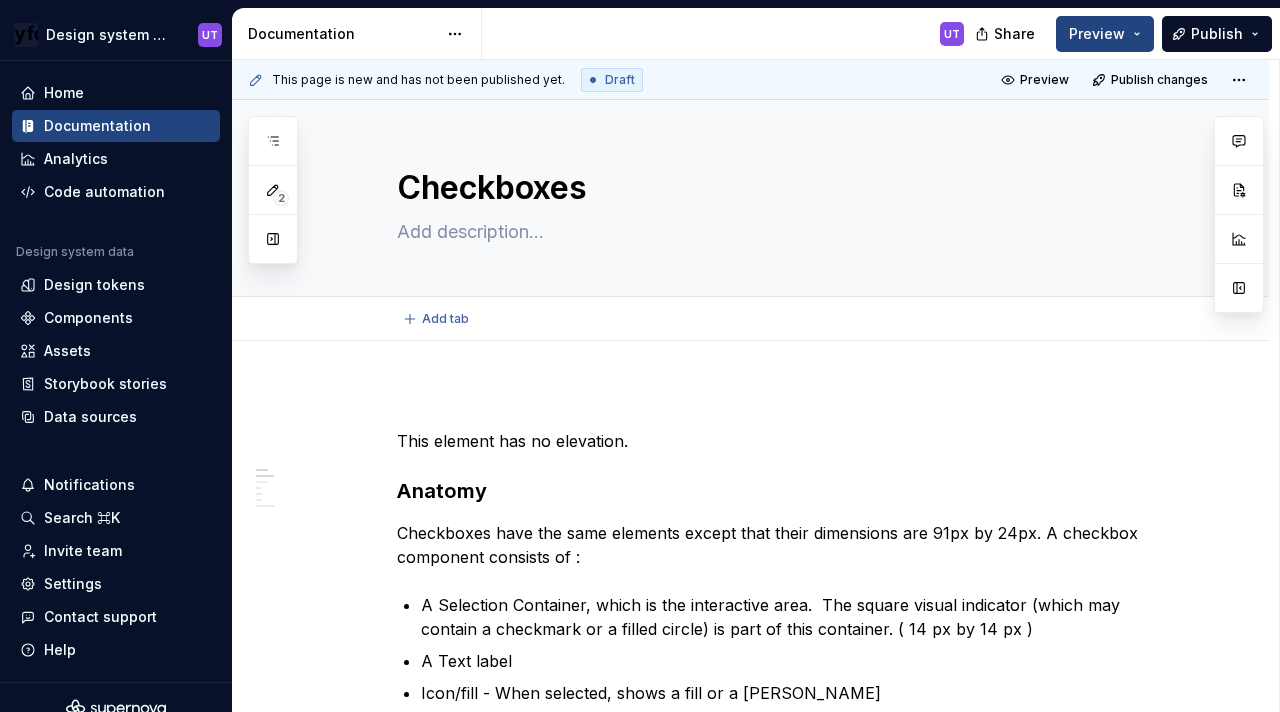 type on "*" 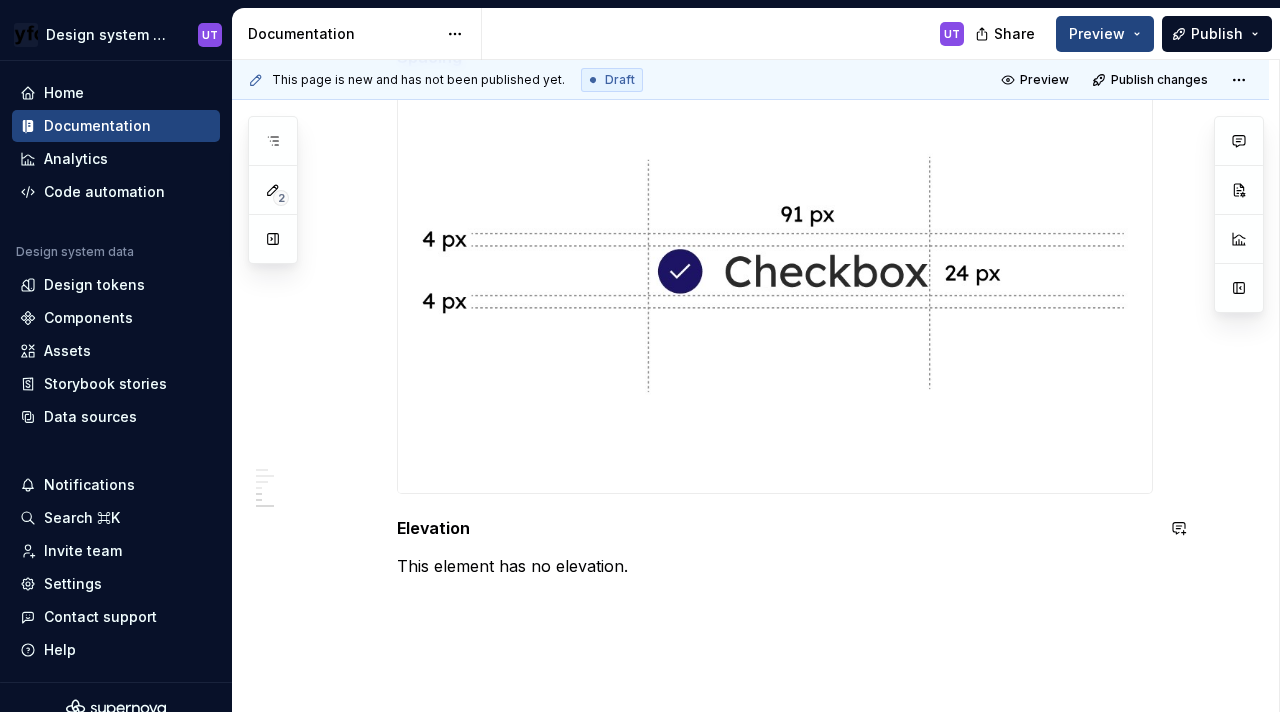 scroll, scrollTop: 1438, scrollLeft: 0, axis: vertical 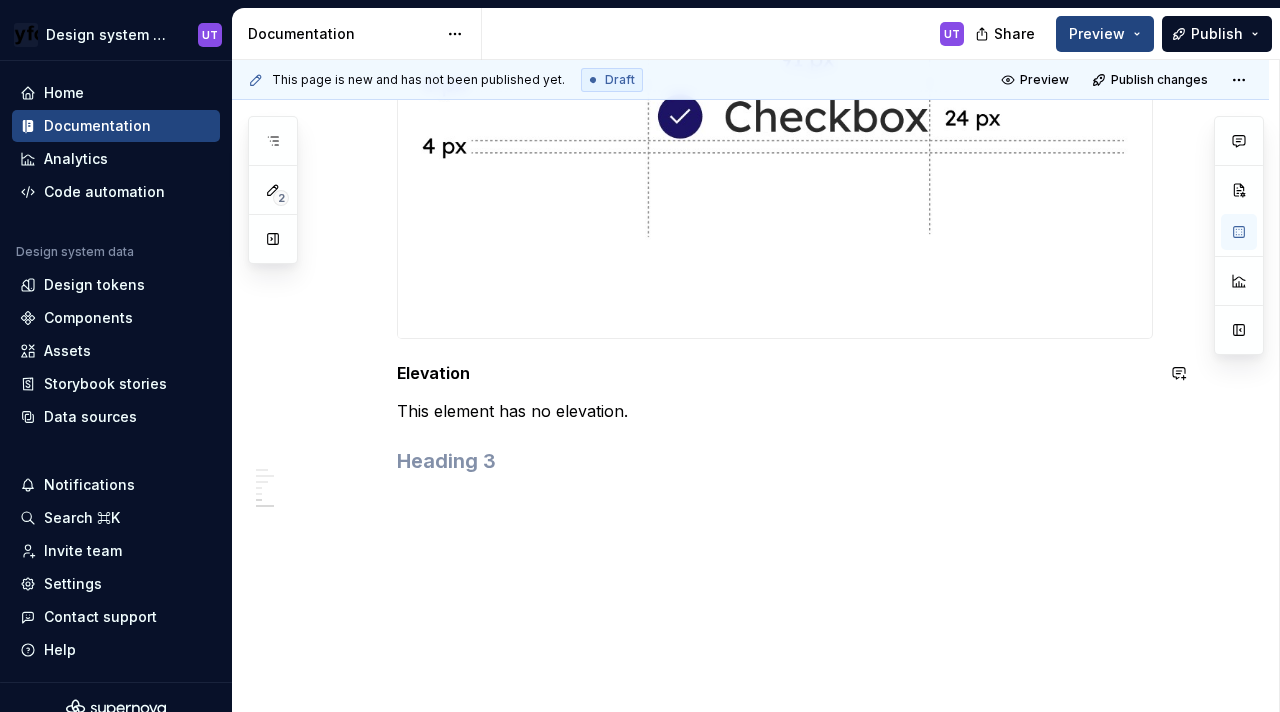 click on "This element has no elevation. Anatomy Checkboxes have the same elements except that their dimensions are 91px by 24px. A checkbox component consists of :  A Selection Container, which is the interactive area.  The square visual indicator (which may contain a checkmark or a filled circle) is part of this container. ( 14 px by 14 px ) A Text label Icon/fill - When selected, shows a fill or a tick mark Specs Color Element Property Value Selection container (Default) Background color with border ∆colorPlatformWhite100AlphaBlue500 Selection container (Selected) Background color ∆colorPlatformBlue500 Tick icon (Selected) Icon color ∆colorPlatformWhite100 Text label (Default) Text color ∆colorPlatformGrey500 Text label (Selected) Text color ∆colorPlatformBlack500 Selection container (Dark)(Default) Background color with border ∆colorPlatformBlack600AplhaYellow500 Selection container (Dark)(Selected) Background color with Alpha ∆colorPlatformBlack600AplhaYellow500 Text label (Dark)(Default)  -" at bounding box center [775, -275] 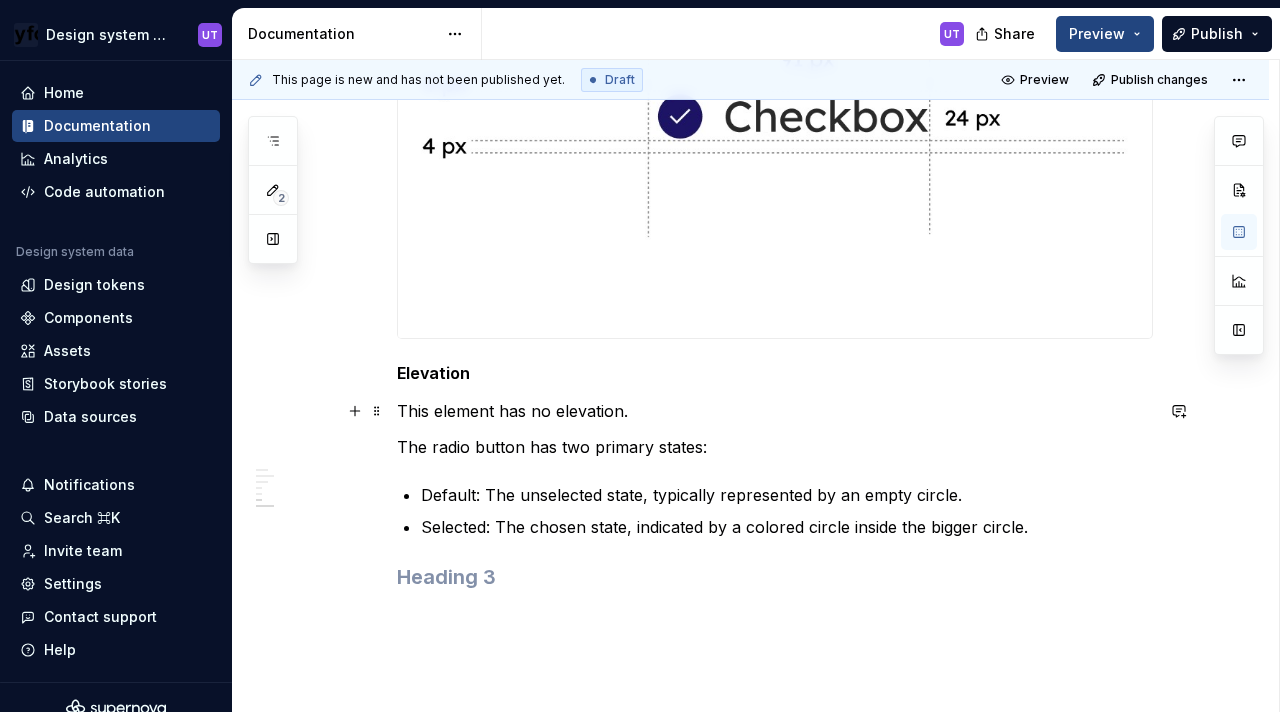 click on "This element has no elevation." at bounding box center (775, 411) 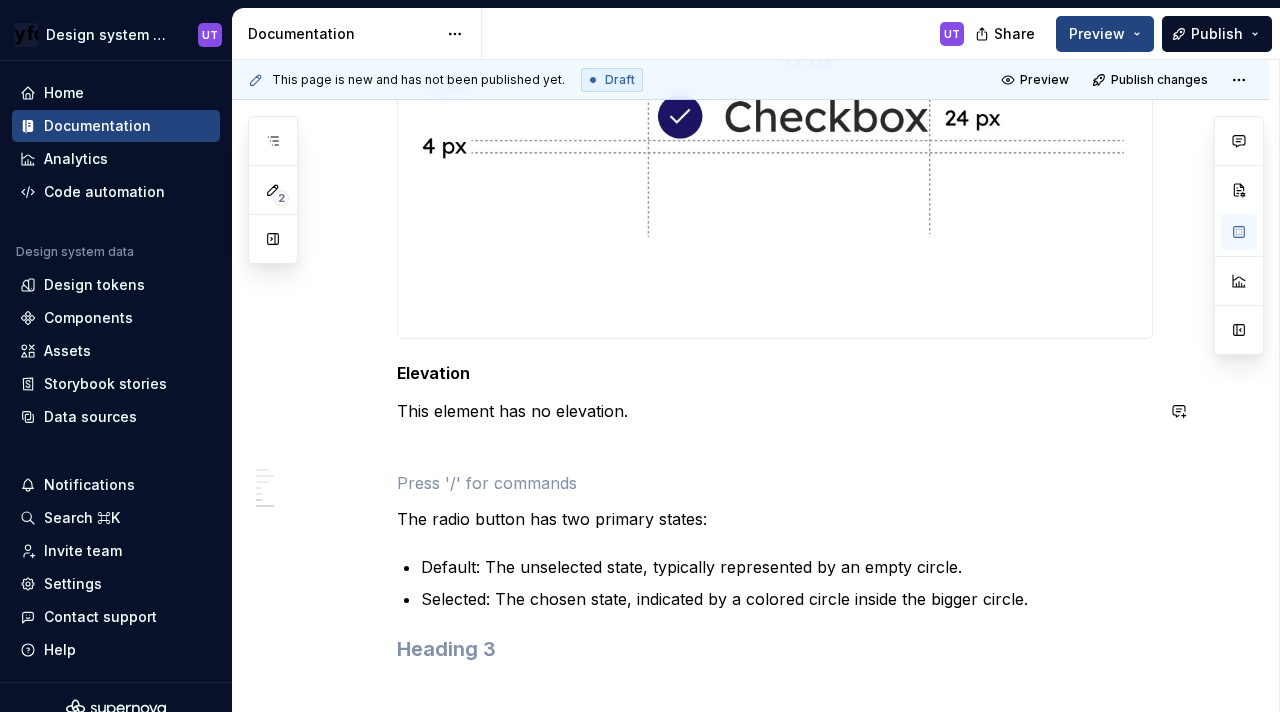 type 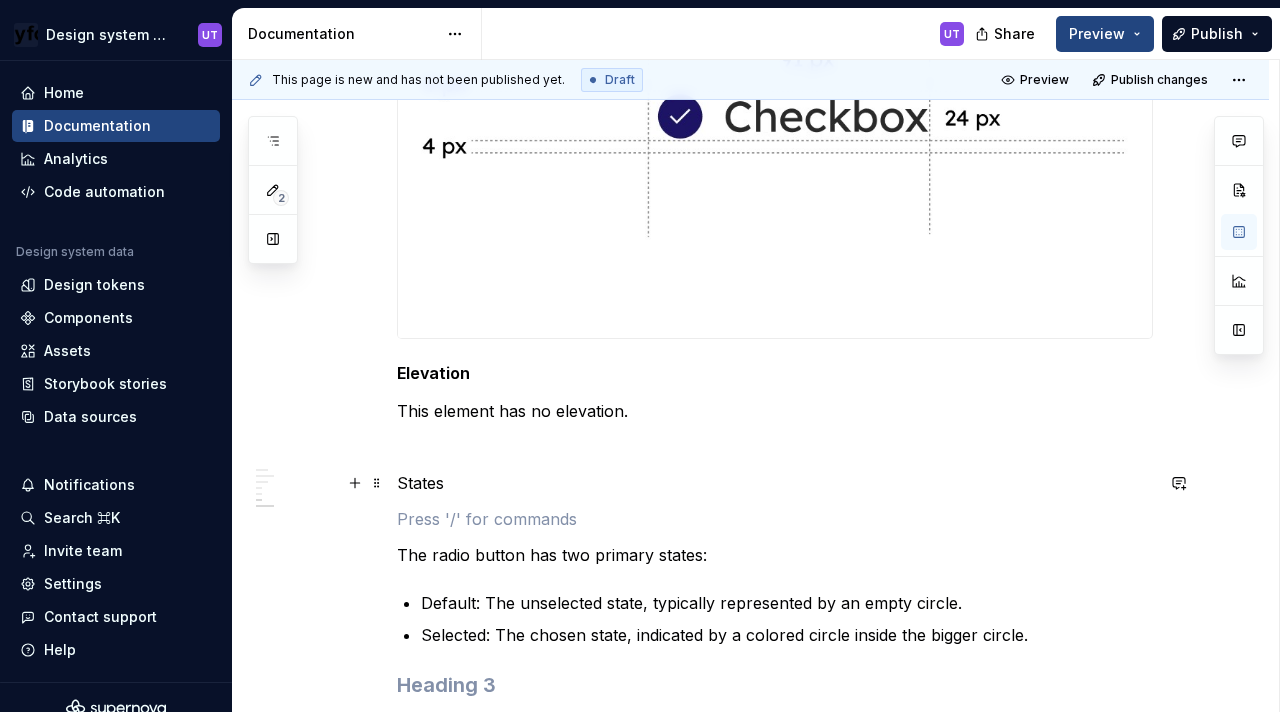 click on "States" at bounding box center (775, 483) 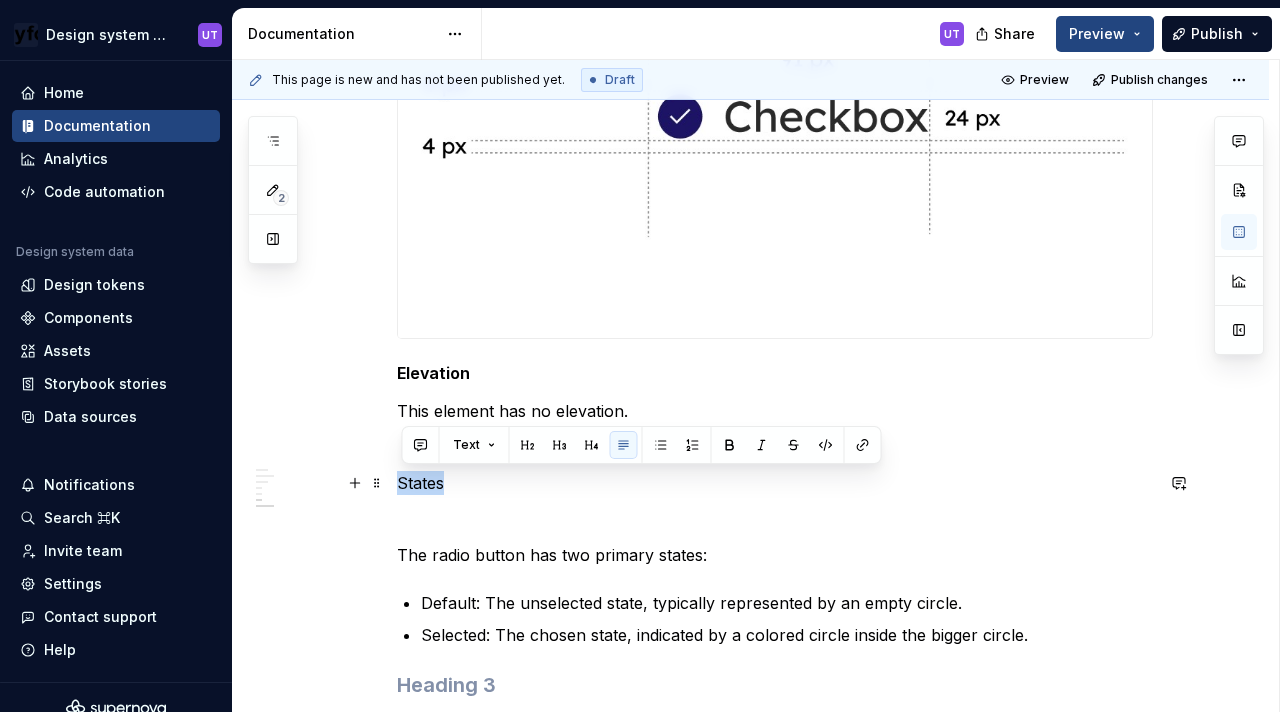 click on "States" at bounding box center [775, 483] 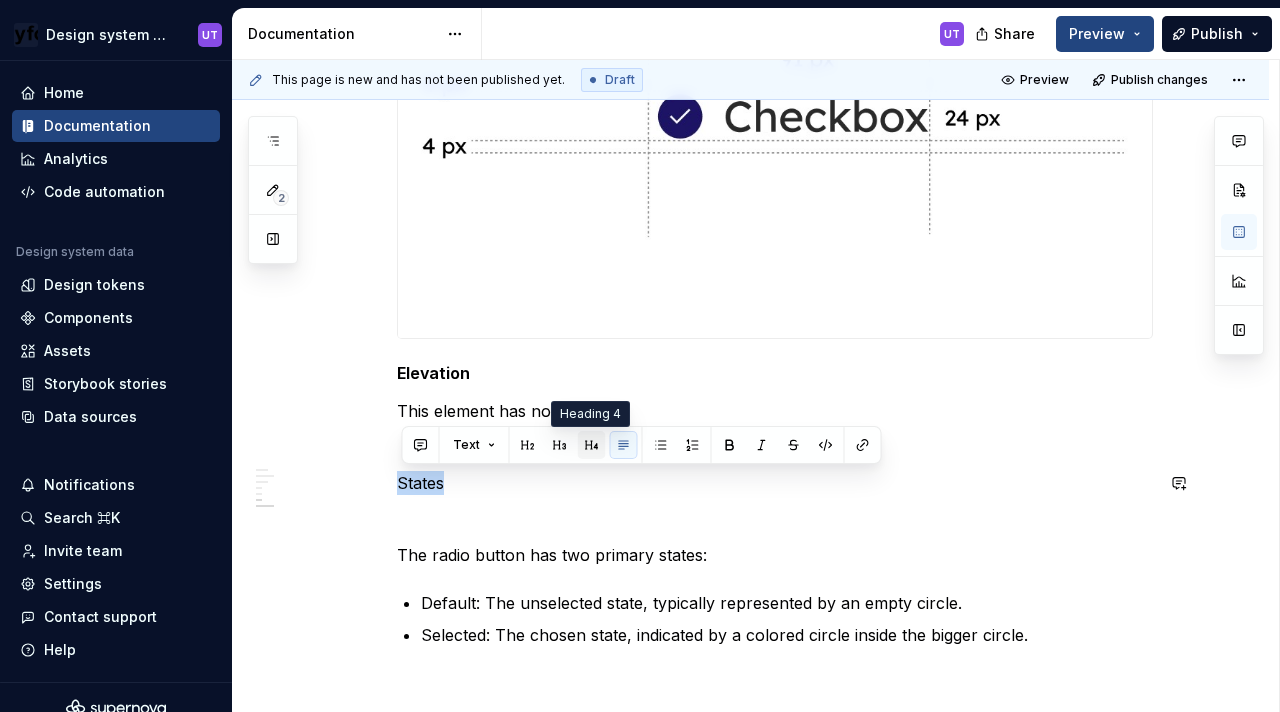 click at bounding box center [592, 445] 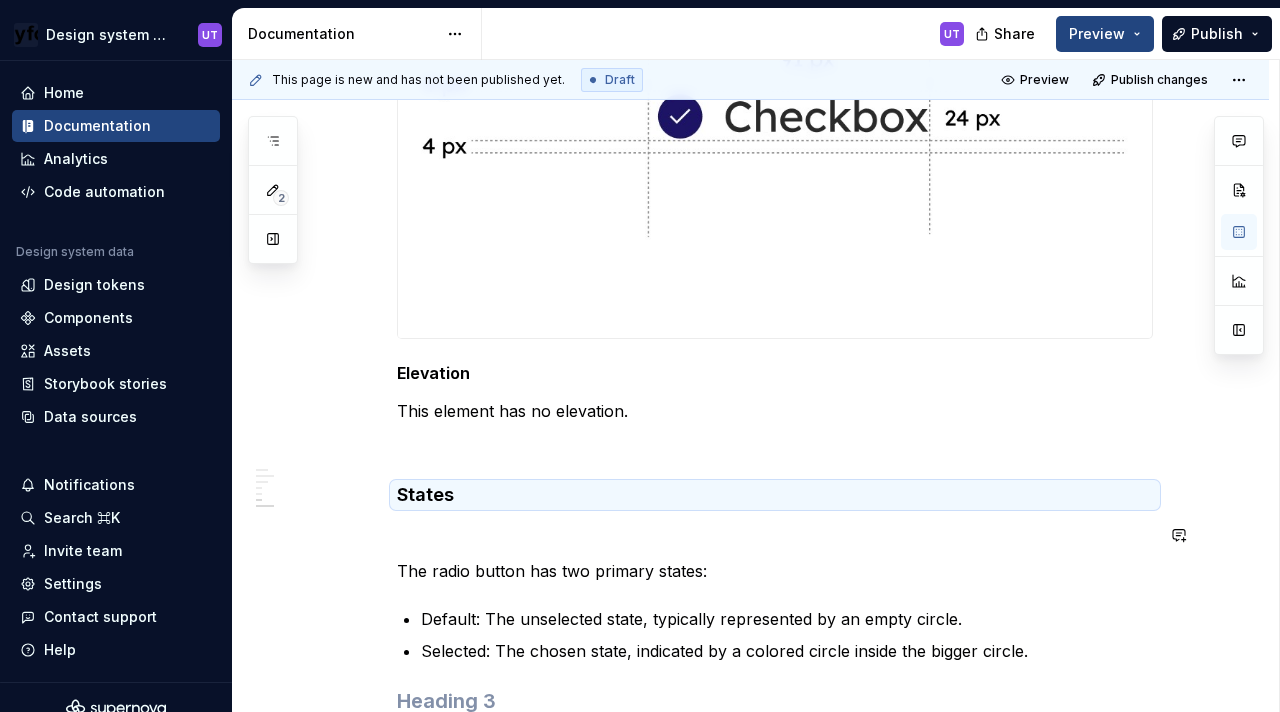 click on "This element has no elevation. Anatomy Checkboxes have the same elements except that their dimensions are 91px by 24px. A checkbox component consists of :  A Selection Container, which is the interactive area.  The square visual indicator (which may contain a checkmark or a filled circle) is part of this container. ( 14 px by 14 px ) A Text label Icon/fill - When selected, shows a fill or a tick mark Specs Color Element Property Value Selection container (Default) Background color with border ∆colorPlatformWhite100AlphaBlue500 Selection container (Selected) Background color ∆colorPlatformBlue500 Tick icon (Selected) Icon color ∆colorPlatformWhite100 Text label (Default) Text color ∆colorPlatformGrey500 Text label (Selected) Text color ∆colorPlatformBlack500 Selection container (Dark)(Default) Background color with border ∆colorPlatformBlack600AplhaYellow500 Selection container (Dark)(Selected) Background color with Alpha ∆colorPlatformBlack600AplhaYellow500 Text label (Dark)(Default)  -" at bounding box center (775, -167) 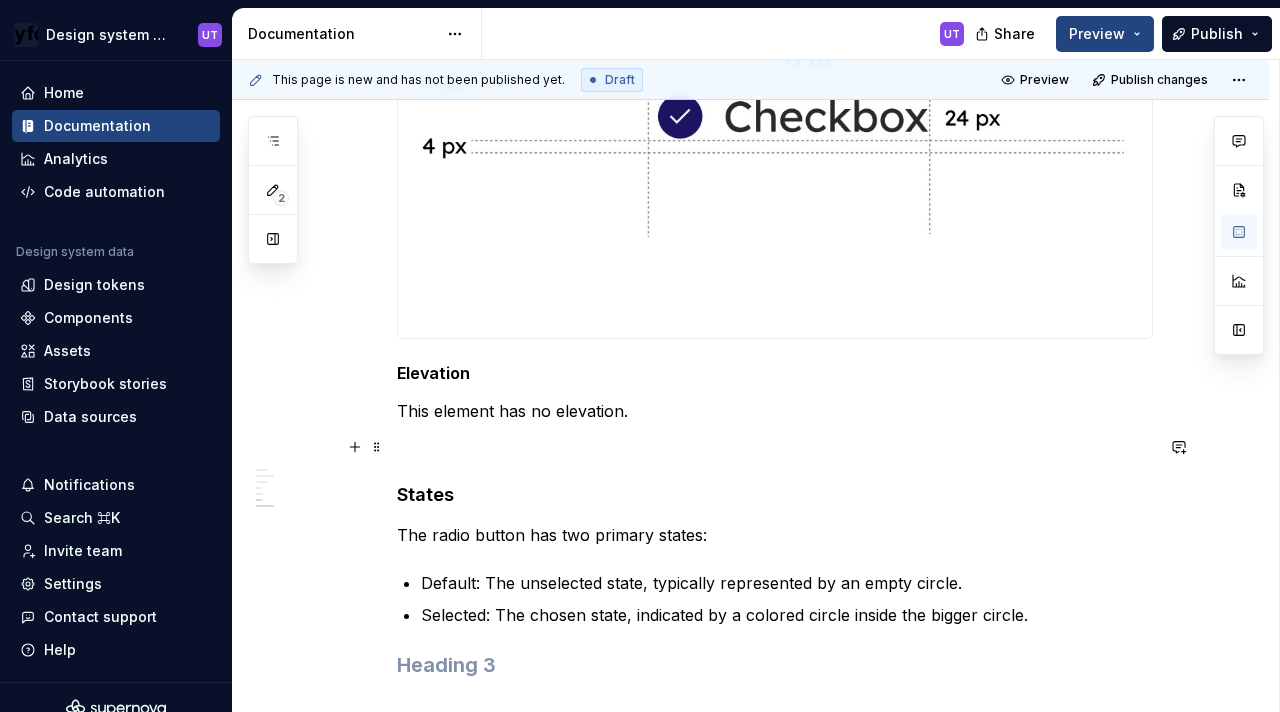 click on "This element has no elevation. Anatomy Checkboxes have the same elements except that their dimensions are 91px by 24px. A checkbox component consists of :  A Selection Container, which is the interactive area.  The square visual indicator (which may contain a checkmark or a filled circle) is part of this container. ( 14 px by 14 px ) A Text label Icon/fill - When selected, shows a fill or a tick mark Specs Color Element Property Value Selection container (Default) Background color with border ∆colorPlatformWhite100AlphaBlue500 Selection container (Selected) Background color ∆colorPlatformBlue500 Tick icon (Selected) Icon color ∆colorPlatformWhite100 Text label (Default) Text color ∆colorPlatformGrey500 Text label (Selected) Text color ∆colorPlatformBlack500 Selection container (Dark)(Default) Background color with border ∆colorPlatformBlack600AplhaYellow500 Selection container (Dark)(Selected) Background color with Alpha ∆colorPlatformBlack600AplhaYellow500 Text label (Dark)(Default)  -" at bounding box center (775, -185) 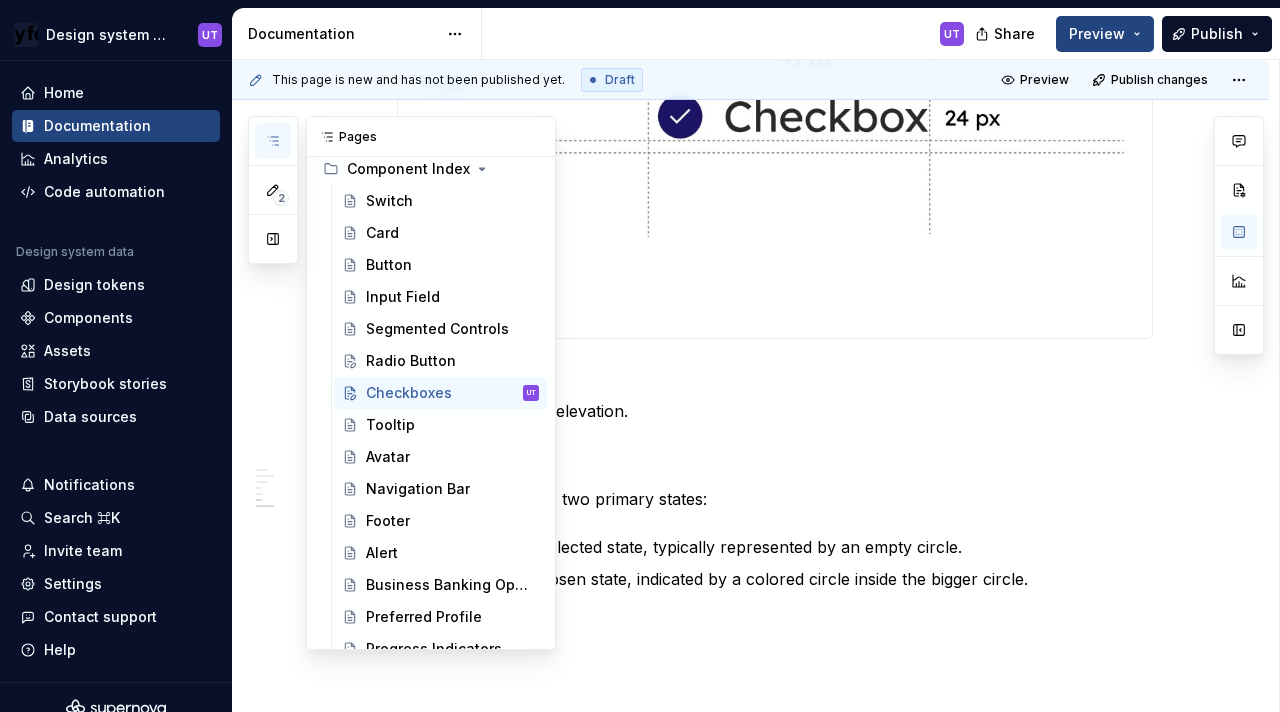 click 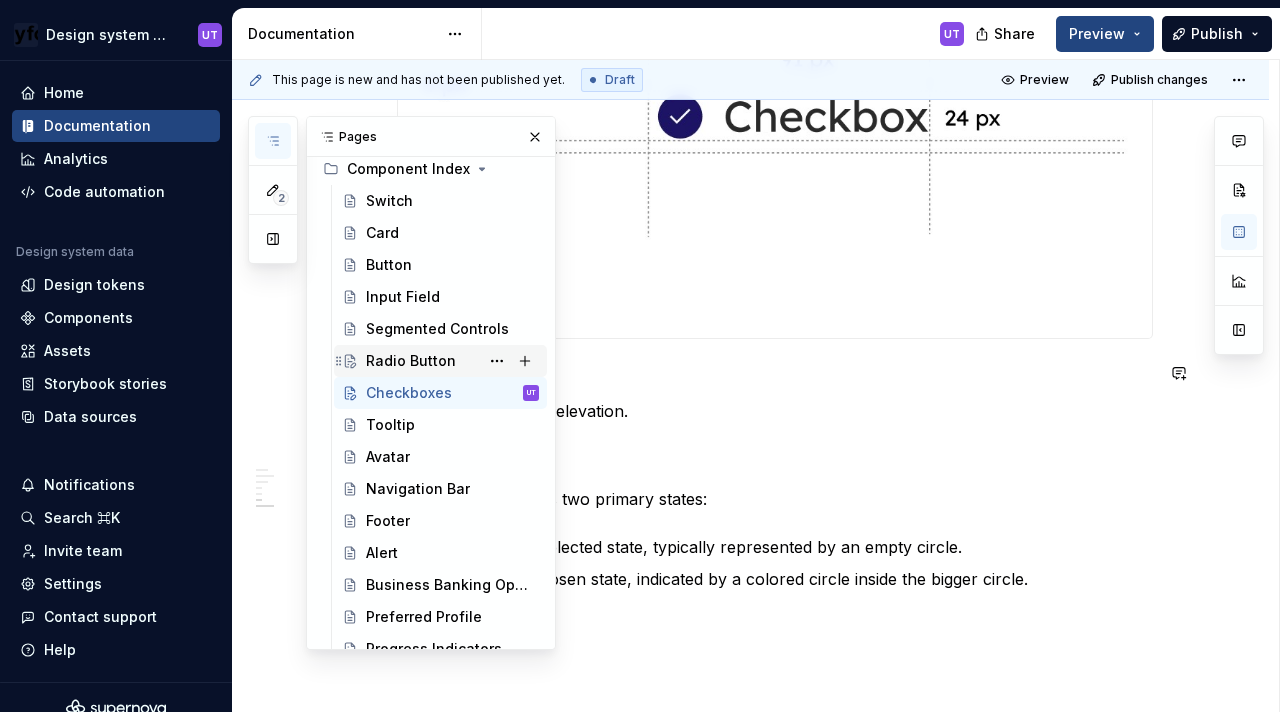 click on "Radio Button" at bounding box center (411, 361) 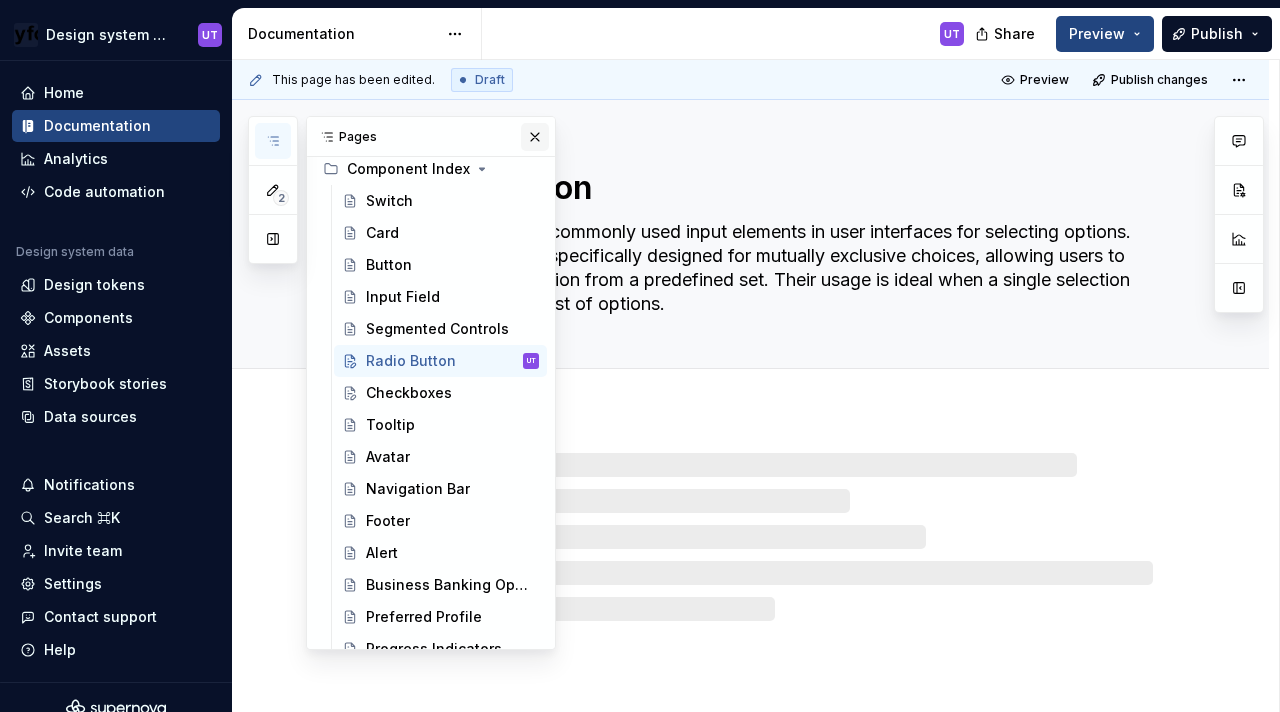 click at bounding box center [535, 137] 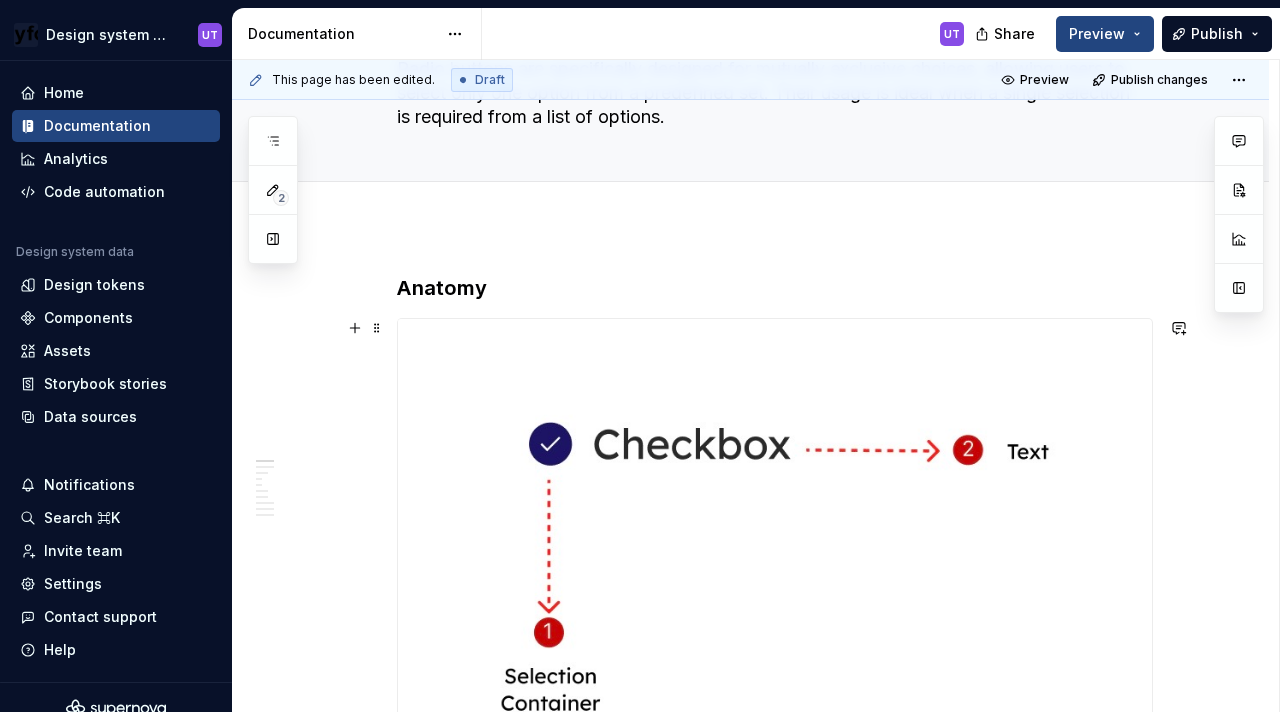 scroll, scrollTop: 187, scrollLeft: 0, axis: vertical 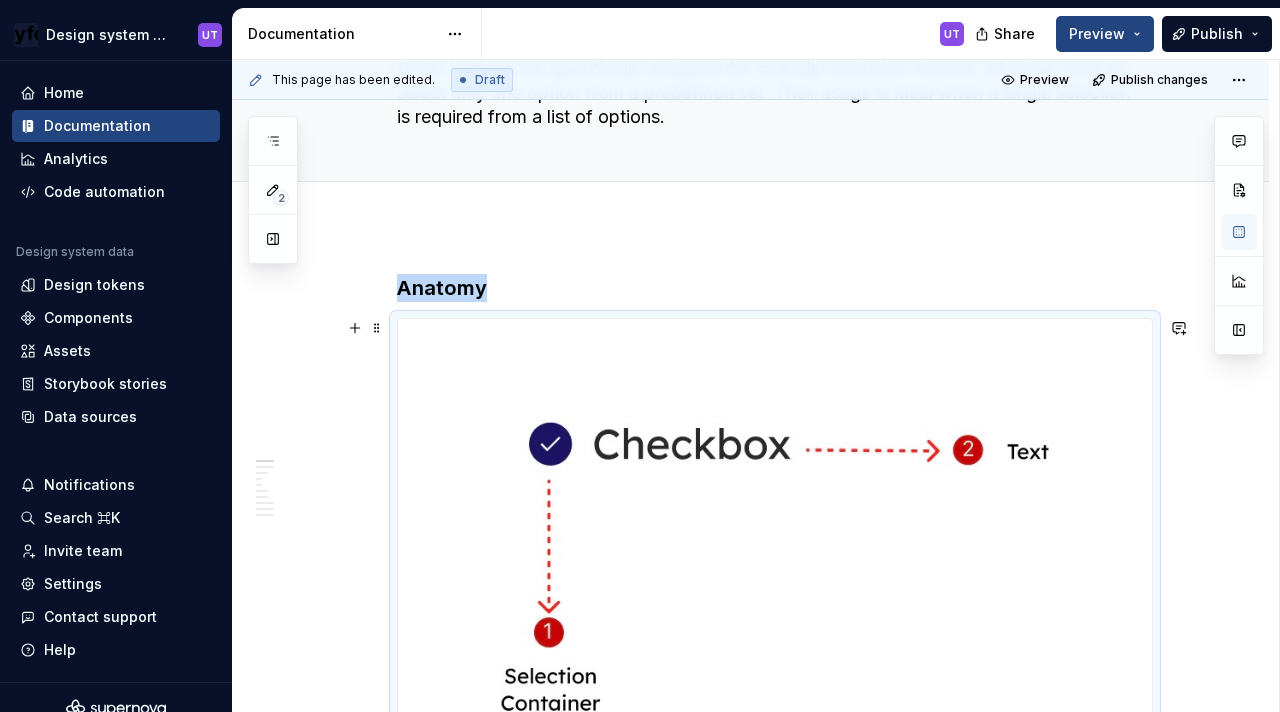 click at bounding box center [775, 562] 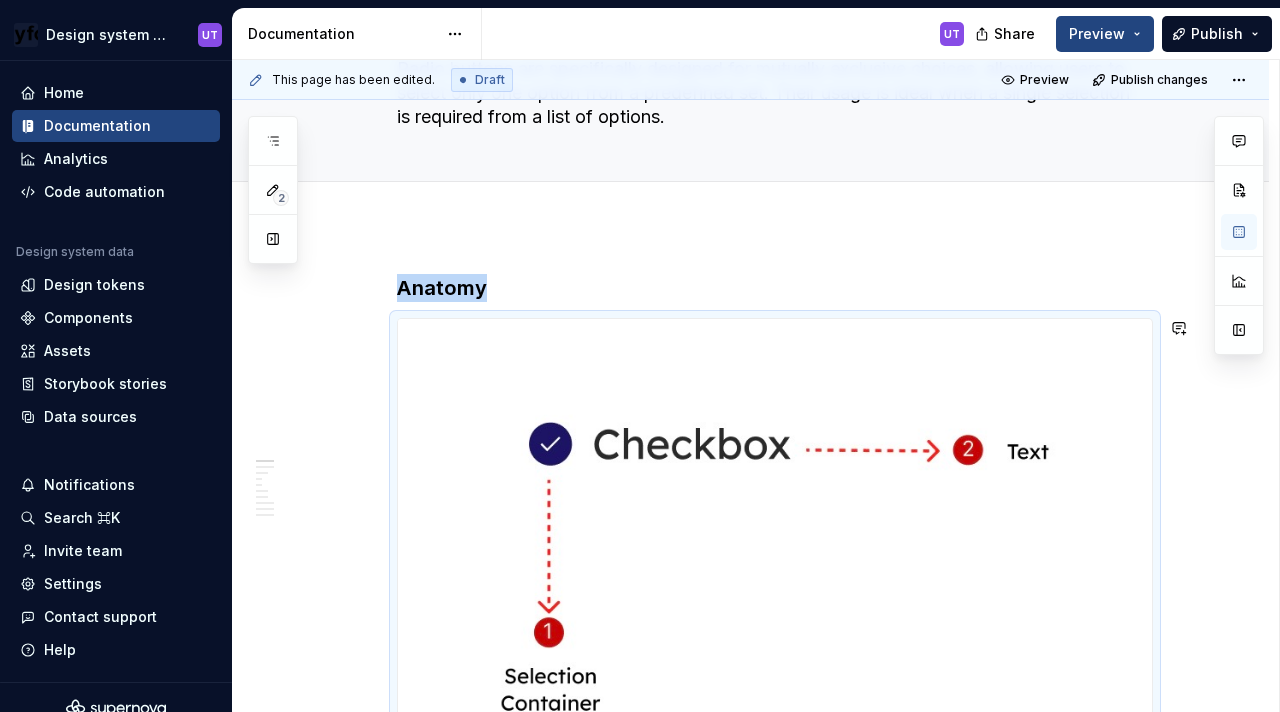 copy on "Anatomy" 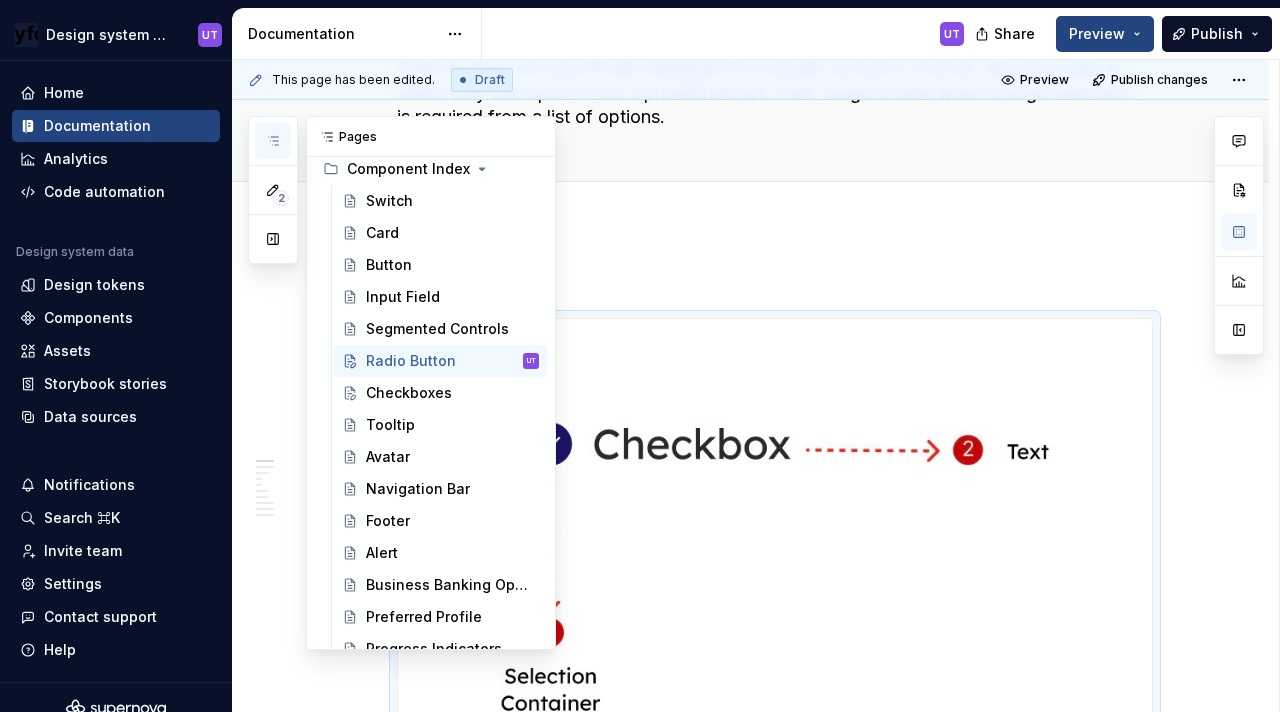click at bounding box center (273, 141) 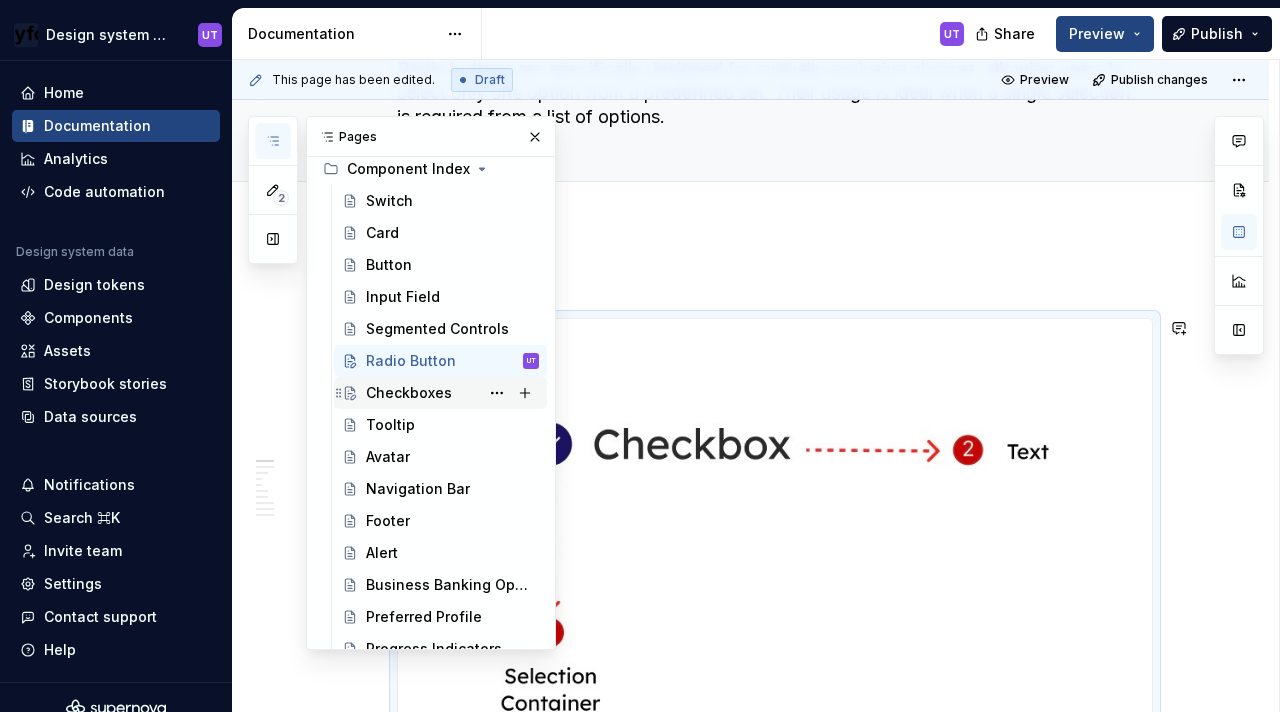 click on "Checkboxes" at bounding box center [409, 393] 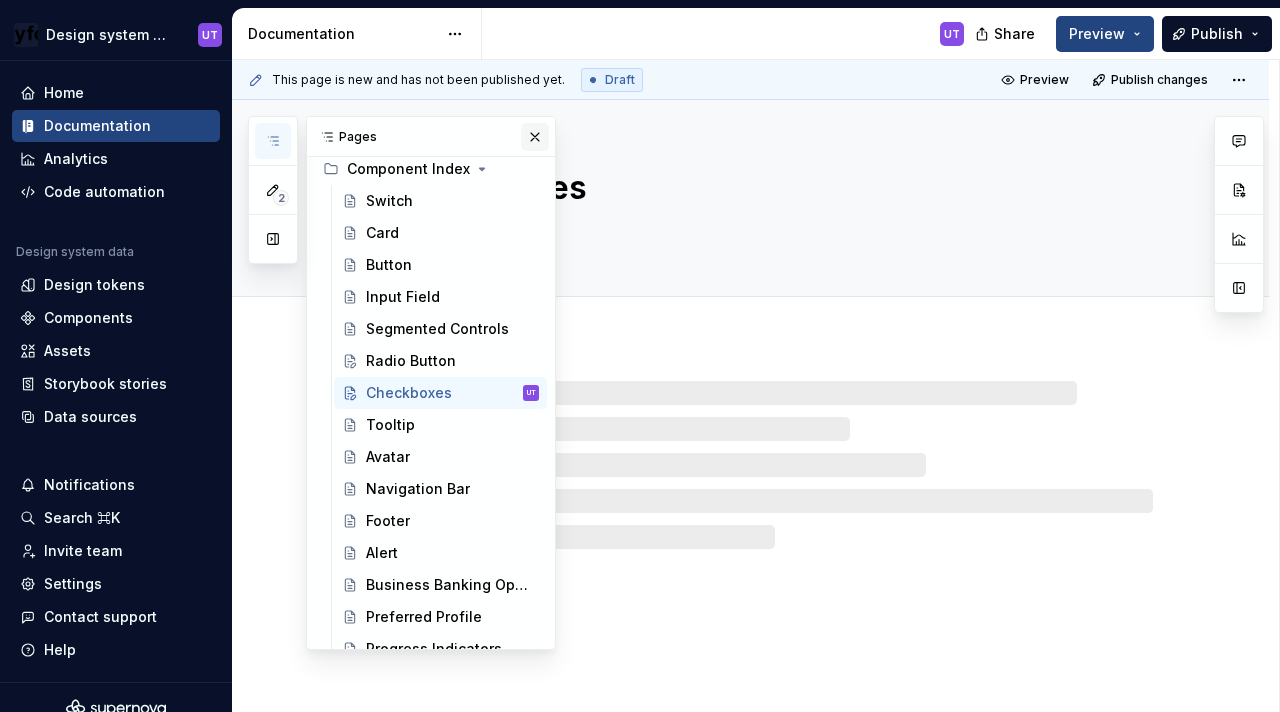 click at bounding box center (535, 137) 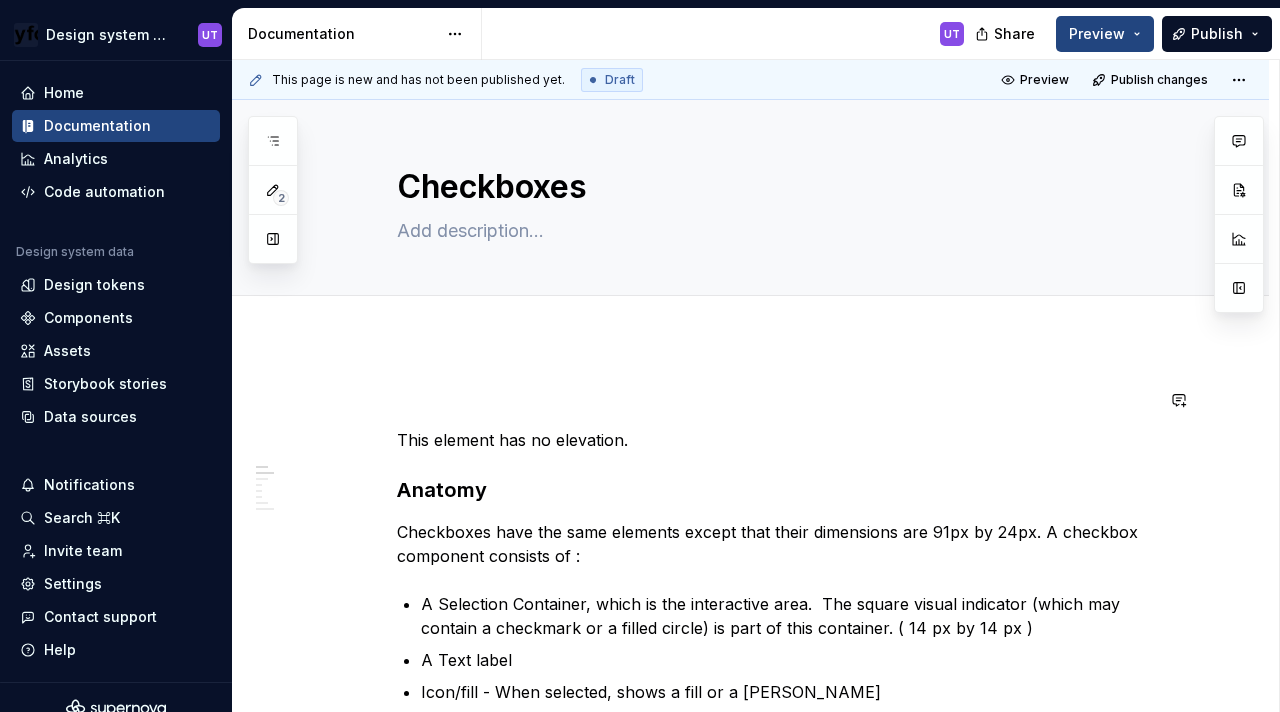 scroll, scrollTop: 52, scrollLeft: 0, axis: vertical 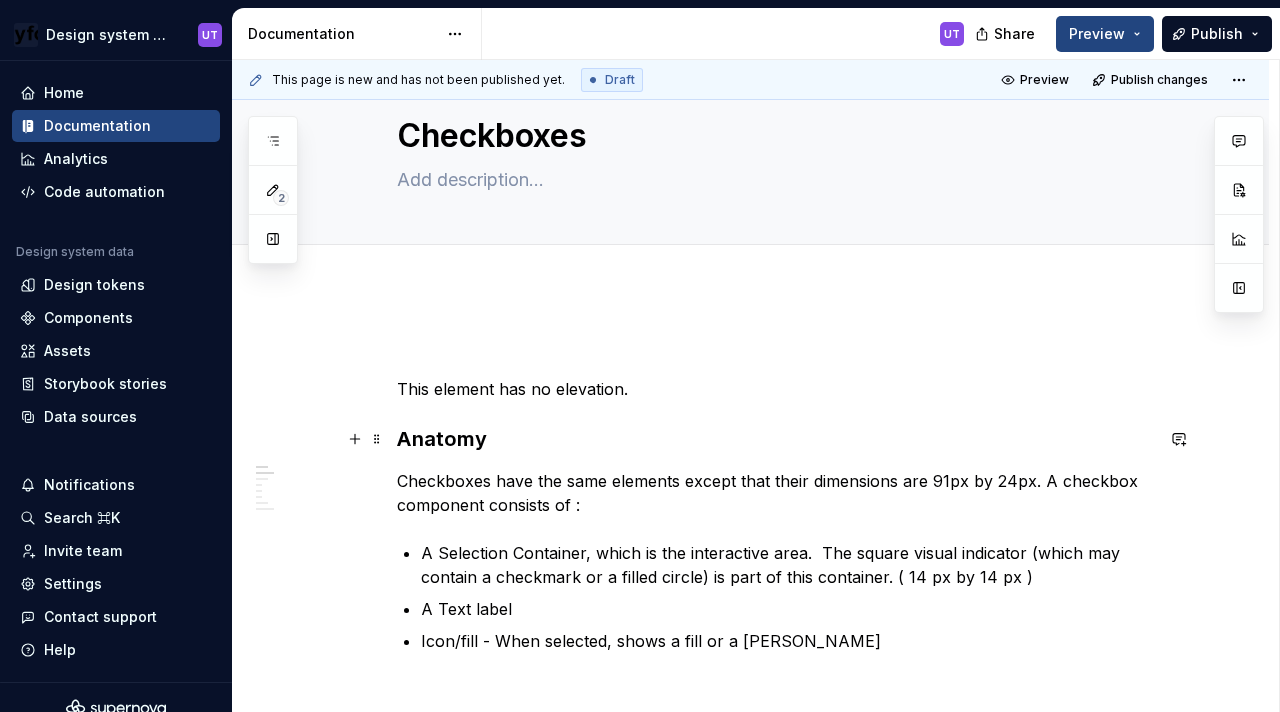 click on "Anatomy" at bounding box center (775, 439) 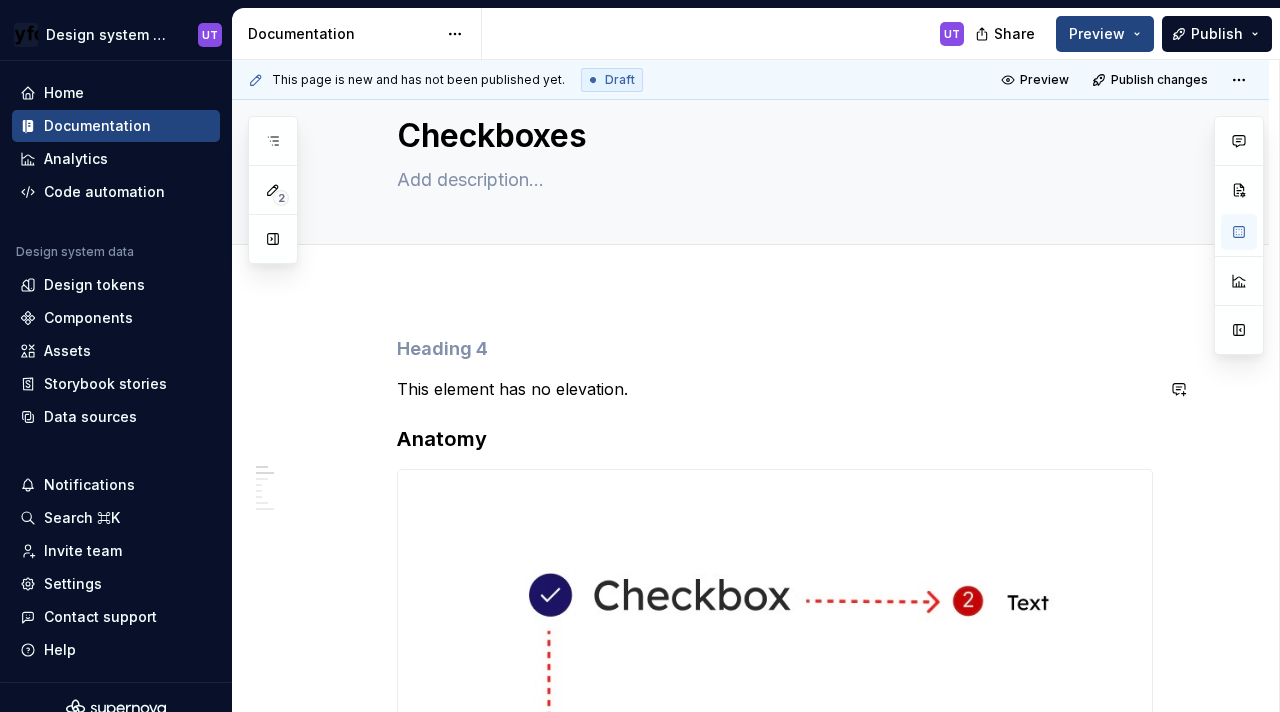 click on "This element has no elevation. Anatomy Checkboxes have the same elements except that their dimensions are 91px by 24px. A checkbox component consists of :  A Selection Container, which is the interactive area.  The square visual indicator (which may contain a checkmark or a filled circle) is part of this container. ( 14 px by 14 px ) A Text label Icon/fill - When selected, shows a fill or a tick mark Specs Color Element Property Value Selection container (Default) Background color with border ∆colorPlatformWhite100AlphaBlue500 Selection container (Selected) Background color ∆colorPlatformBlue500 Tick icon (Selected) Icon color ∆colorPlatformWhite100 Text label (Default) Text color ∆colorPlatformGrey500 Text label (Selected) Text color ∆colorPlatformBlack500 Selection container (Dark)(Default) Background color with border ∆colorPlatformBlack600AplhaYellow500 Selection container (Dark)(Selected) Background color with Alpha ∆colorPlatformBlack600AplhaYellow500 Text label (Dark)(Default)  -" at bounding box center (775, 1439) 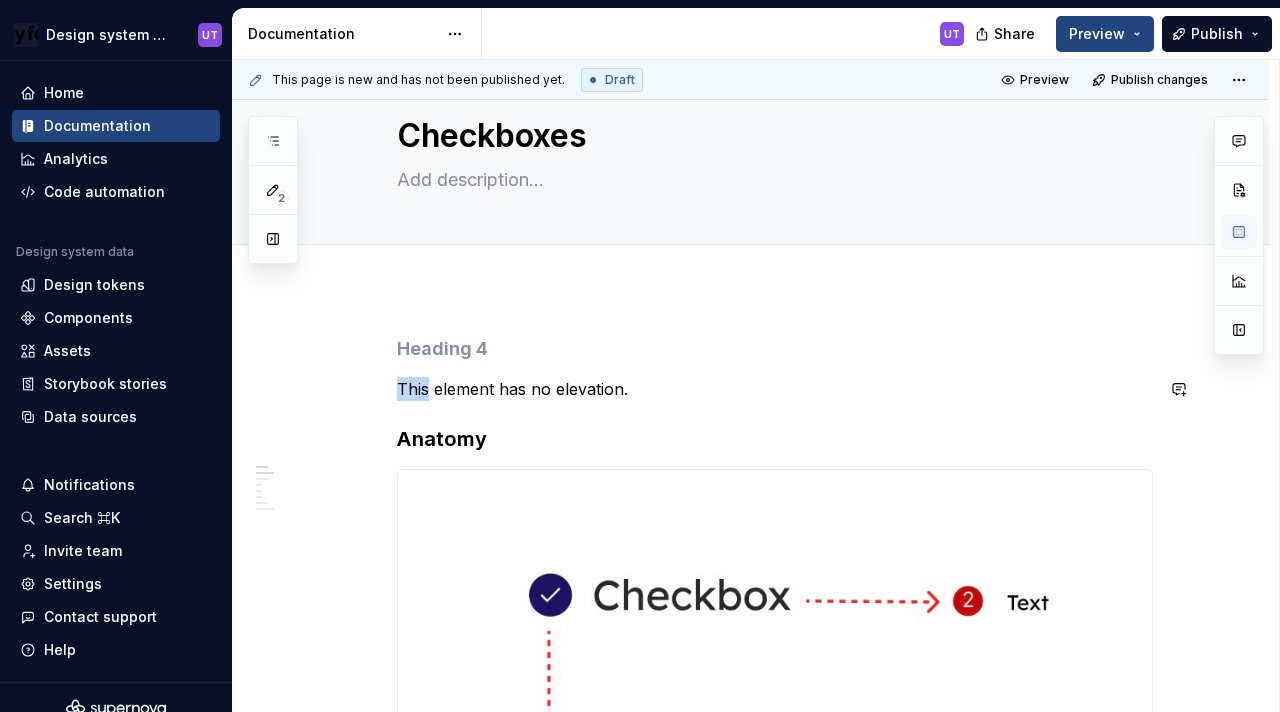 click on "This element has no elevation. Anatomy Checkboxes have the same elements except that their dimensions are 91px by 24px. A checkbox component consists of :  A Selection Container, which is the interactive area.  The square visual indicator (which may contain a checkmark or a filled circle) is part of this container. ( 14 px by 14 px ) A Text label Icon/fill - When selected, shows a fill or a tick mark Specs Color Element Property Value Selection container (Default) Background color with border ∆colorPlatformWhite100AlphaBlue500 Selection container (Selected) Background color ∆colorPlatformBlue500 Tick icon (Selected) Icon color ∆colorPlatformWhite100 Text label (Default) Text color ∆colorPlatformGrey500 Text label (Selected) Text color ∆colorPlatformBlack500 Selection container (Dark)(Default) Background color with border ∆colorPlatformBlack600AplhaYellow500 Selection container (Dark)(Selected) Background color with Alpha ∆colorPlatformBlack600AplhaYellow500 Text label (Dark)(Default)  -" at bounding box center (775, 1439) 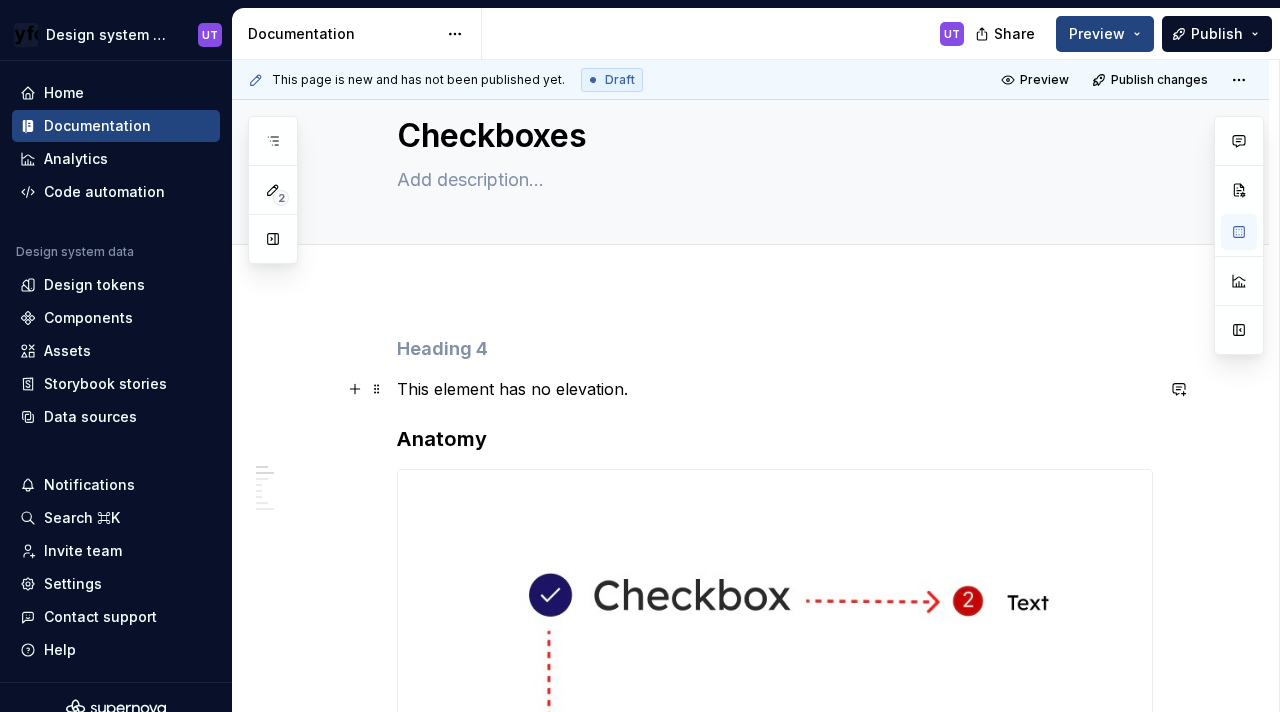 click on "This element has no elevation." at bounding box center [775, 389] 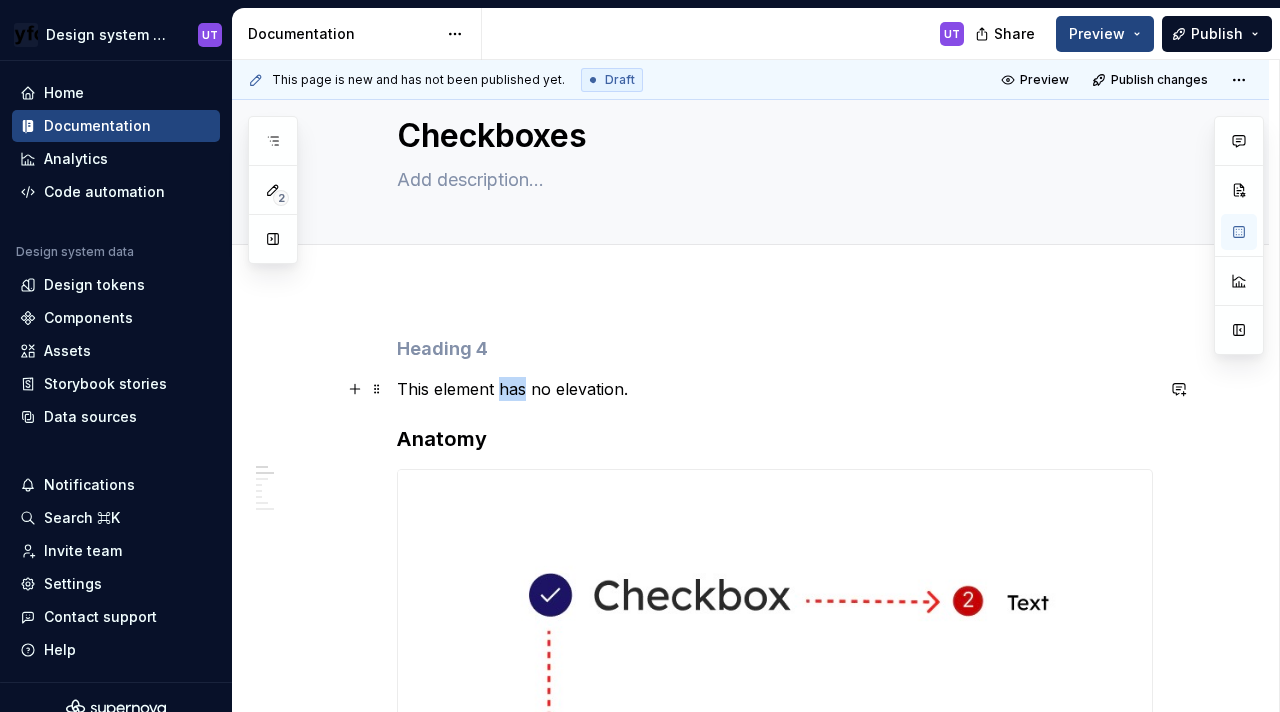 click on "This element has no elevation." at bounding box center (775, 389) 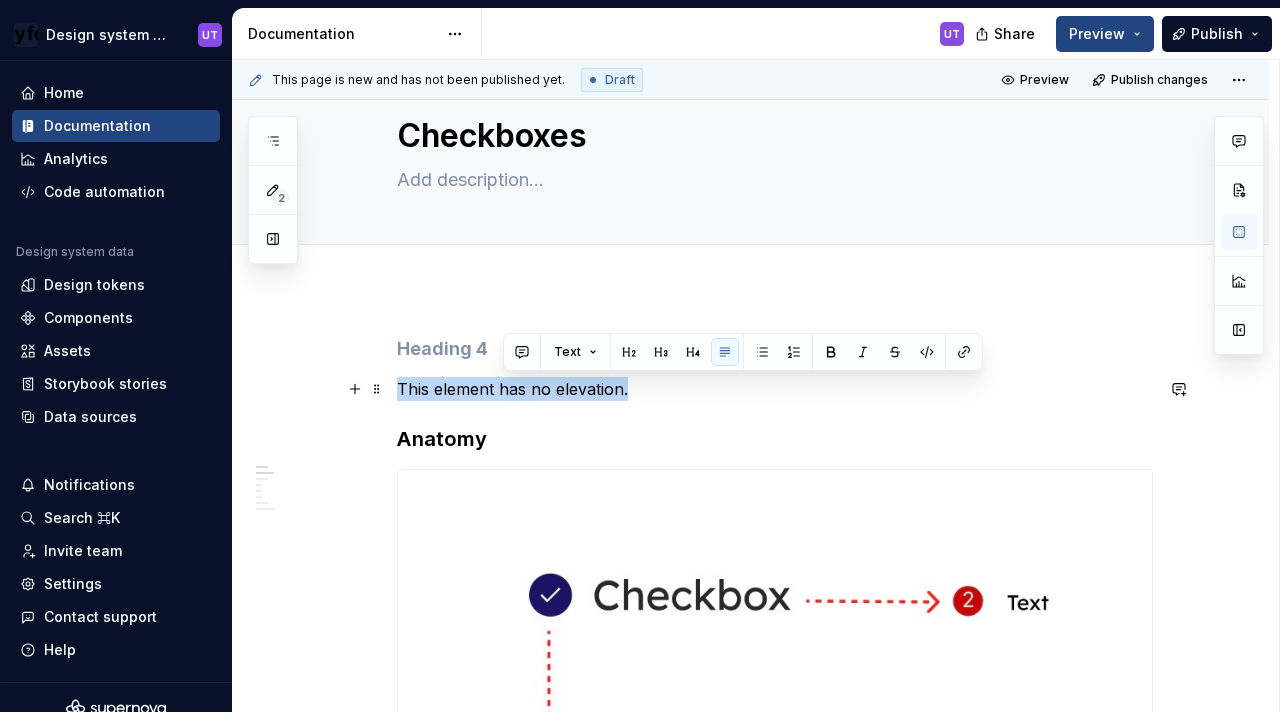 click on "This element has no elevation." at bounding box center (775, 389) 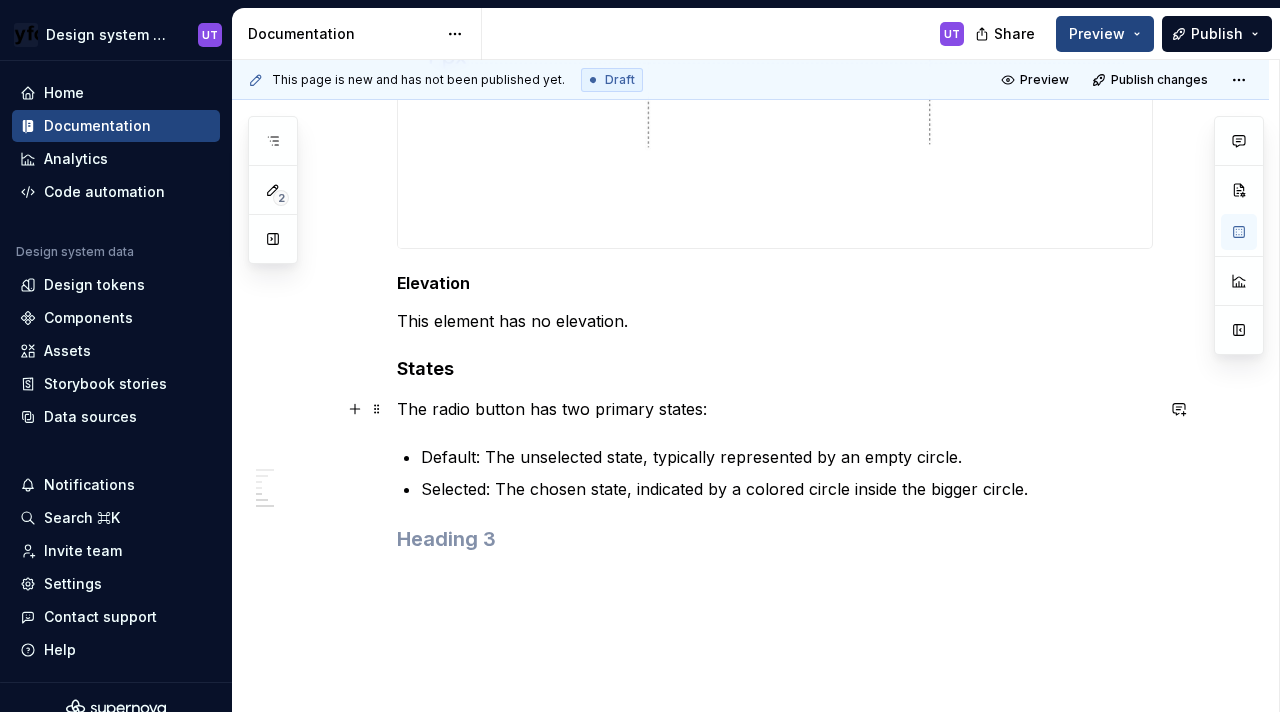 scroll, scrollTop: 2031, scrollLeft: 0, axis: vertical 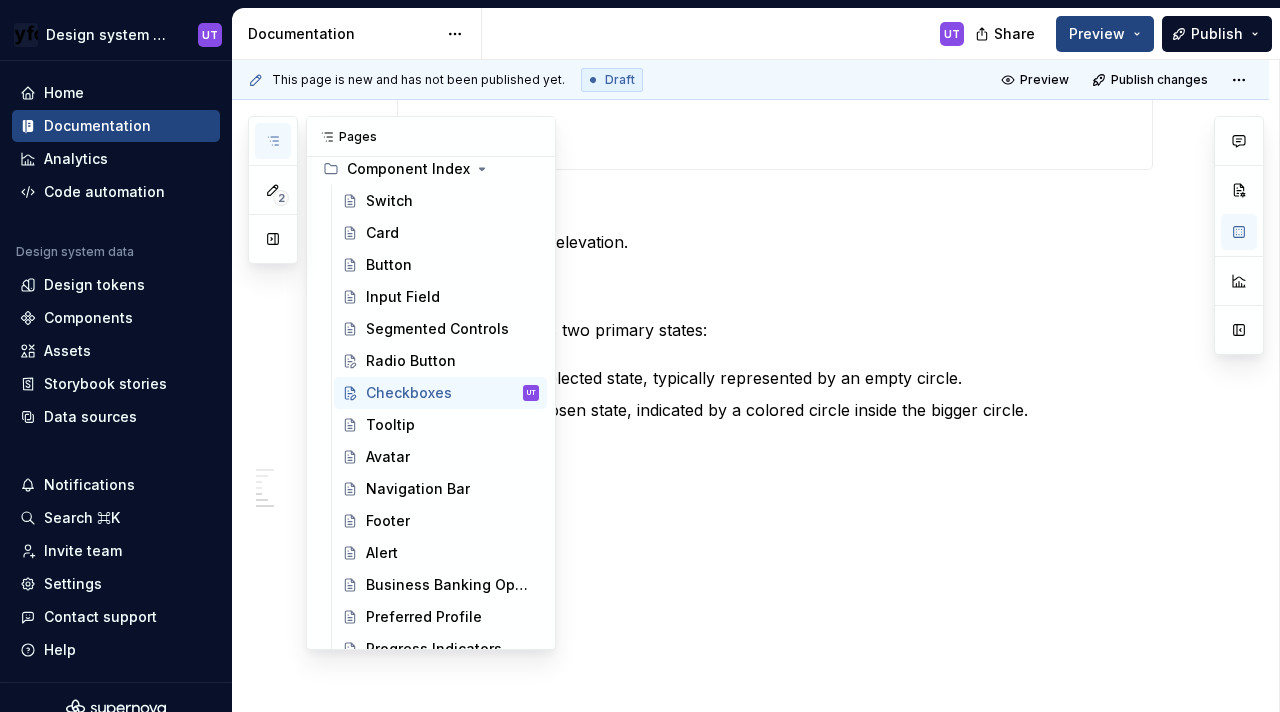 click at bounding box center [273, 141] 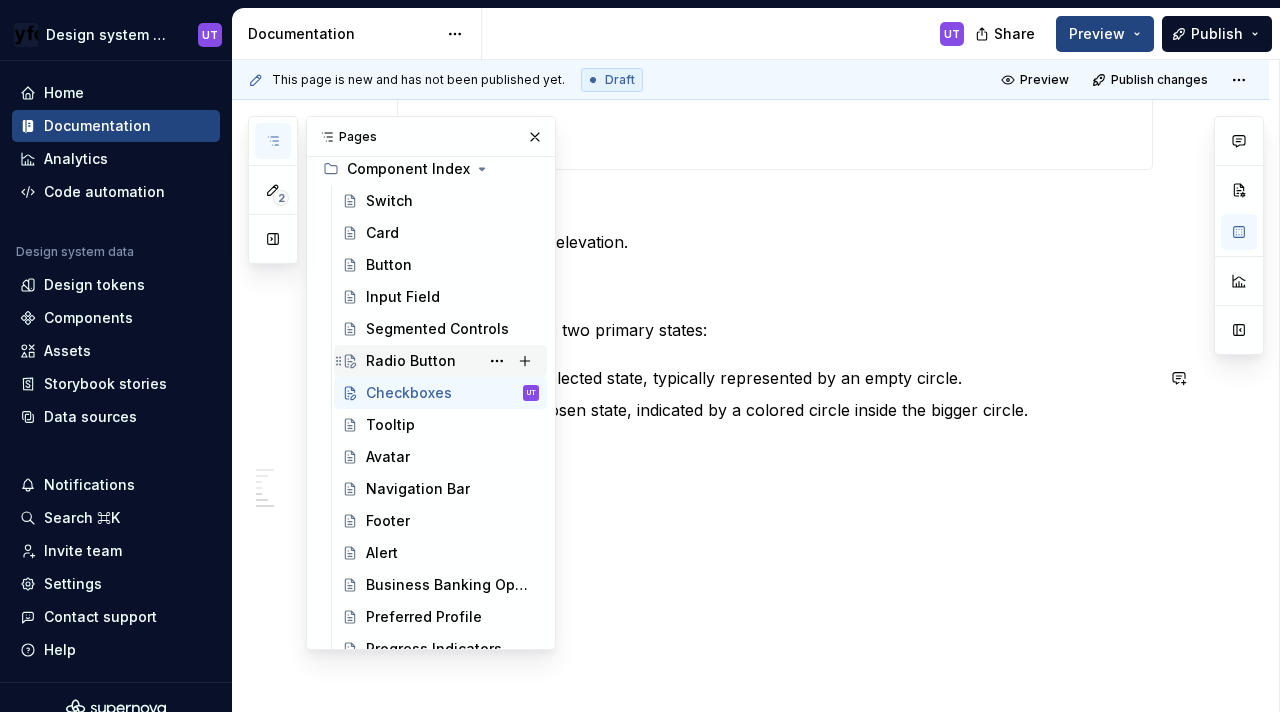 click on "Radio Button" at bounding box center [411, 361] 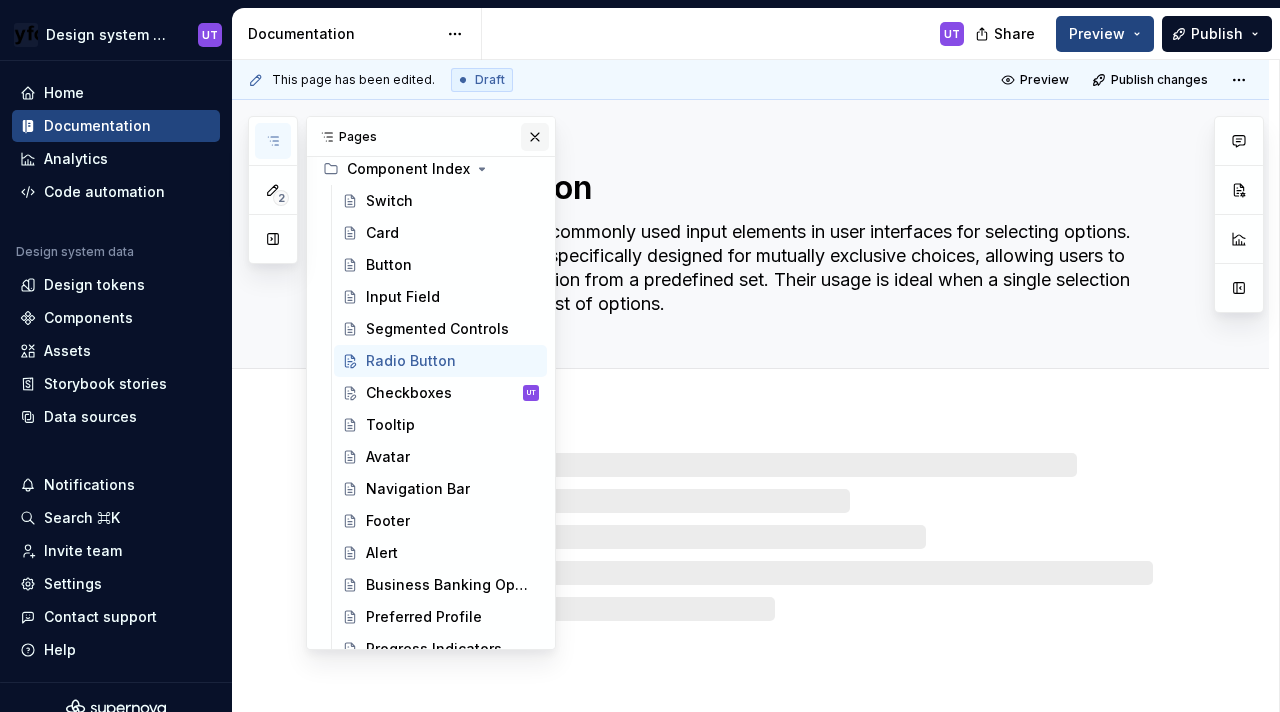 click at bounding box center (535, 137) 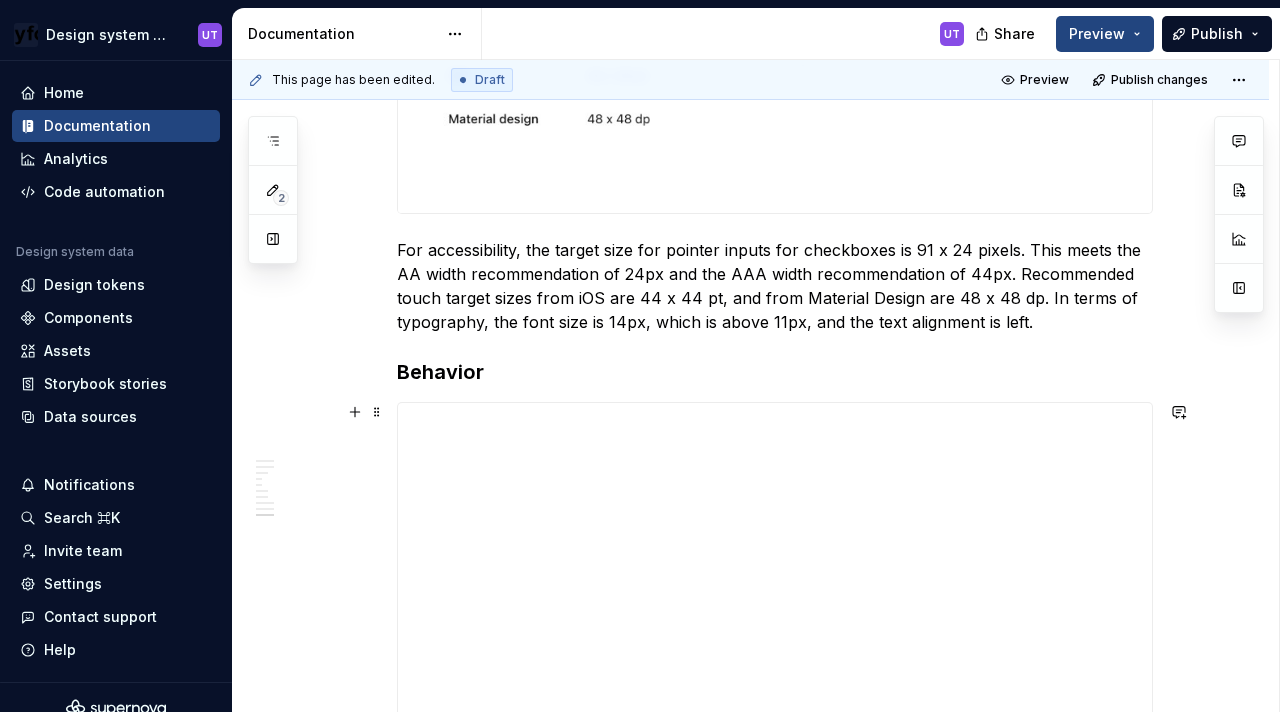 scroll, scrollTop: 3459, scrollLeft: 0, axis: vertical 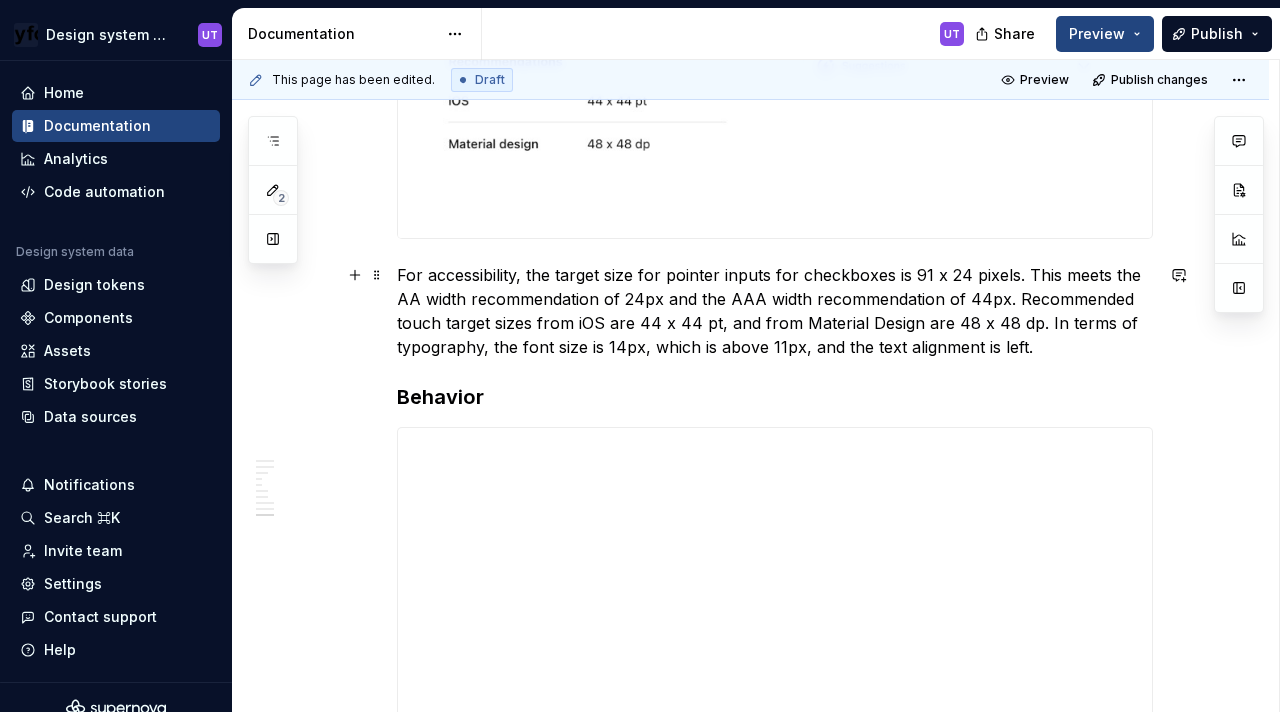 click on "For accessibility, the target size for pointer inputs for checkboxes is 91 x 24 pixels. This meets the AA width recommendation of 24px and the AAA width recommendation of 44px. Recommended touch target sizes from iOS are 44 x 44 pt, and from Material Design are 48 x 48 dp. In terms of typography, the font size is 14px, which is above 11px, and the text alignment is left." at bounding box center [775, 311] 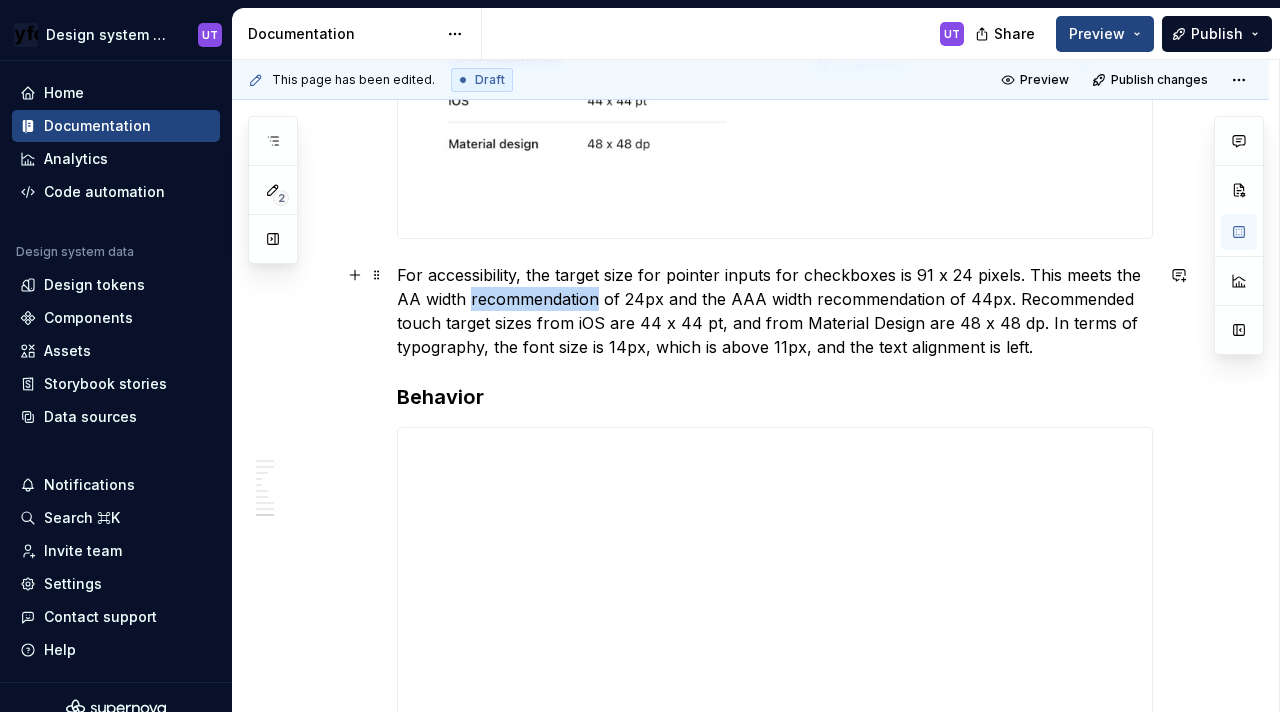 click on "For accessibility, the target size for pointer inputs for checkboxes is 91 x 24 pixels. This meets the AA width recommendation of 24px and the AAA width recommendation of 44px. Recommended touch target sizes from iOS are 44 x 44 pt, and from Material Design are 48 x 48 dp. In terms of typography, the font size is 14px, which is above 11px, and the text alignment is left." at bounding box center [775, 311] 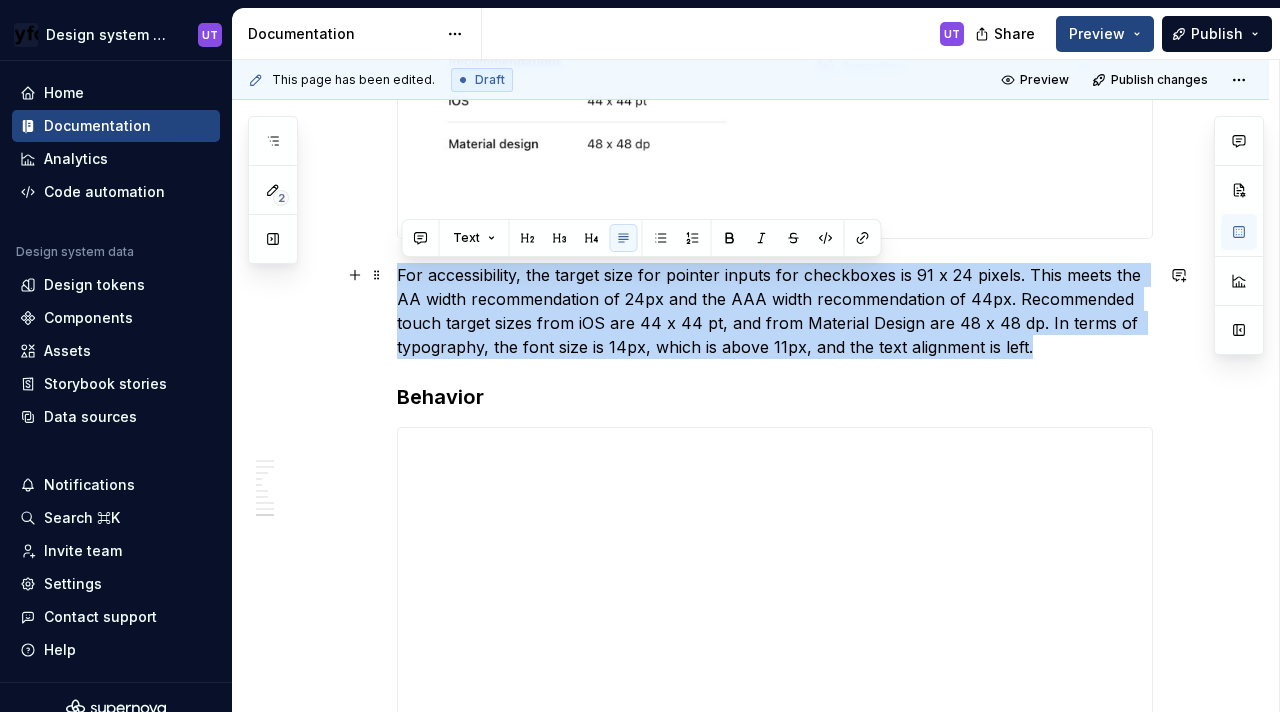 click on "For accessibility, the target size for pointer inputs for checkboxes is 91 x 24 pixels. This meets the AA width recommendation of 24px and the AAA width recommendation of 44px. Recommended touch target sizes from iOS are 44 x 44 pt, and from Material Design are 48 x 48 dp. In terms of typography, the font size is 14px, which is above 11px, and the text alignment is left." at bounding box center [775, 311] 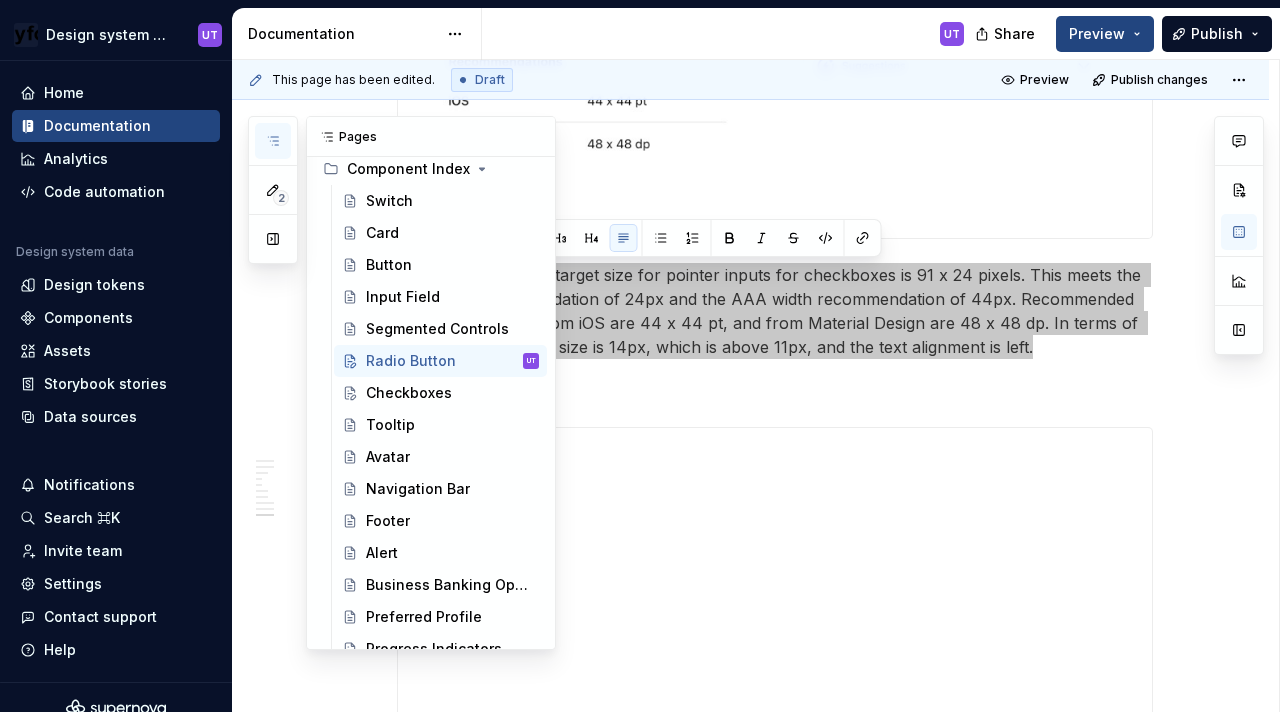 click at bounding box center (273, 141) 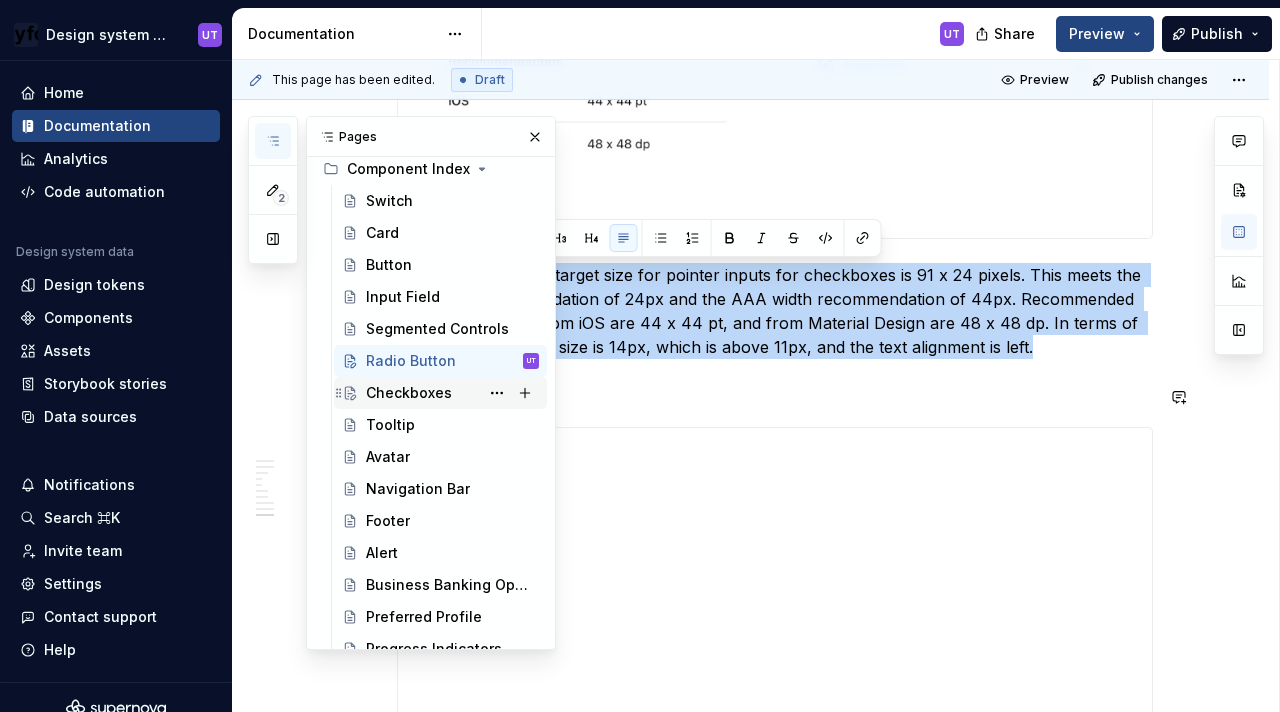 click on "Checkboxes" at bounding box center [409, 393] 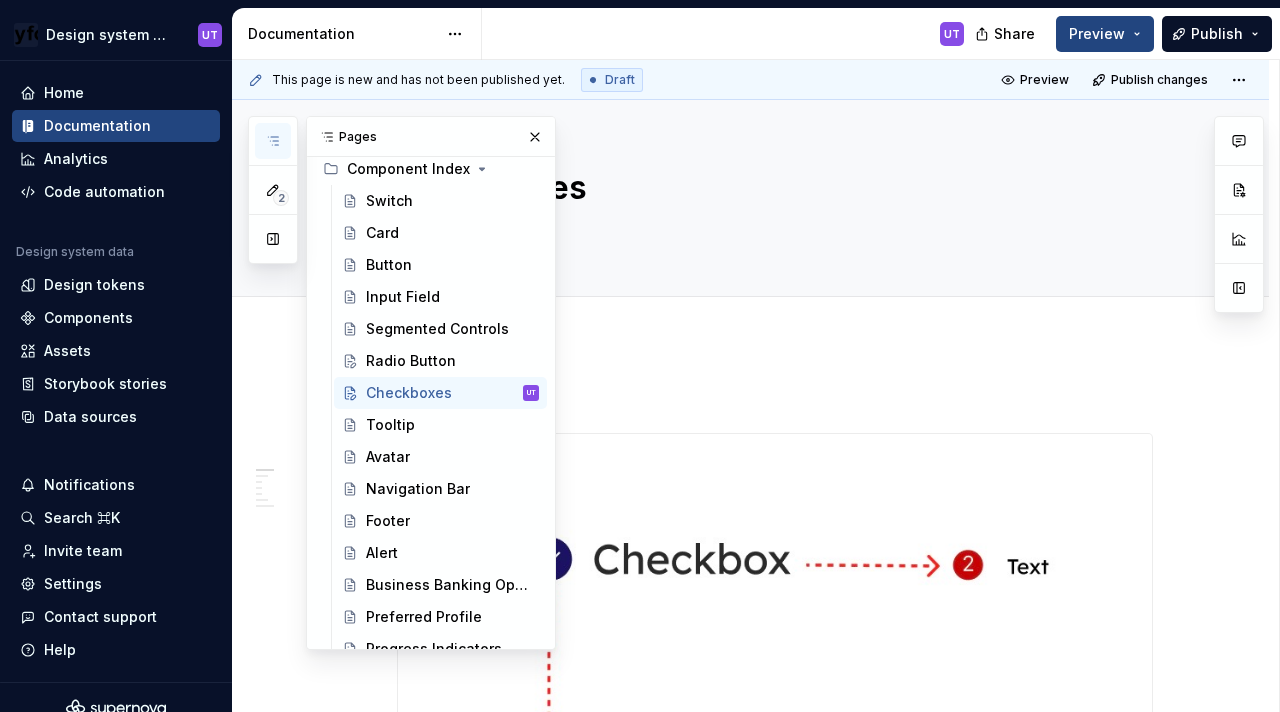 click on "Pages" at bounding box center [431, 137] 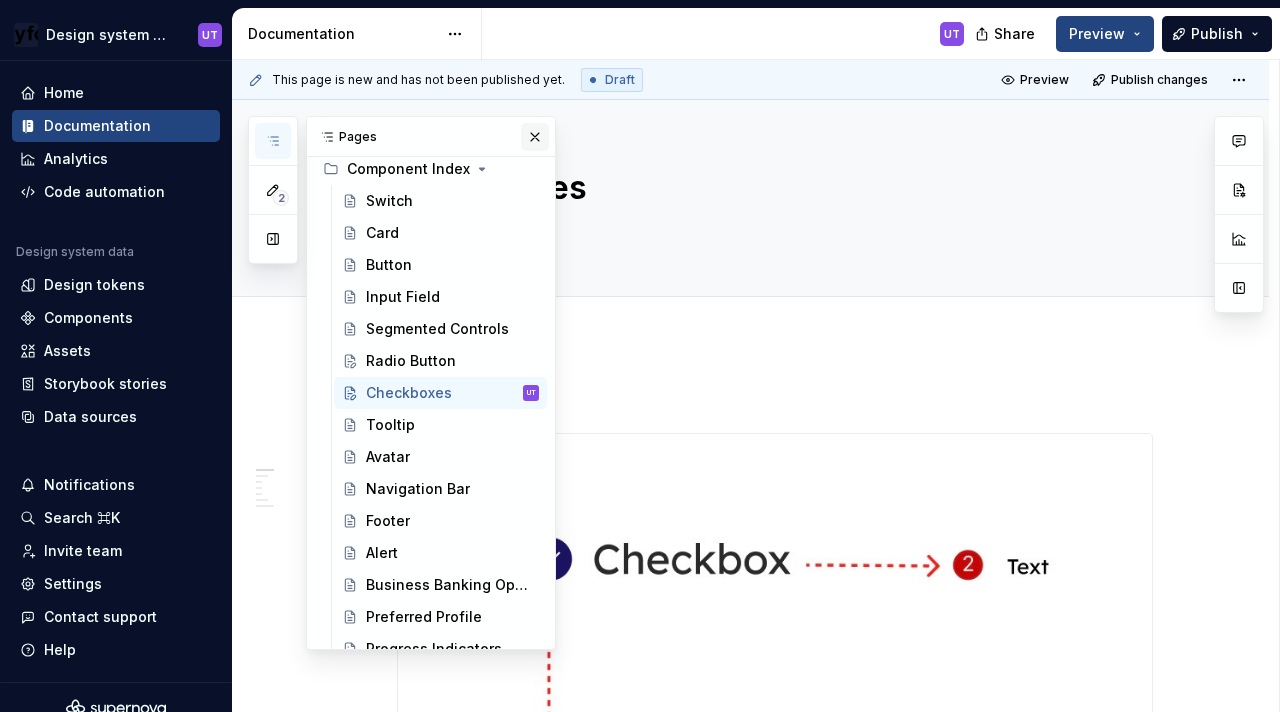 click at bounding box center [535, 137] 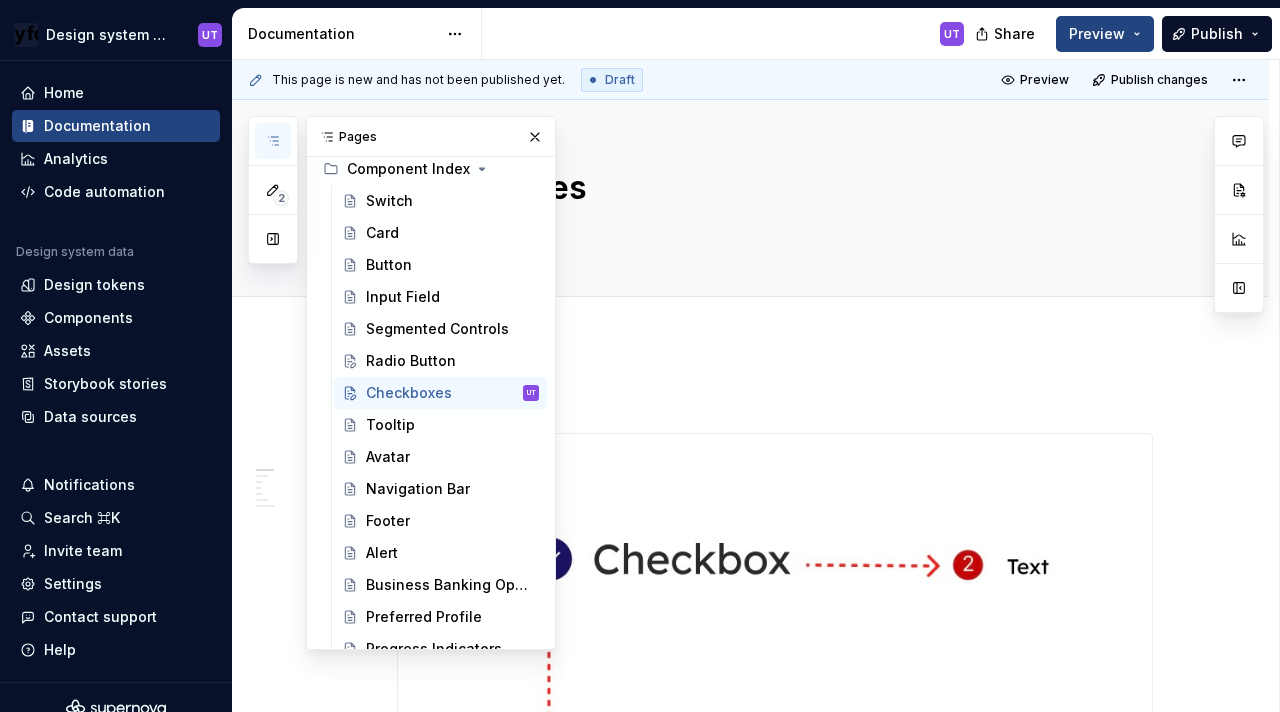 type on "*" 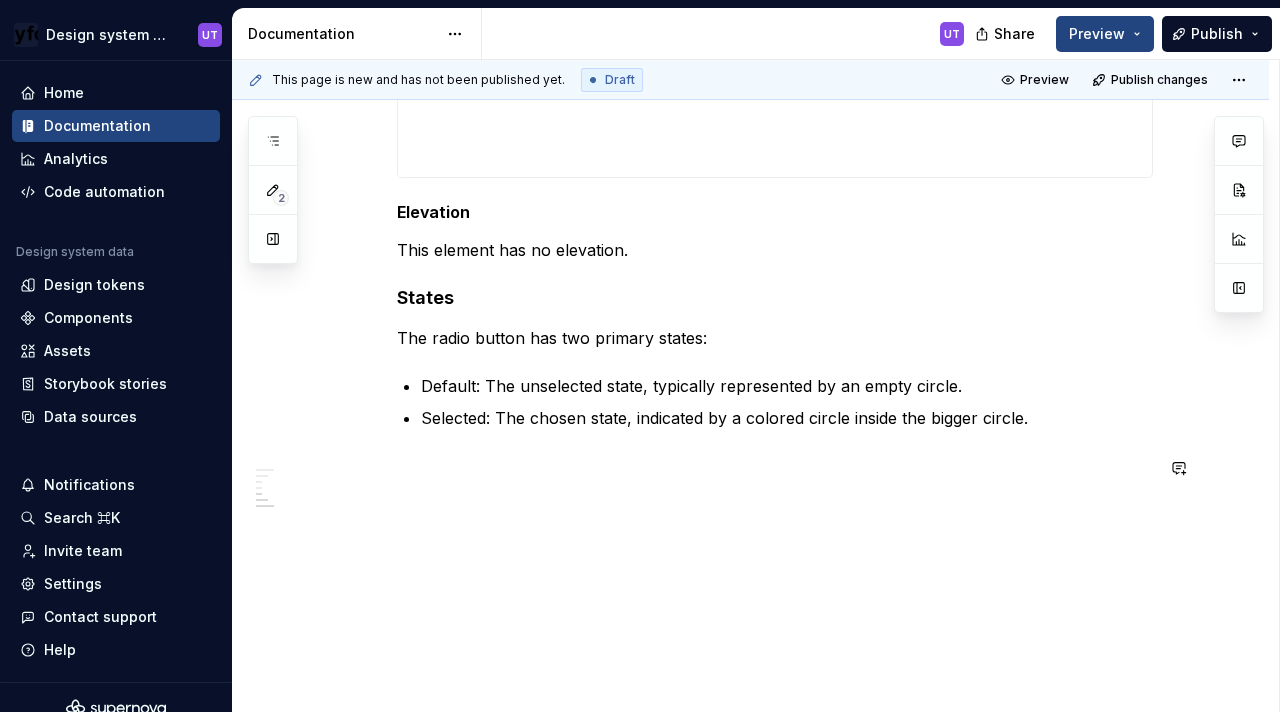 scroll, scrollTop: 2031, scrollLeft: 0, axis: vertical 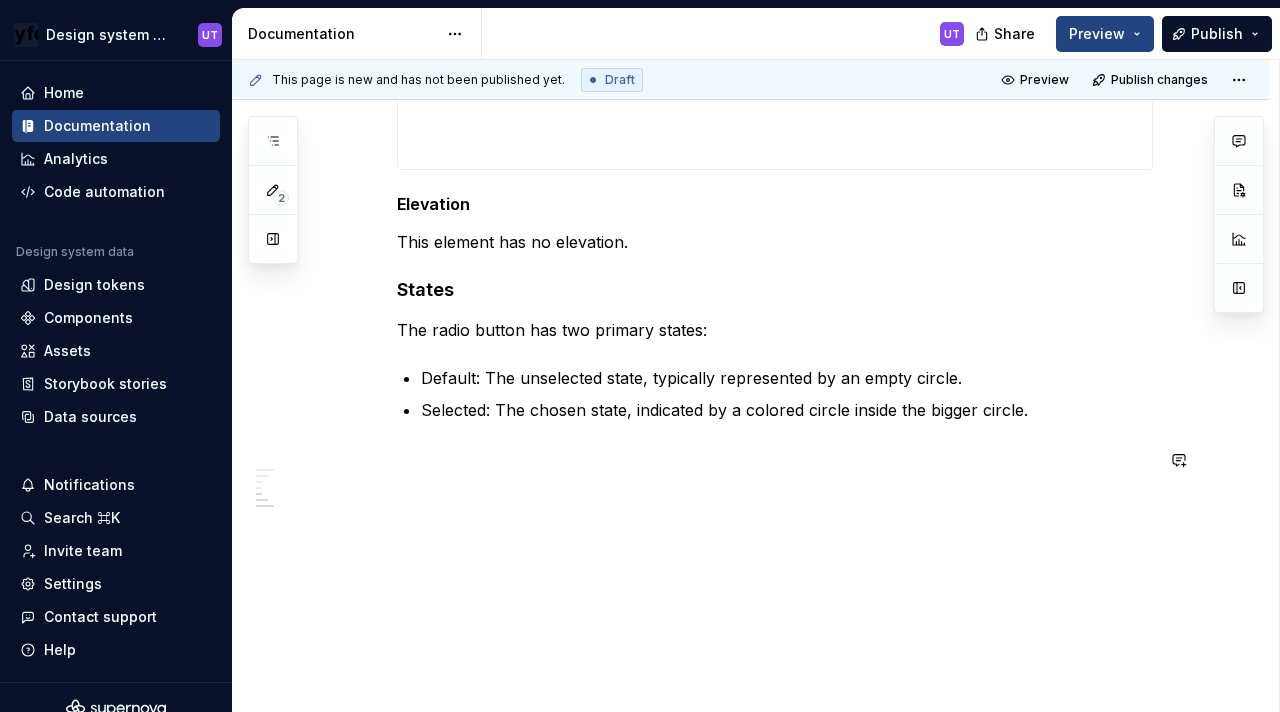 click on "Anatomy Checkboxes have the same elements except that their dimensions are 91px by 24px. A checkbox component consists of :  A Selection Container, which is the interactive area.  The square visual indicator (which may contain a checkmark or a filled circle) is part of this container. ( 14 px by 14 px ) A Text label Icon/fill - When selected, shows a fill or a tick mark Specs Color Element Property Value Selection container (Default) Background color with border ∆colorPlatformWhite100AlphaBlue500 Selection container (Selected) Background color ∆colorPlatformBlue500 Tick icon (Selected) Icon color ∆colorPlatformWhite100 Text label (Default) Text color ∆colorPlatformGrey500 Text label (Selected) Text color ∆colorPlatformBlack500 Selection container (Dark)(Default) Background color with border ∆colorPlatformBlack600AplhaYellow500 Selection container (Dark)(Selected) Background color with Alpha ∆colorPlatformBlack600AplhaYellow500 Text label (Dark)(Default) Text color ∆colorPlatformGrey500  -" at bounding box center (750, -489) 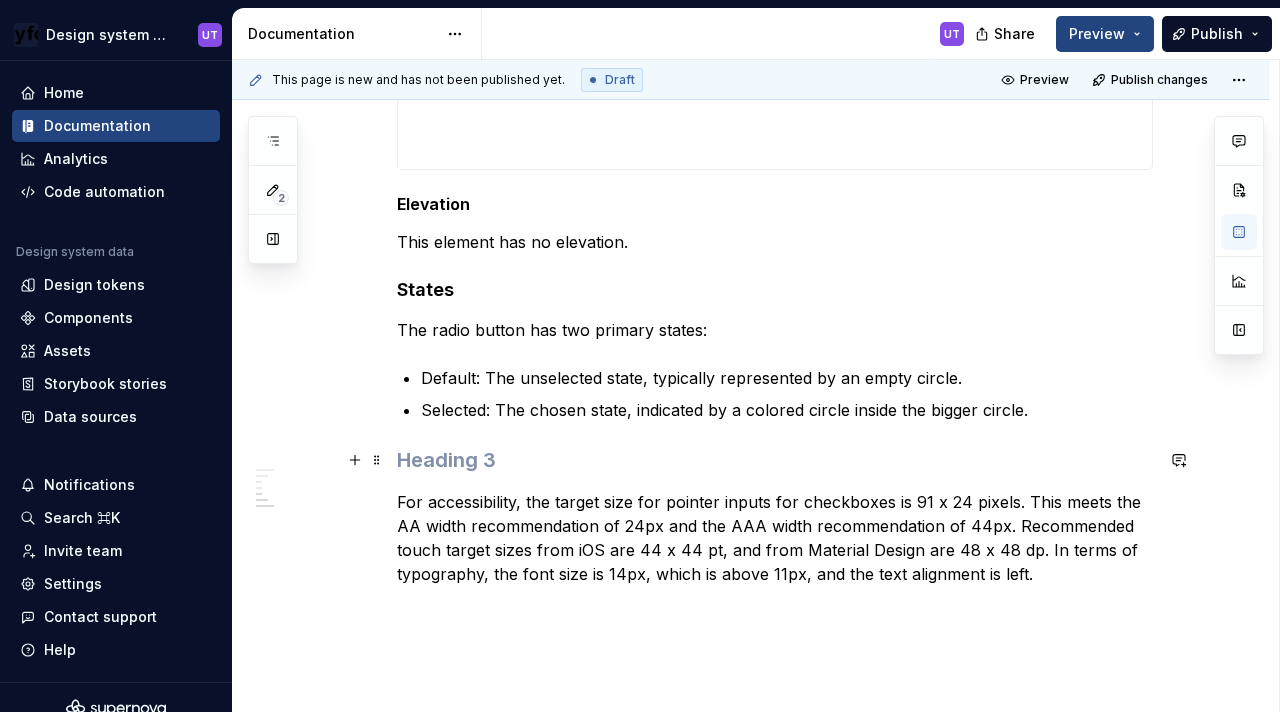 click at bounding box center (775, 460) 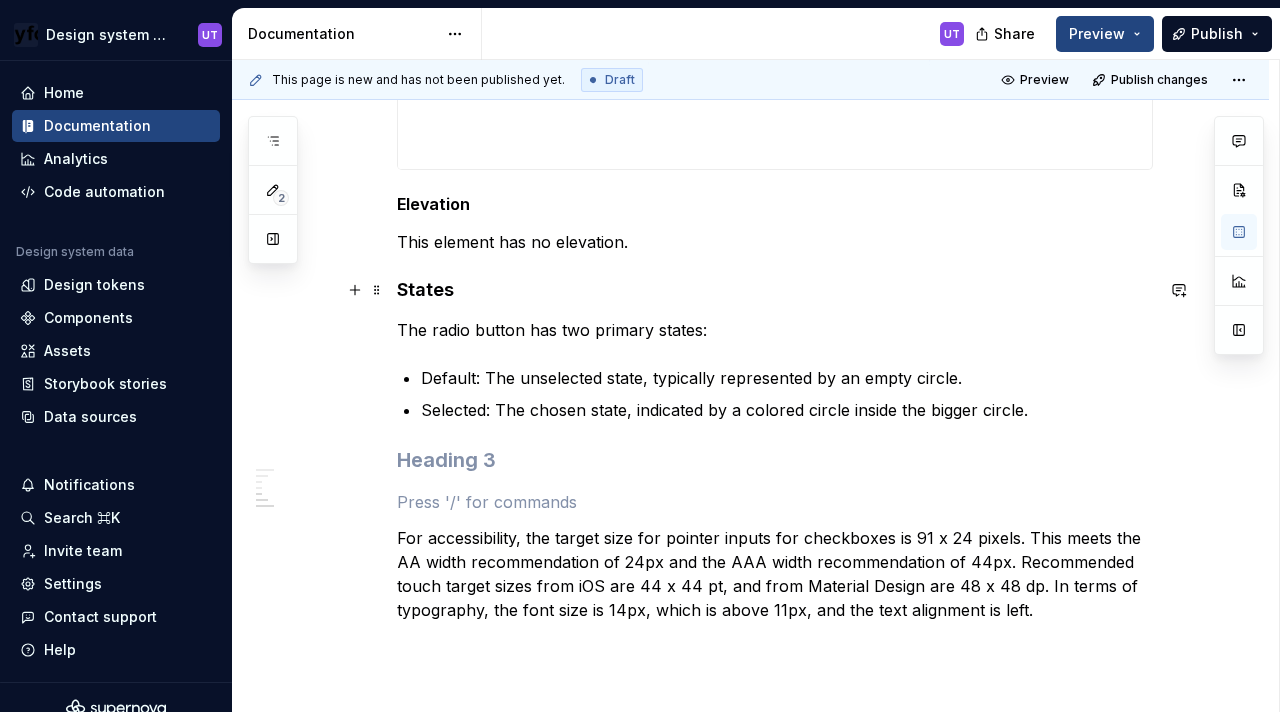click on "States" at bounding box center (775, 290) 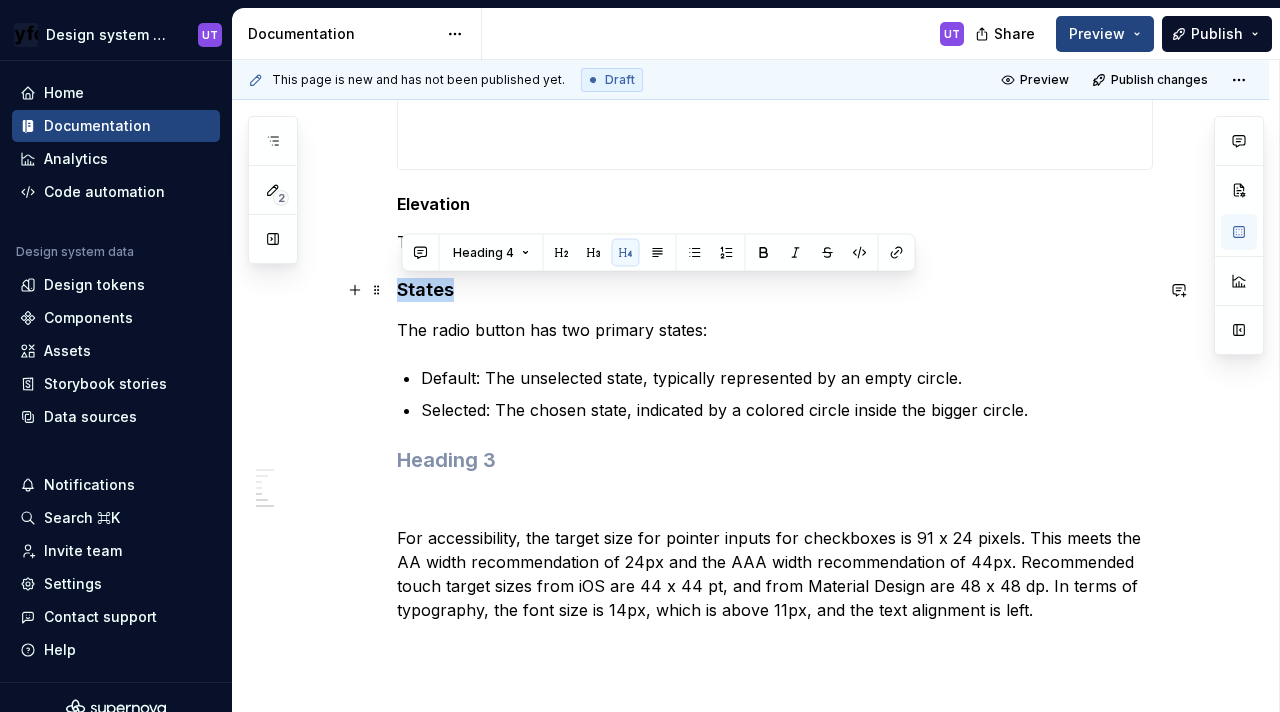 click on "States" at bounding box center (775, 290) 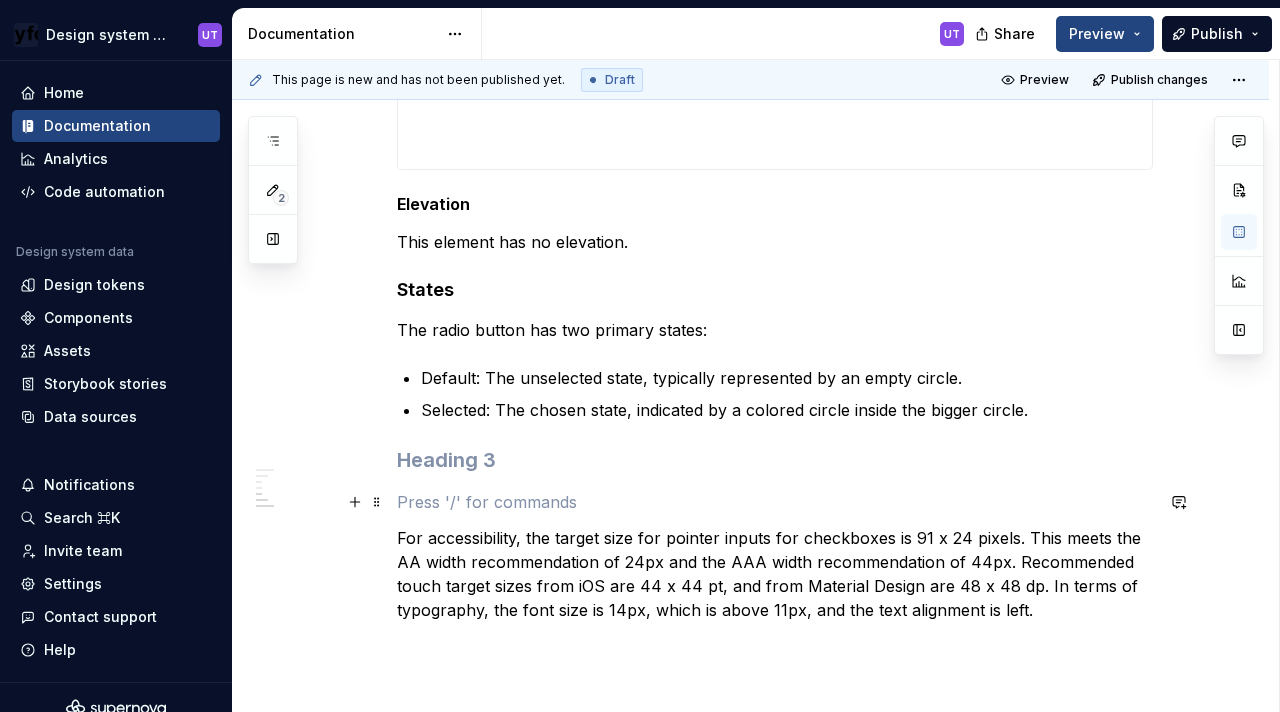 click at bounding box center [775, 502] 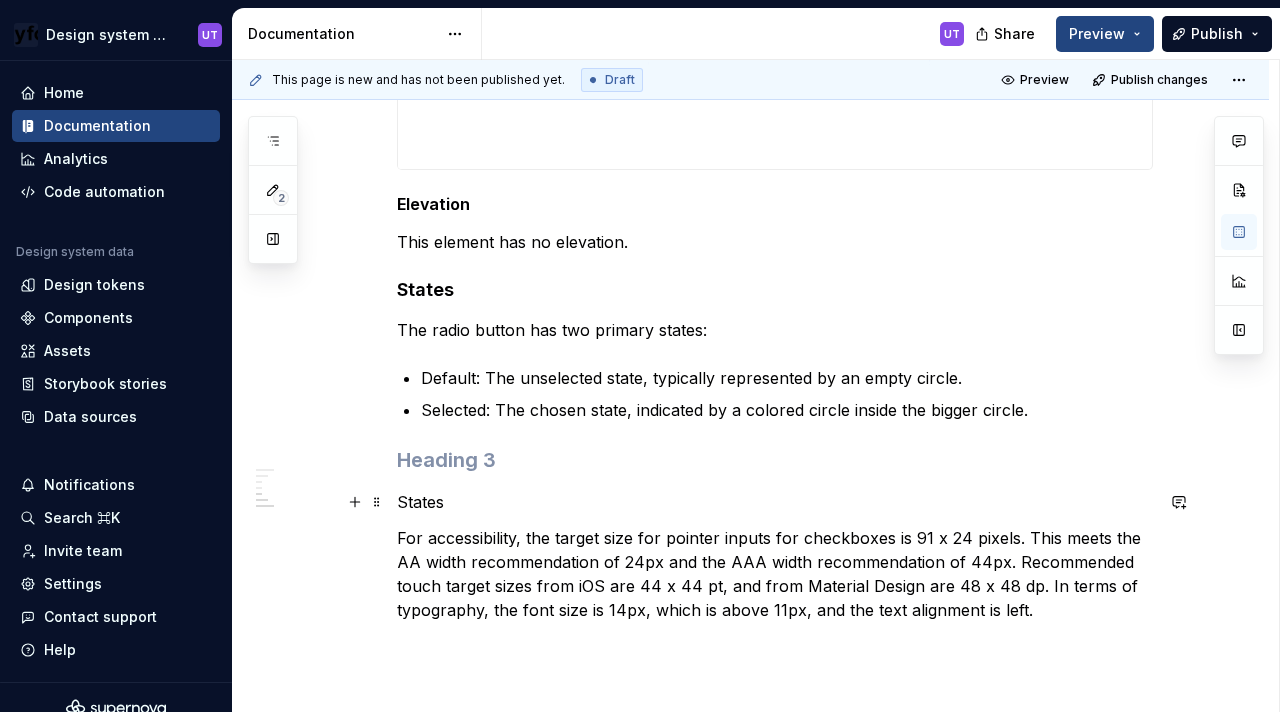 click on "States" at bounding box center (775, 502) 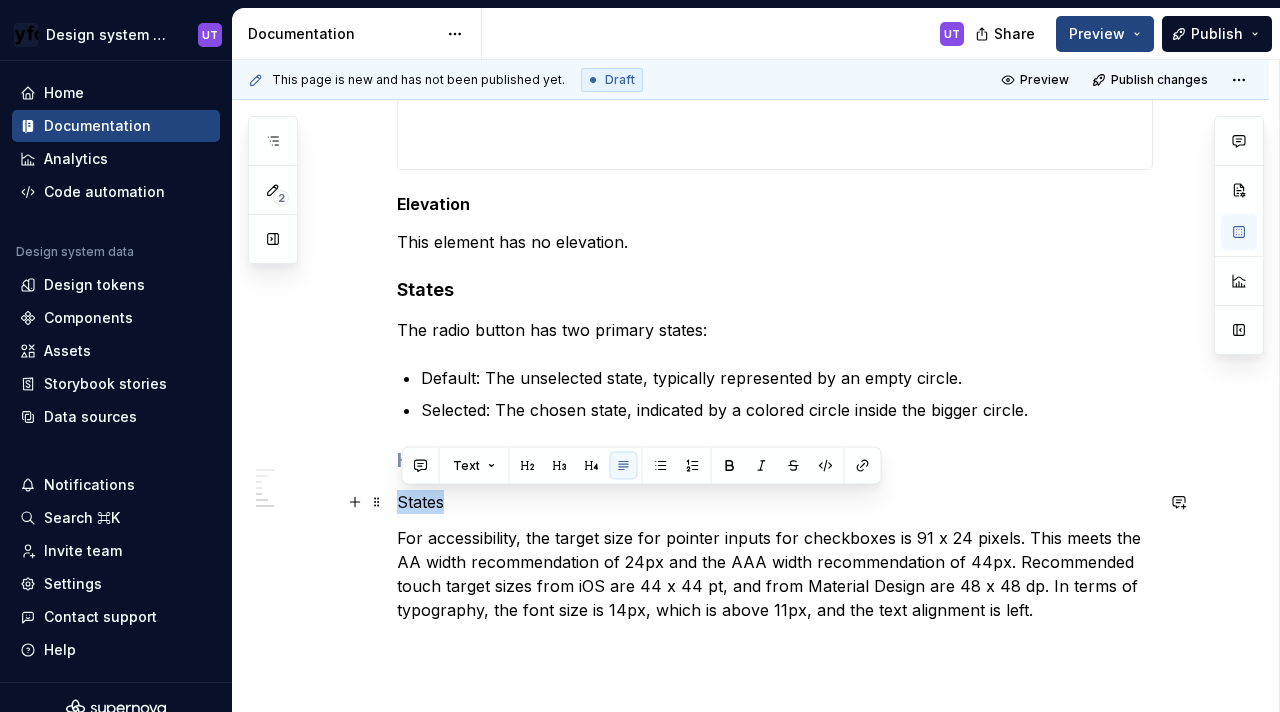 click on "States" at bounding box center (775, 502) 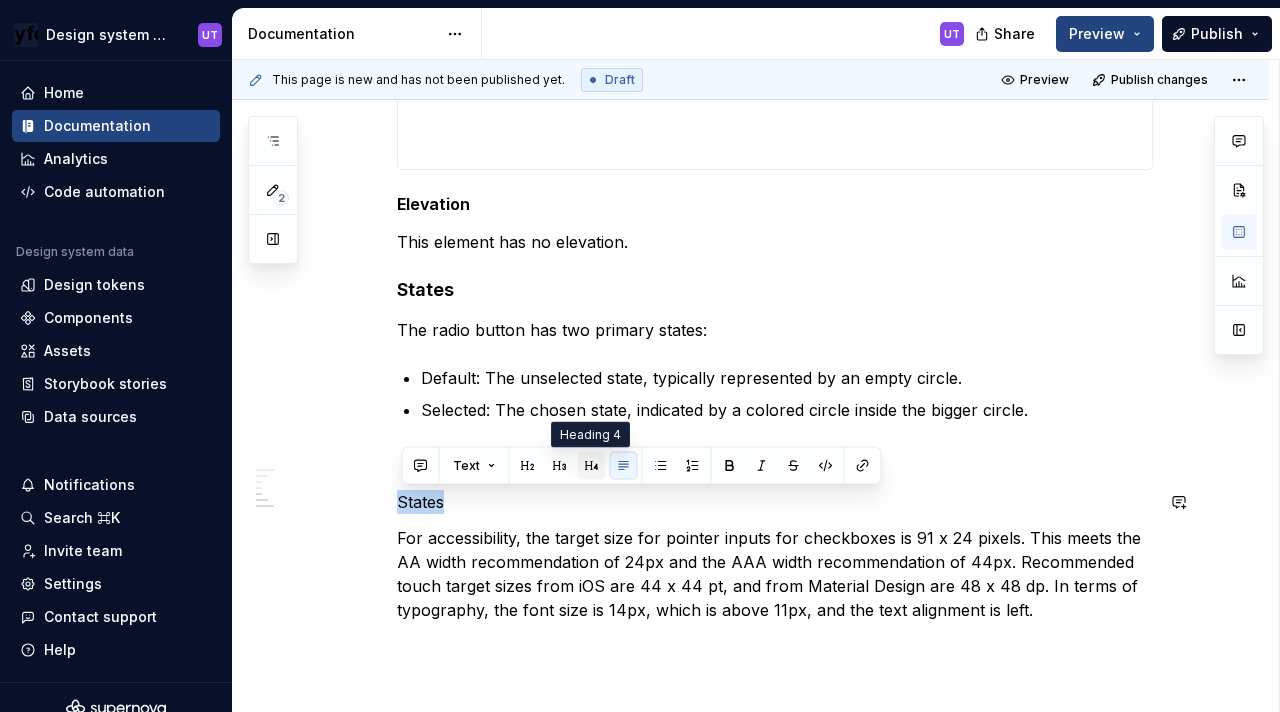 click at bounding box center [592, 466] 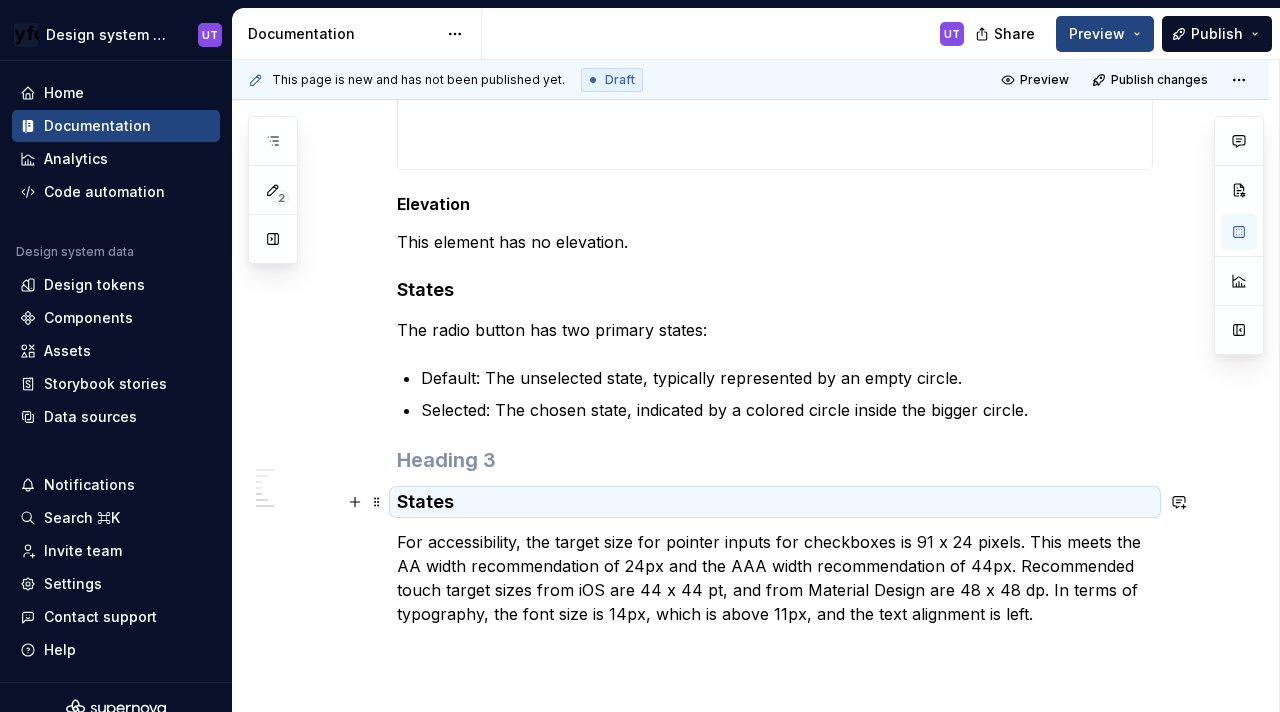 click on "States" at bounding box center (775, 502) 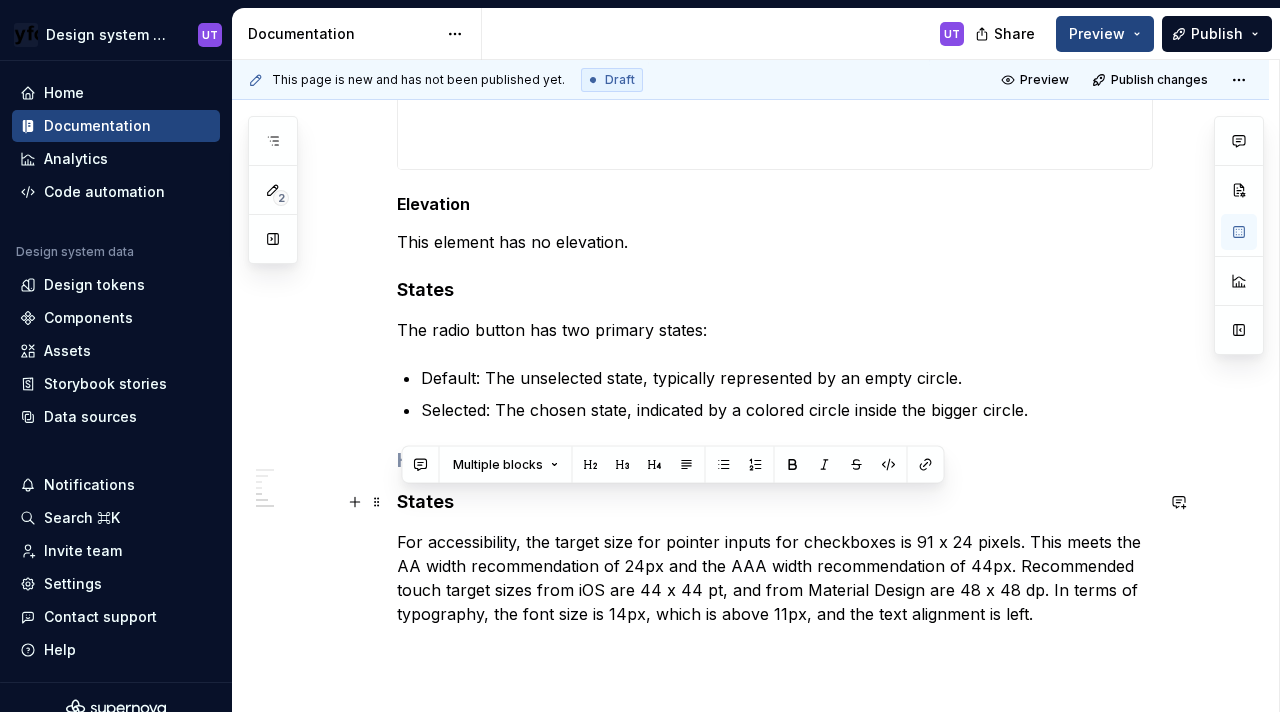 click on "States" at bounding box center [775, 502] 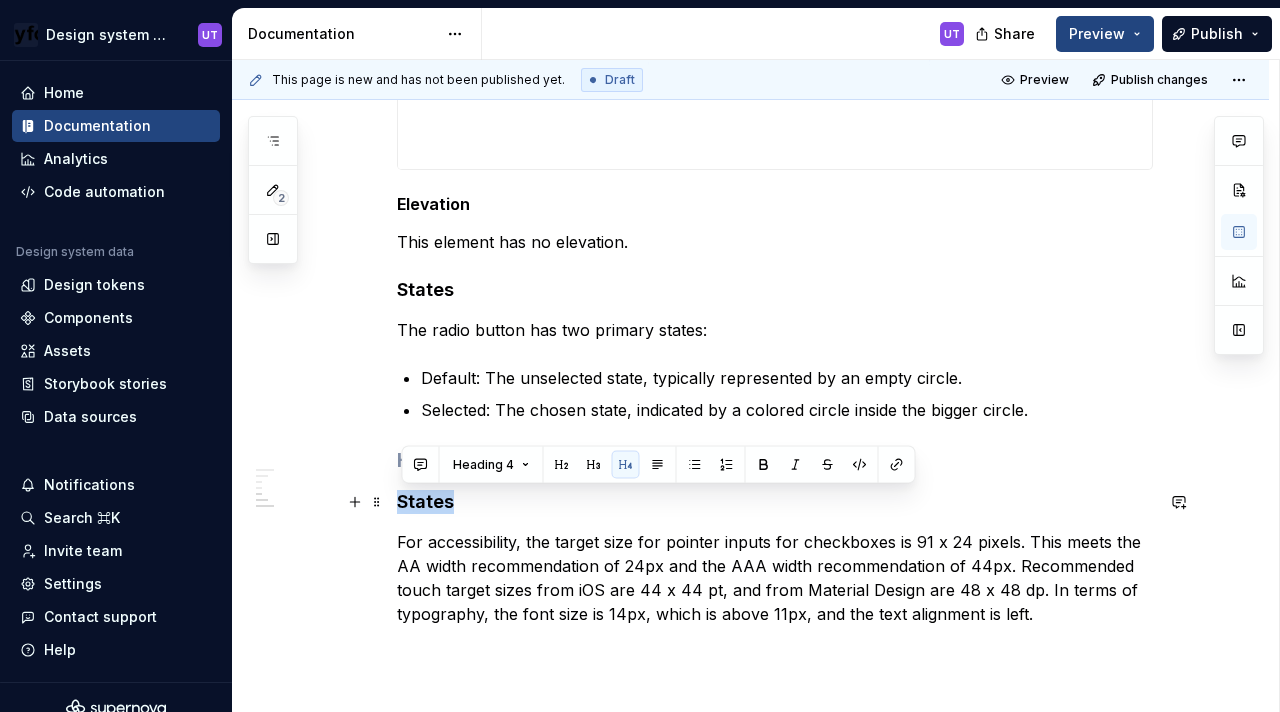 click on "States" at bounding box center [775, 502] 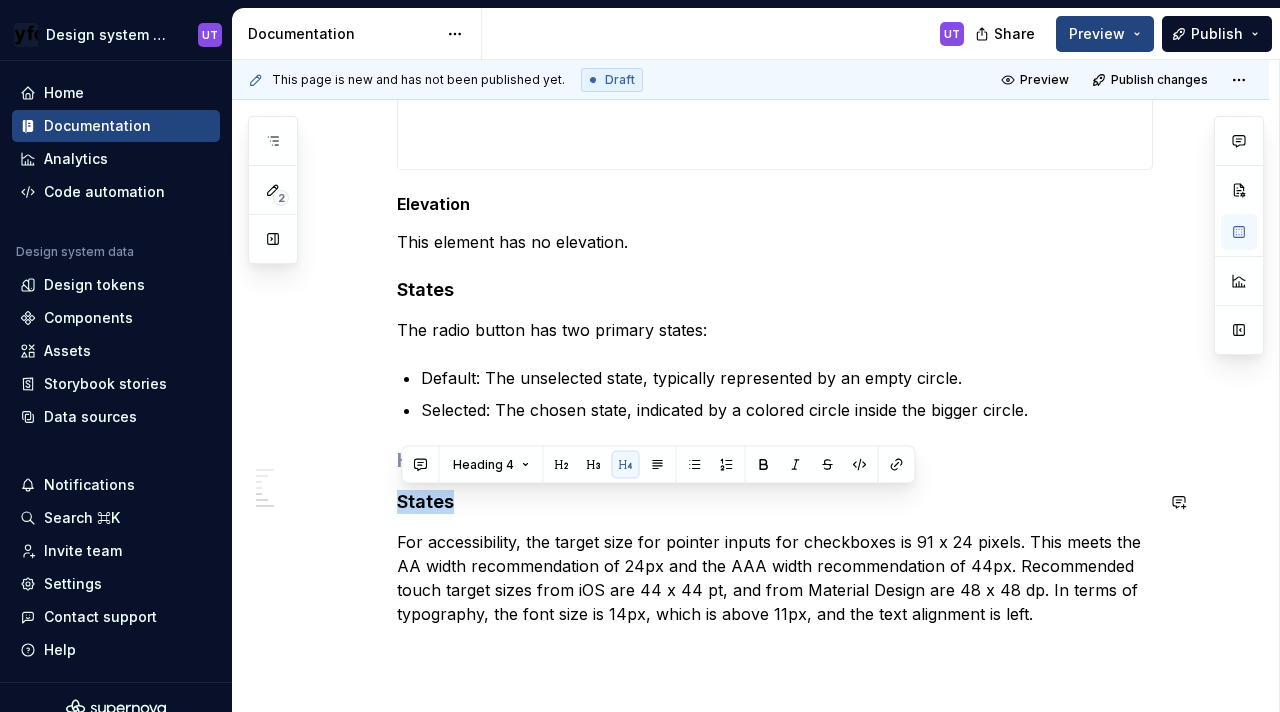 type 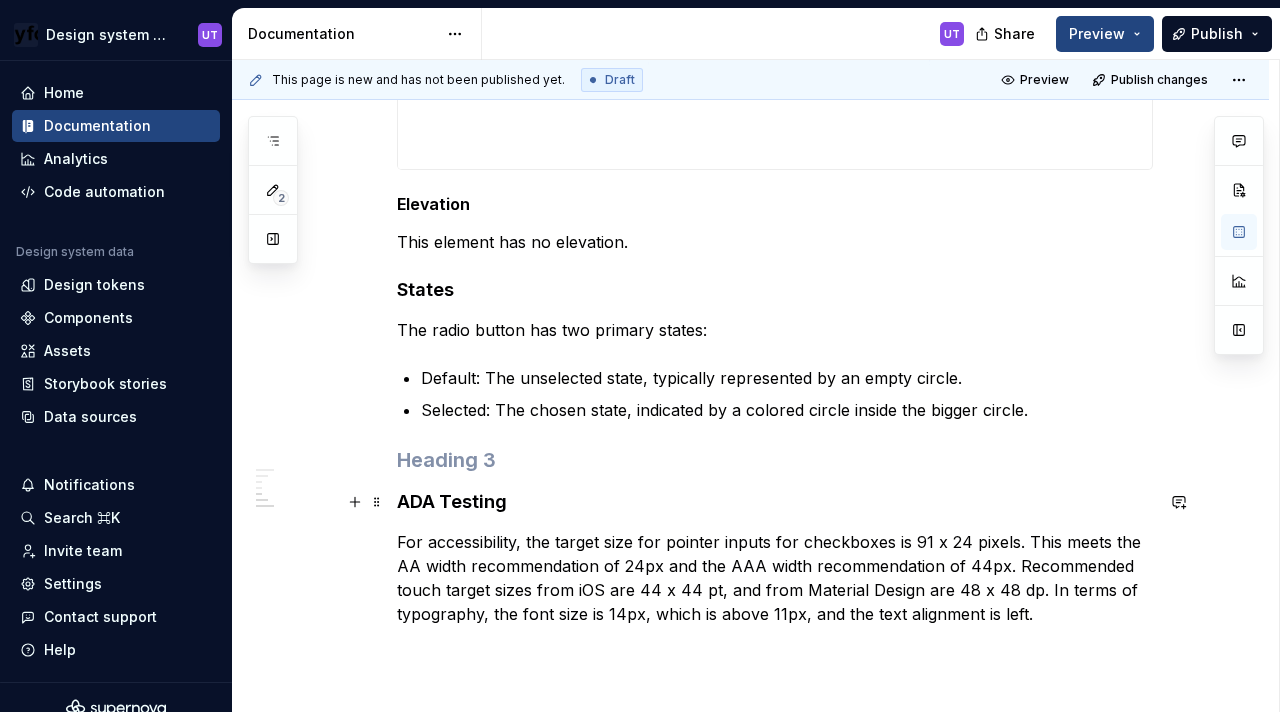 click on "Anatomy Checkboxes have the same elements except that their dimensions are 91px by 24px. A checkbox component consists of :  A Selection Container, which is the interactive area.  The square visual indicator (which may contain a checkmark or a filled circle) is part of this container. ( 14 px by 14 px ) A Text label Icon/fill - When selected, shows a fill or a tick mark Specs Color Element Property Value Selection container (Default) Background color with border ∆colorPlatformWhite100AlphaBlue500 Selection container (Selected) Background color ∆colorPlatformBlue500 Tick icon (Selected) Icon color ∆colorPlatformWhite100 Text label (Default) Text color ∆colorPlatformGrey500 Text label (Selected) Text color ∆colorPlatformBlack500 Selection container (Dark)(Default) Background color with border ∆colorPlatformBlack600AplhaYellow500 Selection container (Dark)(Selected) Background color with Alpha ∆colorPlatformBlack600AplhaYellow500 Text label (Dark)(Default) Text color ∆colorPlatformGrey500  -" at bounding box center (750, -413) 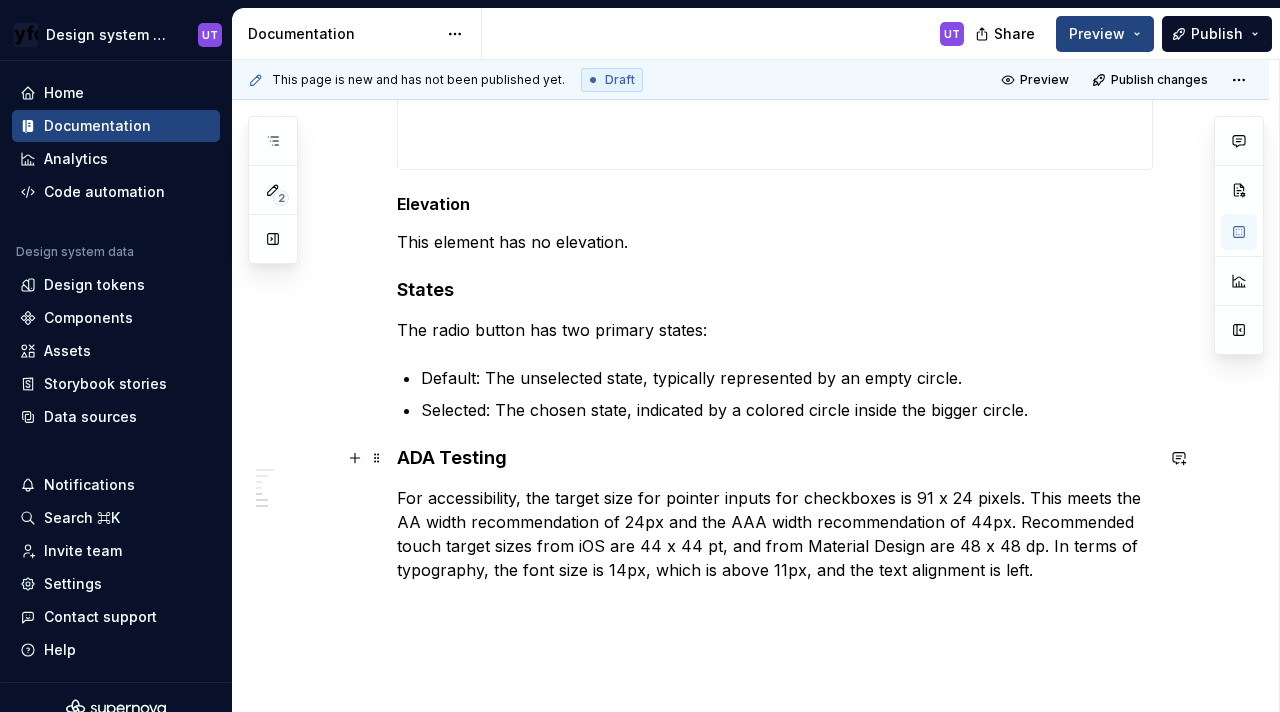 click on "ADA Testing" at bounding box center [775, 458] 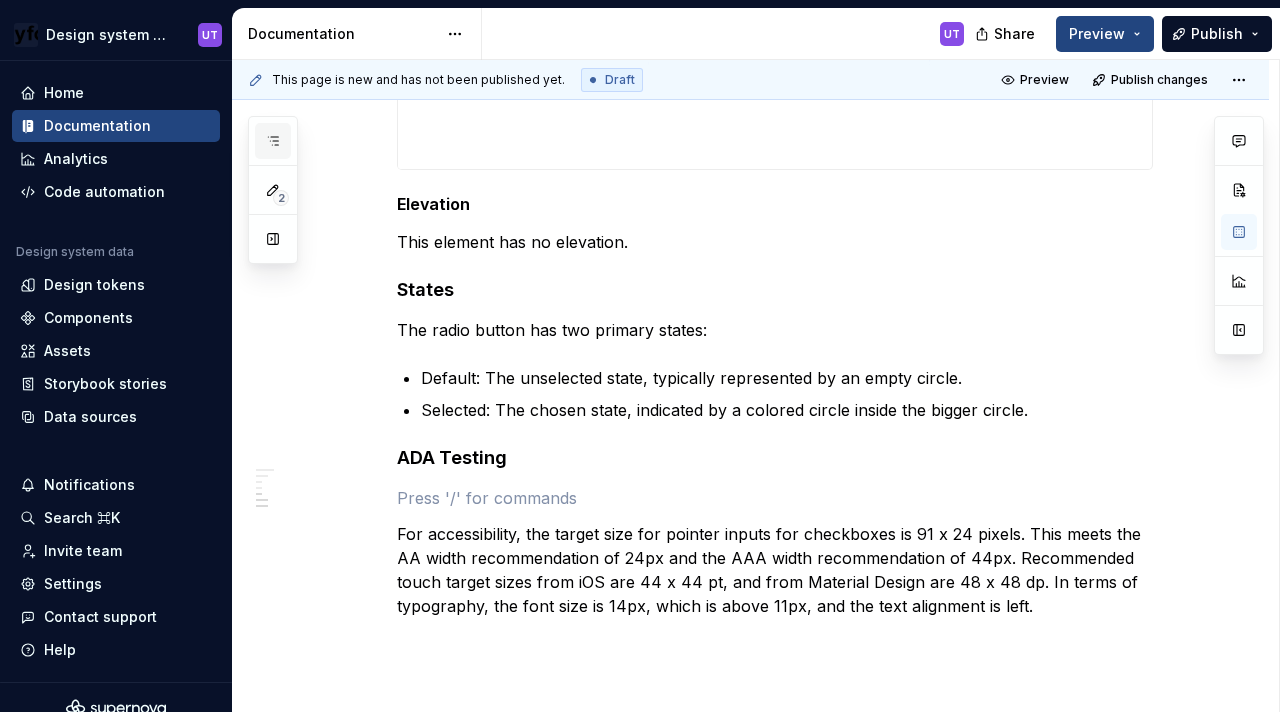 click 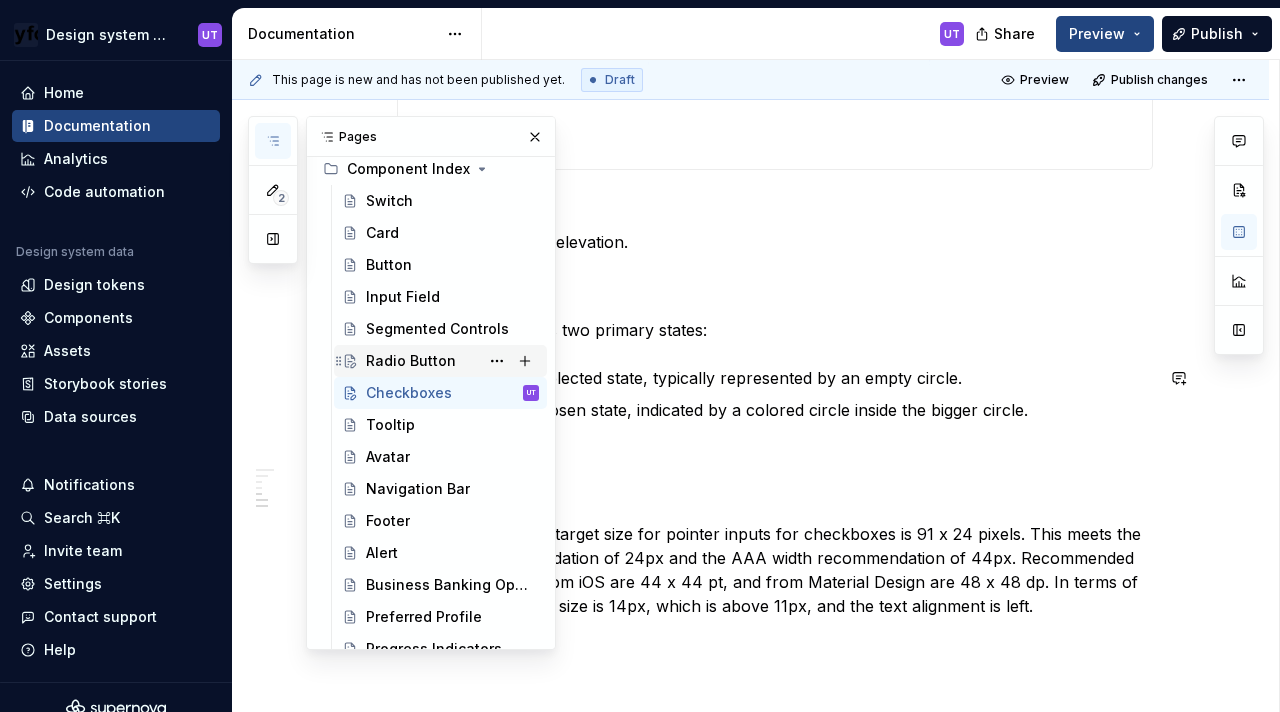 click on "Radio Button" at bounding box center [411, 361] 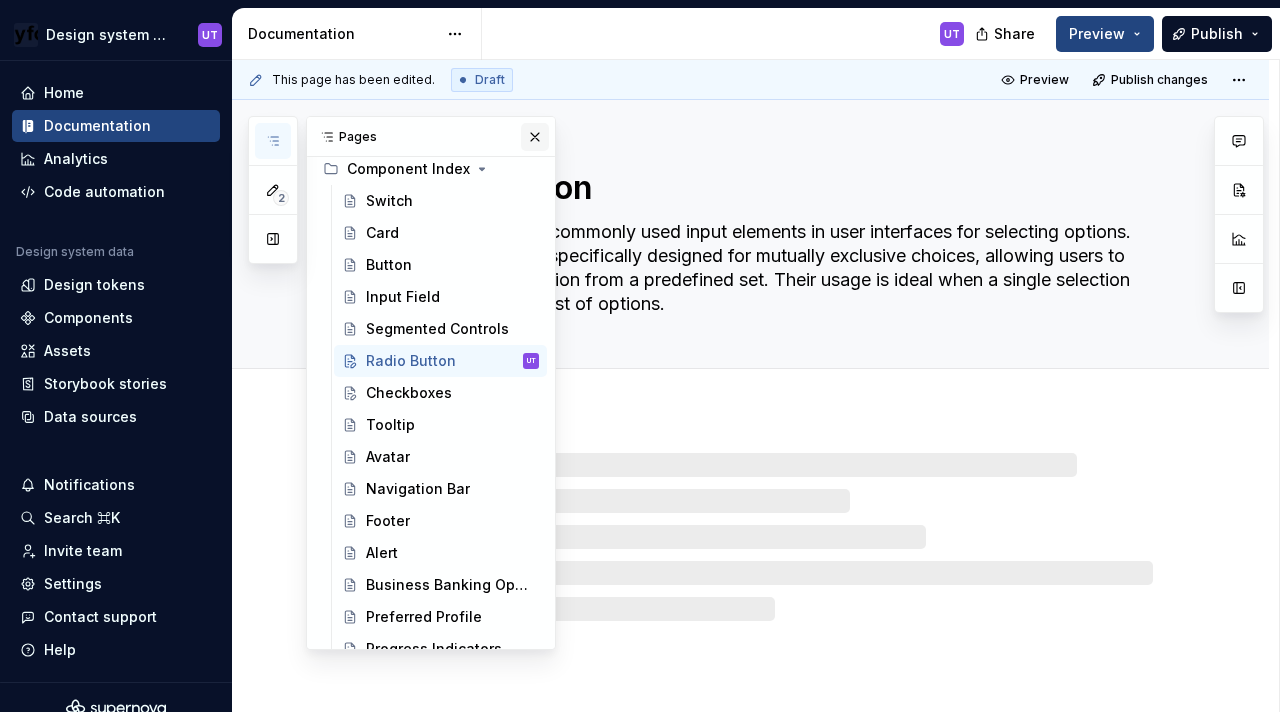 click at bounding box center [535, 137] 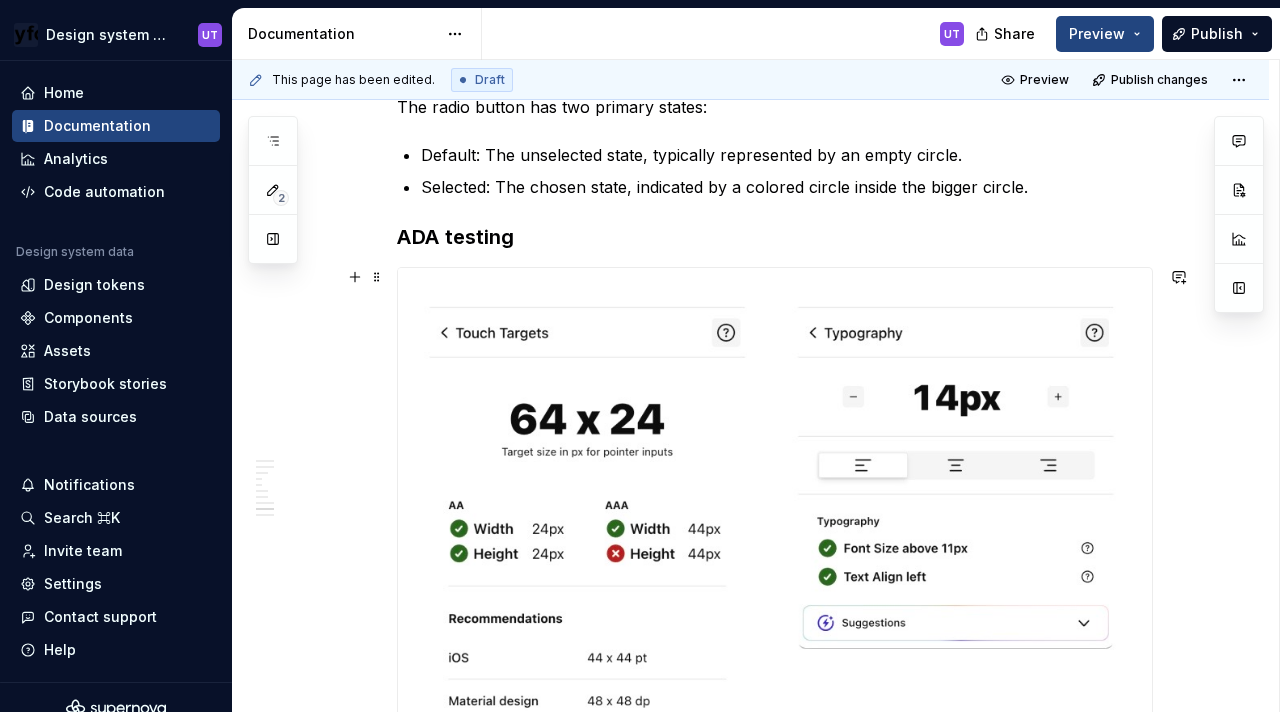 scroll, scrollTop: 2905, scrollLeft: 0, axis: vertical 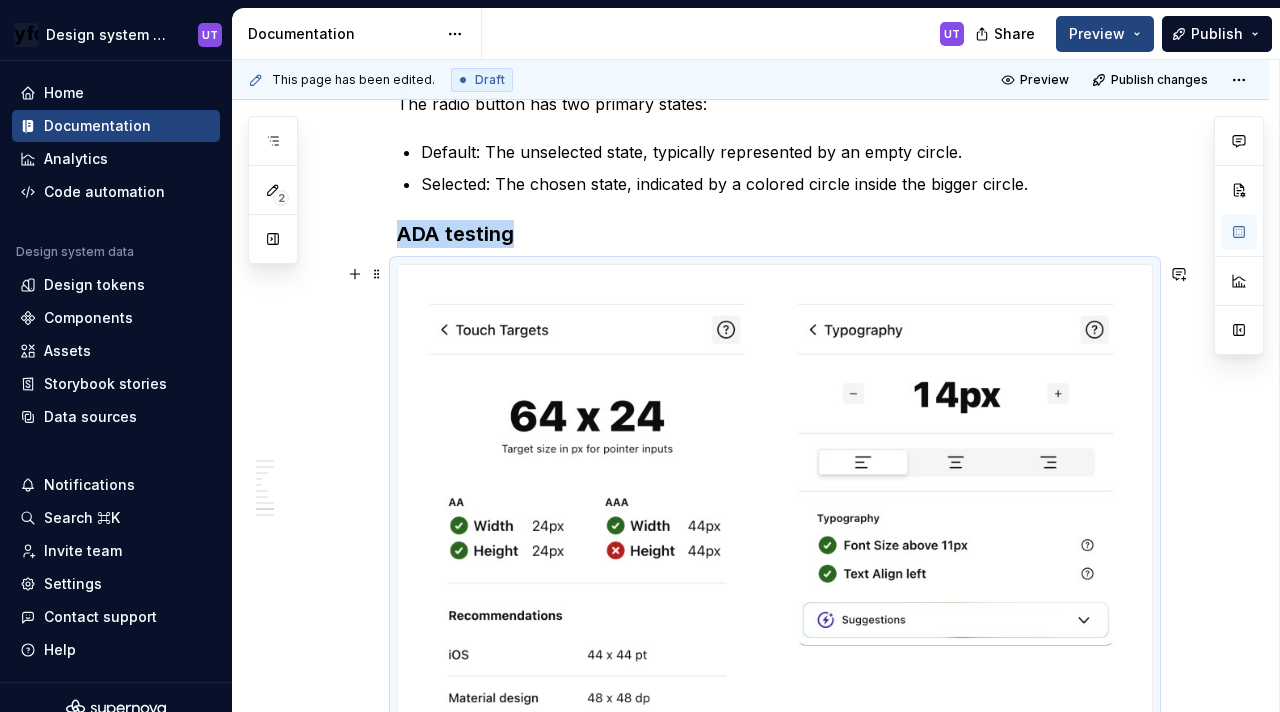 click at bounding box center [775, 528] 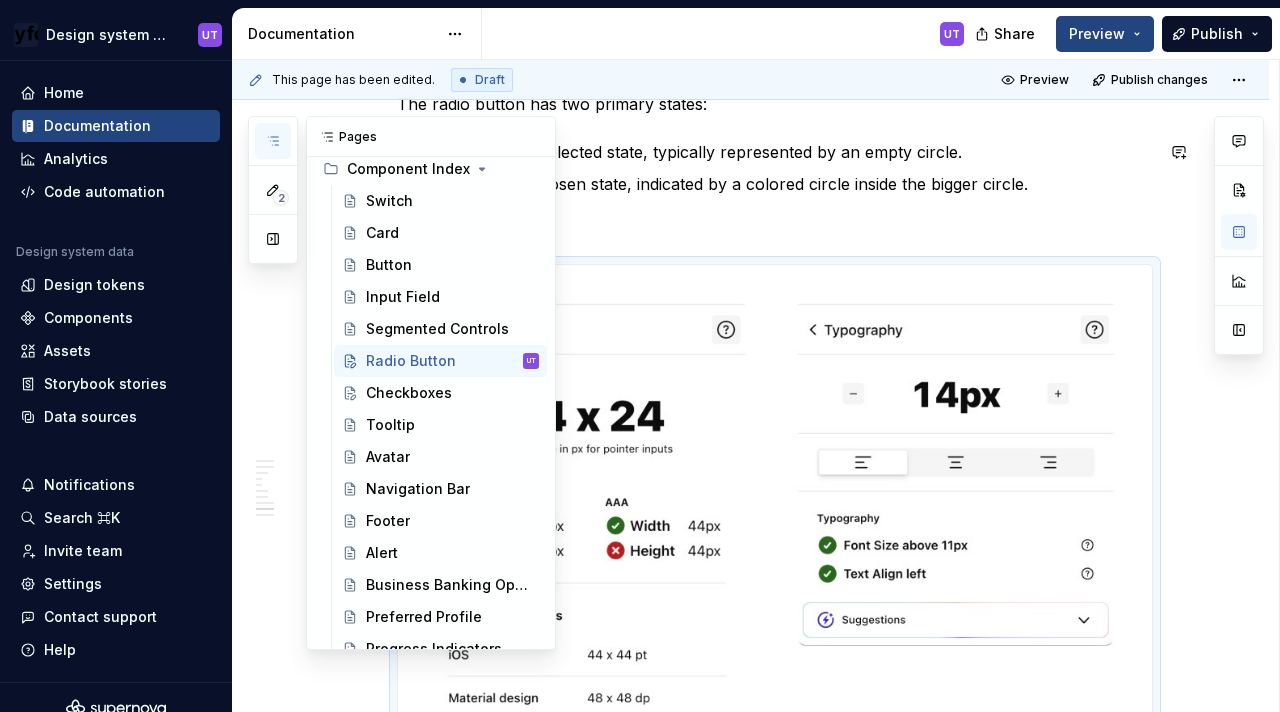 click at bounding box center (273, 141) 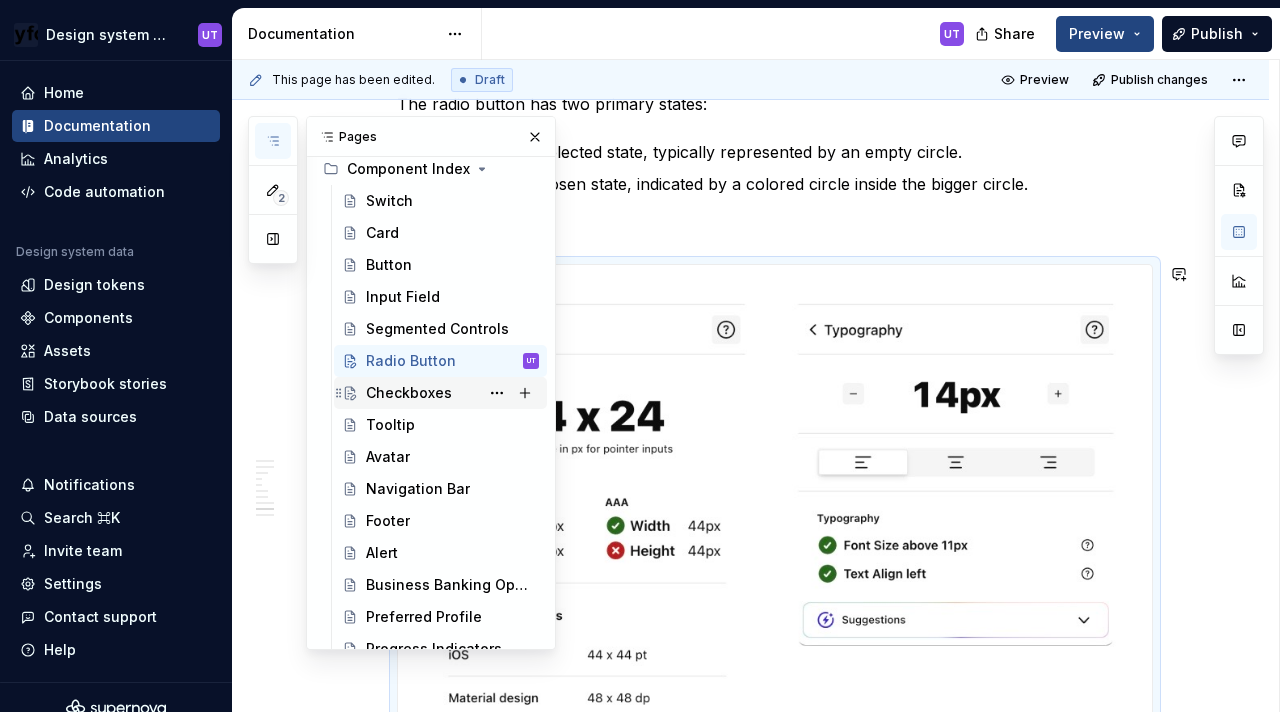 click on "Checkboxes" at bounding box center (409, 393) 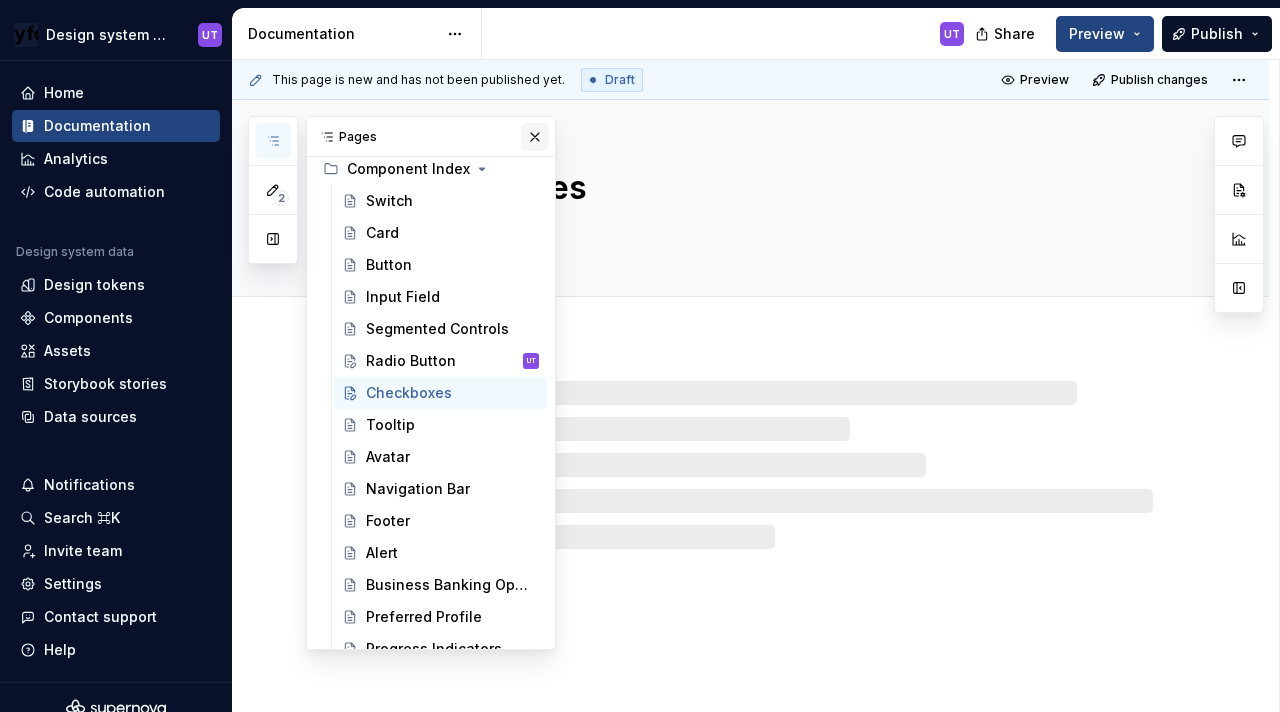 click at bounding box center (535, 137) 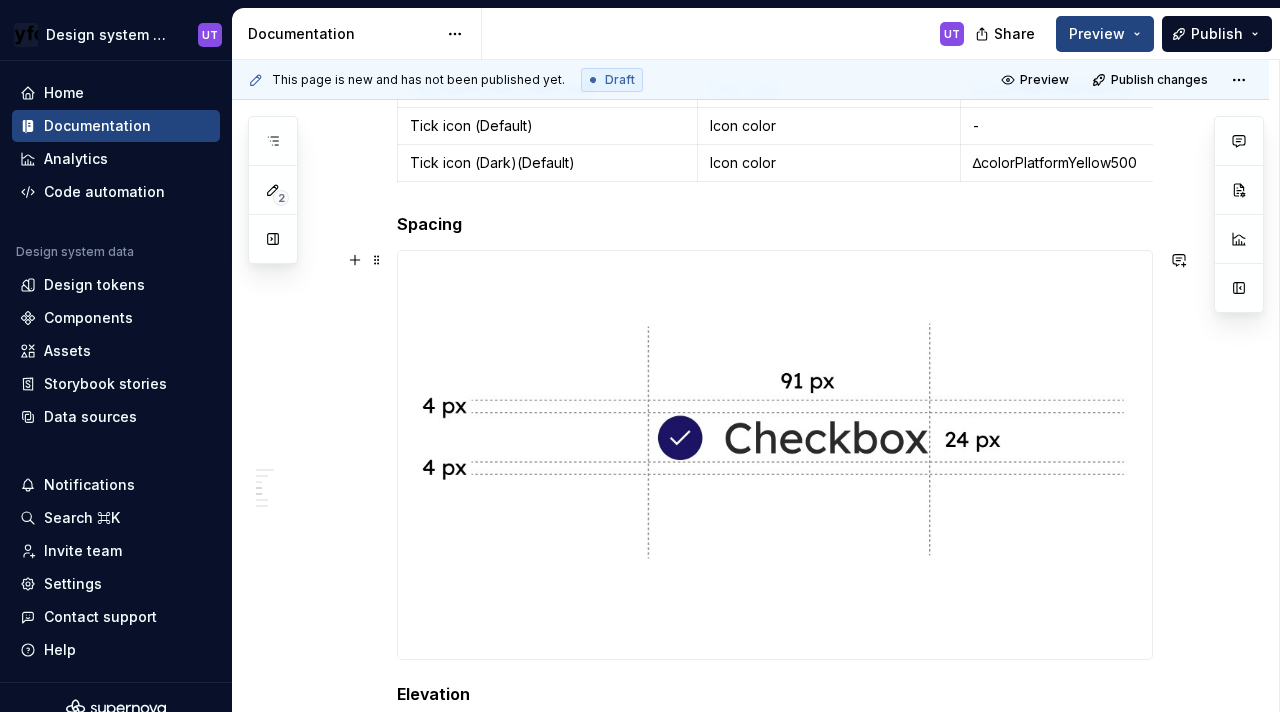 scroll, scrollTop: 2175, scrollLeft: 0, axis: vertical 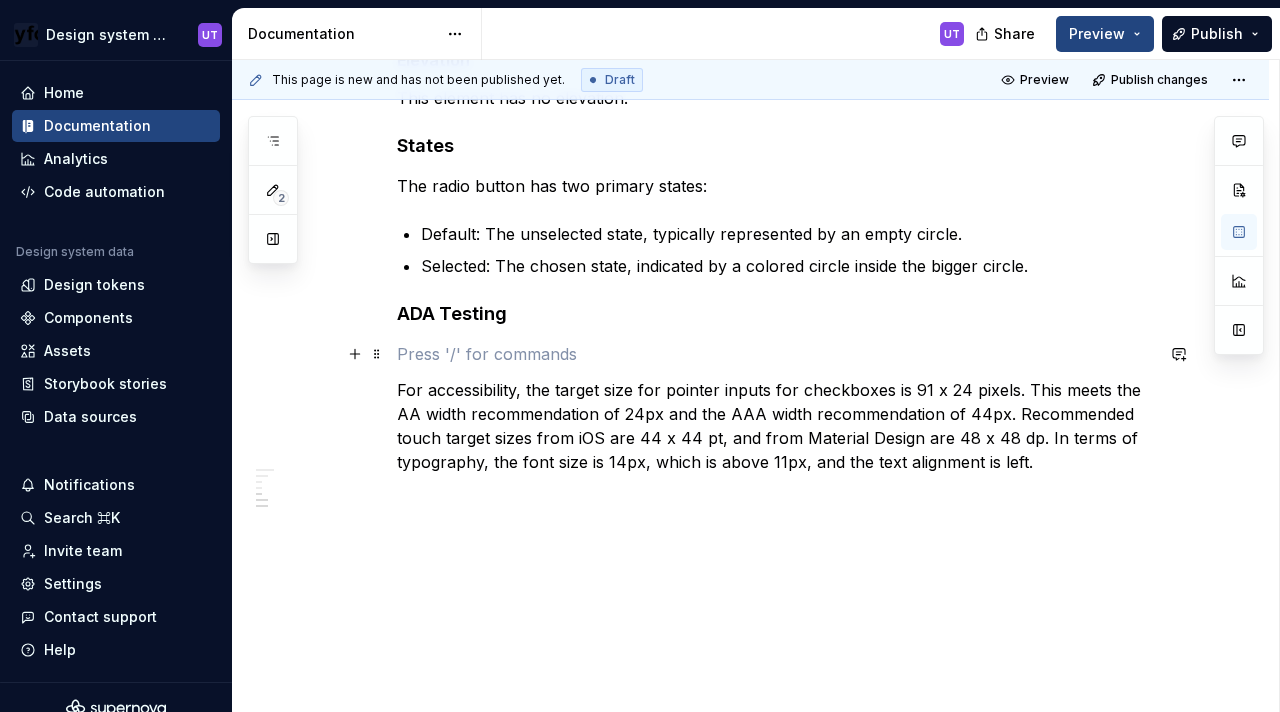 click at bounding box center [775, 354] 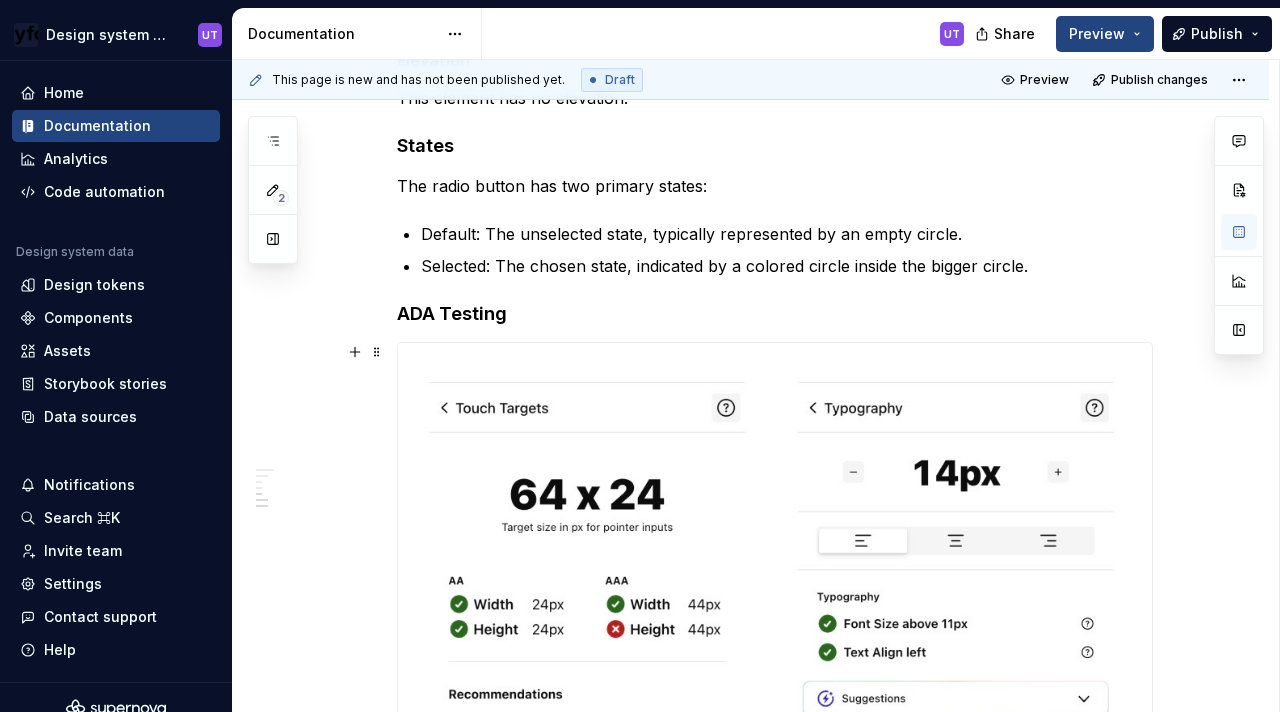 scroll, scrollTop: 2692, scrollLeft: 0, axis: vertical 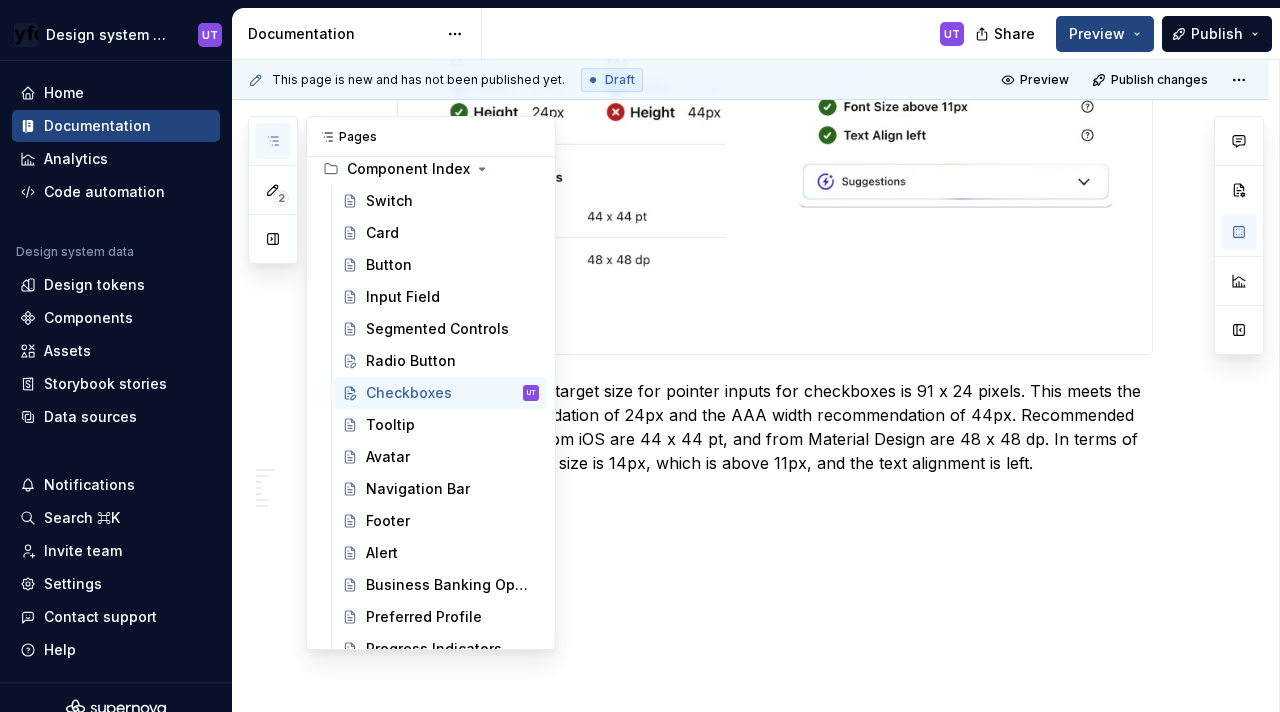 click 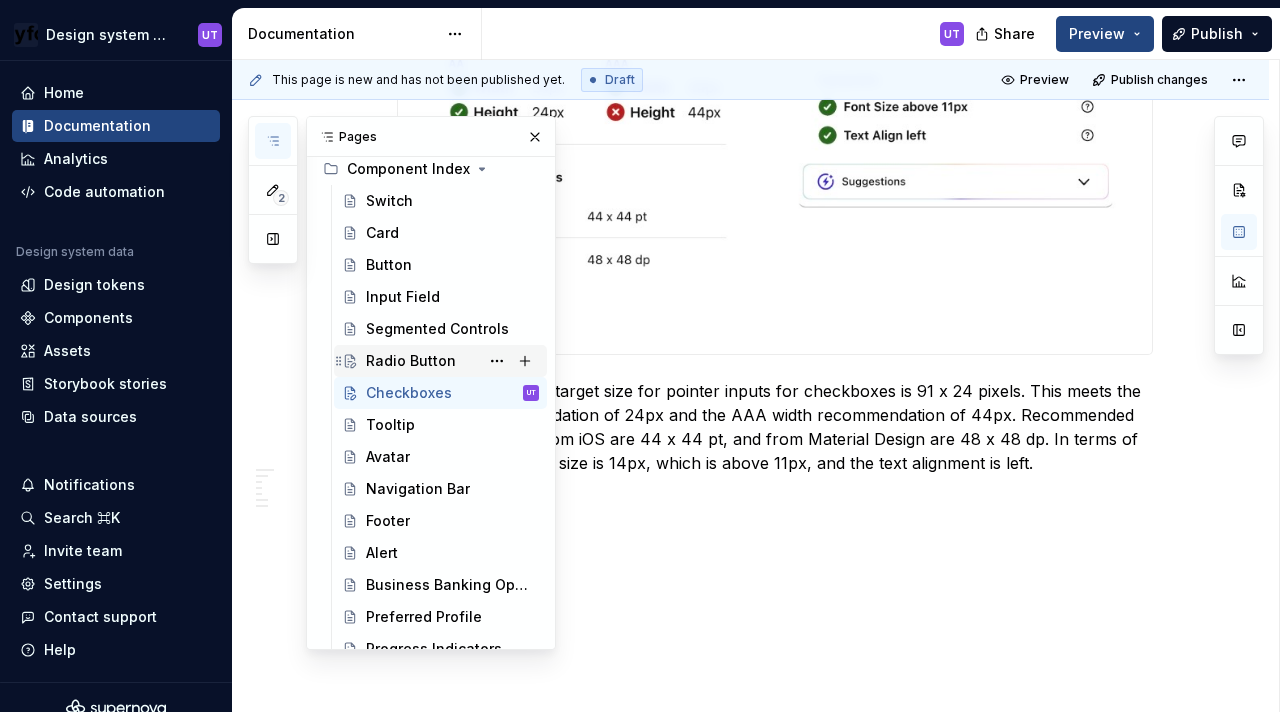 click on "Radio Button" at bounding box center (411, 361) 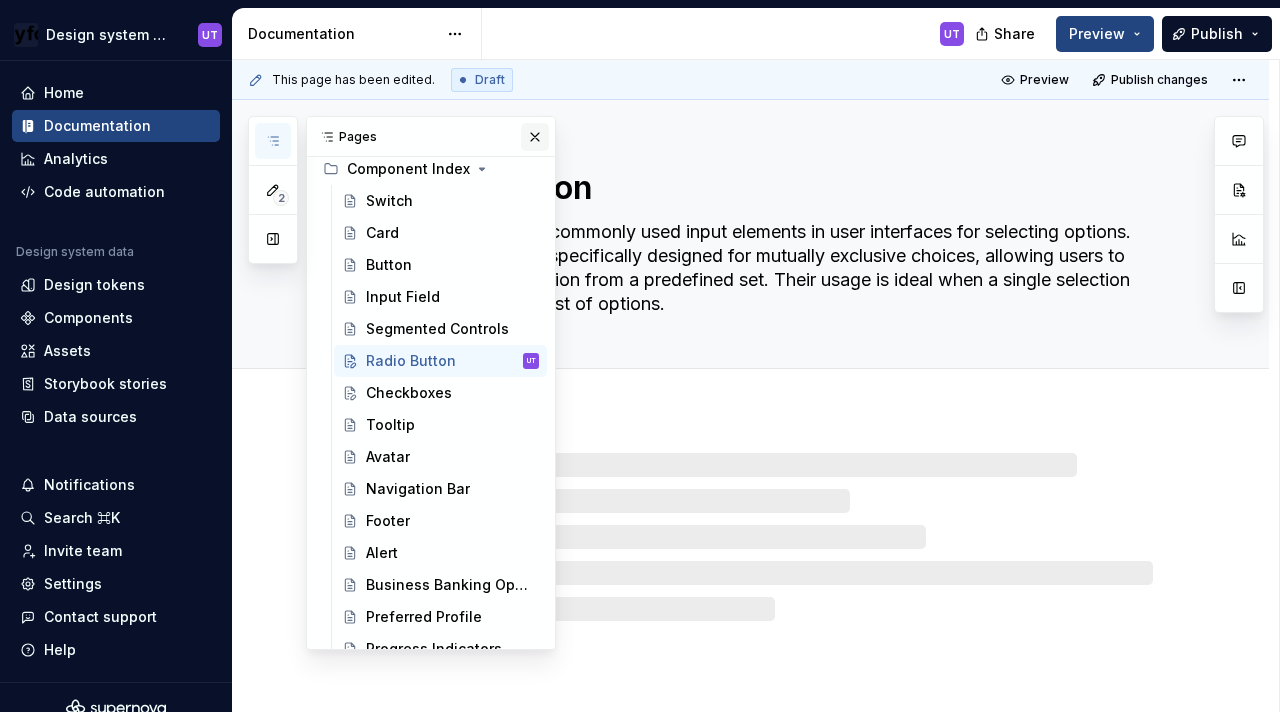click at bounding box center [535, 137] 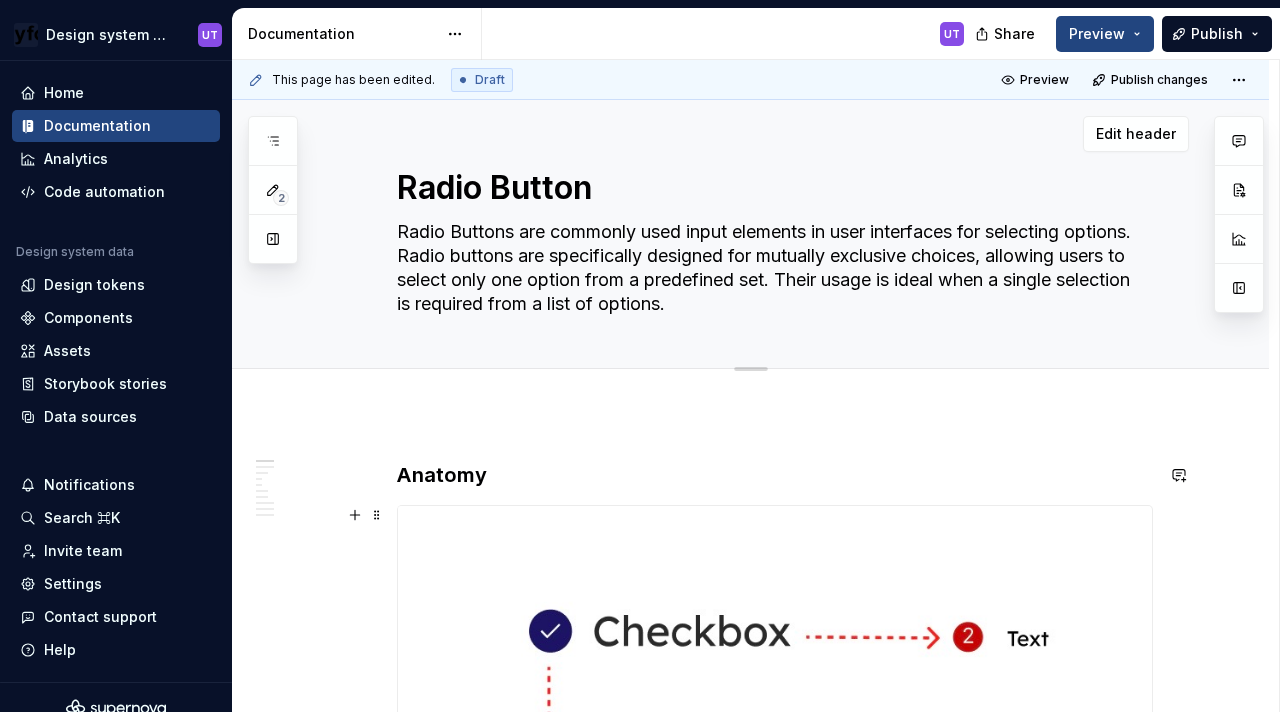 type on "*" 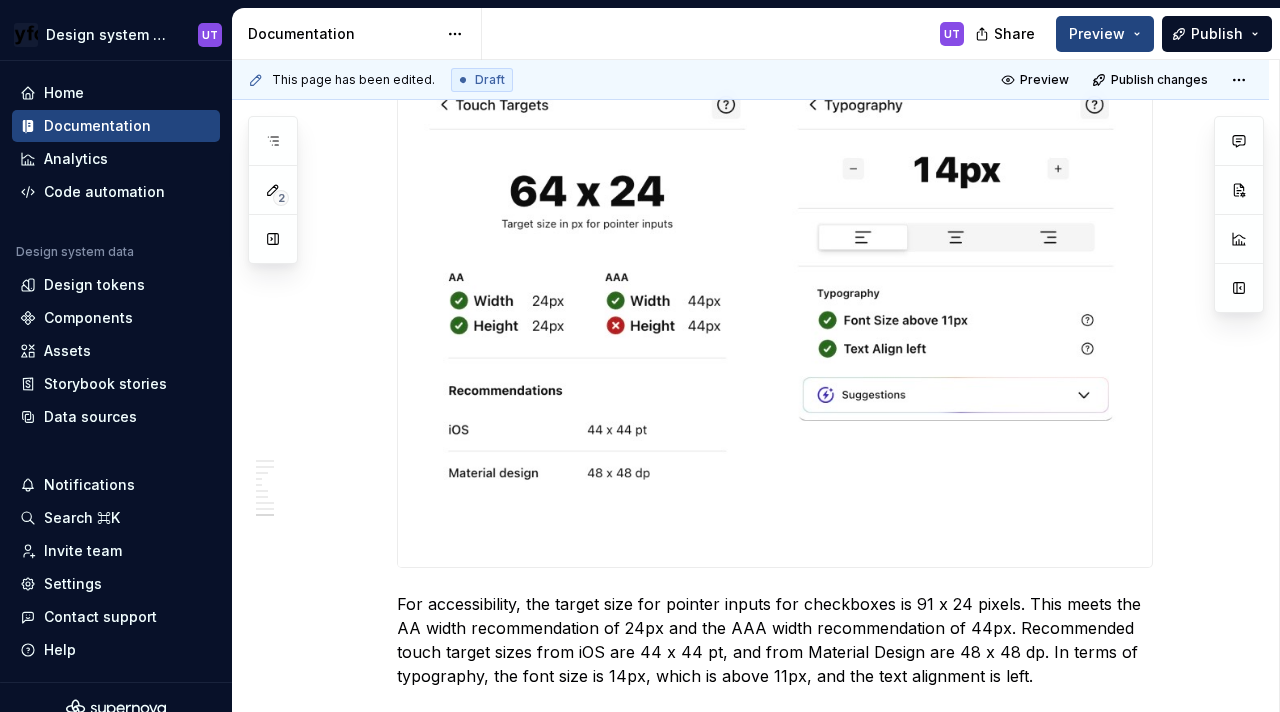 scroll, scrollTop: 3155, scrollLeft: 0, axis: vertical 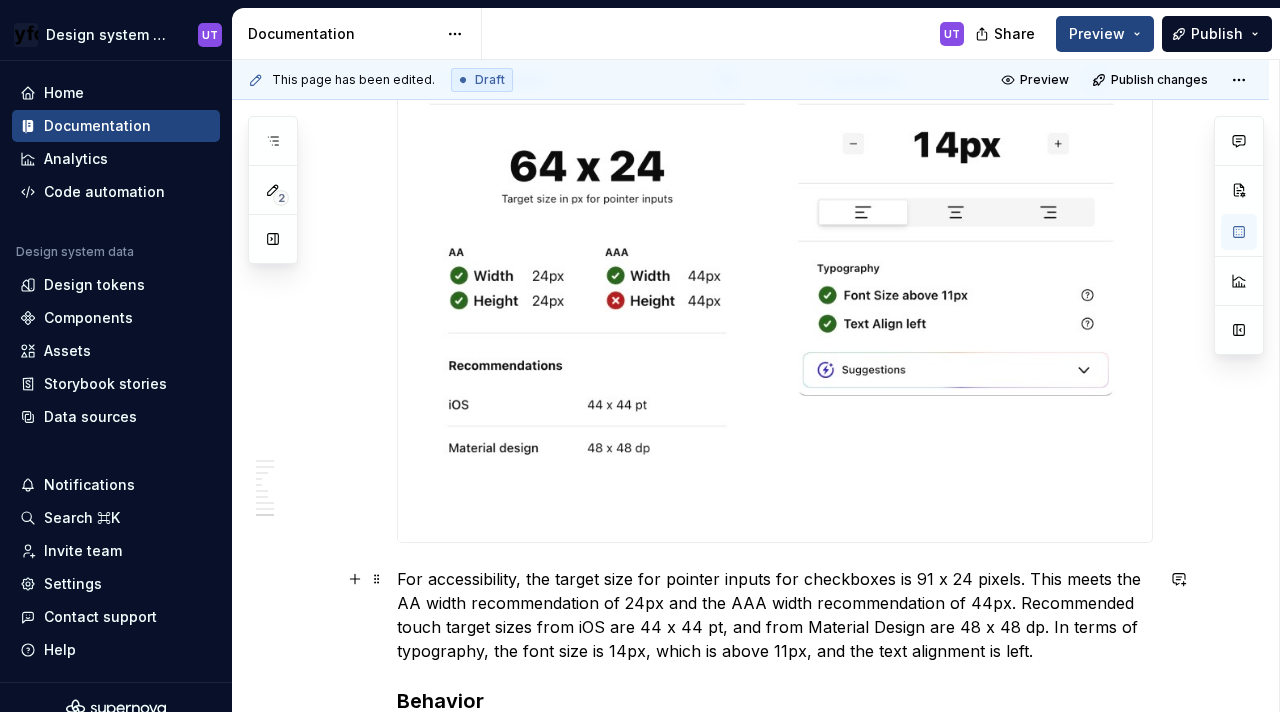 click on "For accessibility, the target size for pointer inputs for checkboxes is 91 x 24 pixels. This meets the AA width recommendation of 24px and the AAA width recommendation of 44px. Recommended touch target sizes from iOS are 44 x 44 pt, and from Material Design are 48 x 48 dp. In terms of typography, the font size is 14px, which is above 11px, and the text alignment is left." at bounding box center (775, 615) 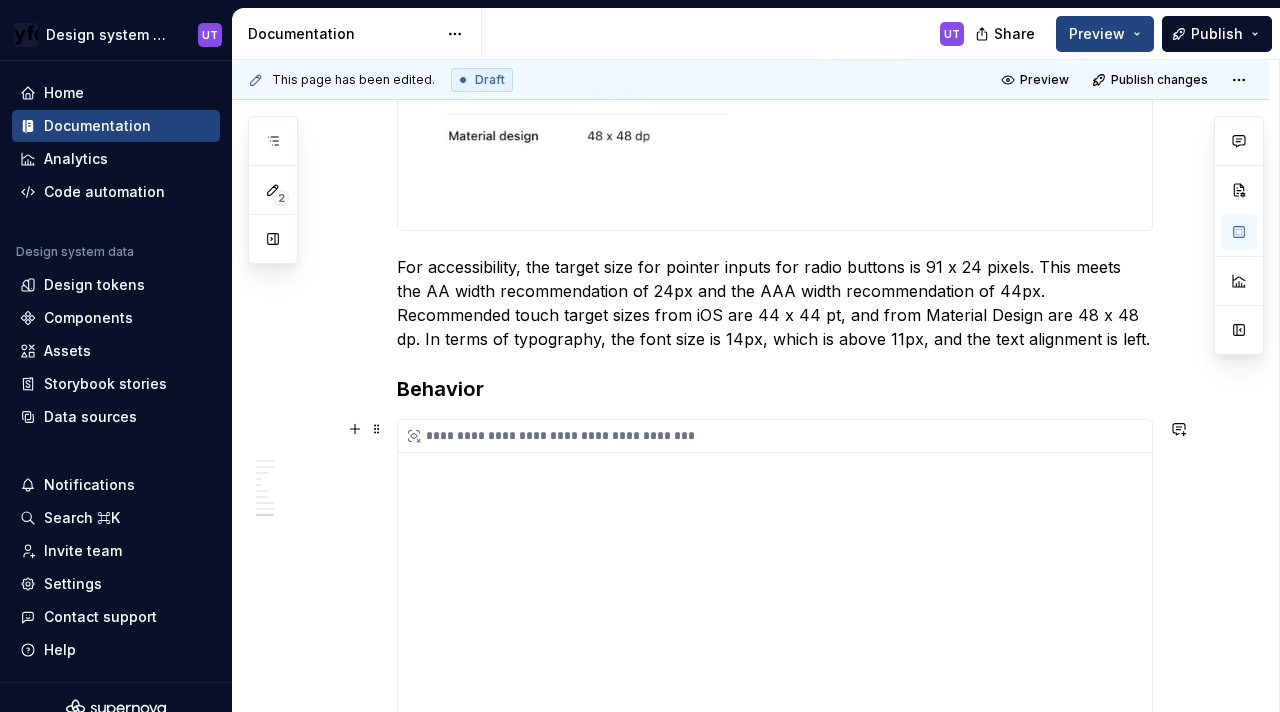 scroll, scrollTop: 3480, scrollLeft: 0, axis: vertical 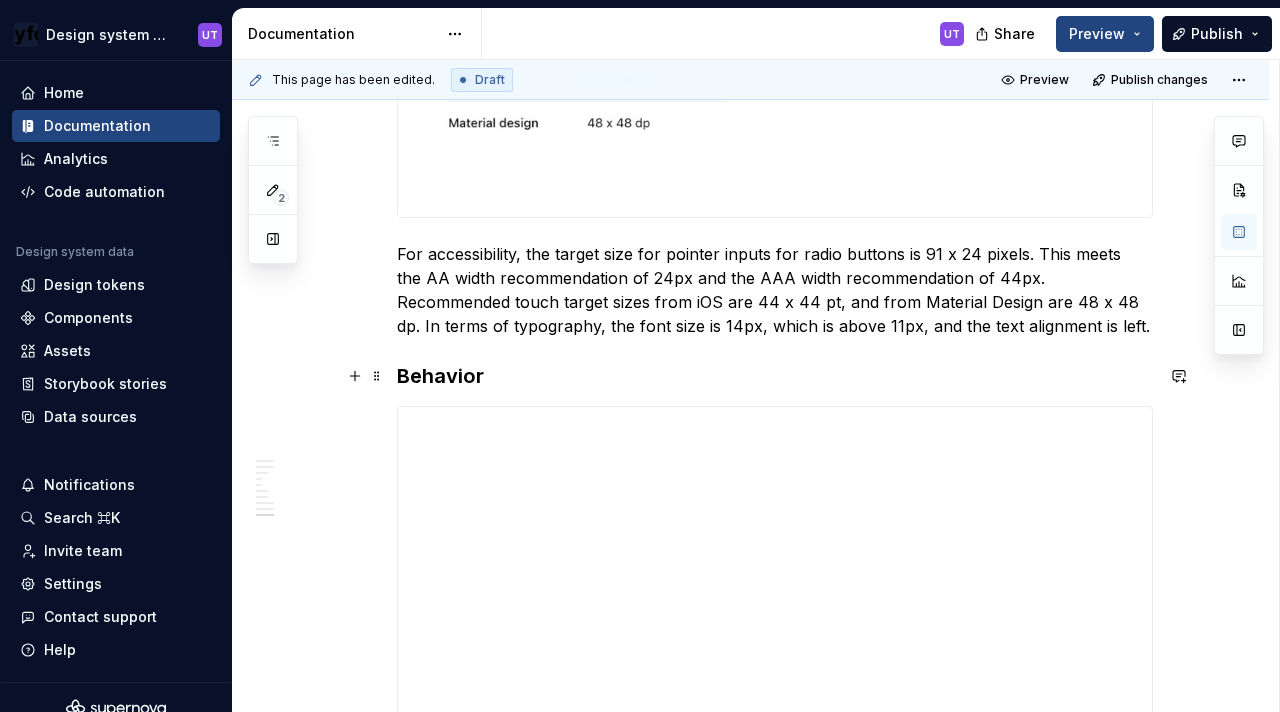 click on "Behavior" at bounding box center [775, 376] 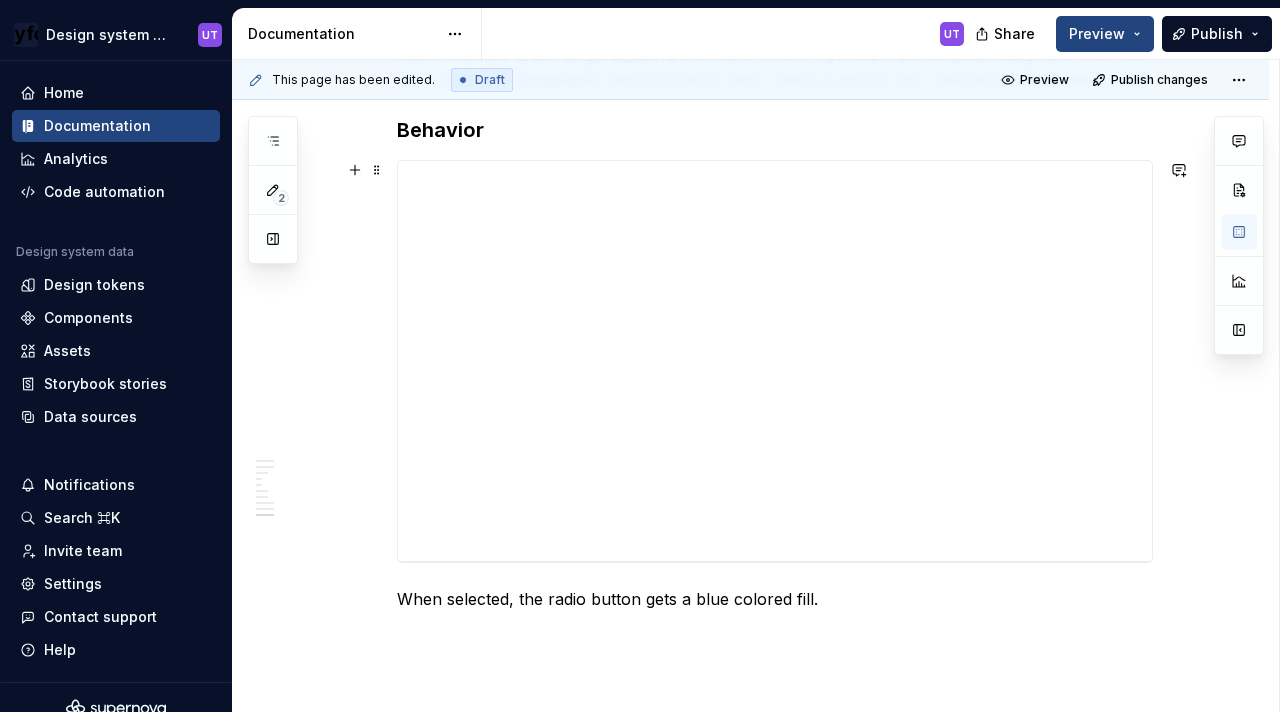 scroll, scrollTop: 3862, scrollLeft: 0, axis: vertical 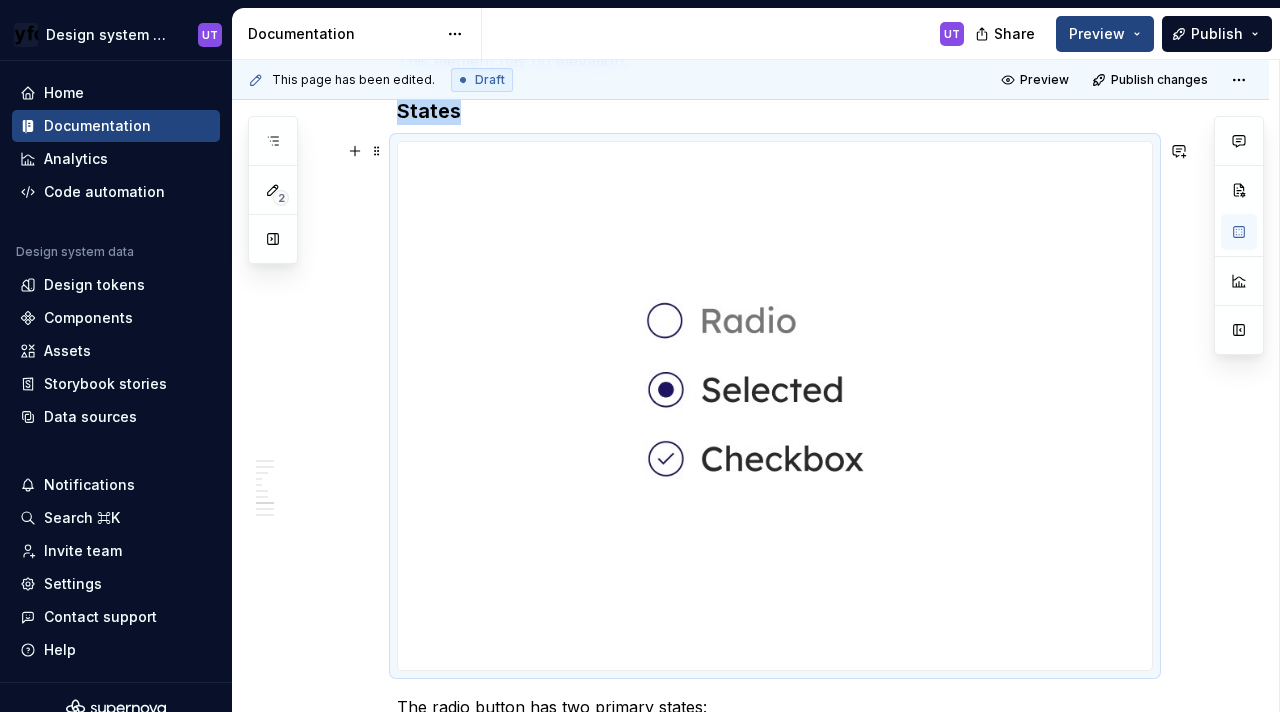 click at bounding box center (775, 405) 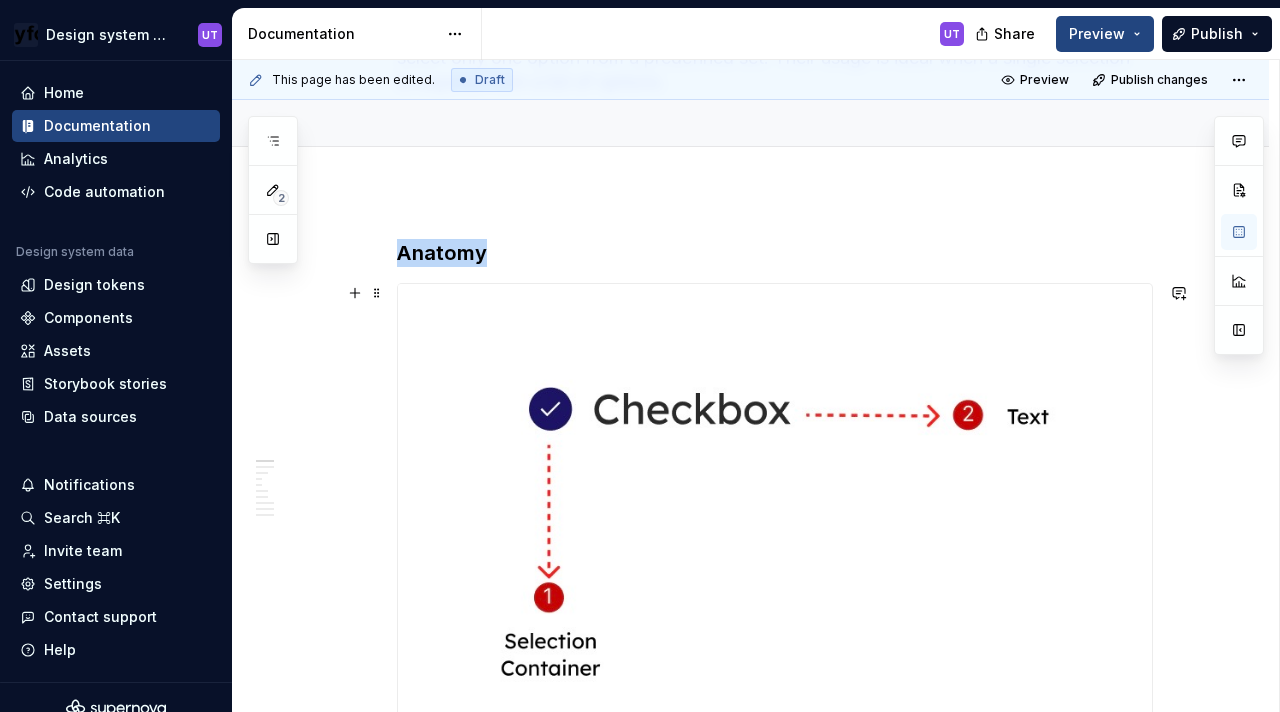 scroll, scrollTop: 240, scrollLeft: 0, axis: vertical 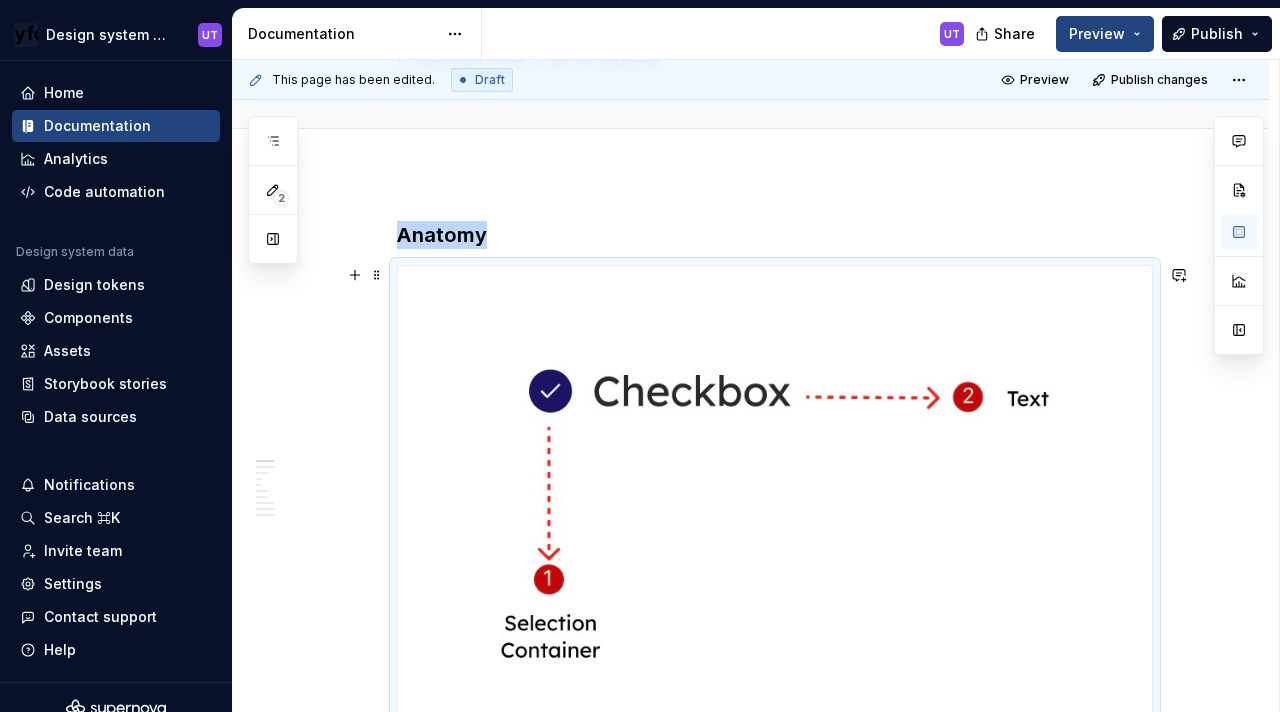 click at bounding box center [775, 509] 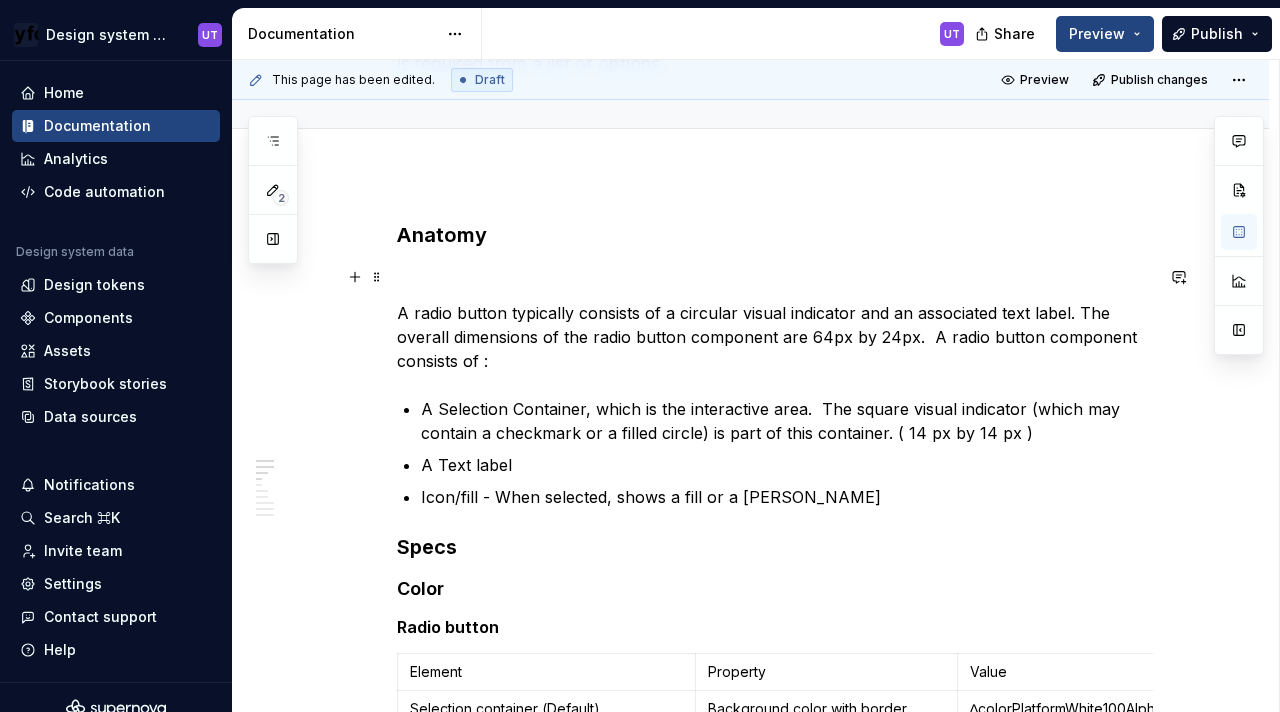 click at bounding box center (775, 277) 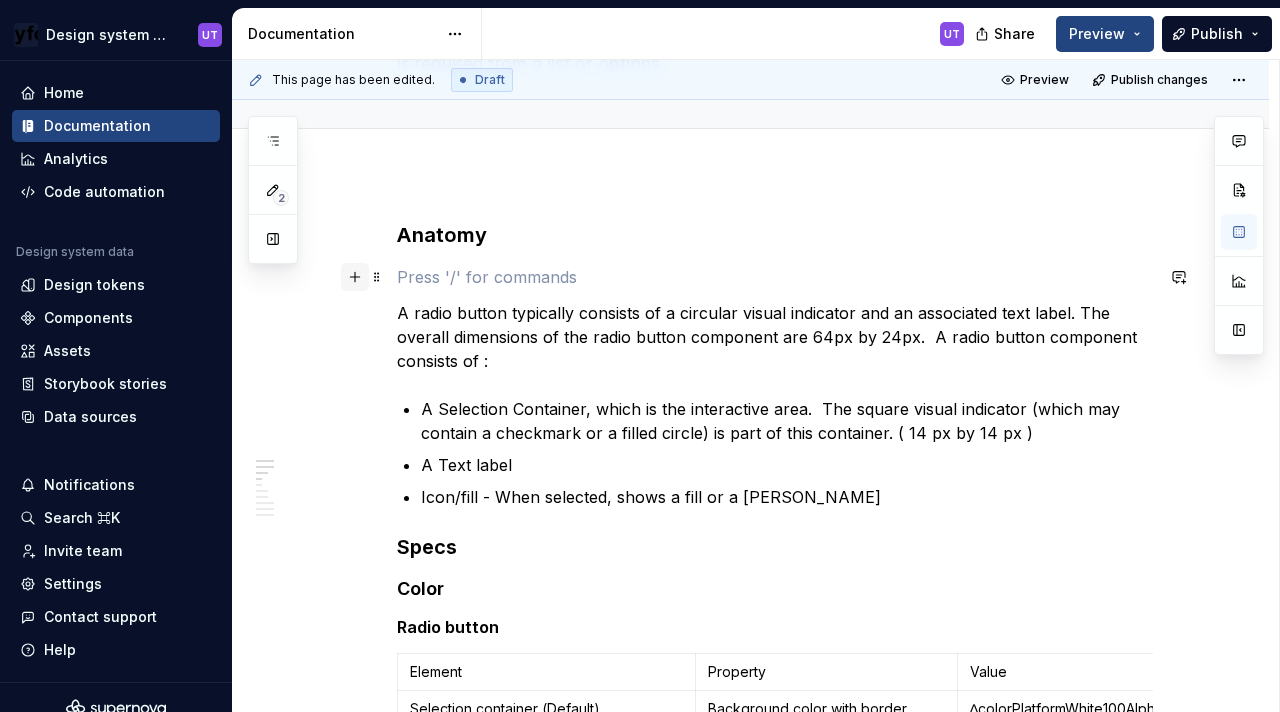 click at bounding box center (355, 277) 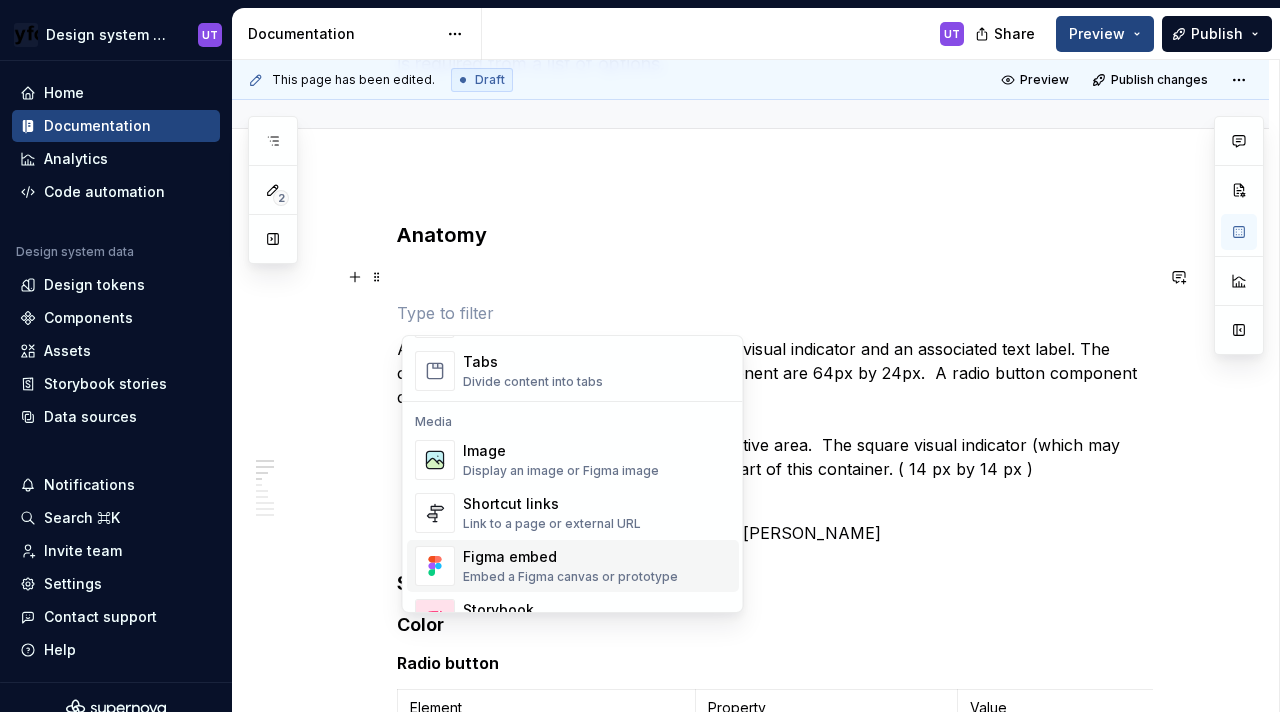 scroll, scrollTop: 798, scrollLeft: 0, axis: vertical 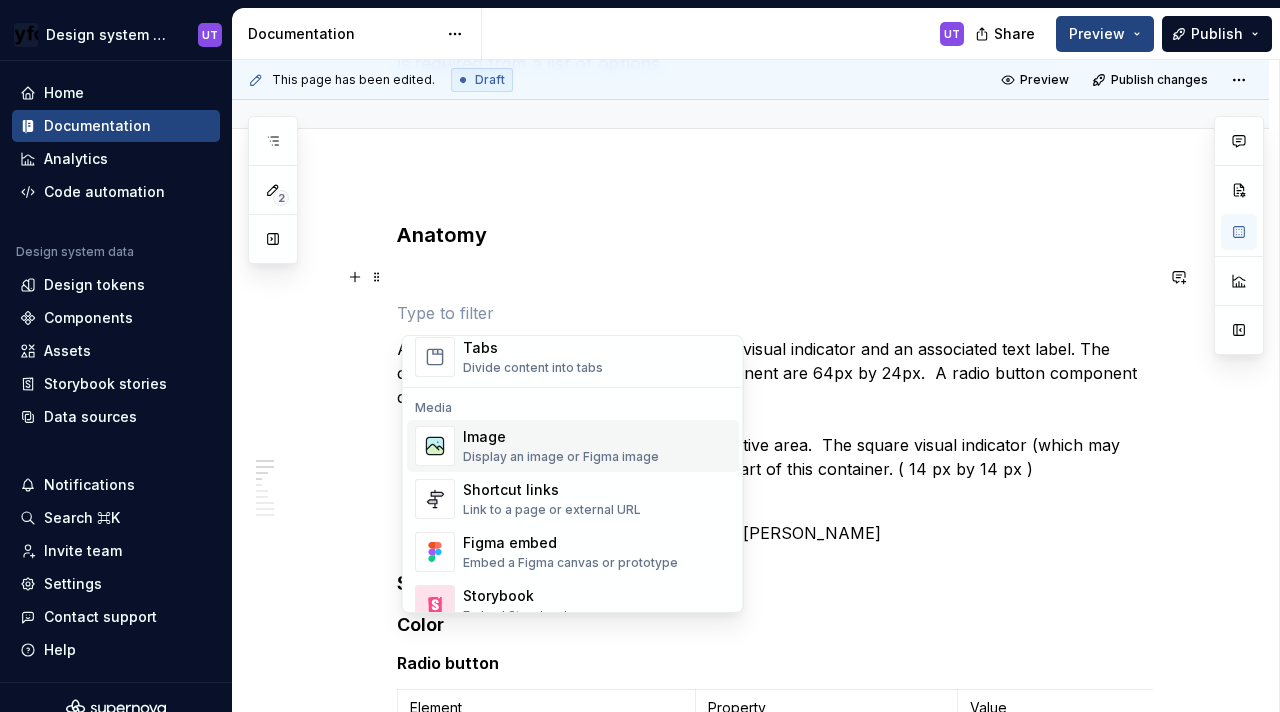 click on "Image" at bounding box center (561, 437) 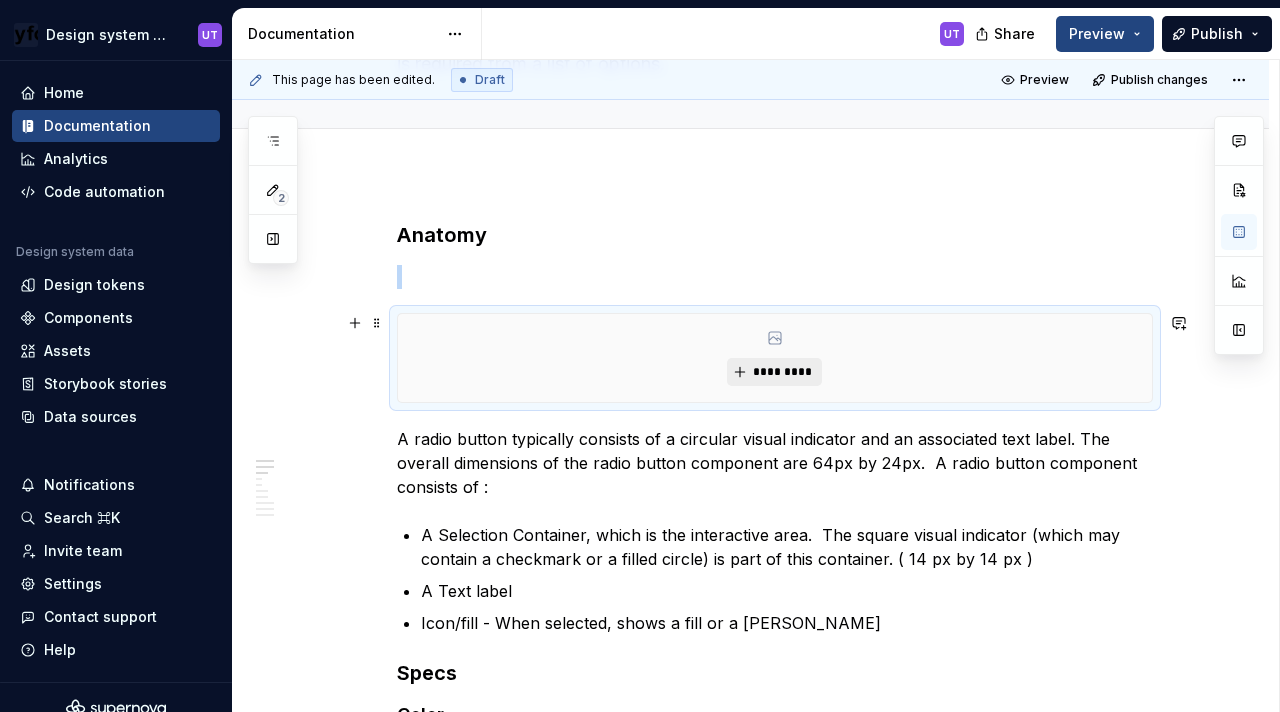 click on "*********" at bounding box center (782, 372) 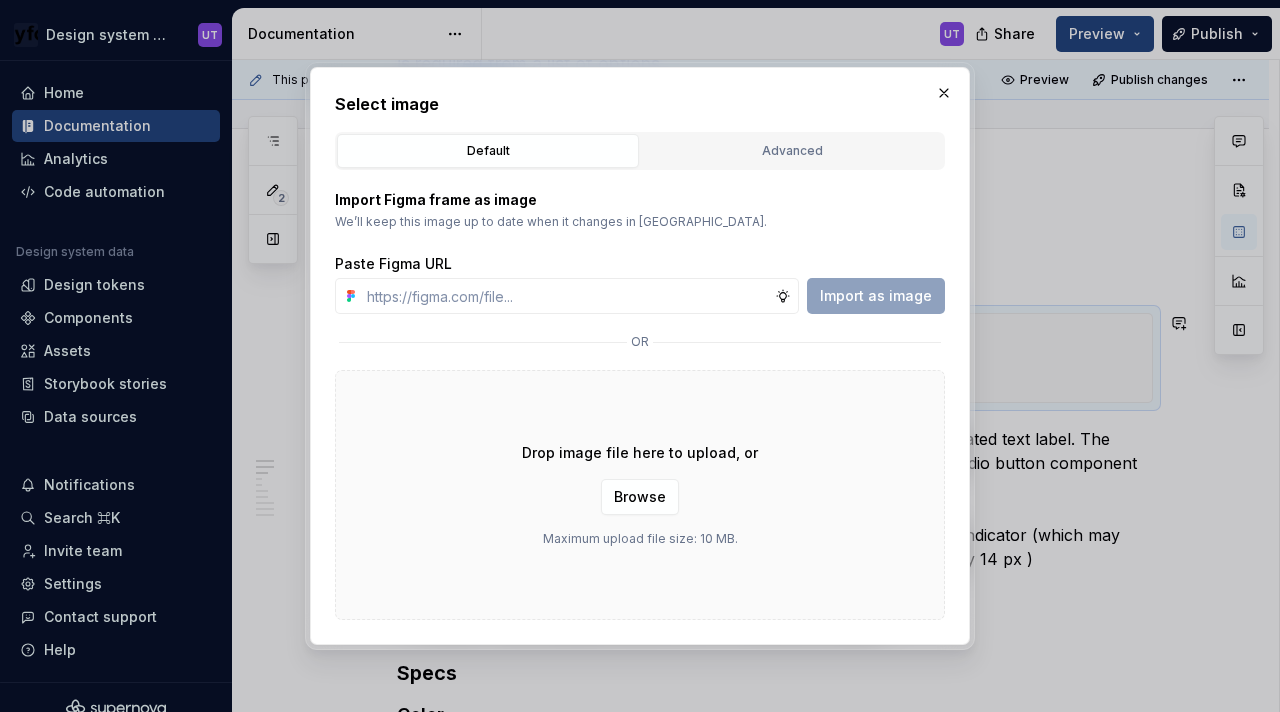 click on "Drop image file here to upload, or Browse Maximum upload file size: 10 MB." at bounding box center [640, 495] 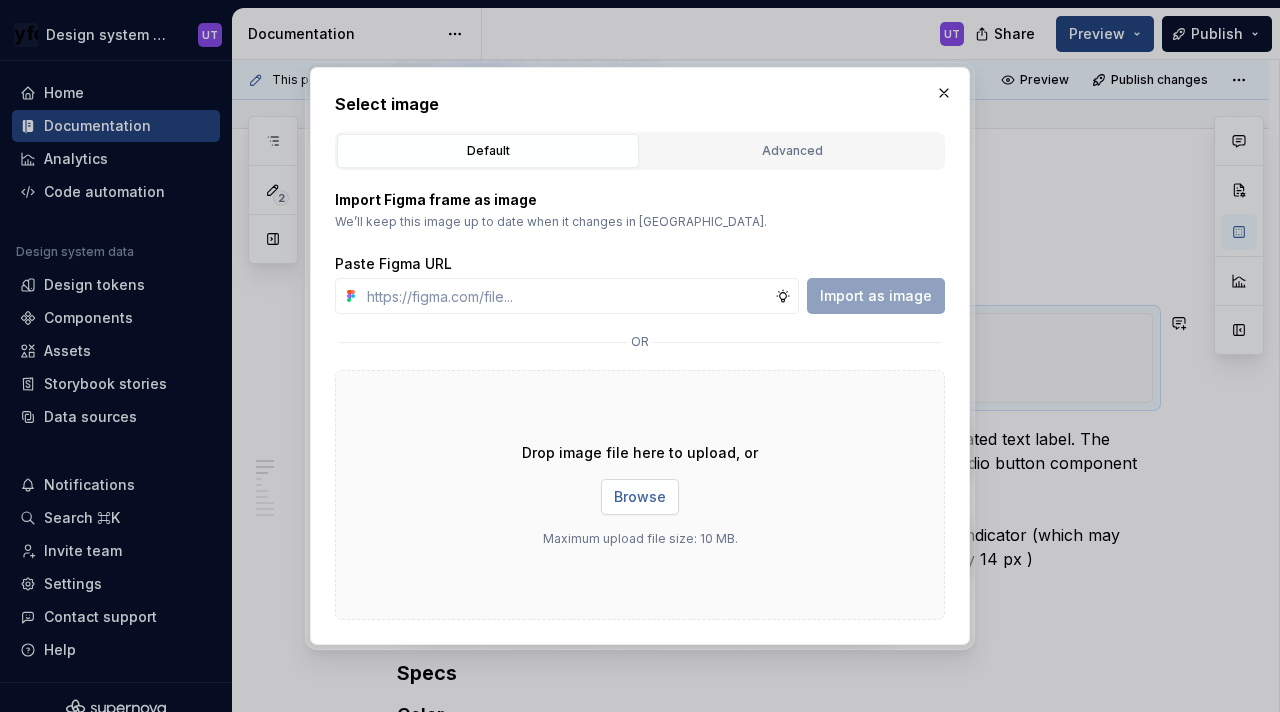click on "Browse" at bounding box center (640, 497) 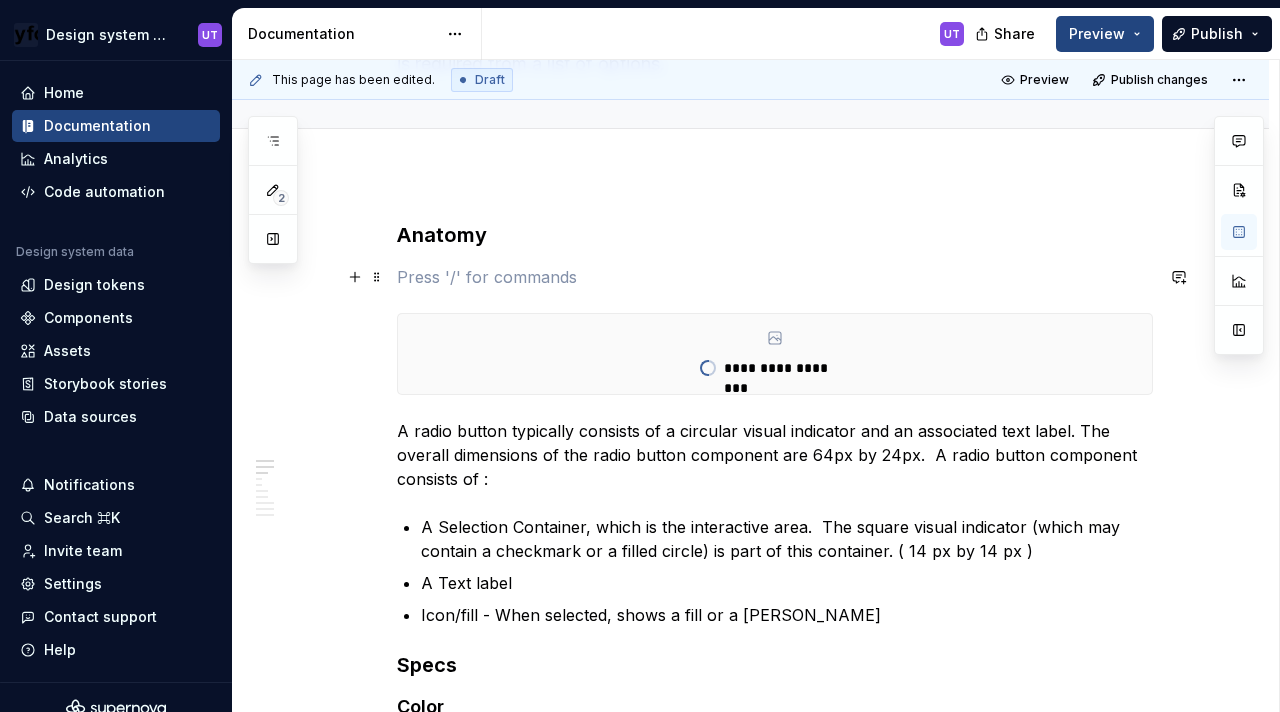 click at bounding box center (775, 277) 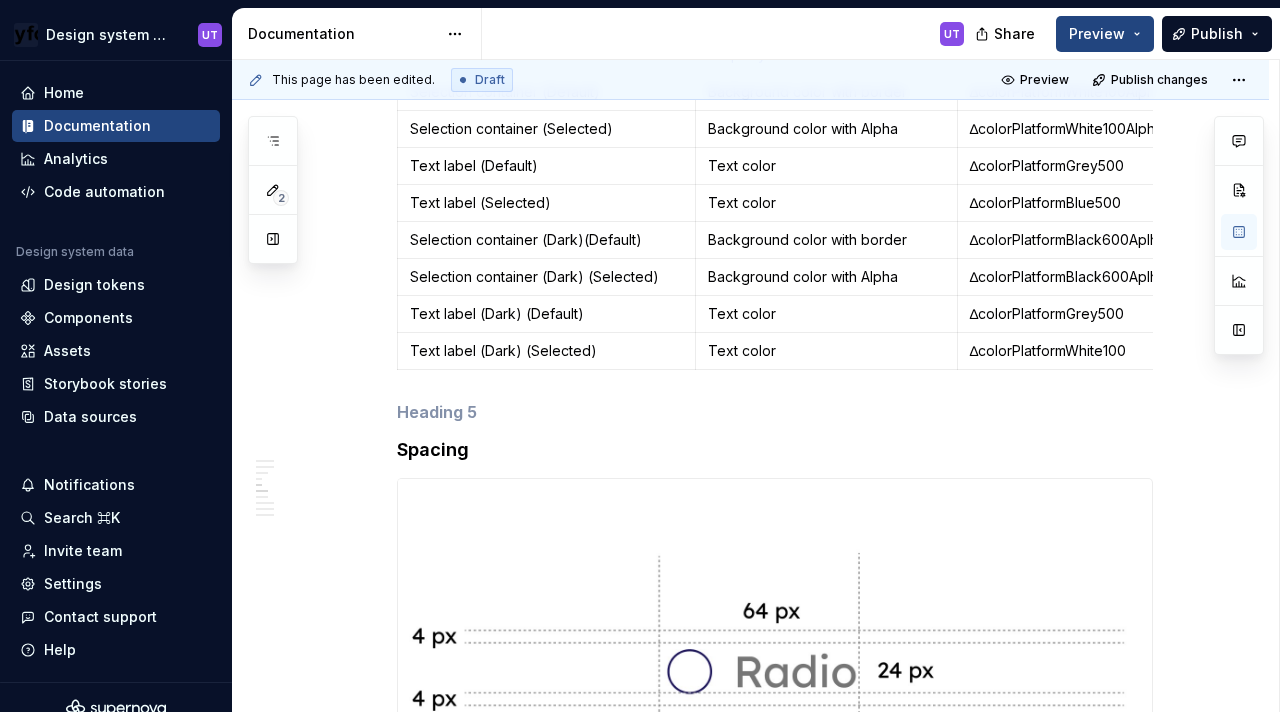 scroll, scrollTop: 1191, scrollLeft: 0, axis: vertical 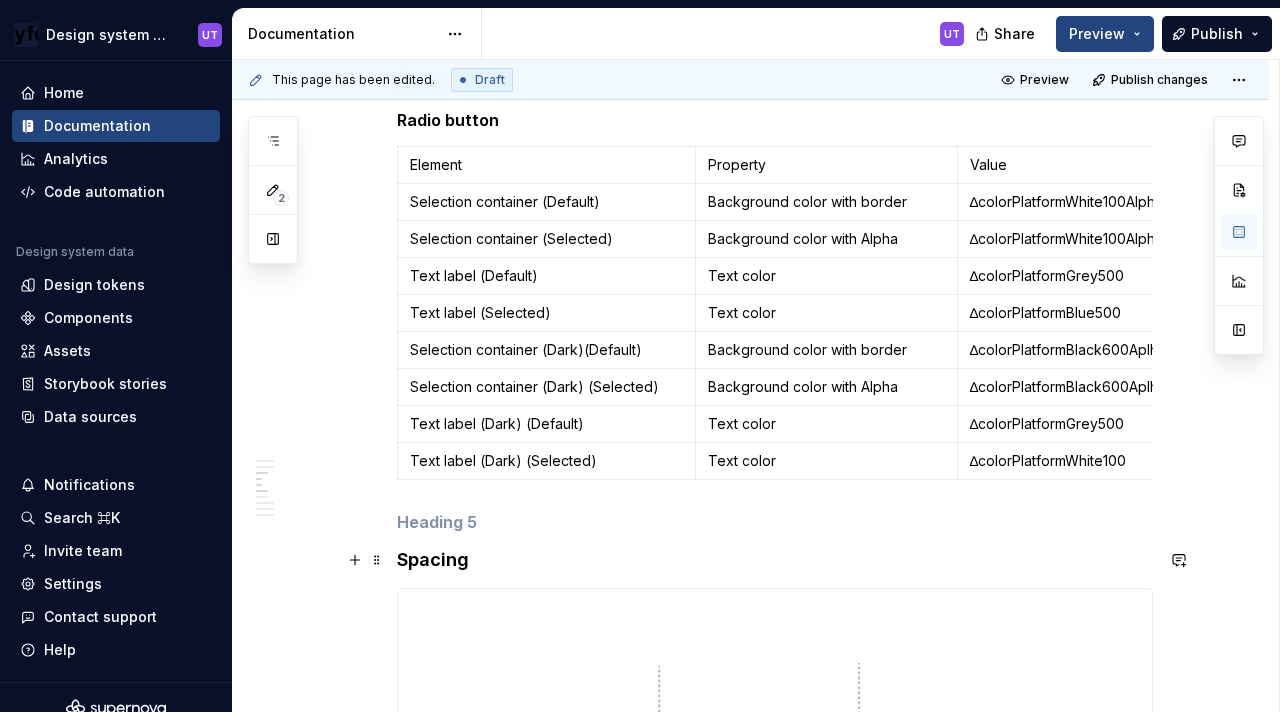 click on "This page has been edited. Draft Preview Publish changes Radio Button   Radio Buttons are commonly used input elements in user interfaces for selecting options. Radio buttons are specifically designed for mutually exclusive choices, allowing users to select only one option from a predefined set. Their usage is ideal when a single selection is required from a list of options. Edit header Anatomy Specs Color Radio button Spacing Elevation States ADA testing Behavior Anatomy A radio button typically consists of a circular visual indicator and an associated text label. The overall dimensions of the radio button component are 64px by 24px.  A radio button component consists of :  A Selection Container, which is the interactive area.  The square visual indicator (which may contain a checkmark or a filled circle) is part of this container. ( 14 px by 14 px ) A Text label Icon/fill - When selected, shows a fill or a tick mark Specs Color Radio button Element Property Value Selection container (Default) Text color" at bounding box center (755, 386) 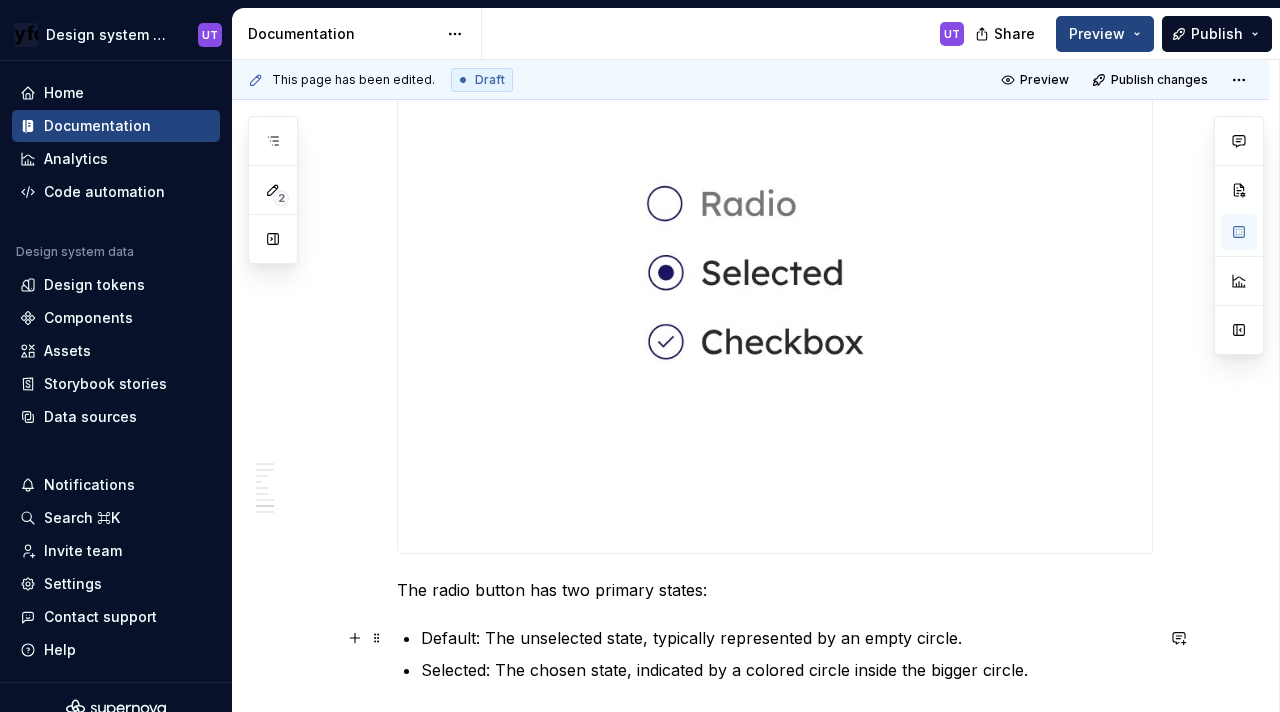 scroll, scrollTop: 2433, scrollLeft: 0, axis: vertical 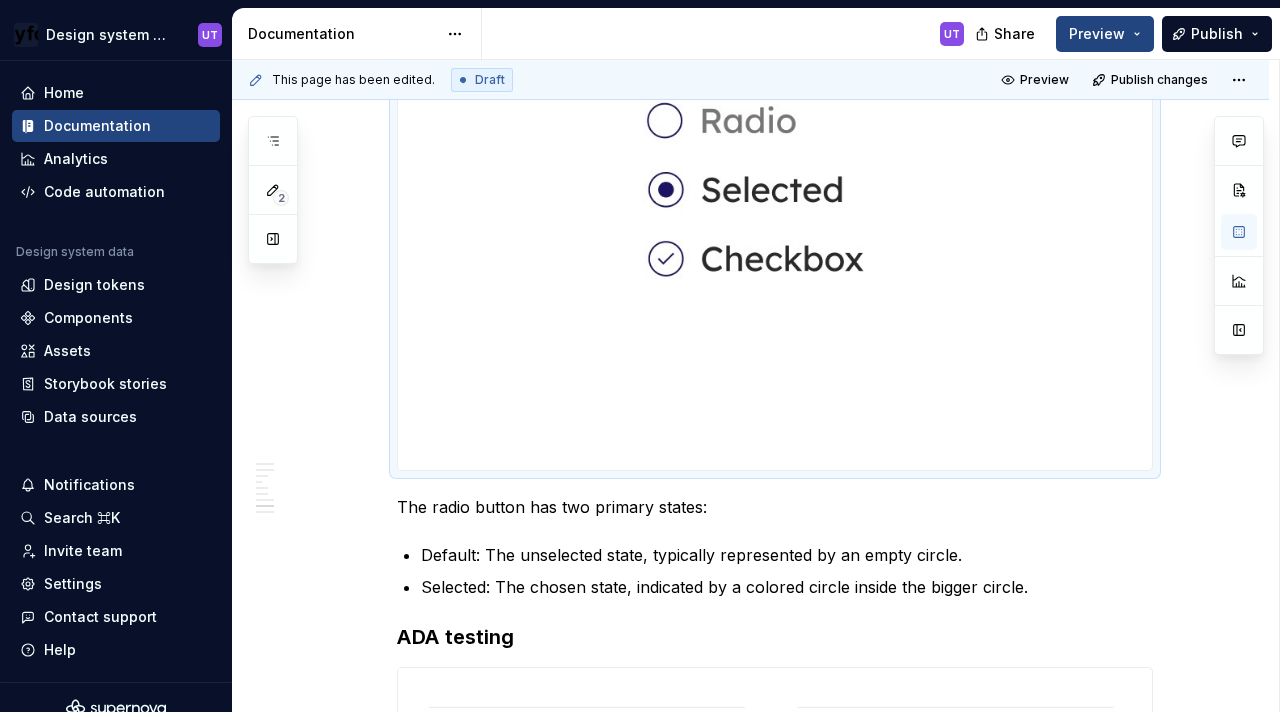 click at bounding box center [775, 205] 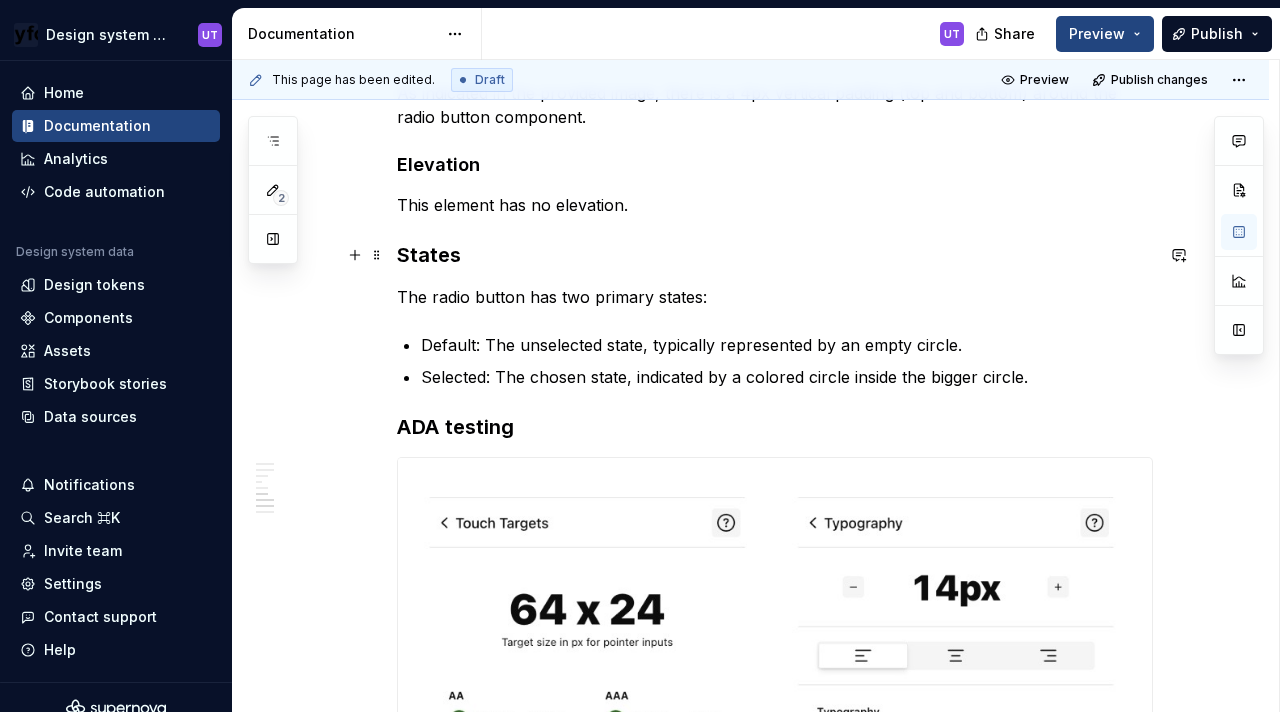 scroll, scrollTop: 2083, scrollLeft: 0, axis: vertical 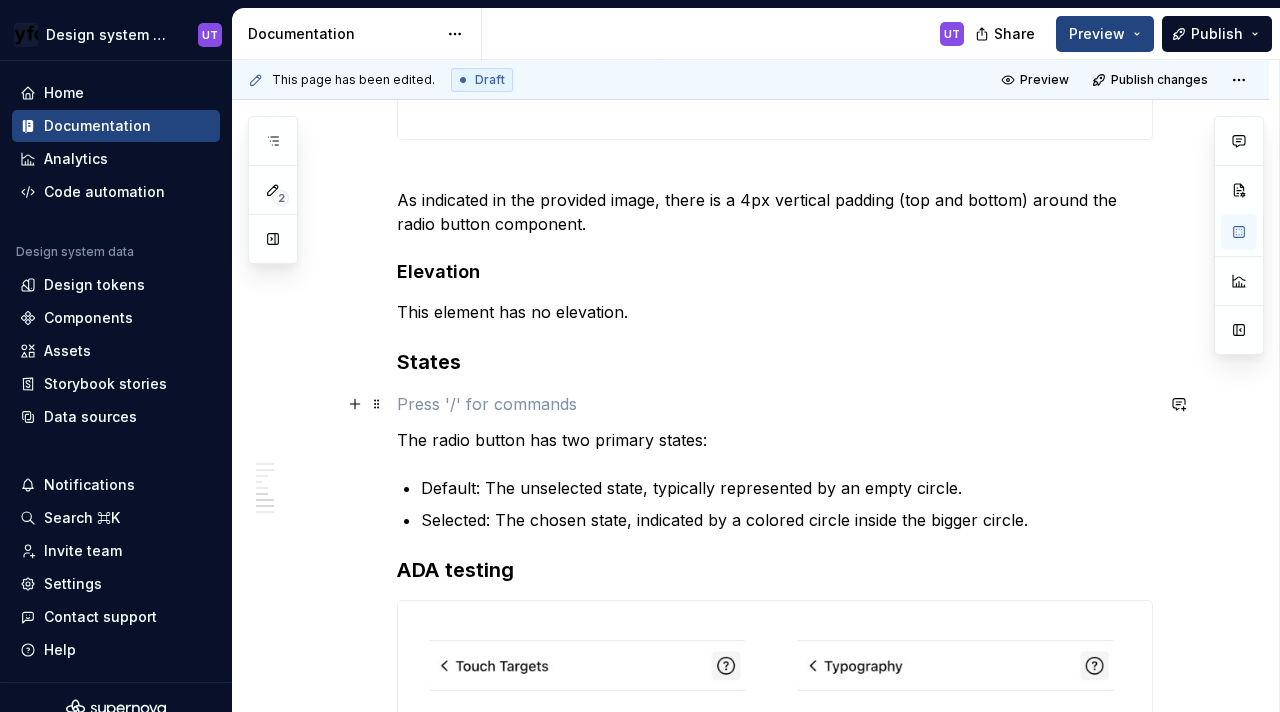 click at bounding box center [775, 404] 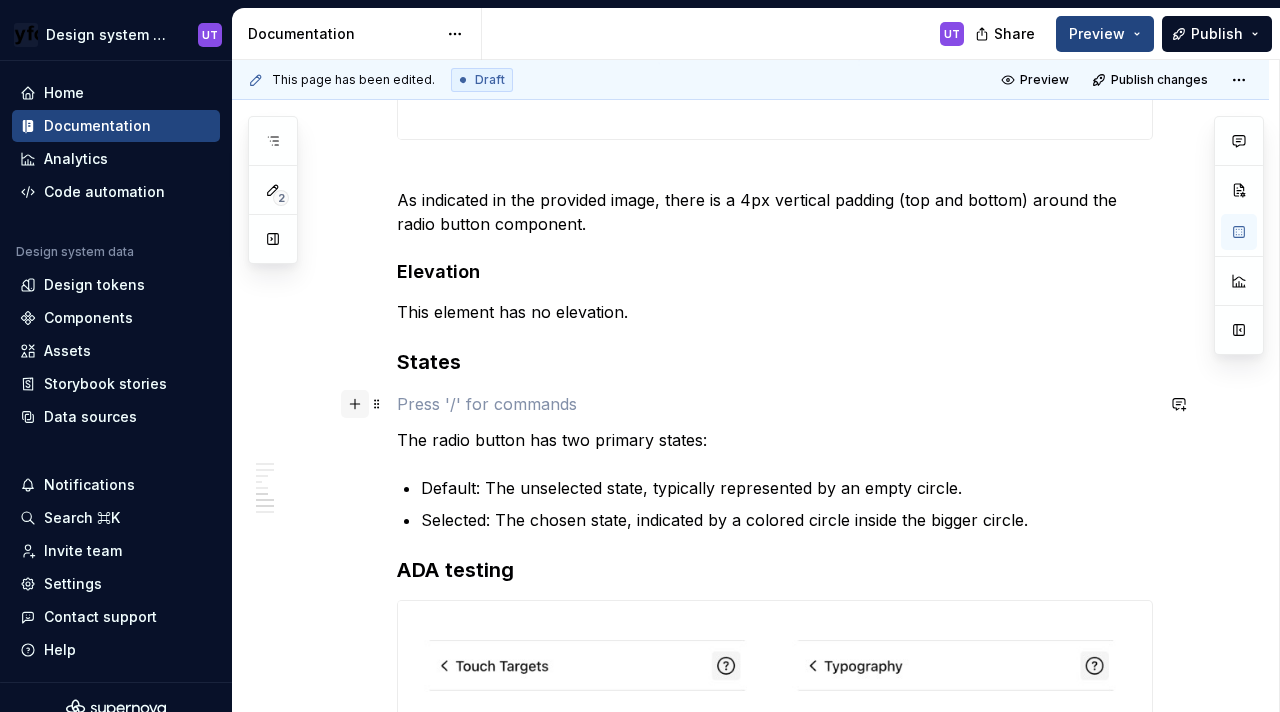 click at bounding box center (355, 404) 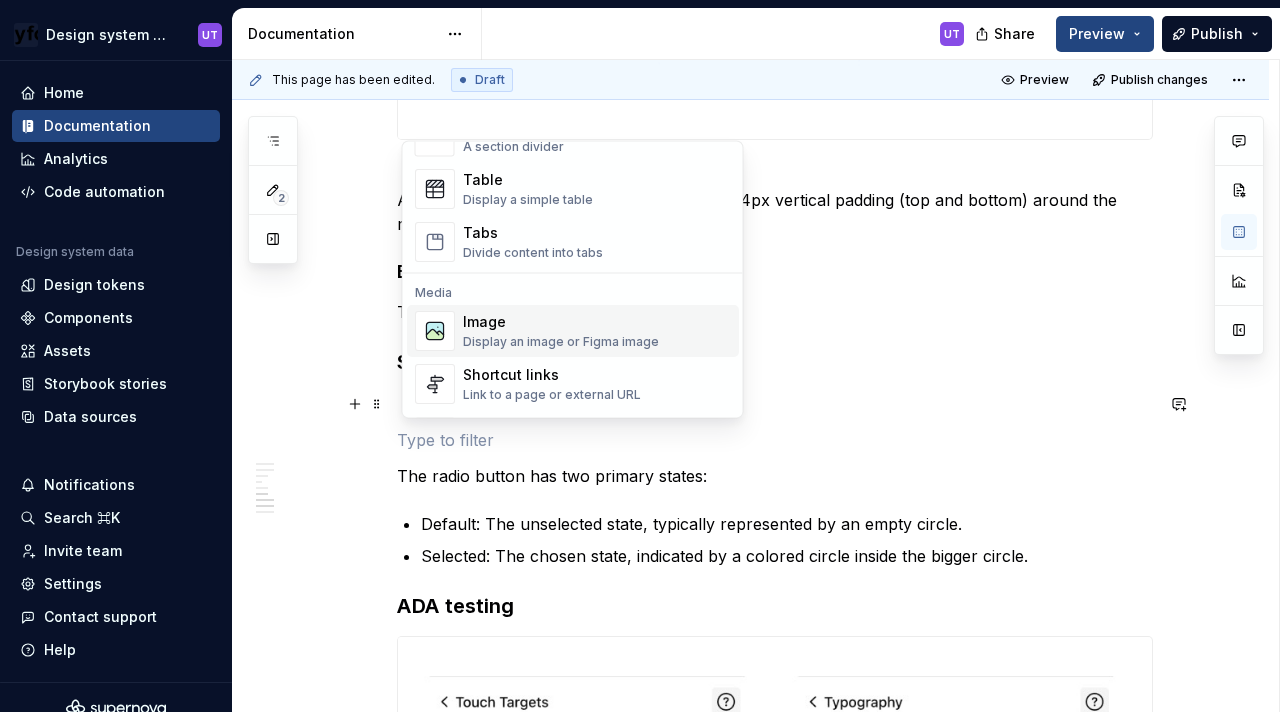 scroll, scrollTop: 727, scrollLeft: 0, axis: vertical 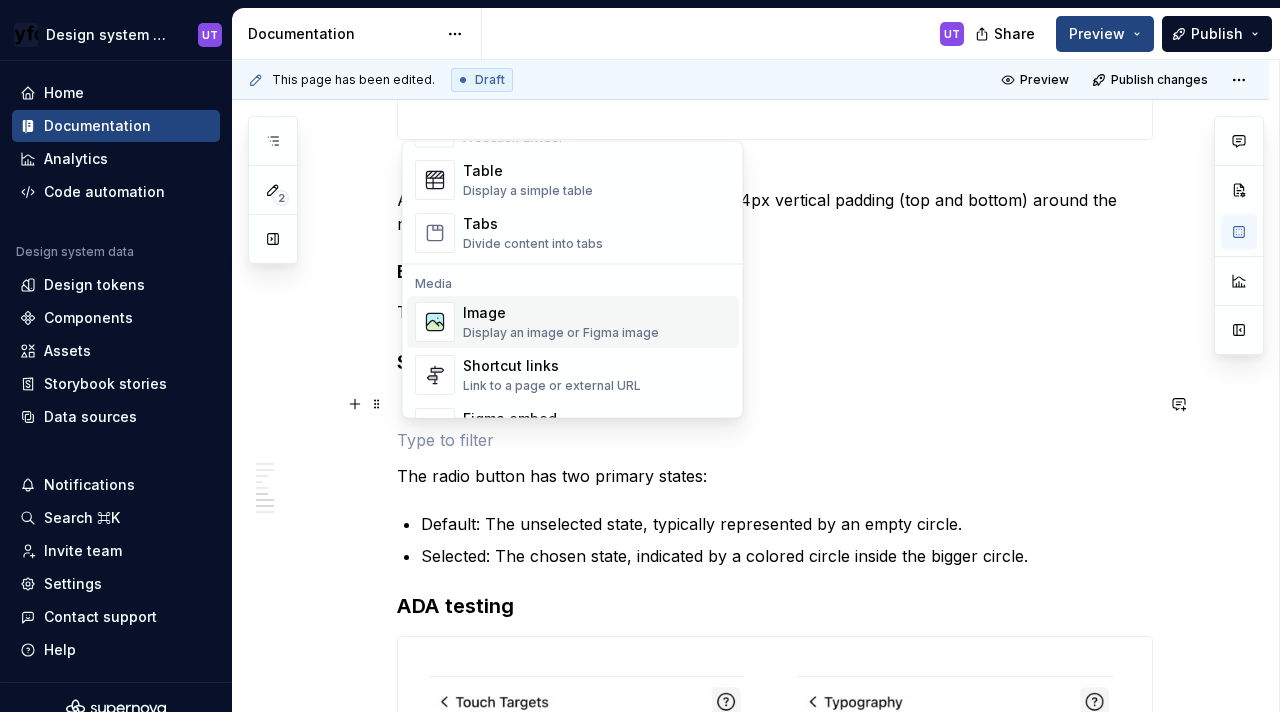 click on "Display an image or Figma image" at bounding box center (561, 334) 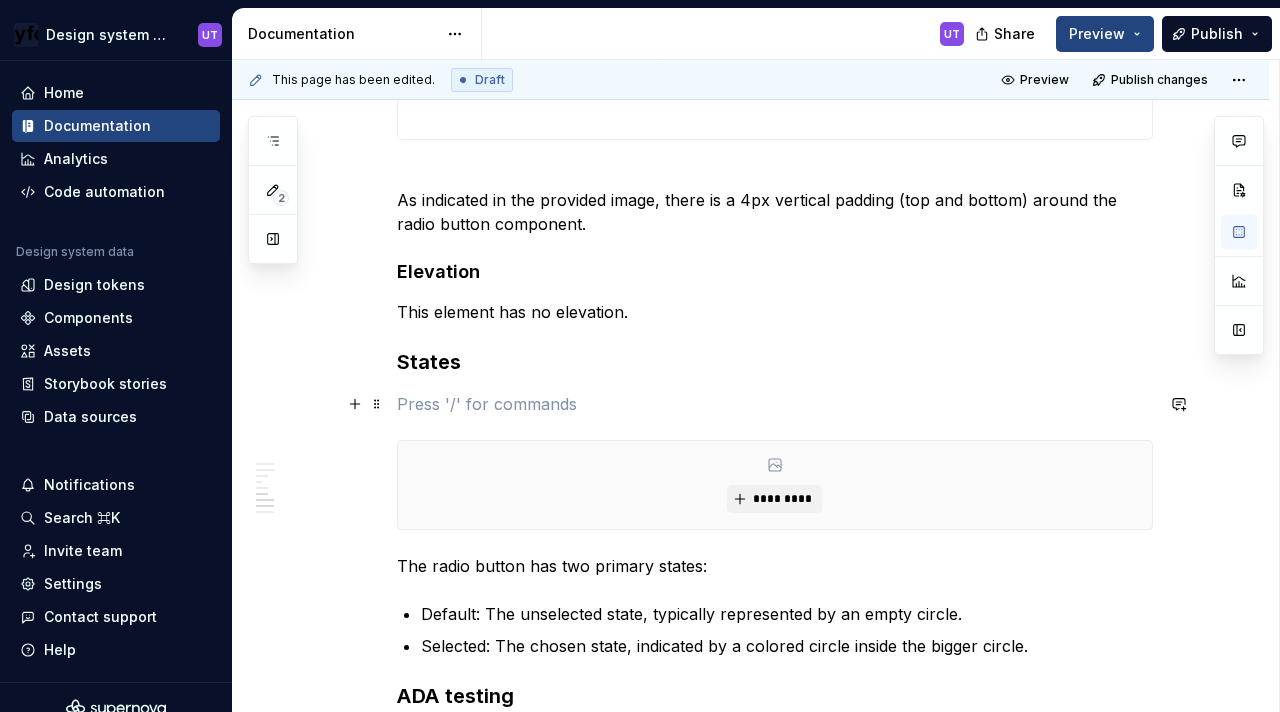 click at bounding box center [775, 404] 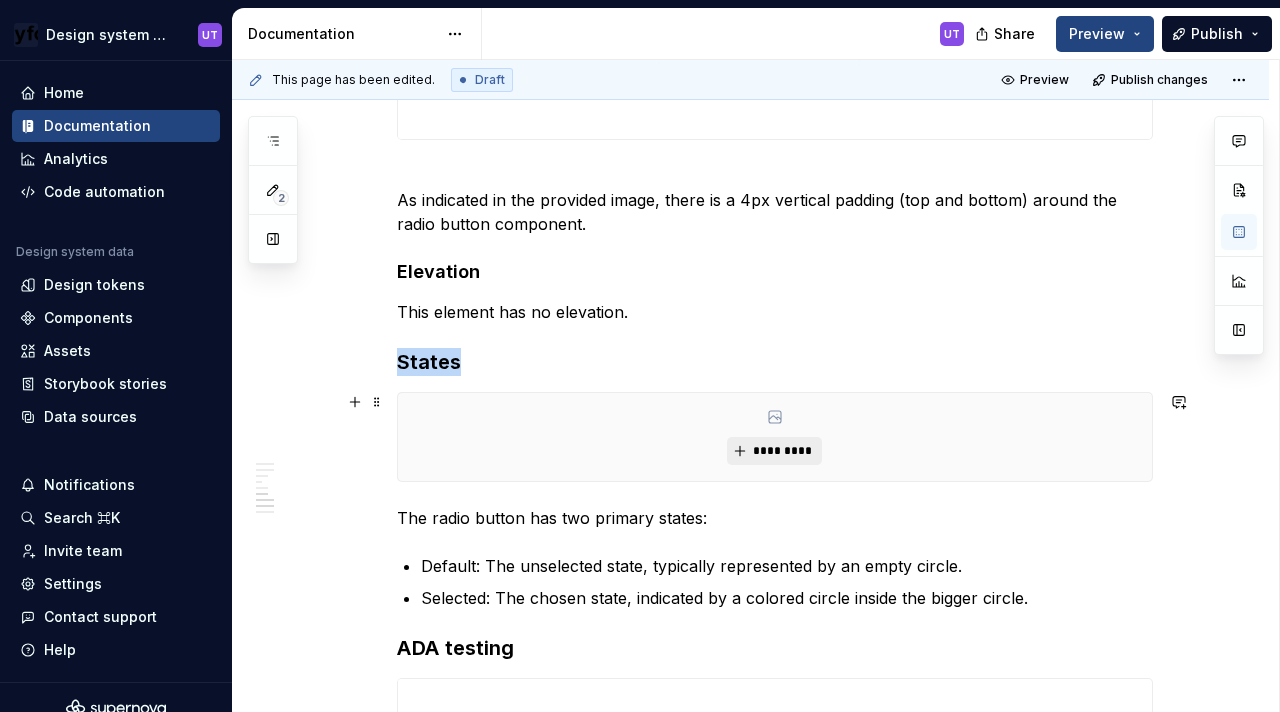 click on "*********" at bounding box center (774, 451) 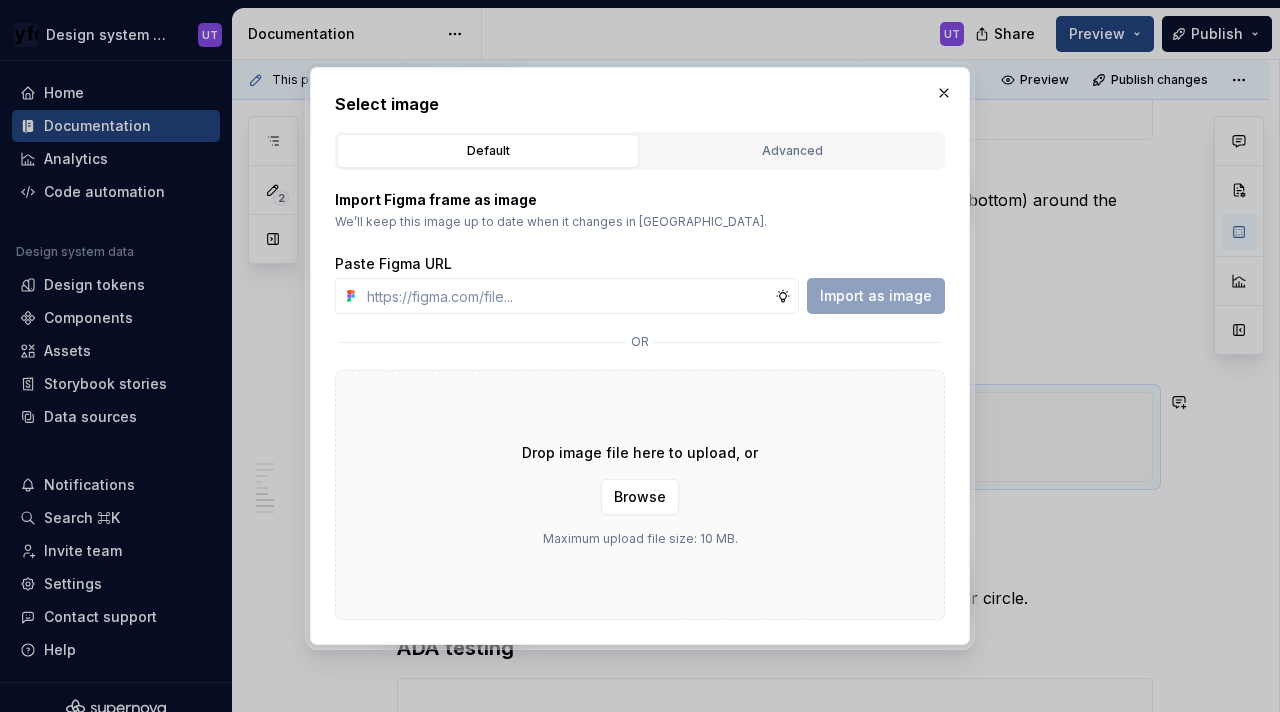 click on "Drop image file here to upload, or Browse Maximum upload file size: 10 MB." at bounding box center [640, 495] 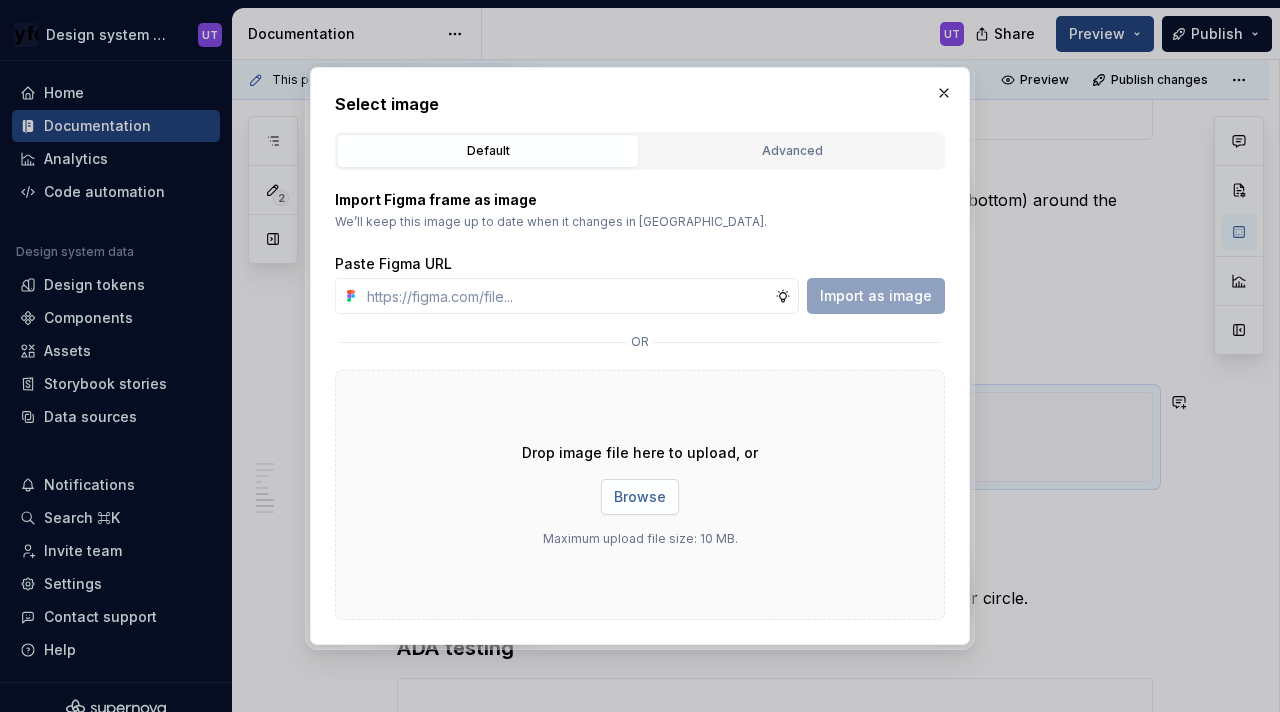 click on "Browse" at bounding box center (640, 497) 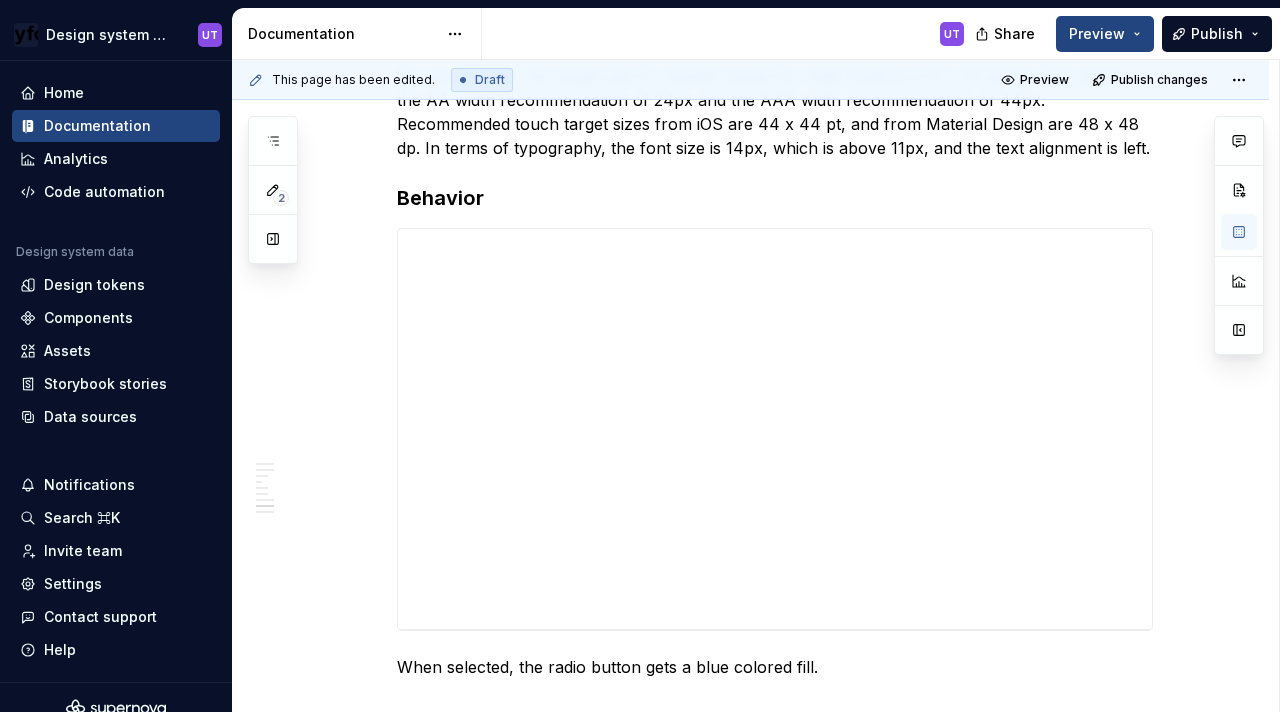 scroll, scrollTop: 3720, scrollLeft: 0, axis: vertical 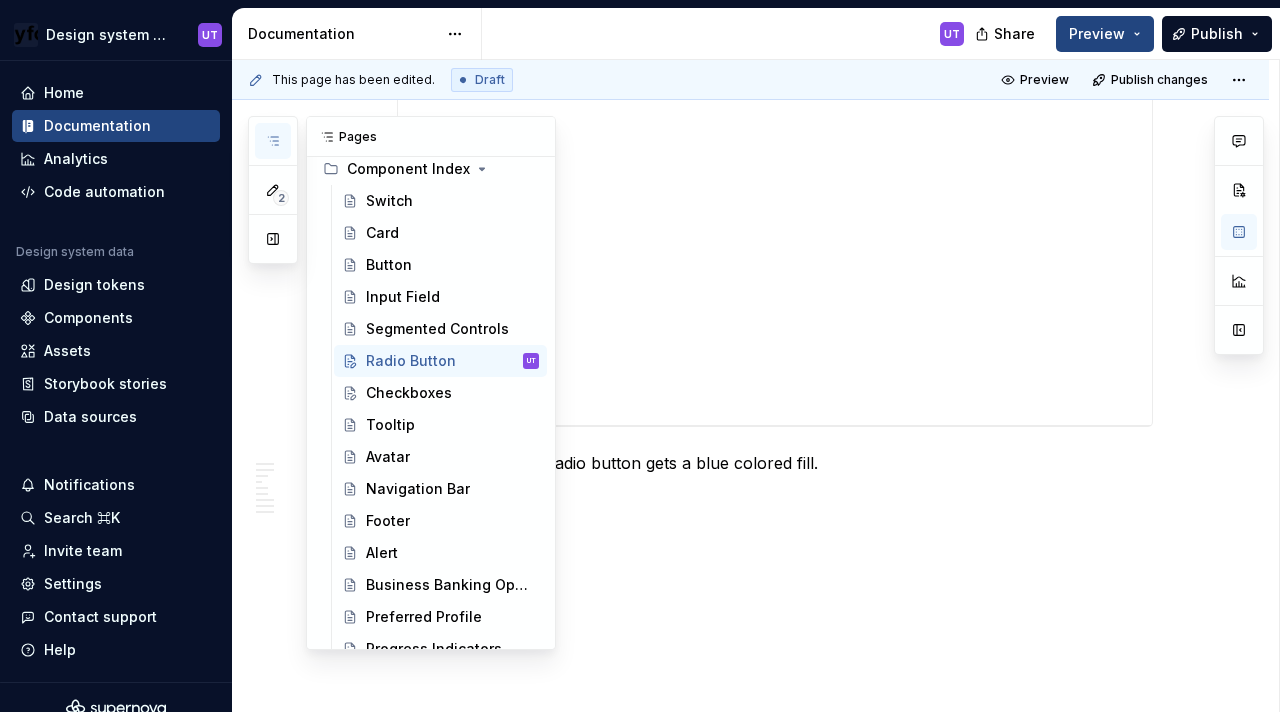 click 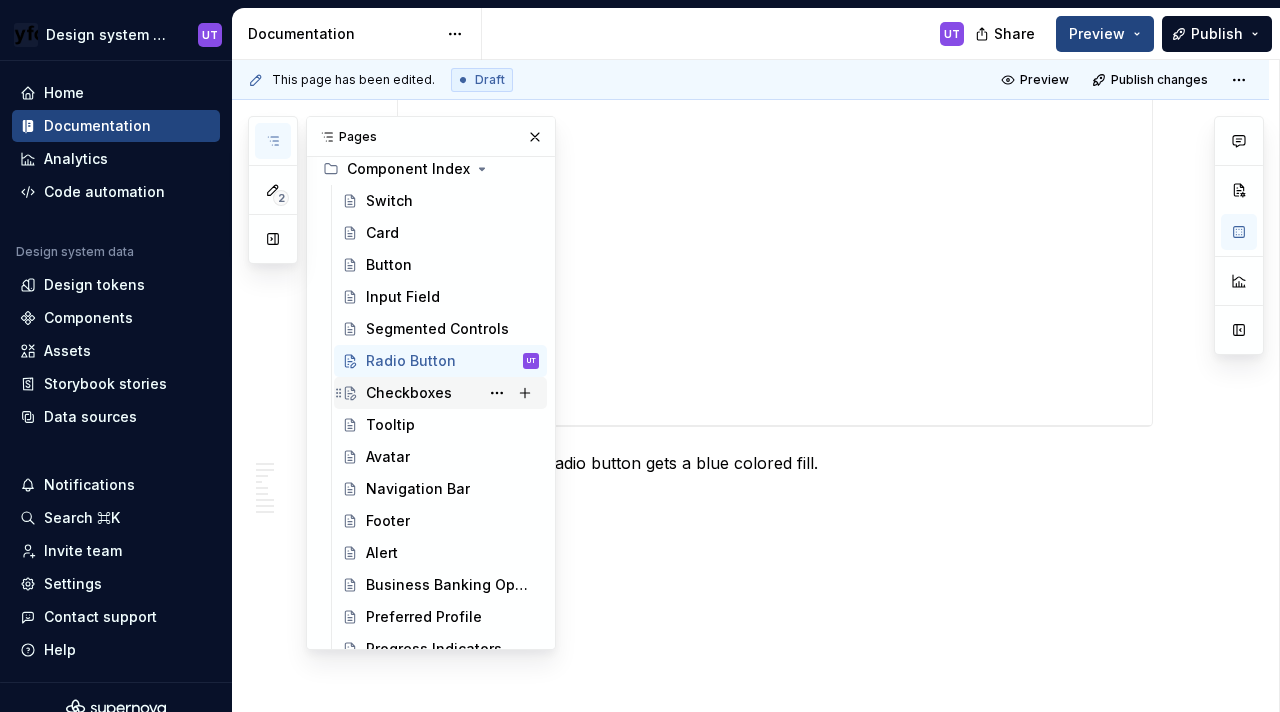 click on "Checkboxes" at bounding box center [409, 393] 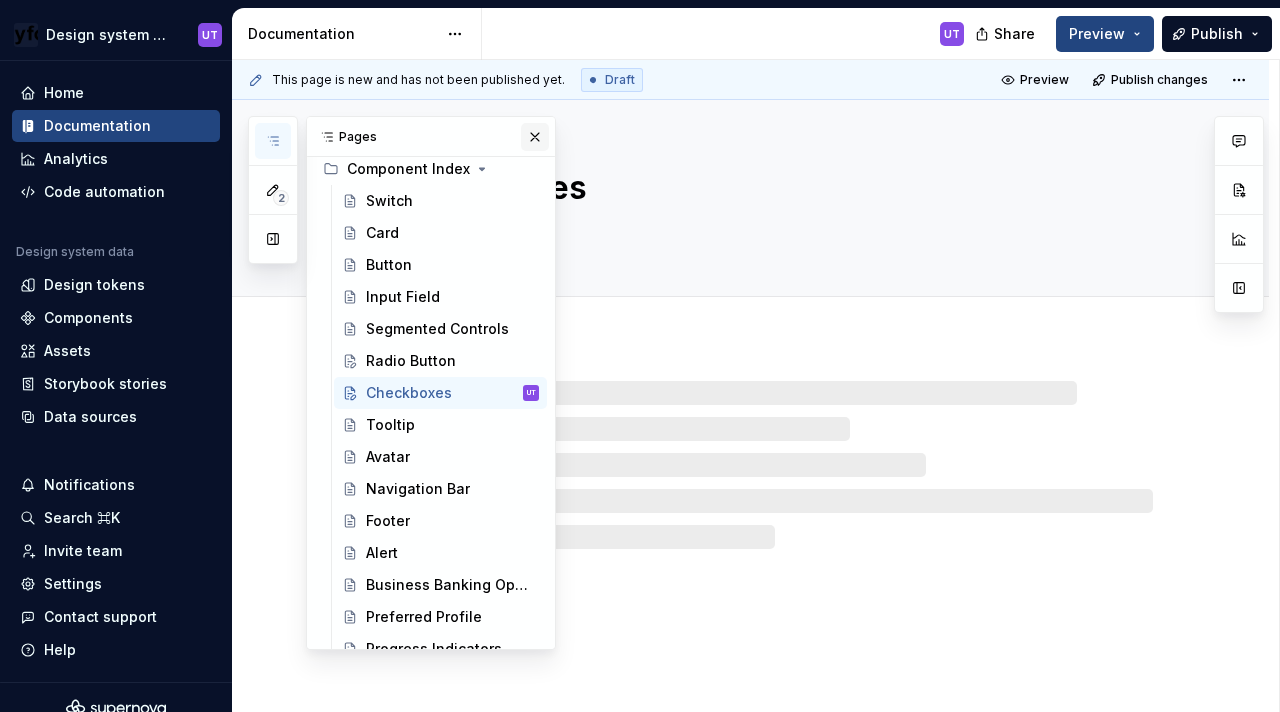 click at bounding box center (535, 137) 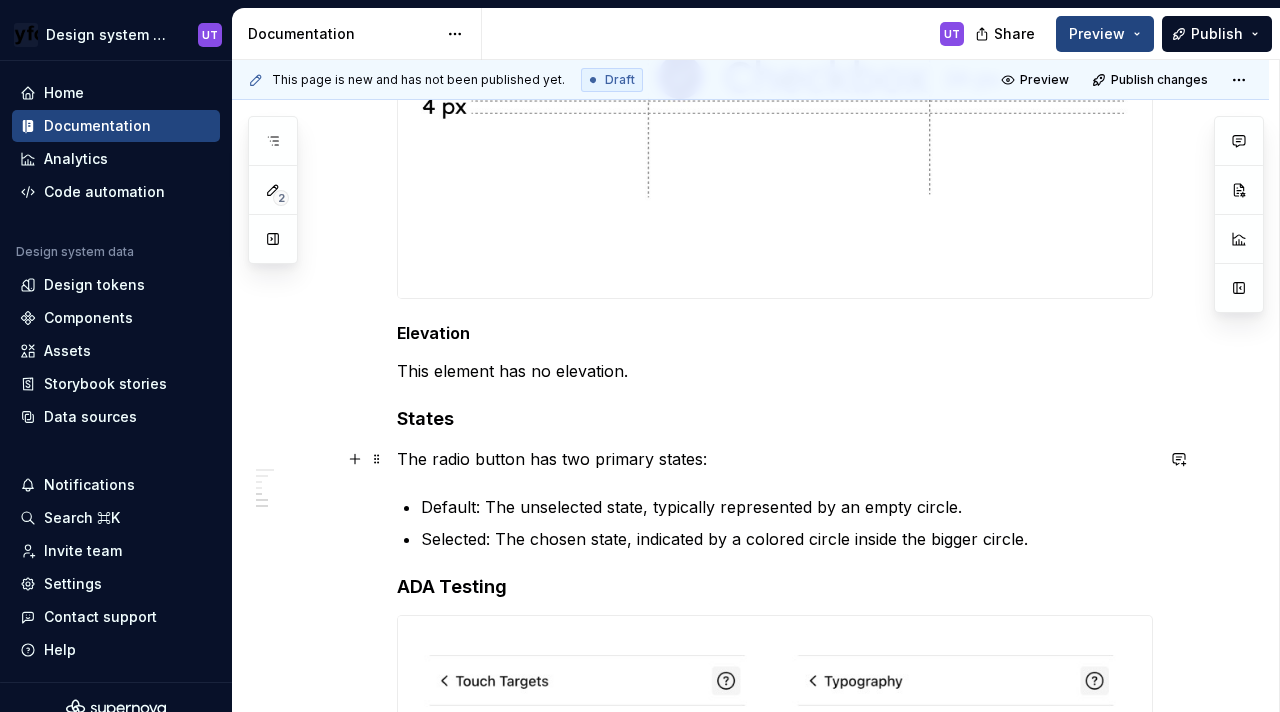 scroll, scrollTop: 1905, scrollLeft: 0, axis: vertical 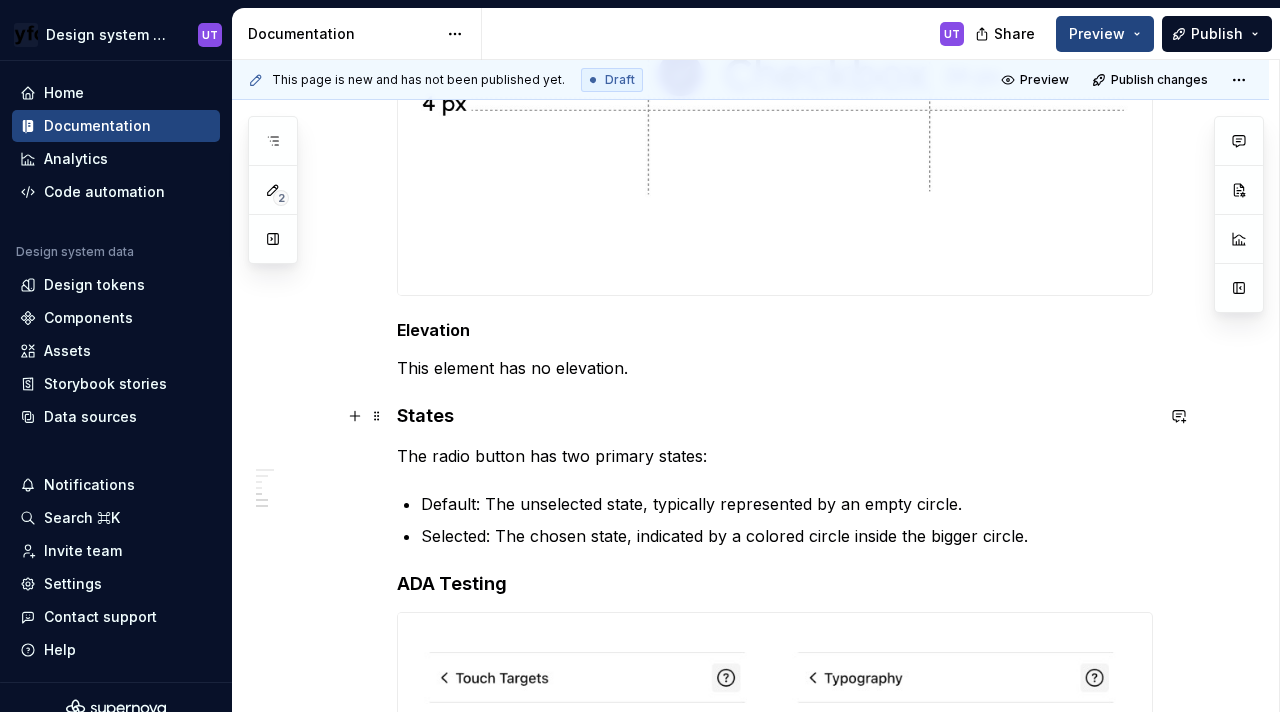 click on "States" at bounding box center (775, 416) 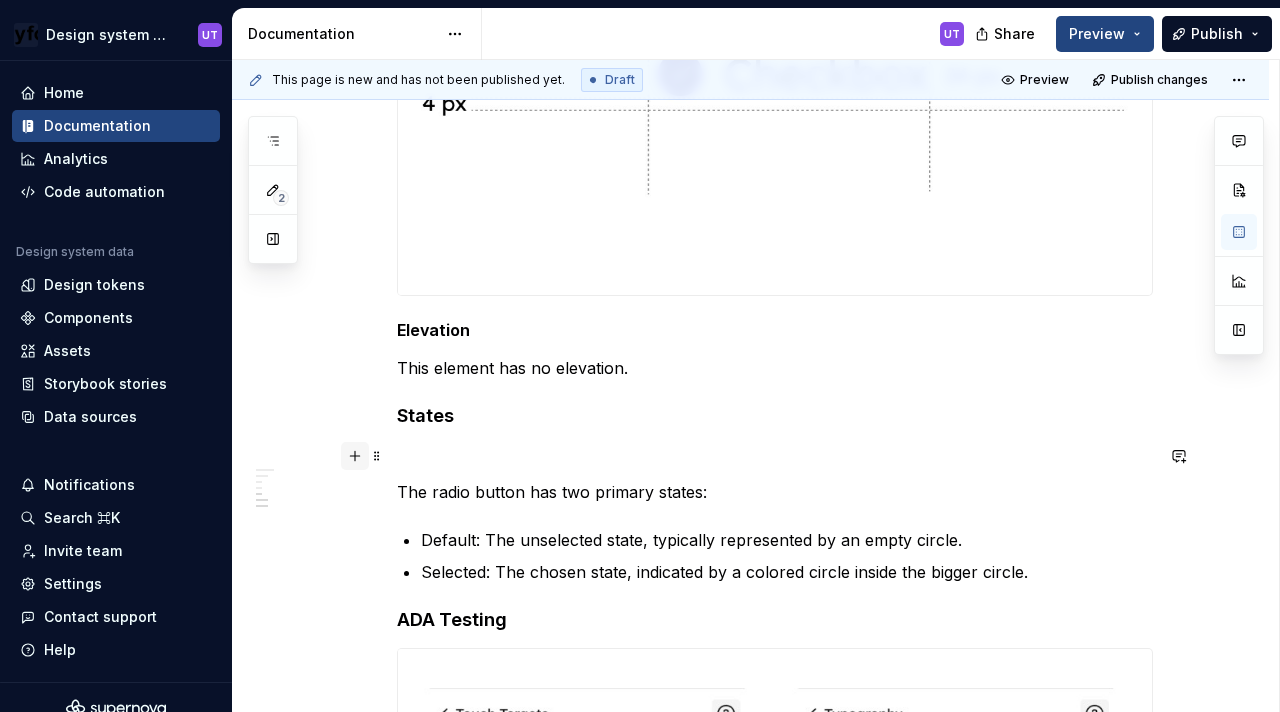 click at bounding box center [355, 456] 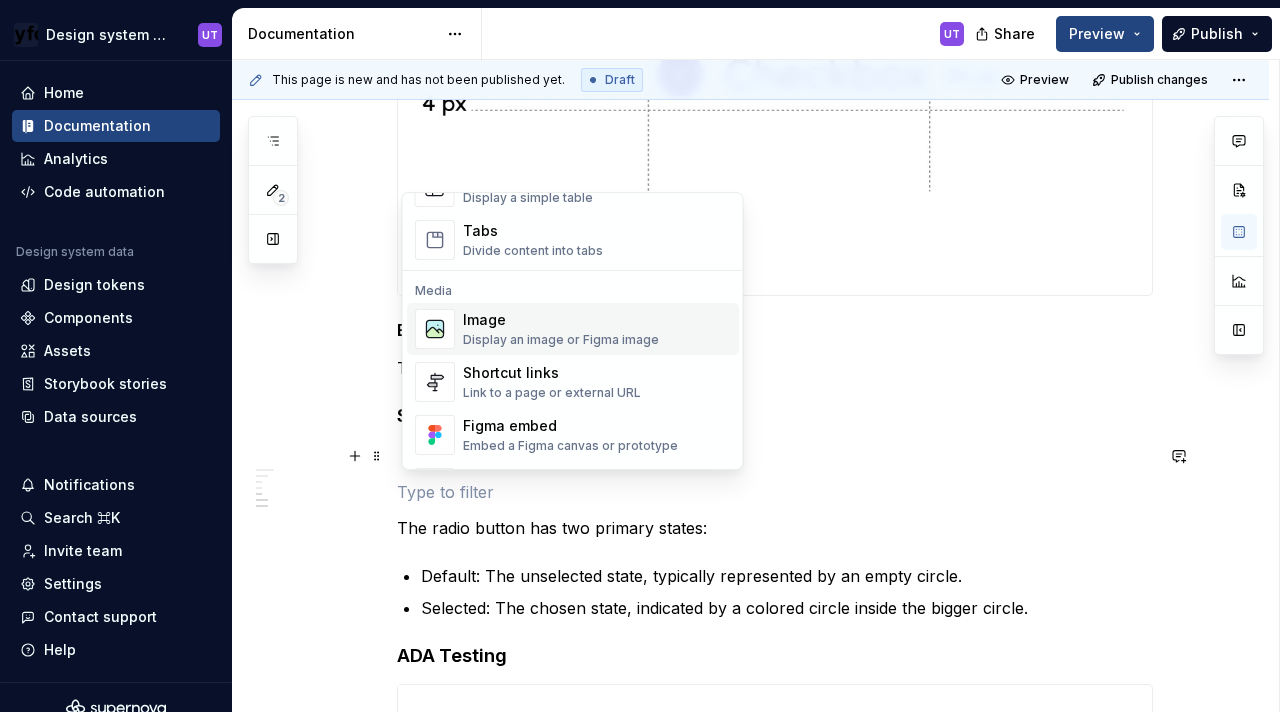 scroll, scrollTop: 785, scrollLeft: 0, axis: vertical 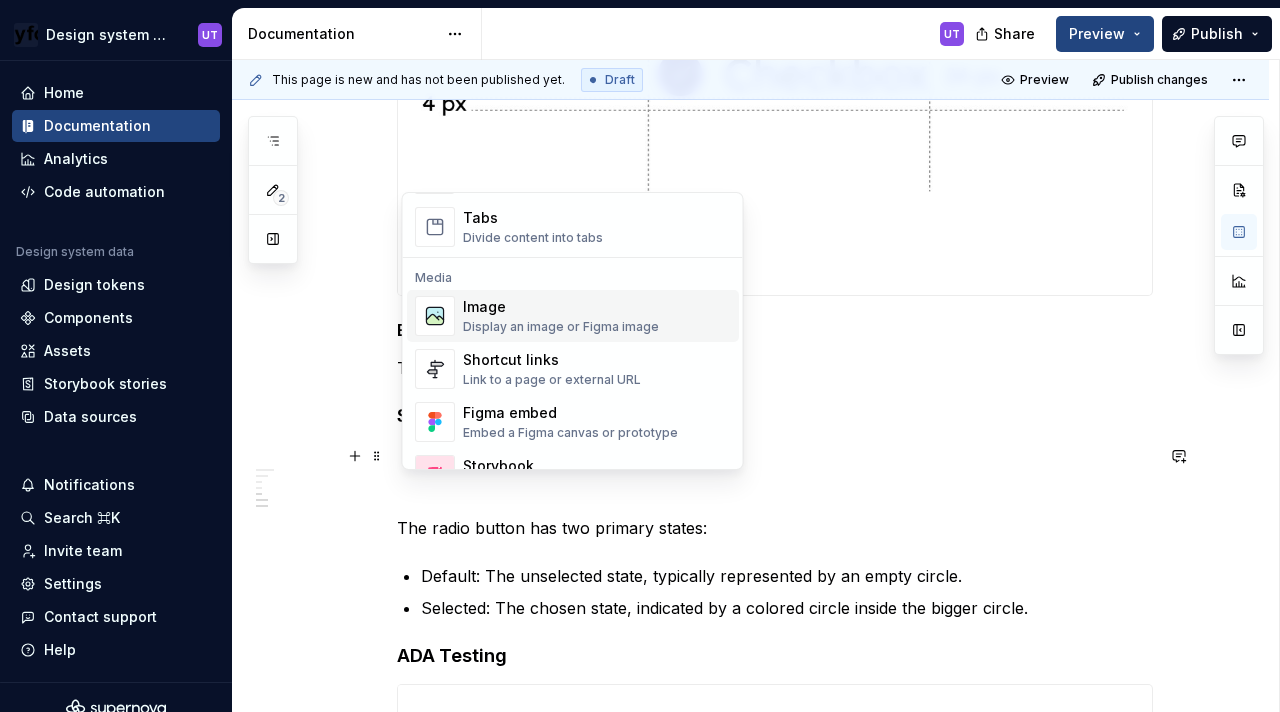 click on "Display an image or Figma image" at bounding box center [561, 327] 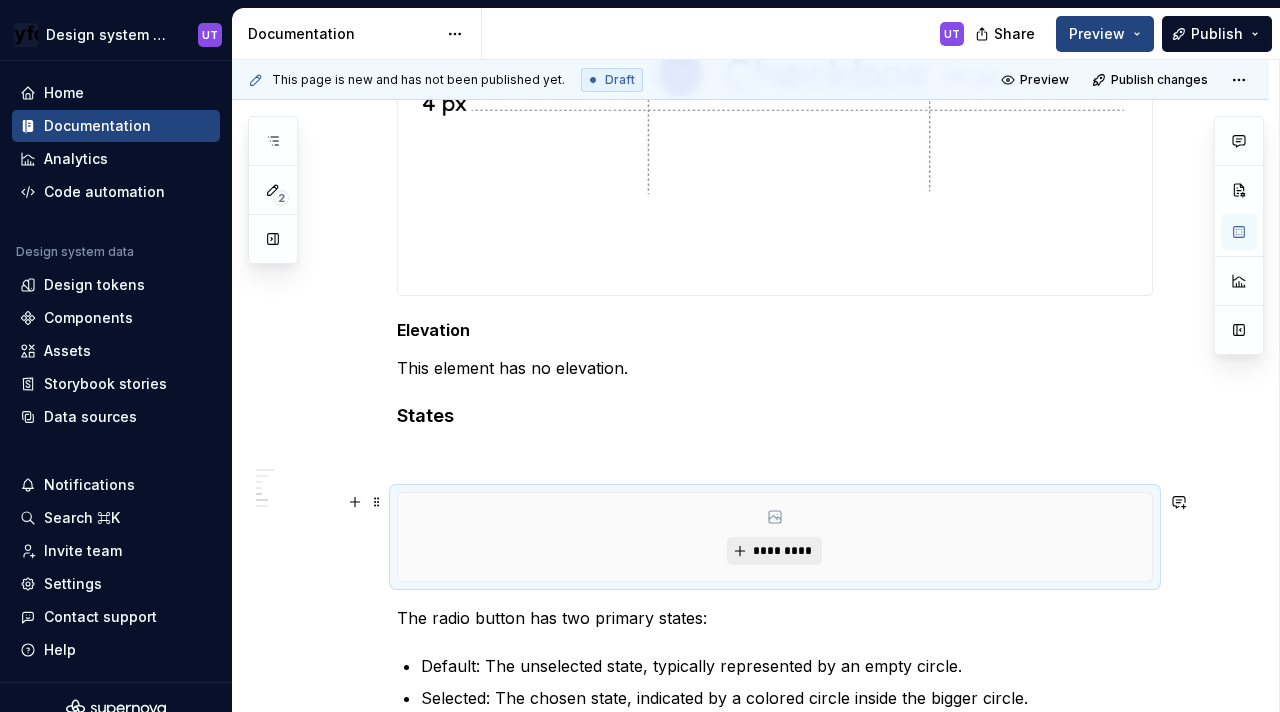 click on "*********" at bounding box center (782, 551) 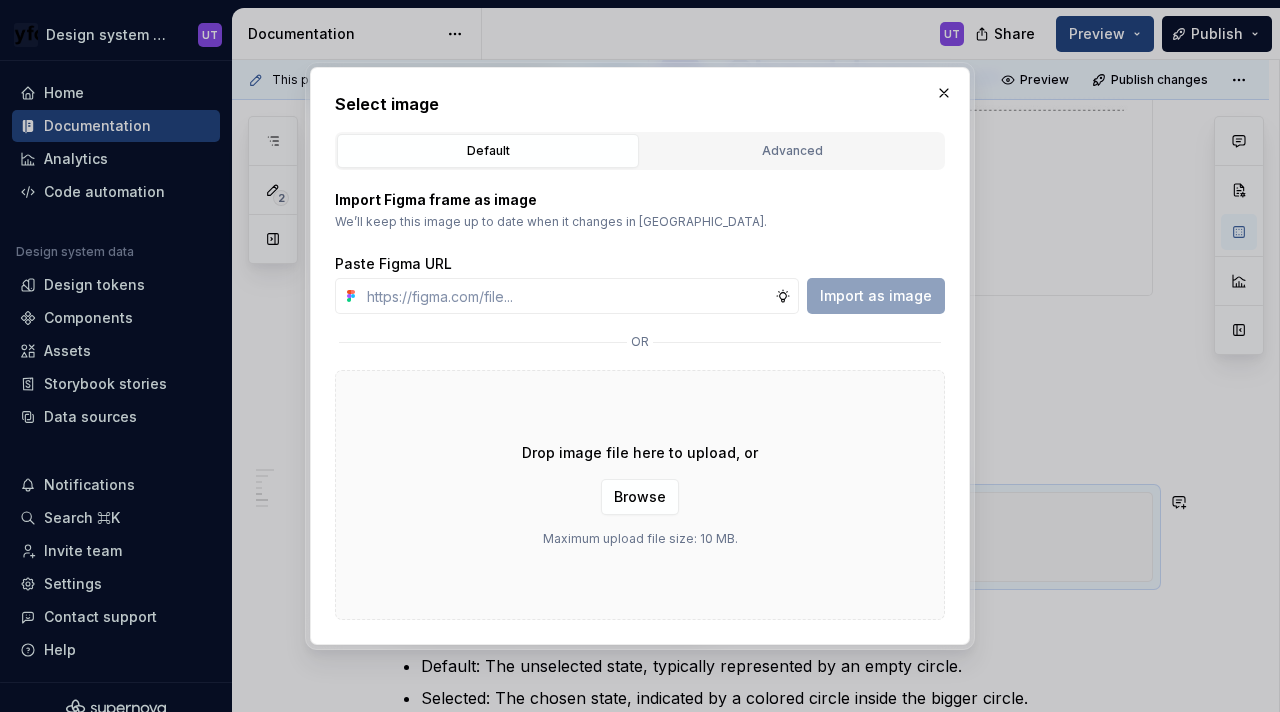 click on "Drop image file here to upload, or Browse Maximum upload file size: 10 MB." at bounding box center (640, 495) 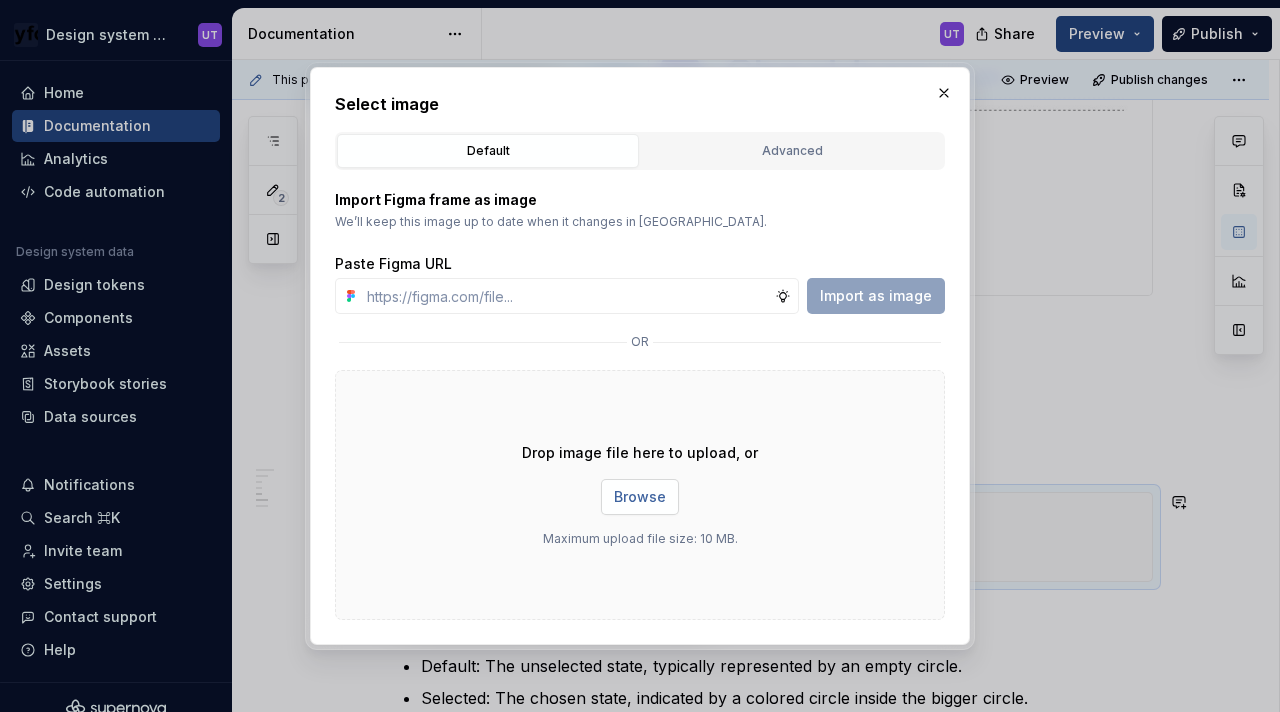 click on "Browse" at bounding box center [640, 497] 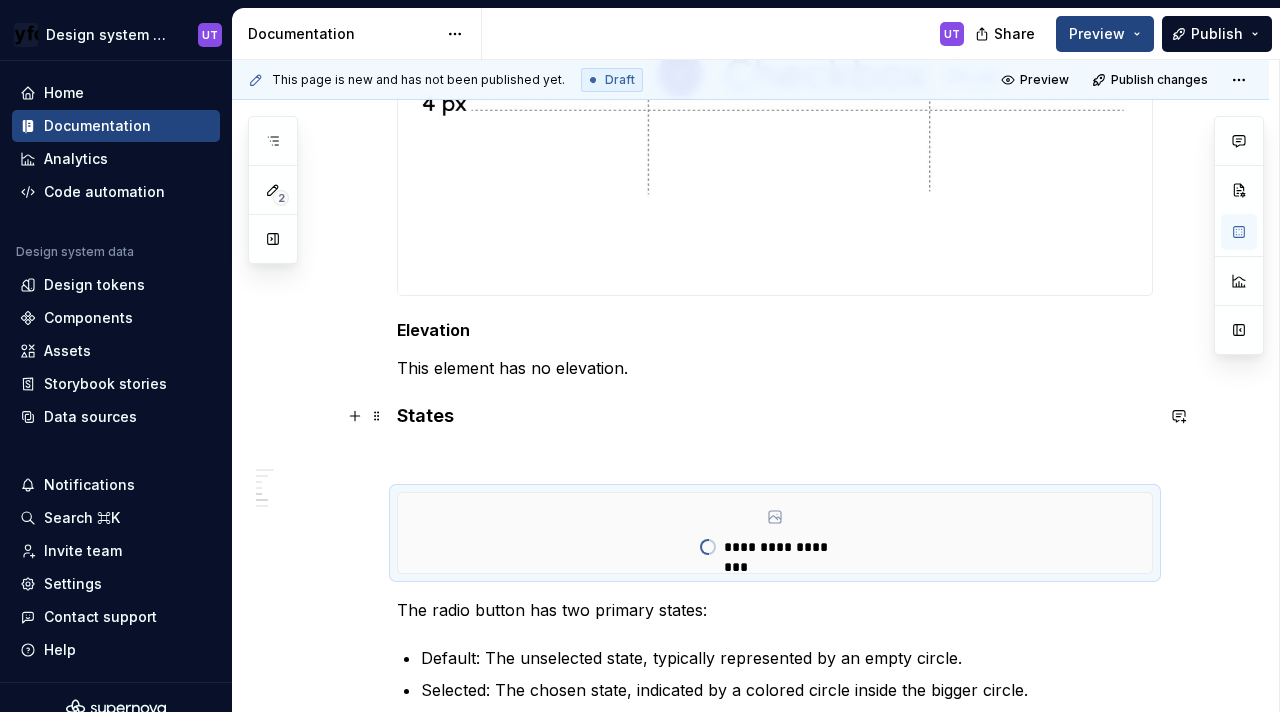 type on "*" 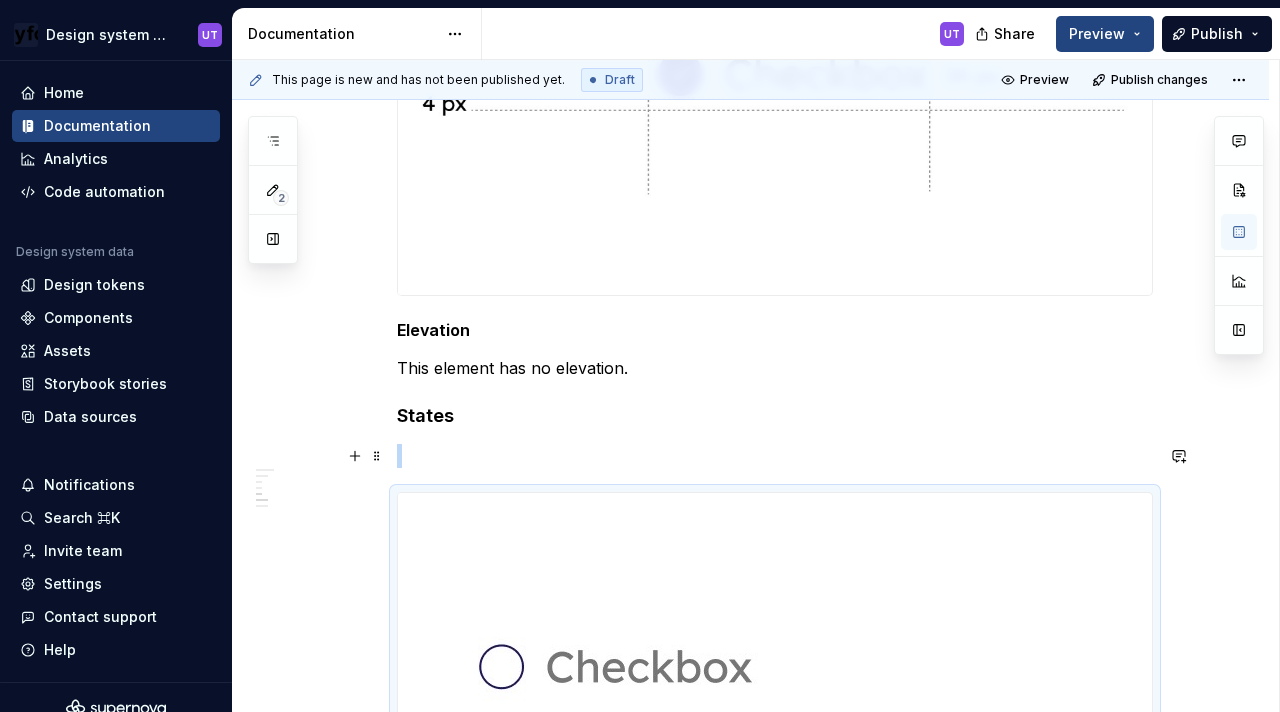 click at bounding box center (775, 456) 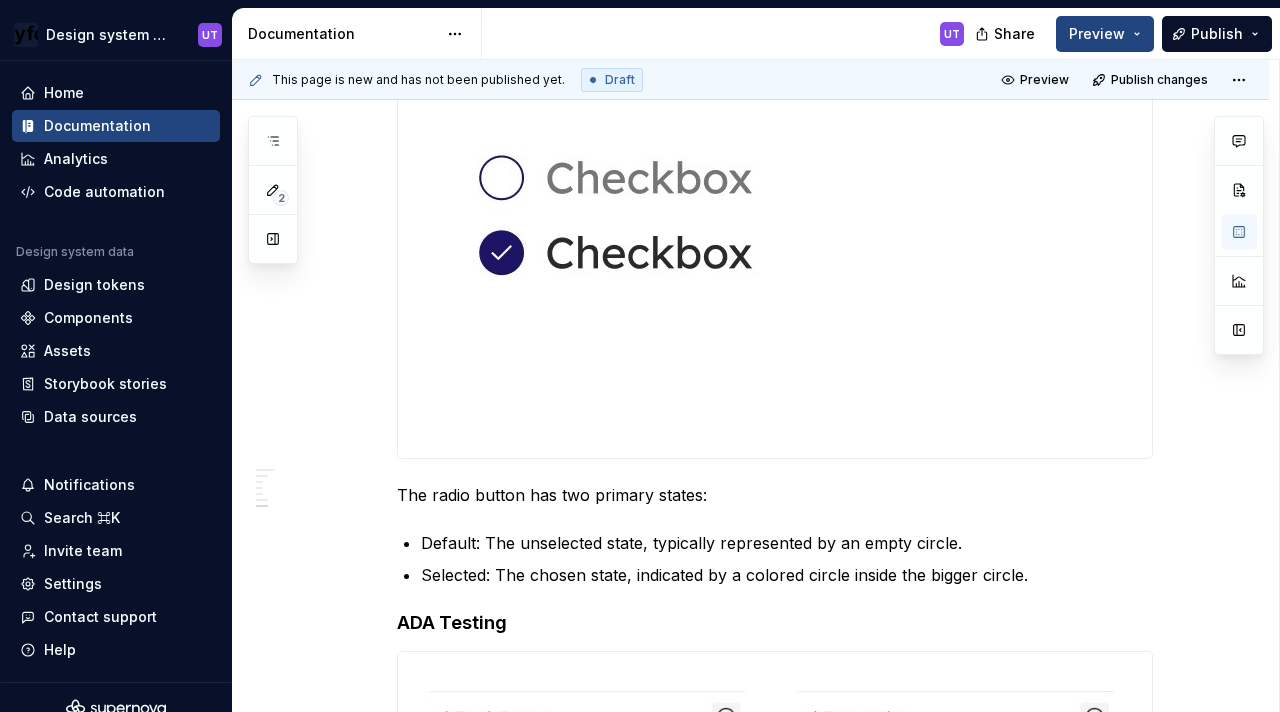 scroll, scrollTop: 2335, scrollLeft: 0, axis: vertical 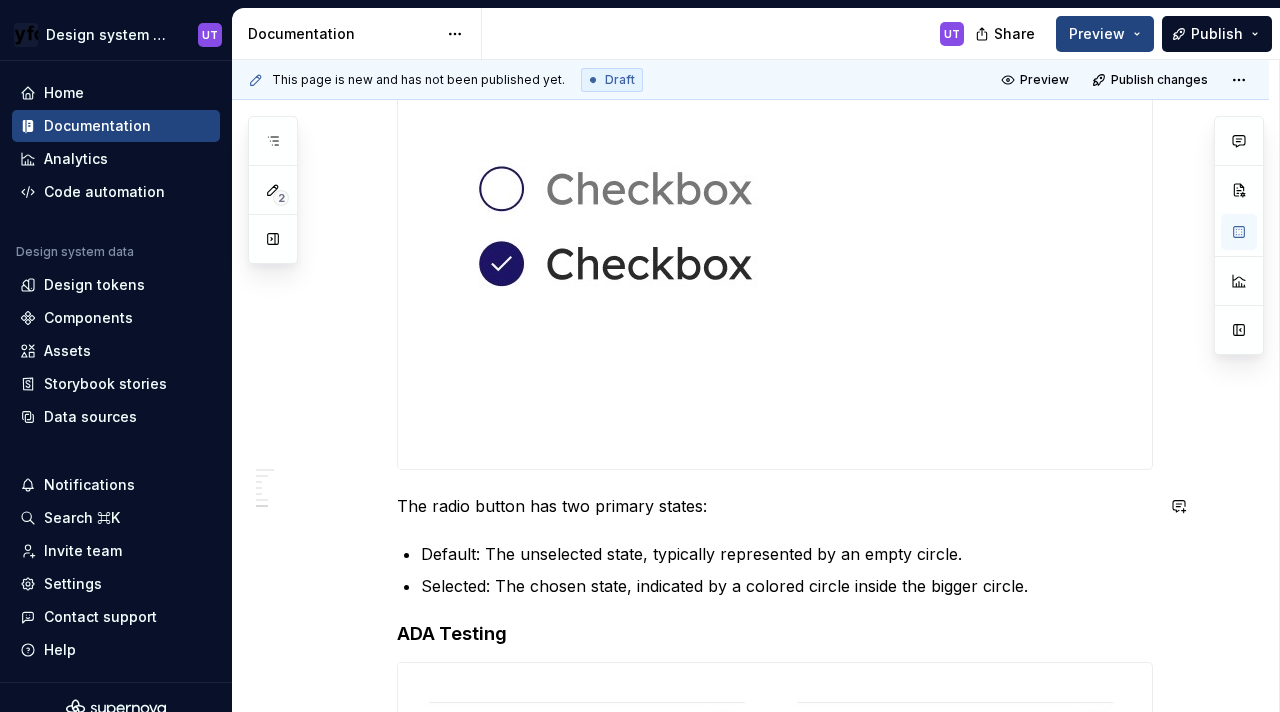 click on "Anatomy Checkboxes have the same elements except that their dimensions are 91px by 24px. A checkbox component consists of :  A Selection Container, which is the interactive area.  The square visual indicator (which may contain a checkmark or a filled circle) is part of this container. ( 14 px by 14 px ) A Text label Icon/fill - When selected, shows a fill or a tick mark Specs Color Element Property Value Selection container (Default) Background color with border ∆colorPlatformWhite100AlphaBlue500 Selection container (Selected) Background color ∆colorPlatformBlue500 Tick icon (Selected) Icon color ∆colorPlatformWhite100 Text label (Default) Text color ∆colorPlatformGrey500 Text label (Selected) Text color ∆colorPlatformBlack500 Selection container (Dark)(Default) Background color with border ∆colorPlatformBlack600AplhaYellow500 Selection container (Dark)(Selected) Background color with Alpha ∆colorPlatformBlack600AplhaYellow500 Text label (Dark)(Default) Text color ∆colorPlatformGrey500  -" at bounding box center [775, -317] 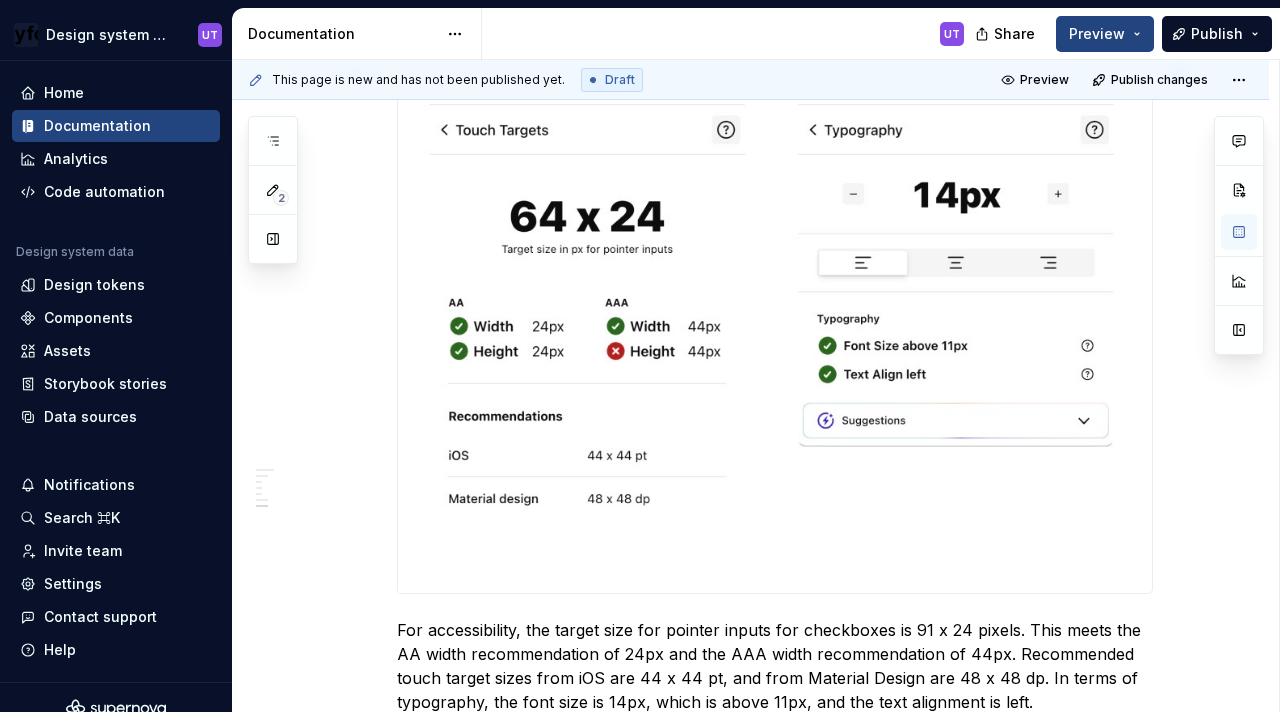 scroll, scrollTop: 2829, scrollLeft: 0, axis: vertical 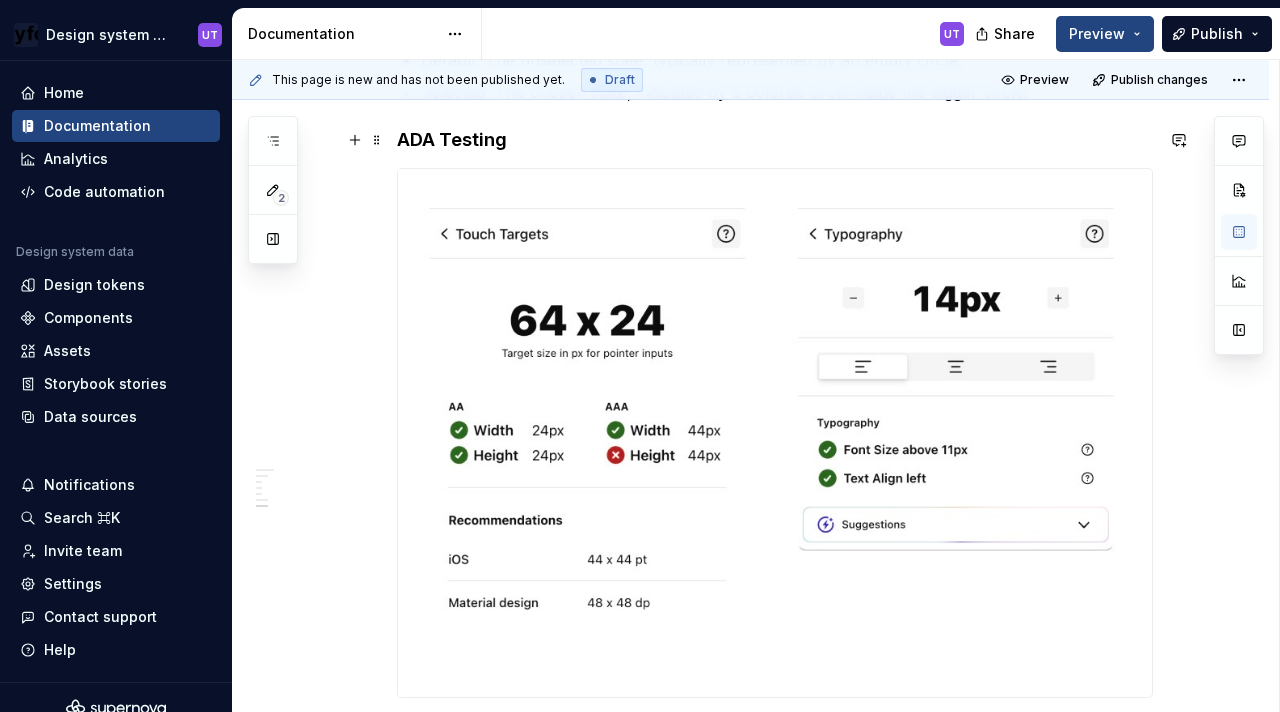 click on "ADA Testing" at bounding box center (775, 140) 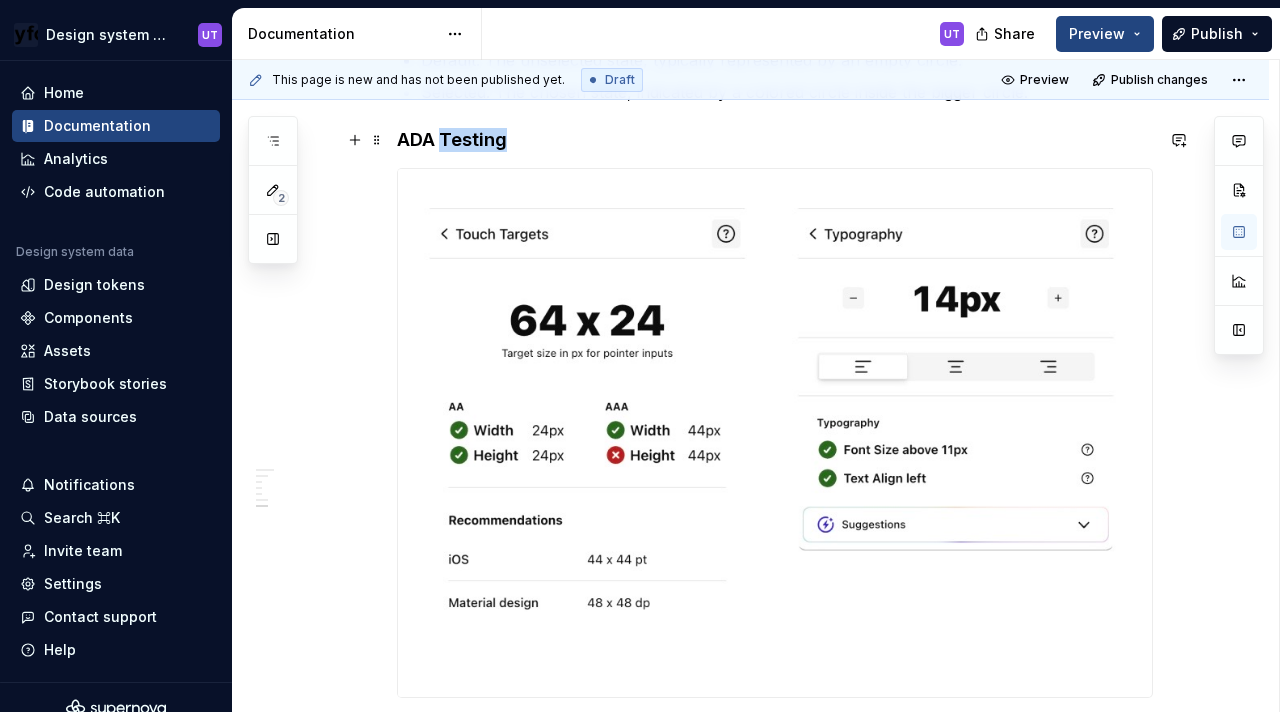 click on "ADA Testing" at bounding box center (775, 140) 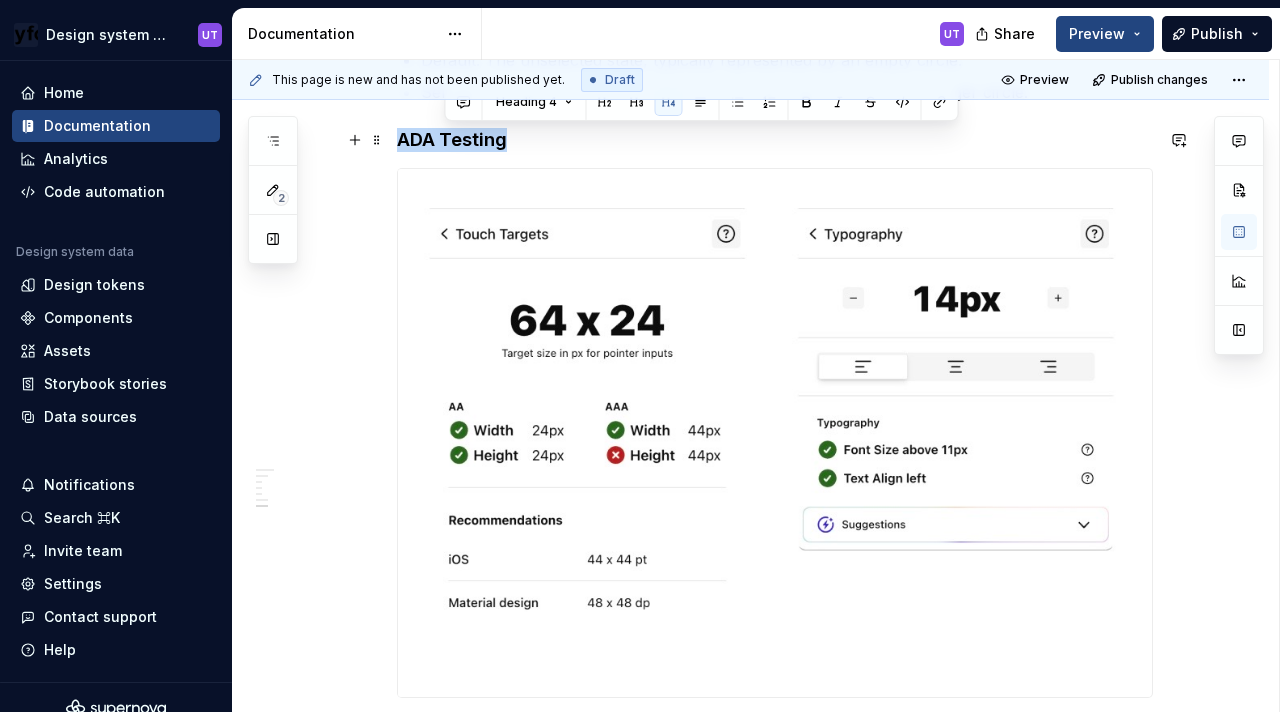 click on "ADA Testing" at bounding box center [775, 140] 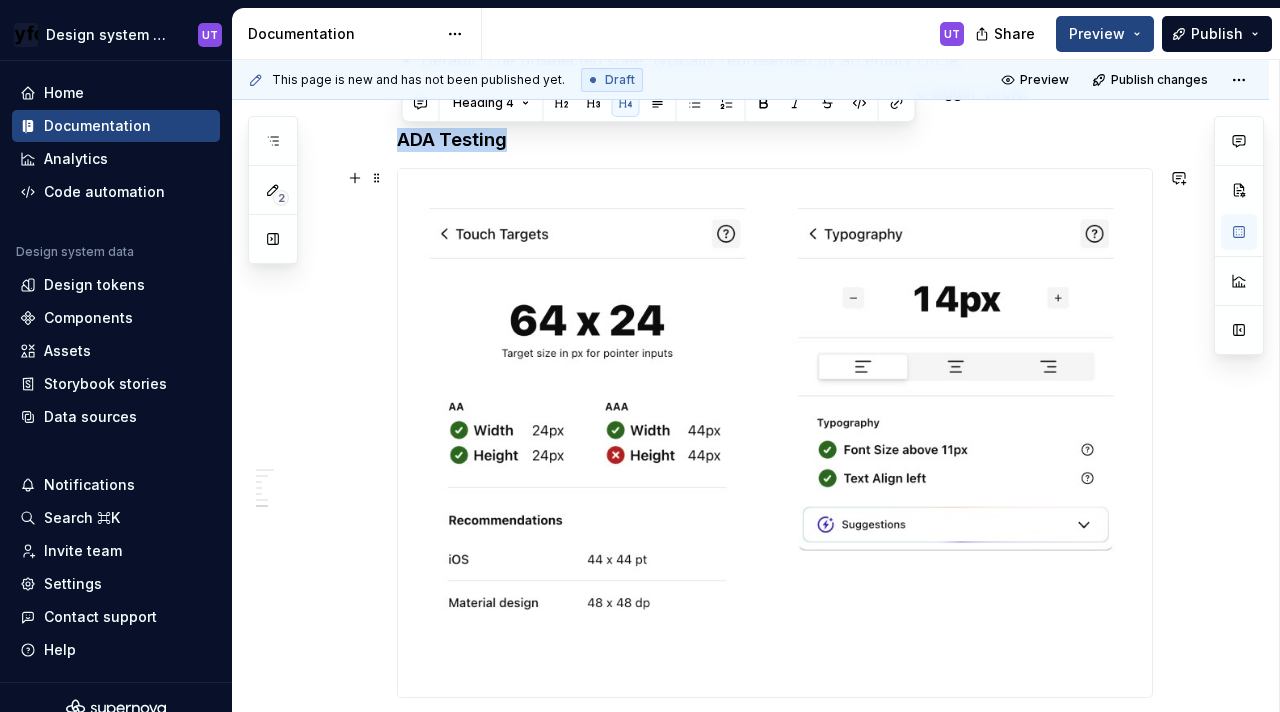 scroll, scrollTop: 3172, scrollLeft: 0, axis: vertical 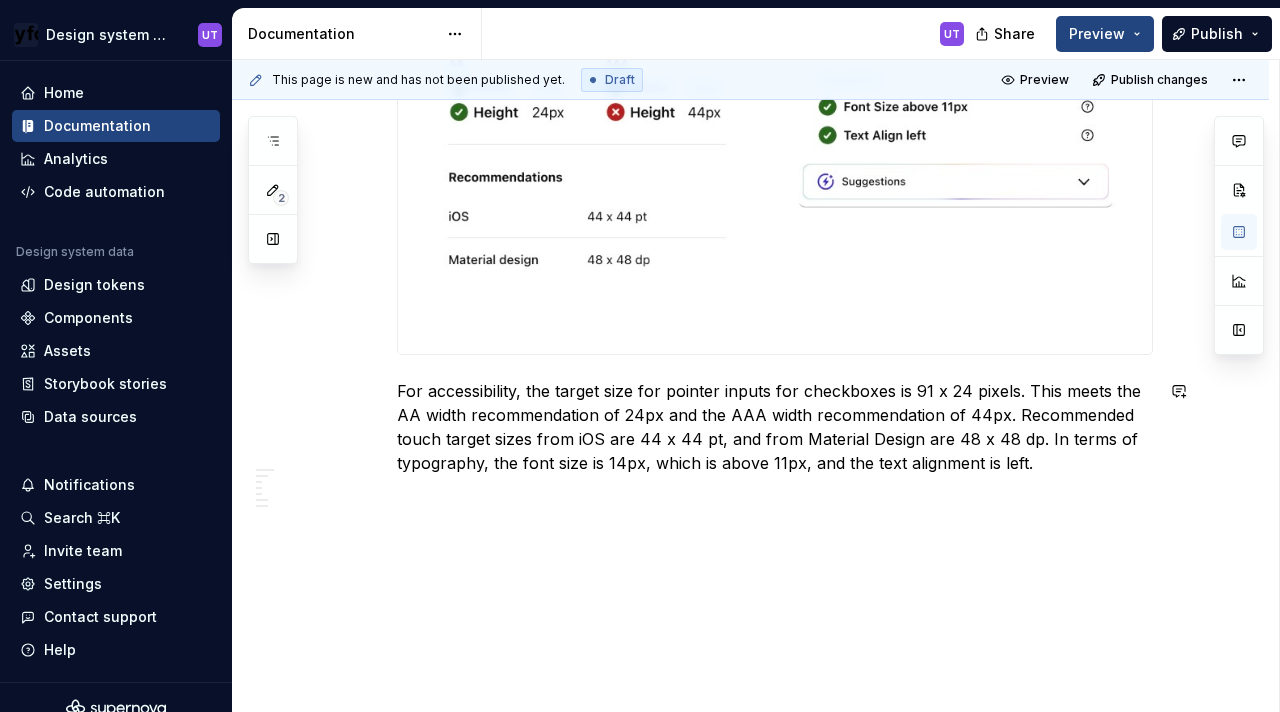 click on "Anatomy Checkboxes have the same elements except that their dimensions are 91px by 24px. A checkbox component consists of :  A Selection Container, which is the interactive area.  The square visual indicator (which may contain a checkmark or a filled circle) is part of this container. ( 14 px by 14 px ) A Text label Icon/fill - When selected, shows a fill or a tick mark Specs Color Element Property Value Selection container (Default) Background color with border ∆colorPlatformWhite100AlphaBlue500 Selection container (Selected) Background color ∆colorPlatformBlue500 Tick icon (Selected) Icon color ∆colorPlatformWhite100 Text label (Default) Text color ∆colorPlatformGrey500 Text label (Selected) Text color ∆colorPlatformBlack500 Selection container (Dark)(Default) Background color with border ∆colorPlatformBlack600AplhaYellow500 Selection container (Dark)(Selected) Background color with Alpha ∆colorPlatformBlack600AplhaYellow500 Text label (Dark)(Default) Text color ∆colorPlatformGrey500  -" at bounding box center (750, -1060) 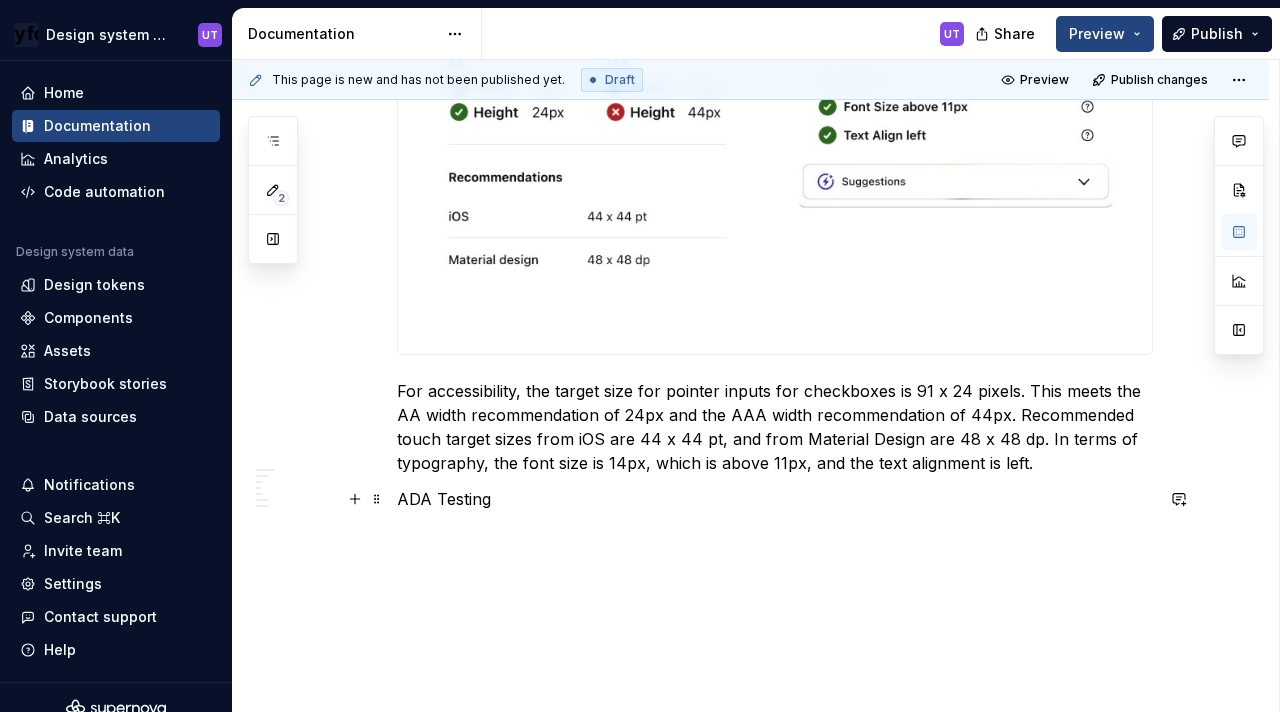 click on "ADA Testing" at bounding box center (775, 499) 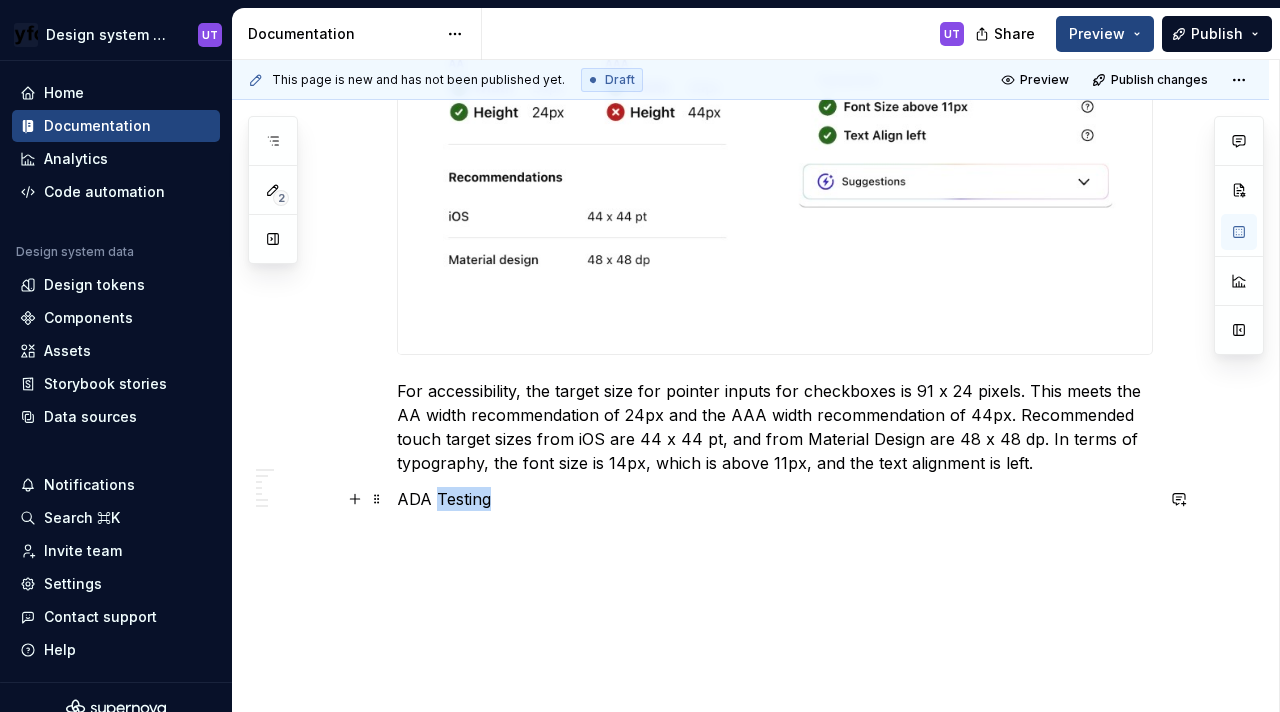 click on "ADA Testing" at bounding box center [775, 499] 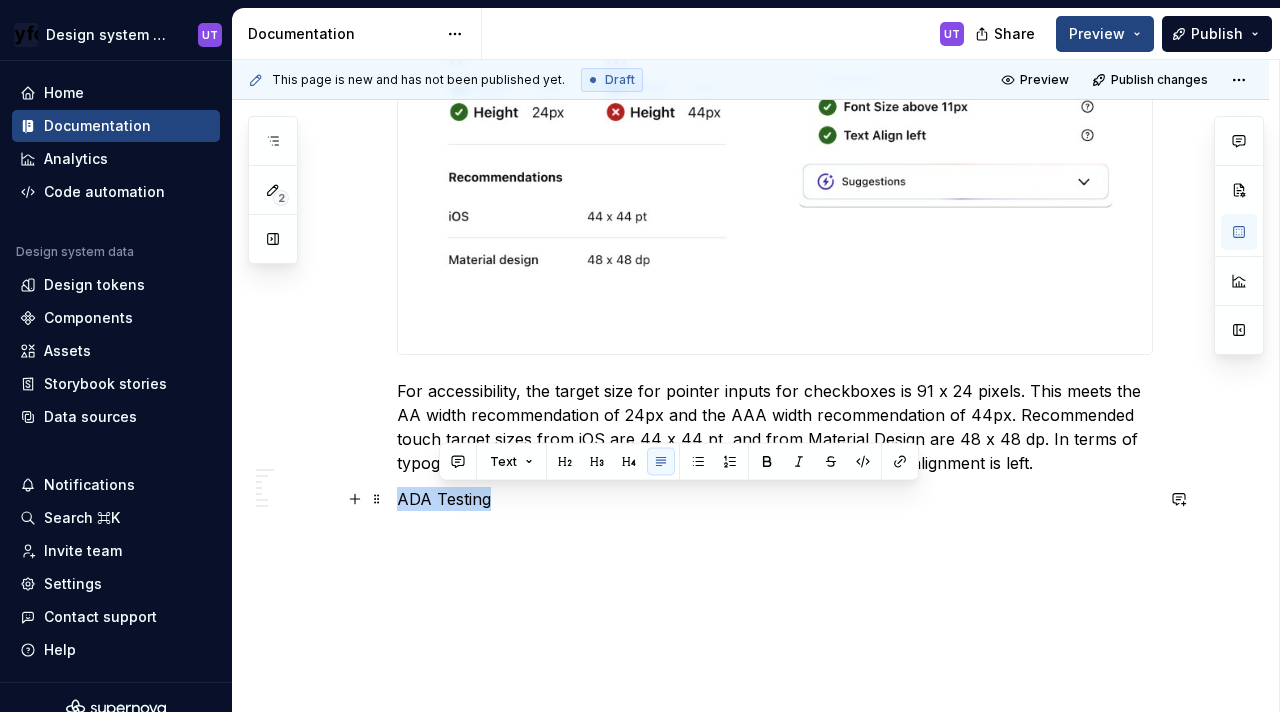 click on "ADA Testing" at bounding box center (775, 499) 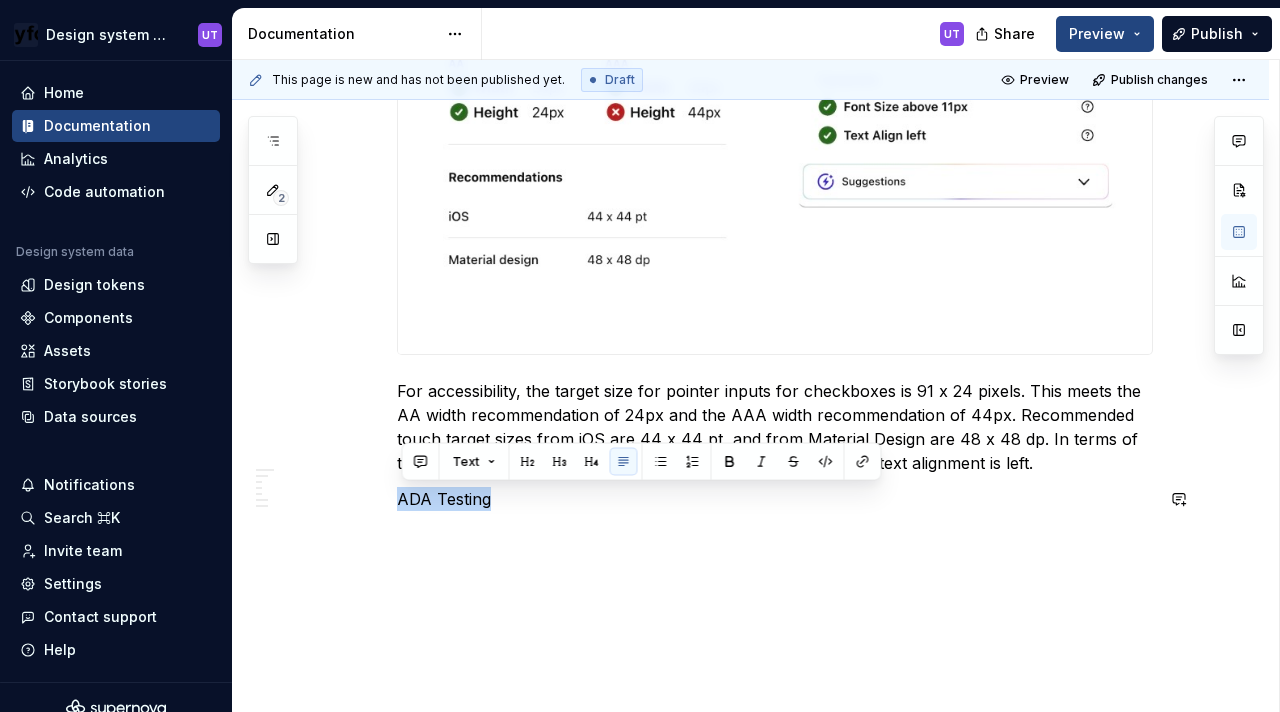 type 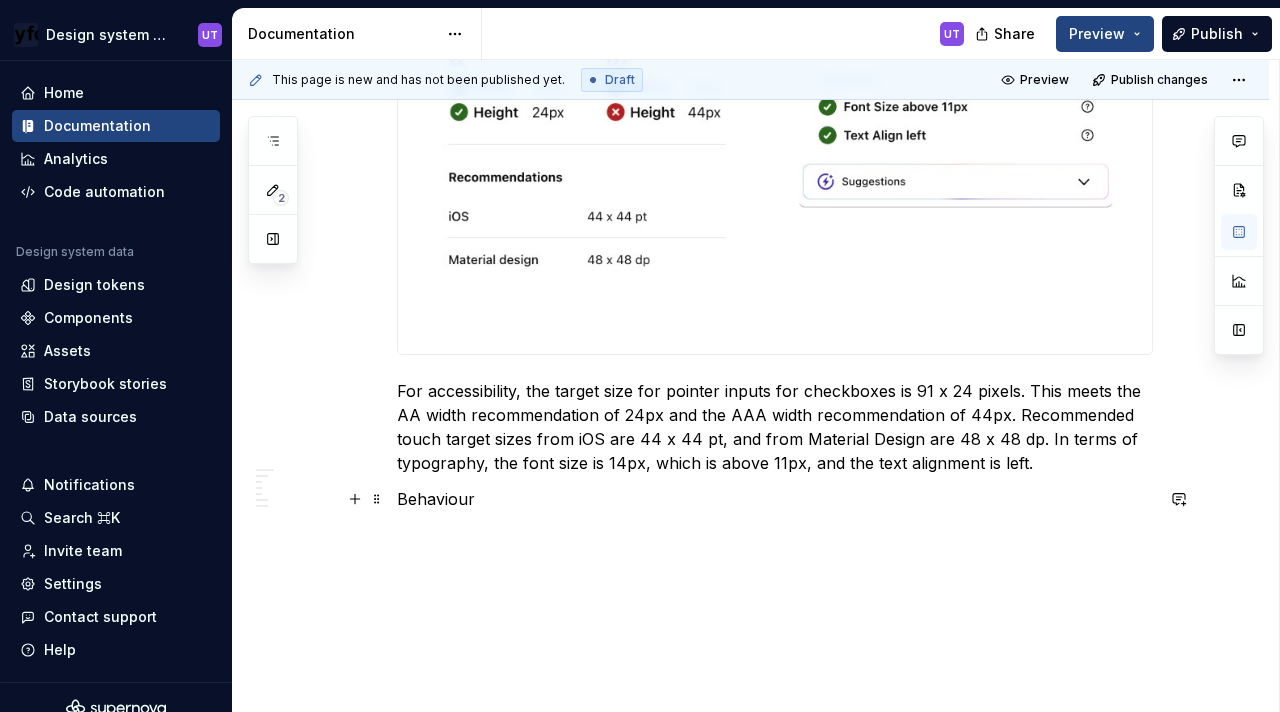 click on "Anatomy Checkboxes have the same elements except that their dimensions are 91px by 24px. A checkbox component consists of :  A Selection Container, which is the interactive area.  The square visual indicator (which may contain a checkmark or a filled circle) is part of this container. ( 14 px by 14 px ) A Text label Icon/fill - When selected, shows a fill or a tick mark Specs Color Element Property Value Selection container (Default) Background color with border ∆colorPlatformWhite100AlphaBlue500 Selection container (Selected) Background color ∆colorPlatformBlue500 Tick icon (Selected) Icon color ∆colorPlatformWhite100 Text label (Default) Text color ∆colorPlatformGrey500 Text label (Selected) Text color ∆colorPlatformBlack500 Selection container (Dark)(Default) Background color with border ∆colorPlatformBlack600AplhaYellow500 Selection container (Dark)(Selected) Background color with Alpha ∆colorPlatformBlack600AplhaYellow500 Text label (Dark)(Default) Text color ∆colorPlatformGrey500  -" at bounding box center (775, -1124) 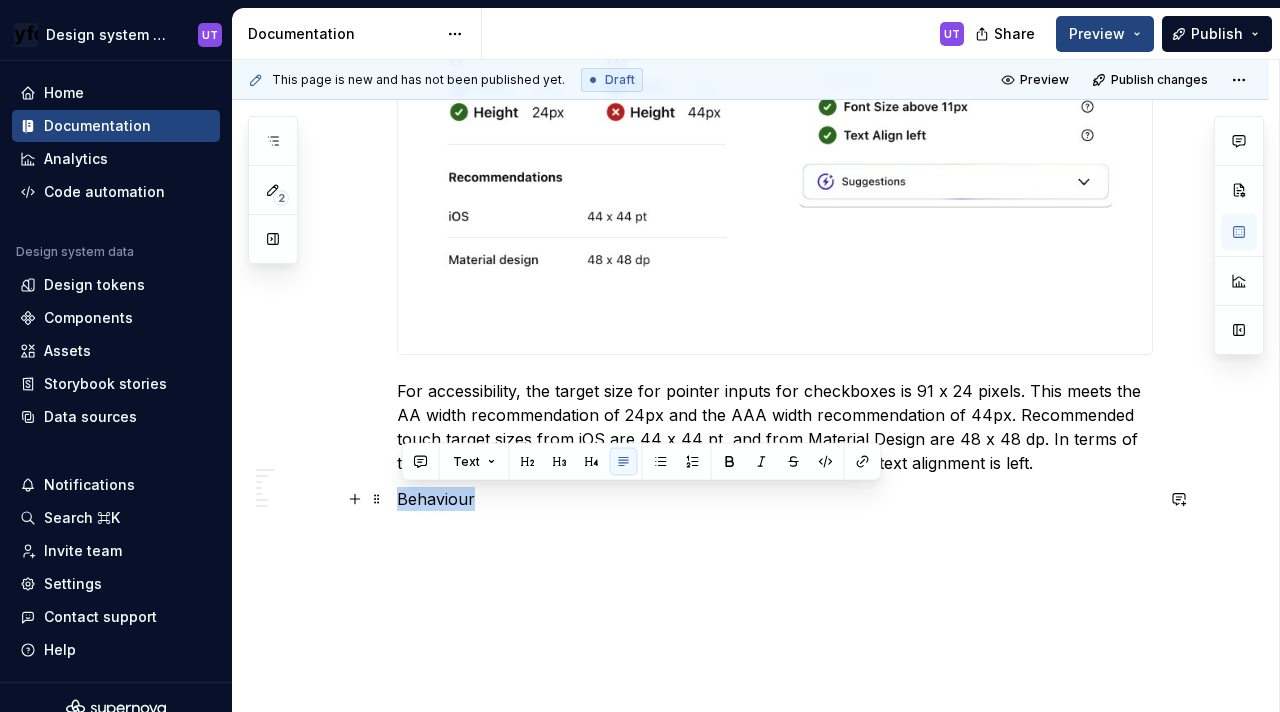 click on "Anatomy Checkboxes have the same elements except that their dimensions are 91px by 24px. A checkbox component consists of :  A Selection Container, which is the interactive area.  The square visual indicator (which may contain a checkmark or a filled circle) is part of this container. ( 14 px by 14 px ) A Text label Icon/fill - When selected, shows a fill or a tick mark Specs Color Element Property Value Selection container (Default) Background color with border ∆colorPlatformWhite100AlphaBlue500 Selection container (Selected) Background color ∆colorPlatformBlue500 Tick icon (Selected) Icon color ∆colorPlatformWhite100 Text label (Default) Text color ∆colorPlatformGrey500 Text label (Selected) Text color ∆colorPlatformBlack500 Selection container (Dark)(Default) Background color with border ∆colorPlatformBlack600AplhaYellow500 Selection container (Dark)(Selected) Background color with Alpha ∆colorPlatformBlack600AplhaYellow500 Text label (Dark)(Default) Text color ∆colorPlatformGrey500  -" at bounding box center (775, -1124) 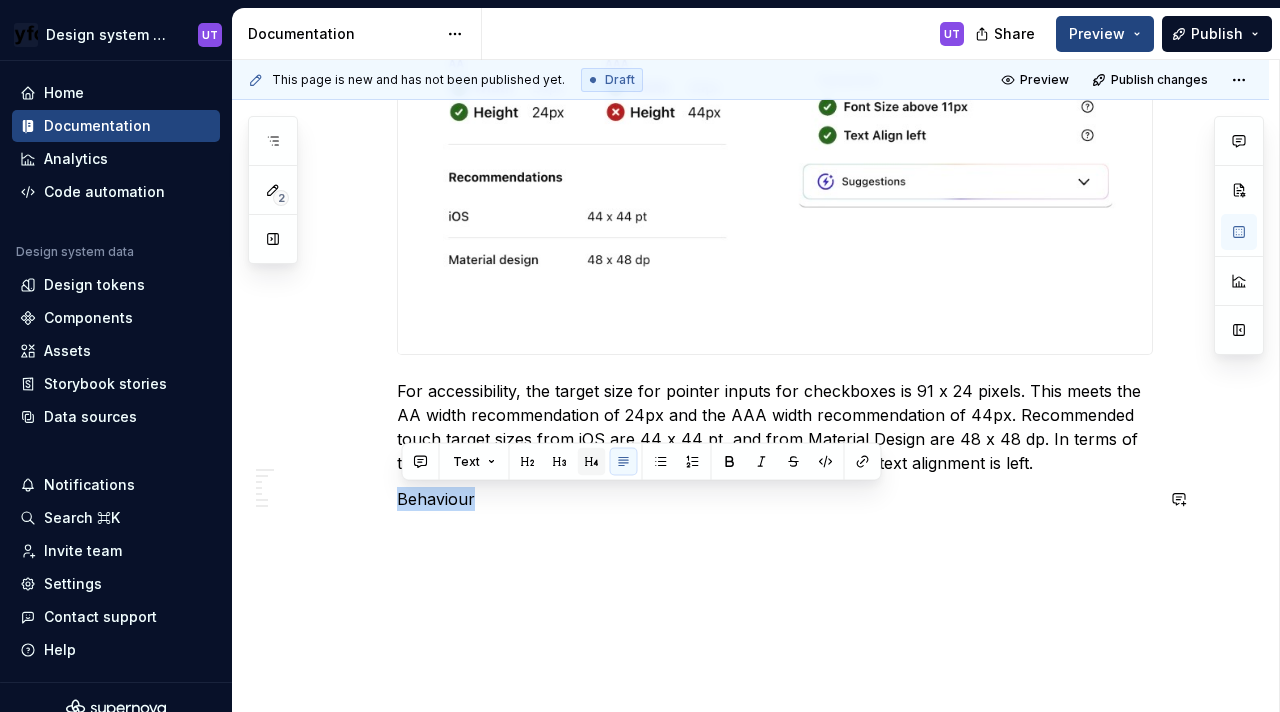click at bounding box center [592, 462] 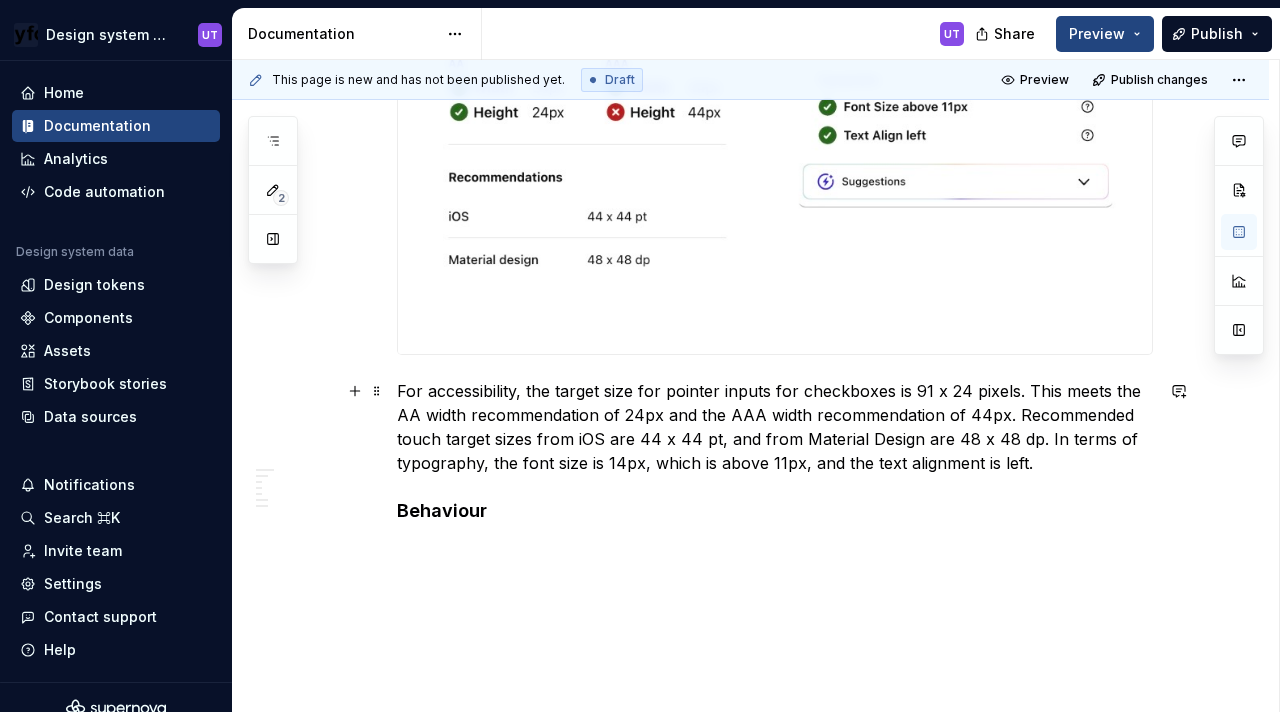 click on "For accessibility, the target size for pointer inputs for checkboxes is 91 x 24 pixels. This meets the AA width recommendation of 24px and the AAA width recommendation of 44px. Recommended touch target sizes from iOS are 44 x 44 pt, and from Material Design are 48 x 48 dp. In terms of typography, the font size is 14px, which is above 11px, and the text alignment is left." at bounding box center (775, 427) 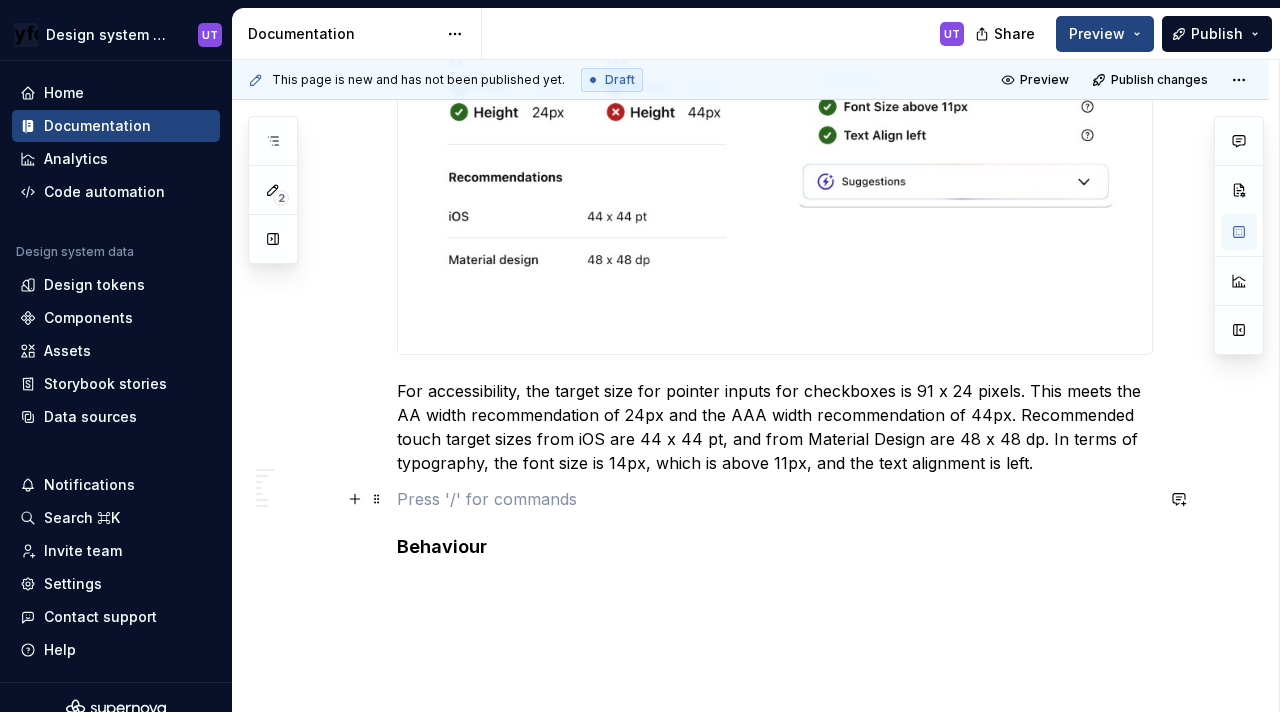 click at bounding box center (775, 499) 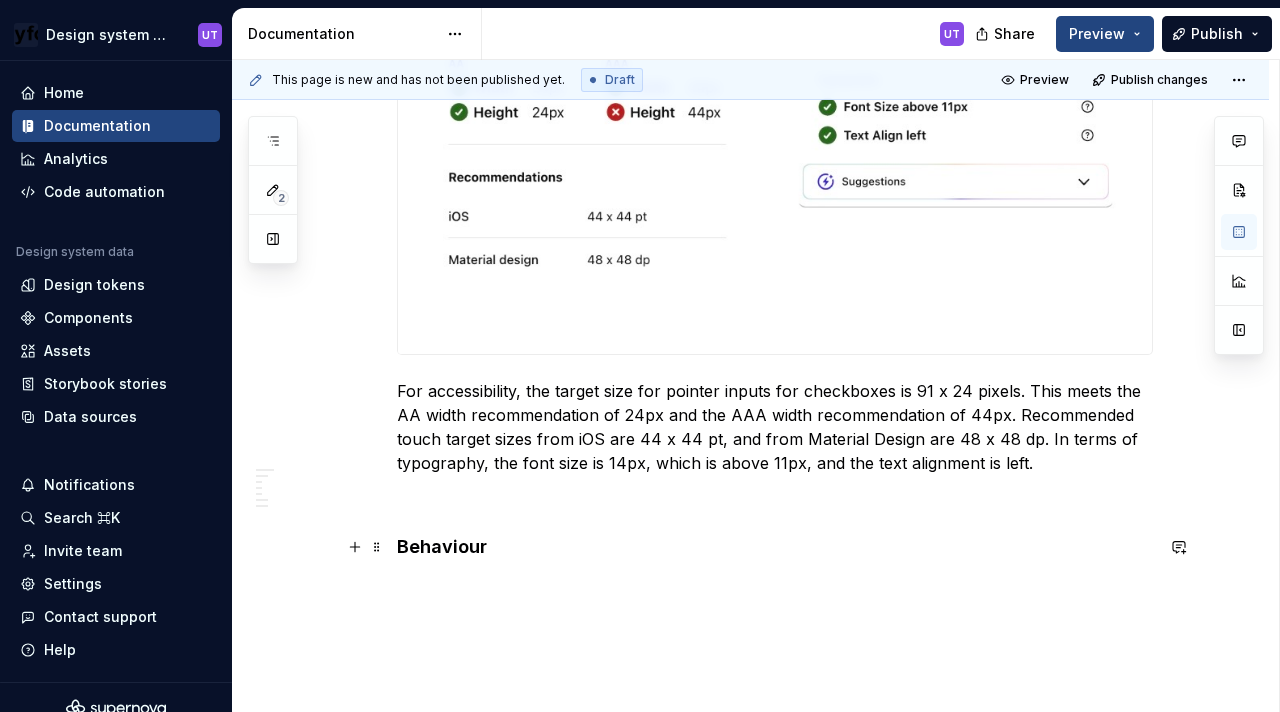 click on "Behaviour" at bounding box center [775, 547] 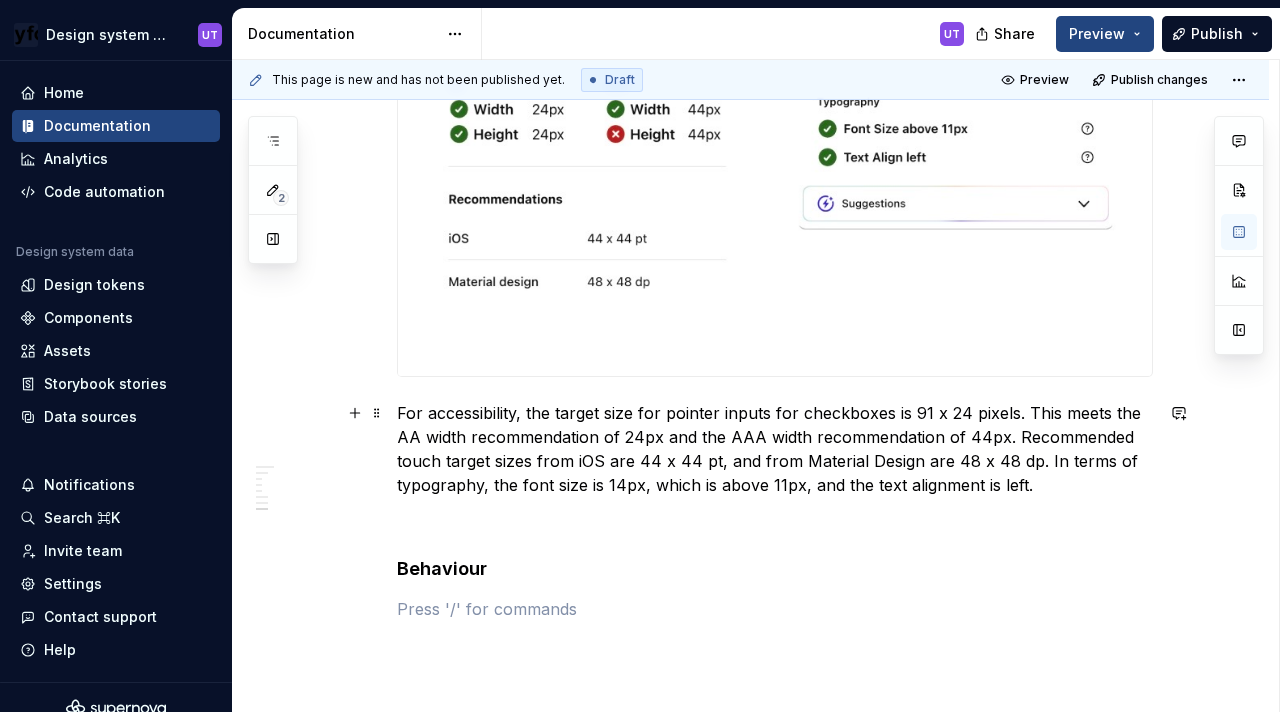 scroll, scrollTop: 3220, scrollLeft: 0, axis: vertical 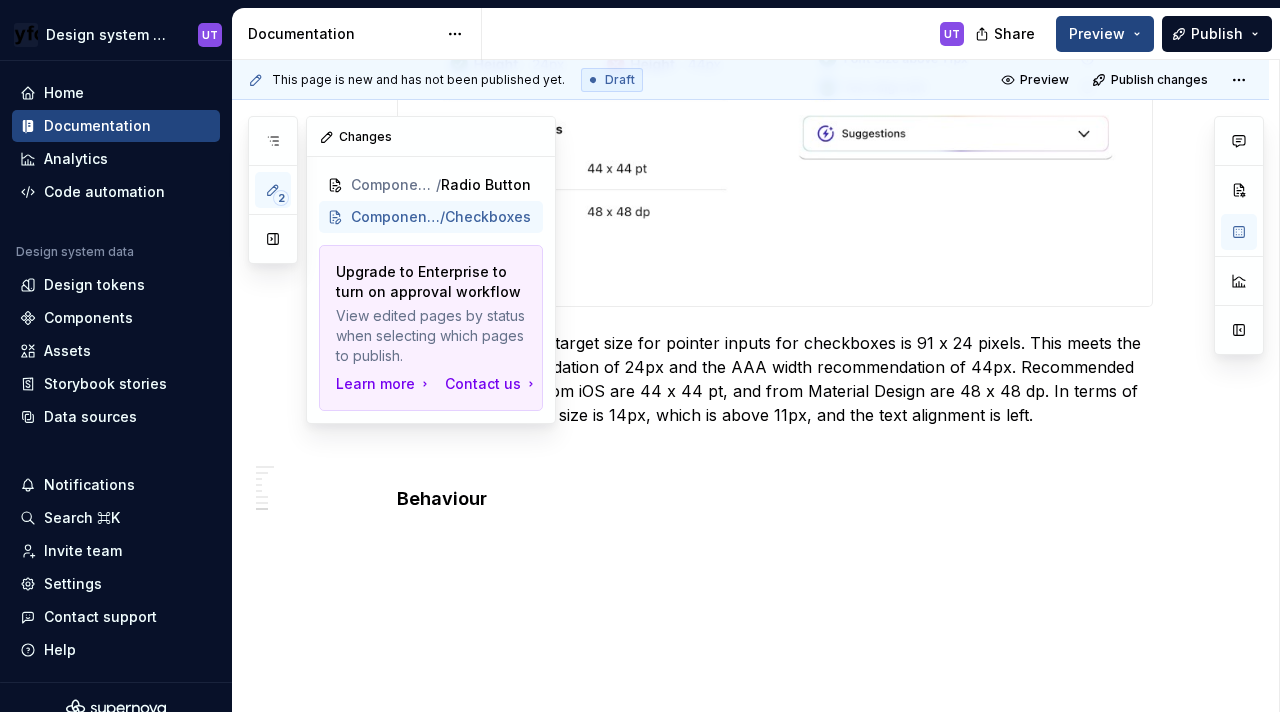click on "2" at bounding box center (273, 190) 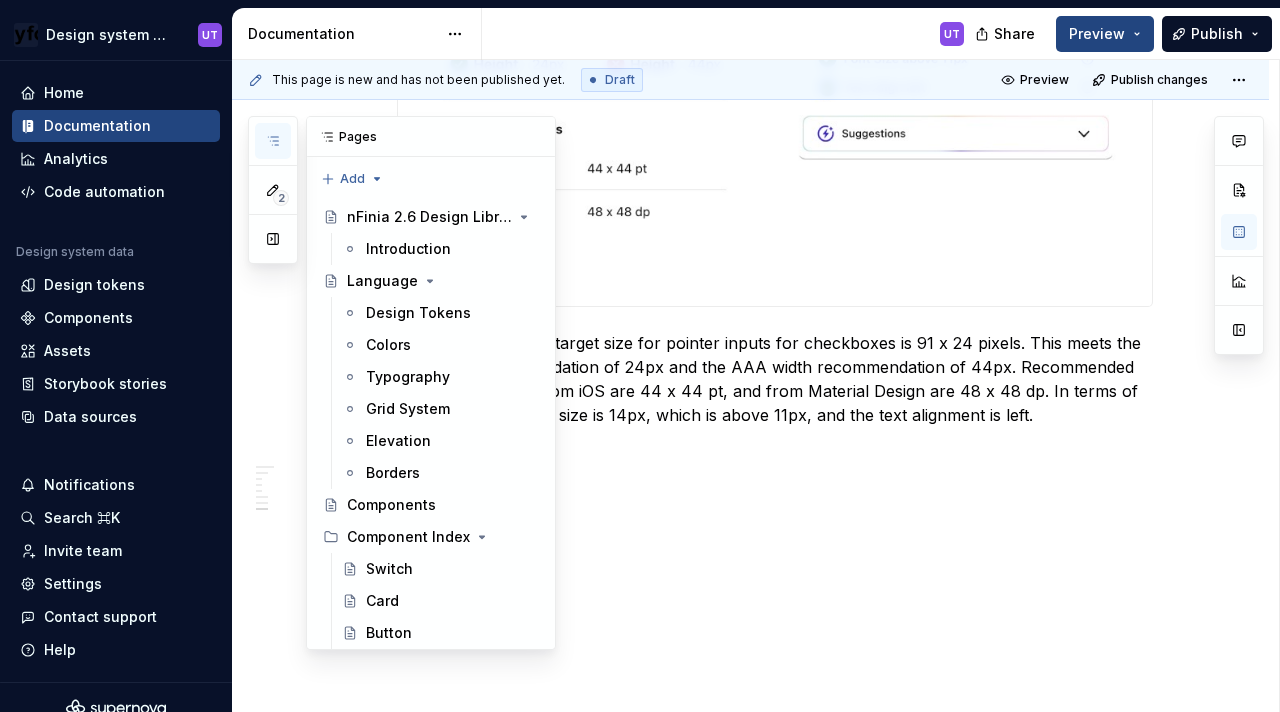 click at bounding box center (273, 141) 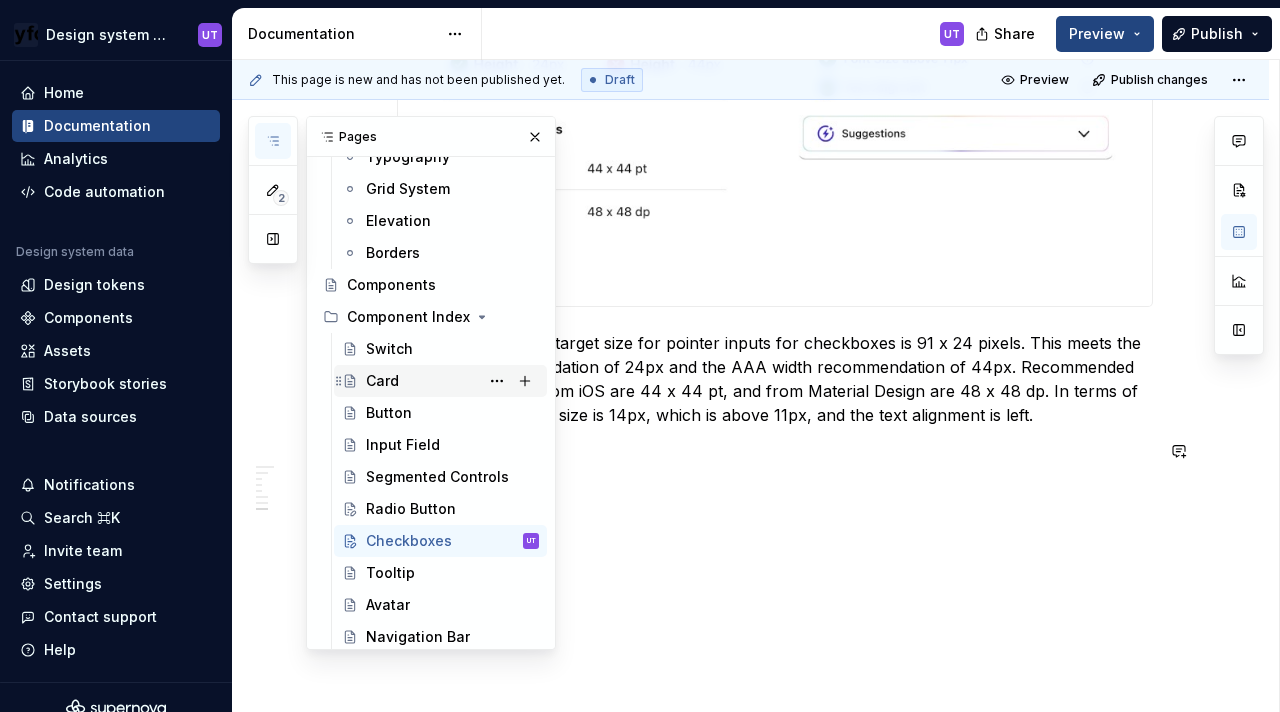 scroll, scrollTop: 193, scrollLeft: 0, axis: vertical 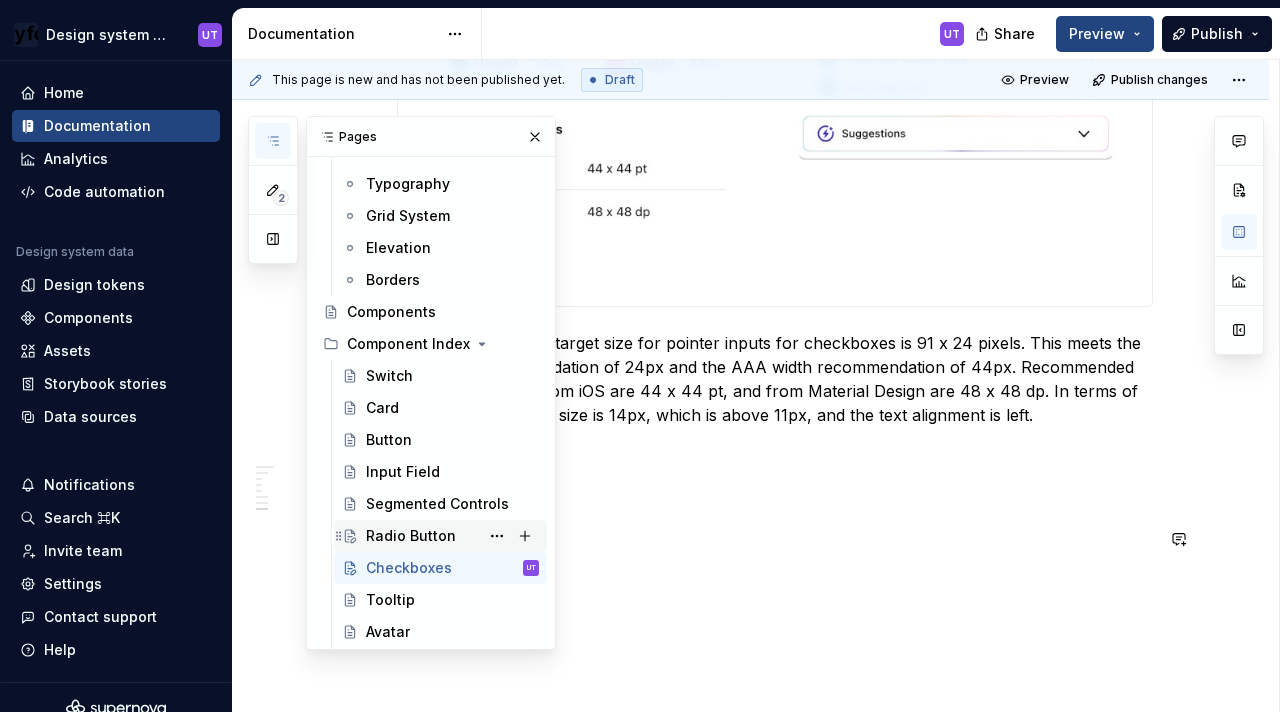 click on "Radio Button" at bounding box center (411, 536) 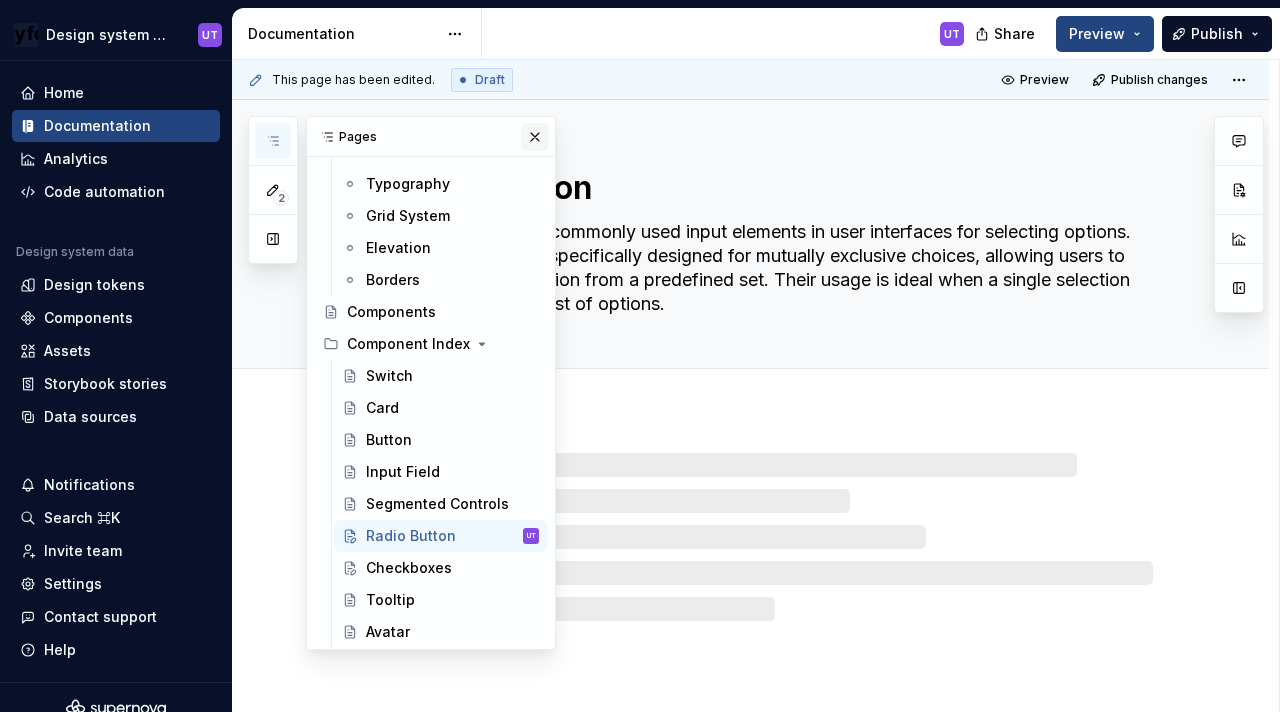 click at bounding box center (535, 137) 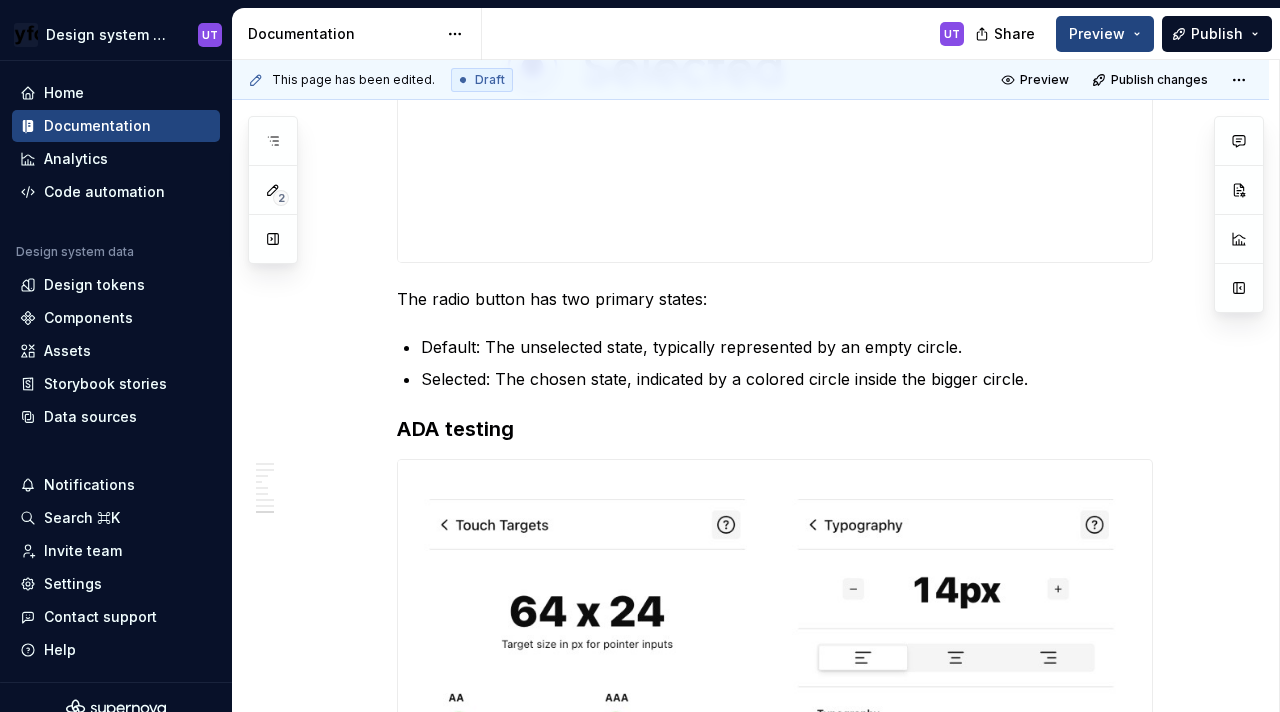 scroll, scrollTop: 3720, scrollLeft: 0, axis: vertical 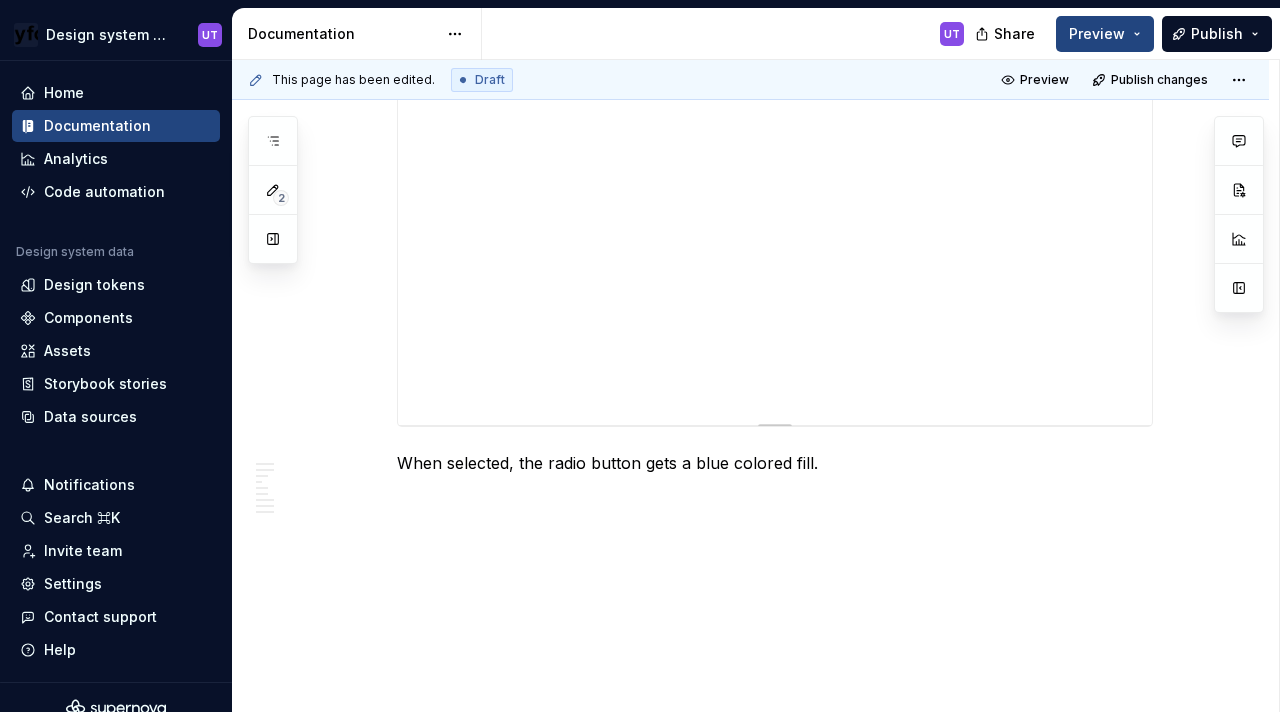 click on "**********" at bounding box center [775, 225] 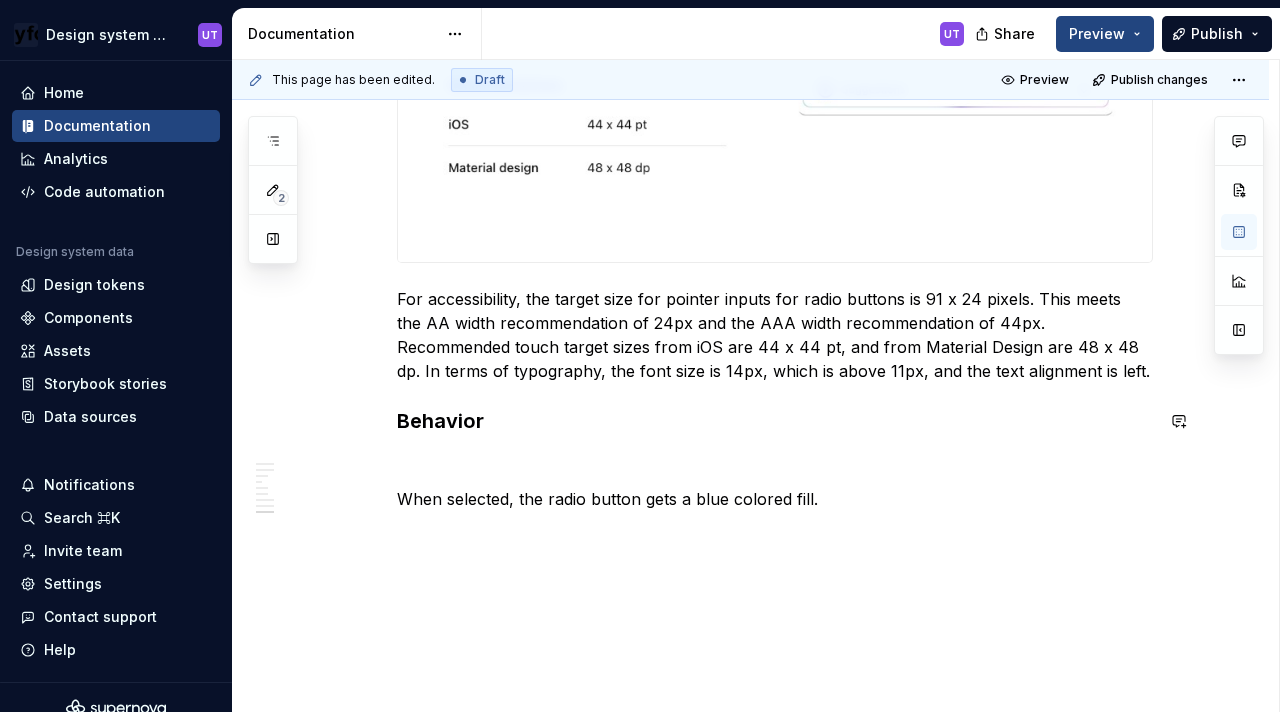 scroll, scrollTop: 3329, scrollLeft: 0, axis: vertical 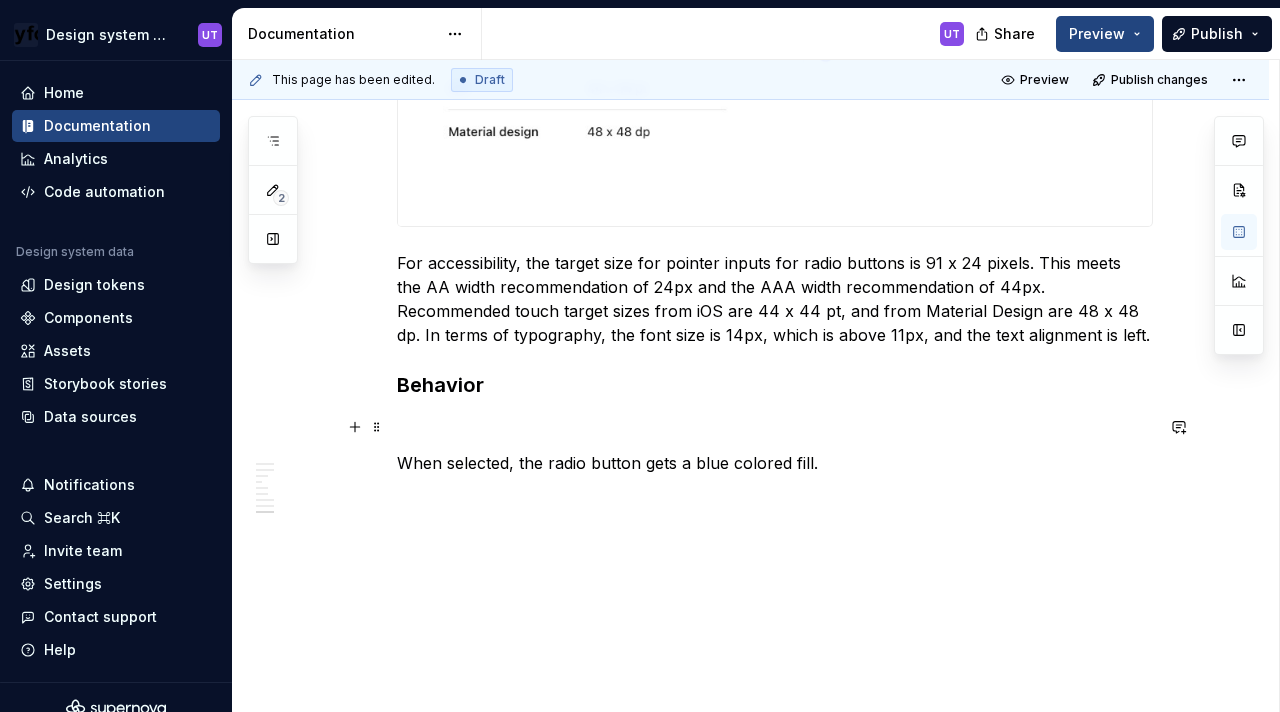 click at bounding box center (775, 427) 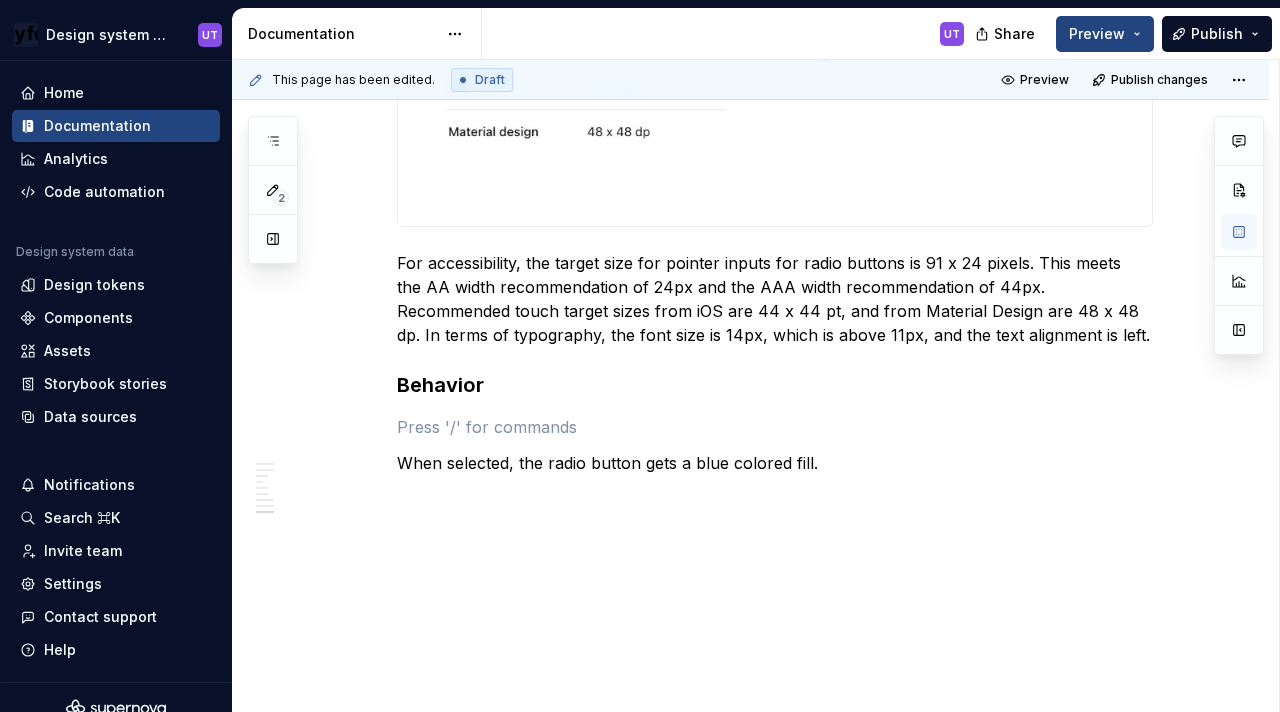 type on "*" 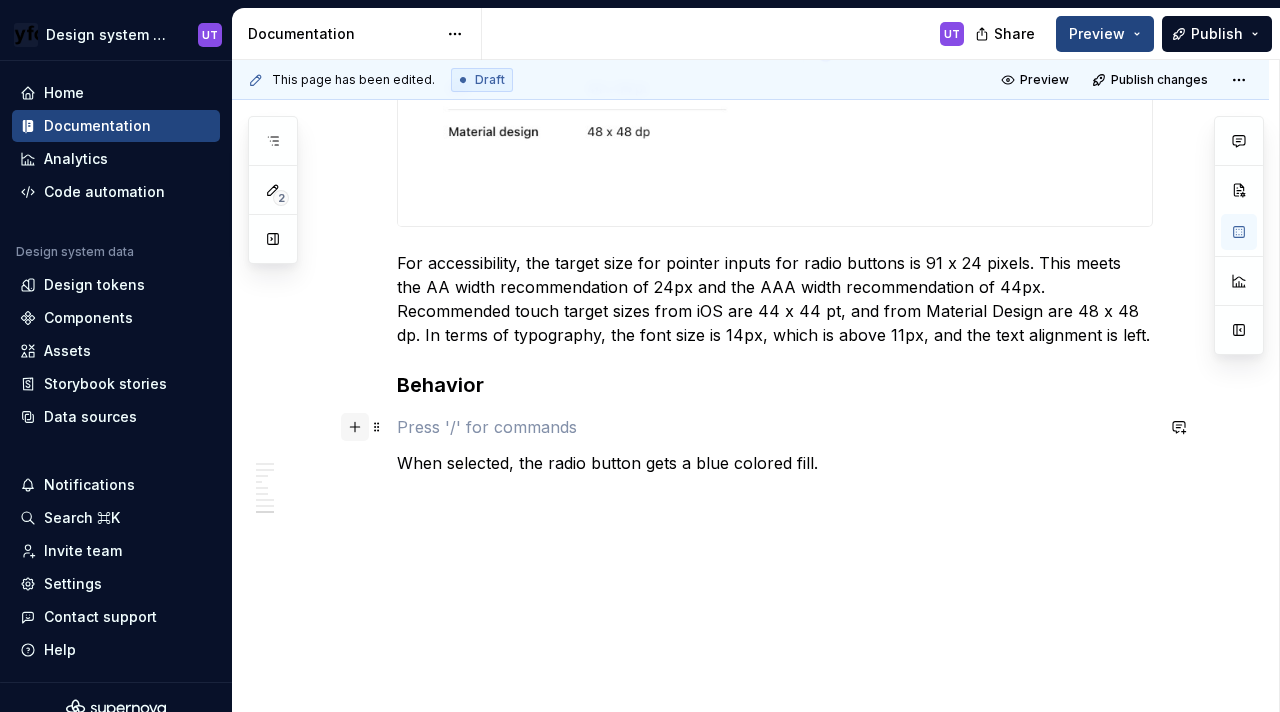 click at bounding box center [355, 427] 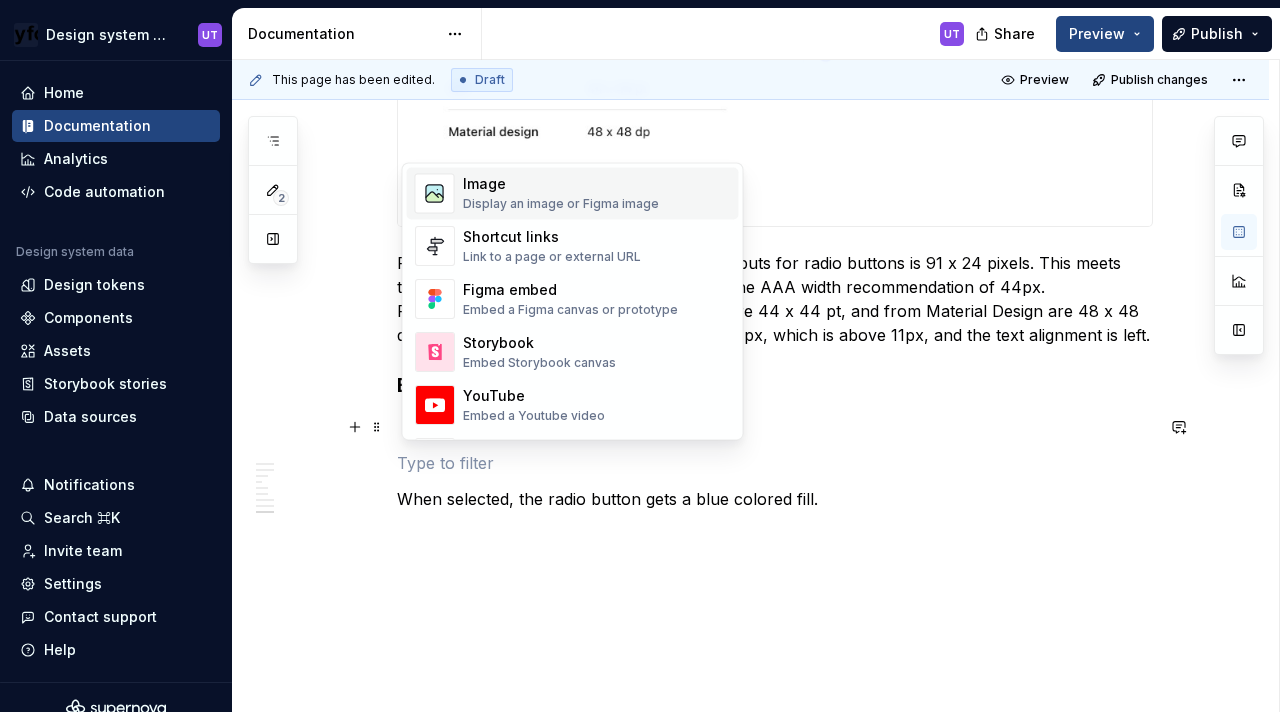 scroll, scrollTop: 922, scrollLeft: 0, axis: vertical 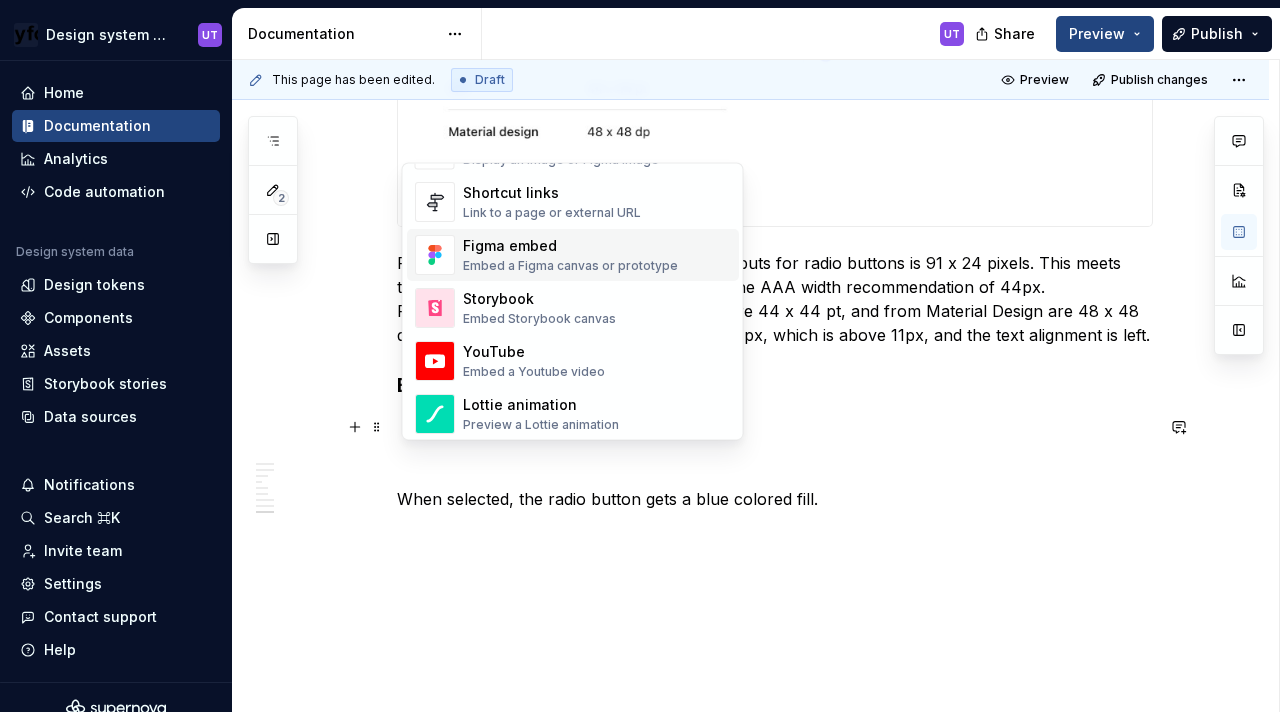 click on "Figma embed" at bounding box center (570, 247) 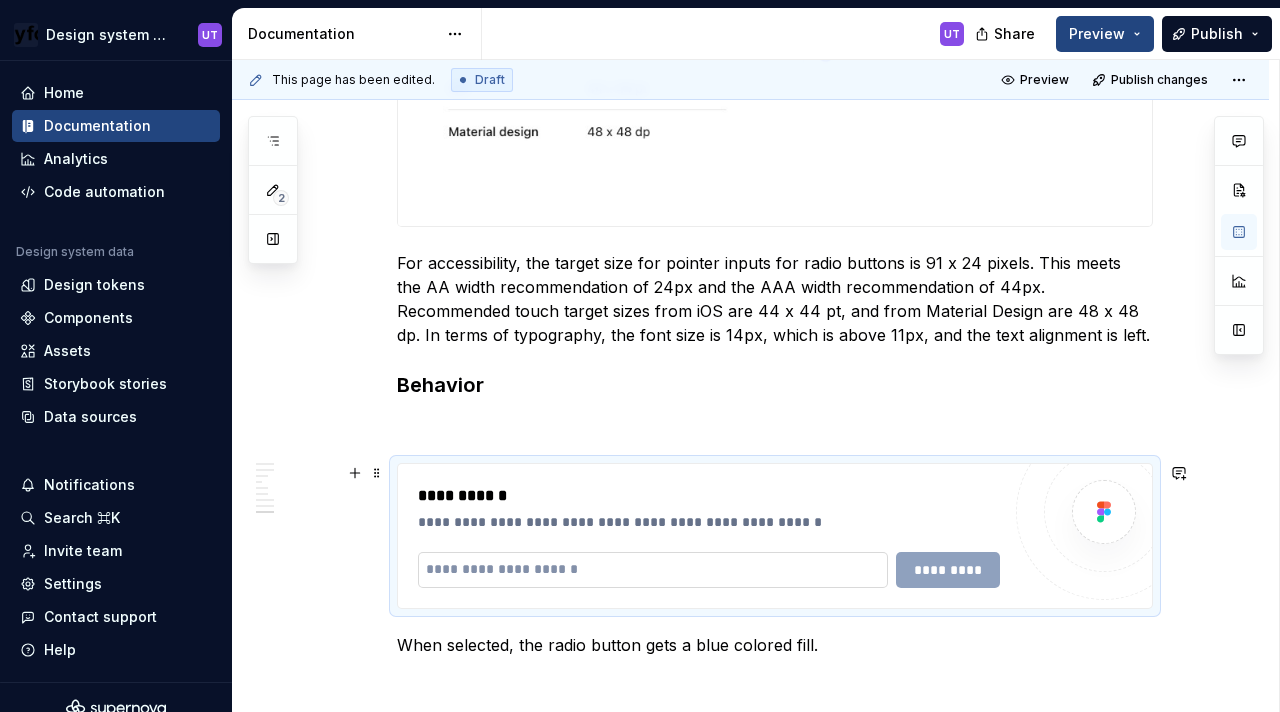 click at bounding box center [653, 570] 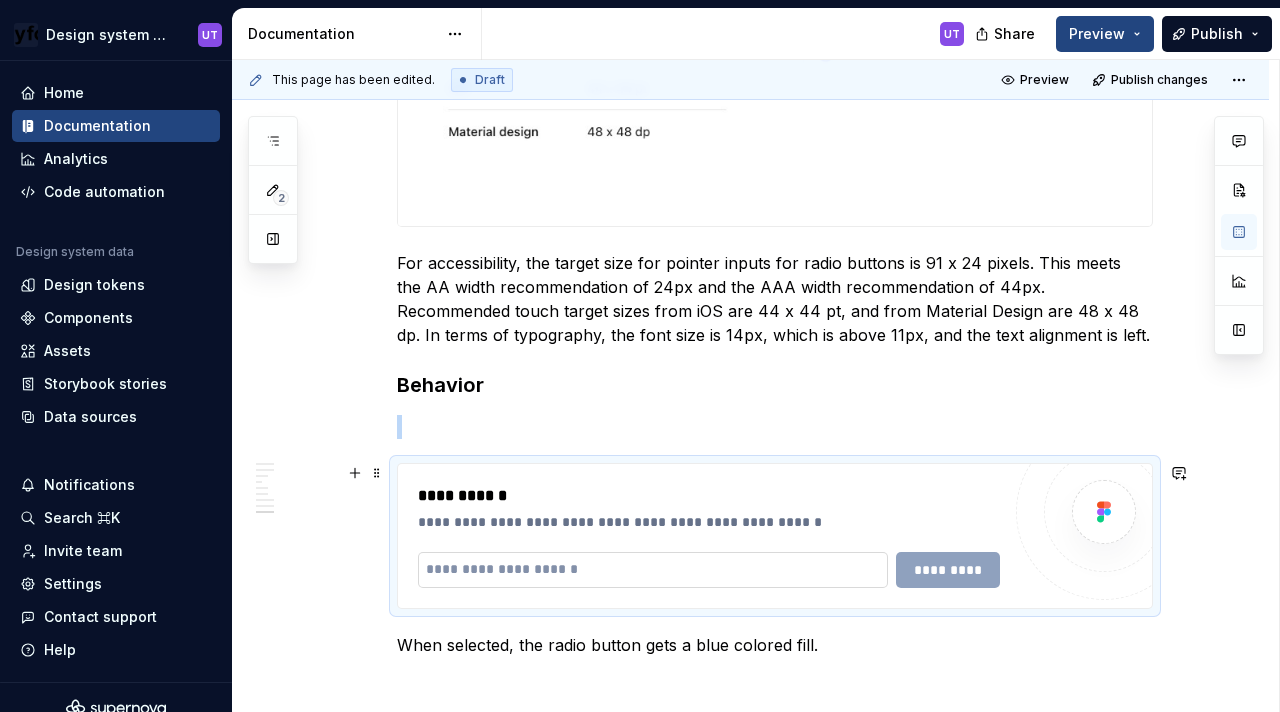 click at bounding box center [653, 570] 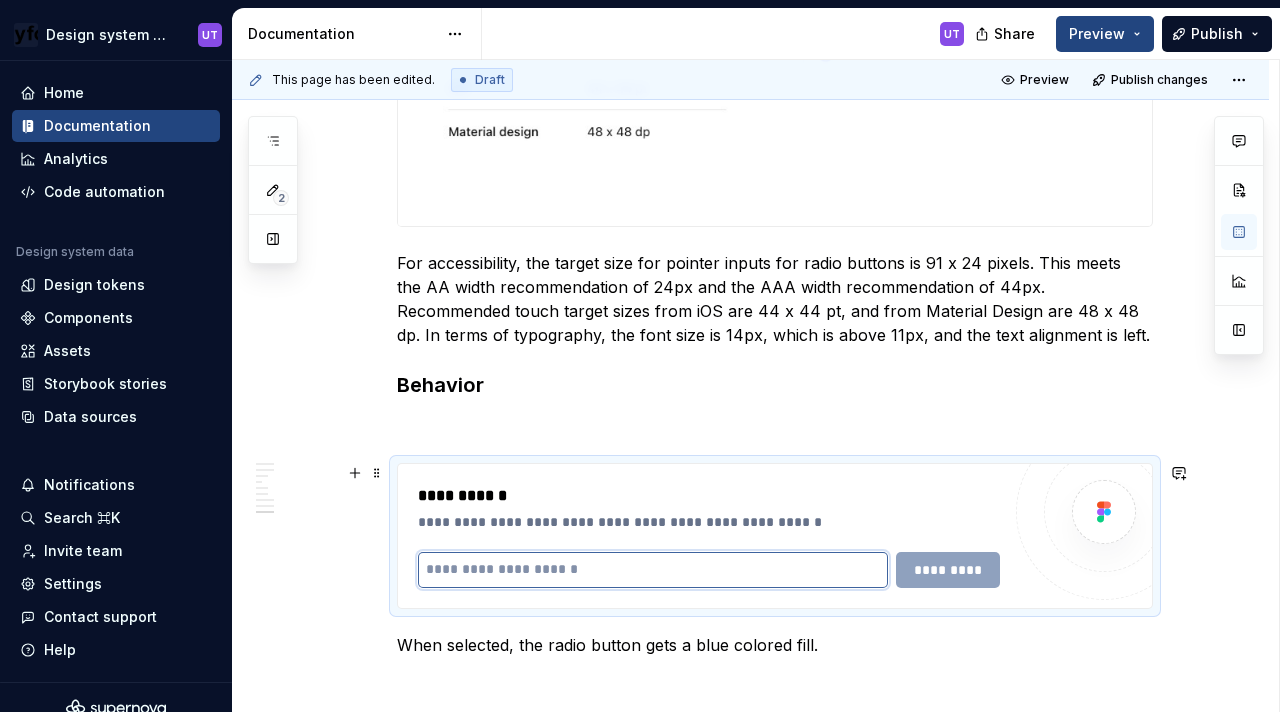 click at bounding box center [653, 570] 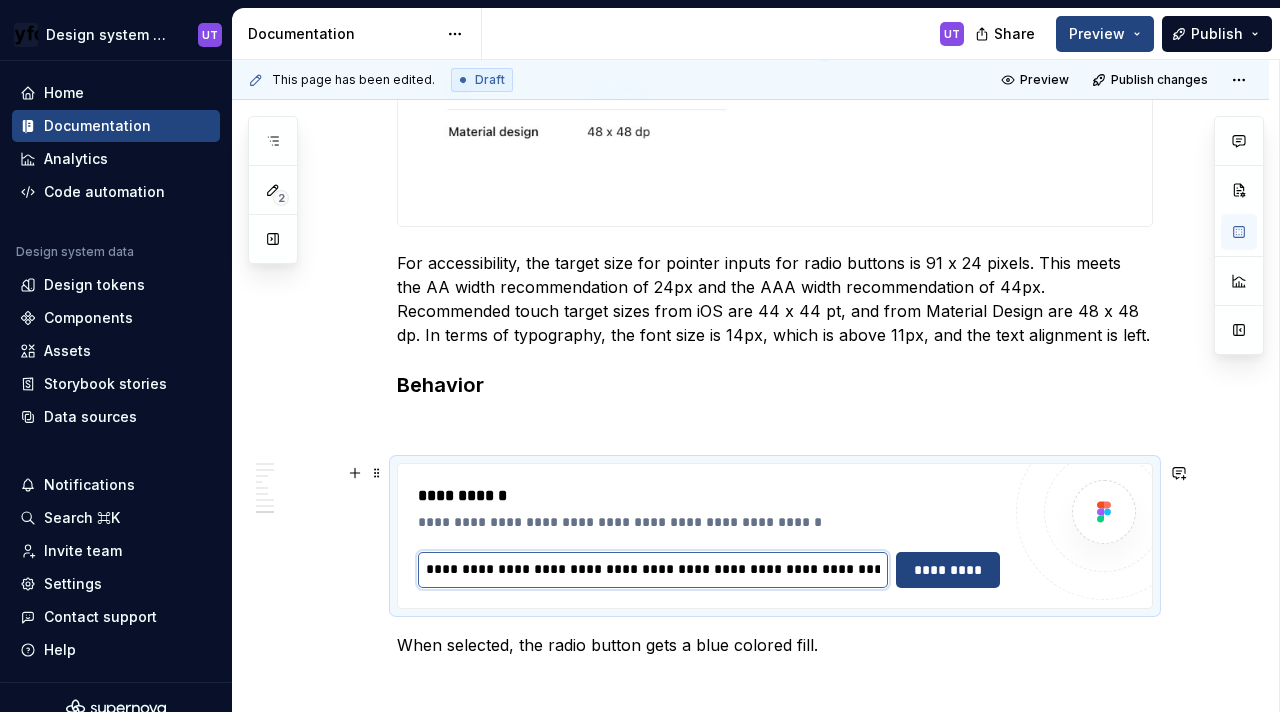 scroll, scrollTop: 0, scrollLeft: 1189, axis: horizontal 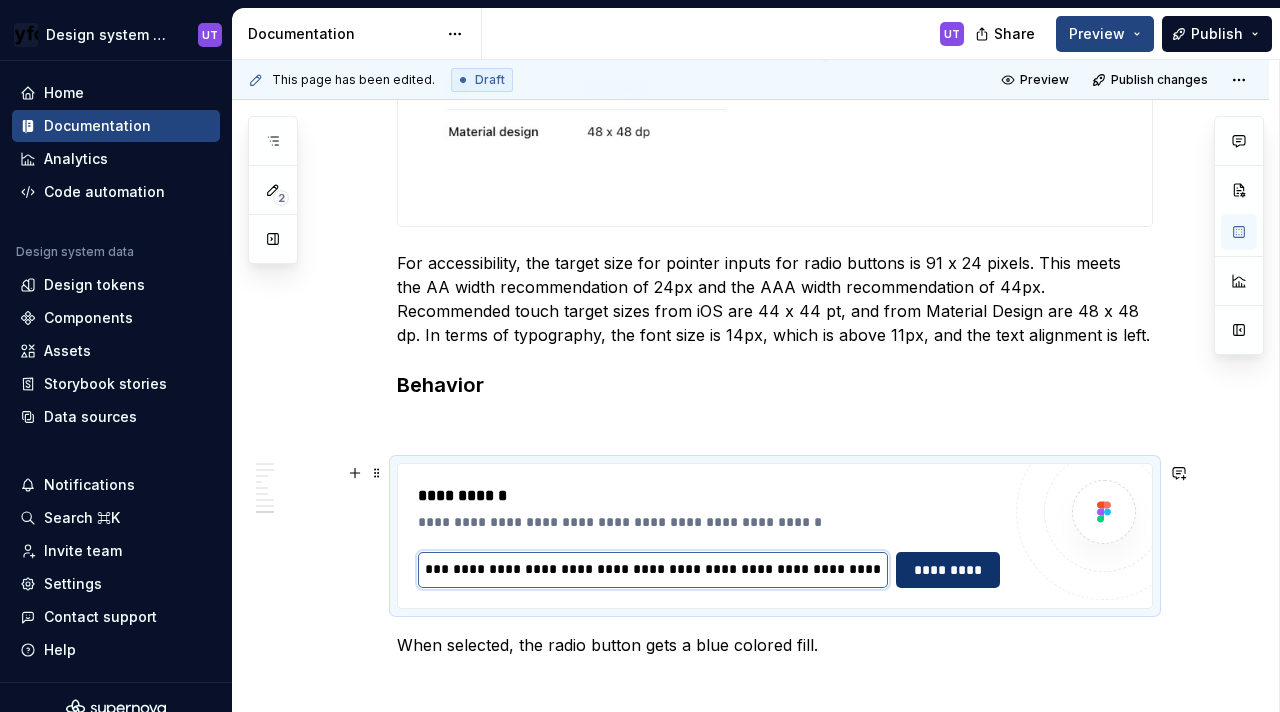 type on "**********" 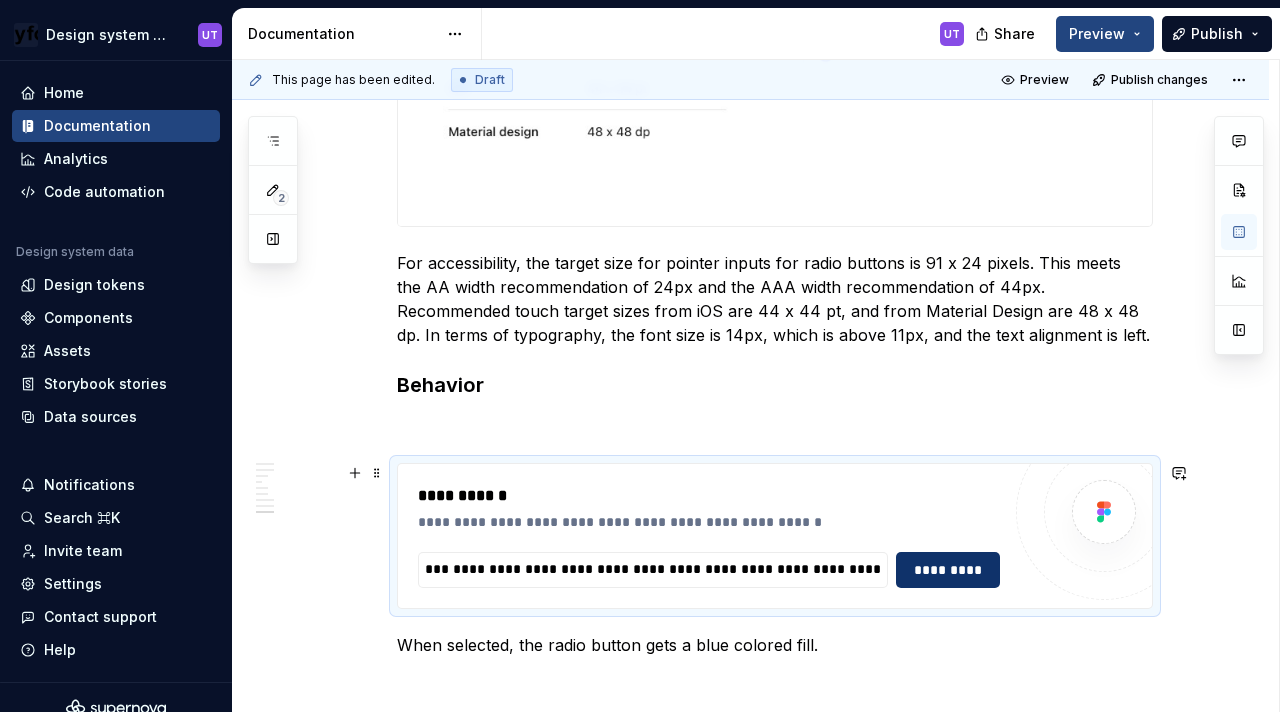 scroll, scrollTop: 0, scrollLeft: 0, axis: both 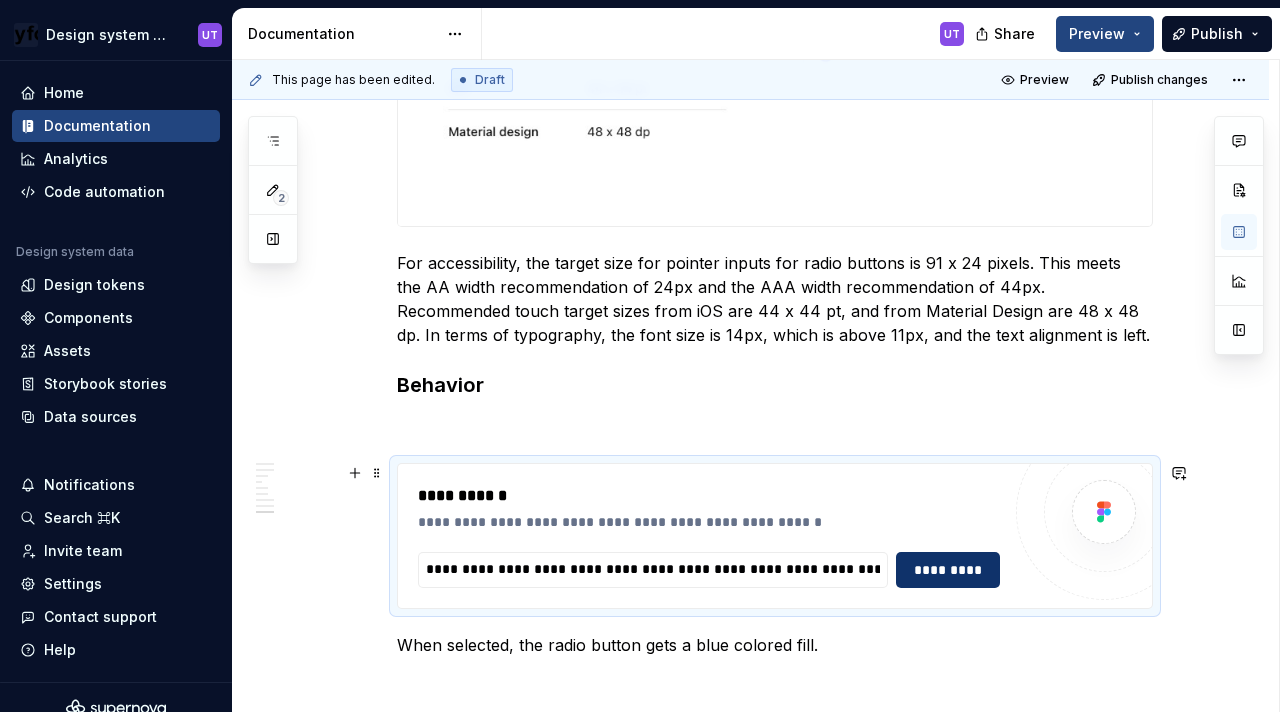 click on "*********" at bounding box center [947, 570] 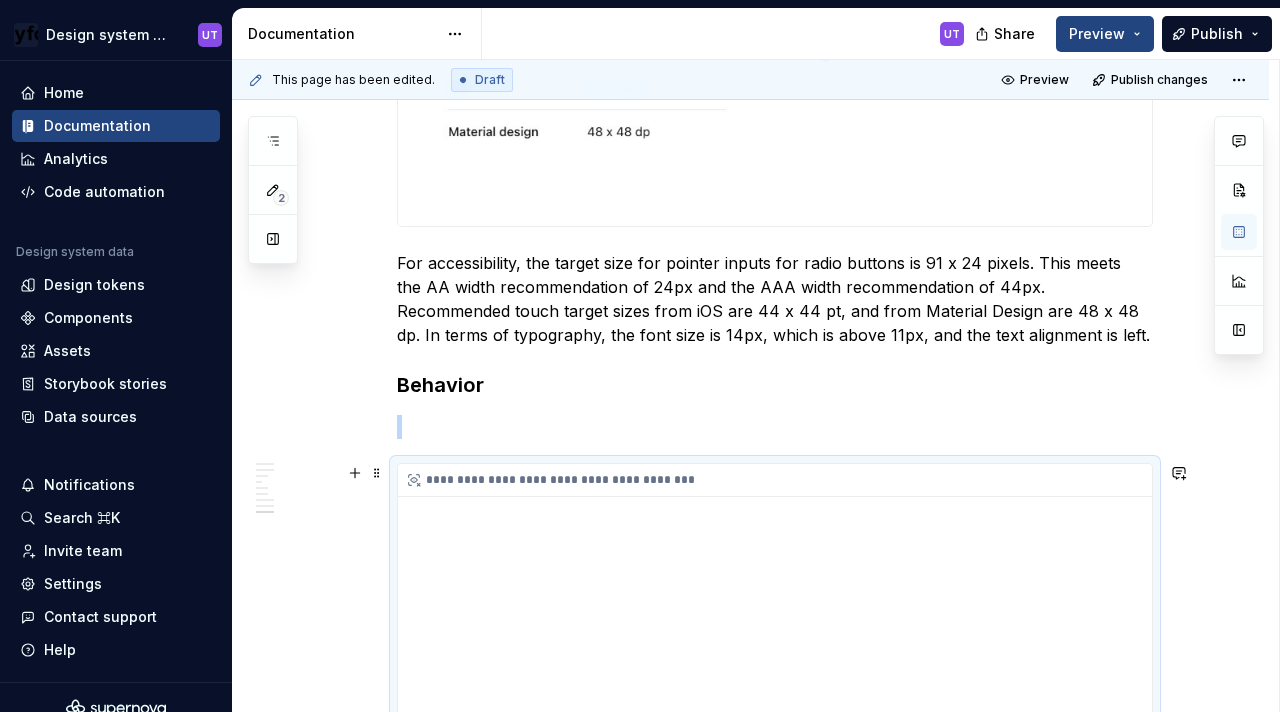 scroll, scrollTop: 3483, scrollLeft: 0, axis: vertical 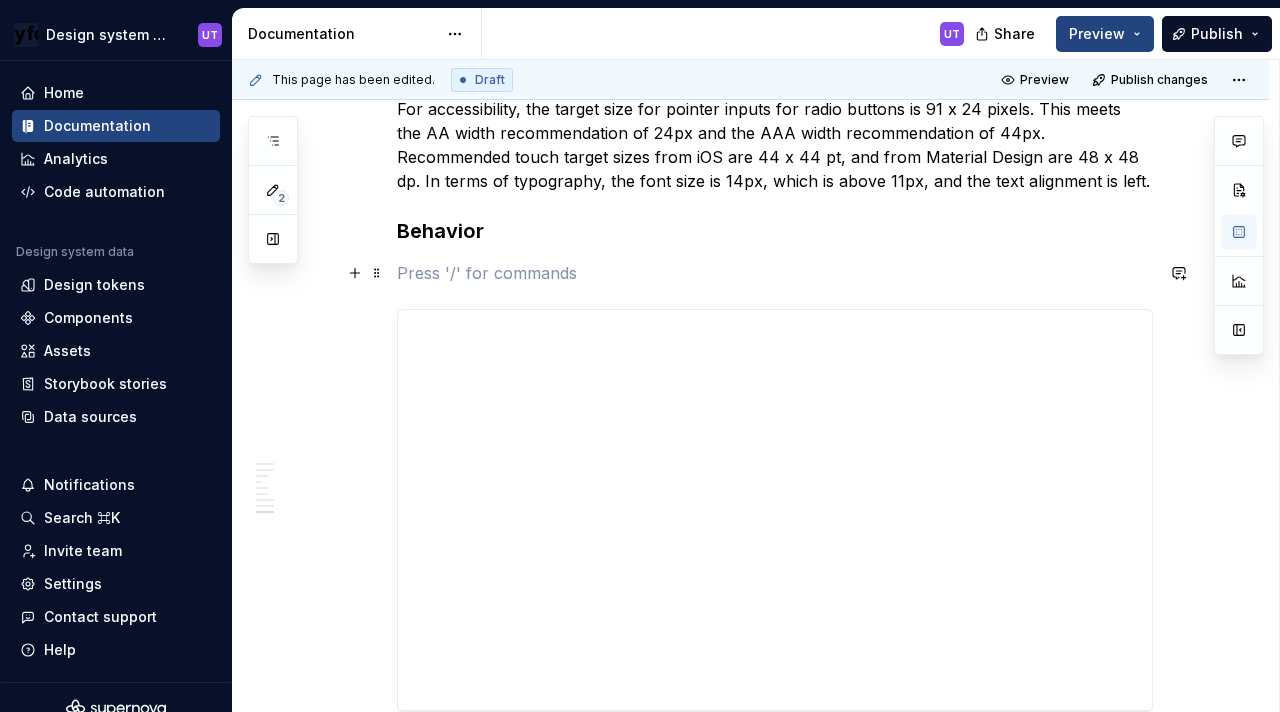 click at bounding box center [775, 273] 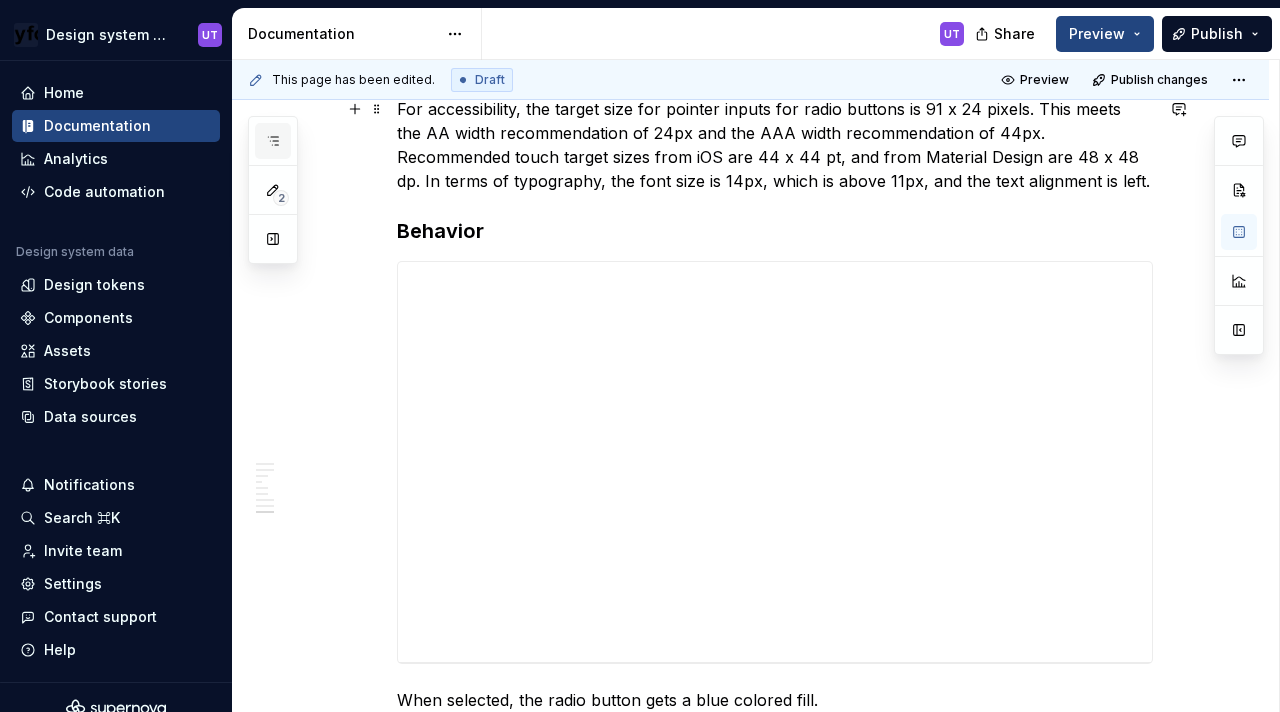 click at bounding box center (273, 141) 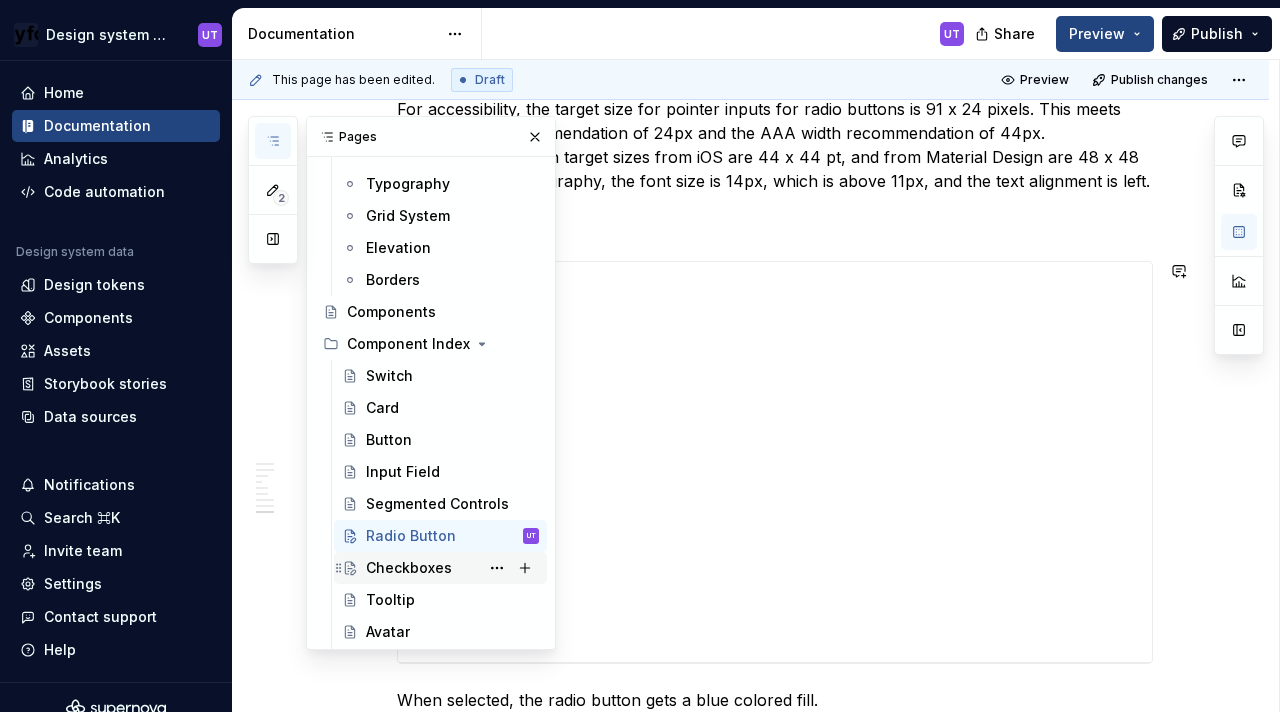 click on "Checkboxes" at bounding box center (409, 568) 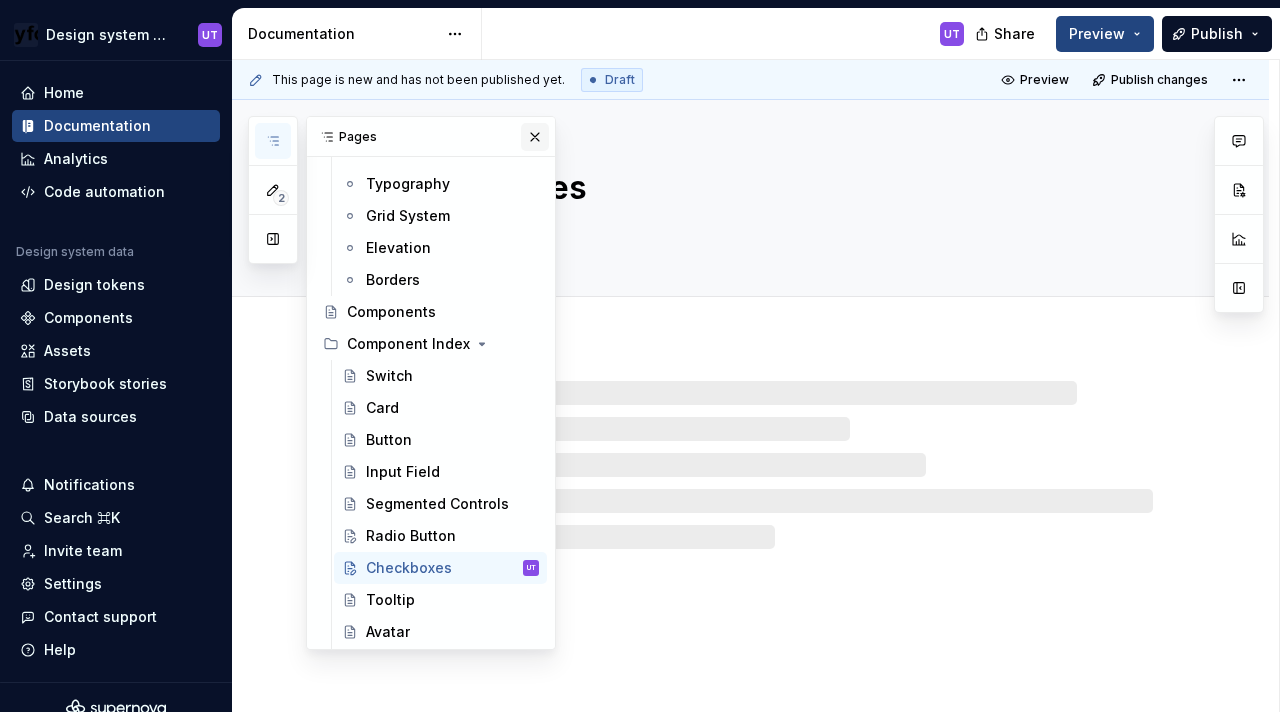 click at bounding box center (535, 137) 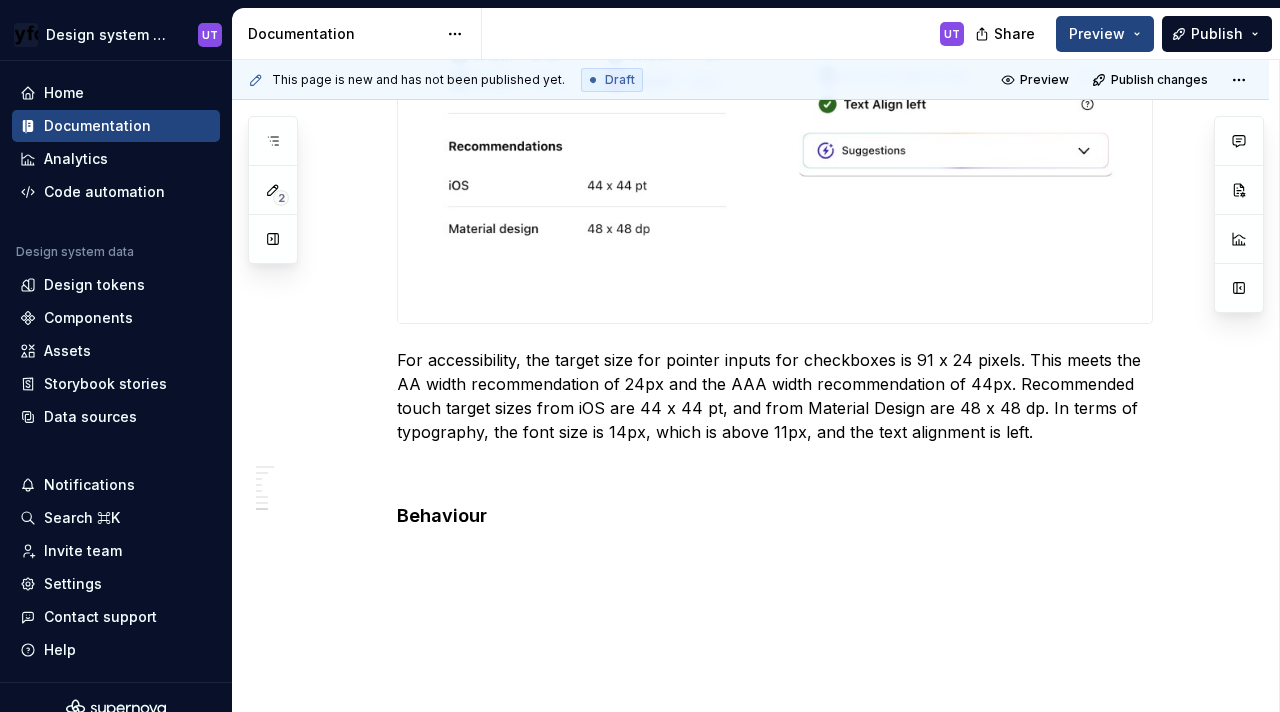 scroll, scrollTop: 3296, scrollLeft: 0, axis: vertical 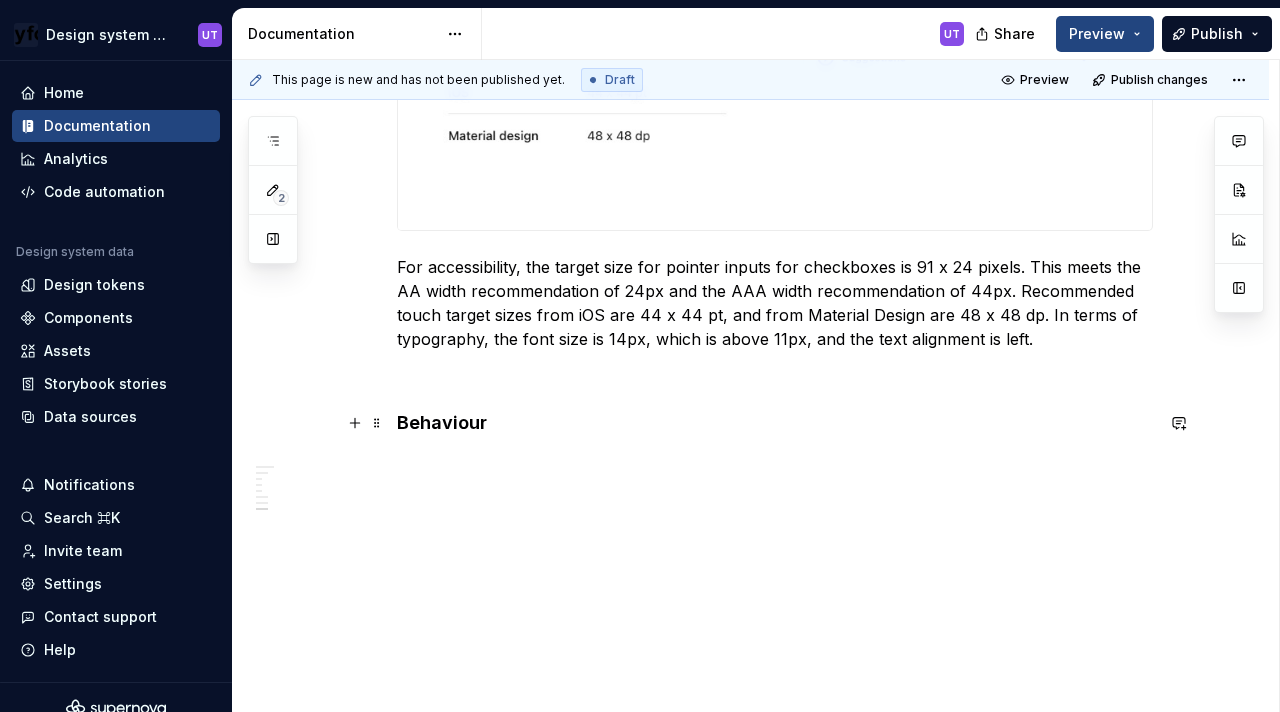 click on "Behaviour" at bounding box center [775, 423] 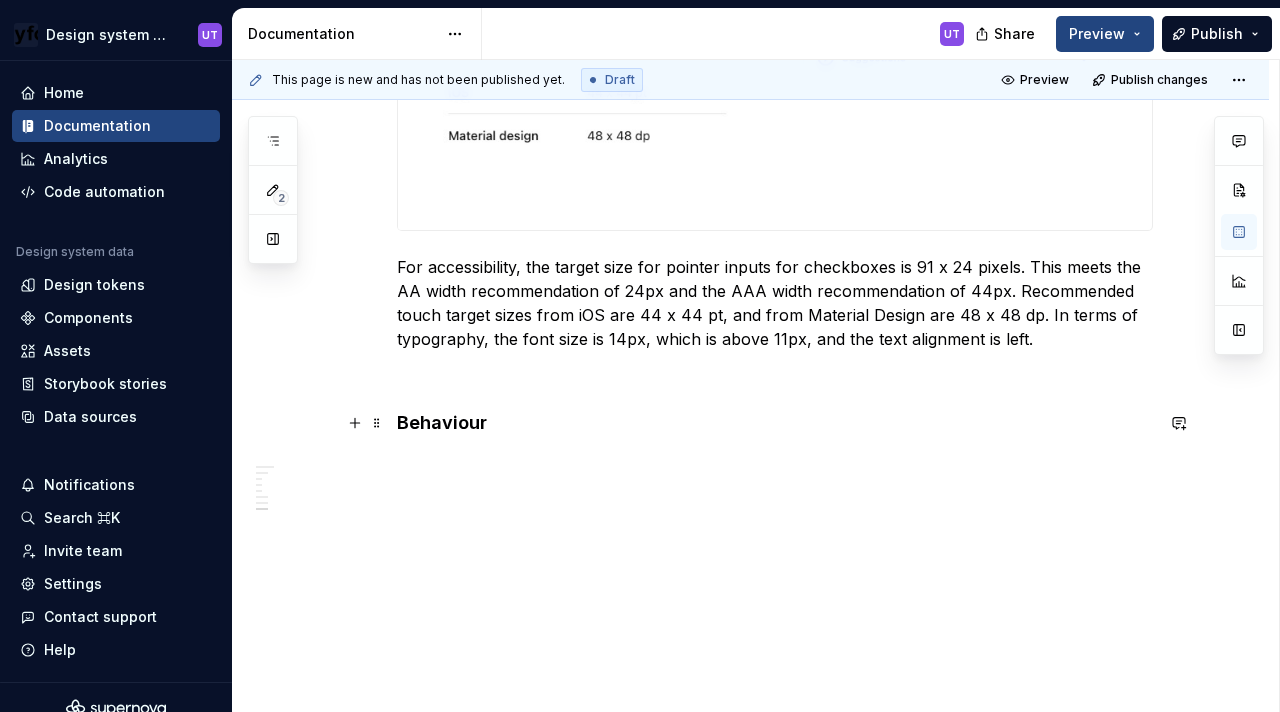 click on "Anatomy Checkboxes have the same elements except that their dimensions are 91px by 24px. A checkbox component consists of :  A Selection Container, which is the interactive area.  The square visual indicator (which may contain a checkmark or a filled circle) is part of this container. ( 14 px by 14 px ) A Text label Icon/fill - When selected, shows a fill or a tick mark Specs Color Element Property Value Selection container (Default) Background color with border ∆colorPlatformWhite100AlphaBlue500 Selection container (Selected) Background color ∆colorPlatformBlue500 Tick icon (Selected) Icon color ∆colorPlatformWhite100 Text label (Default) Text color ∆colorPlatformGrey500 Text label (Selected) Text color ∆colorPlatformBlack500 Selection container (Dark)(Default) Background color with border ∆colorPlatformBlack600AplhaYellow500 Selection container (Dark)(Selected) Background color with Alpha ∆colorPlatformBlack600AplhaYellow500 Text label (Dark)(Default) Text color ∆colorPlatformGrey500  -" at bounding box center (750, -1122) 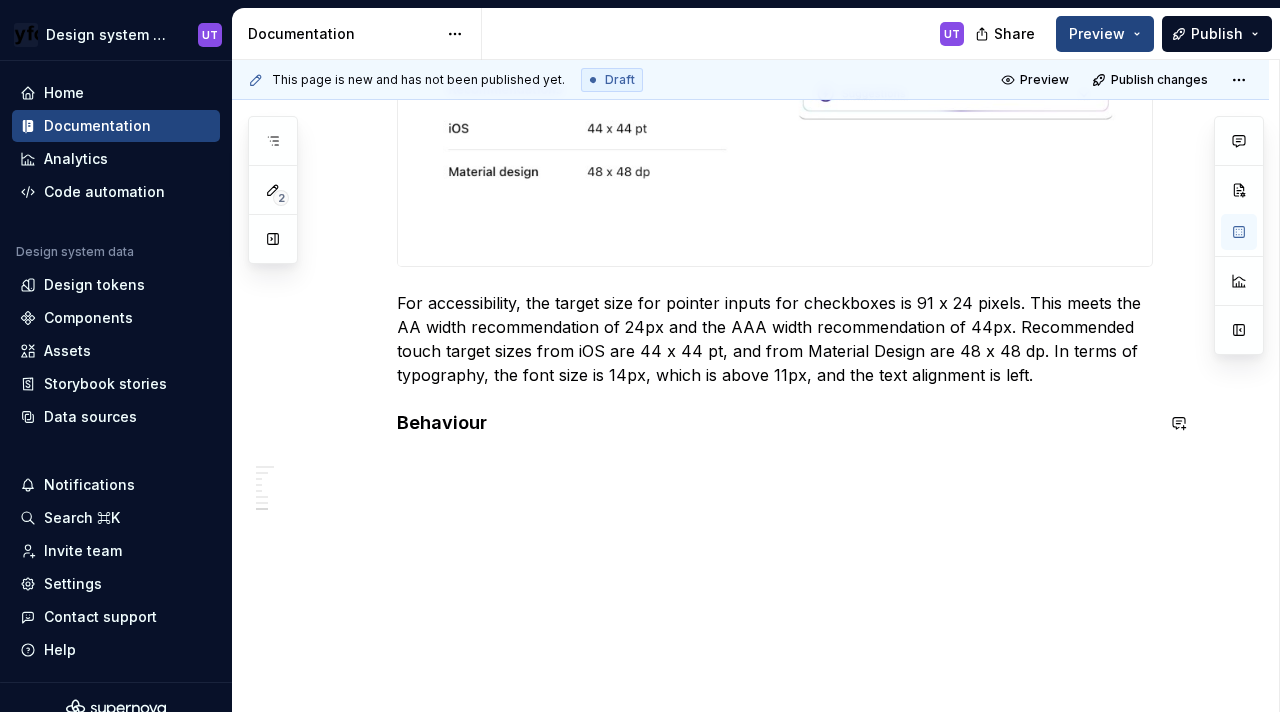 scroll, scrollTop: 3260, scrollLeft: 0, axis: vertical 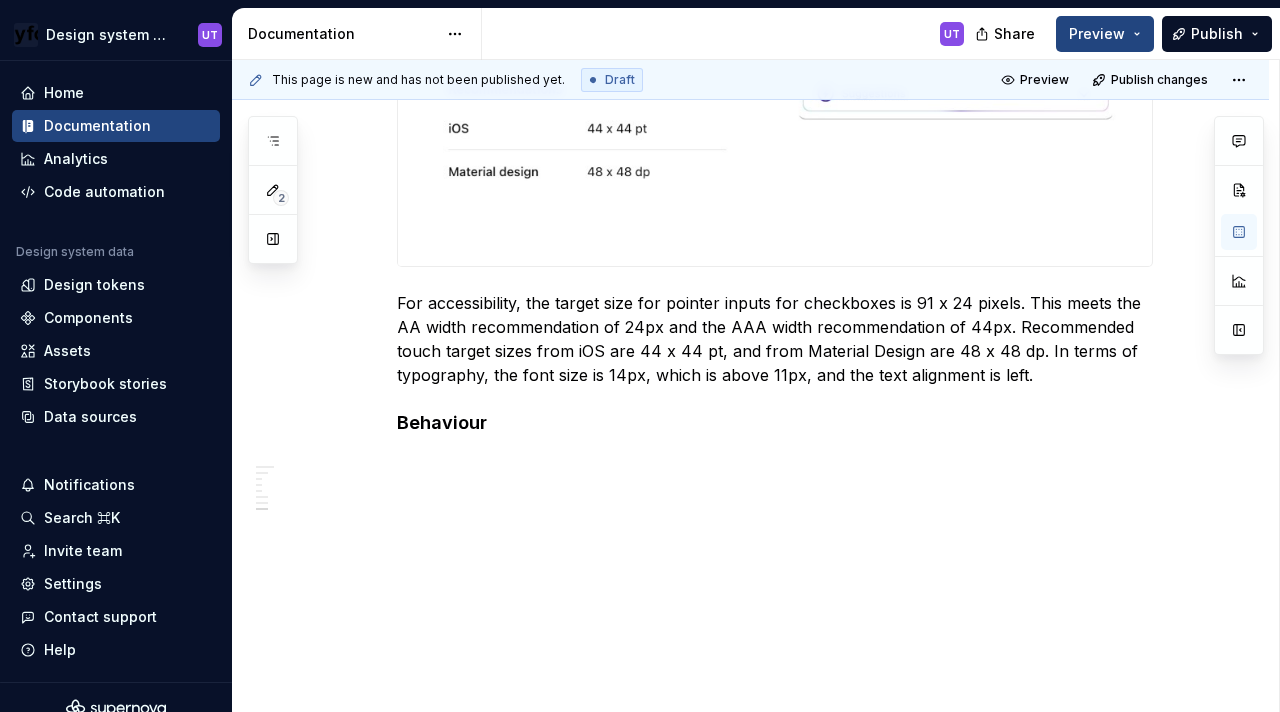 type on "*" 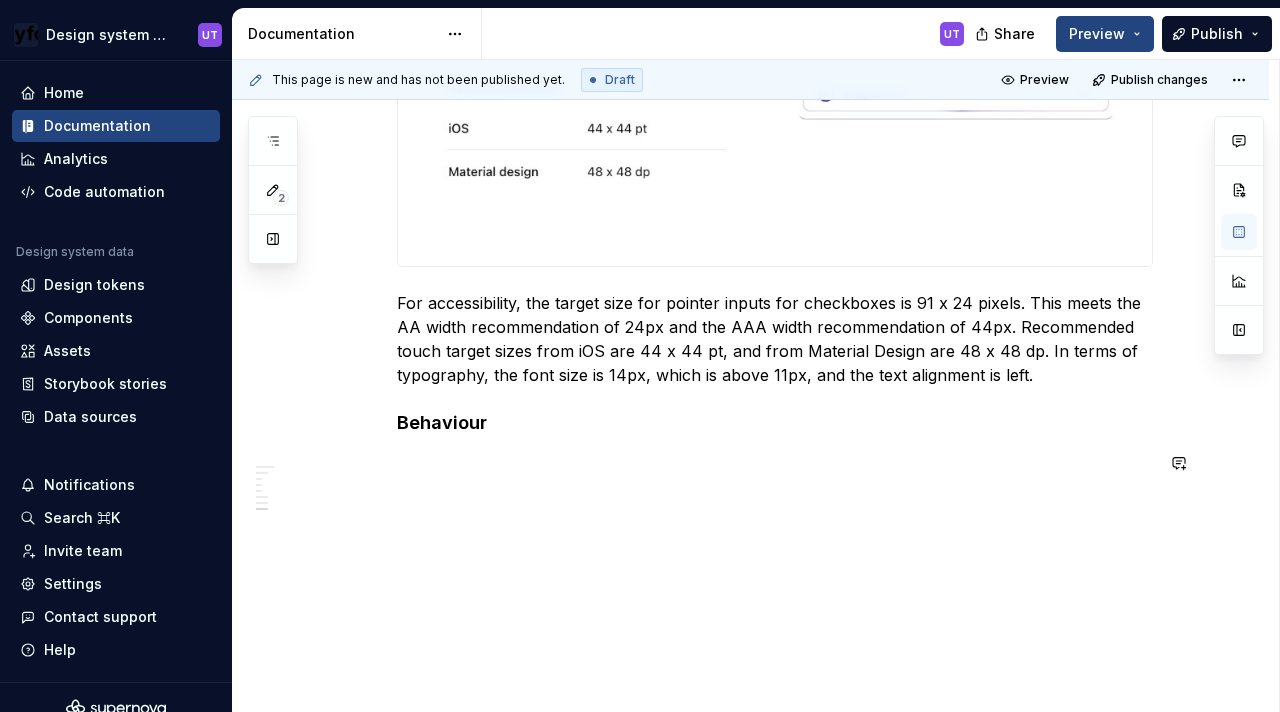 click on "Anatomy Checkboxes have the same elements except that their dimensions are 91px by 24px. A checkbox component consists of :  A Selection Container, which is the interactive area.  The square visual indicator (which may contain a checkmark or a filled circle) is part of this container. ( 14 px by 14 px ) A Text label Icon/fill - When selected, shows a fill or a tick mark Specs Color Element Property Value Selection container (Default) Background color with border ∆colorPlatformWhite100AlphaBlue500 Selection container (Selected) Background color ∆colorPlatformBlue500 Tick icon (Selected) Icon color ∆colorPlatformWhite100 Text label (Default) Text color ∆colorPlatformGrey500 Text label (Selected) Text color ∆colorPlatformBlack500 Selection container (Dark)(Default) Background color with border ∆colorPlatformBlack600AplhaYellow500 Selection container (Dark)(Selected) Background color with Alpha ∆colorPlatformBlack600AplhaYellow500 Text label (Dark)(Default) Text color ∆colorPlatformGrey500  -" at bounding box center [775, -1186] 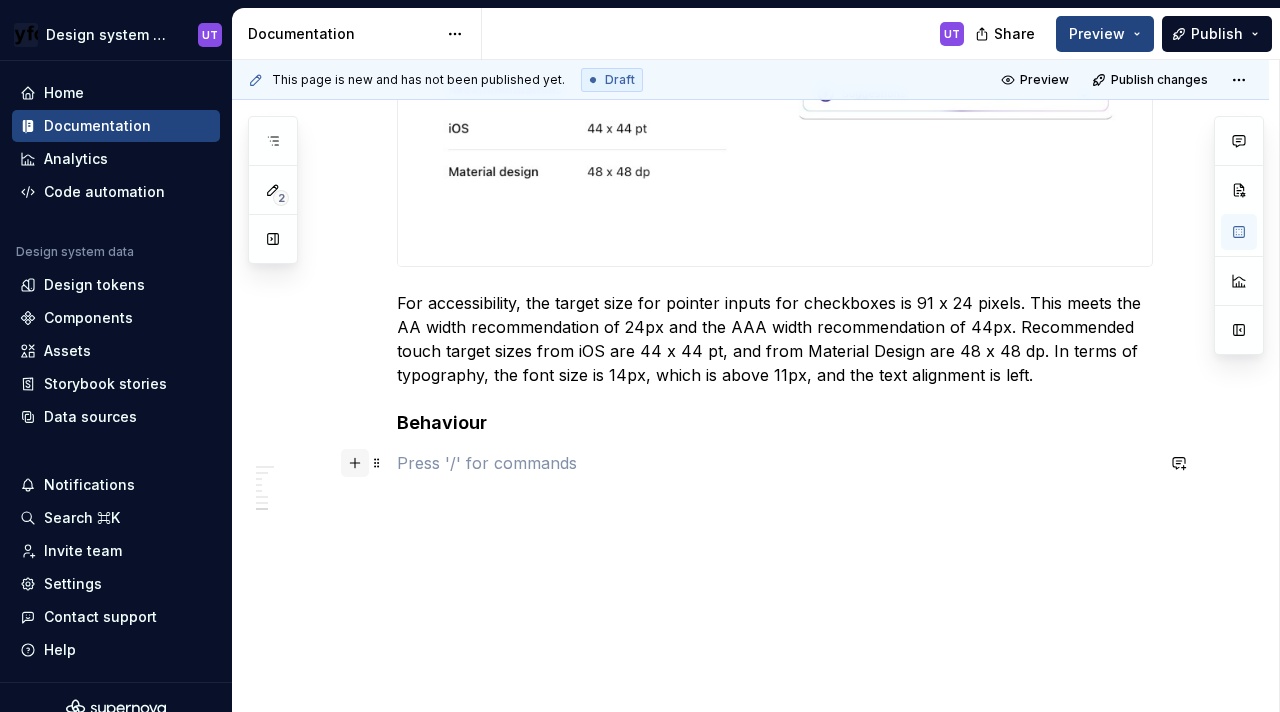 click at bounding box center (355, 463) 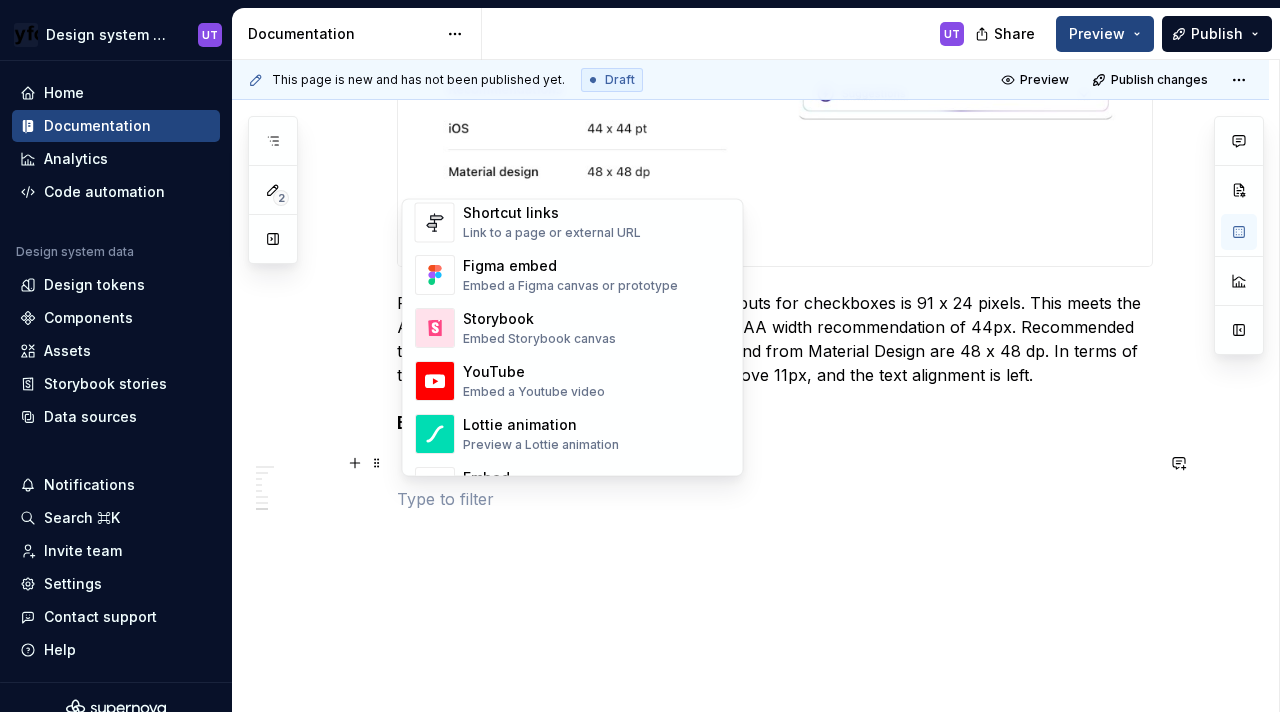 scroll, scrollTop: 953, scrollLeft: 0, axis: vertical 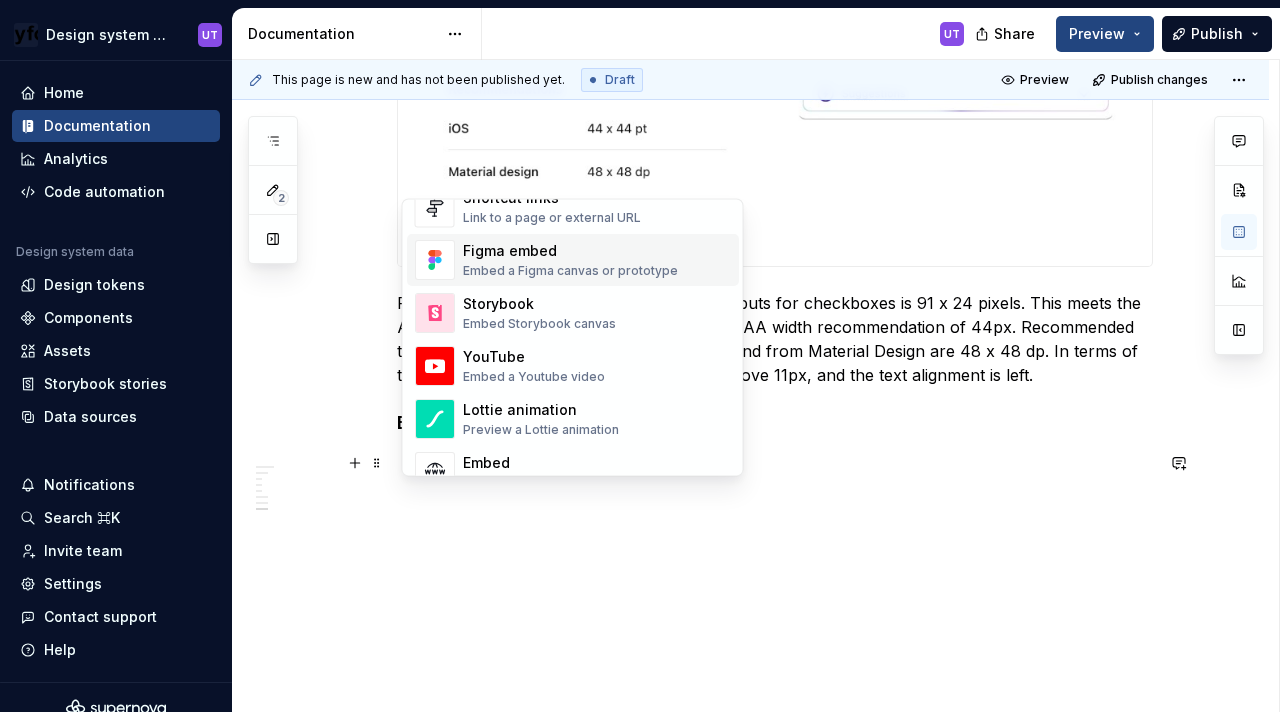 click on "Figma embed" at bounding box center [570, 252] 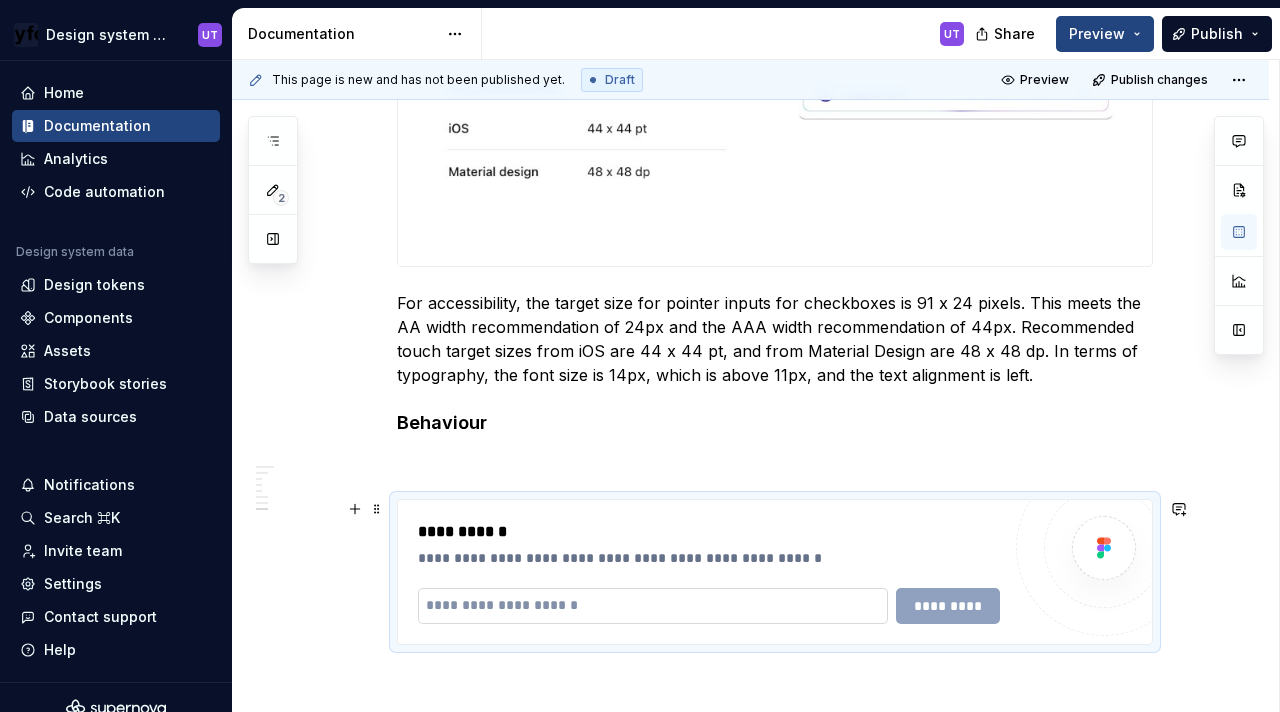 click at bounding box center [653, 606] 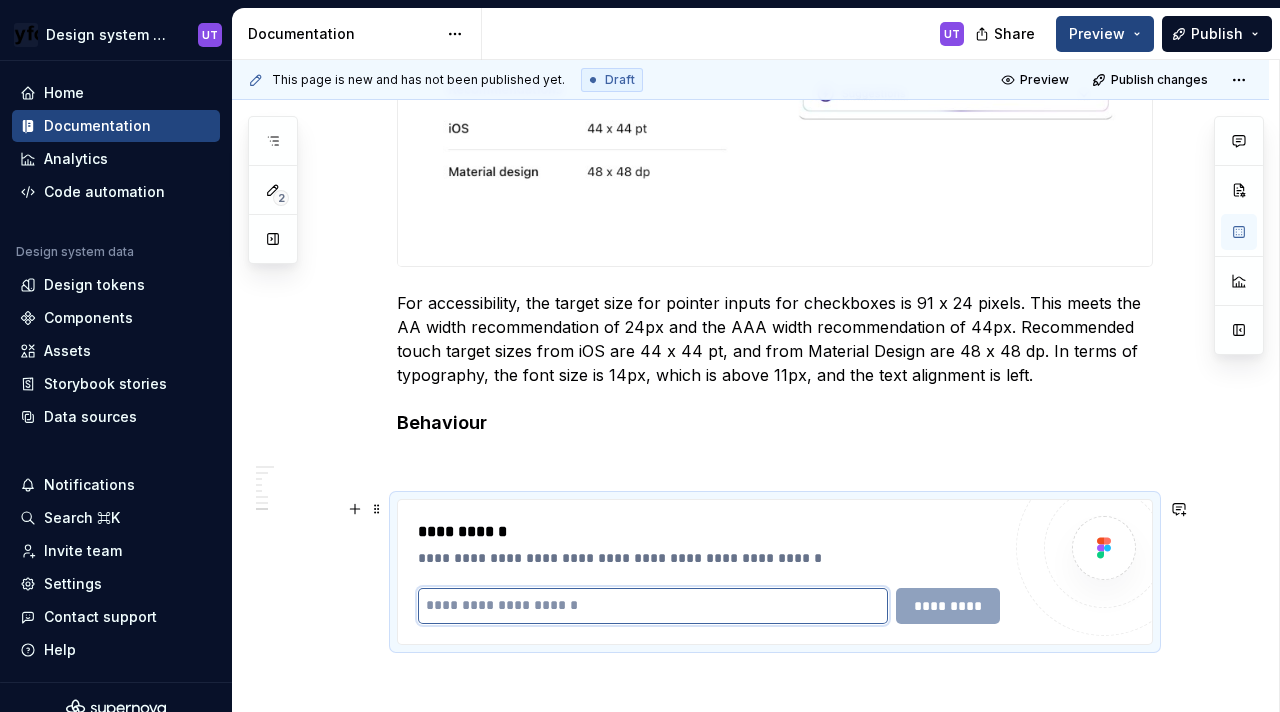 paste on "**********" 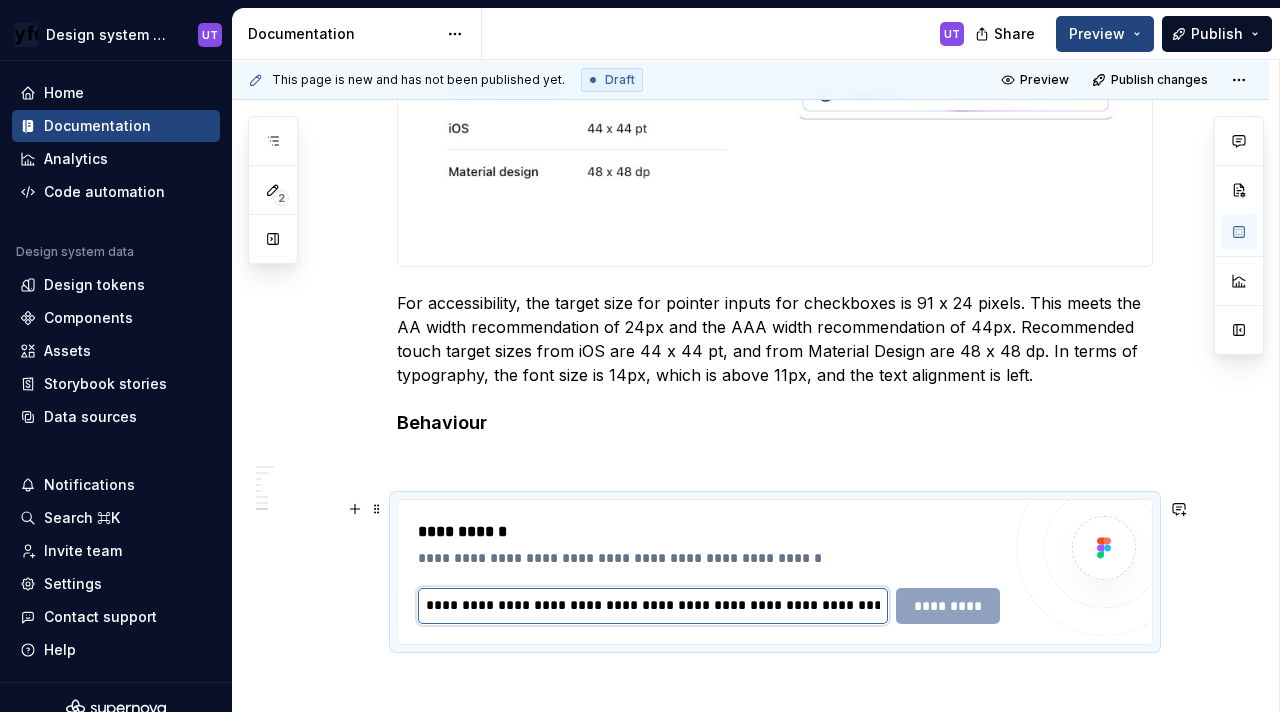 scroll, scrollTop: 0, scrollLeft: 1187, axis: horizontal 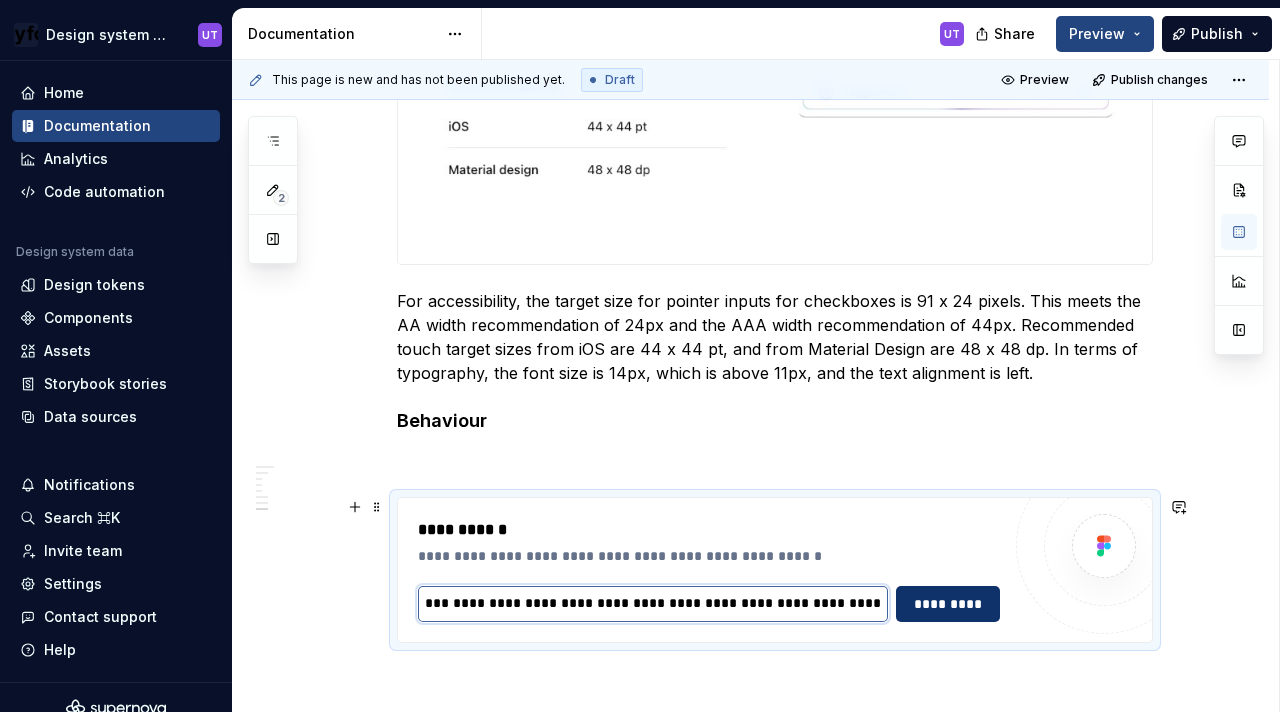 type on "**********" 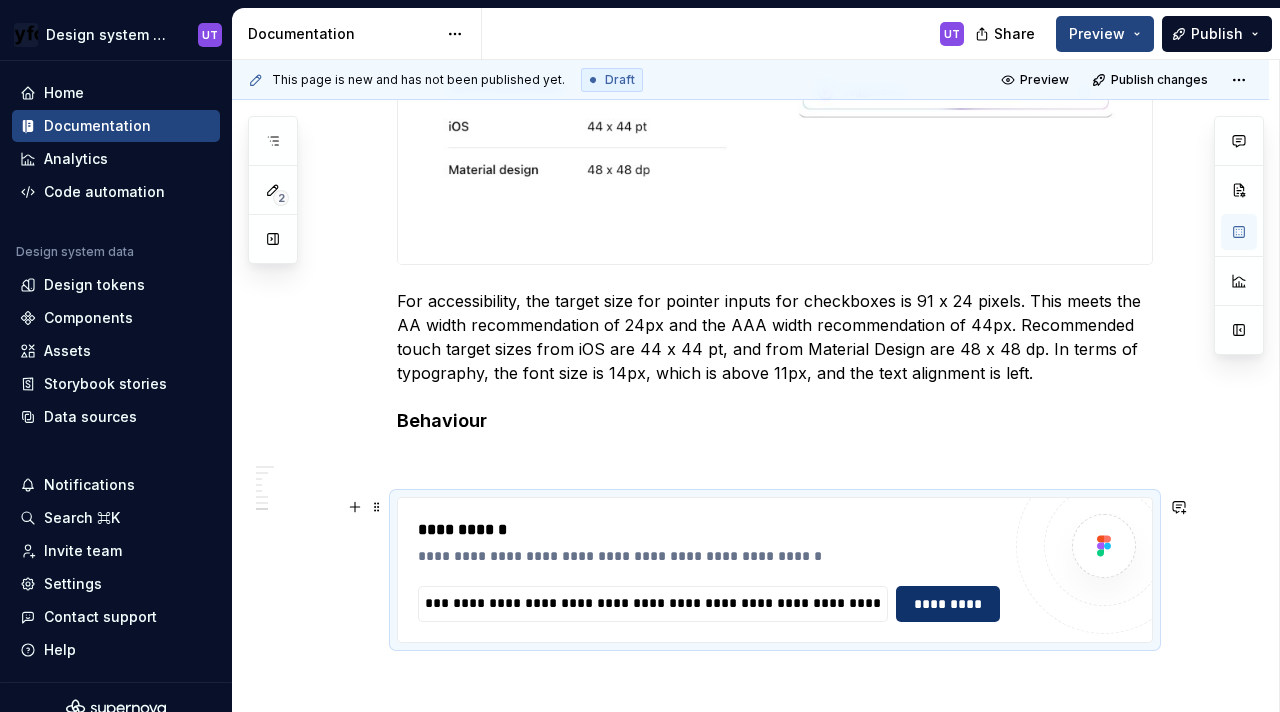 scroll, scrollTop: 0, scrollLeft: 0, axis: both 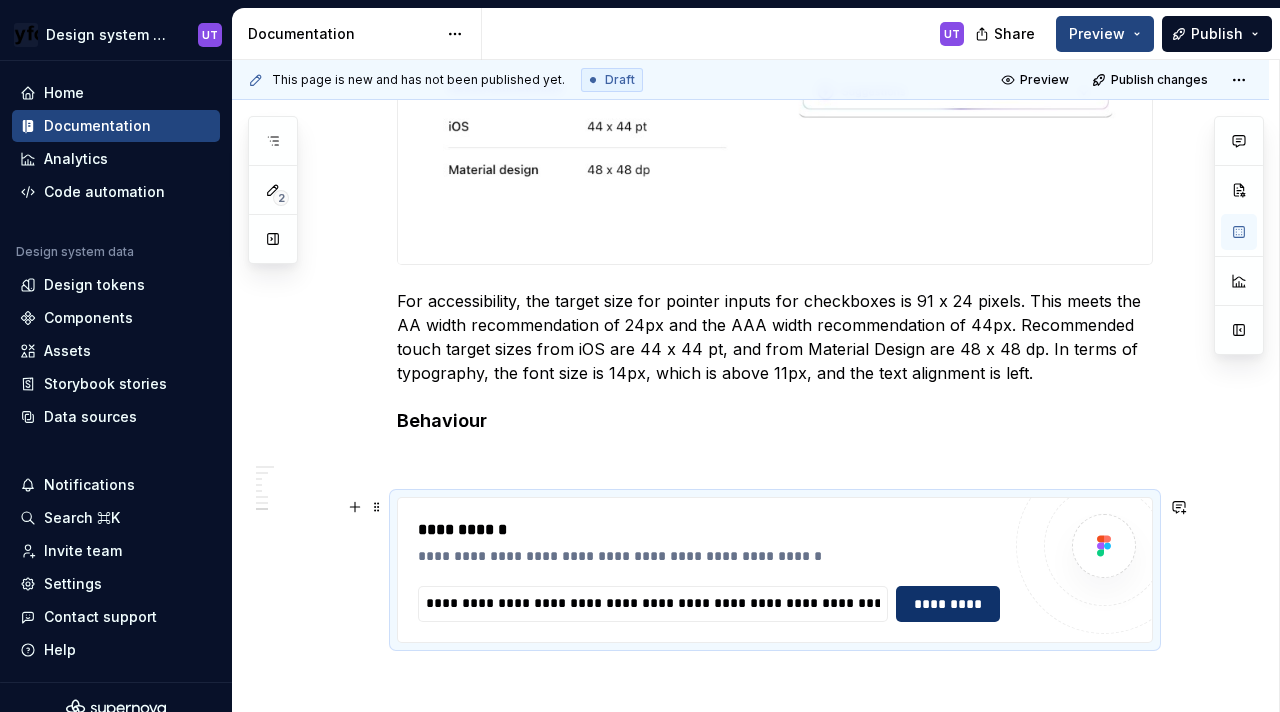 click on "*********" at bounding box center (947, 604) 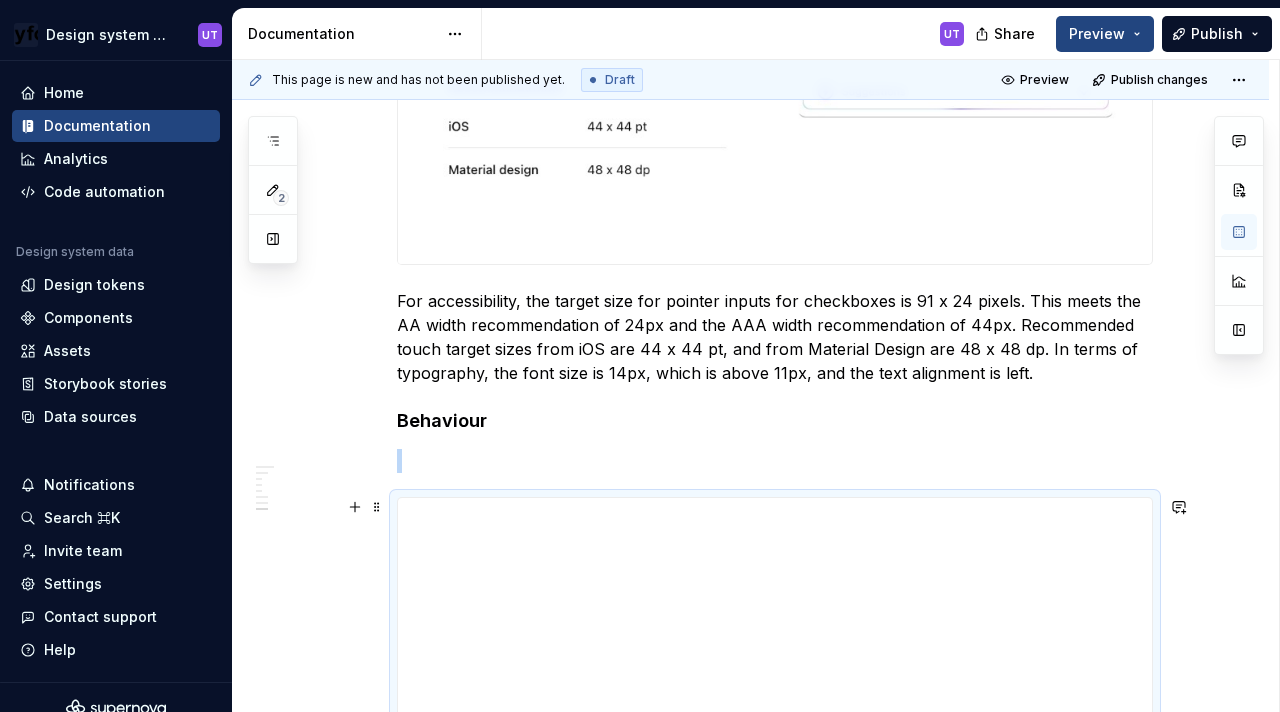 scroll, scrollTop: 3450, scrollLeft: 0, axis: vertical 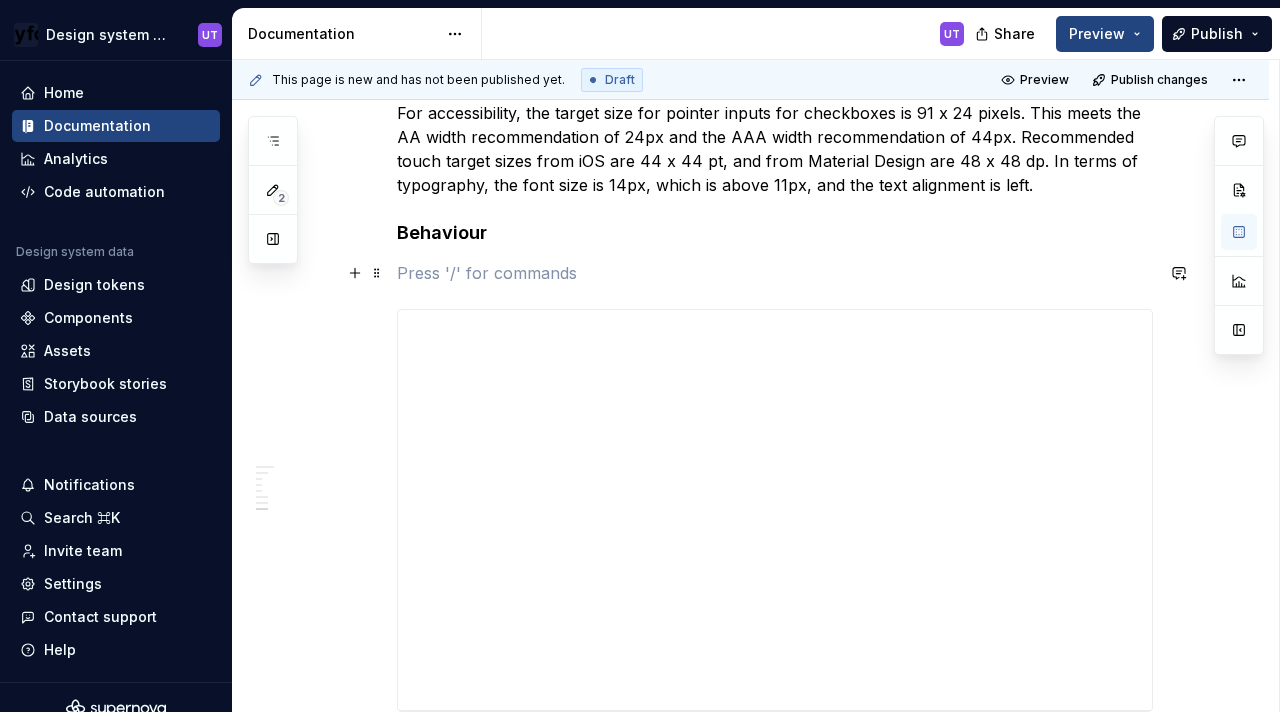click at bounding box center (775, 273) 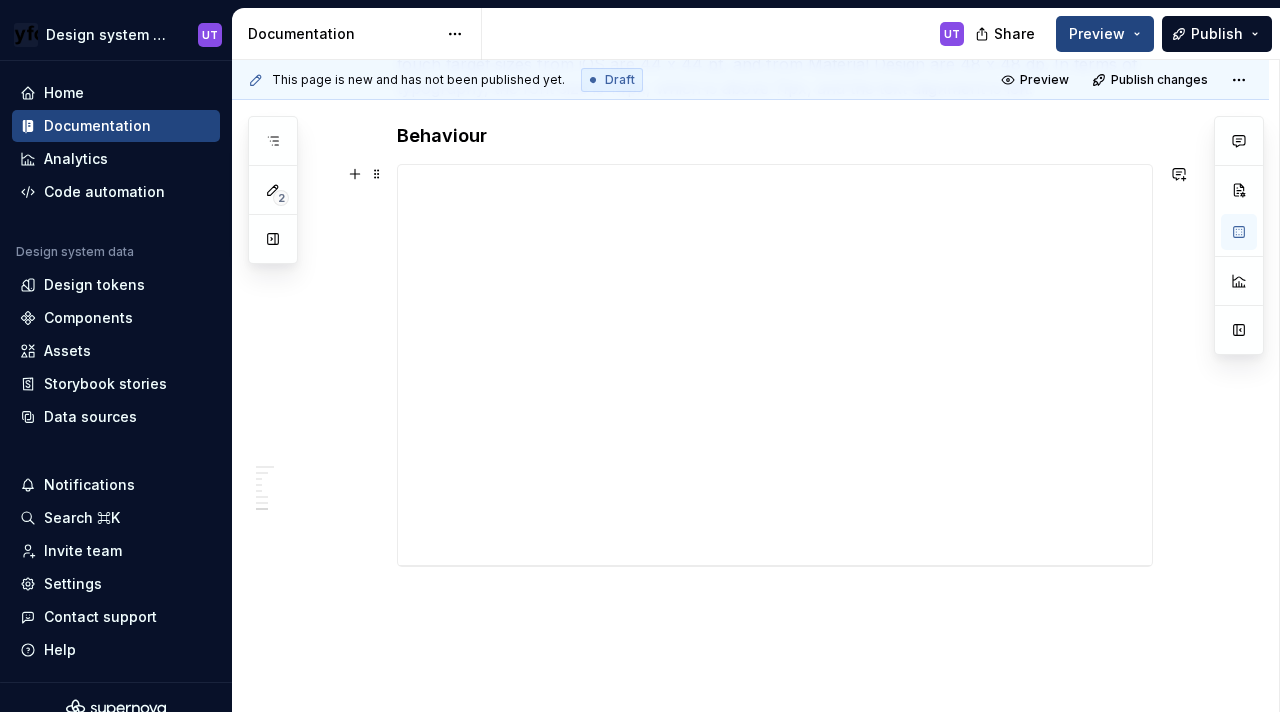 scroll, scrollTop: 3593, scrollLeft: 0, axis: vertical 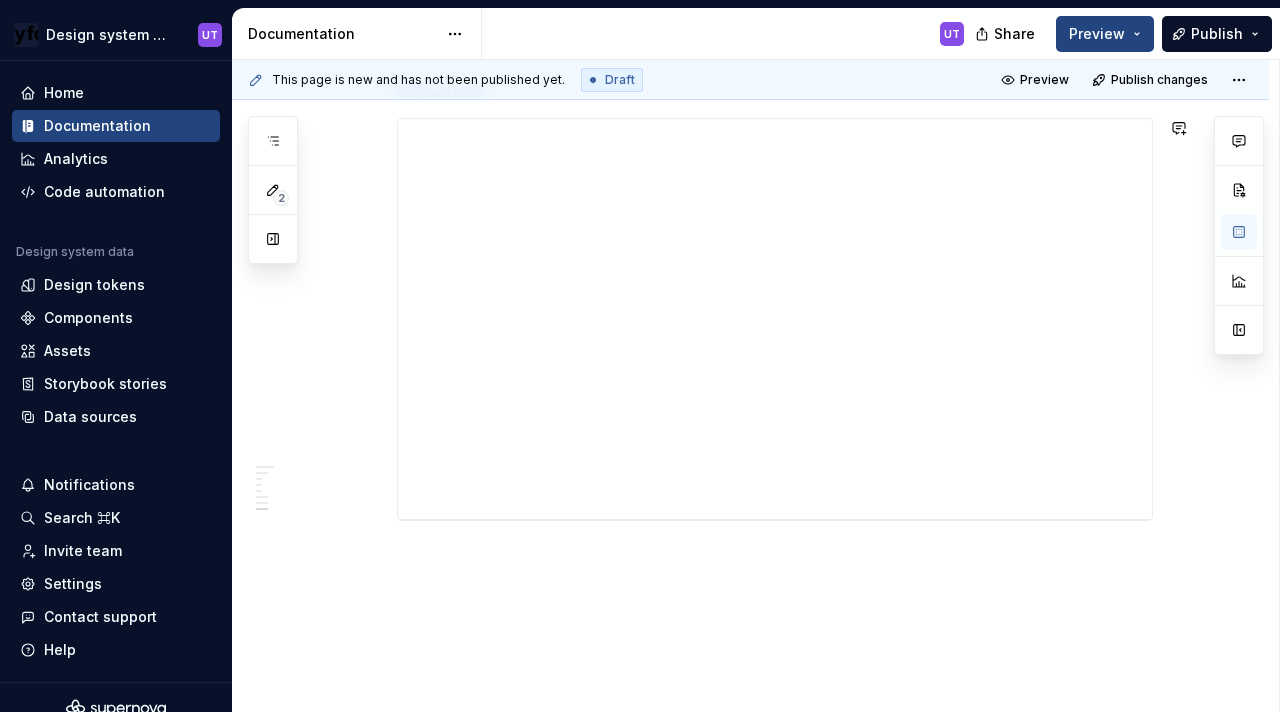 click on "Anatomy Checkboxes have the same elements except that their dimensions are 91px by 24px. A checkbox component consists of :  A Selection Container, which is the interactive area.  The square visual indicator (which may contain a checkmark or a filled circle) is part of this container. ( 14 px by 14 px ) A Text label Icon/fill - When selected, shows a fill or a tick mark Specs Color Element Property Value Selection container (Default) Background color with border ∆colorPlatformWhite100AlphaBlue500 Selection container (Selected) Background color ∆colorPlatformBlue500 Tick icon (Selected) Icon color ∆colorPlatformWhite100 Text label (Default) Text color ∆colorPlatformGrey500 Text label (Selected) Text color ∆colorPlatformBlack500 Selection container (Dark)(Default) Background color with border ∆colorPlatformBlack600AplhaYellow500 Selection container (Dark)(Selected) Background color with Alpha ∆colorPlatformBlack600AplhaYellow500 Text label (Dark)(Default) Text color ∆colorPlatformGrey500  -" at bounding box center (775, -1330) 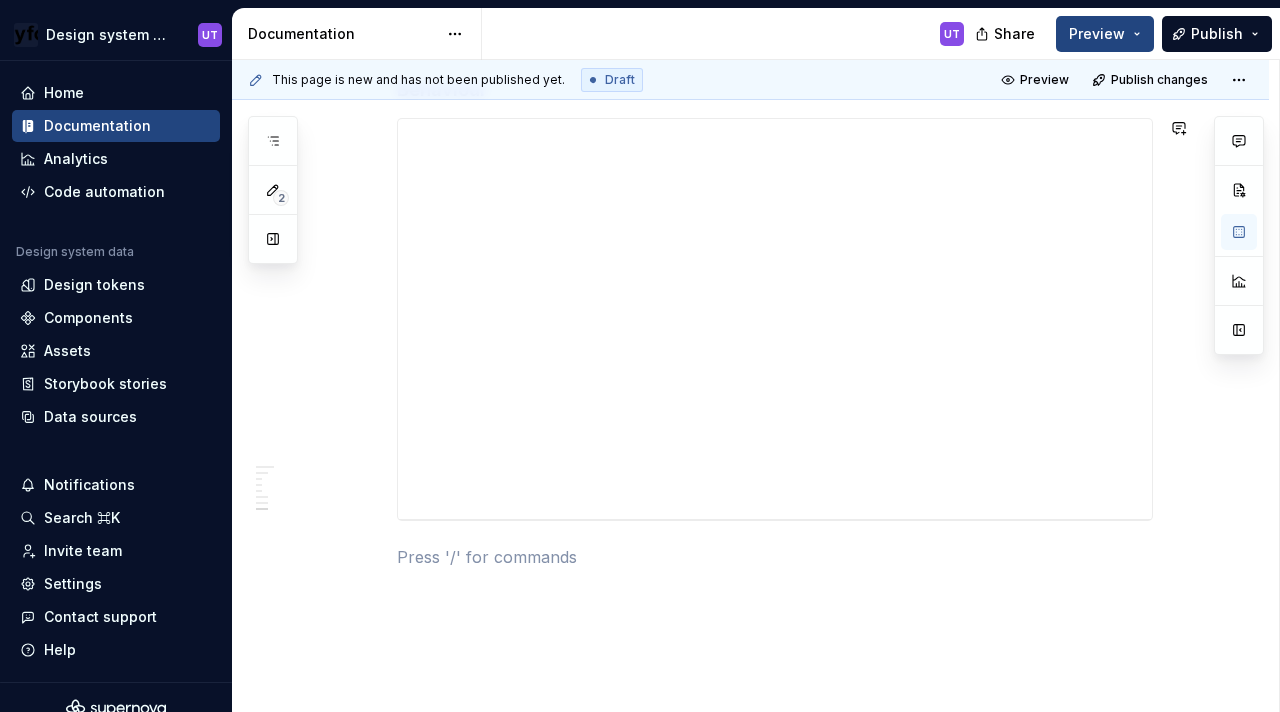 type 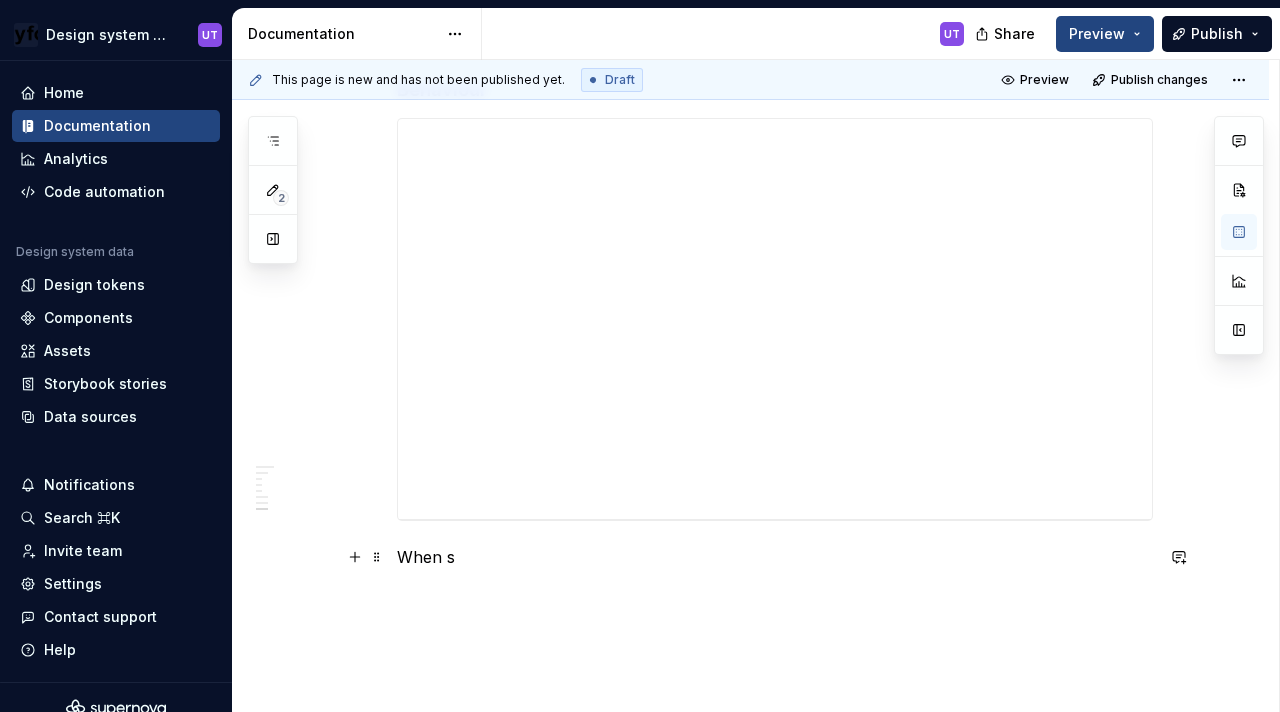 click on "When s" at bounding box center [775, 557] 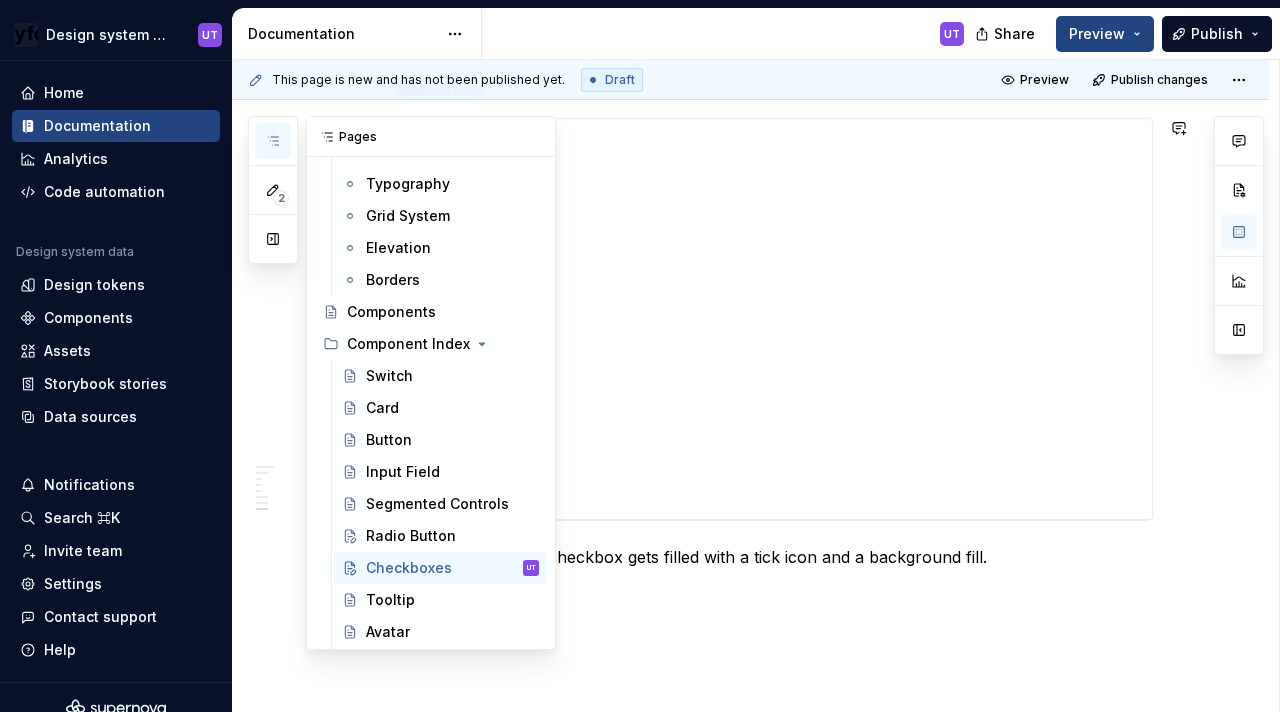click on "2" at bounding box center (273, 190) 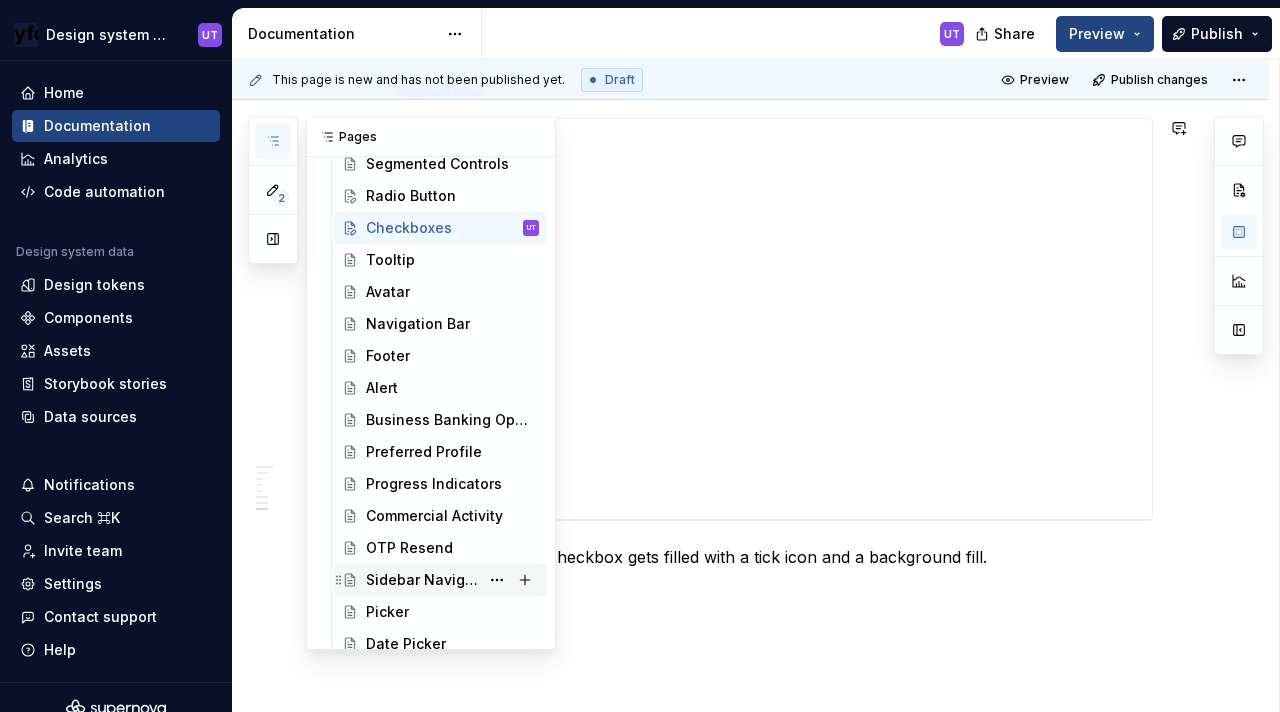 scroll, scrollTop: 503, scrollLeft: 0, axis: vertical 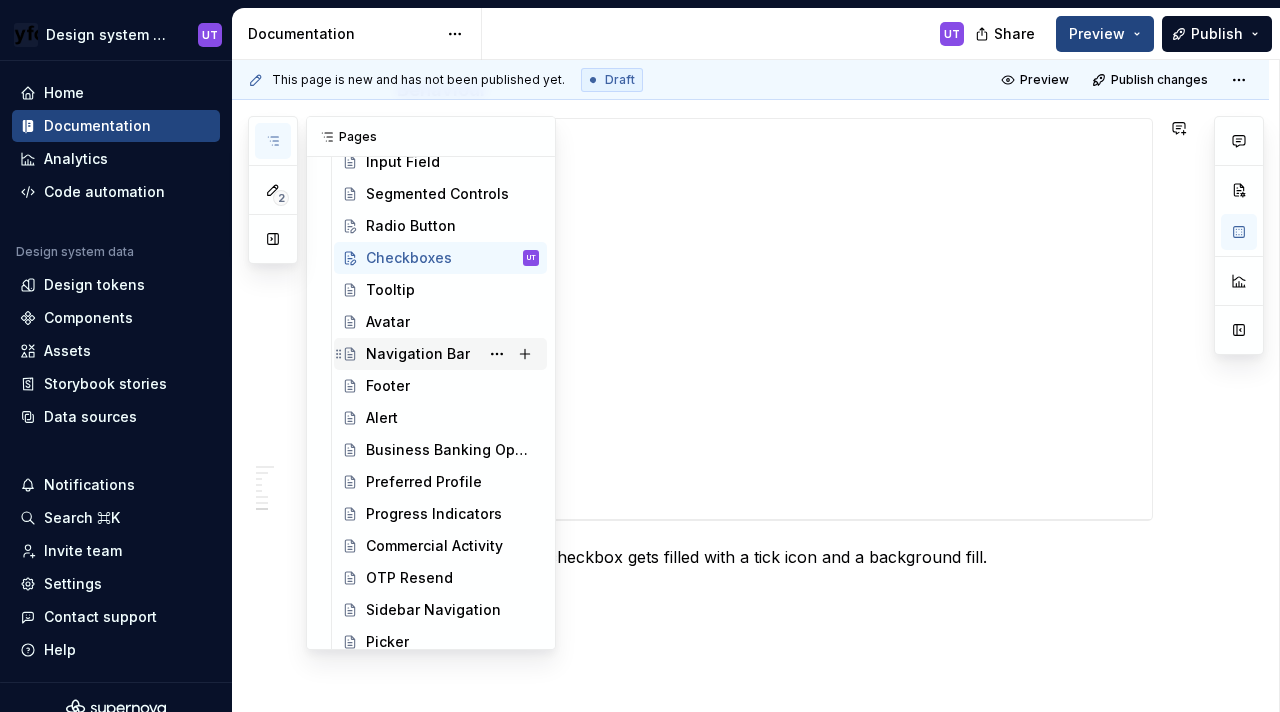 click on "Navigation Bar" at bounding box center (418, 354) 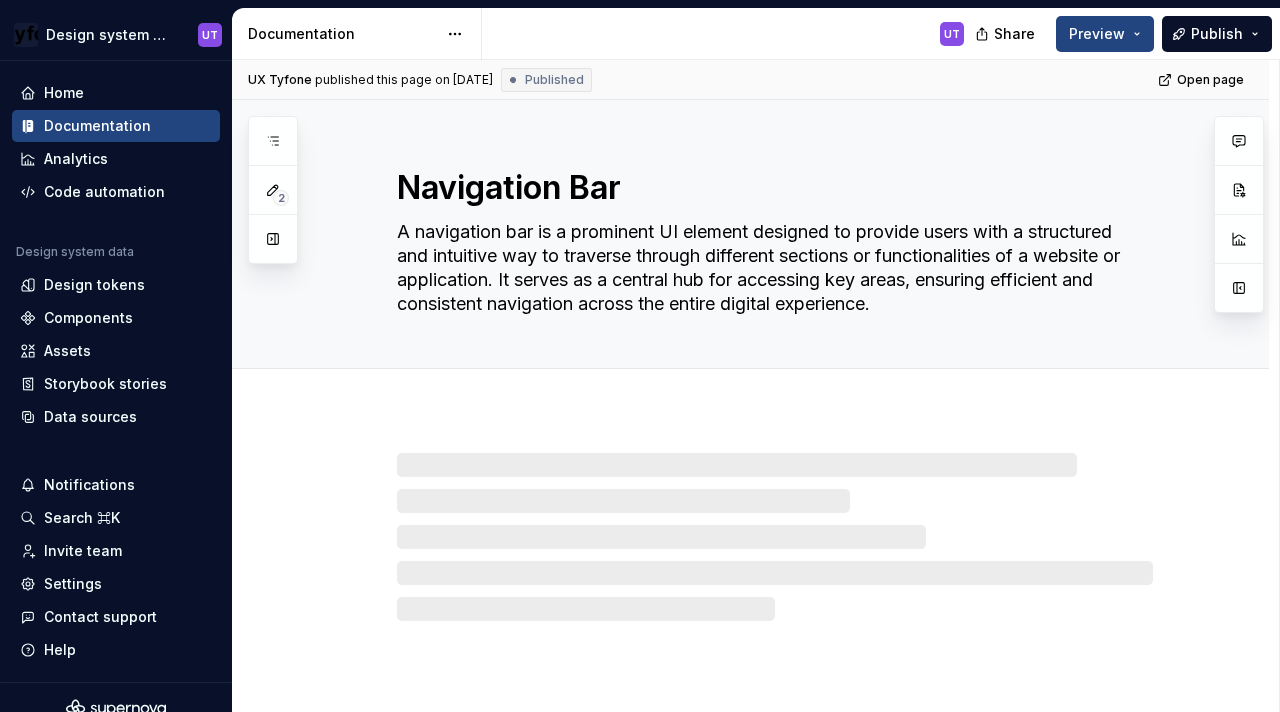 type on "*" 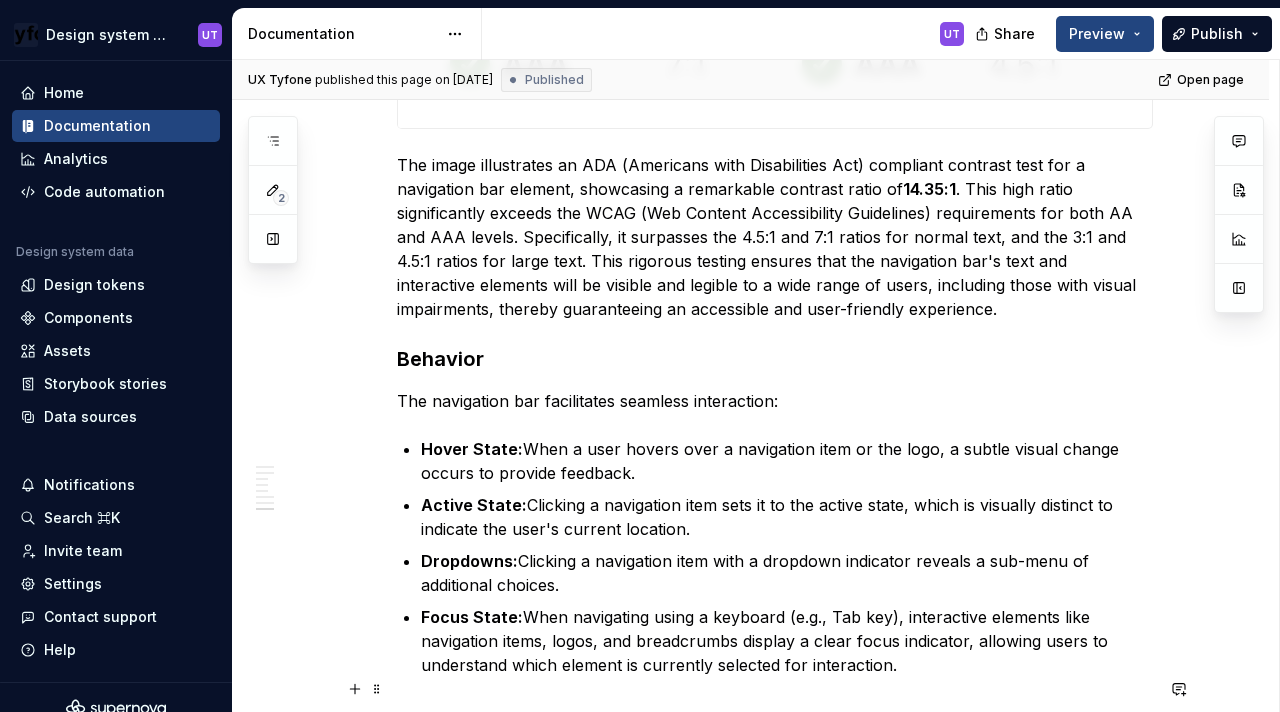scroll, scrollTop: 5466, scrollLeft: 0, axis: vertical 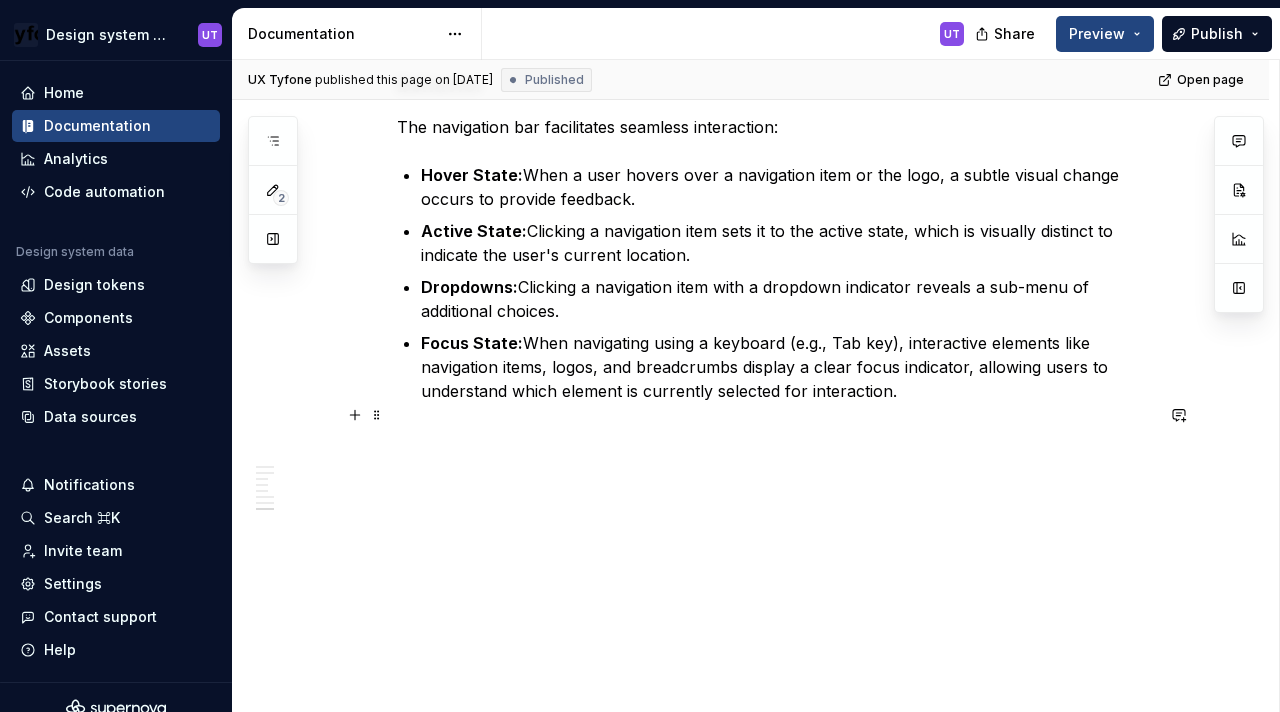 click at bounding box center [775, 463] 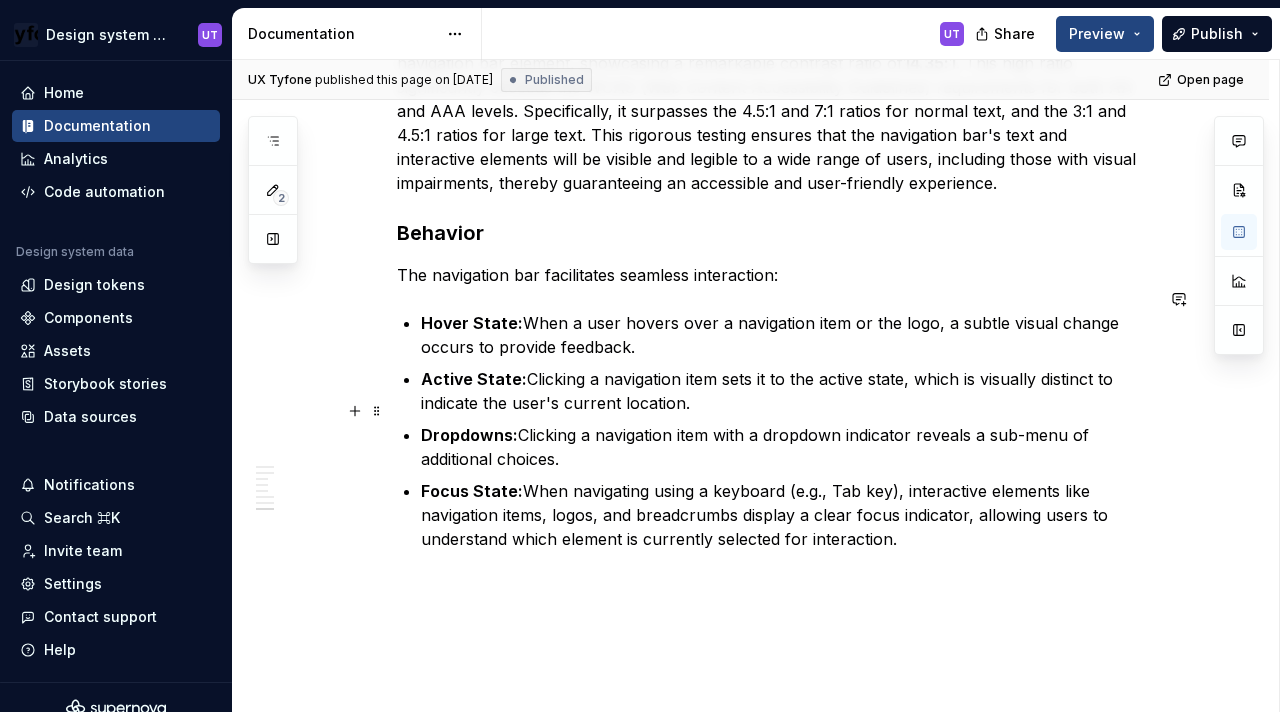 scroll, scrollTop: 5316, scrollLeft: 0, axis: vertical 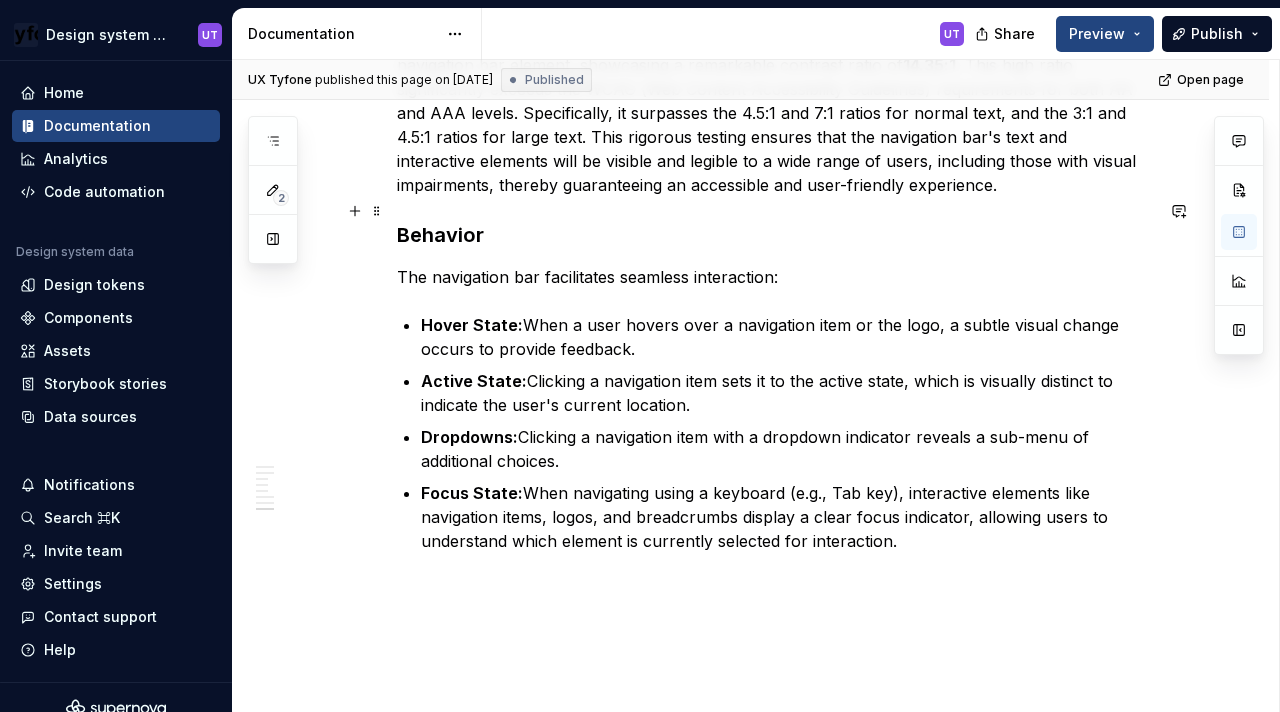 click on "Behavior" at bounding box center [775, 235] 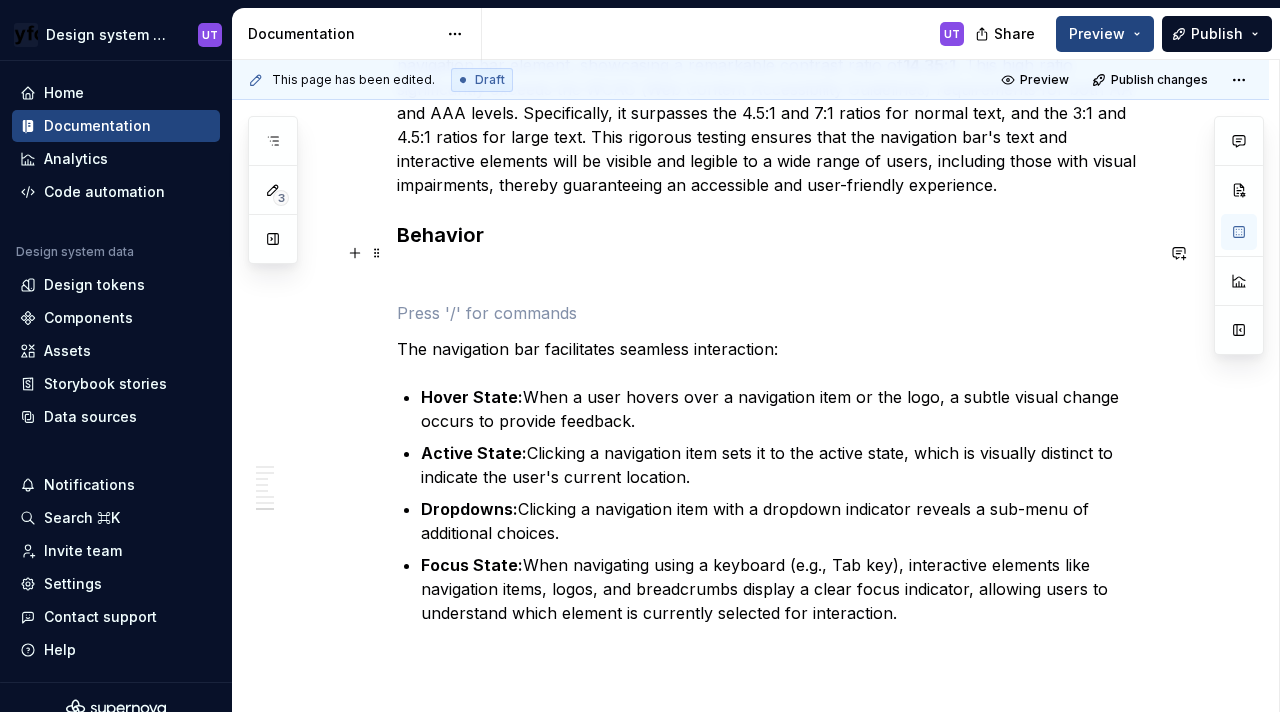click at bounding box center [775, 277] 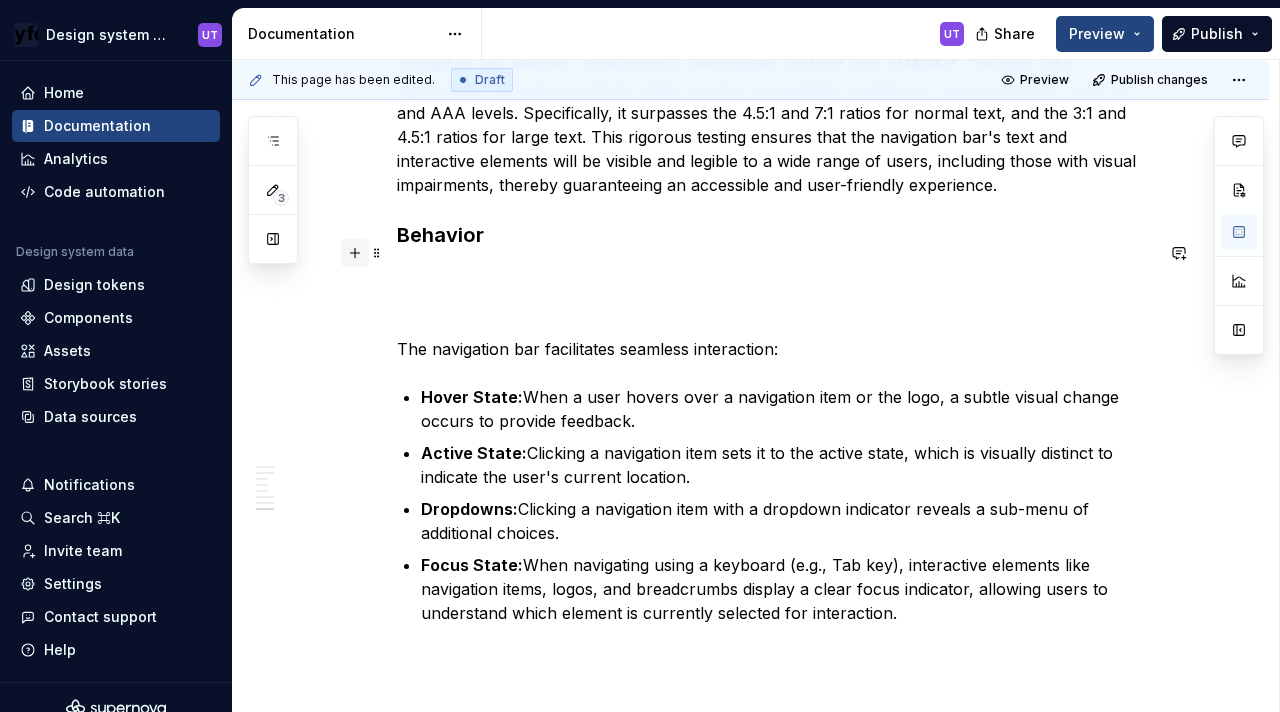 click at bounding box center (355, 253) 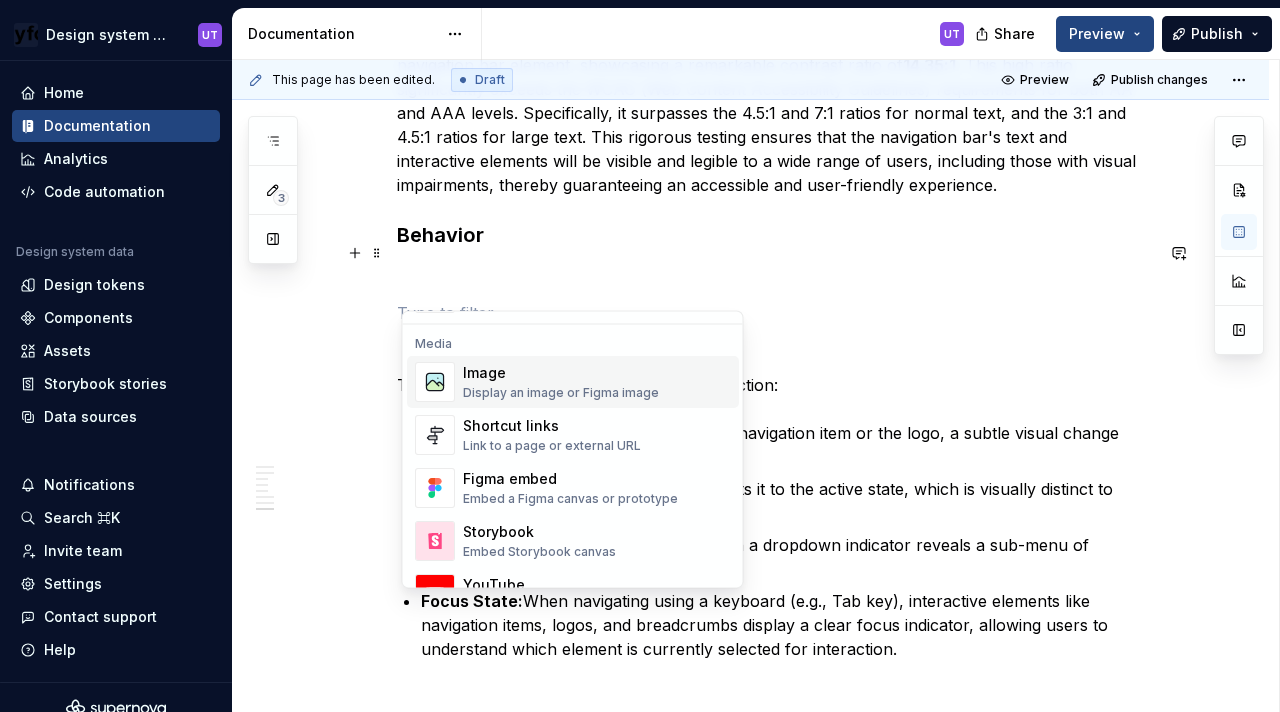 scroll, scrollTop: 844, scrollLeft: 0, axis: vertical 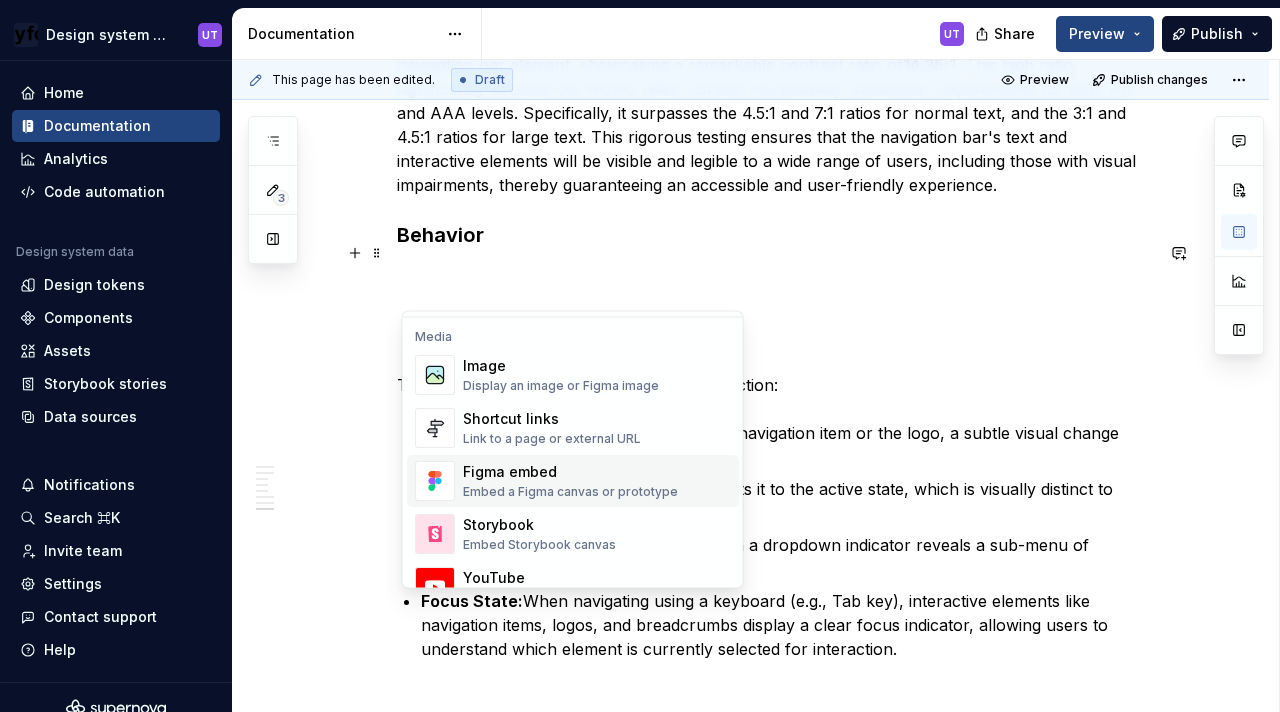 click on "Figma embed" at bounding box center [570, 473] 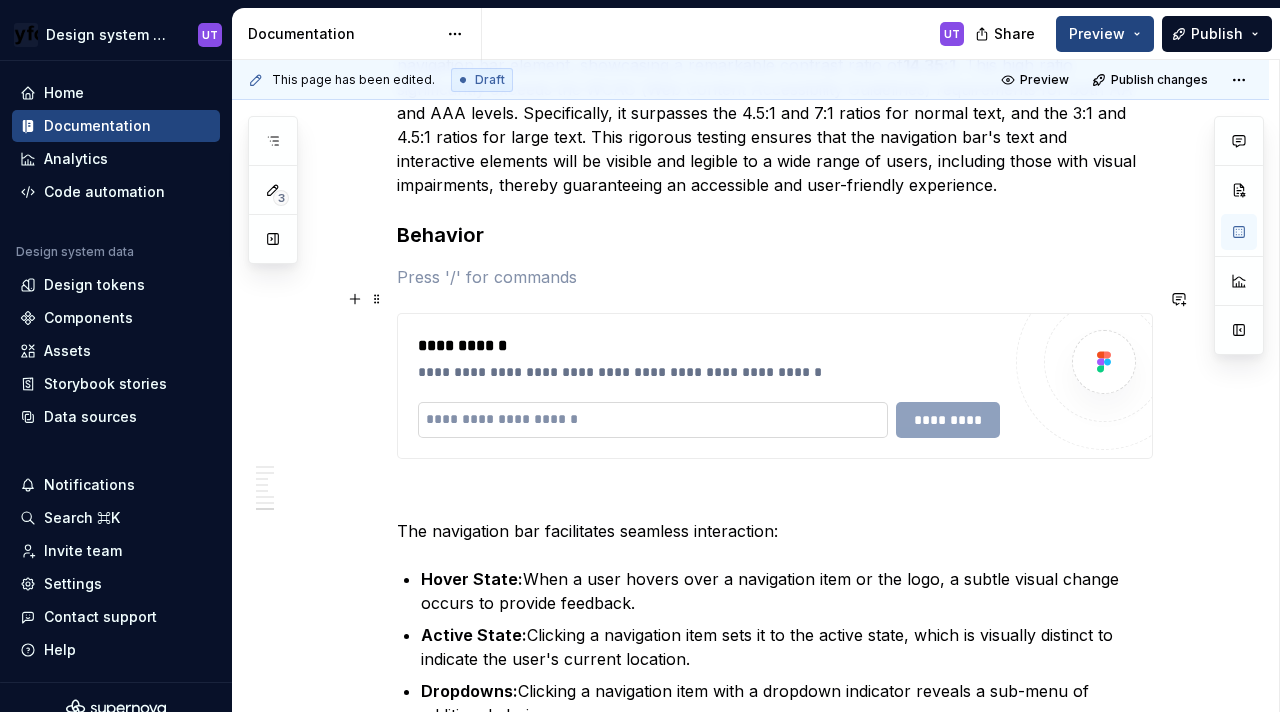 click at bounding box center [653, 420] 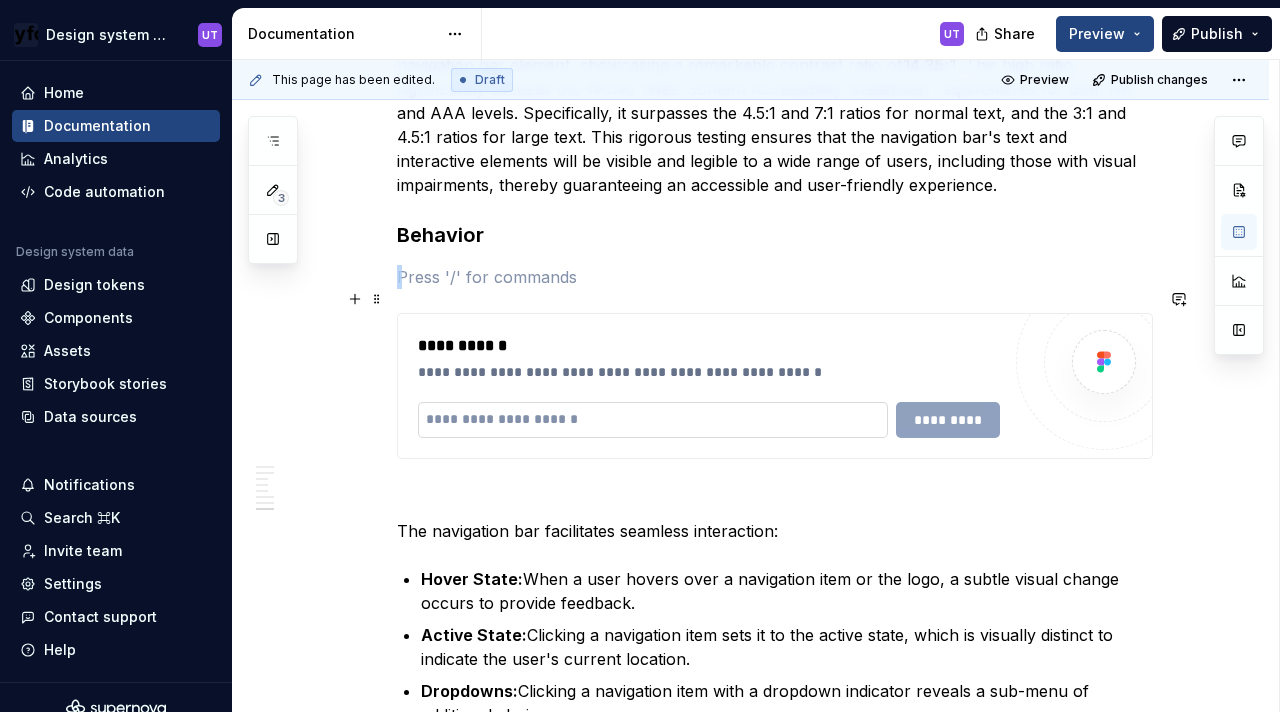 click at bounding box center (653, 420) 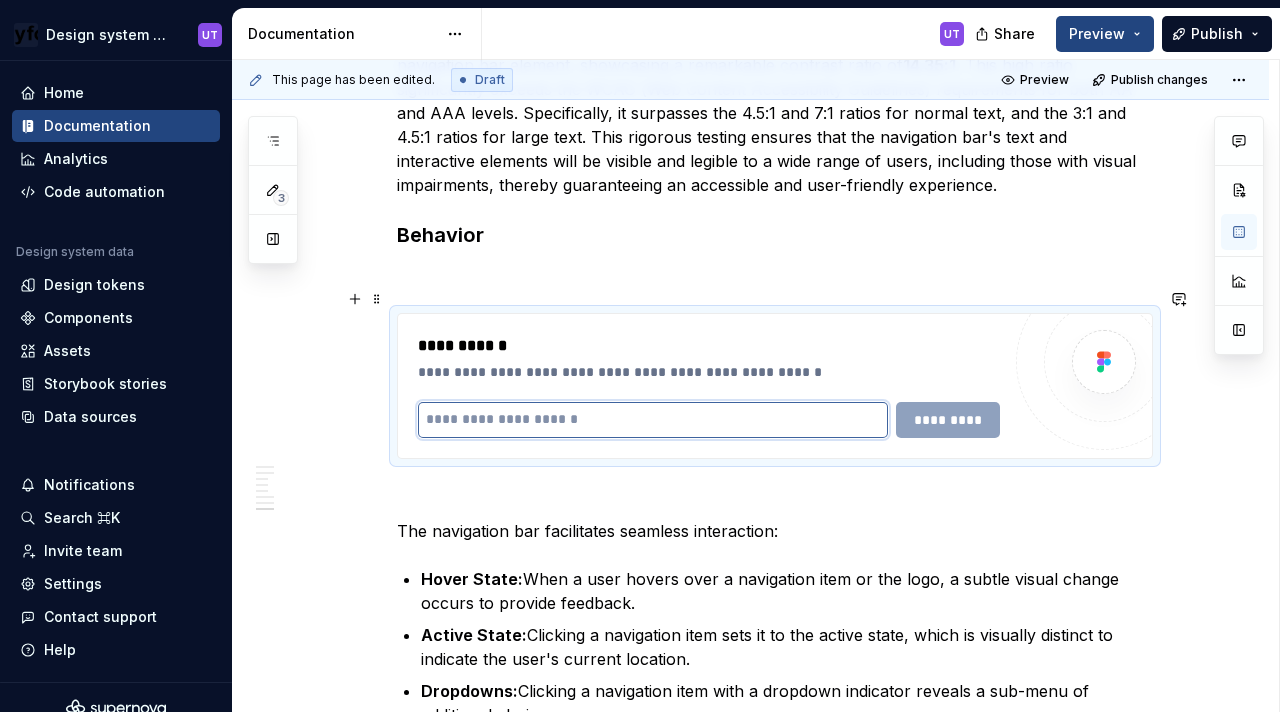 paste on "**********" 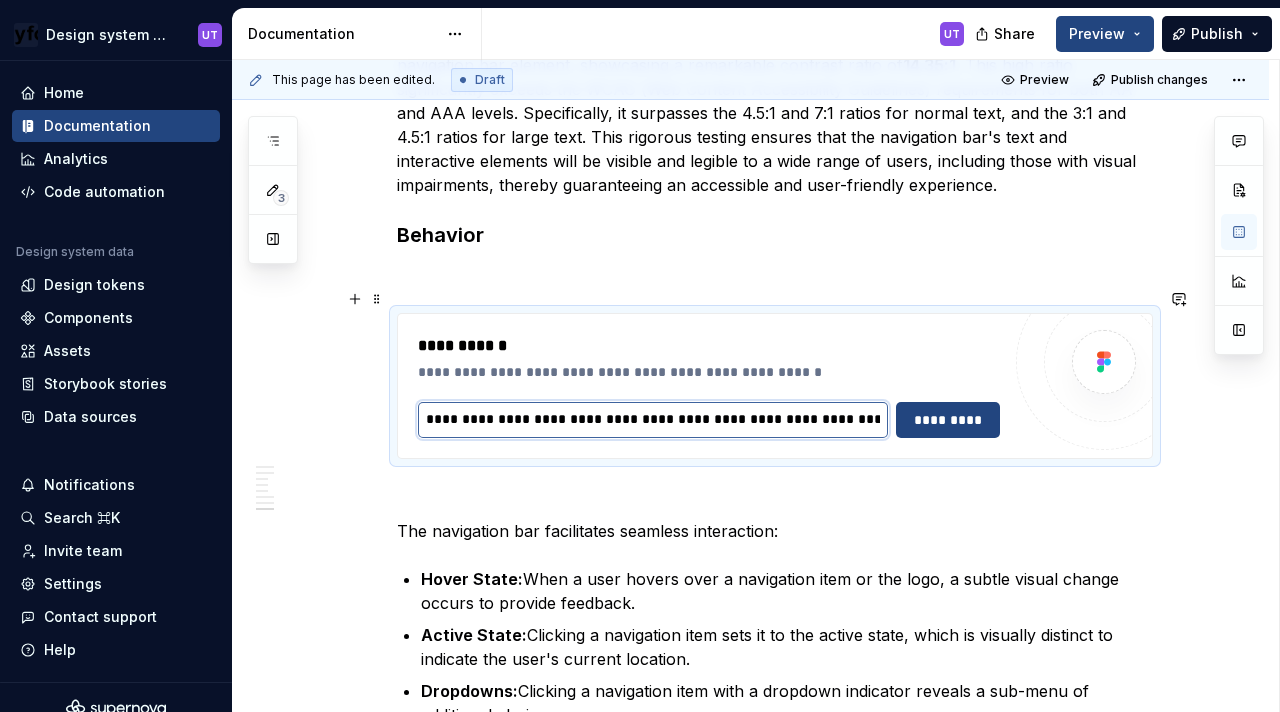 scroll, scrollTop: 0, scrollLeft: 1120, axis: horizontal 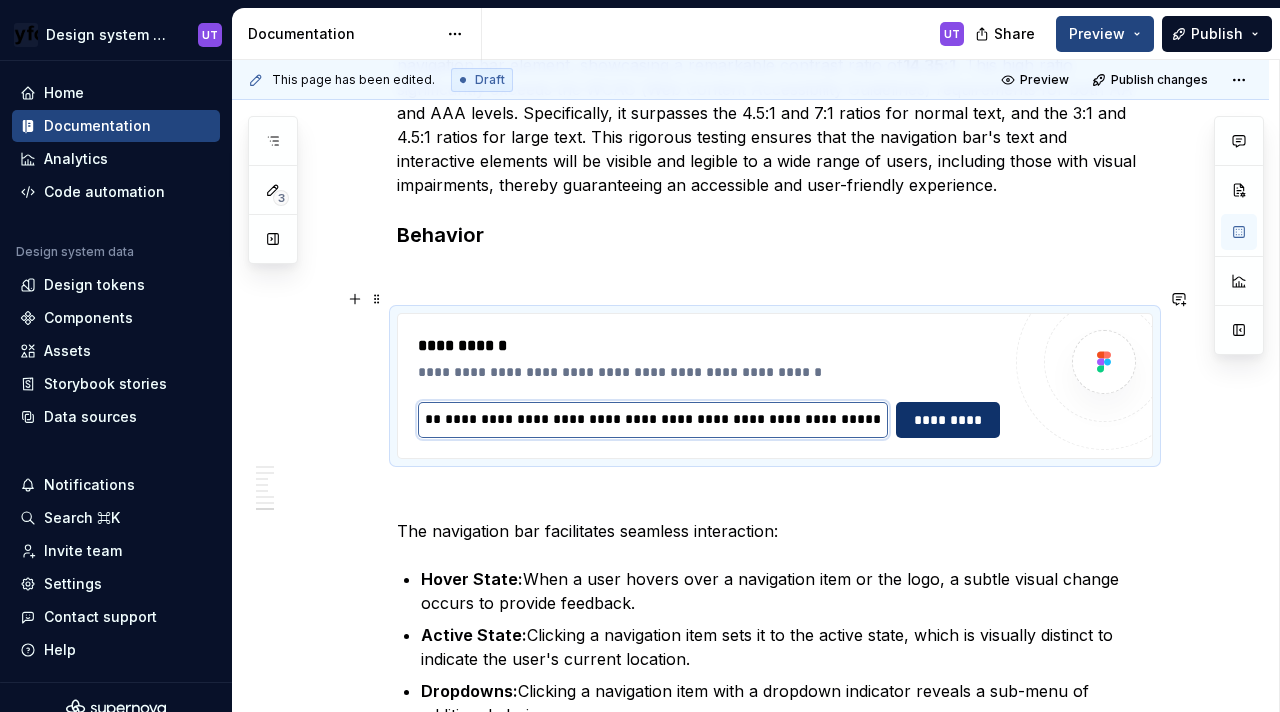 type on "**********" 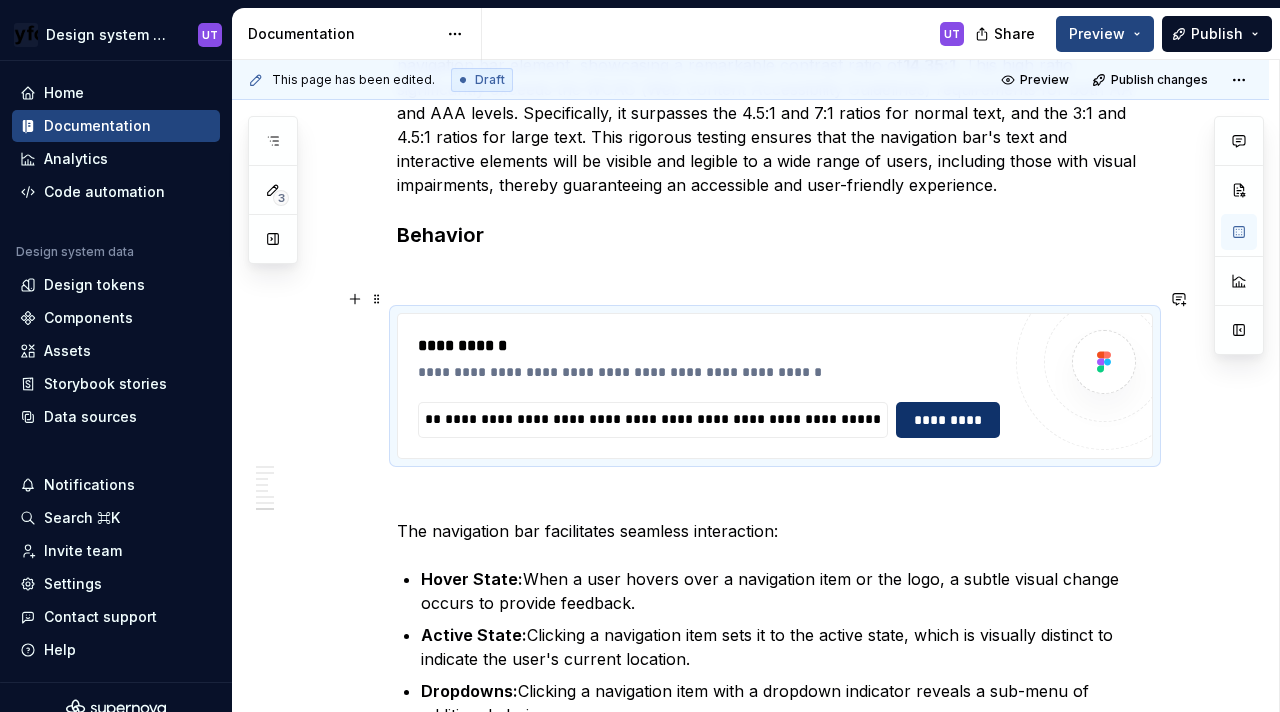 scroll, scrollTop: 0, scrollLeft: 0, axis: both 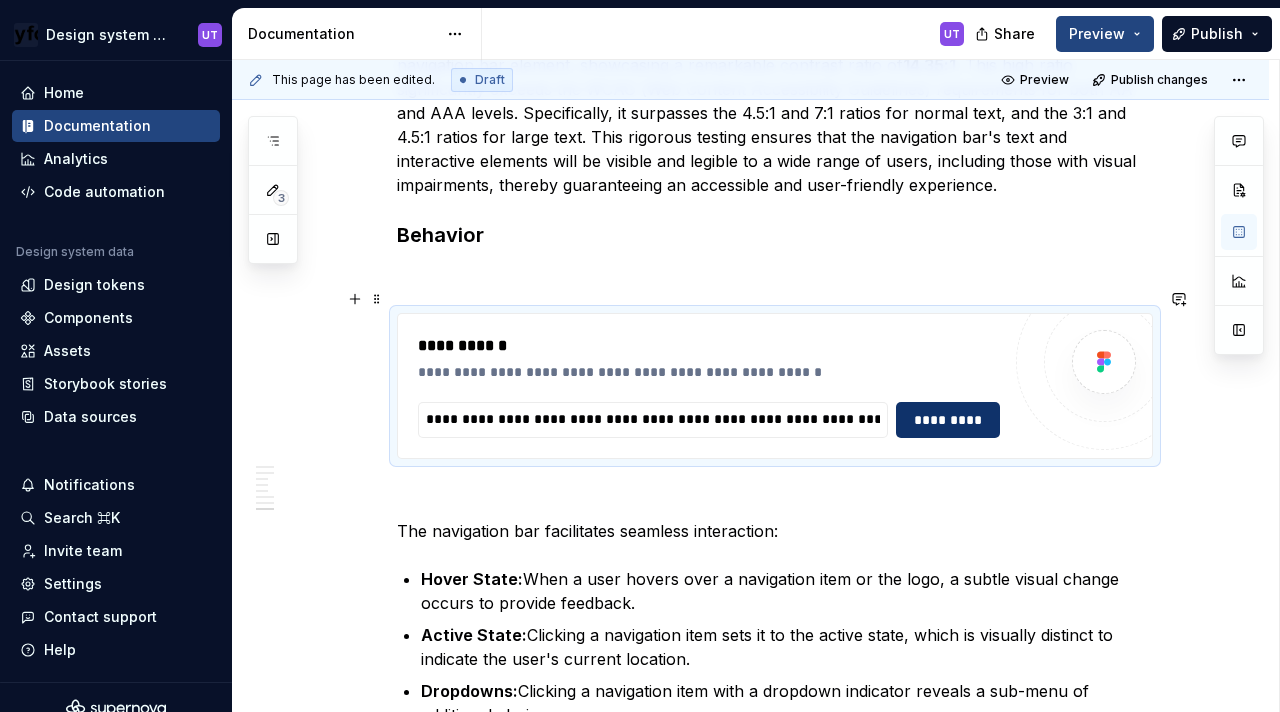 click on "*********" at bounding box center [947, 420] 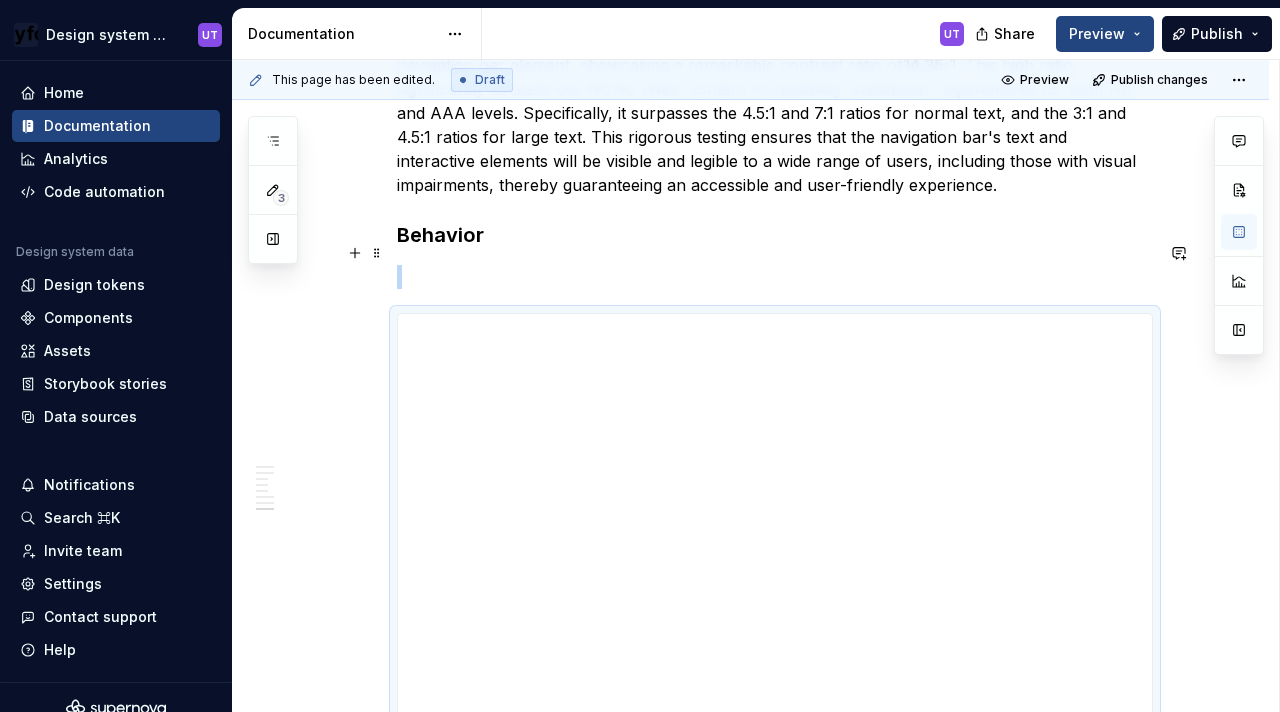click at bounding box center [775, 277] 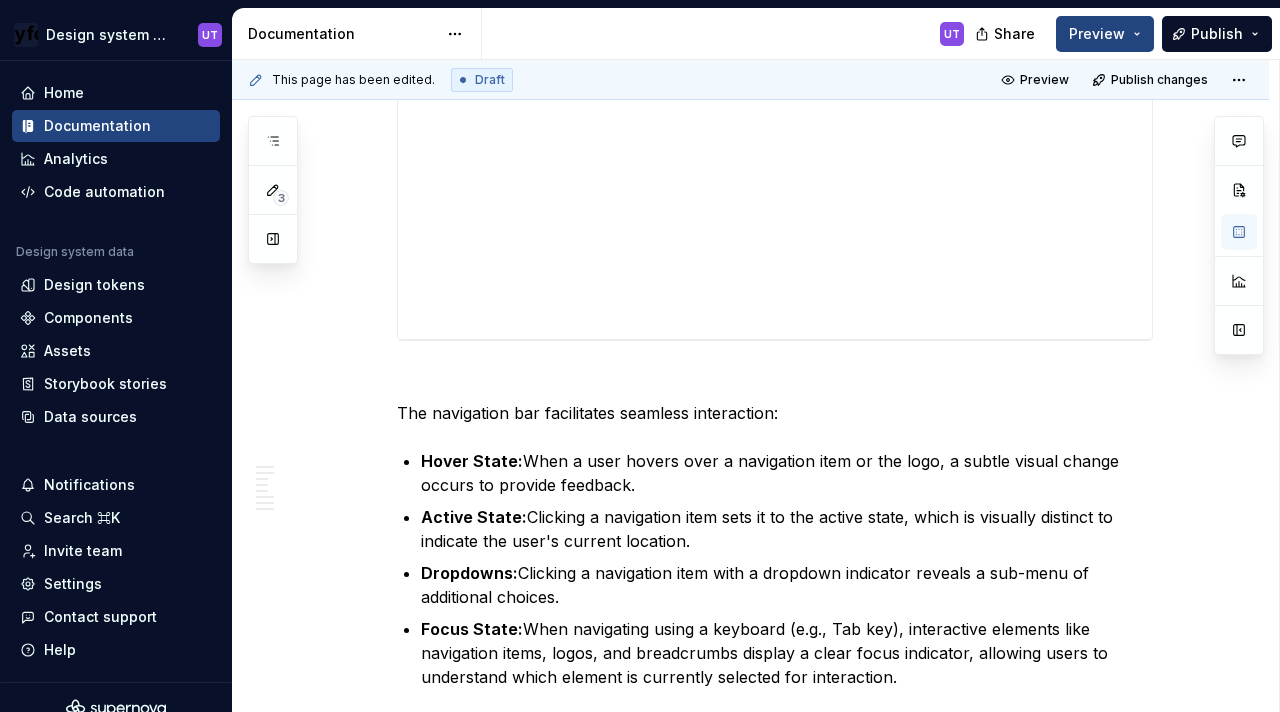 scroll, scrollTop: 5651, scrollLeft: 0, axis: vertical 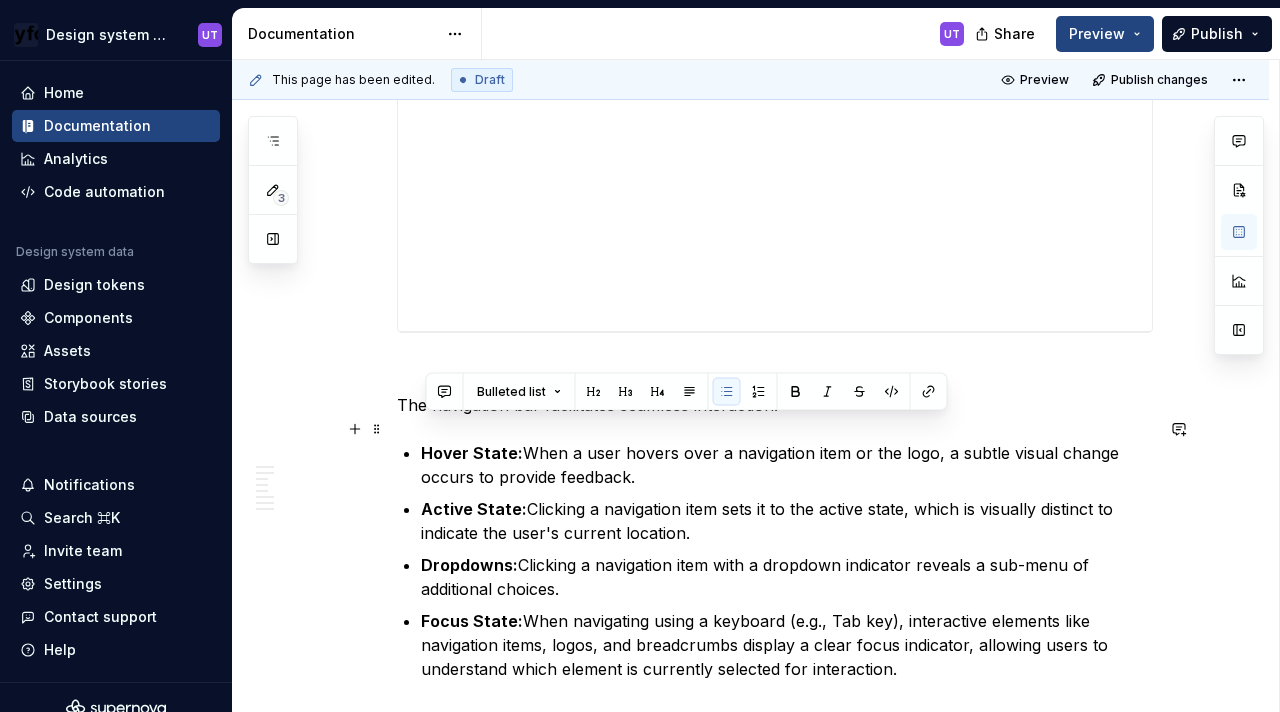 drag, startPoint x: 422, startPoint y: 423, endPoint x: 663, endPoint y: 449, distance: 242.39844 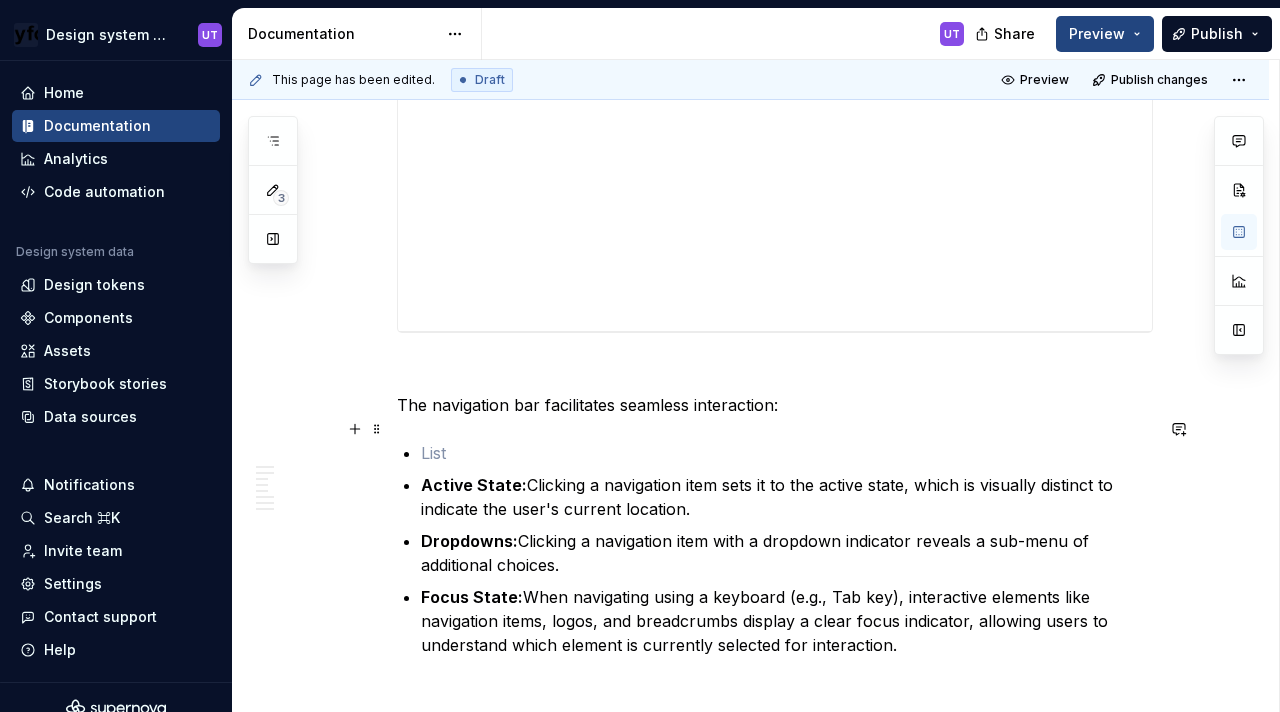 click at bounding box center (787, 453) 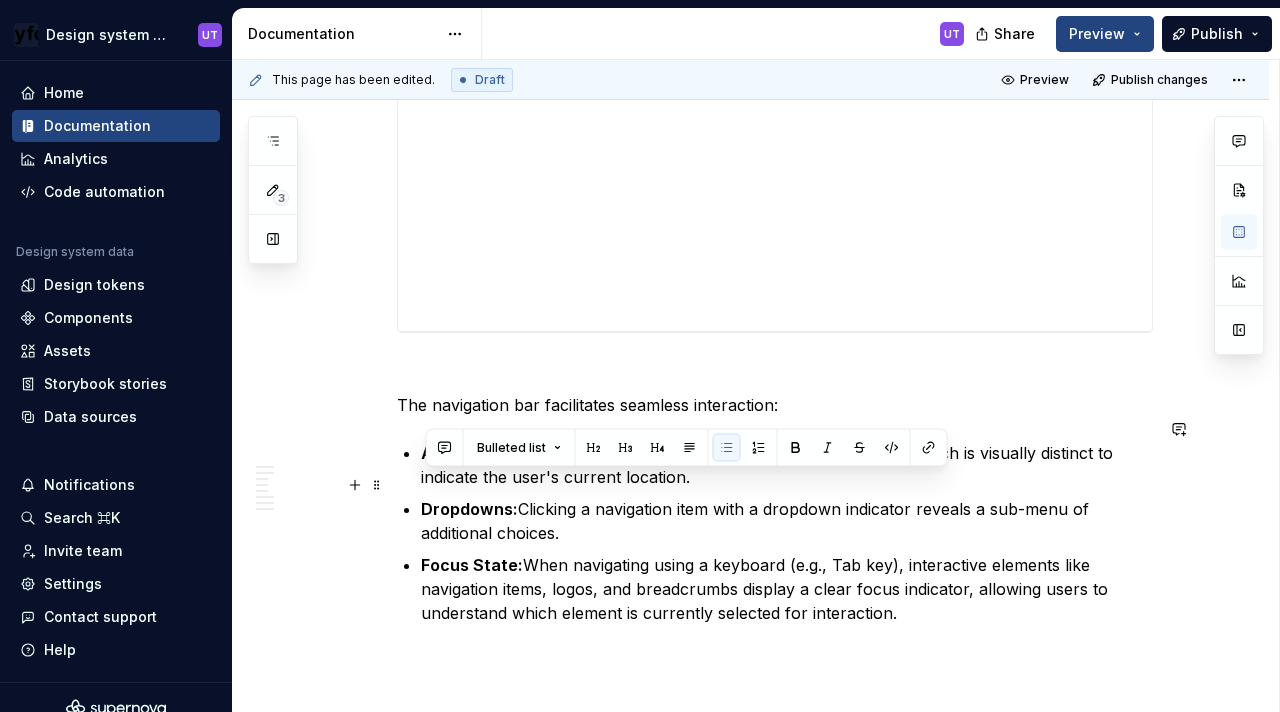 drag, startPoint x: 574, startPoint y: 506, endPoint x: 429, endPoint y: 486, distance: 146.37282 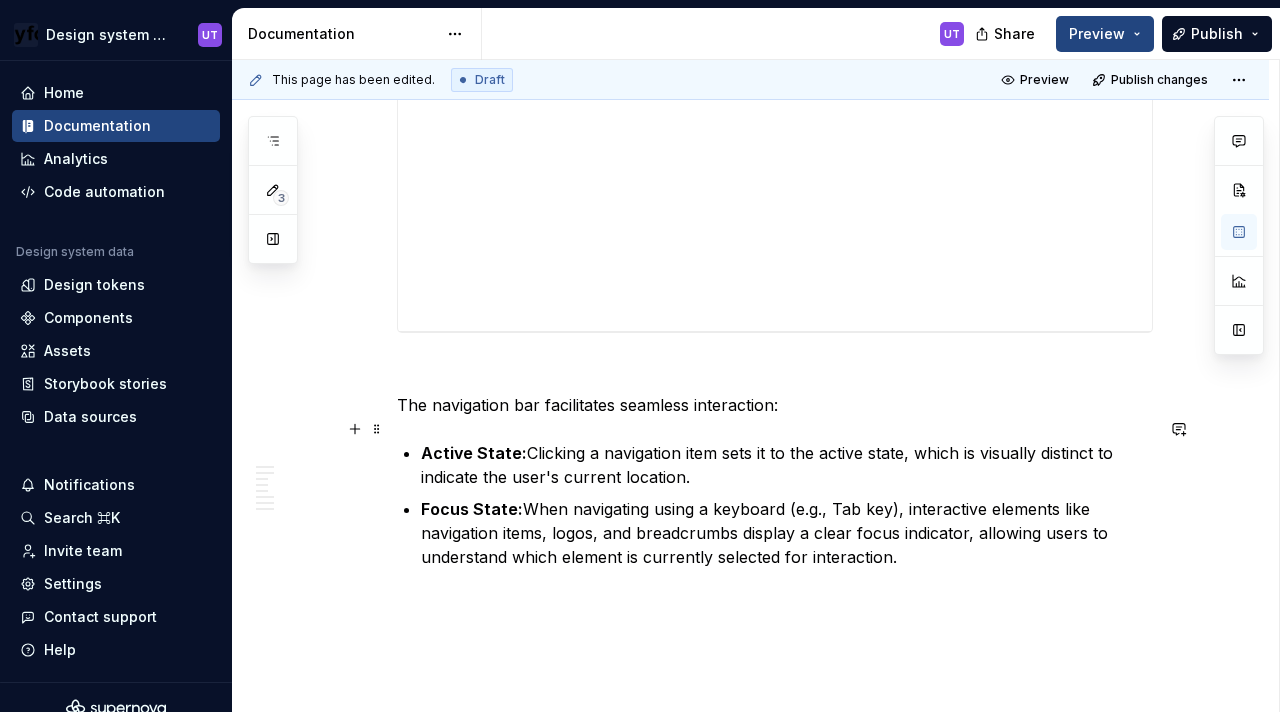 click on "Active State:" at bounding box center [474, 453] 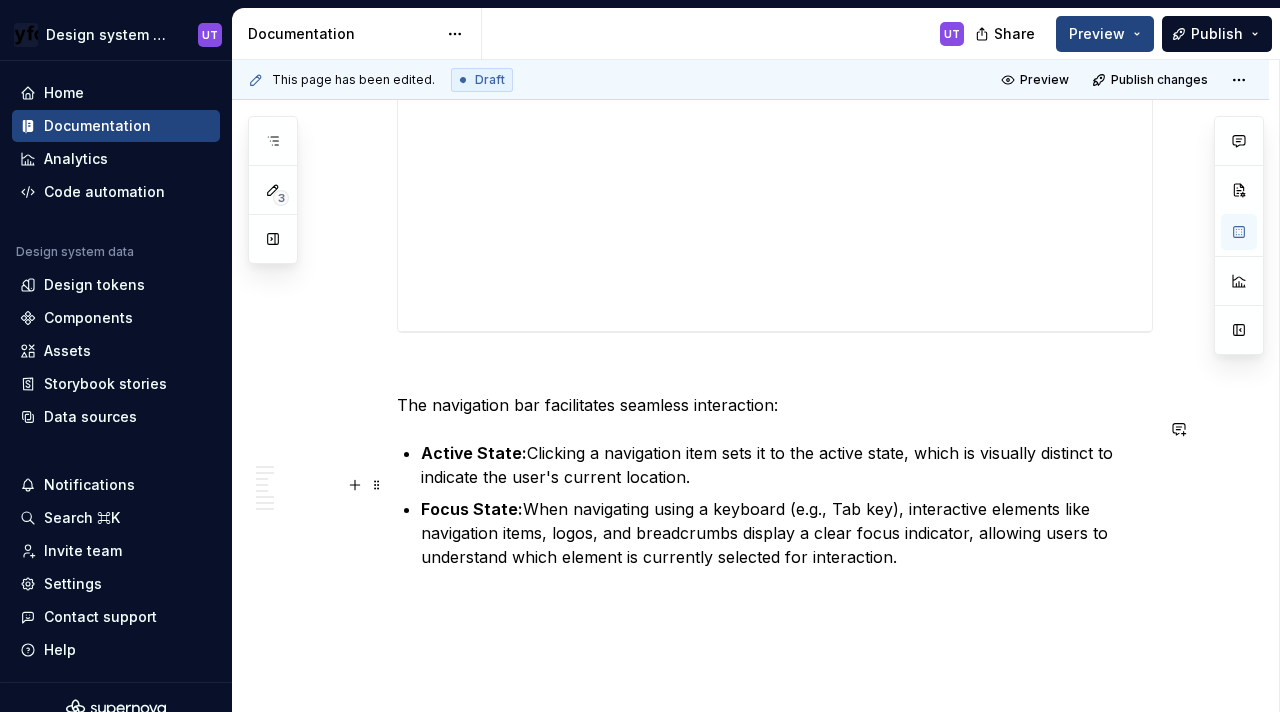 click on "Focus State:" at bounding box center [472, 509] 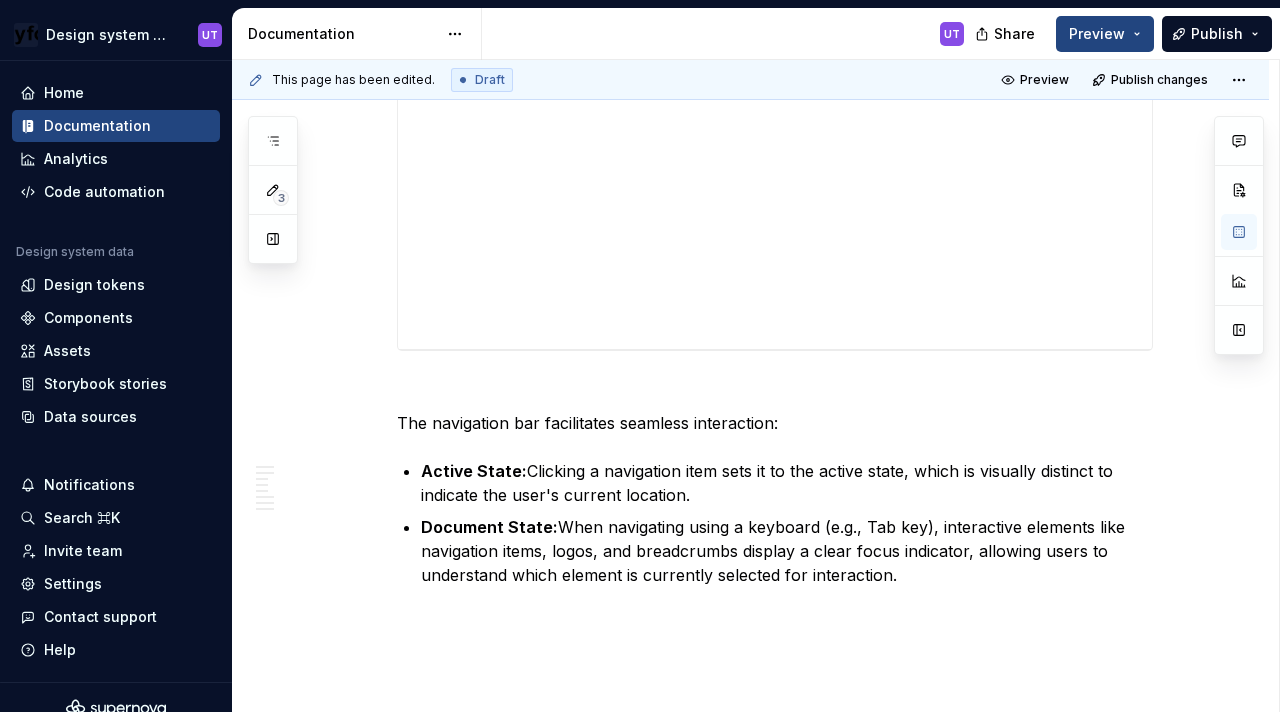 scroll, scrollTop: 5714, scrollLeft: 0, axis: vertical 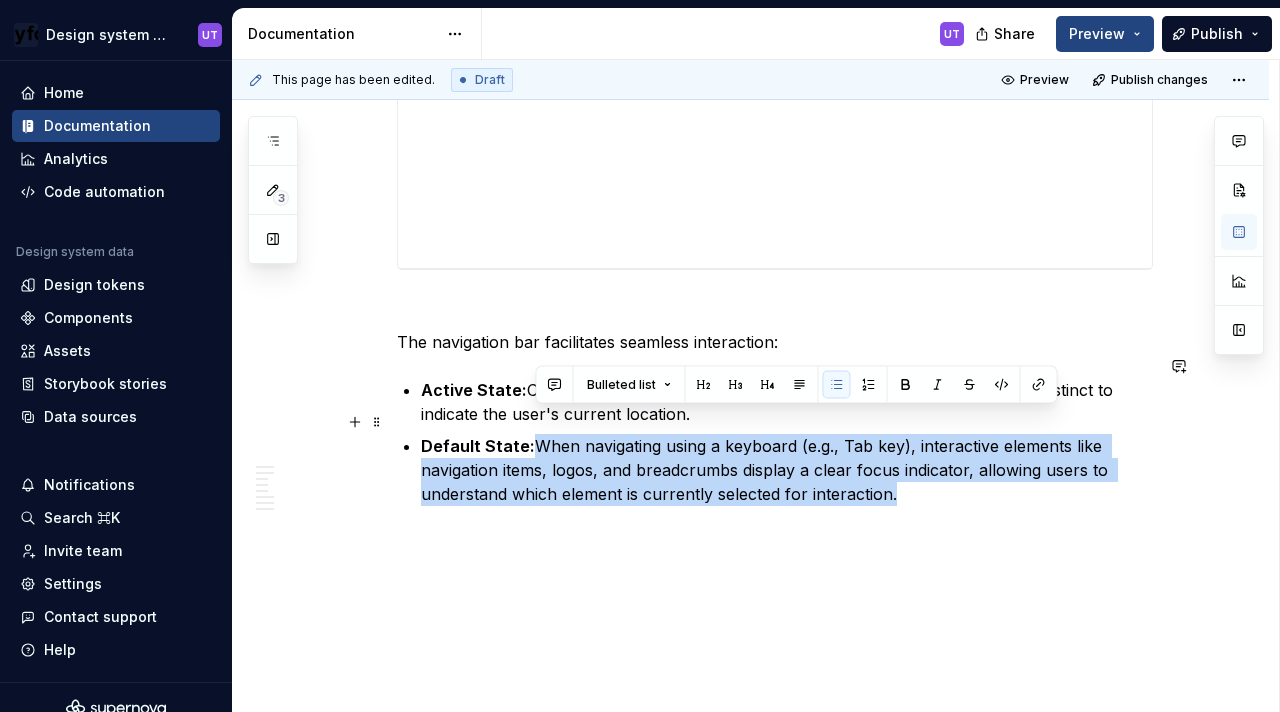 drag, startPoint x: 899, startPoint y: 475, endPoint x: 540, endPoint y: 416, distance: 363.8159 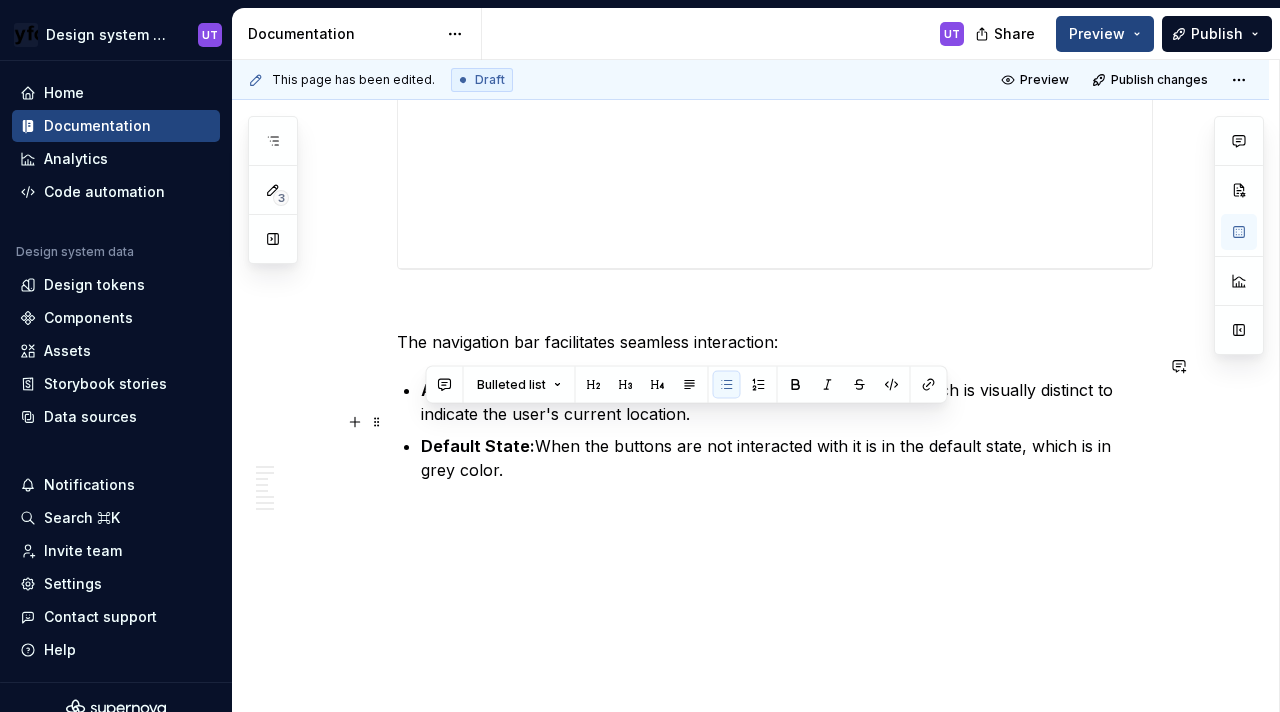 drag, startPoint x: 474, startPoint y: 446, endPoint x: 419, endPoint y: 419, distance: 61.269894 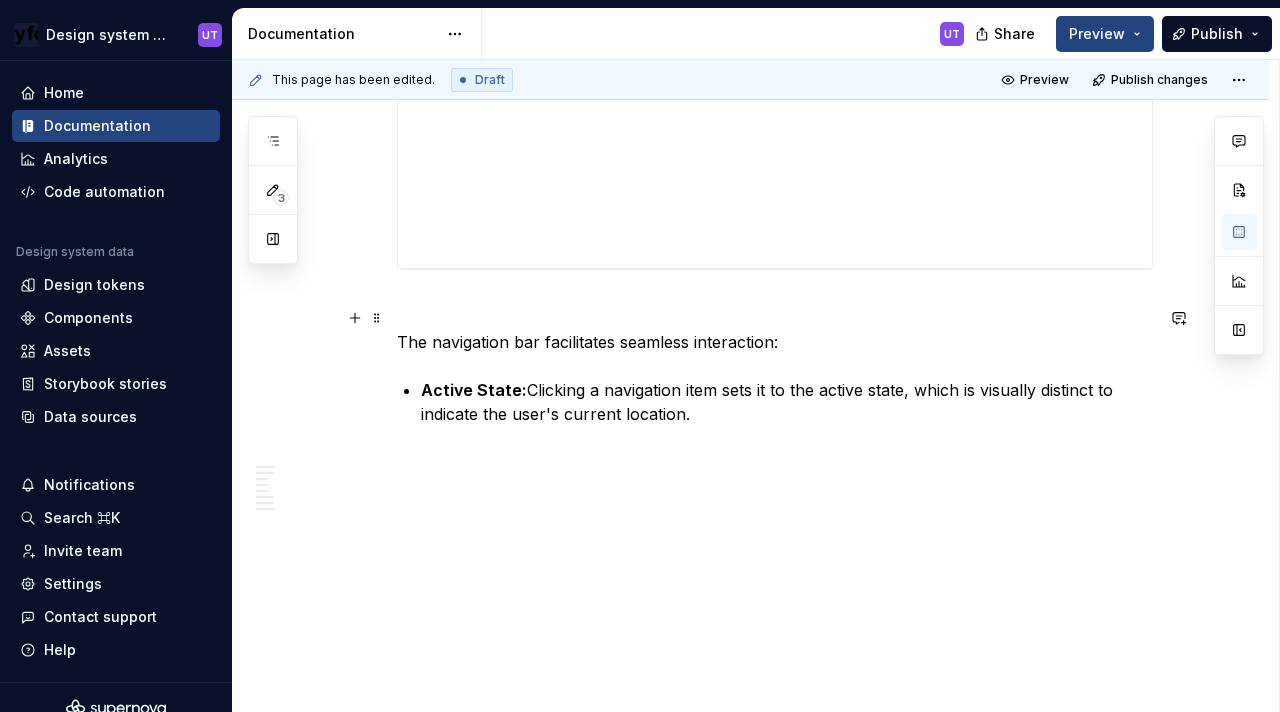 click on "The navigation bar facilitates seamless interaction:" at bounding box center (775, 342) 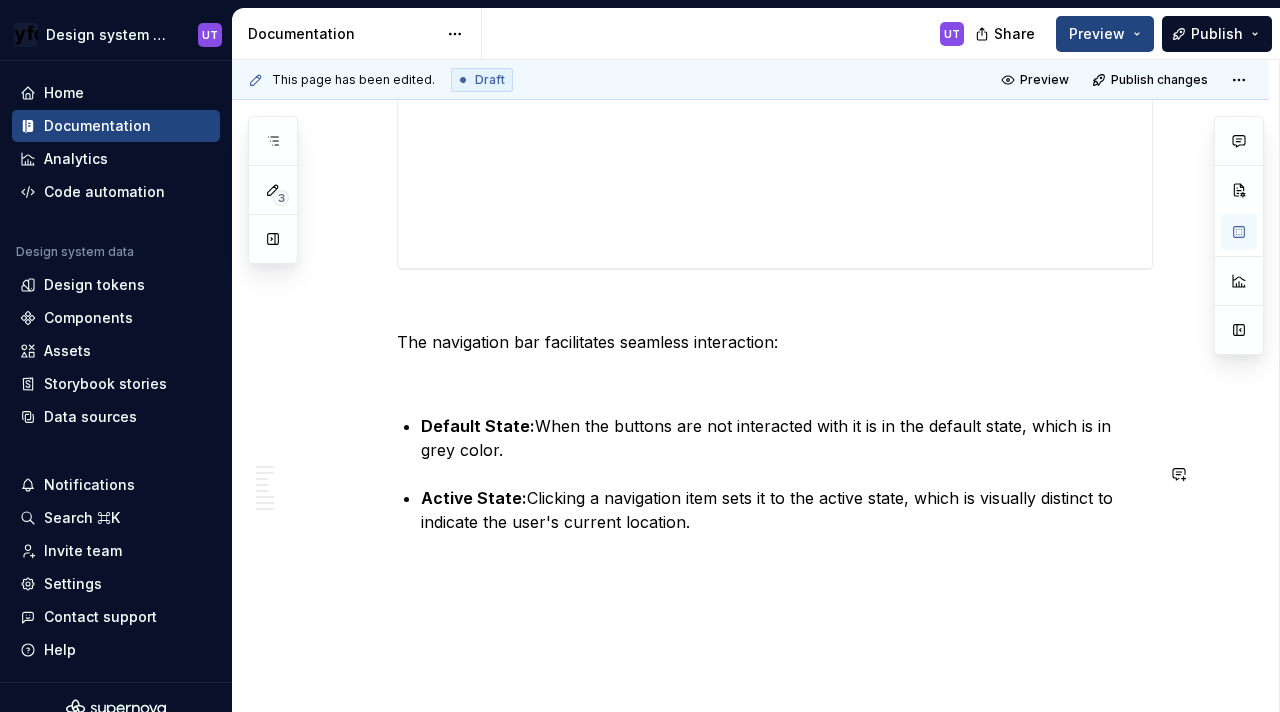 click on "Anatomy A navigation bar consists of several key components: Logo: Typically positioned at the top-left, representing the brand or application. Global Navigation/Breadcrumbs: A hierarchical display of the user's current location within the site  Department Name/Main Title: The primary title of the current section or page. Primary Navigation Items (Nav Item): Main links or categories that allow users to access different sections. These may include a dropdown indicator for sub-menus. Search/Utility Icons: Icons for functionalities like search or other utilities (e.g., "Navigate to" search bar). User/Account Area: Elements related to the user's profile, settings, or logout. Dropdown Menus: A list of additional navigation items that appear when a primary navigation item is hovered over or clicked. Specs Color Element Property Value Navigation bar Background color ∆colorPlatformGrey500 Navigation bar(Dark) Background color ∆colorPlatformBlack500 Navigation bar(Text) Text color ∆colorPlatformGrey500 Spacing" at bounding box center [775, -2312] 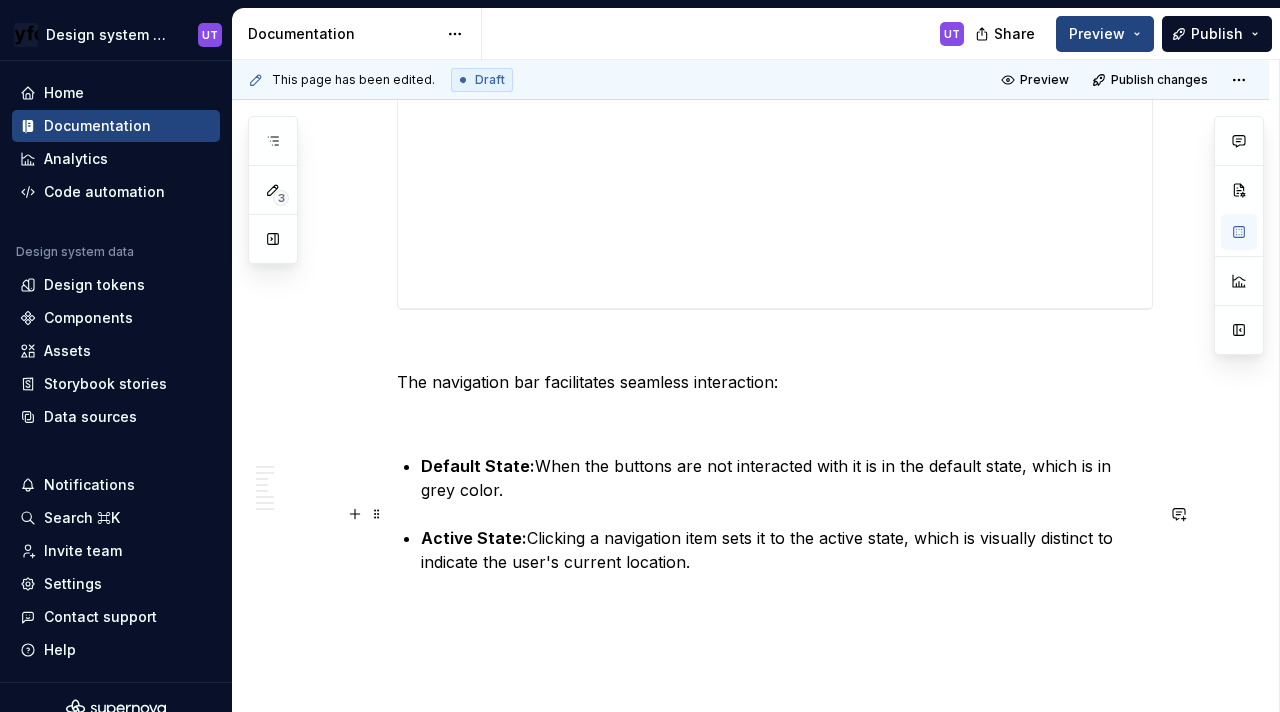 scroll, scrollTop: 5611, scrollLeft: 0, axis: vertical 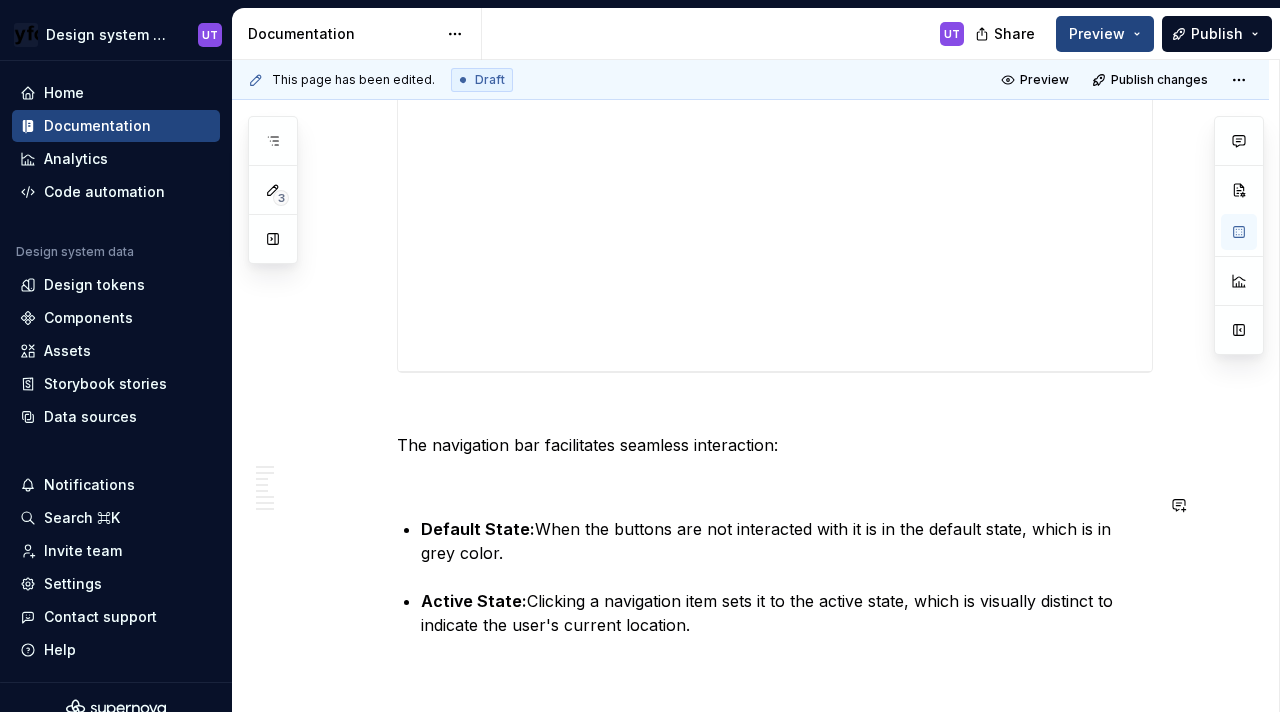 click on "Anatomy A navigation bar consists of several key components: Logo: Typically positioned at the top-left, representing the brand or application. Global Navigation/Breadcrumbs: A hierarchical display of the user's current location within the site  Department Name/Main Title: The primary title of the current section or page. Primary Navigation Items (Nav Item): Main links or categories that allow users to access different sections. These may include a dropdown indicator for sub-menus. Search/Utility Icons: Icons for functionalities like search or other utilities (e.g., "Navigate to" search bar). User/Account Area: Elements related to the user's profile, settings, or logout. Dropdown Menus: A list of additional navigation items that appear when a primary navigation item is hovered over or clicked. Specs Color Element Property Value Navigation bar Background color ∆colorPlatformGrey500 Navigation bar(Dark) Background color ∆colorPlatformBlack500 Navigation bar(Text) Text color ∆colorPlatformGrey500 Spacing" at bounding box center [775, -2209] 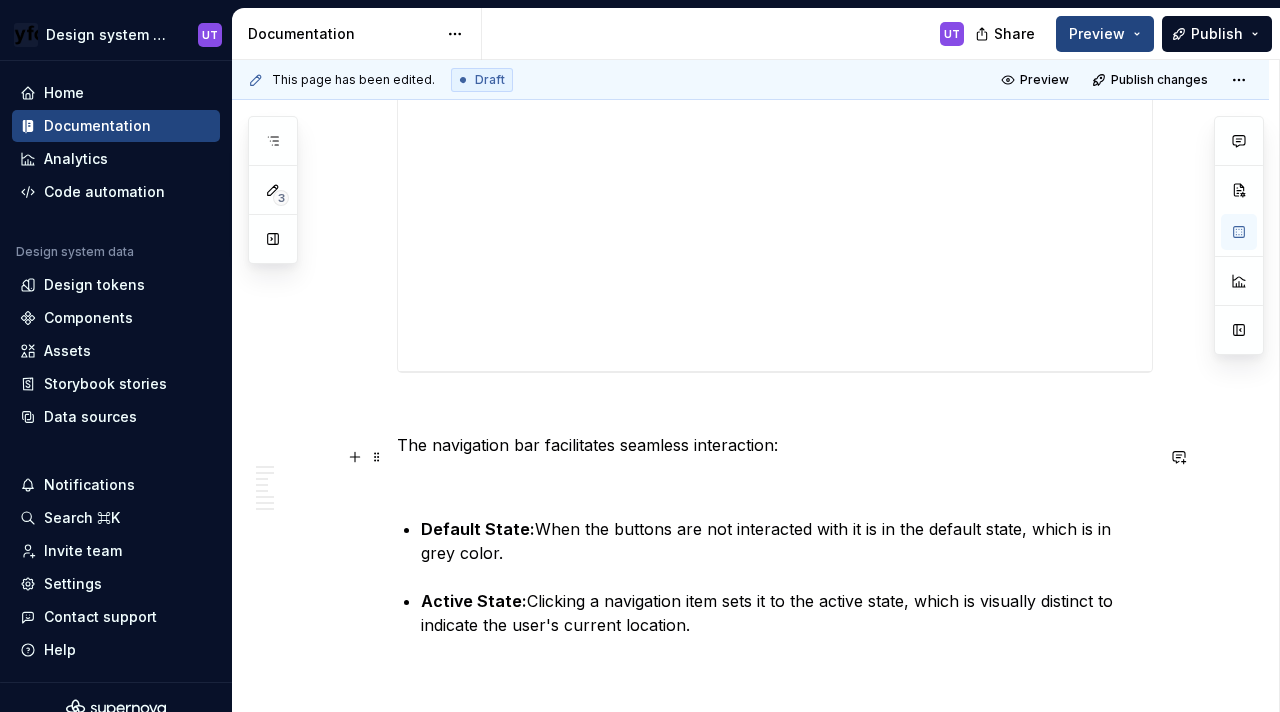 click at bounding box center [775, 481] 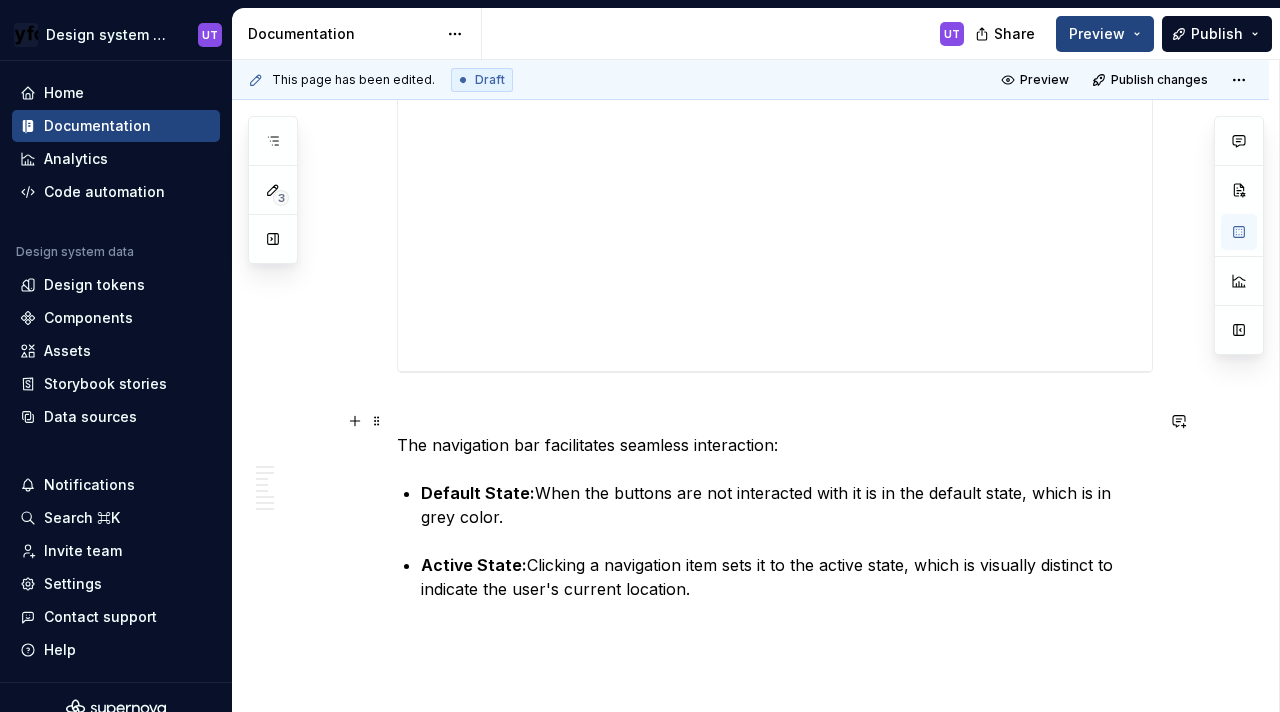 click on "Anatomy A navigation bar consists of several key components: Logo: Typically positioned at the top-left, representing the brand or application. Global Navigation/Breadcrumbs: A hierarchical display of the user's current location within the site  Department Name/Main Title: The primary title of the current section or page. Primary Navigation Items (Nav Item): Main links or categories that allow users to access different sections. These may include a dropdown indicator for sub-menus. Search/Utility Icons: Icons for functionalities like search or other utilities (e.g., "Navigate to" search bar). User/Account Area: Elements related to the user's profile, settings, or logout. Dropdown Menus: A list of additional navigation items that appear when a primary navigation item is hovered over or clicked. Specs Color Element Property Value Navigation bar Background color ∆colorPlatformGrey500 Navigation bar(Dark) Background color ∆colorPlatformBlack500 Navigation bar(Text) Text color ∆colorPlatformGrey500 Spacing" at bounding box center (750, -2132) 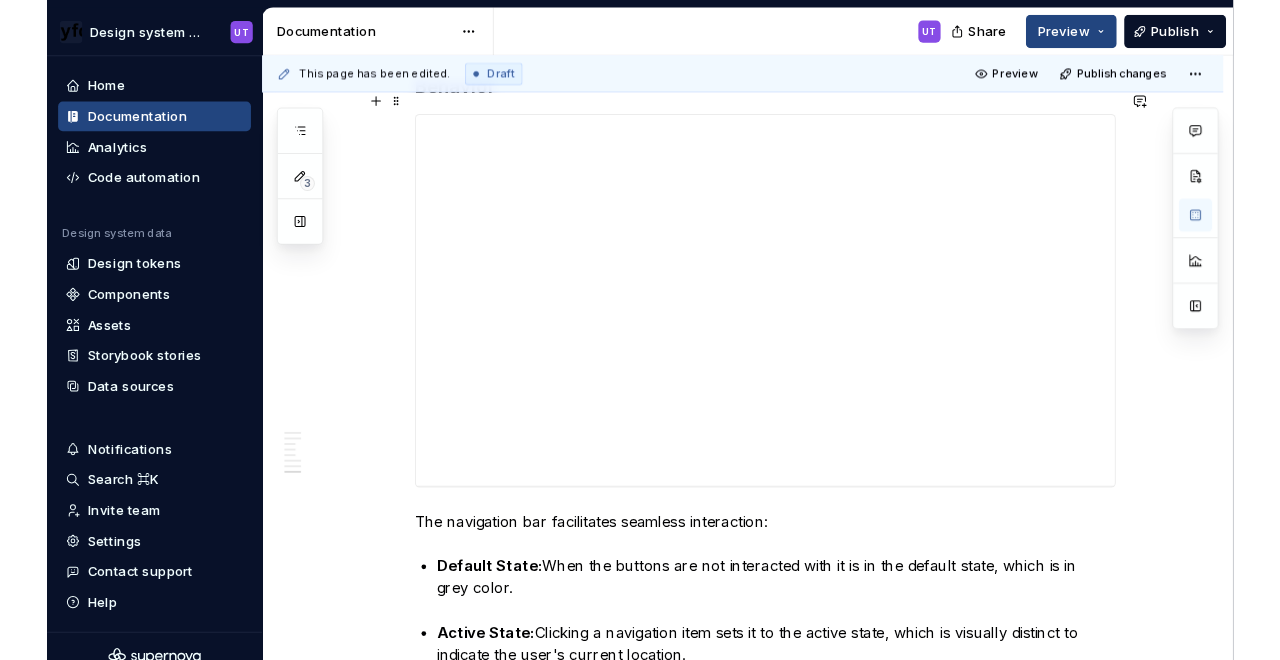 scroll, scrollTop: 5372, scrollLeft: 0, axis: vertical 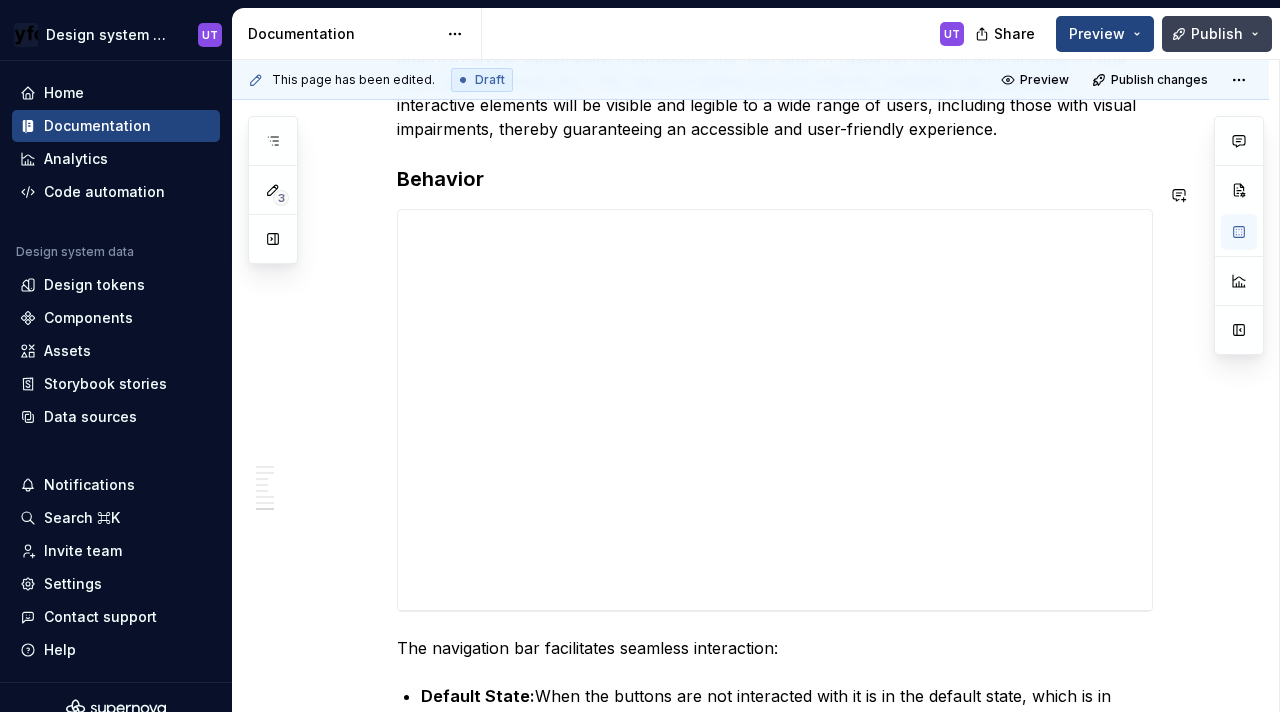 click on "Publish" at bounding box center [1217, 34] 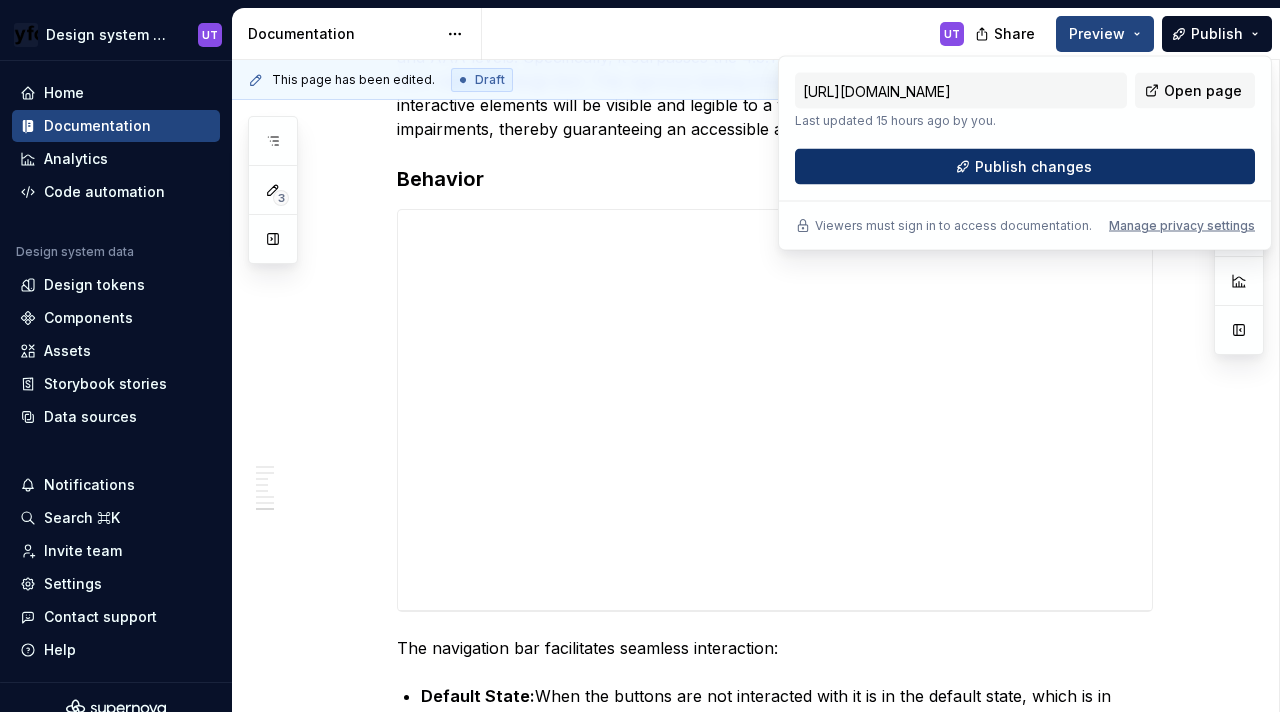 click on "Publish changes" at bounding box center [1025, 167] 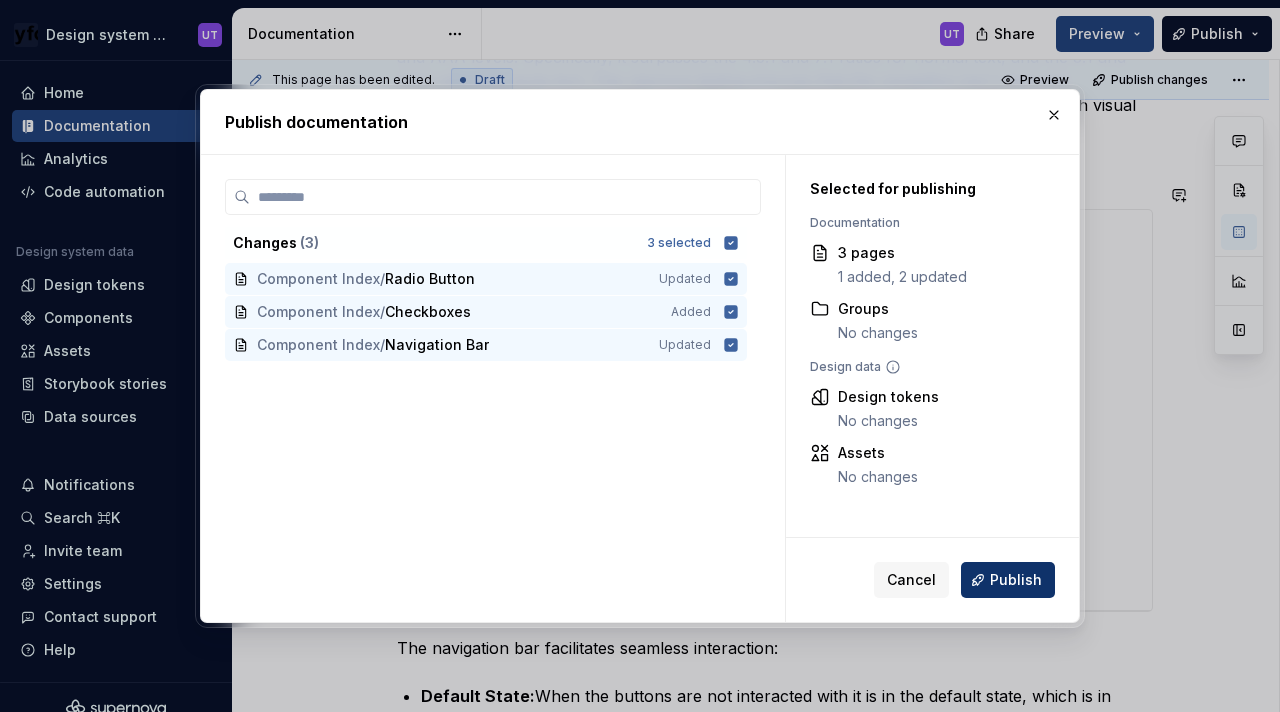 click on "Publish" at bounding box center [1016, 580] 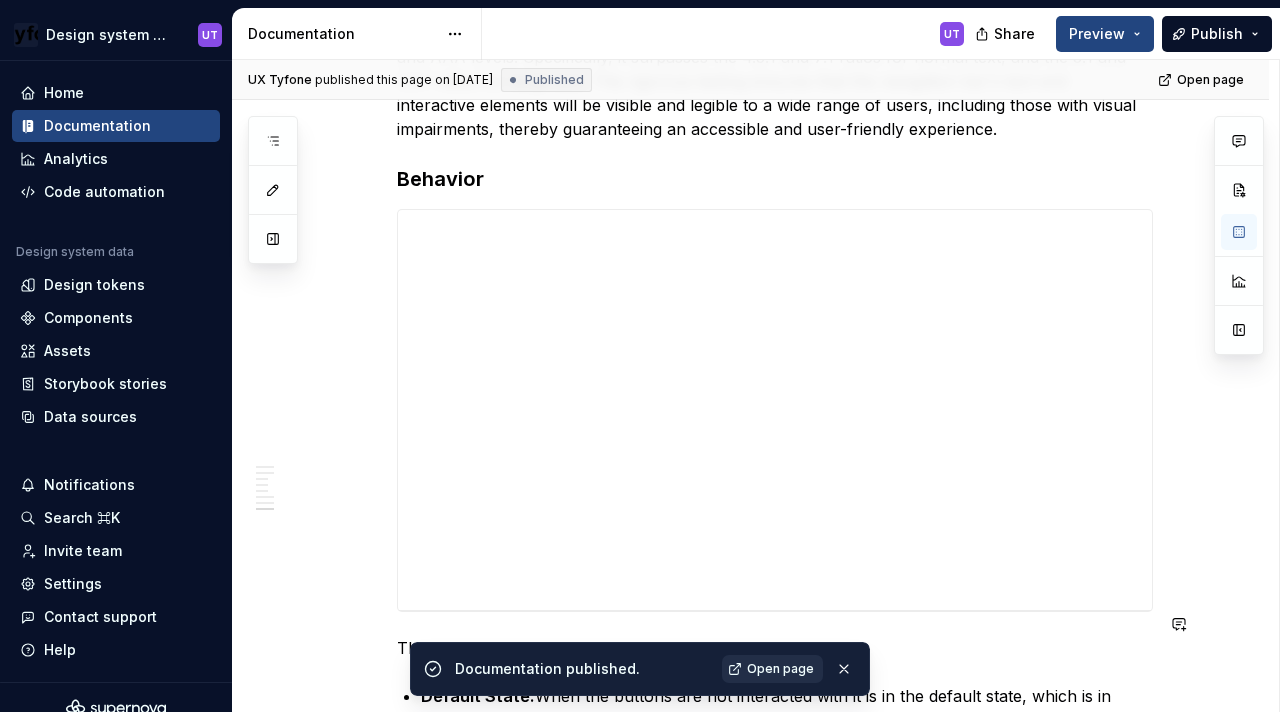 click on "Open page" at bounding box center [772, 669] 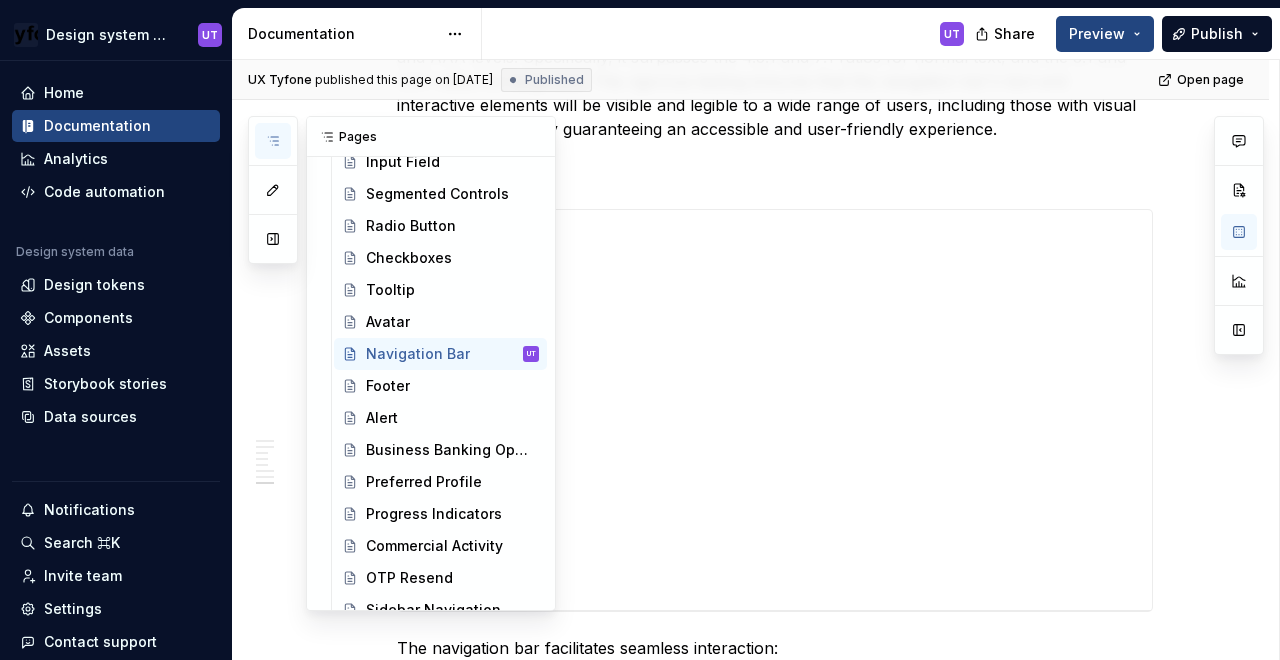 click at bounding box center [273, 141] 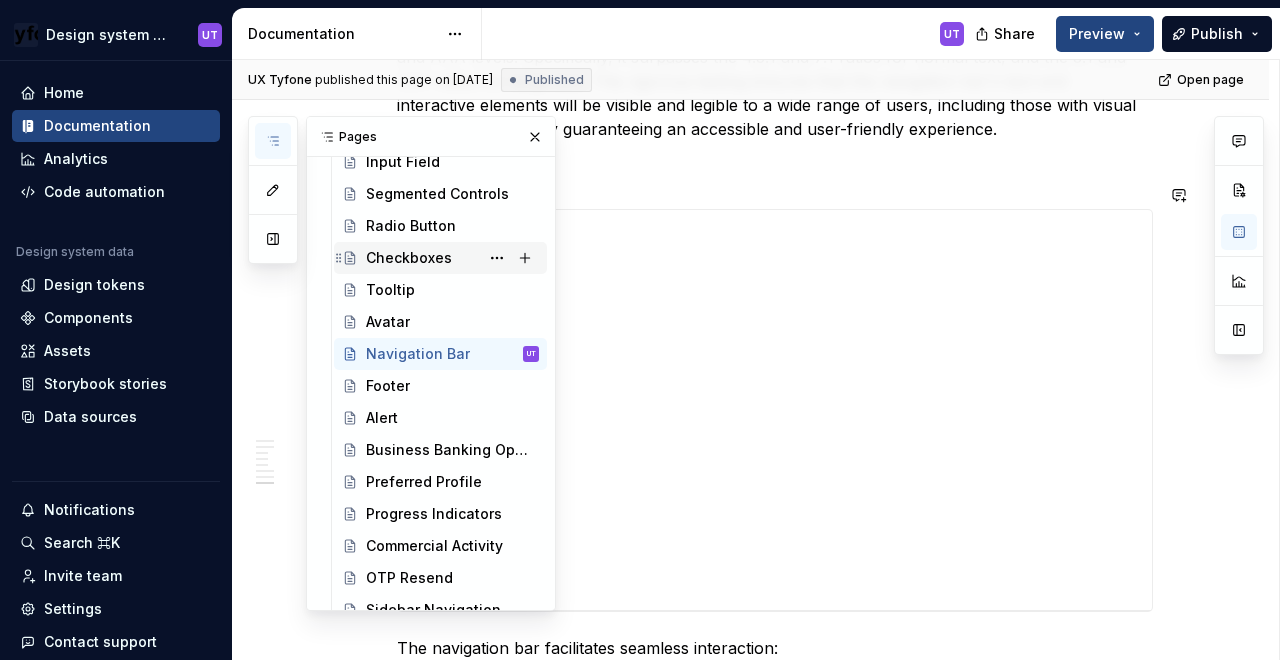 click on "Checkboxes" at bounding box center [409, 258] 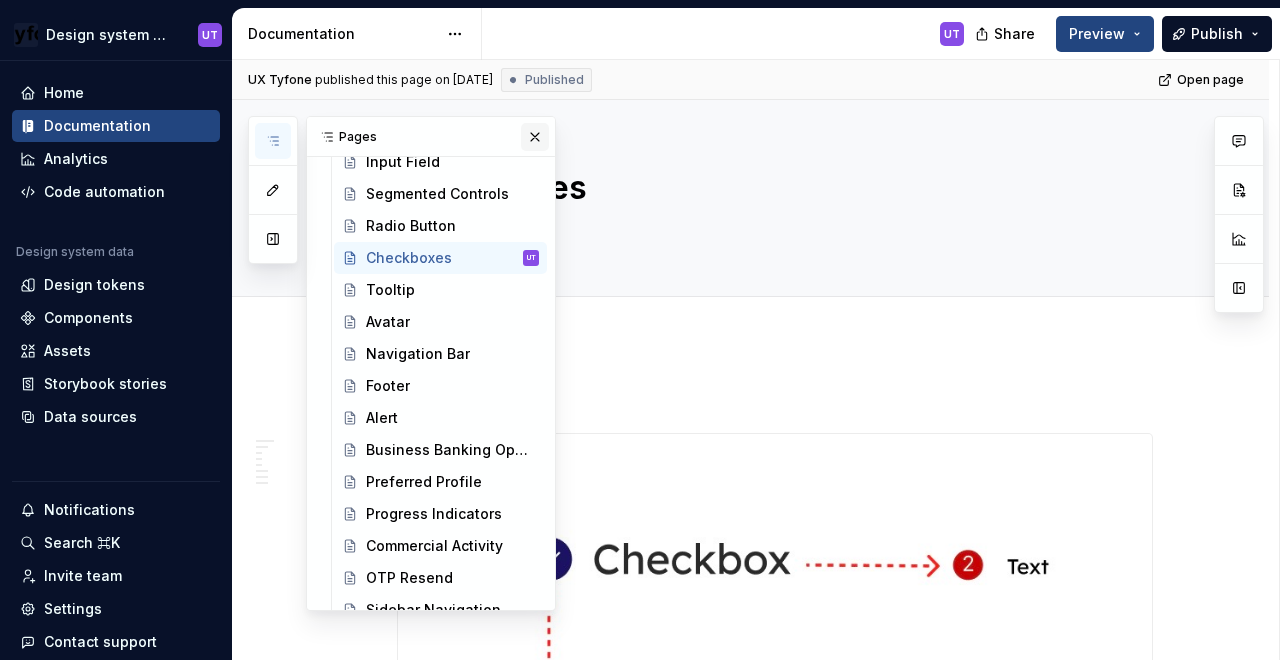 click at bounding box center (535, 137) 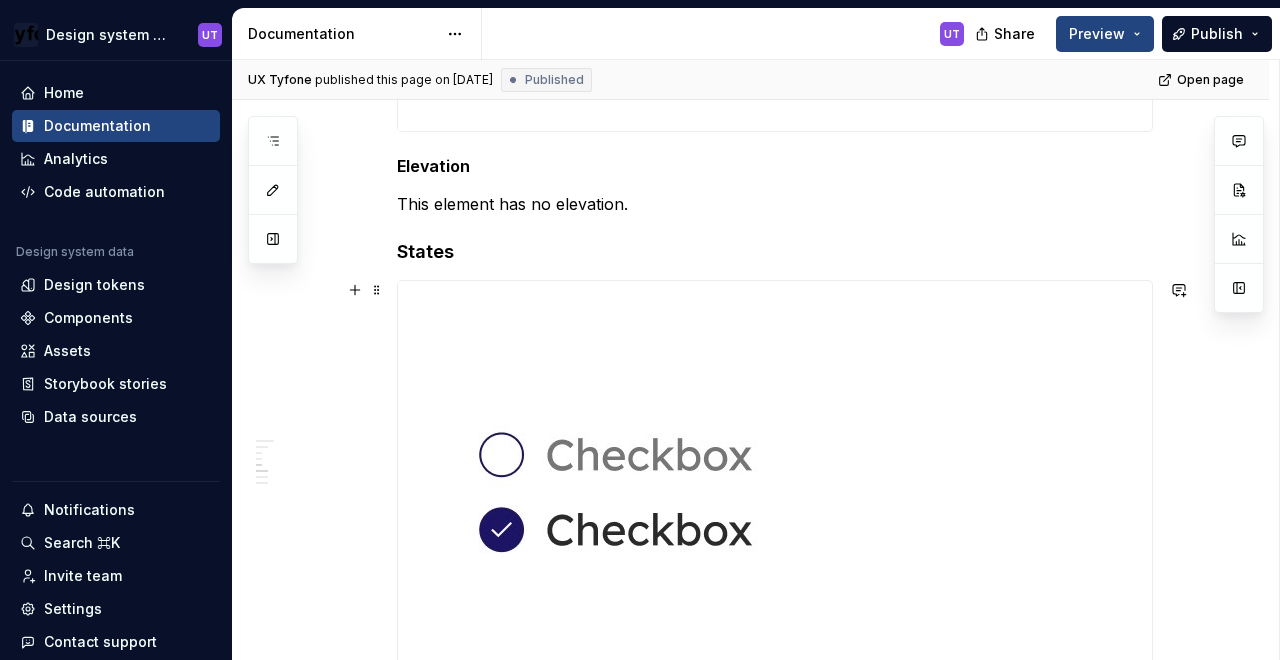 scroll, scrollTop: 2496, scrollLeft: 0, axis: vertical 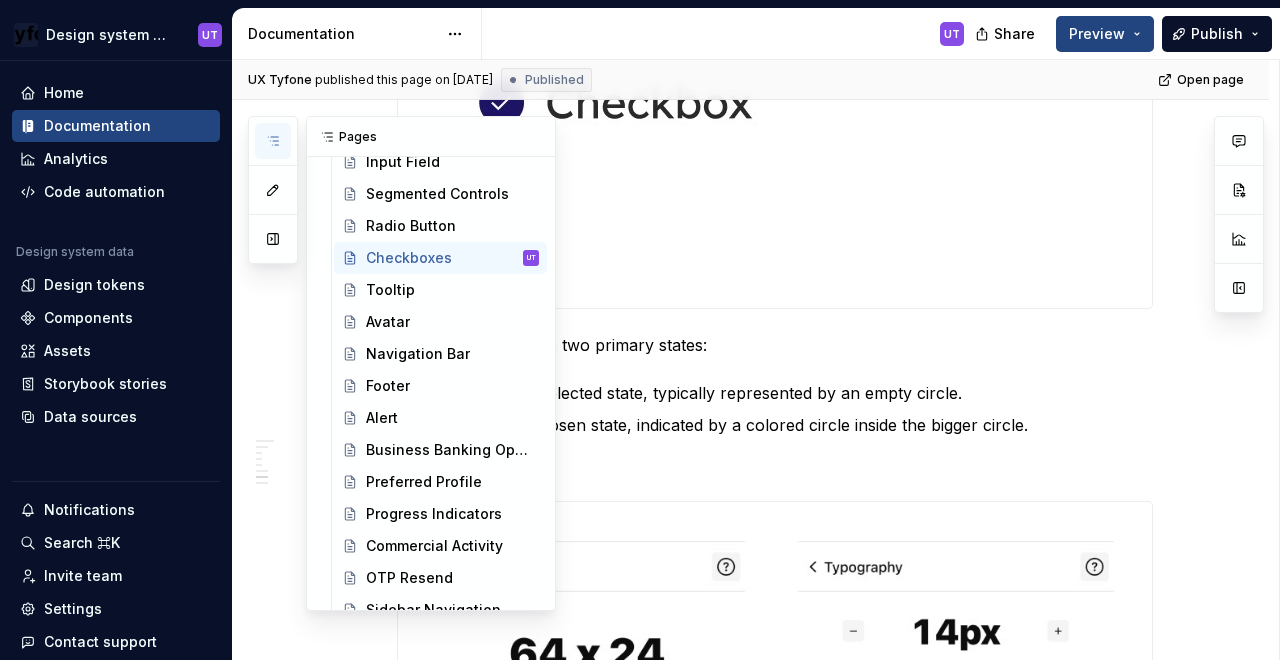 click 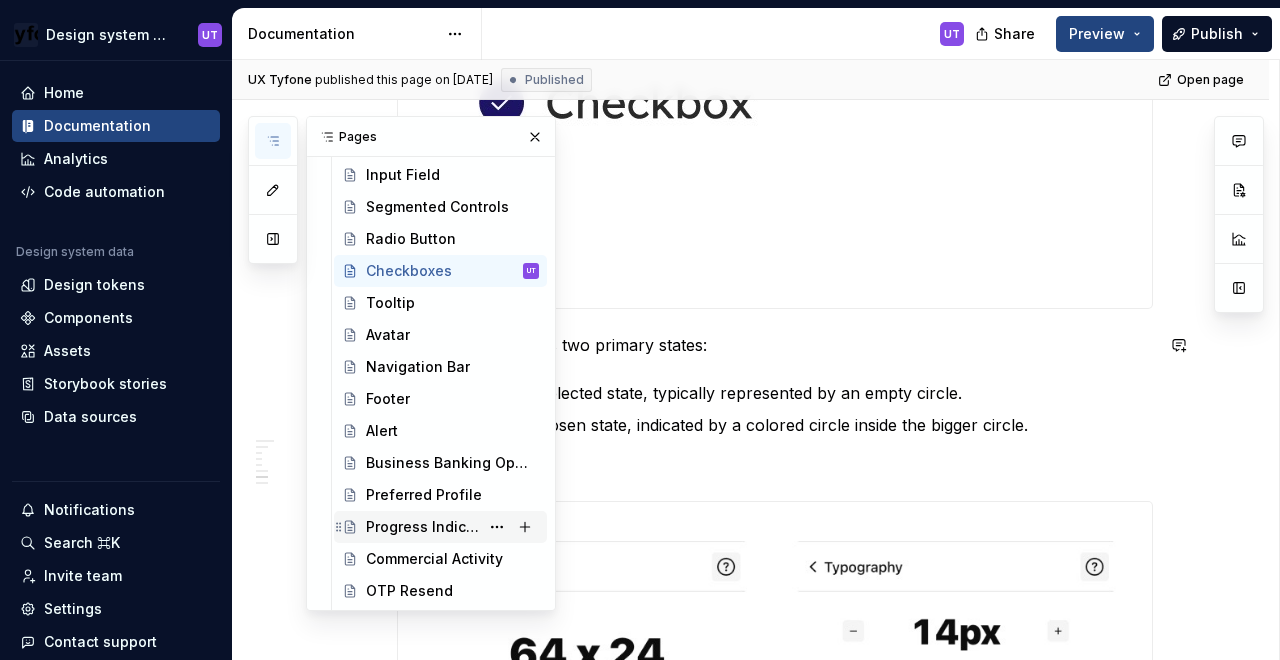 scroll, scrollTop: 484, scrollLeft: 0, axis: vertical 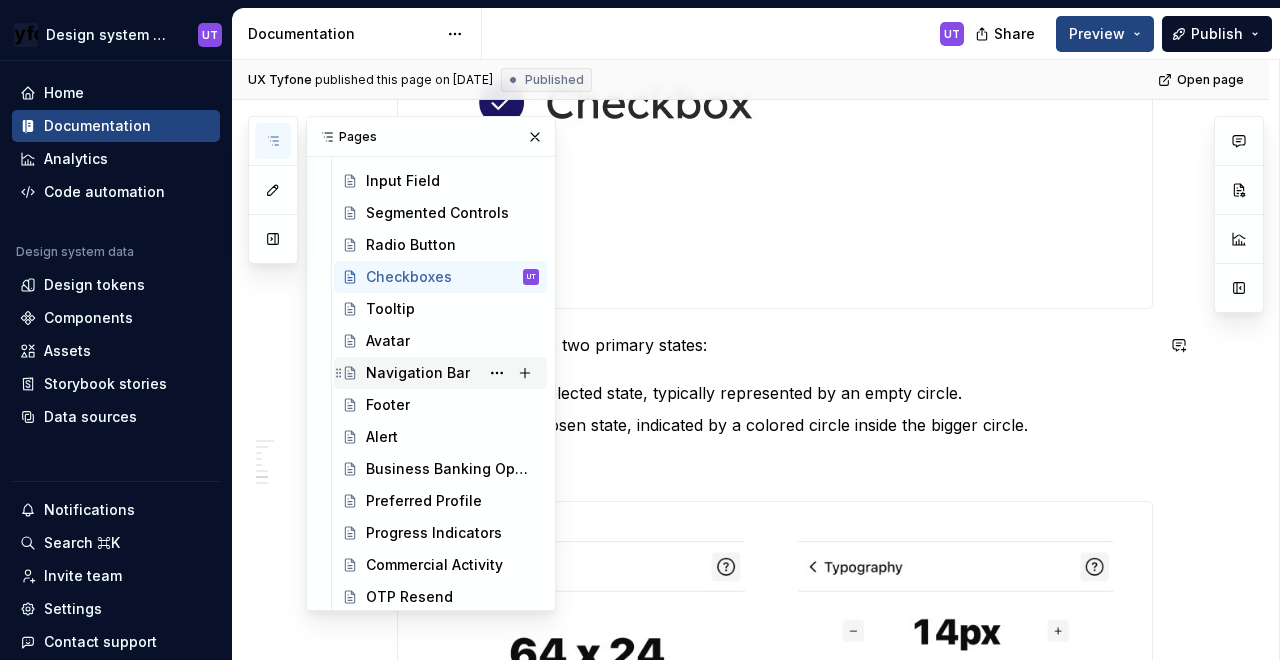 click on "Navigation Bar" at bounding box center (418, 373) 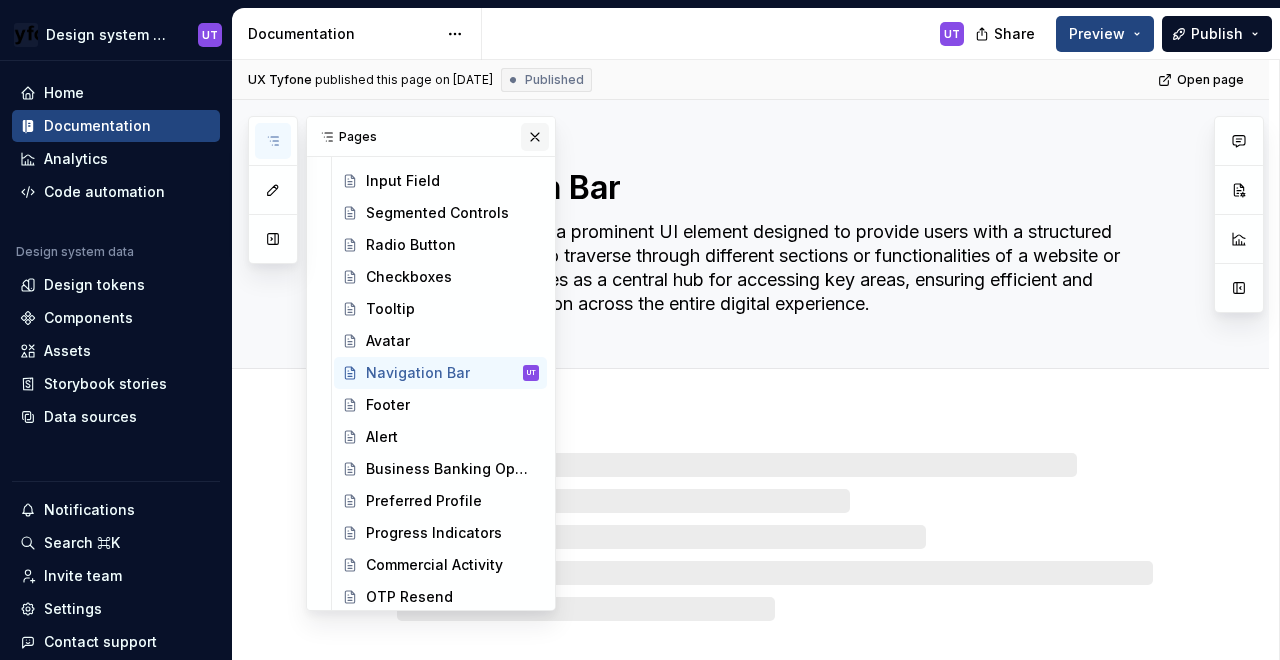 click at bounding box center (535, 137) 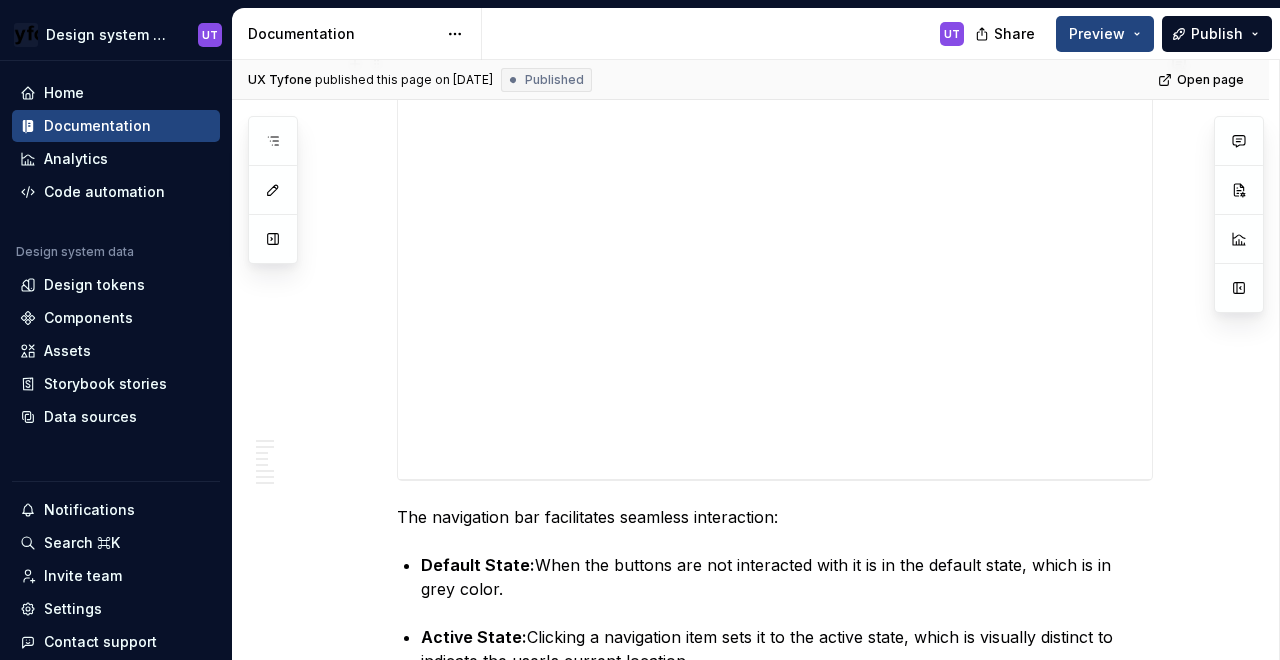 scroll, scrollTop: 5496, scrollLeft: 0, axis: vertical 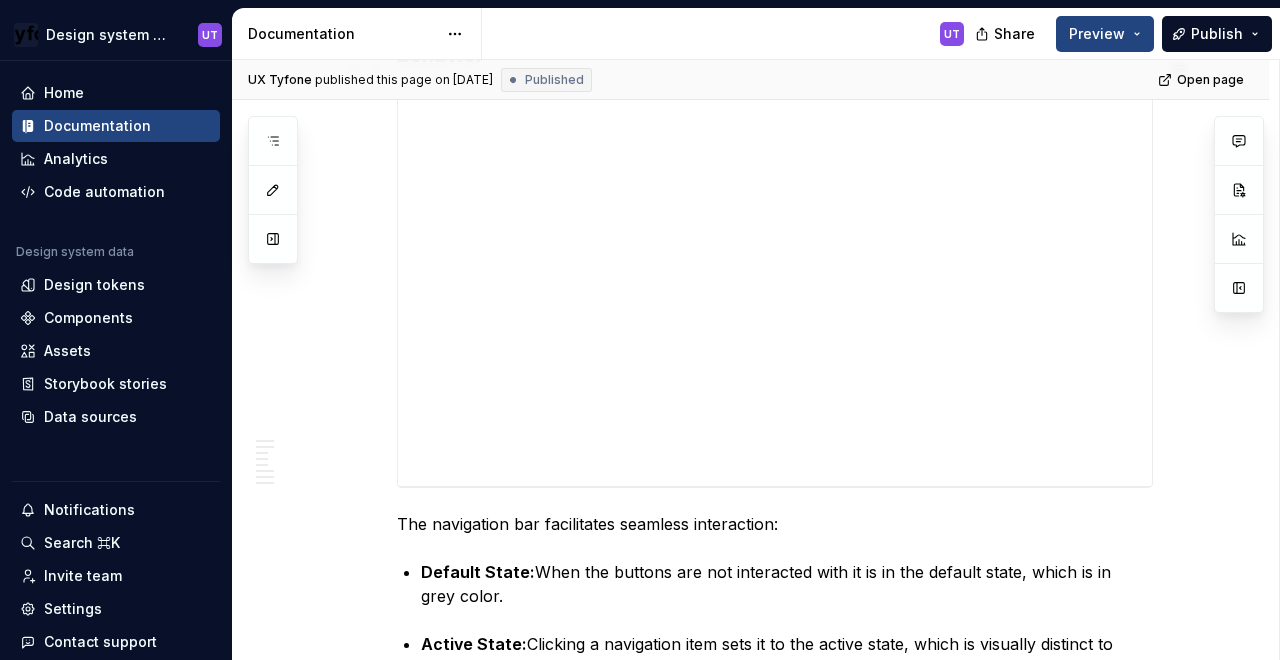 click on "**********" at bounding box center [775, 286] 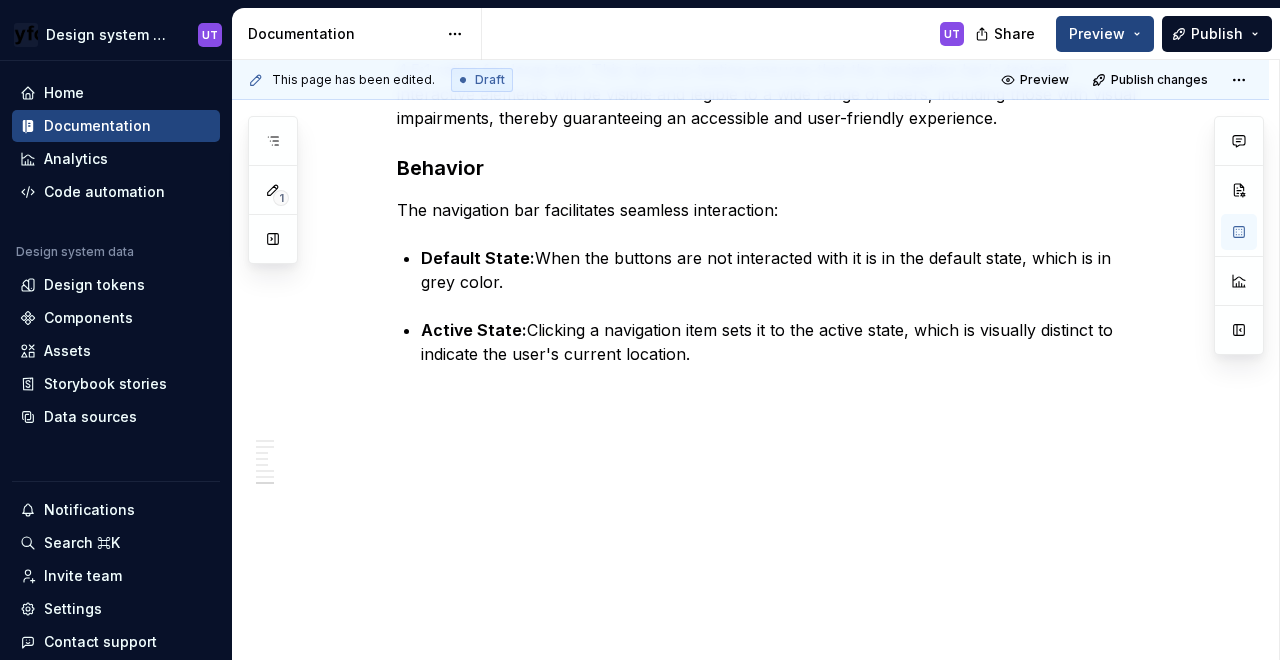 type on "*" 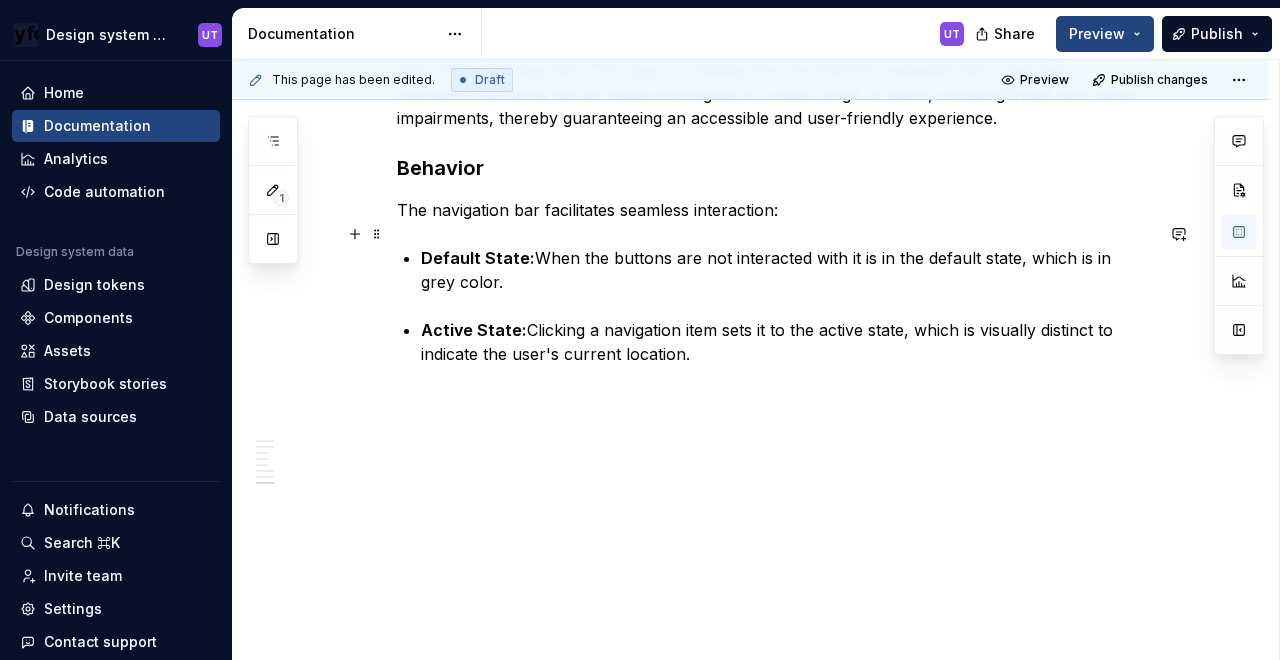 scroll, scrollTop: 5313, scrollLeft: 0, axis: vertical 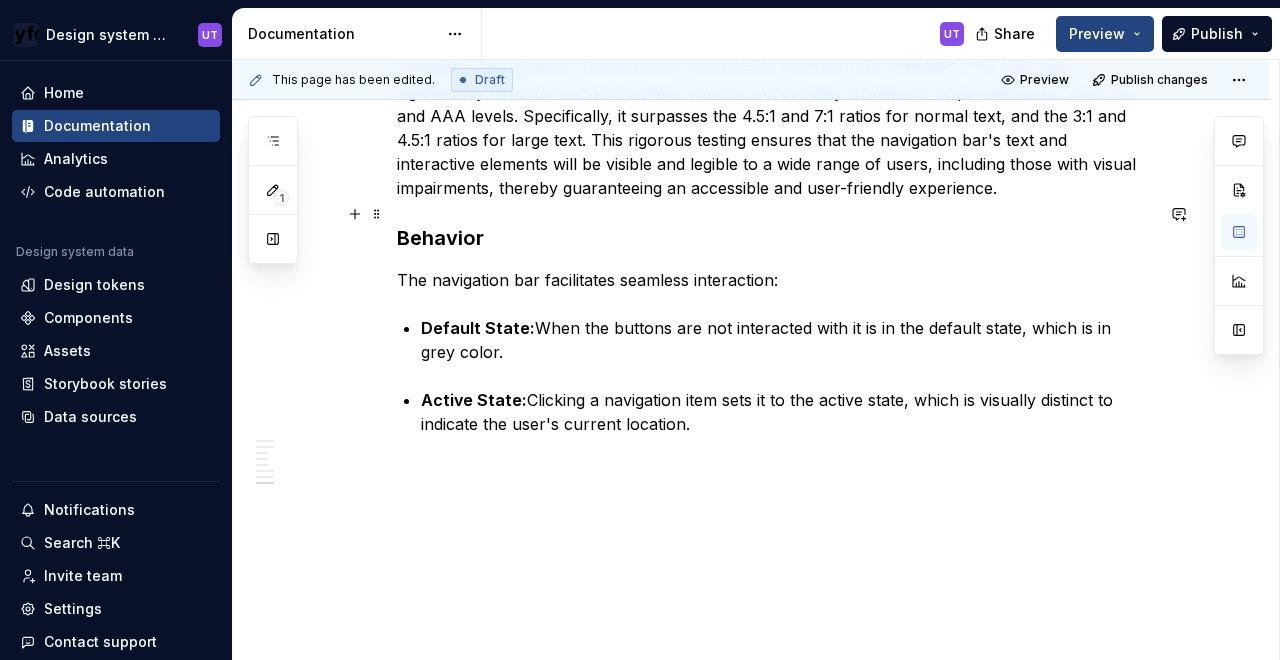 click on "Behavior" at bounding box center (775, 238) 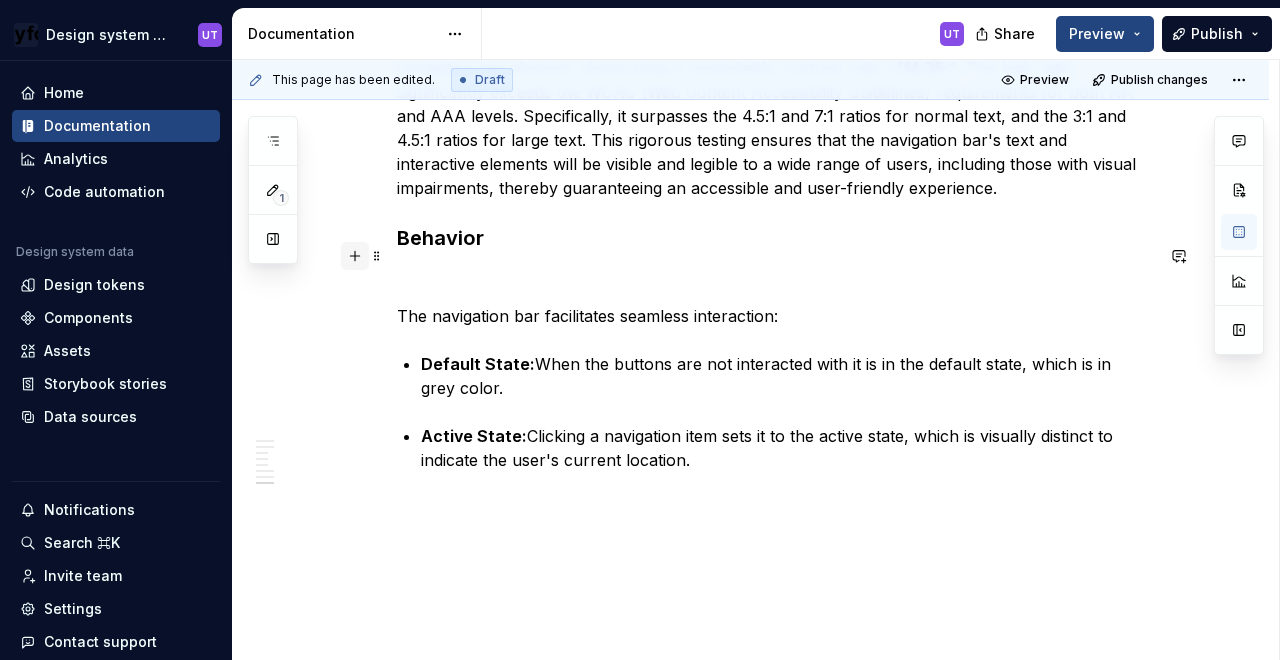 click at bounding box center [355, 256] 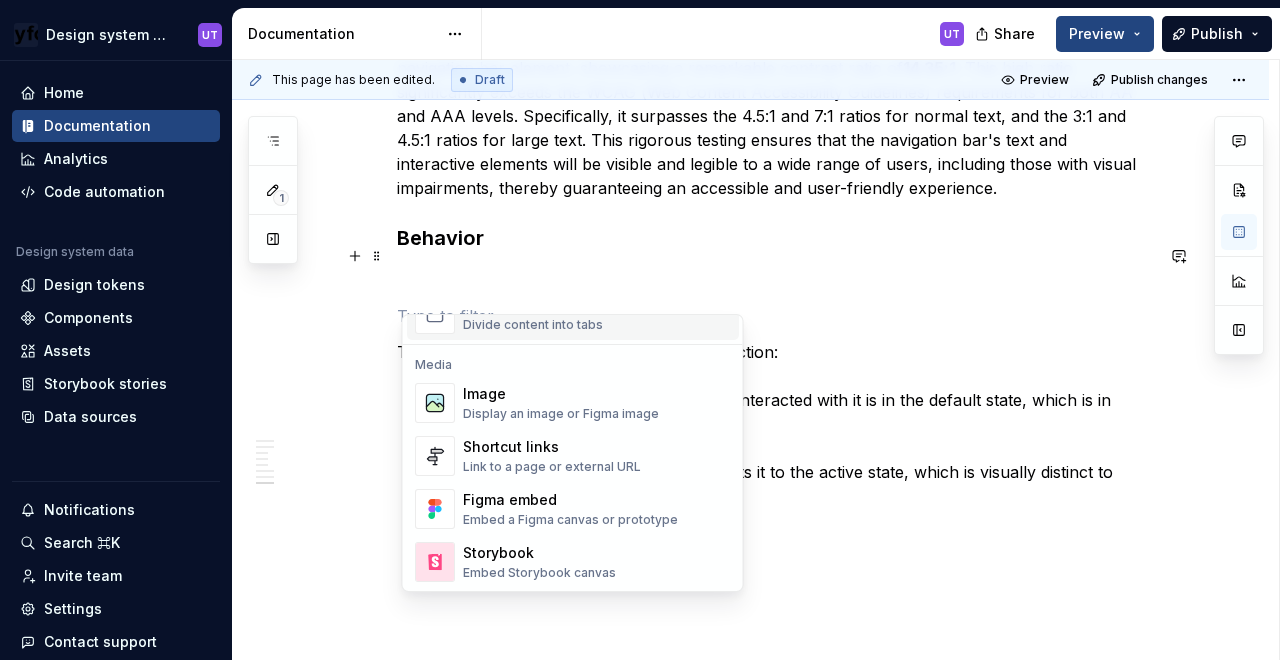 scroll, scrollTop: 821, scrollLeft: 0, axis: vertical 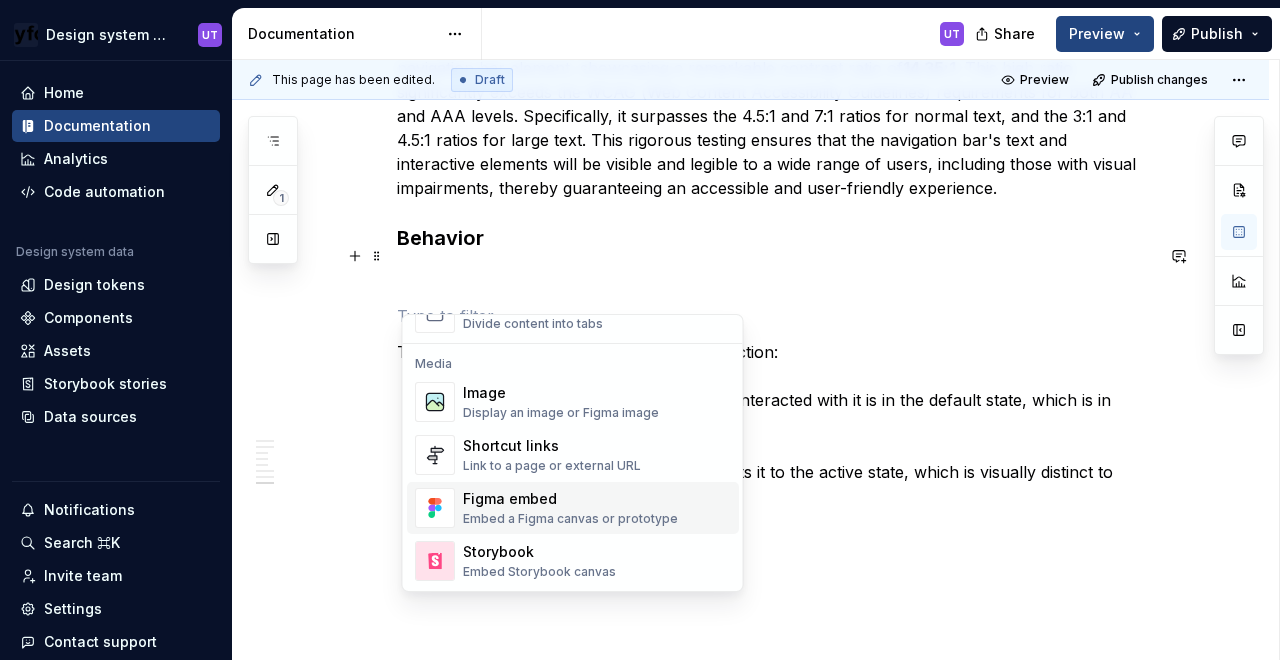 click on "Figma embed Embed a Figma canvas or prototype" at bounding box center [597, 508] 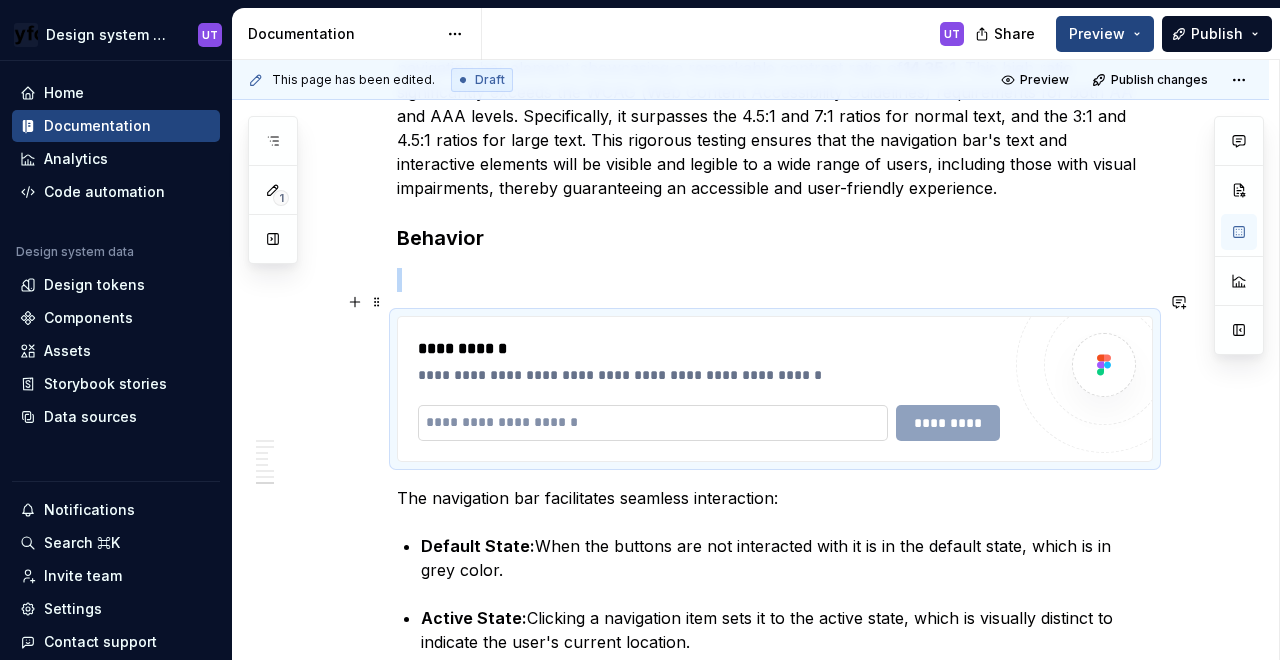 click at bounding box center [653, 423] 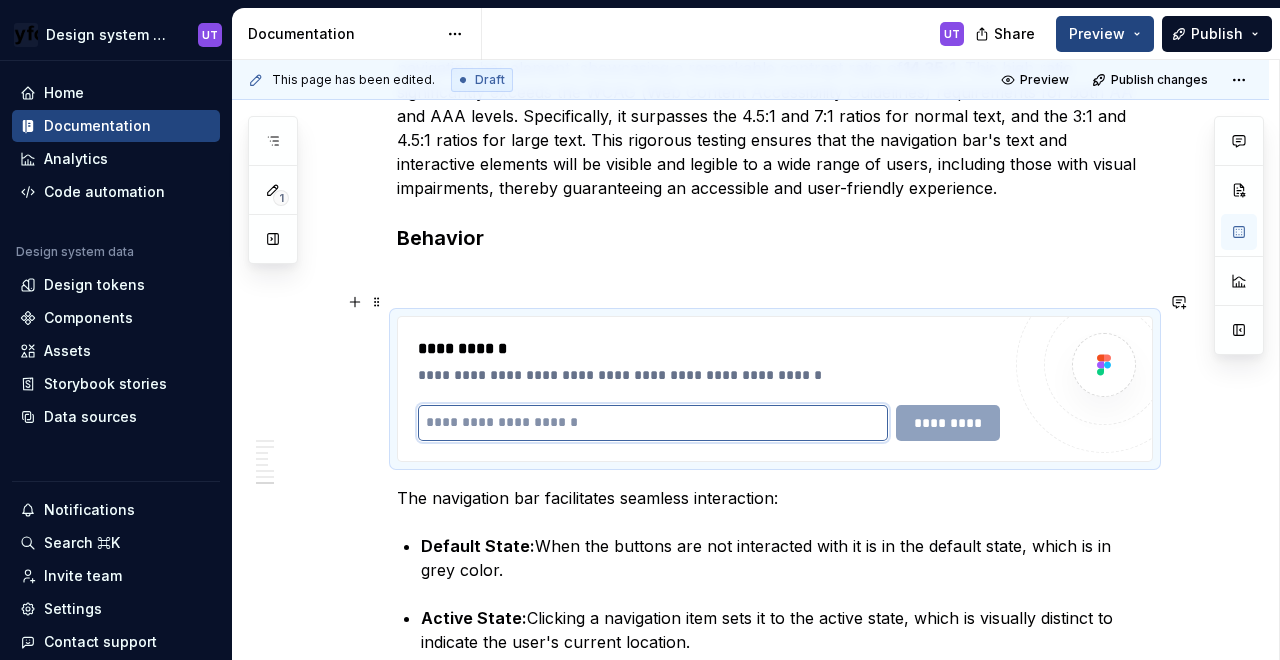paste on "**********" 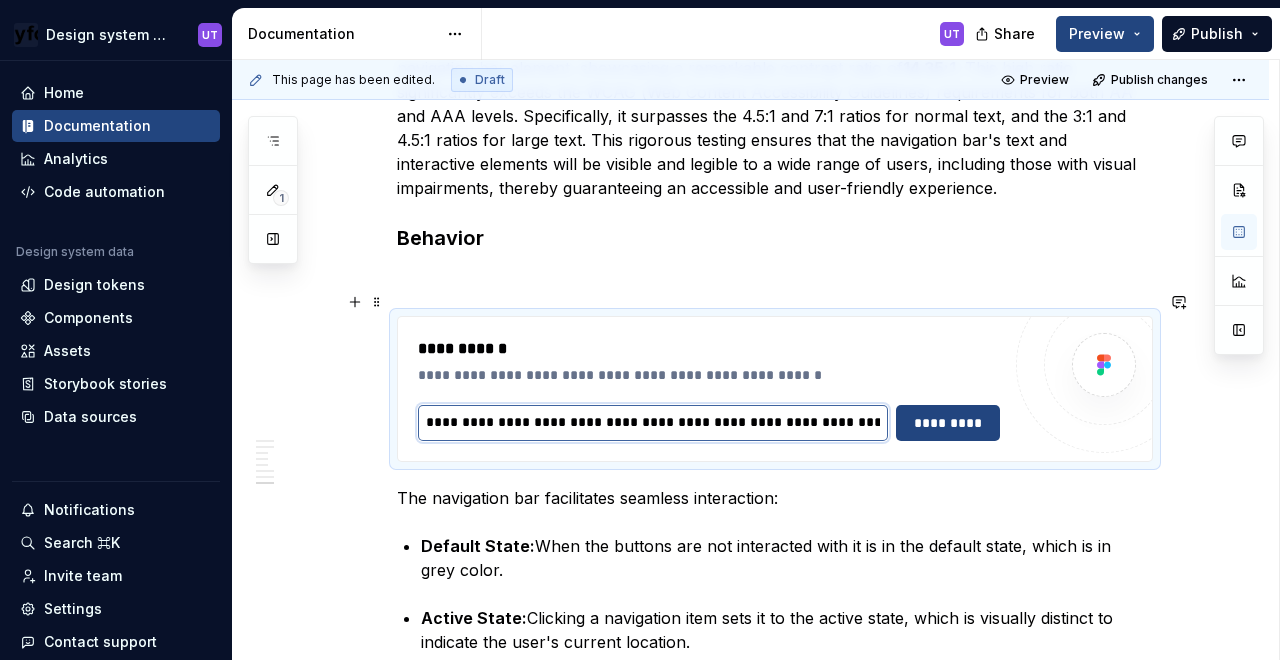 scroll, scrollTop: 0, scrollLeft: 45, axis: horizontal 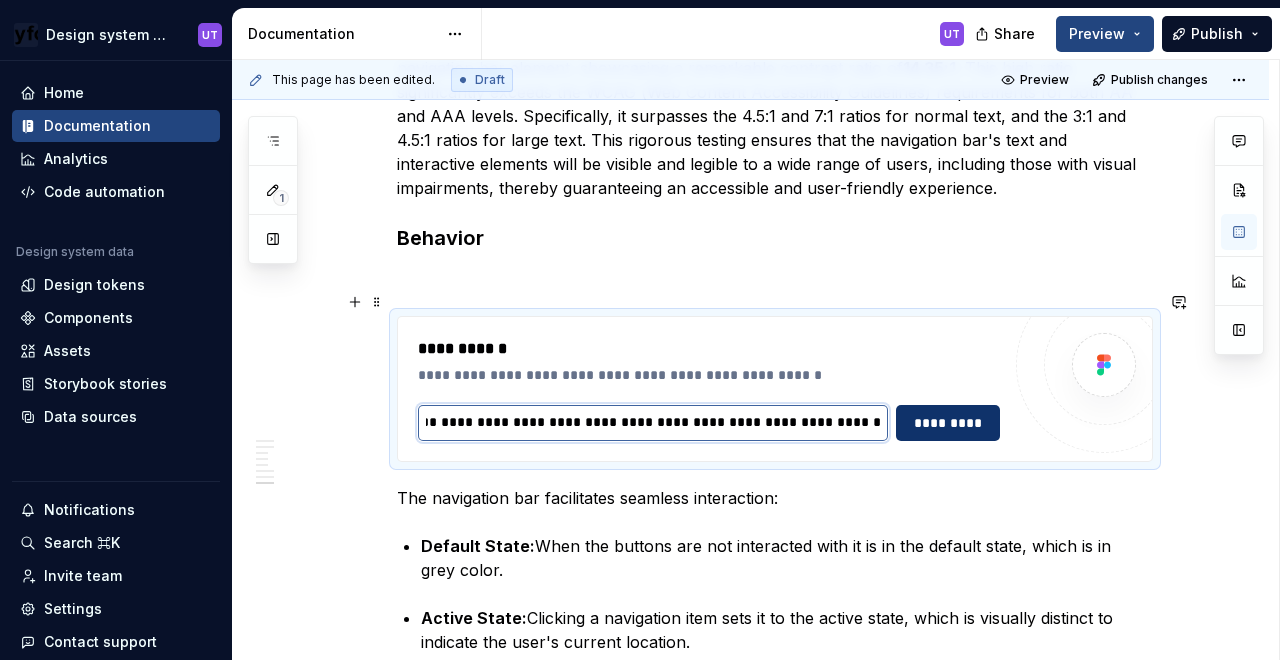 type on "**********" 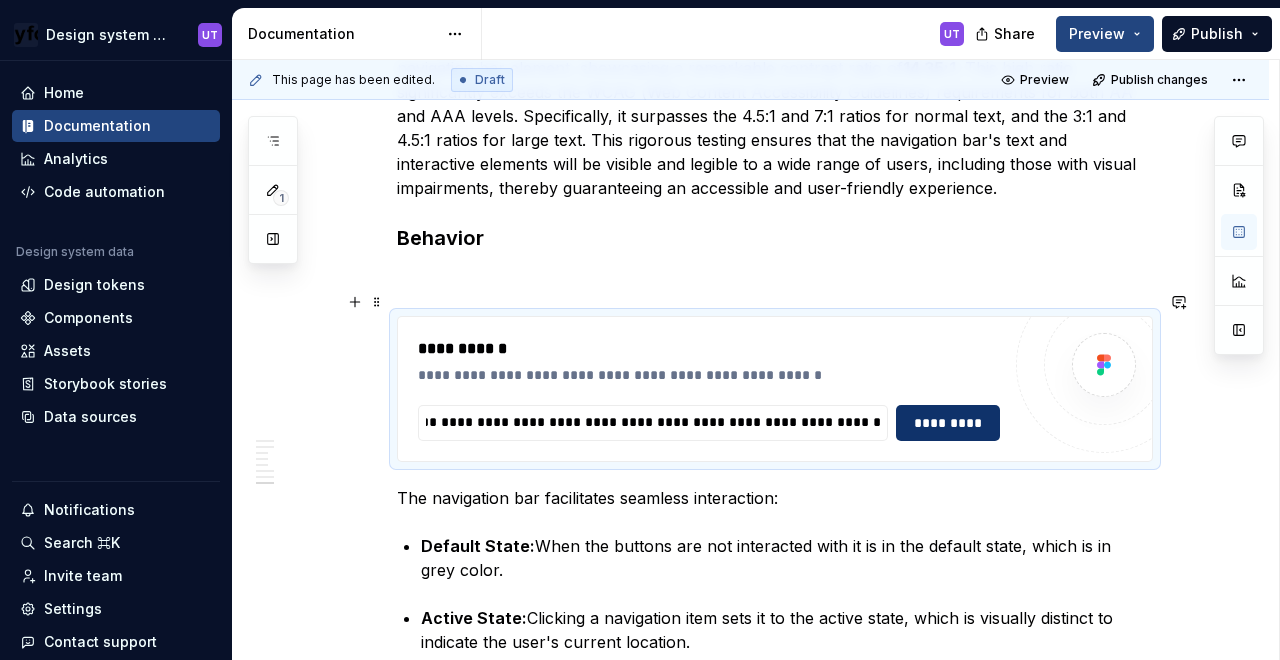 click on "*********" at bounding box center (947, 423) 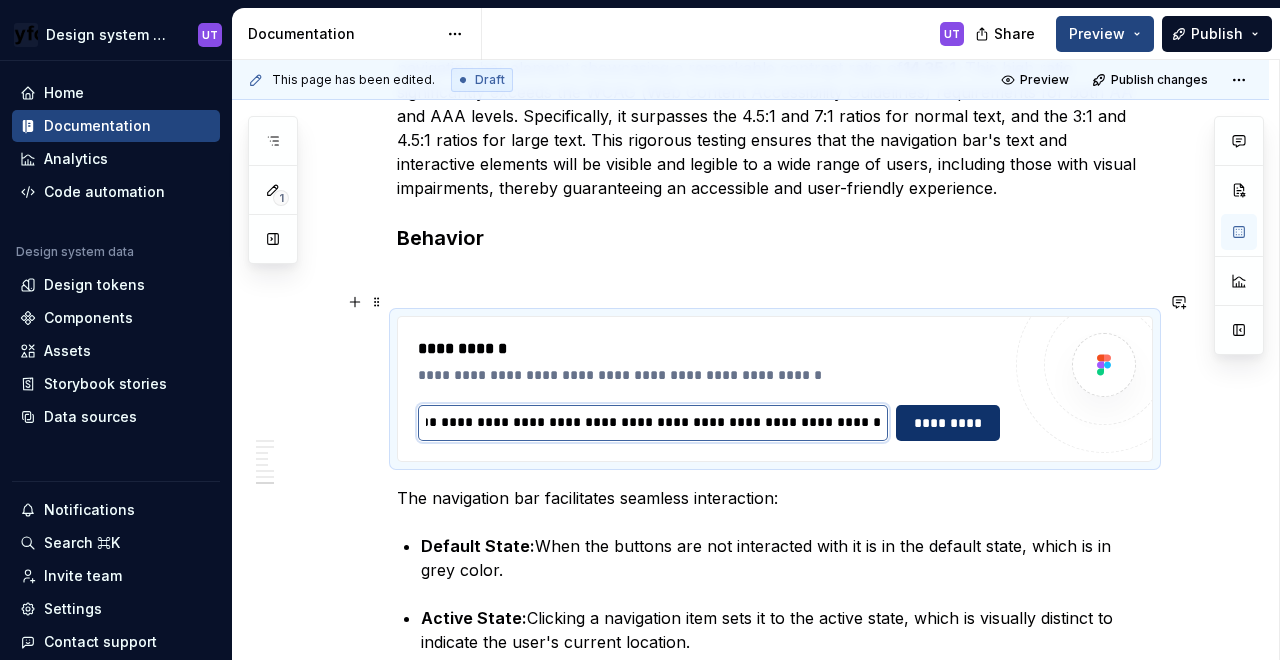 scroll, scrollTop: 0, scrollLeft: 45, axis: horizontal 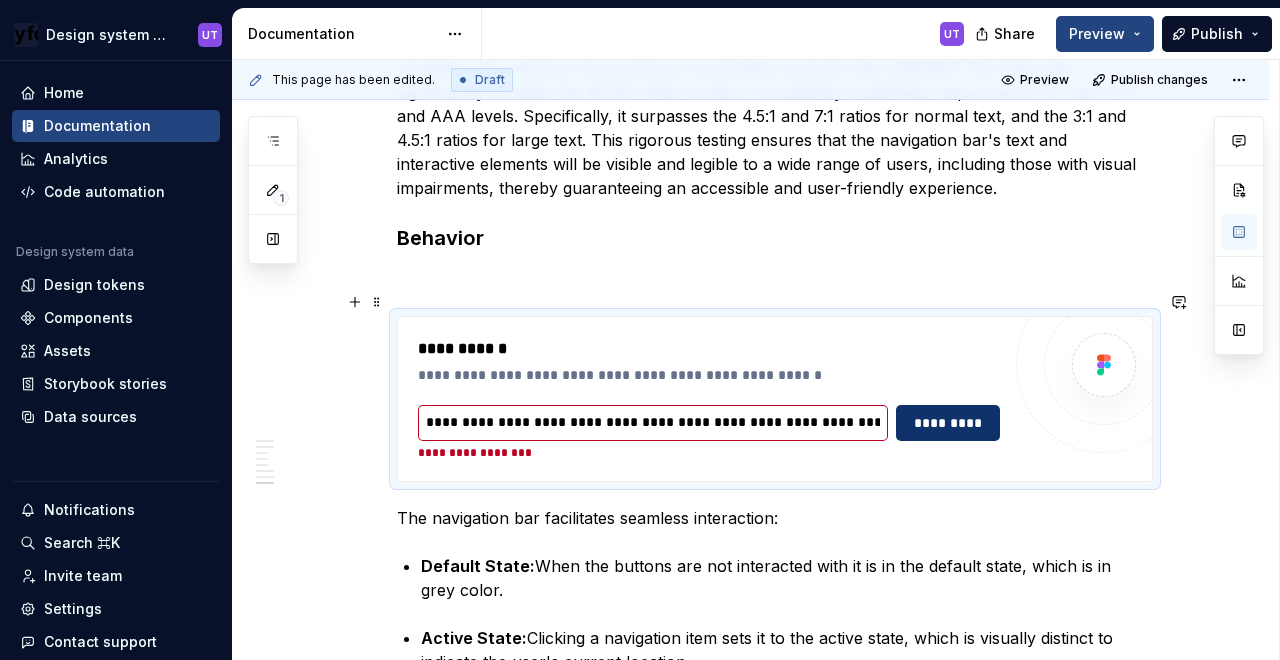 click on "*********" at bounding box center [947, 423] 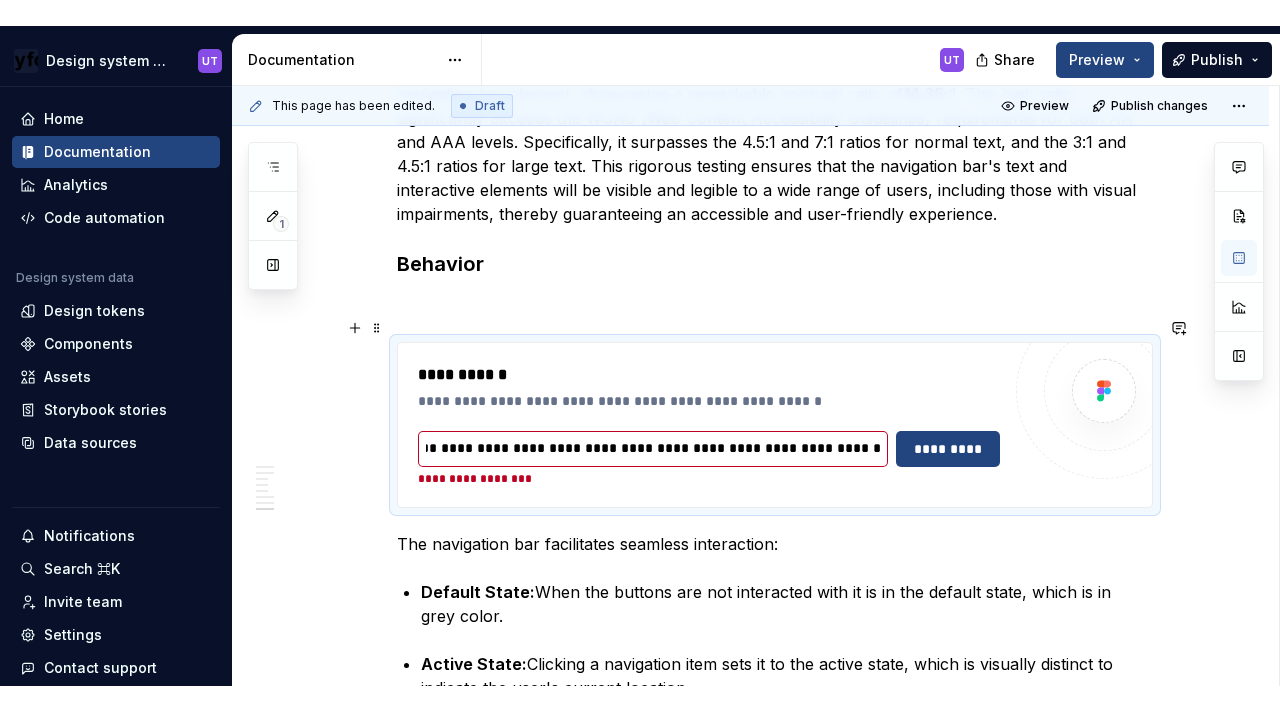 scroll, scrollTop: 0, scrollLeft: 0, axis: both 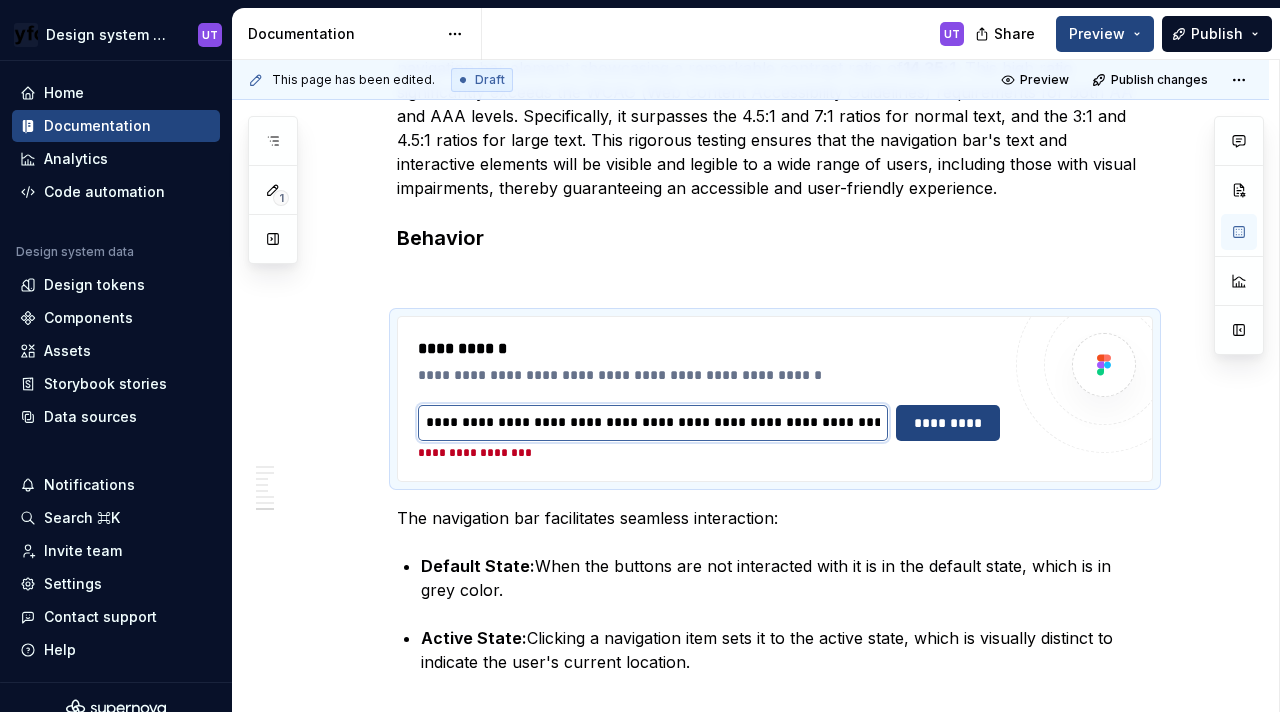 type on "*" 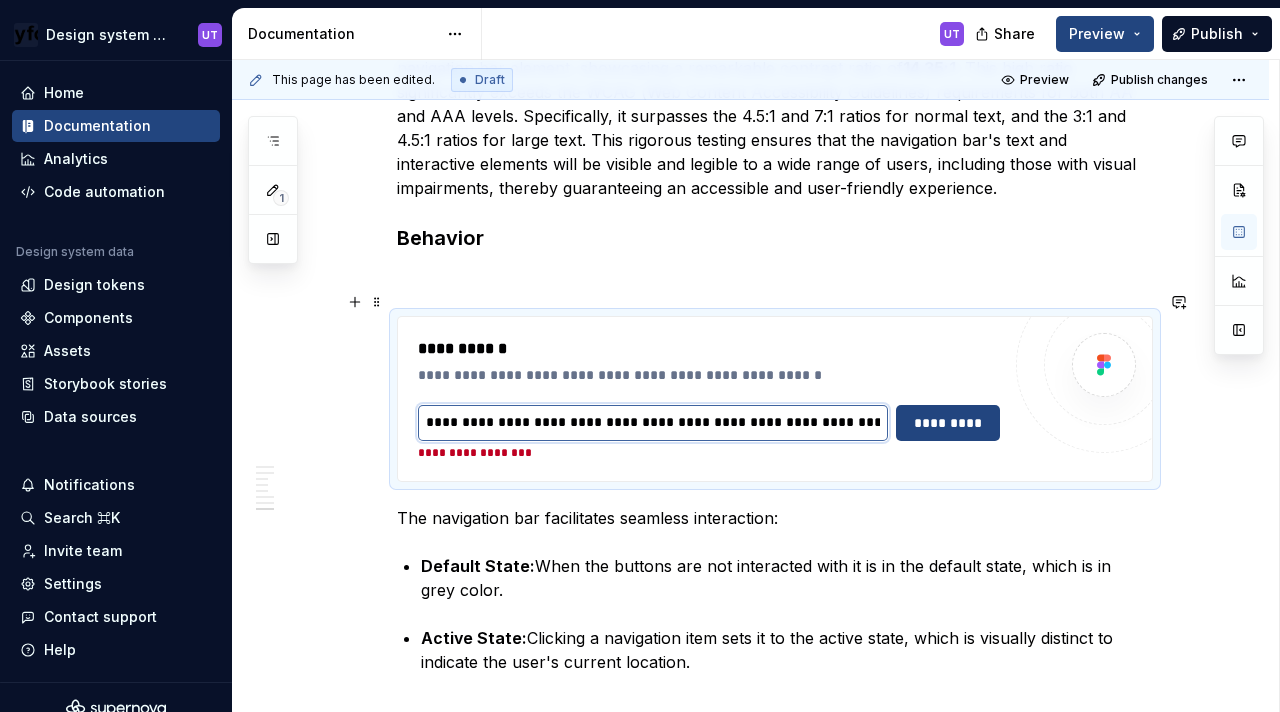 click on "**********" at bounding box center (653, 423) 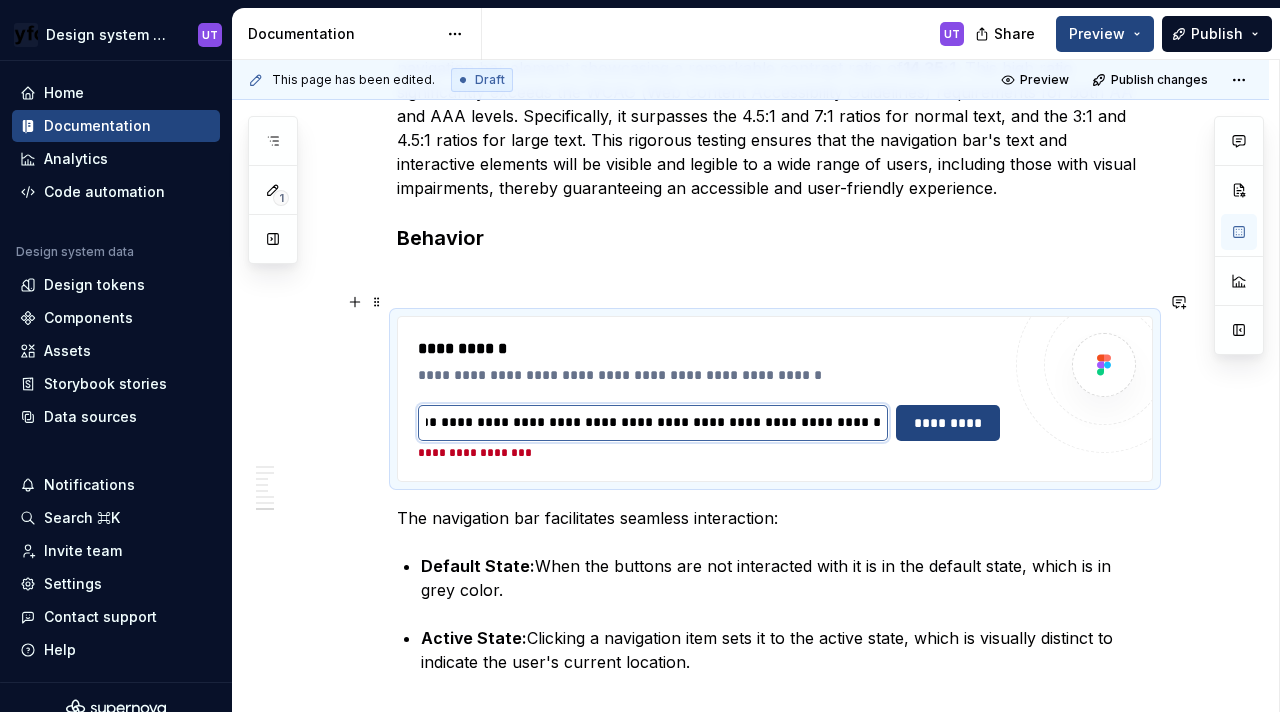 scroll, scrollTop: 0, scrollLeft: 0, axis: both 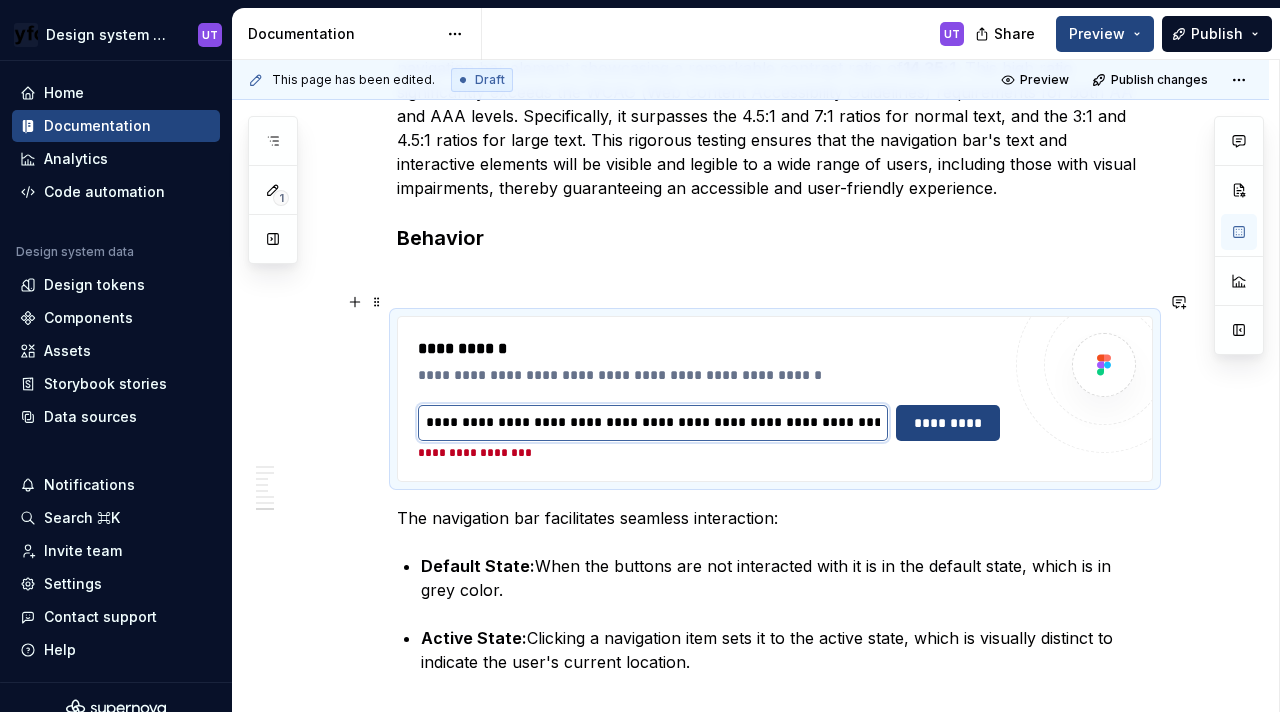 click on "**********" at bounding box center (653, 423) 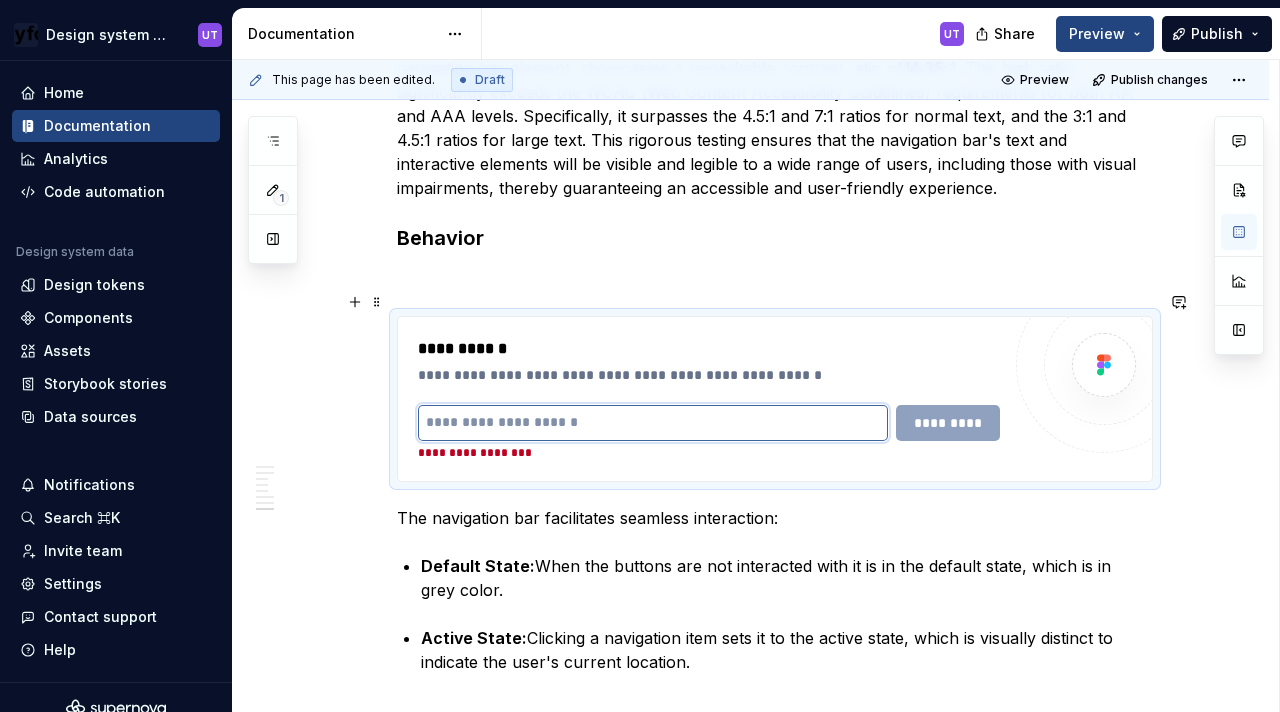 type 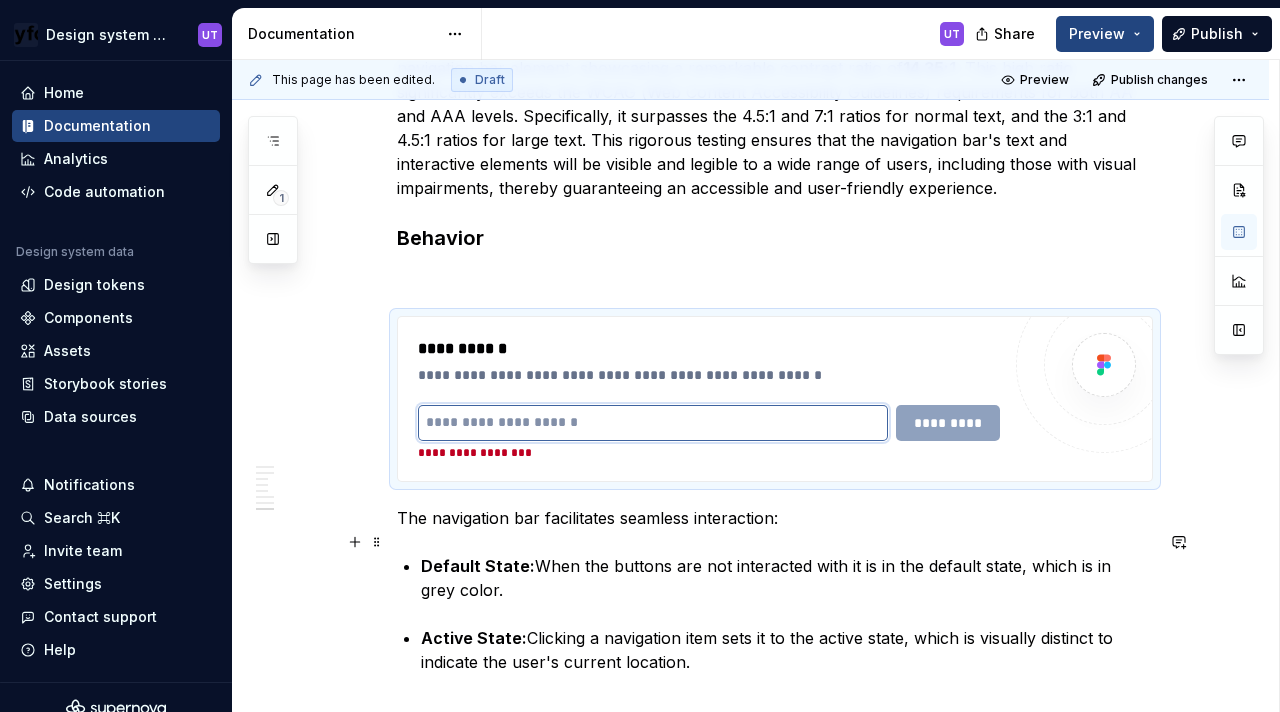 paste on "**********" 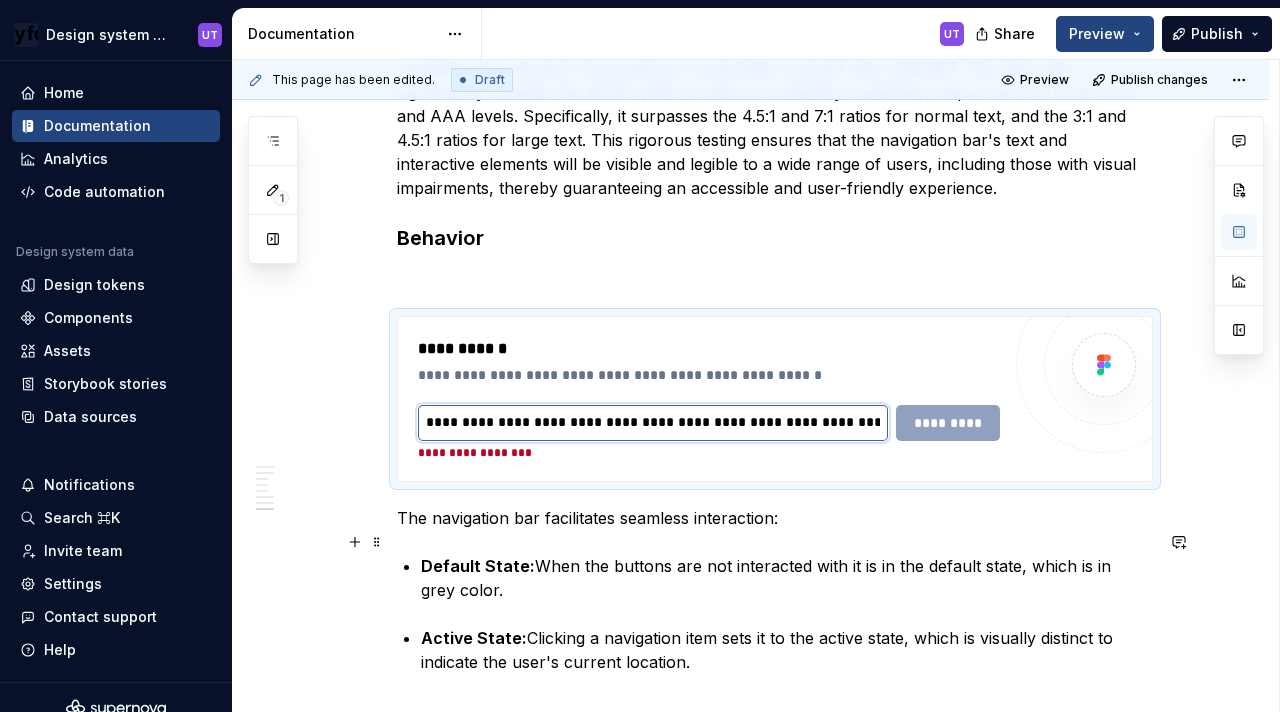 scroll, scrollTop: 0, scrollLeft: 1157, axis: horizontal 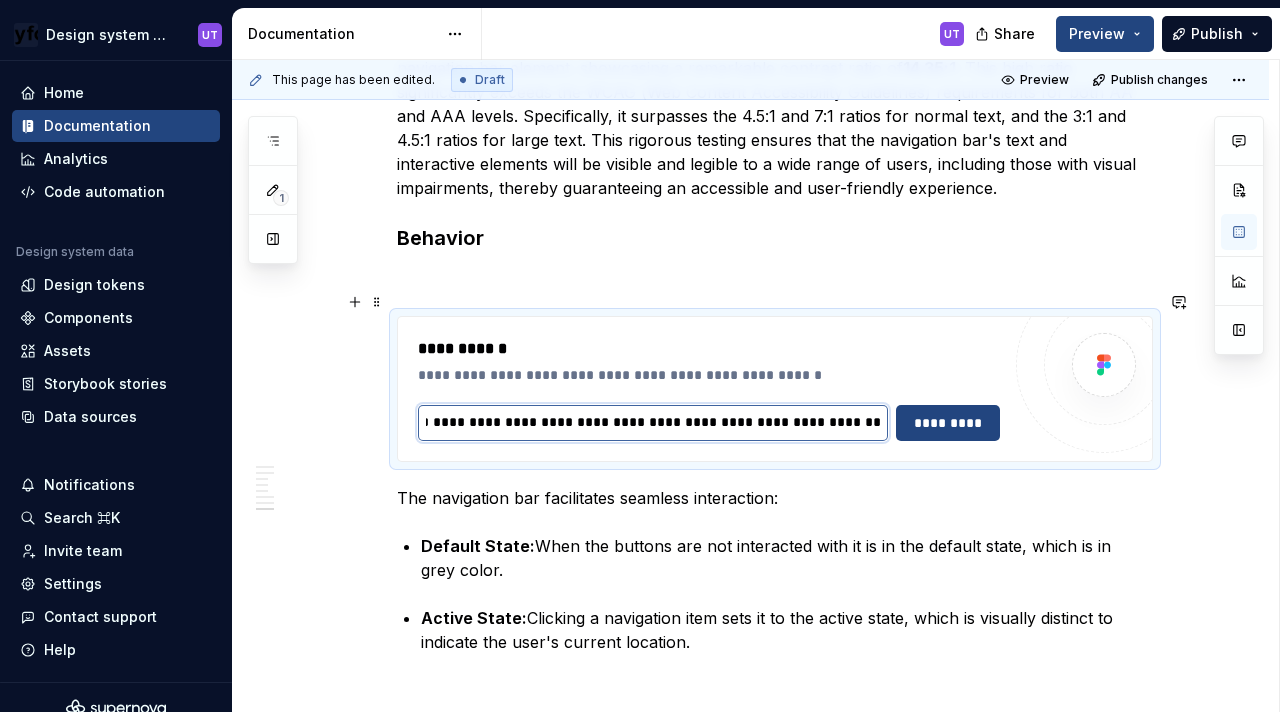 type on "**********" 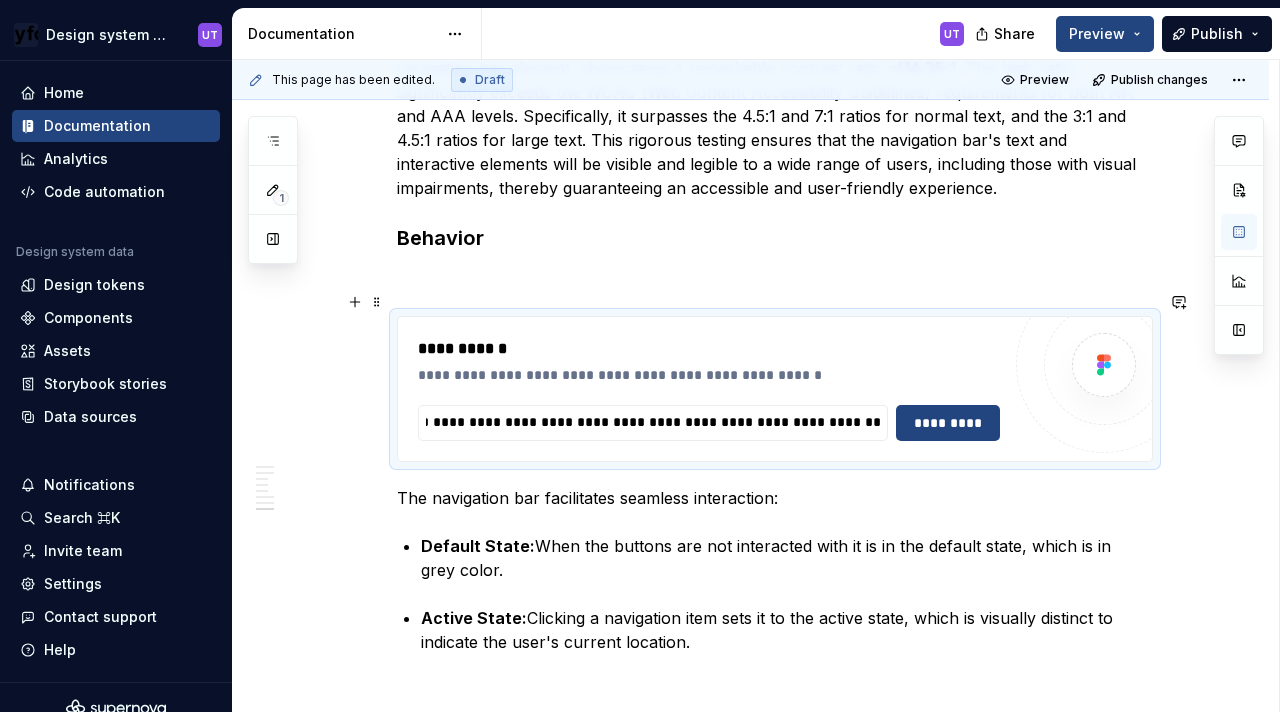 scroll, scrollTop: 0, scrollLeft: 0, axis: both 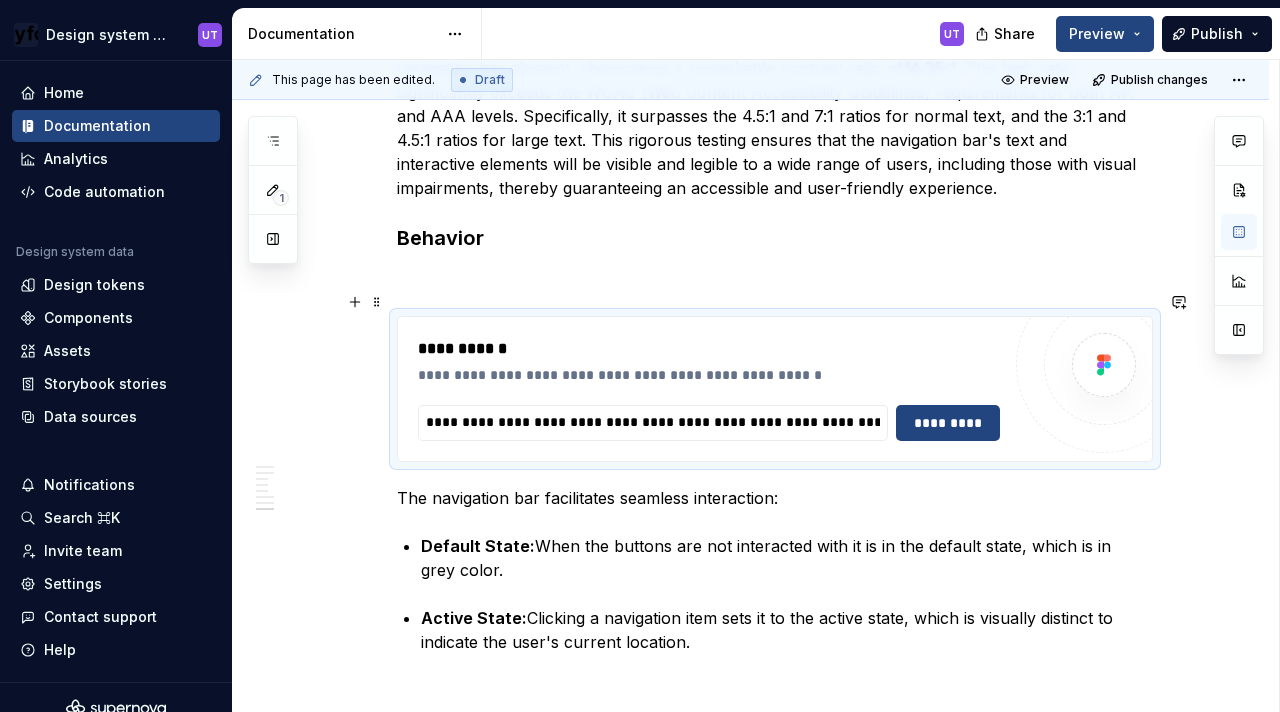 click on "**********" at bounding box center [775, 389] 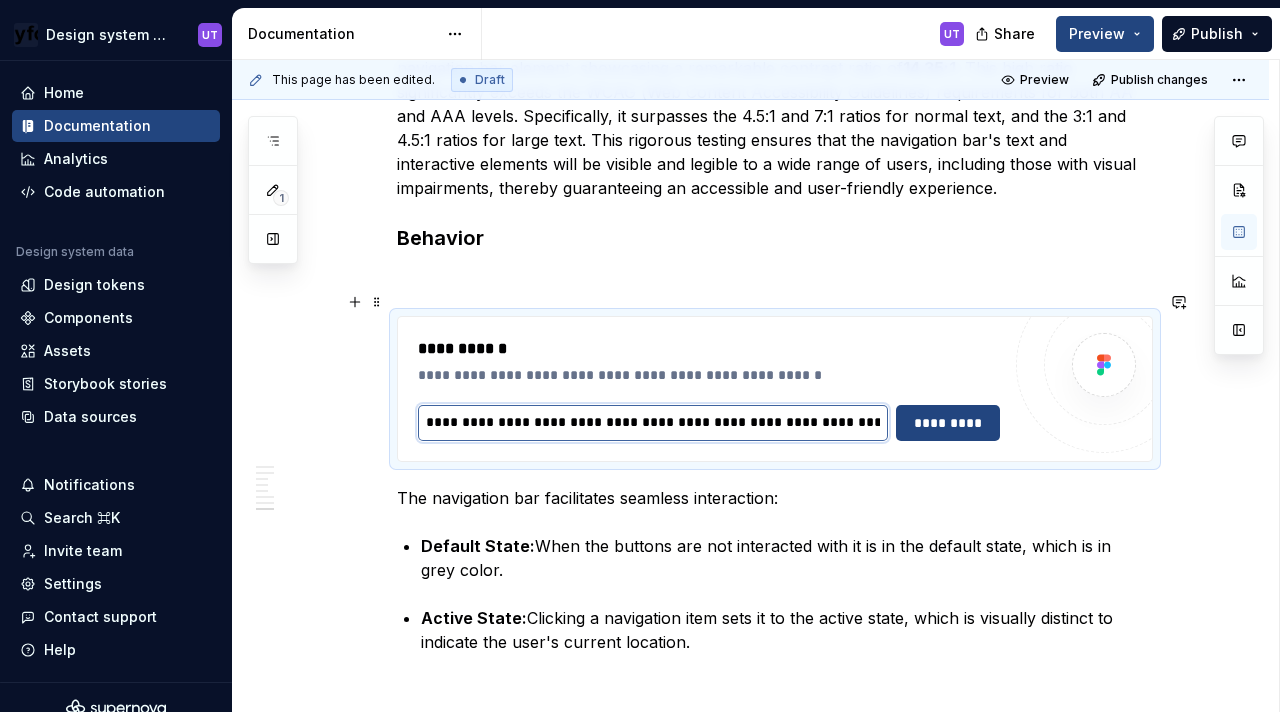 scroll, scrollTop: 0, scrollLeft: 1157, axis: horizontal 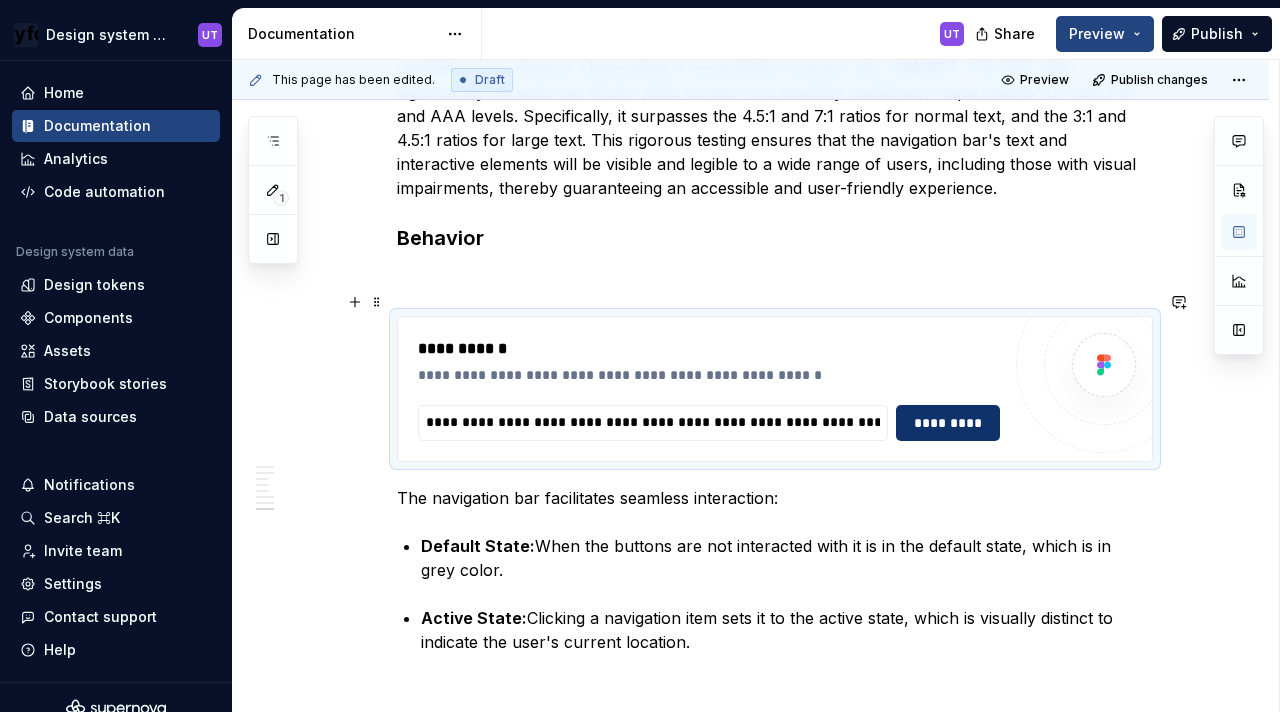 click on "*********" at bounding box center [947, 423] 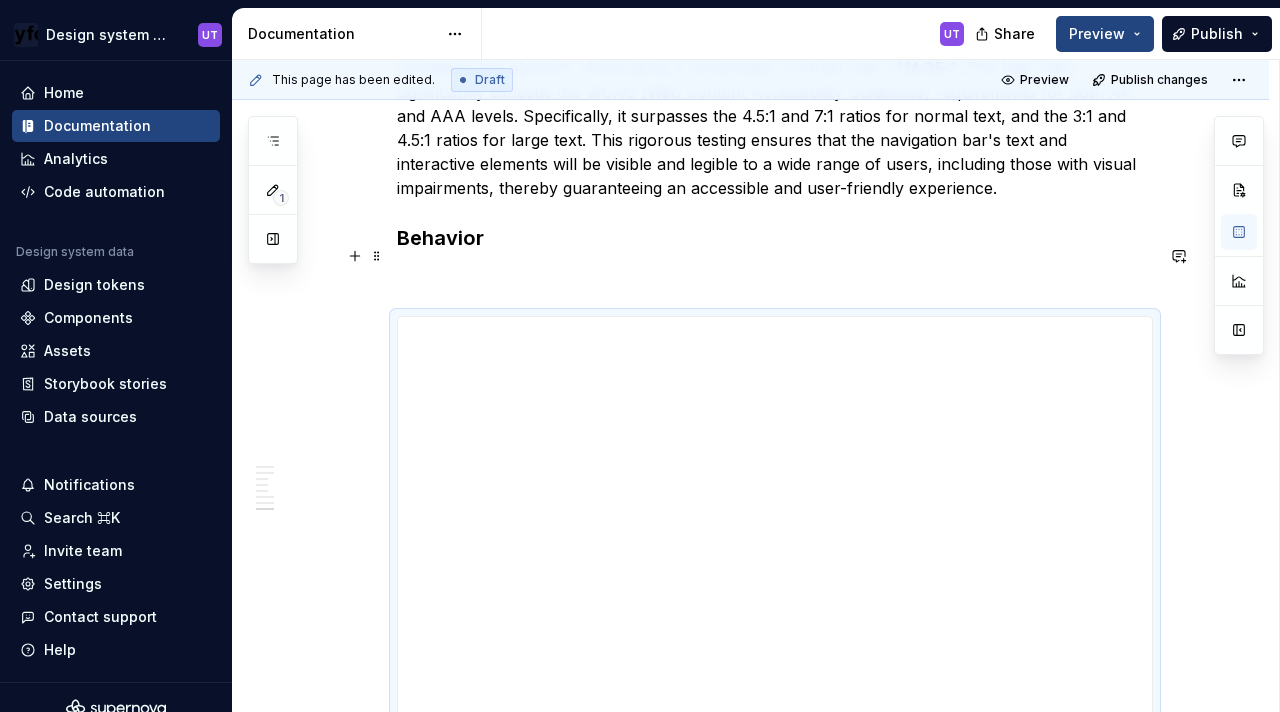 click at bounding box center (775, 280) 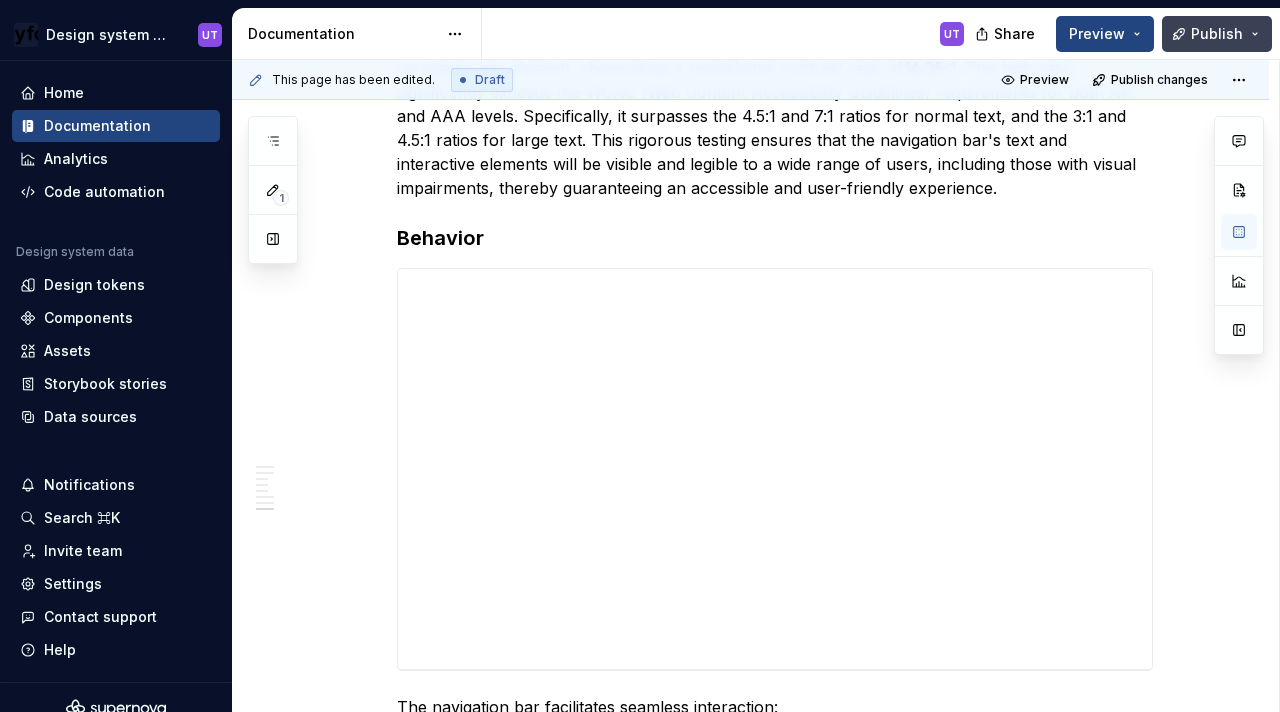 click on "Publish" at bounding box center (1217, 34) 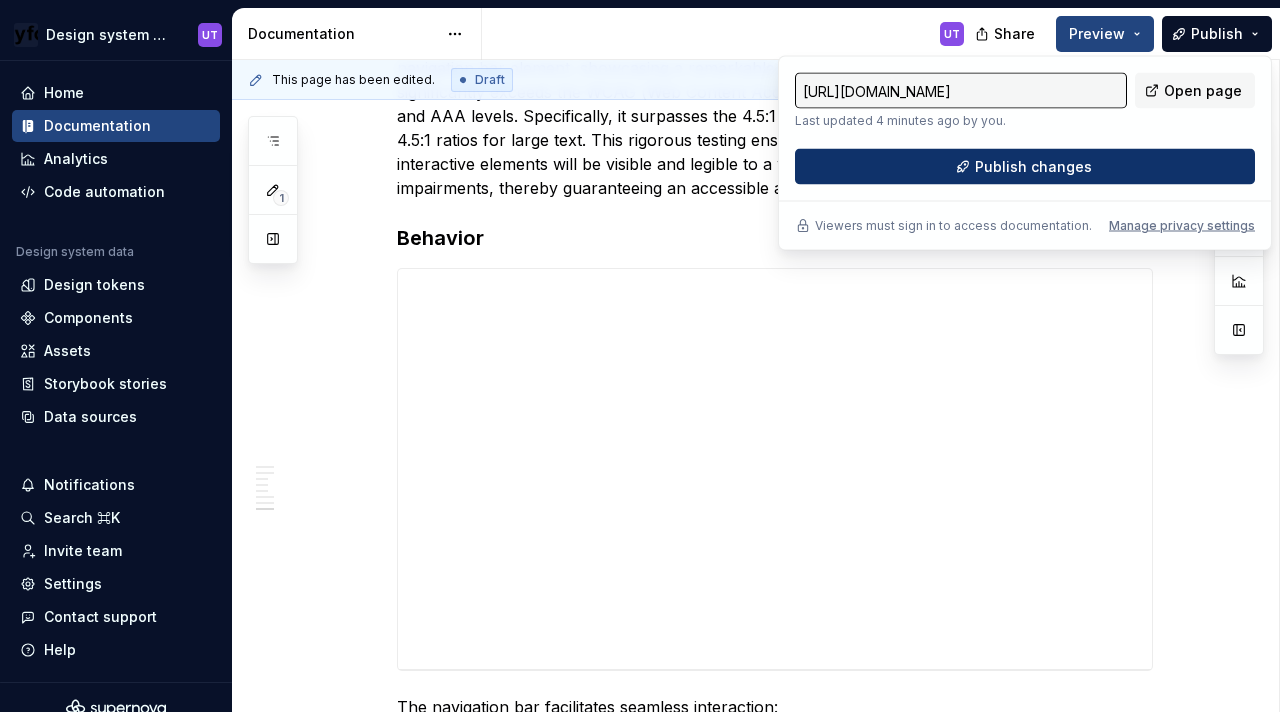 click on "Publish changes" at bounding box center (1025, 167) 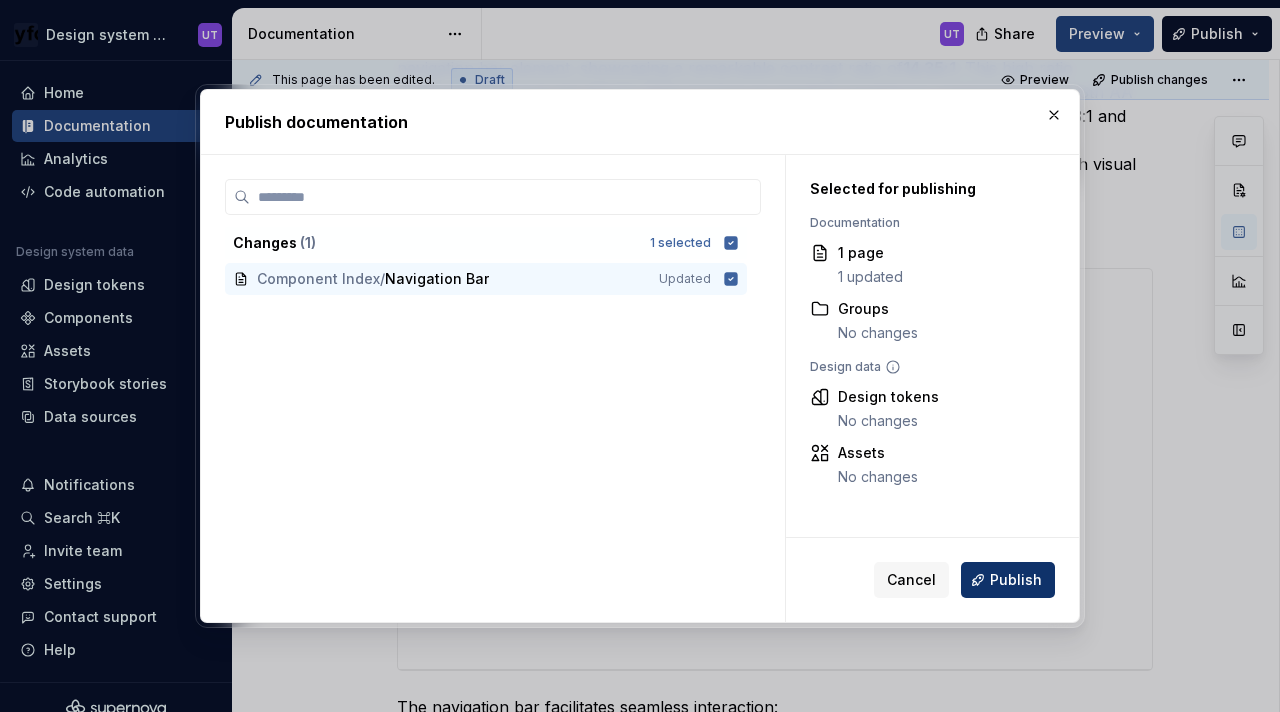 click on "Publish" at bounding box center (1016, 580) 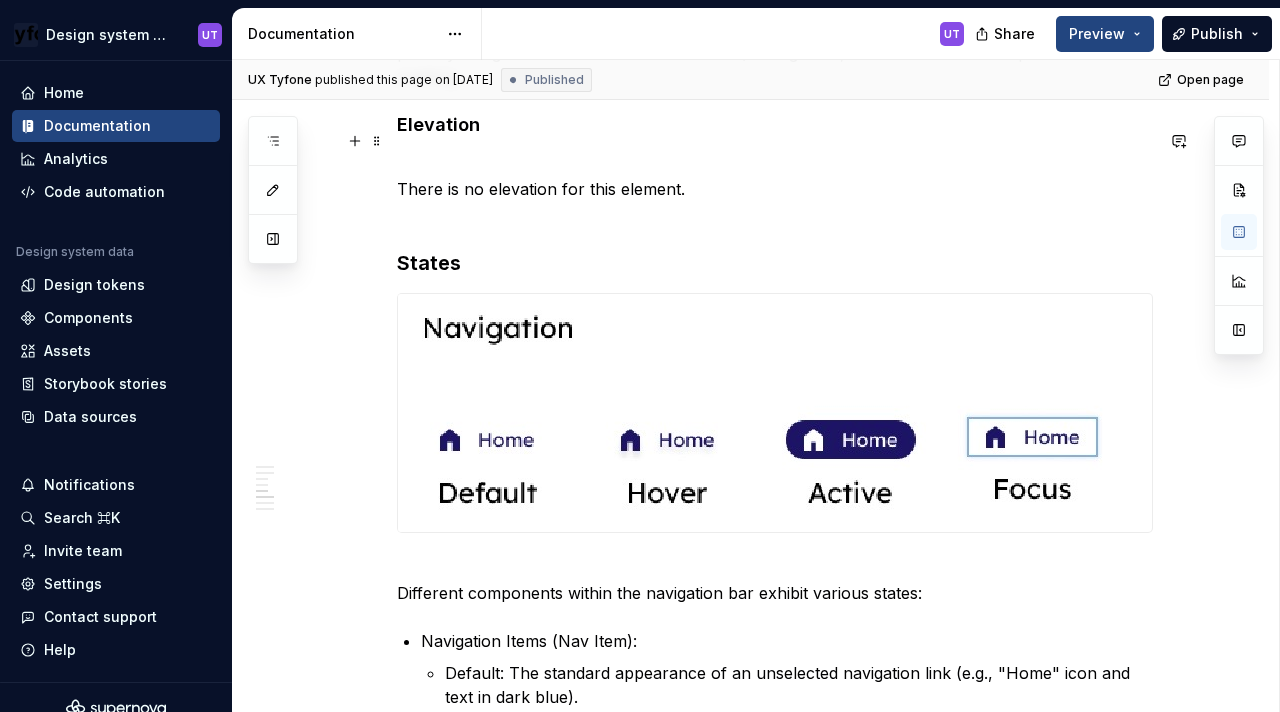scroll, scrollTop: 2210, scrollLeft: 0, axis: vertical 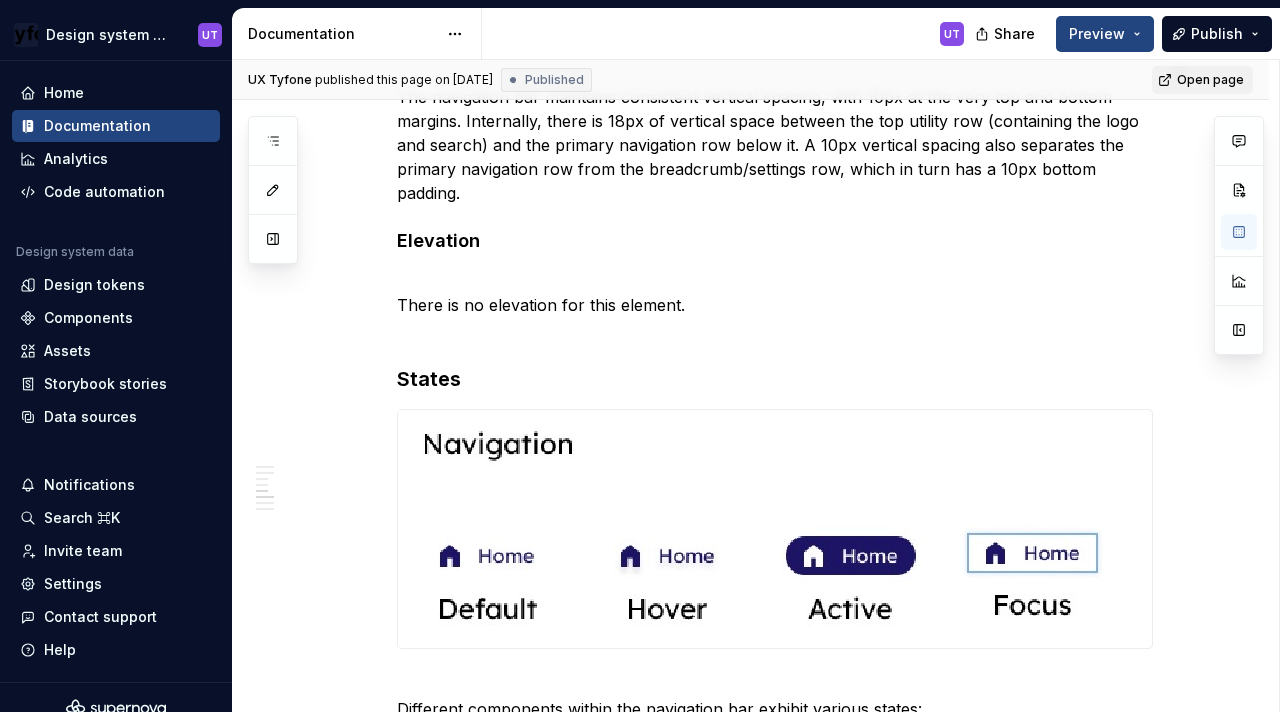 click on "Open page" at bounding box center [1202, 80] 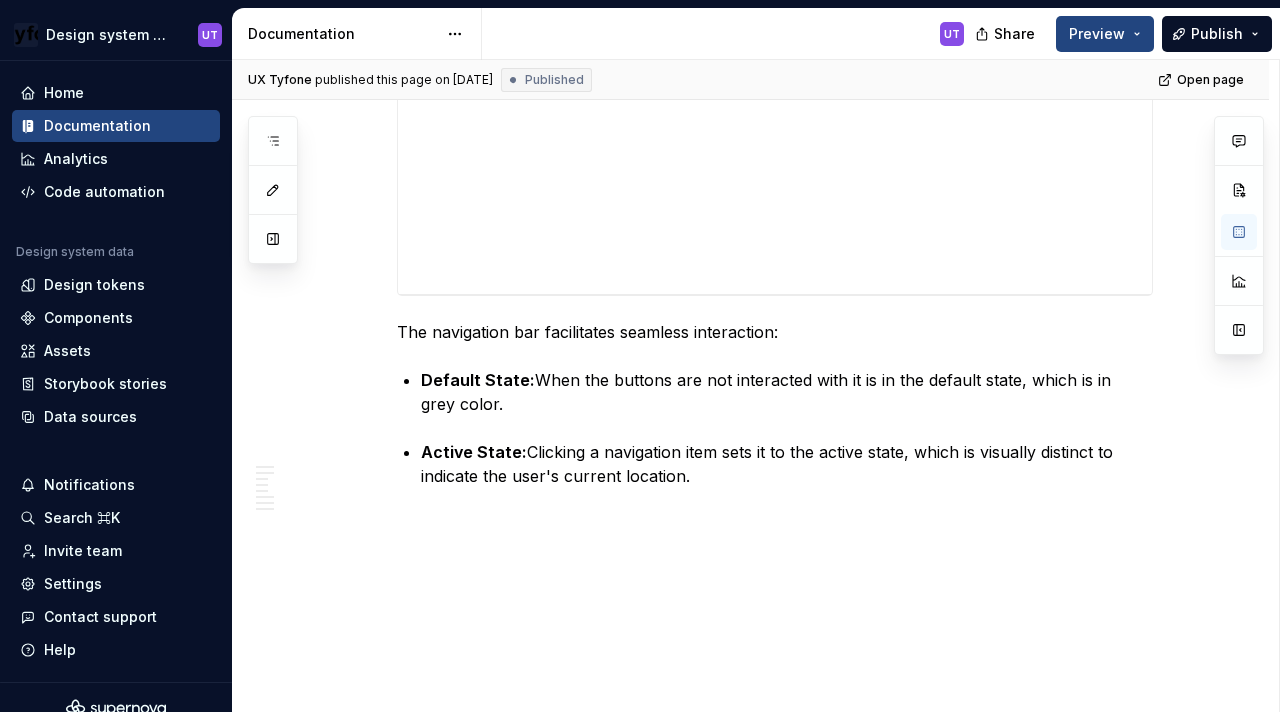 scroll, scrollTop: 5711, scrollLeft: 0, axis: vertical 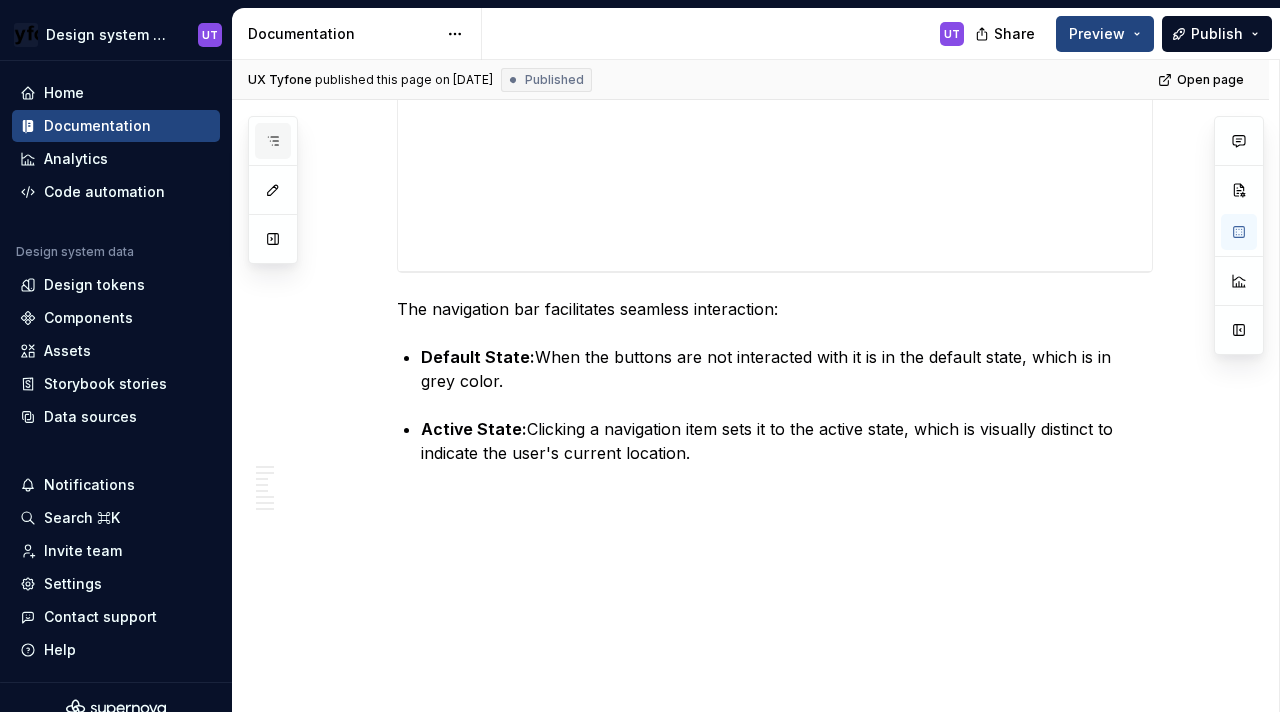click at bounding box center (273, 141) 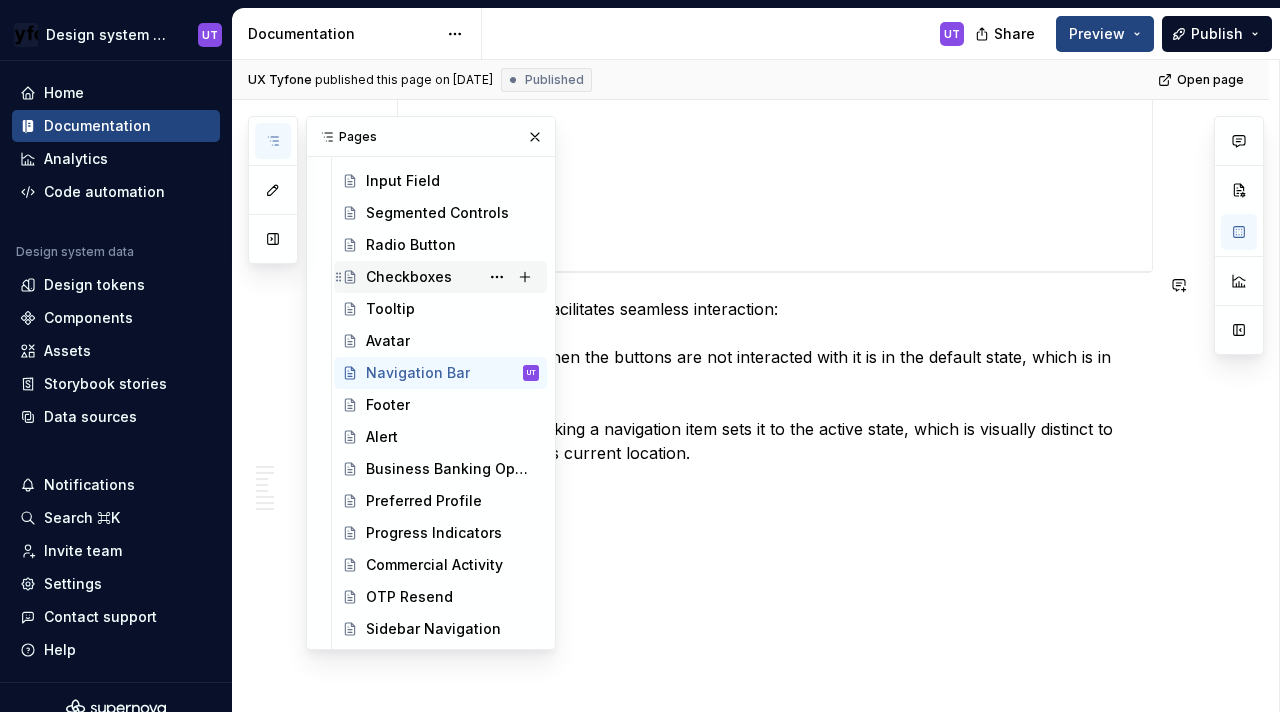 click on "Checkboxes" at bounding box center (409, 277) 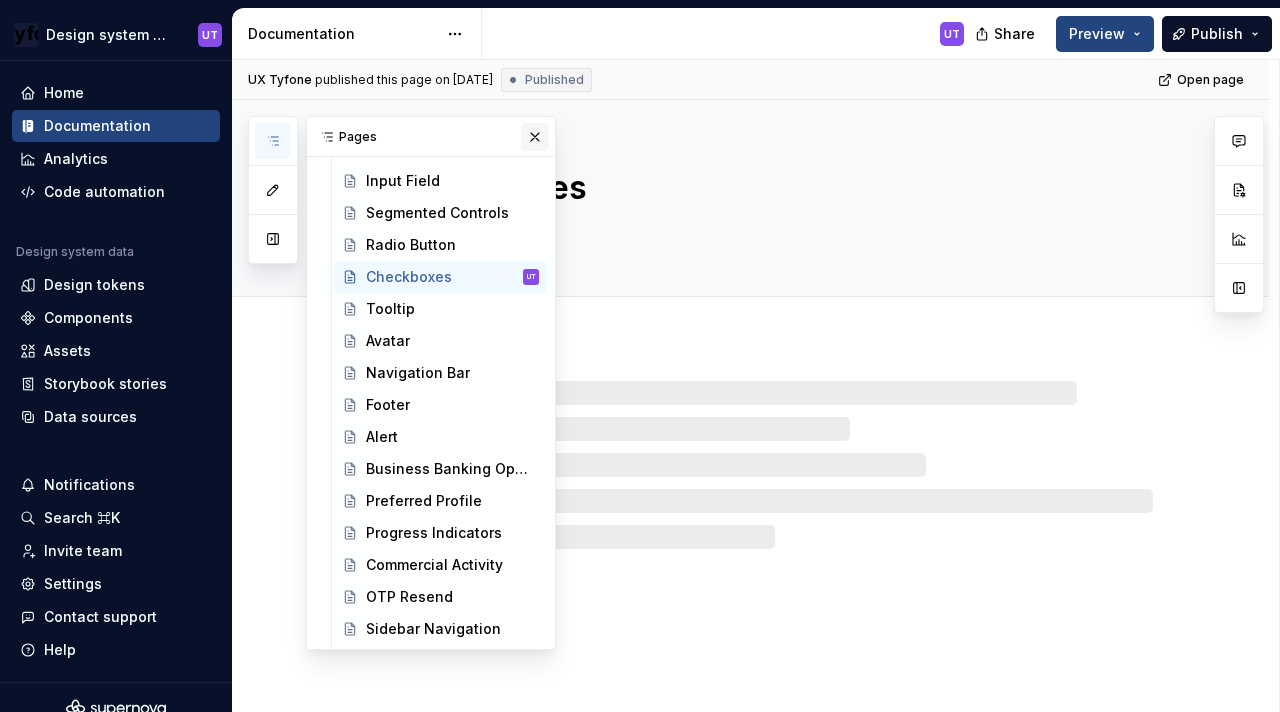 click at bounding box center (535, 137) 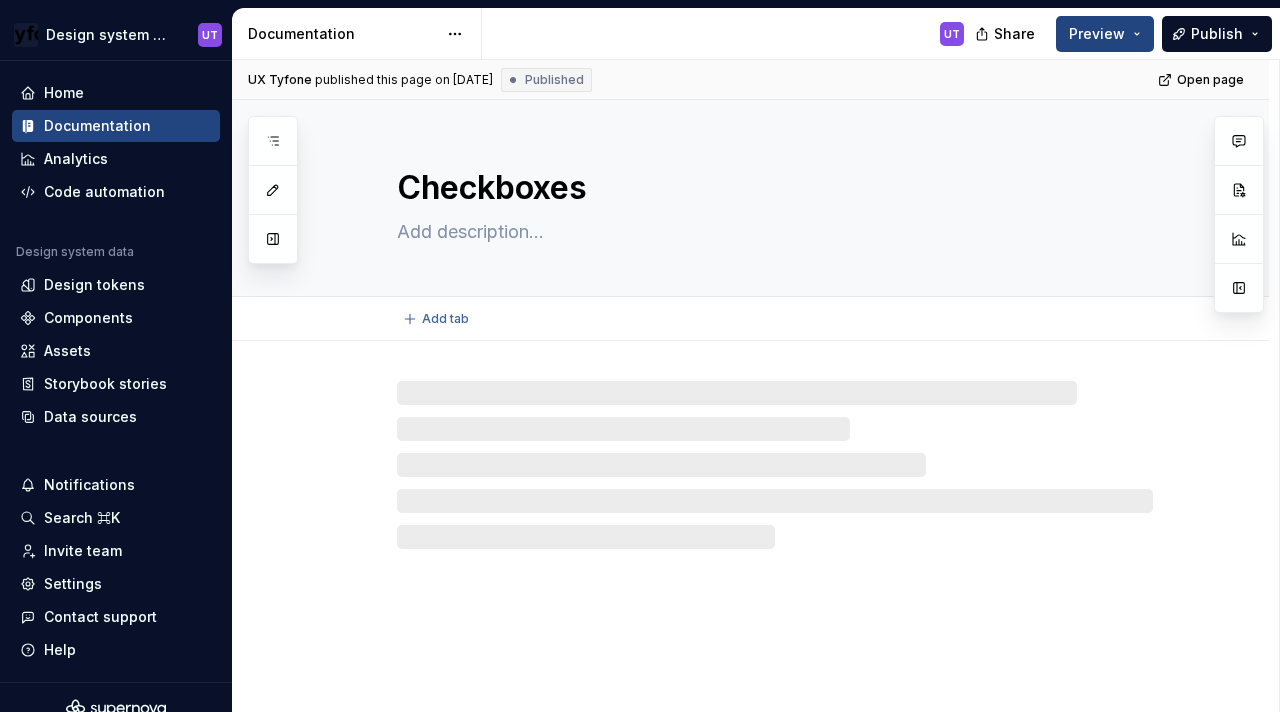 click at bounding box center (771, 232) 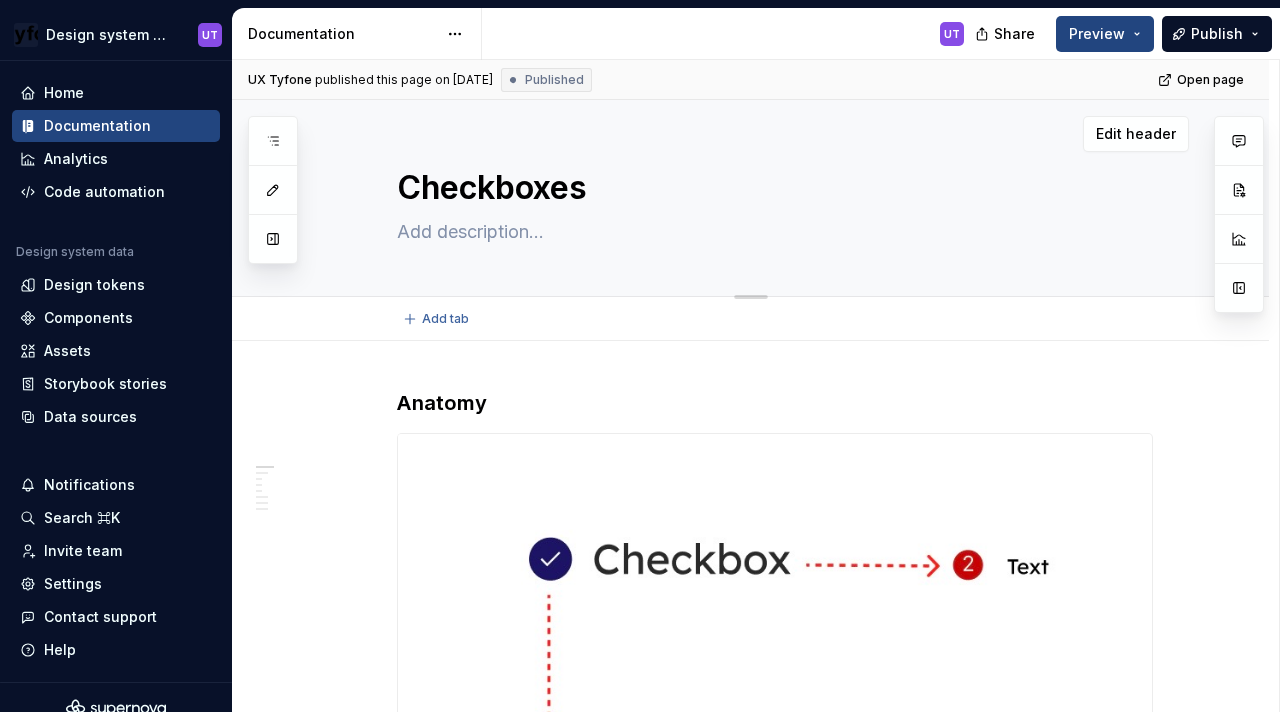 click at bounding box center (771, 232) 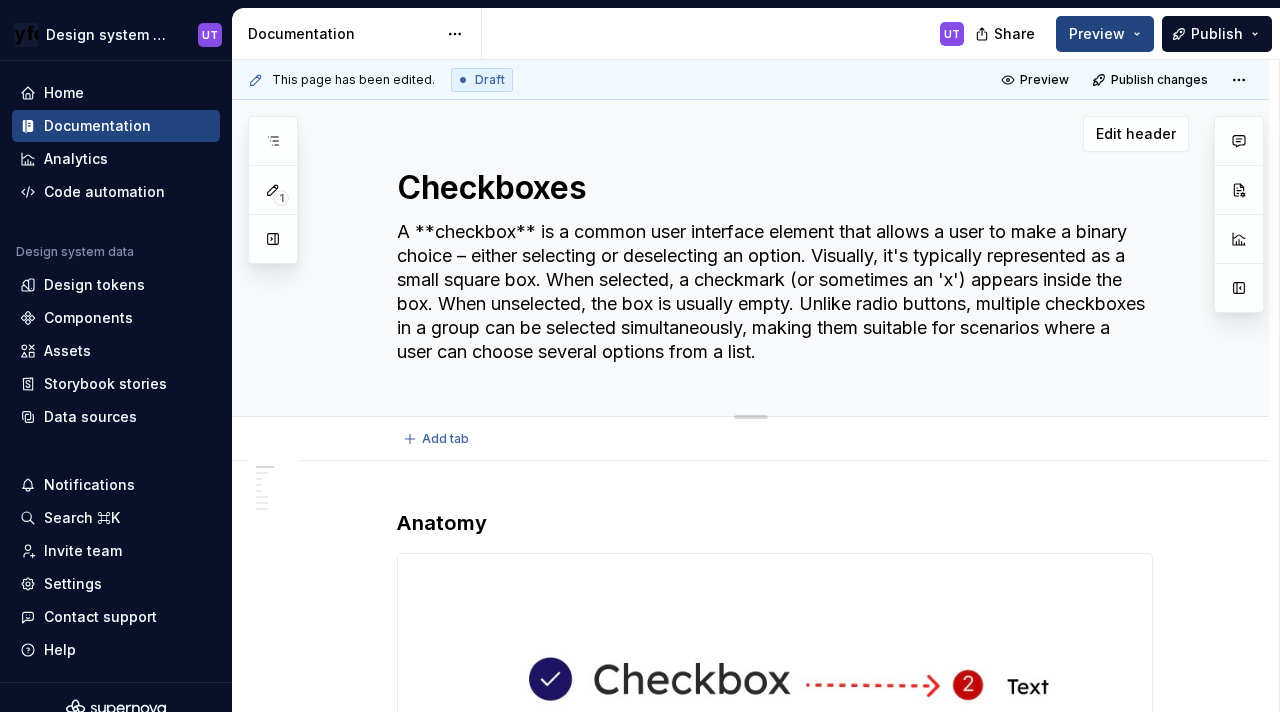 click on "A **checkbox** is a common user interface element that allows a user to make a binary choice – either selecting or deselecting an option. Visually, it's typically represented as a small square box. When selected, a checkmark (or sometimes an 'x') appears inside the box. When unselected, the box is usually empty. Unlike radio buttons, multiple checkboxes in a group can be selected simultaneously, making them suitable for scenarios where a user can choose several options from a list." at bounding box center (771, 292) 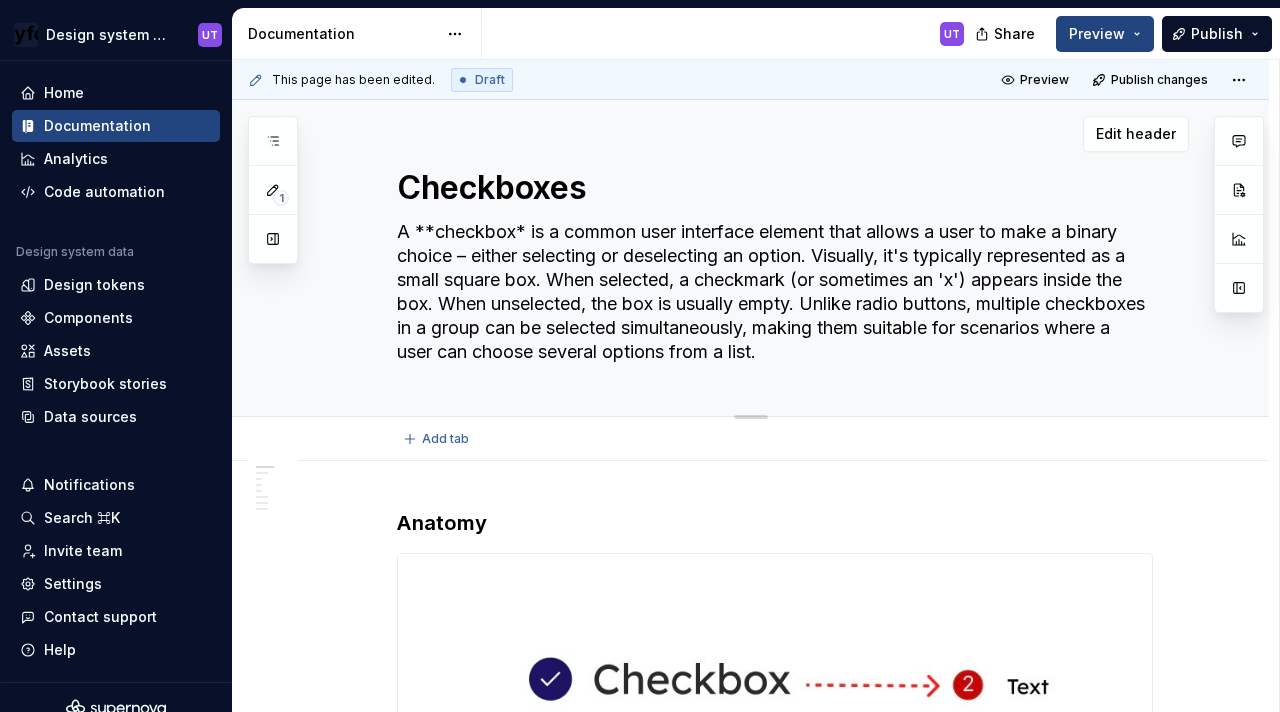 type on "*" 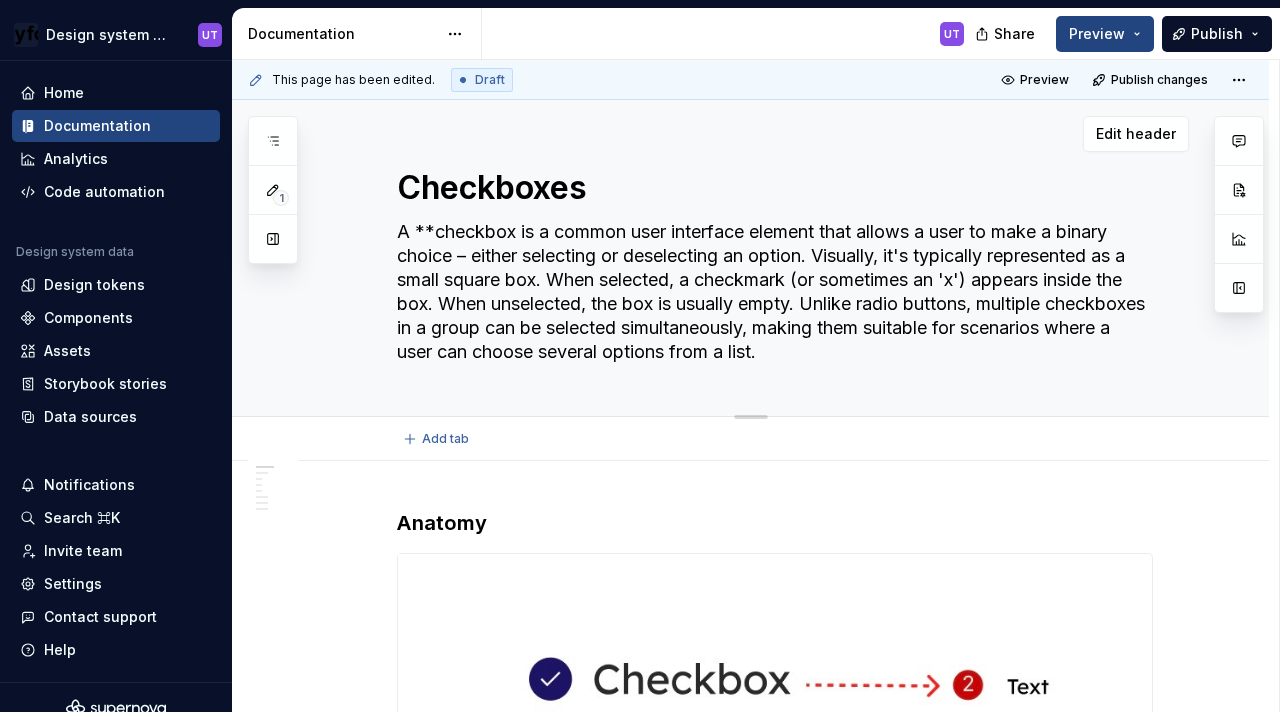 click on "A **checkbox is a common user interface element that allows a user to make a binary choice – either selecting or deselecting an option. Visually, it's typically represented as a small square box. When selected, a checkmark (or sometimes an 'x') appears inside the box. When unselected, the box is usually empty. Unlike radio buttons, multiple checkboxes in a group can be selected simultaneously, making them suitable for scenarios where a user can choose several options from a list." at bounding box center (771, 292) 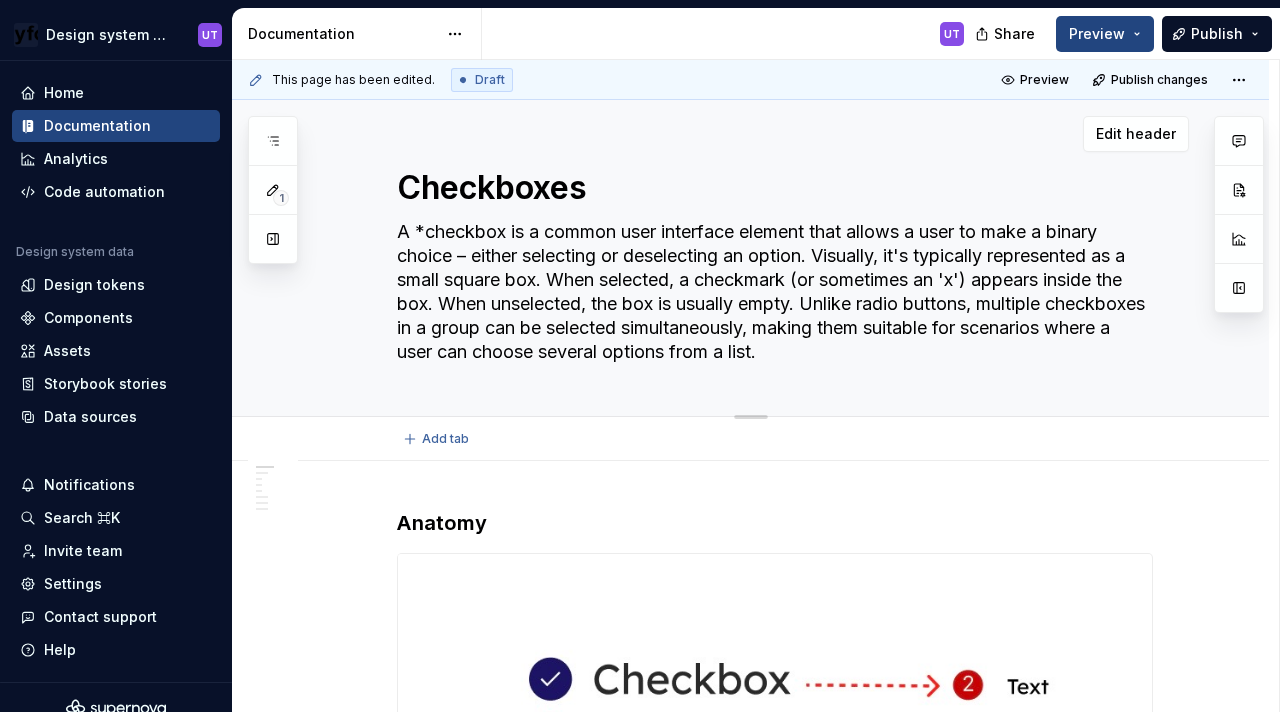 type on "*" 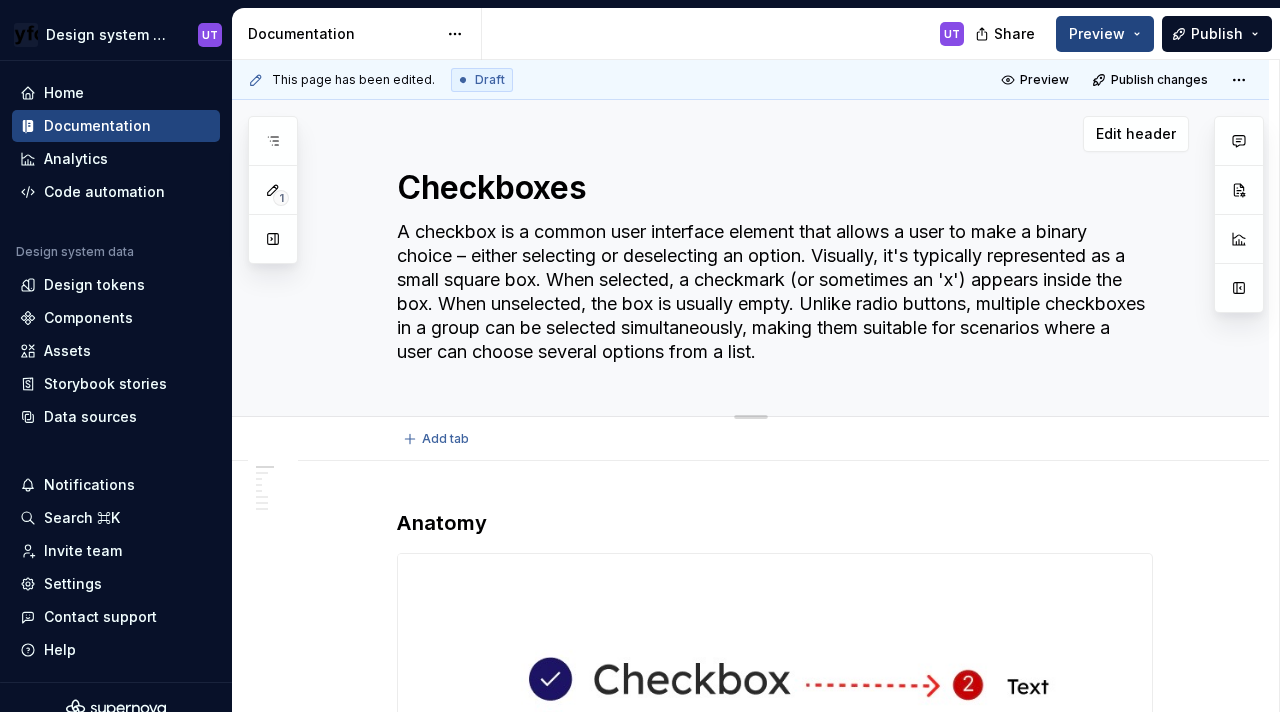 type on "*" 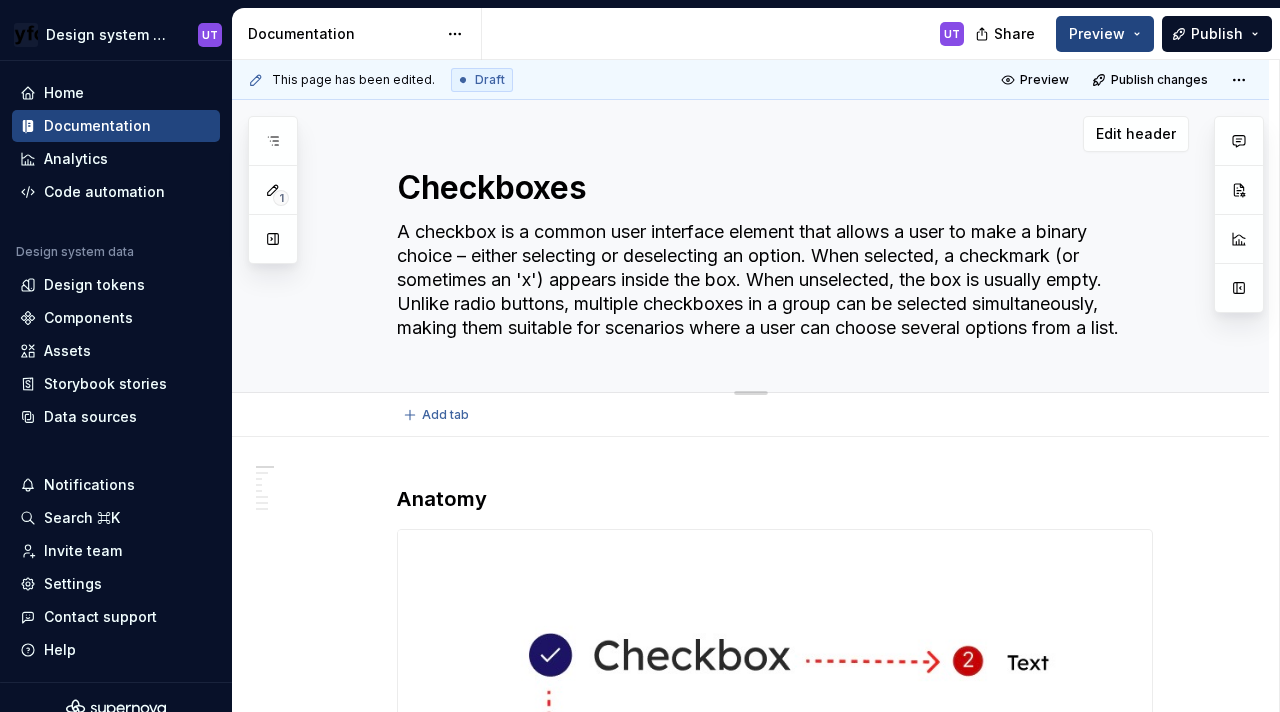 click on "A checkbox is a common user interface element that allows a user to make a binary choice – either selecting or deselecting an option. When selected, a checkmark (or sometimes an 'x') appears inside the box. When unselected, the box is usually empty. Unlike radio buttons, multiple checkboxes in a group can be selected simultaneously, making them suitable for scenarios where a user can choose several options from a list." at bounding box center (771, 280) 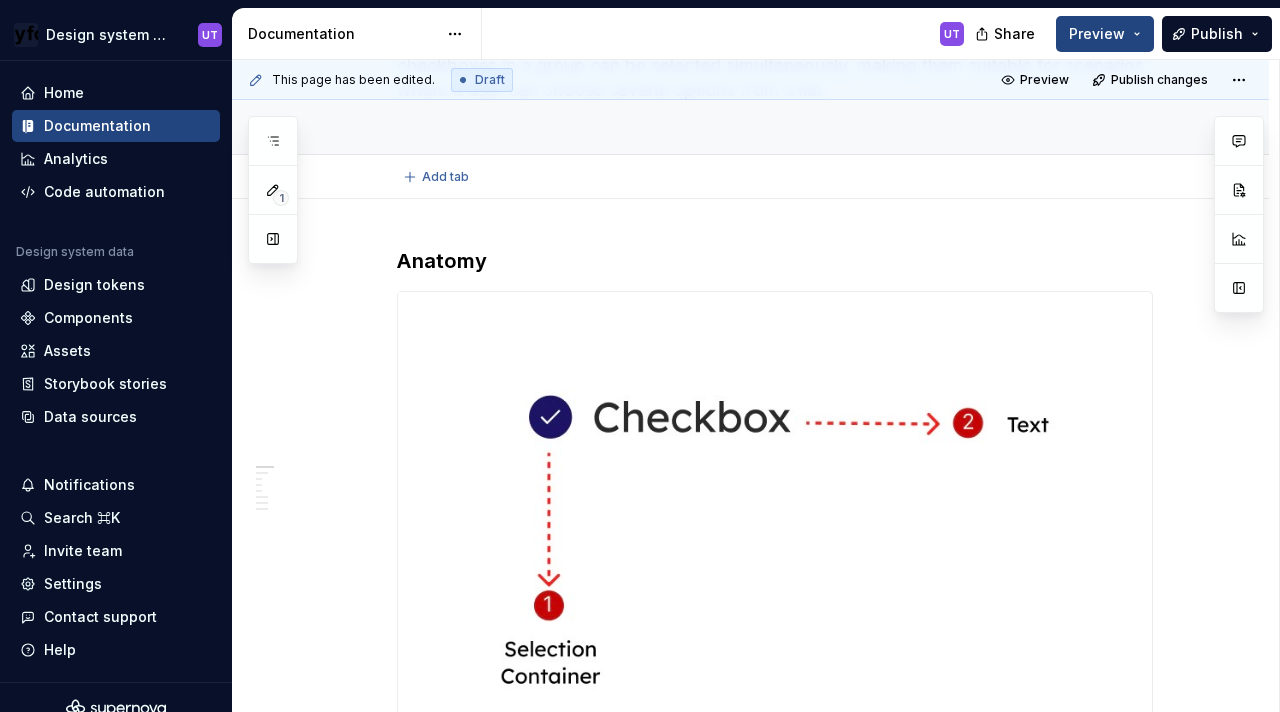 scroll, scrollTop: 0, scrollLeft: 0, axis: both 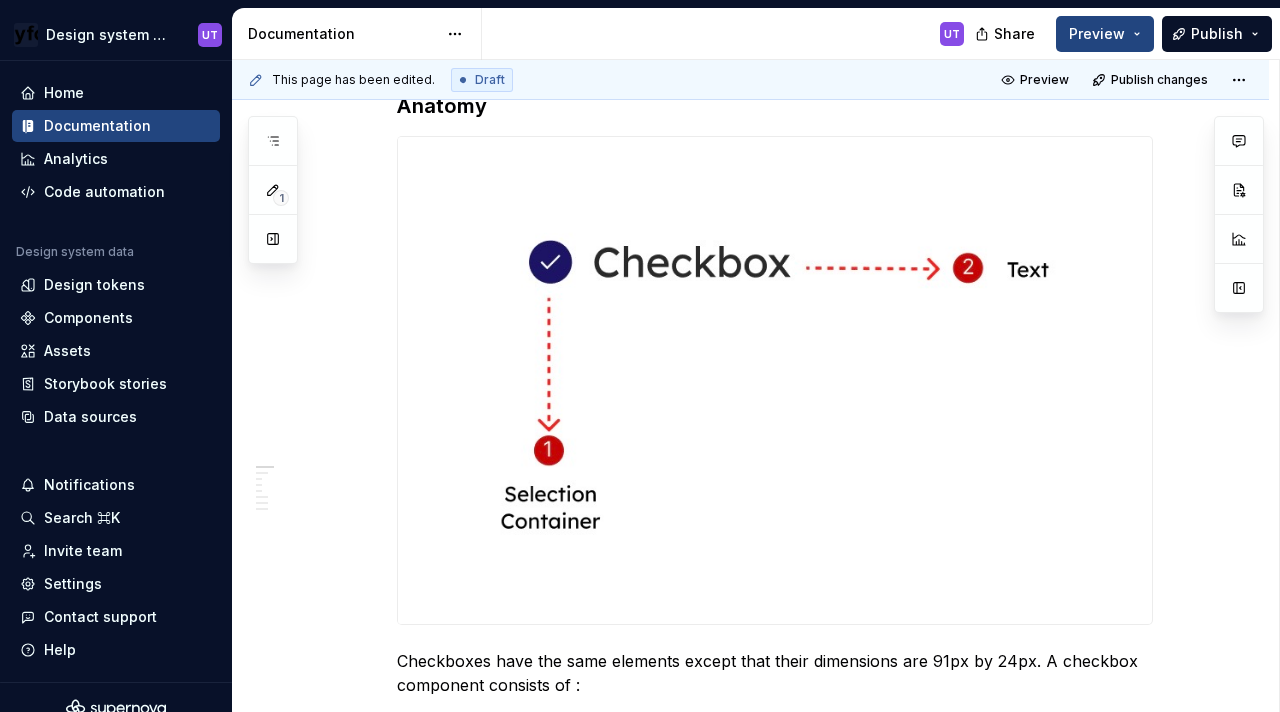 type on "*" 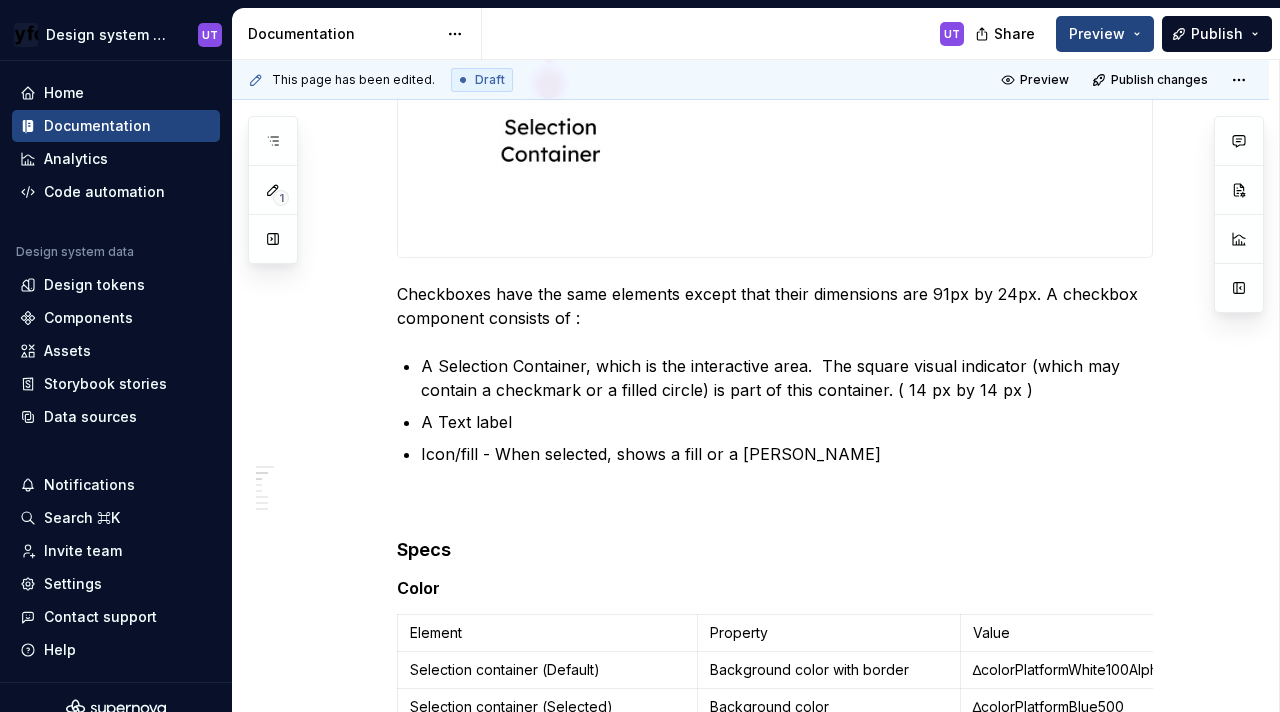 scroll, scrollTop: 768, scrollLeft: 0, axis: vertical 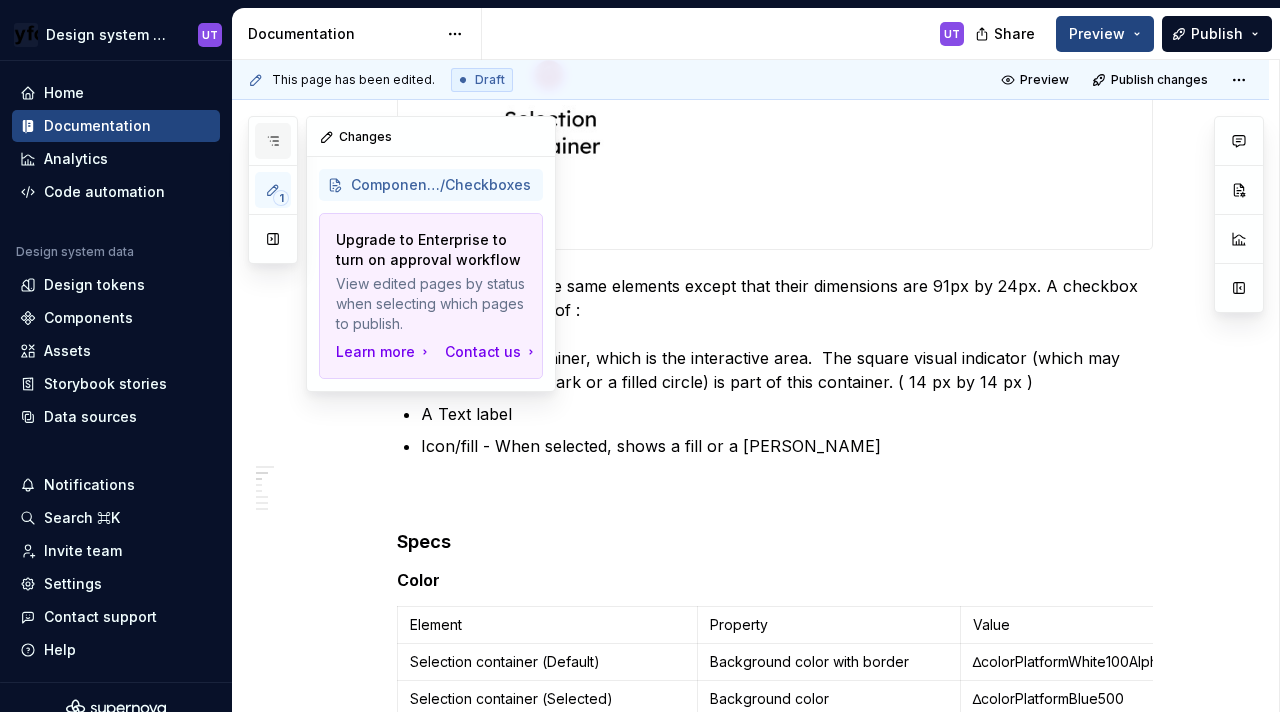 type on "A checkbox is a common user interface element that allows a user to make a binary choice – either selecting or deselecting an option. When selected, a checkmark appears inside the box. When unselected, the box is usually empty. Unlike radio buttons, multiple checkboxes in a group can be selected simultaneously, making them suitable for scenarios where a user can choose several options from a list." 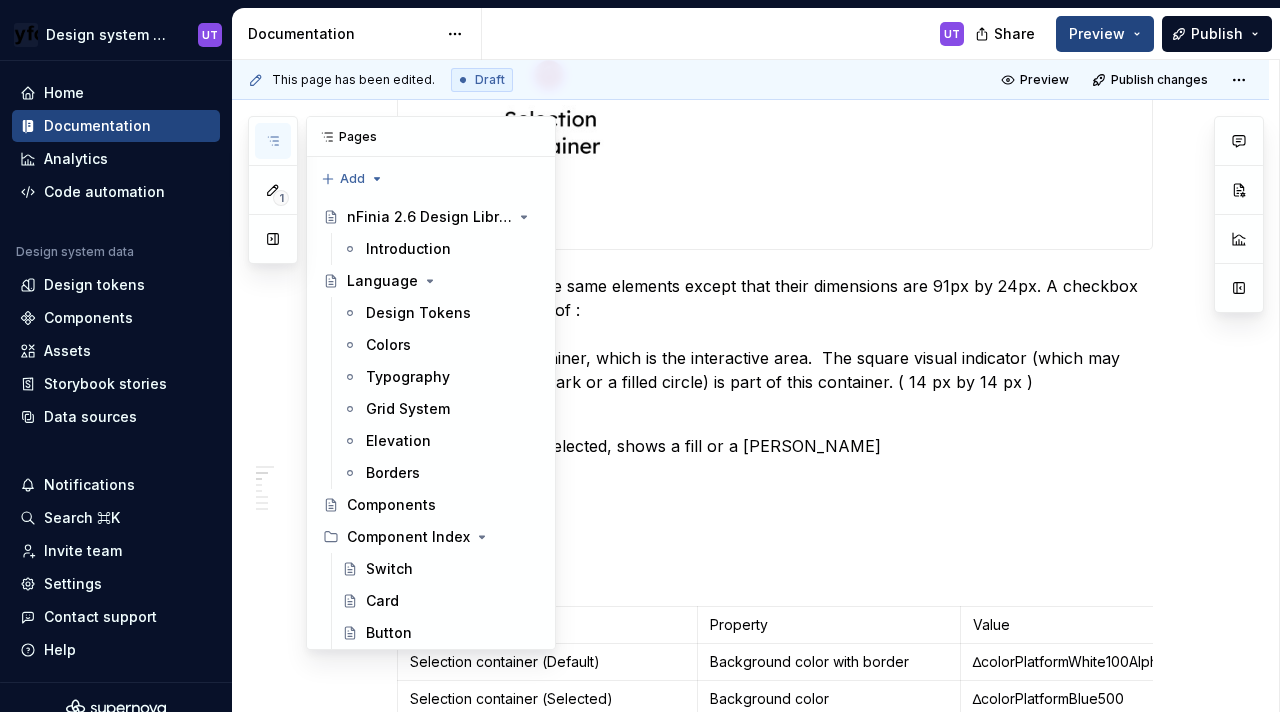 click 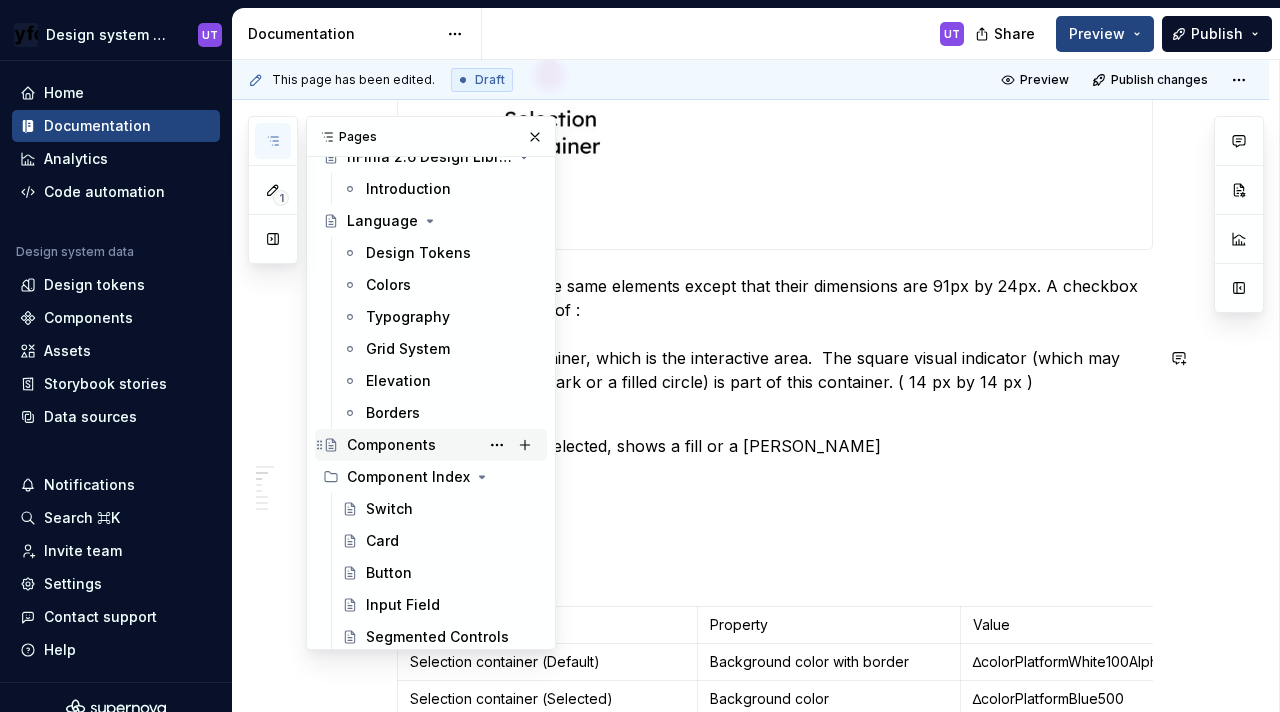 scroll, scrollTop: 61, scrollLeft: 0, axis: vertical 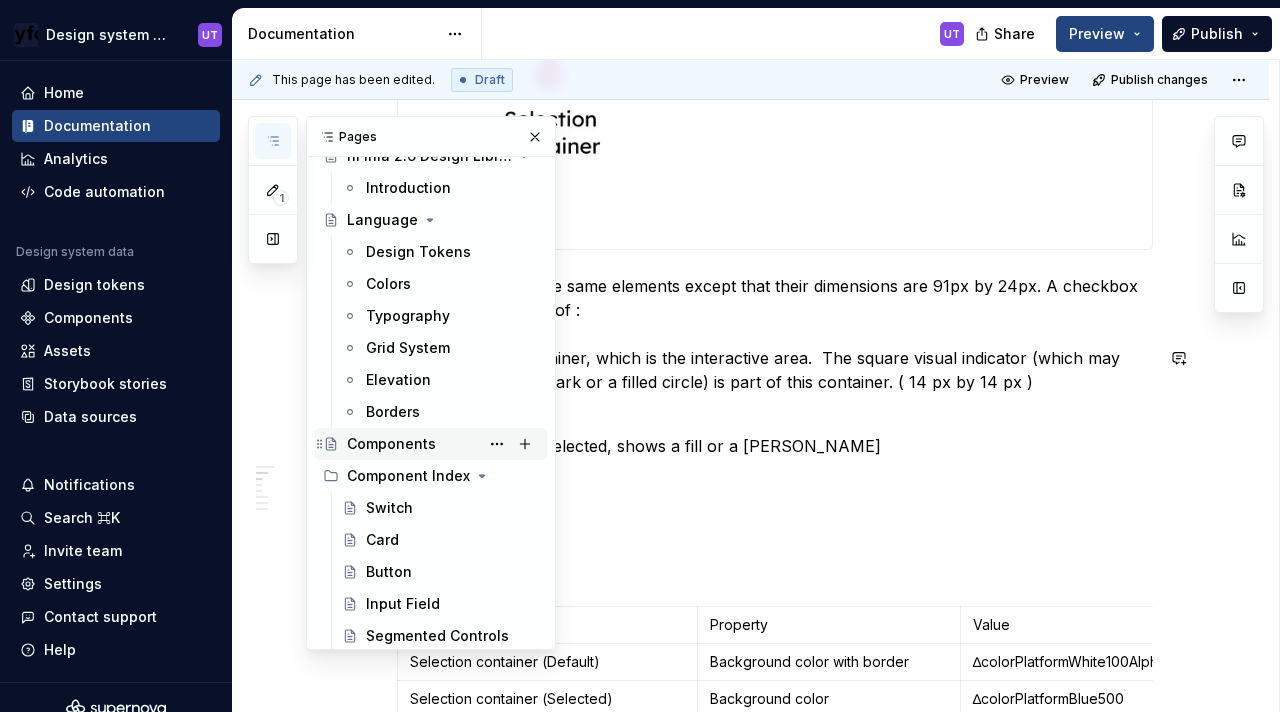click on "Components" at bounding box center [391, 444] 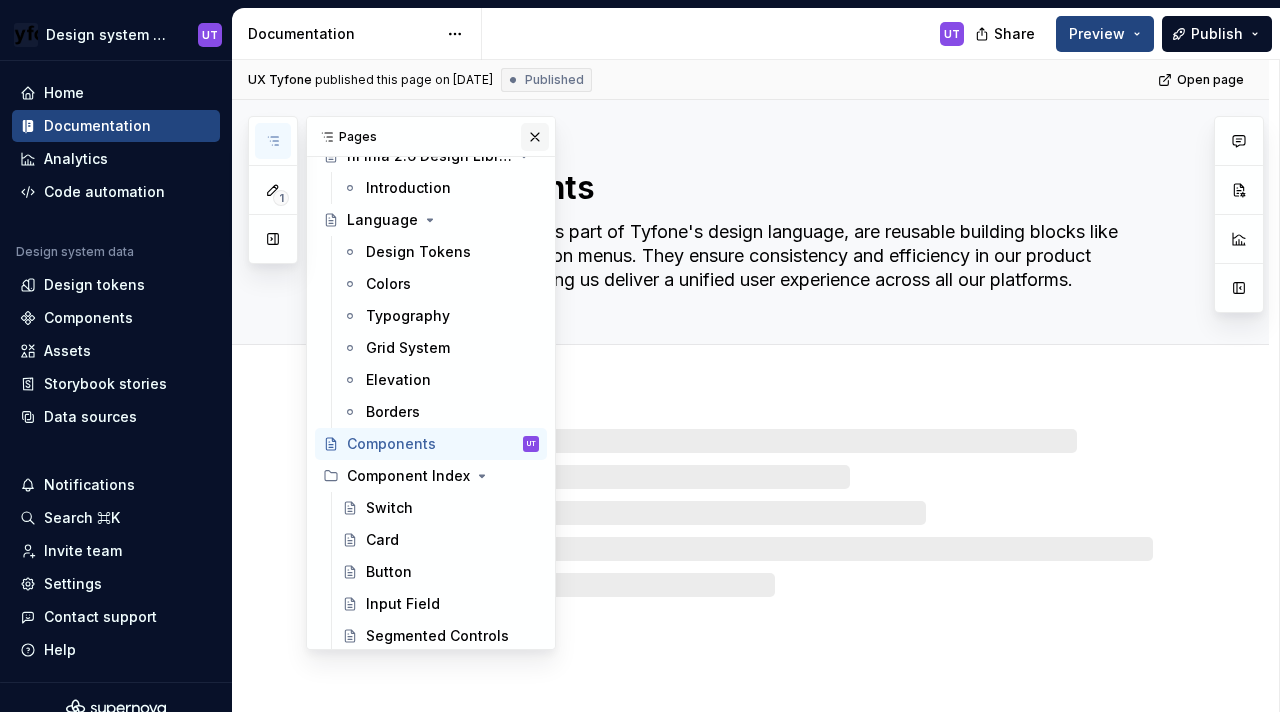 click at bounding box center [535, 137] 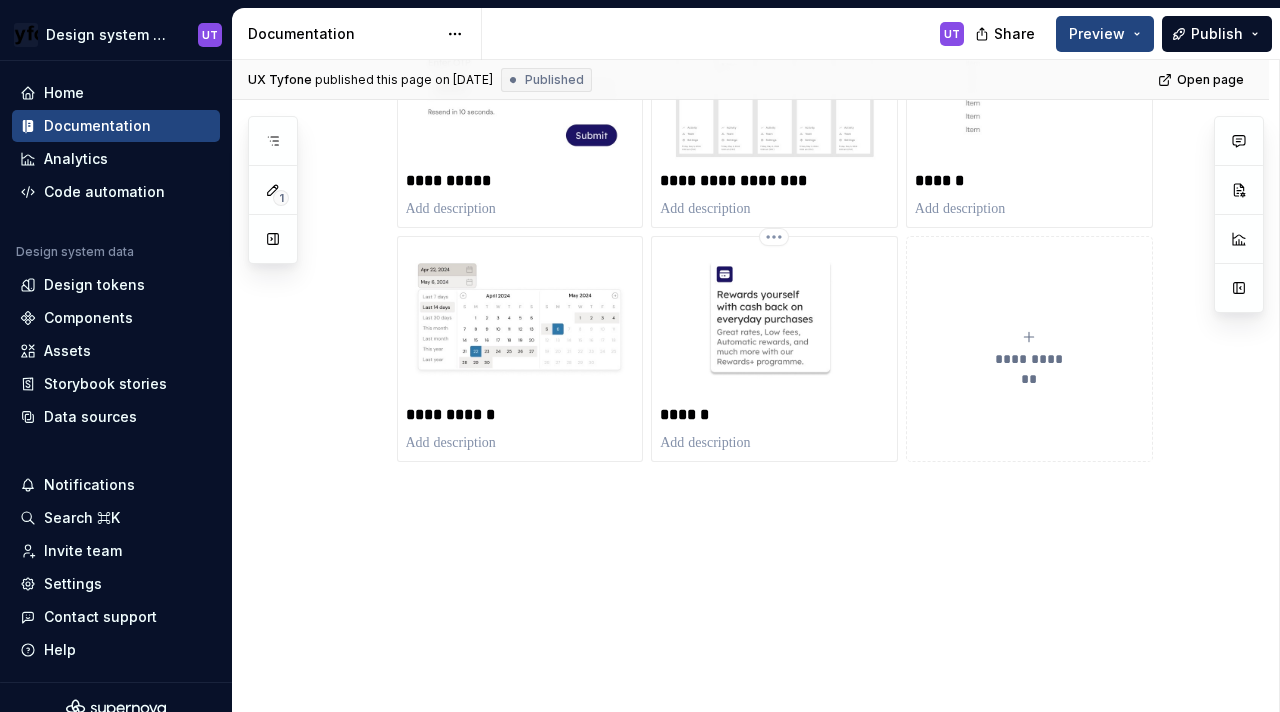 scroll, scrollTop: 1679, scrollLeft: 0, axis: vertical 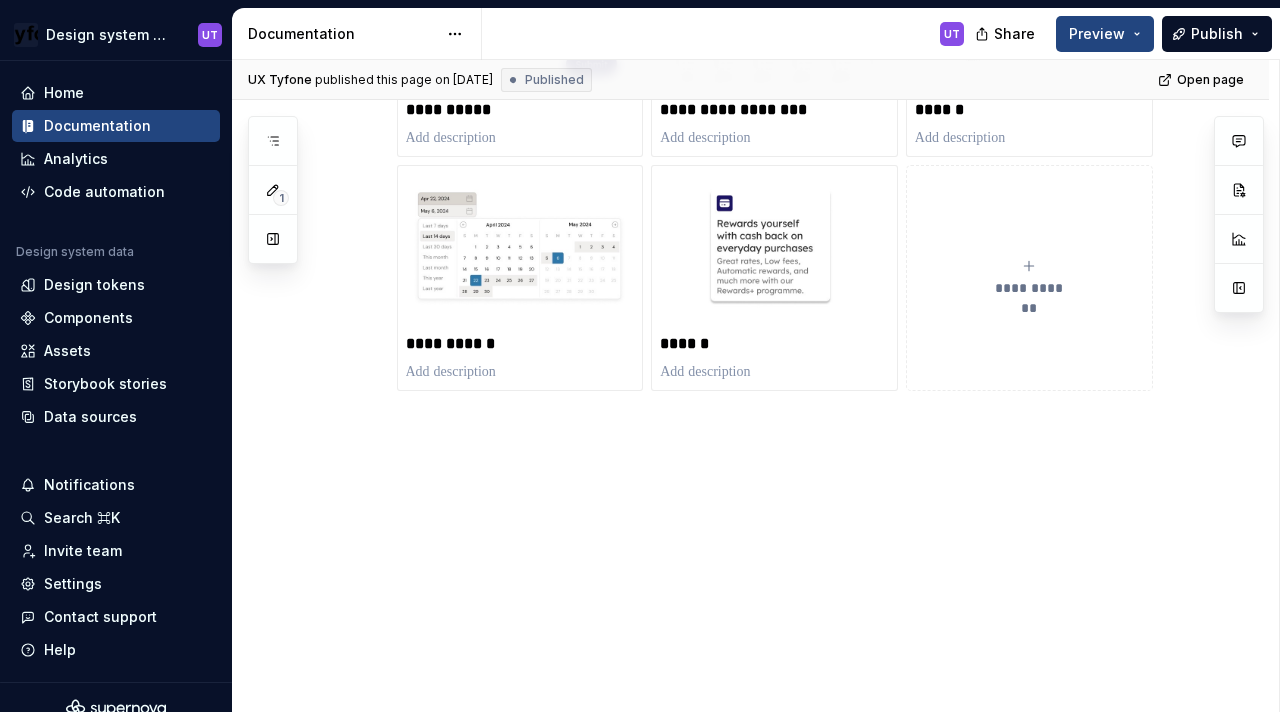 click on "**********" at bounding box center (1029, 278) 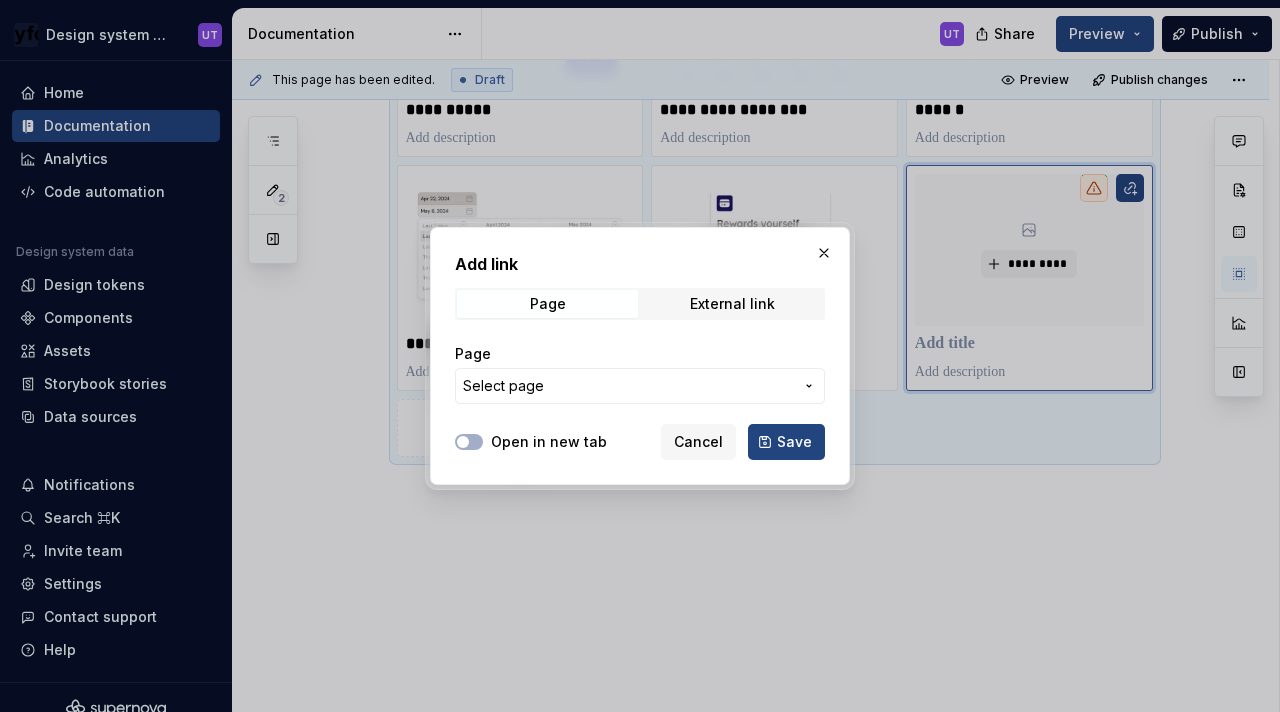 click on "Select page" at bounding box center [628, 386] 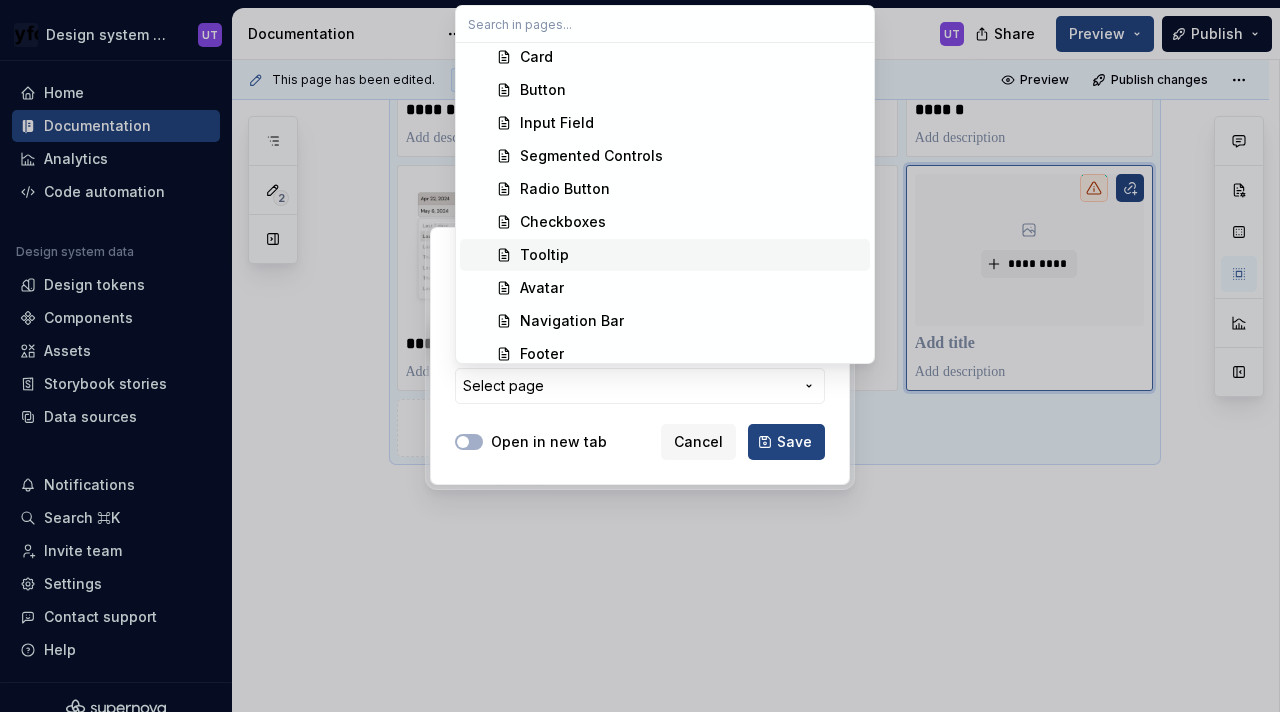 scroll, scrollTop: 453, scrollLeft: 0, axis: vertical 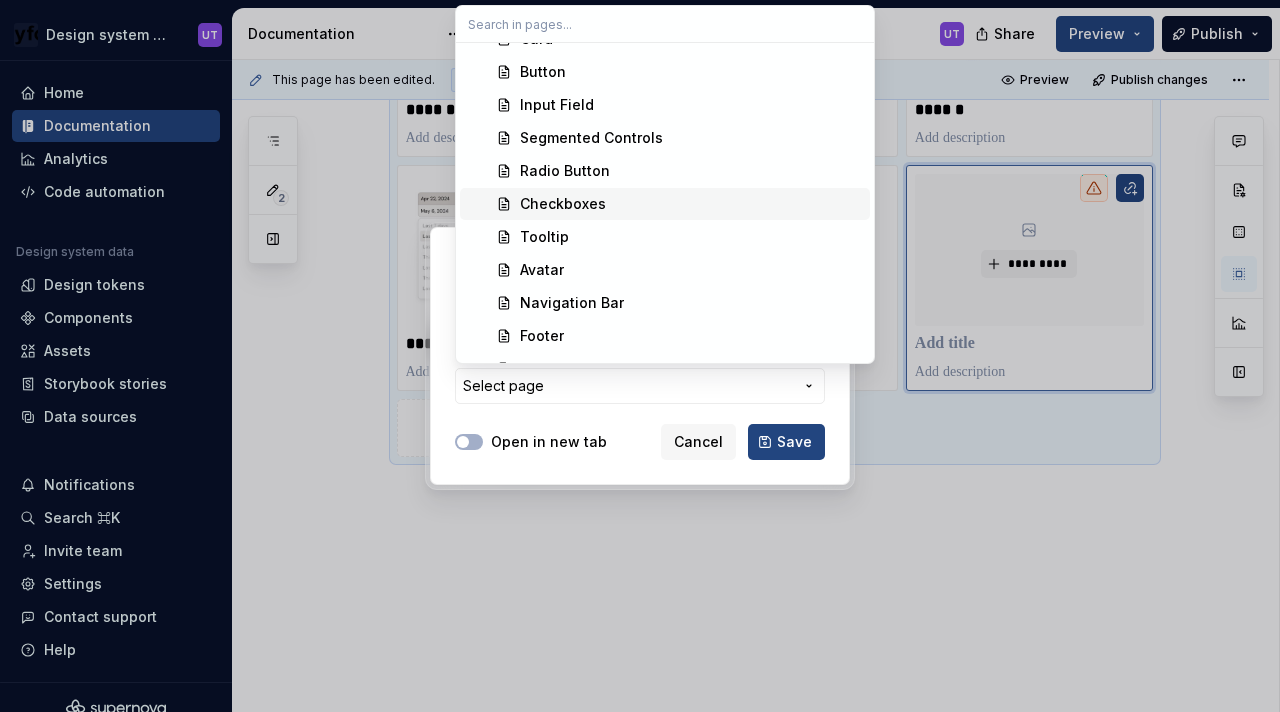 click on "Checkboxes" at bounding box center [691, 204] 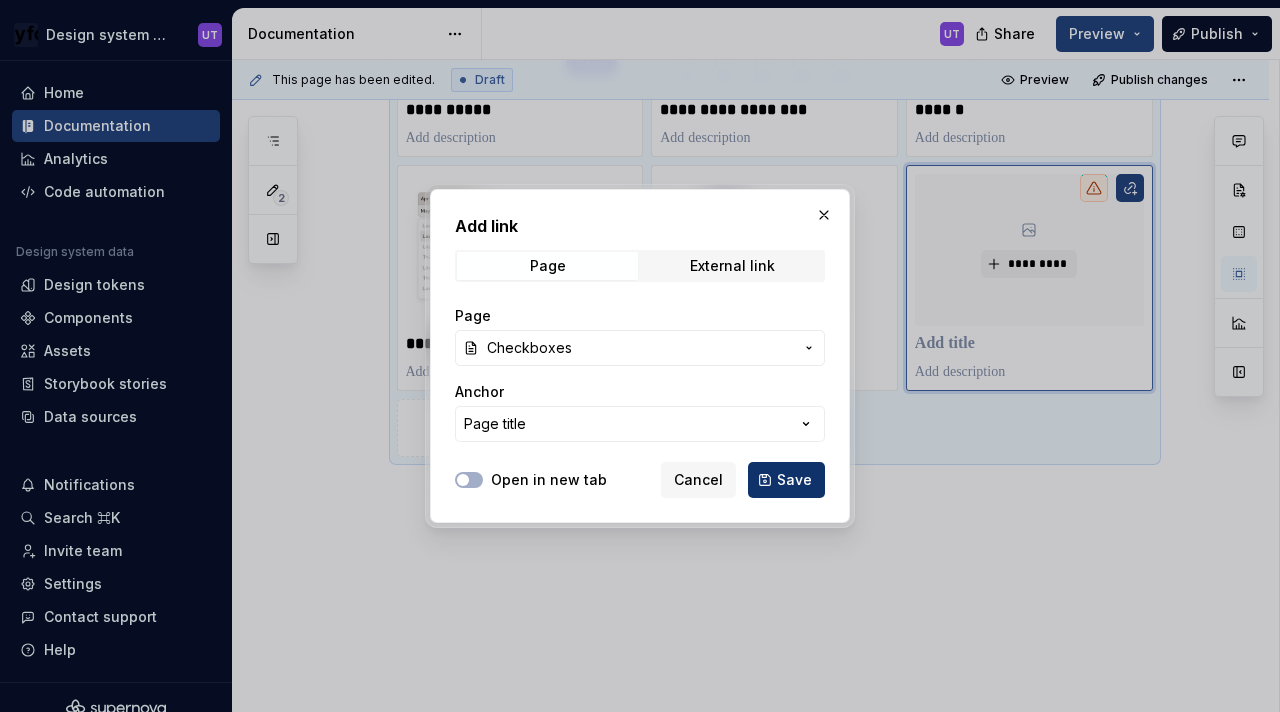 click on "Save" at bounding box center [786, 480] 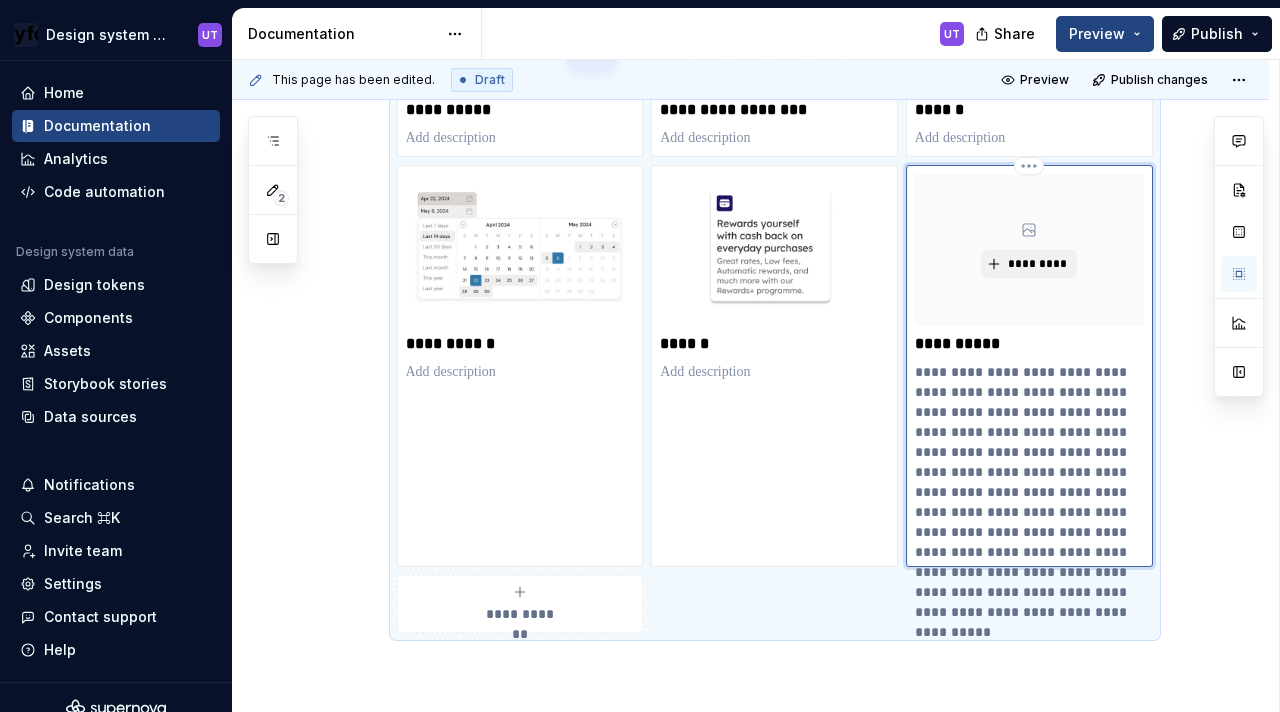 click on "**********" at bounding box center [1029, 502] 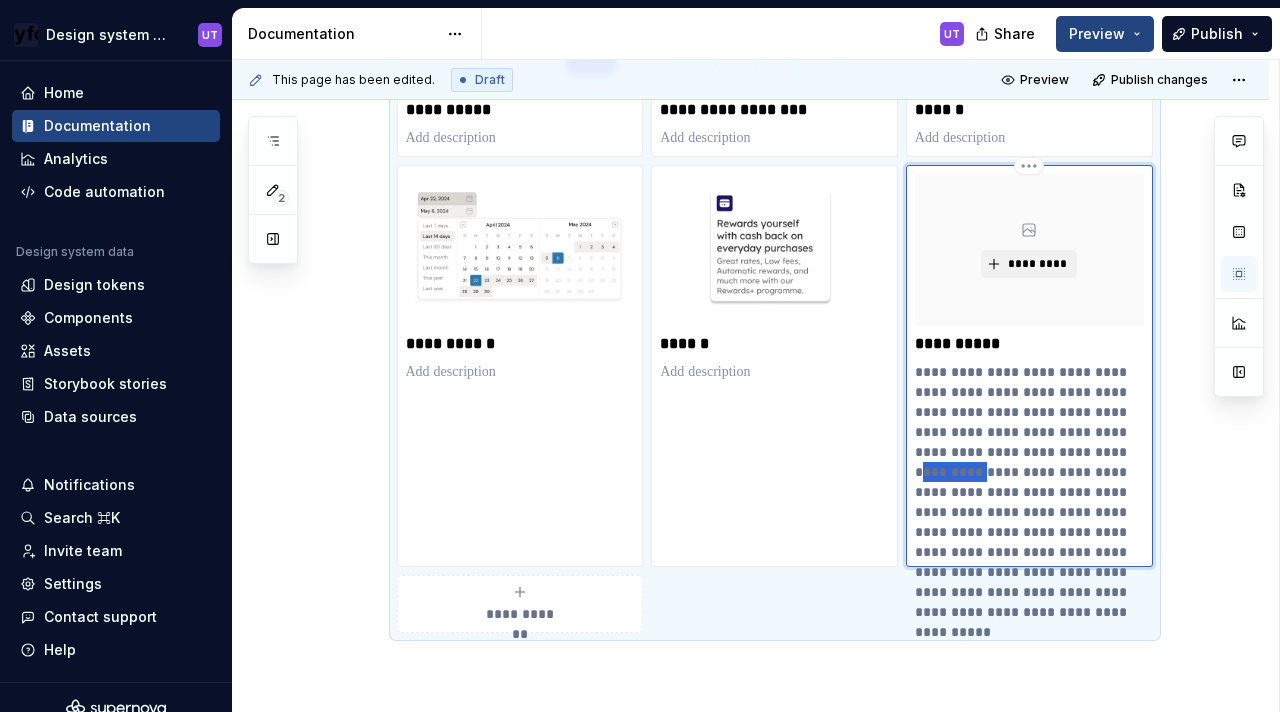 click on "**********" at bounding box center [1029, 502] 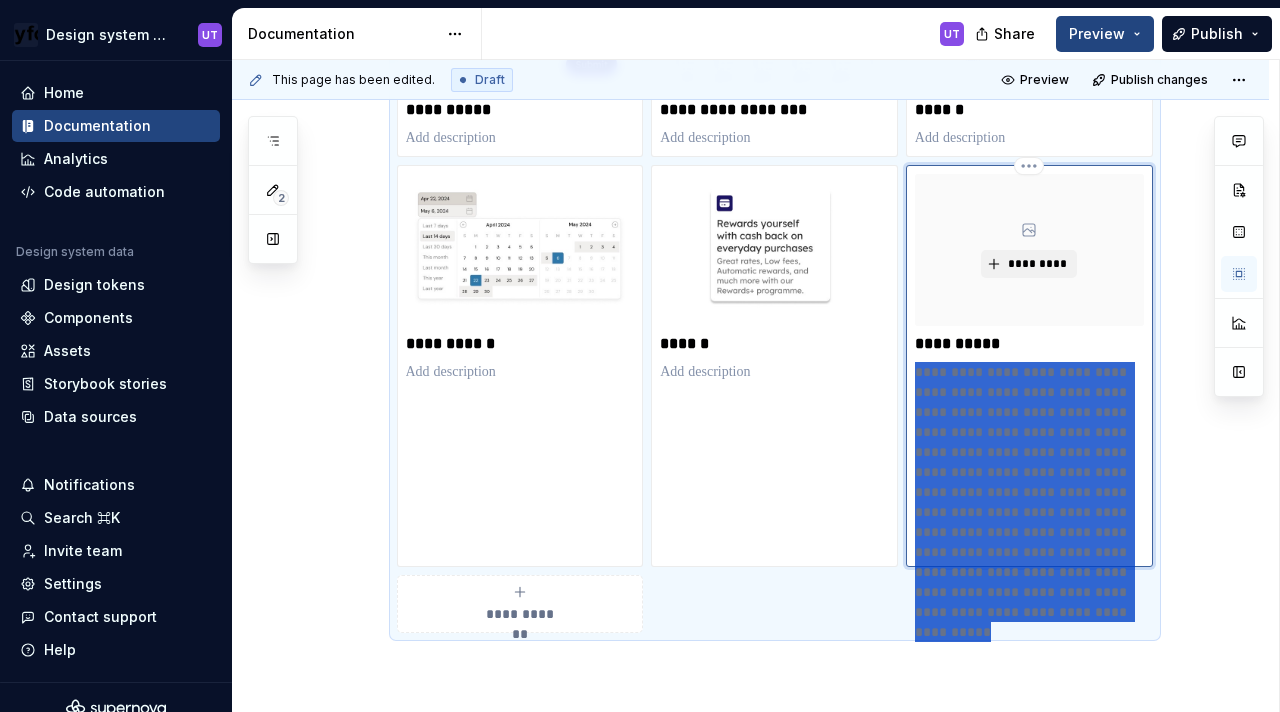 click on "**********" at bounding box center [1029, 502] 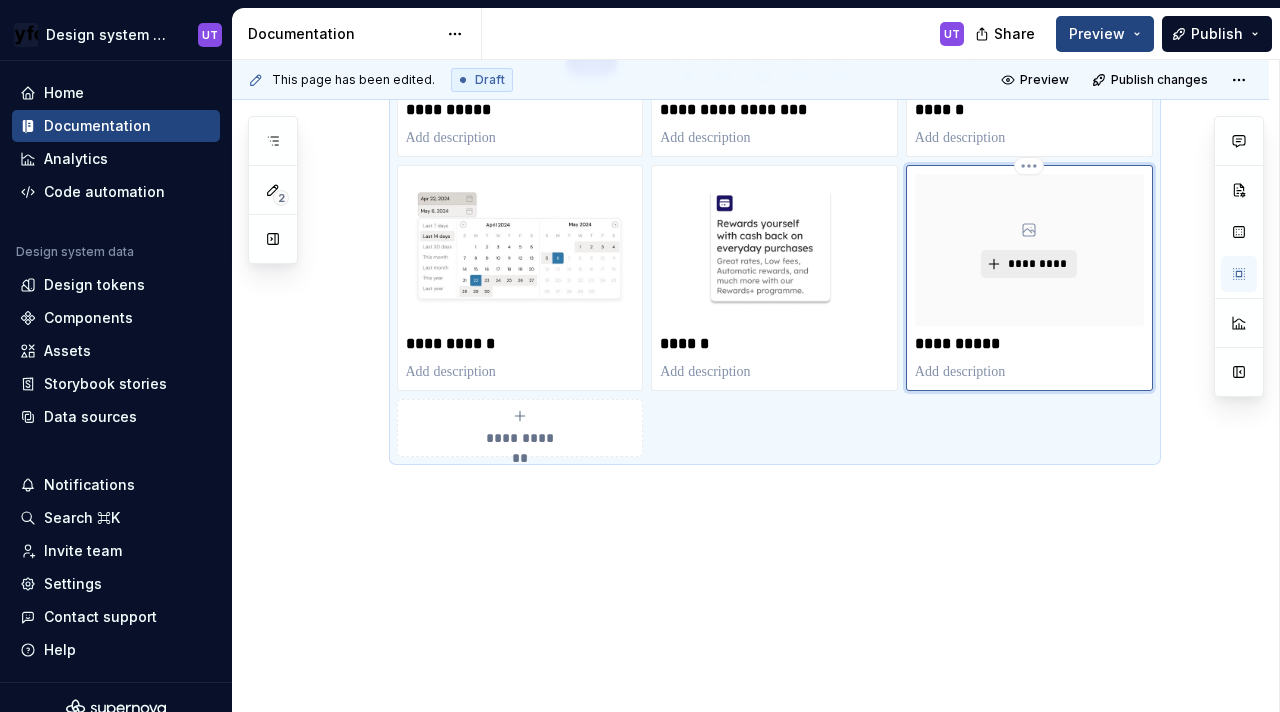 click on "*********" at bounding box center [1028, 264] 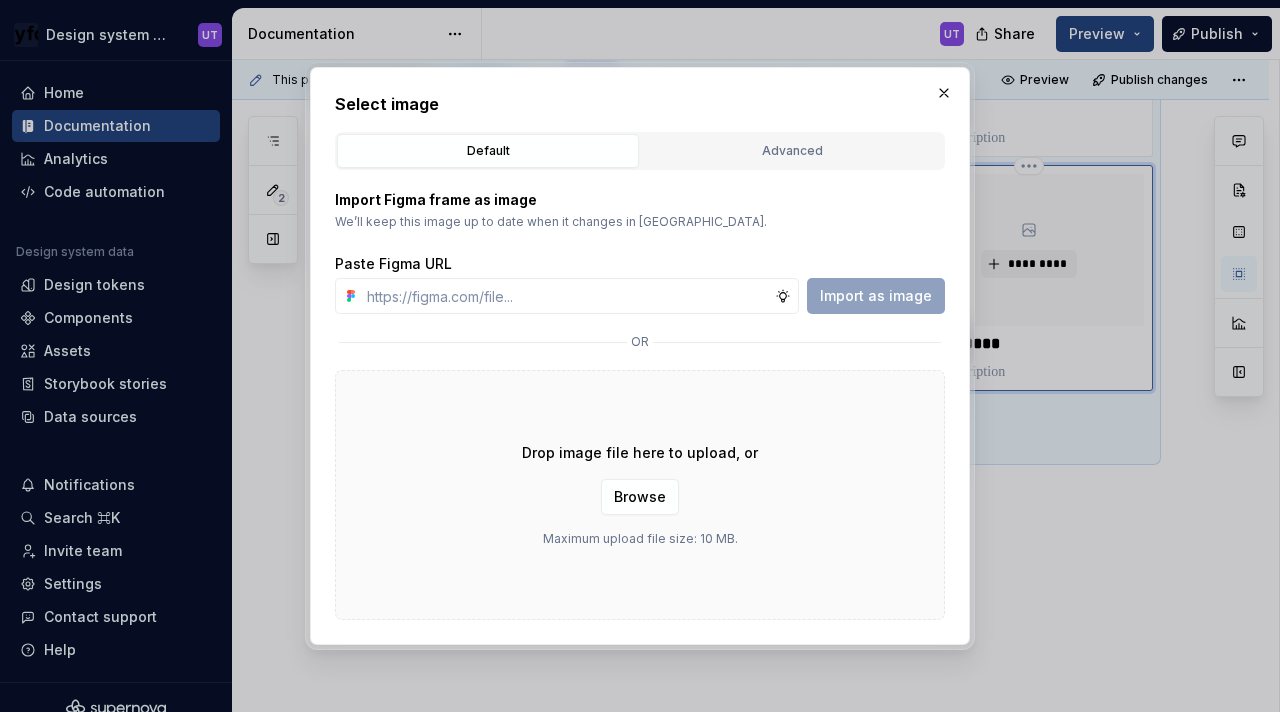 click on "Drop image file here to upload, or Browse Maximum upload file size: 10 MB." at bounding box center [640, 495] 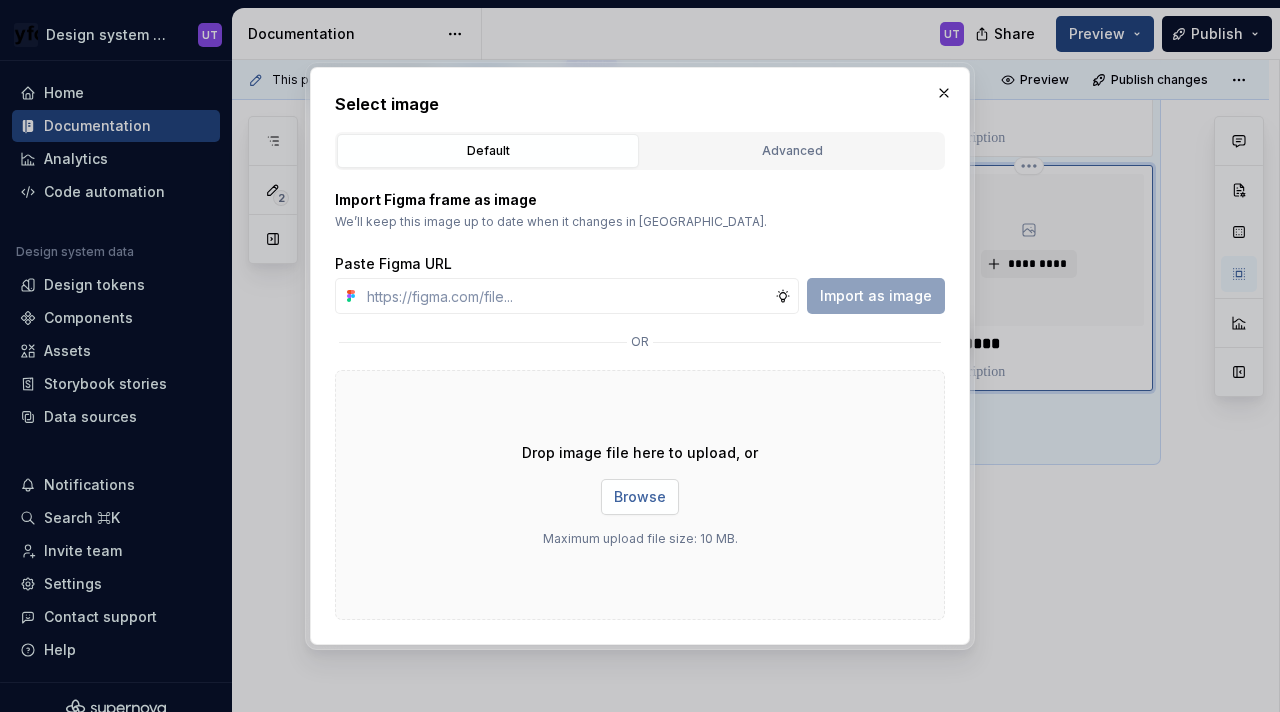 click on "Browse" at bounding box center [640, 497] 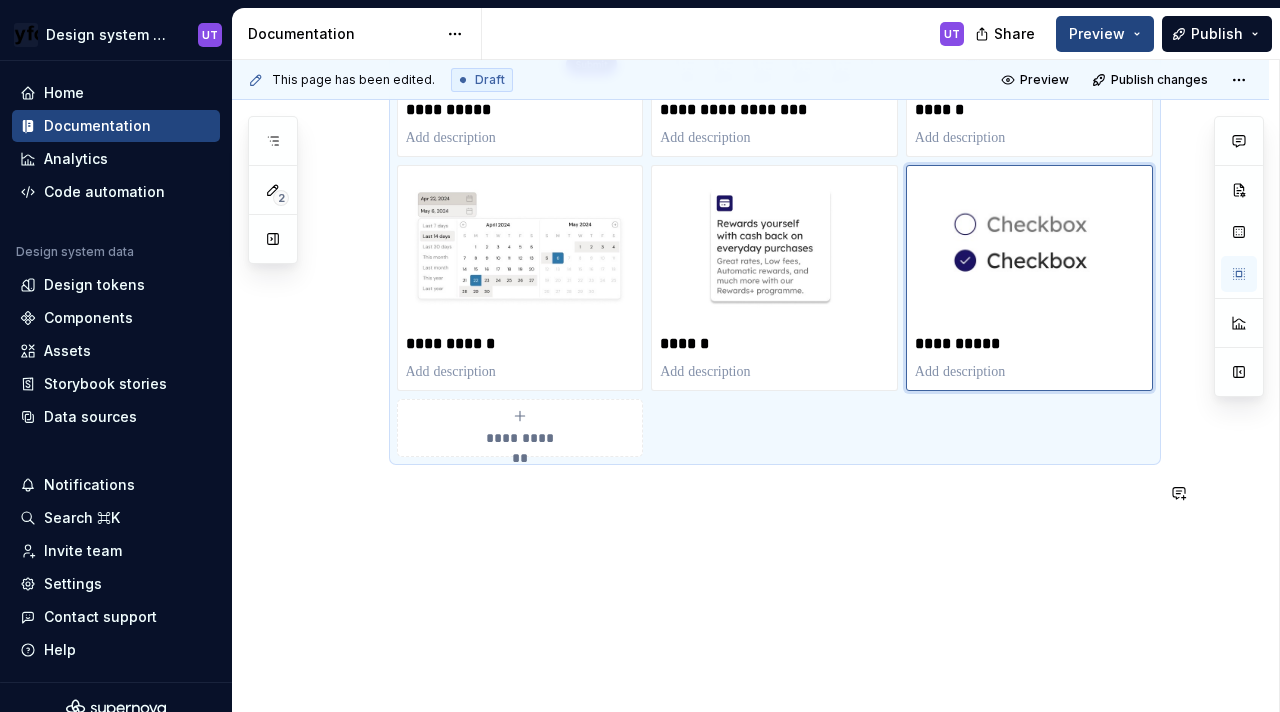 click on "**********" at bounding box center (750, -256) 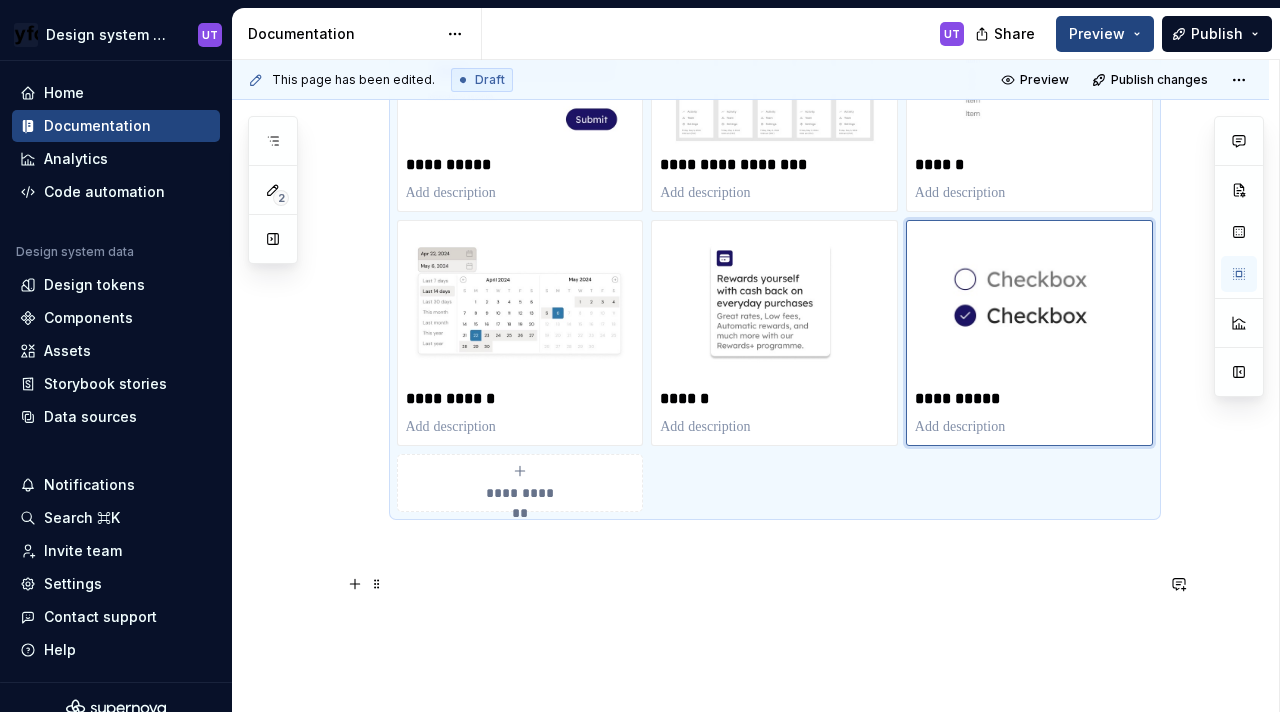 scroll, scrollTop: 1623, scrollLeft: 0, axis: vertical 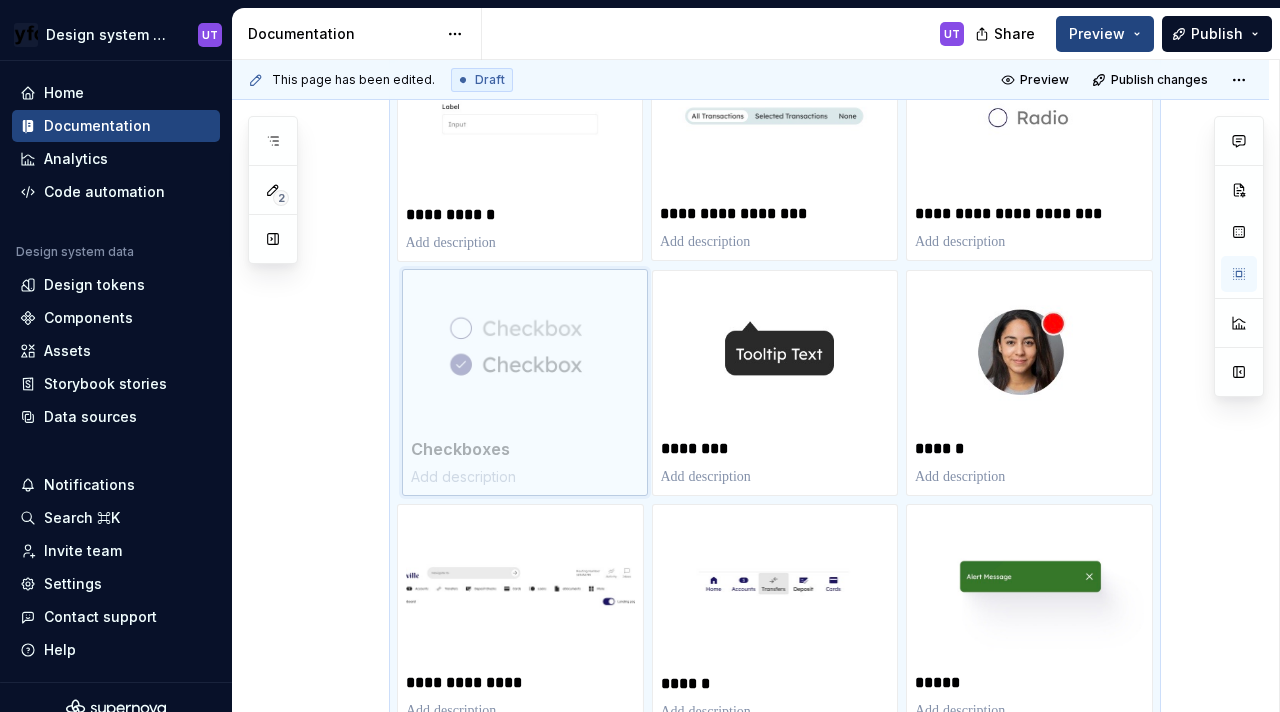 drag, startPoint x: 1009, startPoint y: 267, endPoint x: 551, endPoint y: 321, distance: 461.17242 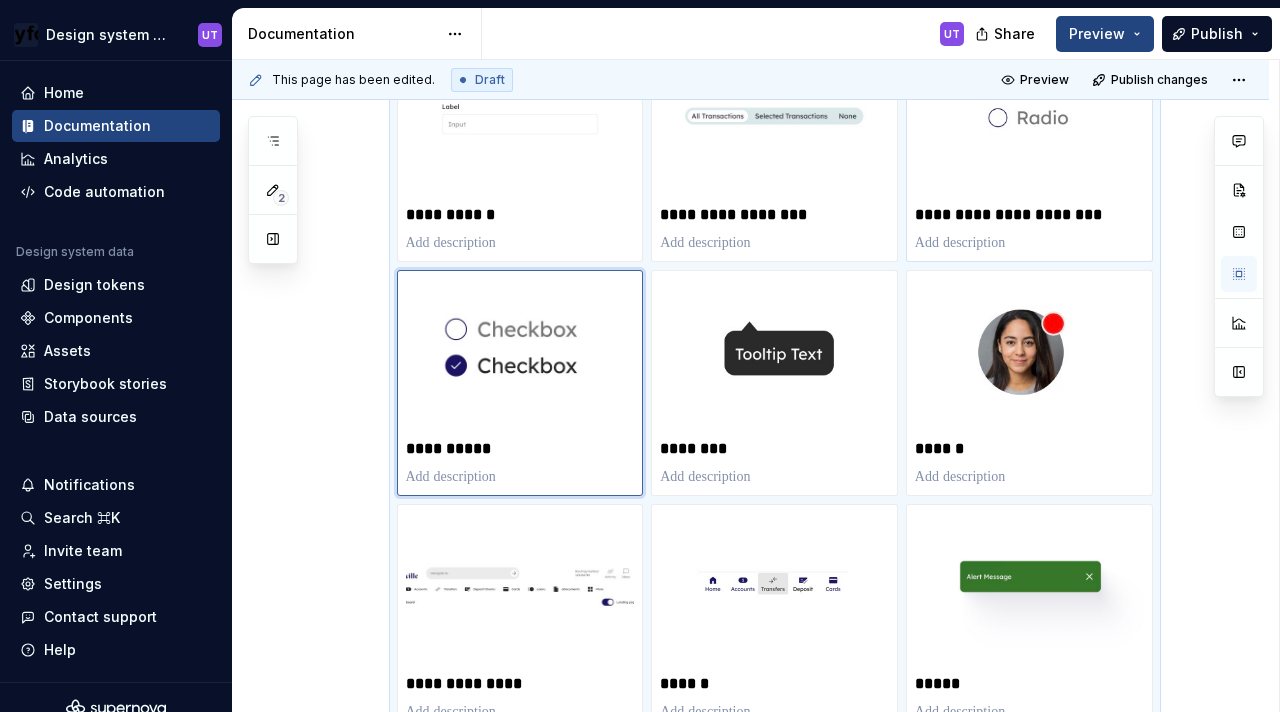 click on "**********" at bounding box center (1029, 215) 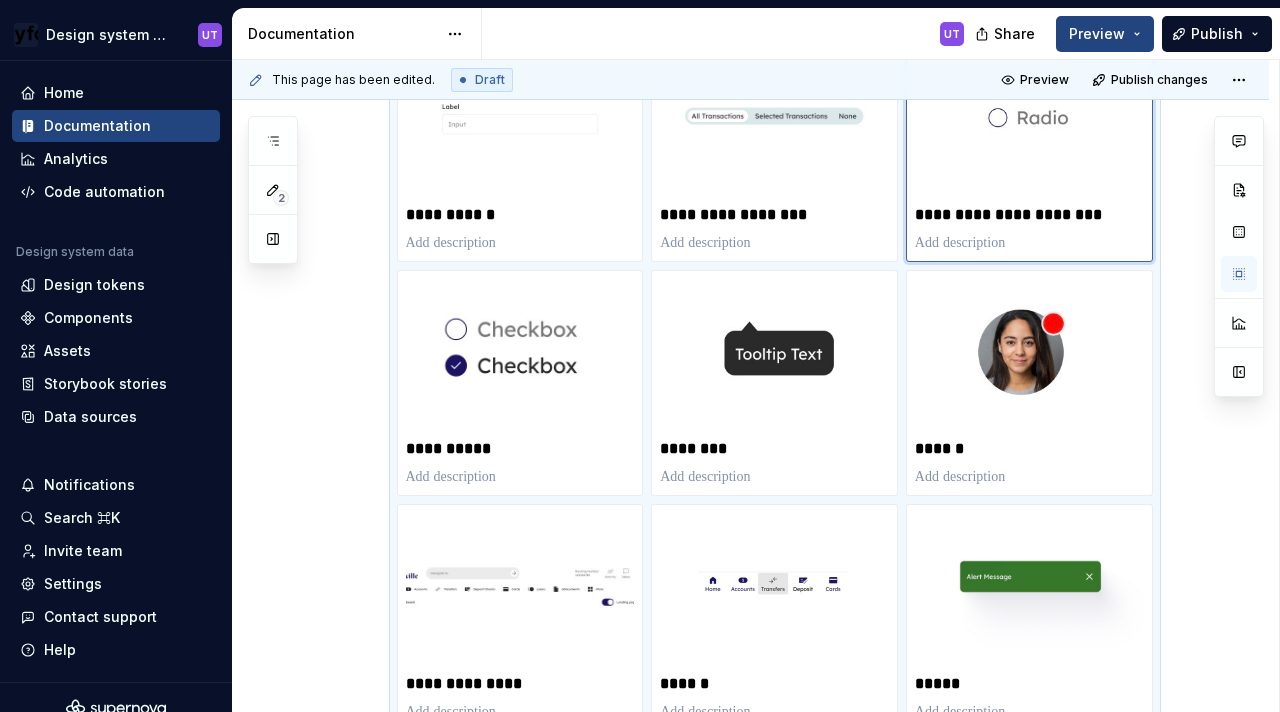 click on "**********" at bounding box center [1029, 215] 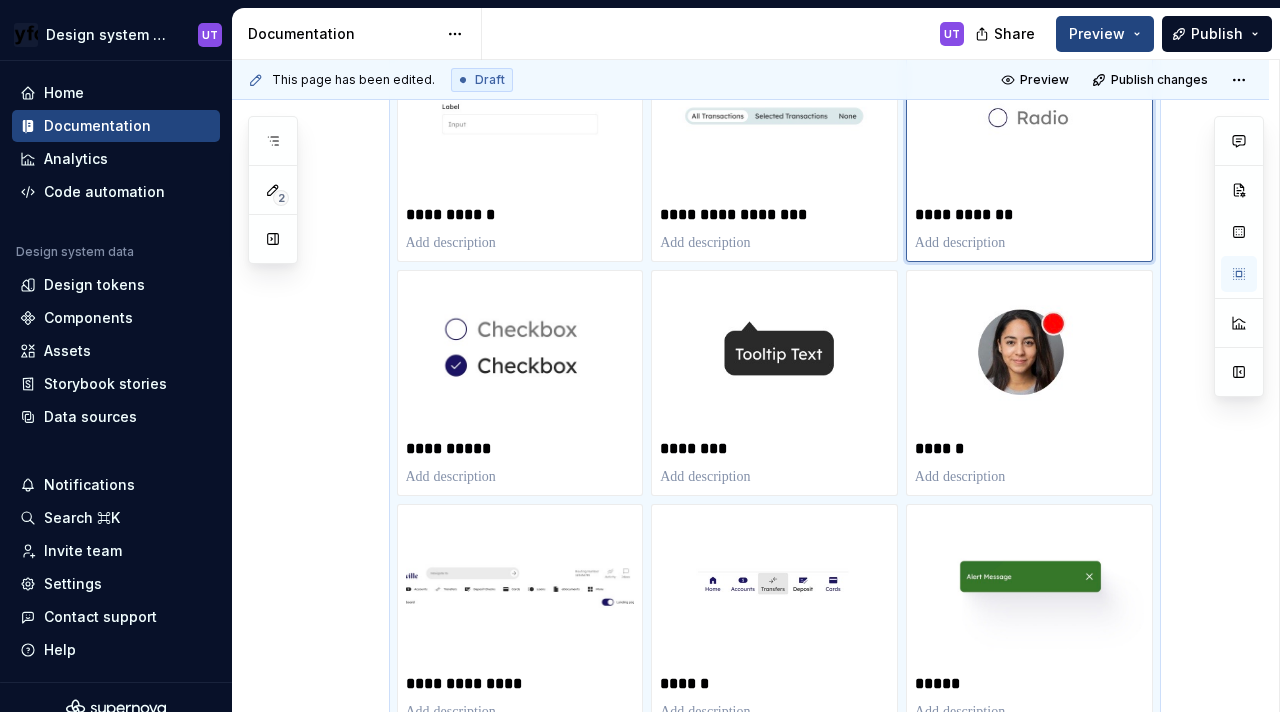 click on "**********" at bounding box center (1029, 215) 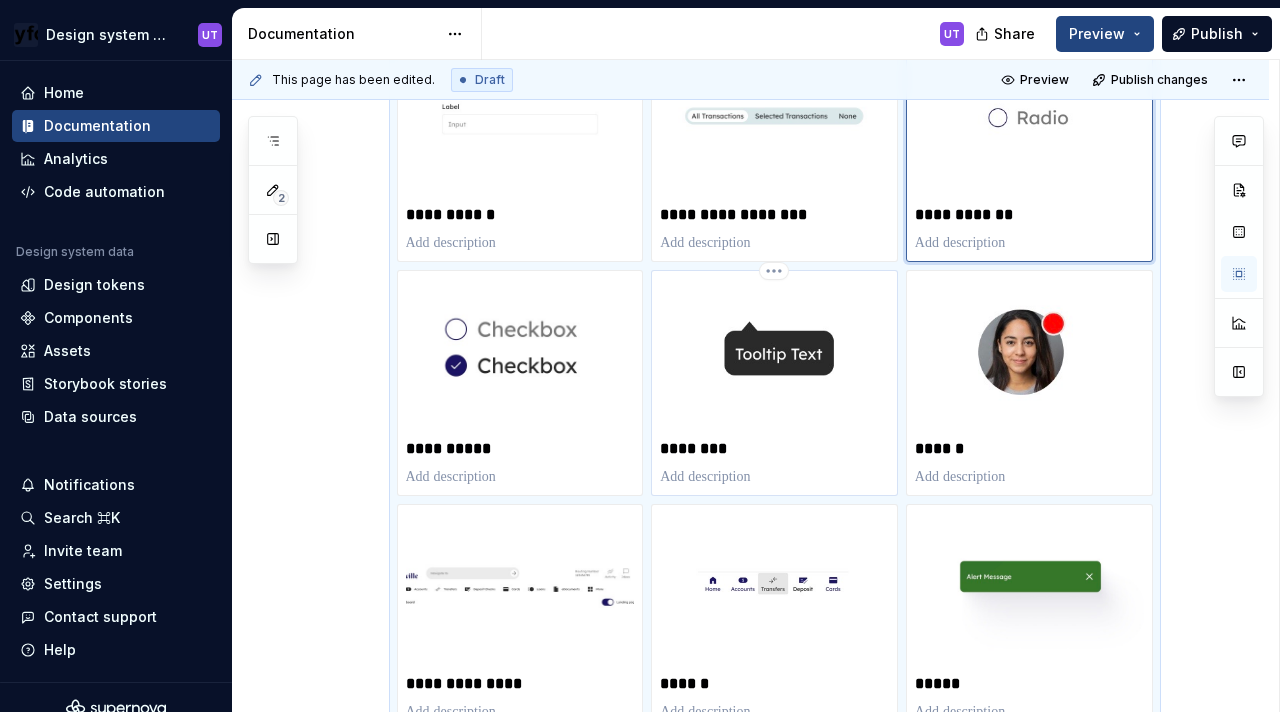 click on "********" at bounding box center [774, 449] 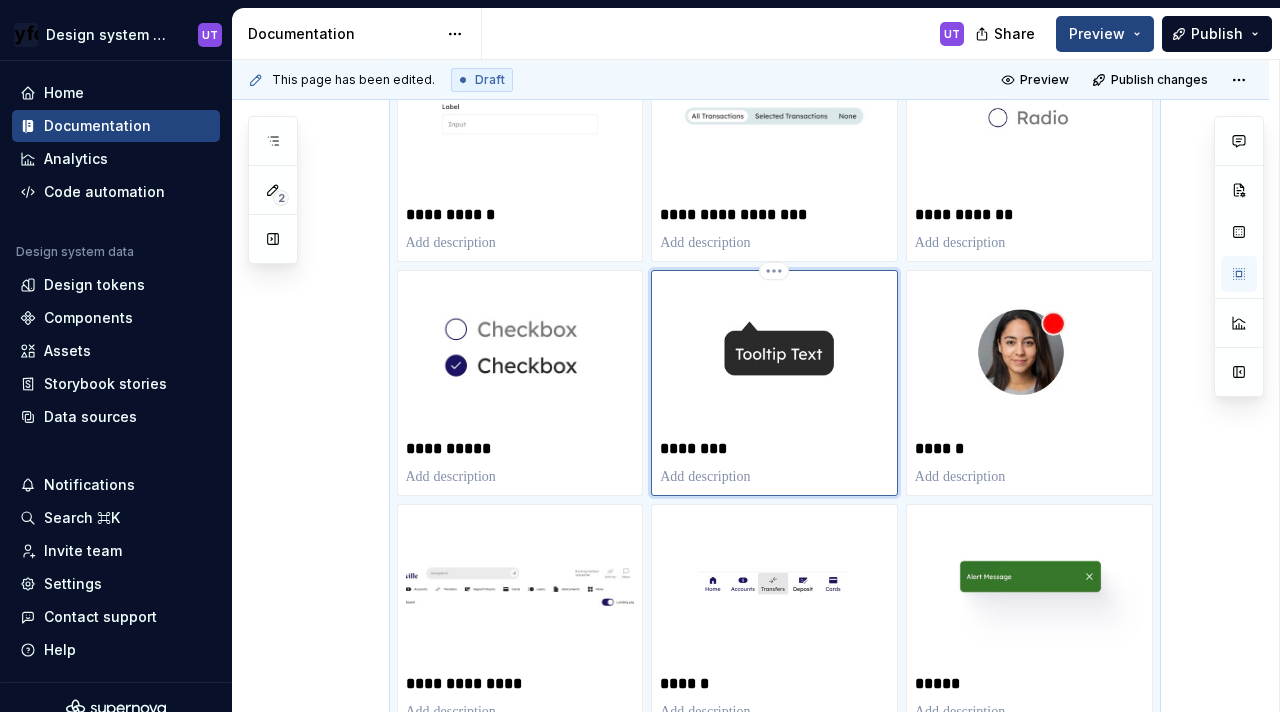 type on "*" 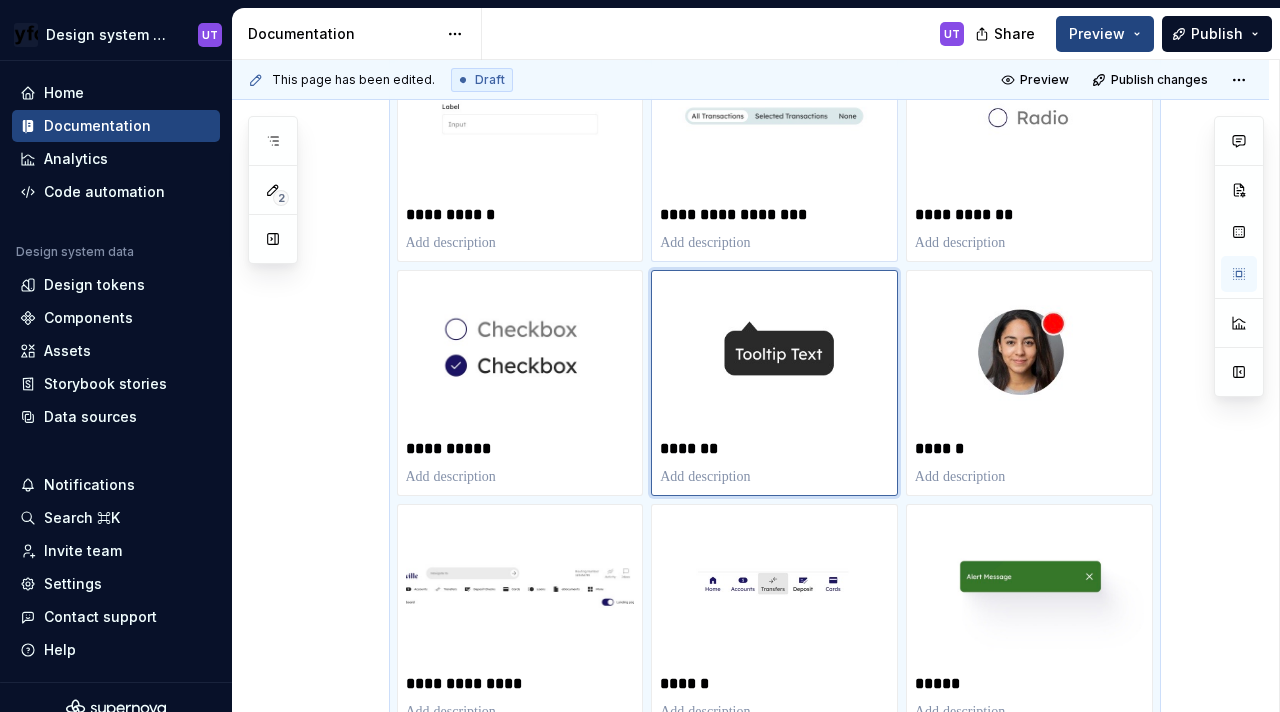click on "**********" at bounding box center (774, 215) 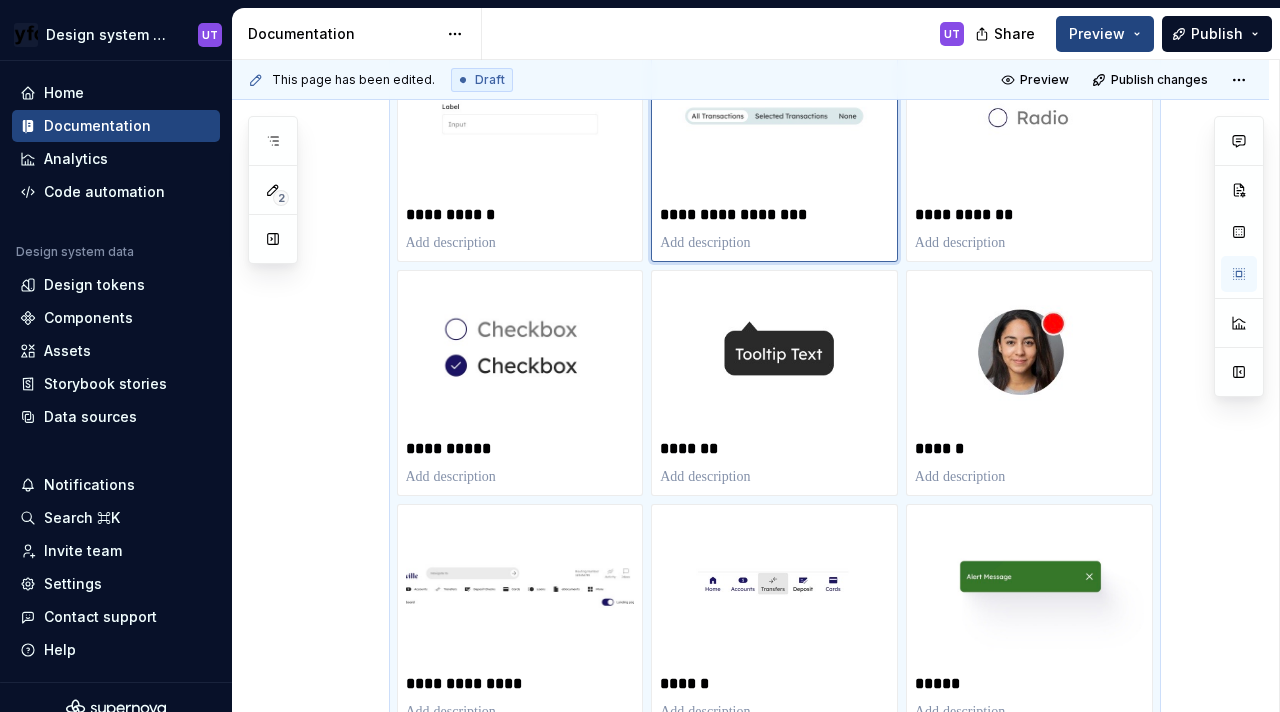 type on "*" 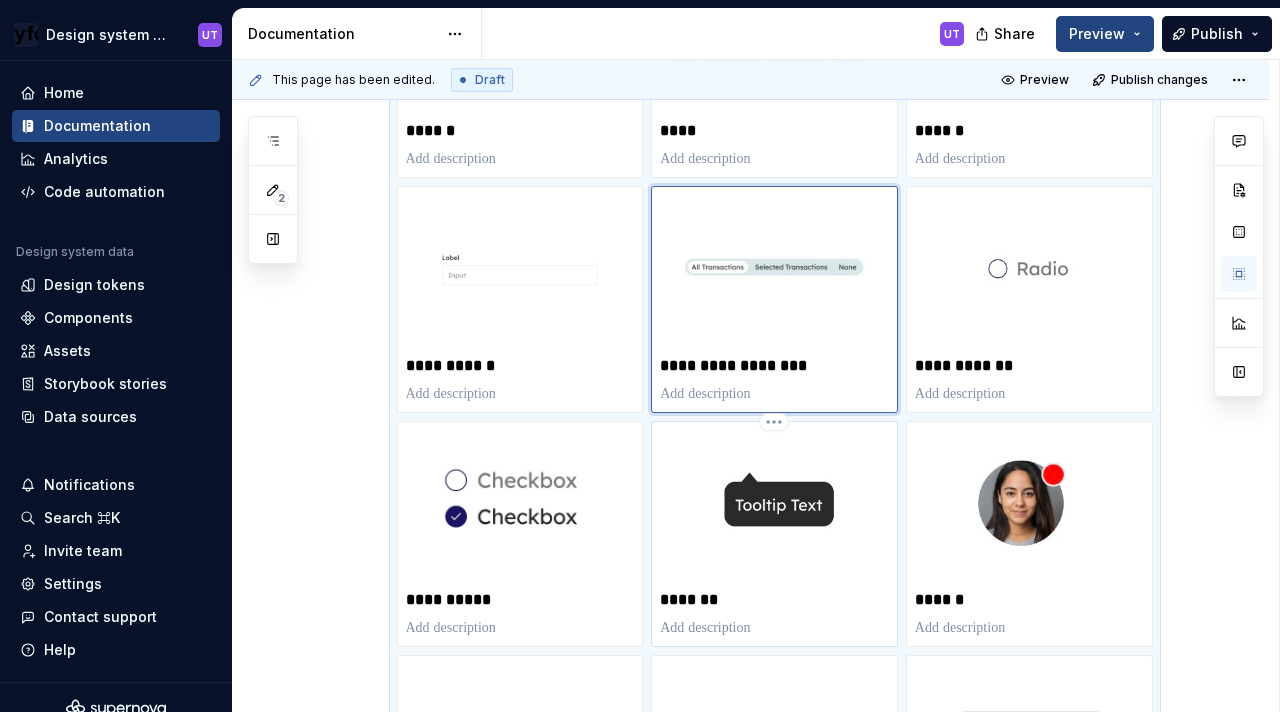 scroll, scrollTop: 484, scrollLeft: 0, axis: vertical 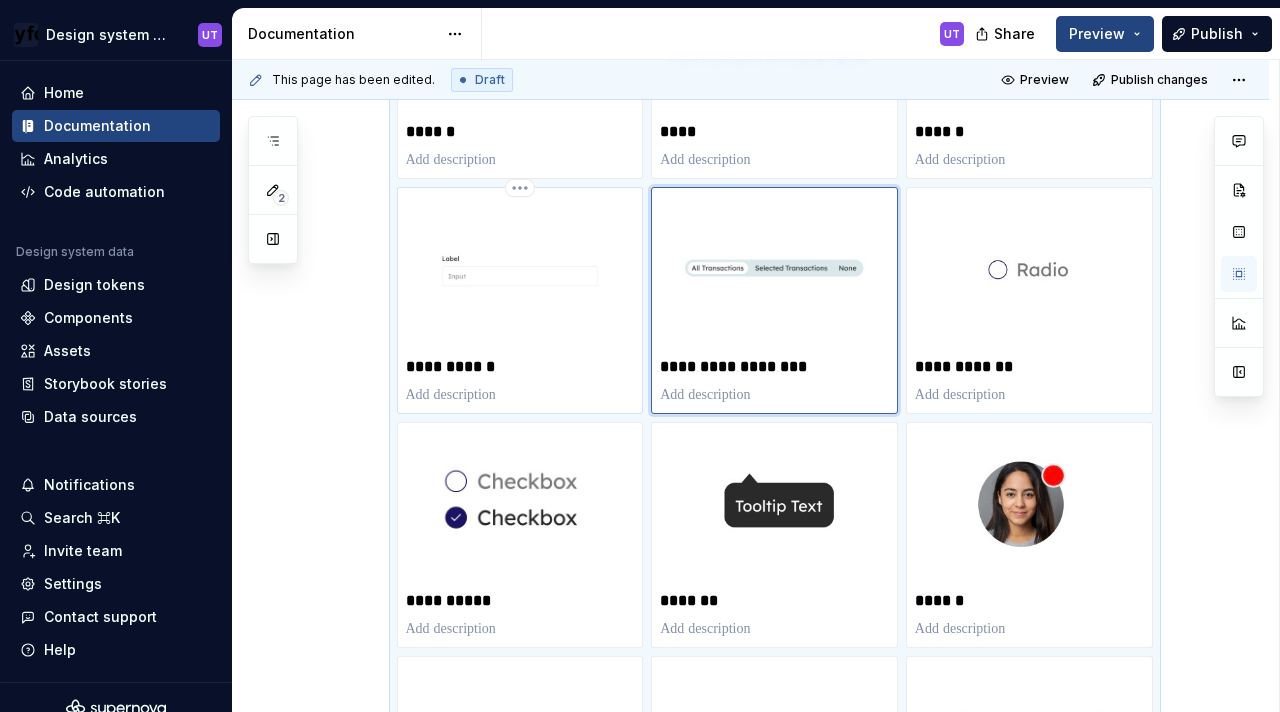 click on "**********" at bounding box center (520, 367) 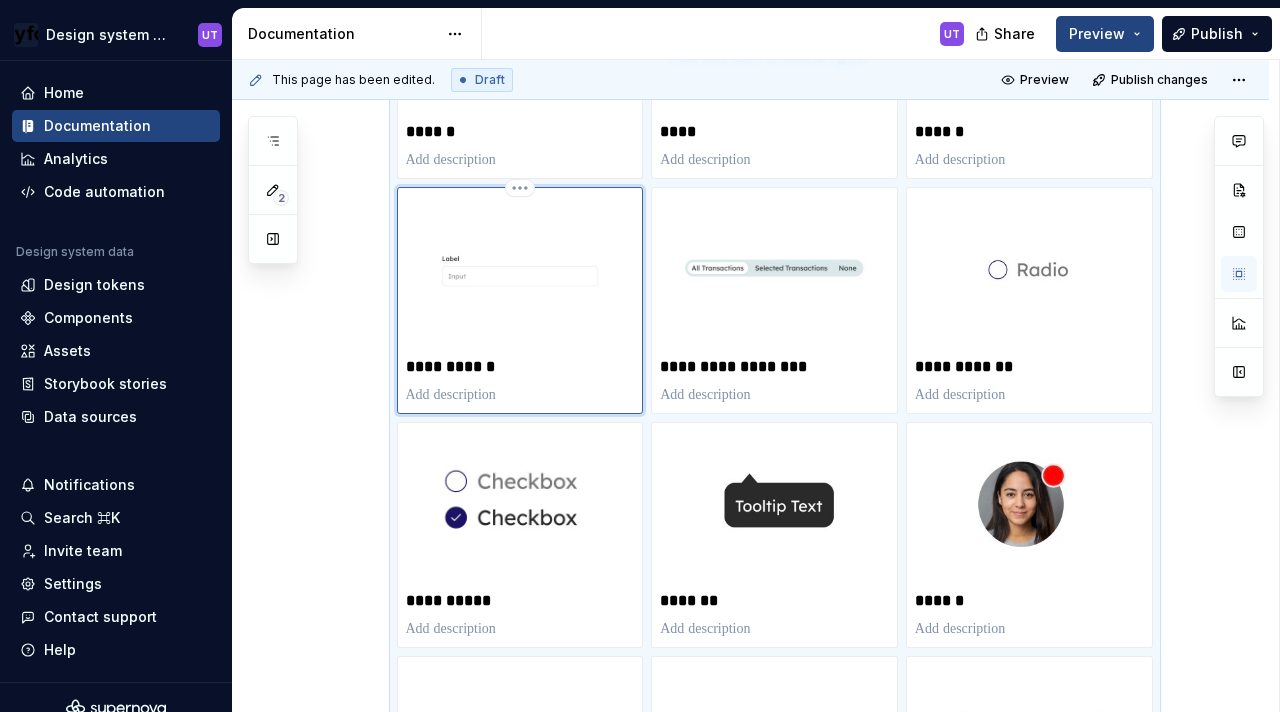 type on "*" 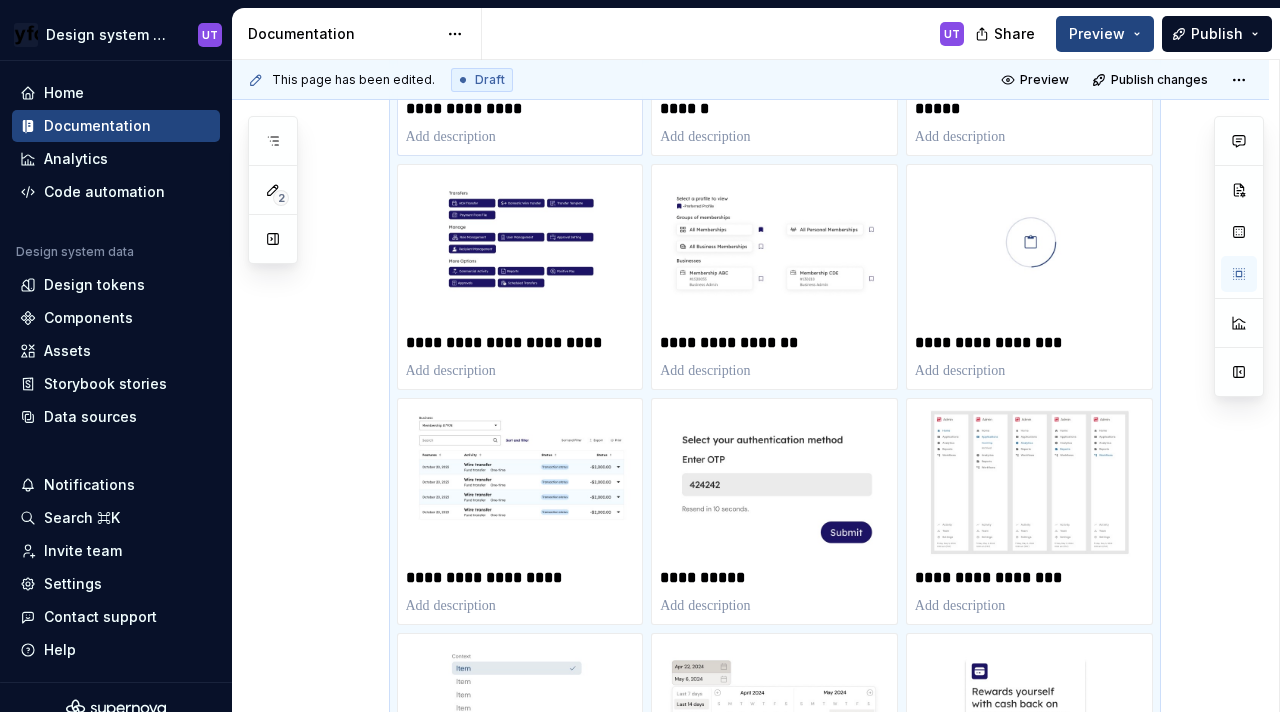 scroll, scrollTop: 1227, scrollLeft: 0, axis: vertical 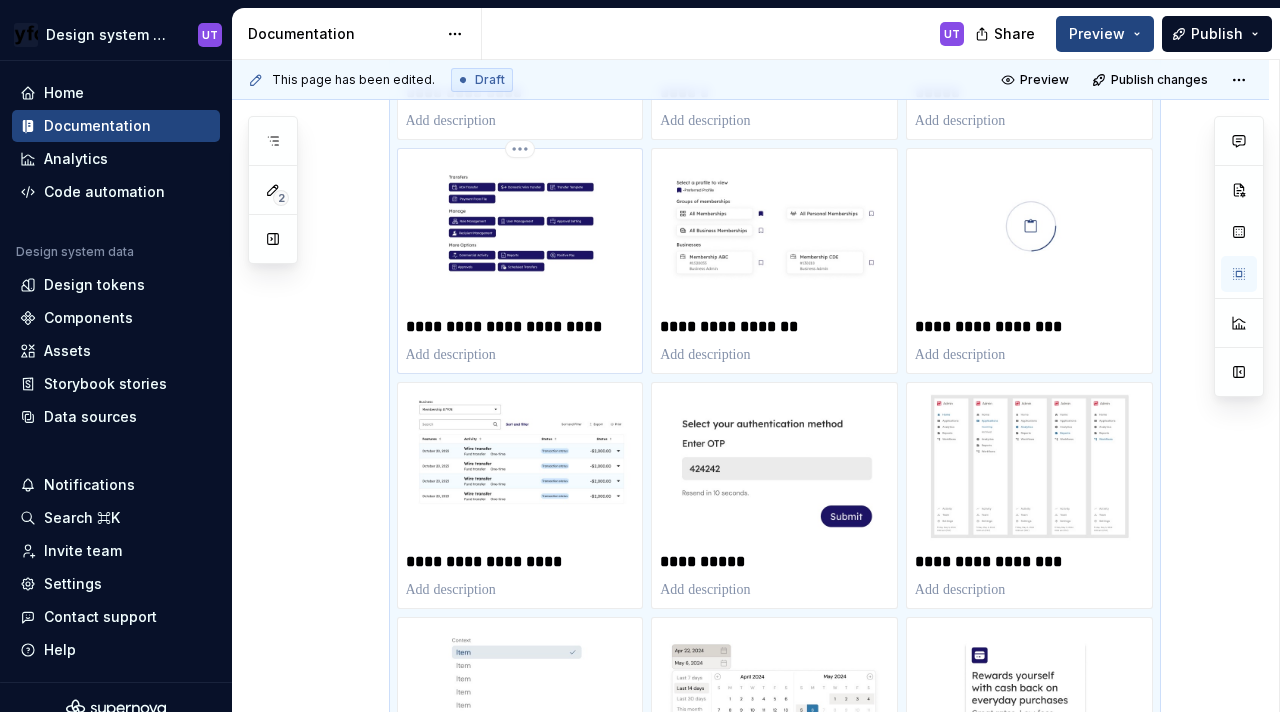 click on "**********" at bounding box center (520, 327) 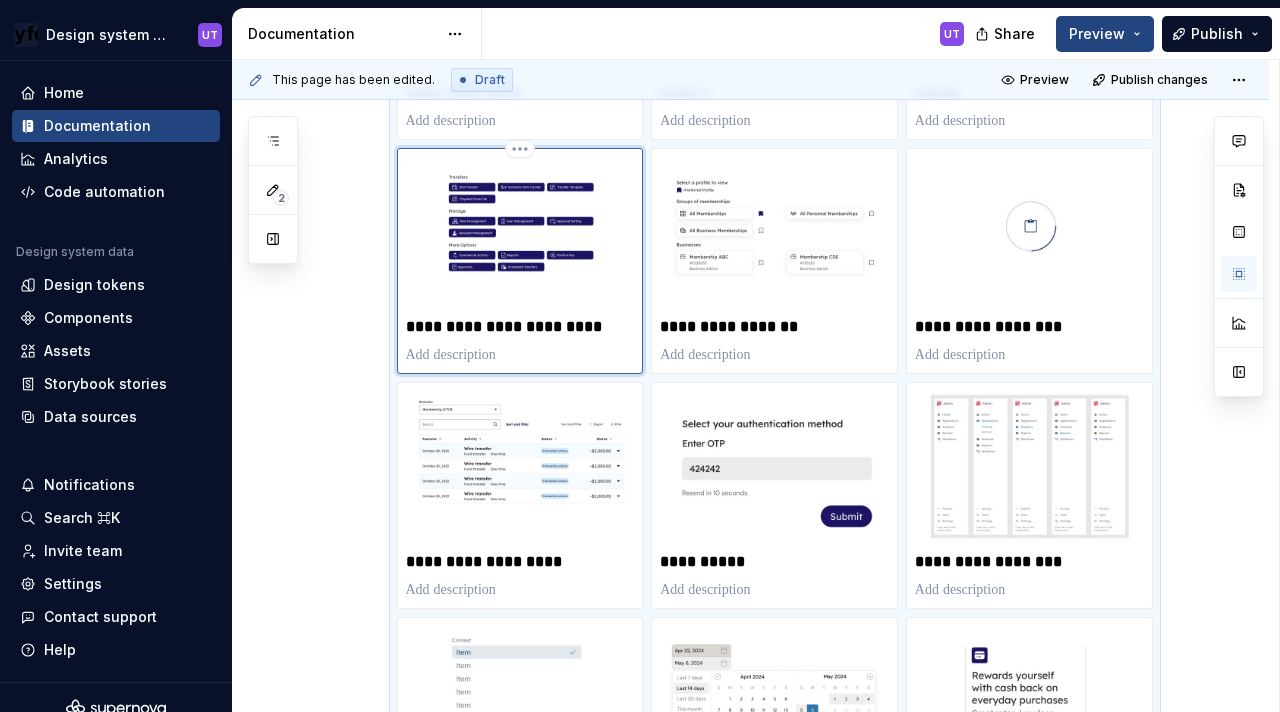 type on "*" 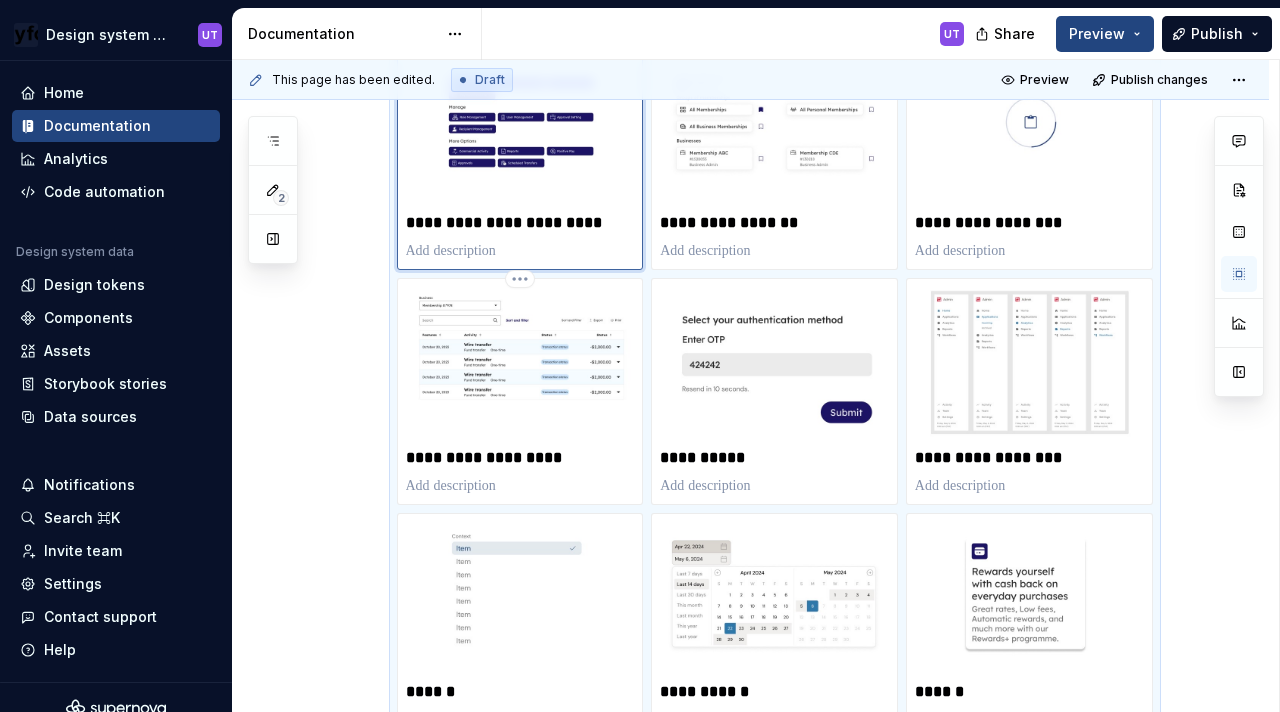 scroll, scrollTop: 1333, scrollLeft: 0, axis: vertical 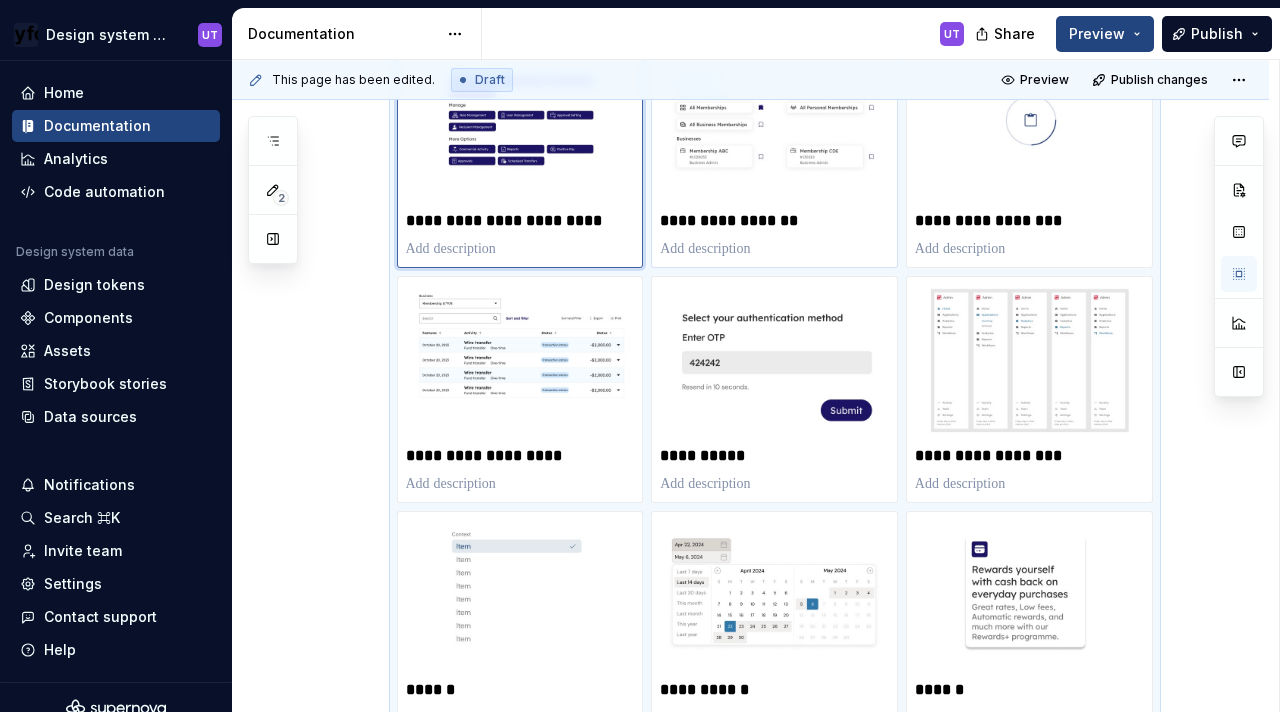 click on "**********" at bounding box center [774, 221] 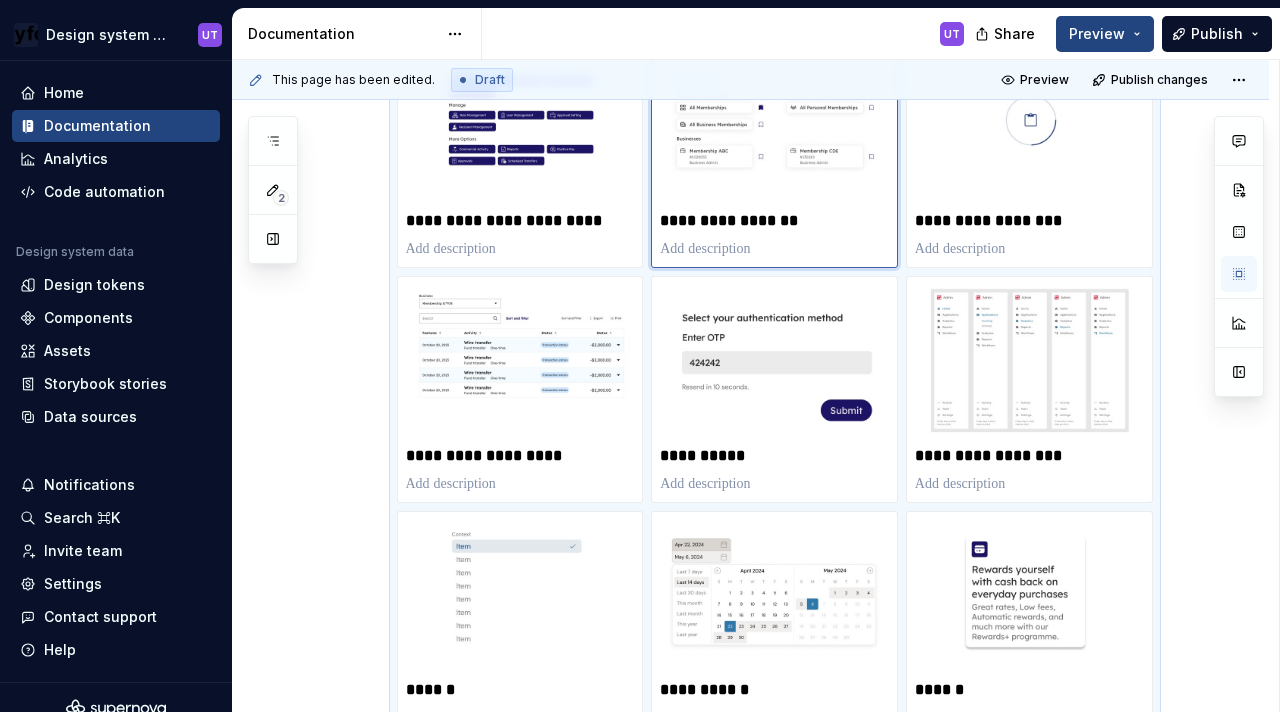 type on "*" 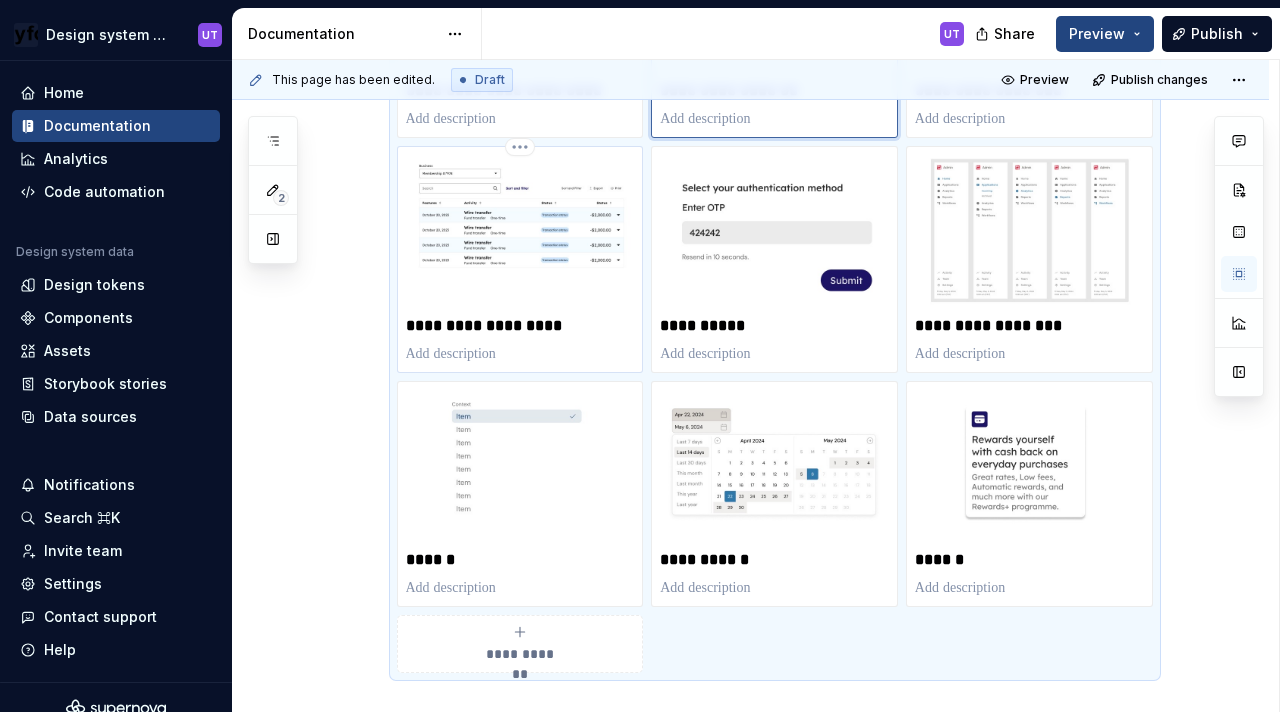 scroll, scrollTop: 1464, scrollLeft: 0, axis: vertical 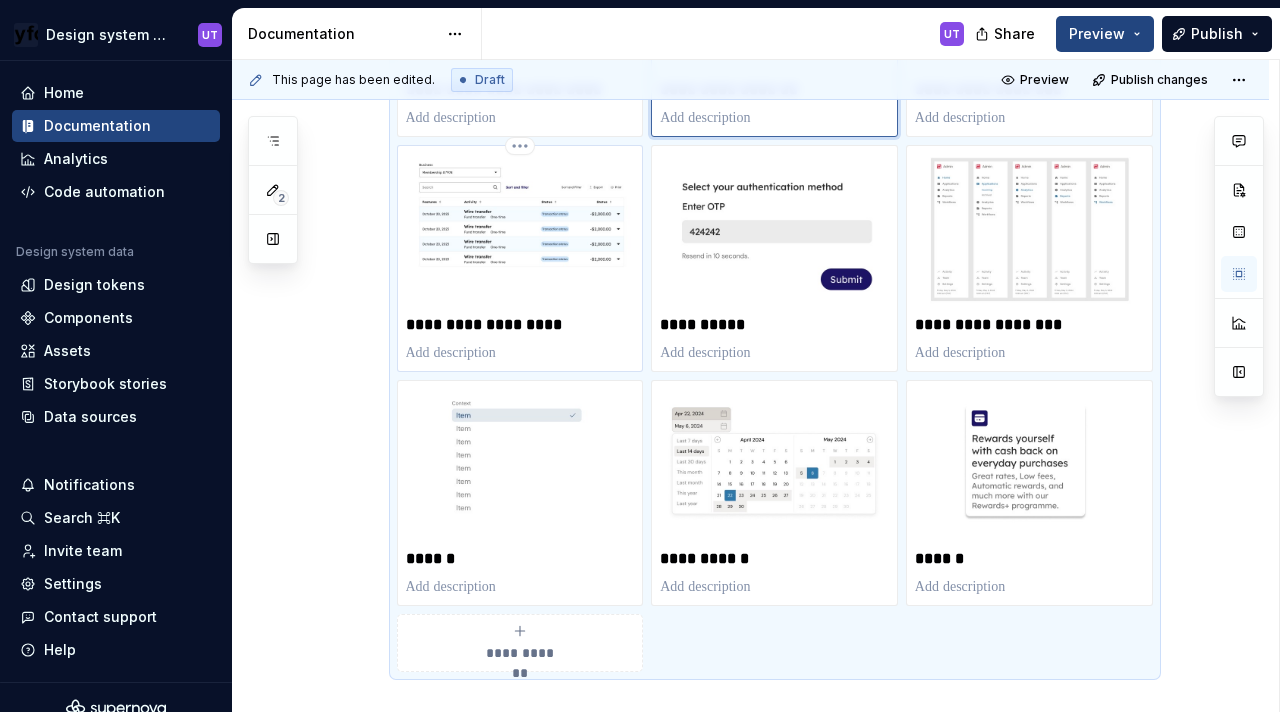 click on "**********" at bounding box center [520, 325] 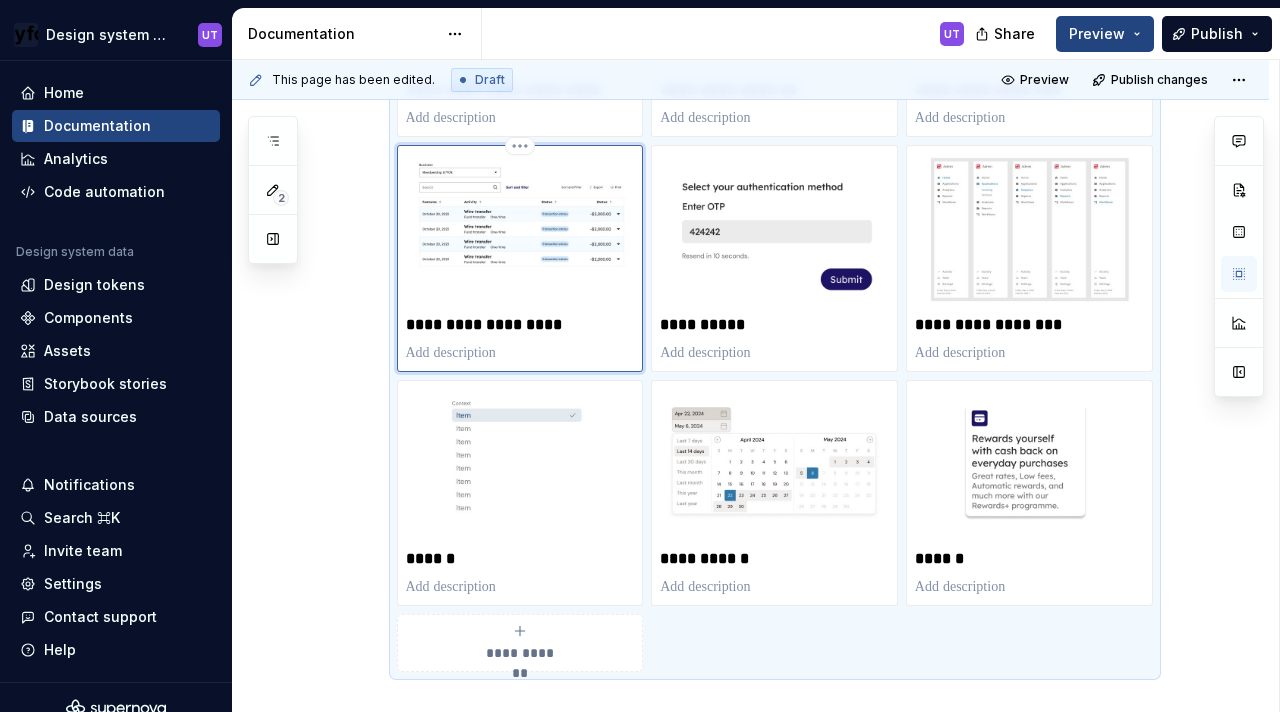 type on "*" 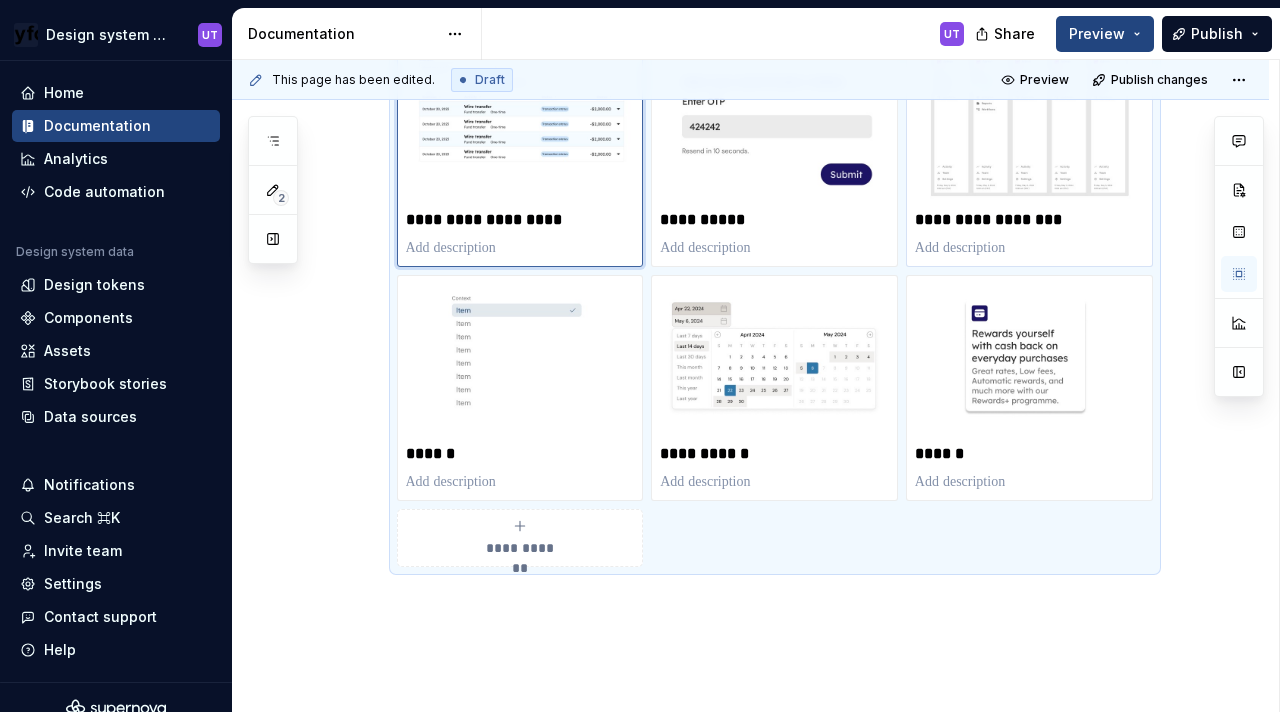 scroll, scrollTop: 1623, scrollLeft: 0, axis: vertical 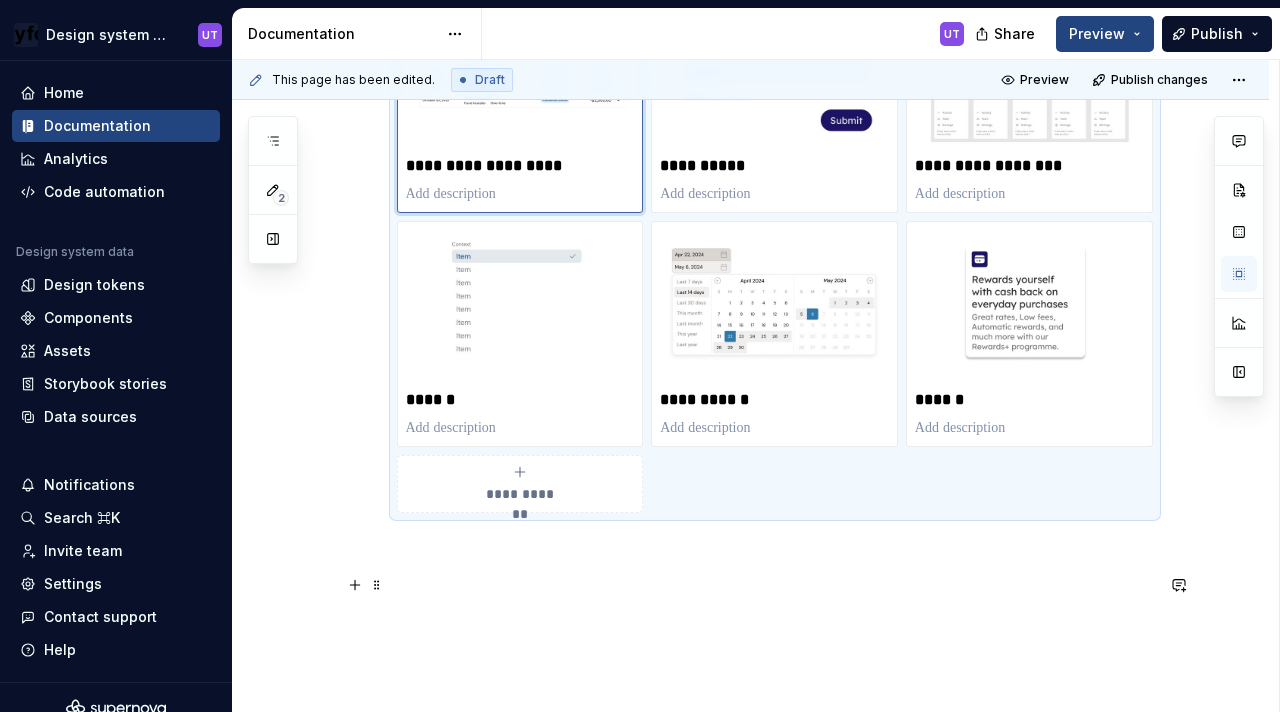click at bounding box center [775, 585] 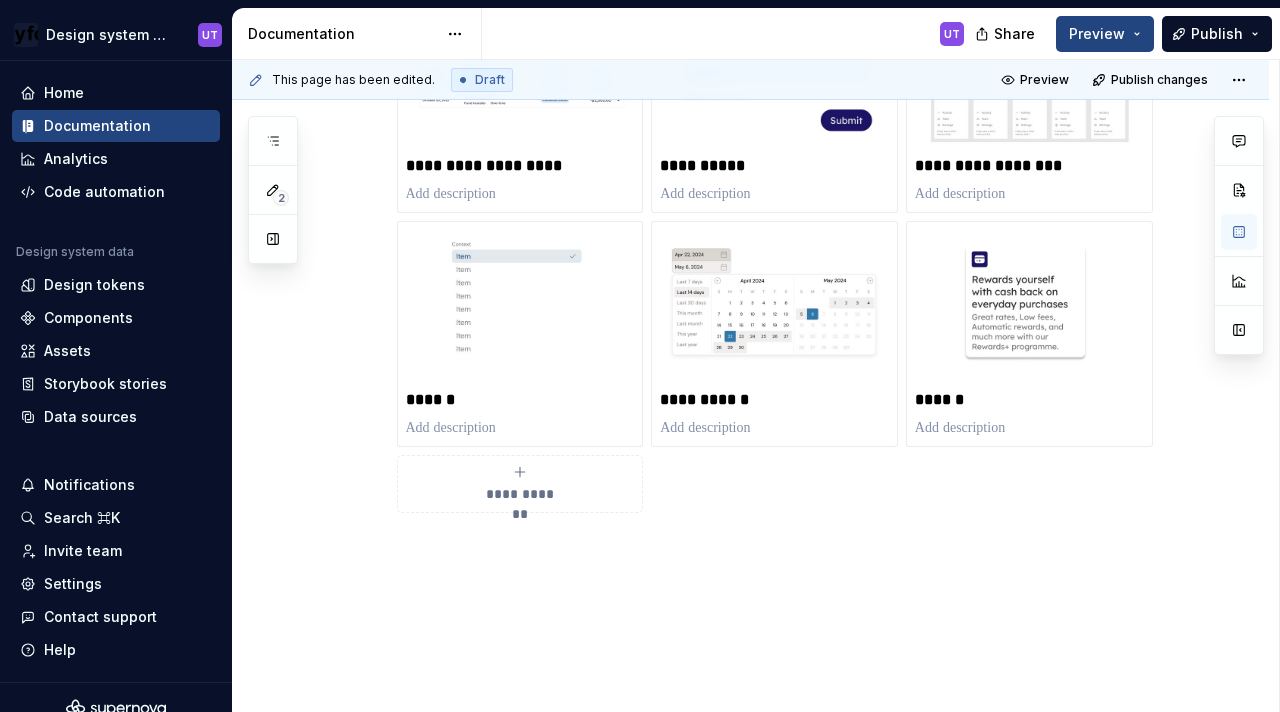 click on "Share Preview Publish" at bounding box center (1130, 33) 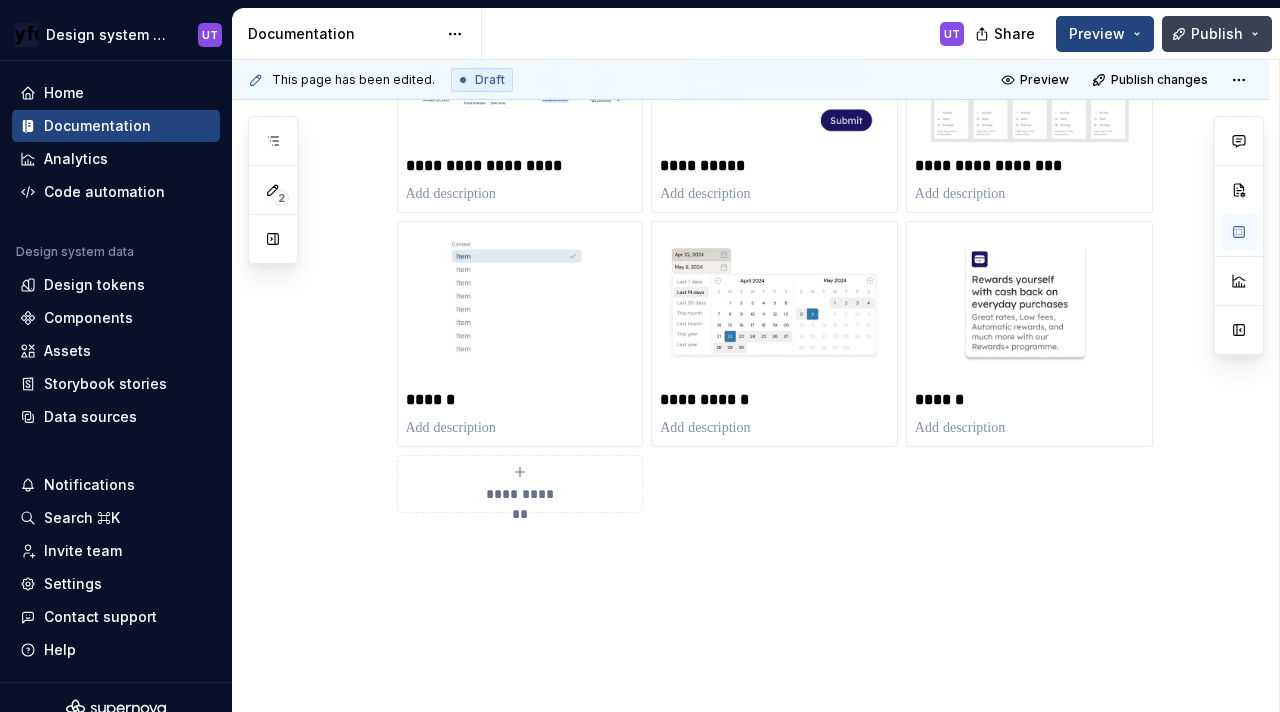 click on "Publish" at bounding box center [1217, 34] 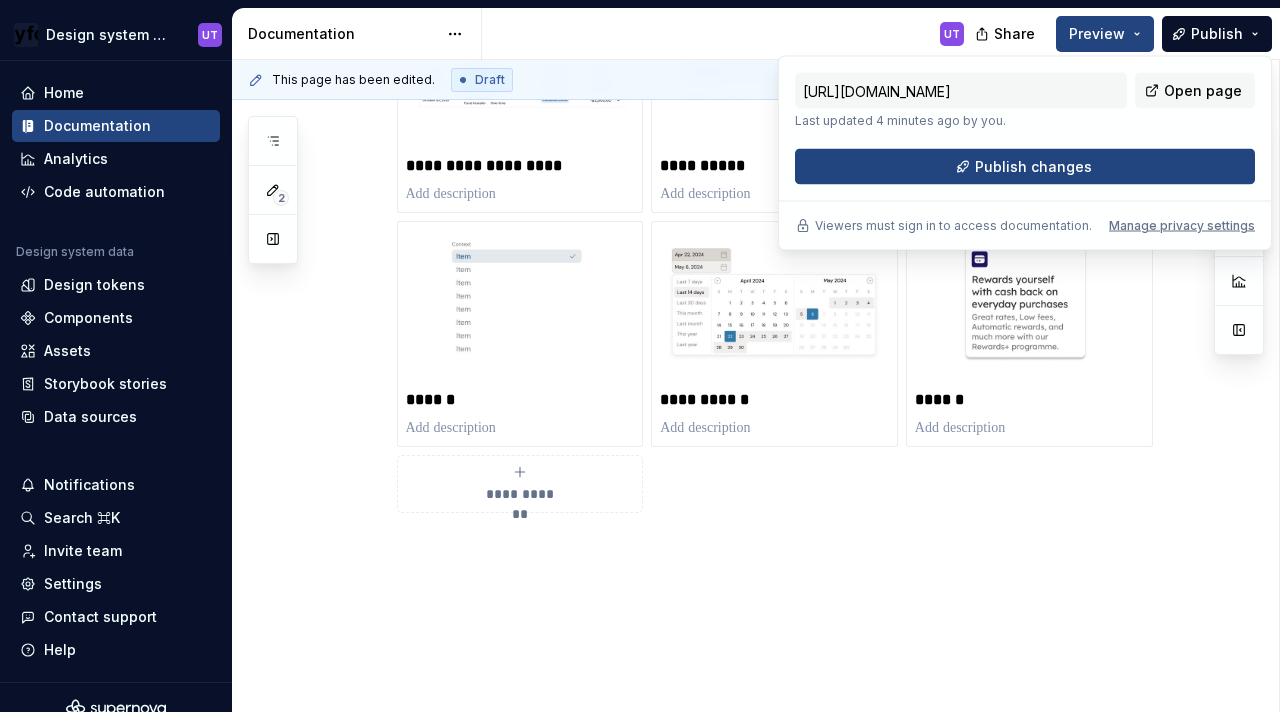 click on "[URL][DOMAIN_NAME] Last updated 4 minutes ago by you. Open page Publish changes Viewers must sign in to access documentation. Manage privacy settings" at bounding box center [1025, 153] 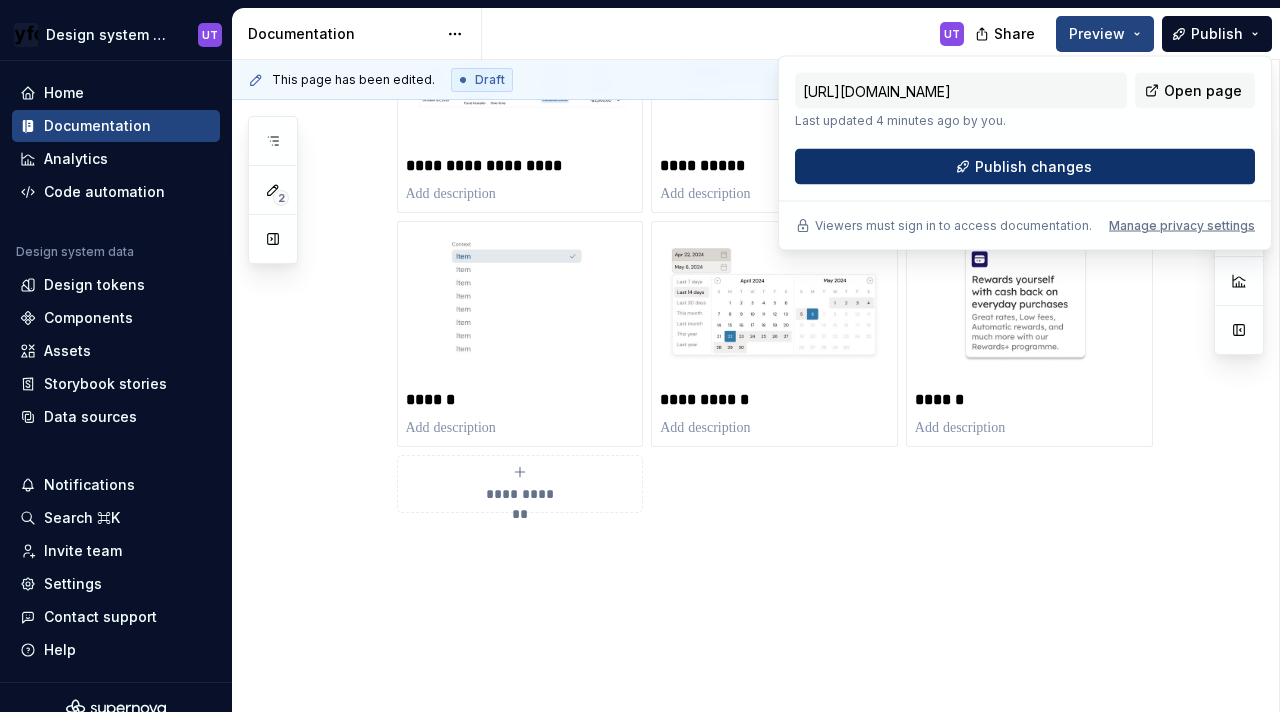 click on "Publish changes" at bounding box center [1025, 167] 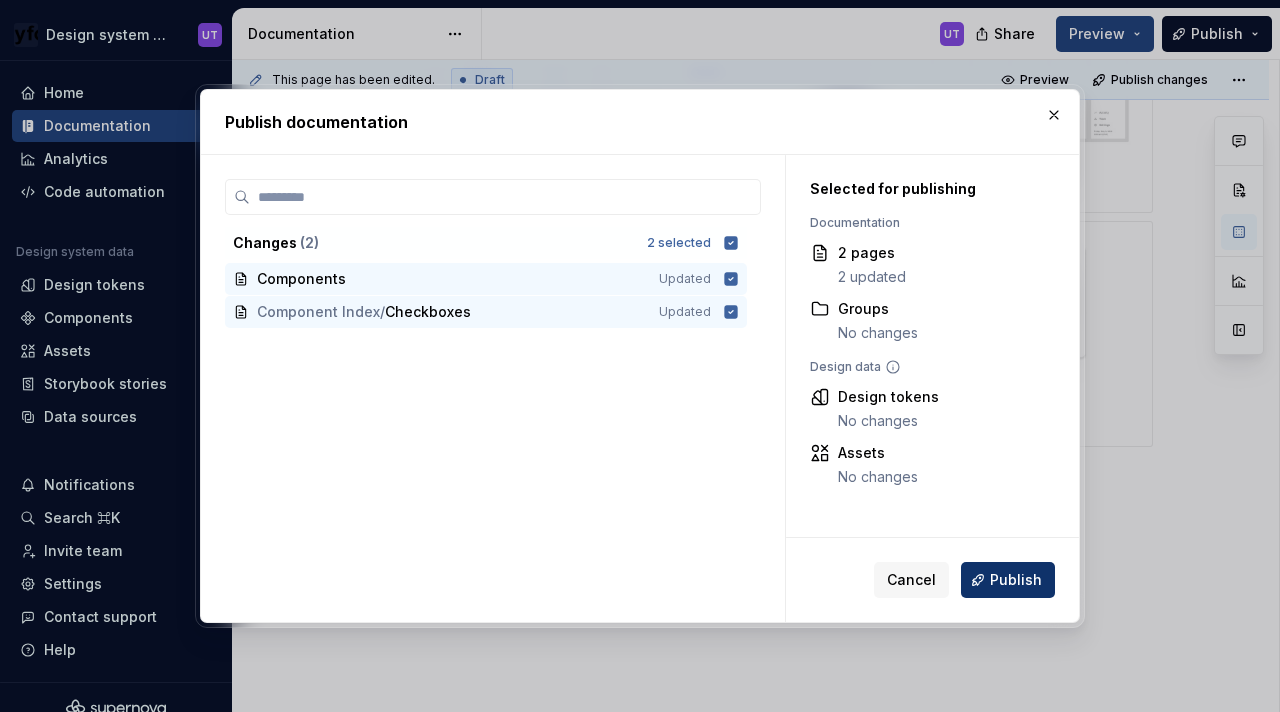 click on "Publish" at bounding box center [1016, 580] 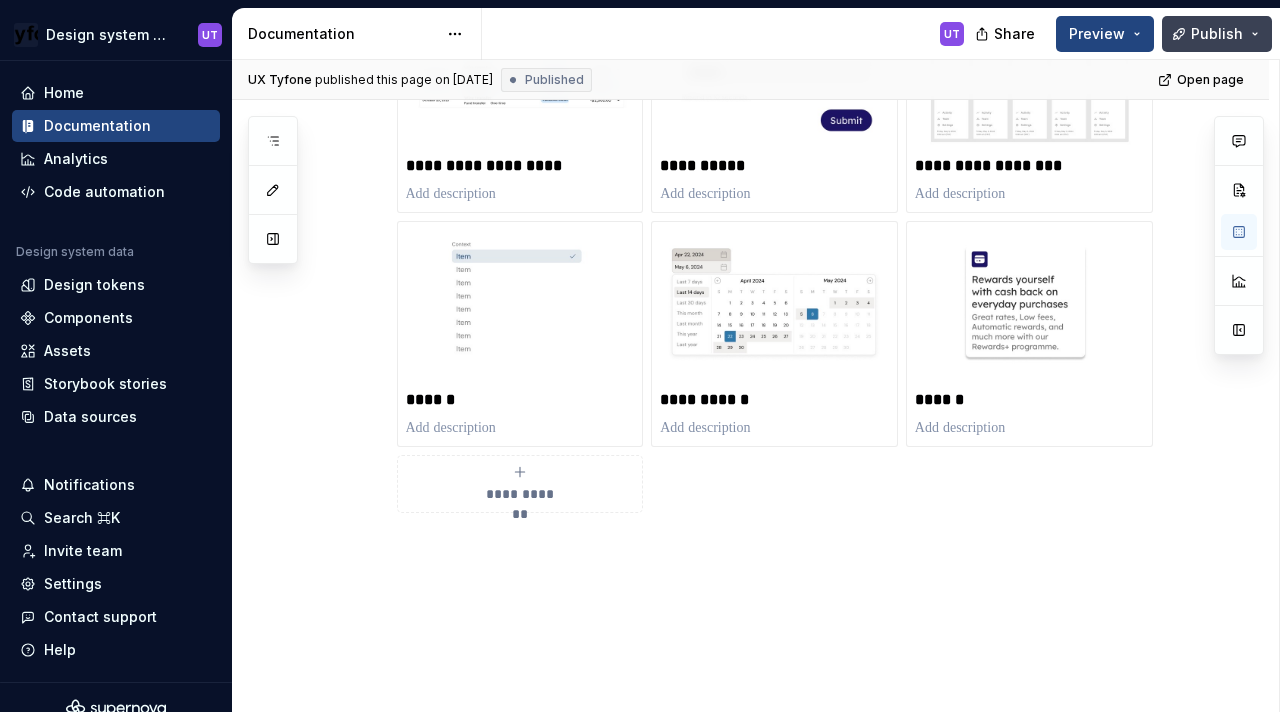 click on "Publish" at bounding box center (1217, 34) 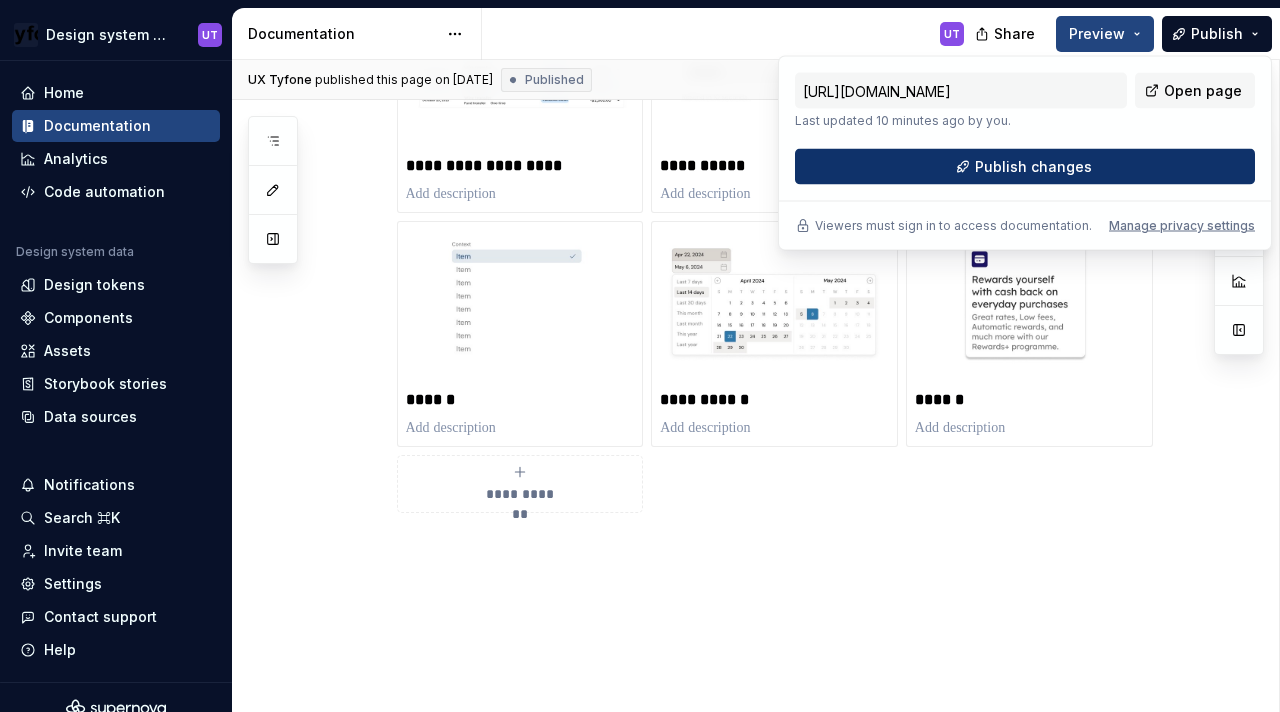 click on "Publish changes" at bounding box center [1033, 167] 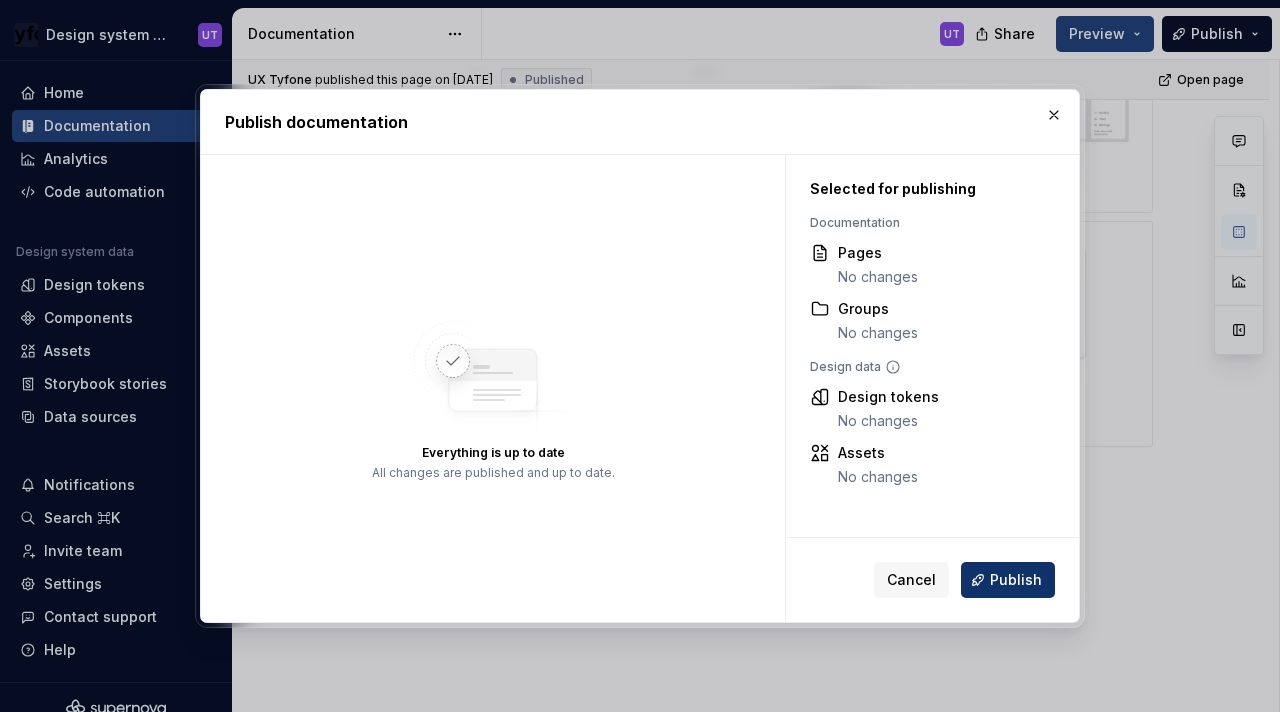 click on "Publish" at bounding box center [1016, 580] 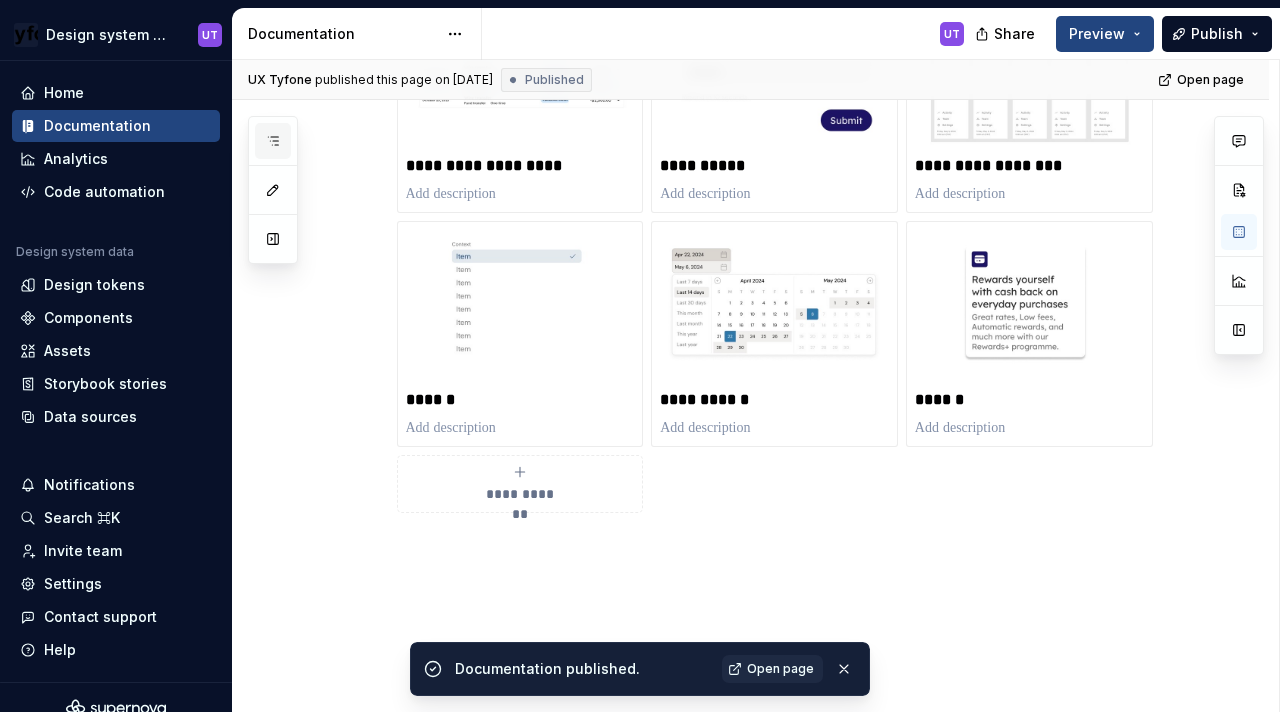 click at bounding box center (273, 141) 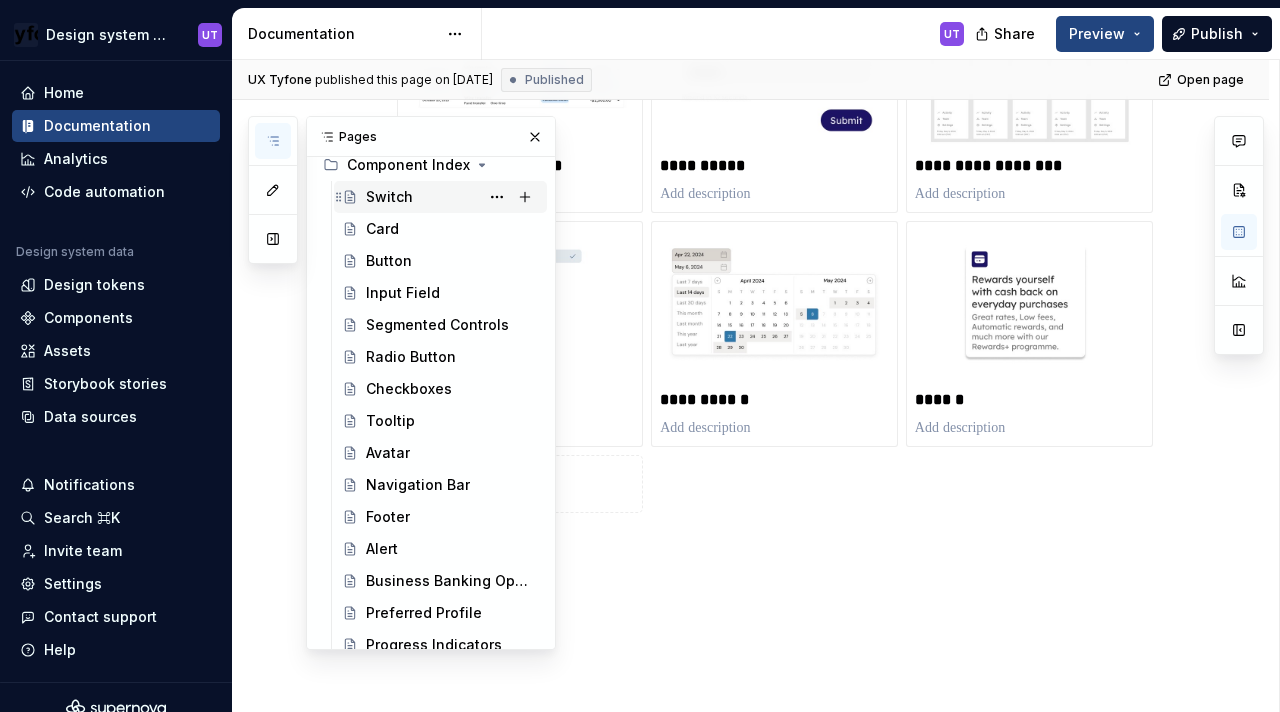 scroll, scrollTop: 378, scrollLeft: 0, axis: vertical 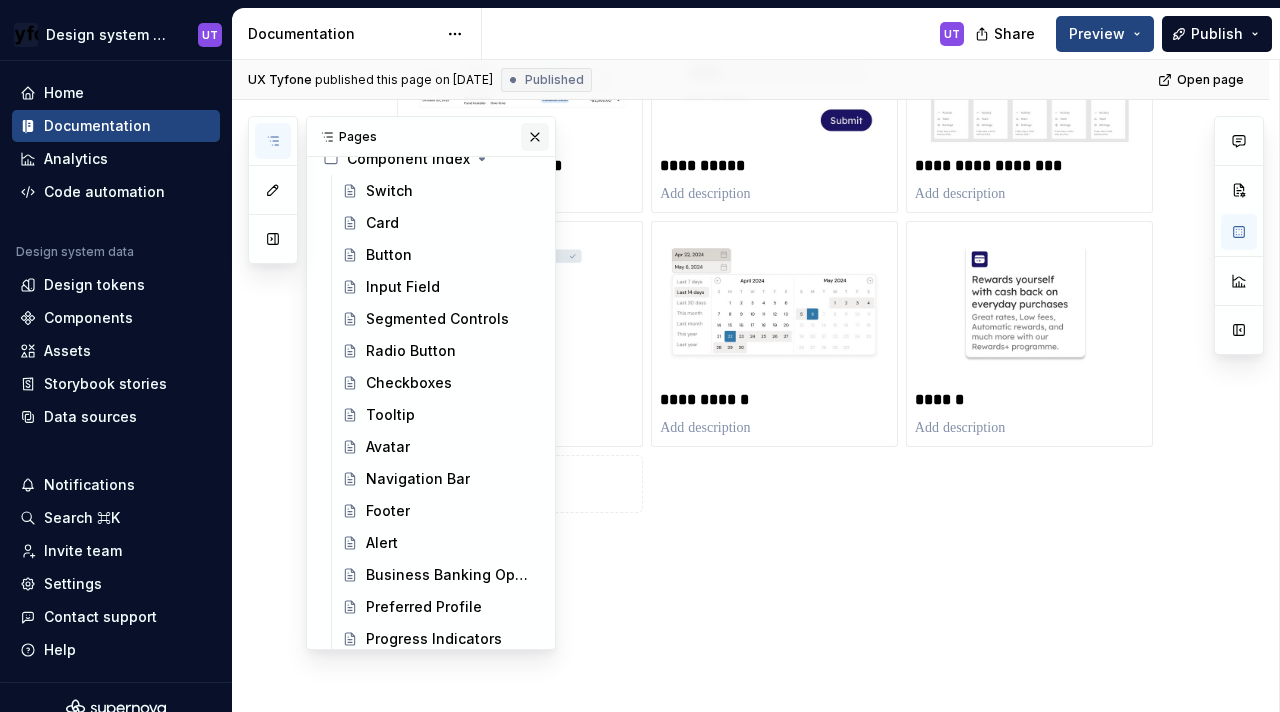 click on "Pages" at bounding box center (431, 137) 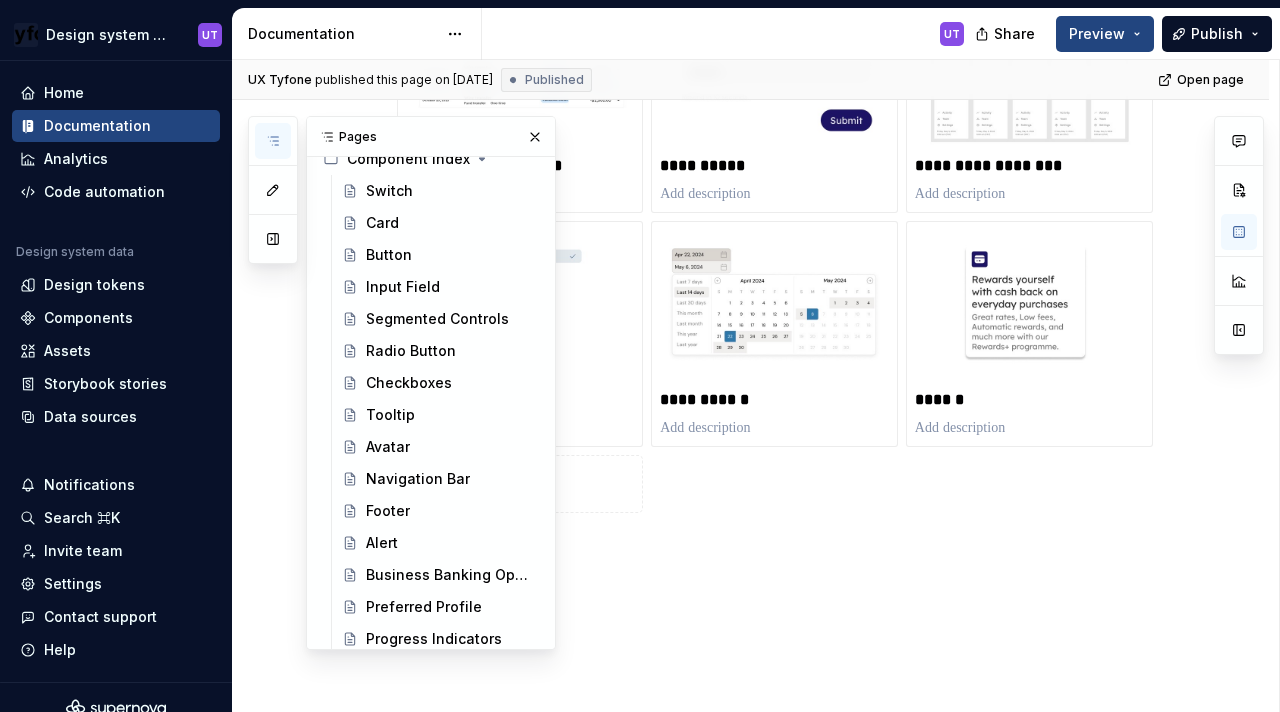 click on "Pages" at bounding box center [431, 137] 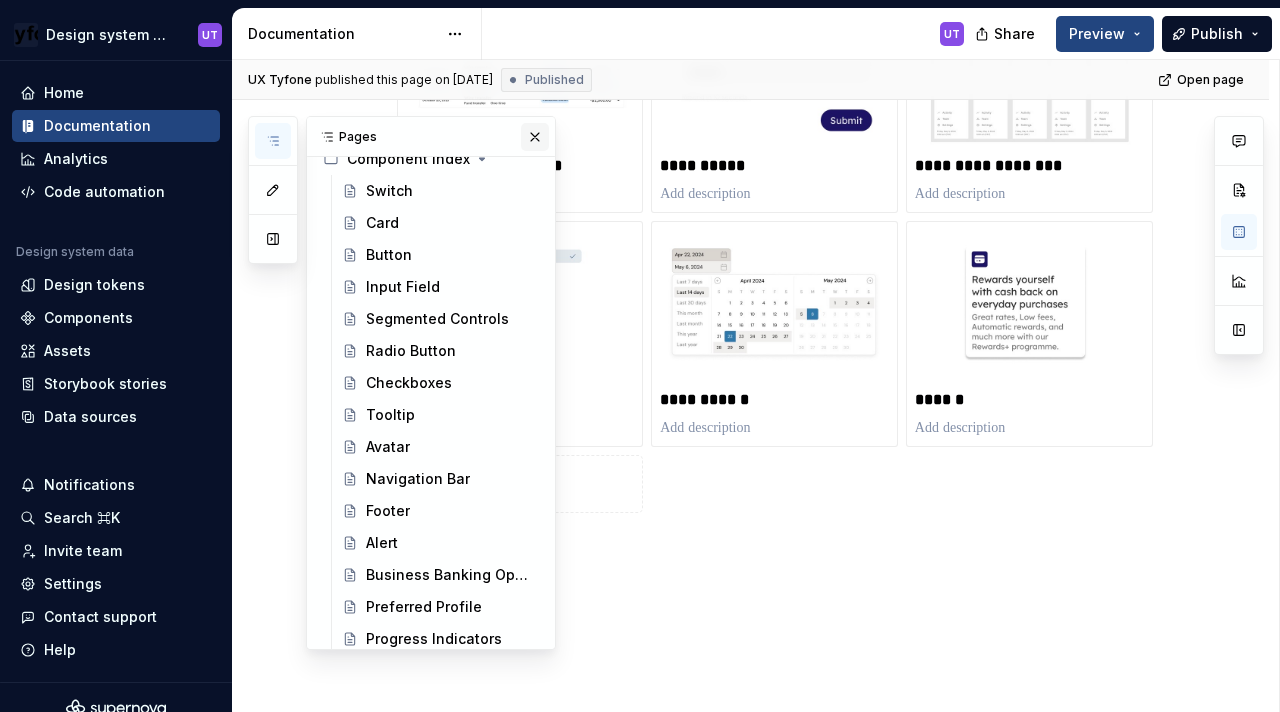 click at bounding box center (535, 137) 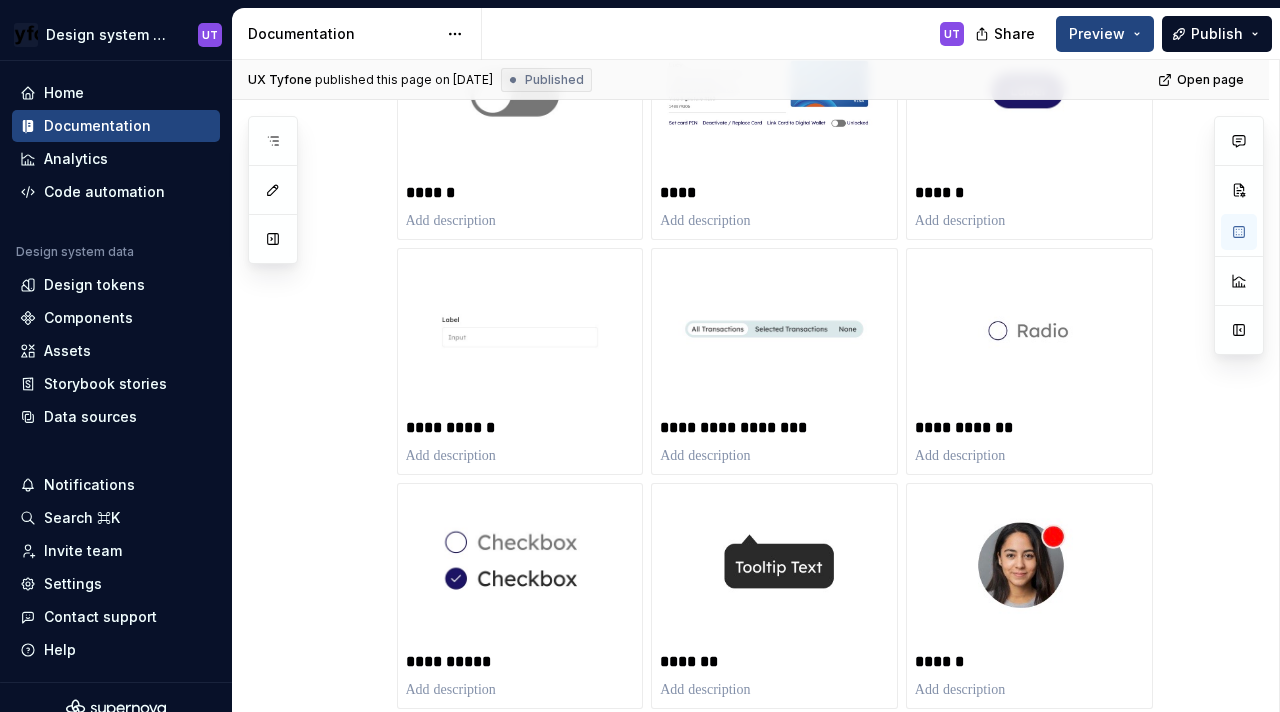 scroll, scrollTop: 0, scrollLeft: 0, axis: both 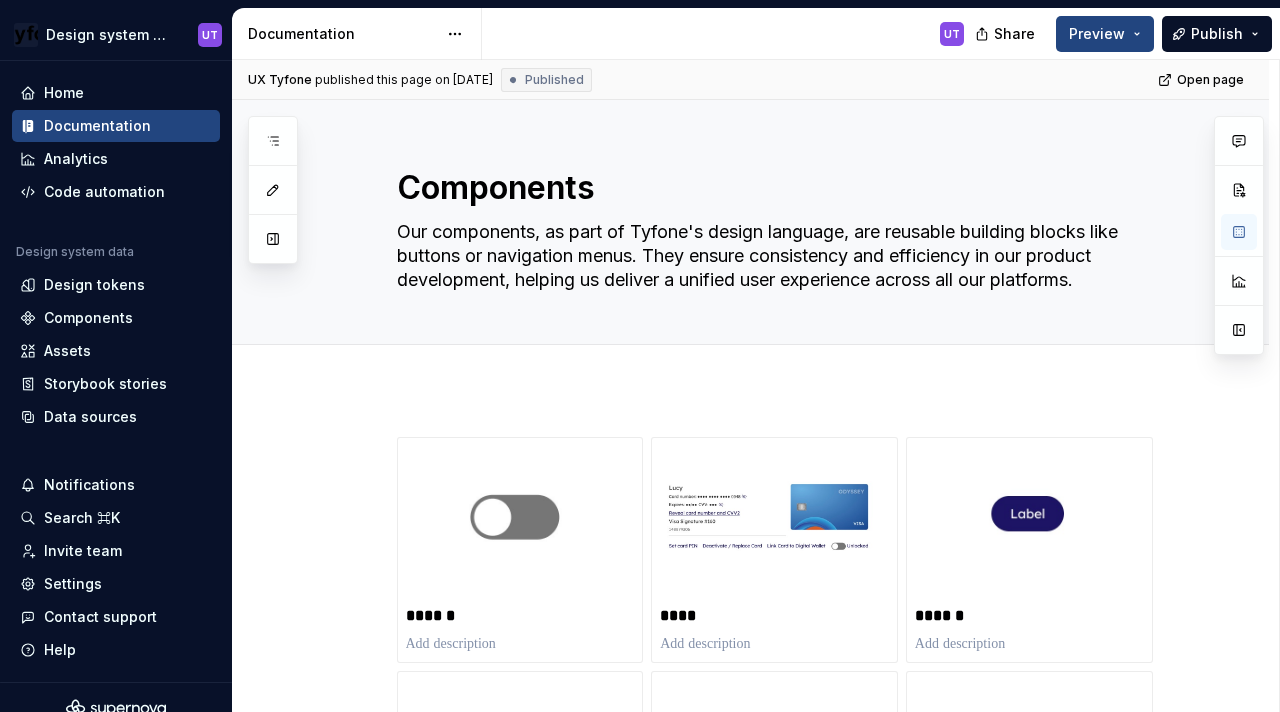 click at bounding box center (273, 190) 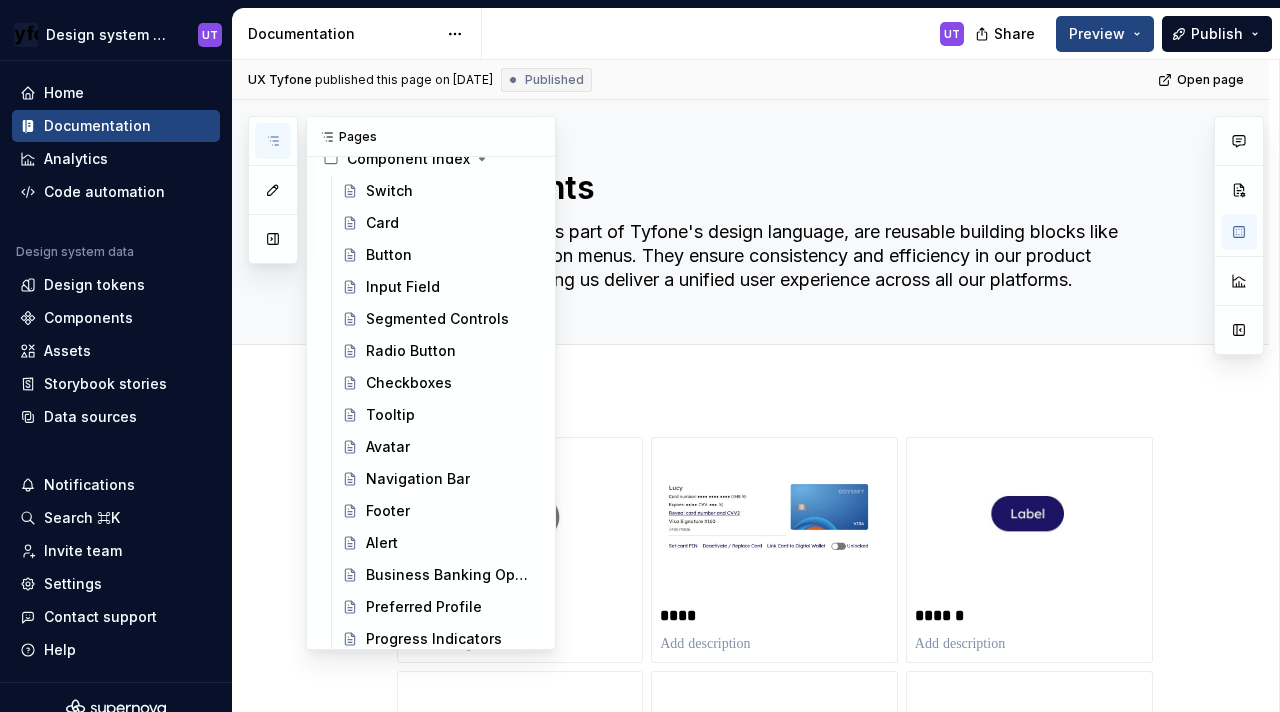 click 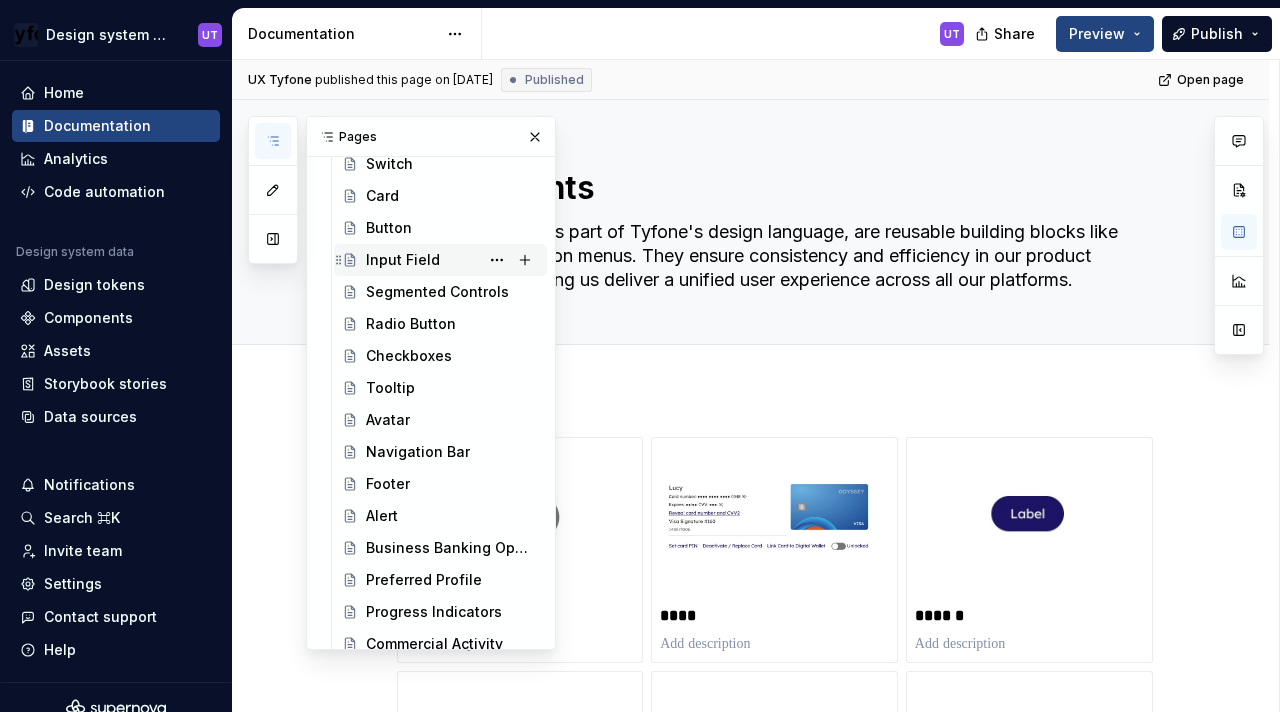 scroll, scrollTop: 407, scrollLeft: 0, axis: vertical 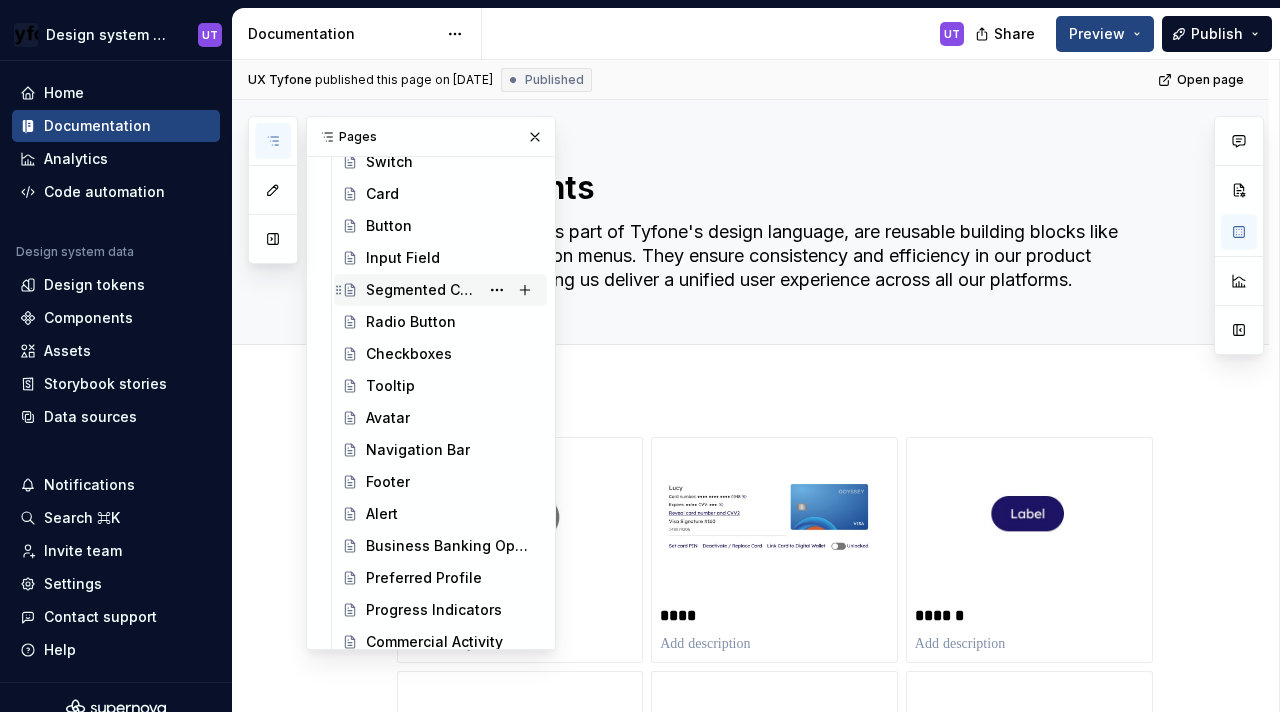 click on "Segmented Controls" at bounding box center (422, 290) 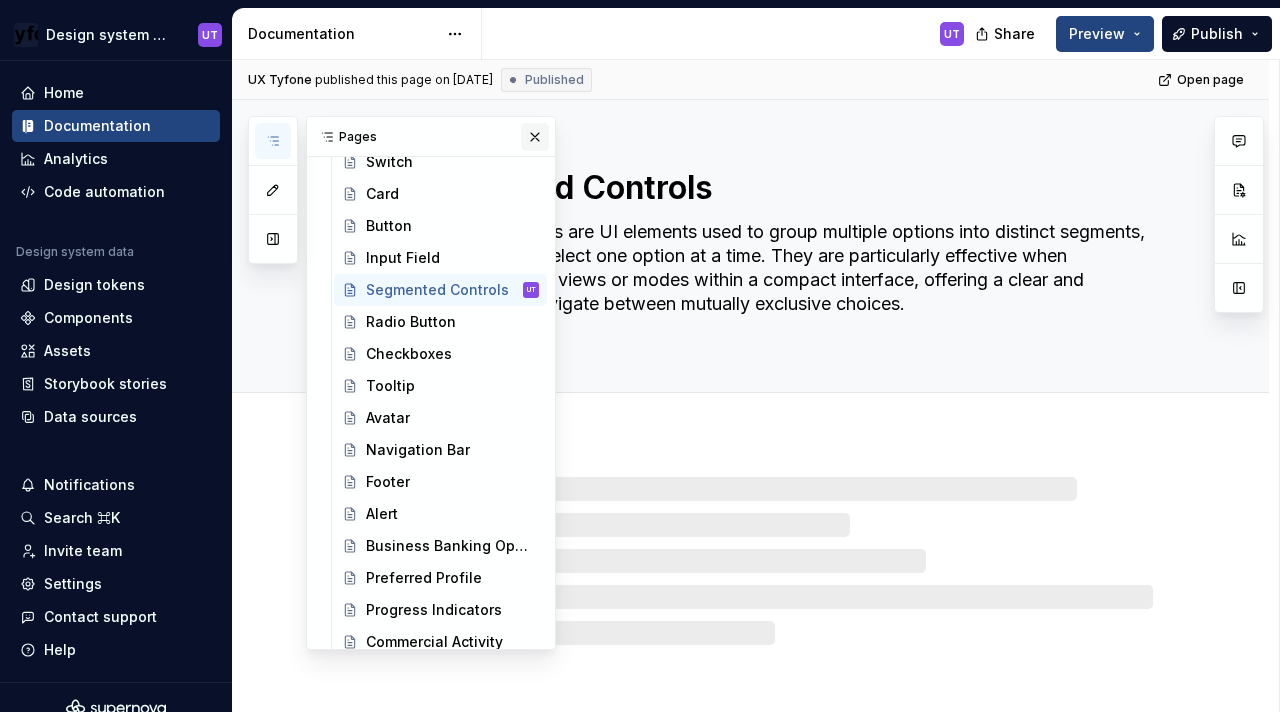 click at bounding box center (535, 137) 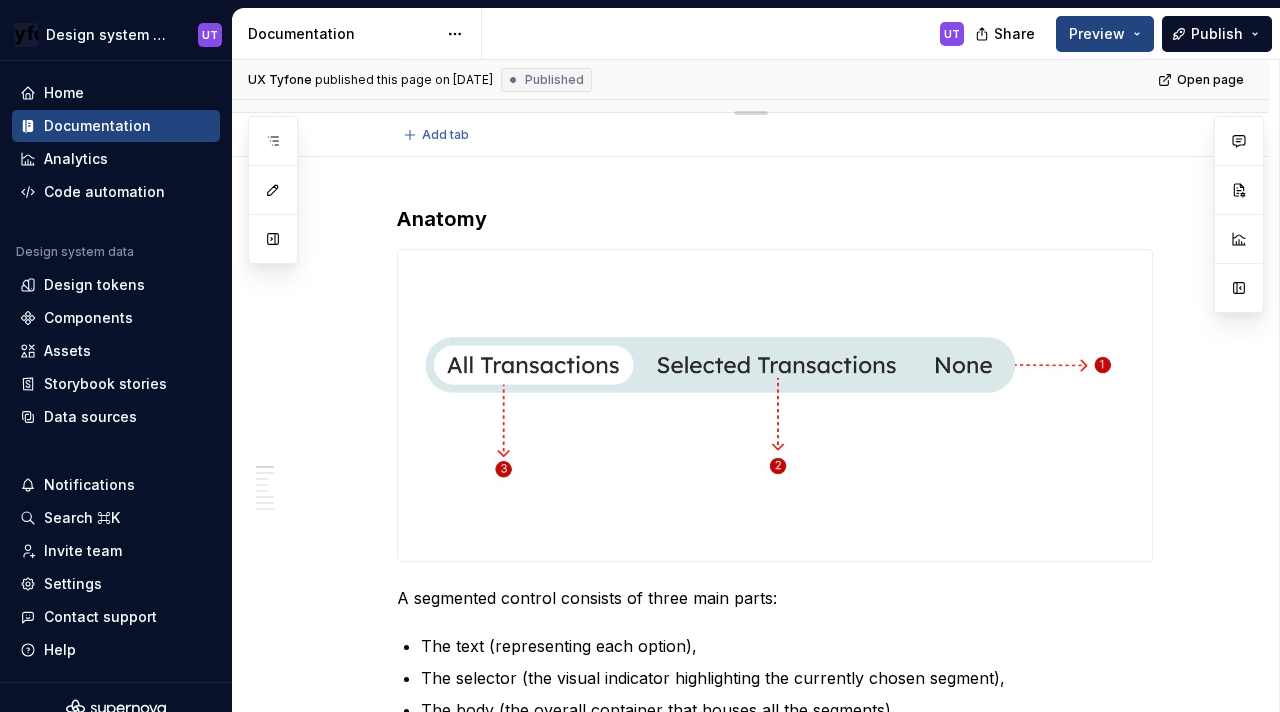 type on "*" 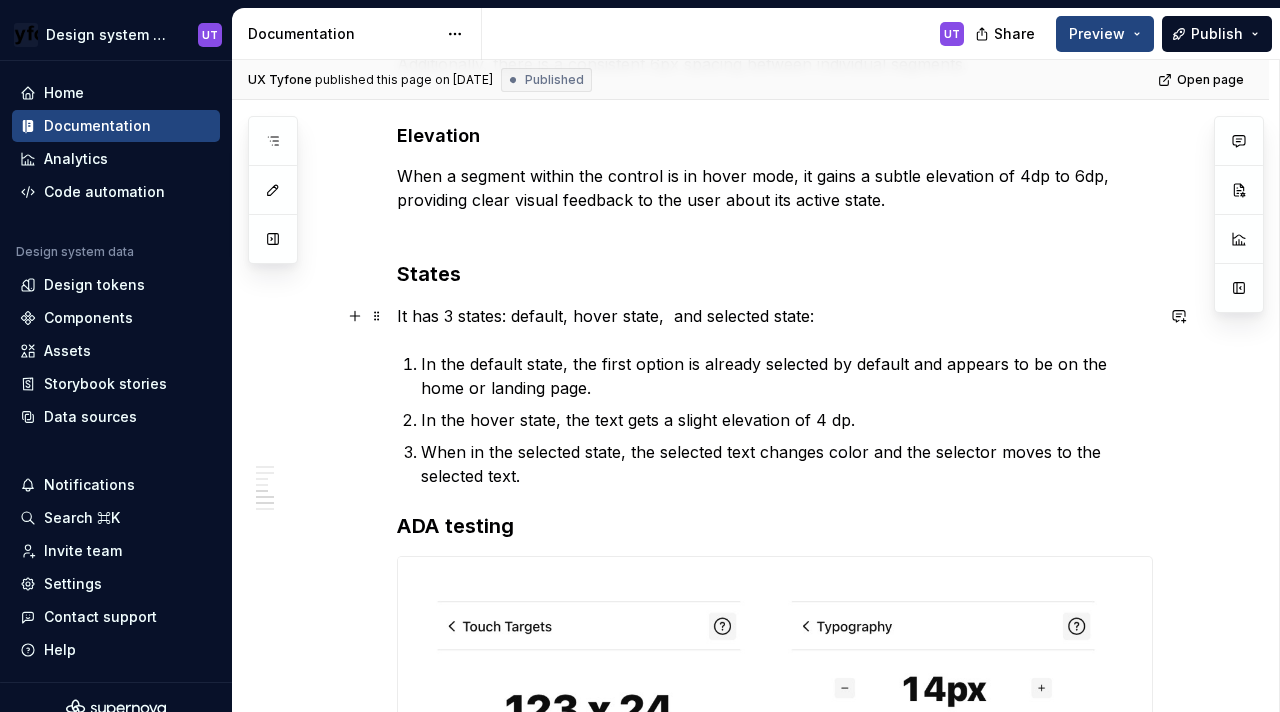 scroll, scrollTop: 1898, scrollLeft: 0, axis: vertical 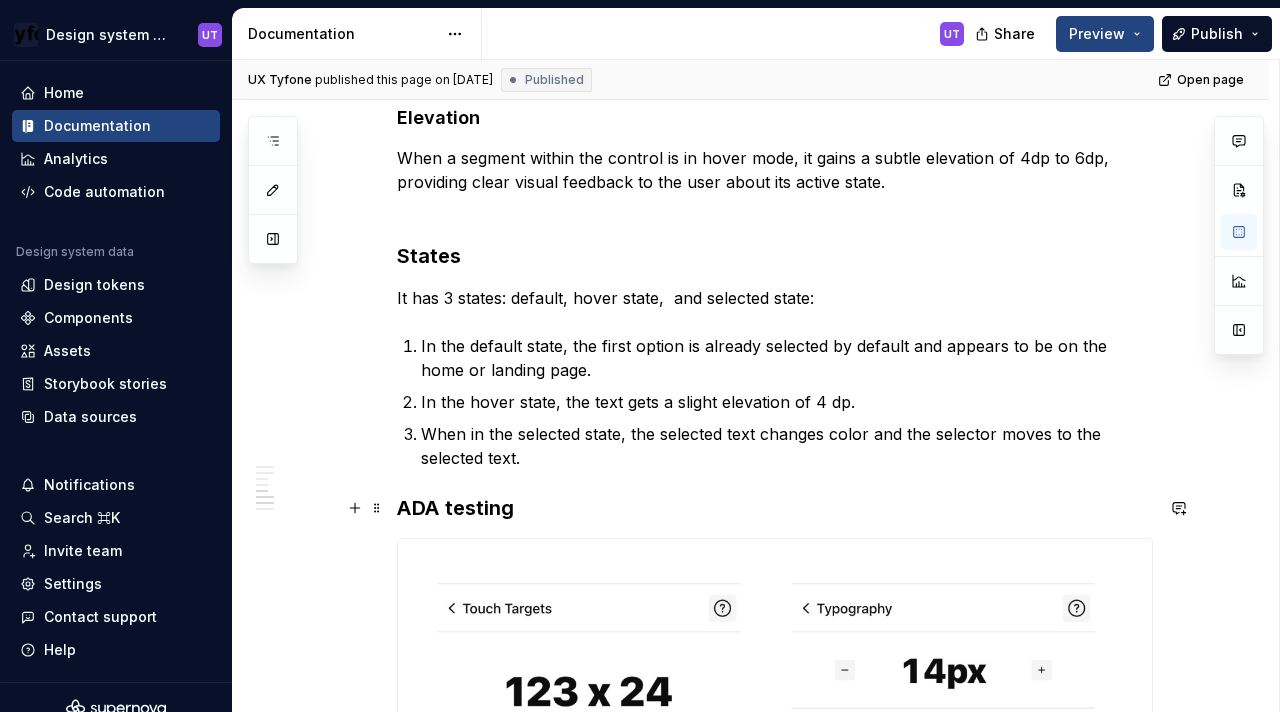 click on "ADA testing" at bounding box center (775, 508) 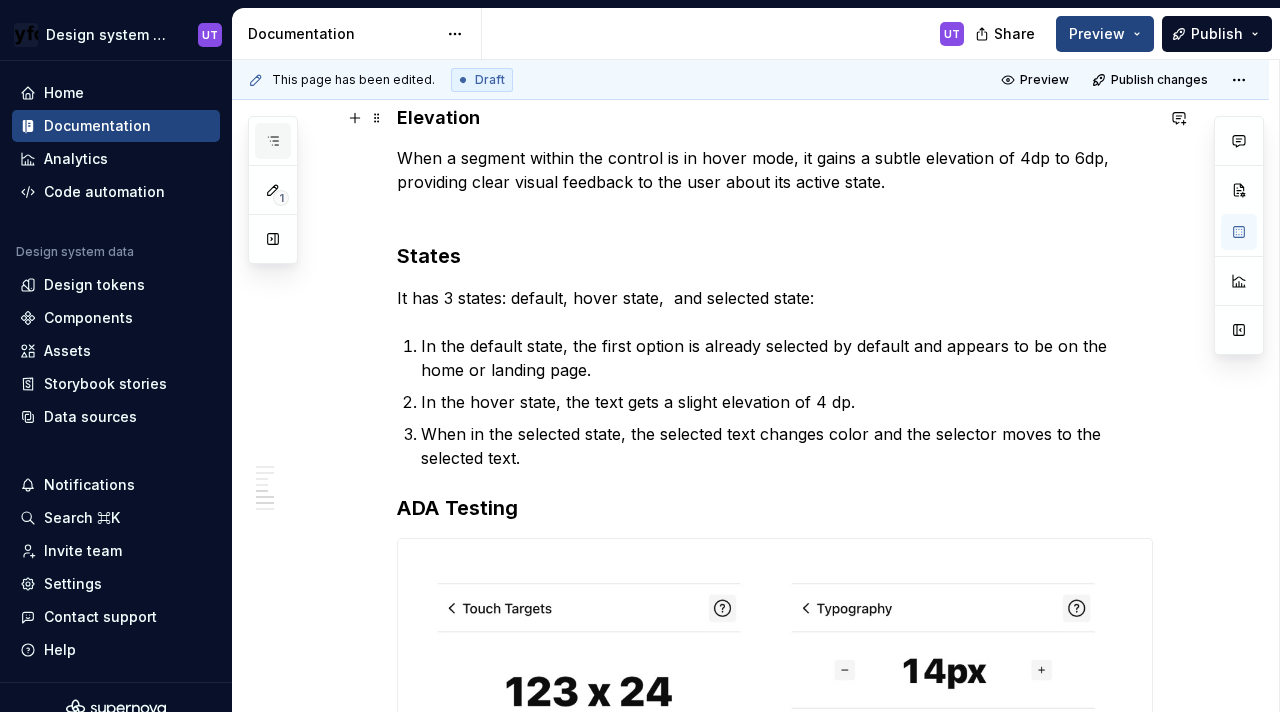 click at bounding box center (273, 141) 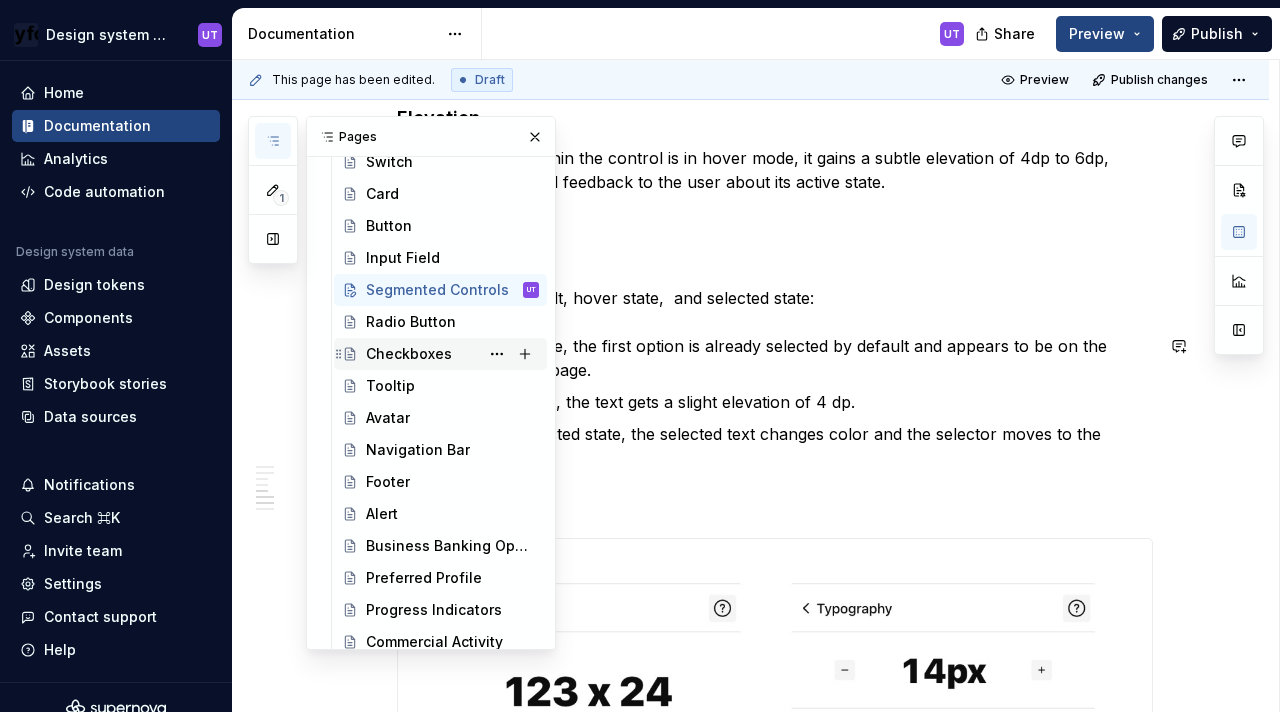 click on "Checkboxes" at bounding box center (452, 354) 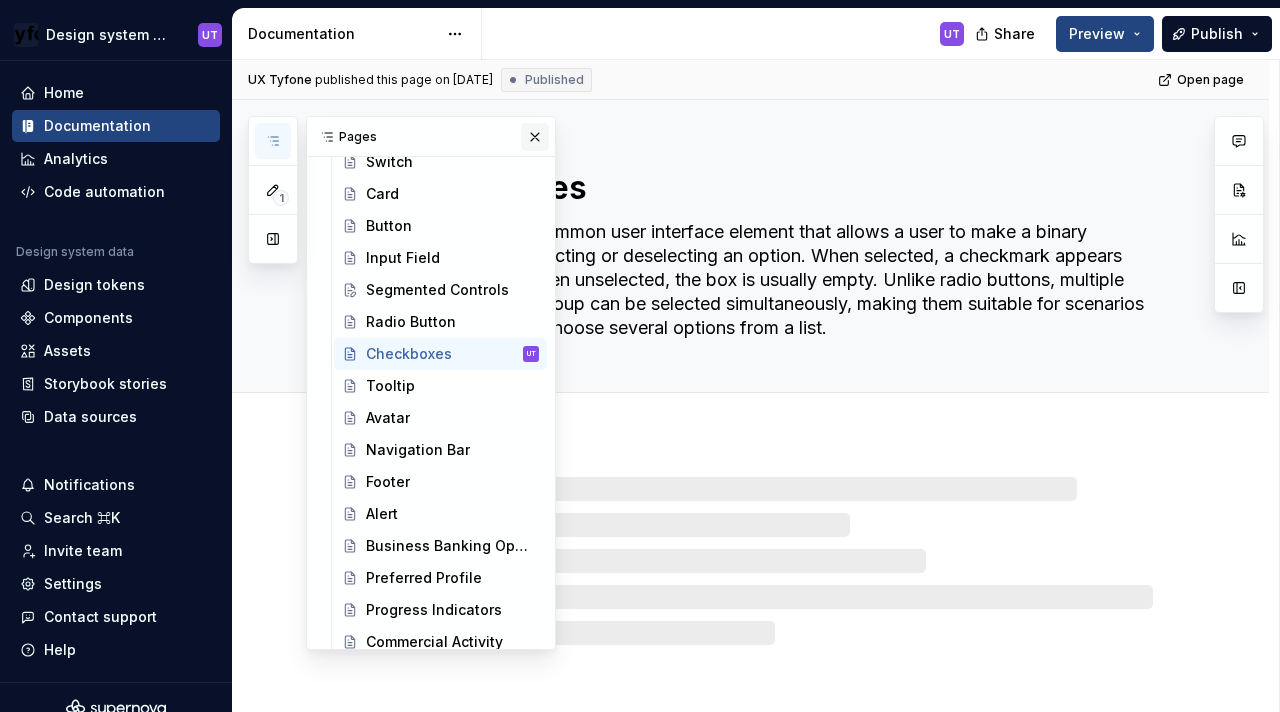 click at bounding box center (535, 137) 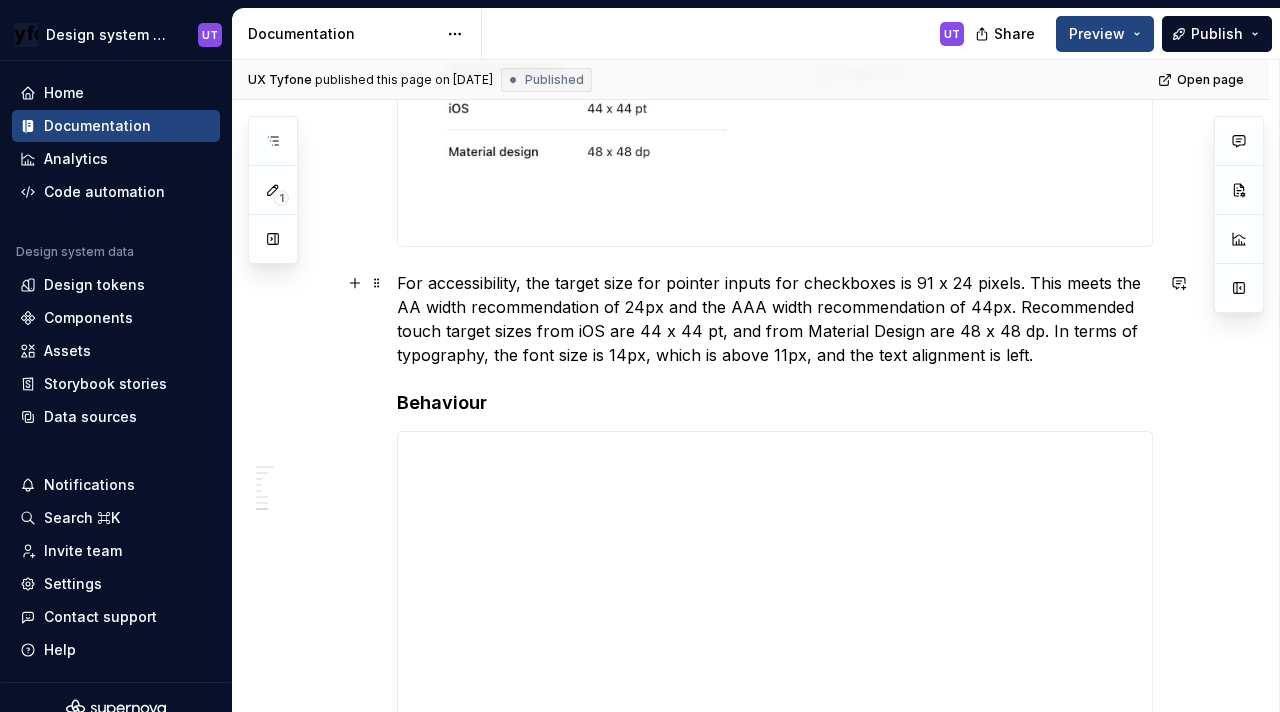 scroll, scrollTop: 3378, scrollLeft: 0, axis: vertical 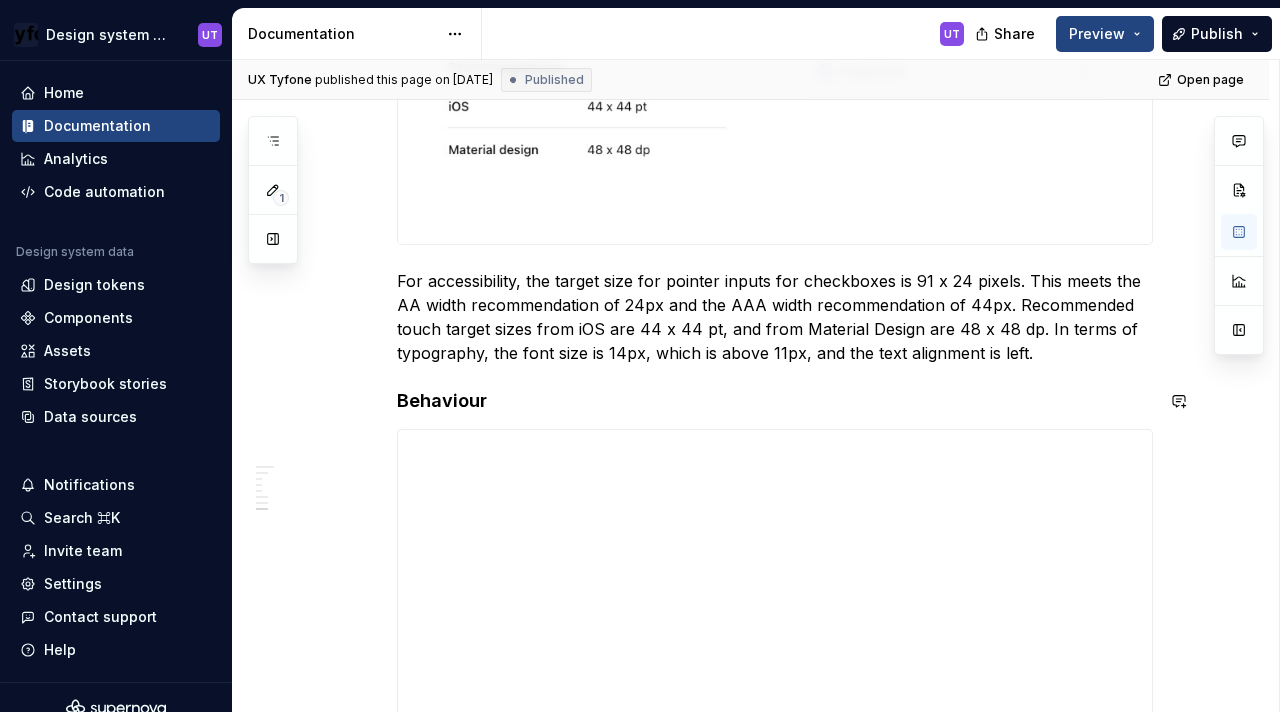 click on "Anatomy Checkboxes have the same elements except that their dimensions are 91px by 24px. A checkbox component consists of :  A Selection Container, which is the interactive area.  The square visual indicator (which may contain a checkmark or a filled circle) is part of this container. ( 14 px by 14 px ) A Text label Icon/fill - When selected, shows a fill or a tick mark Specs Color Element Property Value Selection container (Default) Background color with border ∆colorPlatformWhite100AlphaBlue500 Selection container (Selected) Background color ∆colorPlatformBlue500 Tick icon (Selected) Icon color ∆colorPlatformWhite100 Text label (Default) Text color ∆colorPlatformGrey500 Text label (Selected) Text color ∆colorPlatformBlack500 Selection container (Dark)(Default) Background color with border ∆colorPlatformBlack600AplhaYellow500 Selection container (Dark)(Selected) Background color with Alpha ∆colorPlatformBlack600AplhaYellow500 Text label (Dark)(Default) Text color ∆colorPlatformGrey500  -" at bounding box center [775, -1007] 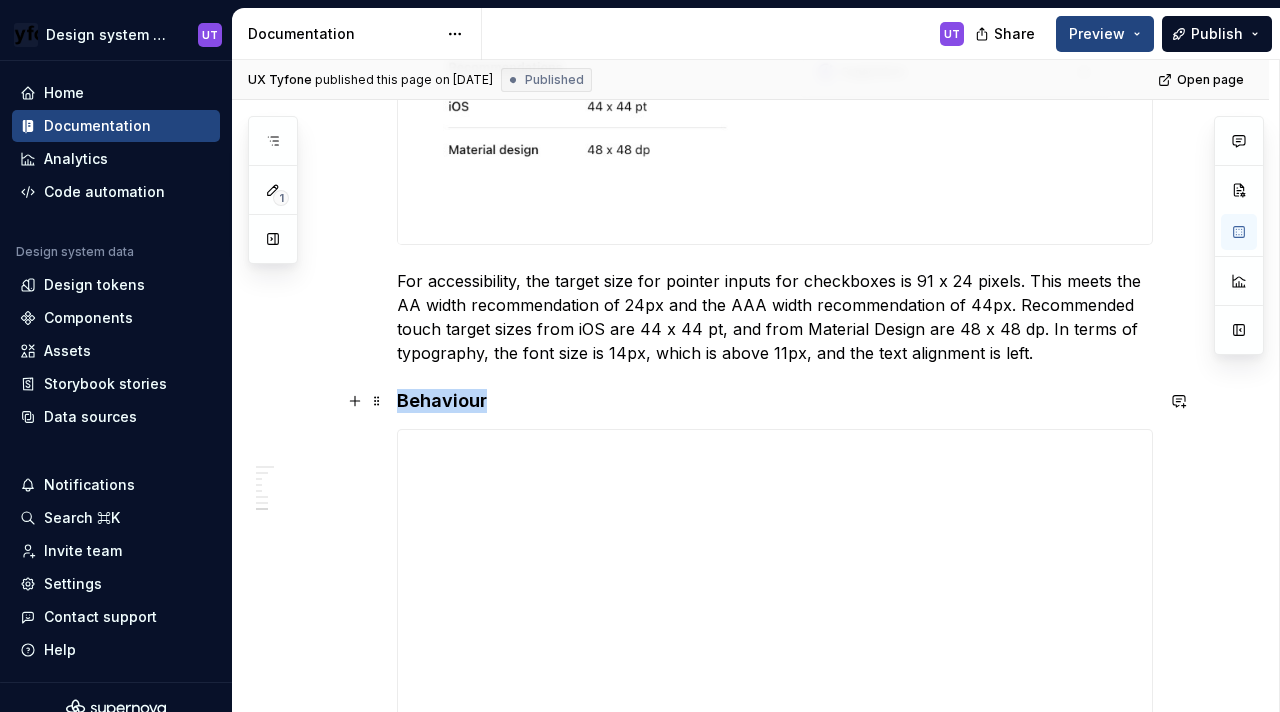click on "Behaviour" at bounding box center (775, 401) 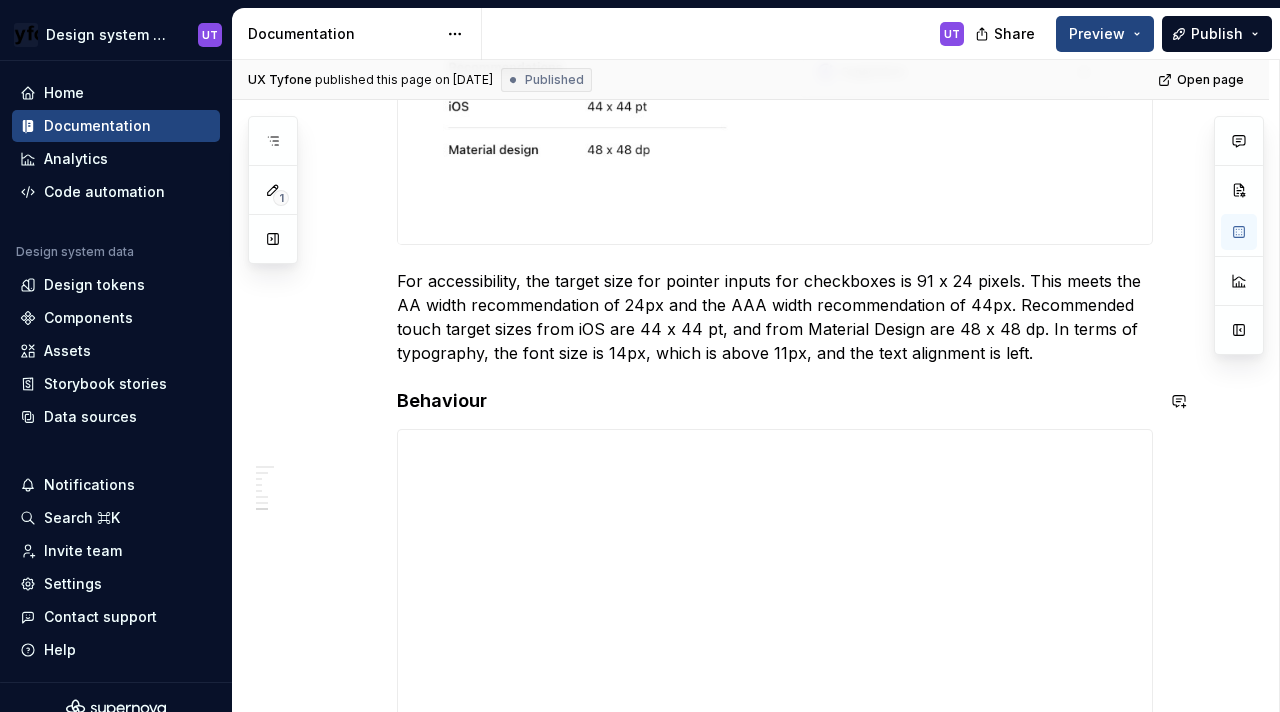 click on "Anatomy Checkboxes have the same elements except that their dimensions are 91px by 24px. A checkbox component consists of :  A Selection Container, which is the interactive area.  The square visual indicator (which may contain a checkmark or a filled circle) is part of this container. ( 14 px by 14 px ) A Text label Icon/fill - When selected, shows a fill or a tick mark Specs Color Element Property Value Selection container (Default) Background color with border ∆colorPlatformWhite100AlphaBlue500 Selection container (Selected) Background color ∆colorPlatformBlue500 Tick icon (Selected) Icon color ∆colorPlatformWhite100 Text label (Default) Text color ∆colorPlatformGrey500 Text label (Selected) Text color ∆colorPlatformBlack500 Selection container (Dark)(Default) Background color with border ∆colorPlatformBlack600AplhaYellow500 Selection container (Dark)(Selected) Background color with Alpha ∆colorPlatformBlack600AplhaYellow500 Text label (Dark)(Default) Text color ∆colorPlatformGrey500  -" at bounding box center (775, -1007) 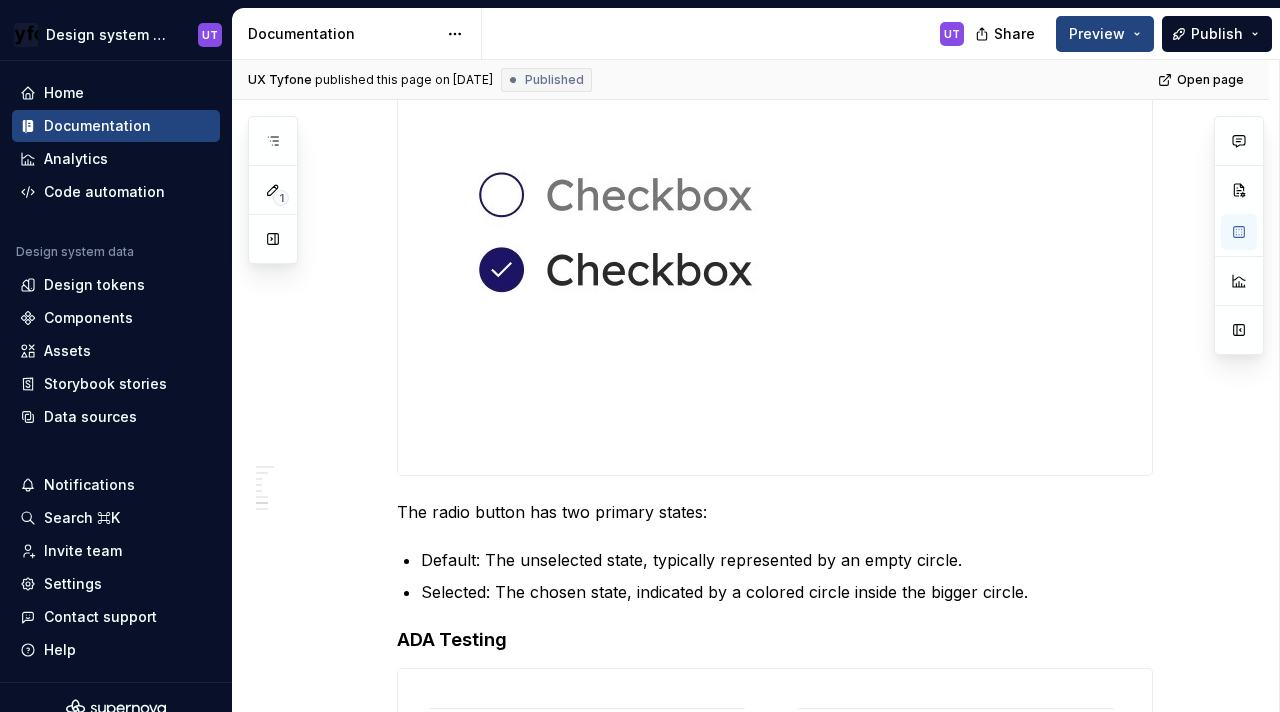 scroll, scrollTop: 2310, scrollLeft: 0, axis: vertical 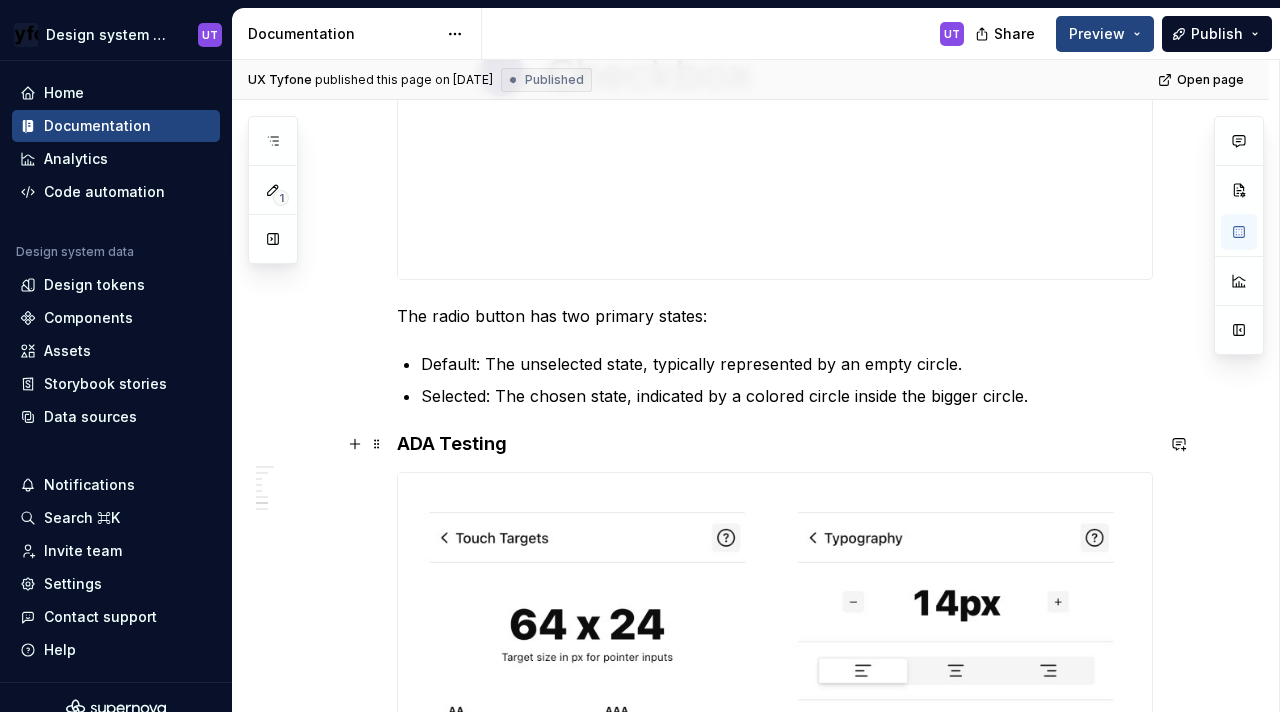 click on "ADA Testing" at bounding box center (775, 444) 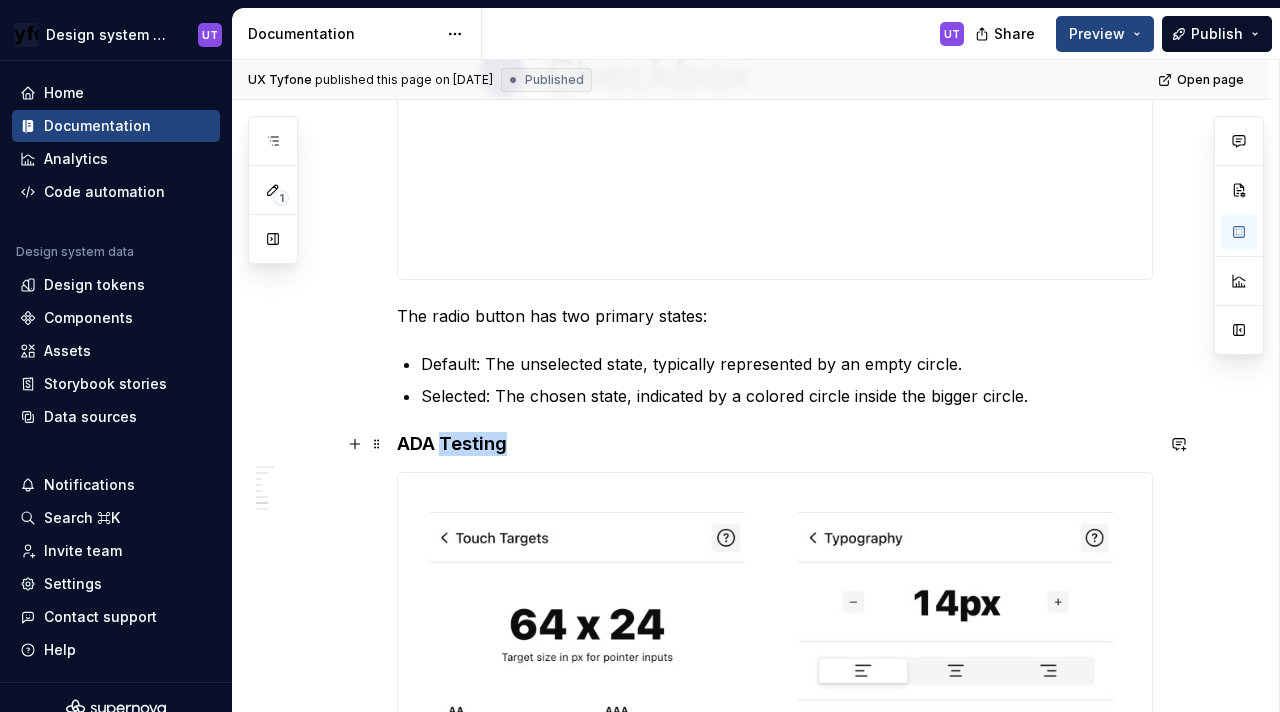 click on "ADA Testing" at bounding box center [775, 444] 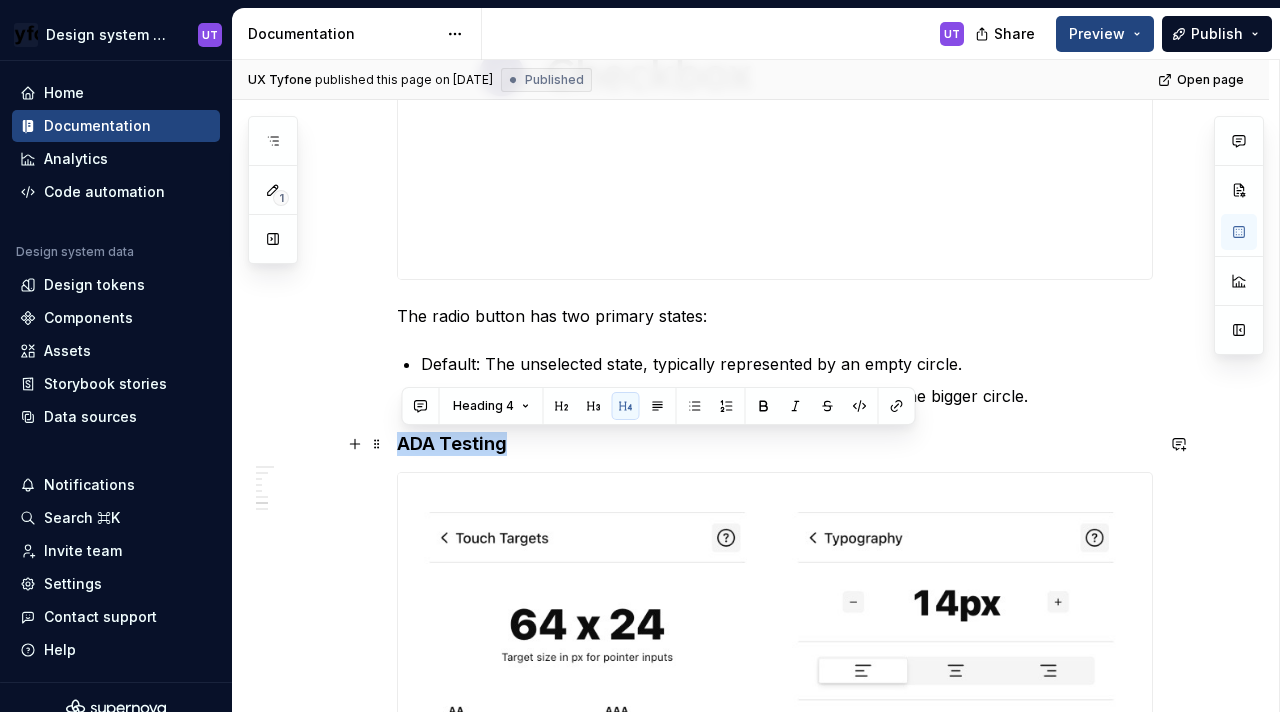 click on "ADA Testing" at bounding box center [775, 444] 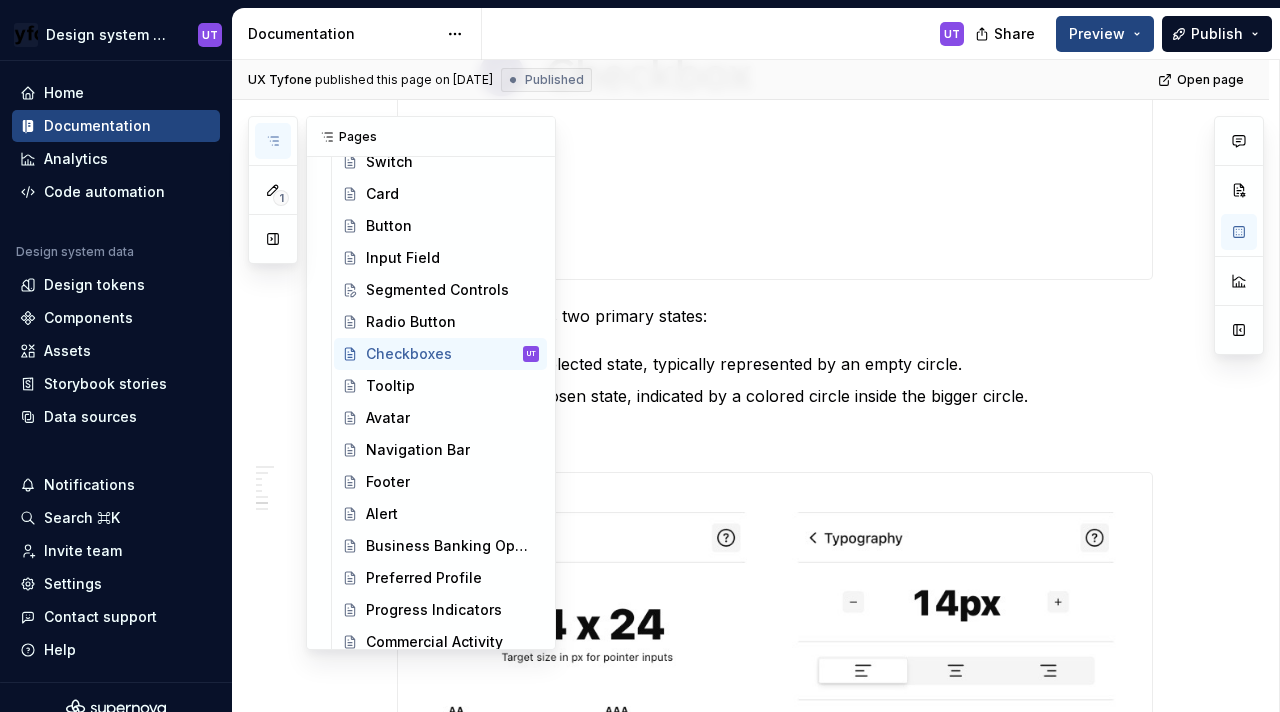 click 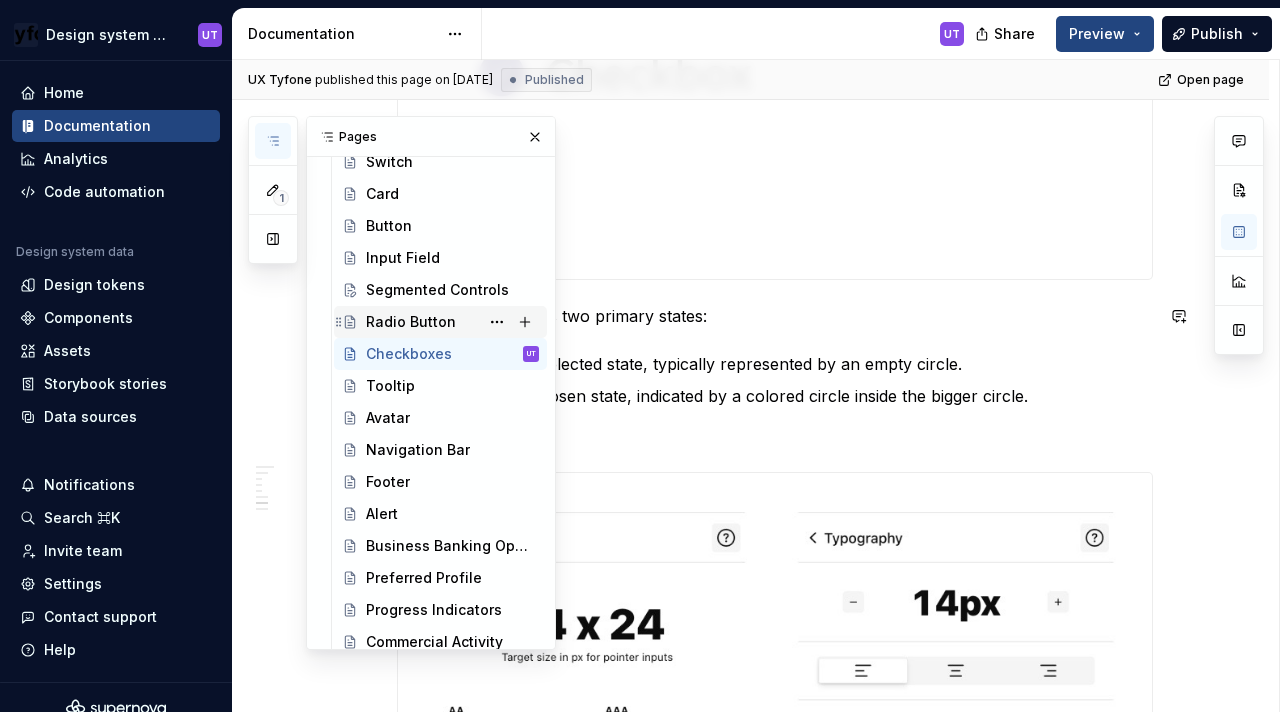 click on "Radio Button" at bounding box center (411, 322) 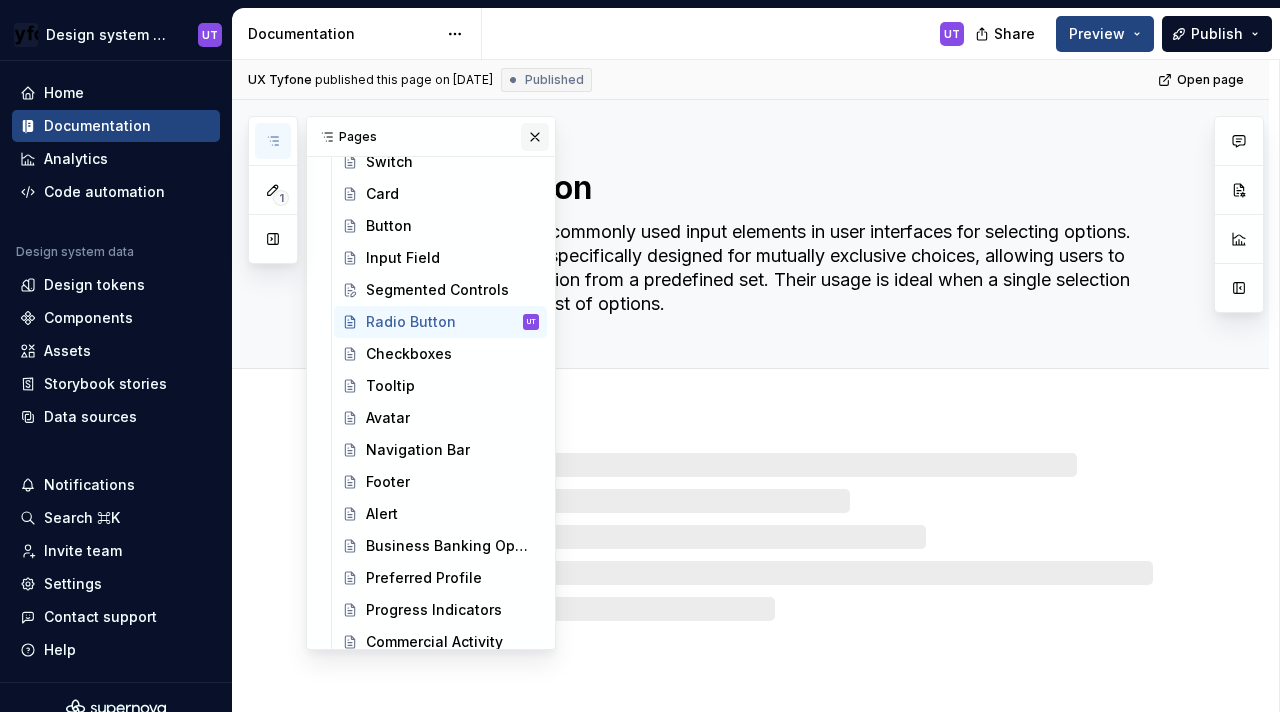 click at bounding box center [535, 137] 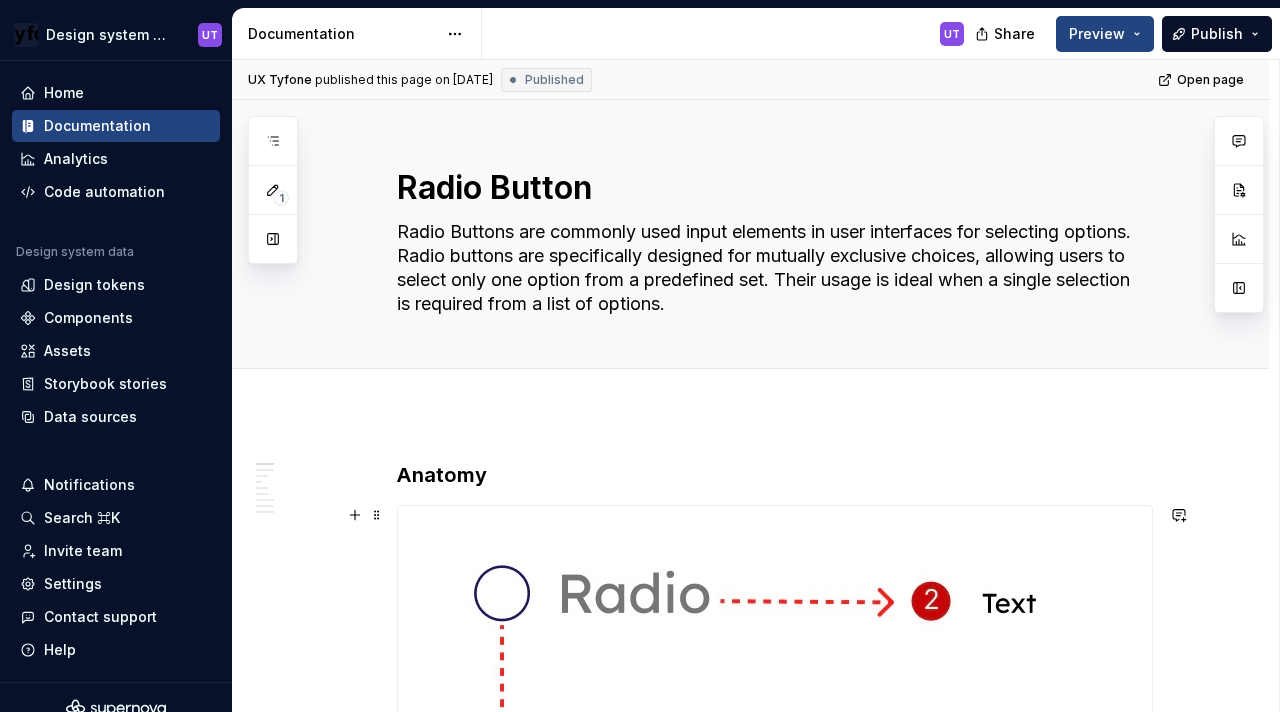 click at bounding box center (775, 733) 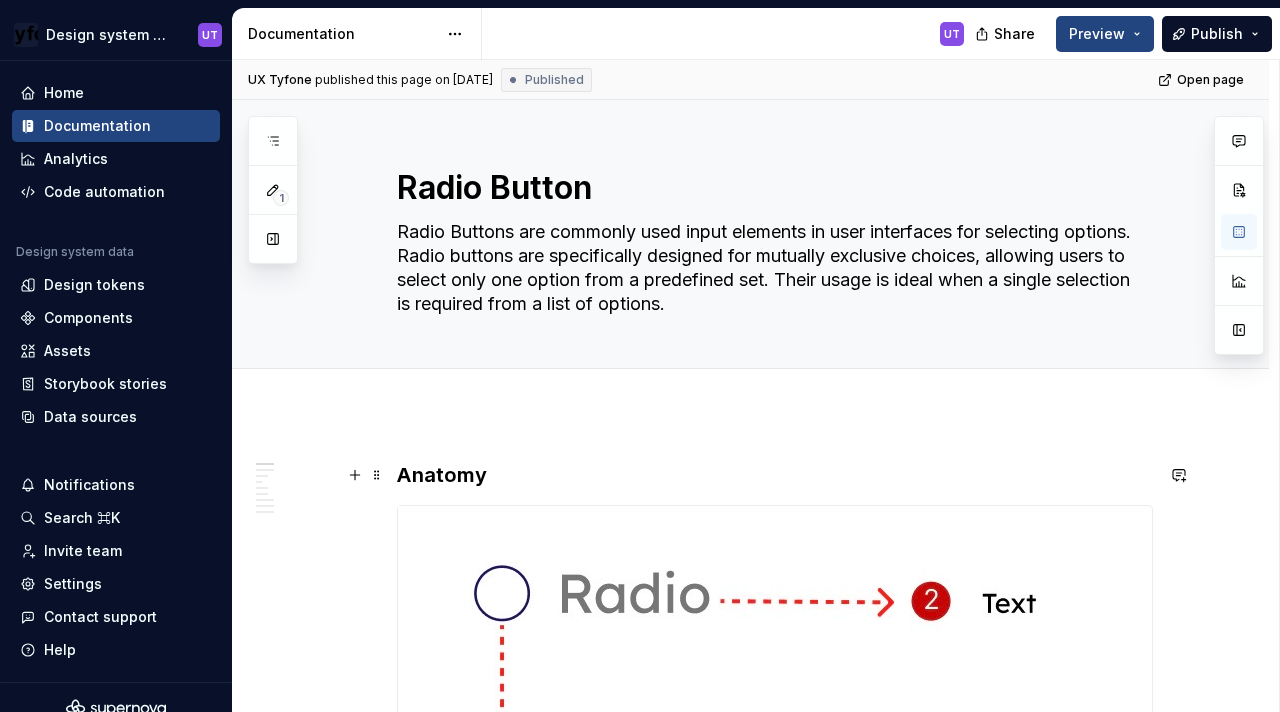 click on "Anatomy" at bounding box center [442, 475] 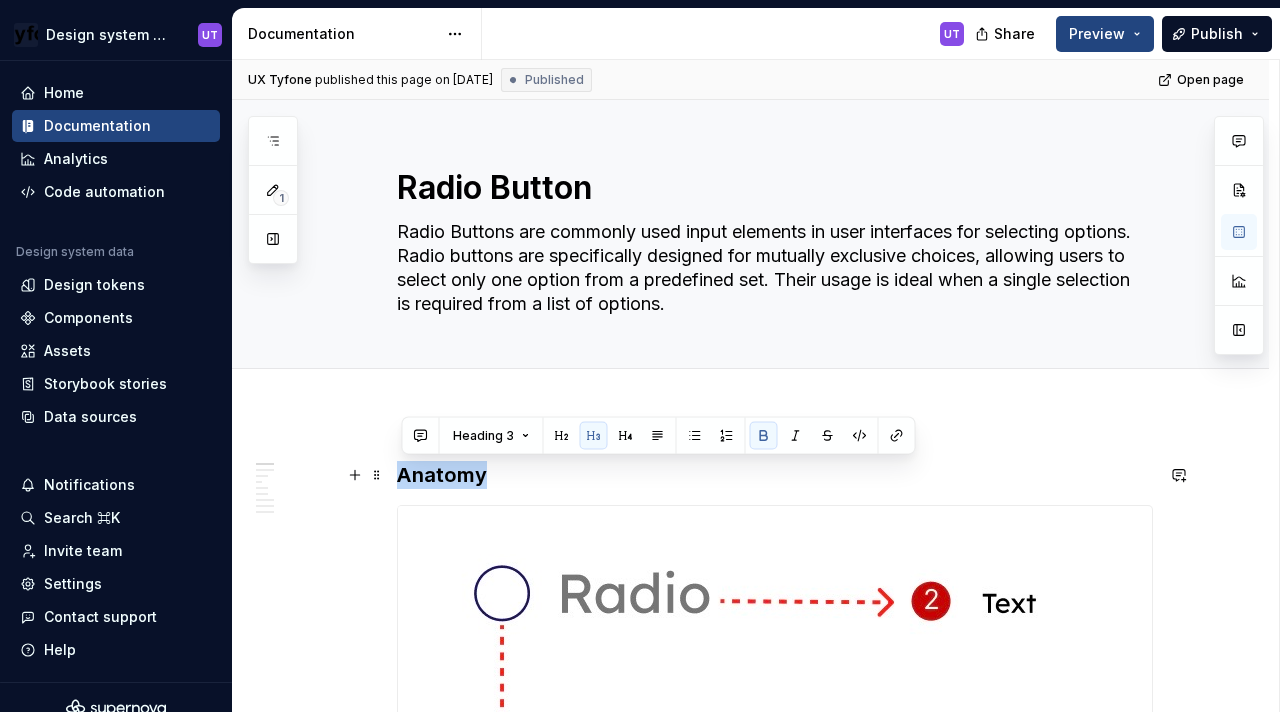 click on "Anatomy" at bounding box center (442, 475) 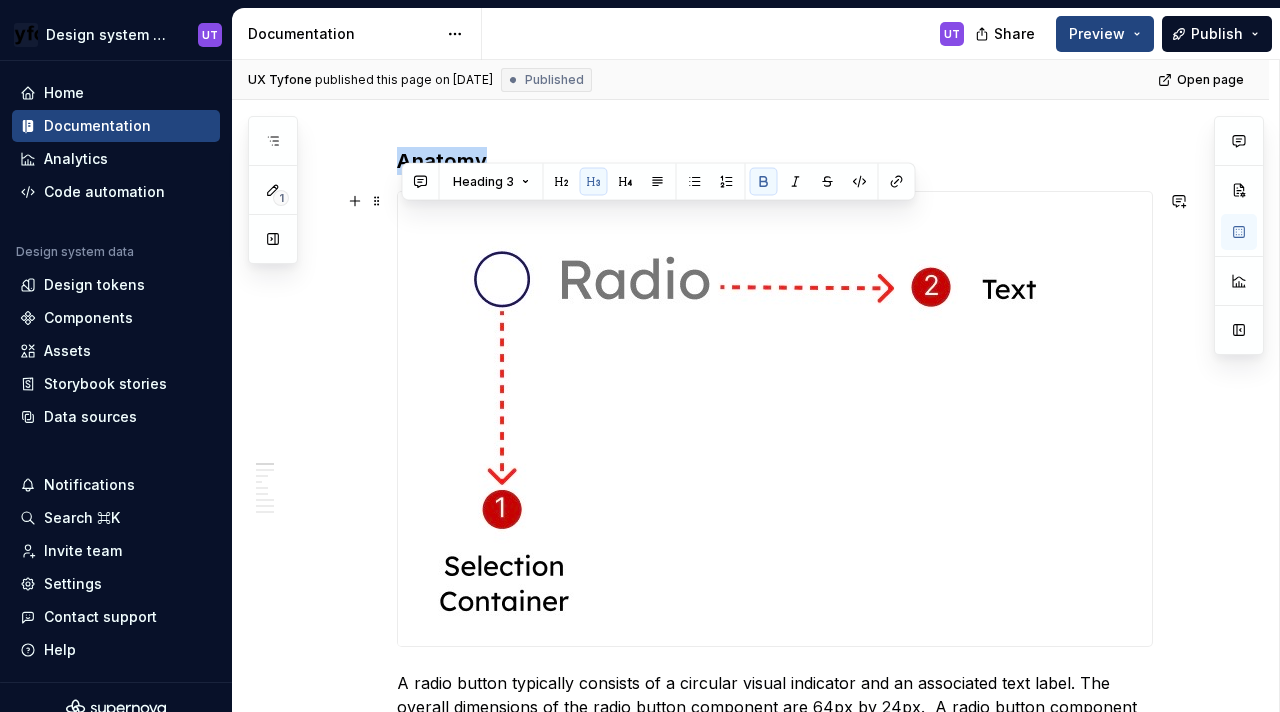 scroll, scrollTop: 365, scrollLeft: 0, axis: vertical 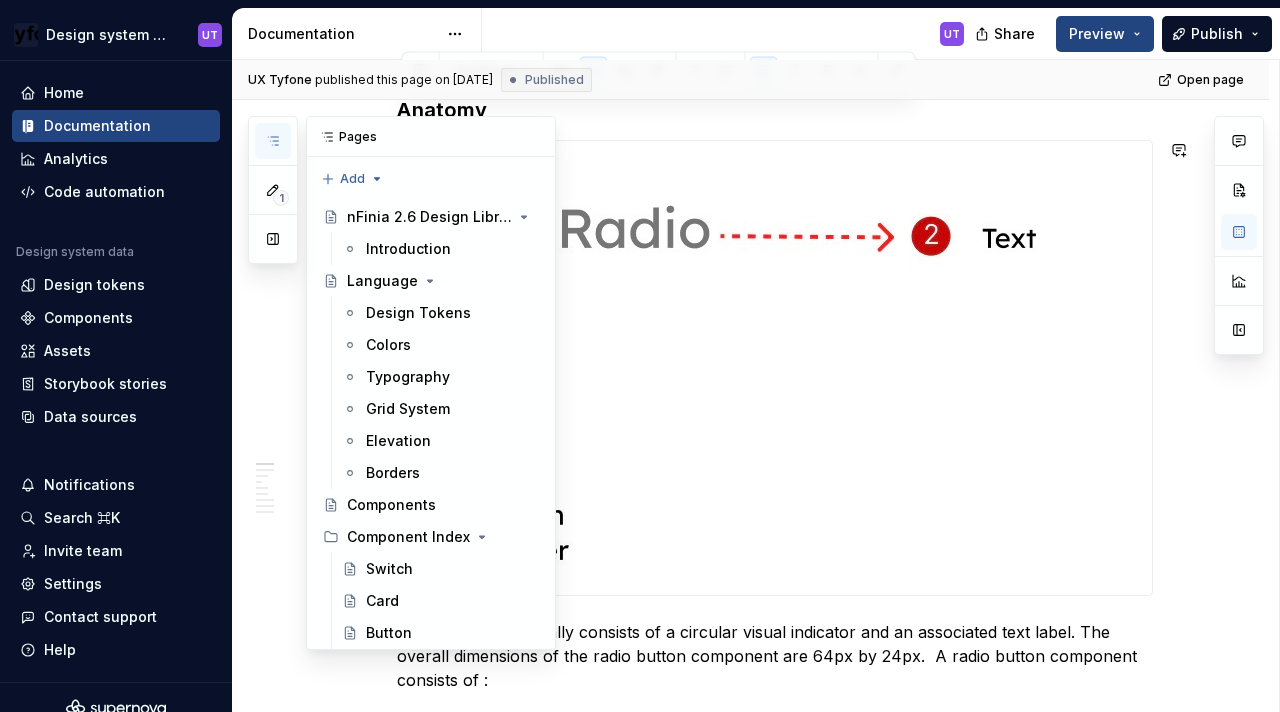 click on "1" at bounding box center [273, 190] 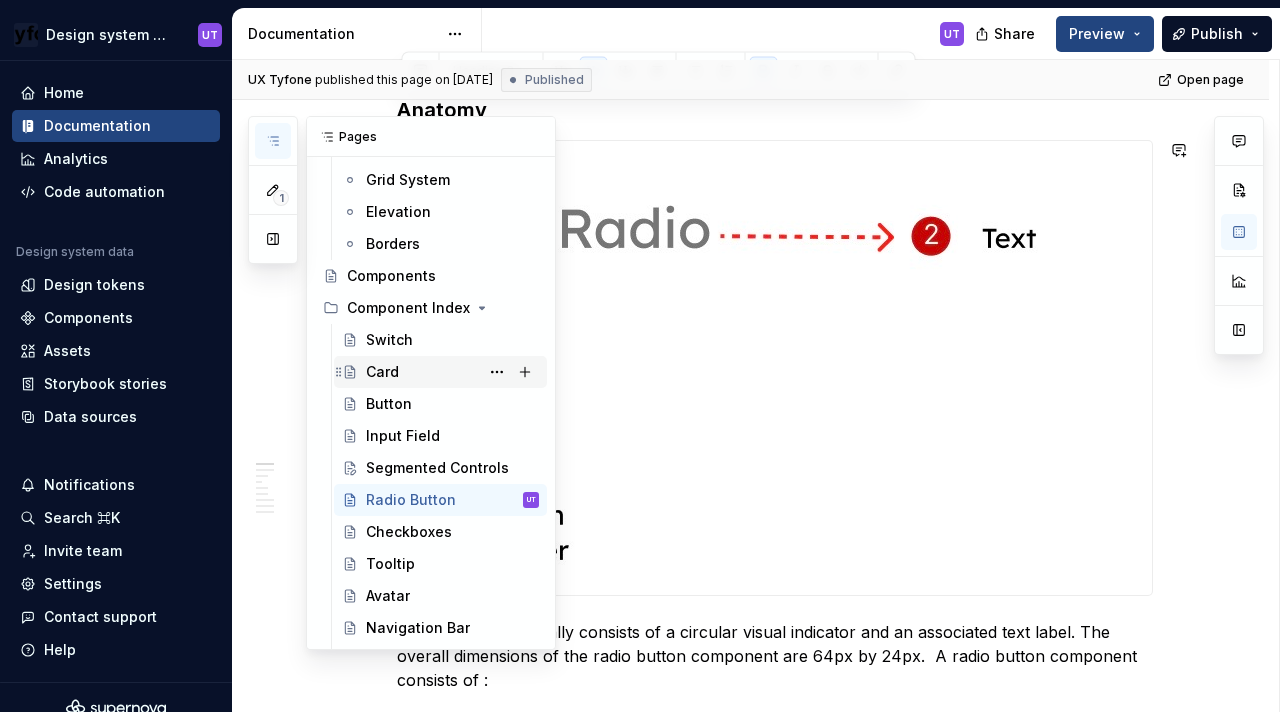 scroll, scrollTop: 238, scrollLeft: 0, axis: vertical 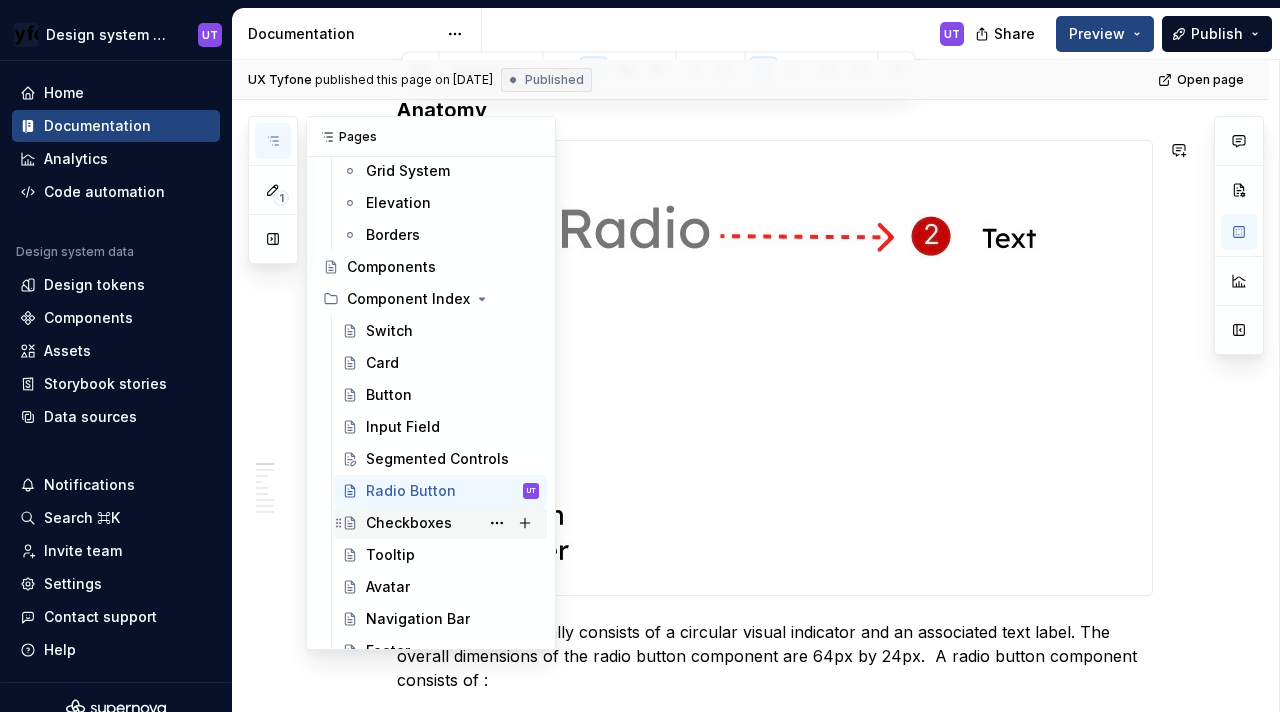 click on "Checkboxes" at bounding box center (452, 523) 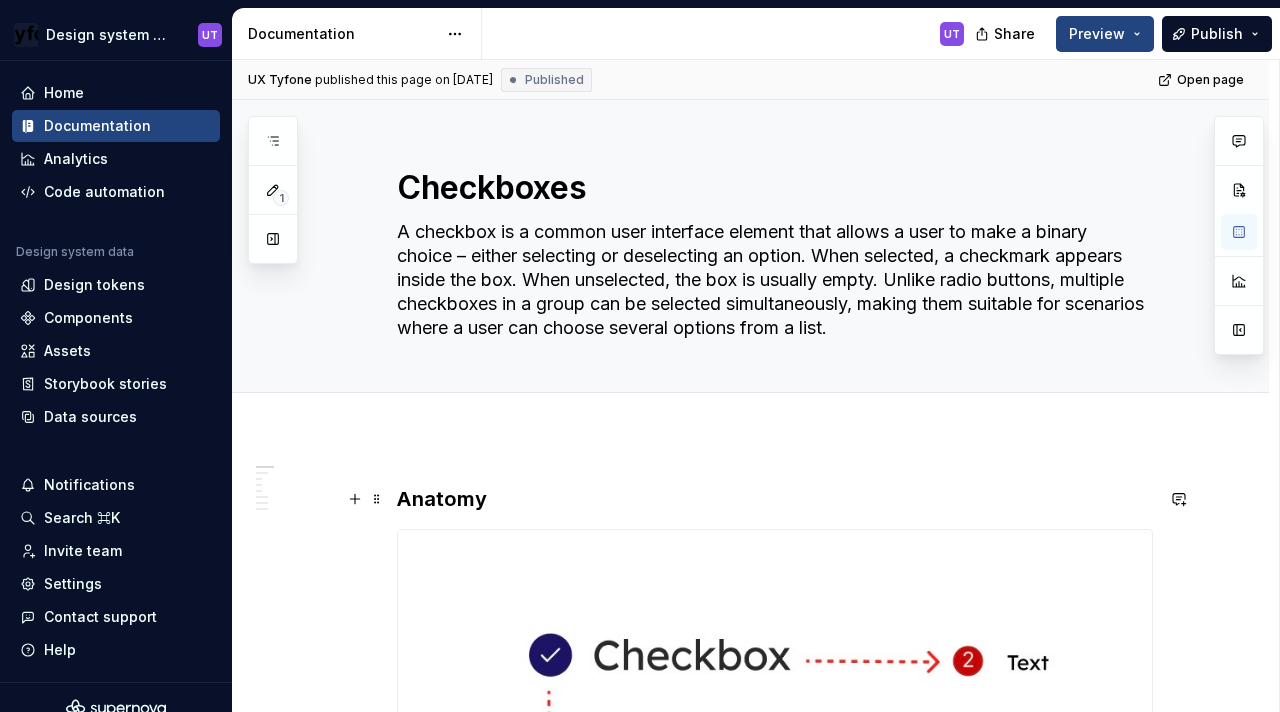 click on "Anatomy" at bounding box center [442, 499] 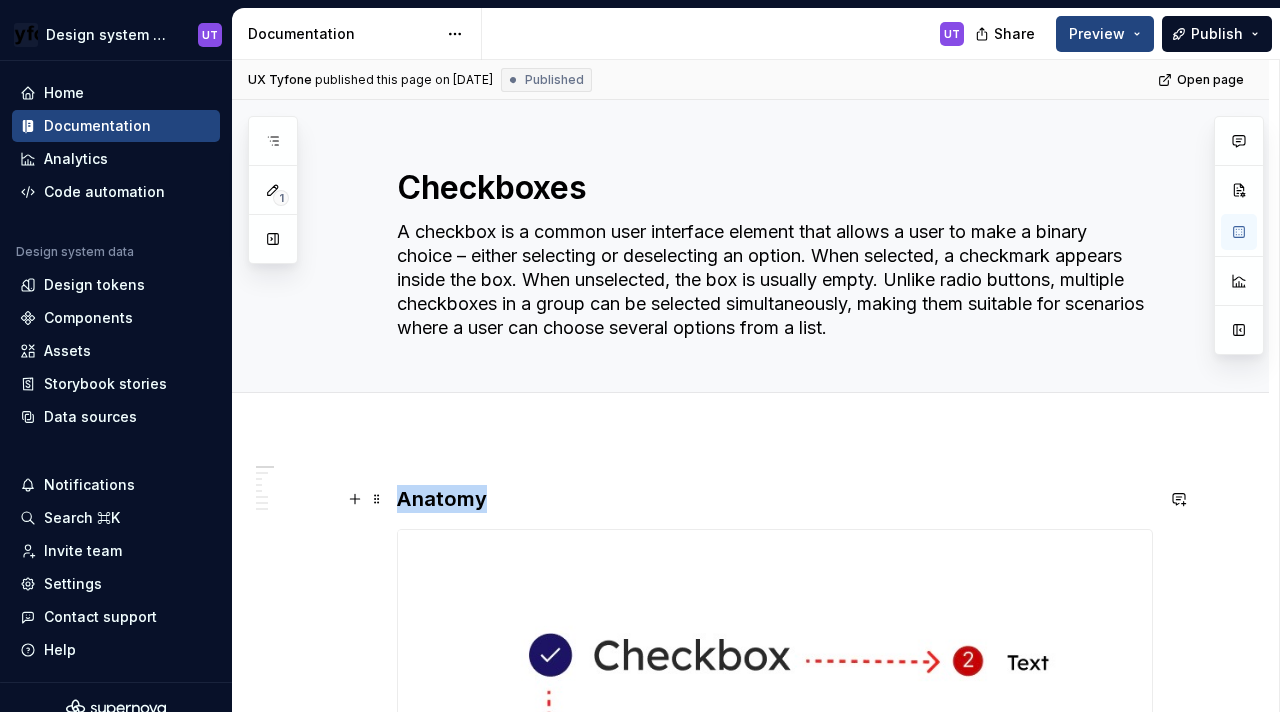 click on "Anatomy" at bounding box center [442, 499] 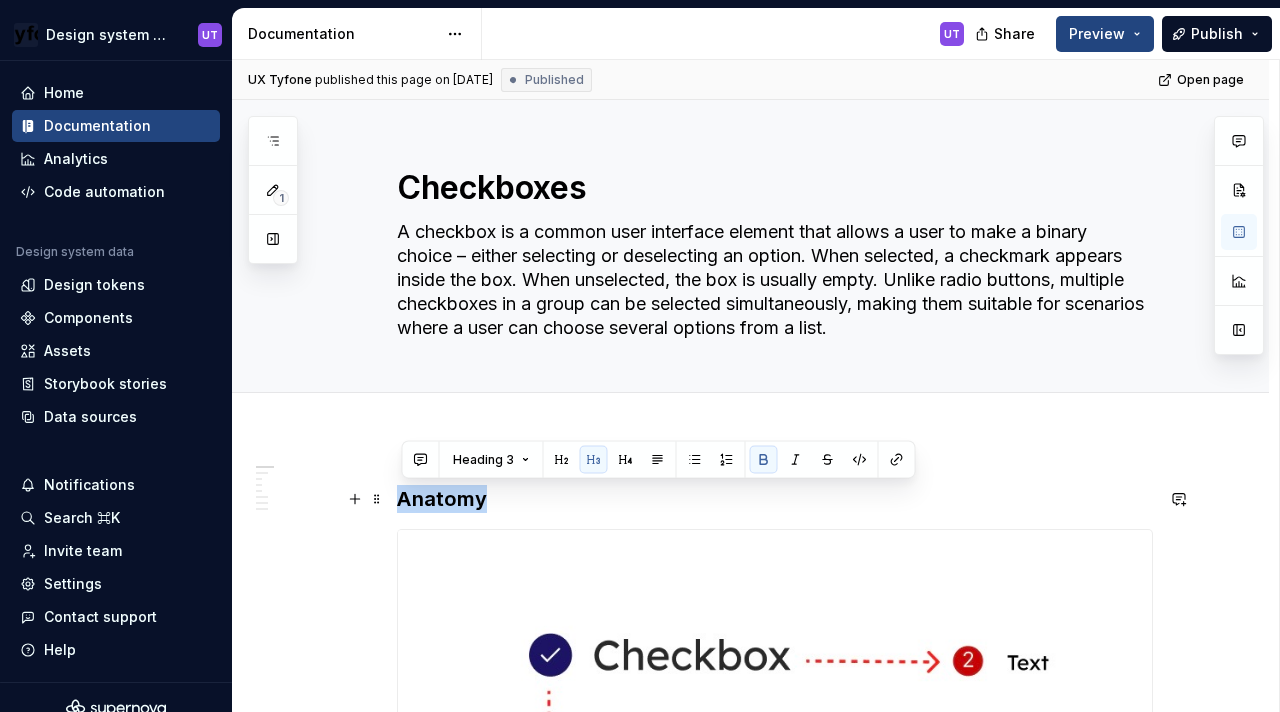 click on "Anatomy" at bounding box center (442, 499) 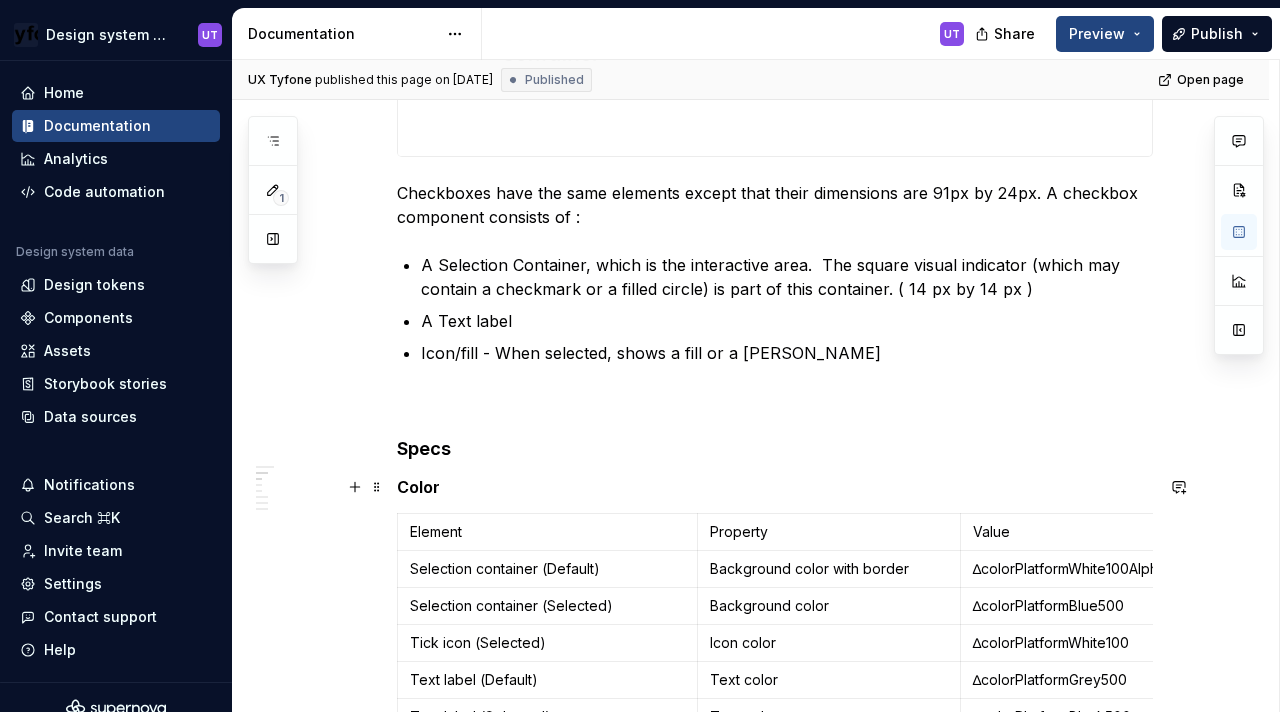 scroll, scrollTop: 874, scrollLeft: 0, axis: vertical 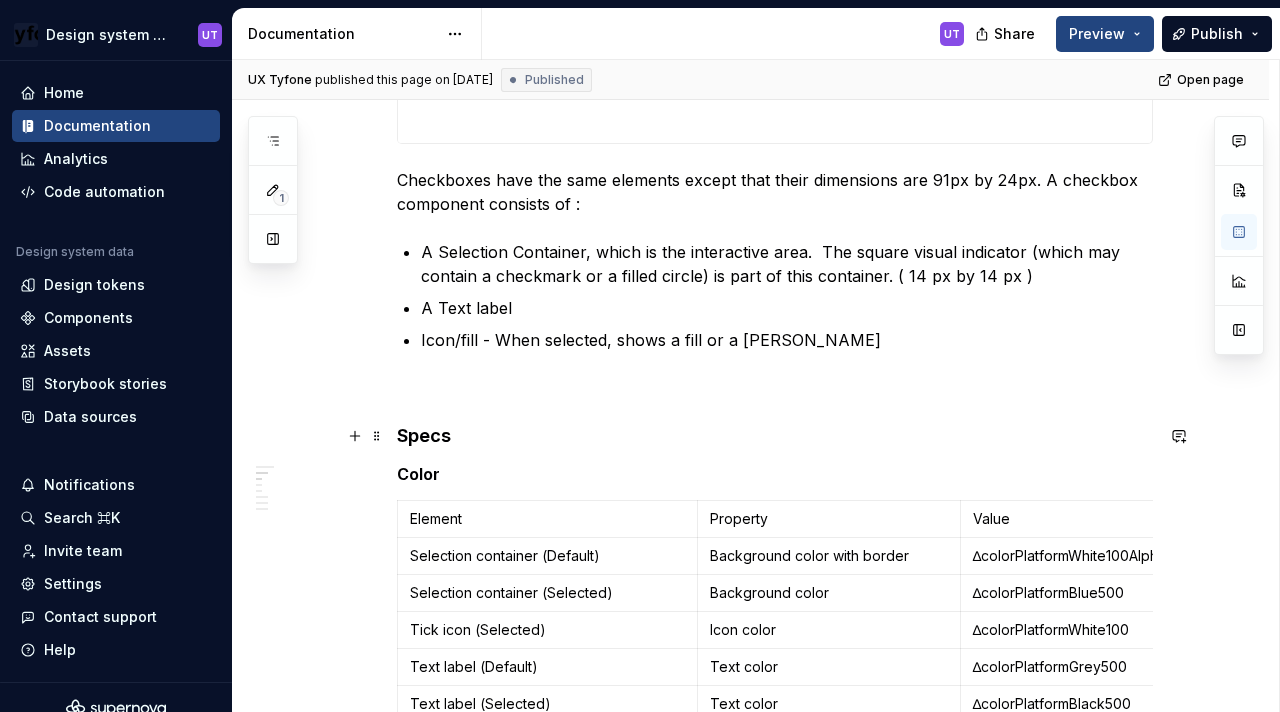click on "Specs" at bounding box center (424, 435) 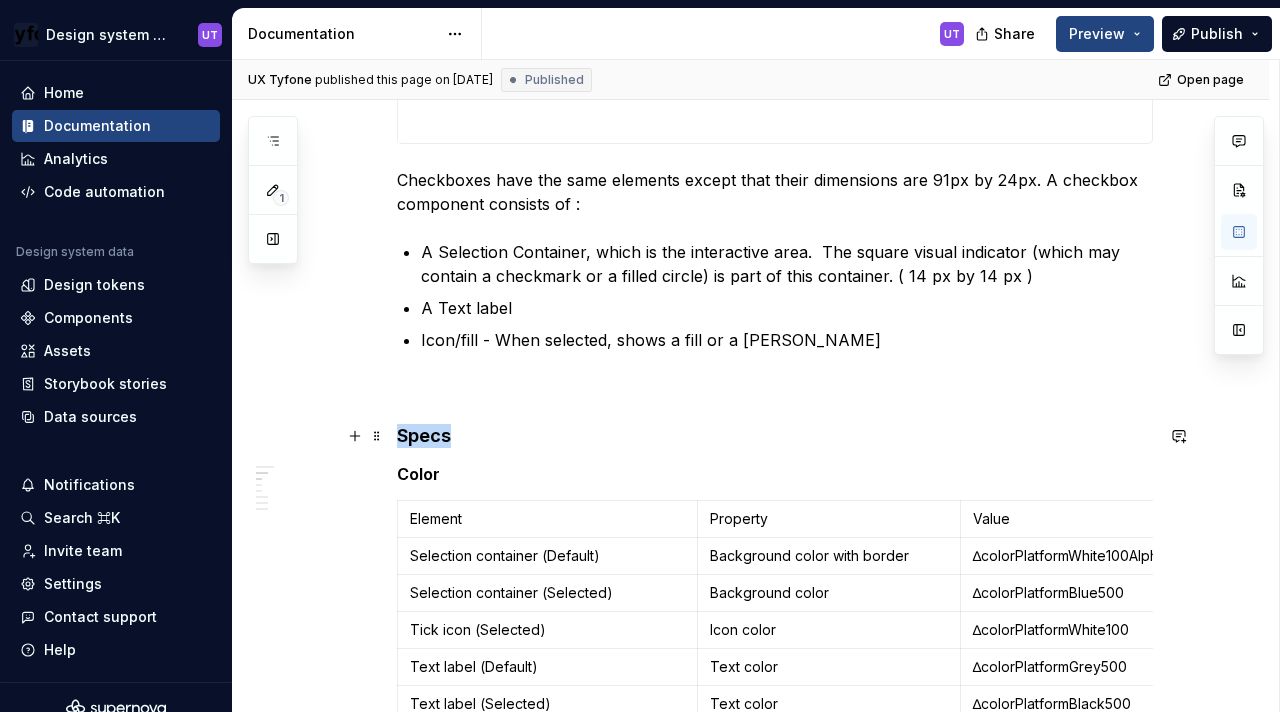 click on "Specs" at bounding box center (424, 435) 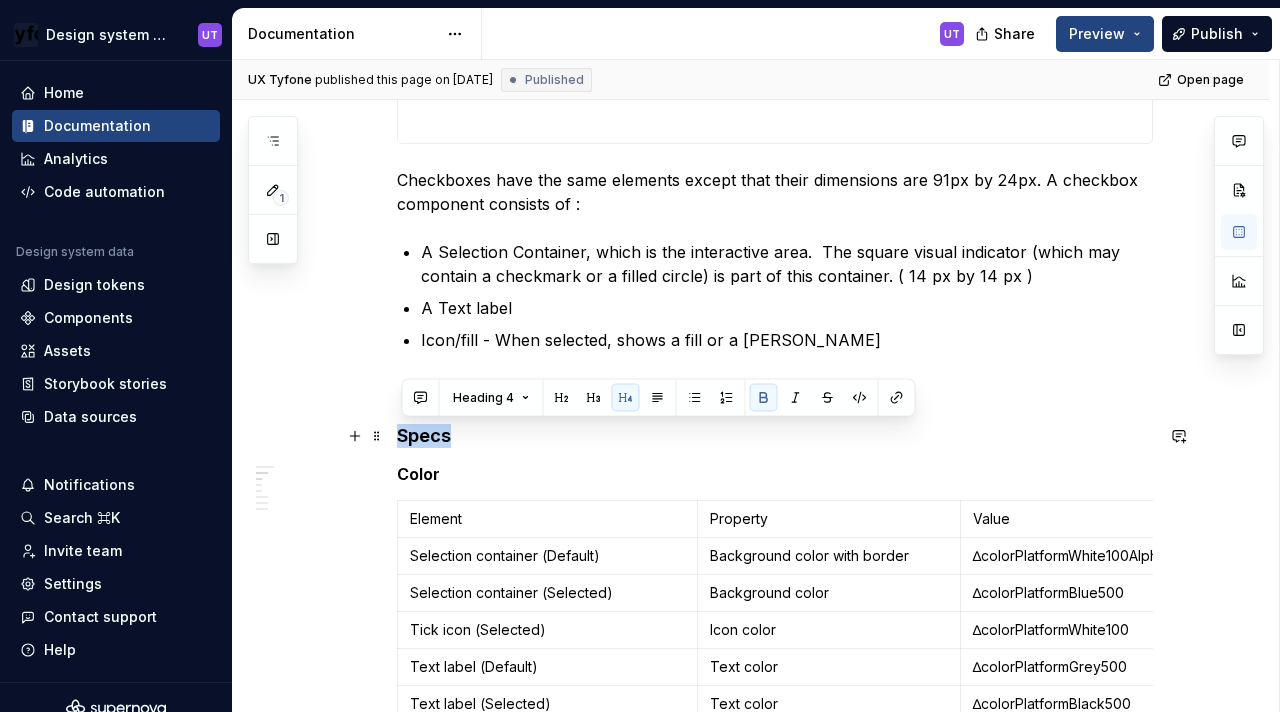 click on "Specs" at bounding box center [424, 435] 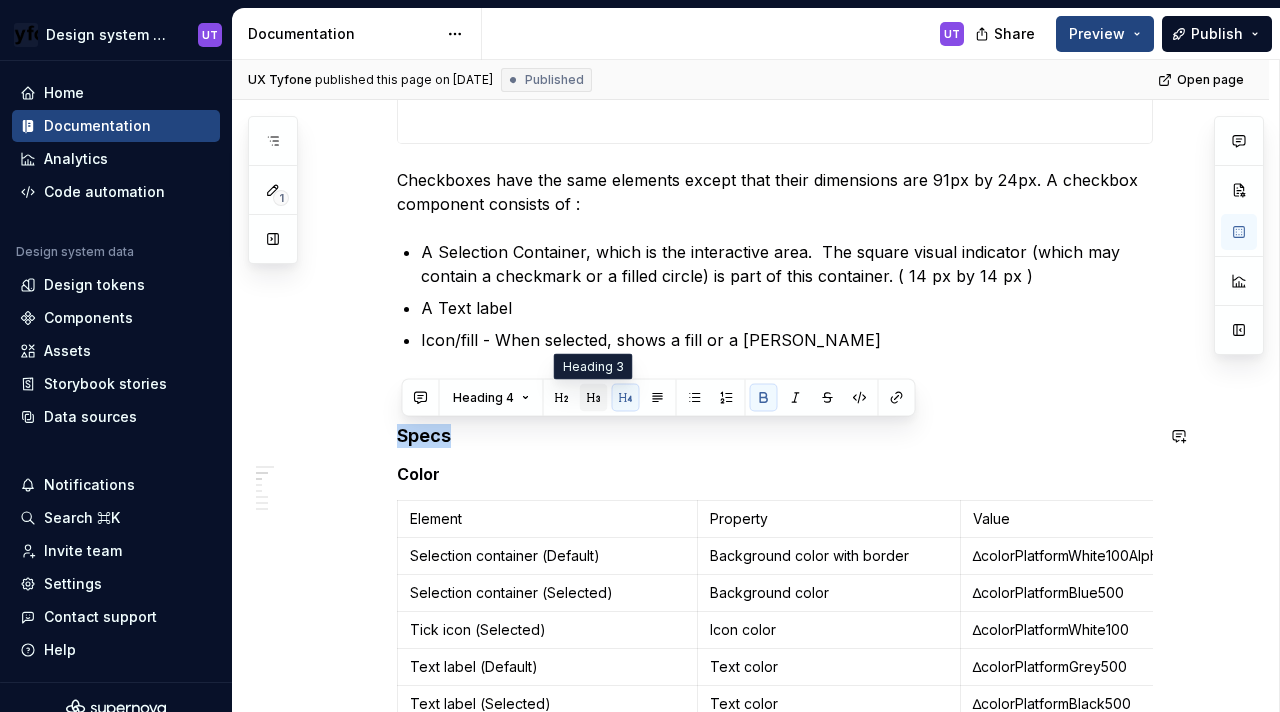 click at bounding box center [594, 398] 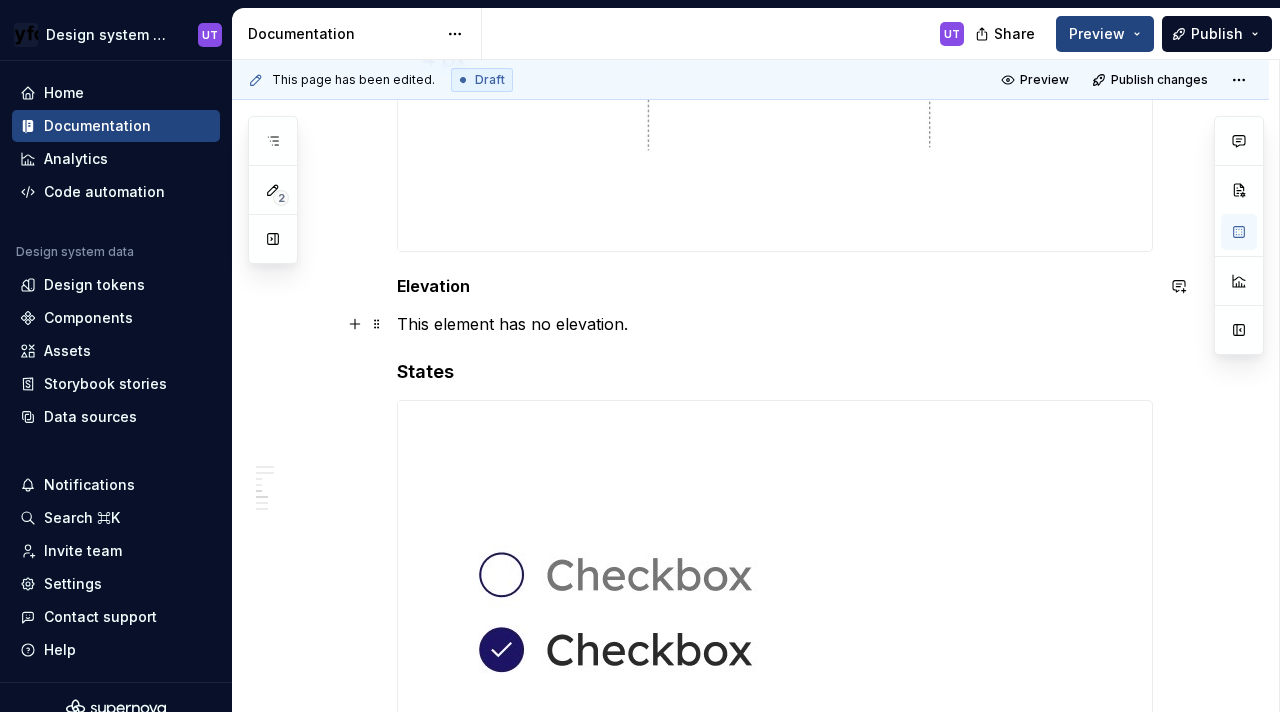 scroll, scrollTop: 2064, scrollLeft: 0, axis: vertical 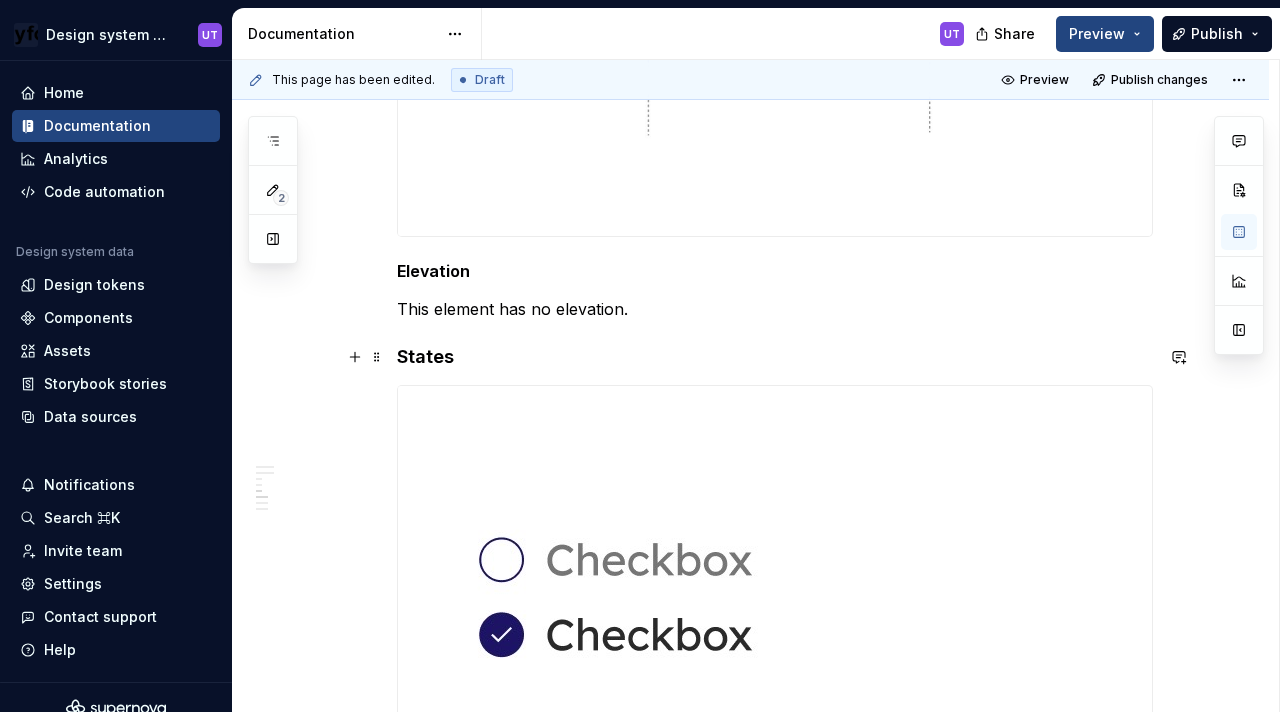 click on "States" at bounding box center (775, 357) 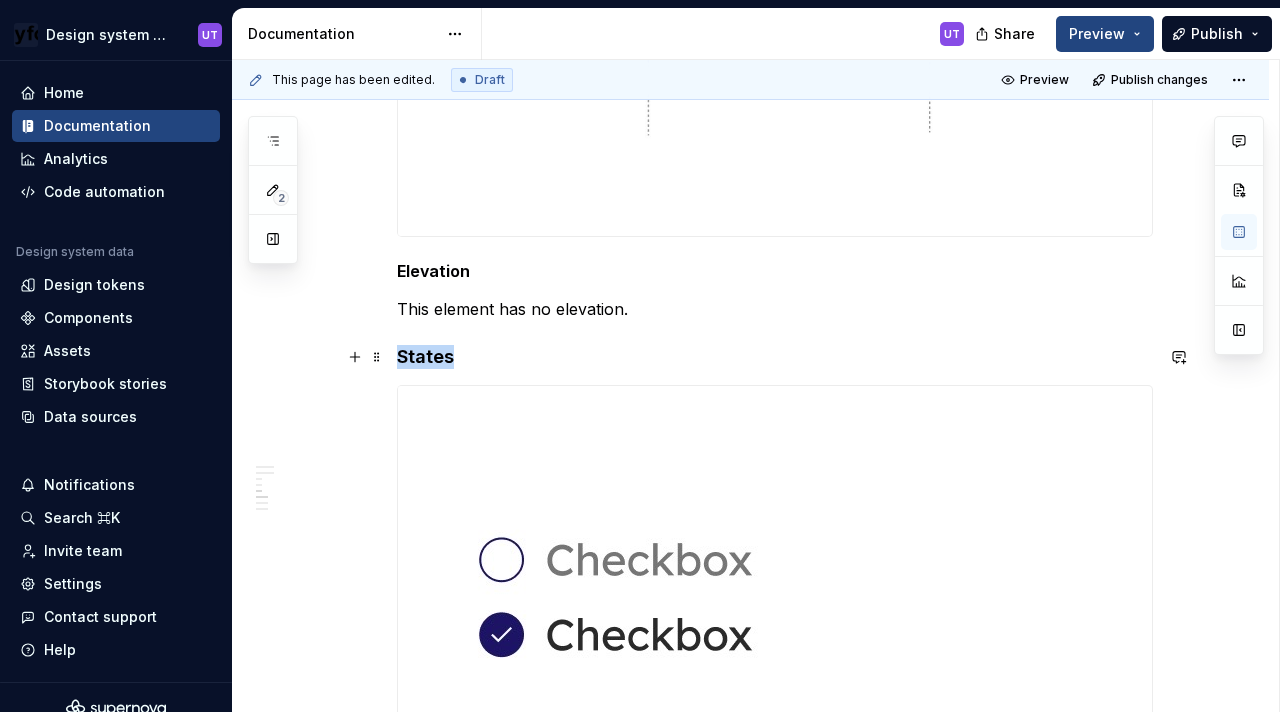click on "States" at bounding box center [775, 357] 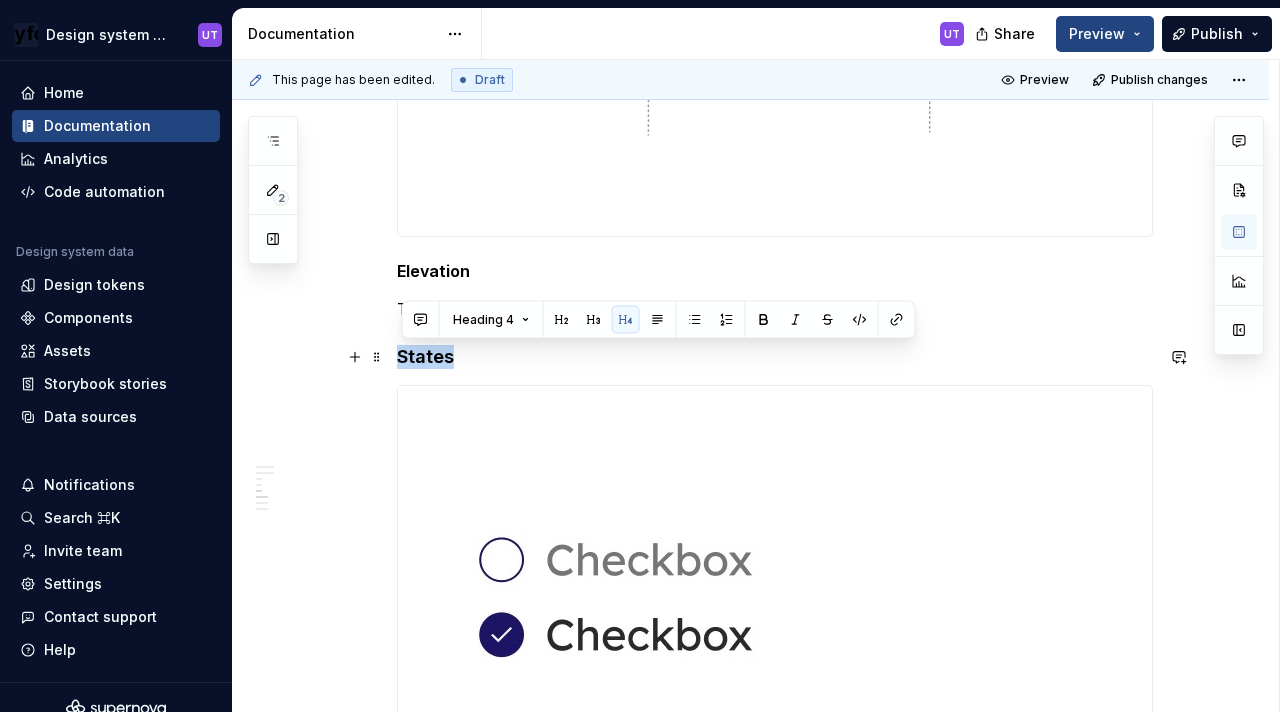 click on "States" at bounding box center [775, 357] 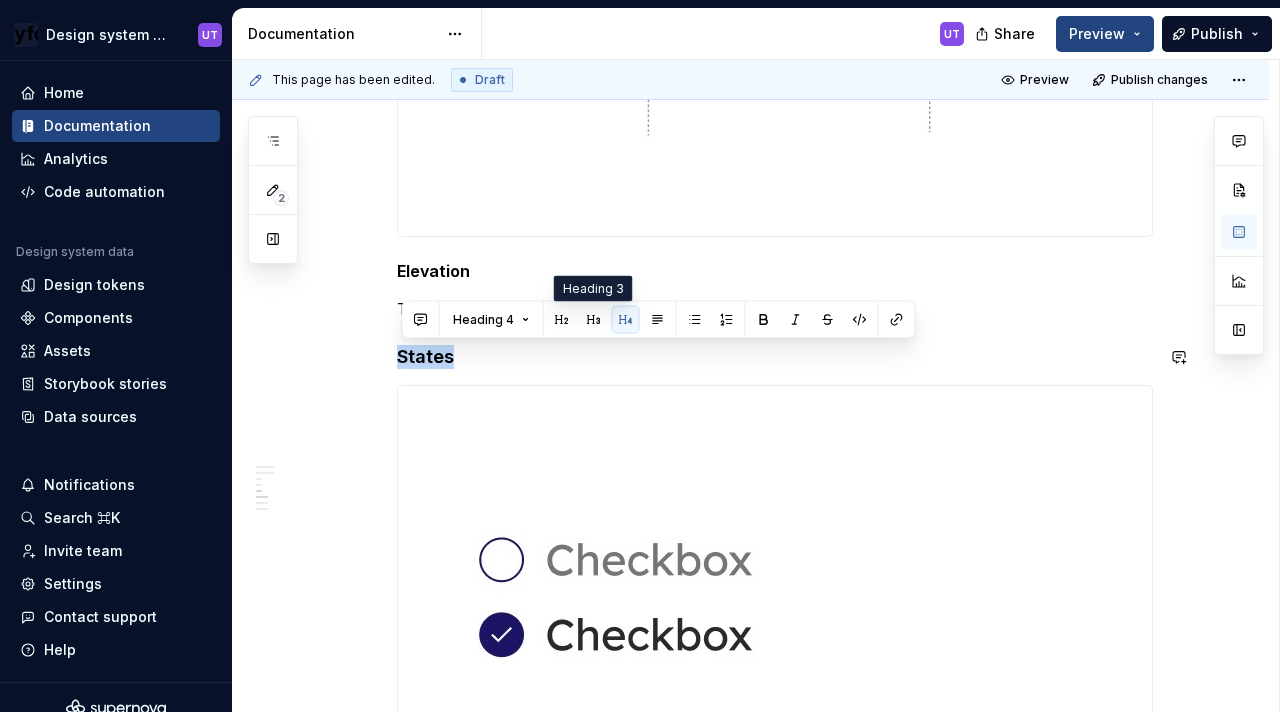 click at bounding box center (594, 320) 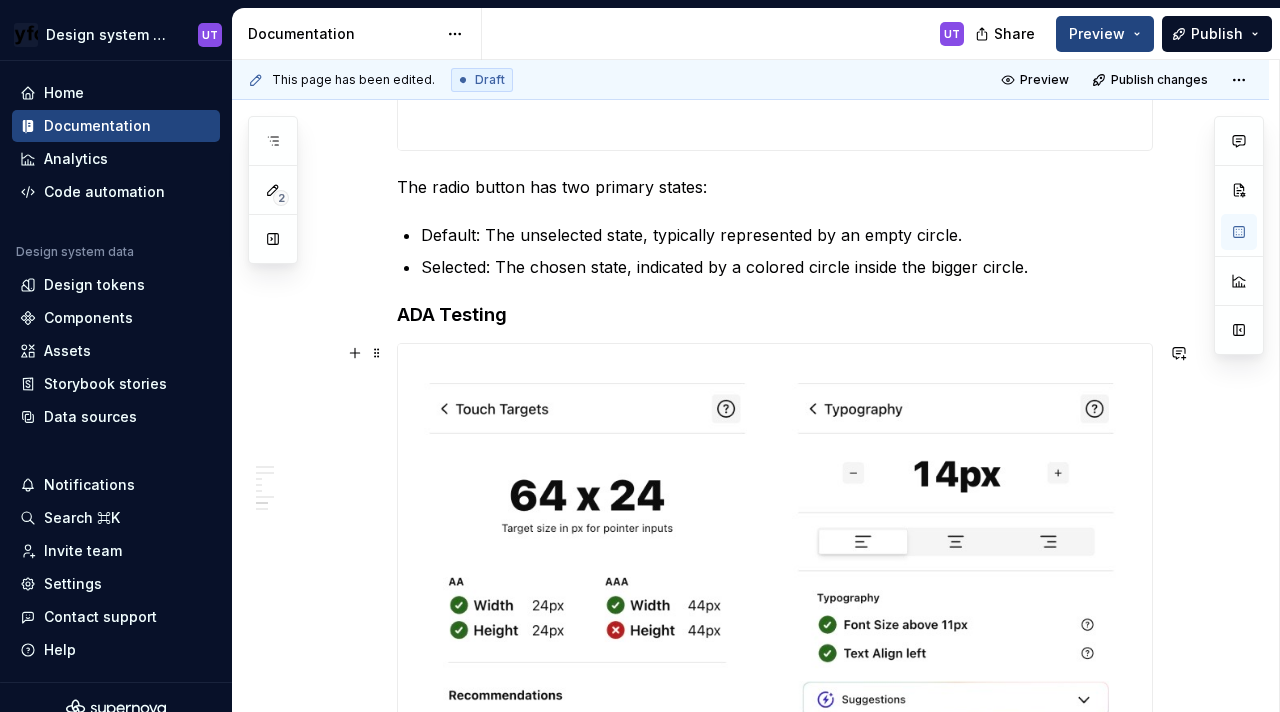 scroll, scrollTop: 2762, scrollLeft: 0, axis: vertical 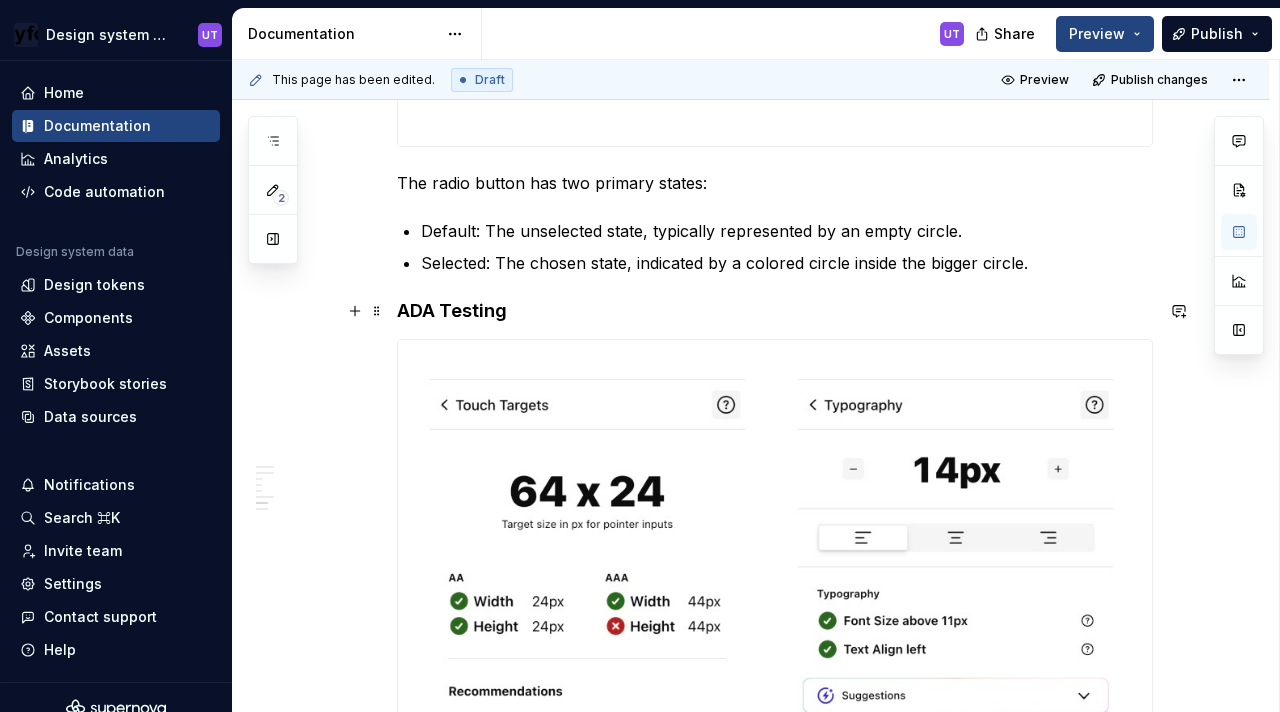 click on "ADA Testing" at bounding box center (775, 311) 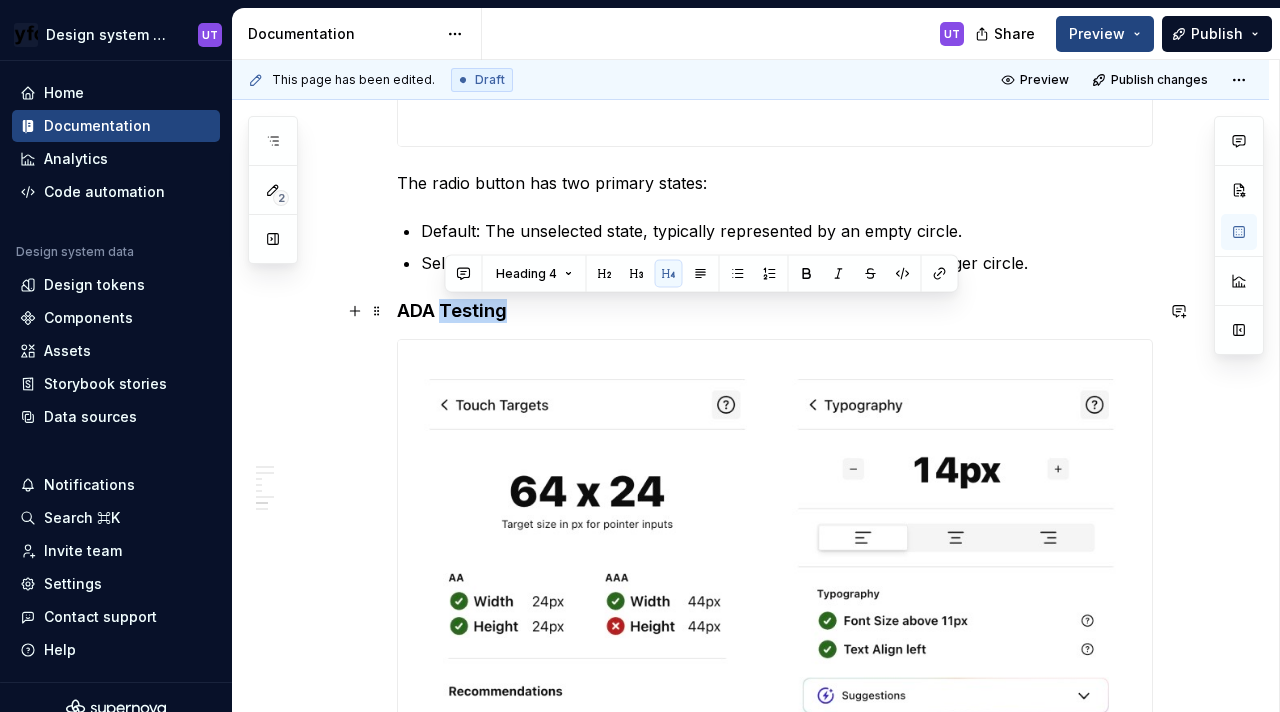 click on "ADA Testing" at bounding box center [775, 311] 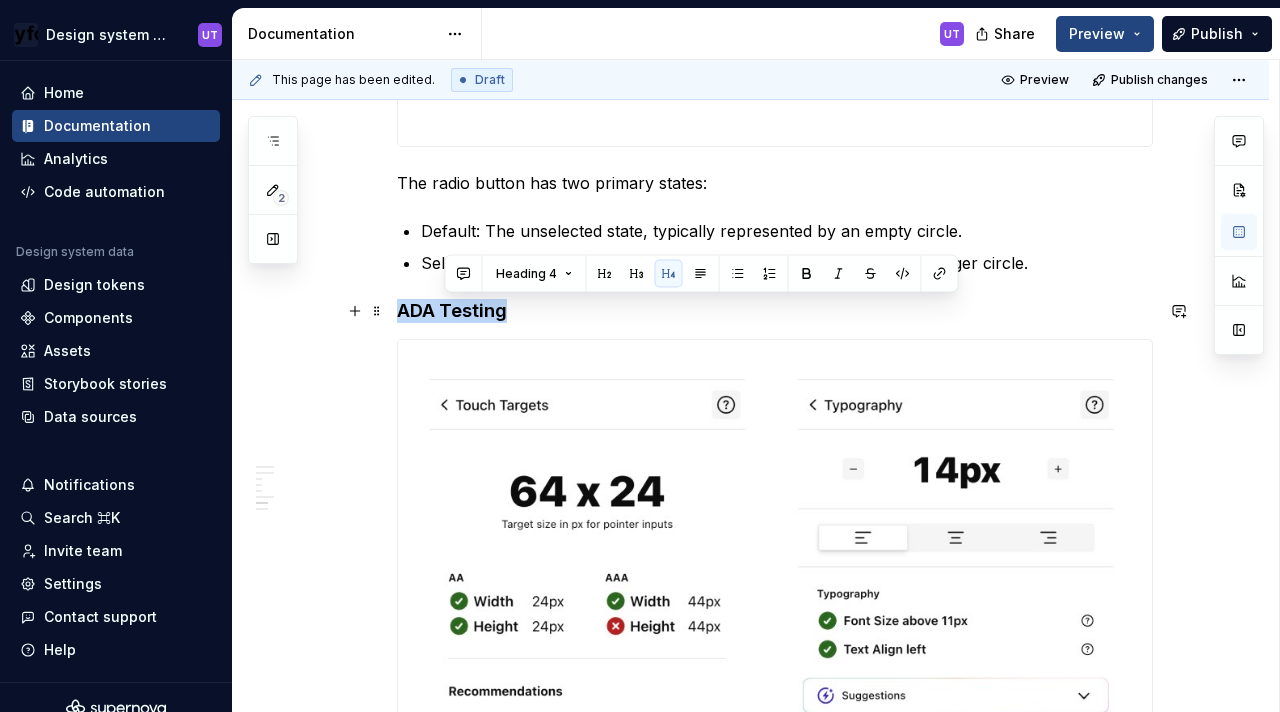 click on "ADA Testing" at bounding box center [775, 311] 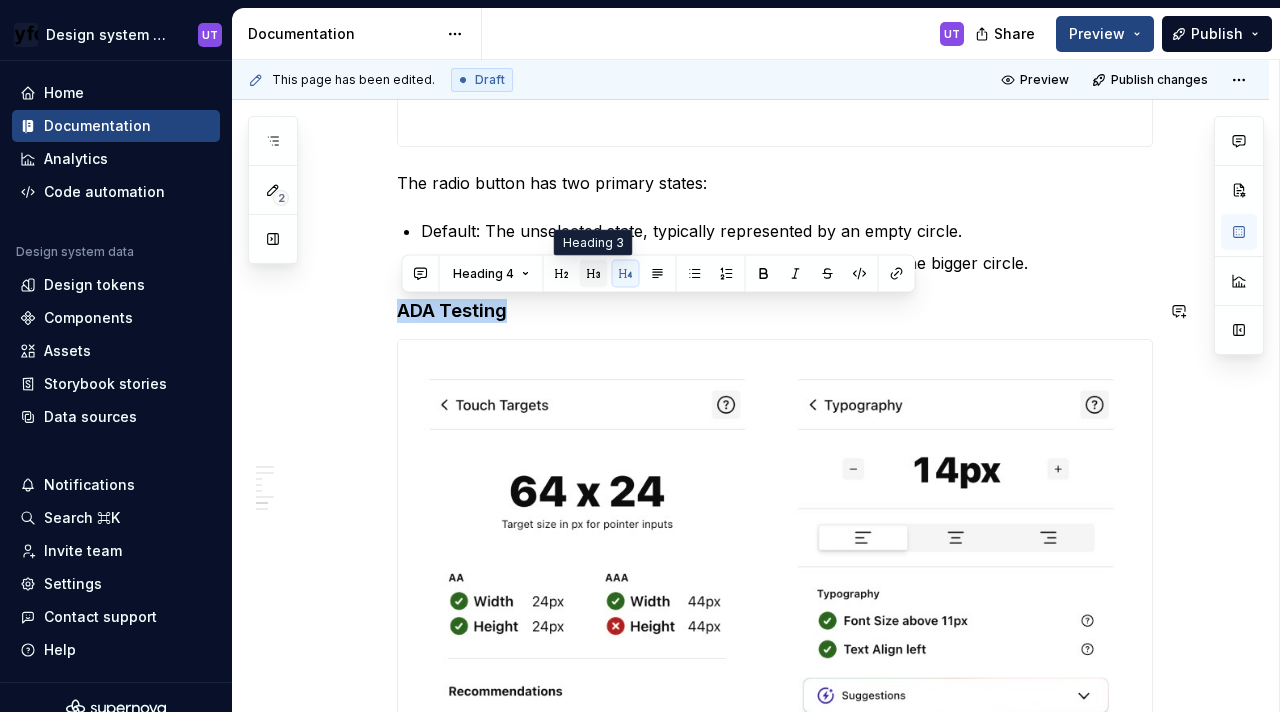 click at bounding box center (594, 274) 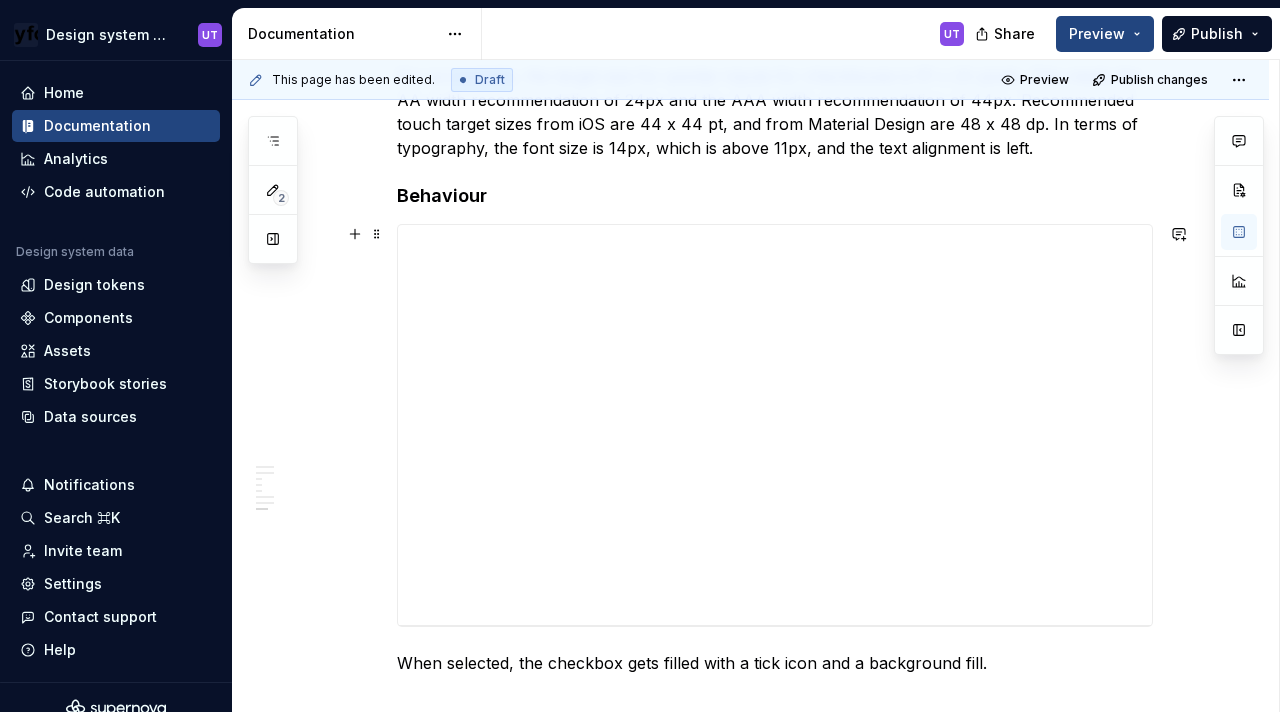 scroll, scrollTop: 3593, scrollLeft: 0, axis: vertical 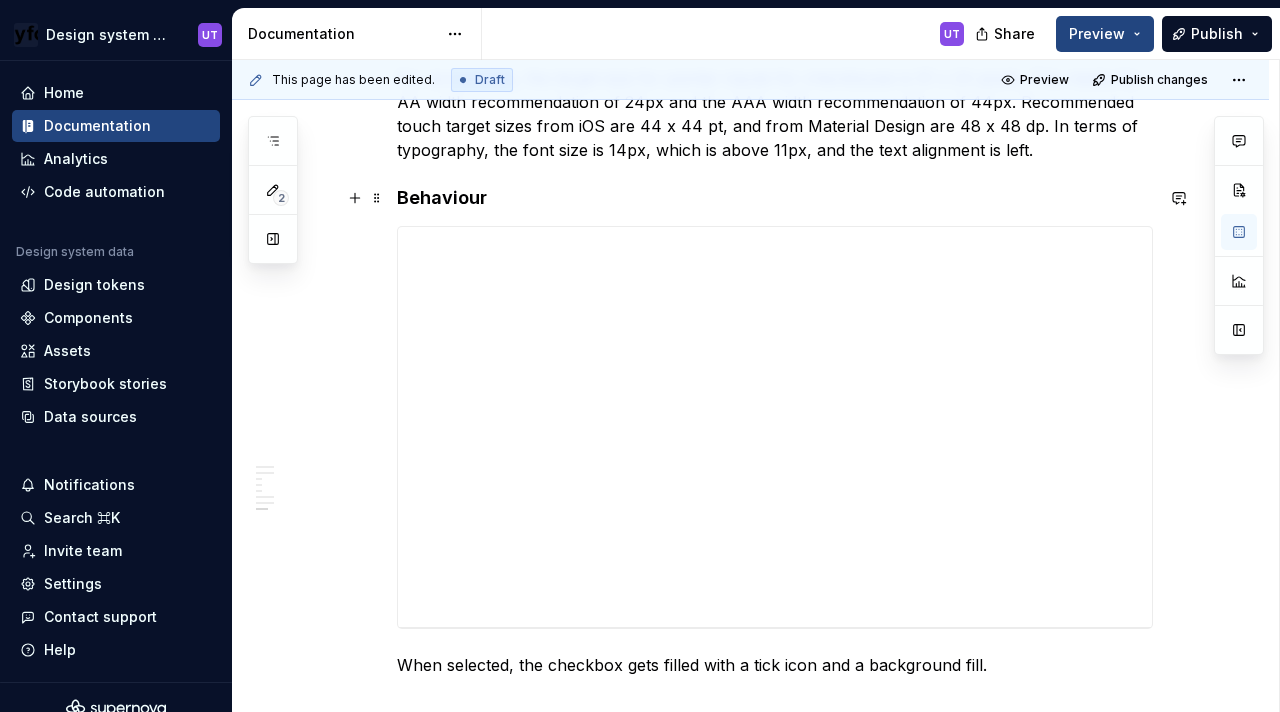 click on "Behaviour" at bounding box center (775, 198) 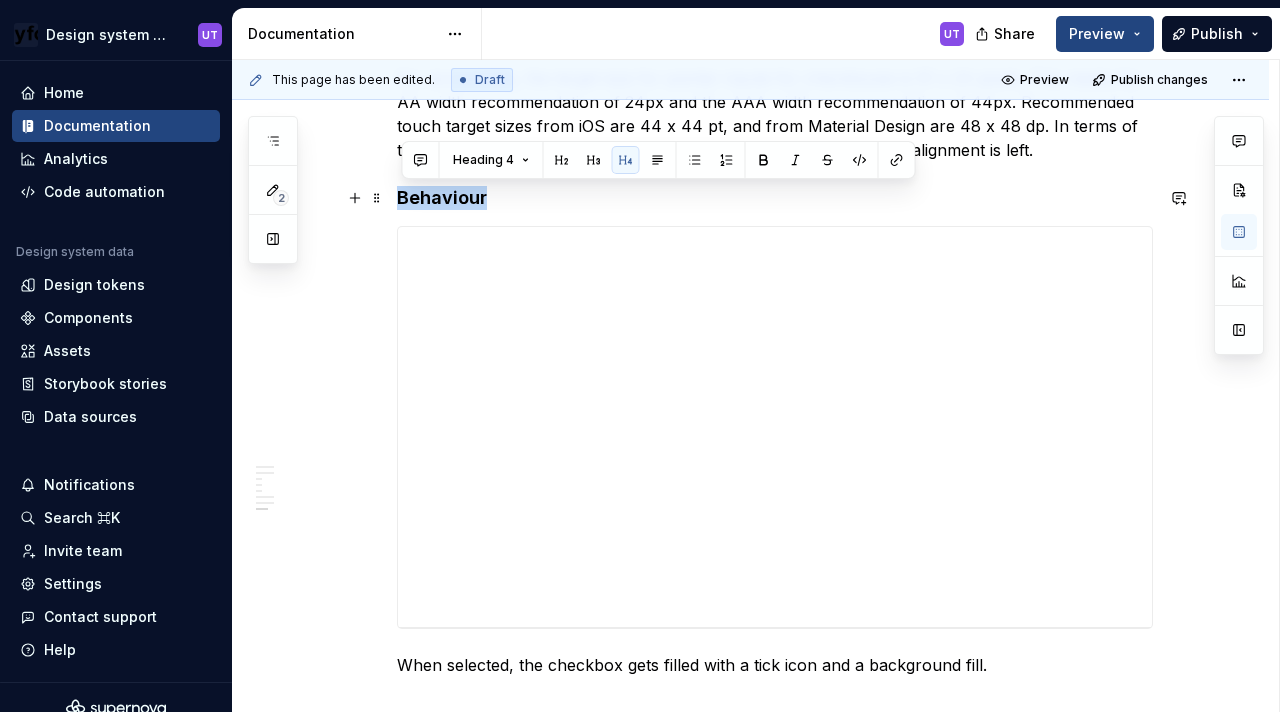 click on "Behaviour" at bounding box center [775, 198] 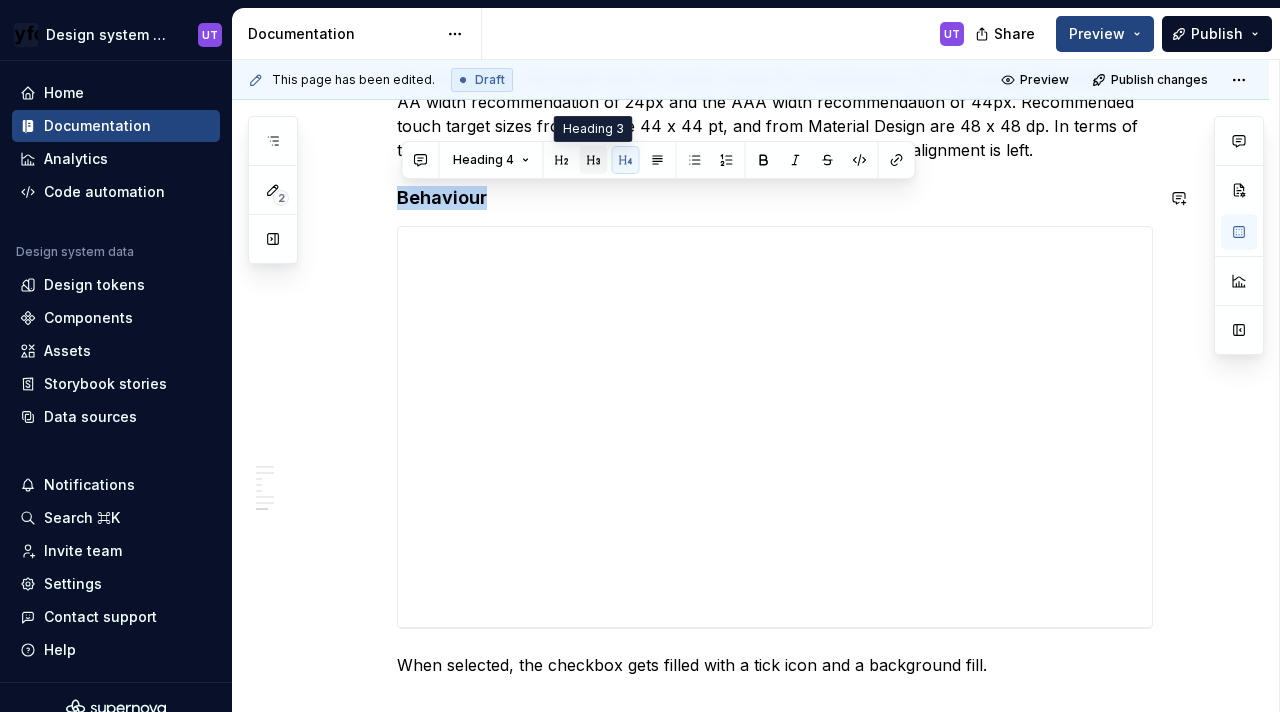 click at bounding box center (594, 160) 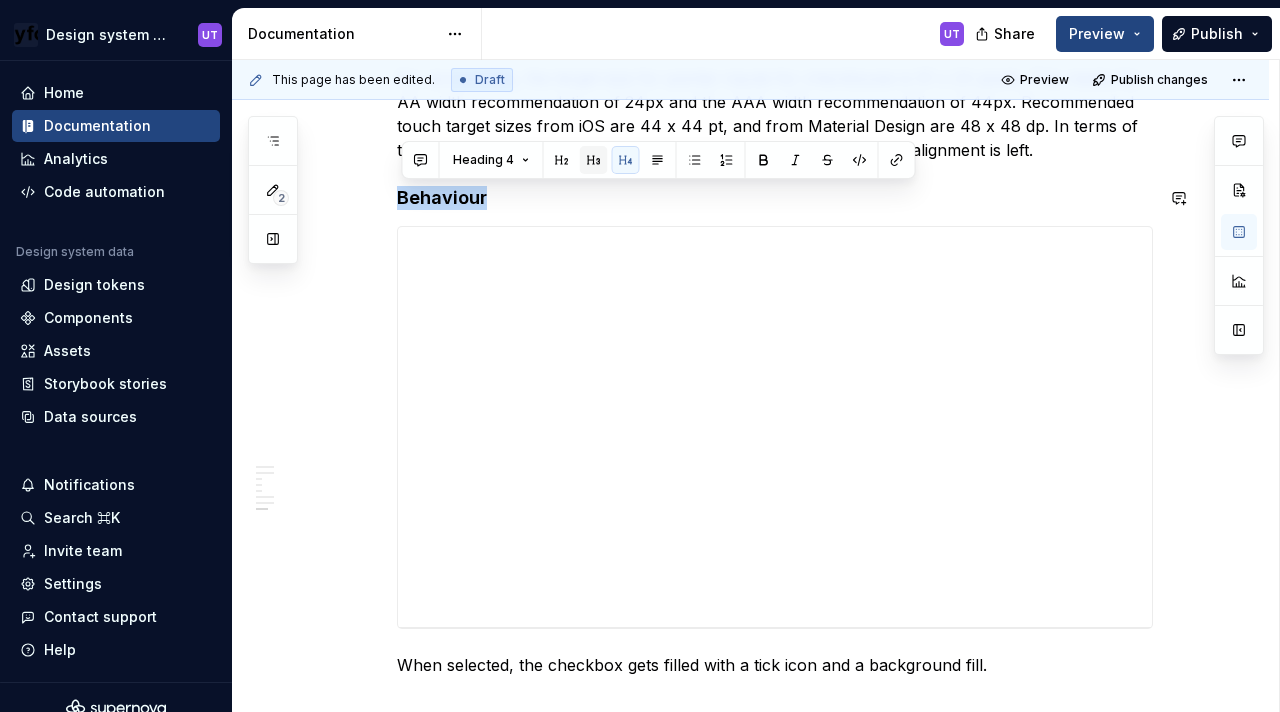 click at bounding box center [594, 160] 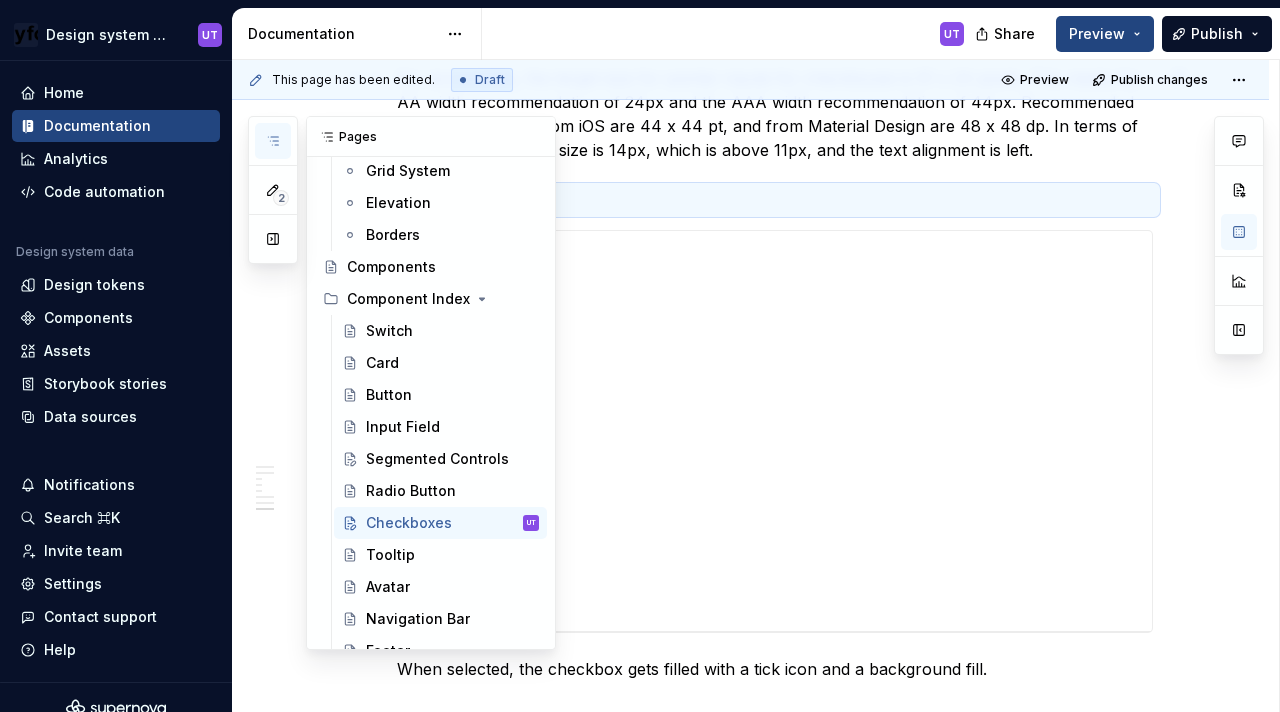click 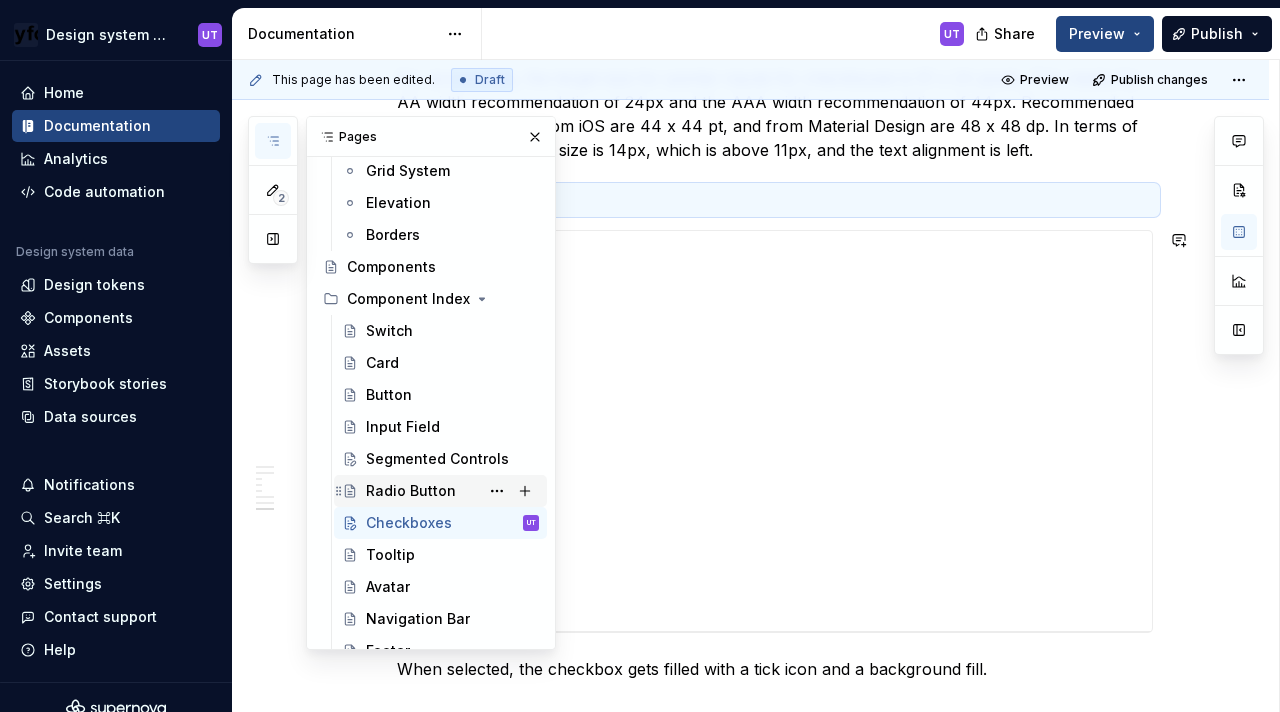 click on "Radio Button" at bounding box center (411, 491) 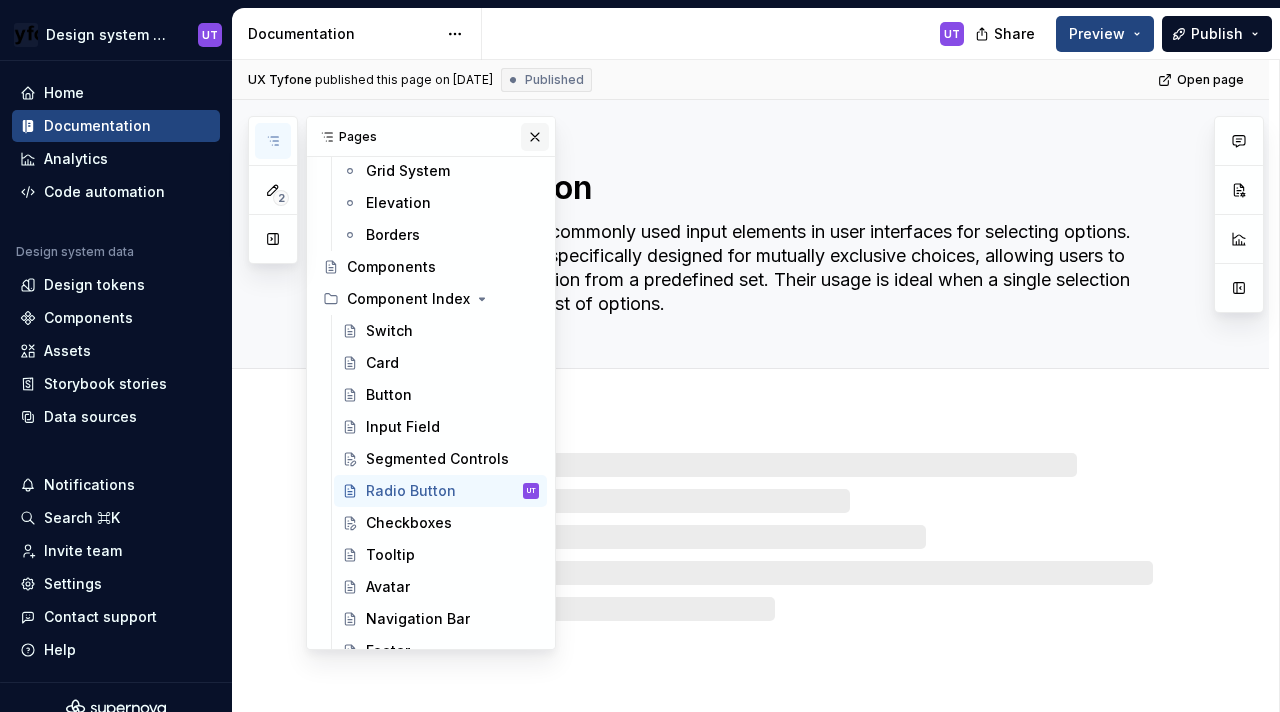 click at bounding box center (535, 137) 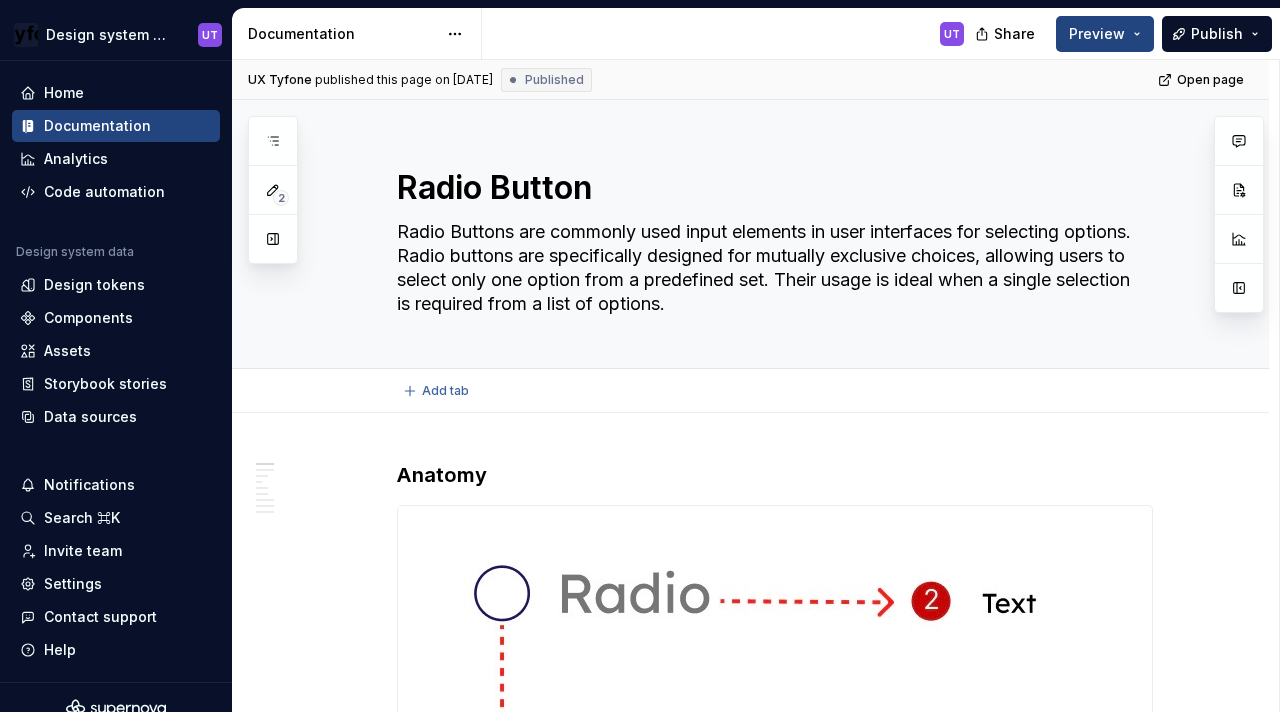 type on "*" 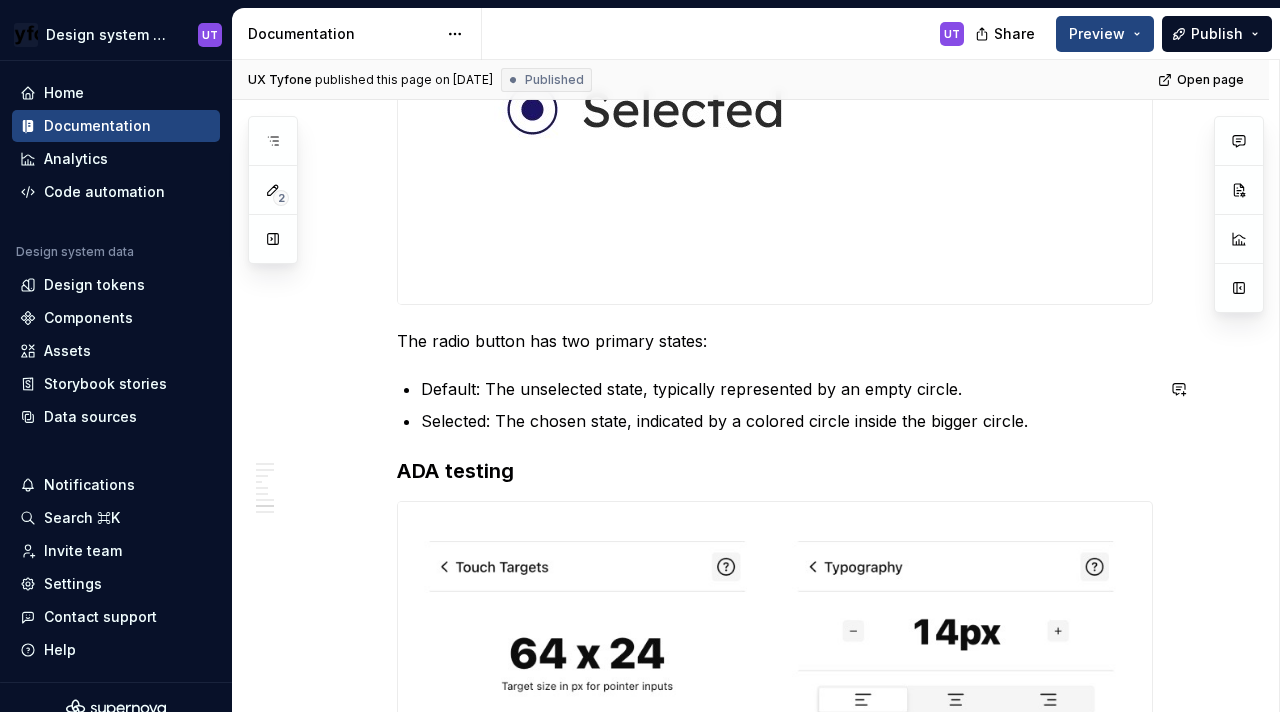 scroll, scrollTop: 2462, scrollLeft: 0, axis: vertical 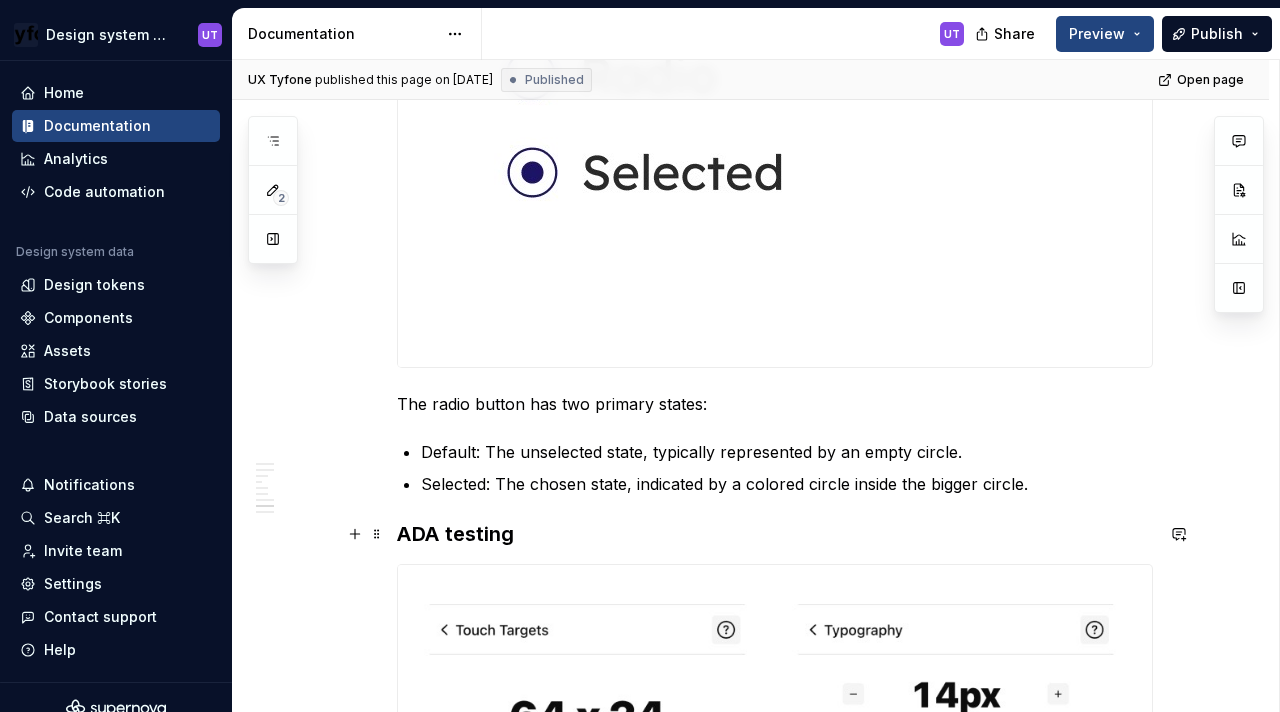 click on "ADA testing" at bounding box center (775, 534) 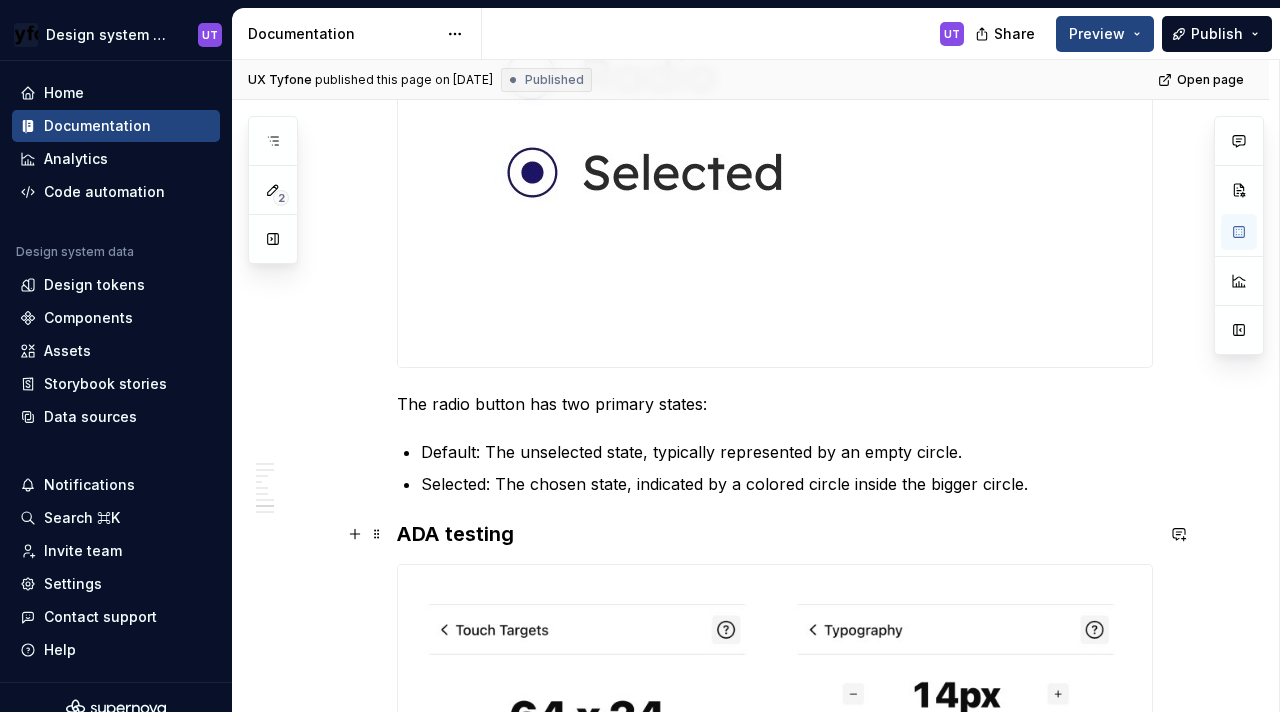 type 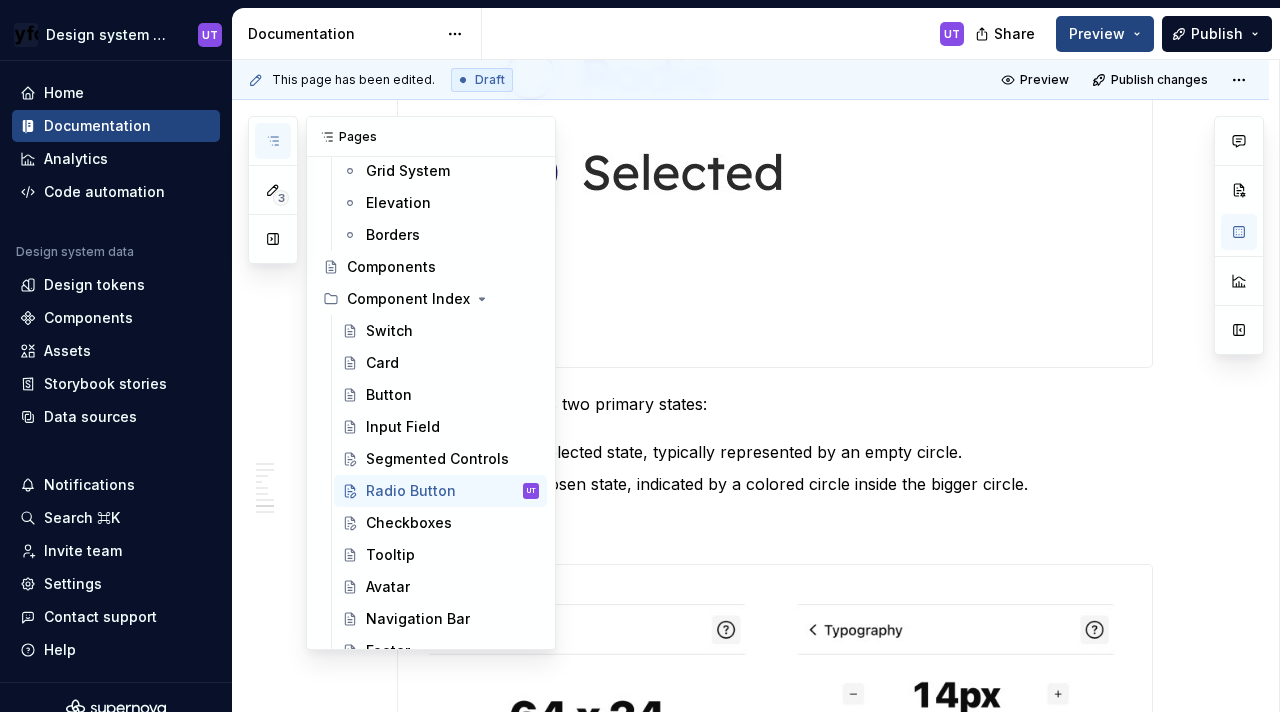 click 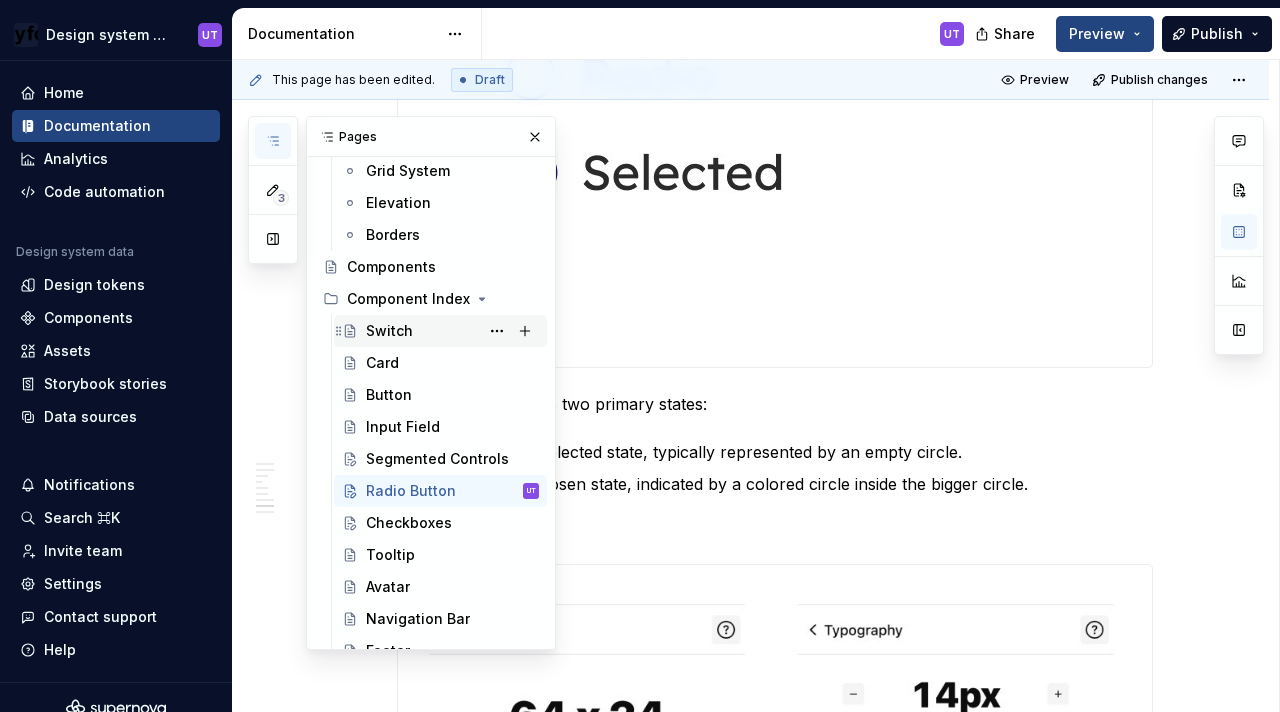 click on "Switch" at bounding box center [389, 331] 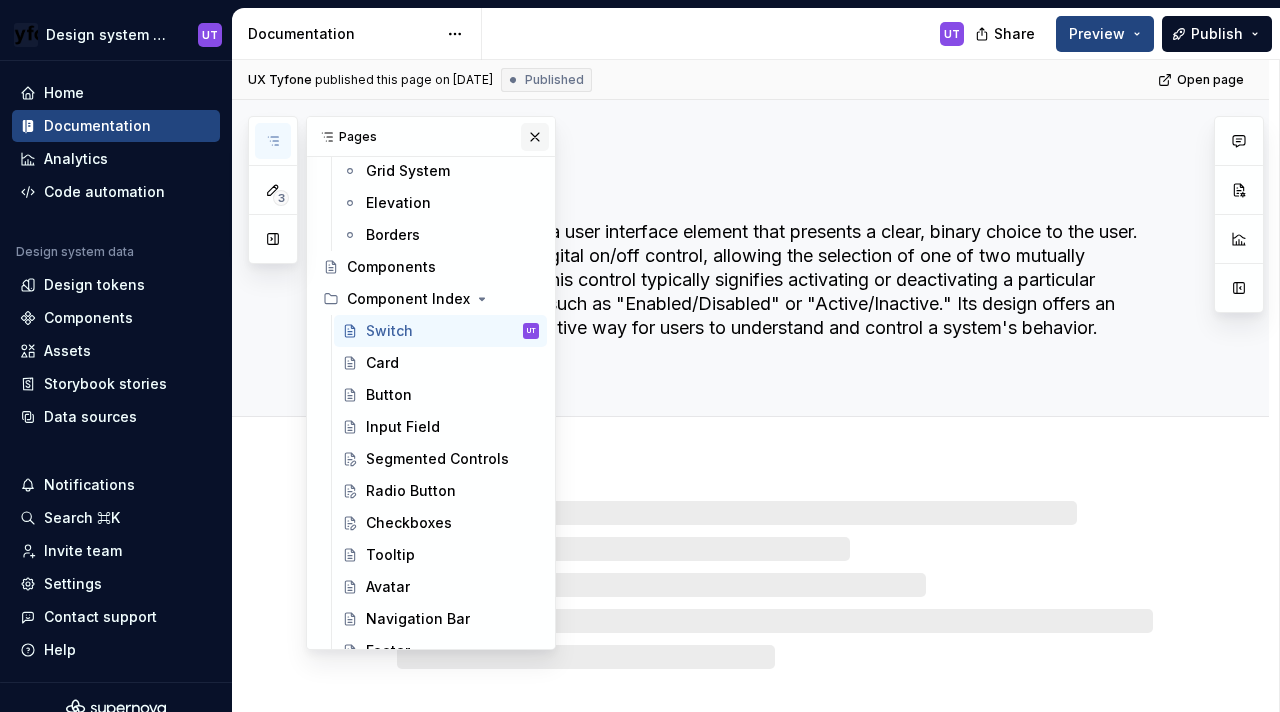 click at bounding box center [535, 137] 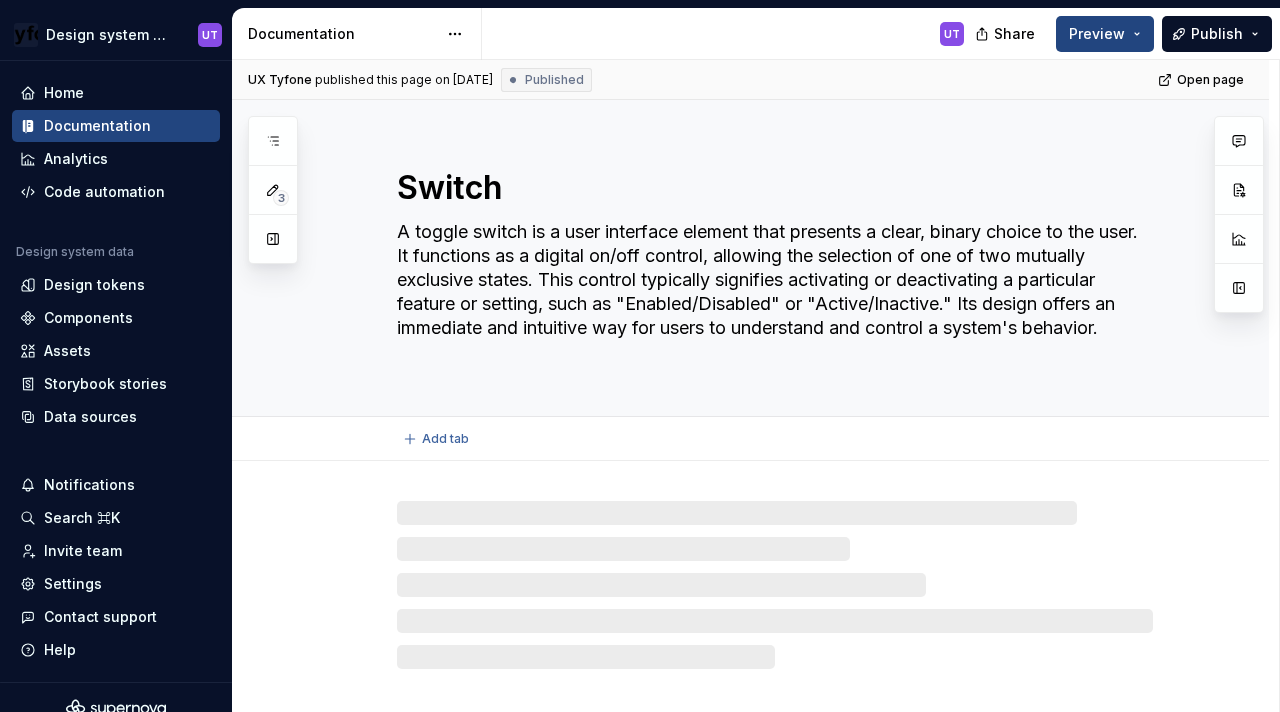 type on "*" 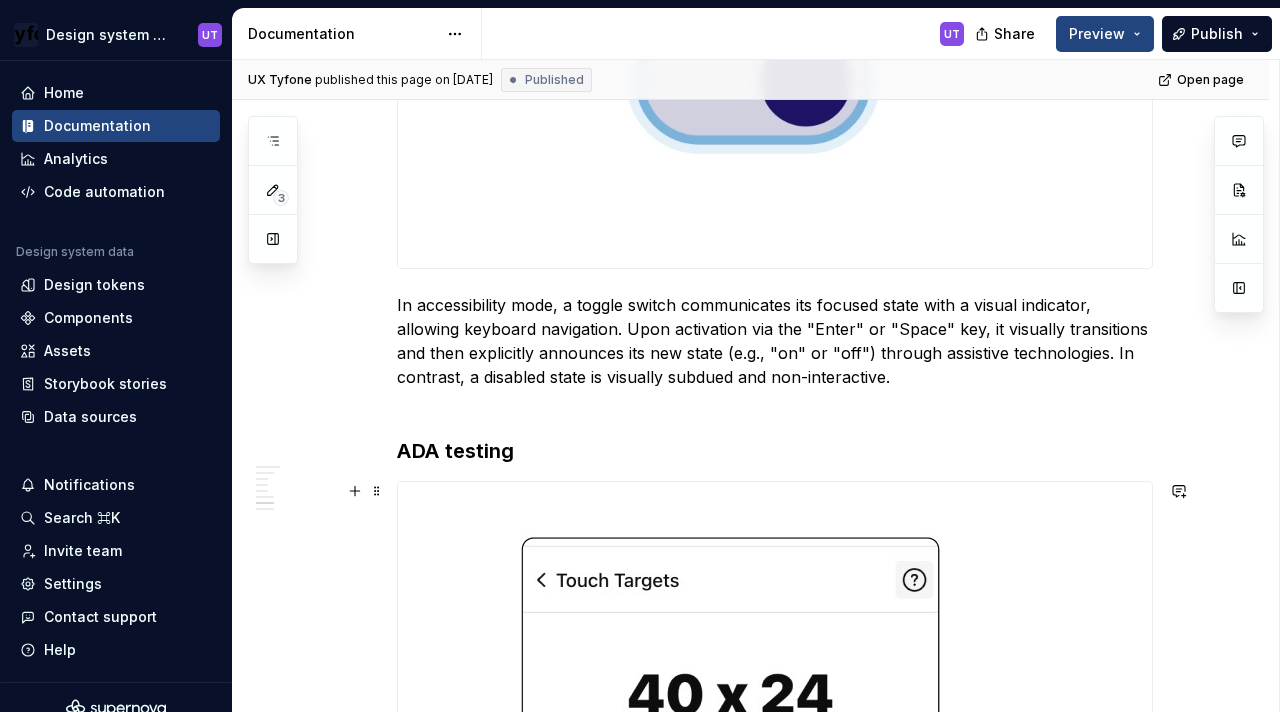 scroll, scrollTop: 3701, scrollLeft: 0, axis: vertical 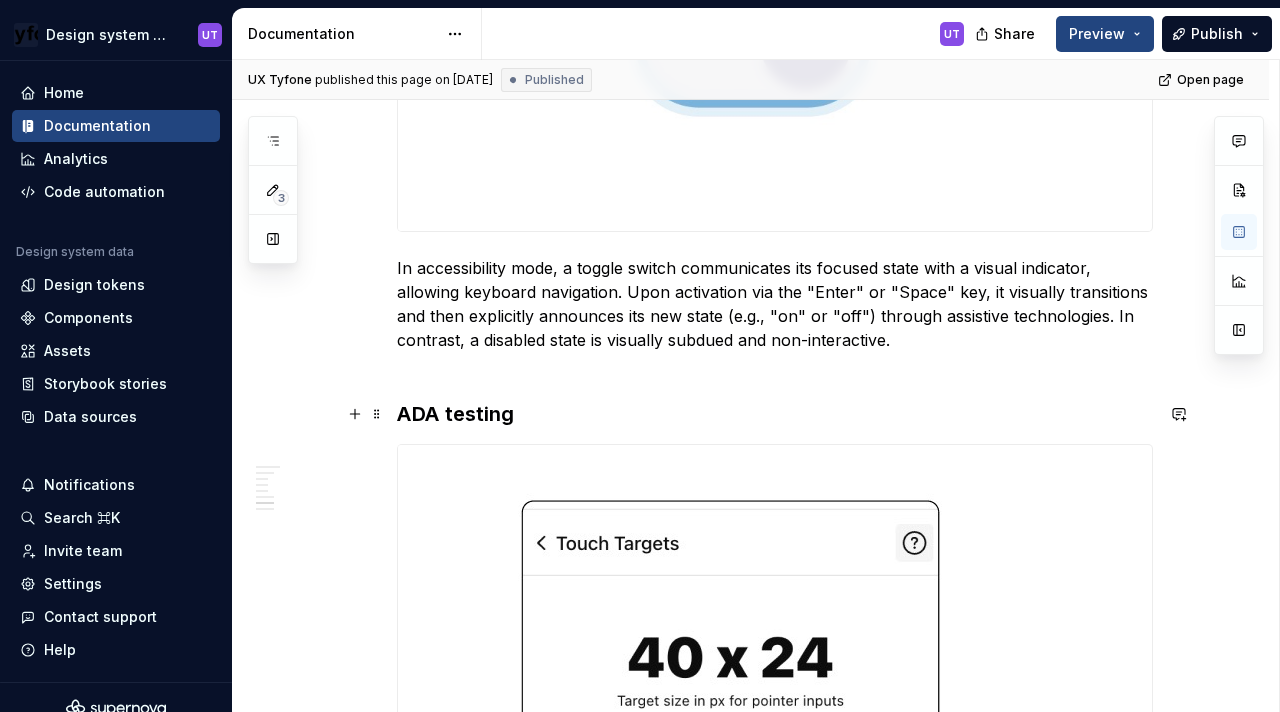 click on "ADA testing" at bounding box center [455, 414] 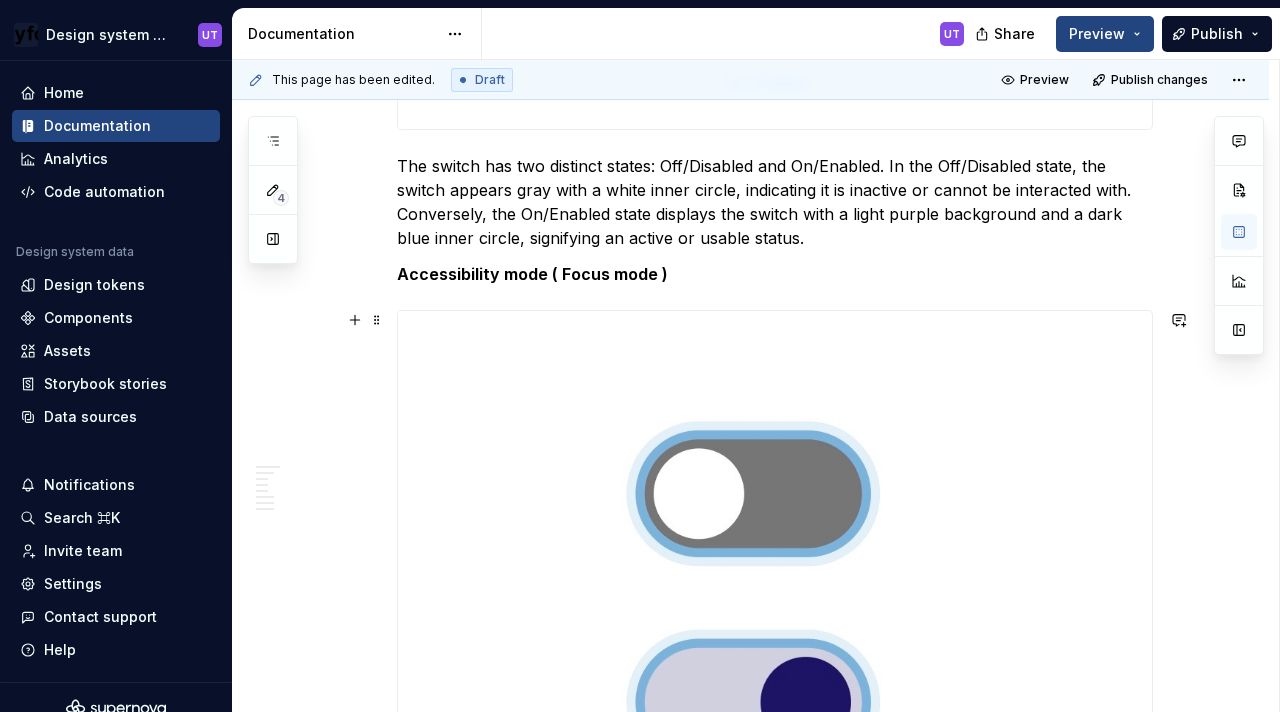 scroll, scrollTop: 3042, scrollLeft: 0, axis: vertical 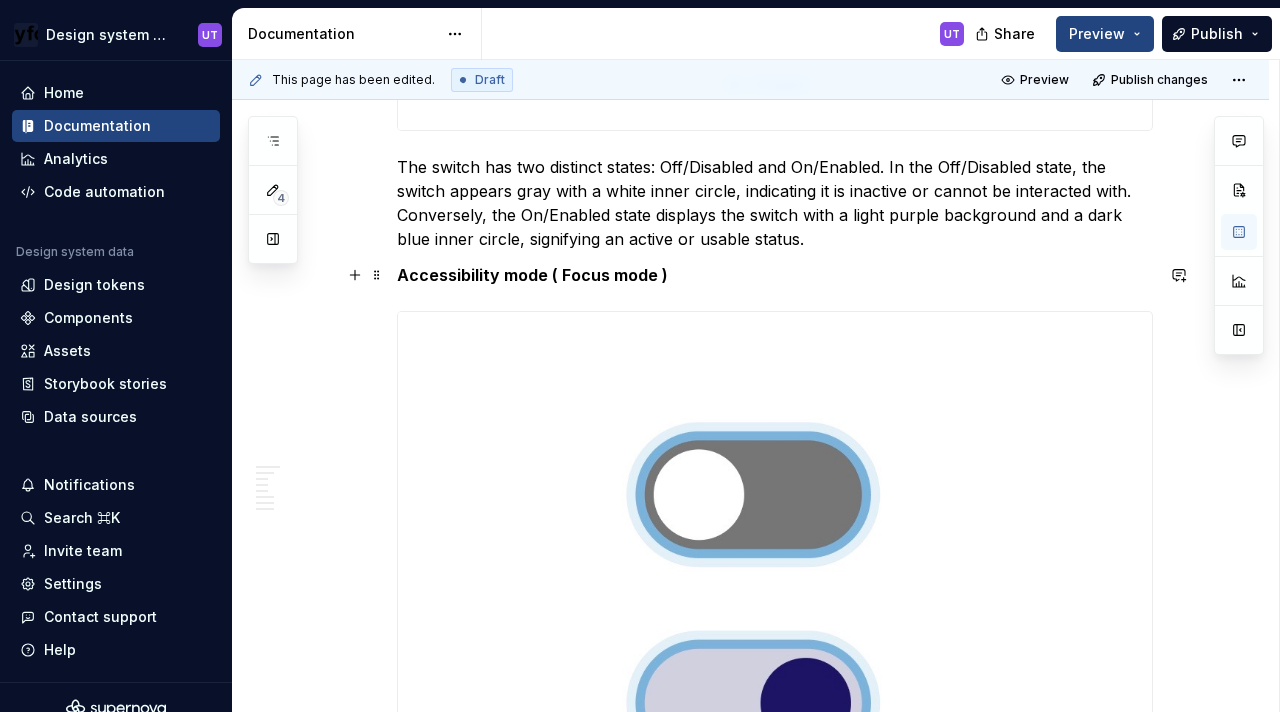 click on "Accessibility mode ( Focus mode )" at bounding box center (532, 275) 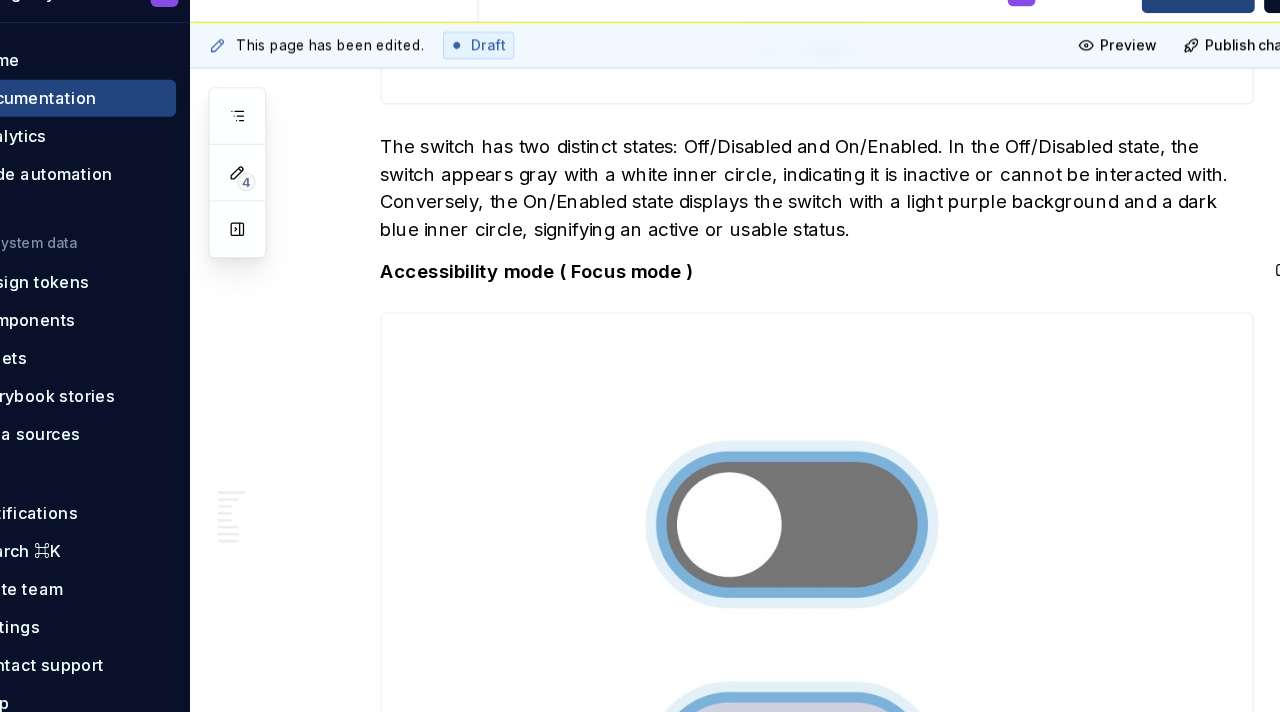 scroll, scrollTop: 2982, scrollLeft: 0, axis: vertical 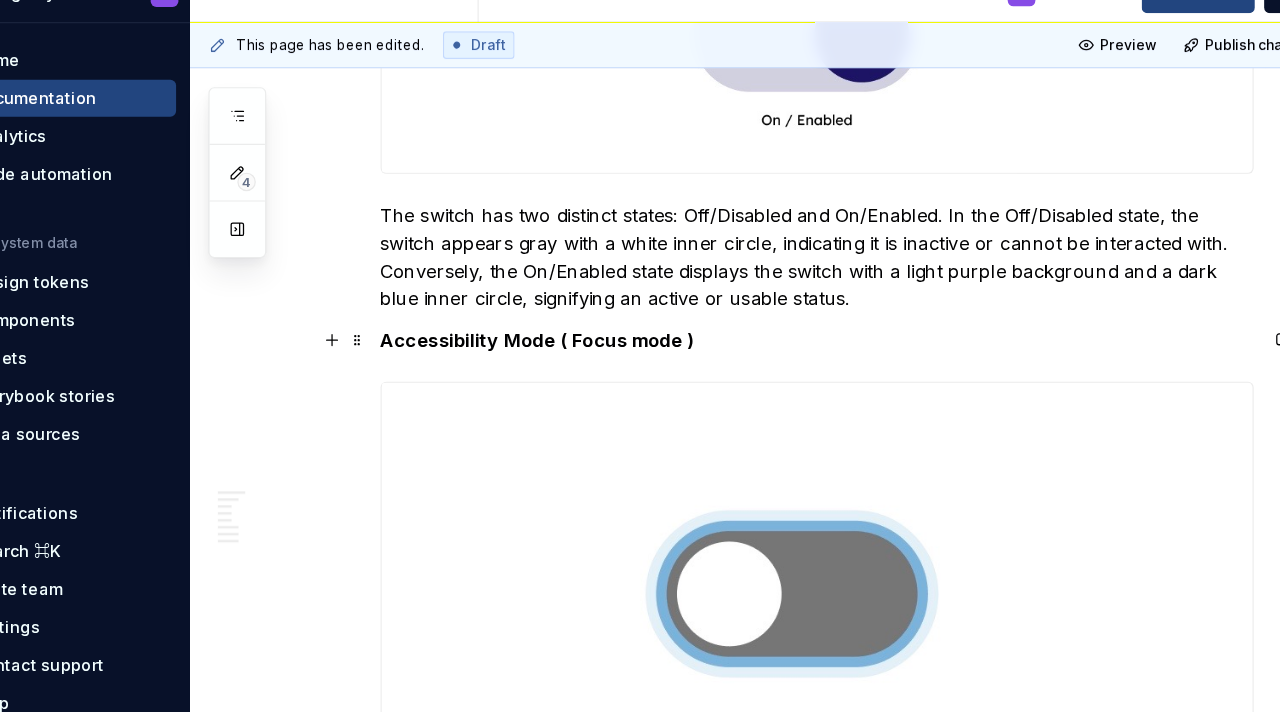 click on "Accessibility Mode ( Focus mode )" at bounding box center [533, 335] 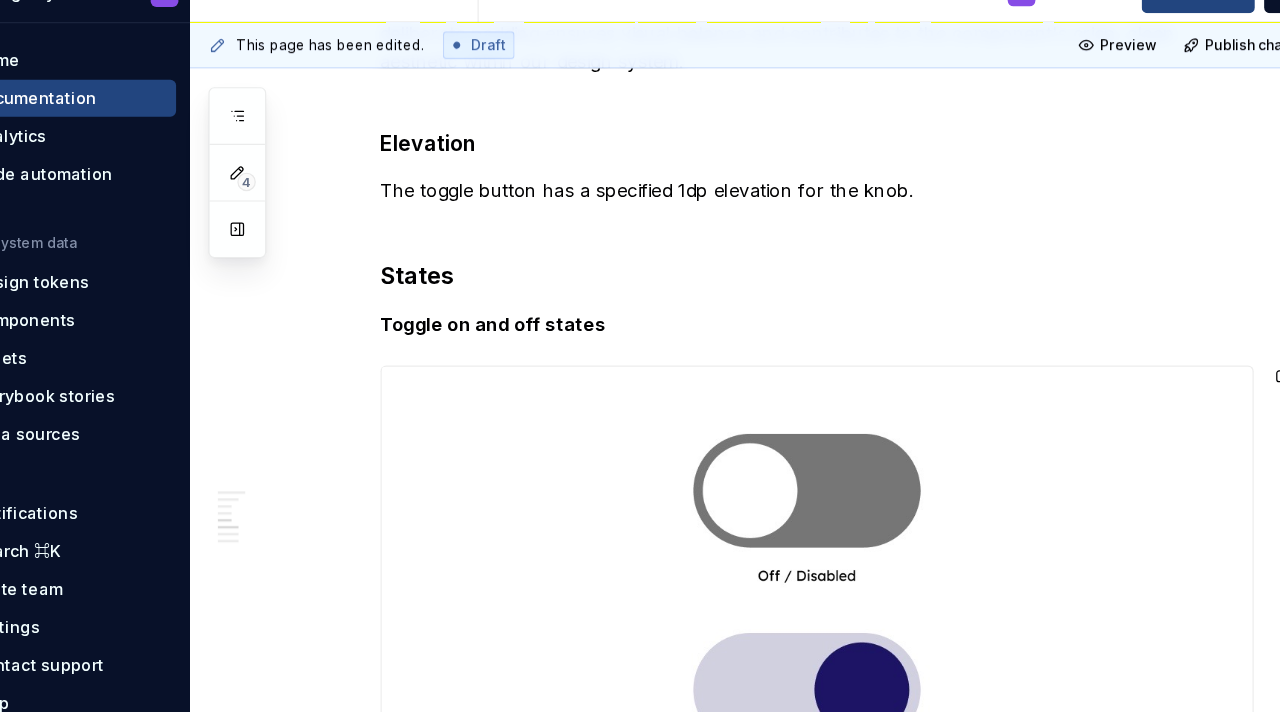scroll, scrollTop: 2415, scrollLeft: 0, axis: vertical 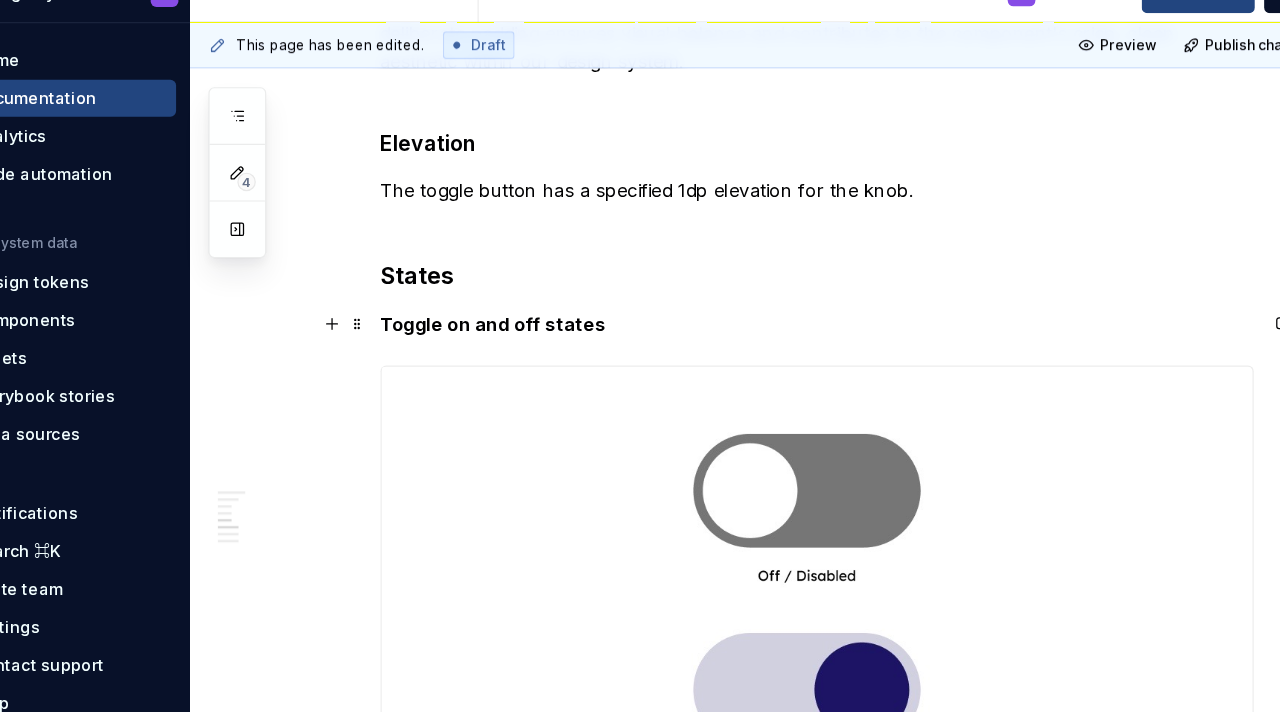 click on "Toggle on and off states" at bounding box center (494, 321) 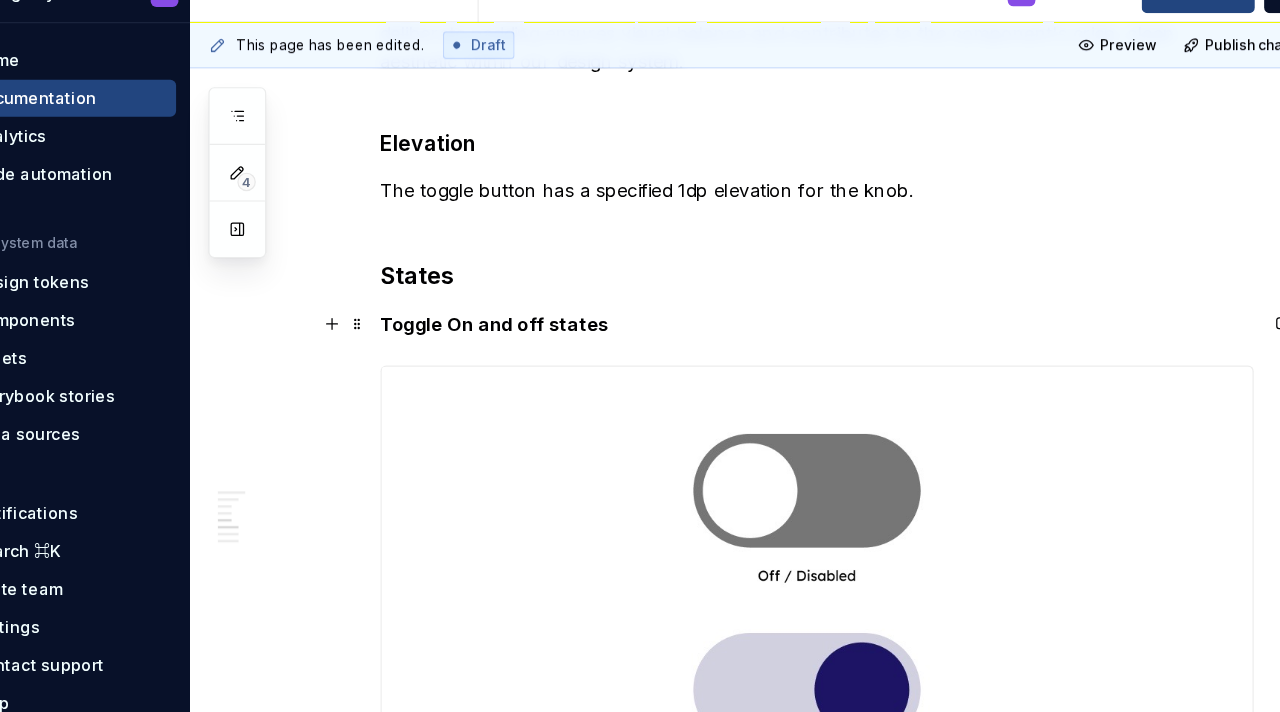 click on "Toggle On and off states" at bounding box center (496, 321) 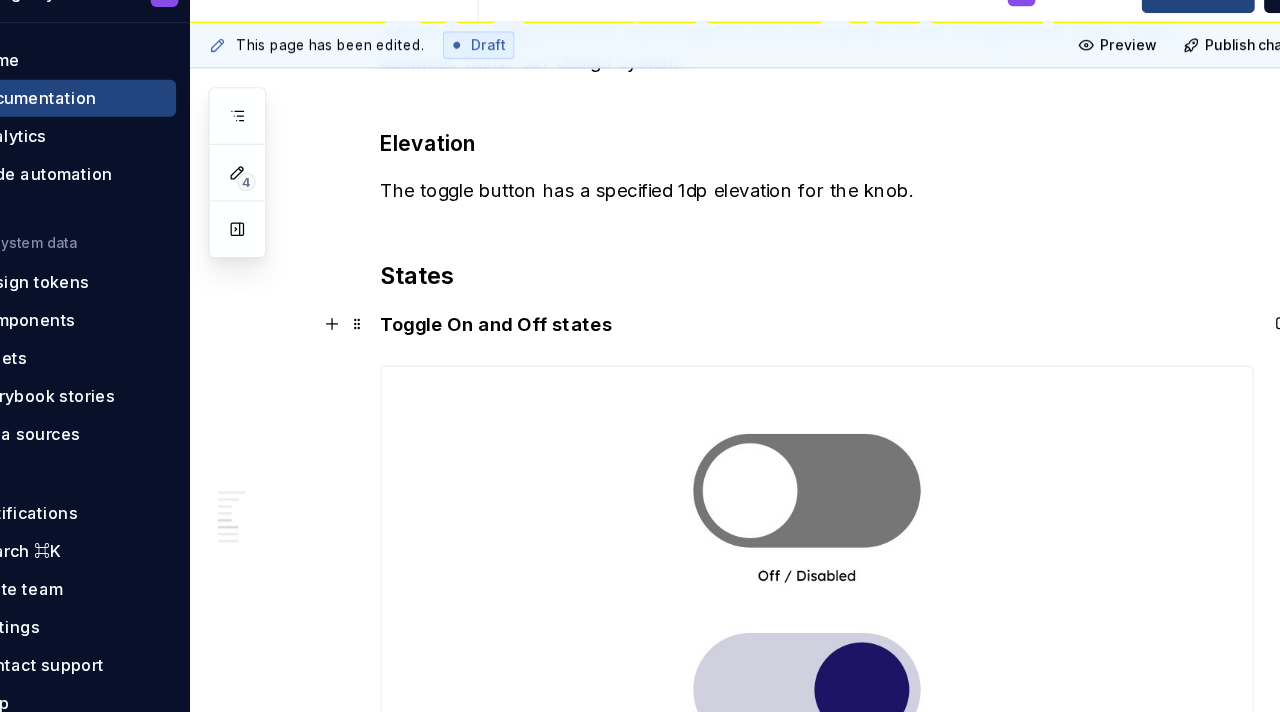 click on "Toggle On and Off states" at bounding box center (497, 321) 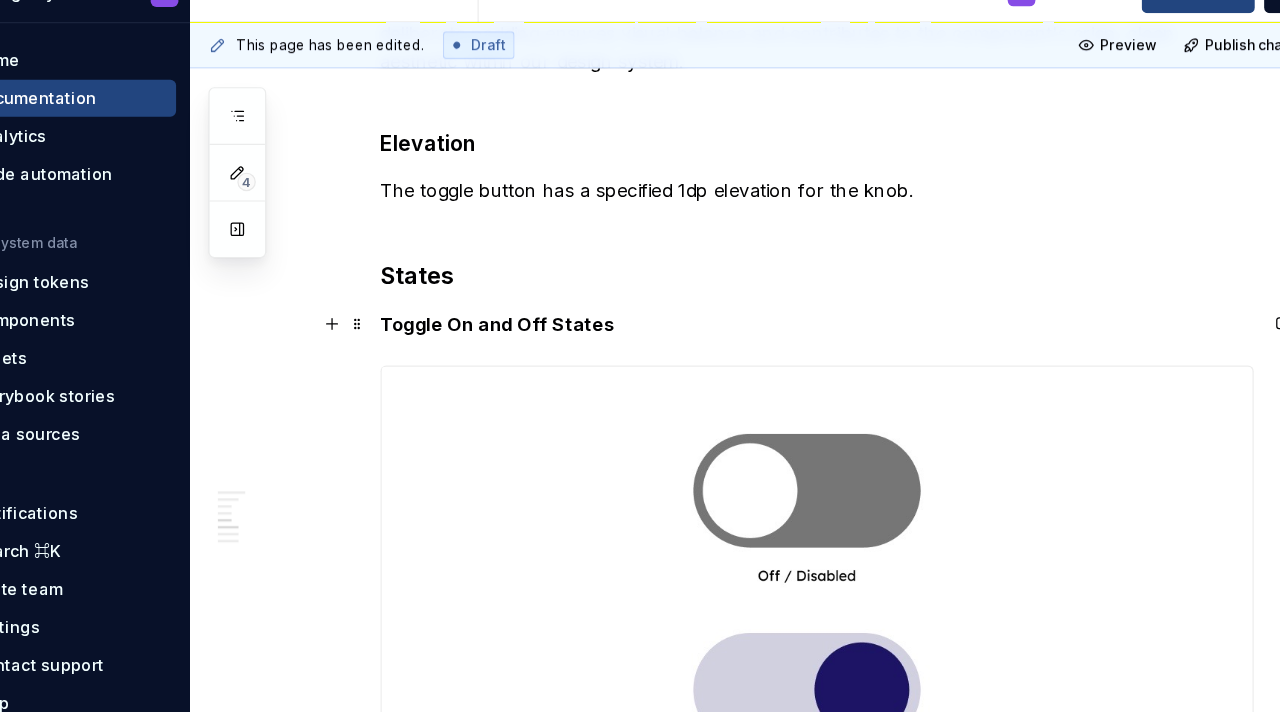 click on "Toggle On and Off States" at bounding box center (498, 321) 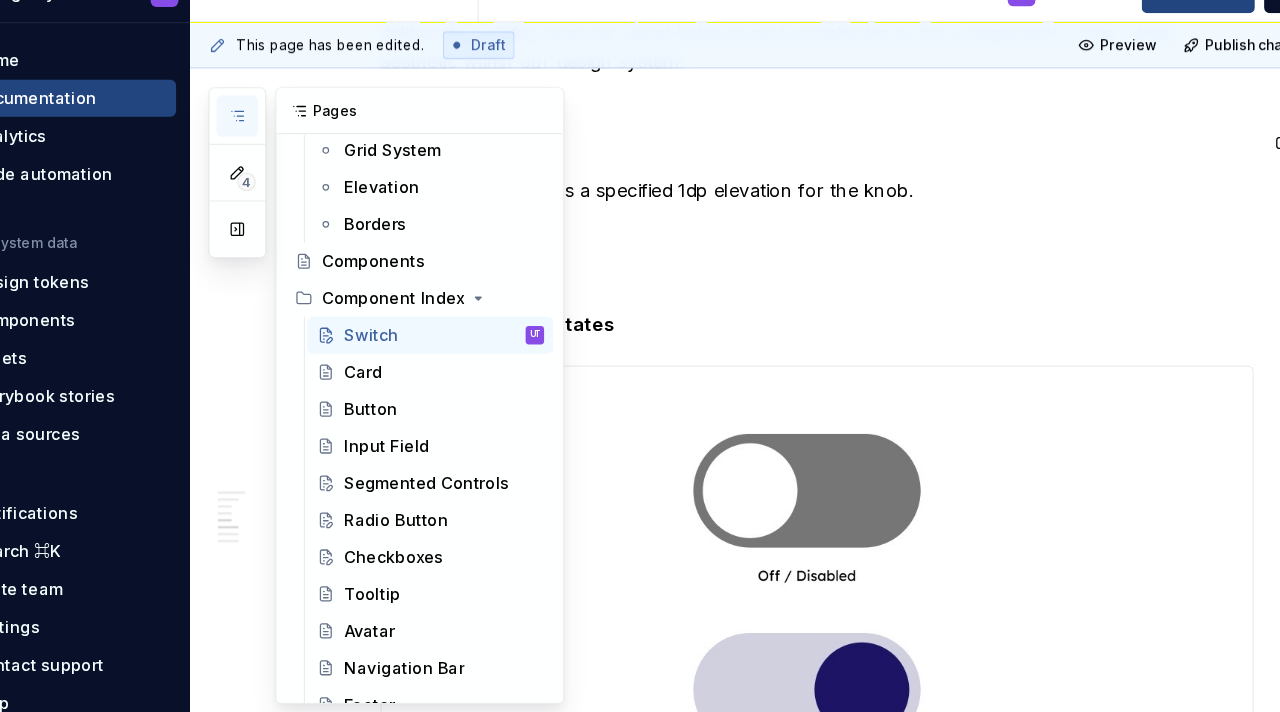 click 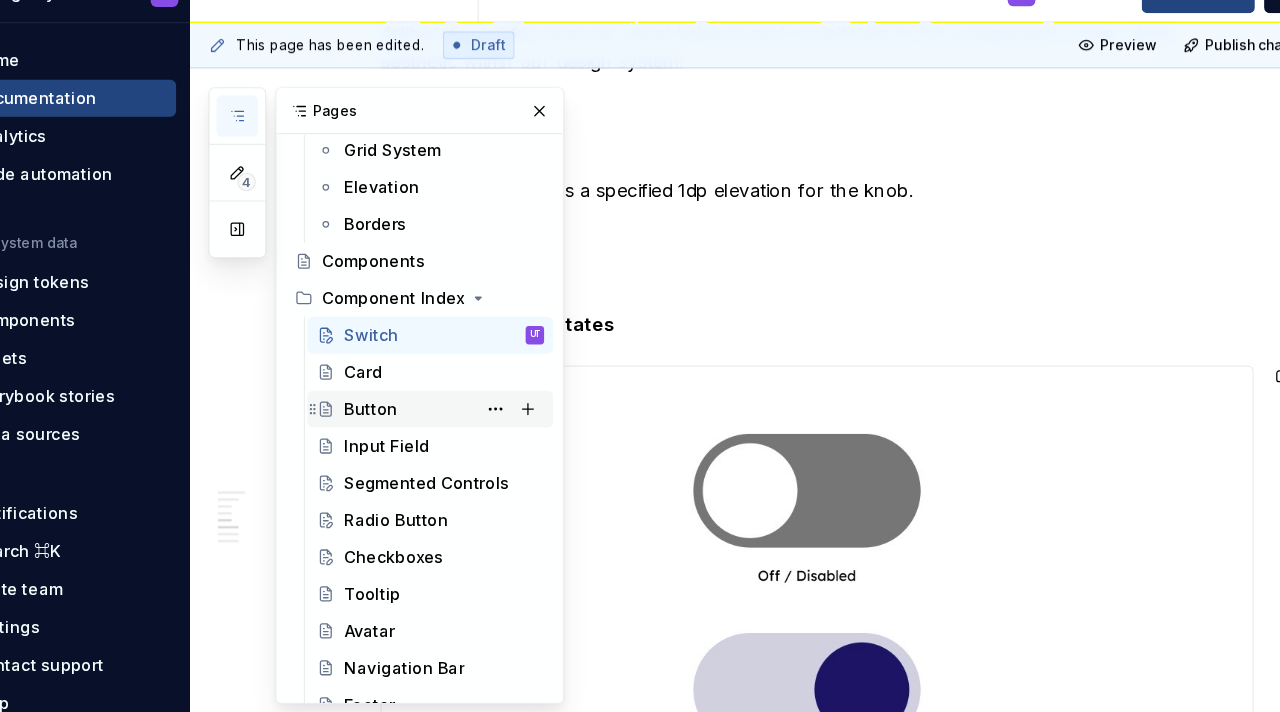 scroll, scrollTop: 240, scrollLeft: 0, axis: vertical 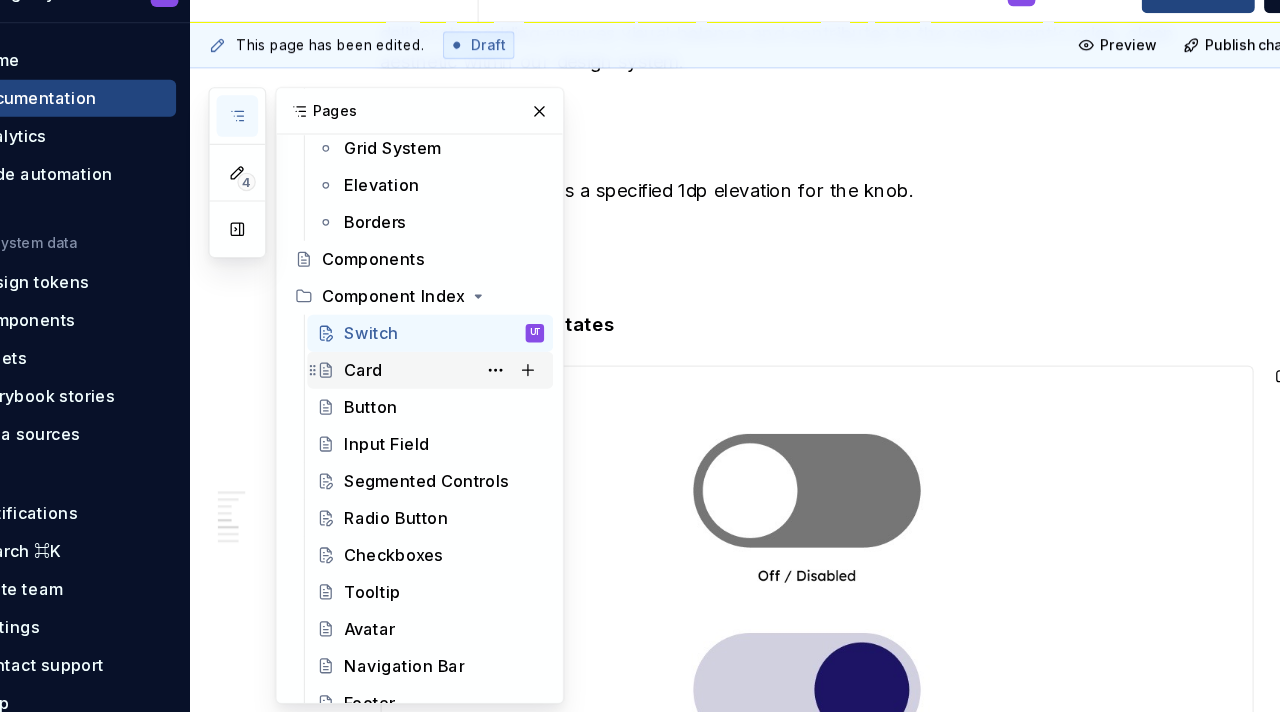 click on "Card" at bounding box center [382, 361] 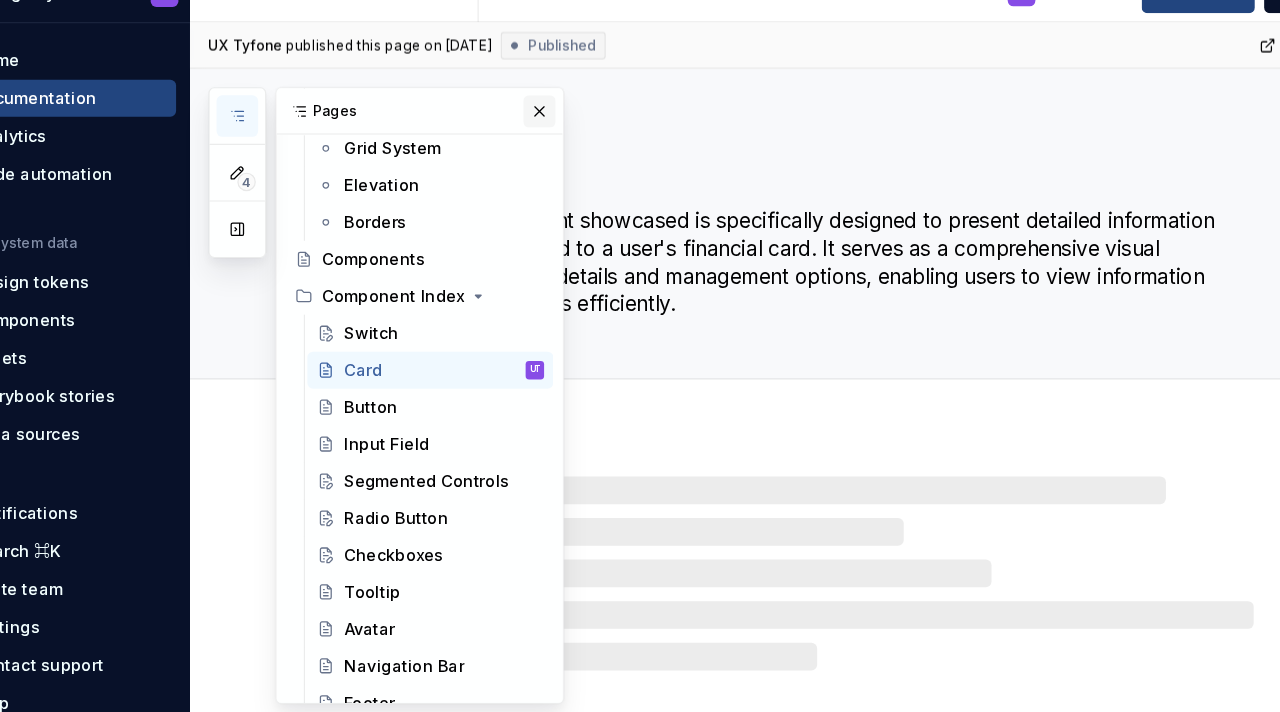 click at bounding box center [535, 137] 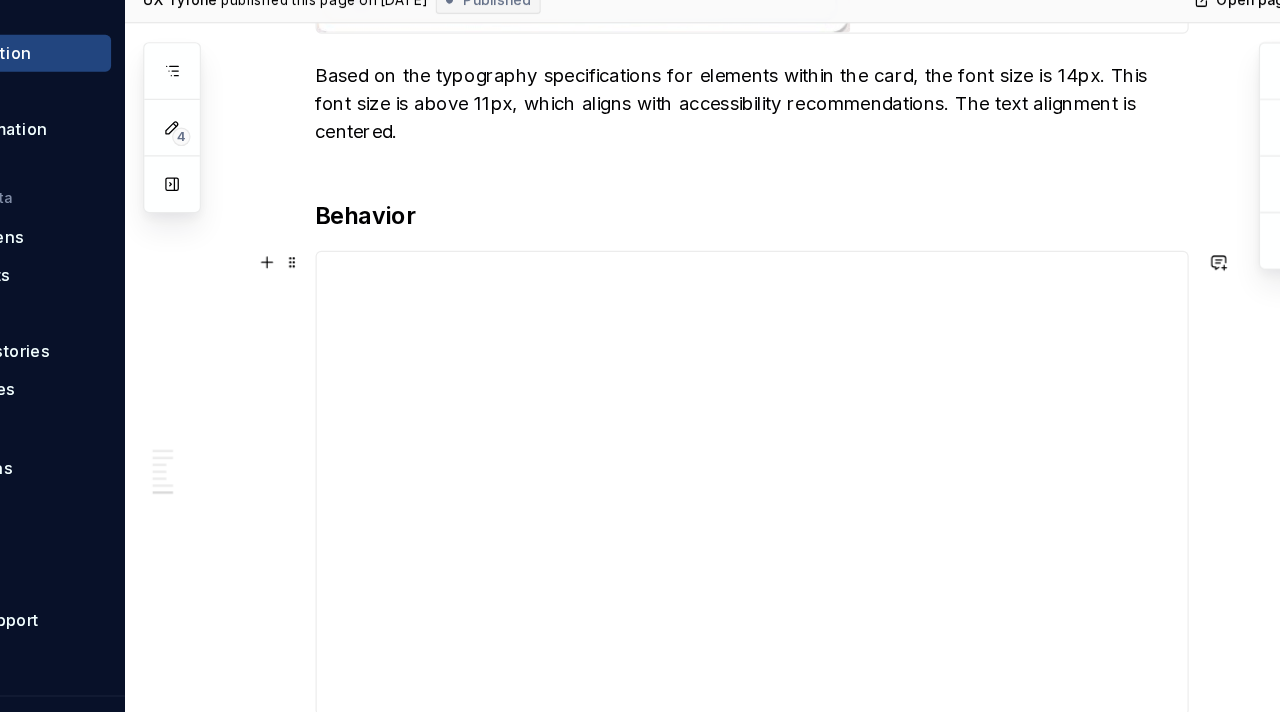 scroll, scrollTop: 2705, scrollLeft: 0, axis: vertical 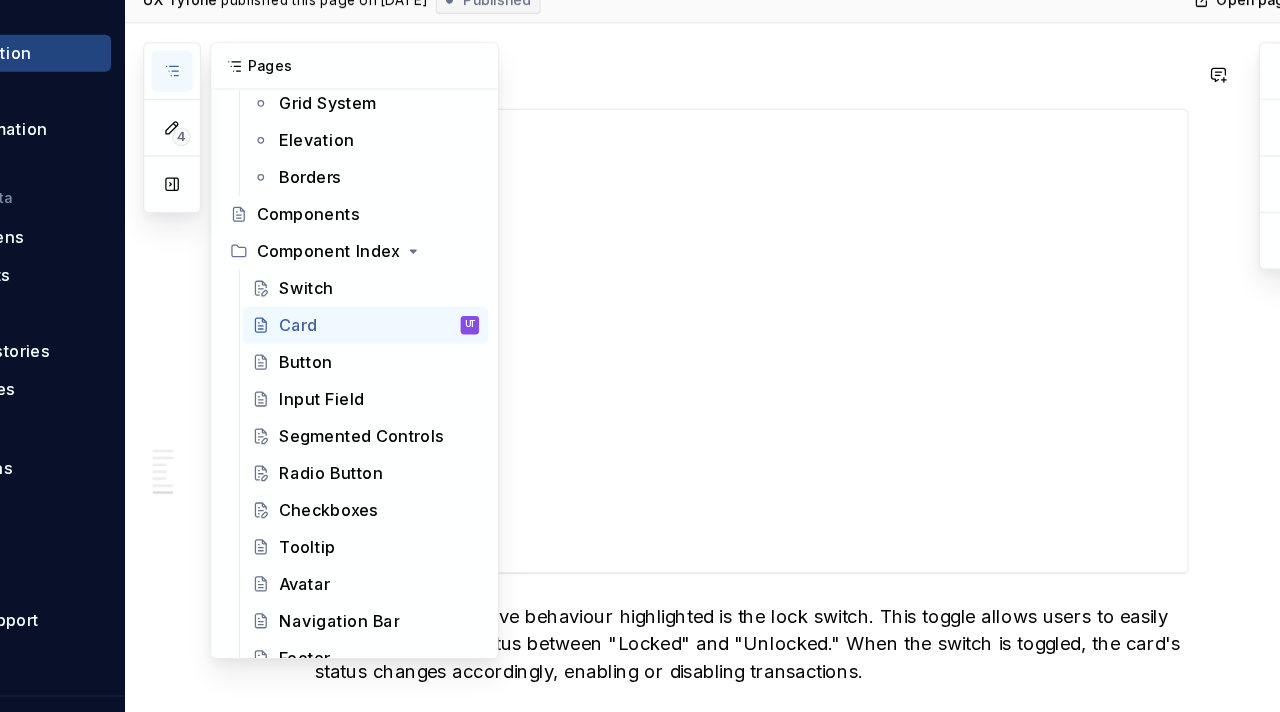 click at bounding box center (273, 141) 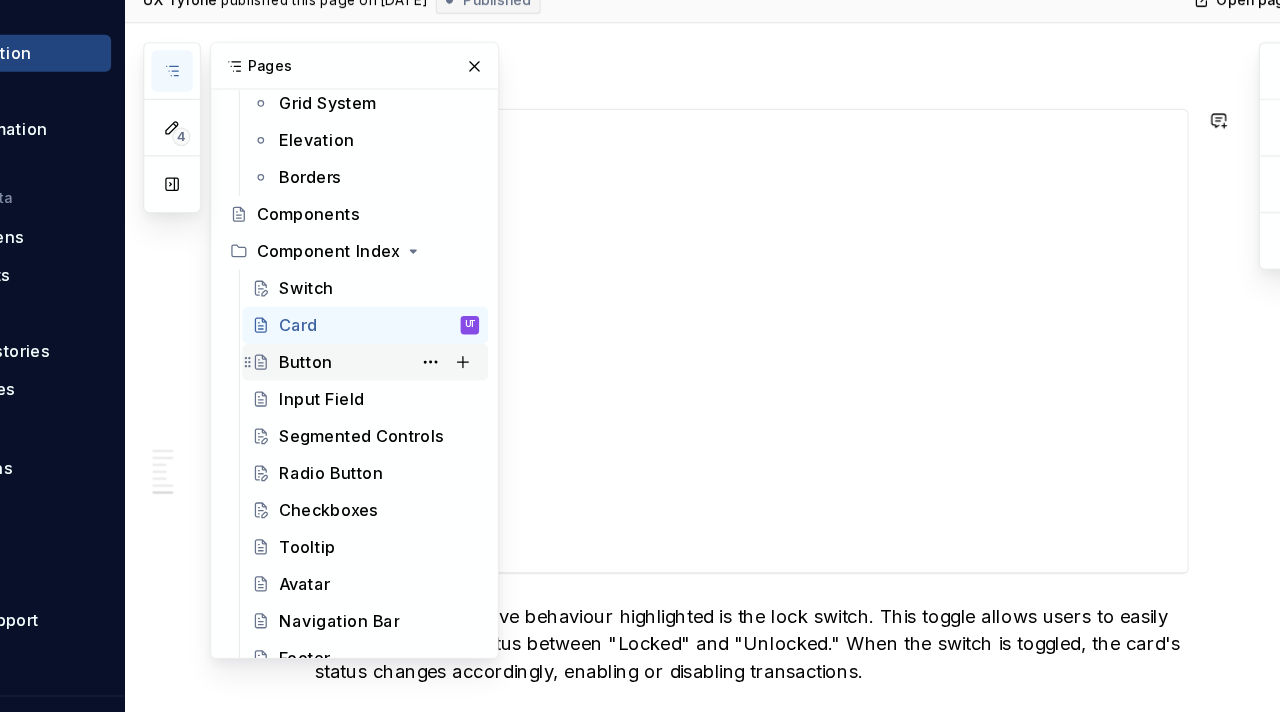 click on "Button" at bounding box center [452, 393] 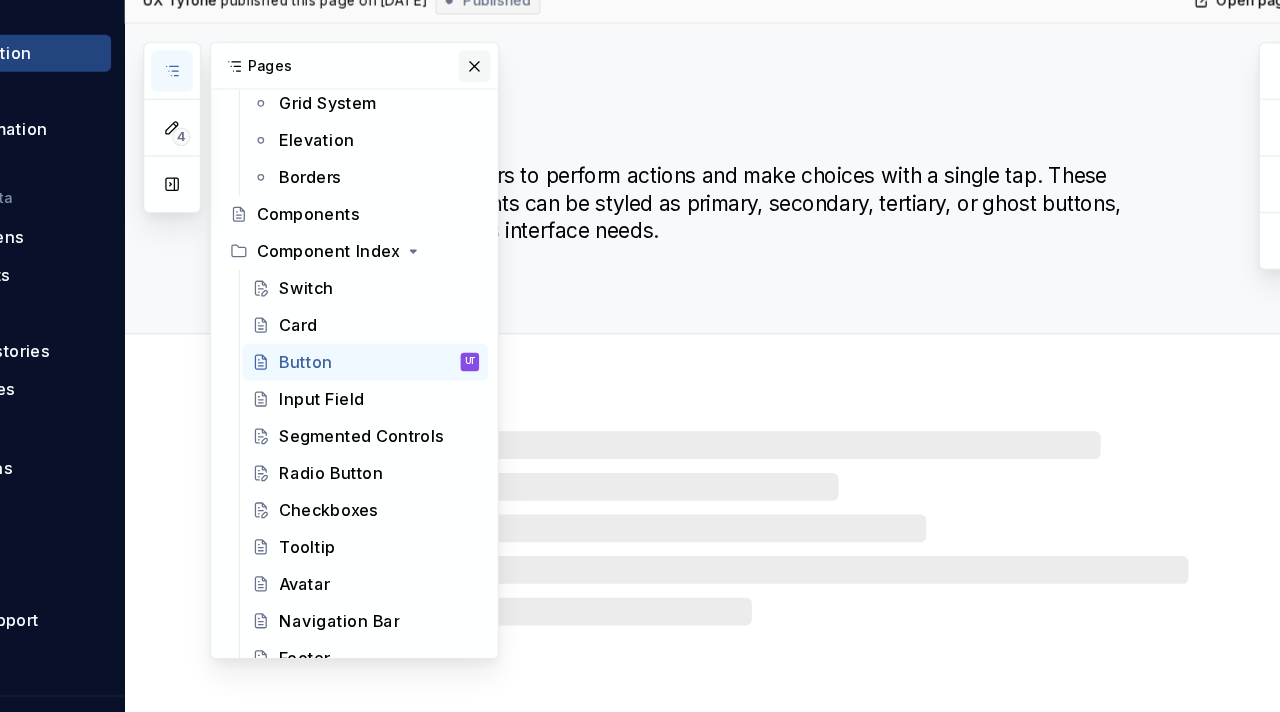 click at bounding box center [535, 137] 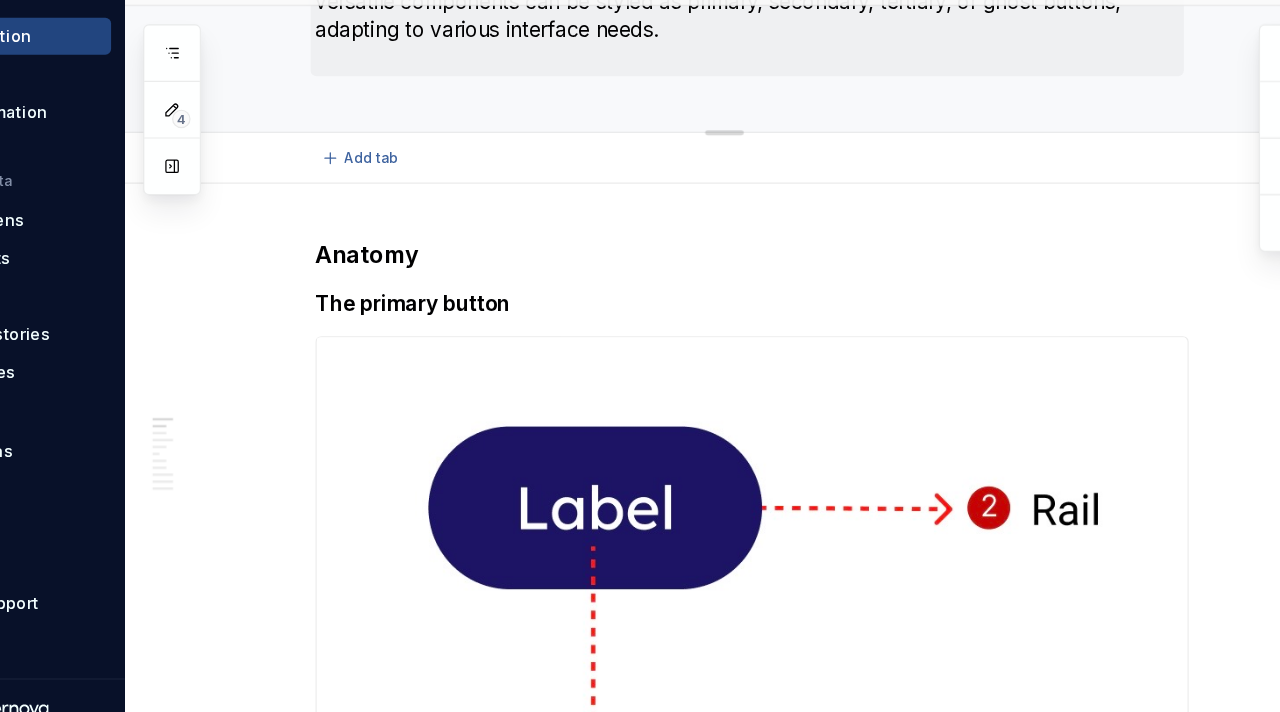 type on "*" 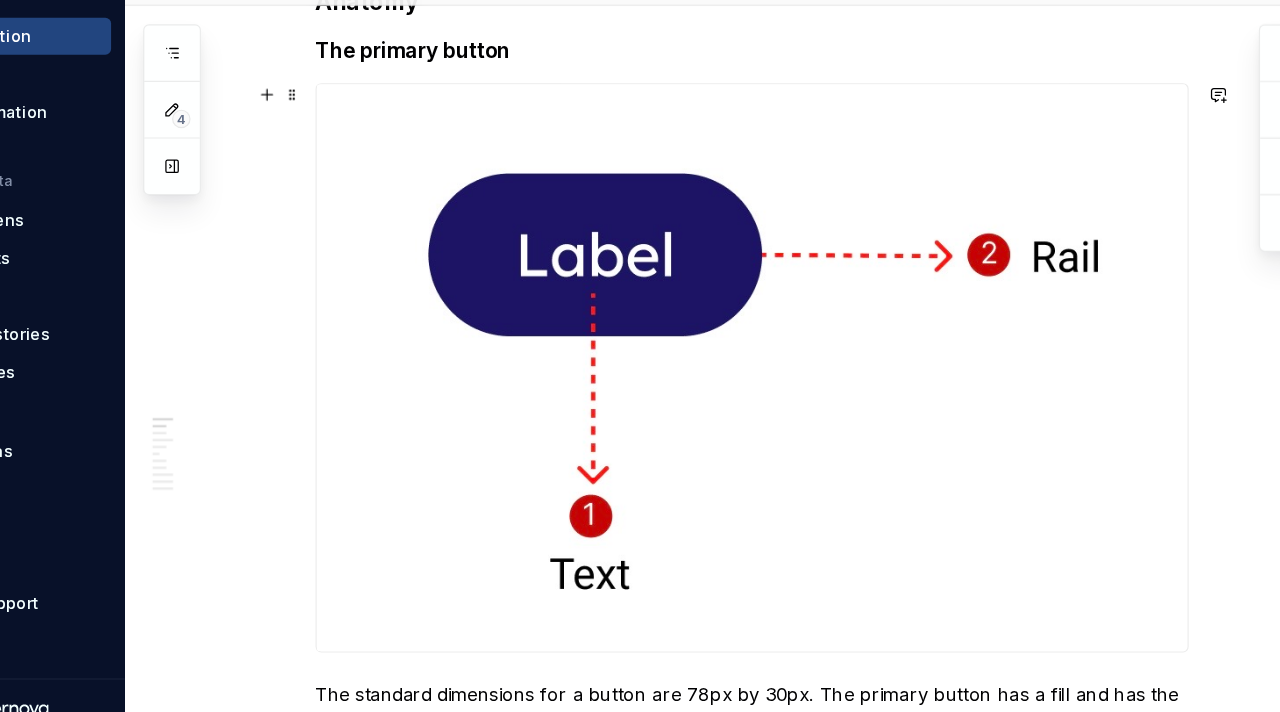 scroll, scrollTop: 372, scrollLeft: 0, axis: vertical 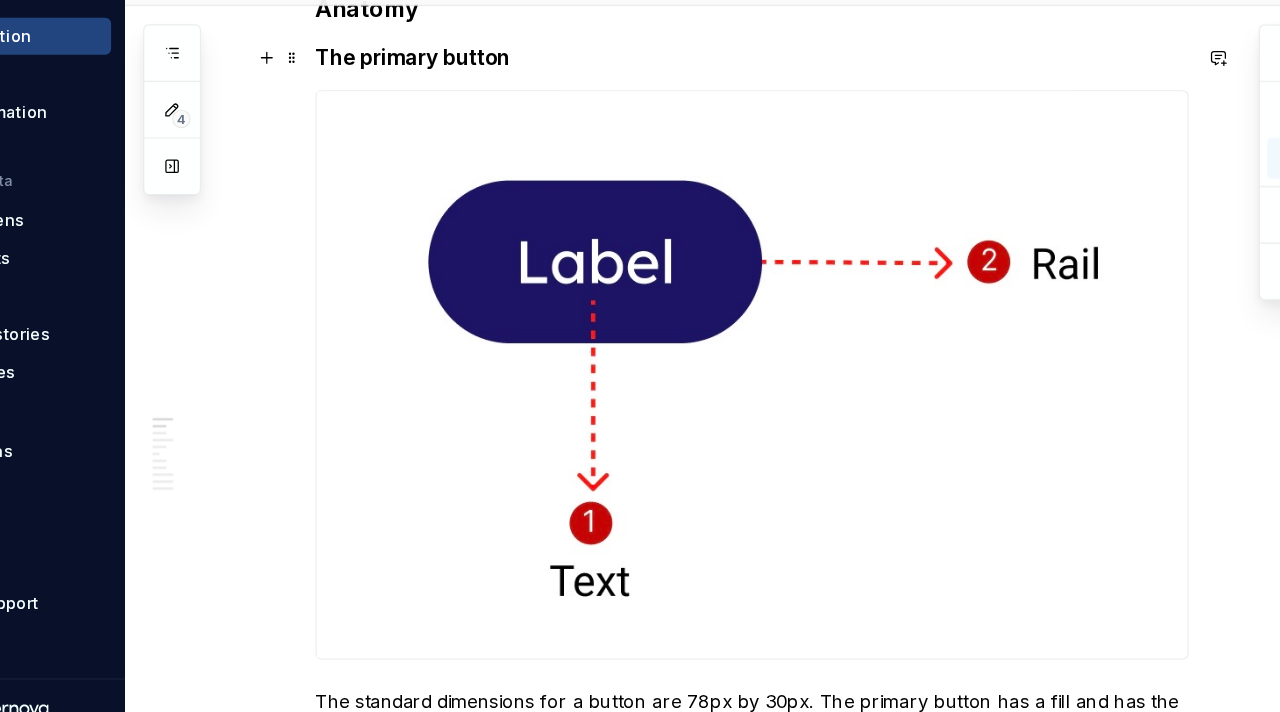 click on "The primary button" at bounding box center [481, 144] 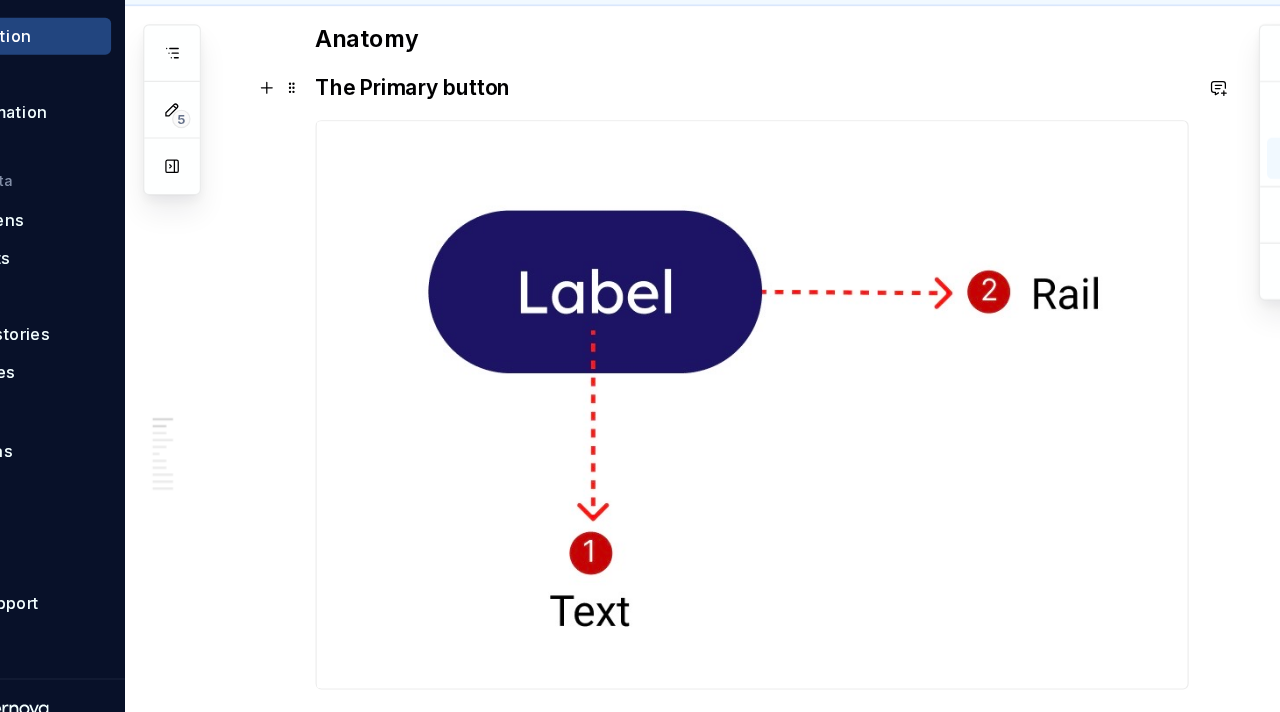 click on "The Primary button" at bounding box center [481, 170] 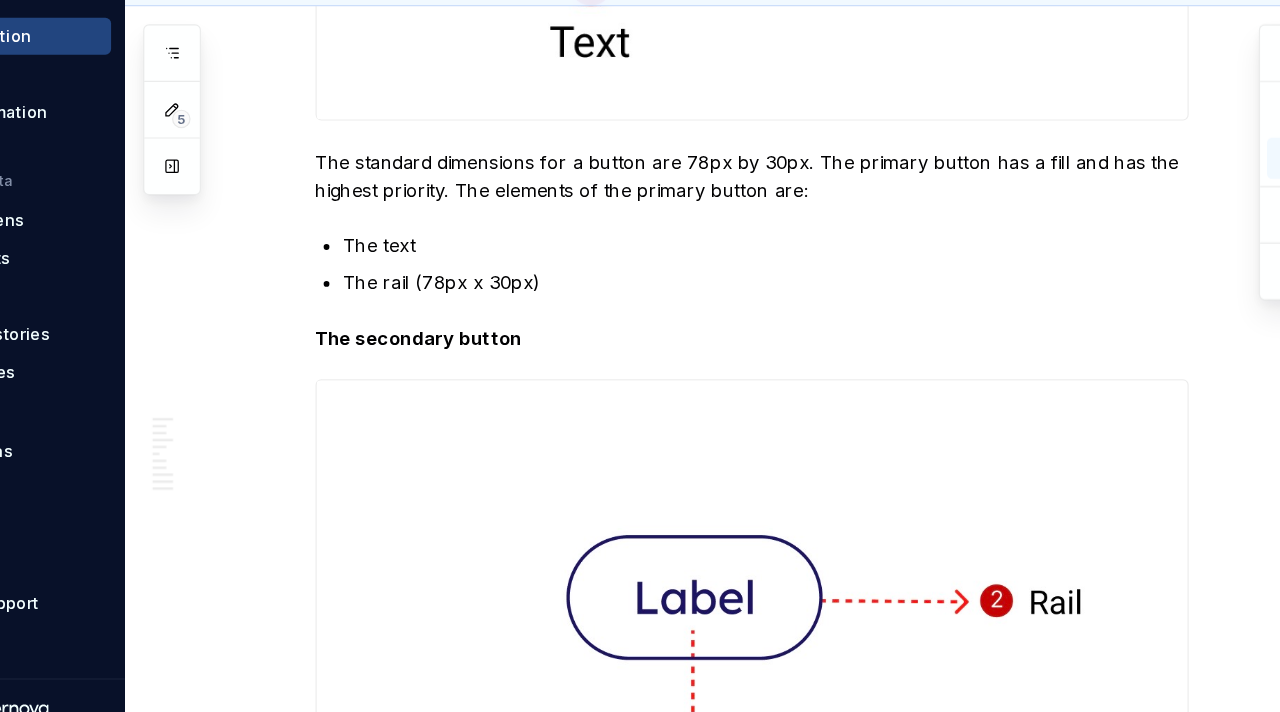 scroll, scrollTop: 845, scrollLeft: 0, axis: vertical 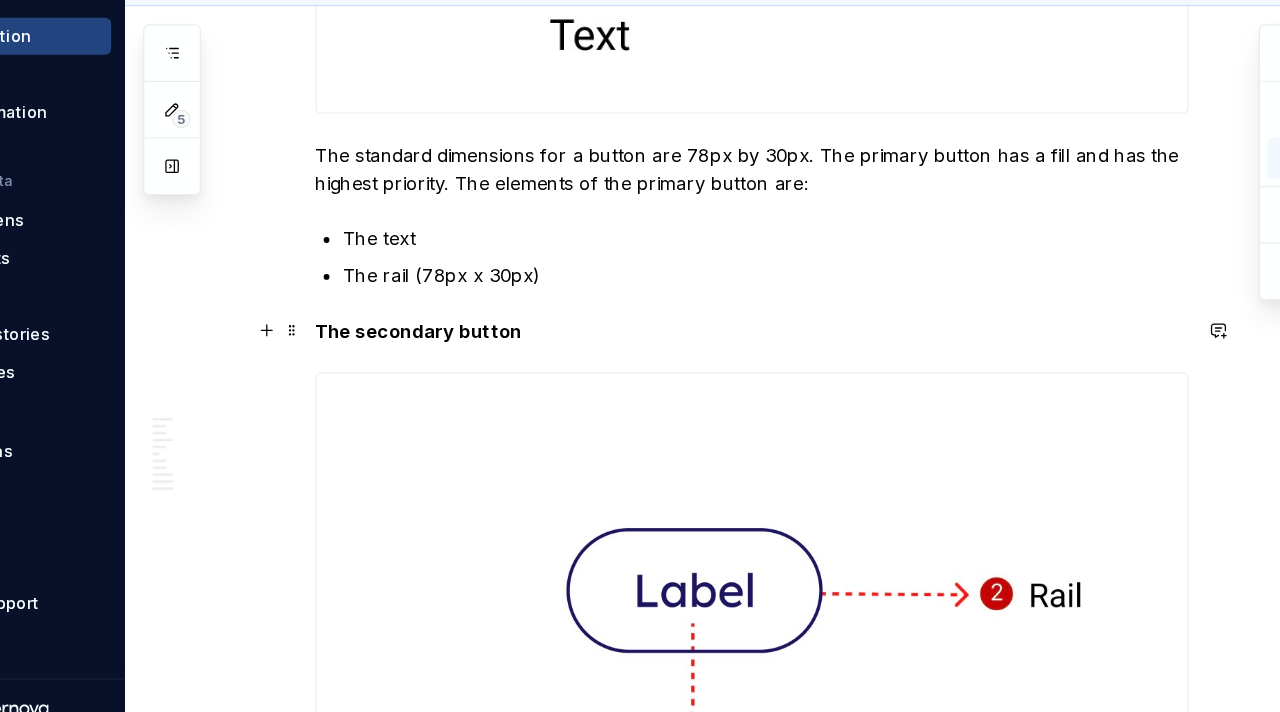 click on "The secondary button" at bounding box center (486, 381) 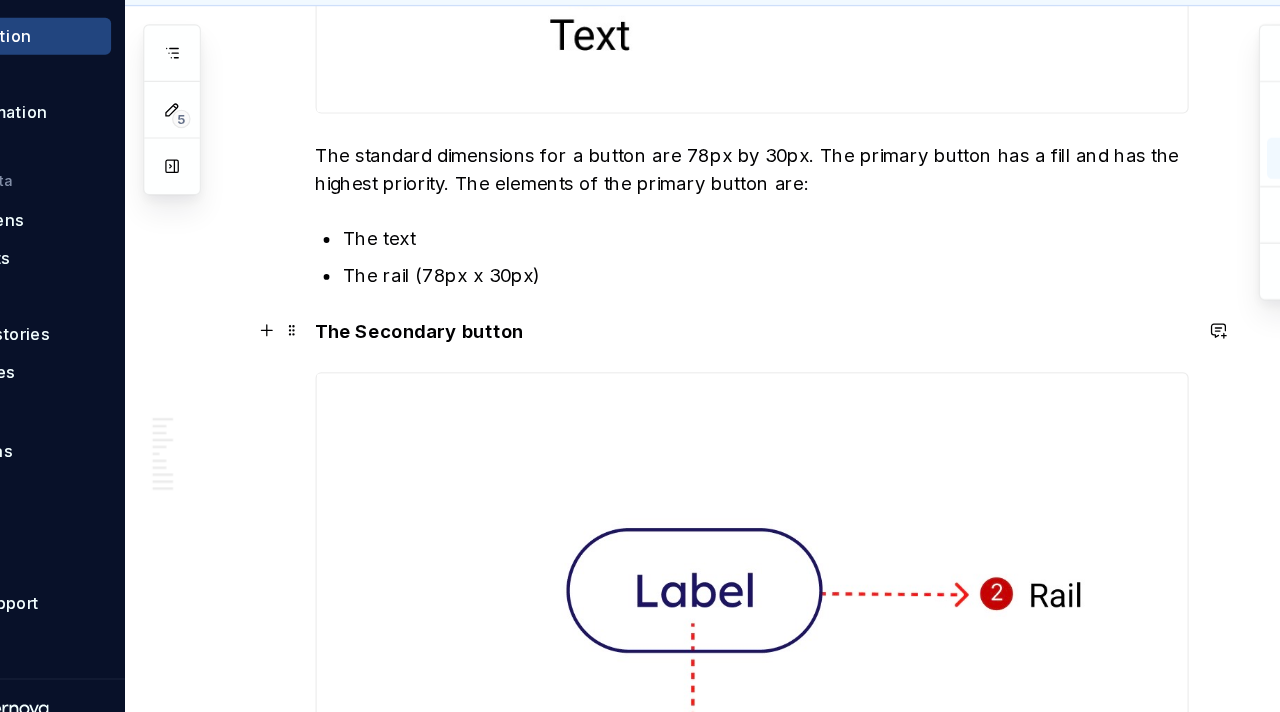 click on "The Secondary button" at bounding box center [487, 381] 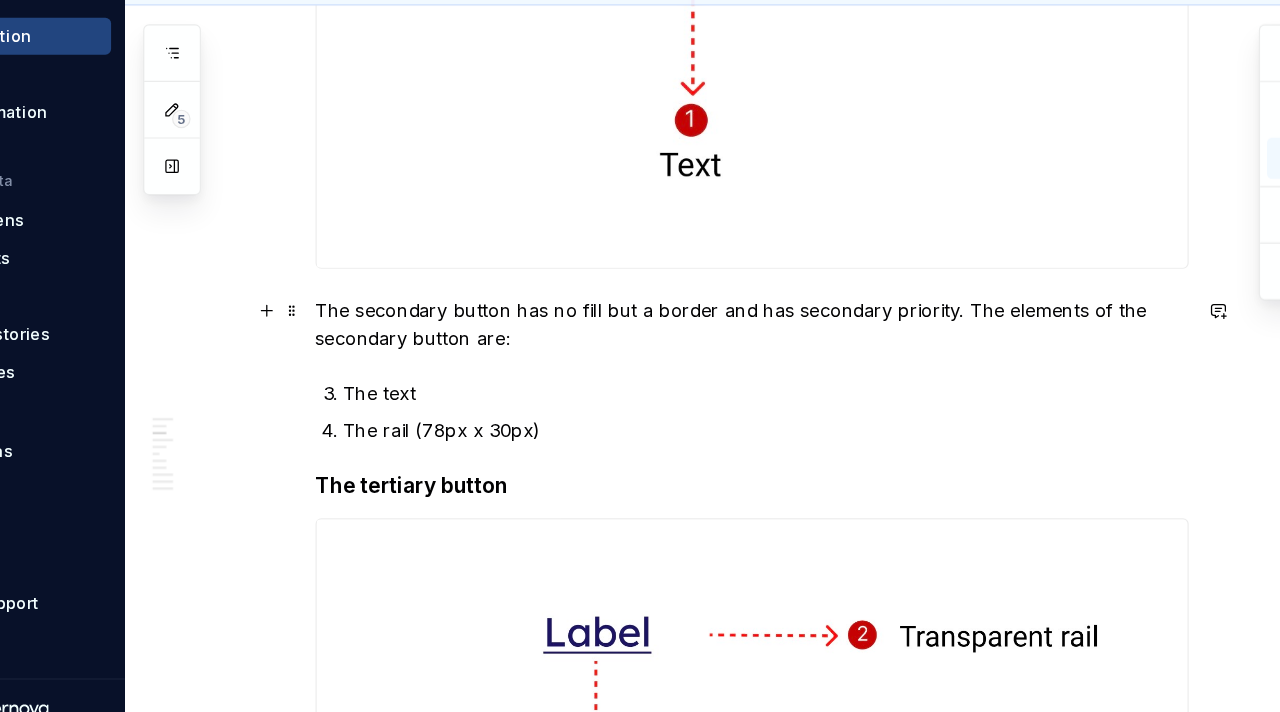 scroll, scrollTop: 1434, scrollLeft: 0, axis: vertical 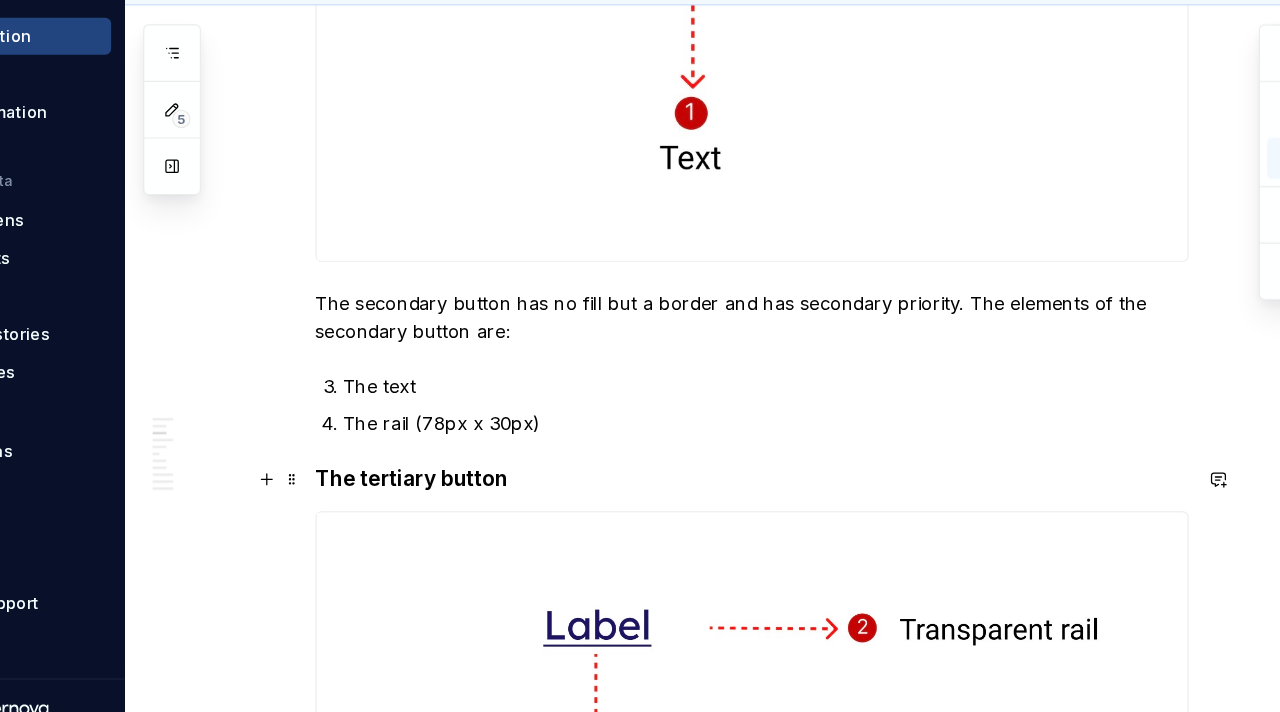 click on "The tertiary button" at bounding box center [480, 509] 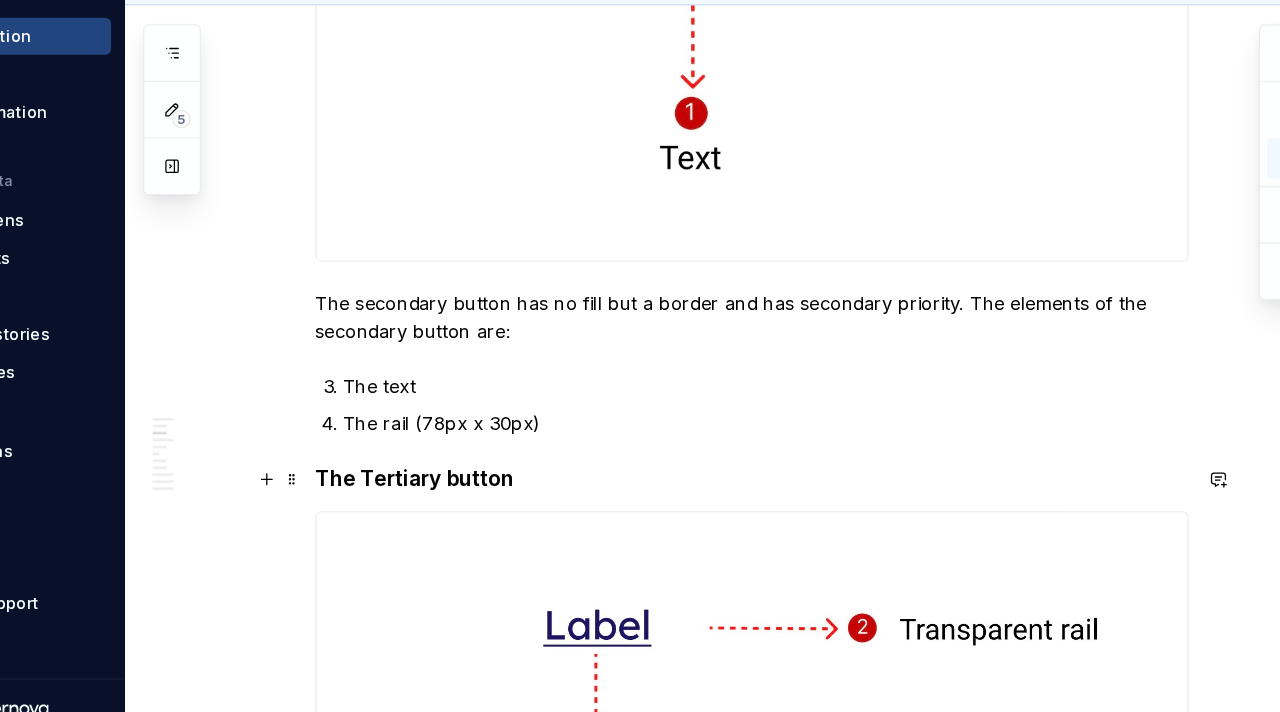 click on "The Tertiary button" at bounding box center (483, 509) 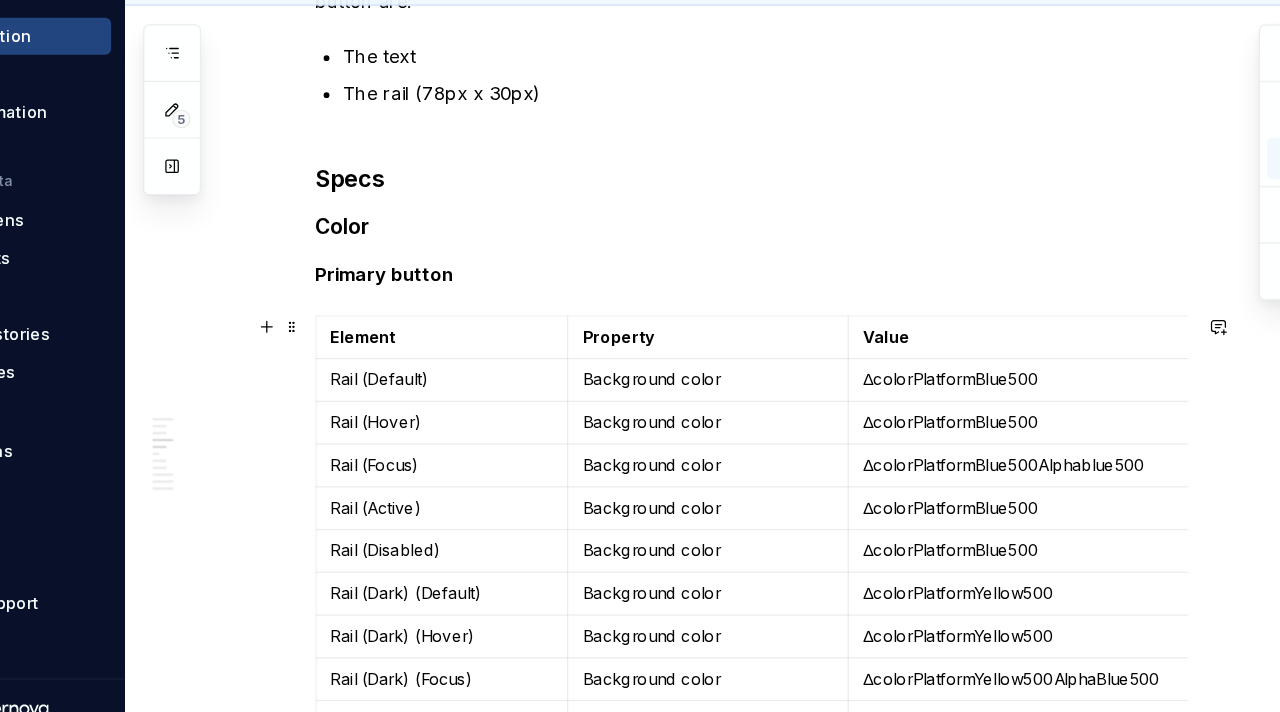 scroll, scrollTop: 2307, scrollLeft: 0, axis: vertical 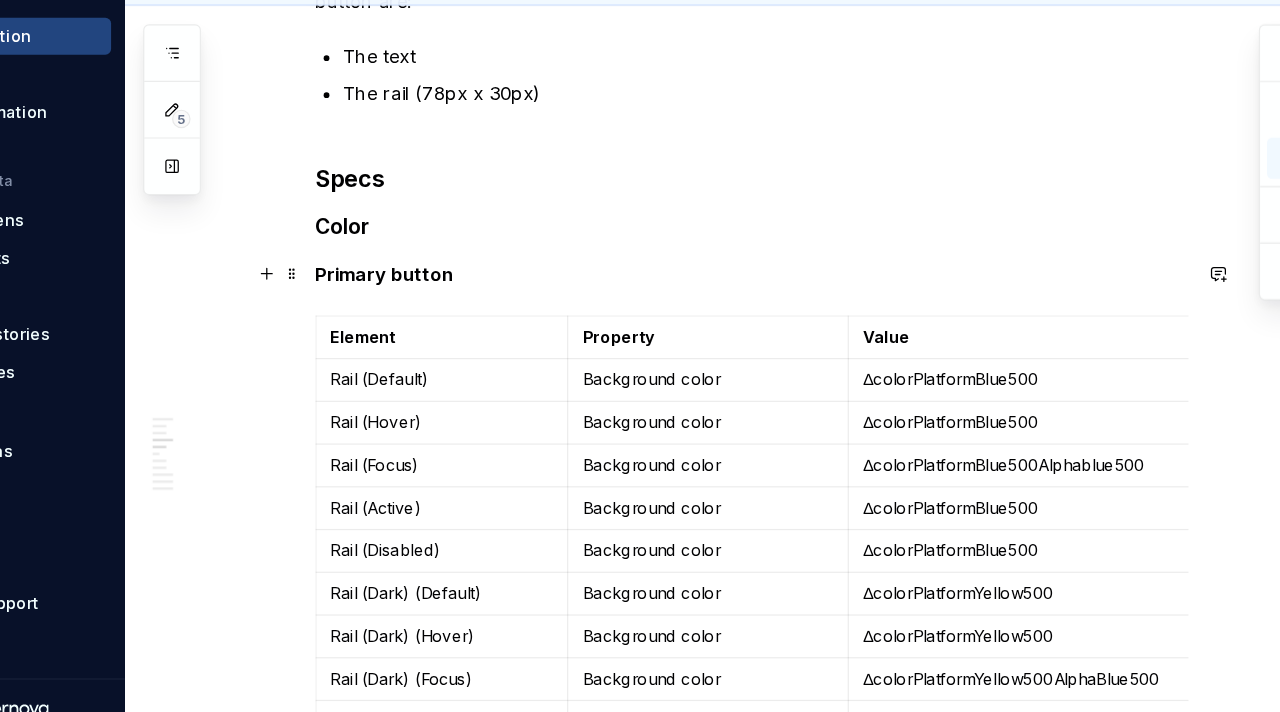 click on "Primary button" at bounding box center [457, 332] 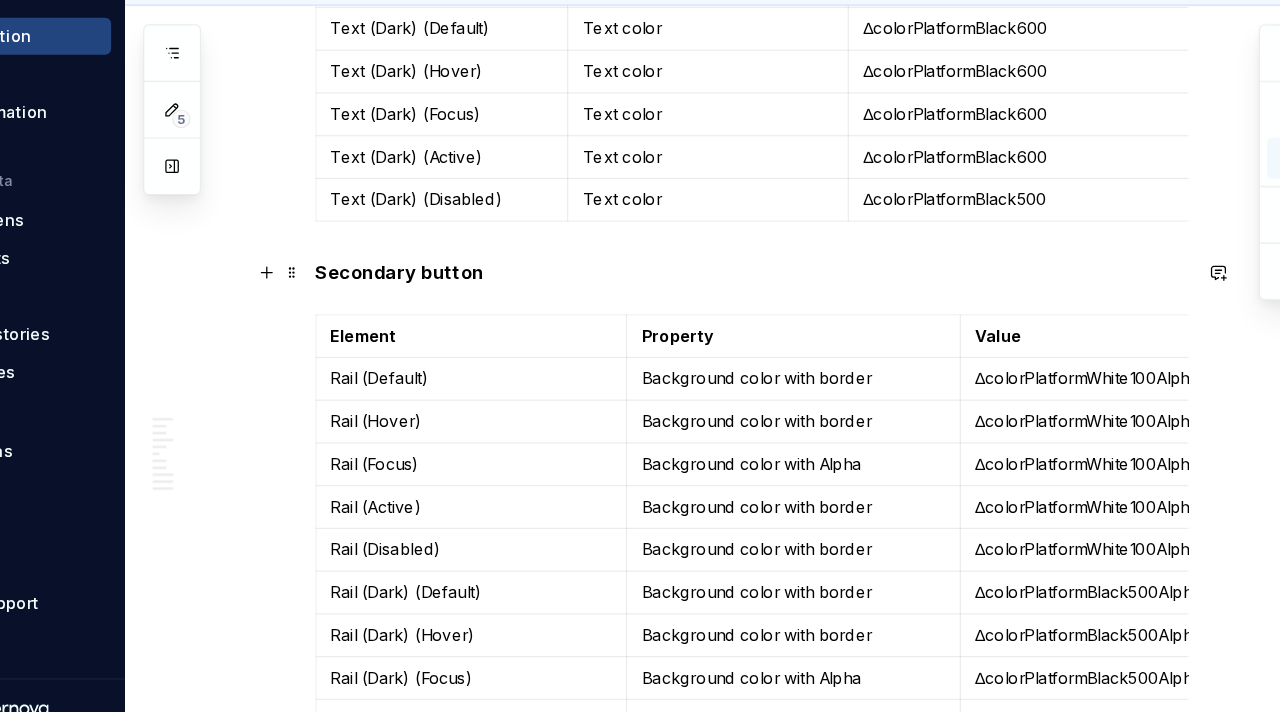 scroll, scrollTop: 3170, scrollLeft: 0, axis: vertical 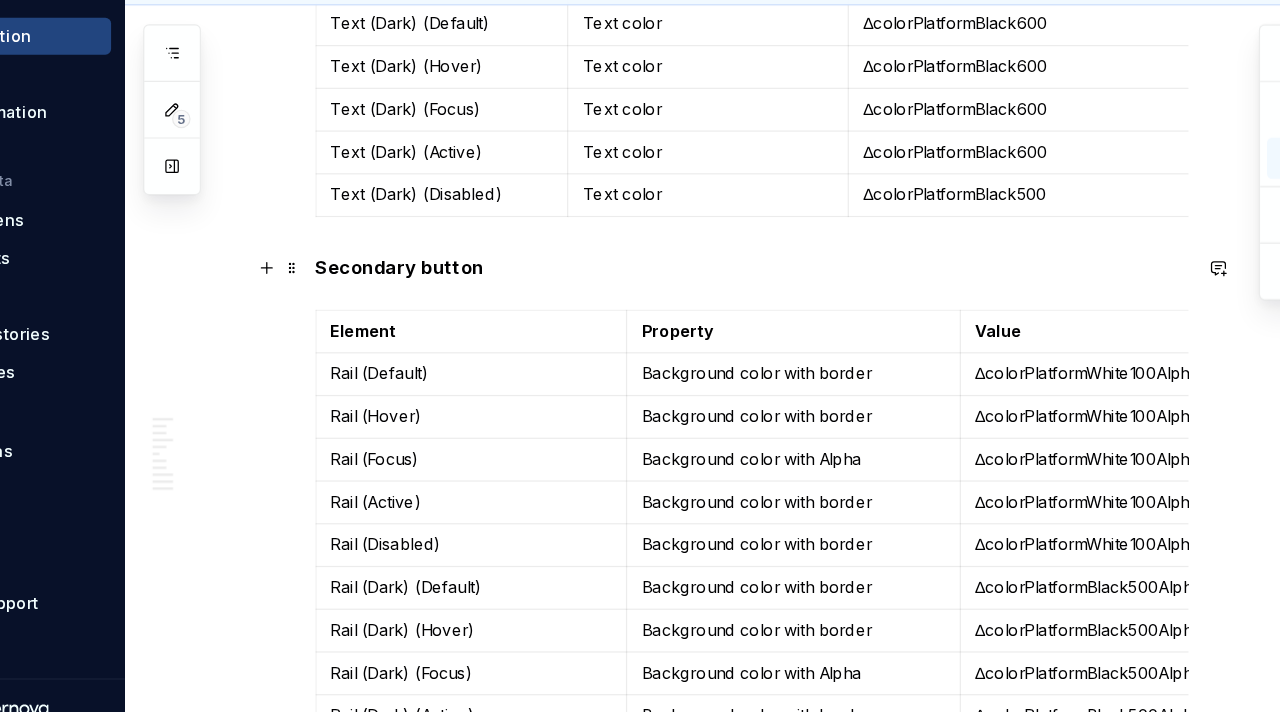 click on "Secondary button" at bounding box center [470, 327] 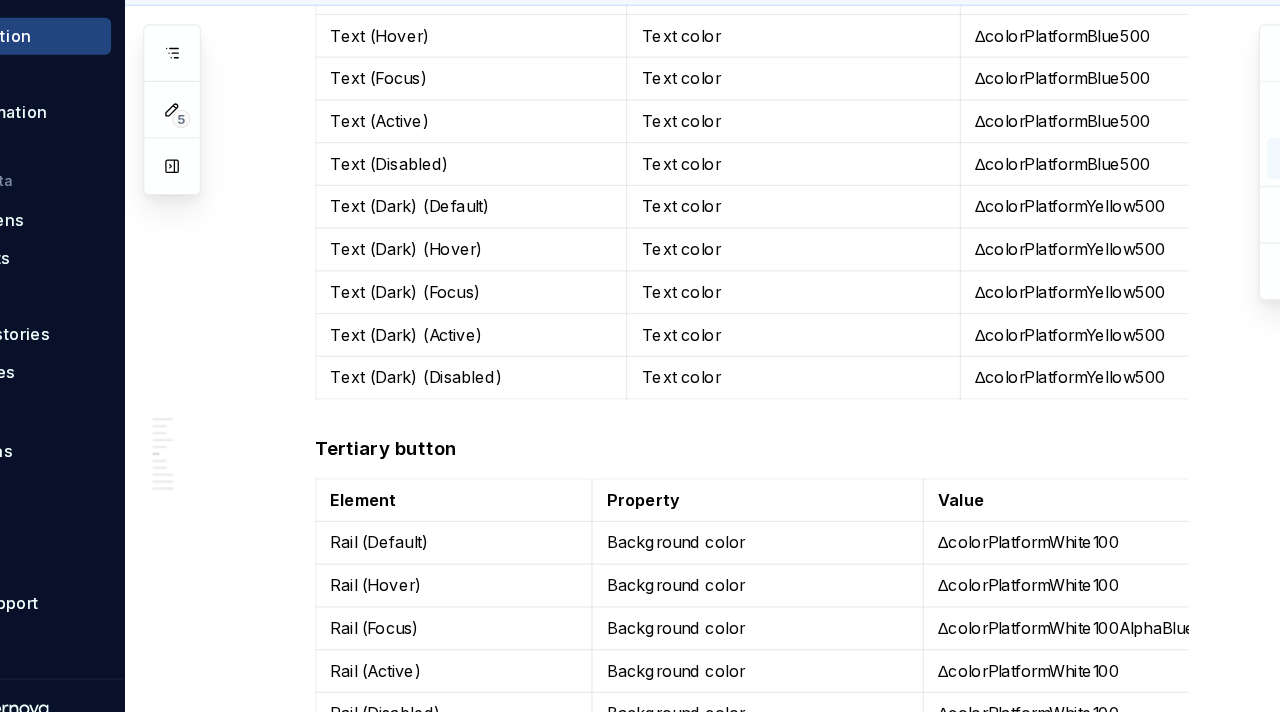 scroll, scrollTop: 4014, scrollLeft: 0, axis: vertical 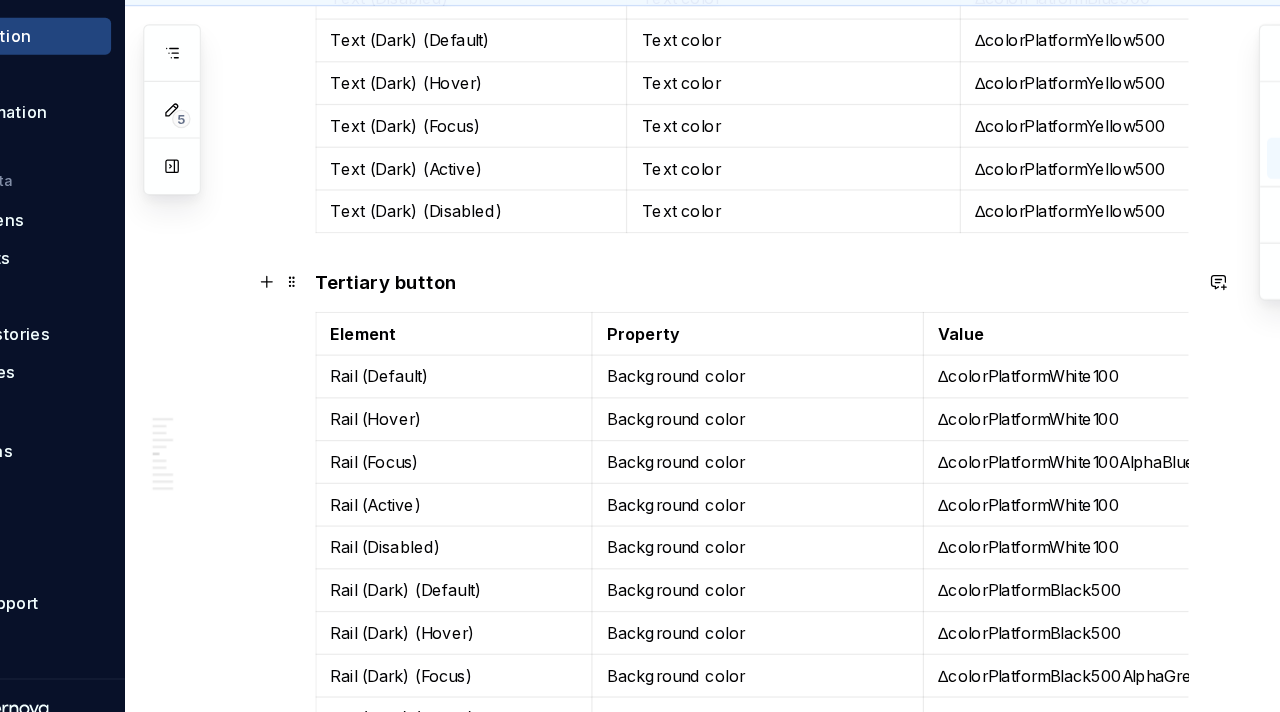 click on "Tertiary button" at bounding box center (458, 339) 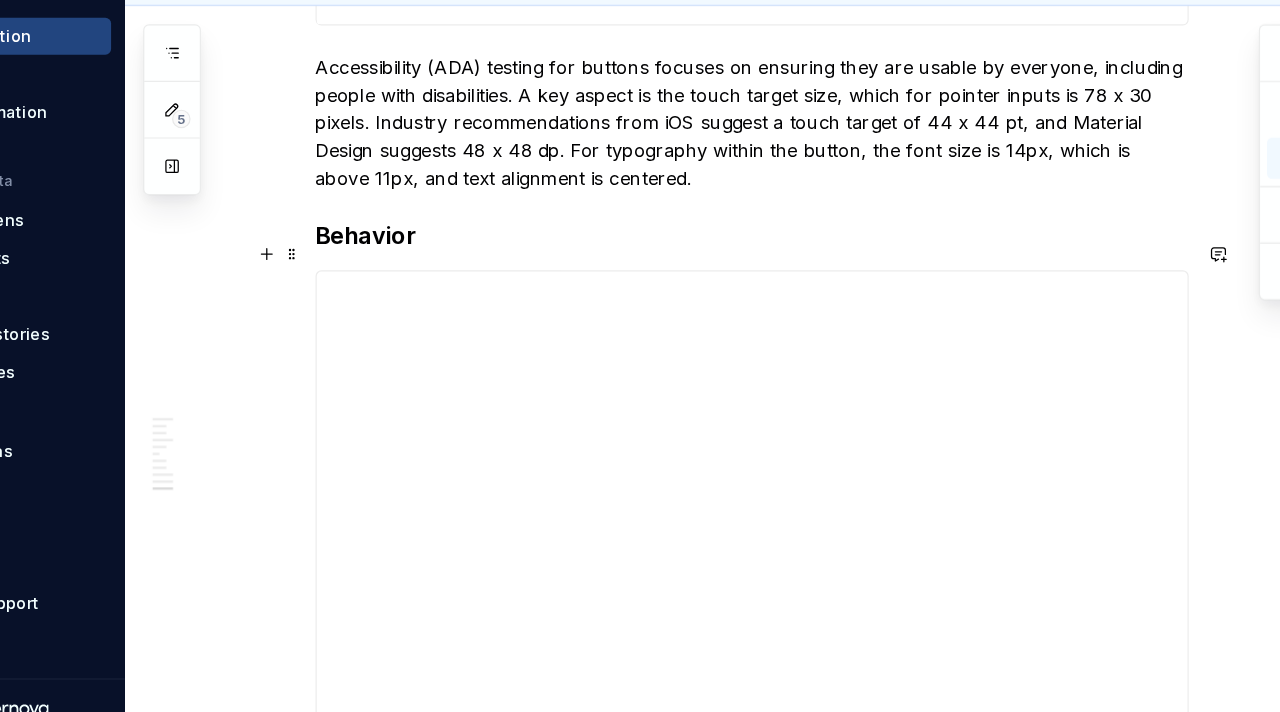 scroll, scrollTop: 7375, scrollLeft: 0, axis: vertical 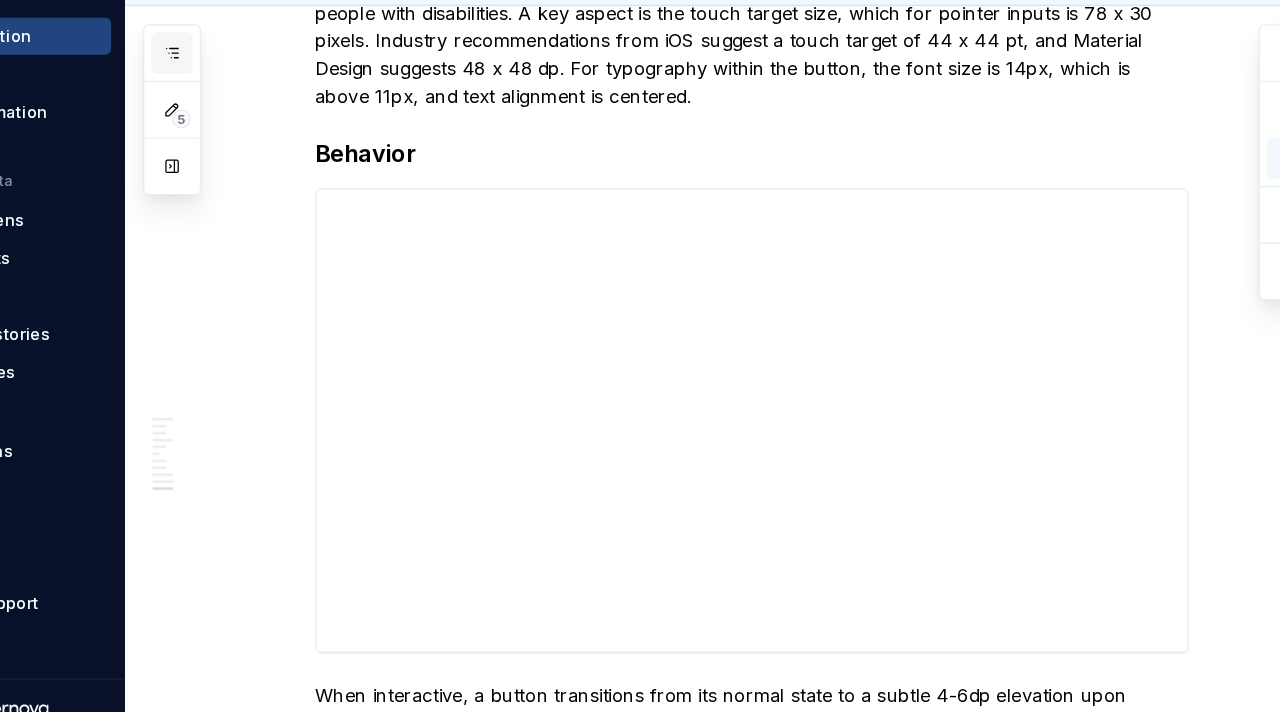 click 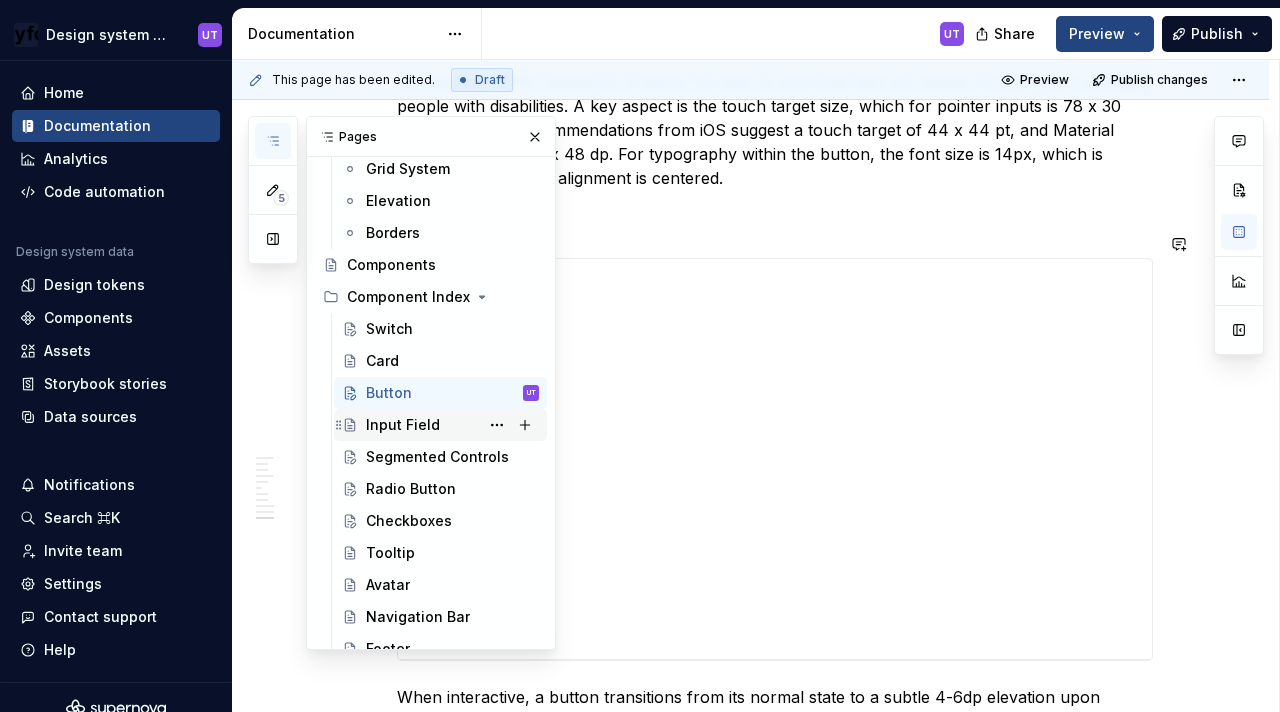 click on "Input Field" at bounding box center [452, 425] 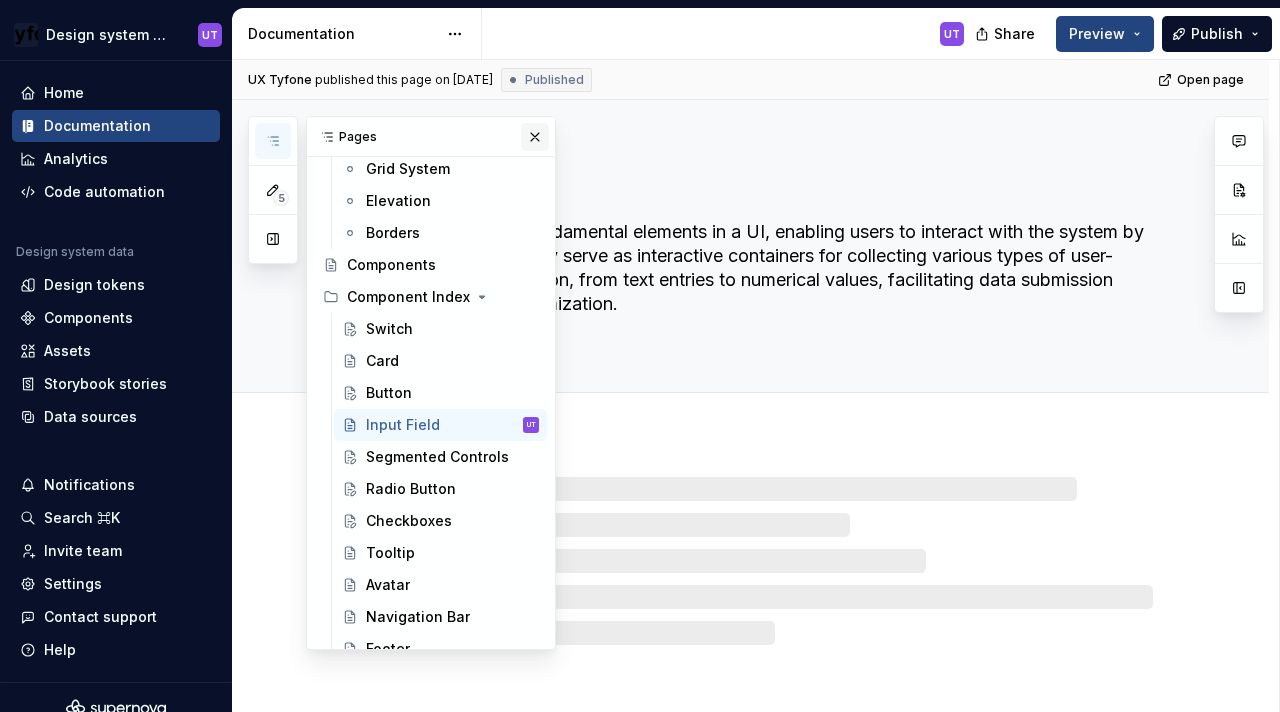 click at bounding box center (535, 137) 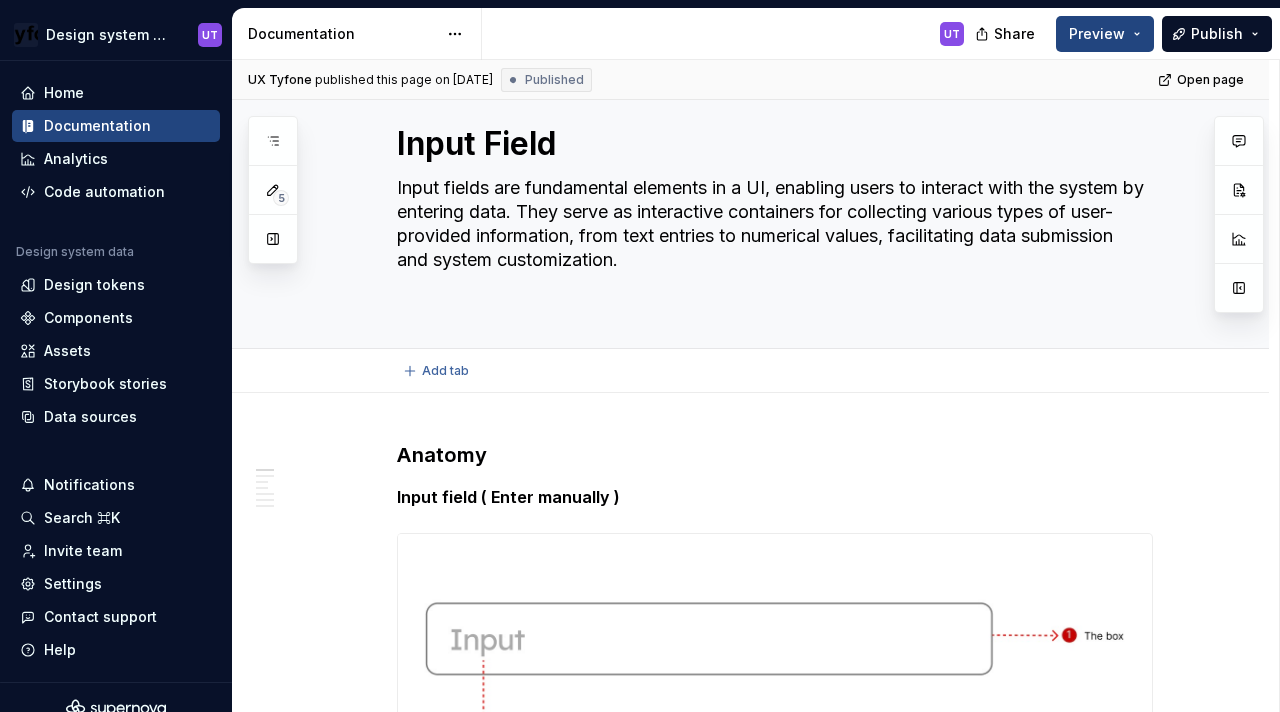 type on "*" 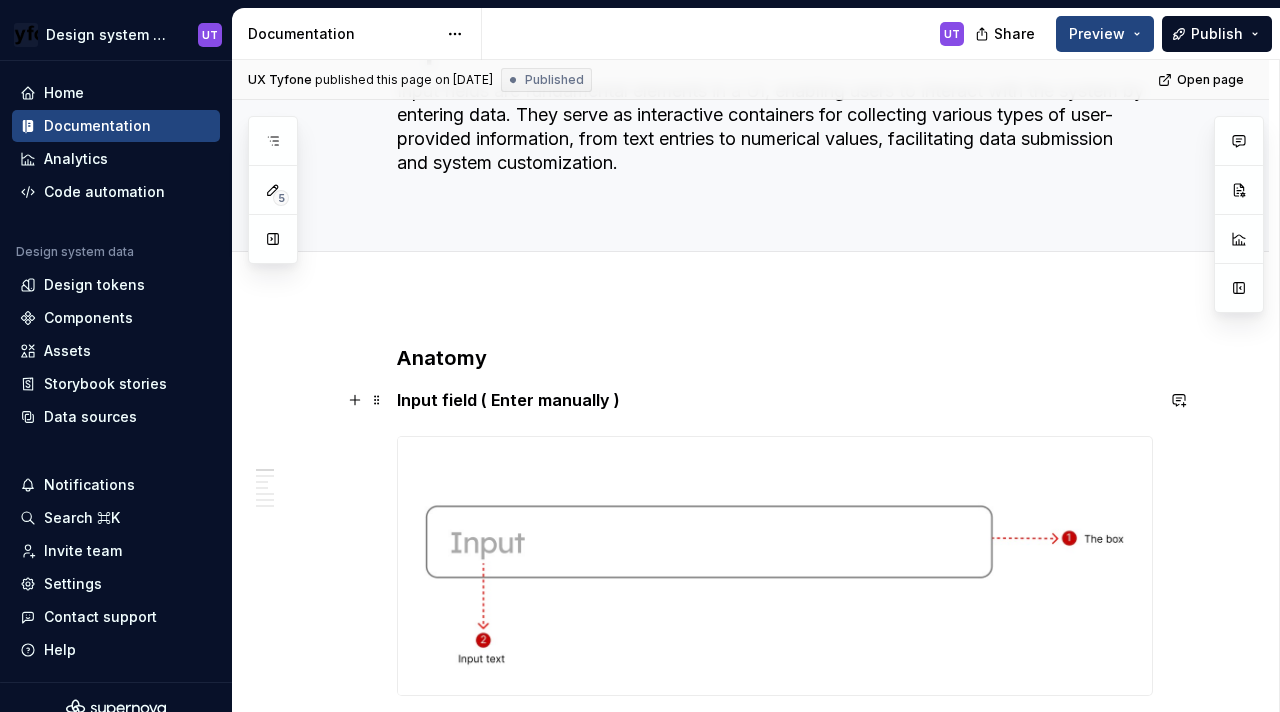 scroll, scrollTop: 145, scrollLeft: 0, axis: vertical 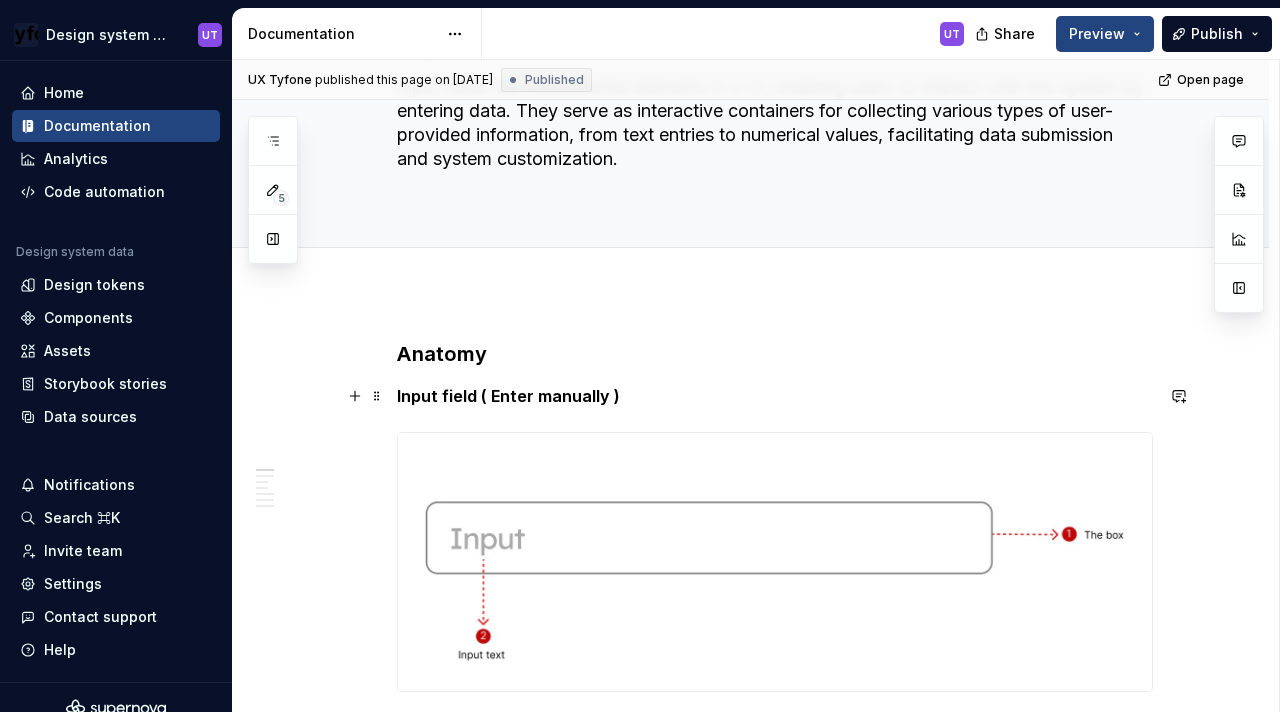 click on "Input field ( Enter manually )" at bounding box center (508, 396) 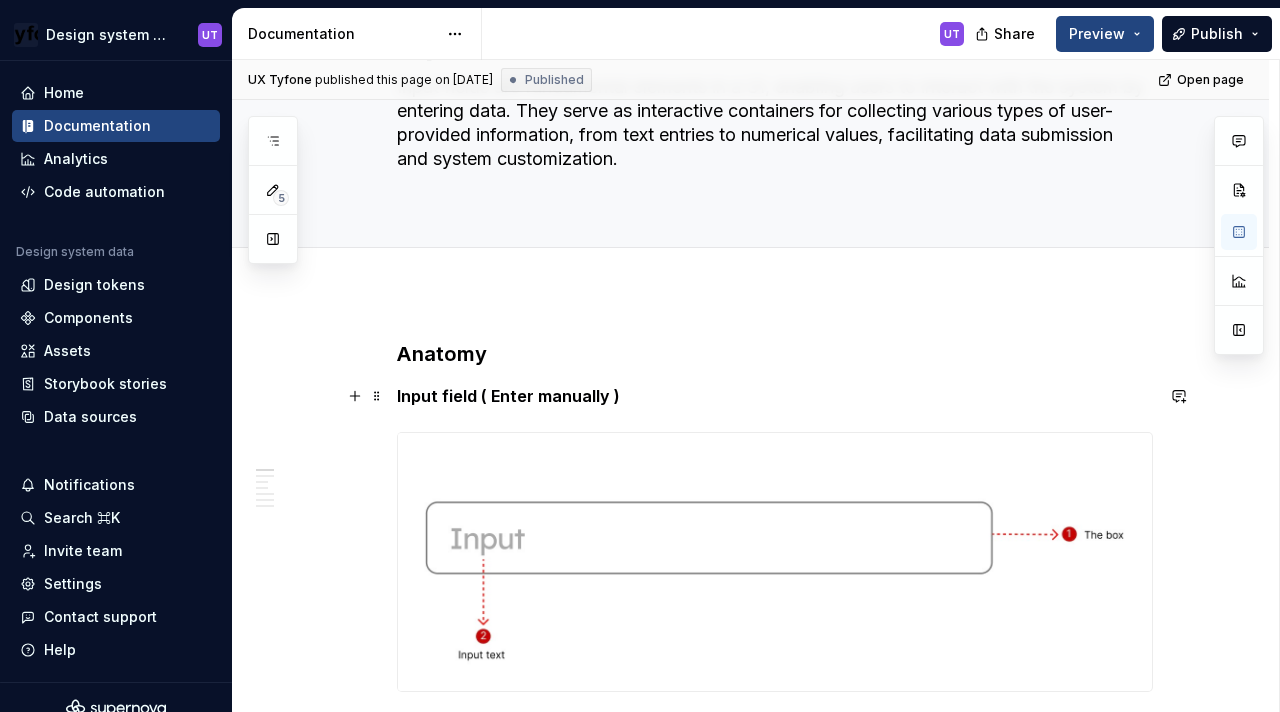 type 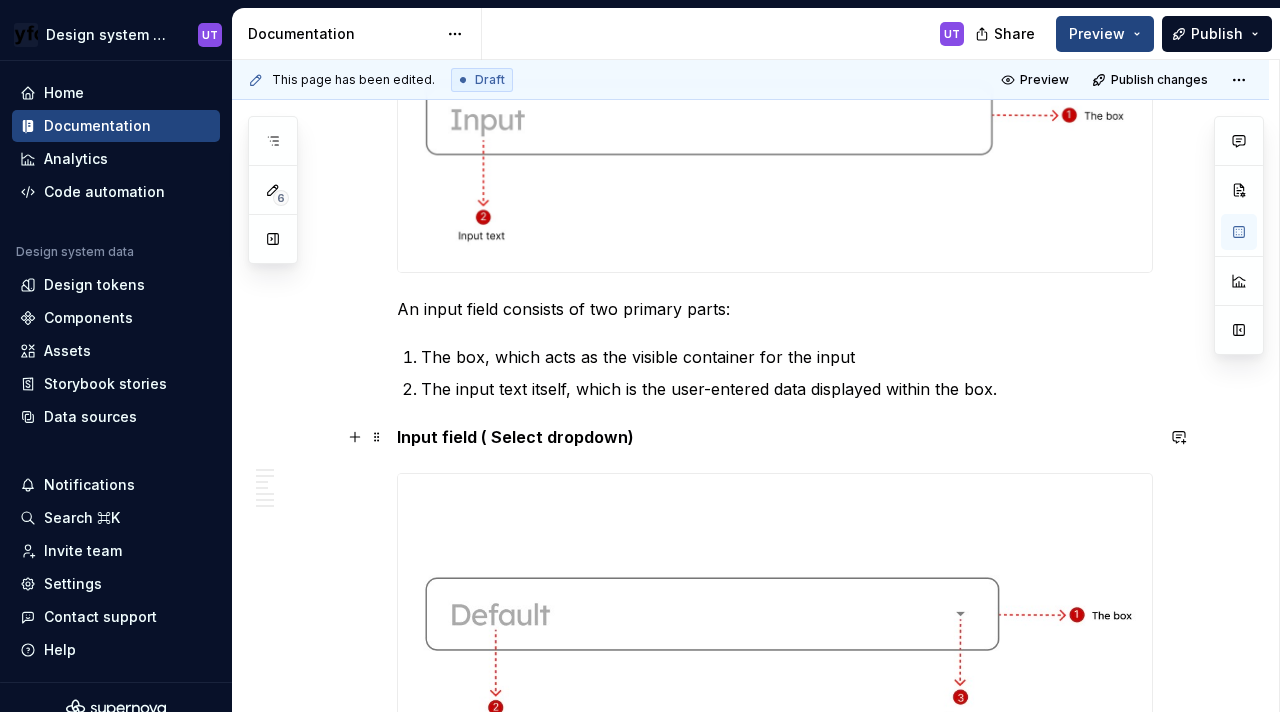 scroll, scrollTop: 566, scrollLeft: 0, axis: vertical 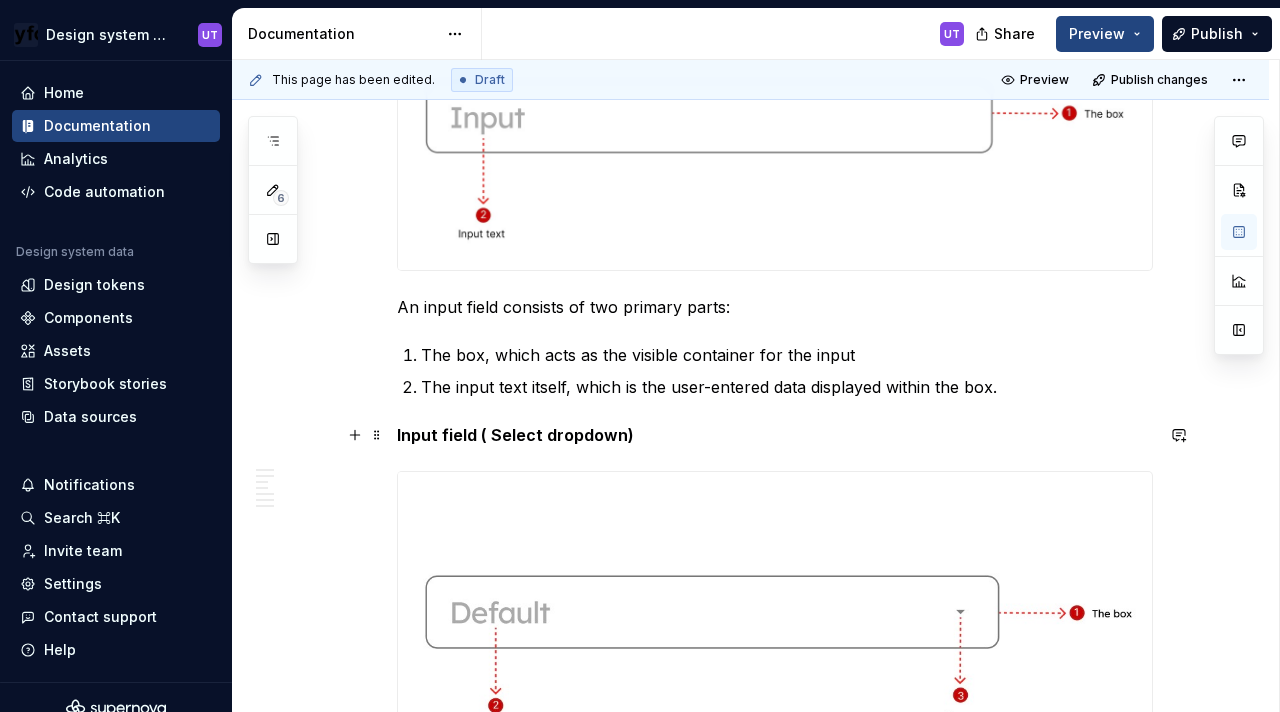 click on "Input field ( Select dropdown)" at bounding box center [515, 435] 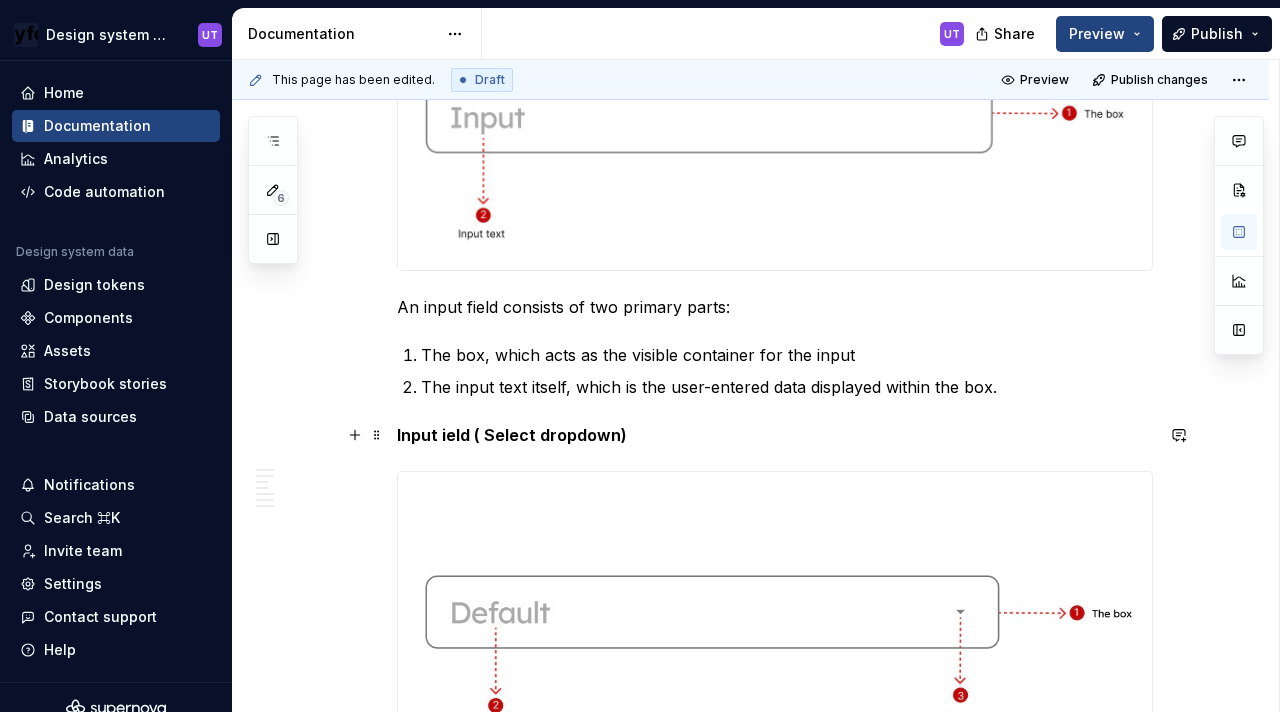 click on "Input ield ( Select dropdown)" at bounding box center [512, 435] 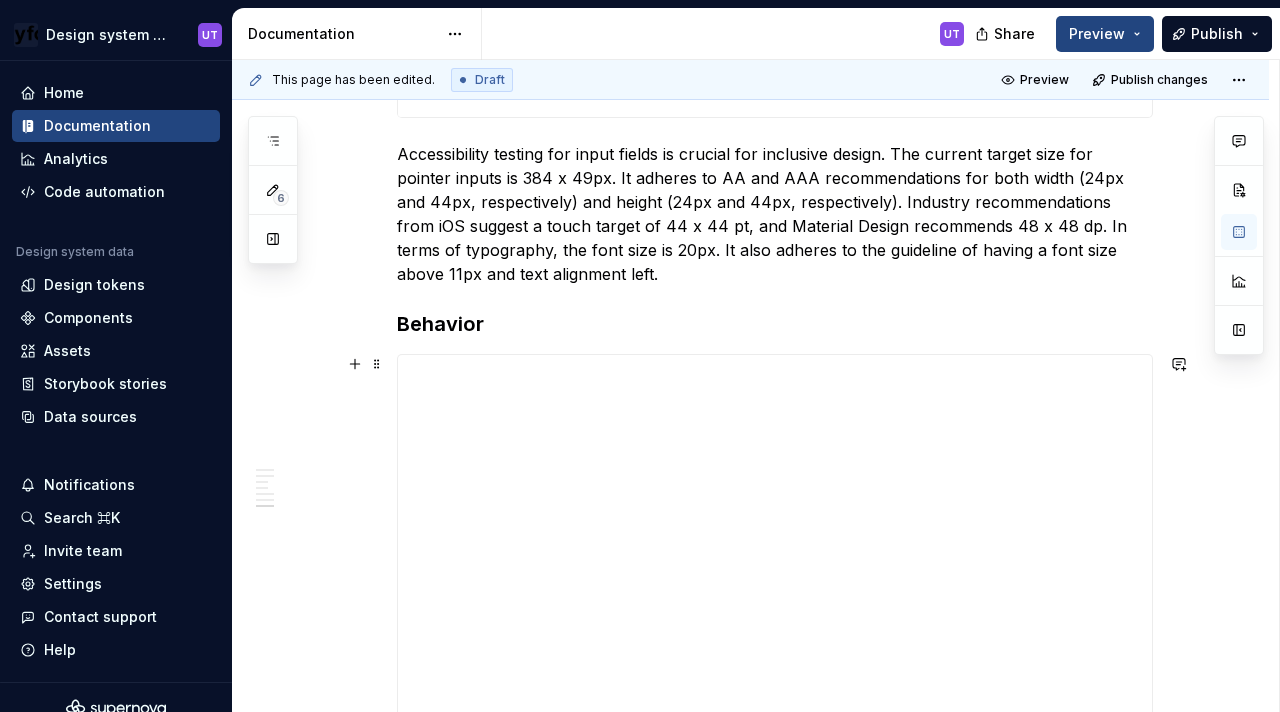 scroll, scrollTop: 3633, scrollLeft: 0, axis: vertical 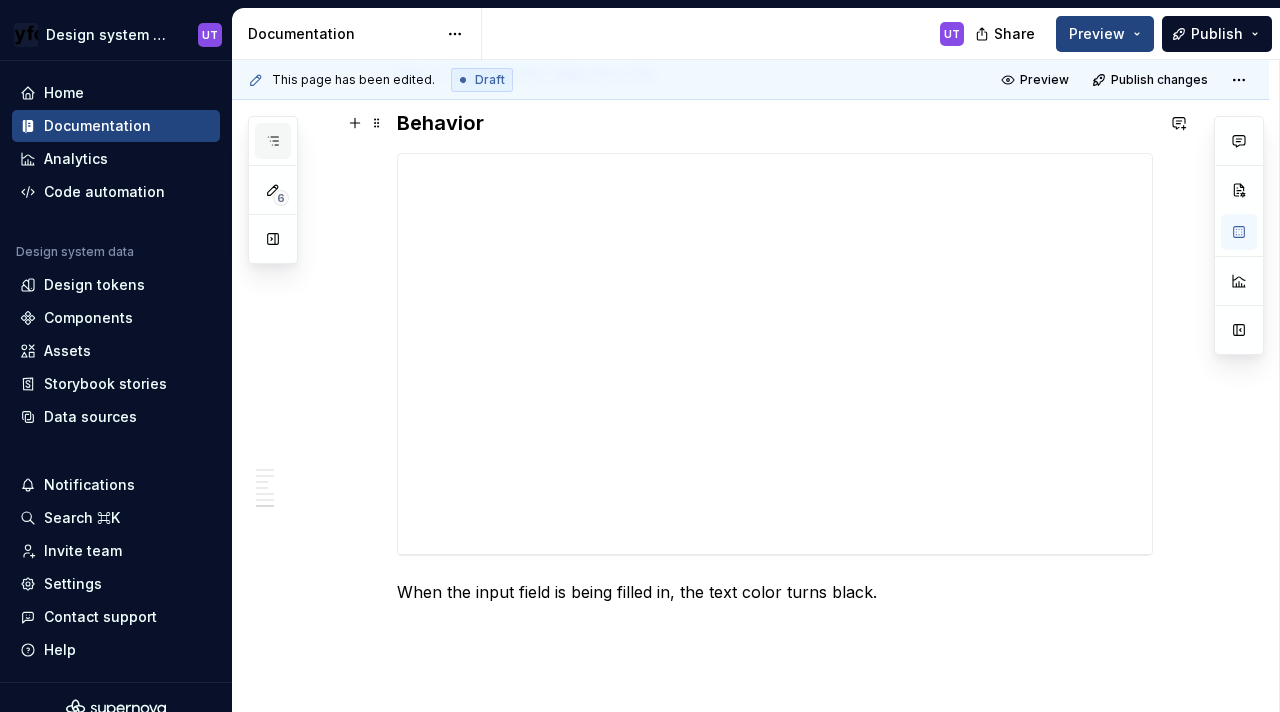 click at bounding box center [273, 141] 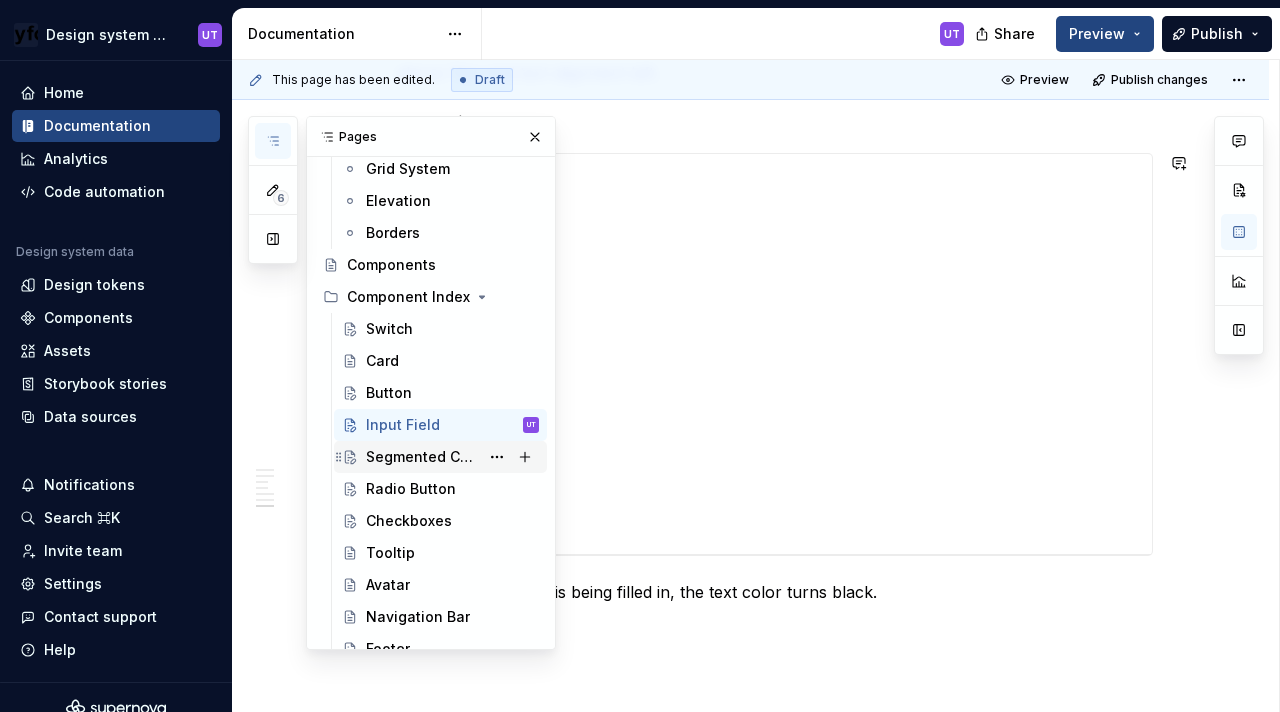 click on "Segmented Controls" at bounding box center [422, 457] 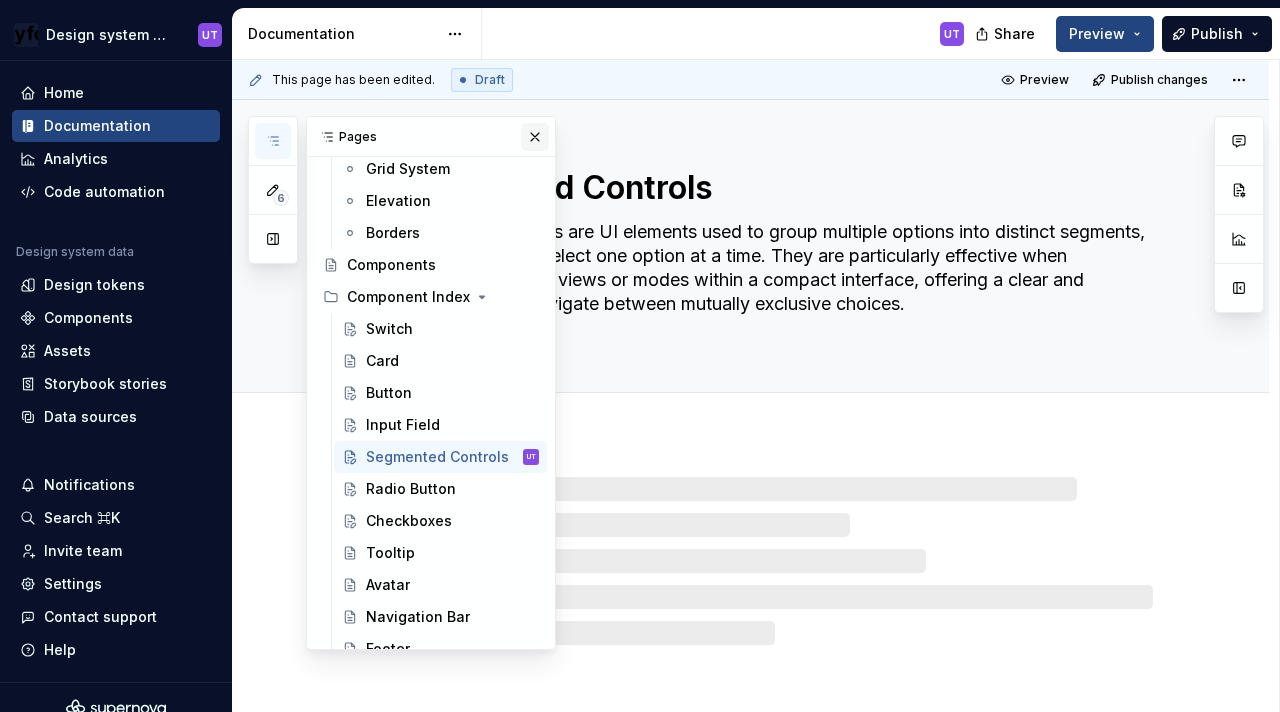 click at bounding box center (535, 137) 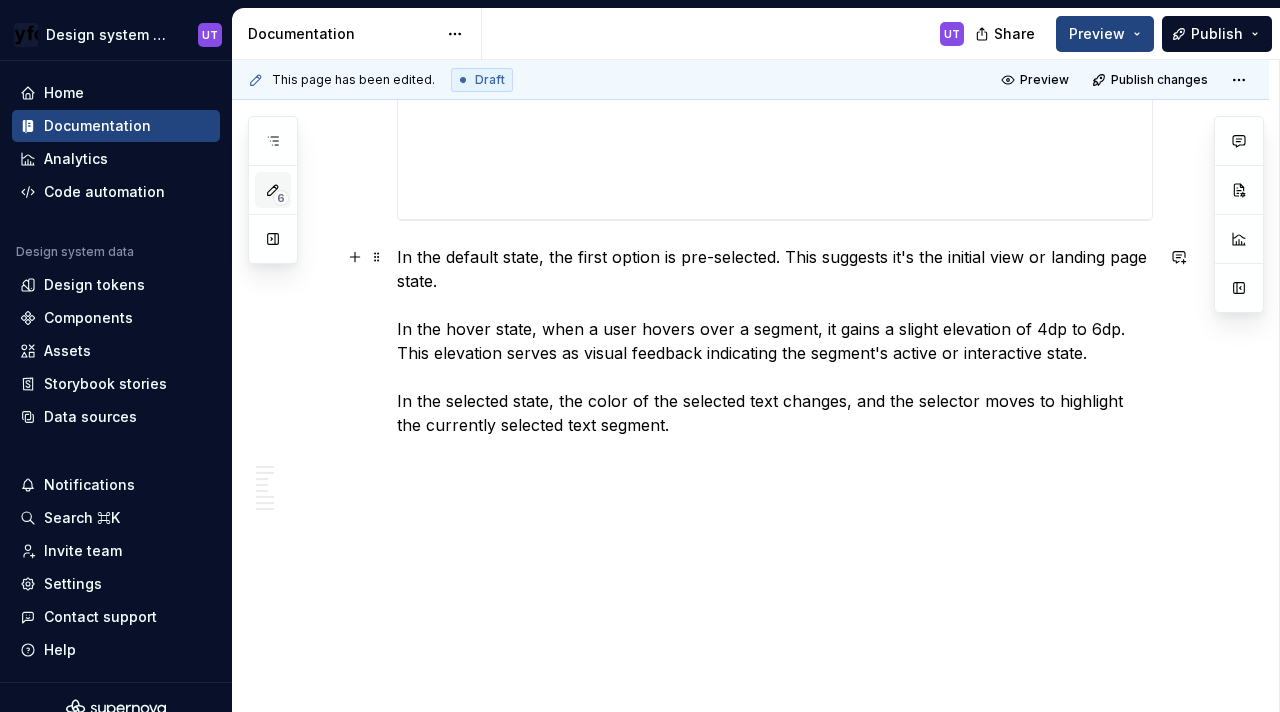 scroll, scrollTop: 3323, scrollLeft: 0, axis: vertical 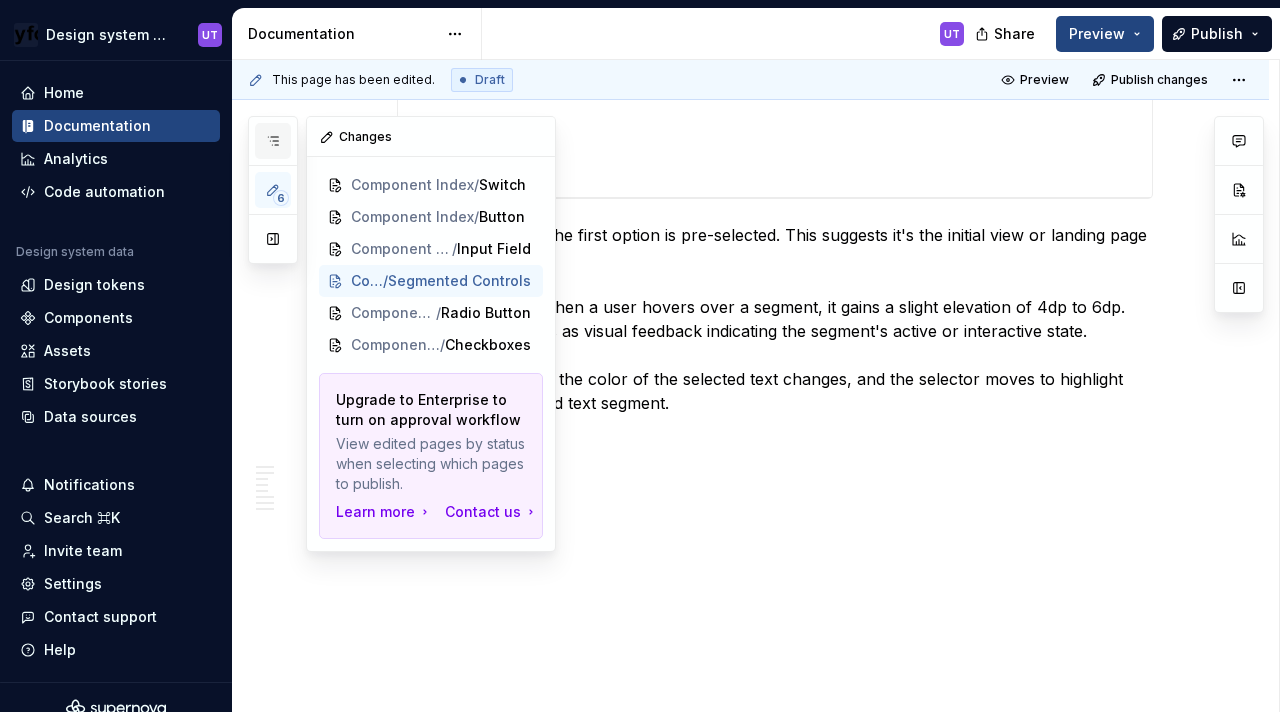 click at bounding box center (273, 141) 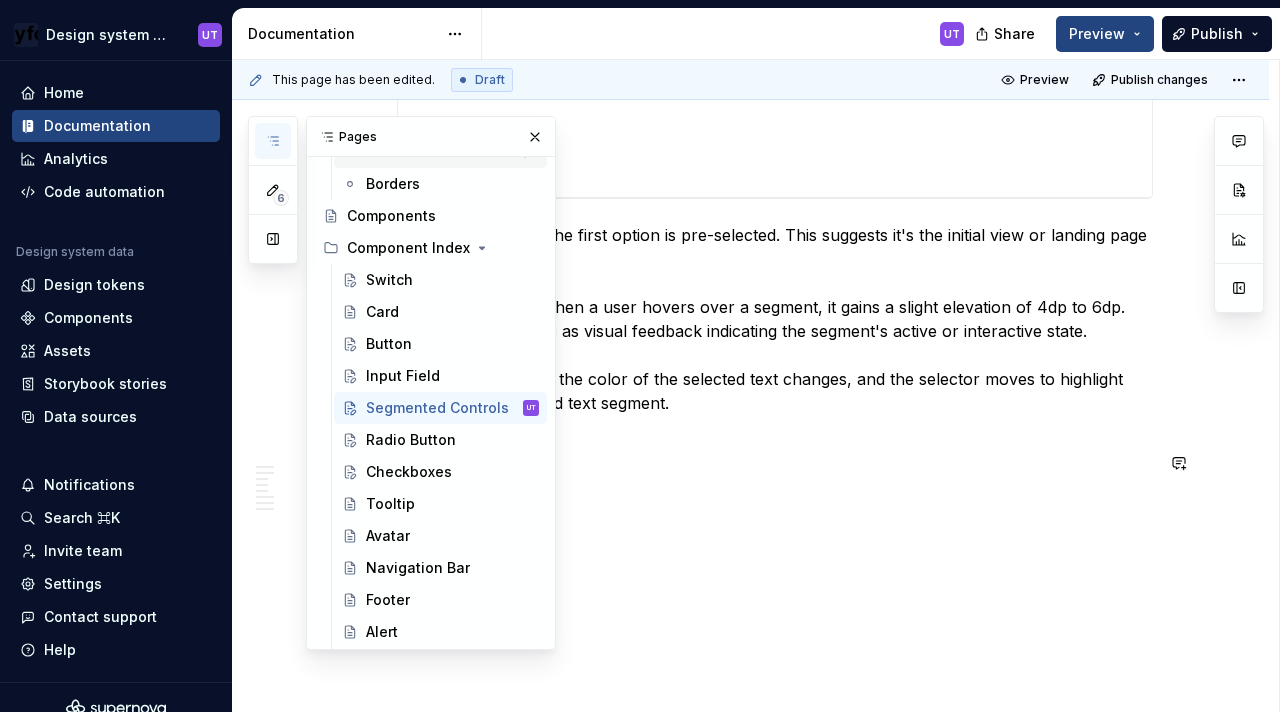scroll, scrollTop: 311, scrollLeft: 0, axis: vertical 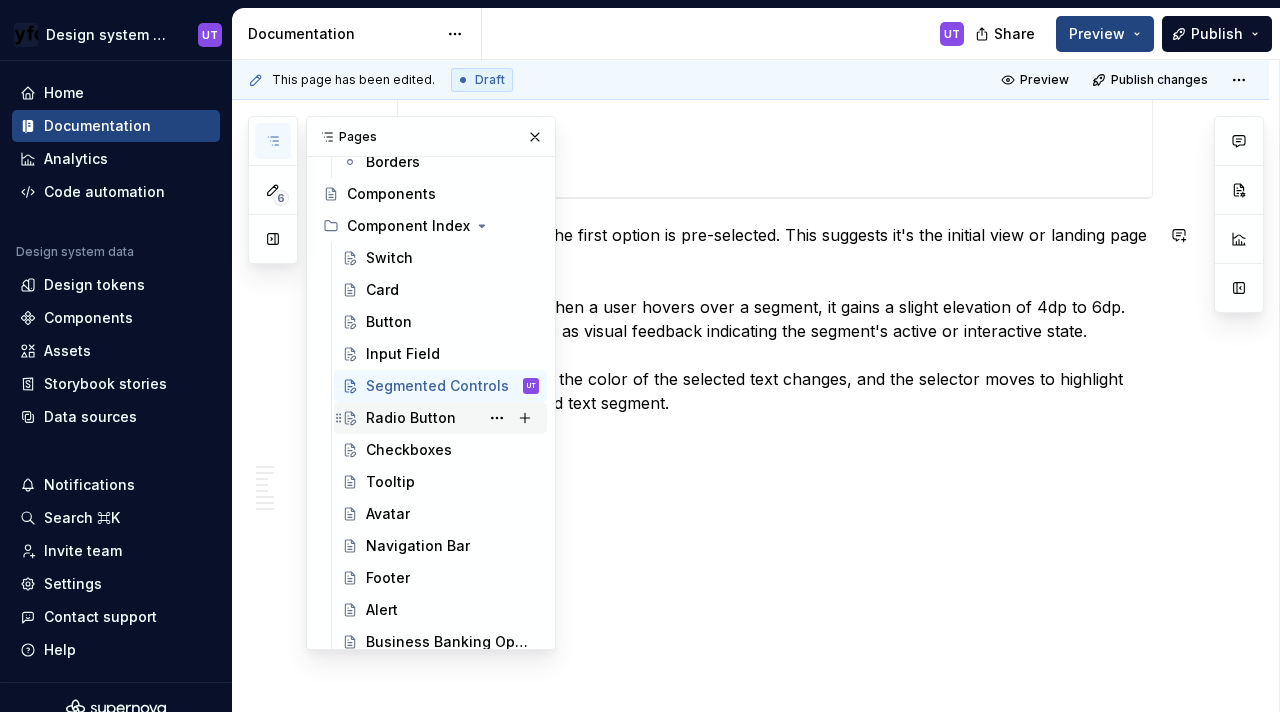 click on "Radio Button" at bounding box center [411, 418] 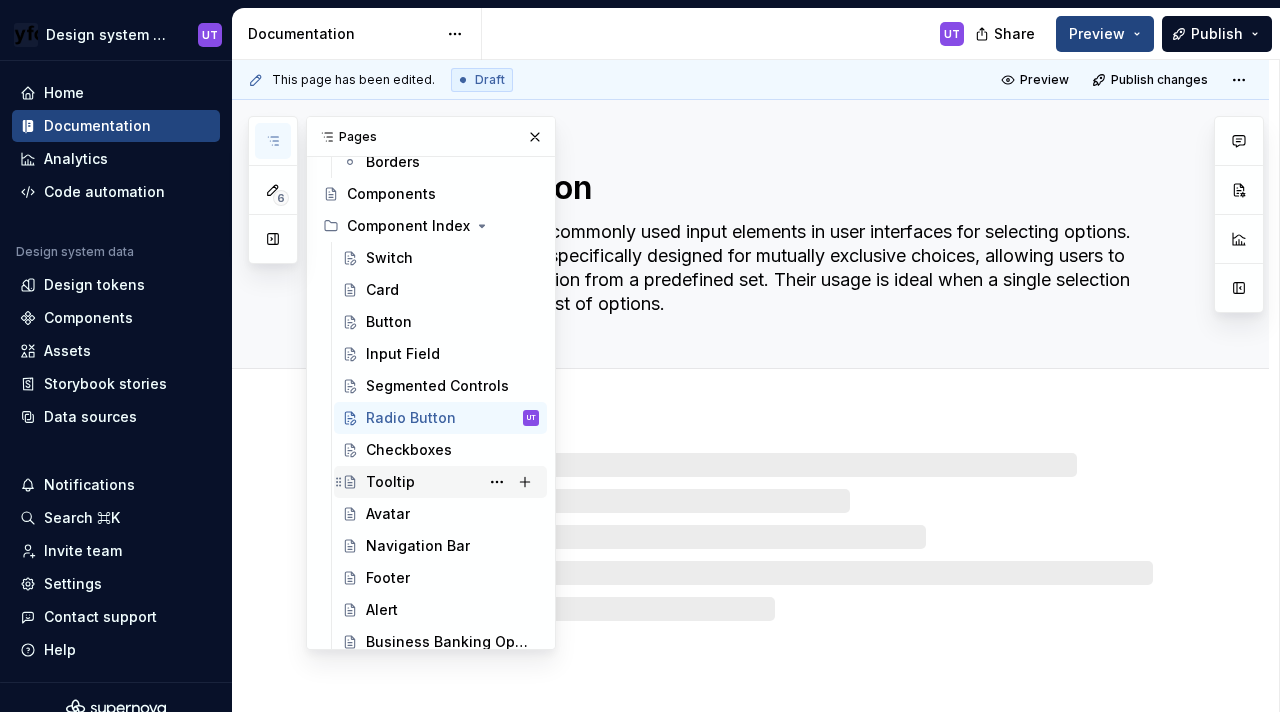 click on "Tooltip" at bounding box center (390, 482) 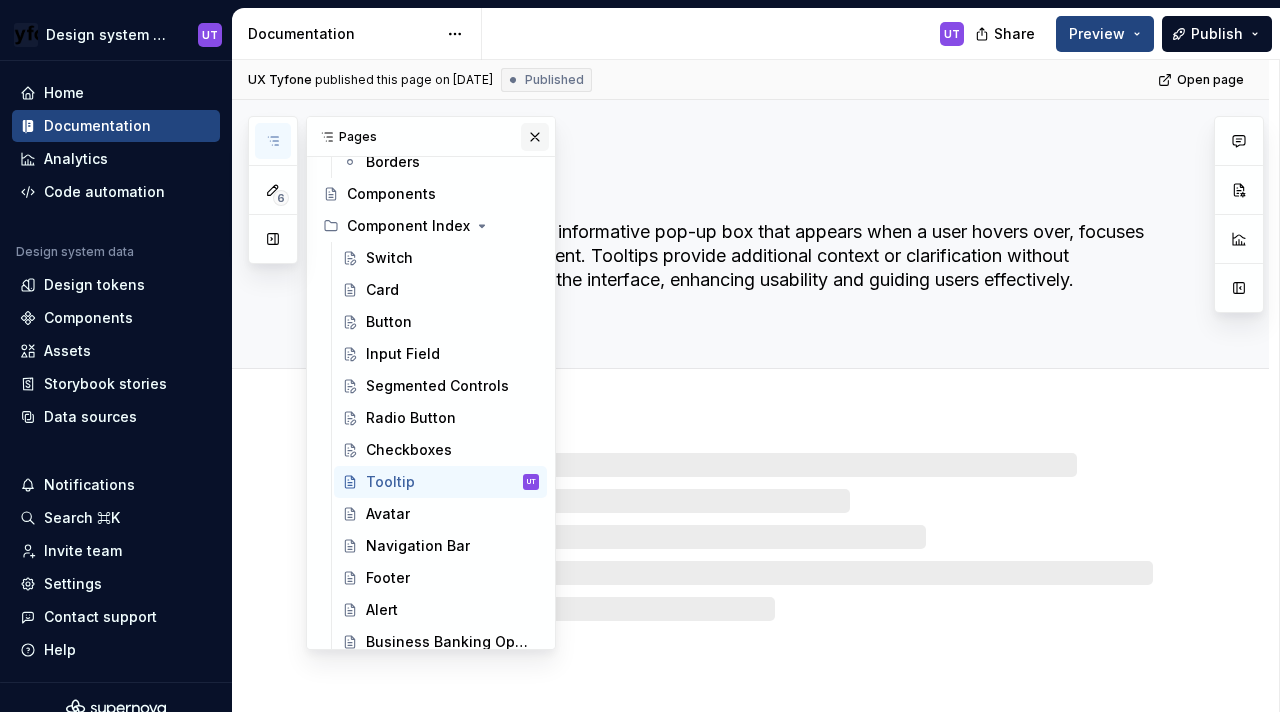 click at bounding box center [535, 137] 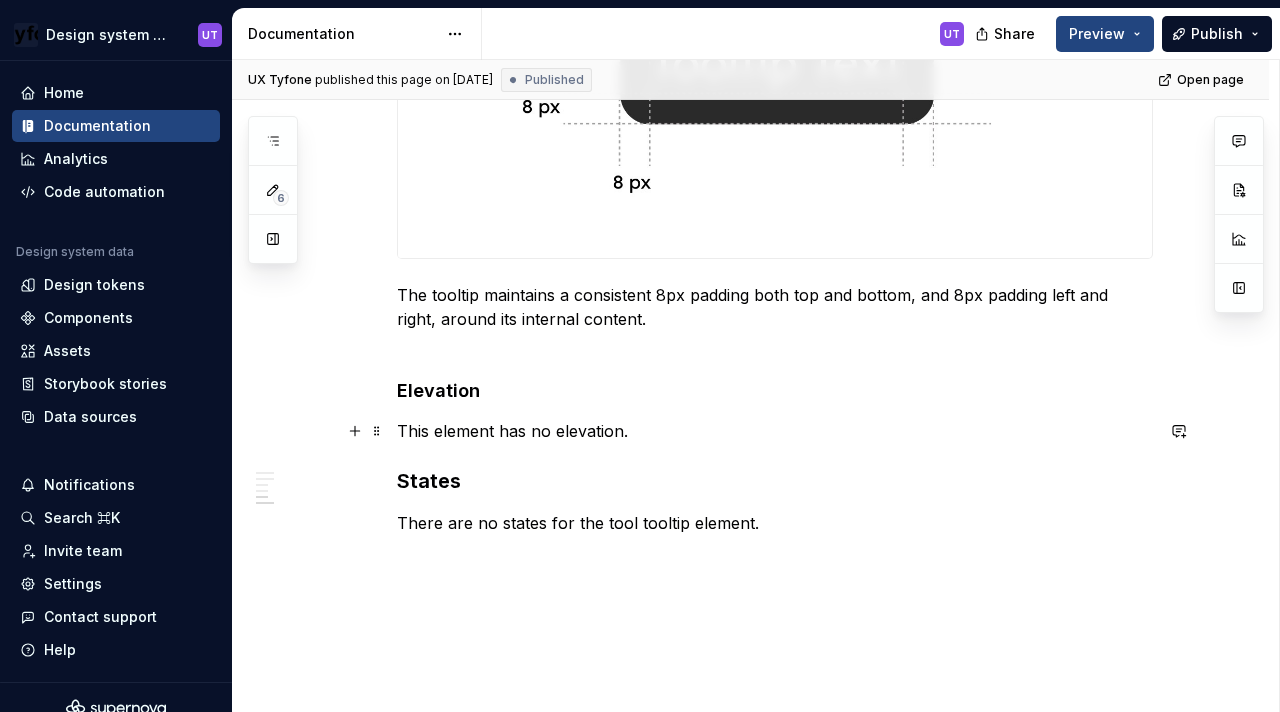 scroll, scrollTop: 1515, scrollLeft: 0, axis: vertical 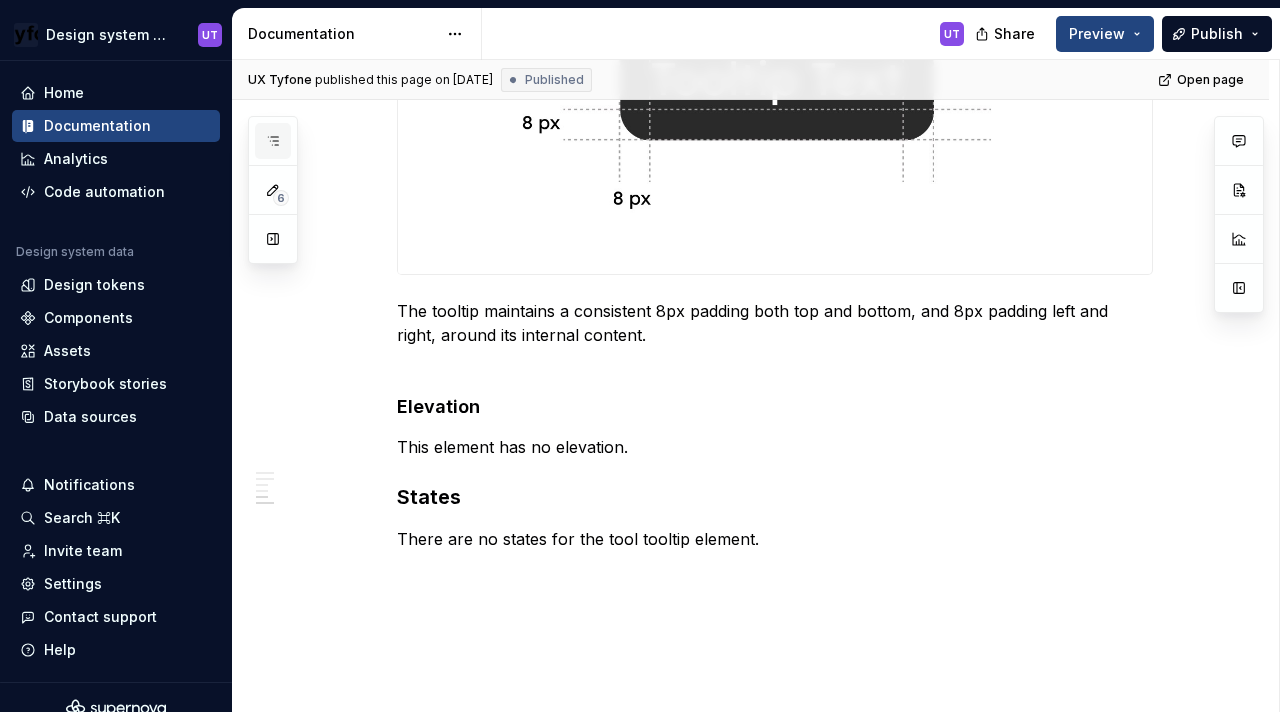 click at bounding box center [273, 141] 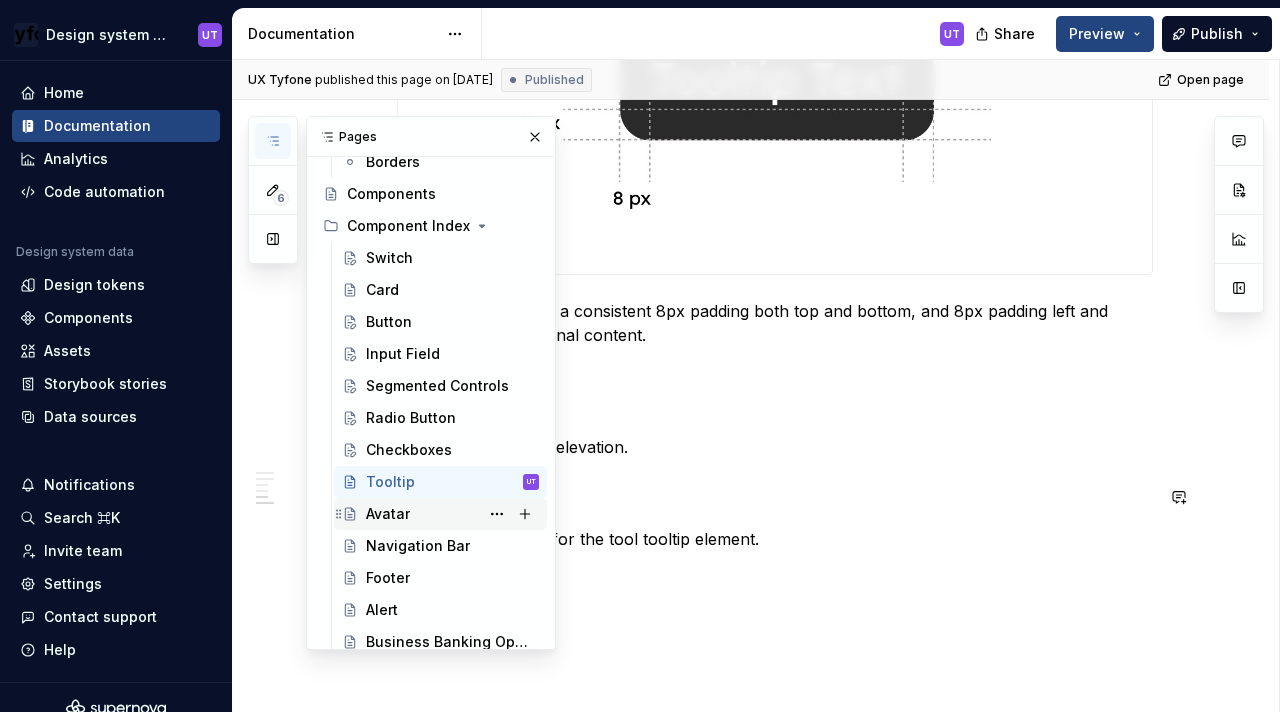 click on "Avatar" at bounding box center [452, 514] 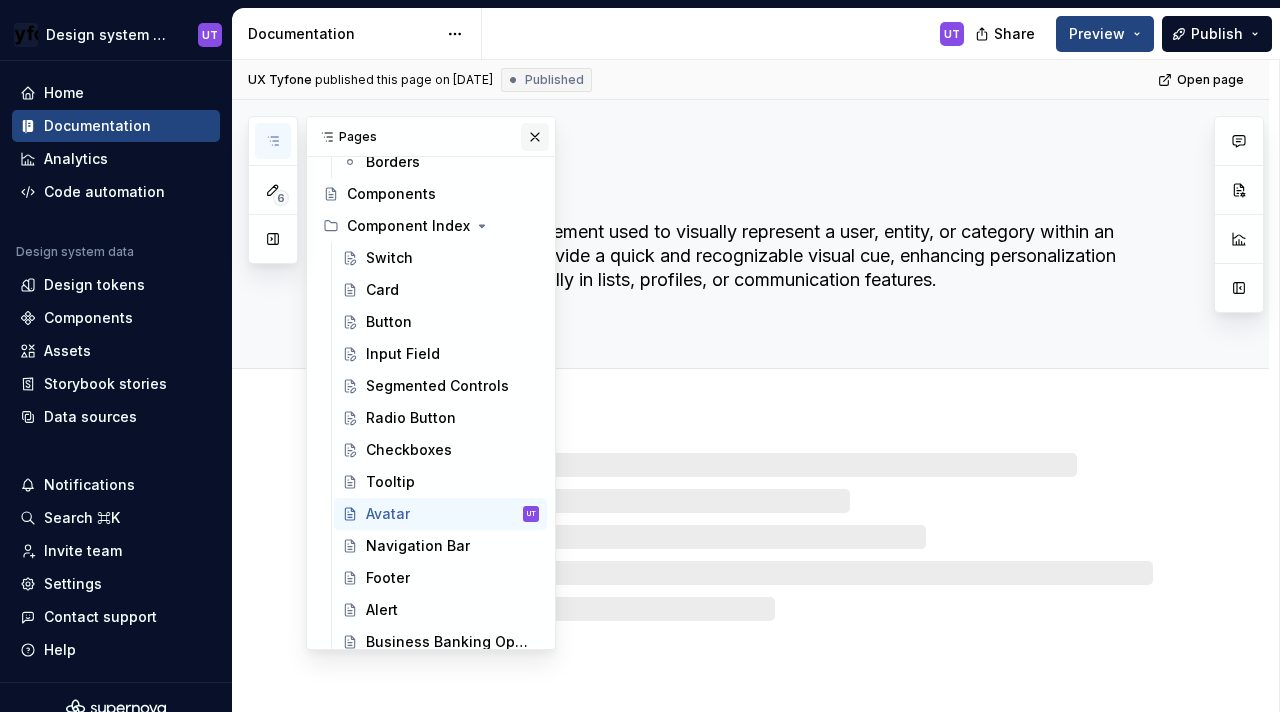click at bounding box center (535, 137) 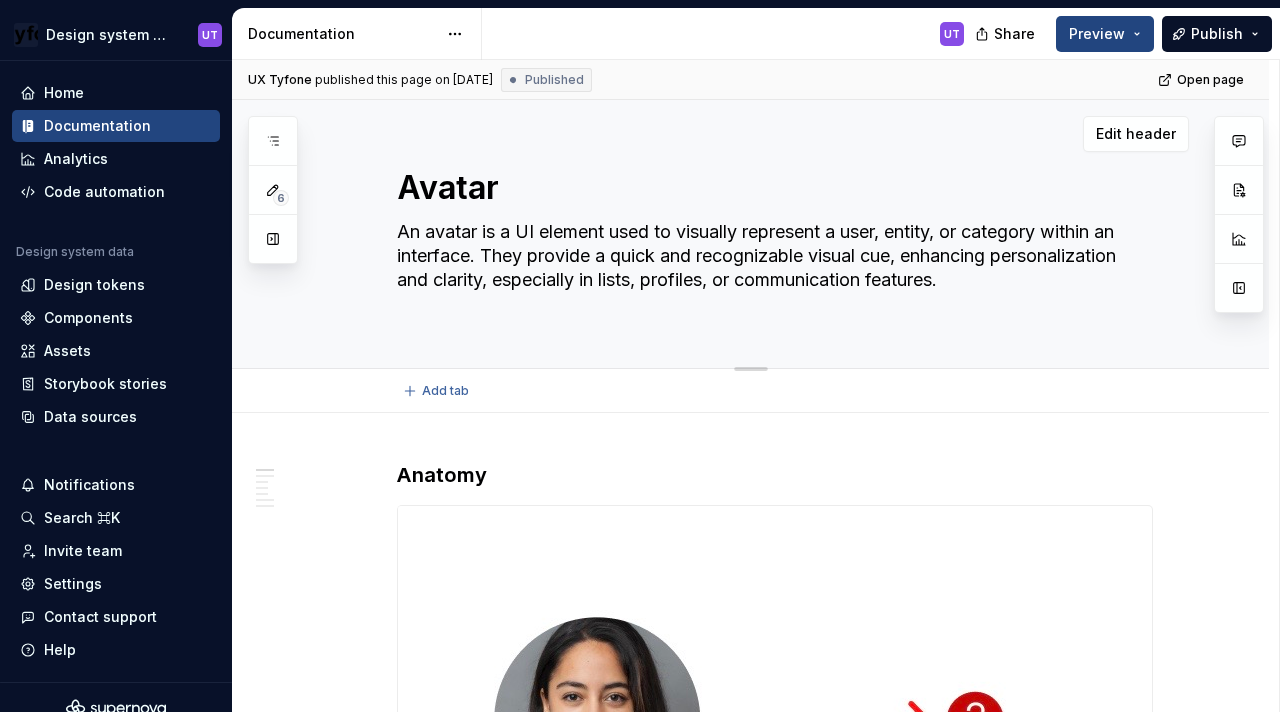 type on "*" 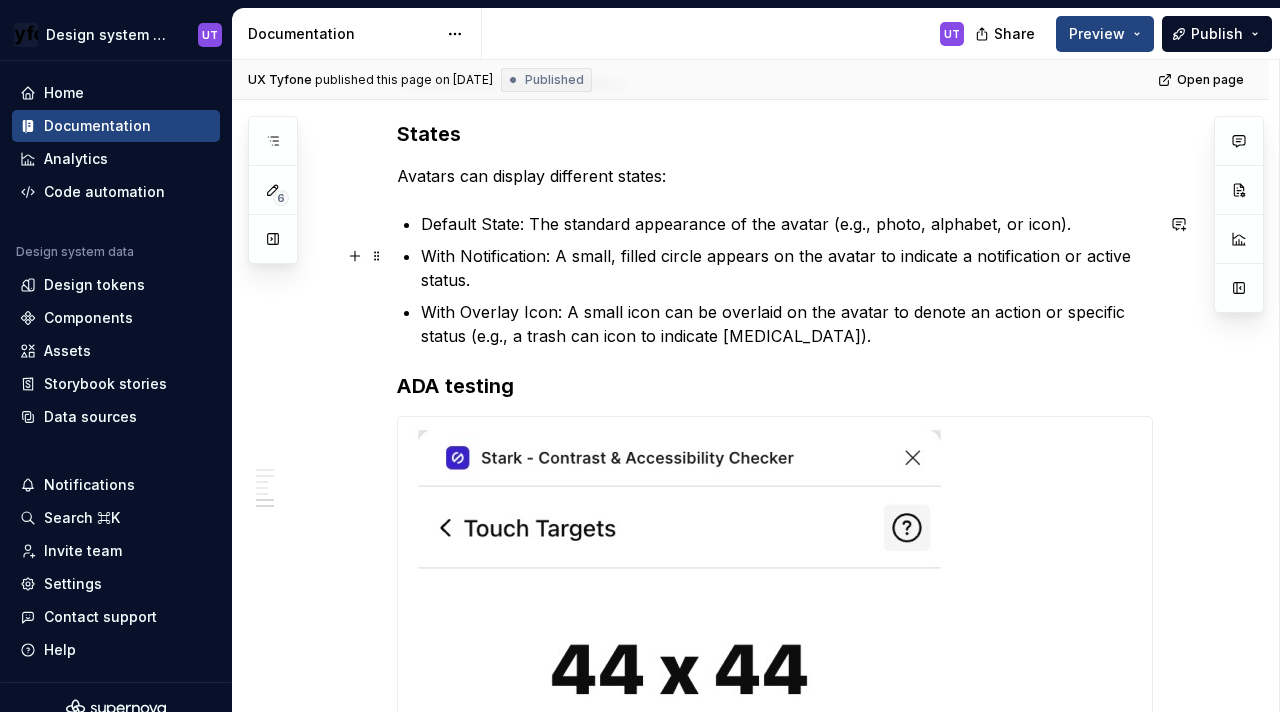 scroll, scrollTop: 8622, scrollLeft: 0, axis: vertical 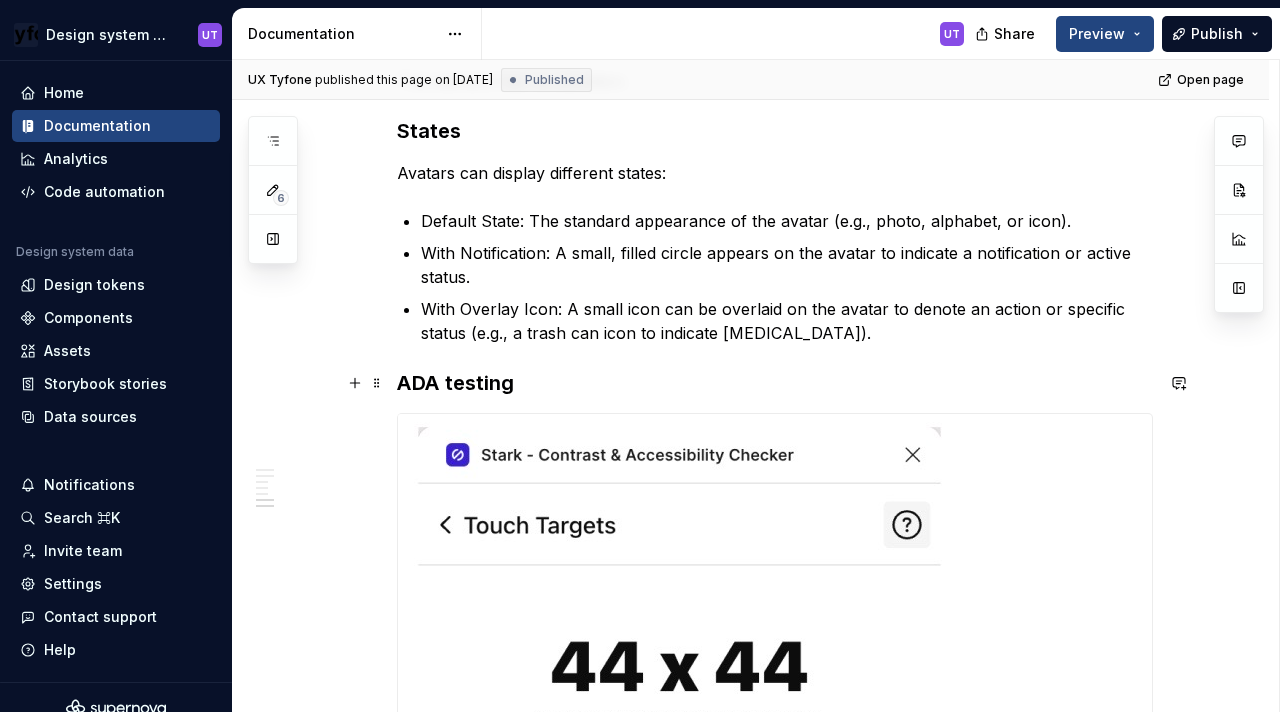 click on "ADA testing" at bounding box center [775, 383] 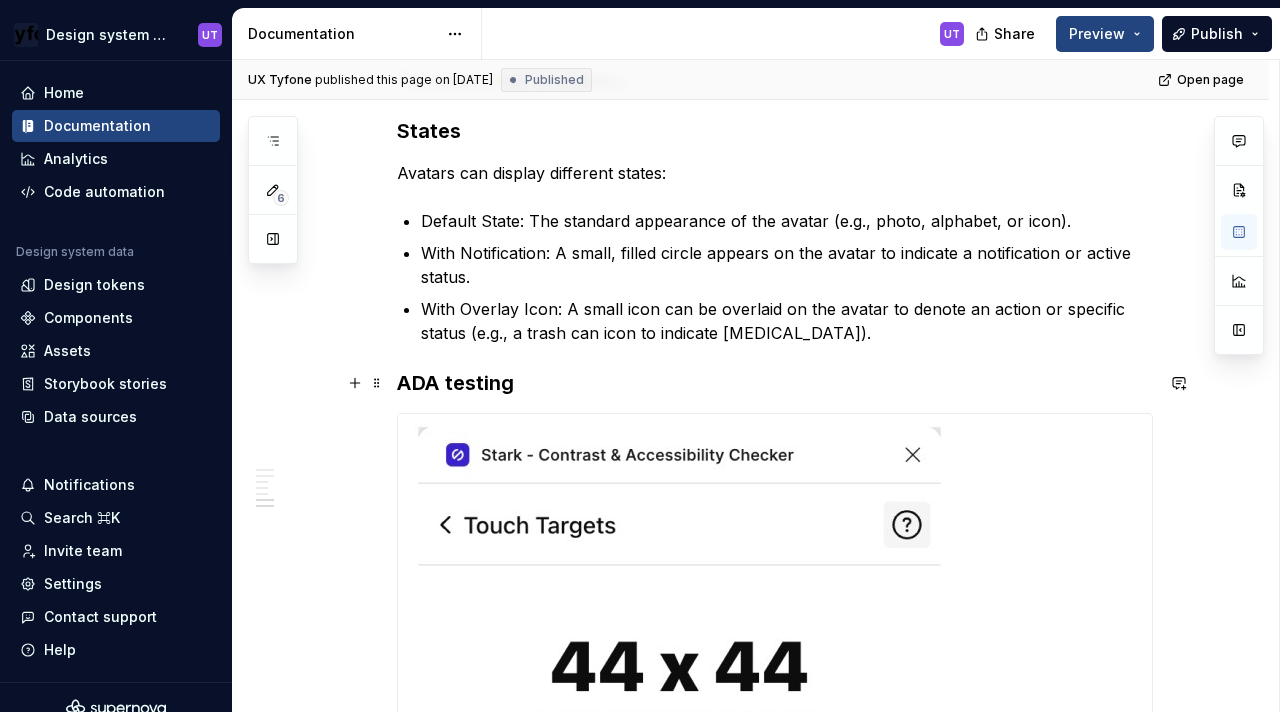 type 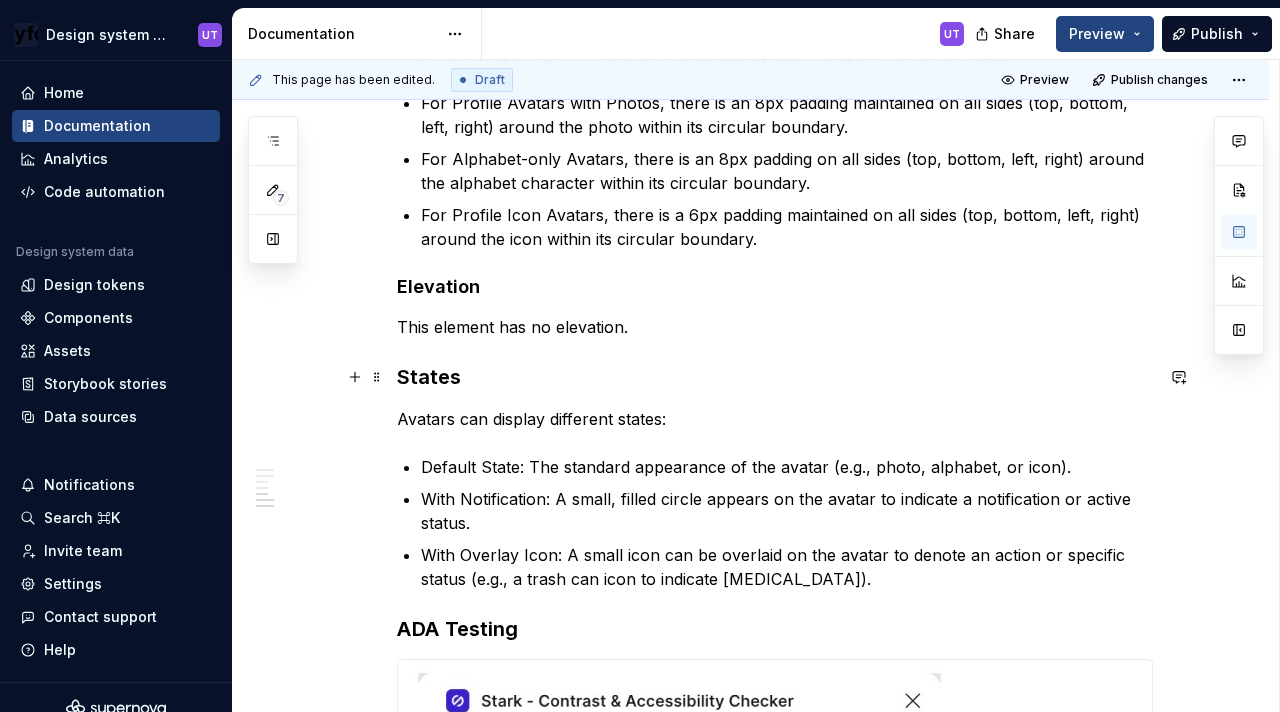 scroll, scrollTop: 8352, scrollLeft: 0, axis: vertical 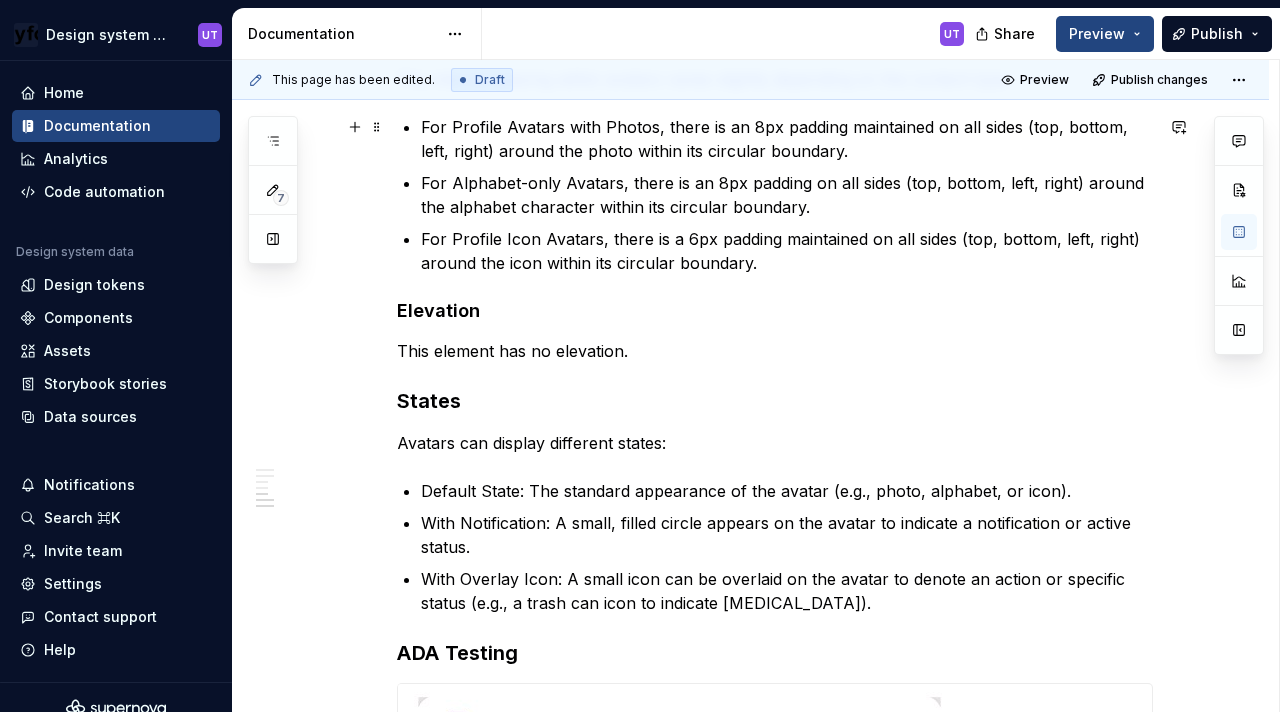 click on "7" at bounding box center (273, 190) 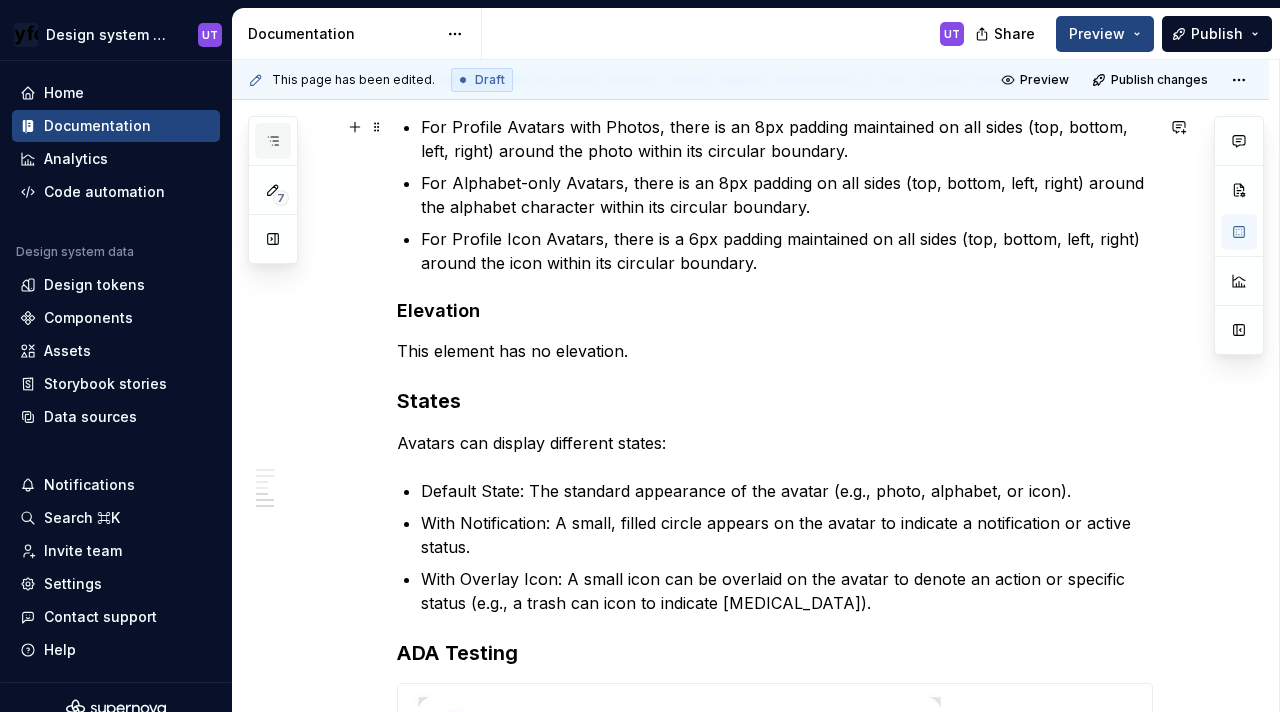 click at bounding box center [273, 141] 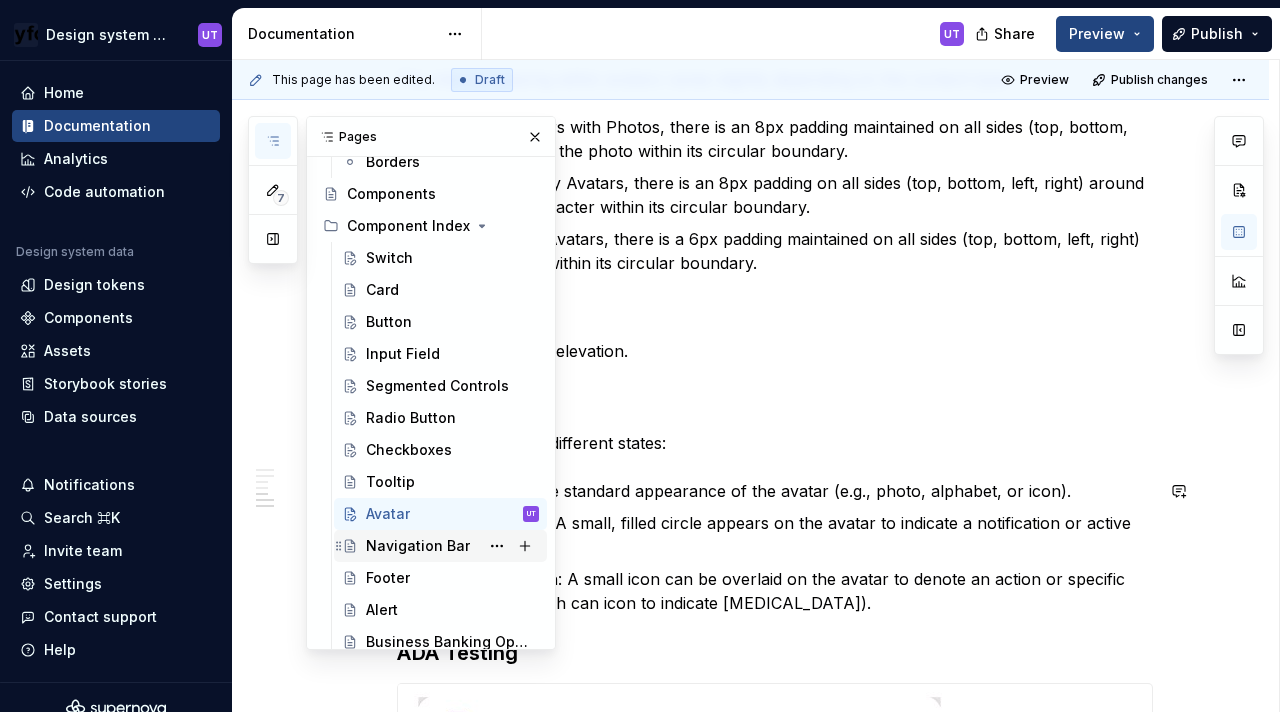 click on "Navigation Bar" at bounding box center [418, 546] 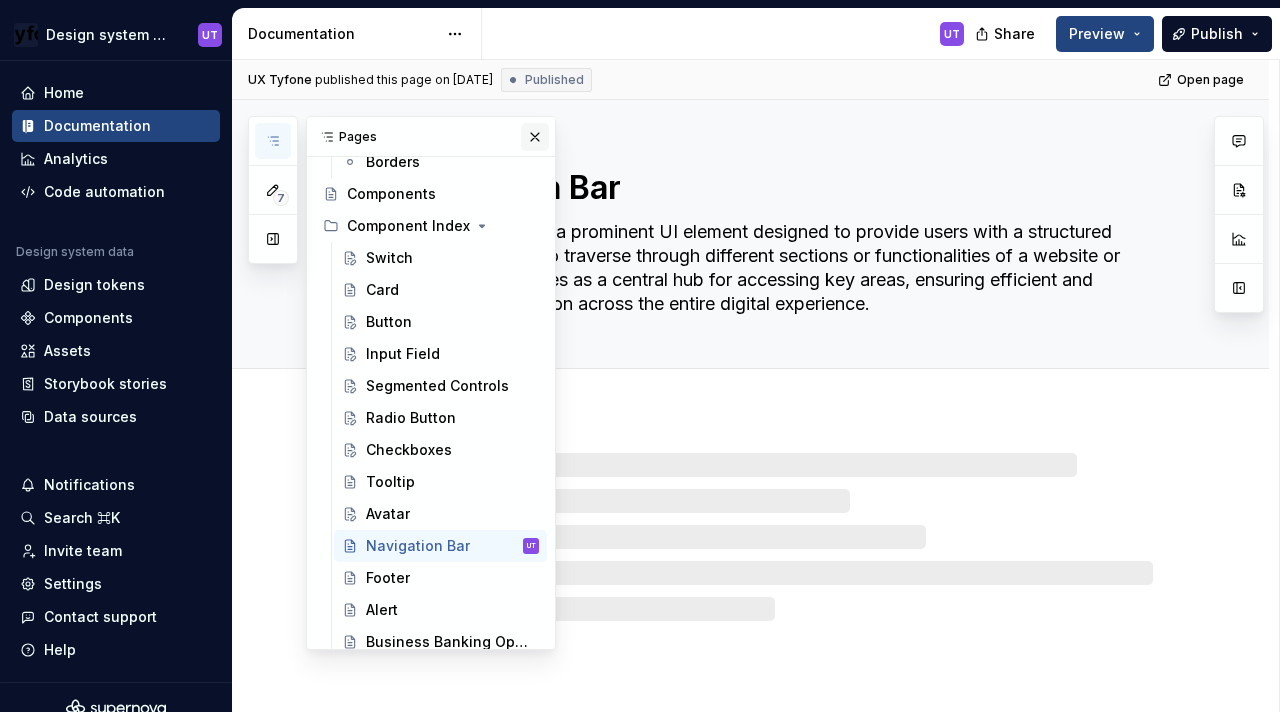 click at bounding box center (535, 137) 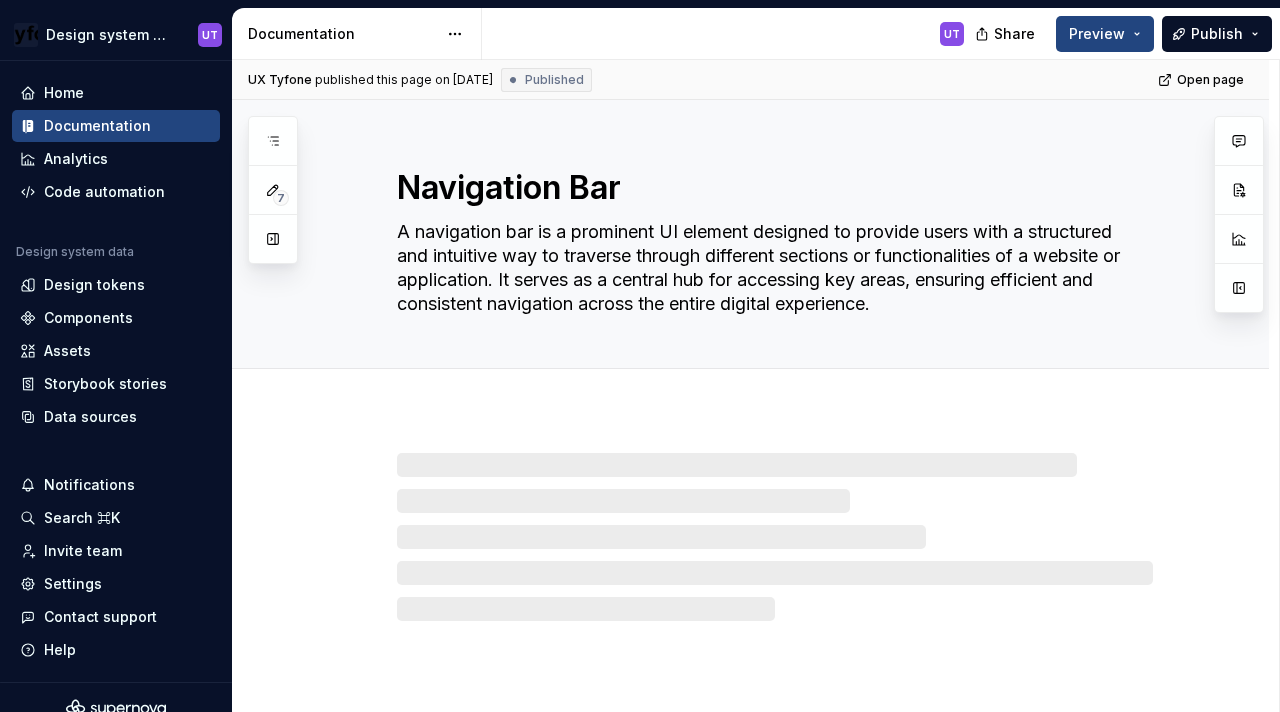 type on "*" 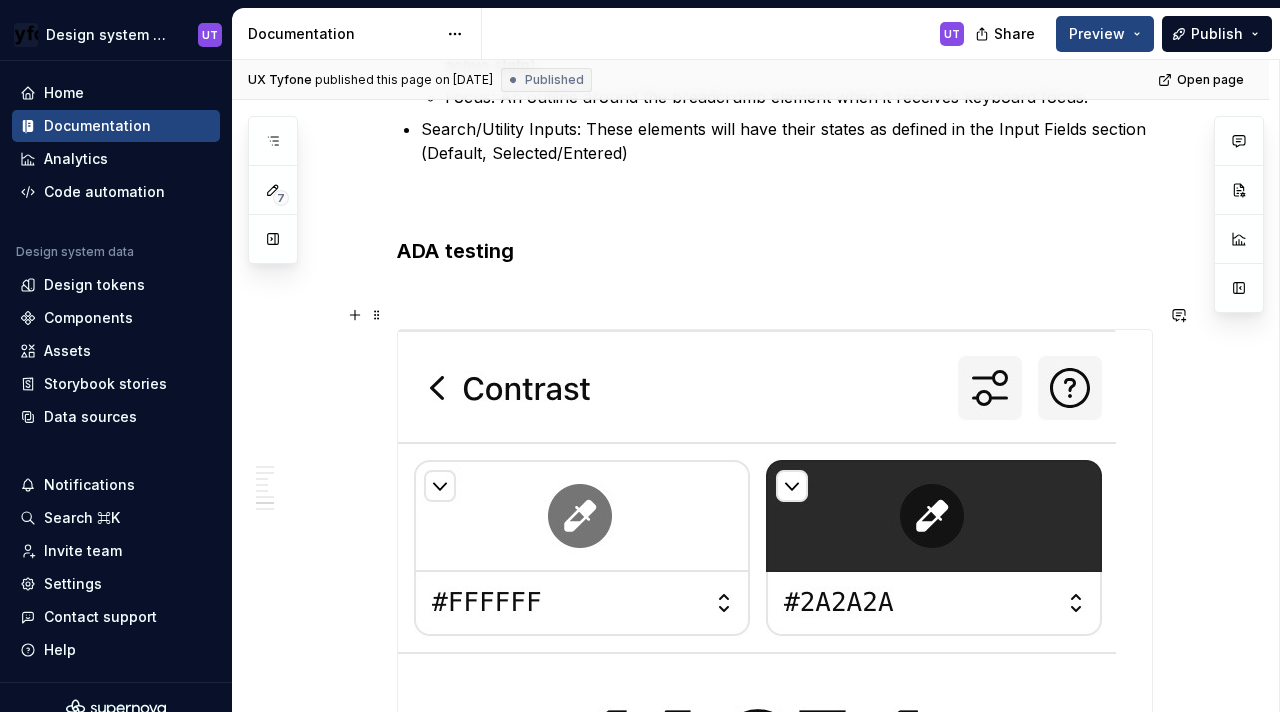 scroll, scrollTop: 4210, scrollLeft: 0, axis: vertical 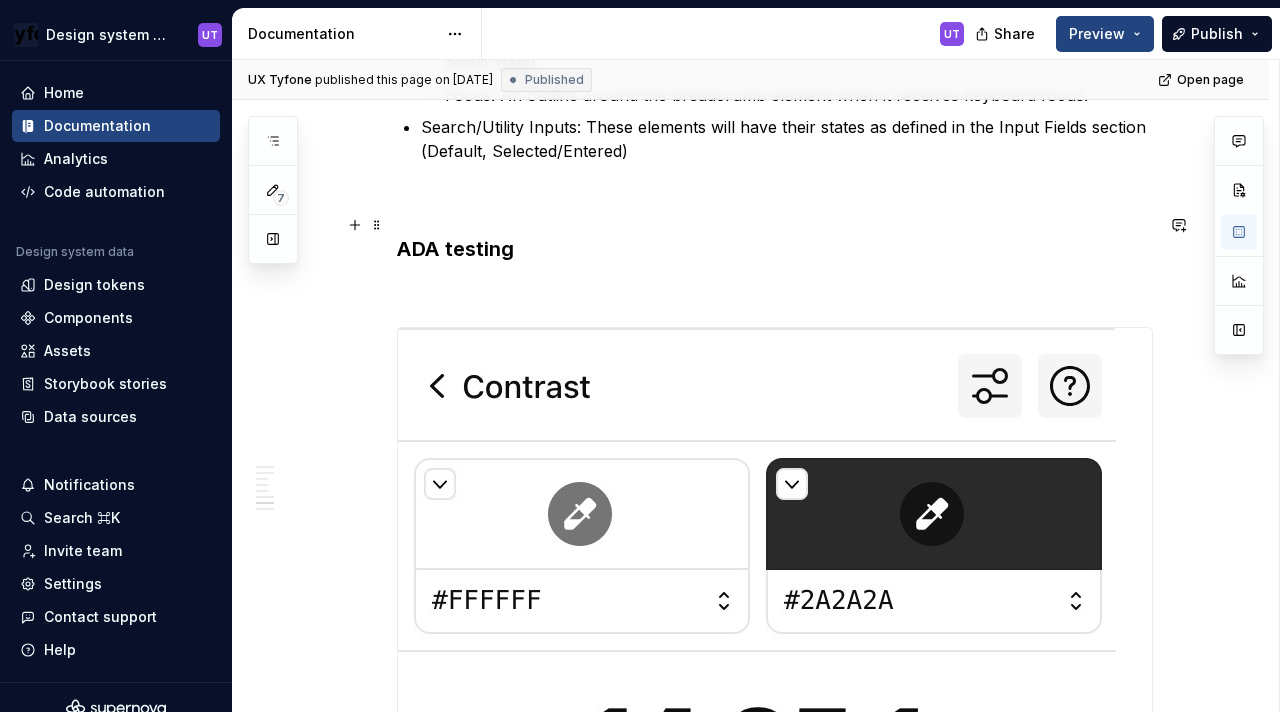 click on "ADA testing" at bounding box center (775, 249) 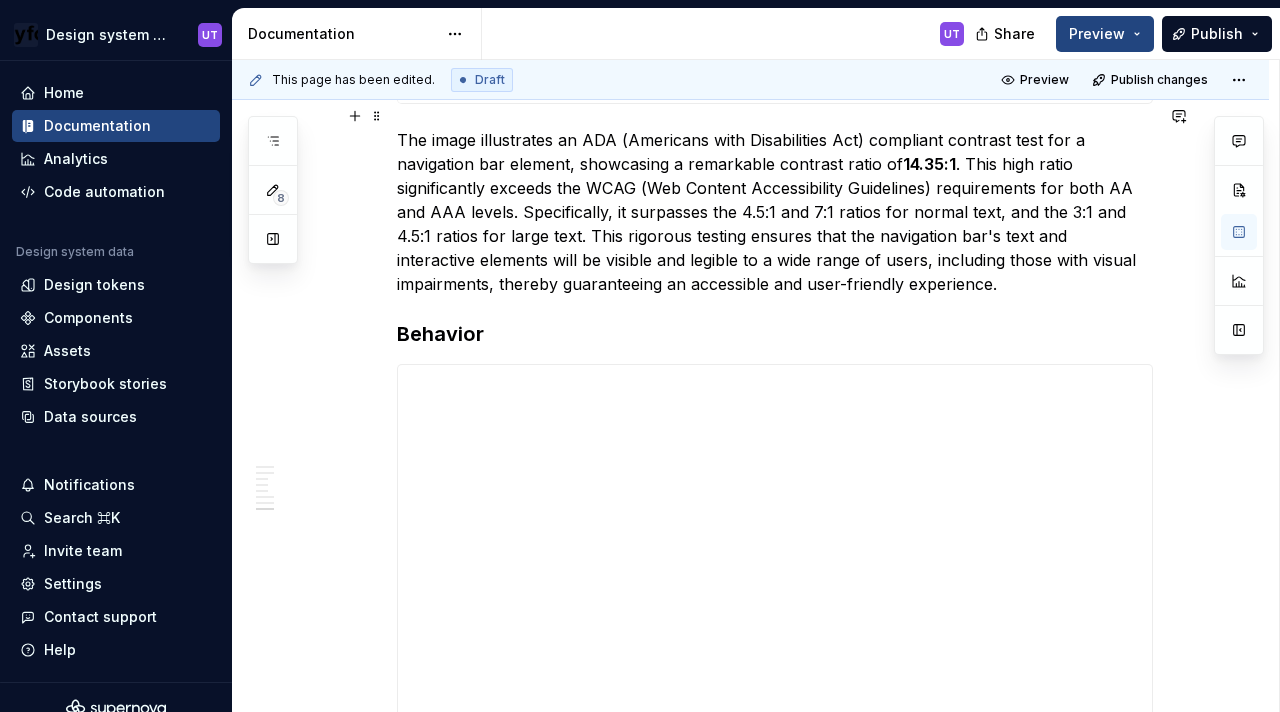 scroll, scrollTop: 5220, scrollLeft: 0, axis: vertical 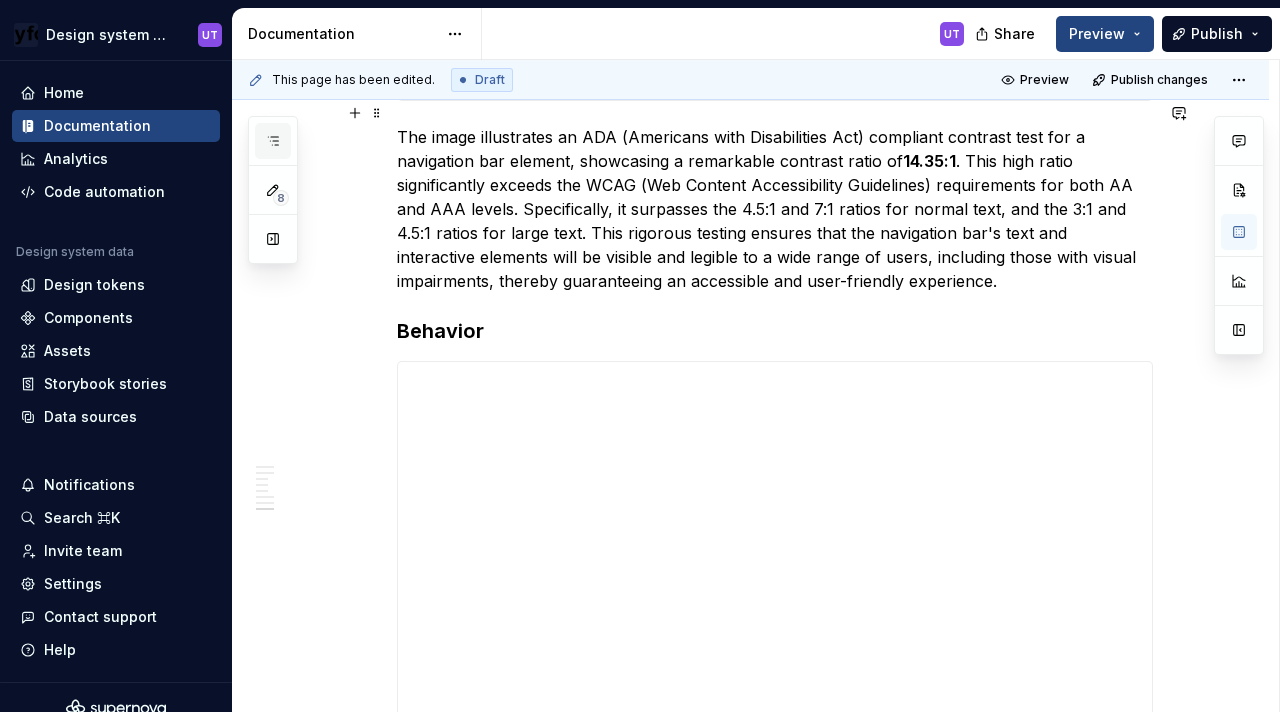 click at bounding box center (273, 141) 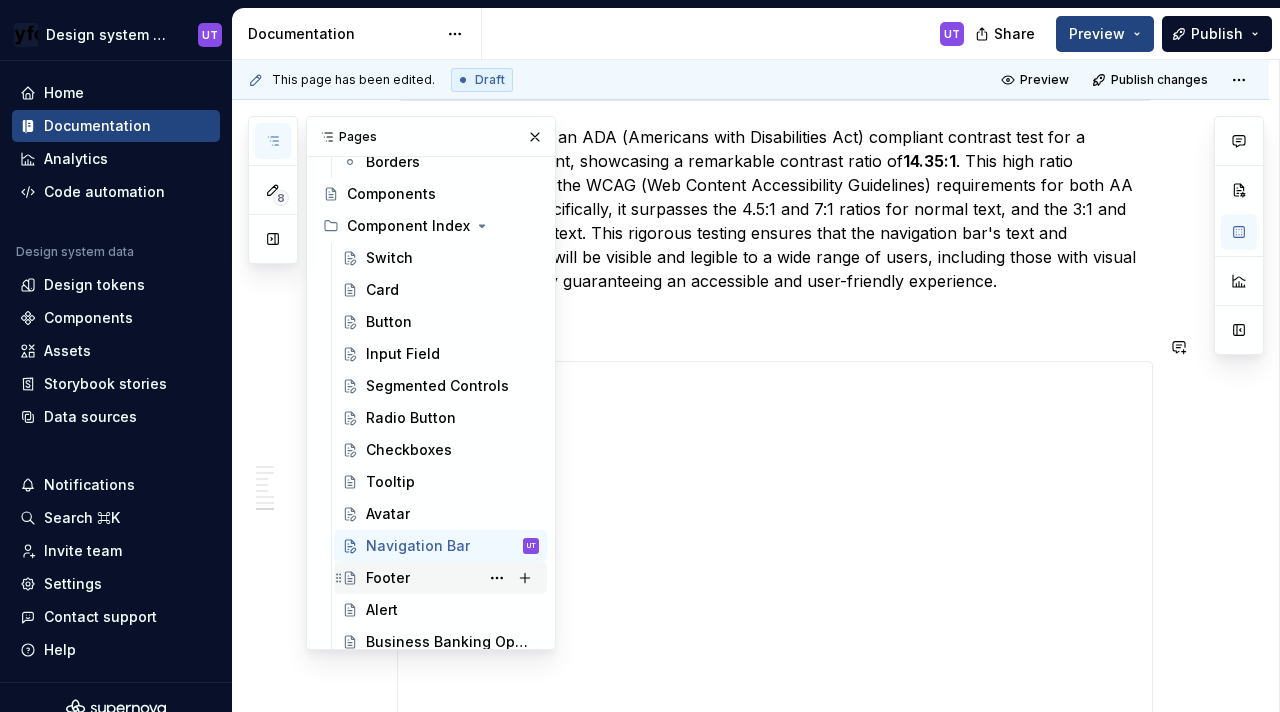 click on "Footer" at bounding box center [440, 578] 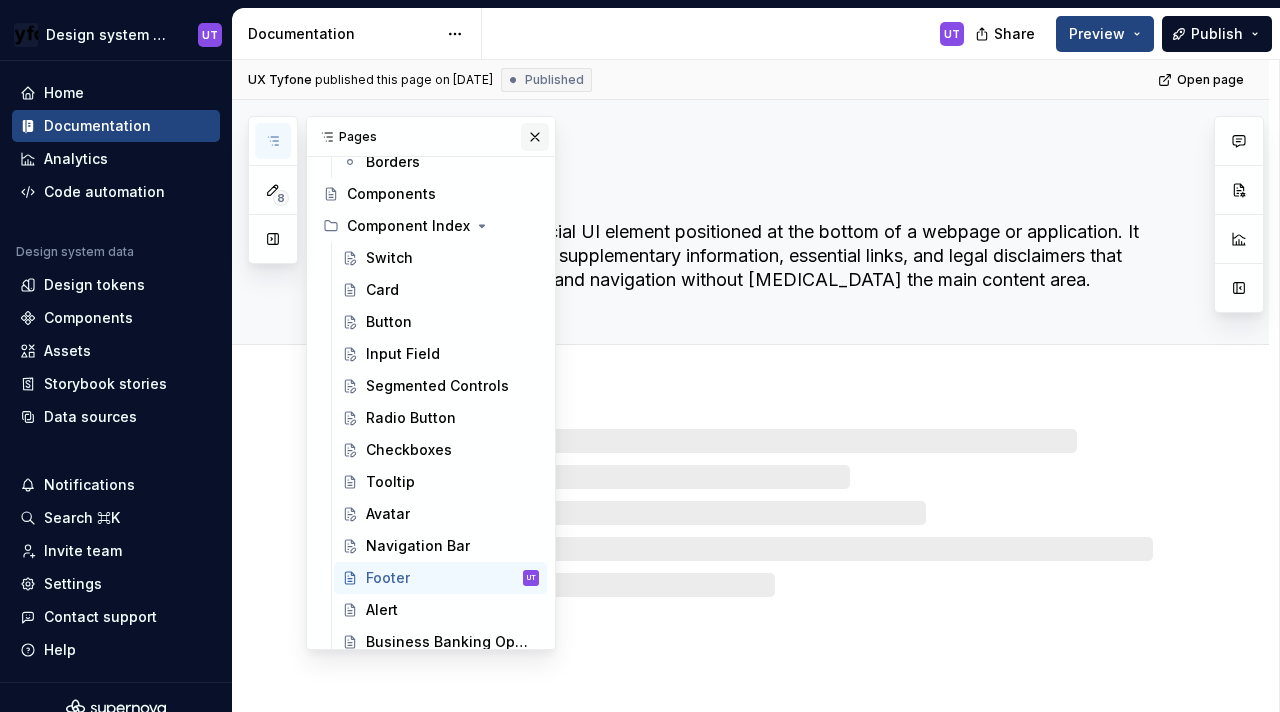 click at bounding box center (535, 137) 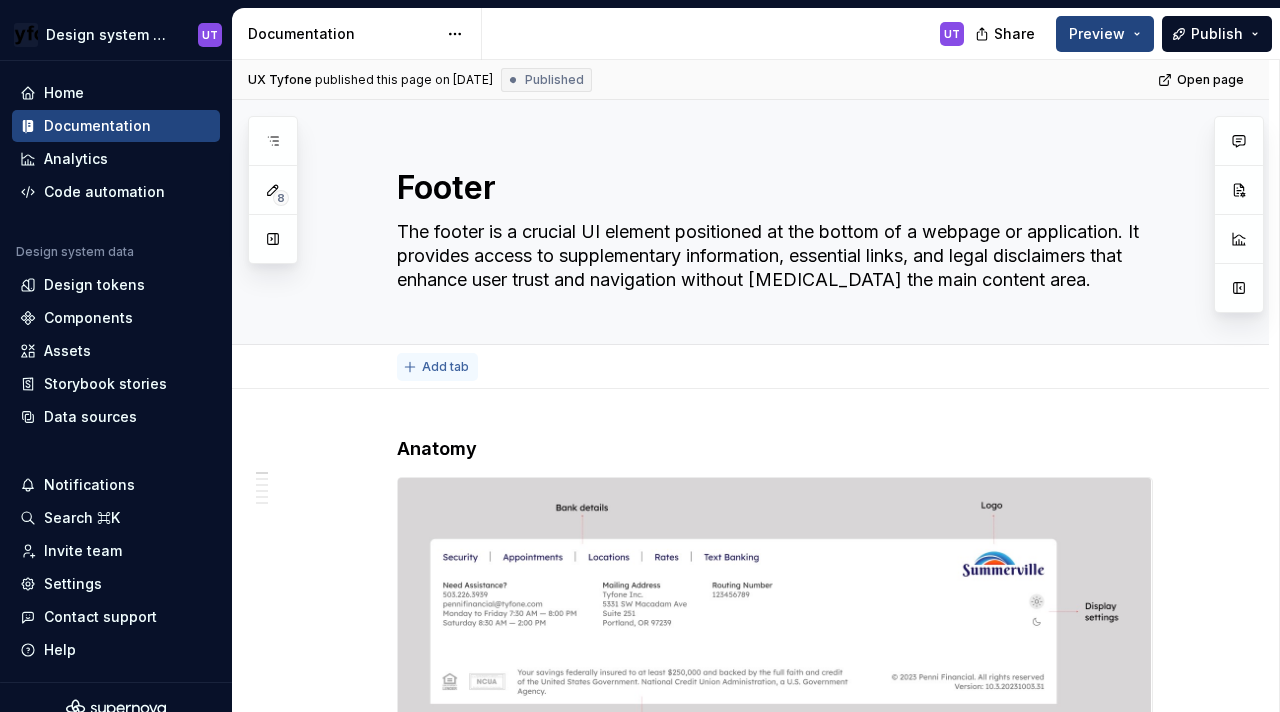 type on "*" 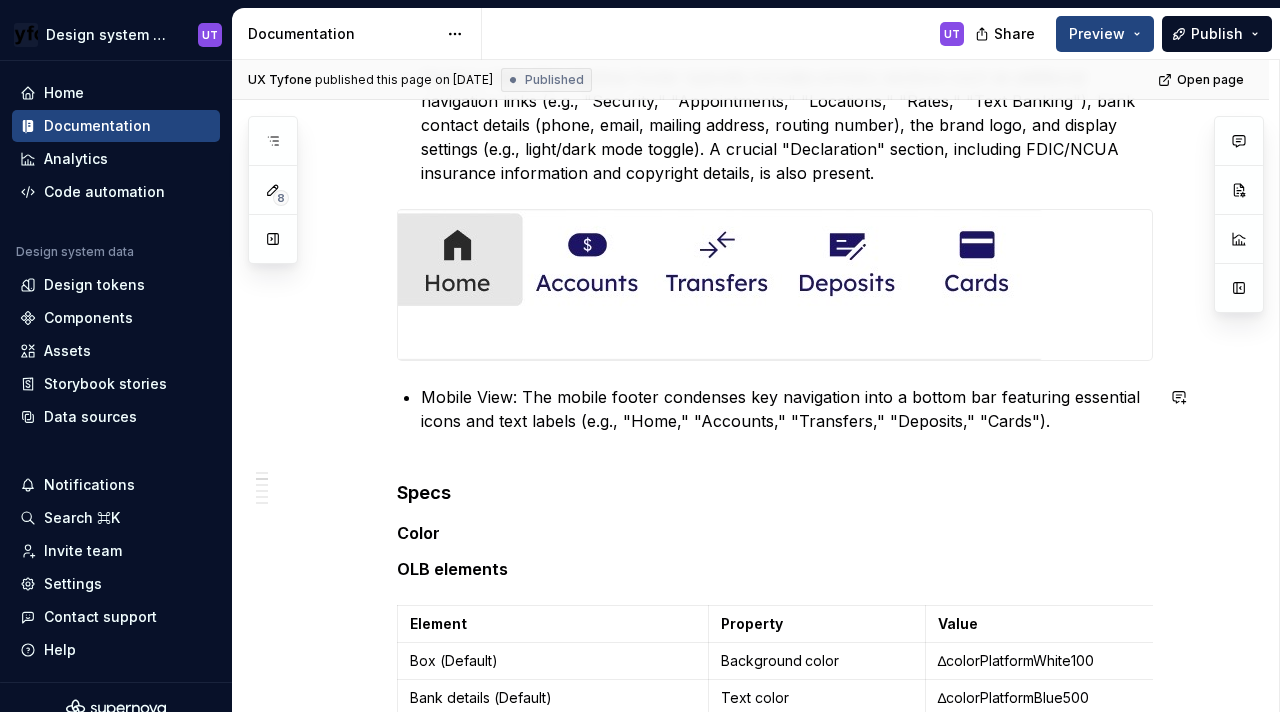 scroll, scrollTop: 789, scrollLeft: 0, axis: vertical 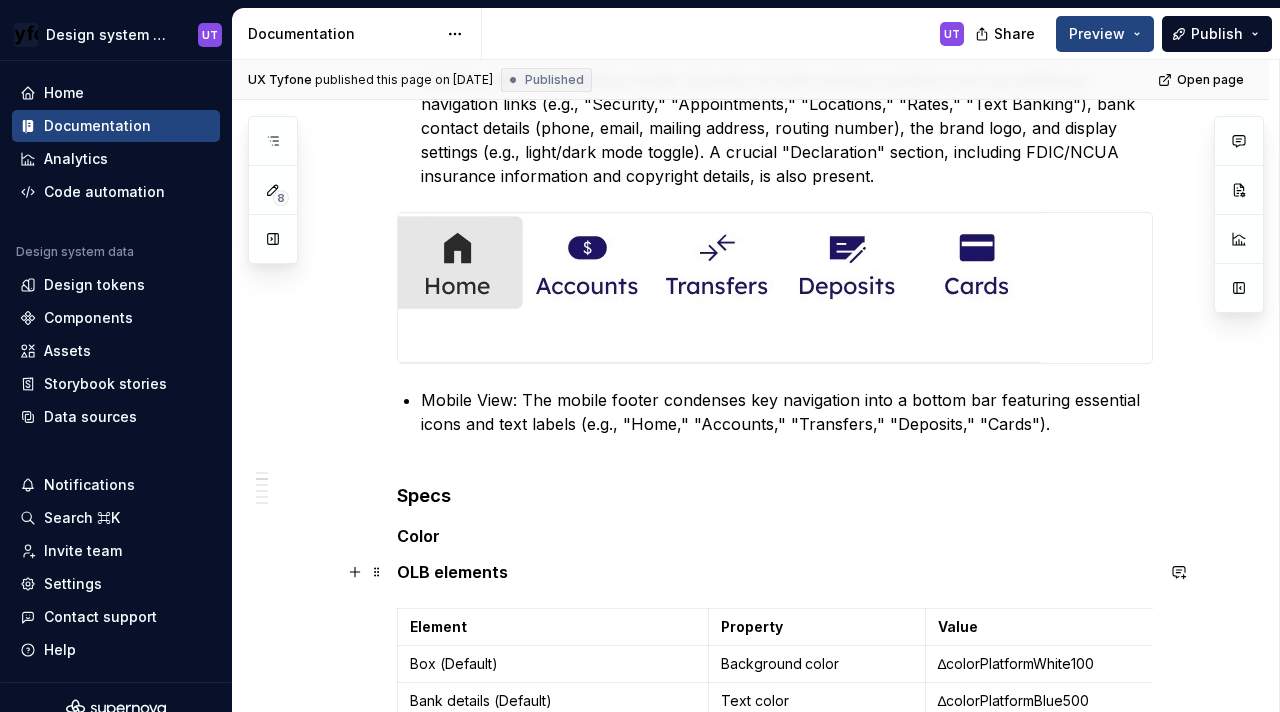 click on "OLB elements" at bounding box center [452, 572] 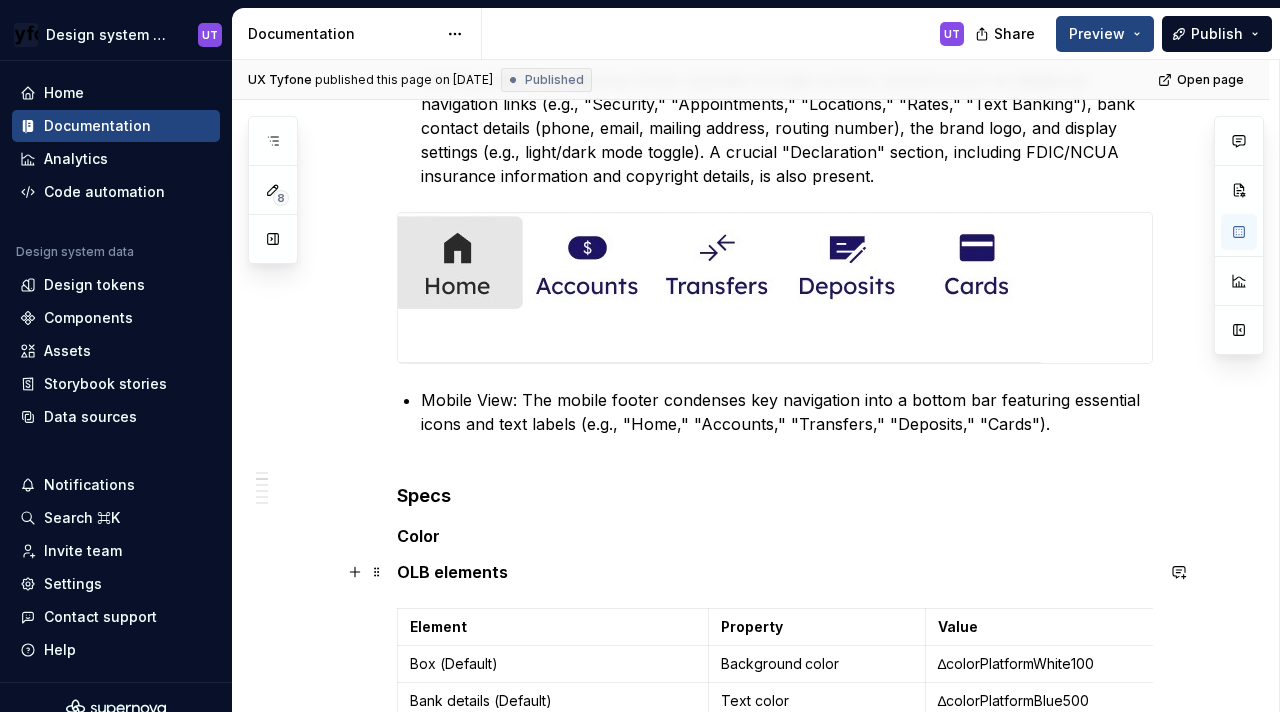 type 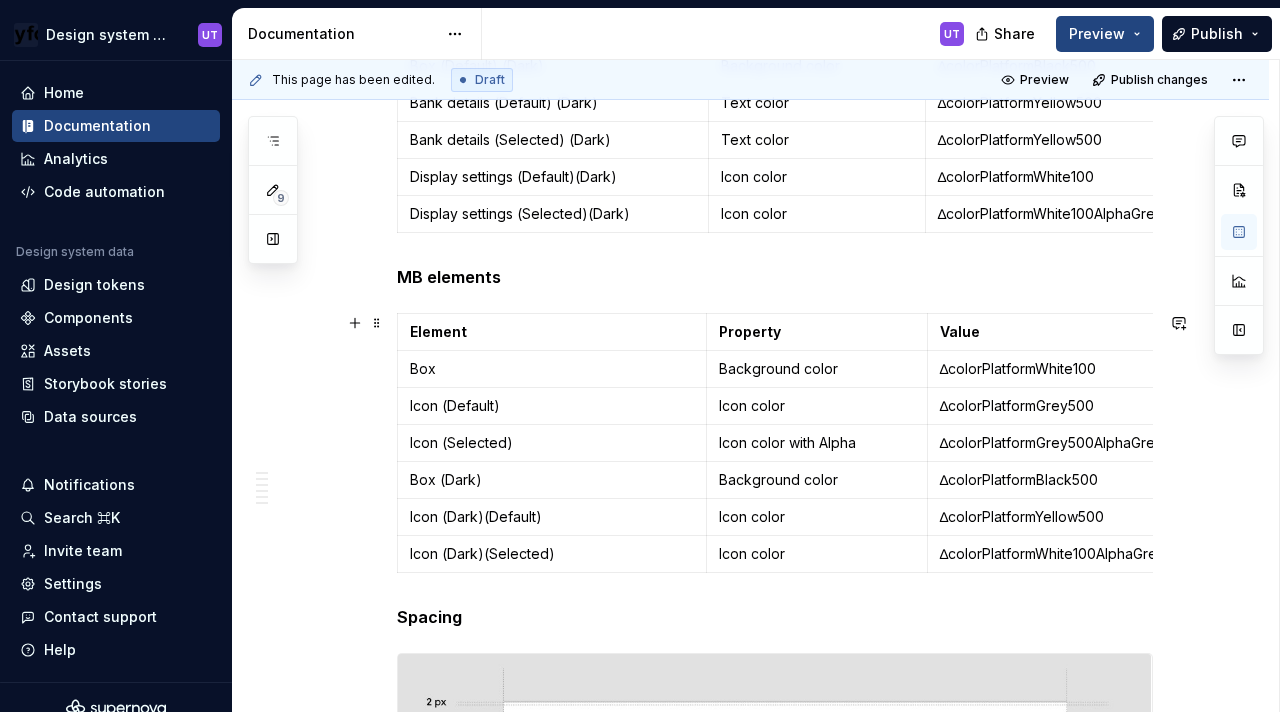 scroll, scrollTop: 1704, scrollLeft: 0, axis: vertical 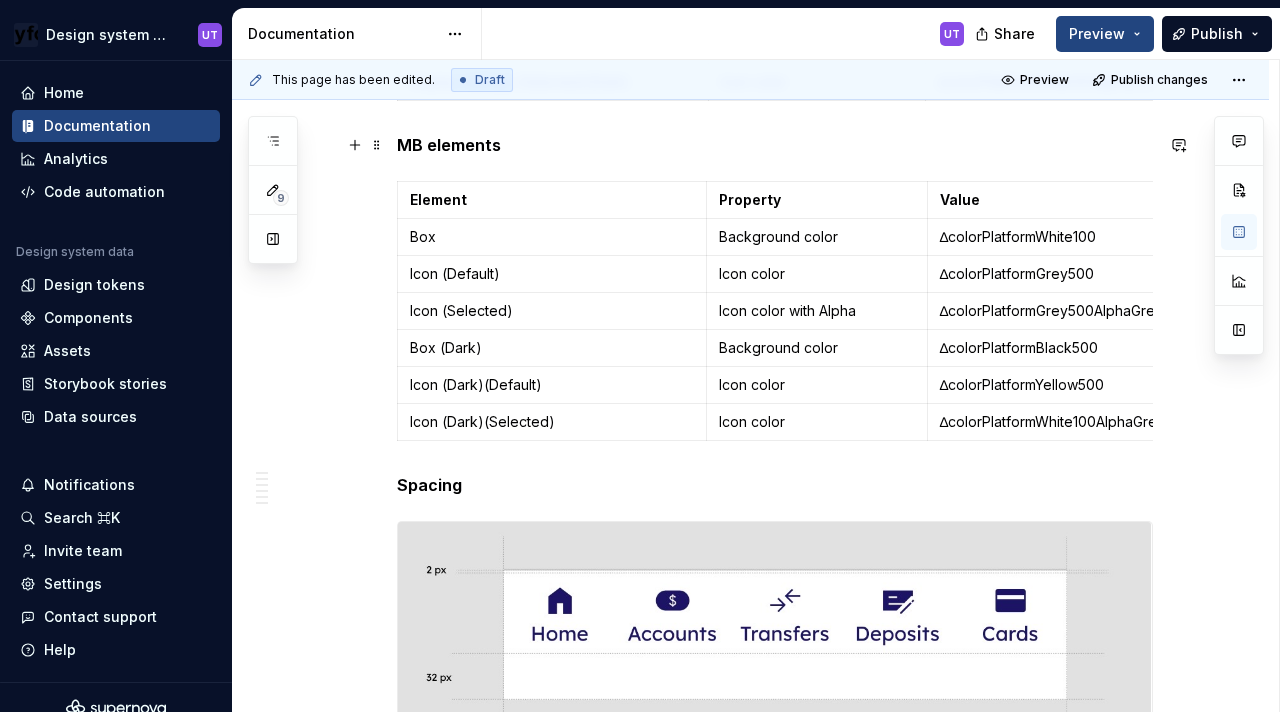 click on "MB elements" at bounding box center (449, 145) 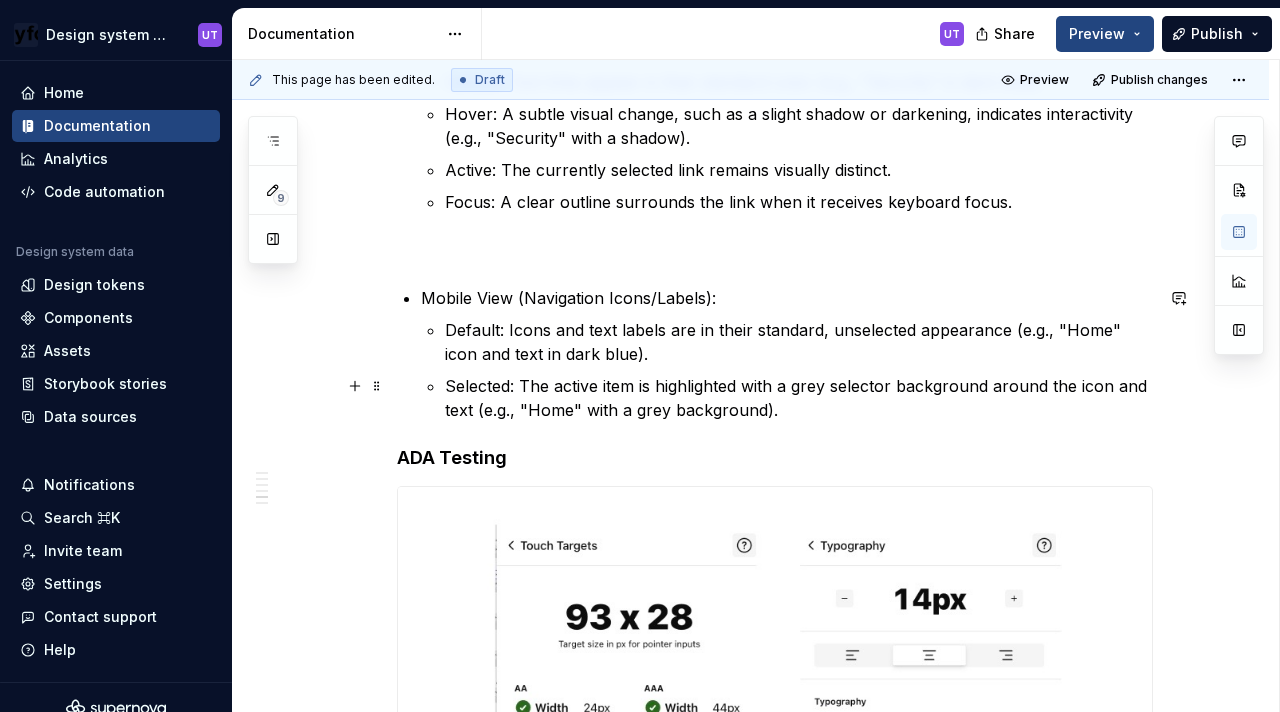 scroll, scrollTop: 3201, scrollLeft: 0, axis: vertical 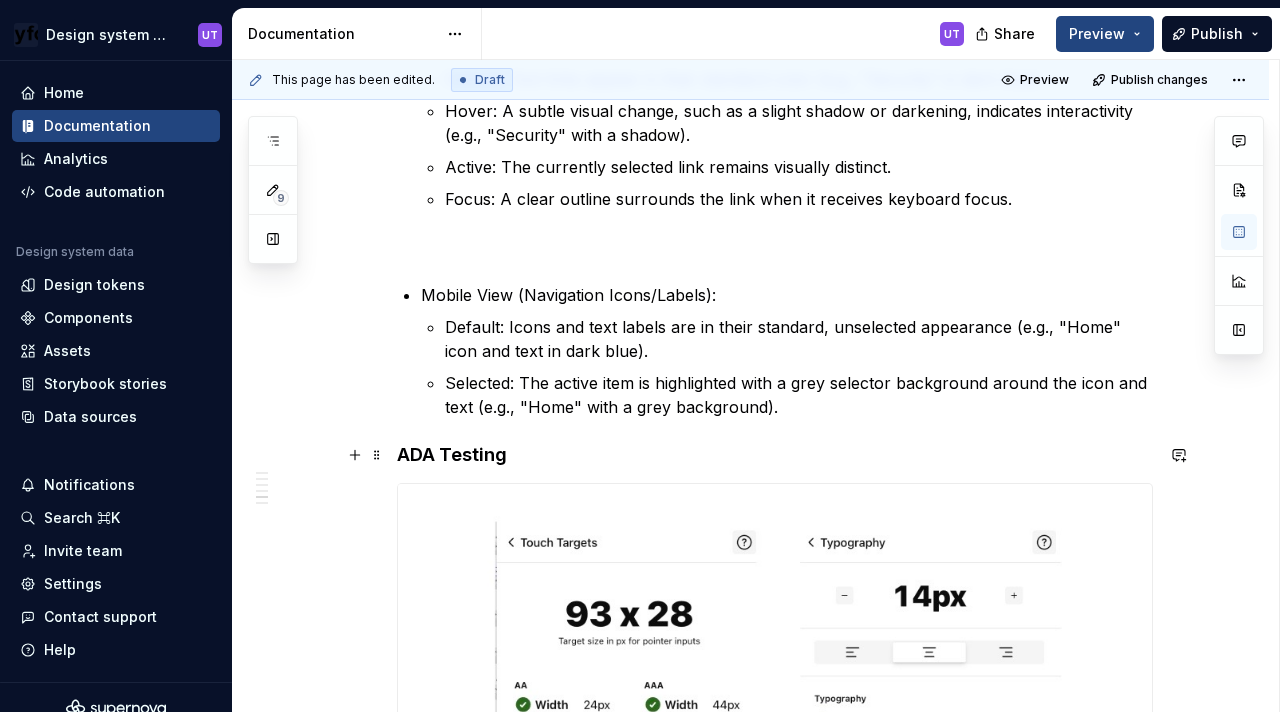 click on "ADA Testing" at bounding box center [775, 455] 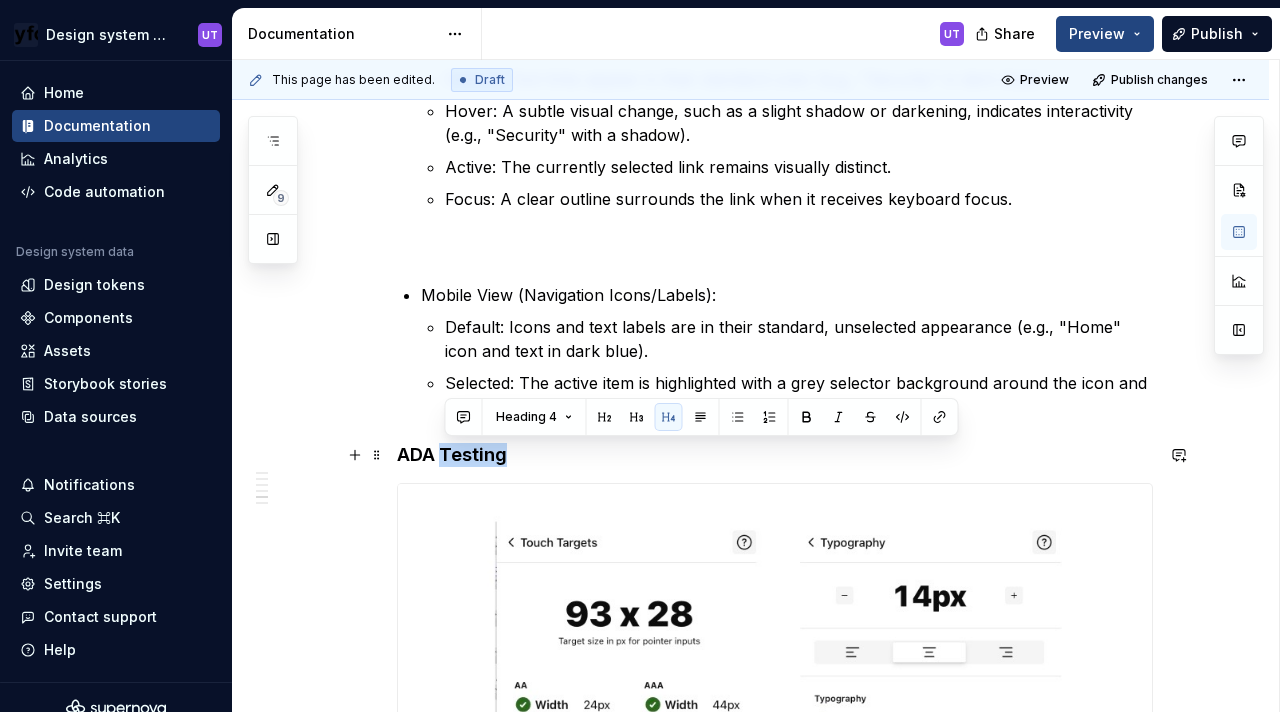 click on "ADA Testing" at bounding box center [775, 455] 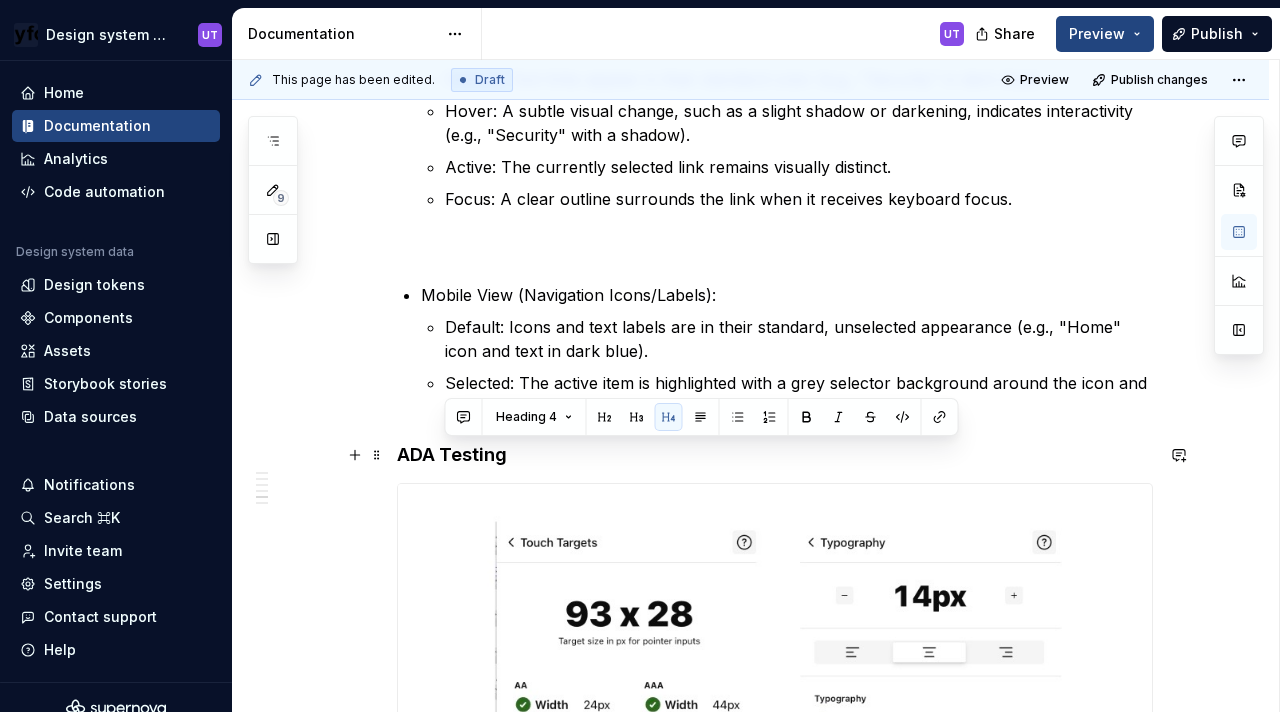 click on "ADA Testing" at bounding box center (775, 455) 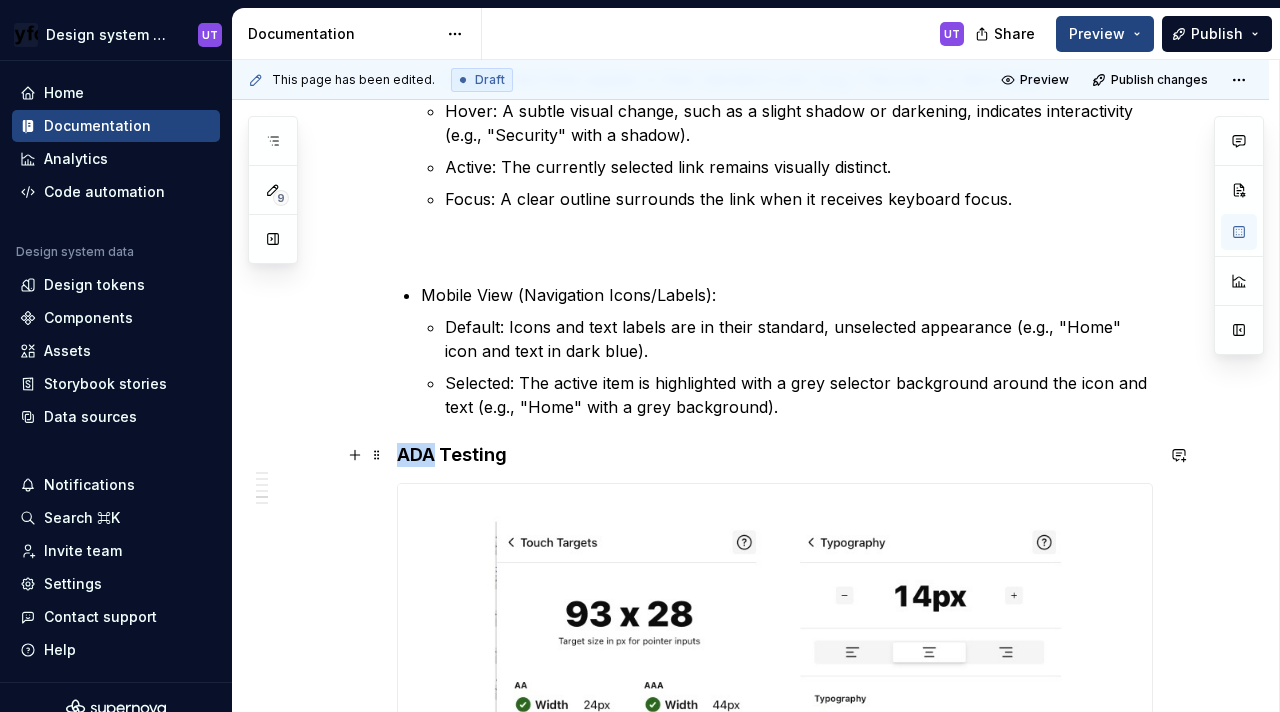 click on "ADA Testing" at bounding box center (775, 455) 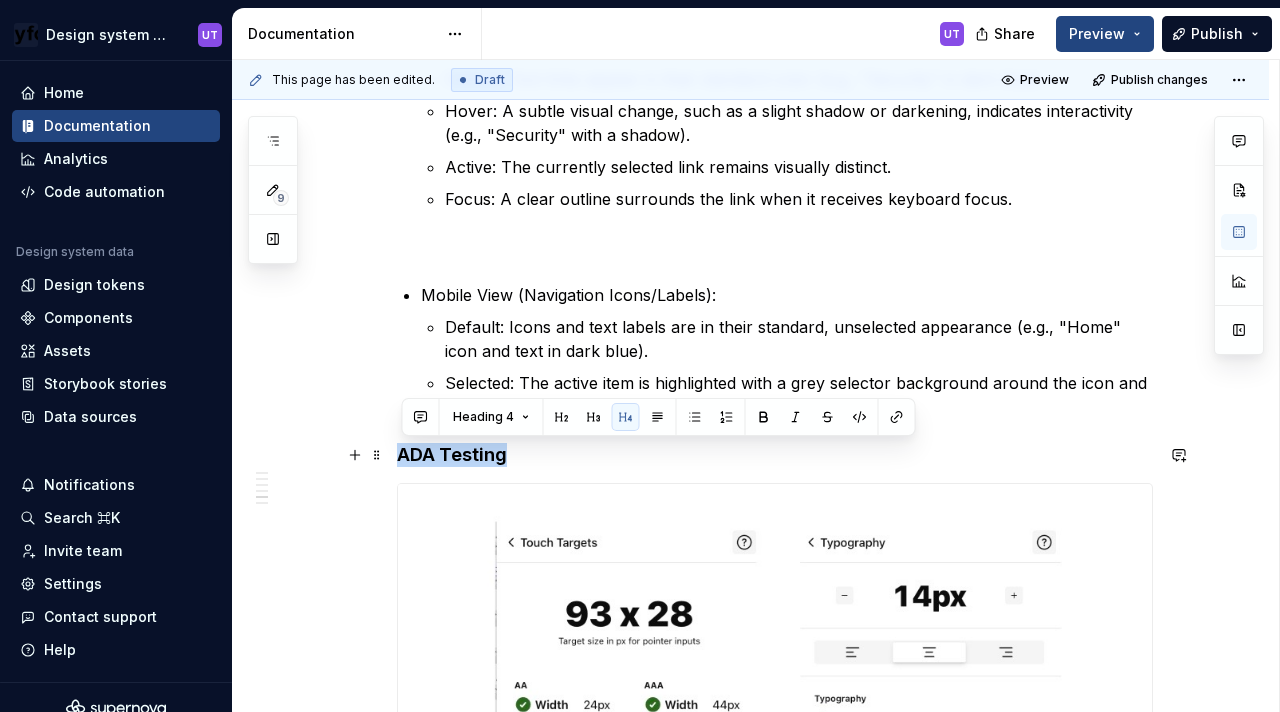 click on "ADA Testing" at bounding box center [775, 455] 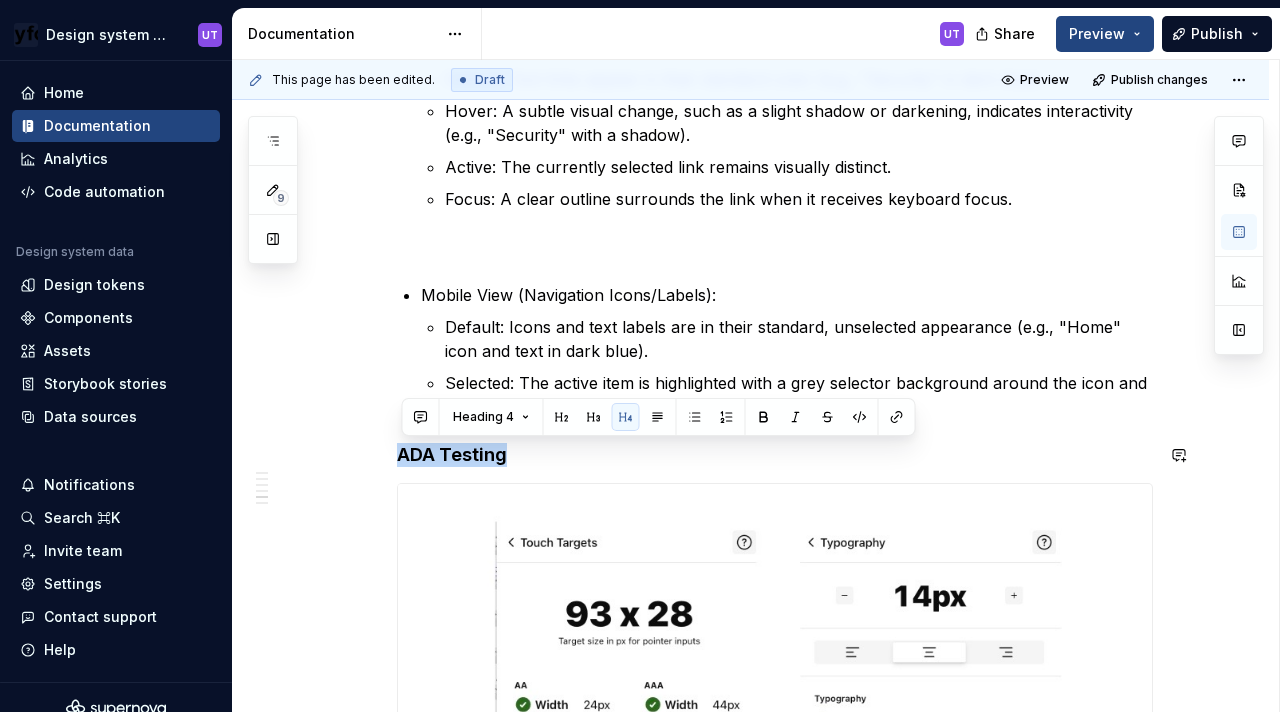 click at bounding box center [594, 417] 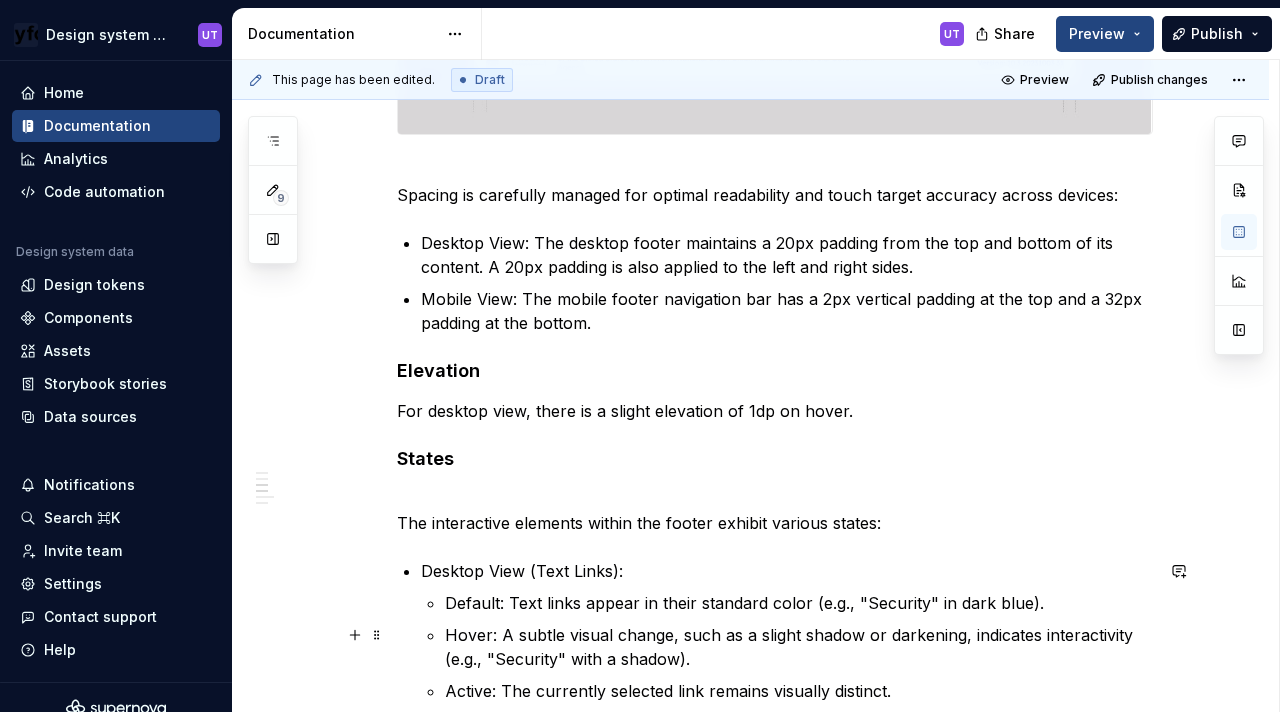 scroll, scrollTop: 2679, scrollLeft: 0, axis: vertical 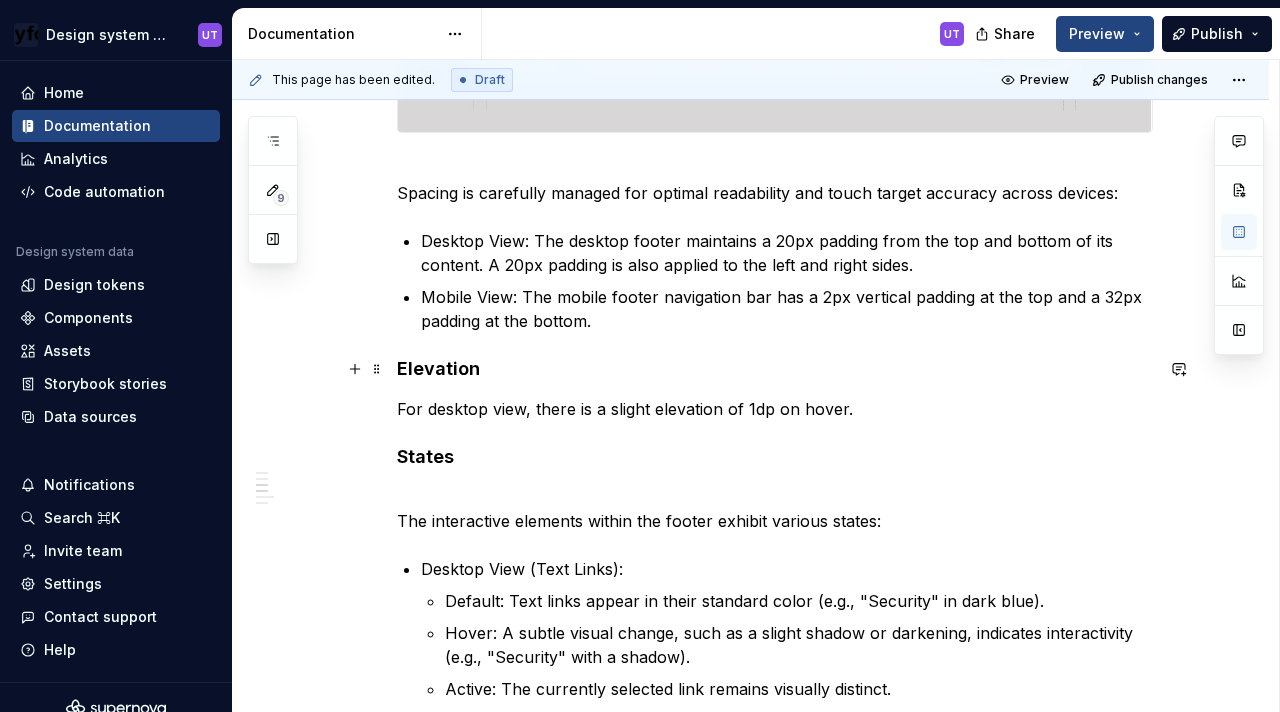 click on "Elevation" at bounding box center (775, 369) 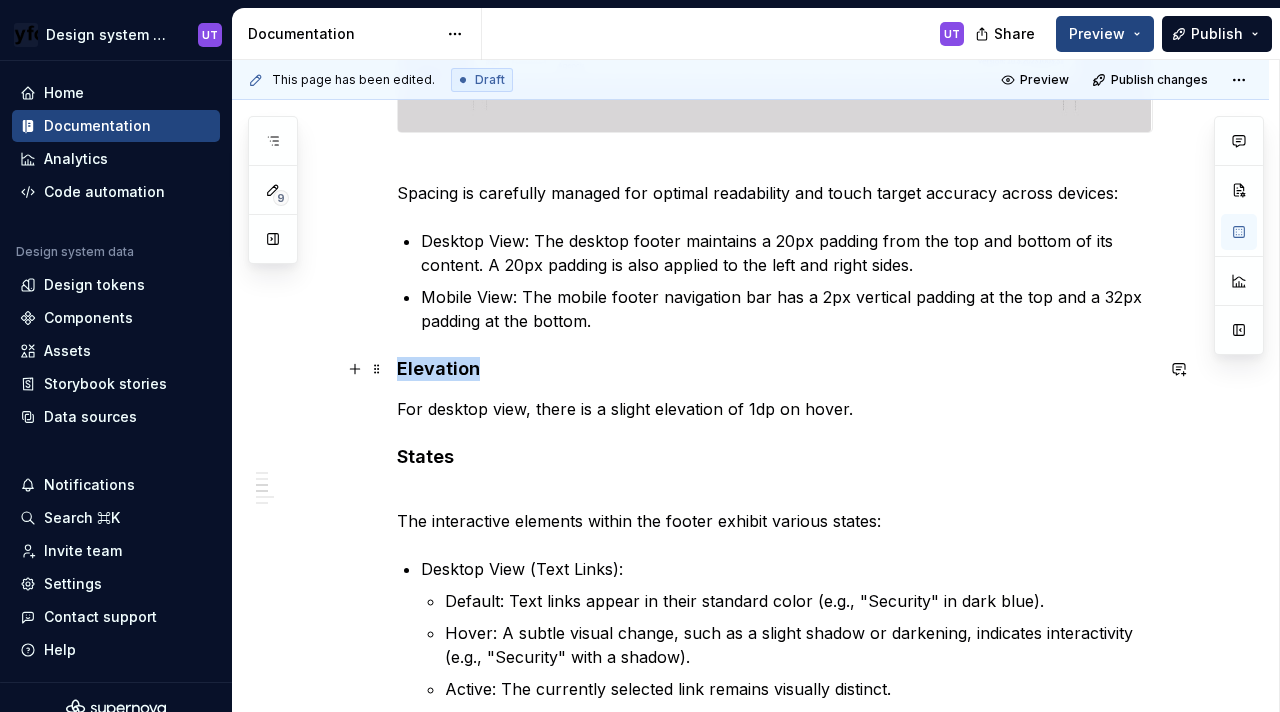 click on "Elevation" at bounding box center [775, 369] 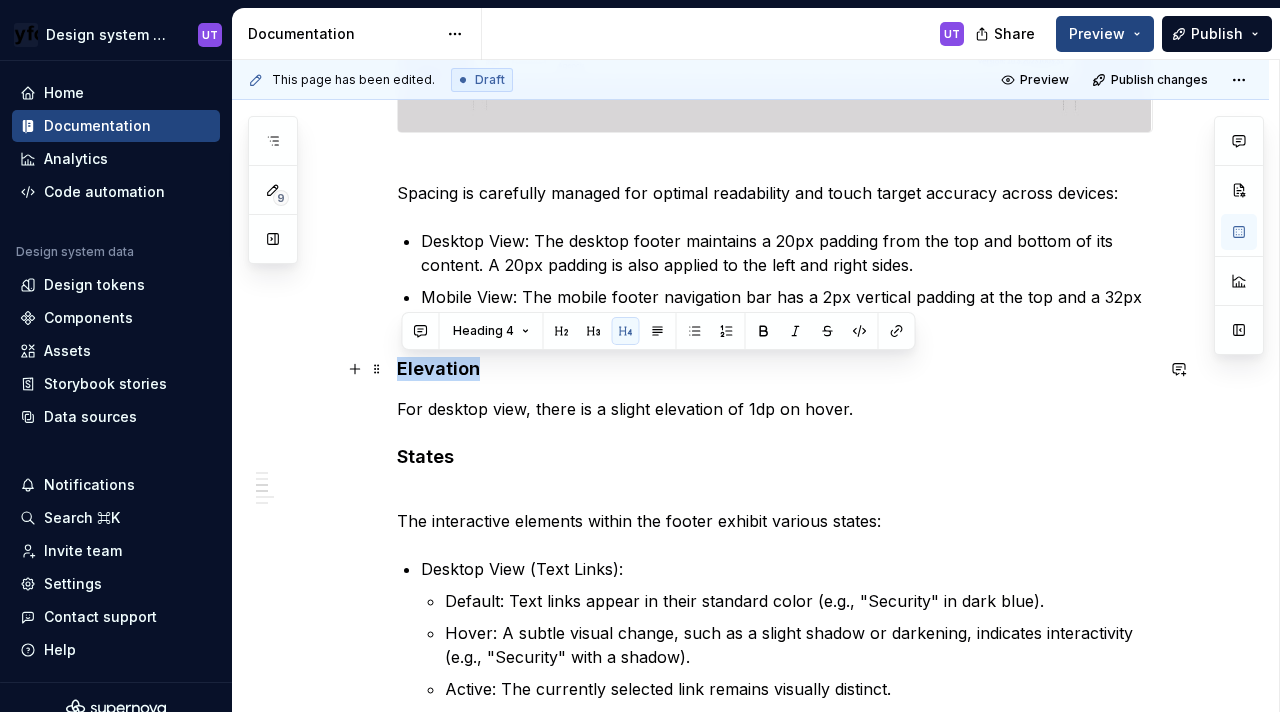 click on "Elevation" at bounding box center (775, 369) 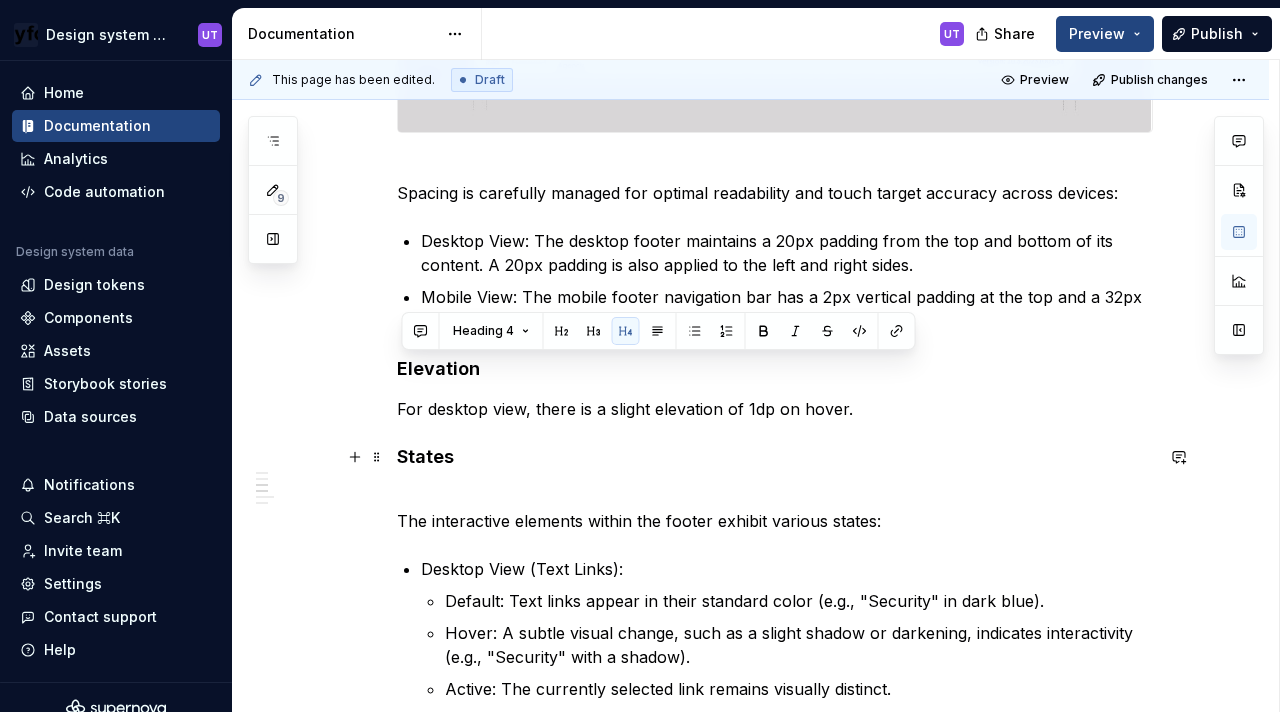 click on "States" at bounding box center (775, 457) 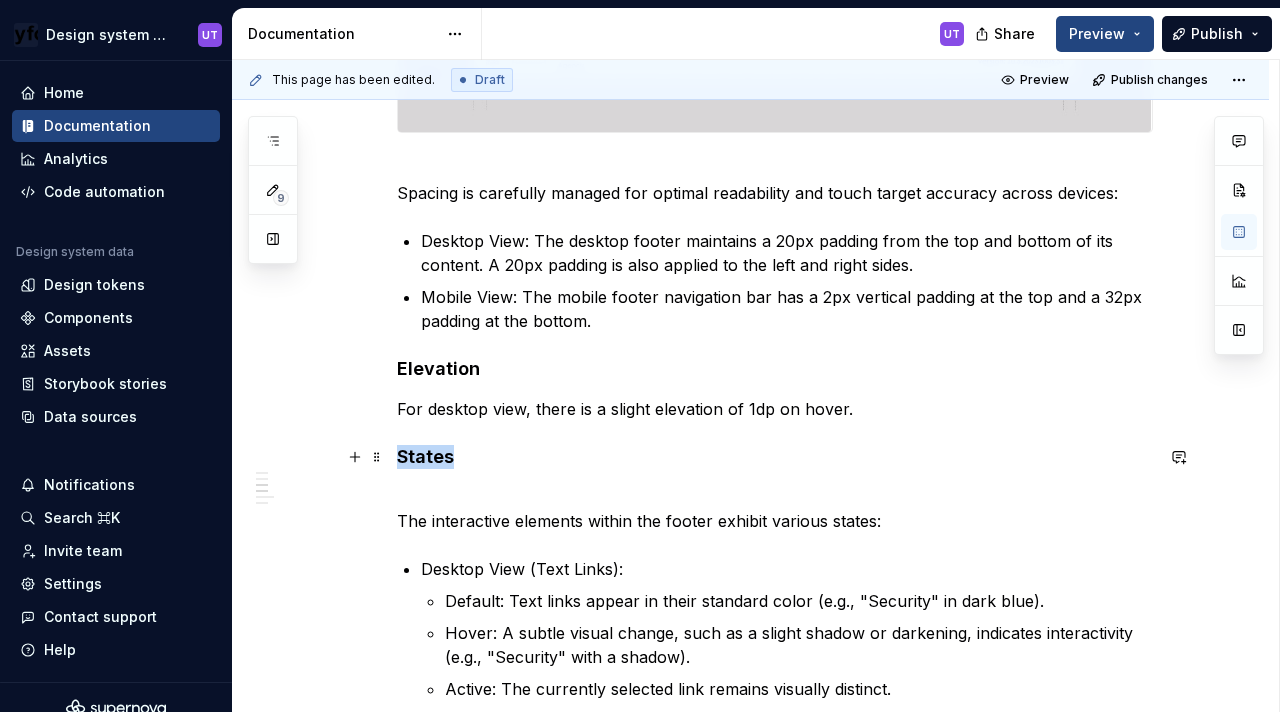 click on "States" at bounding box center (775, 457) 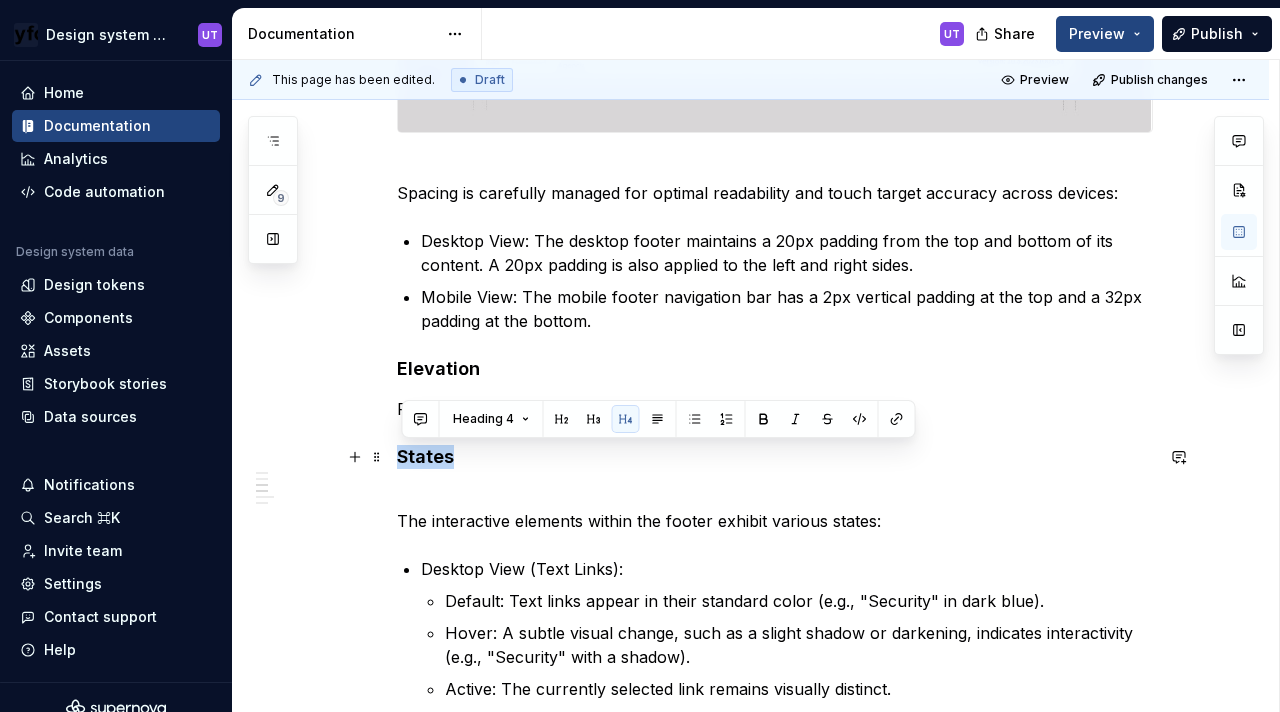 click on "States" at bounding box center (775, 457) 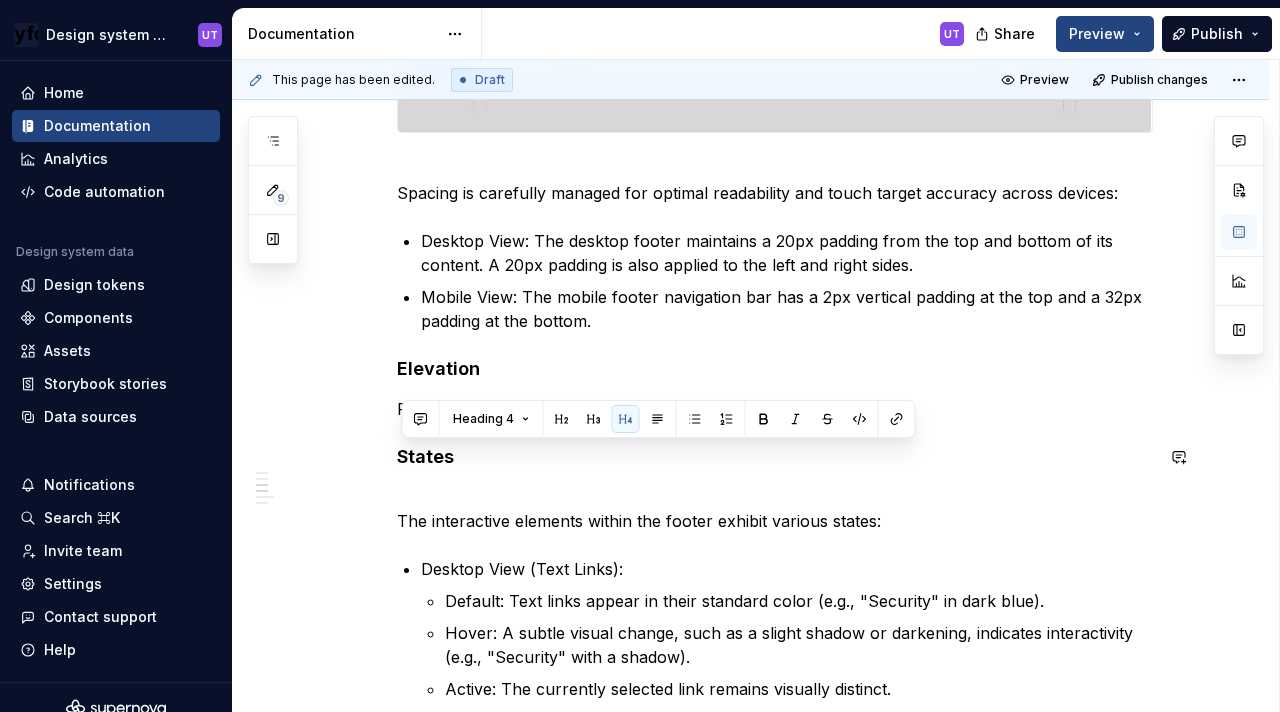 click on "Heading 4" at bounding box center [659, 419] 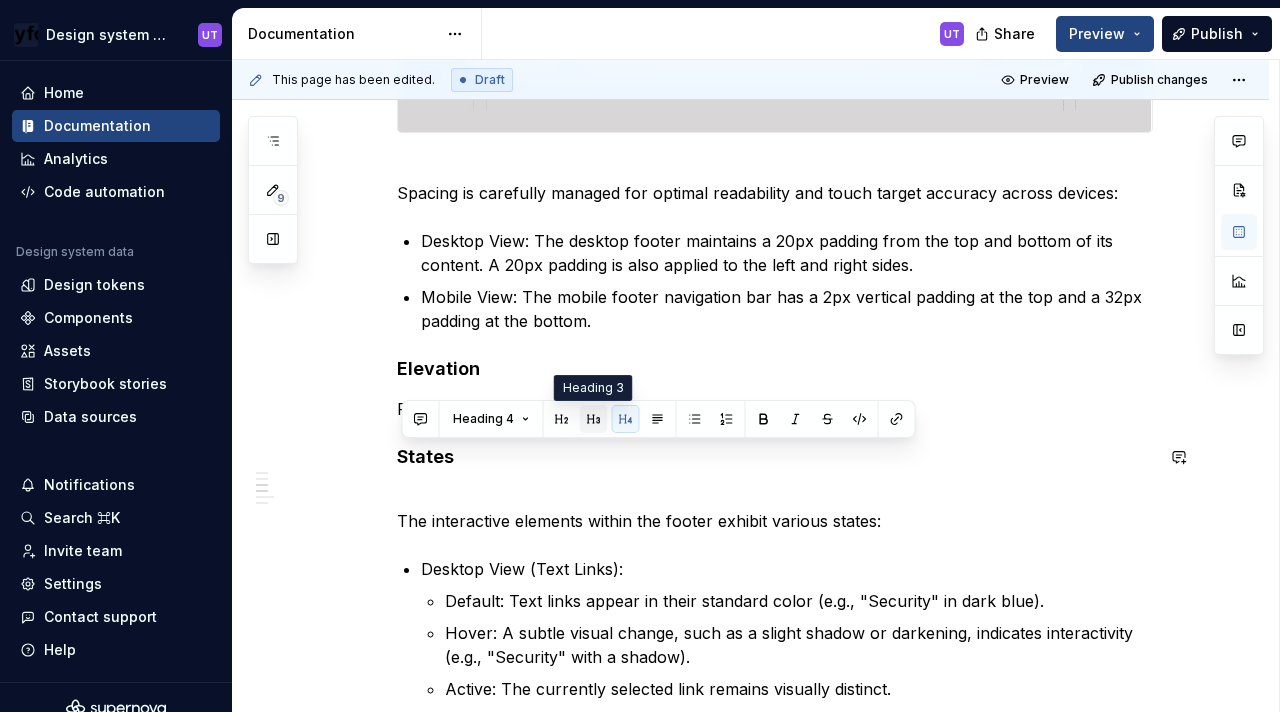 click at bounding box center [594, 419] 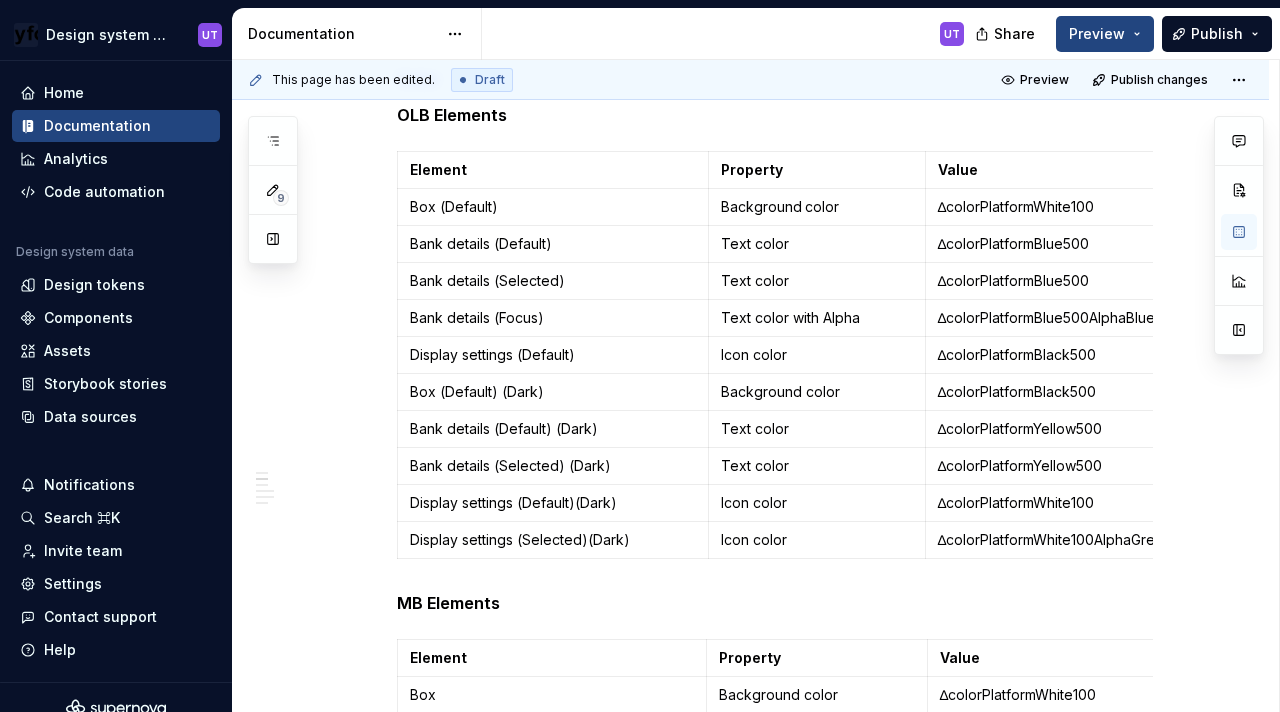 scroll, scrollTop: 970, scrollLeft: 0, axis: vertical 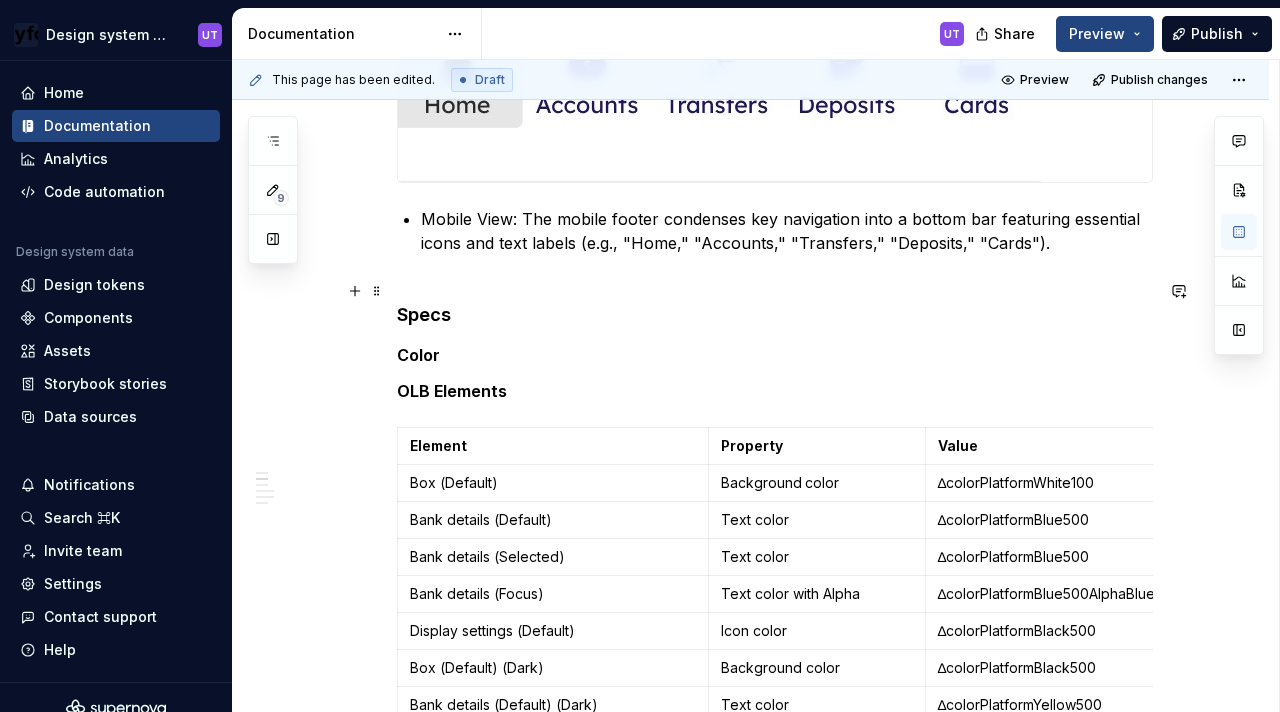 click on "Specs" at bounding box center [424, 314] 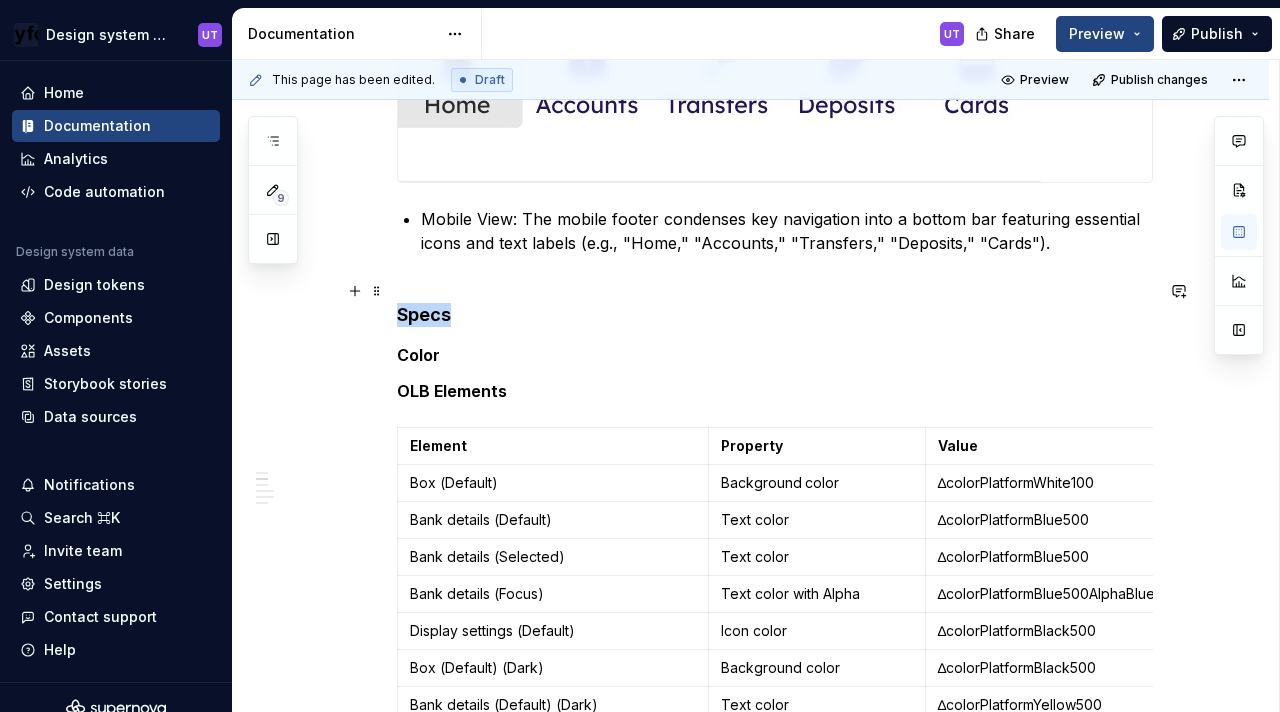 click on "Specs" at bounding box center [424, 314] 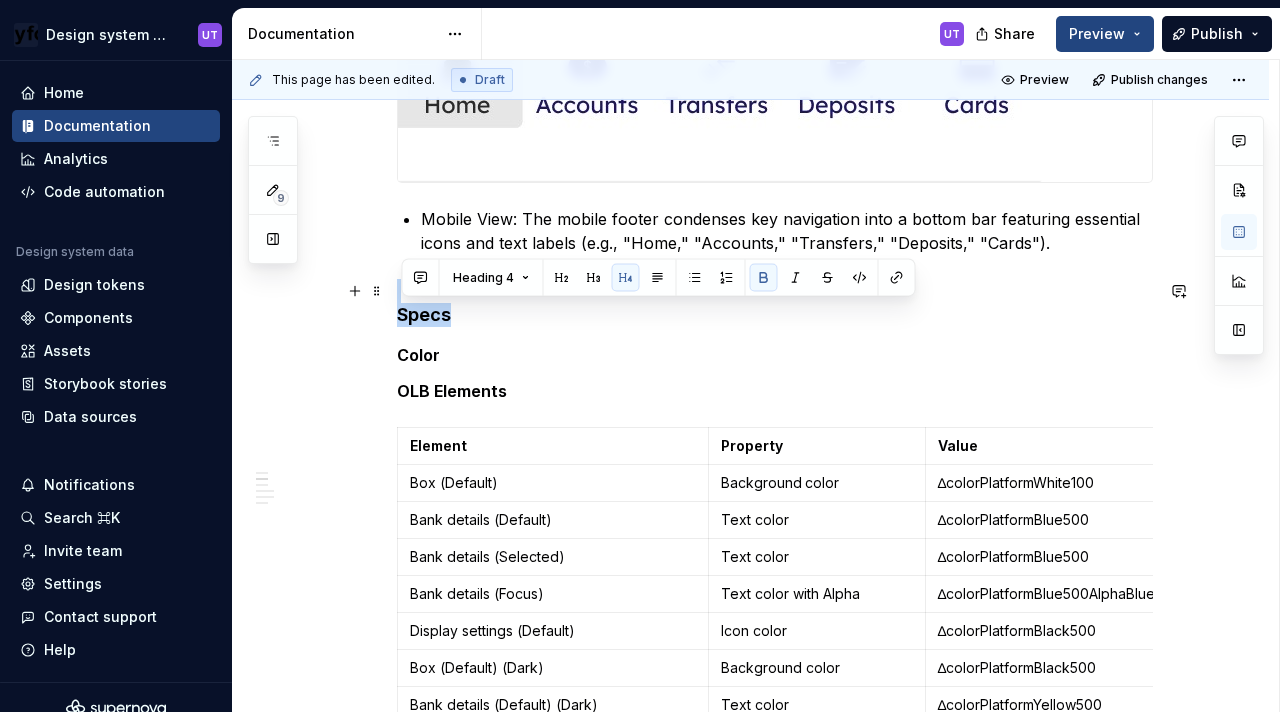 click on "Specs" at bounding box center (424, 314) 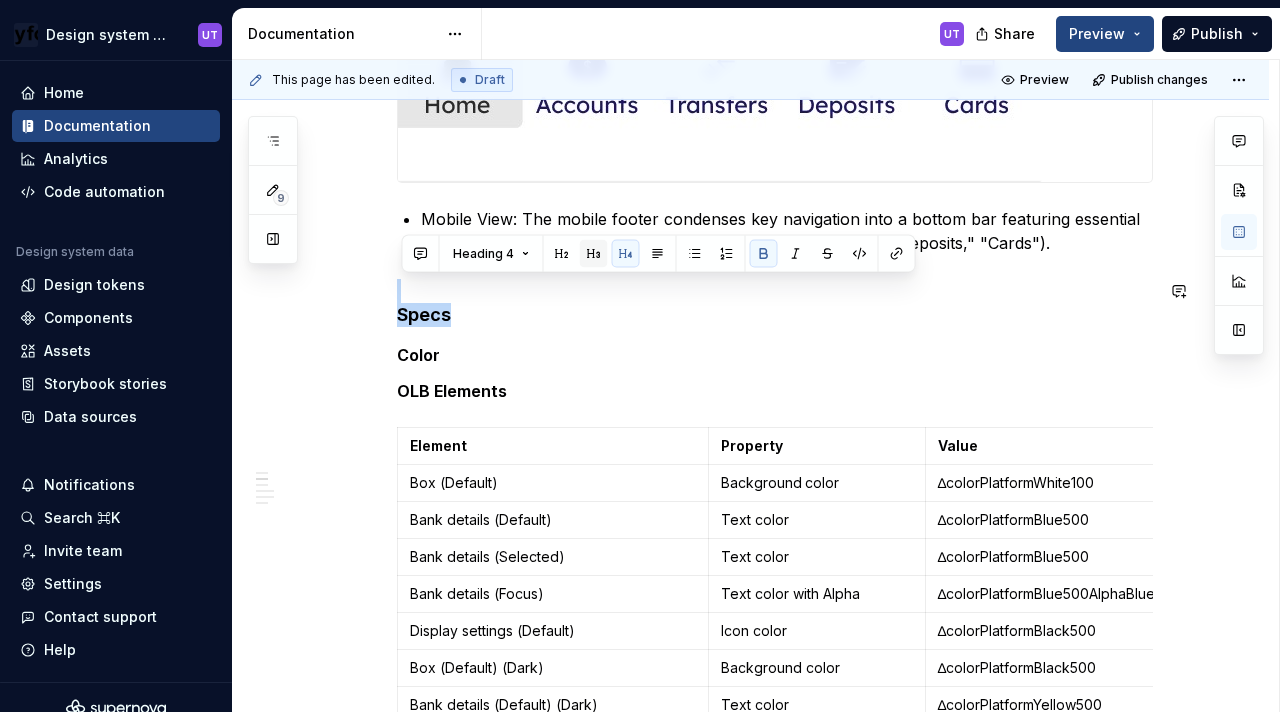 click at bounding box center [594, 254] 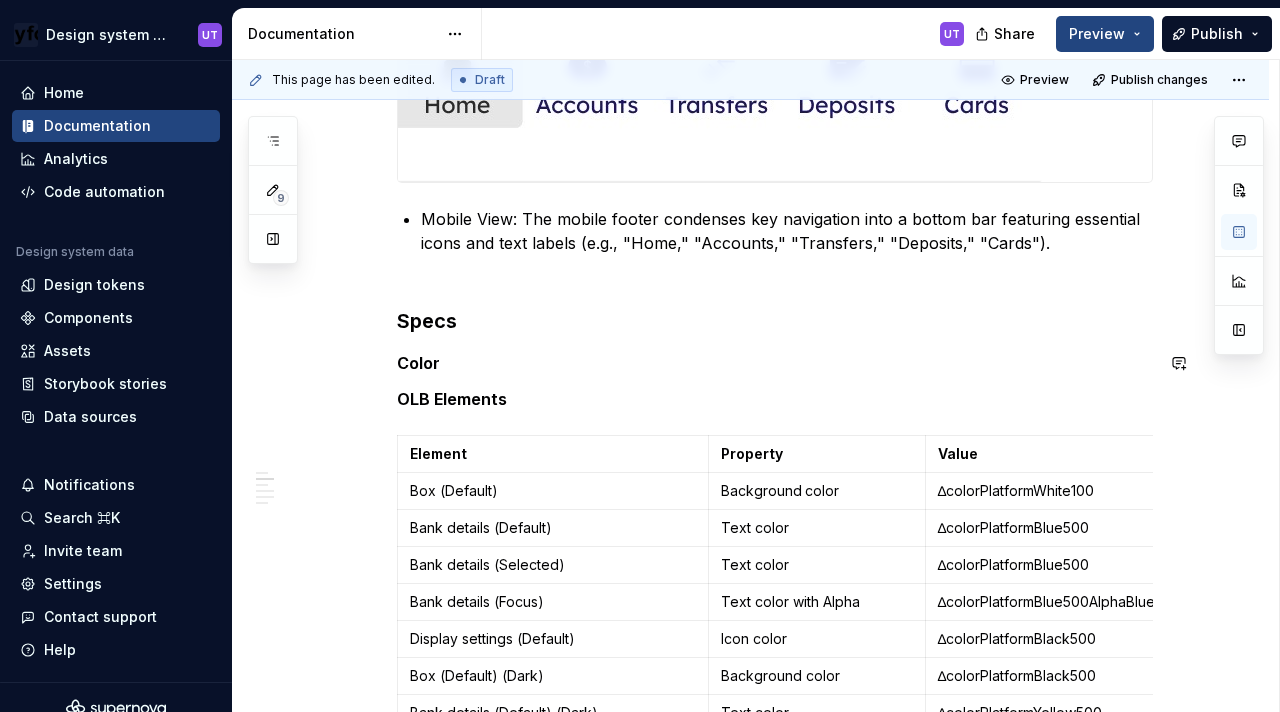 click on "Anatomy The footer's anatomy adapts across different views: Desktop View: The desktop footer typically includes primary sections such as additional navigation links (e.g., "Security," "Appointments," "Locations," "Rates," "Text Banking"), bank contact details (phone, email, mailing address, routing number), the brand logo, and display settings (e.g., light/dark mode toggle). A crucial "Declaration" section, including FDIC/NCUA insurance information and copyright details, is also present. Mobile View: The mobile footer condenses key navigation into a bottom bar featuring essential icons and text labels (e.g., "Home," "Accounts," "Transfers," "Deposits," "Cards"). Specs Color OLB Elements Element Property Value Box (Default) Background   color ∆colorPlatformWhite100 Bank details (Default) Text color ∆colorPlatformBlue500 Bank details (Selected) Text color ∆colorPlatformBlue500 Bank details (Focus) Text color with Alpha ∆colorPlatformBlue500AlphaBlue500 Display settings (Default) Icon color   Text color" at bounding box center (775, 2123) 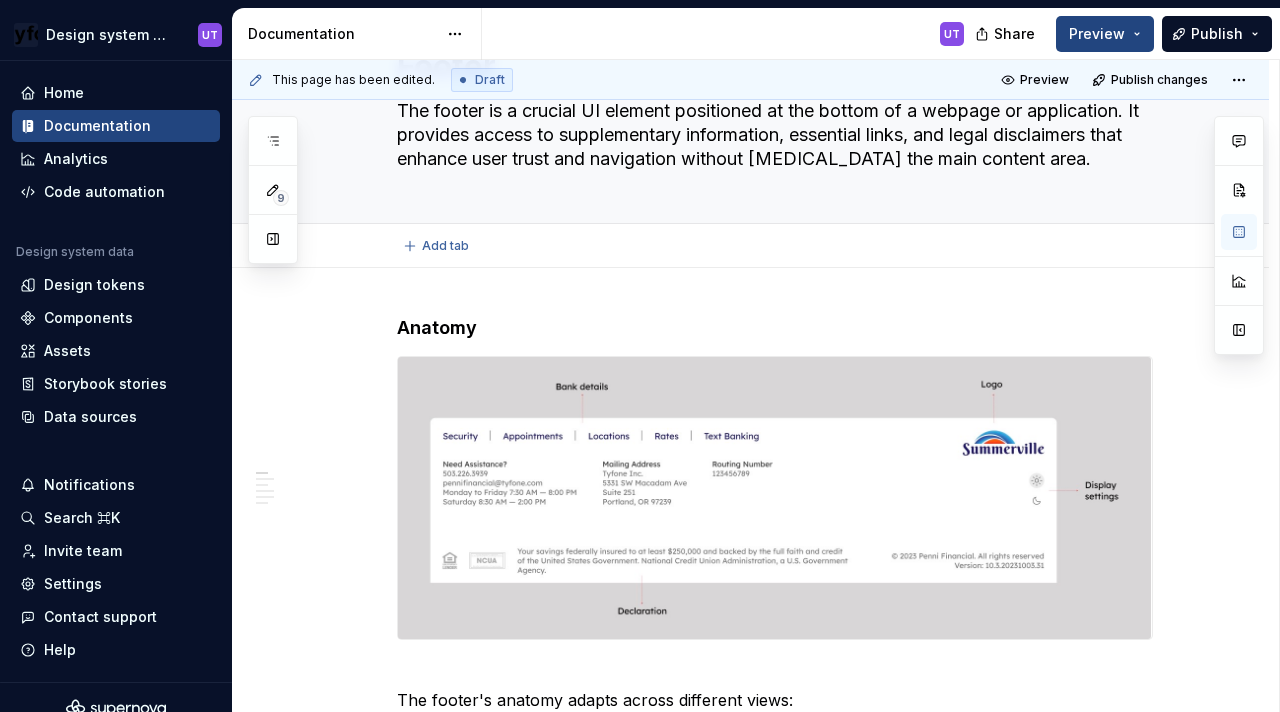 scroll, scrollTop: 0, scrollLeft: 0, axis: both 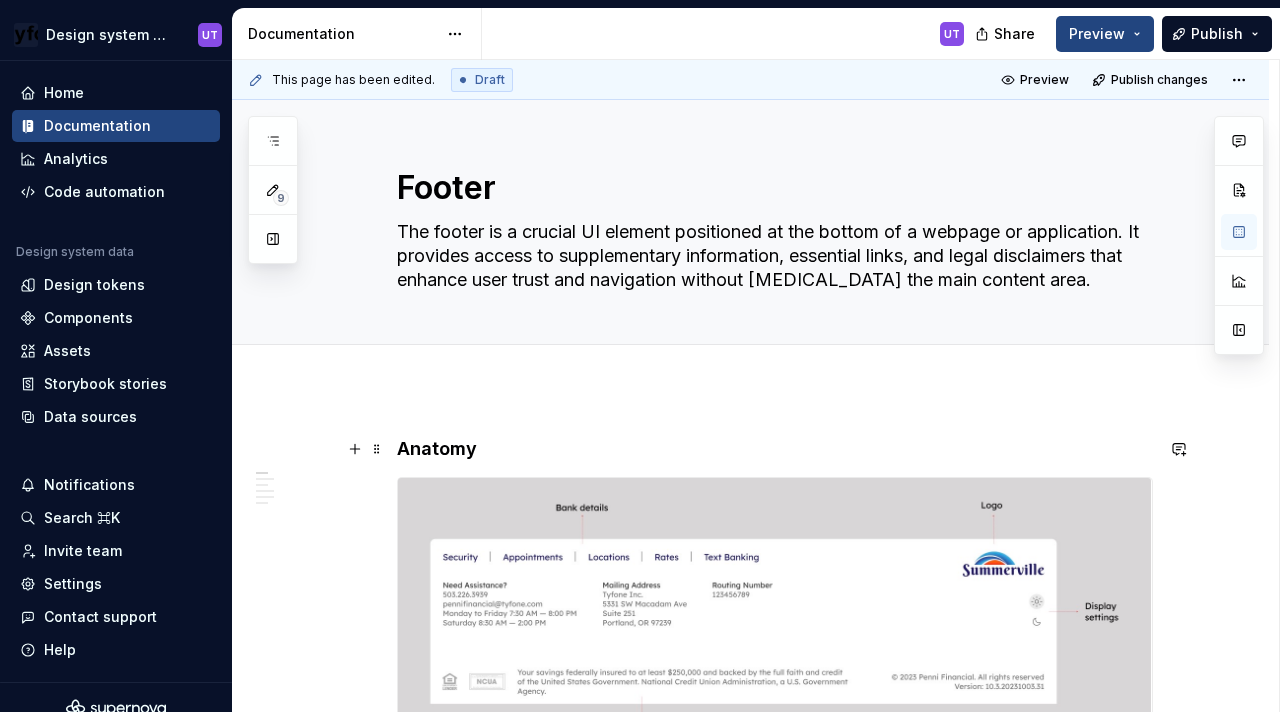 click on "Anatomy" at bounding box center (437, 448) 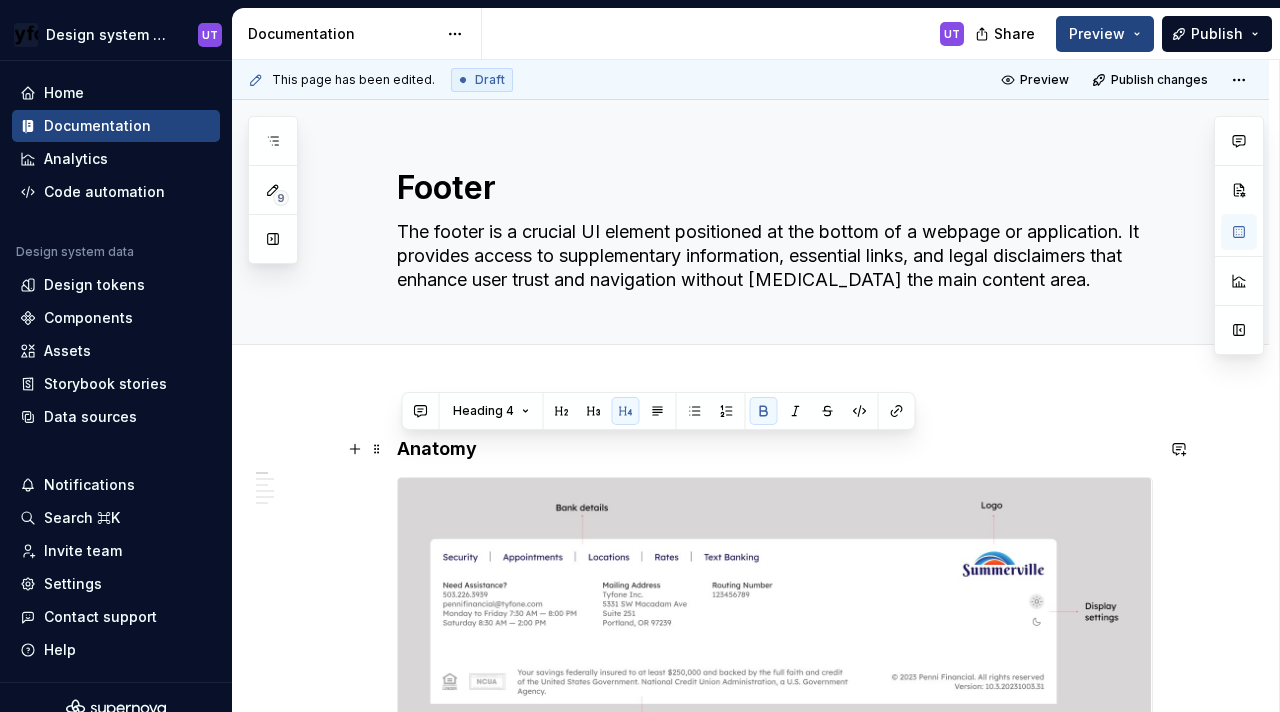 click on "Anatomy" at bounding box center [437, 448] 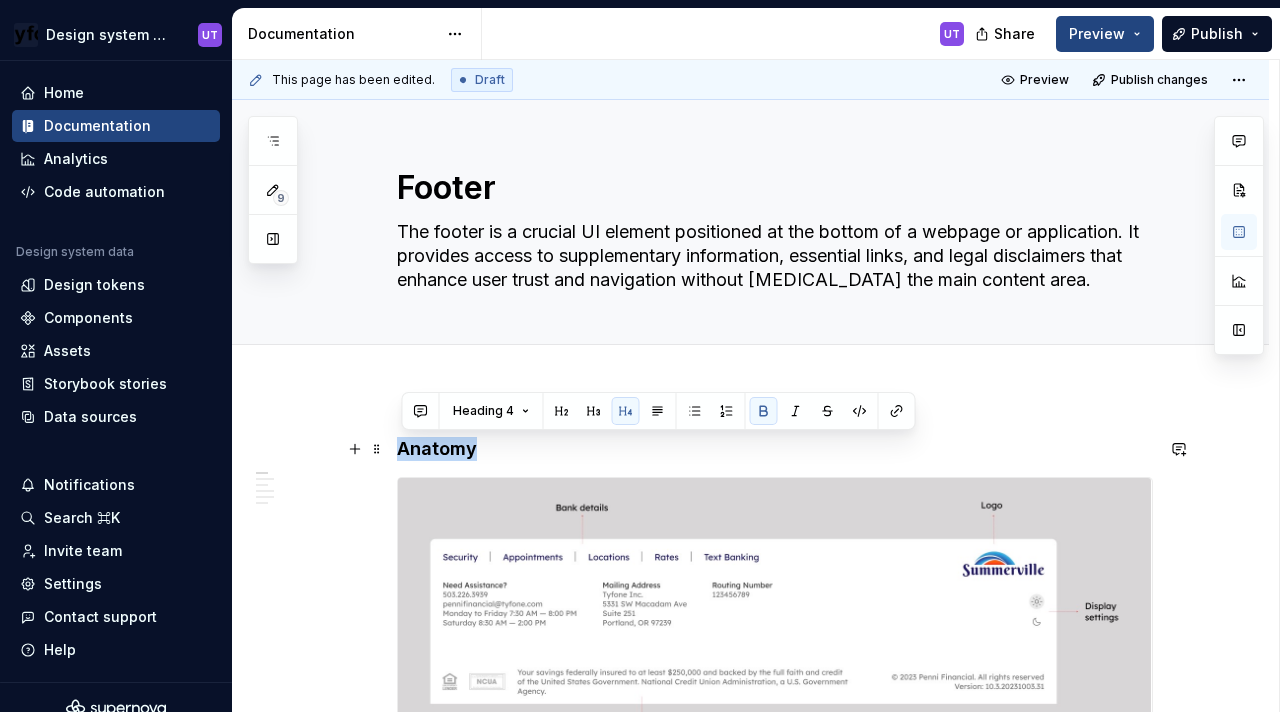 click on "Anatomy" at bounding box center (437, 448) 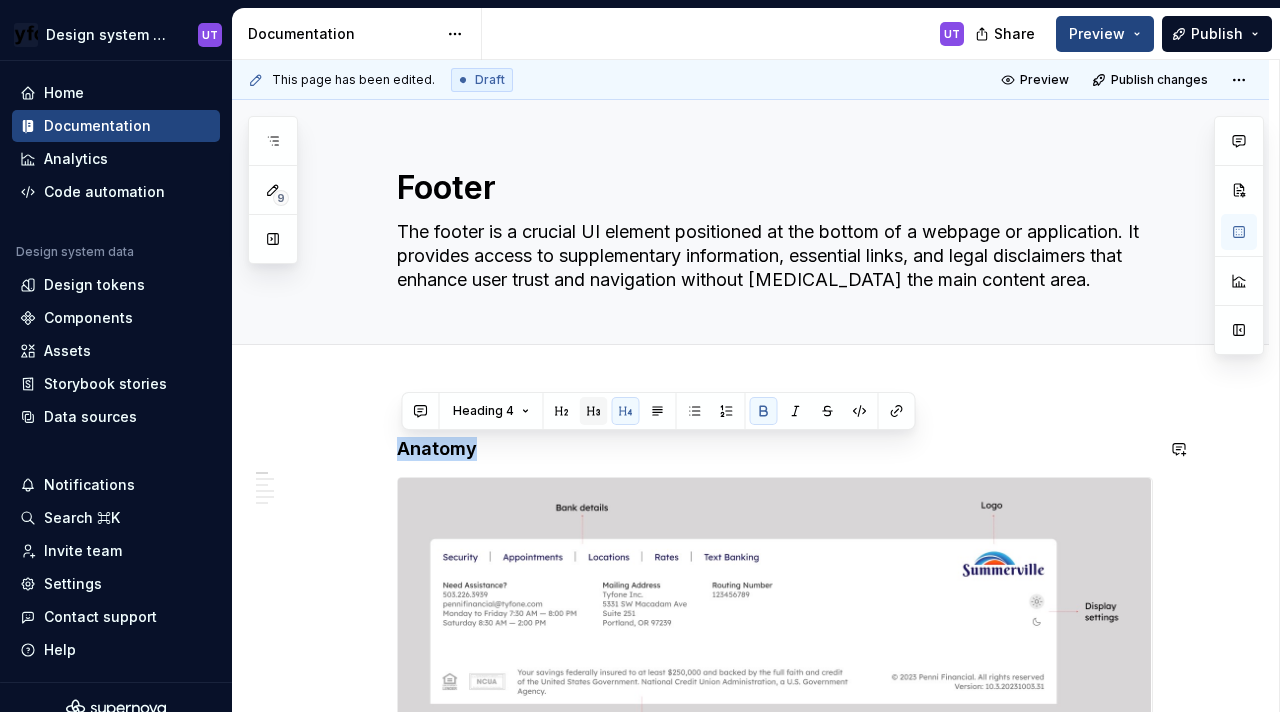 click at bounding box center [594, 411] 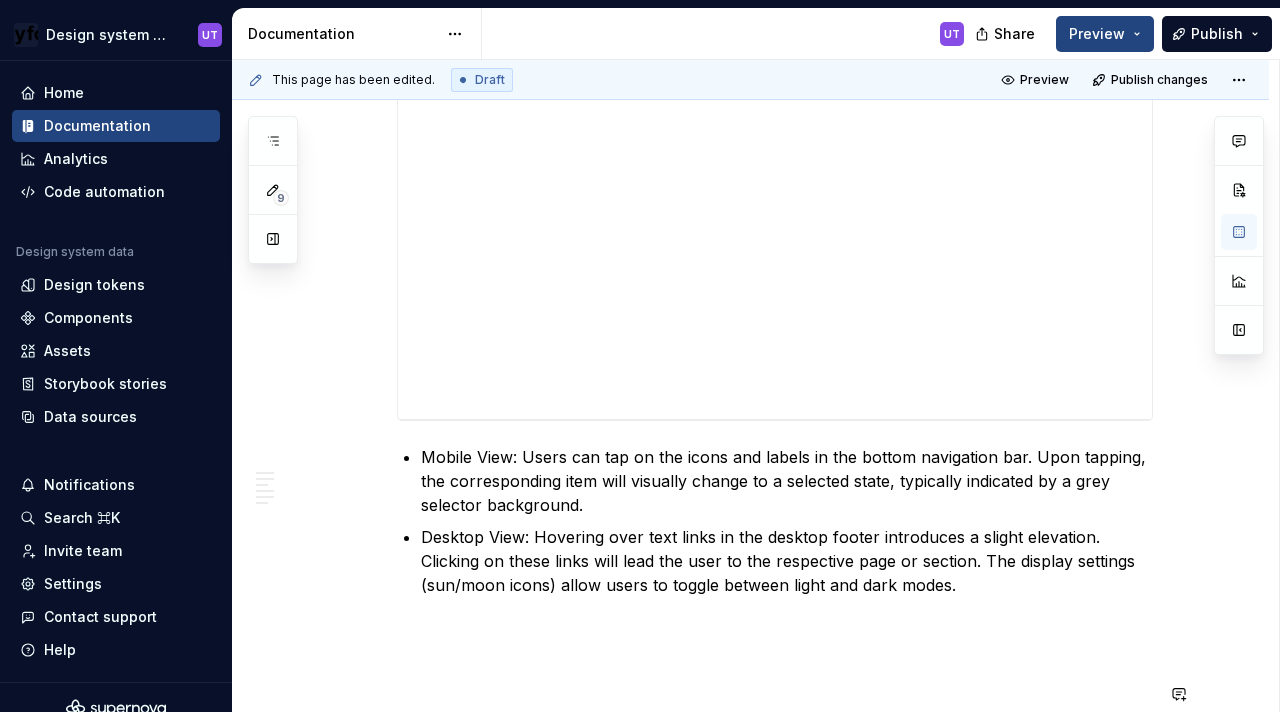 scroll, scrollTop: 4568, scrollLeft: 0, axis: vertical 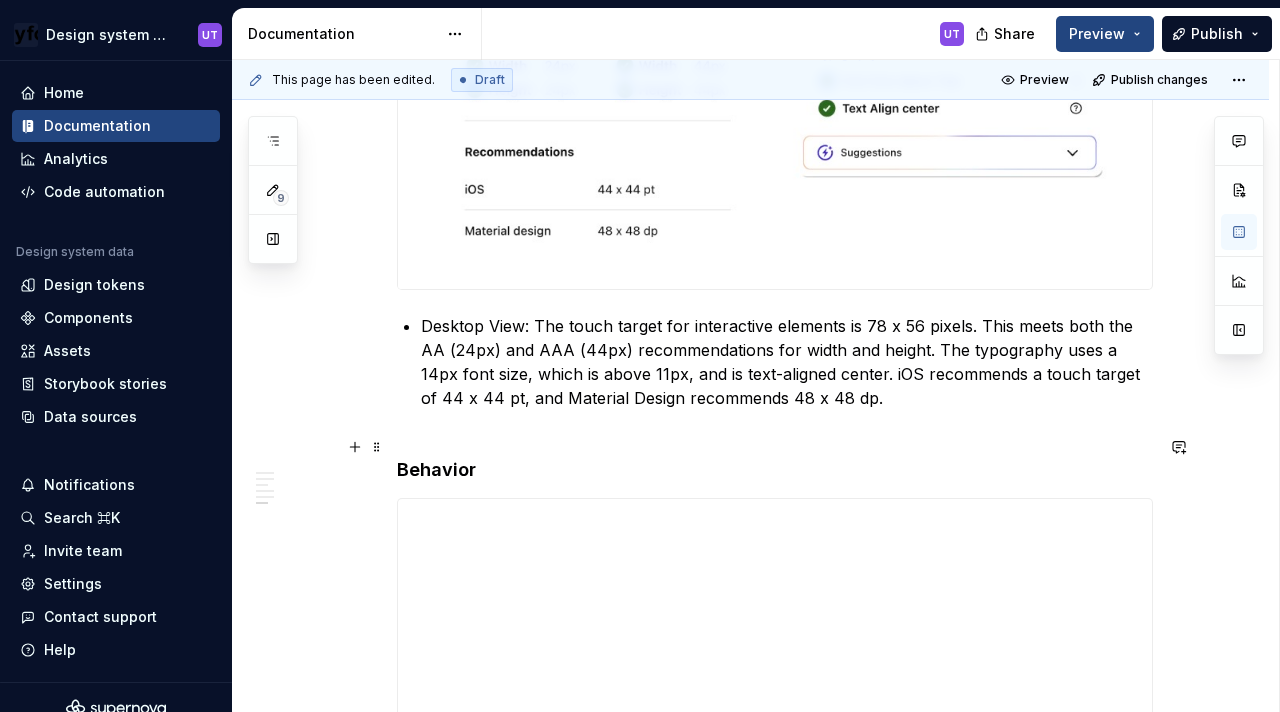 click on "Behavior" at bounding box center (775, 458) 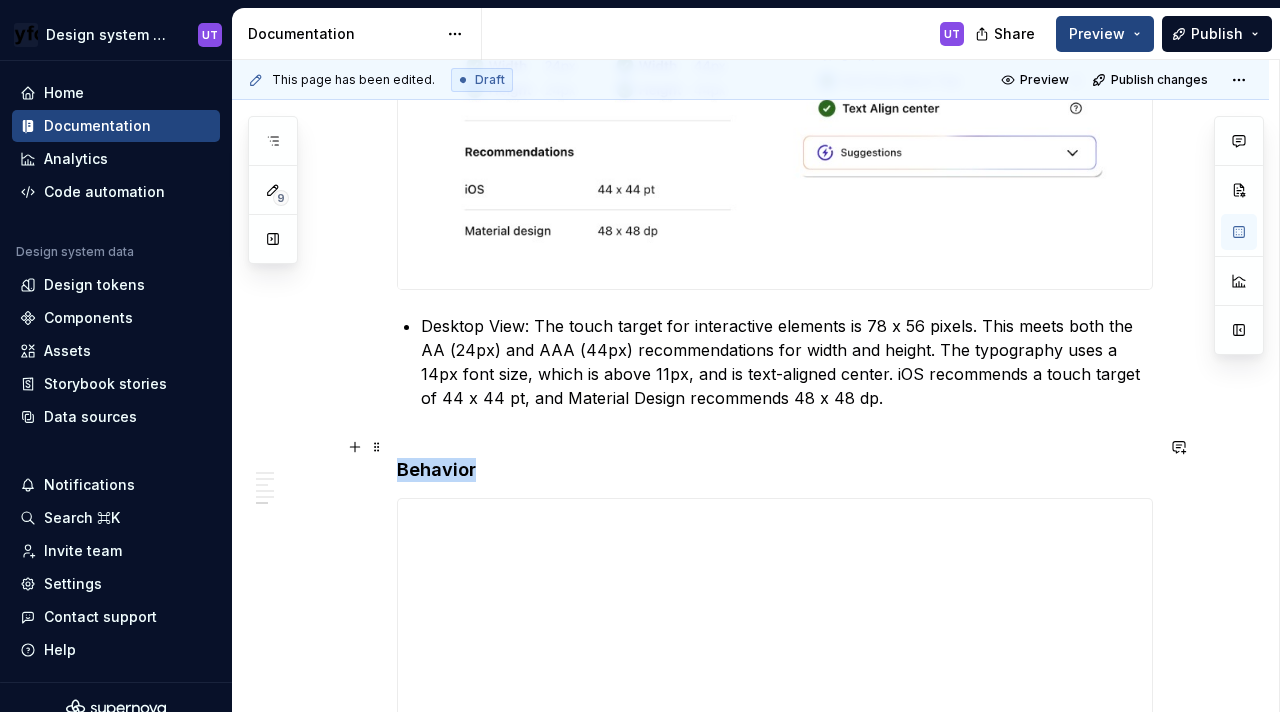 click on "Behavior" at bounding box center (775, 458) 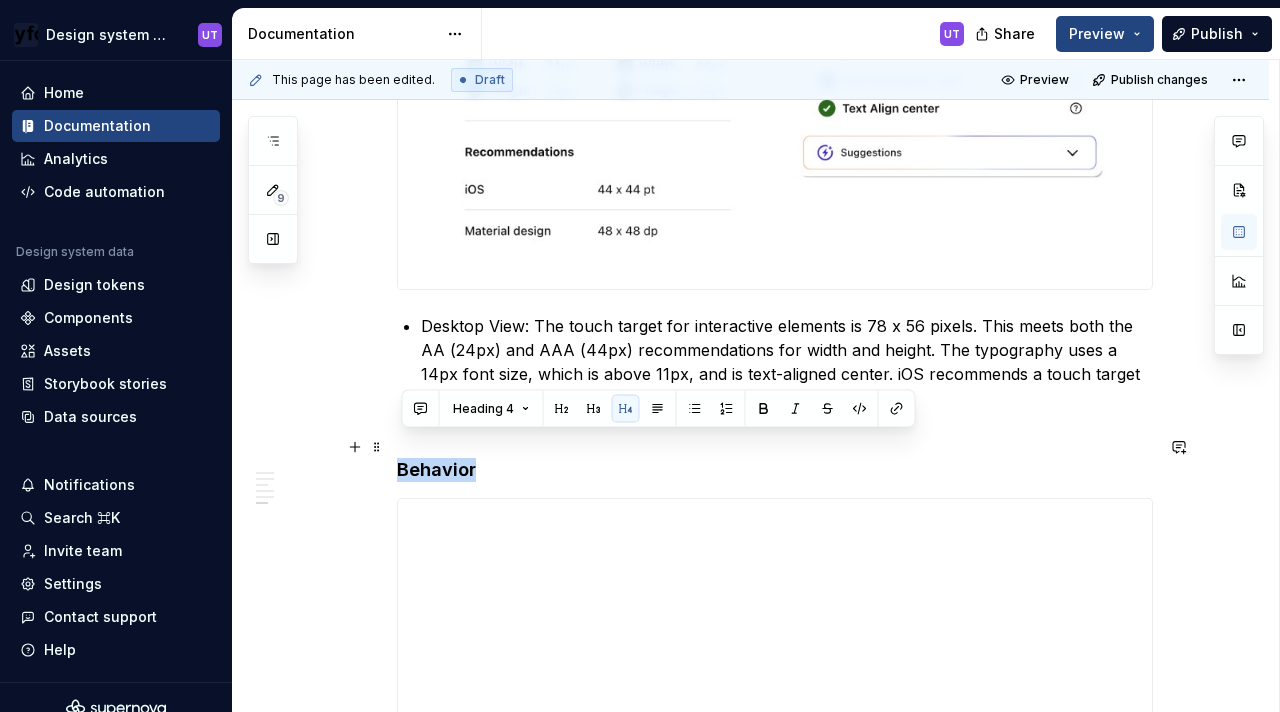 click on "Behavior" at bounding box center [775, 458] 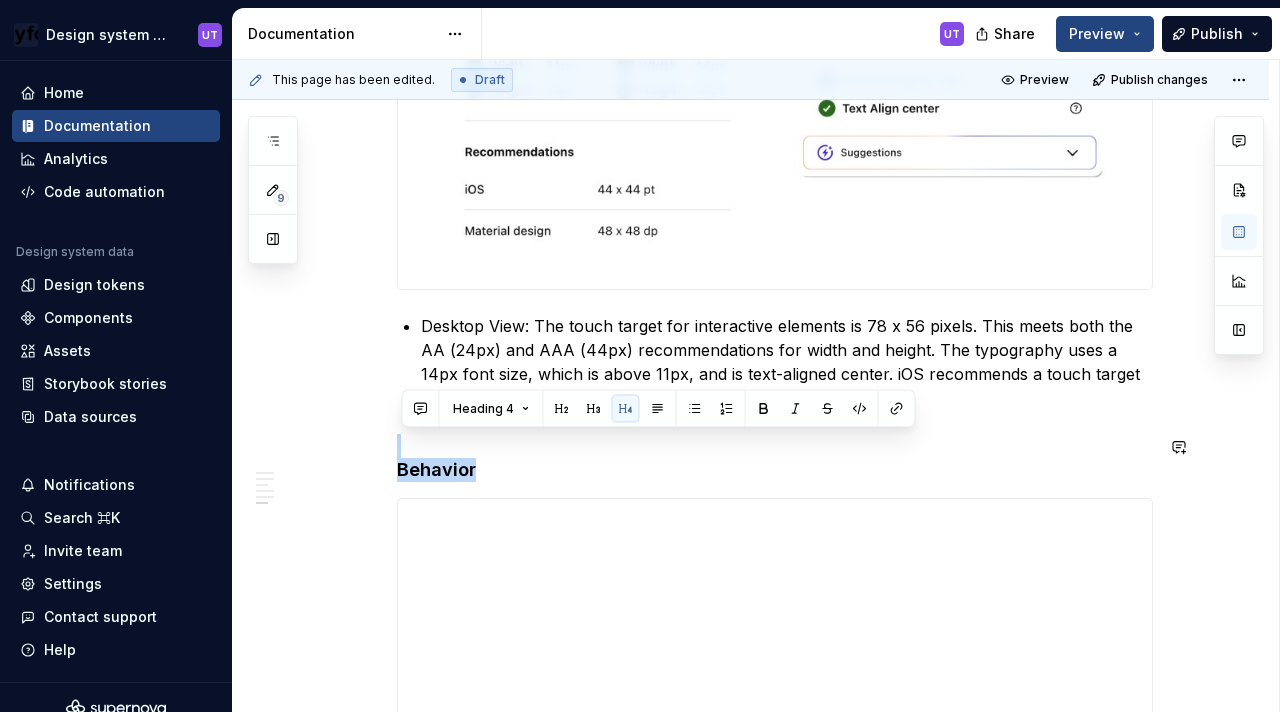 click at bounding box center (594, 409) 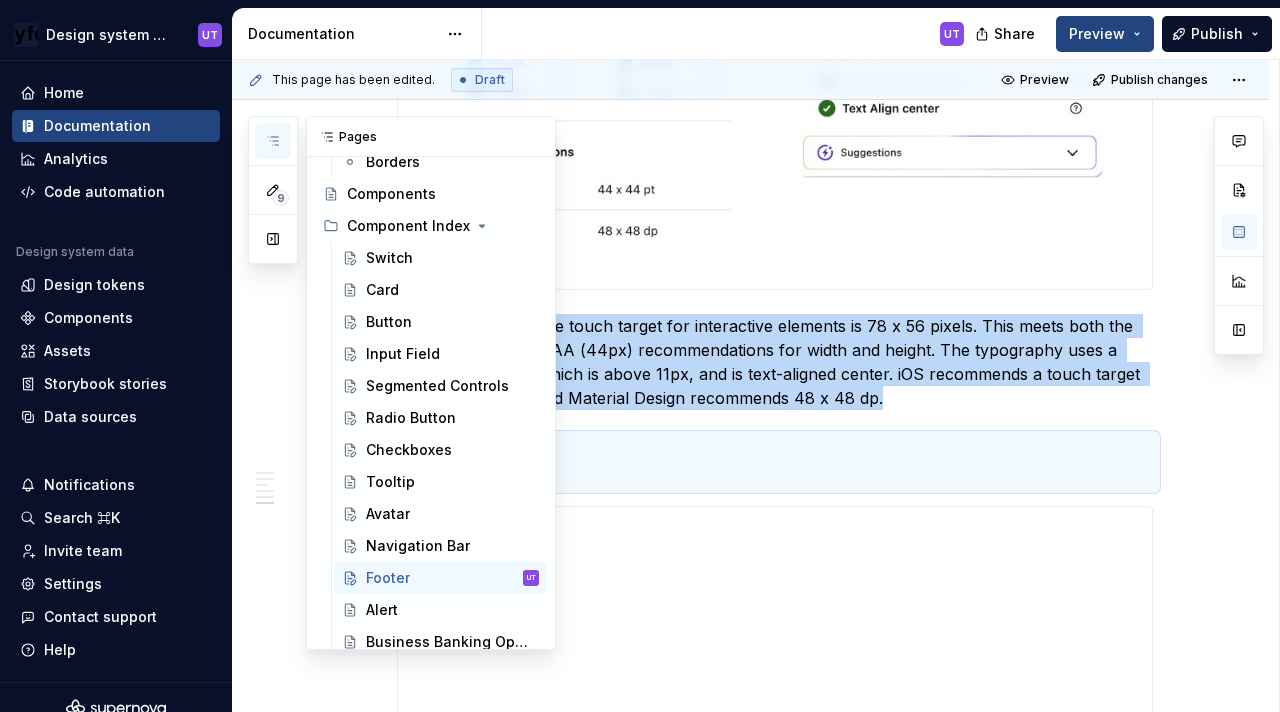 click at bounding box center (273, 141) 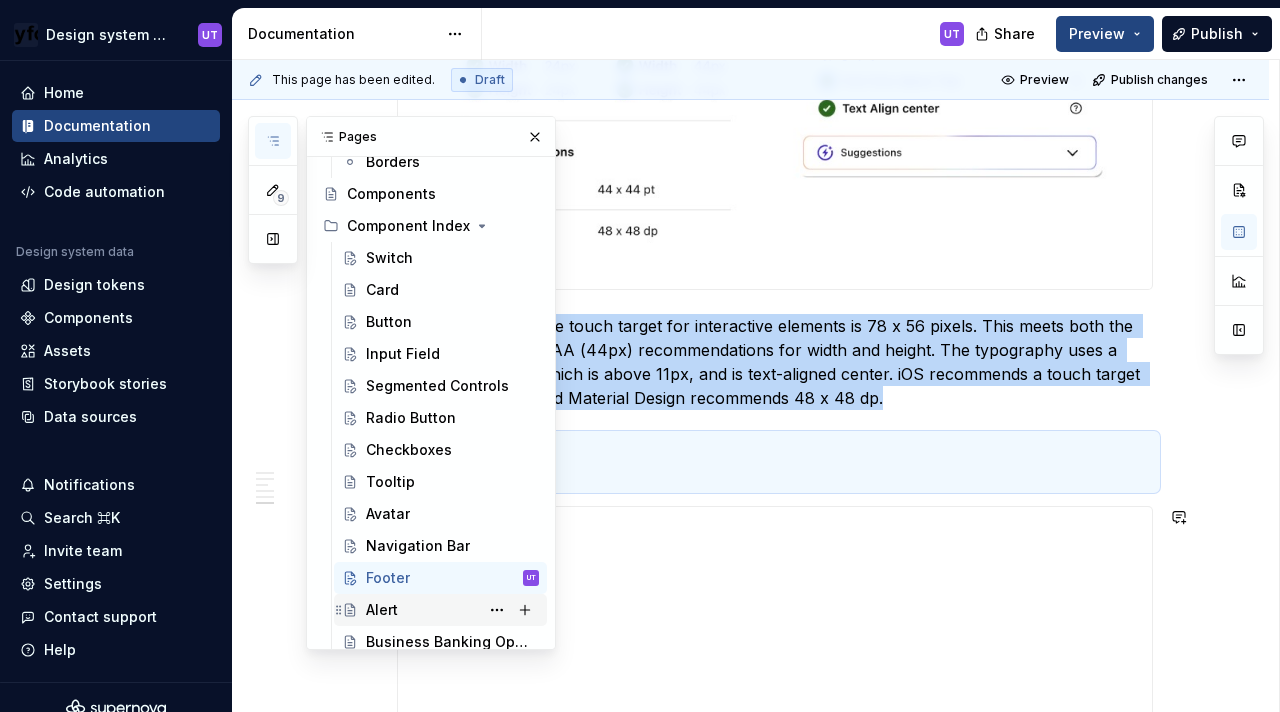 click on "Alert" at bounding box center [382, 610] 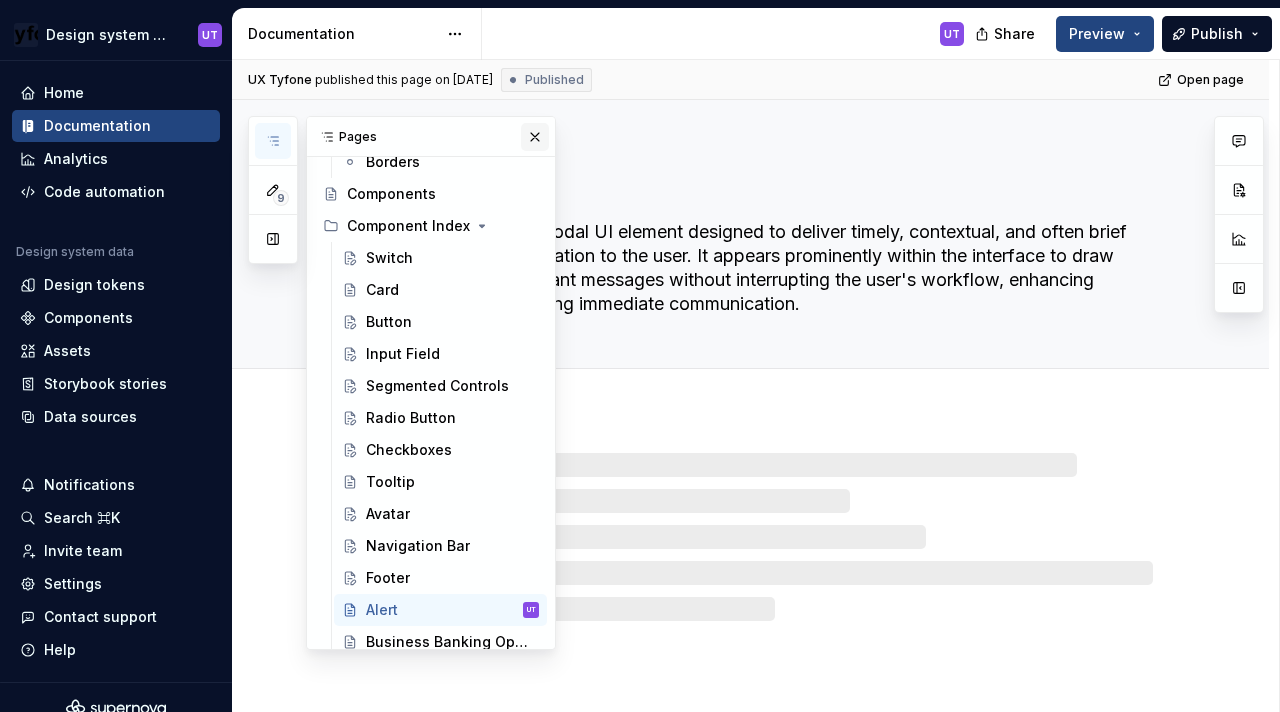 click at bounding box center [535, 137] 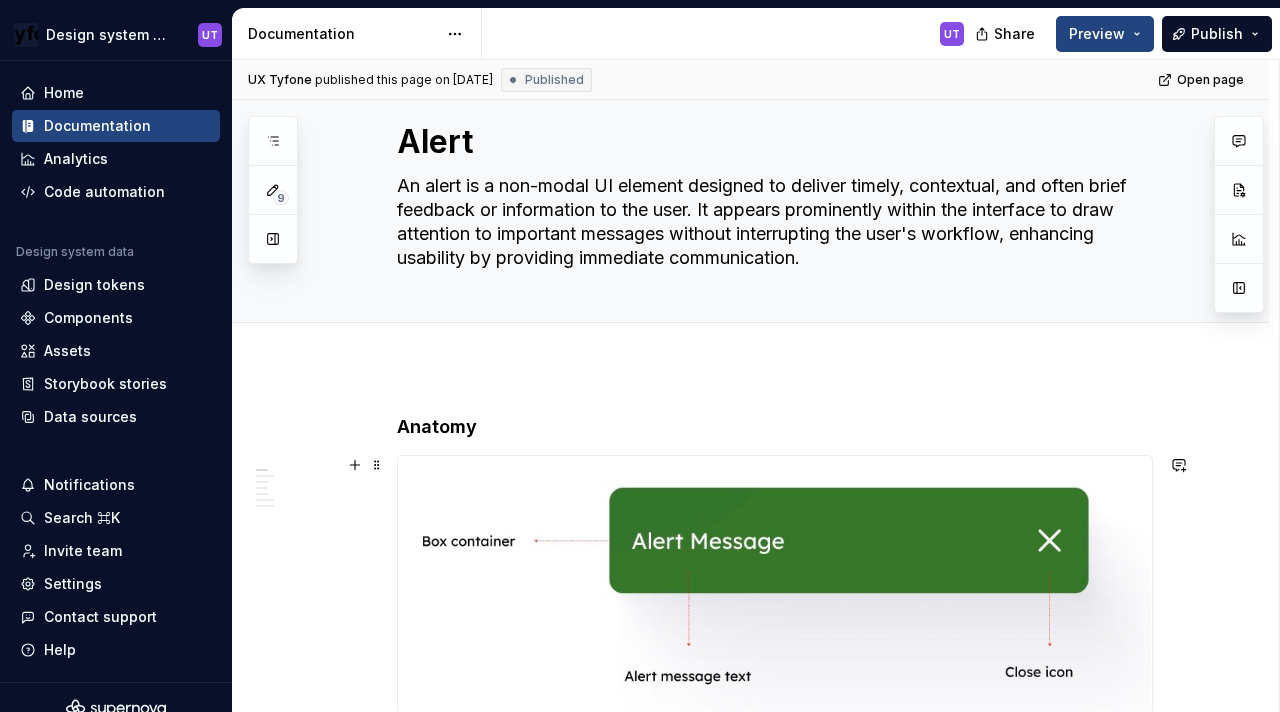 scroll, scrollTop: 65, scrollLeft: 0, axis: vertical 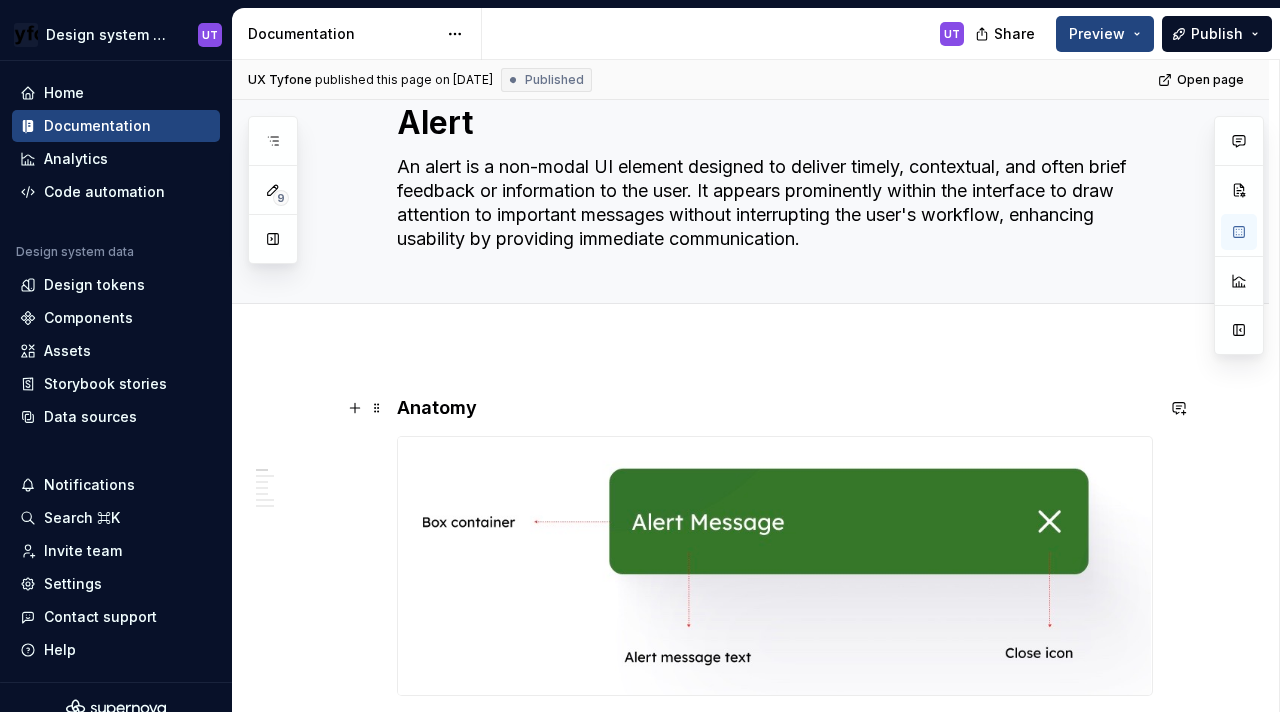 click on "Anatomy" at bounding box center [775, 408] 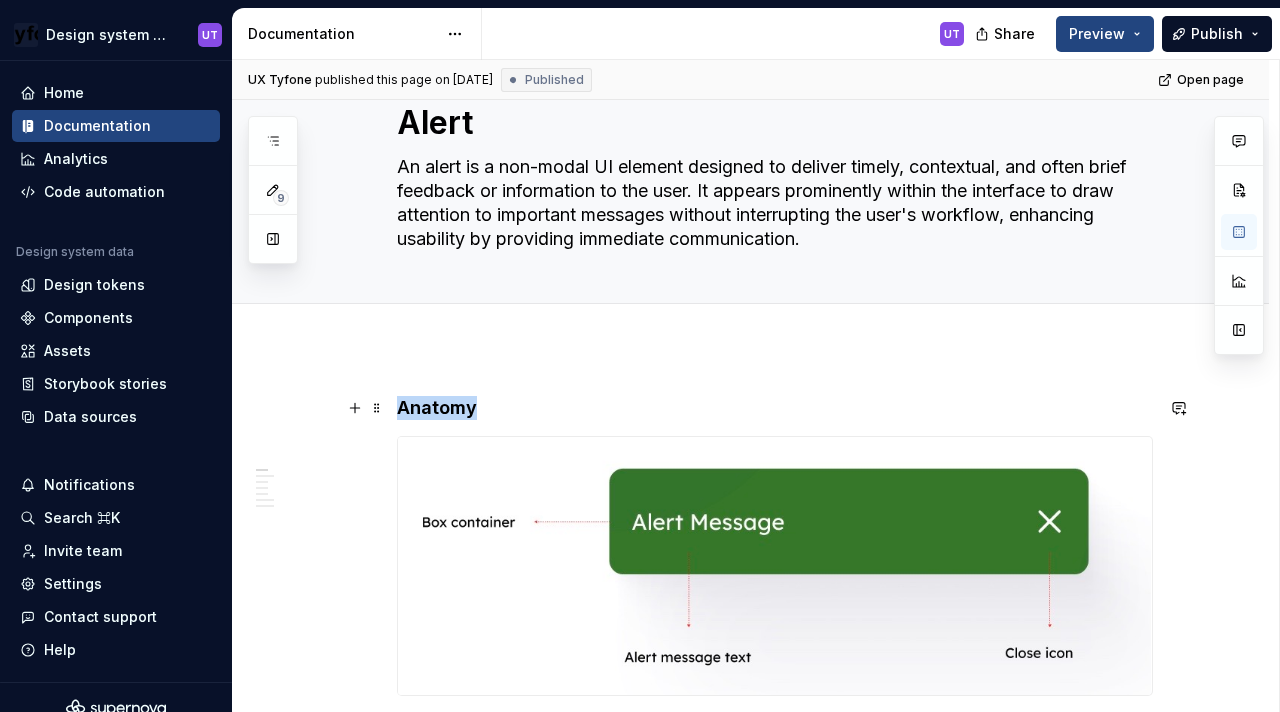 click on "Anatomy" at bounding box center (775, 408) 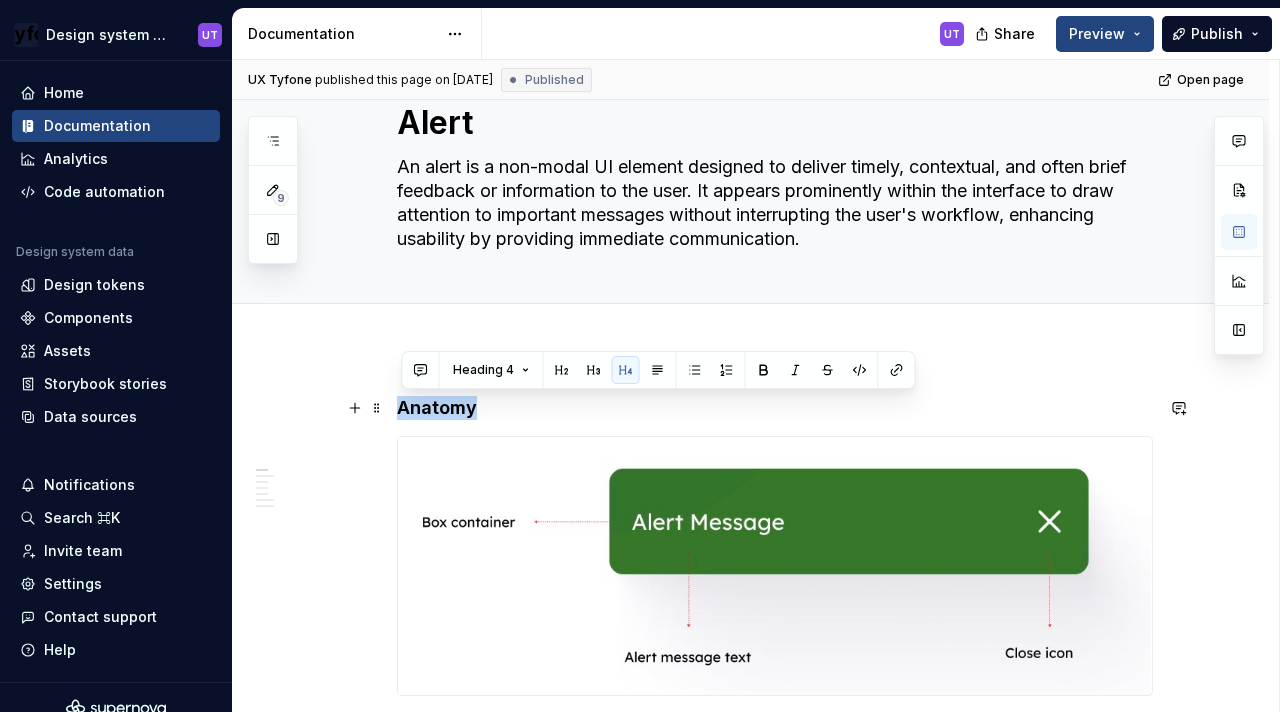 click on "Anatomy" at bounding box center [775, 408] 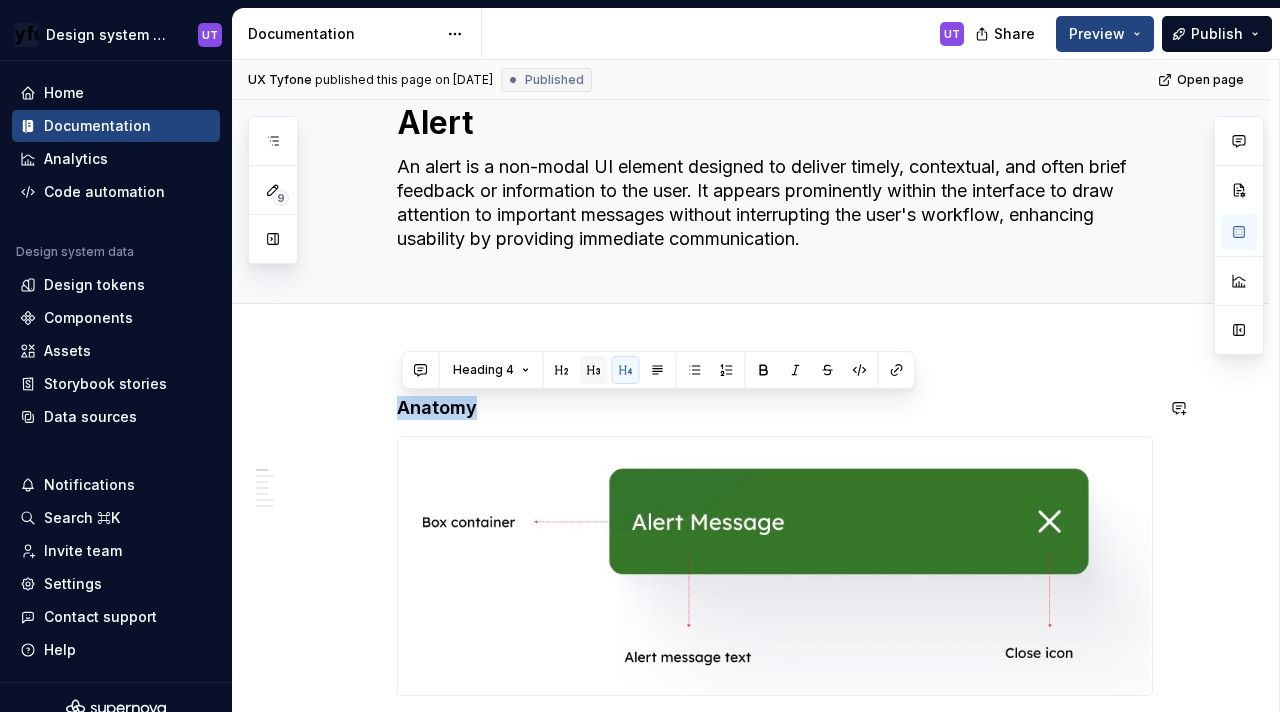 click at bounding box center (594, 370) 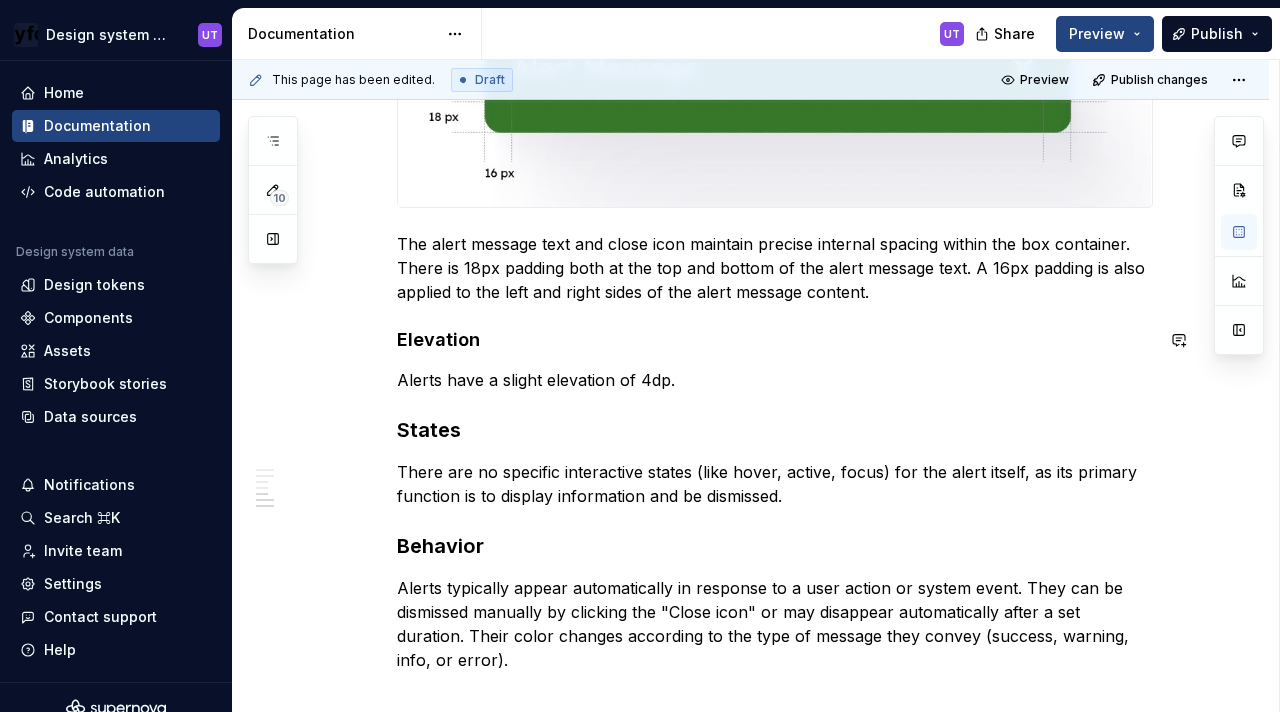 scroll, scrollTop: 1532, scrollLeft: 0, axis: vertical 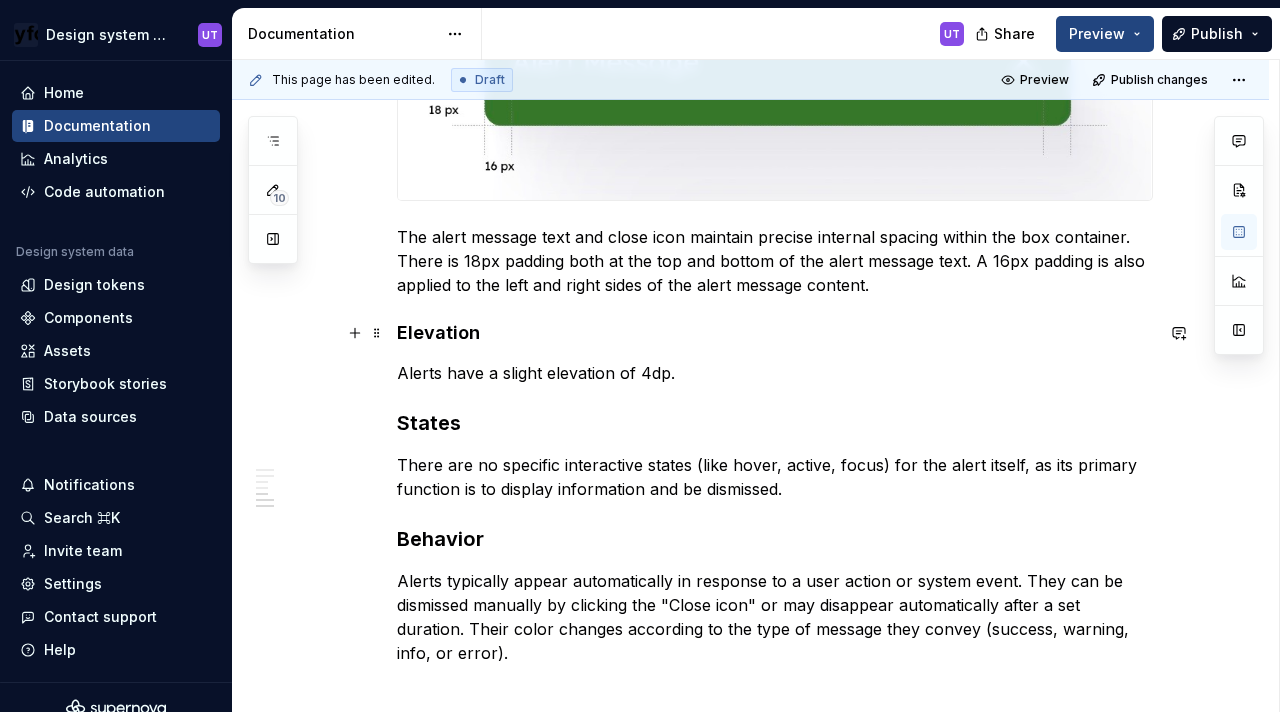 click on "Elevation" at bounding box center (775, 333) 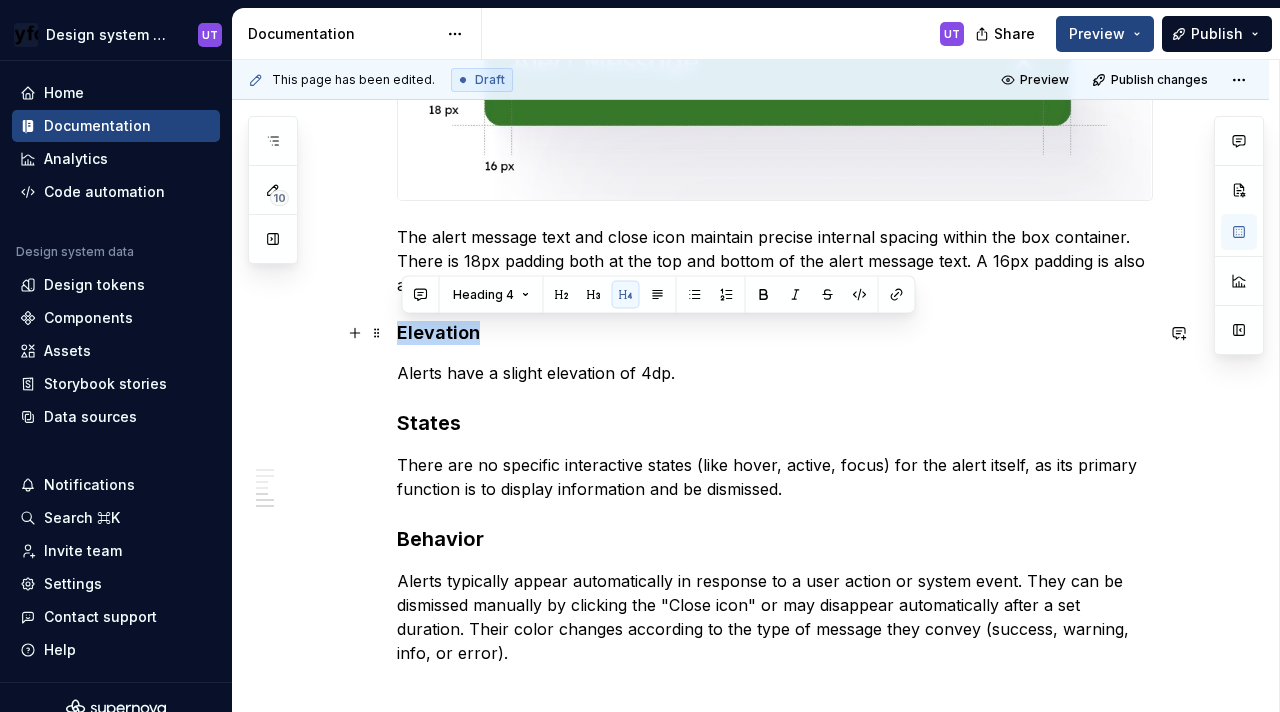 click on "Elevation" at bounding box center [775, 333] 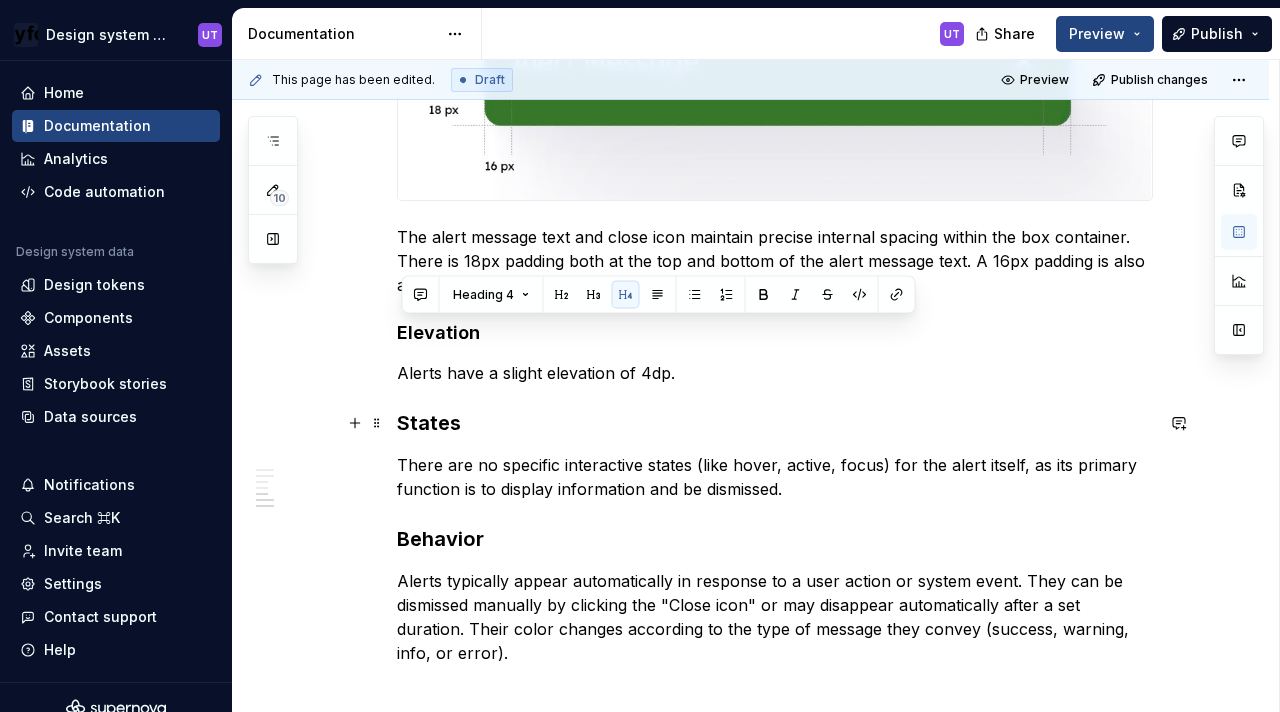 click on "States" at bounding box center (775, 423) 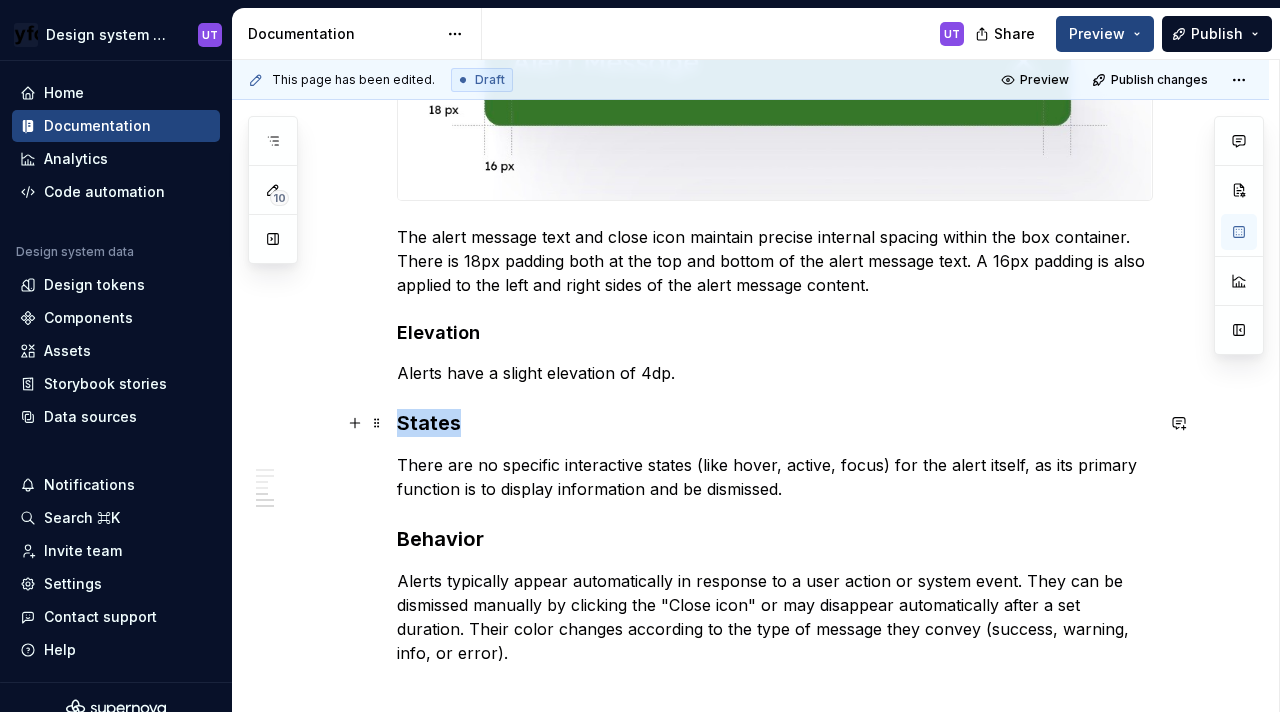 click on "States" at bounding box center (775, 423) 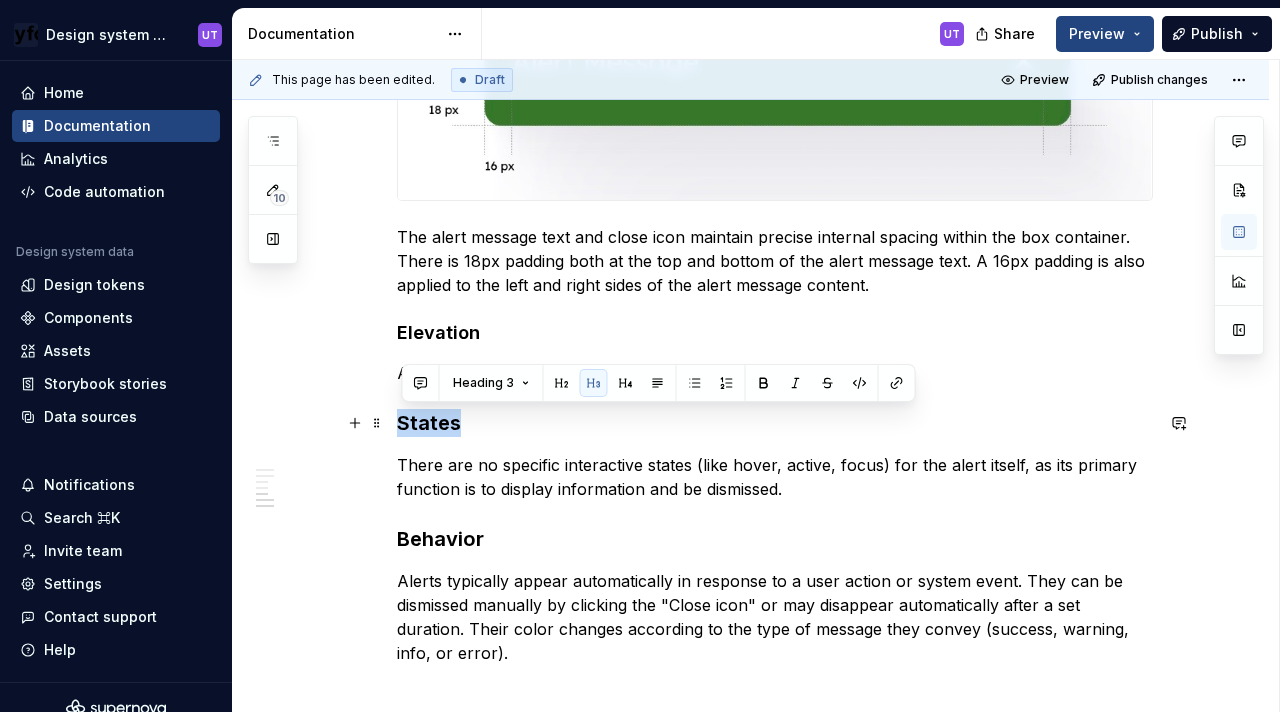 click on "States" at bounding box center [775, 423] 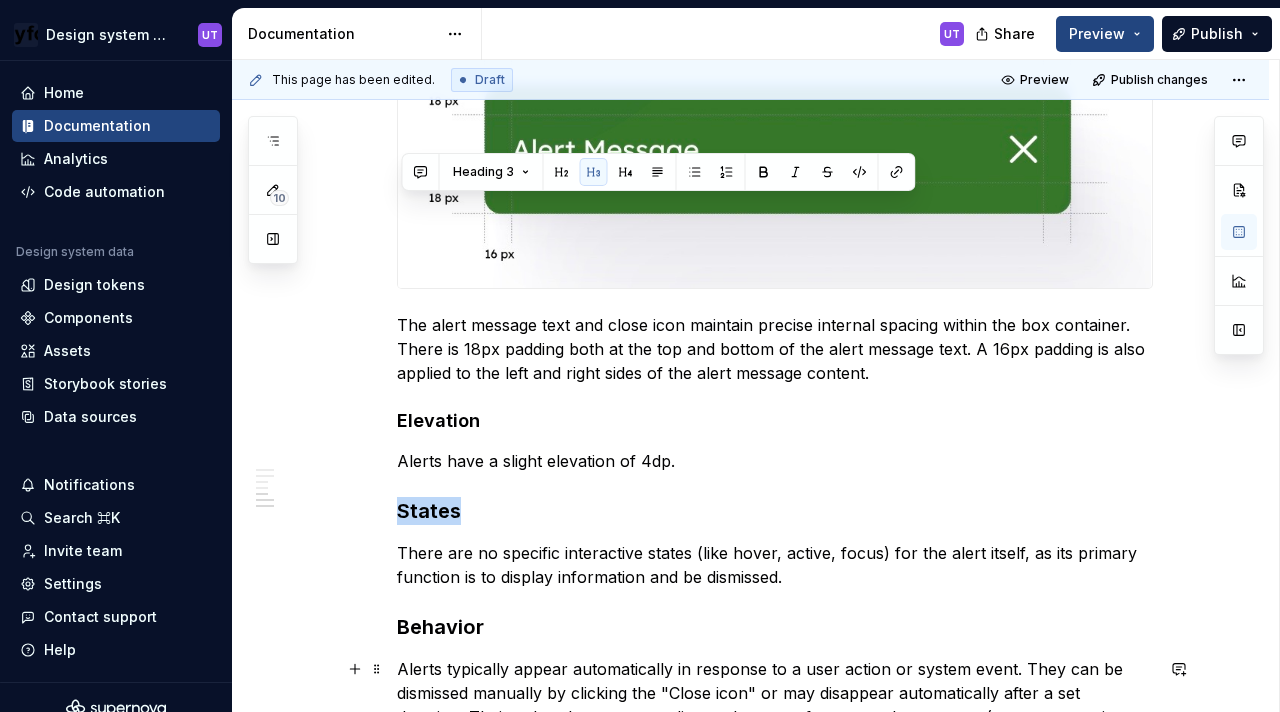 scroll, scrollTop: 1806, scrollLeft: 0, axis: vertical 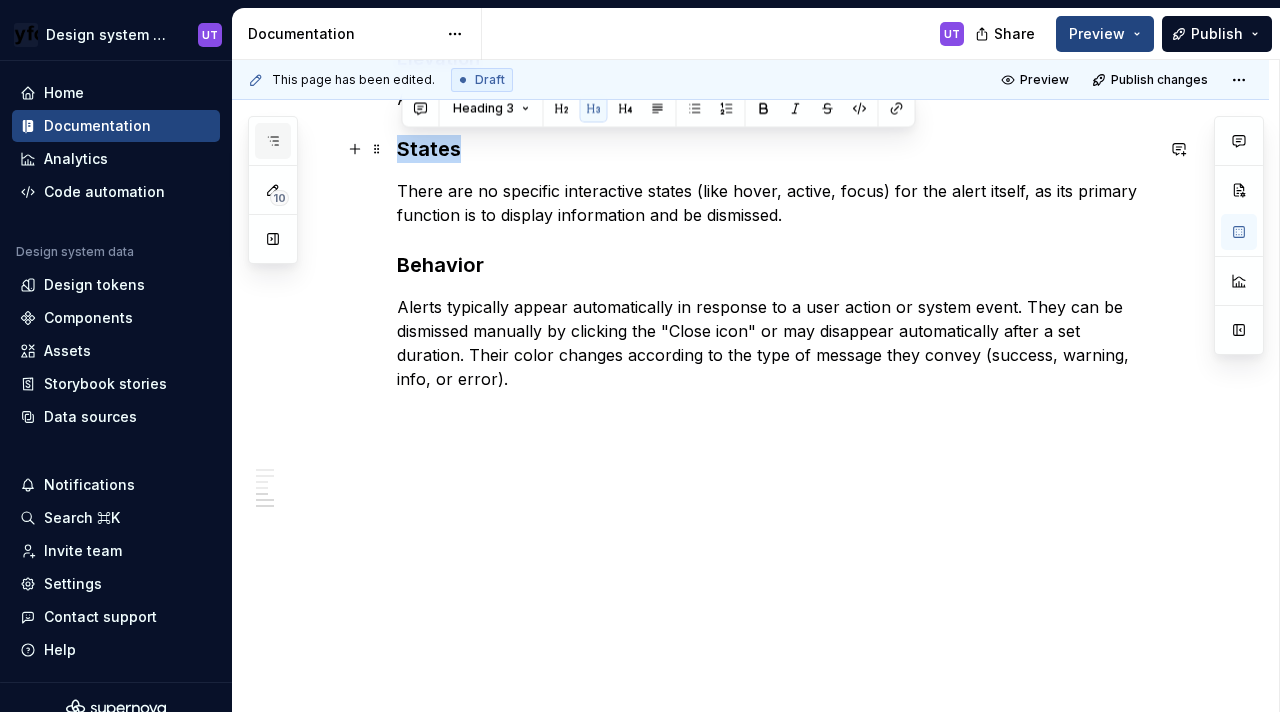 click 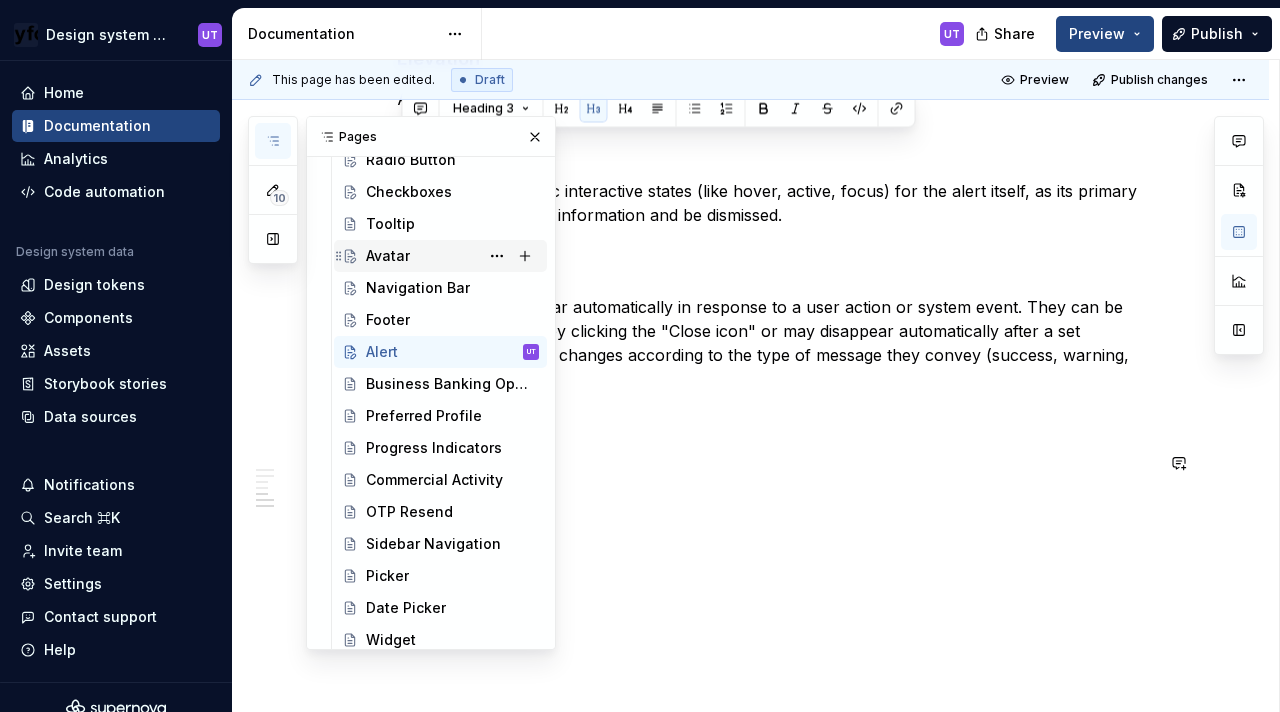 scroll, scrollTop: 578, scrollLeft: 0, axis: vertical 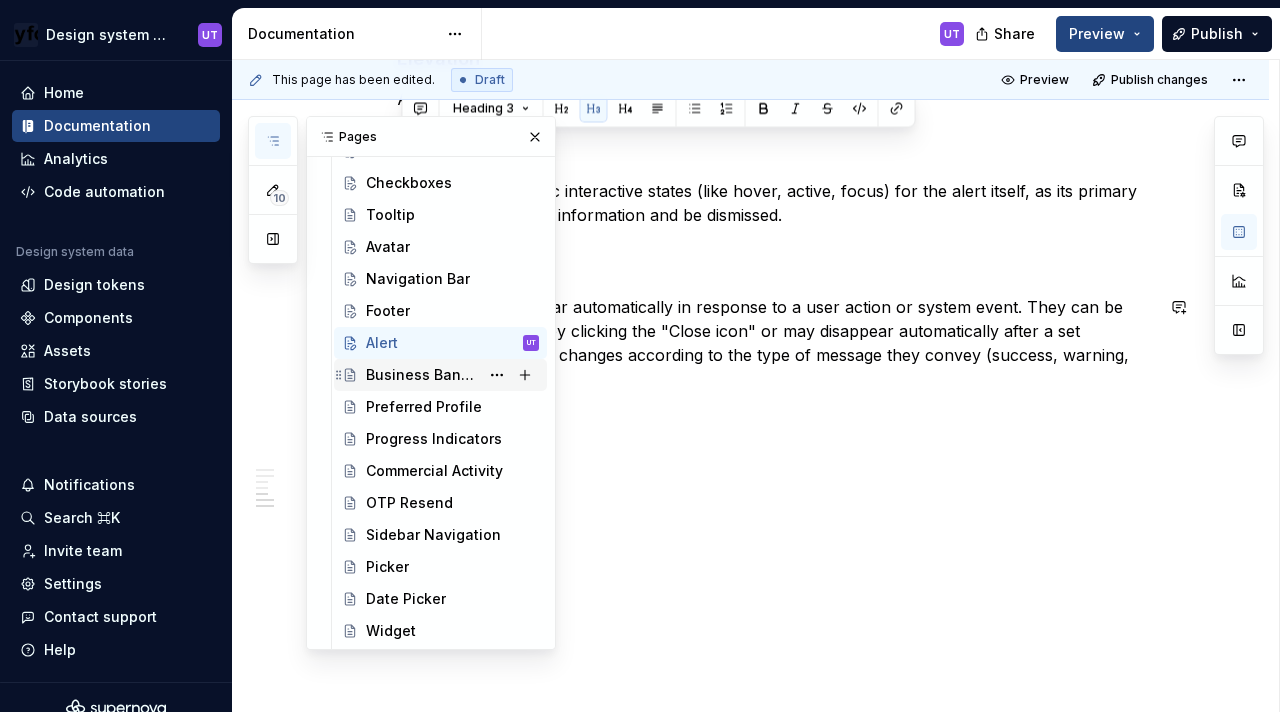 click on "Business Banking Options" at bounding box center (422, 375) 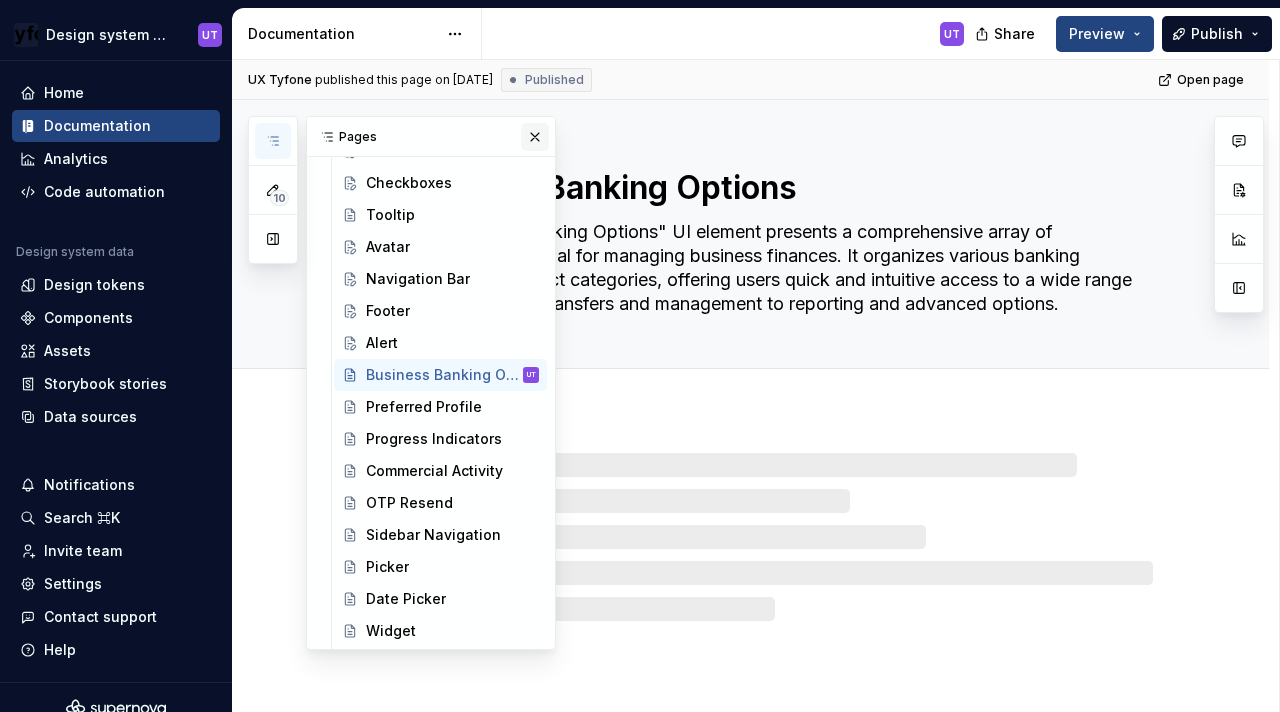 click at bounding box center [535, 137] 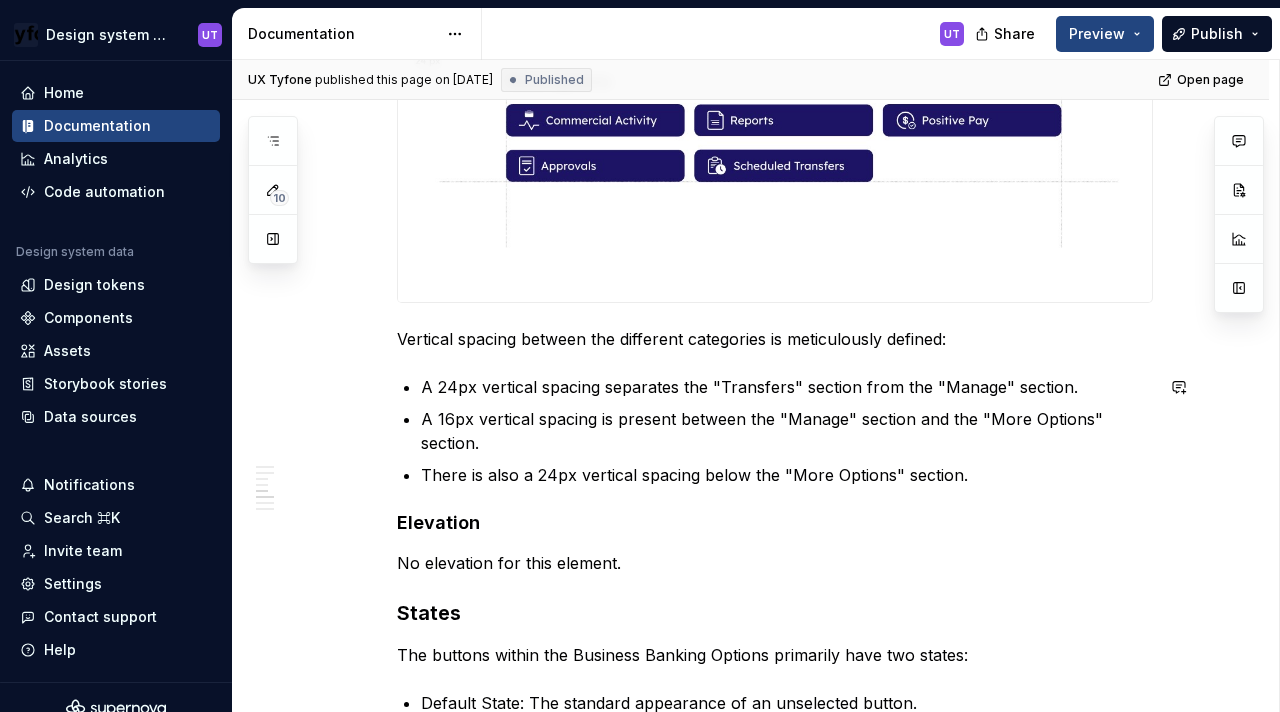 scroll, scrollTop: 2129, scrollLeft: 0, axis: vertical 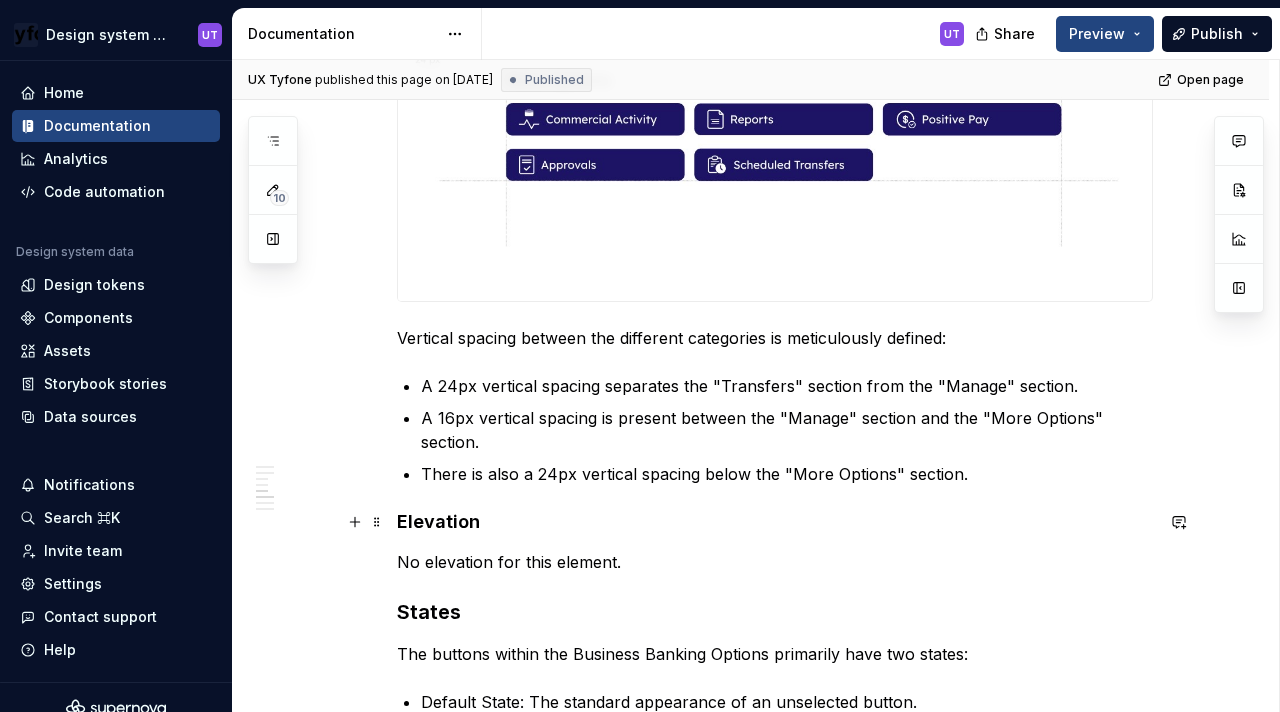 click on "Elevation" at bounding box center (775, 522) 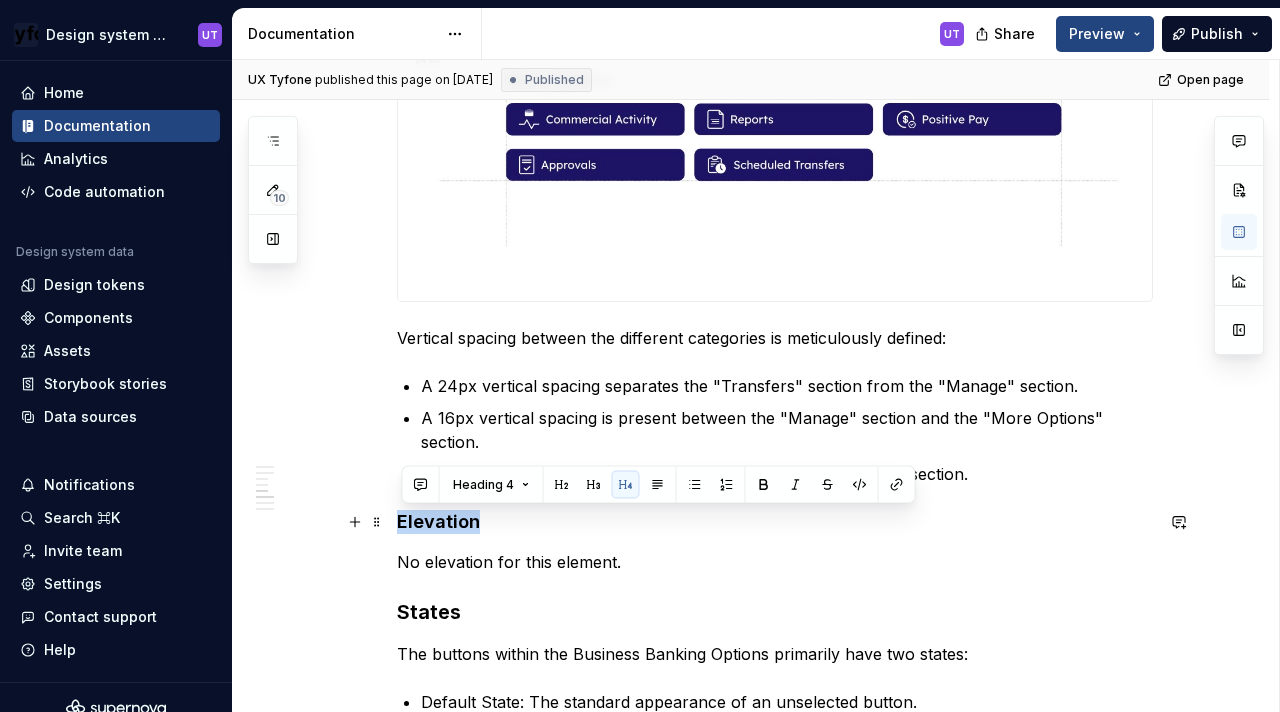 click on "Elevation" at bounding box center (775, 522) 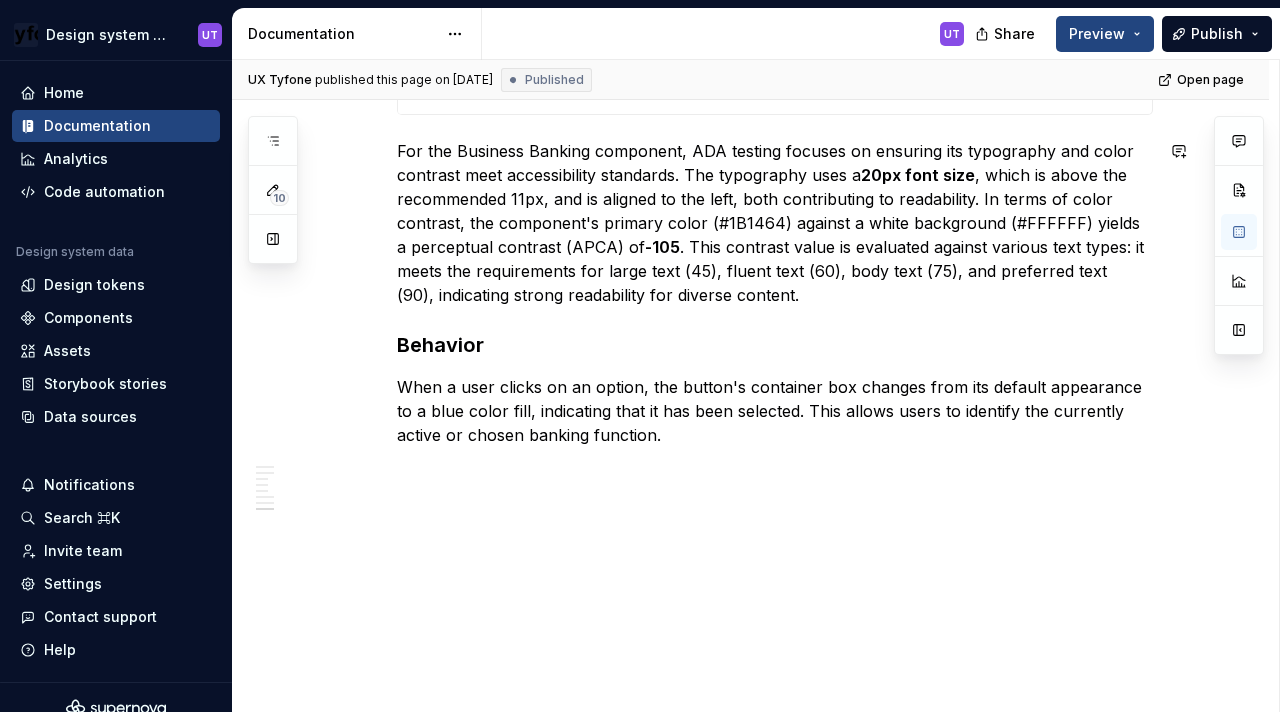 scroll, scrollTop: 3391, scrollLeft: 0, axis: vertical 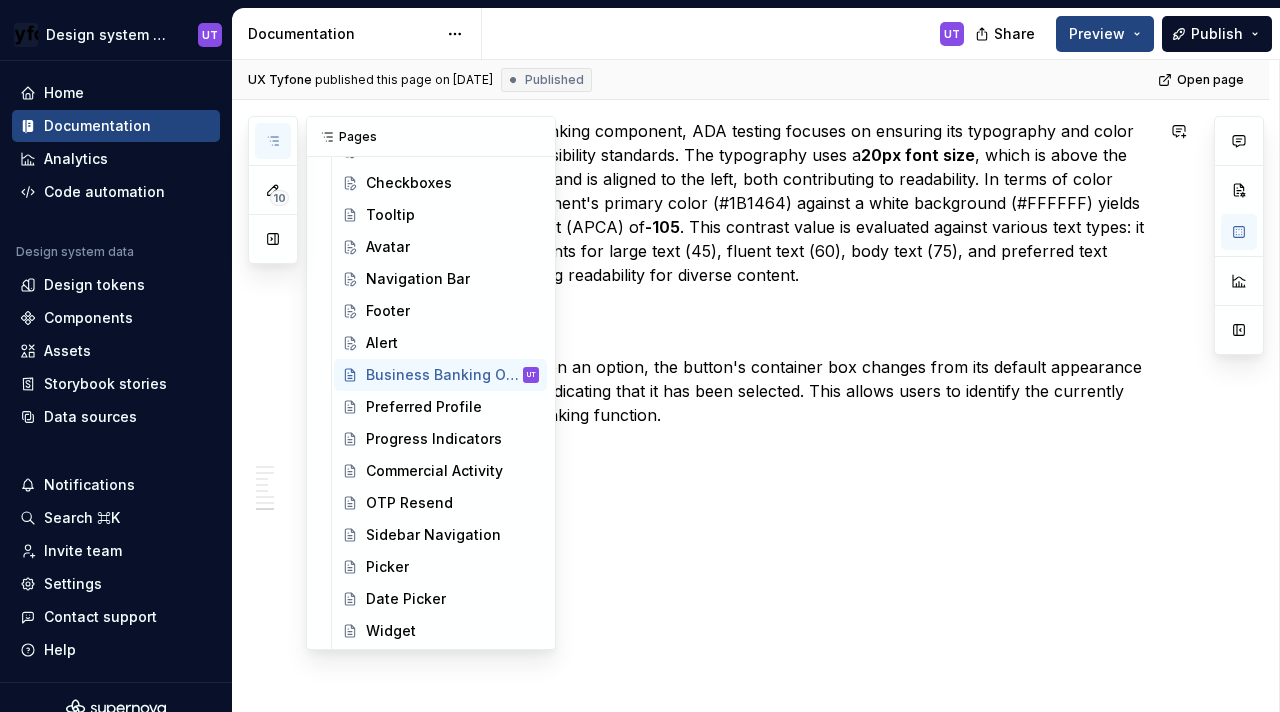click 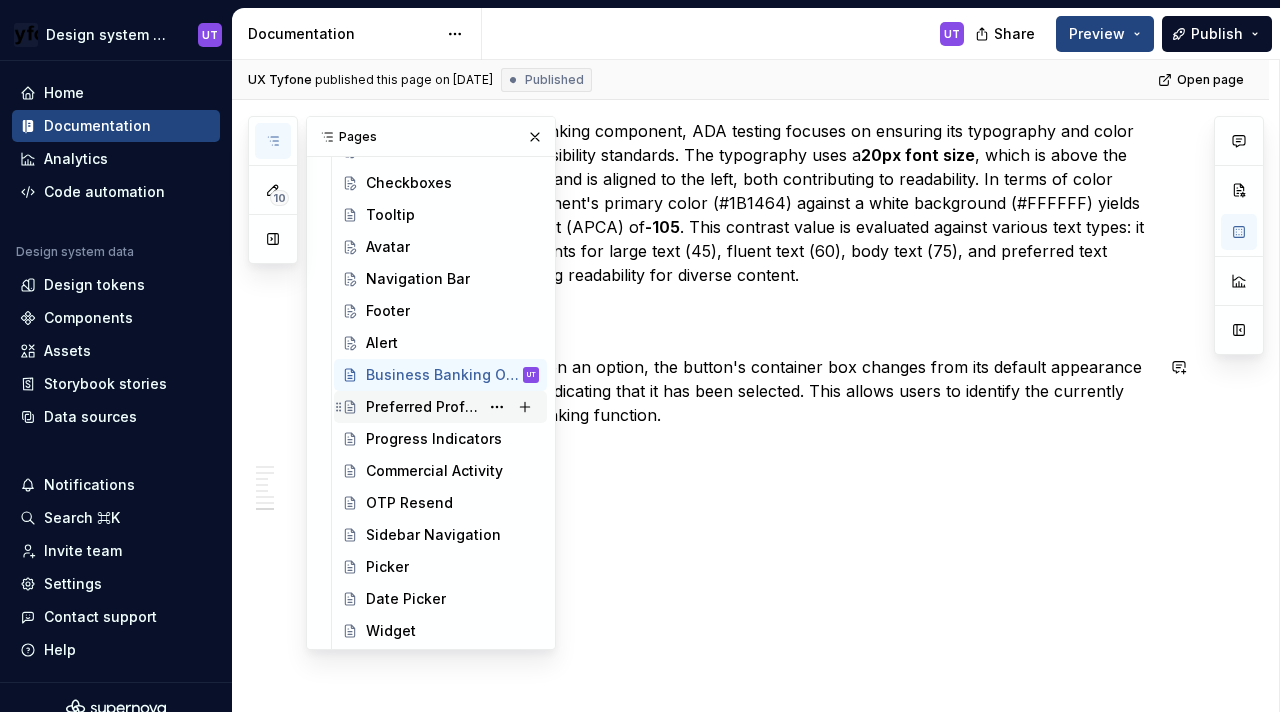 click on "Preferred Profile" at bounding box center (422, 407) 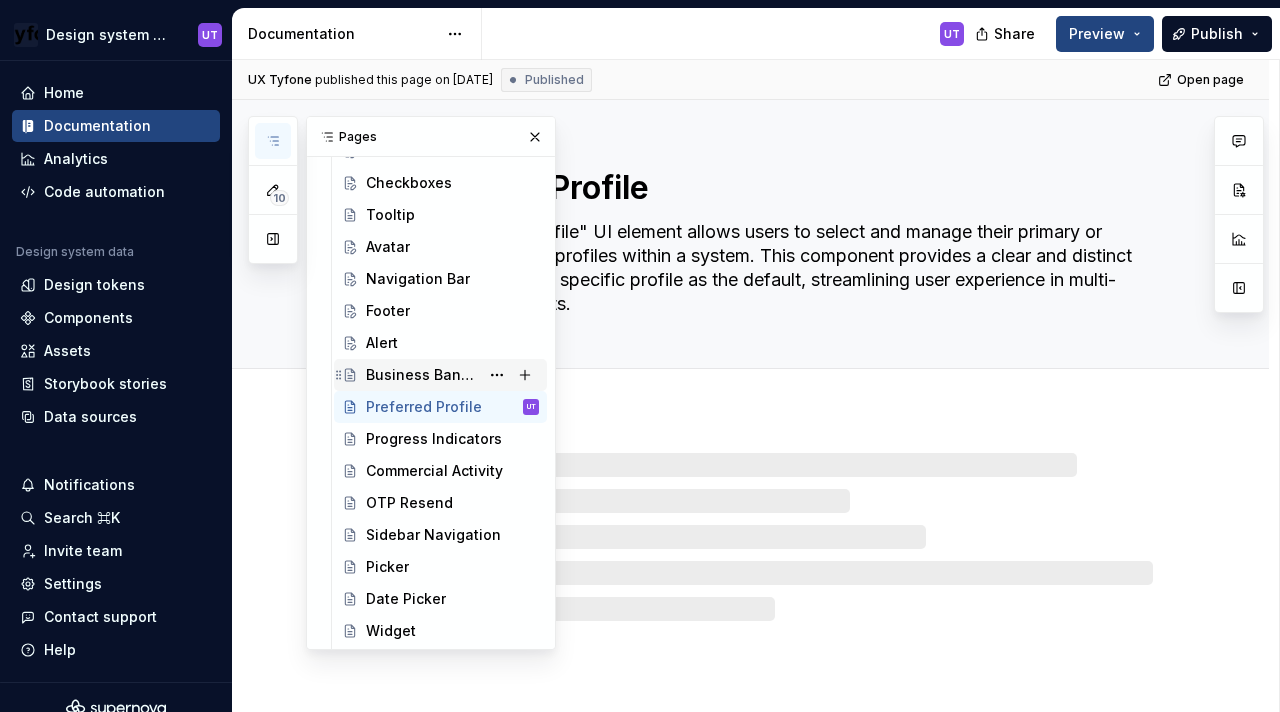 click on "Business Banking Options" at bounding box center [422, 375] 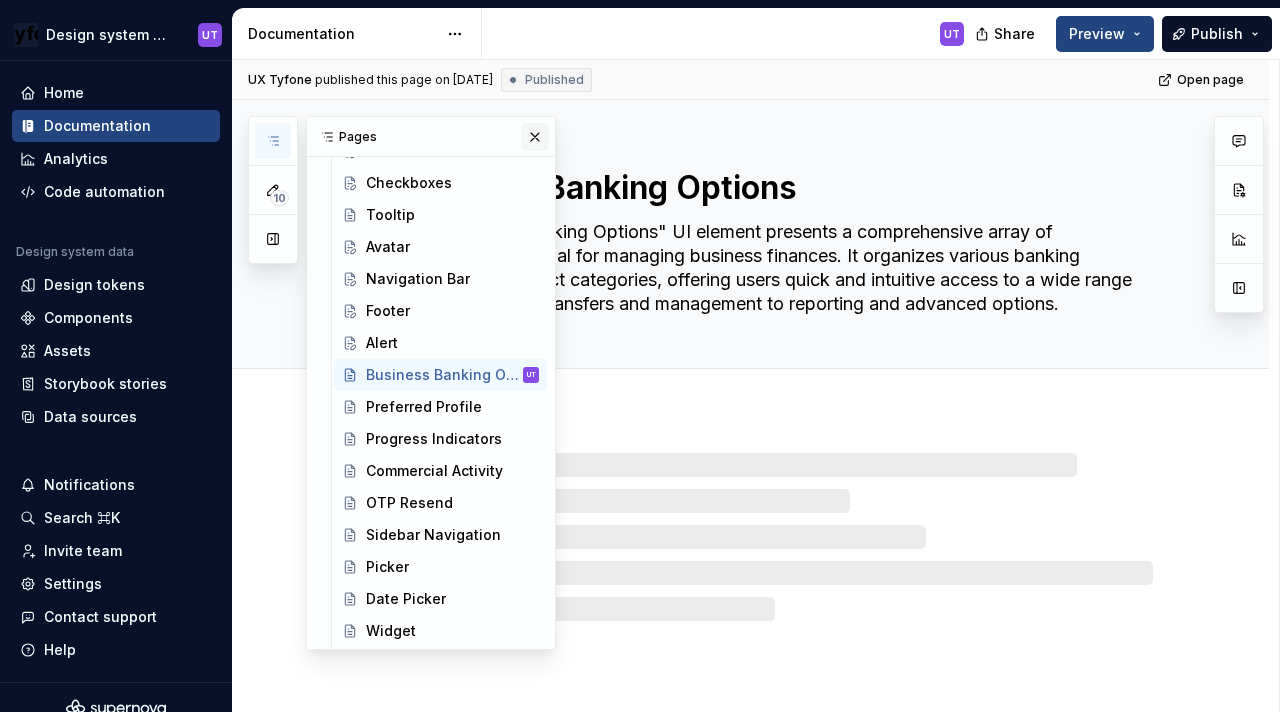 click at bounding box center (535, 137) 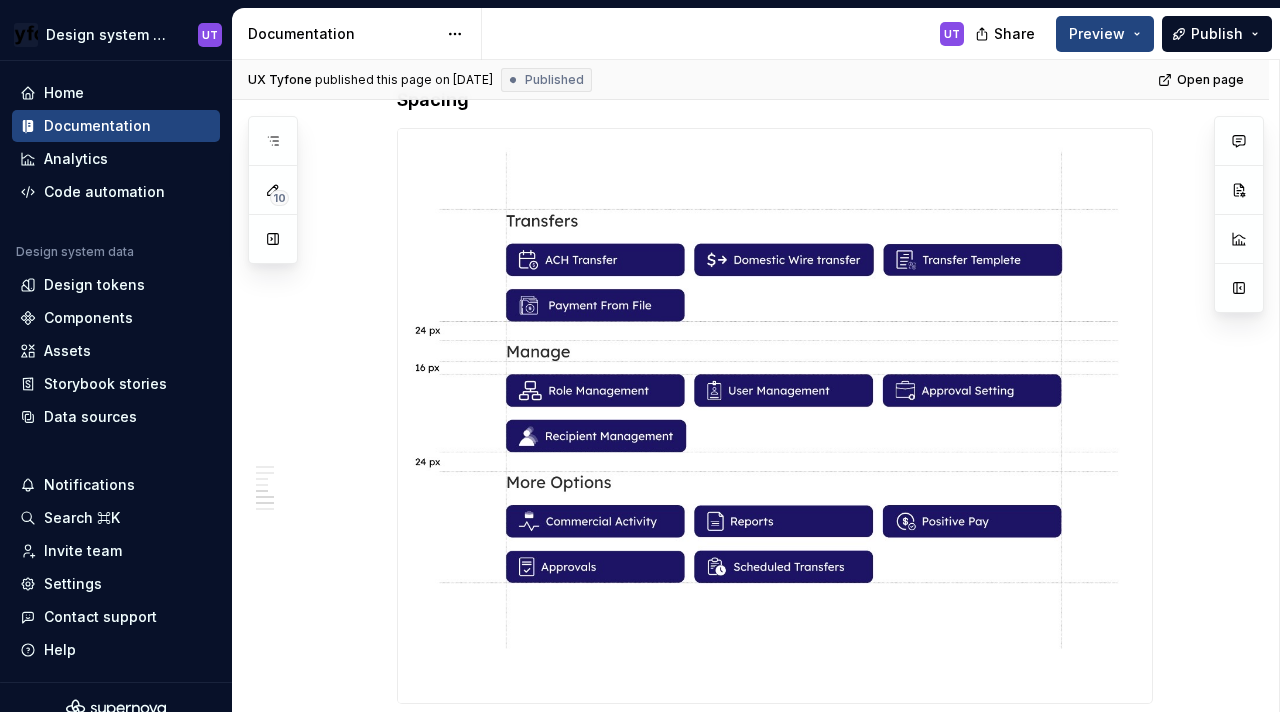 scroll, scrollTop: 3391, scrollLeft: 0, axis: vertical 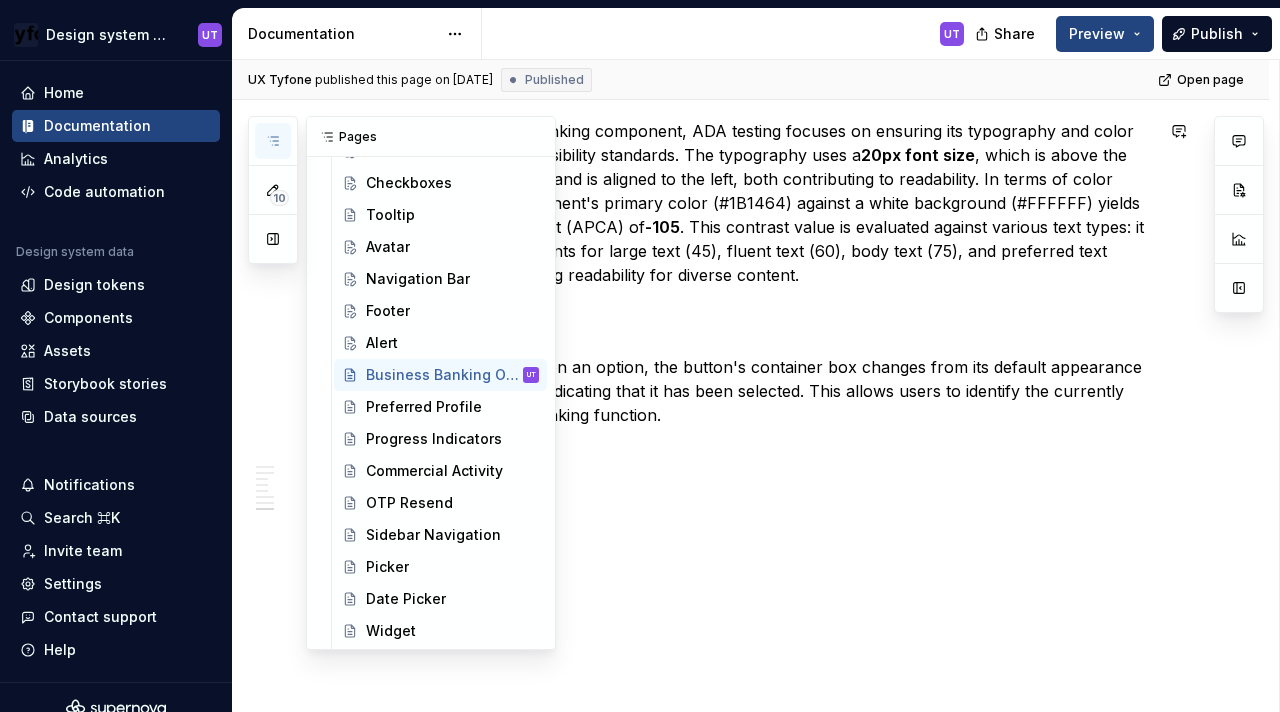 click at bounding box center (273, 141) 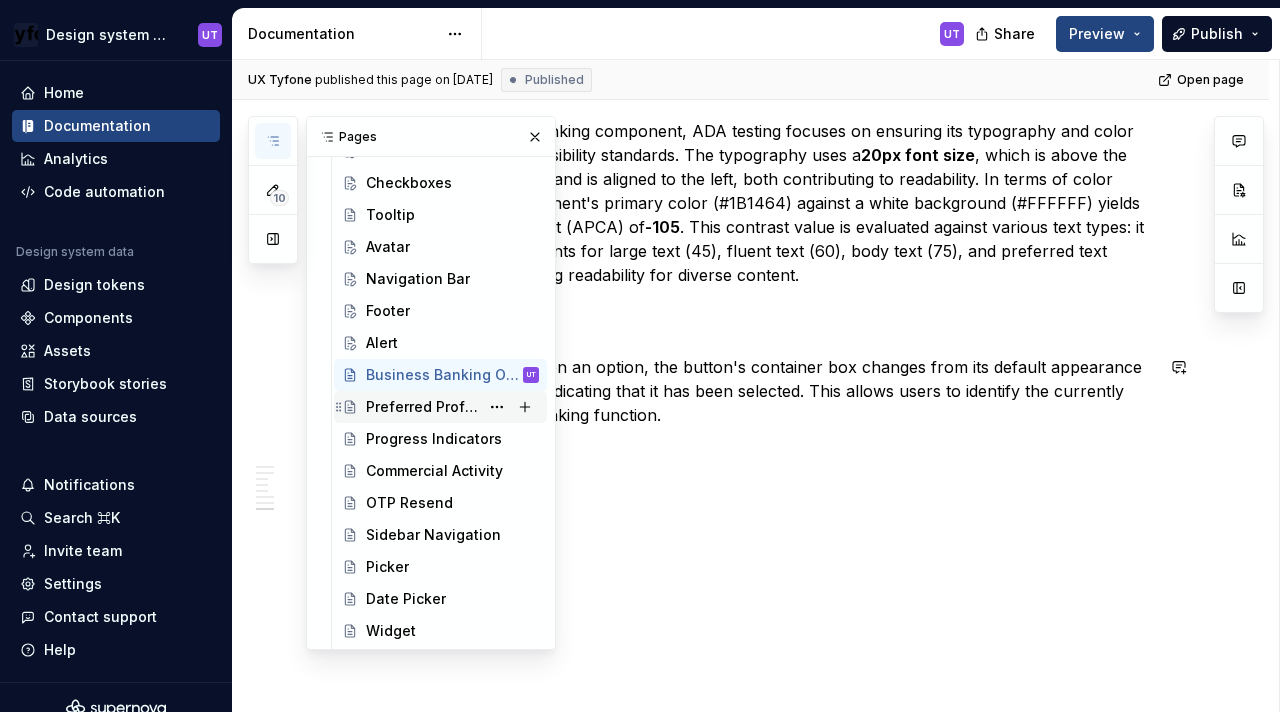 click on "Preferred Profile" at bounding box center [422, 407] 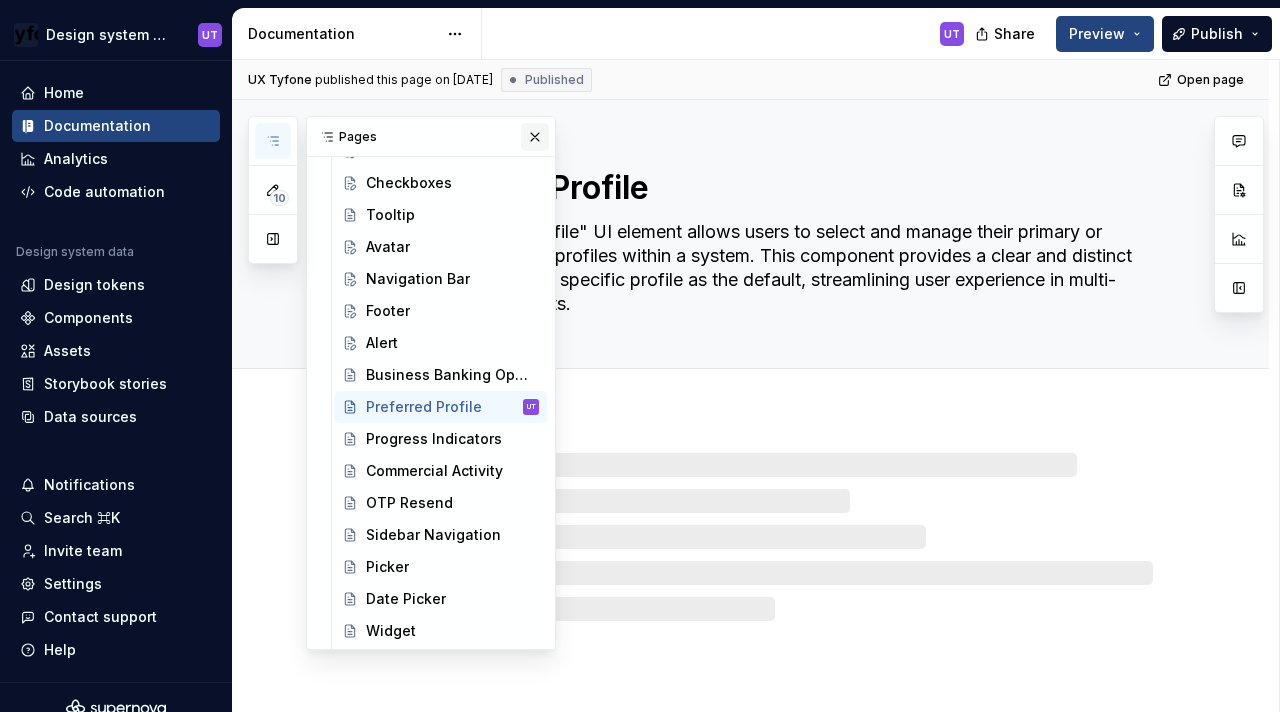 click at bounding box center [535, 137] 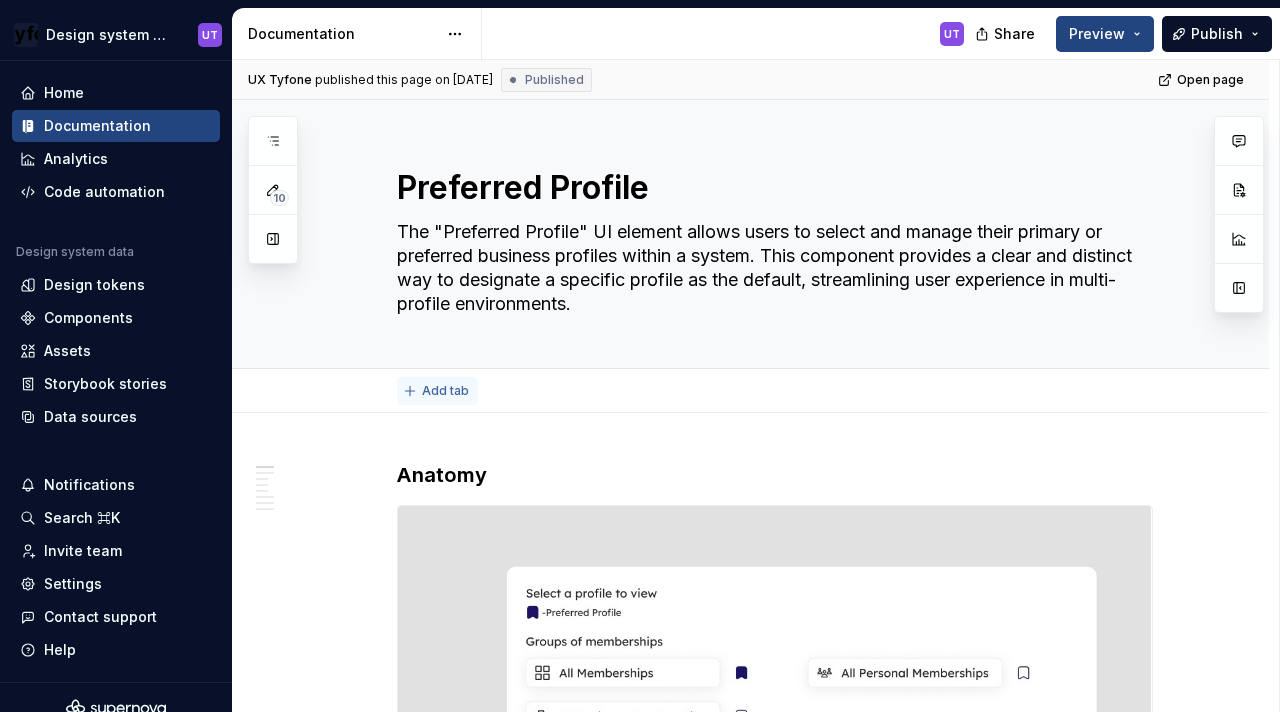 type on "*" 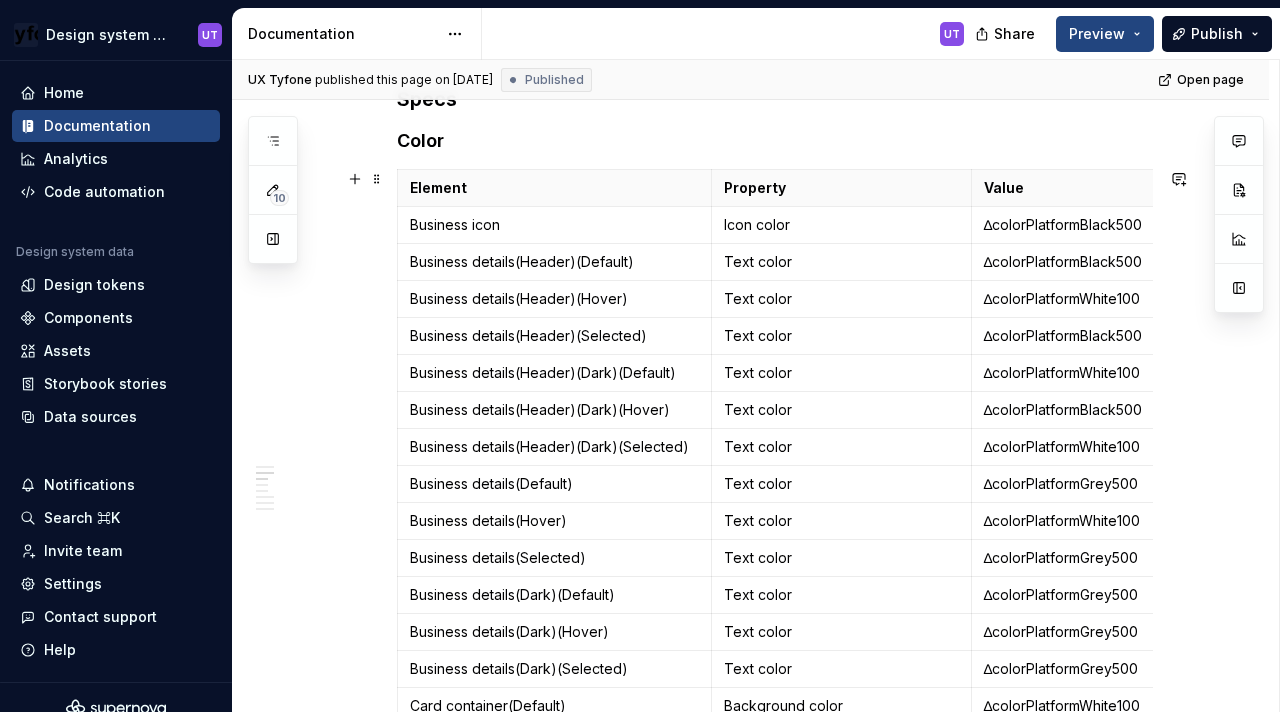 scroll, scrollTop: 1104, scrollLeft: 0, axis: vertical 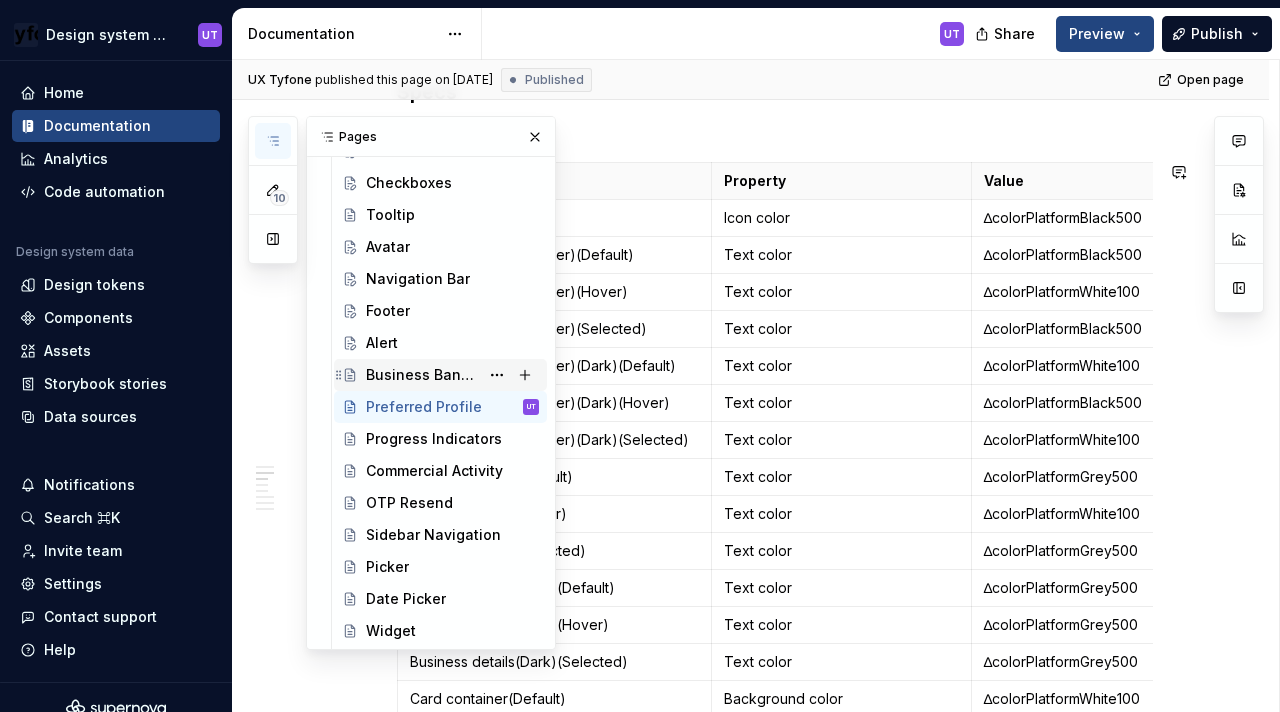 click on "Business Banking Options" at bounding box center [422, 375] 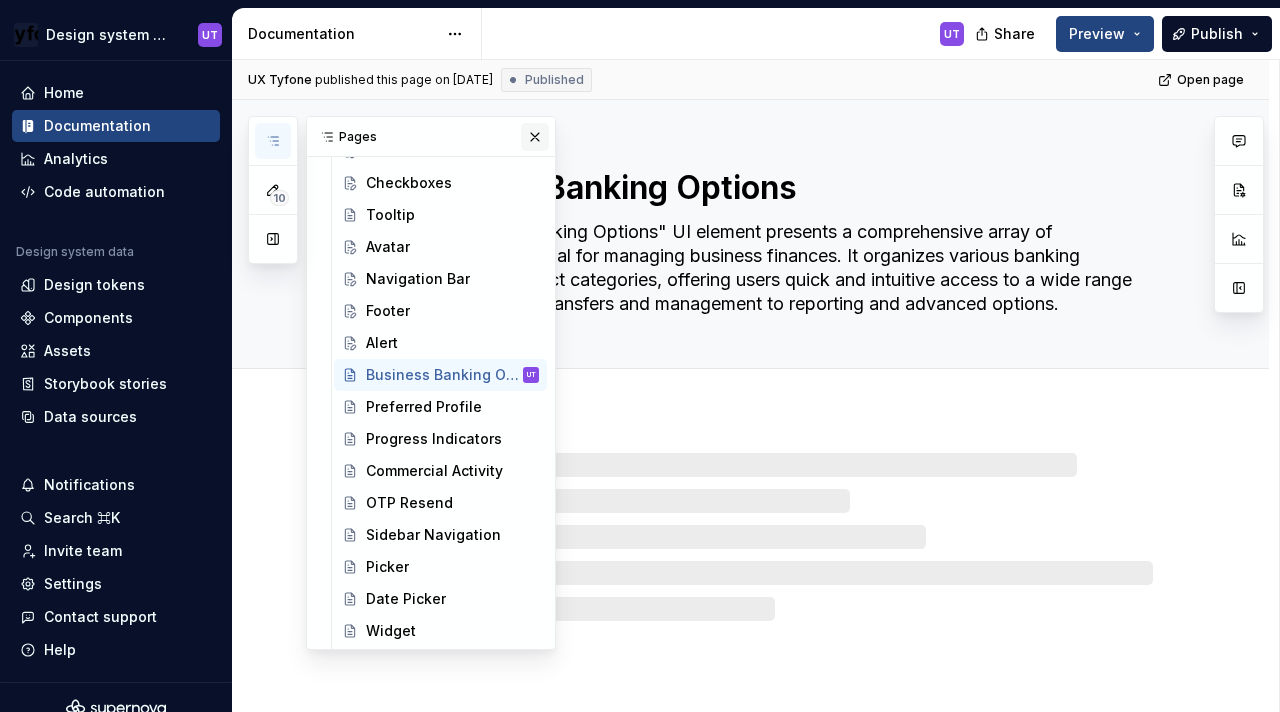 click at bounding box center [535, 137] 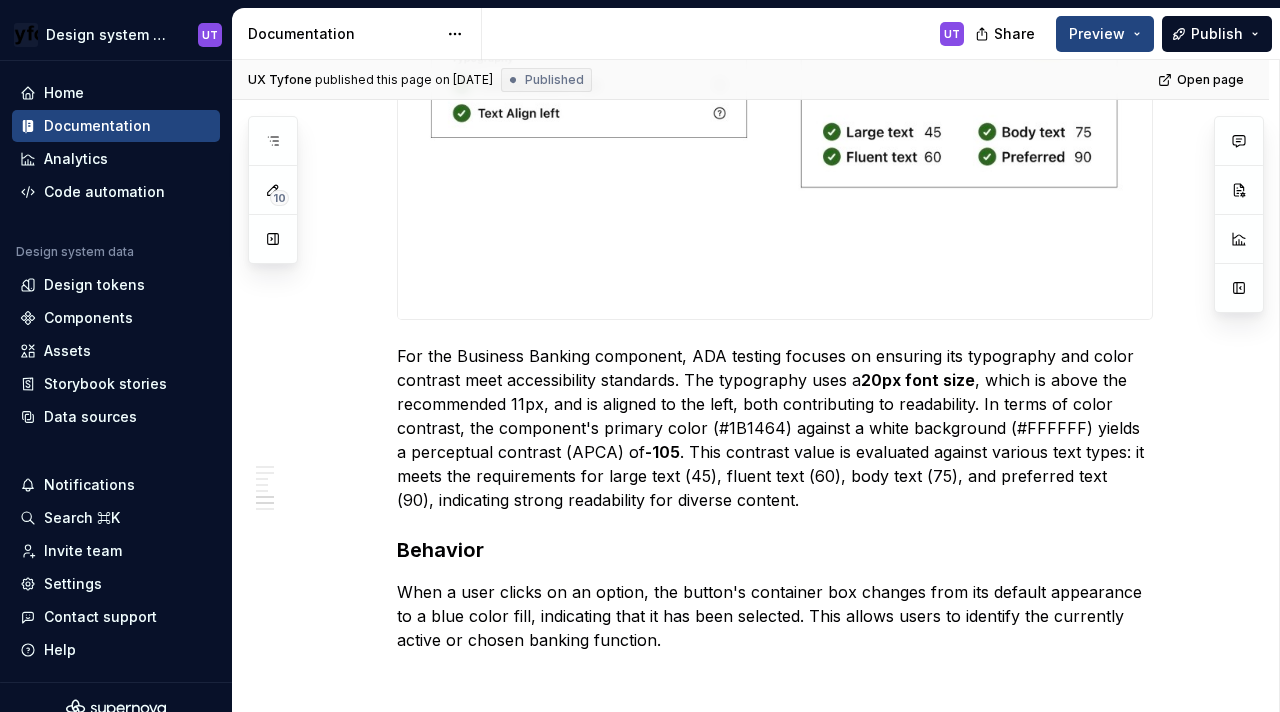 scroll, scrollTop: 3391, scrollLeft: 0, axis: vertical 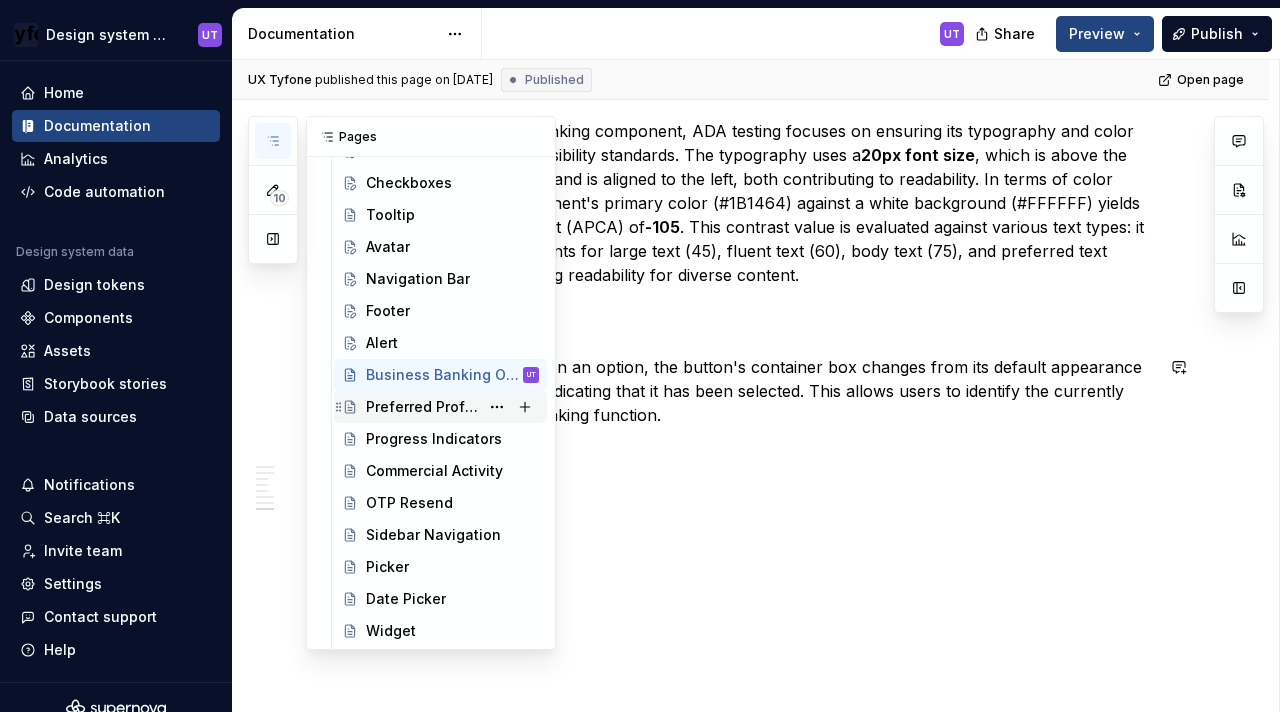 click on "Preferred Profile" at bounding box center [422, 407] 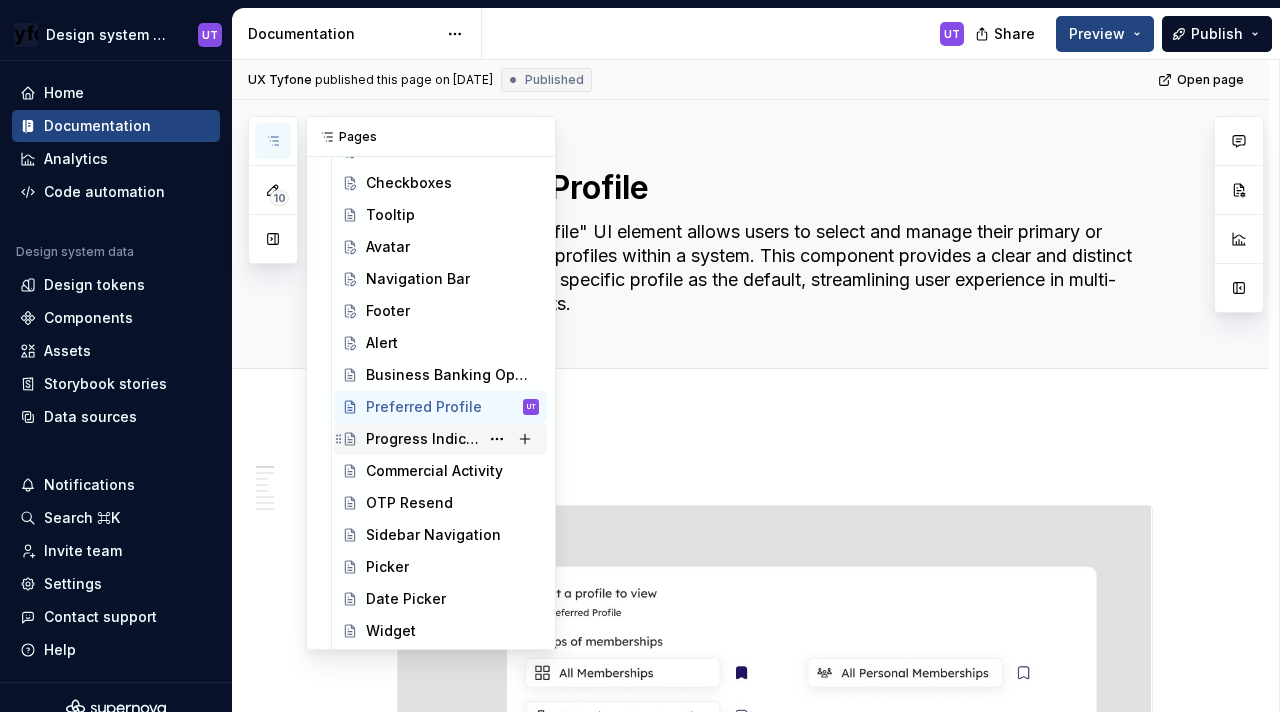 click on "Progress Indicators" at bounding box center (422, 439) 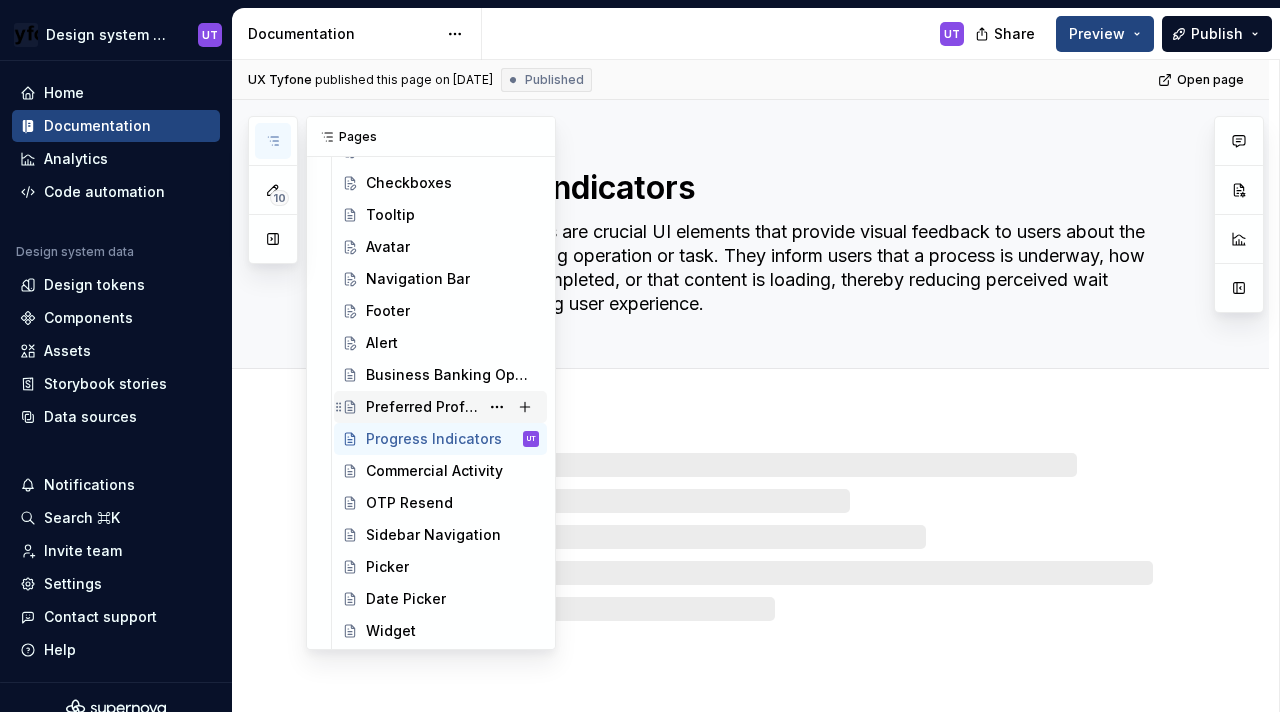 click on "Preferred Profile" at bounding box center (422, 407) 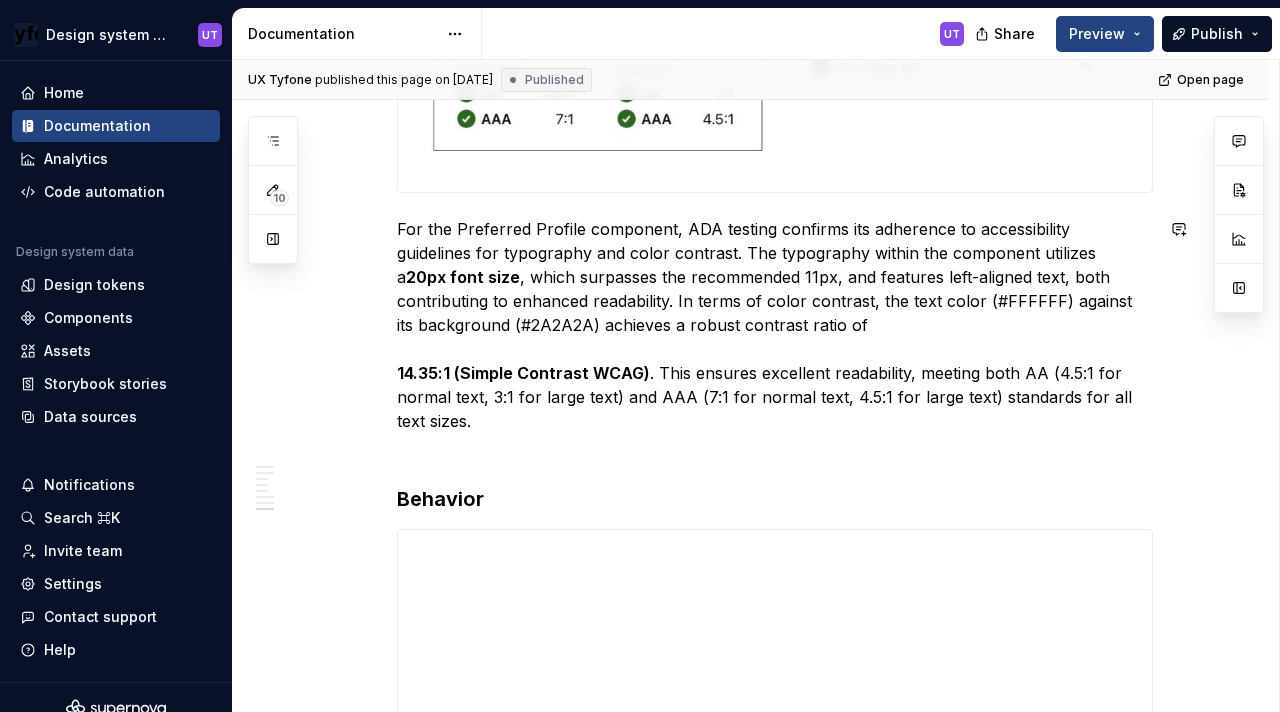scroll, scrollTop: 3987, scrollLeft: 0, axis: vertical 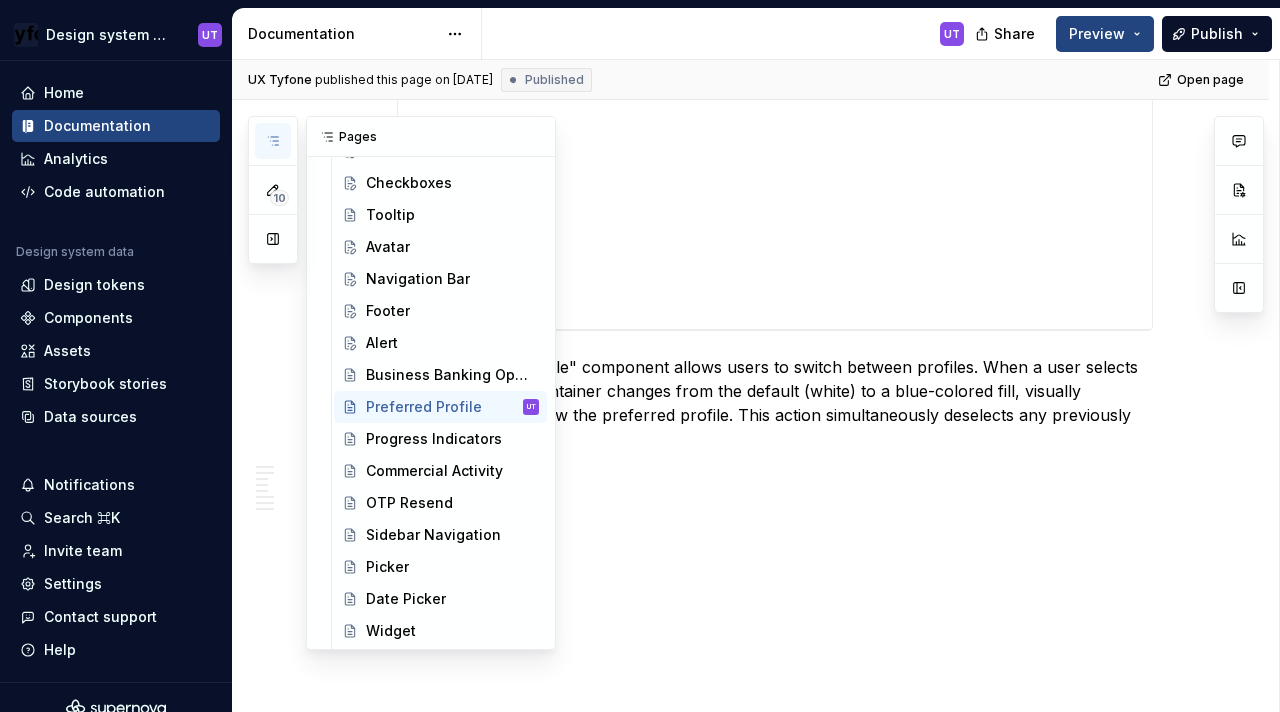 click 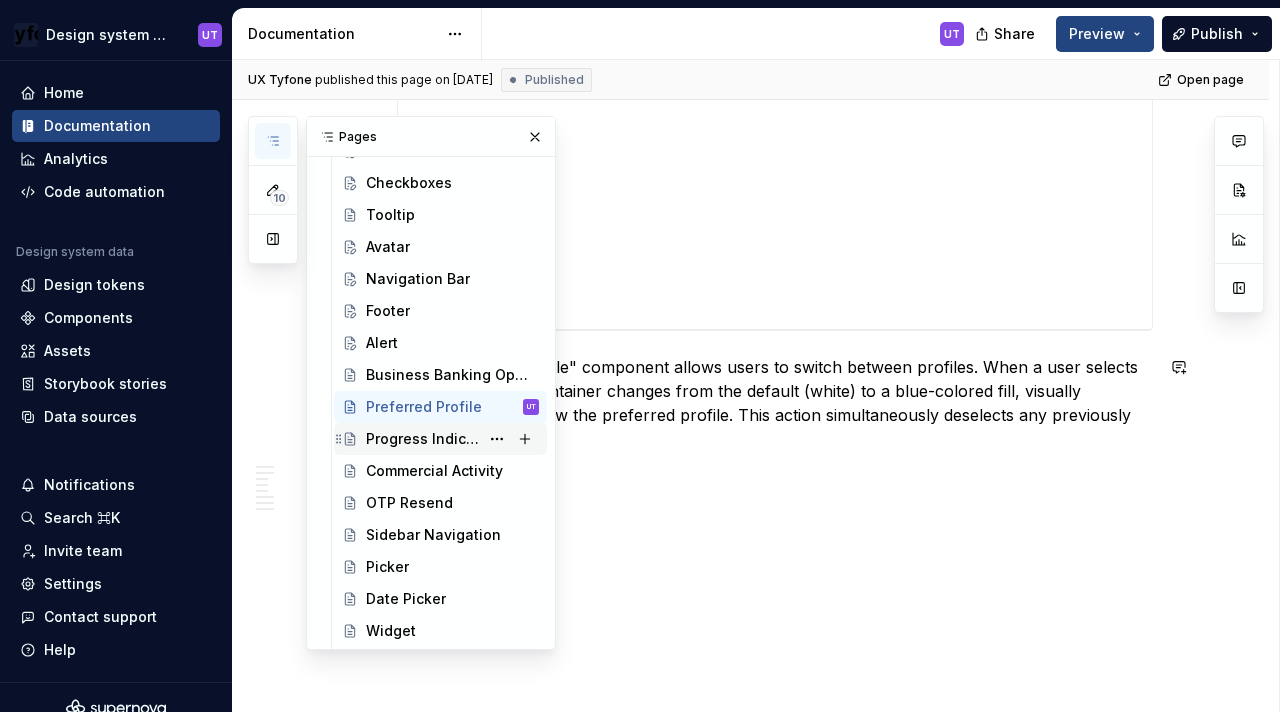 click on "Progress Indicators" at bounding box center (422, 439) 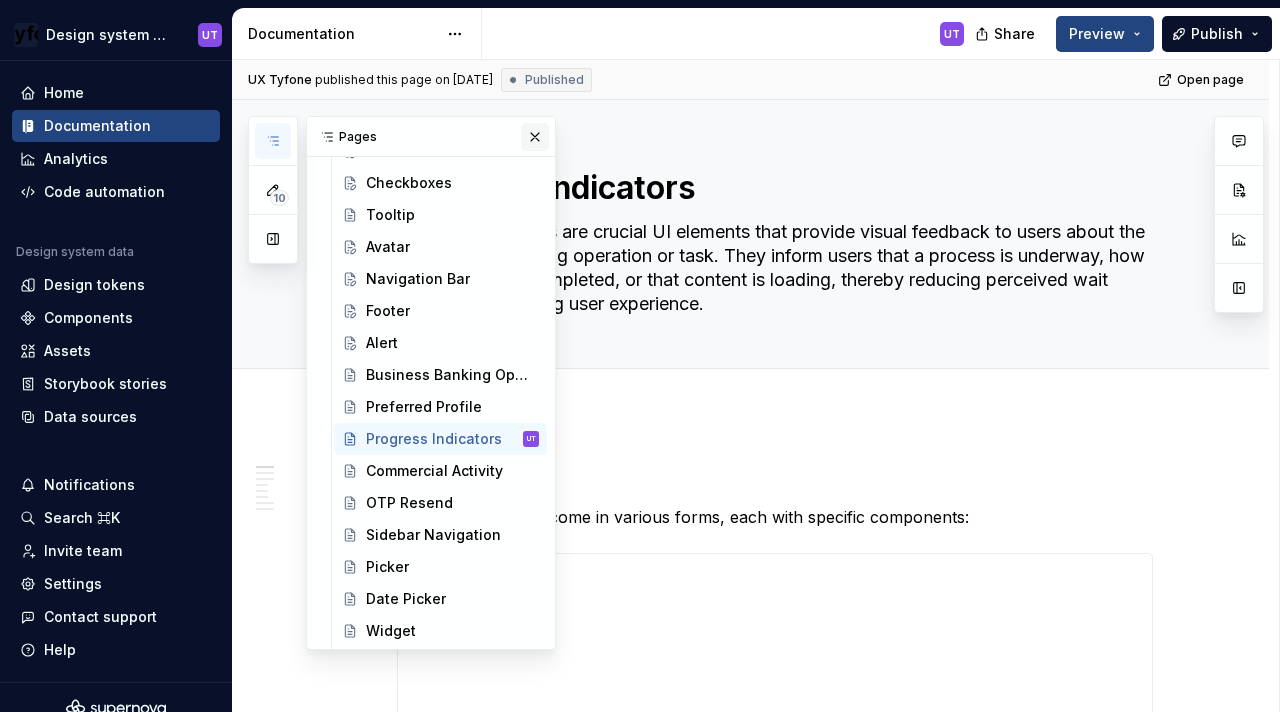 click at bounding box center [535, 137] 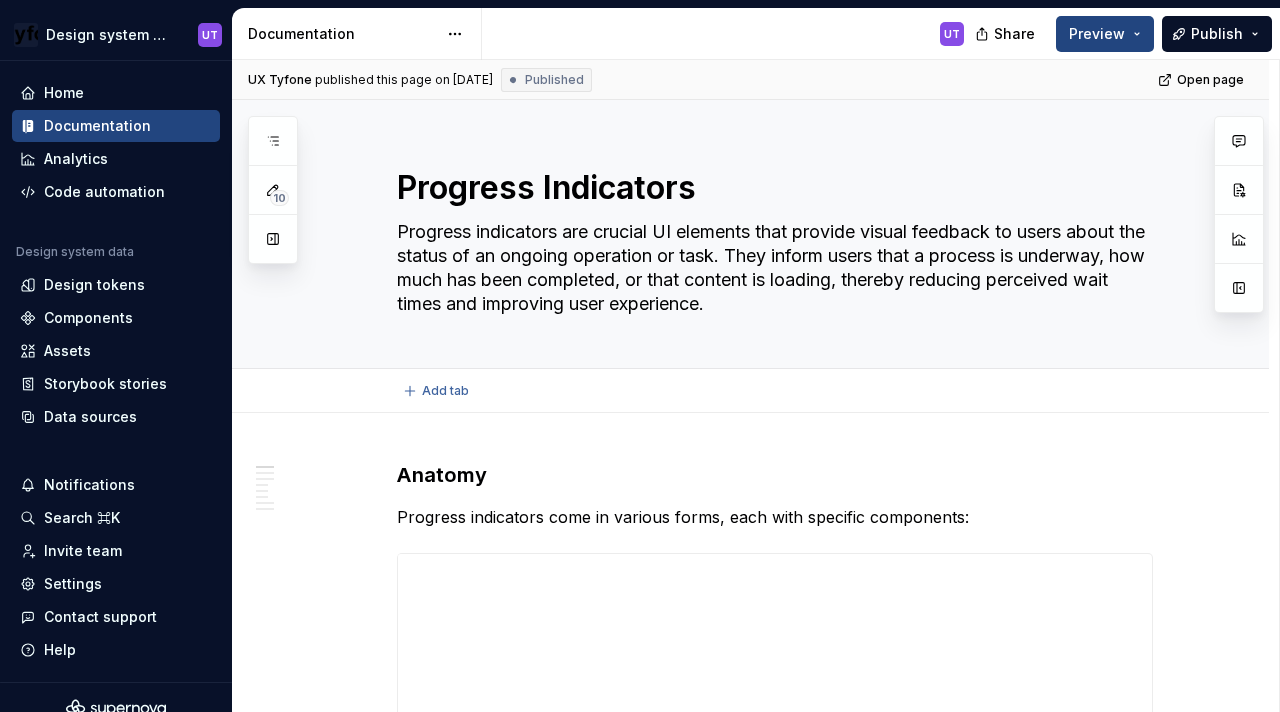 type on "*" 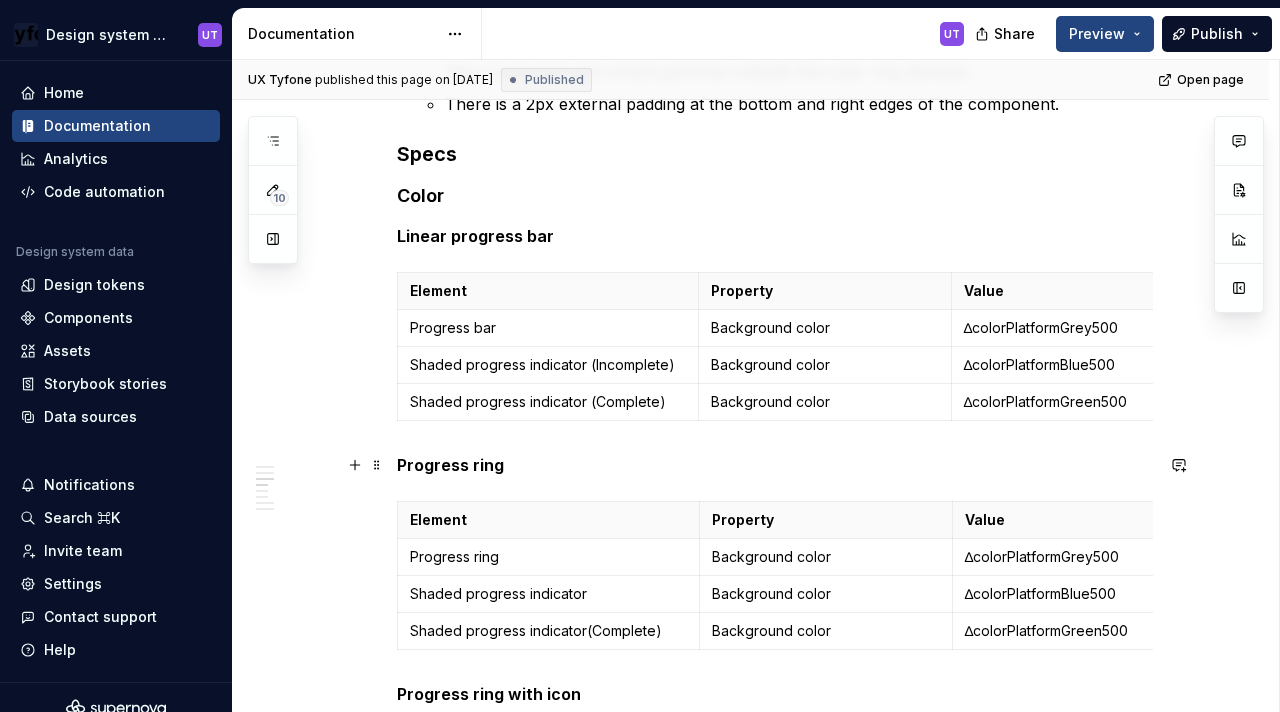 scroll, scrollTop: 4733, scrollLeft: 0, axis: vertical 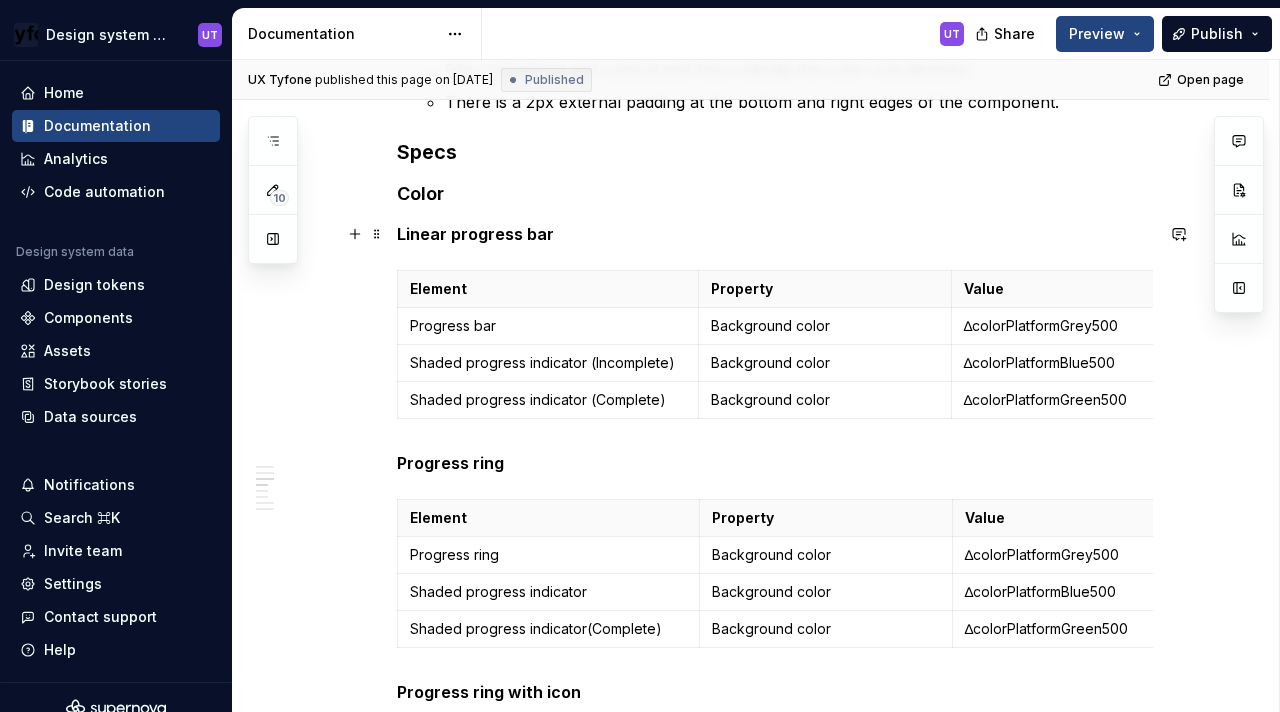 click on "Linear progress bar" at bounding box center (475, 234) 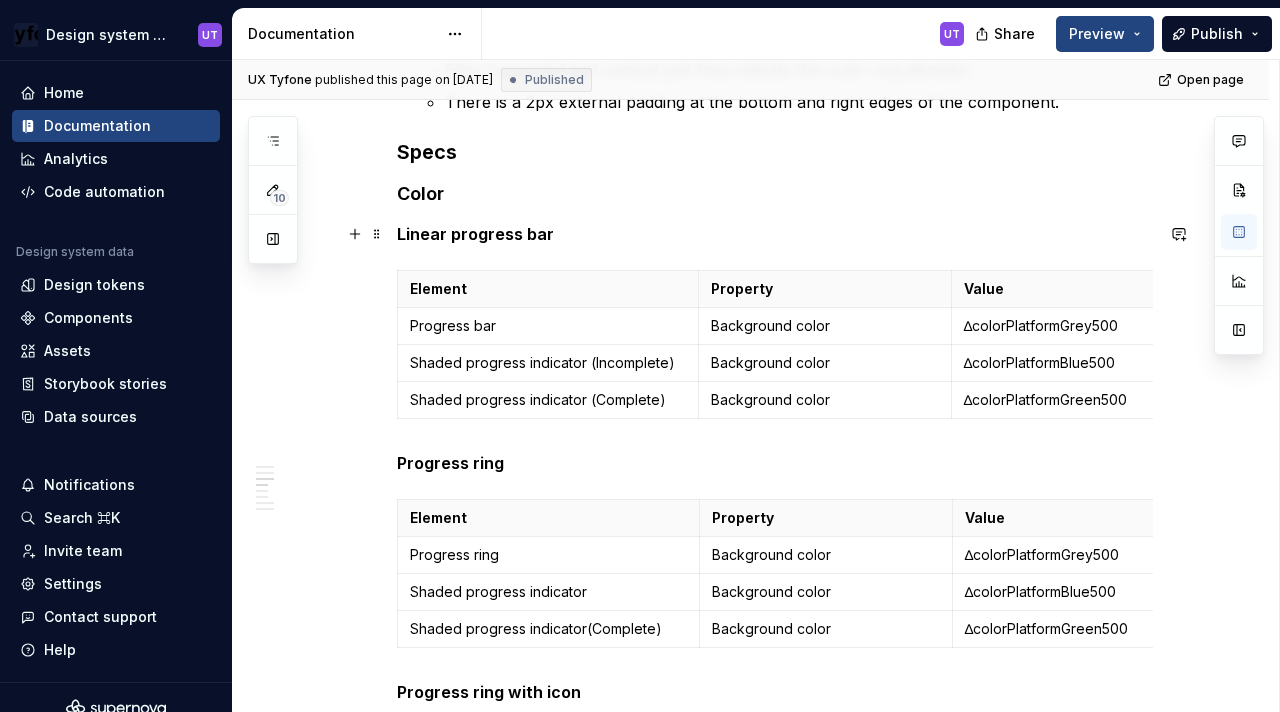 type 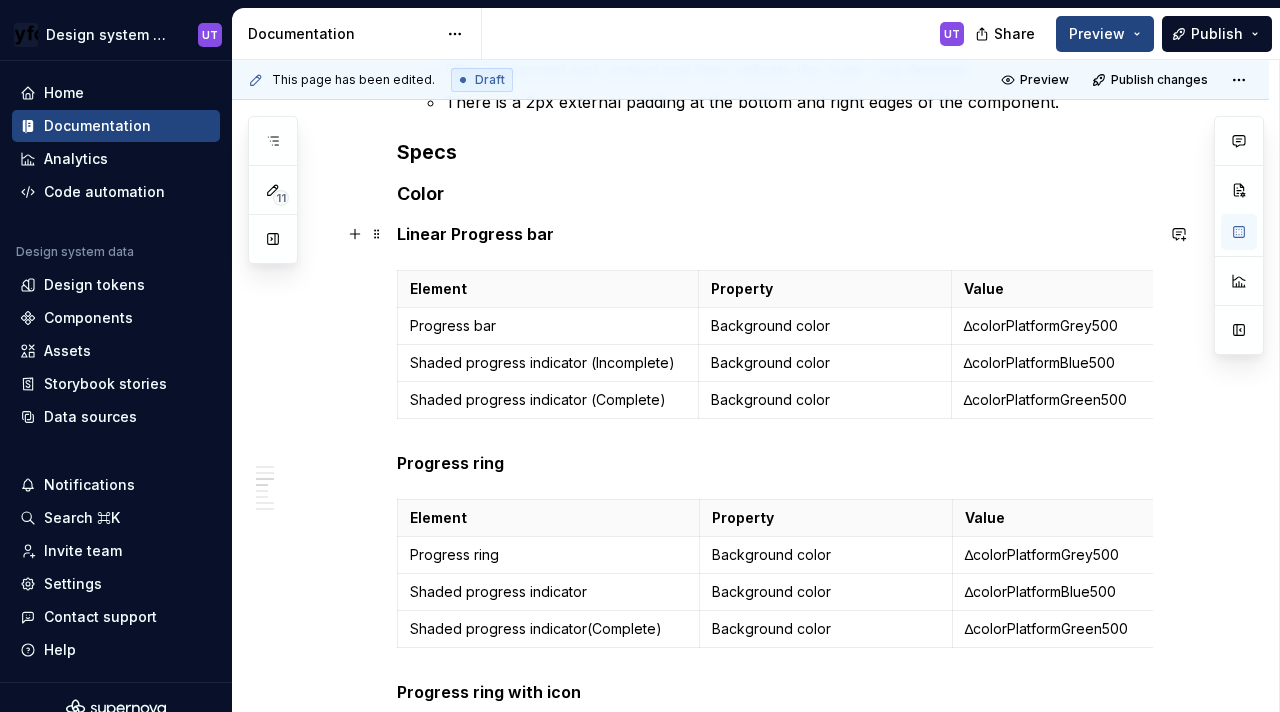 click on "Linear Progress bar" at bounding box center [475, 234] 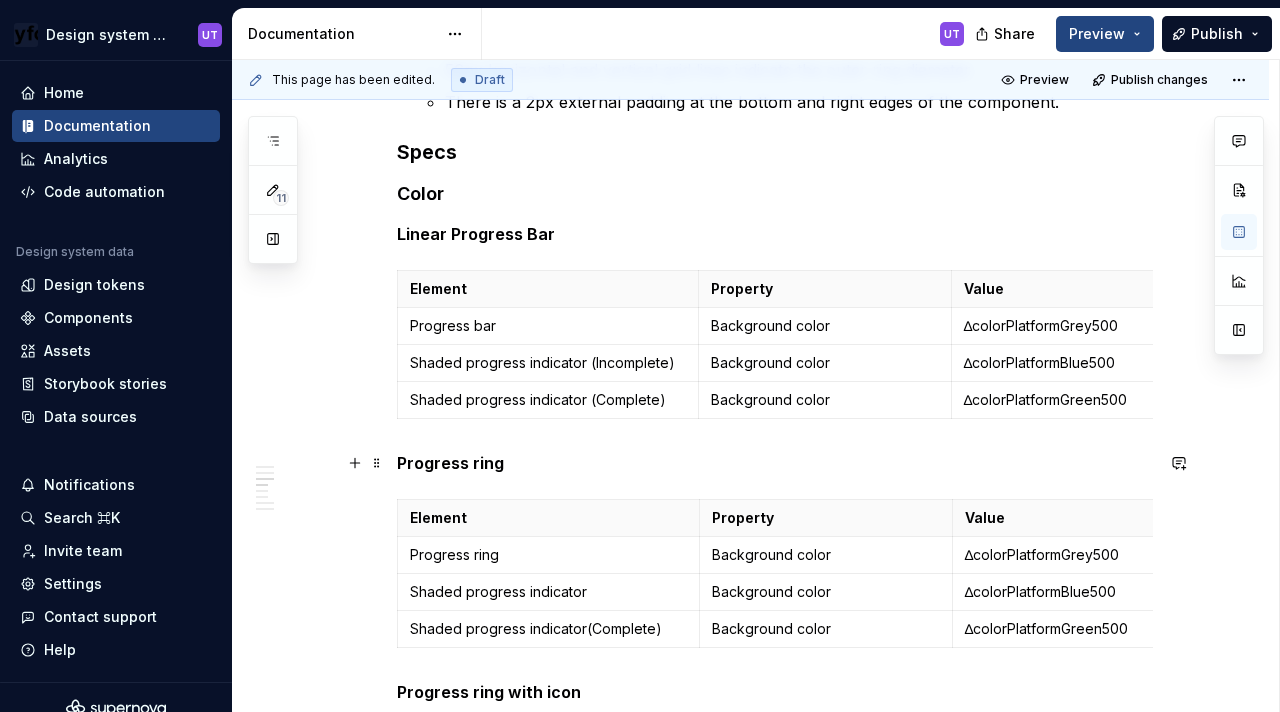 click on "Progress ring" at bounding box center [450, 463] 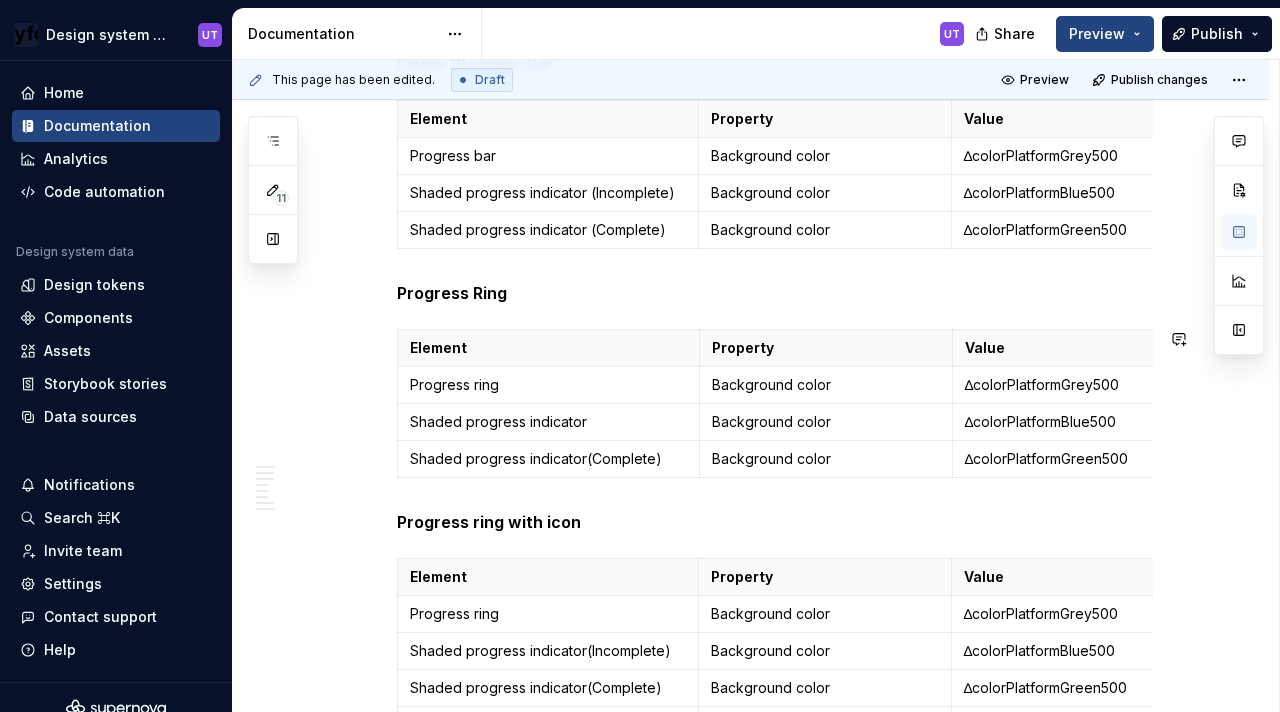 scroll, scrollTop: 4933, scrollLeft: 0, axis: vertical 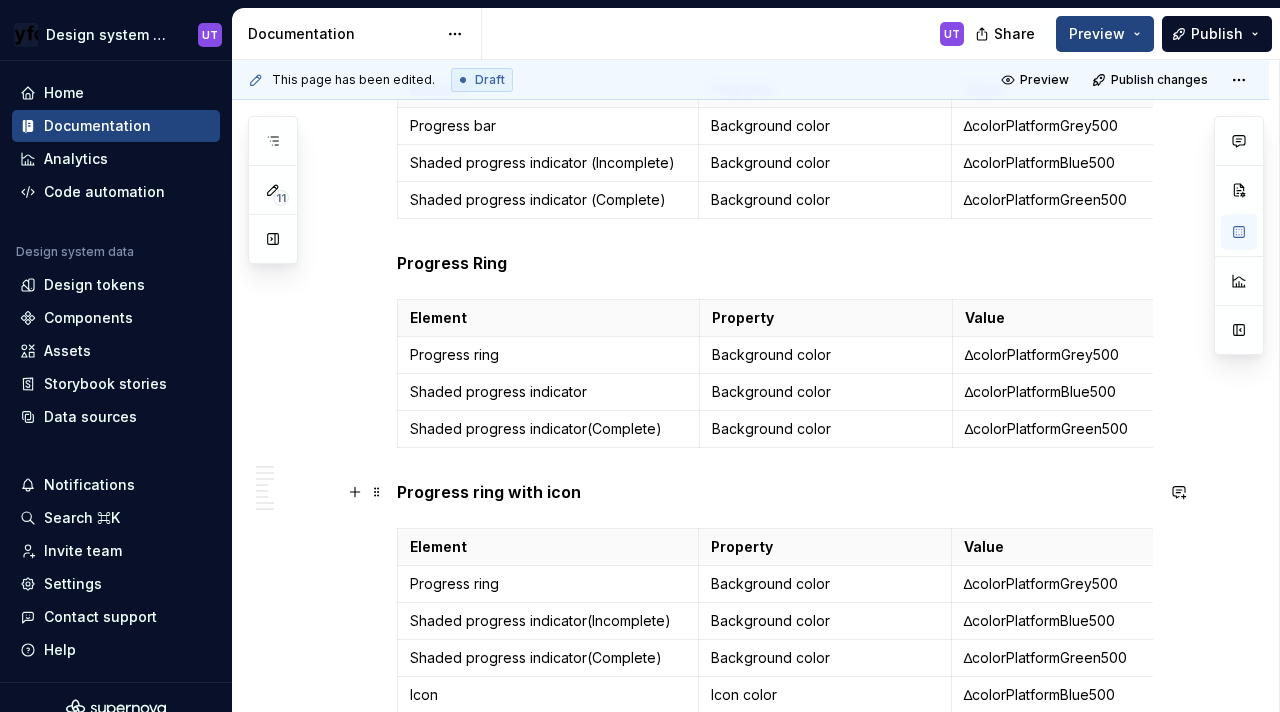 click on "Progress ring with icon" at bounding box center [489, 492] 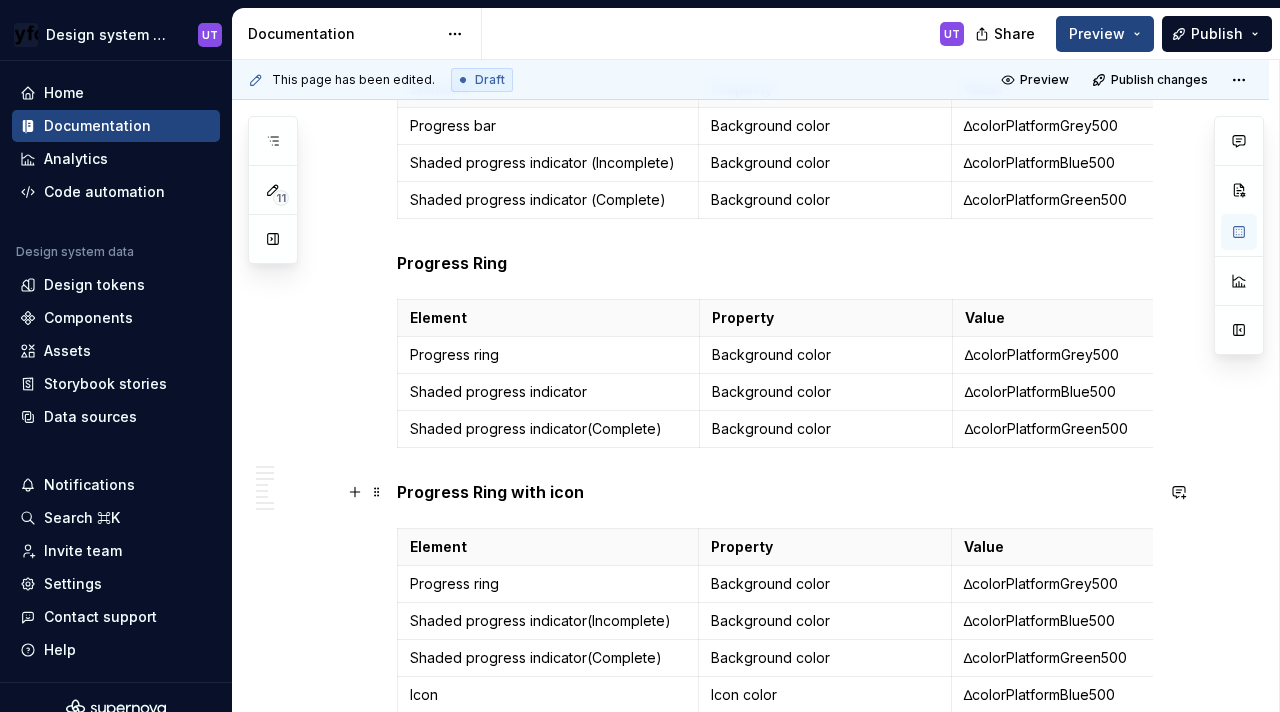 click on "Progress Ring with icon" at bounding box center (490, 492) 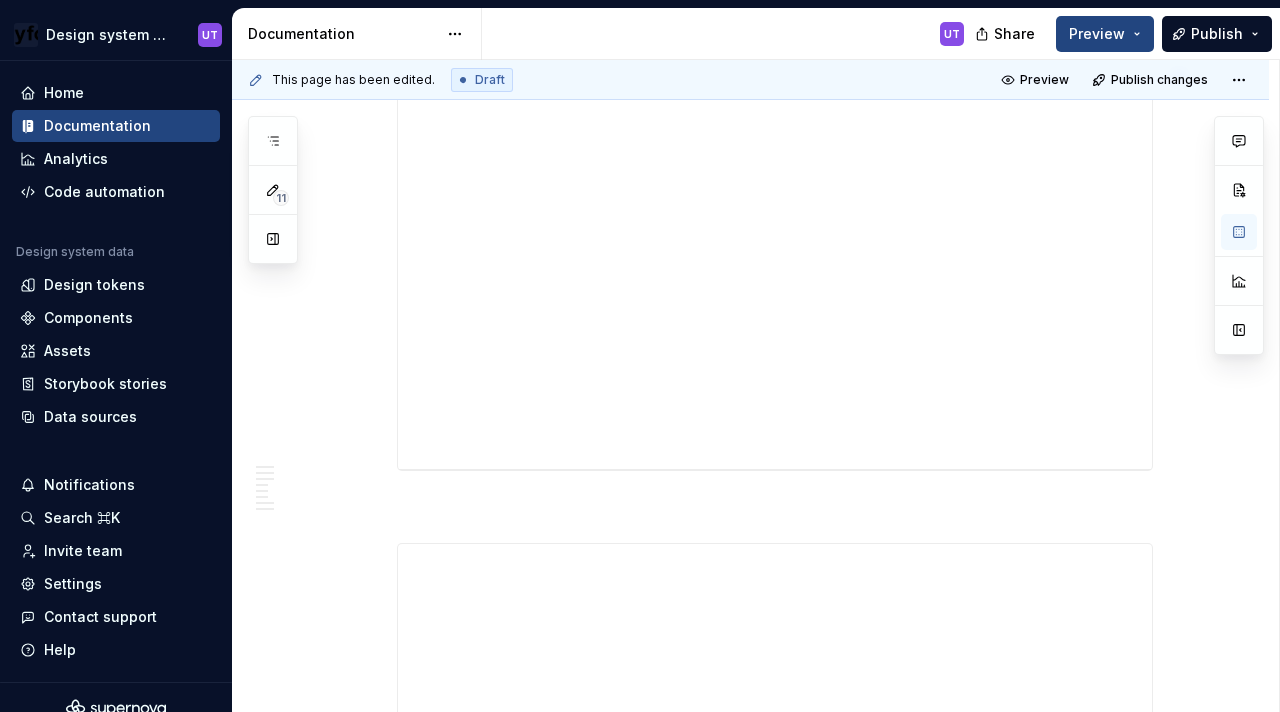 scroll, scrollTop: 6969, scrollLeft: 0, axis: vertical 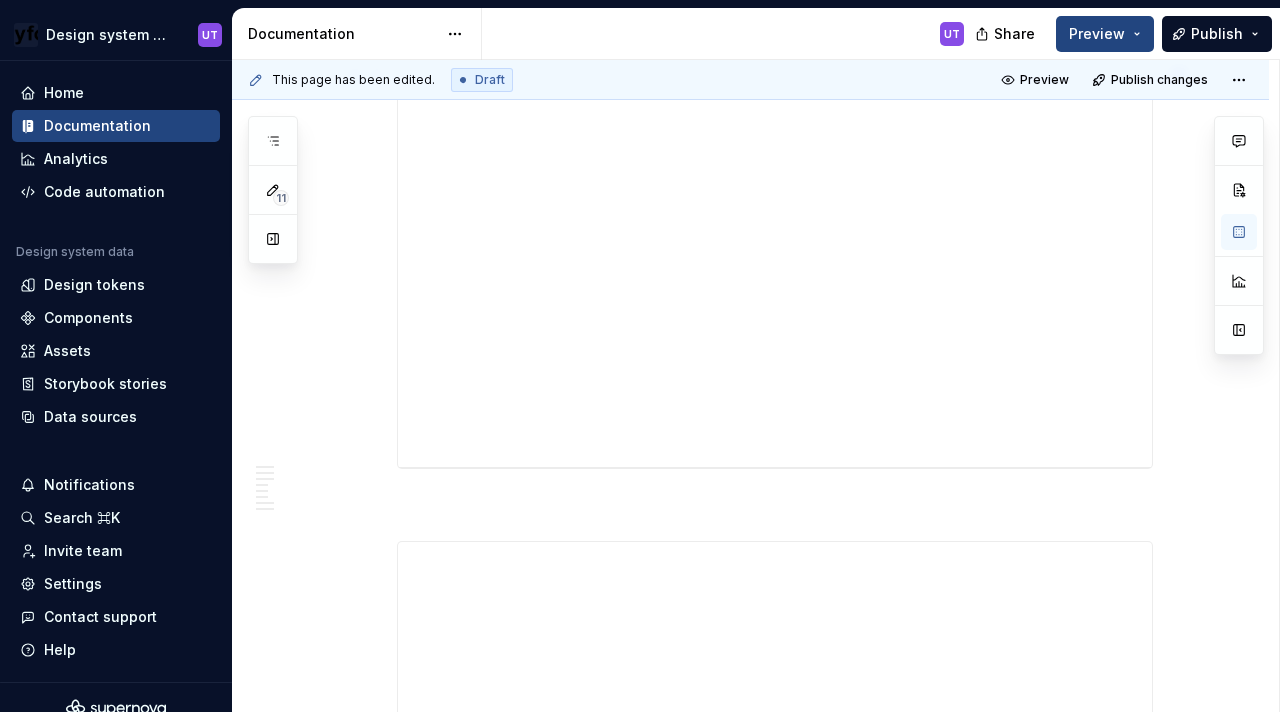 click on "11" at bounding box center (273, 190) 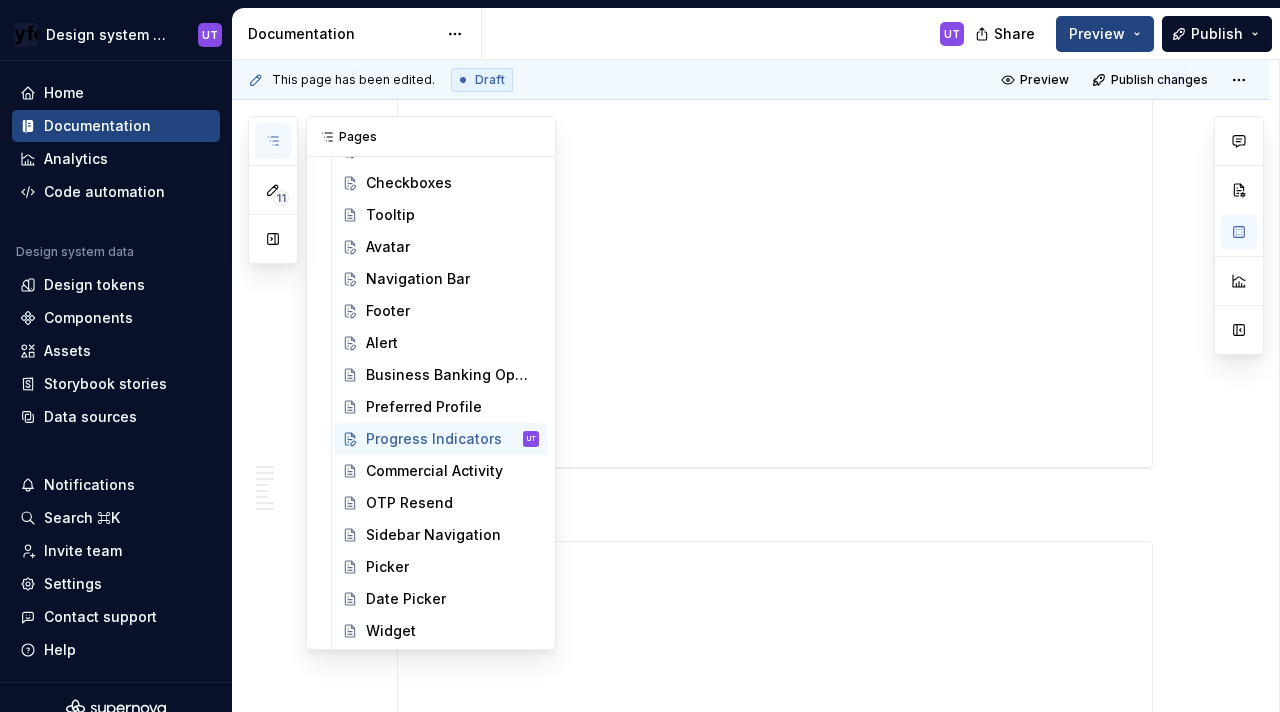 click at bounding box center (273, 141) 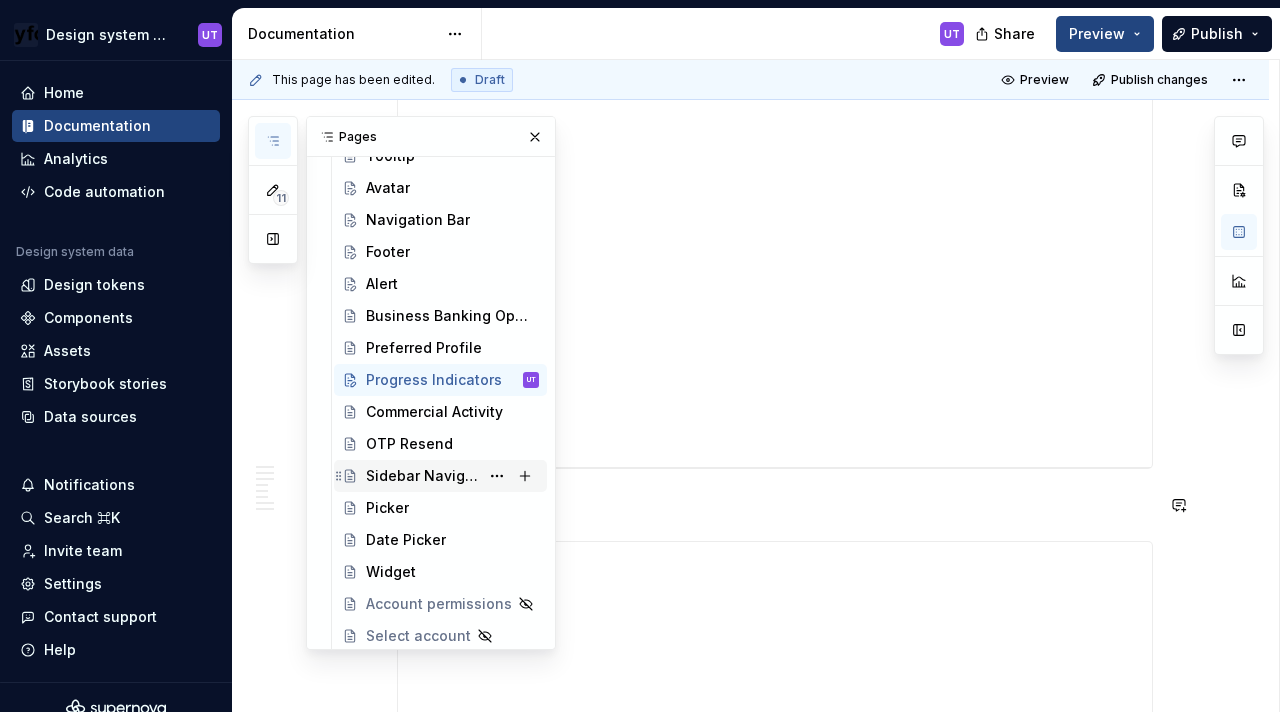 scroll, scrollTop: 644, scrollLeft: 0, axis: vertical 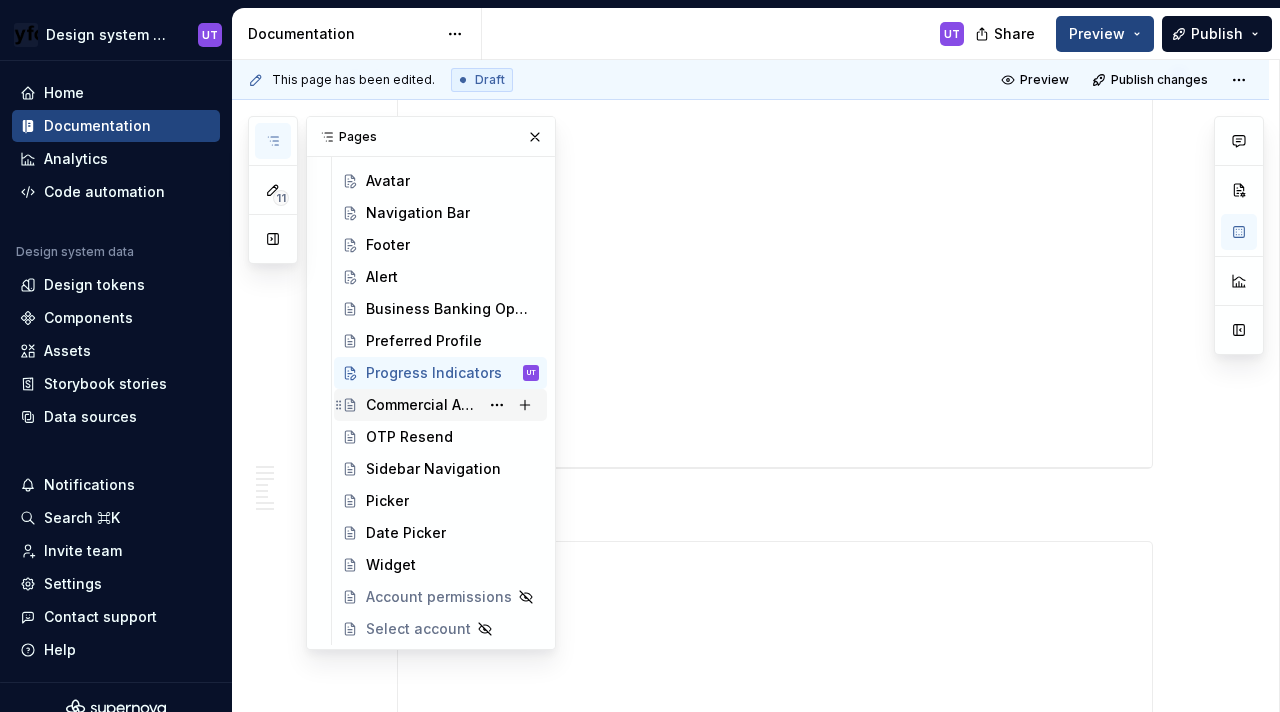click on "Commercial Activity" at bounding box center (422, 405) 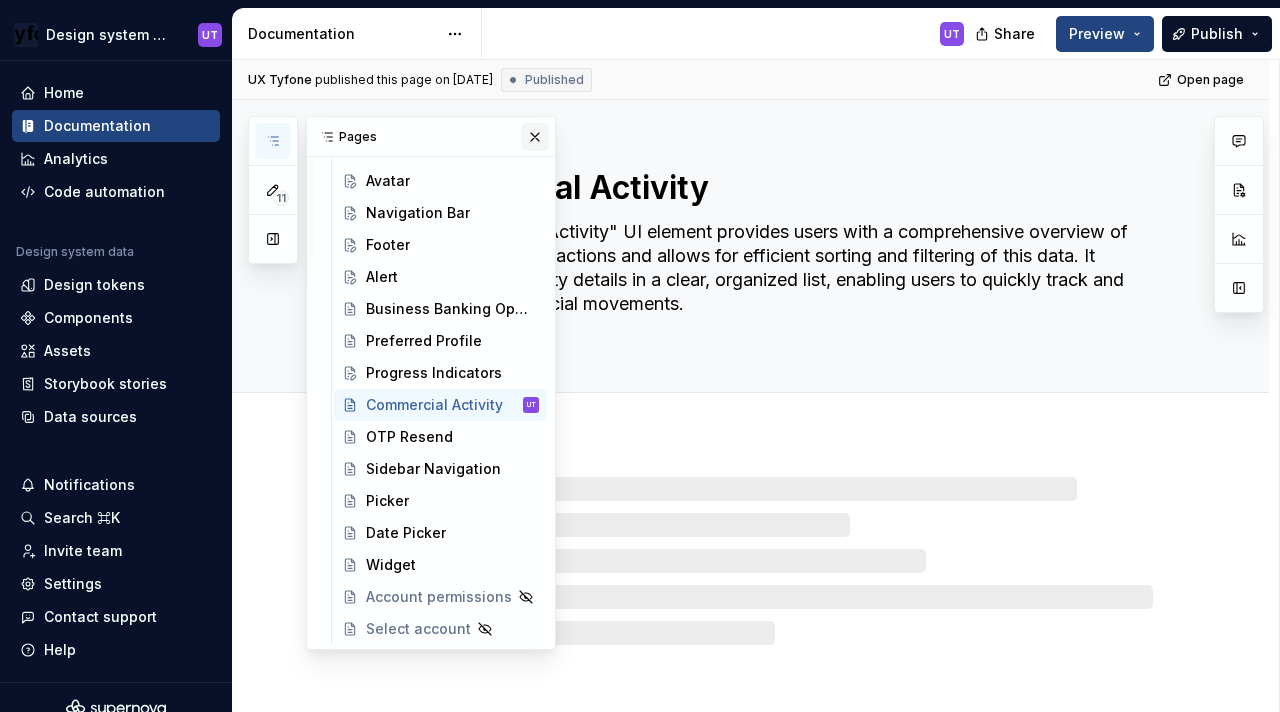 click at bounding box center [535, 137] 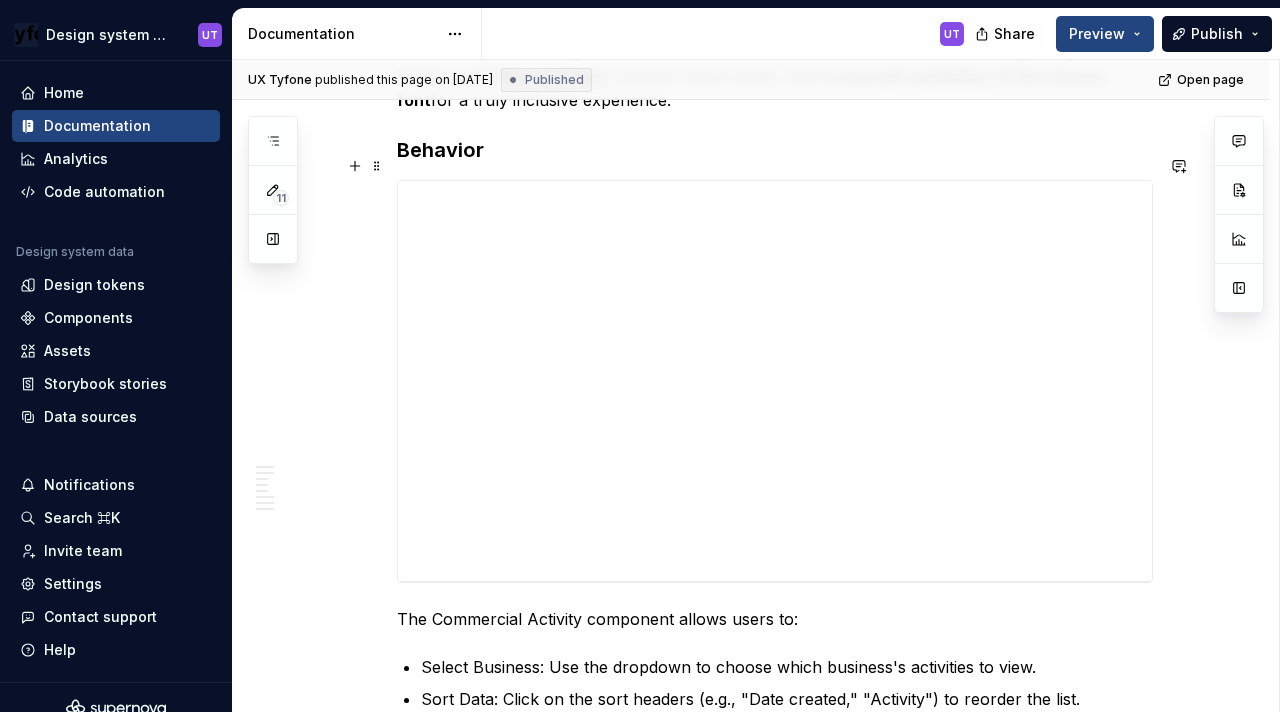scroll, scrollTop: 3833, scrollLeft: 0, axis: vertical 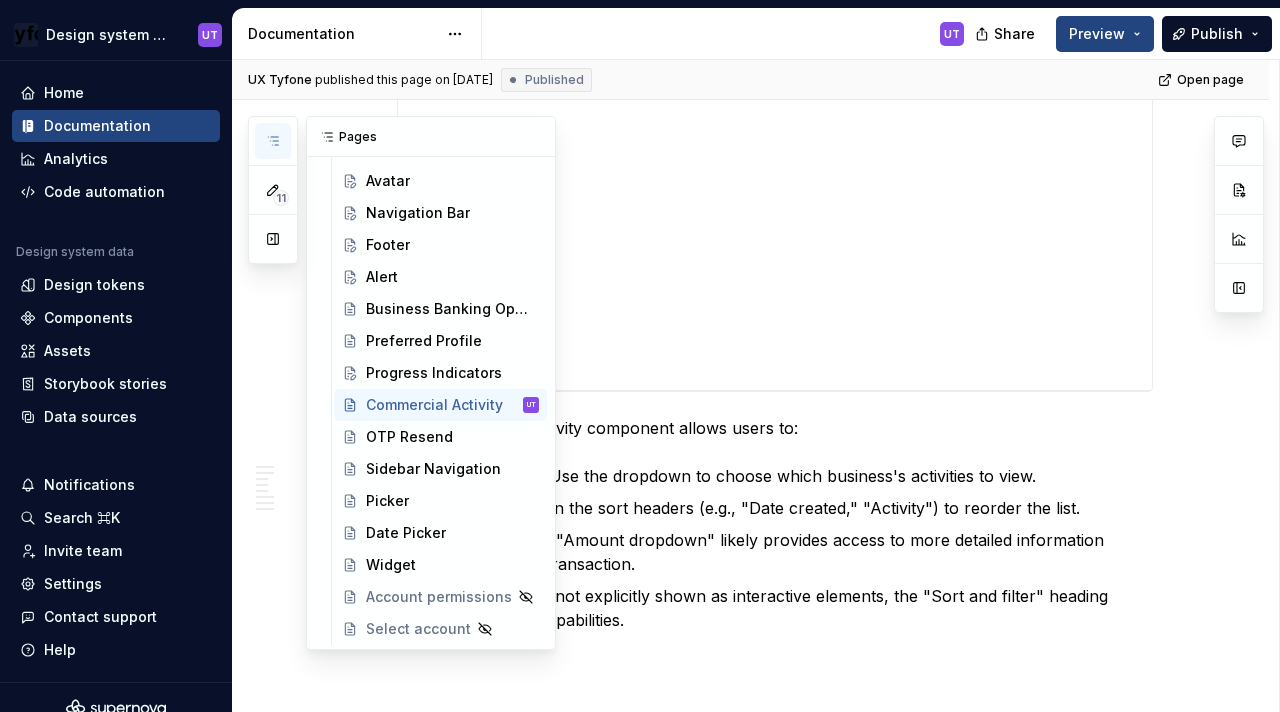 click 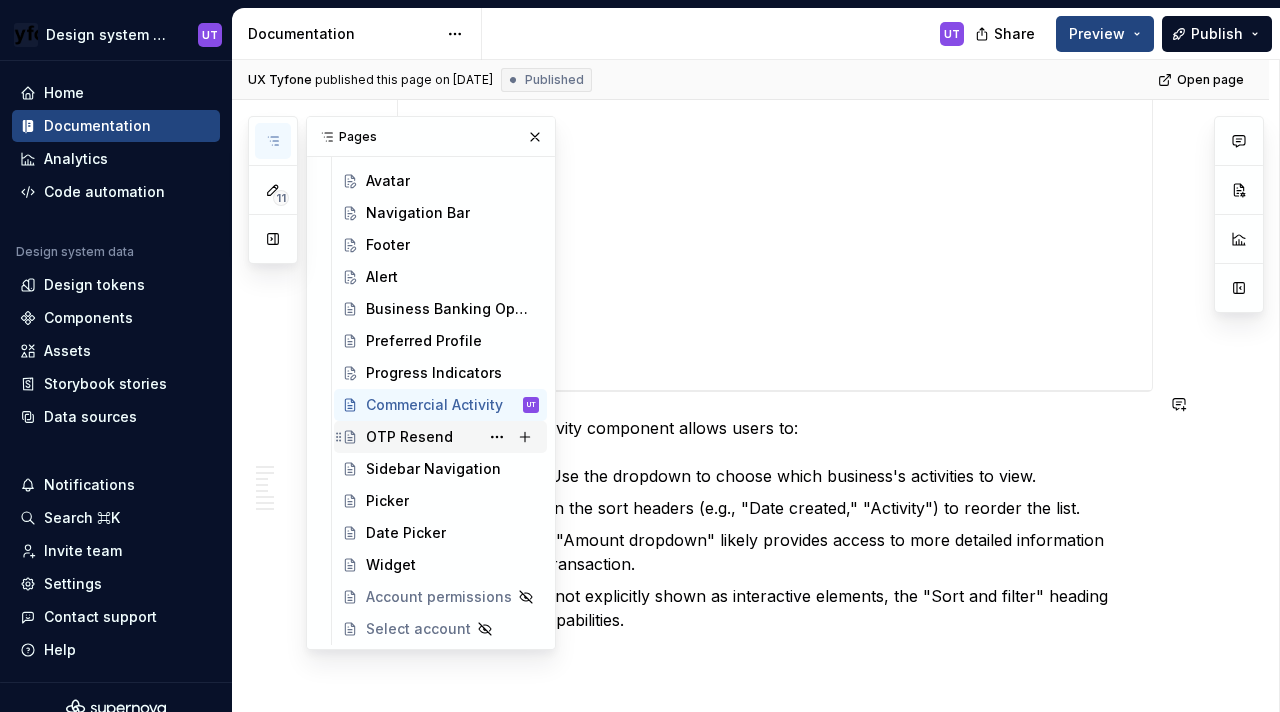 click on "OTP Resend" at bounding box center [409, 437] 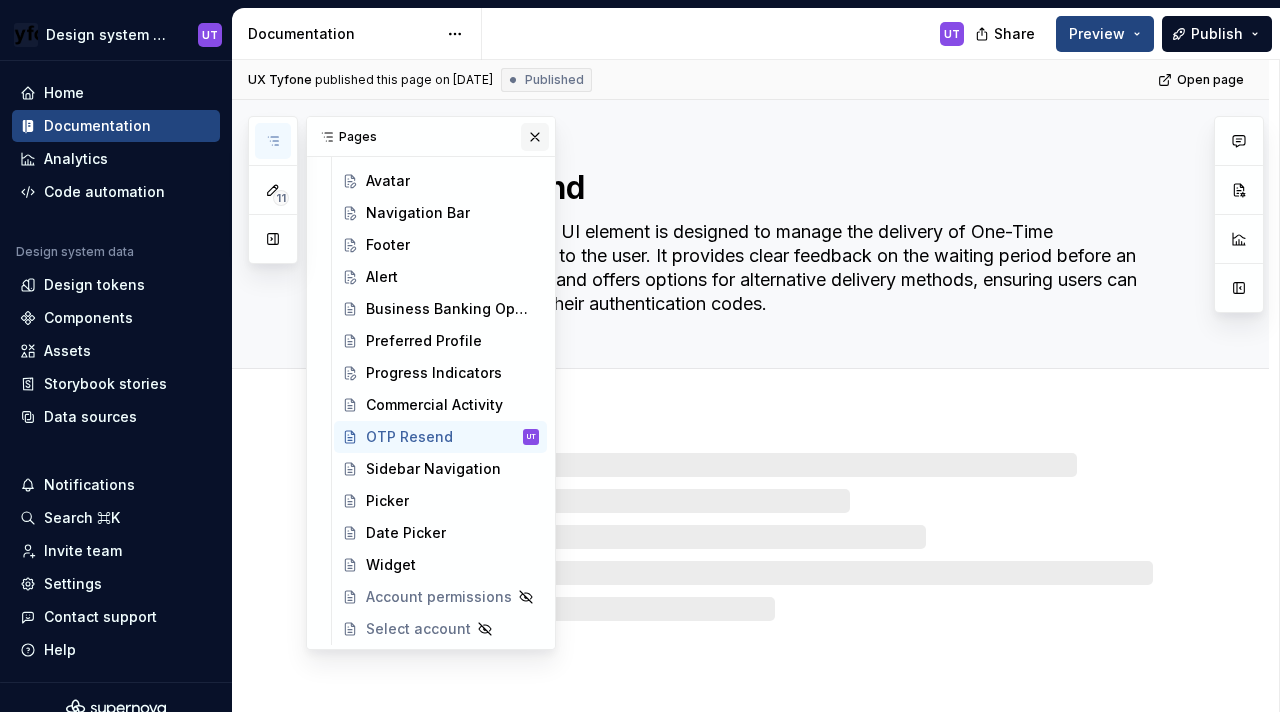 click at bounding box center [535, 137] 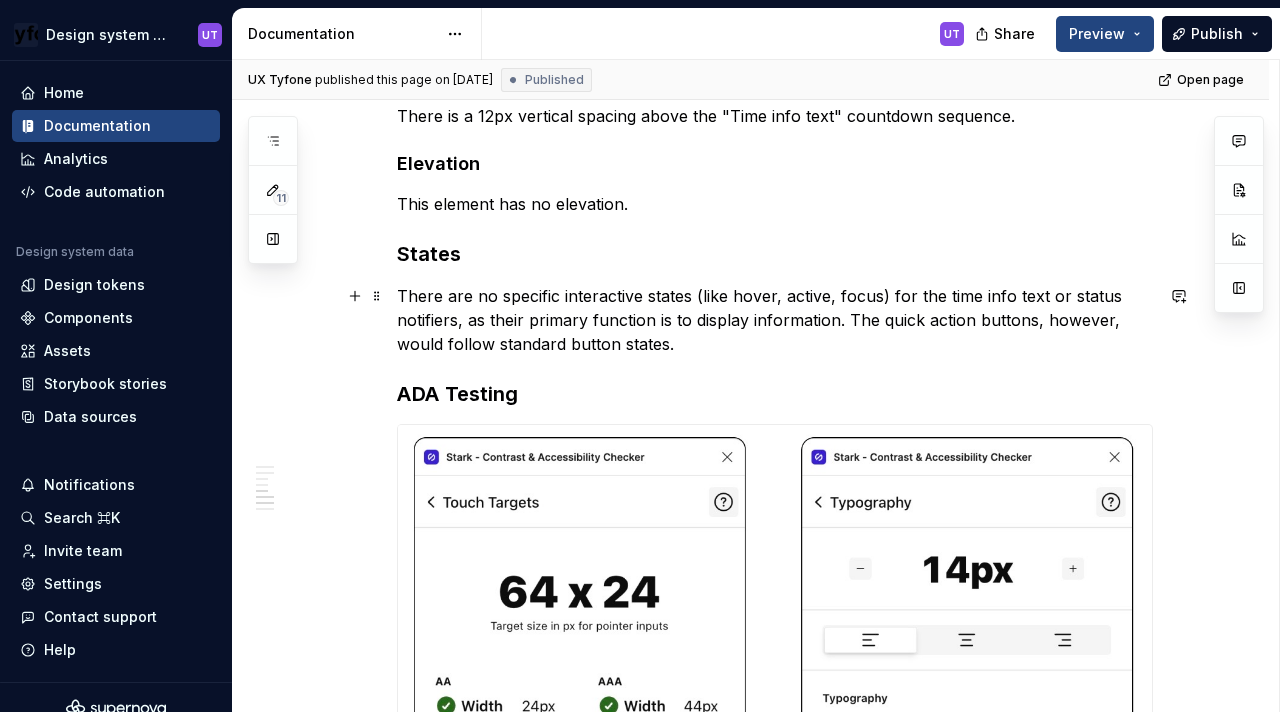scroll, scrollTop: 2185, scrollLeft: 0, axis: vertical 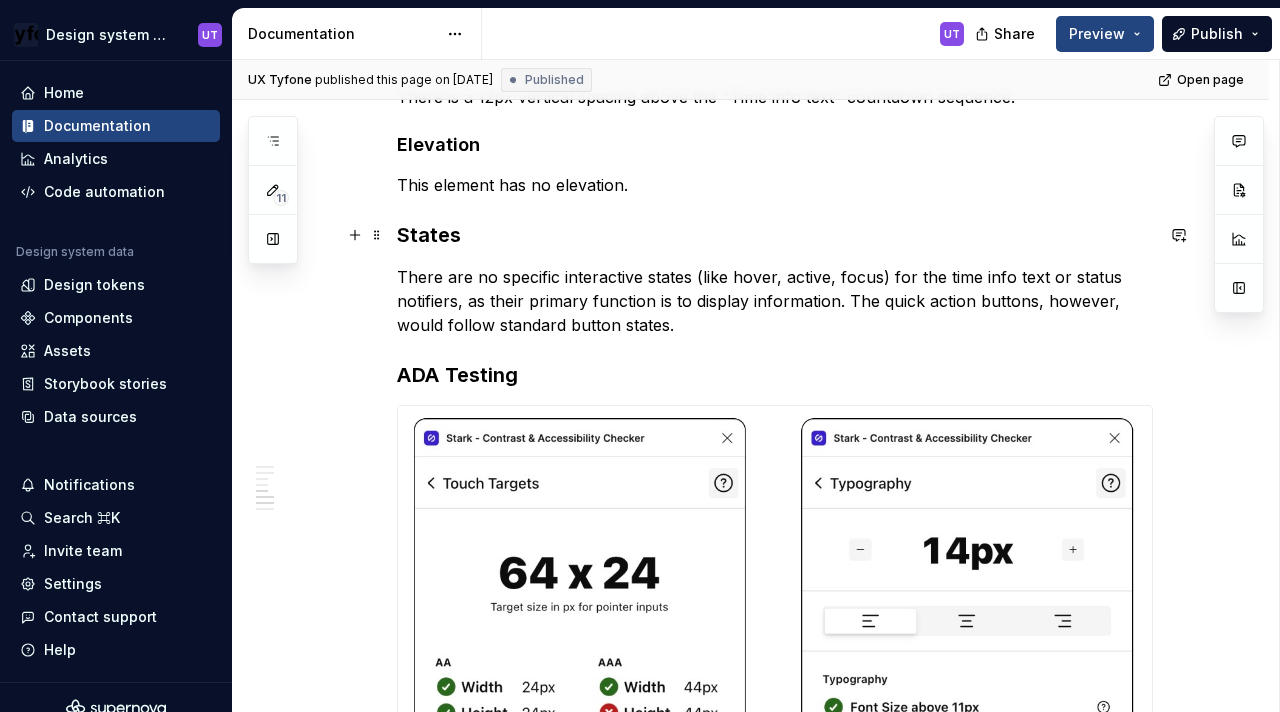 click on "States" at bounding box center [775, 235] 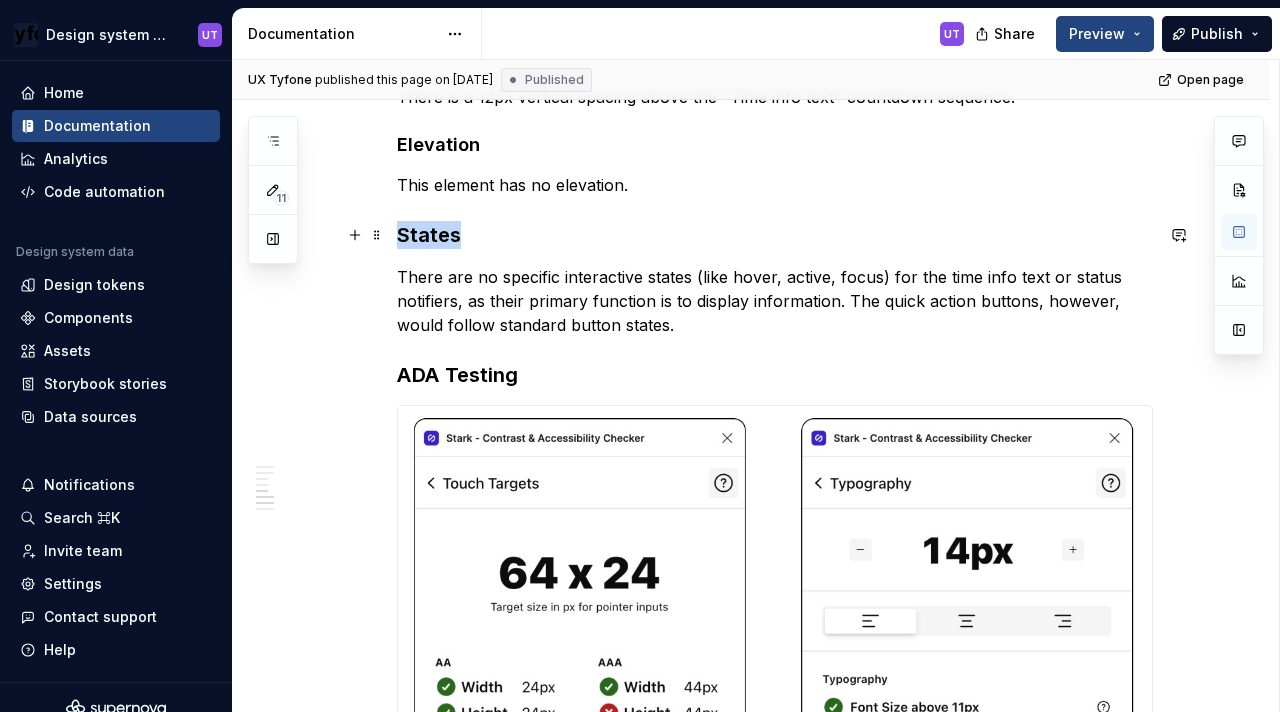 click on "States" at bounding box center (775, 235) 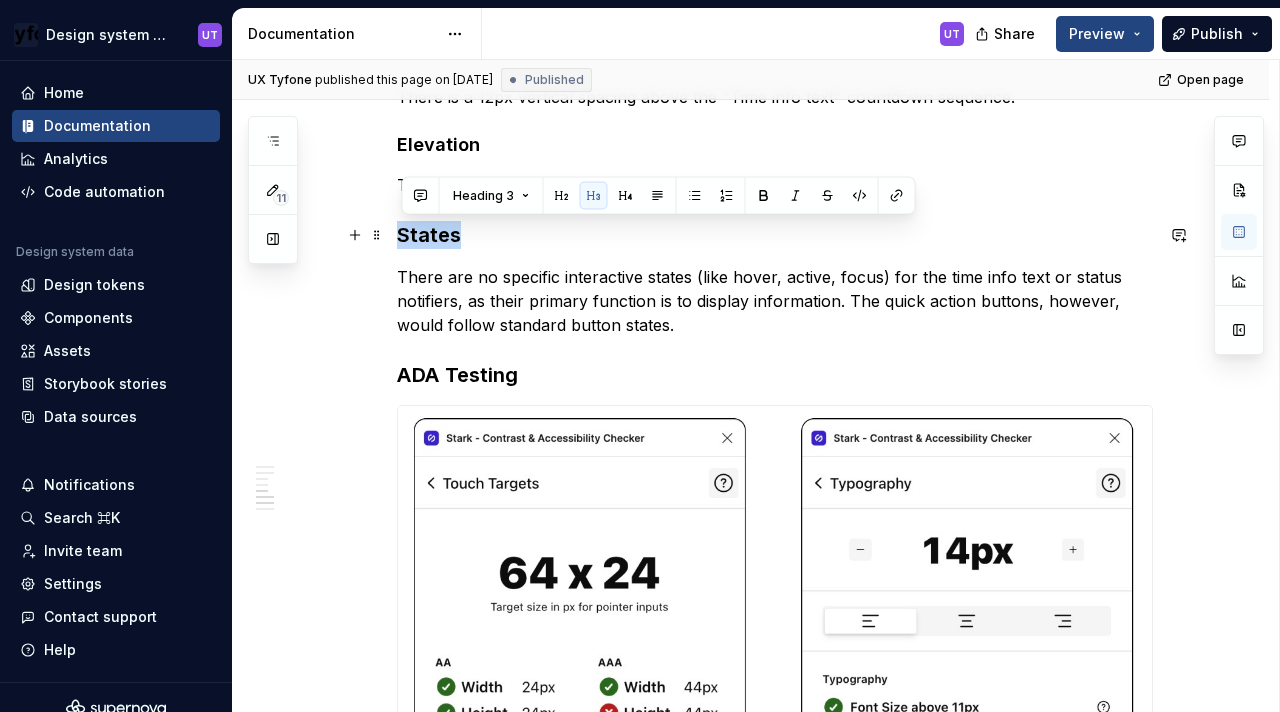 click on "States" at bounding box center [775, 235] 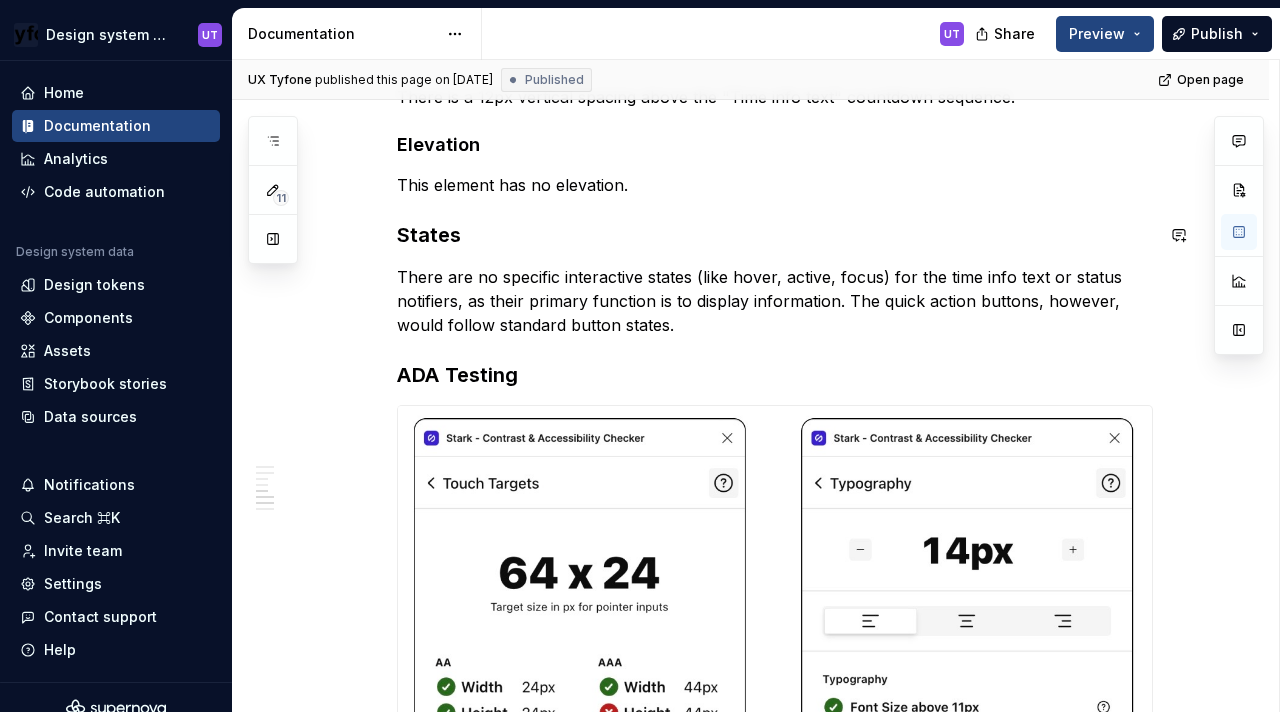 click on "**********" at bounding box center (775, -11) 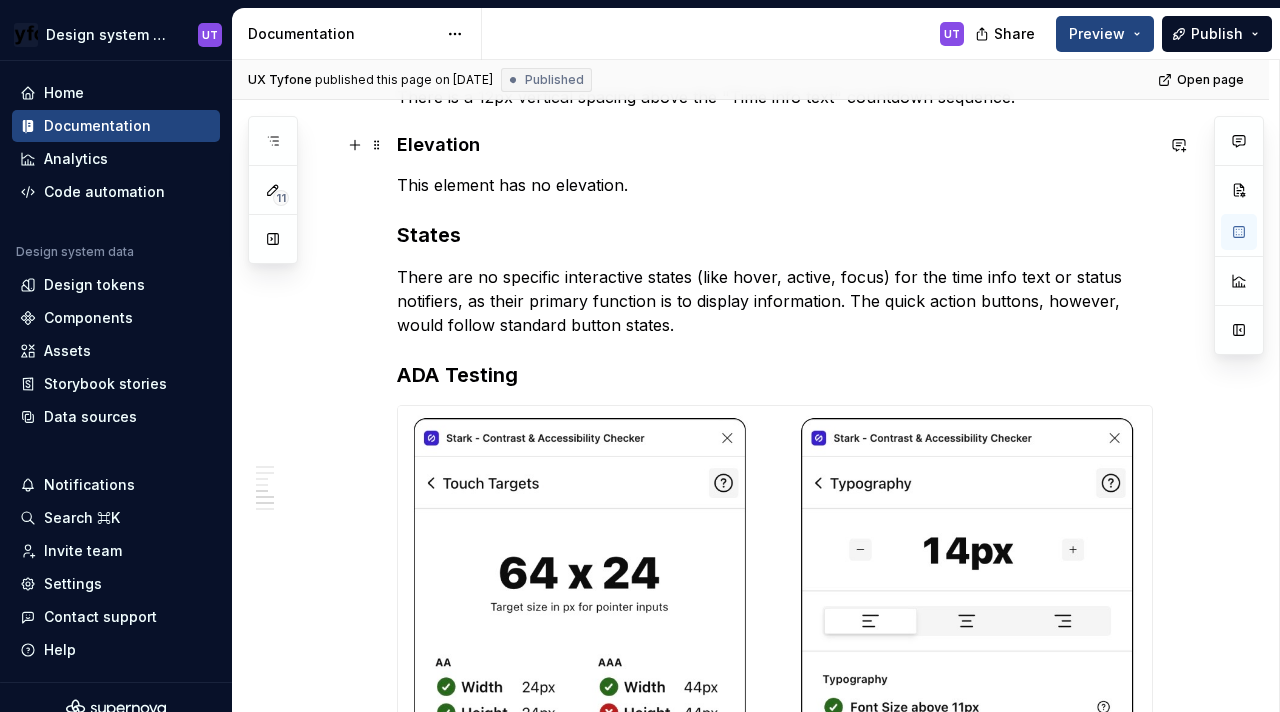 click on "Elevation" at bounding box center [775, 145] 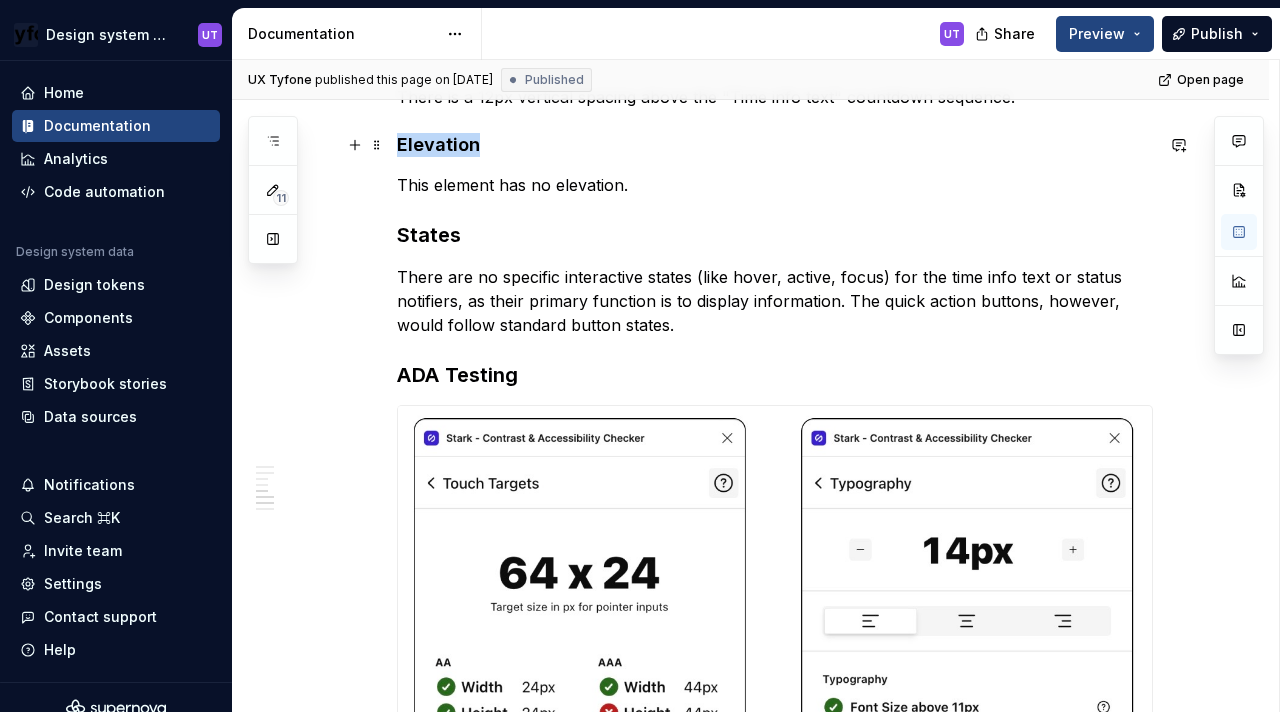 click on "Elevation" at bounding box center [775, 145] 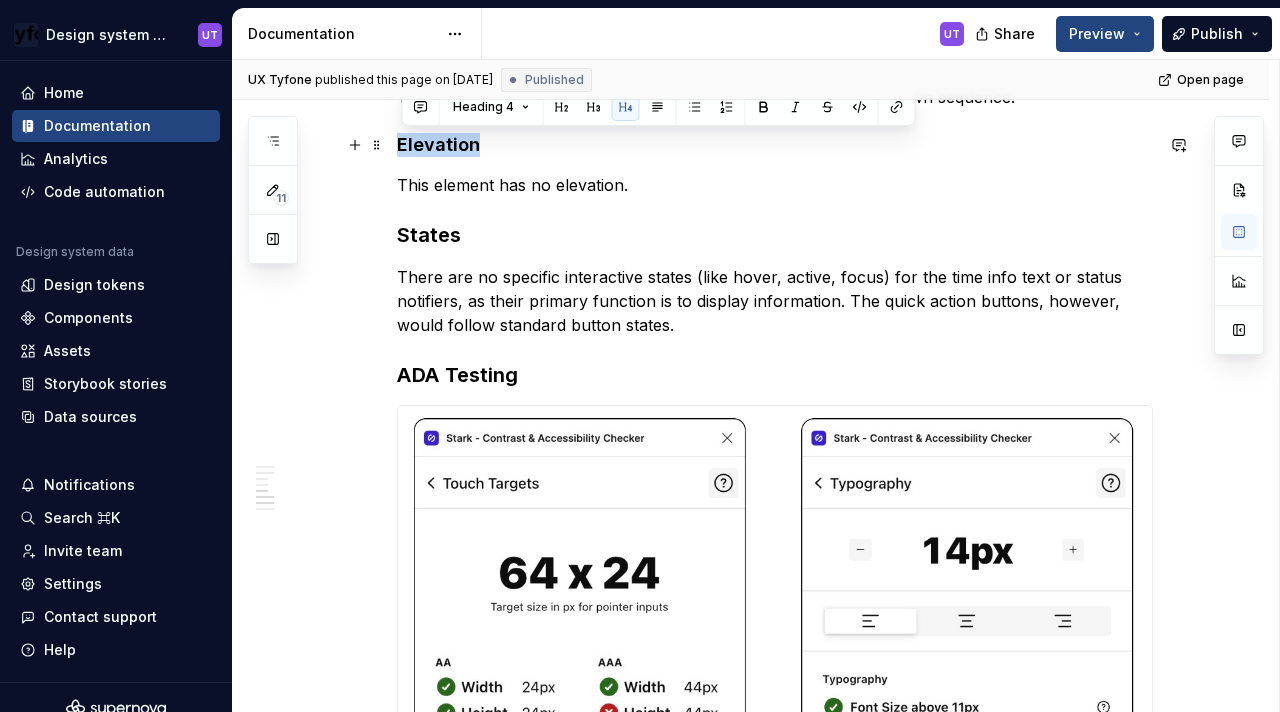 click on "Elevation" at bounding box center [775, 145] 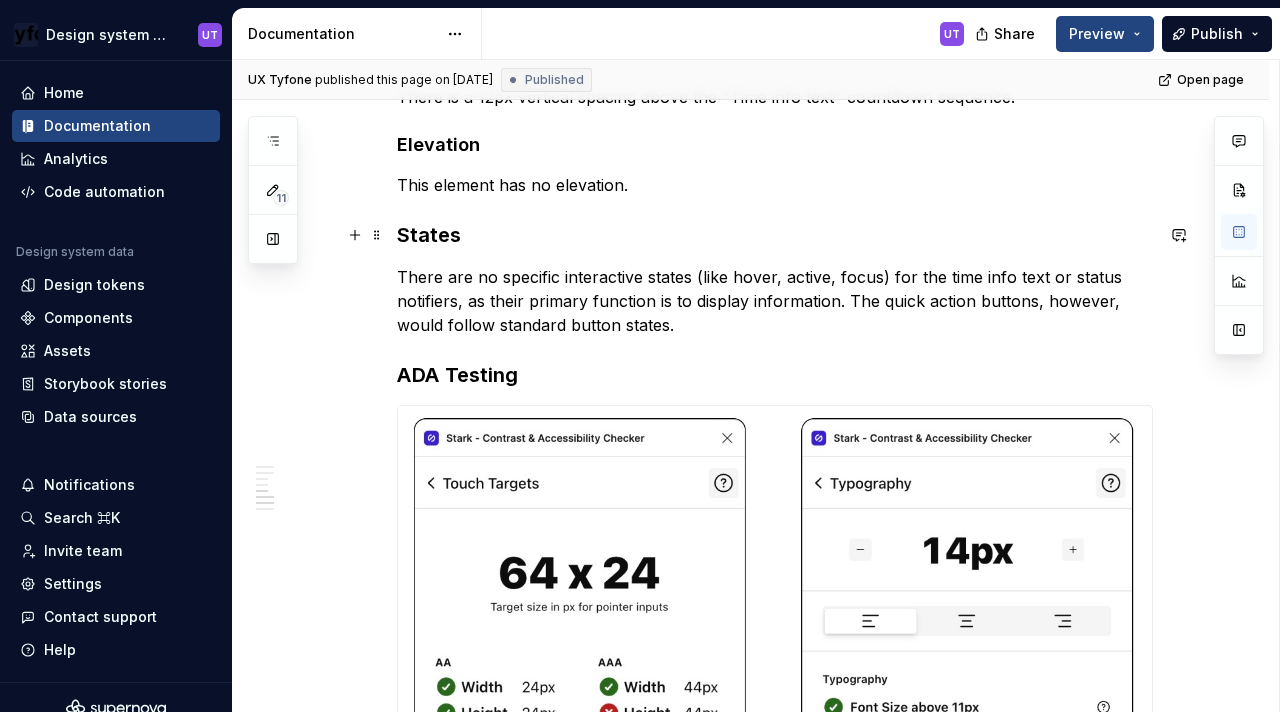 click on "States" at bounding box center [775, 235] 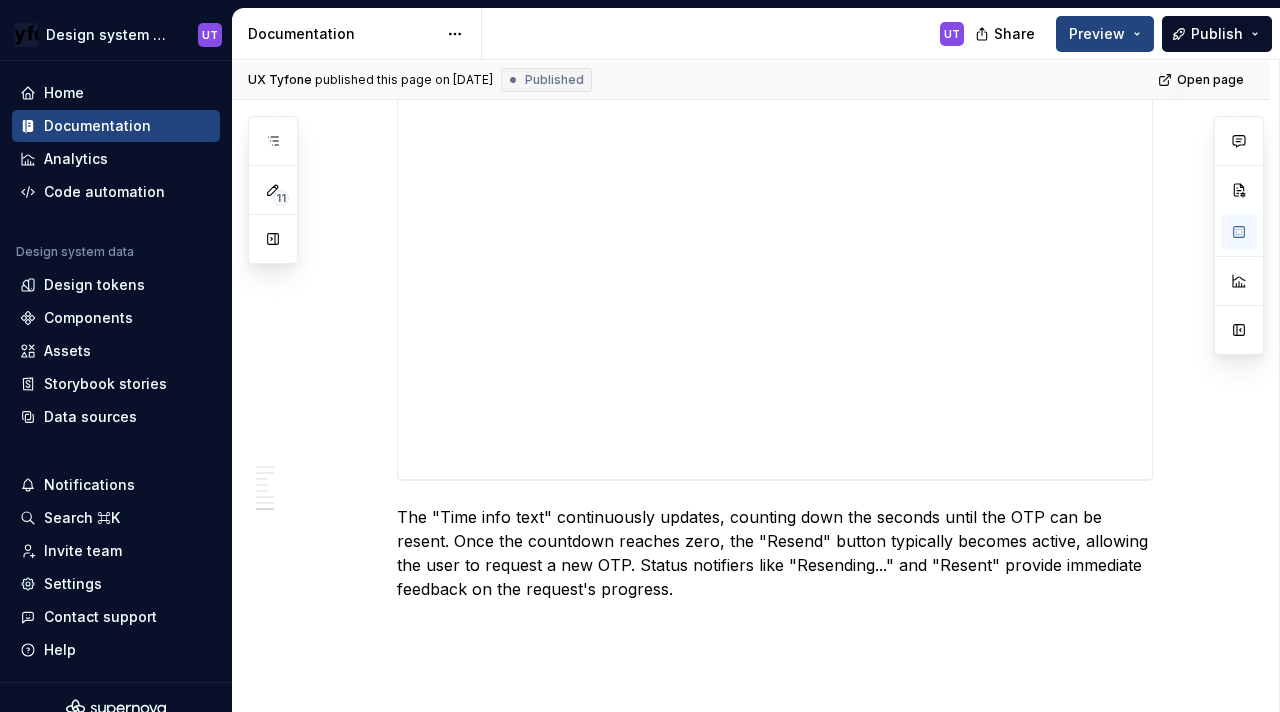 scroll, scrollTop: 3329, scrollLeft: 0, axis: vertical 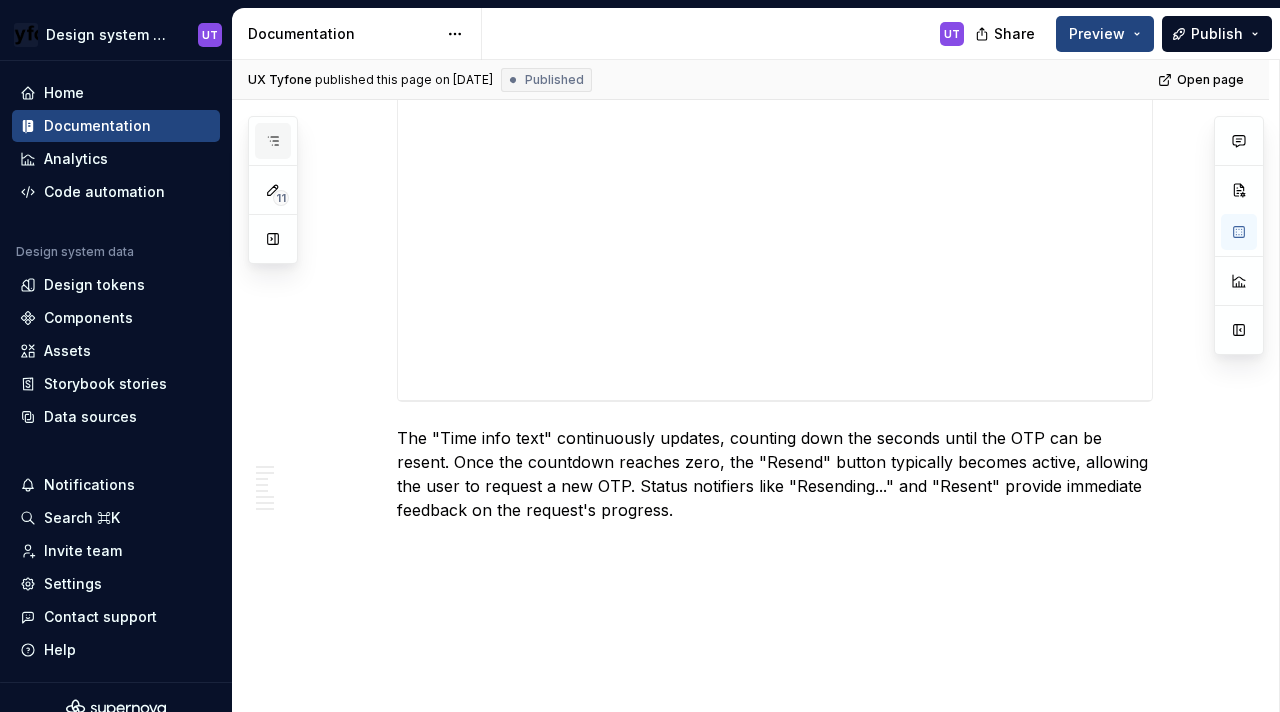 click 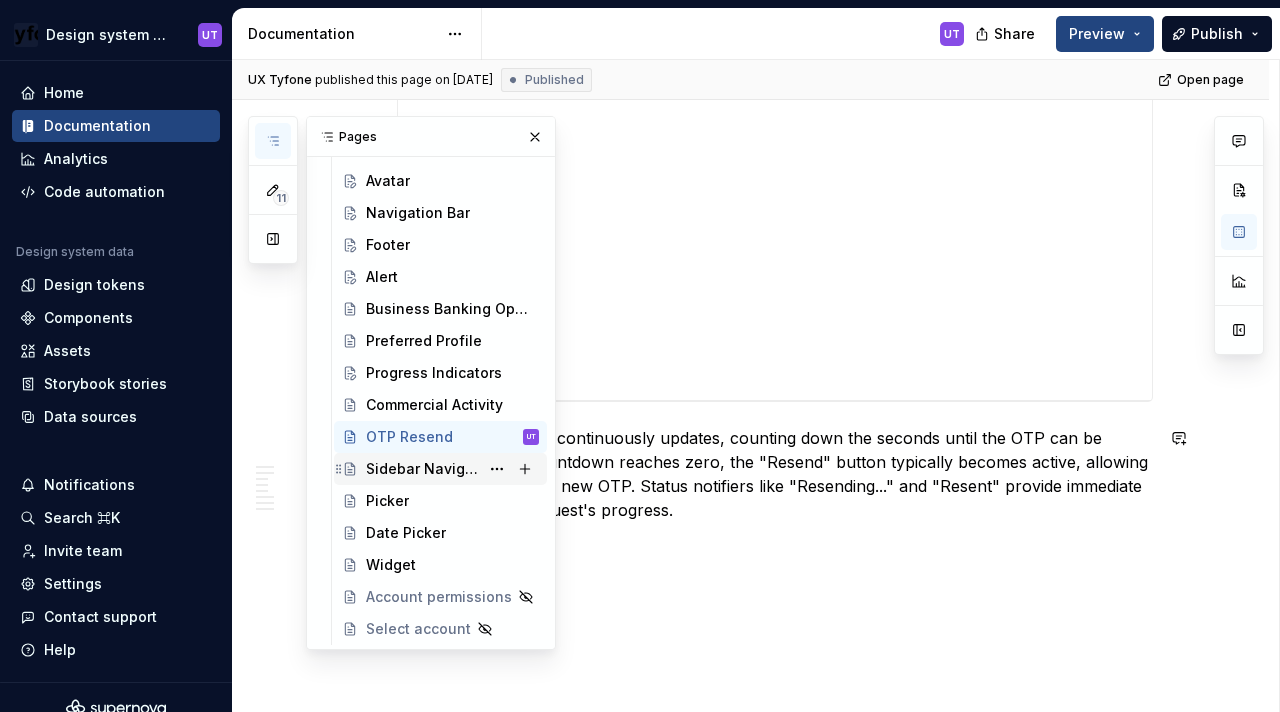 click on "Sidebar Navigation" at bounding box center (422, 469) 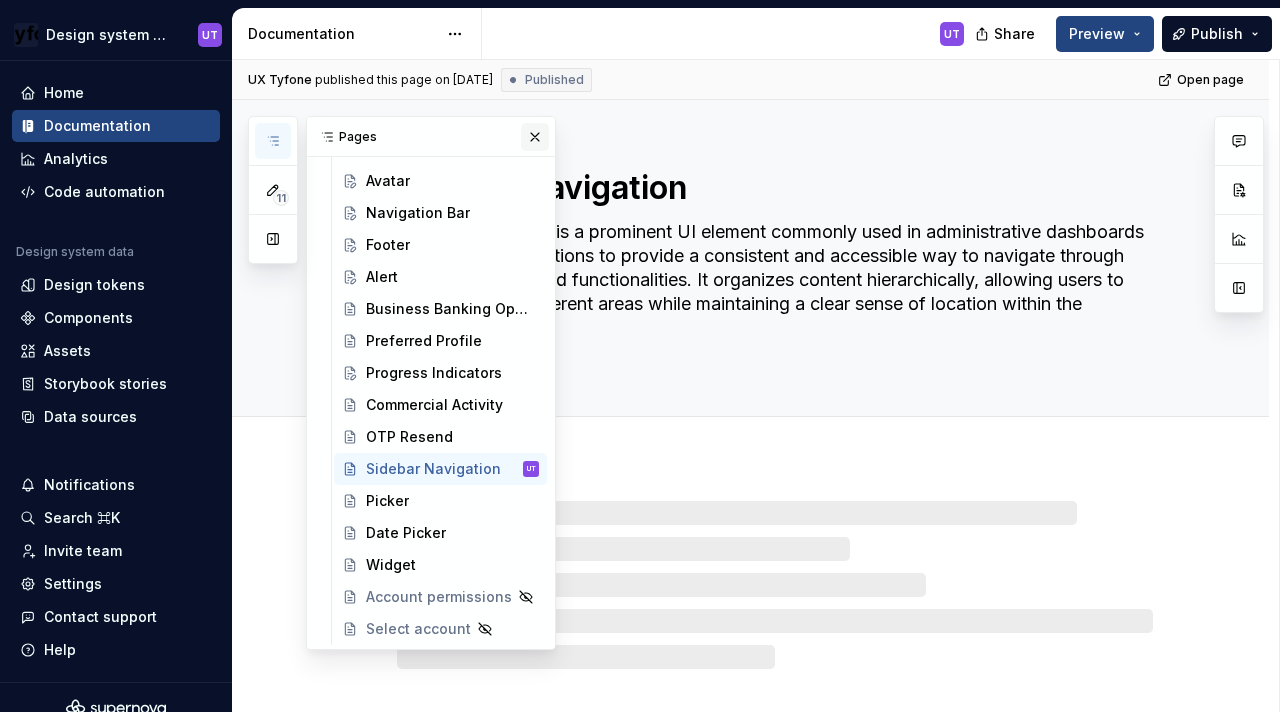 click at bounding box center (535, 137) 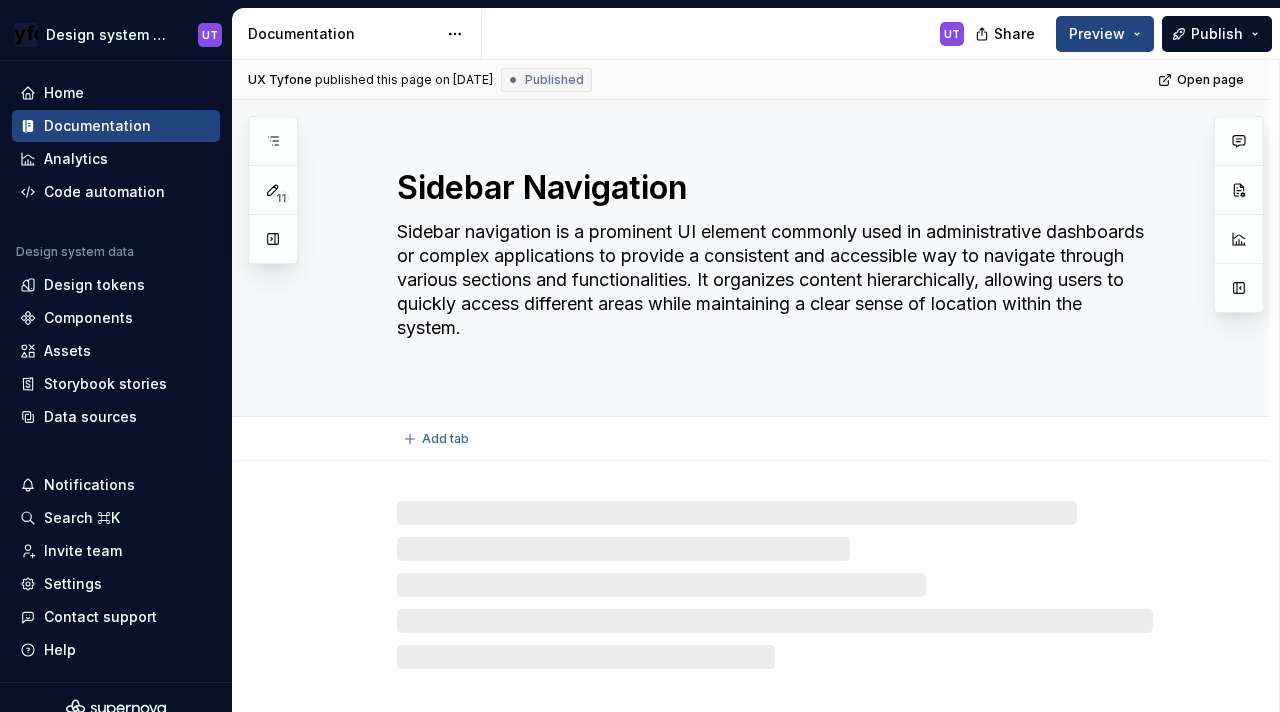click on "Sidebar navigation is a prominent UI element commonly used in administrative dashboards or complex applications to provide a consistent and accessible way to navigate through various sections and functionalities. It organizes content hierarchically, allowing users to quickly access different areas while maintaining a clear sense of location within the system." at bounding box center (771, 292) 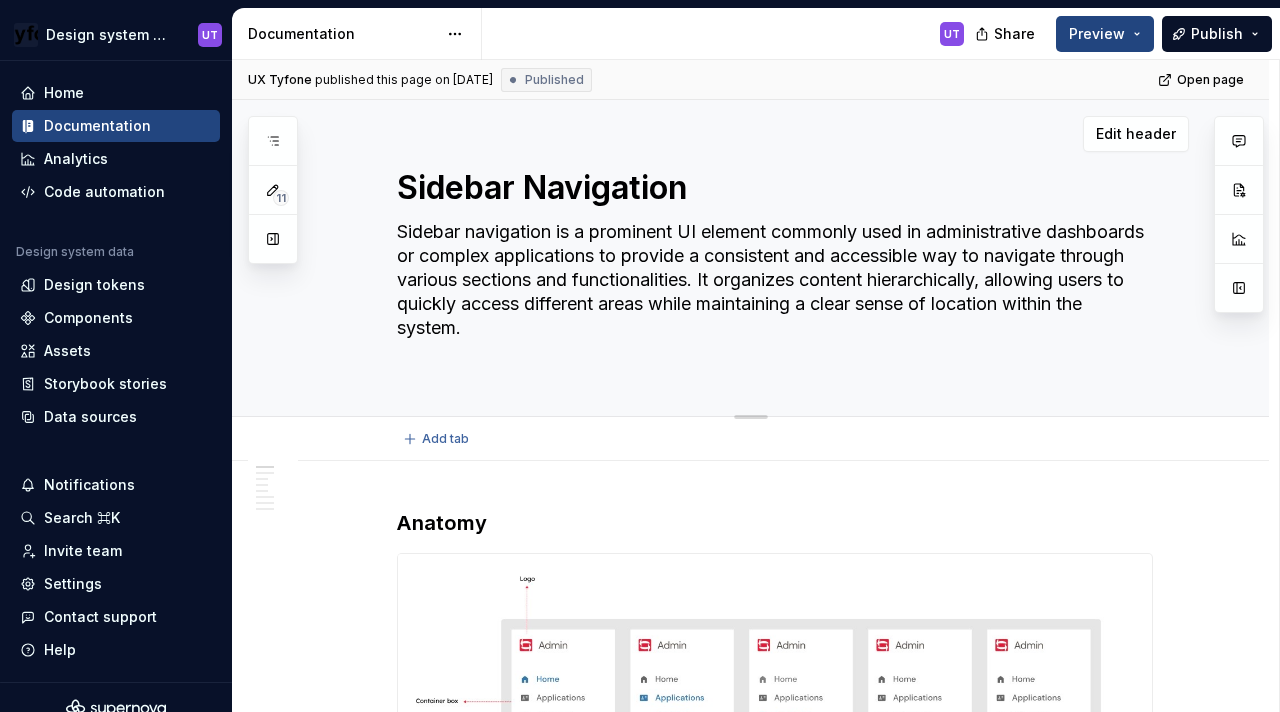 type on "*" 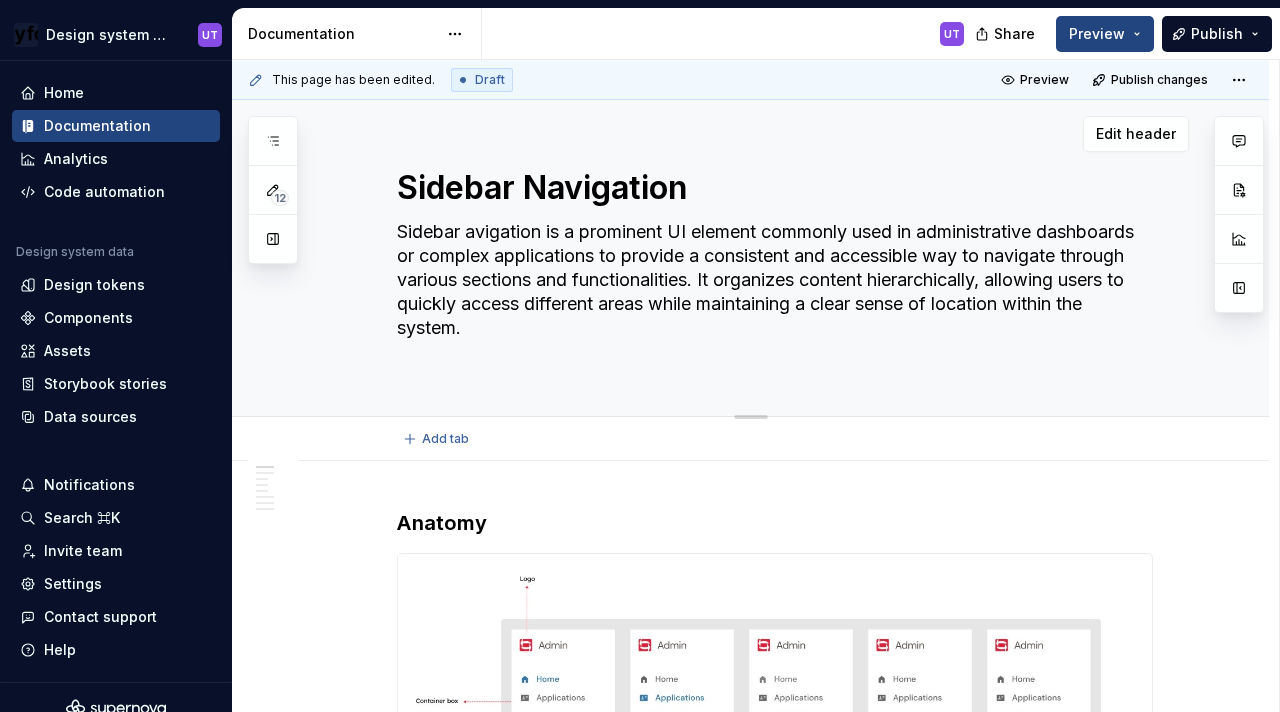 type on "*" 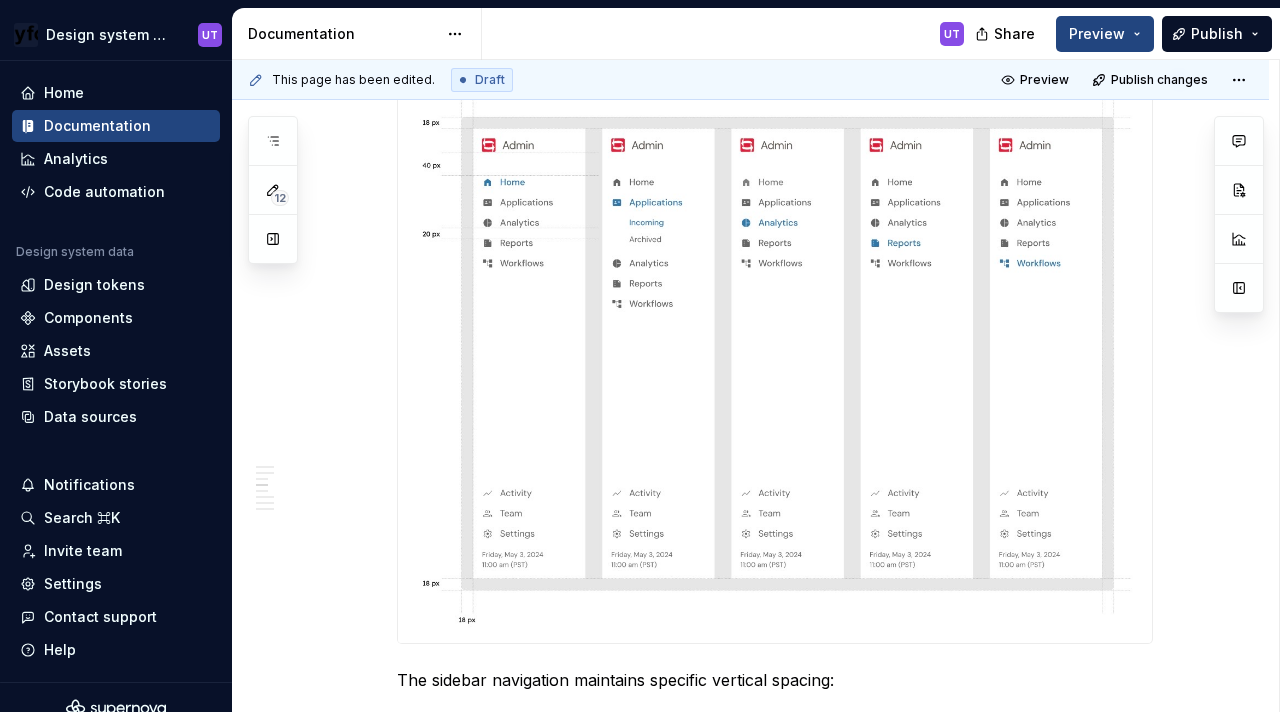 type on "*" 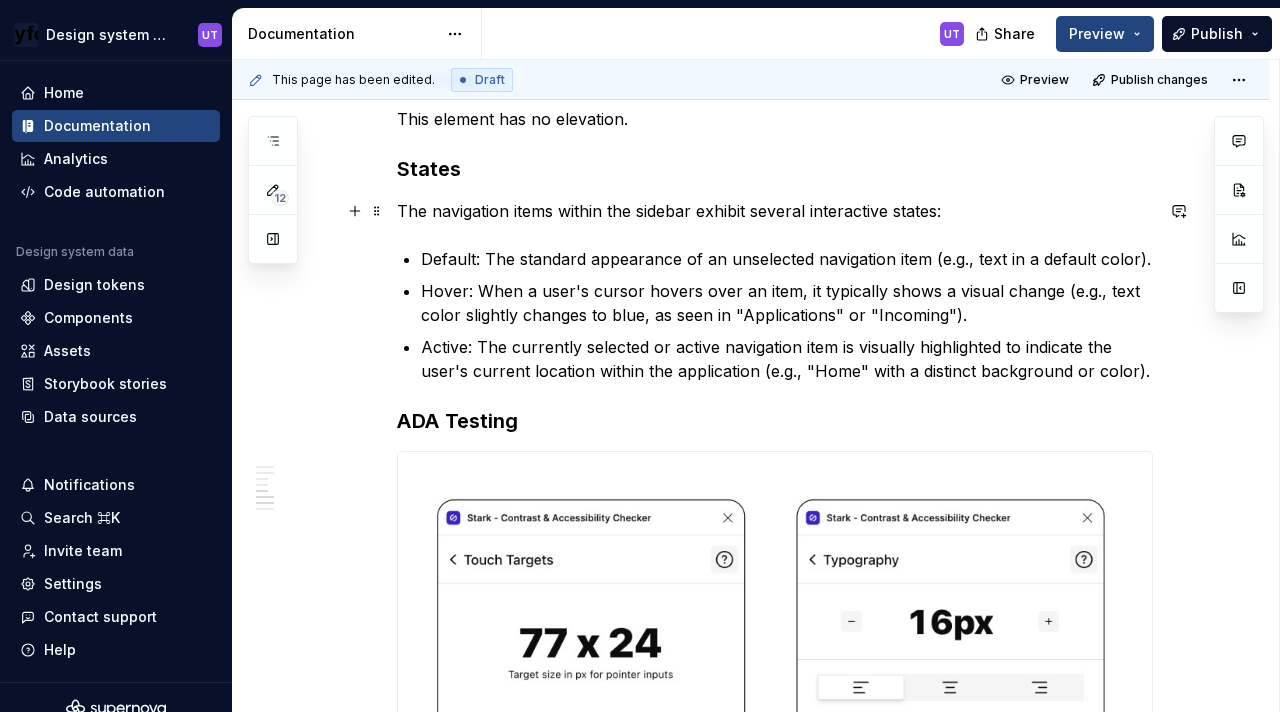 scroll, scrollTop: 2574, scrollLeft: 0, axis: vertical 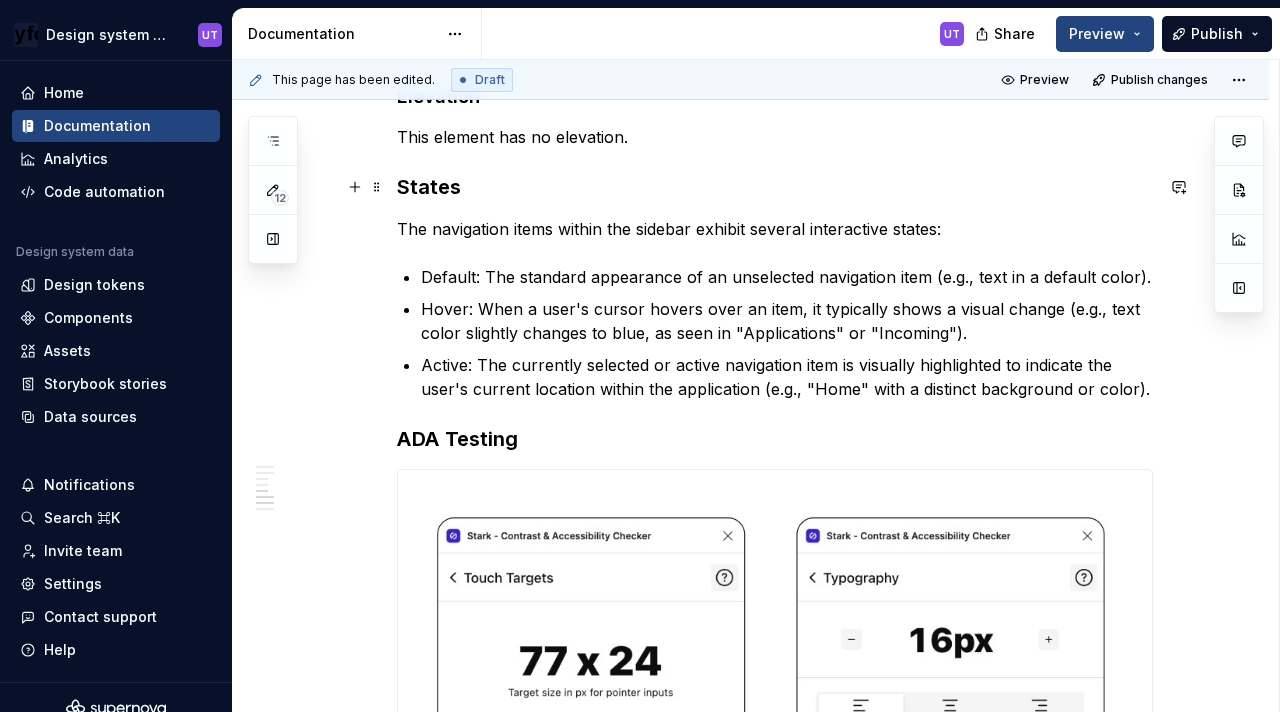 type on "Sidebar Navigation is a prominent UI element commonly used in administrative dashboards or complex applications to provide a consistent and accessible way to navigate through various sections and functionalities. It organizes content hierarchically, allowing users to quickly access different areas while maintaining a clear sense of location within the system." 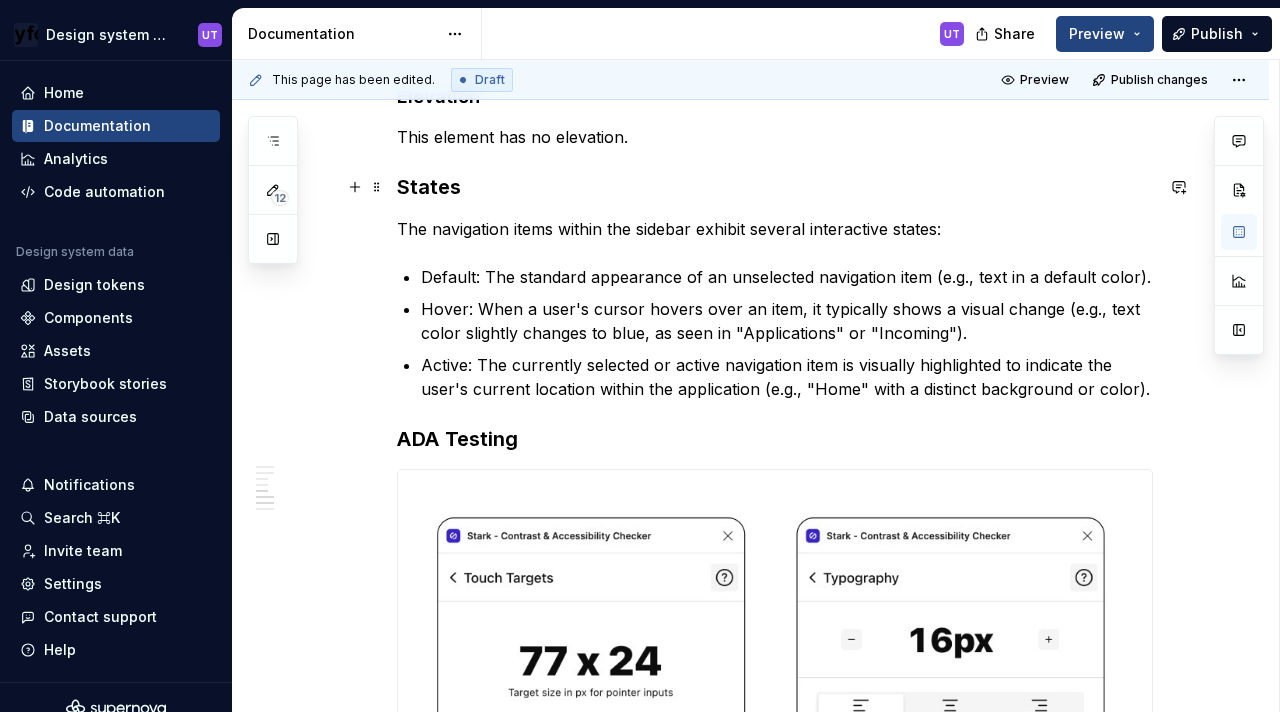 click on "States" at bounding box center (775, 187) 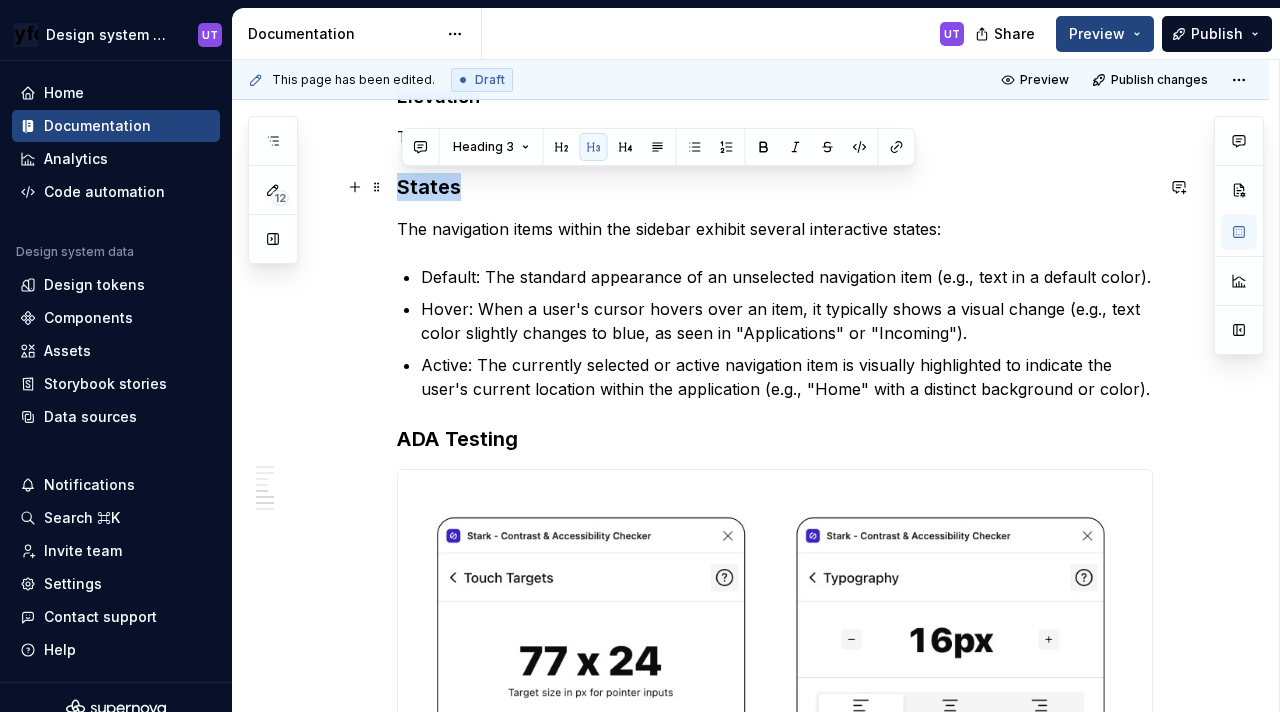 click on "States" at bounding box center [775, 187] 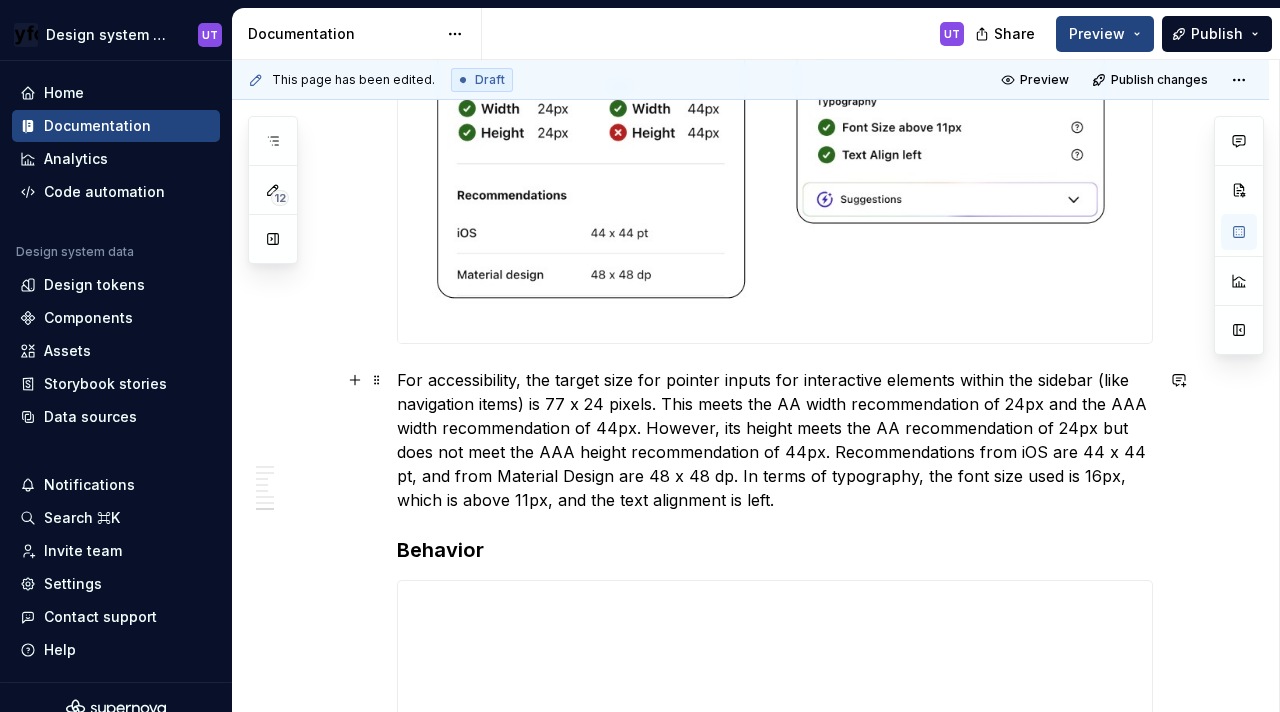 scroll, scrollTop: 3908, scrollLeft: 0, axis: vertical 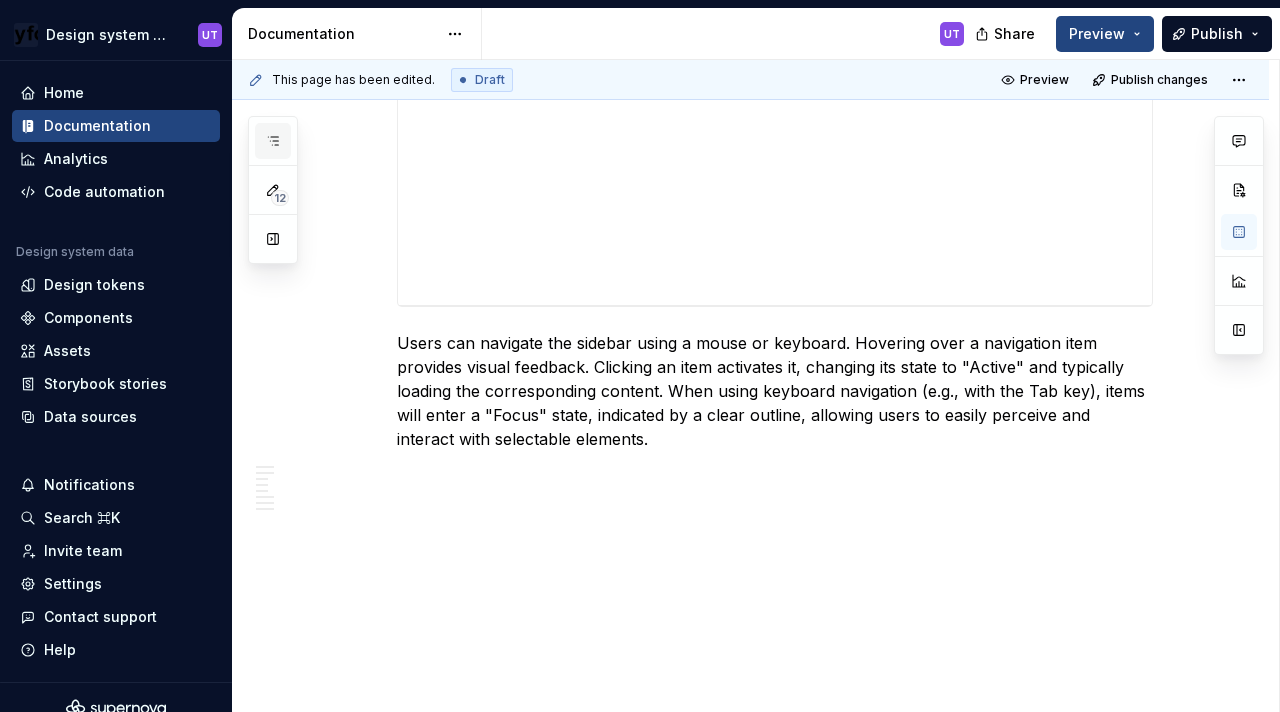 click at bounding box center [273, 141] 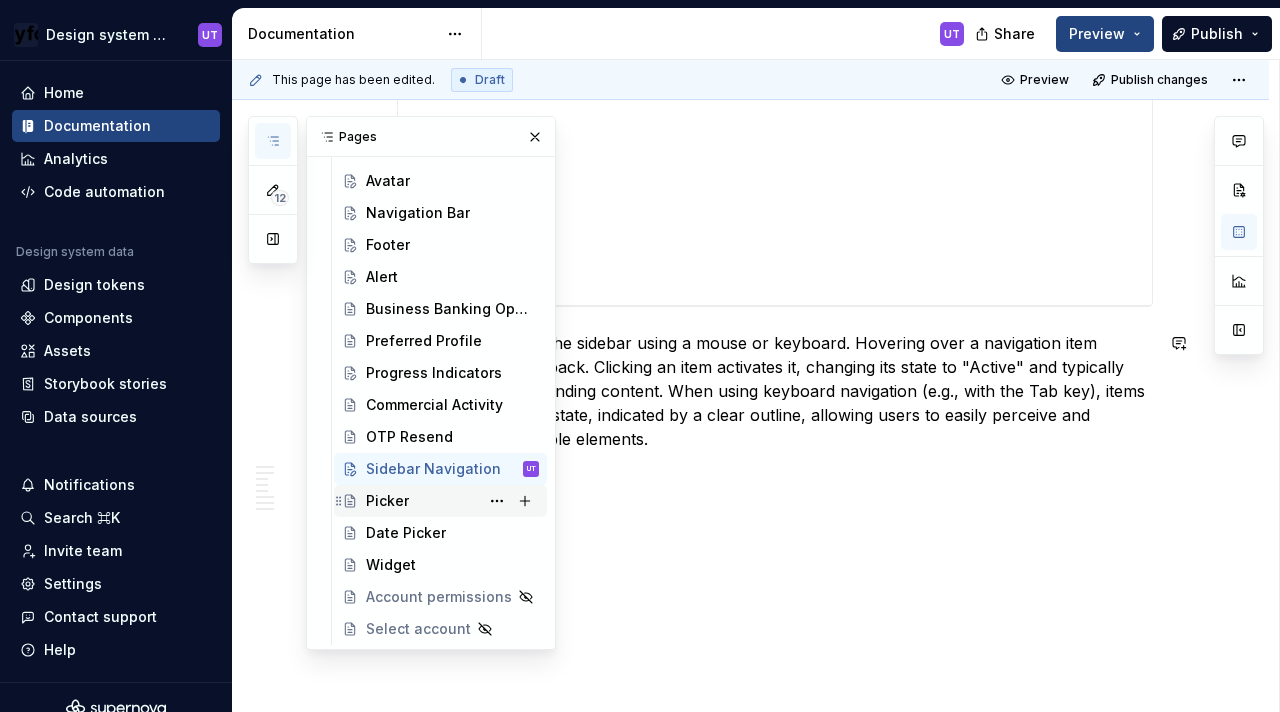click on "Picker" at bounding box center [387, 501] 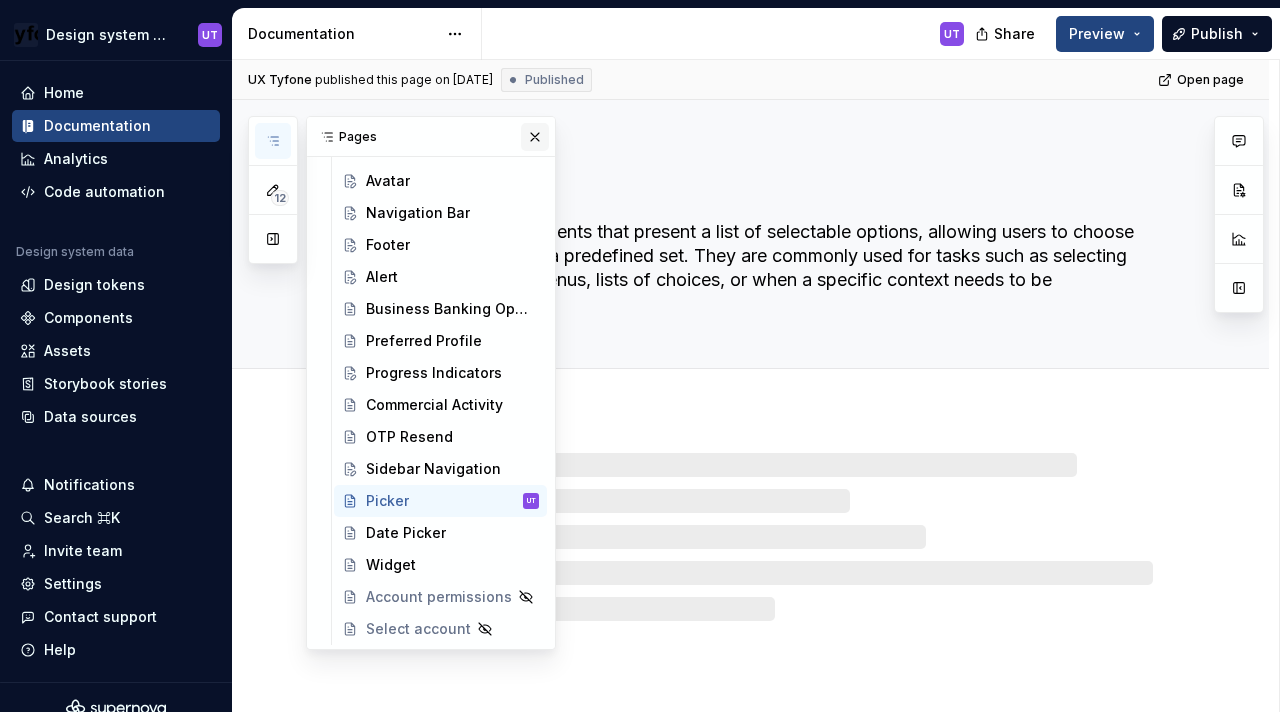 click at bounding box center (535, 137) 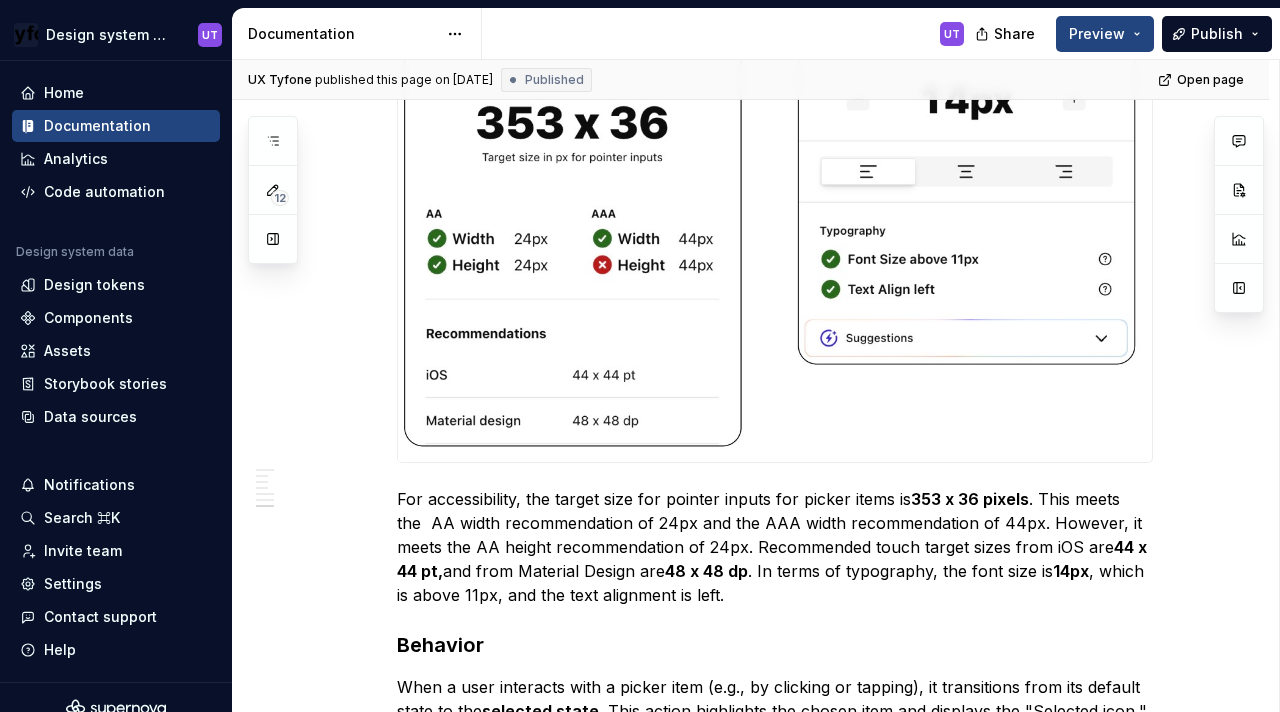scroll, scrollTop: 2375, scrollLeft: 0, axis: vertical 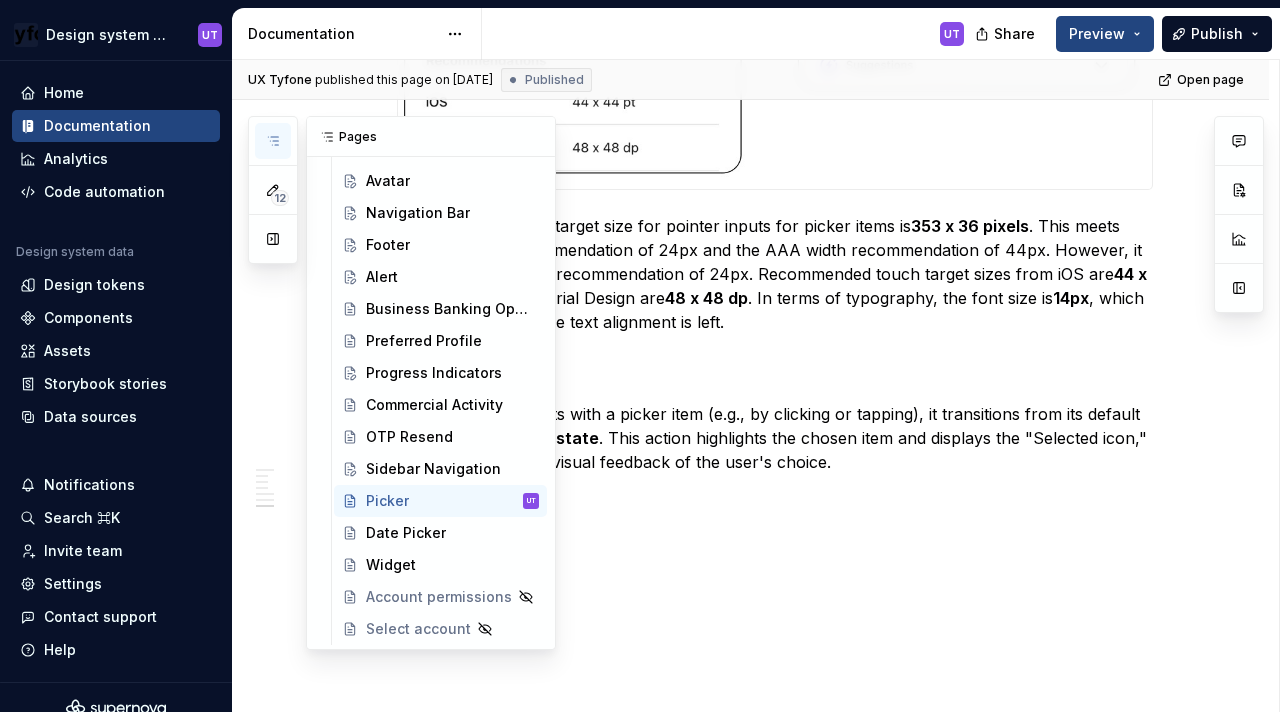 click 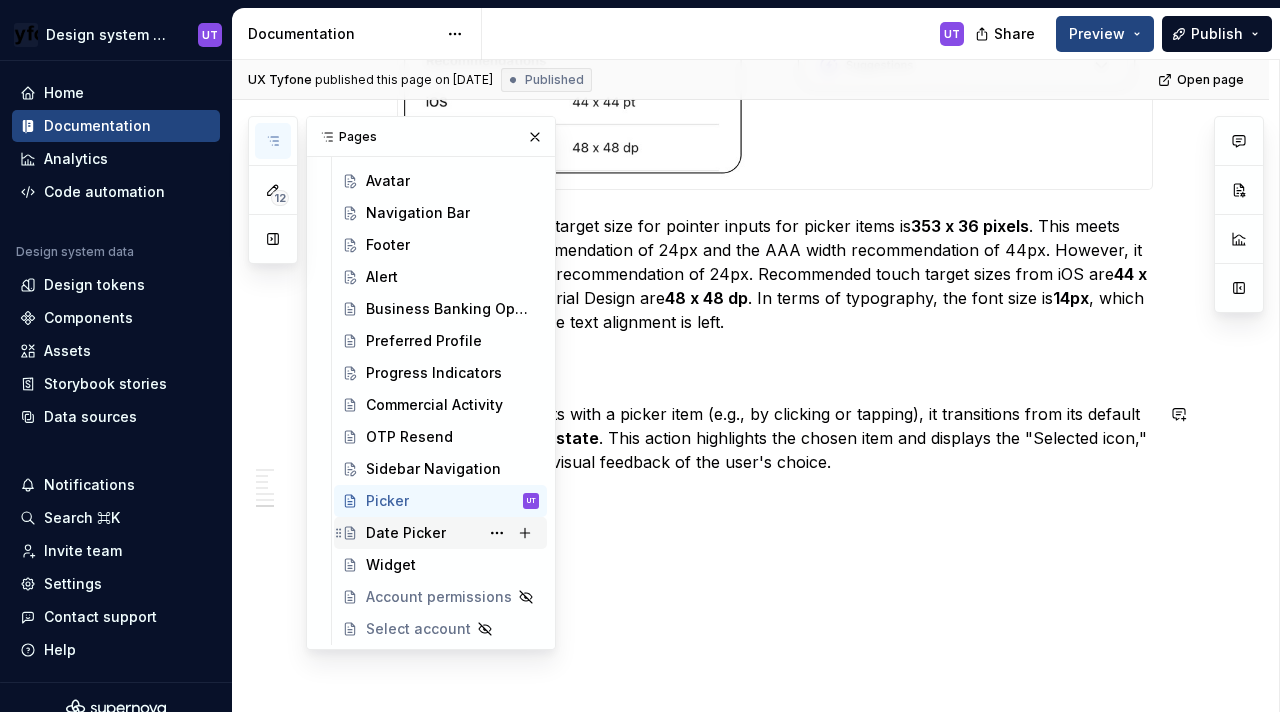 click on "Date Picker" at bounding box center [406, 533] 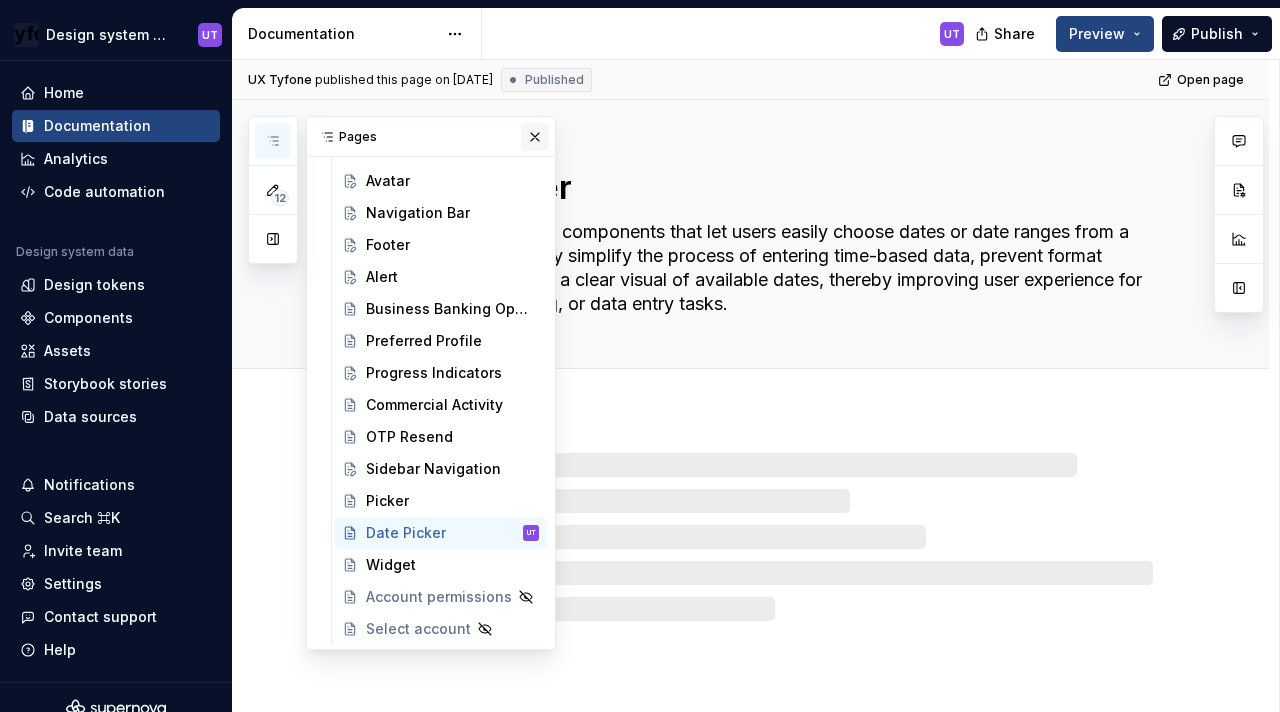 click at bounding box center (535, 137) 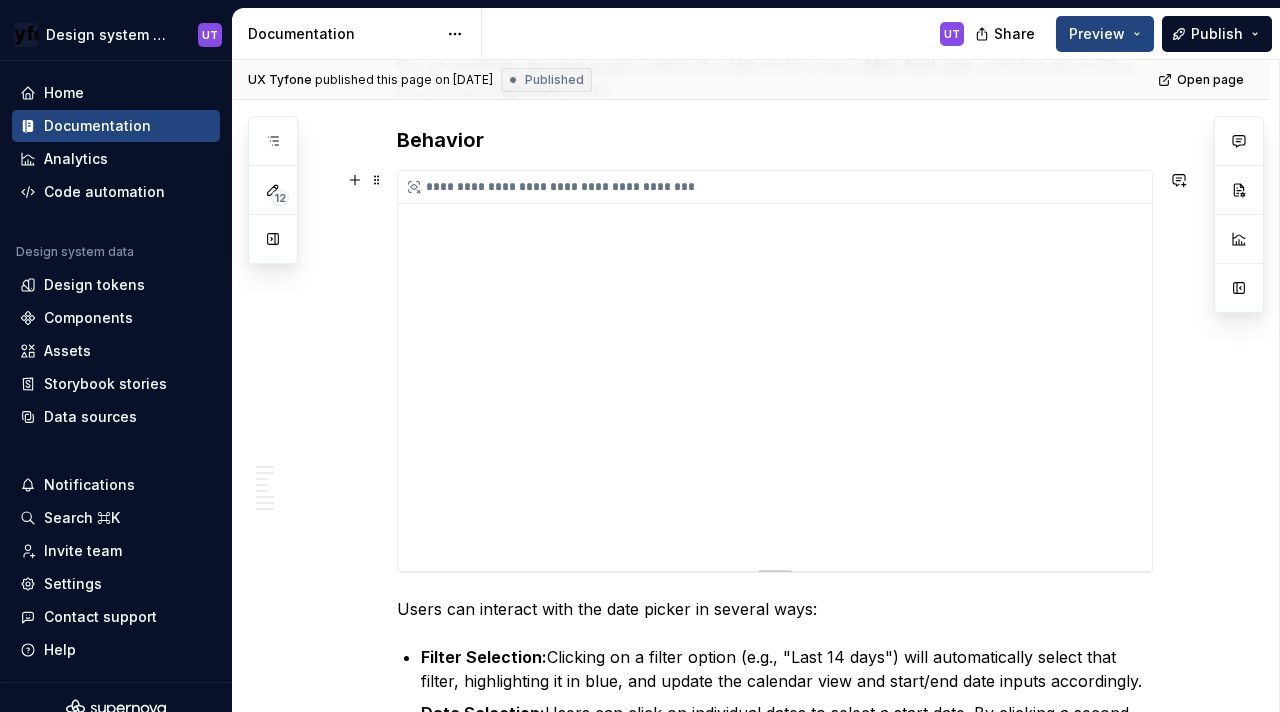 scroll, scrollTop: 3708, scrollLeft: 0, axis: vertical 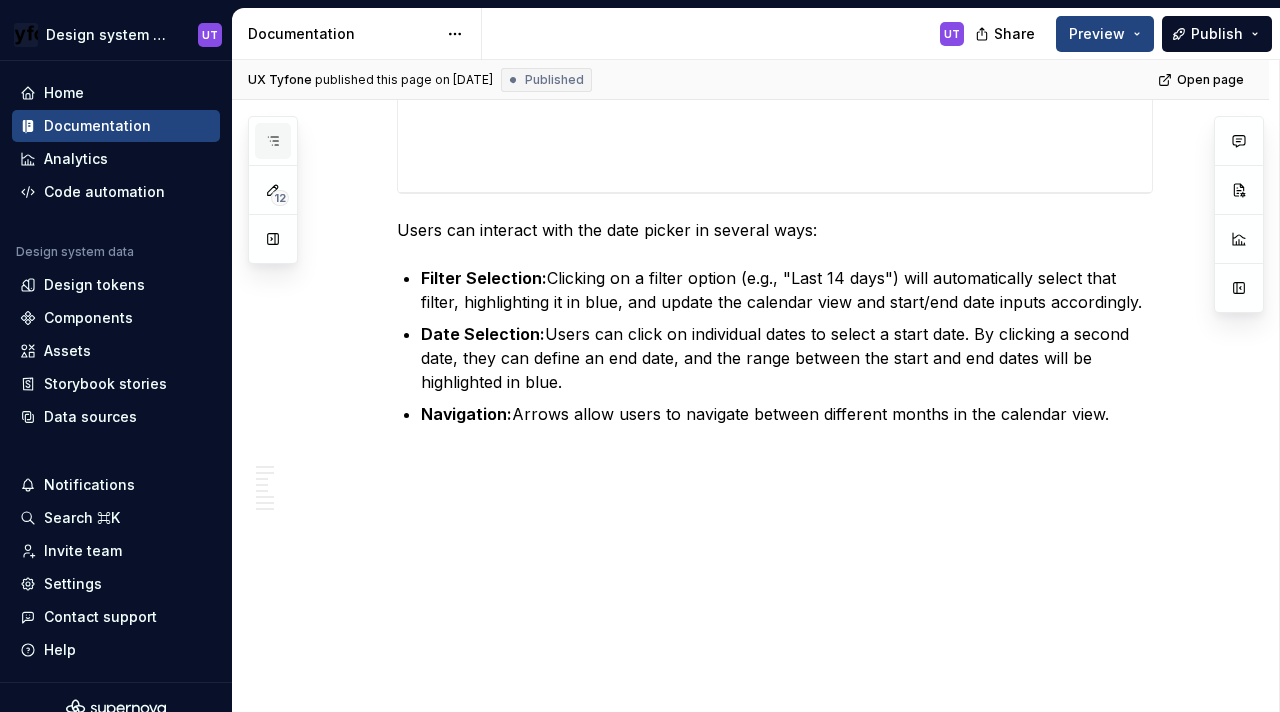 click at bounding box center (273, 141) 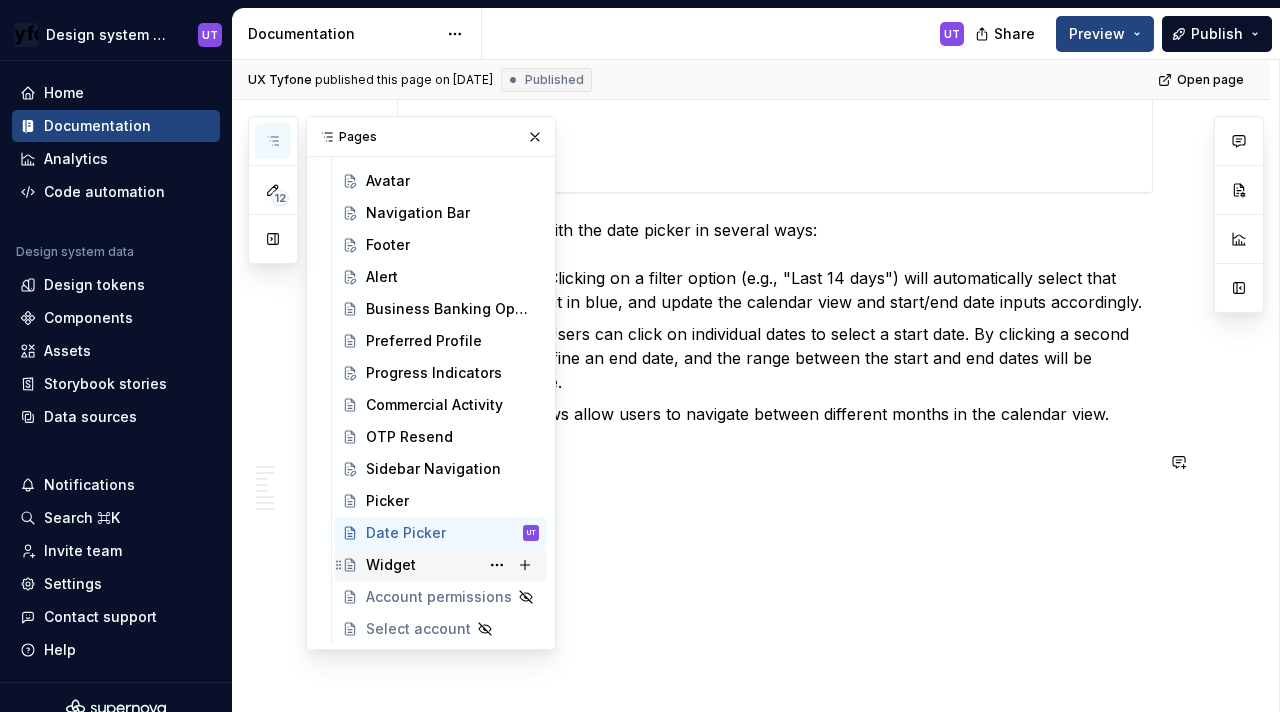 click on "Widget" at bounding box center [391, 565] 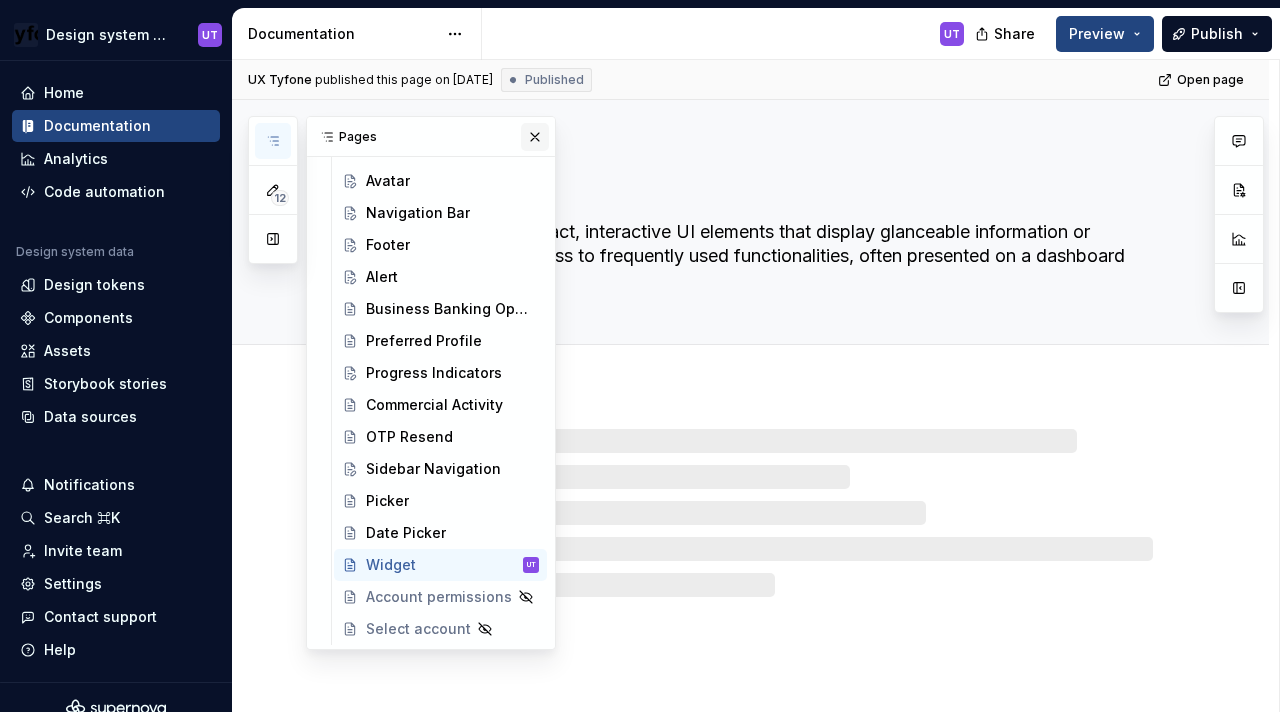 click at bounding box center (535, 137) 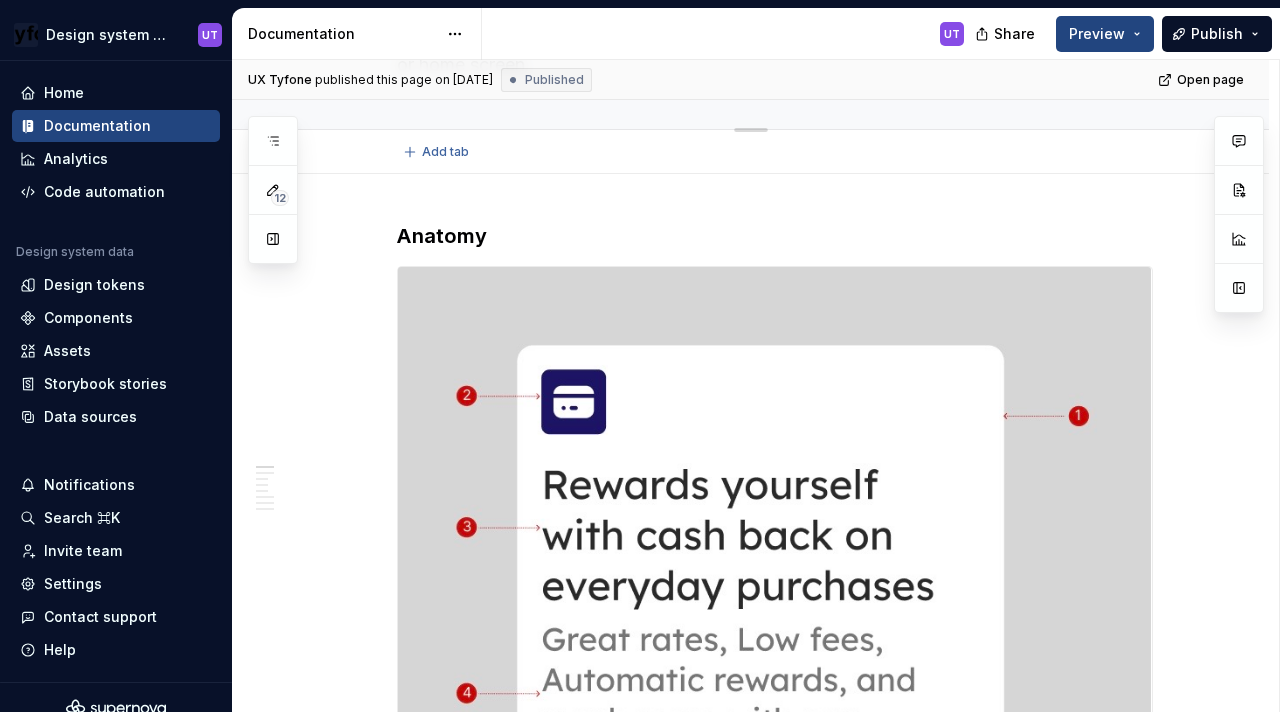 type on "*" 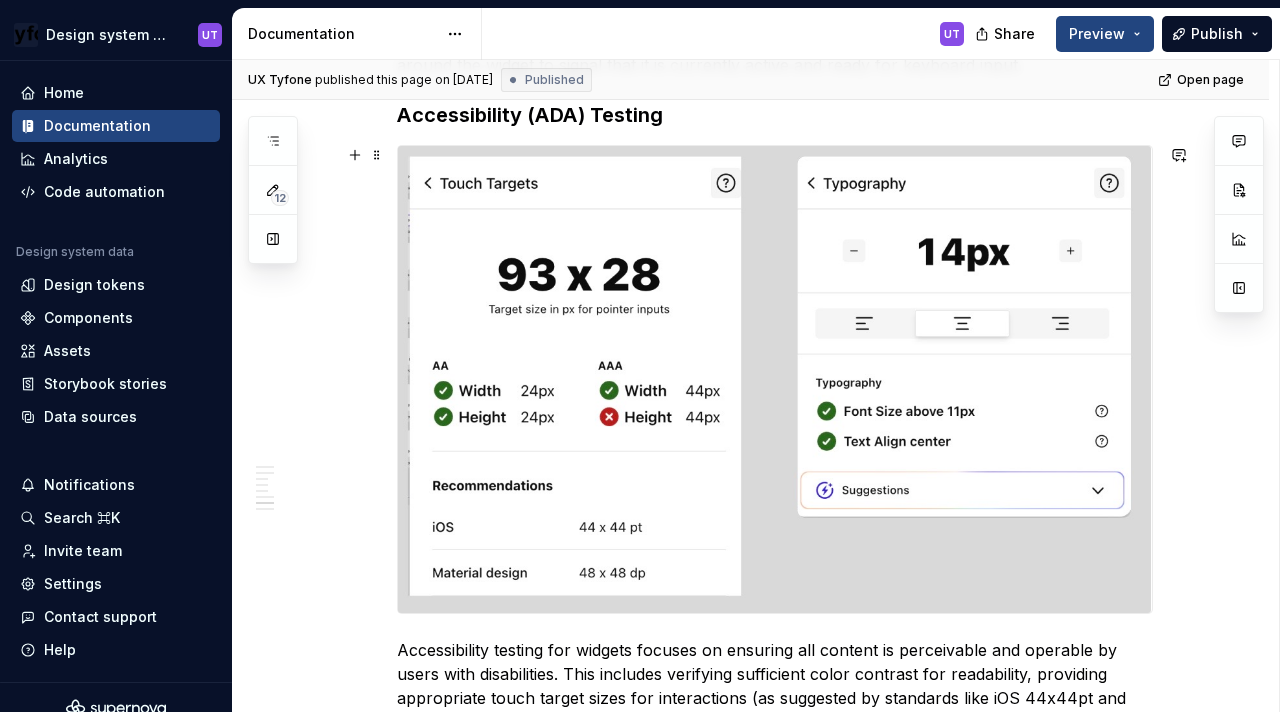 scroll, scrollTop: 3957, scrollLeft: 0, axis: vertical 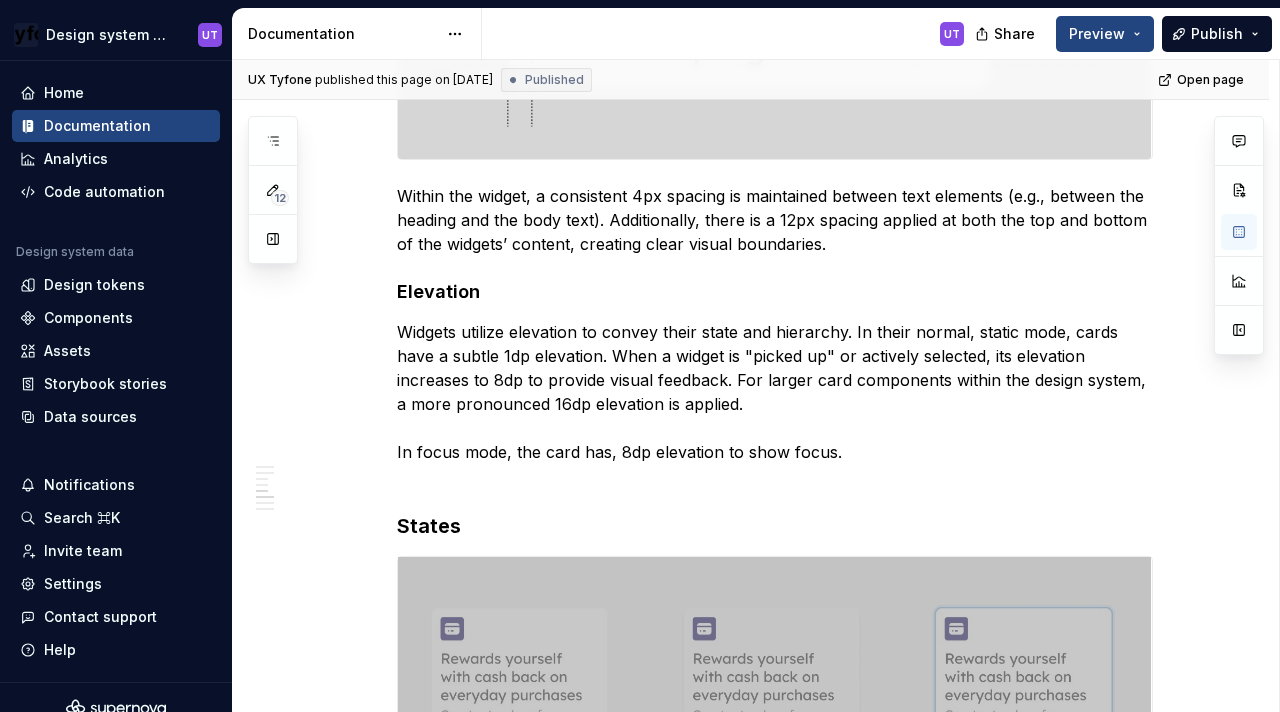 drag, startPoint x: 540, startPoint y: 117, endPoint x: 514, endPoint y: 456, distance: 339.99557 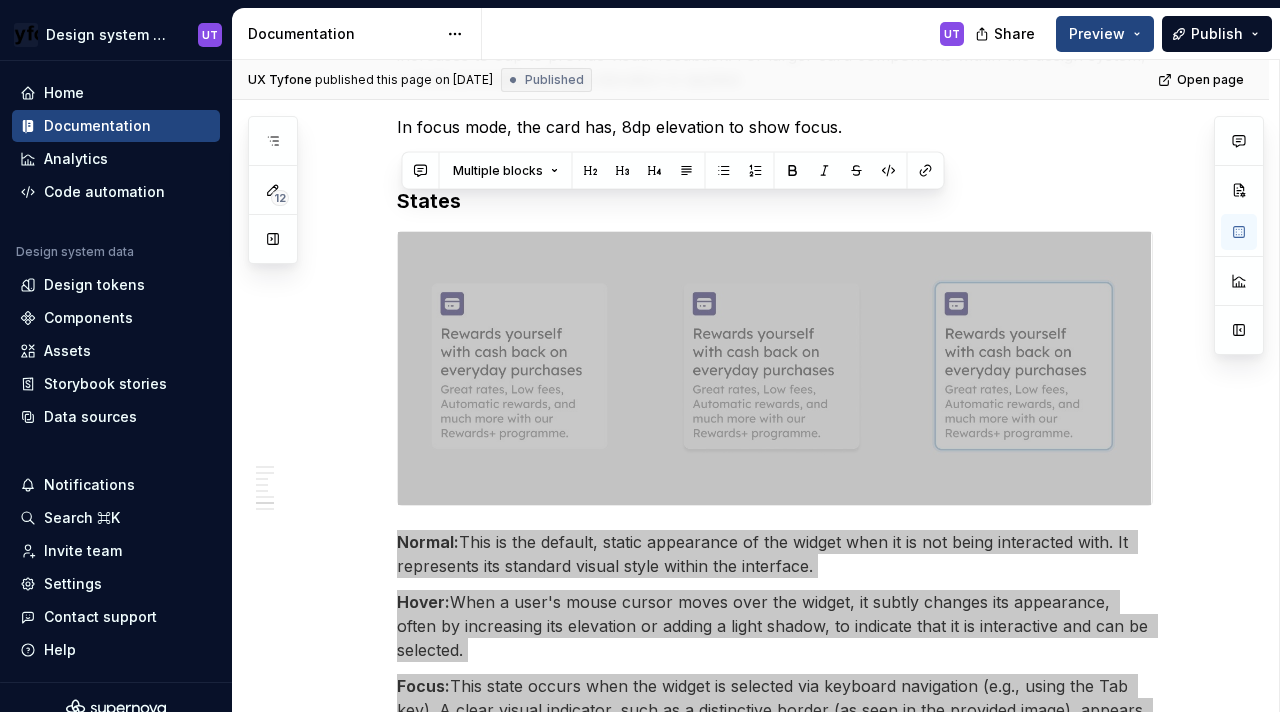 scroll, scrollTop: 3656, scrollLeft: 0, axis: vertical 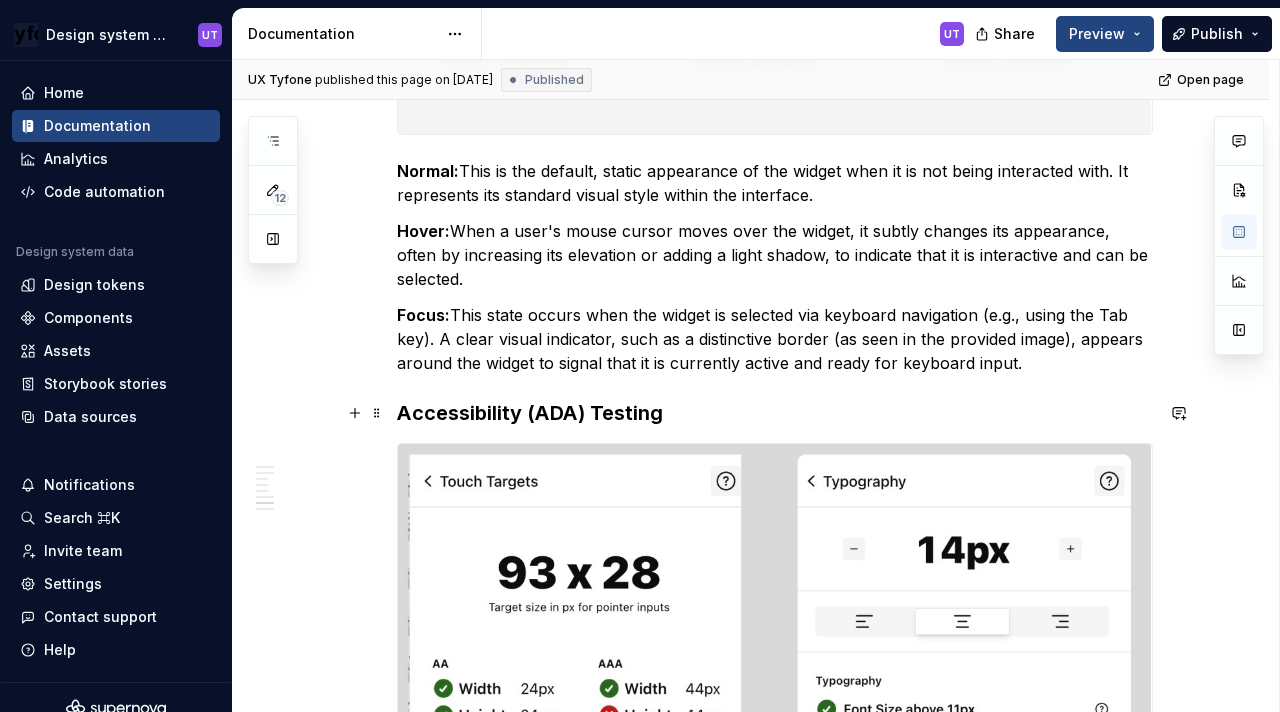 click on "Accessibility (ADA) Testing" at bounding box center [775, 413] 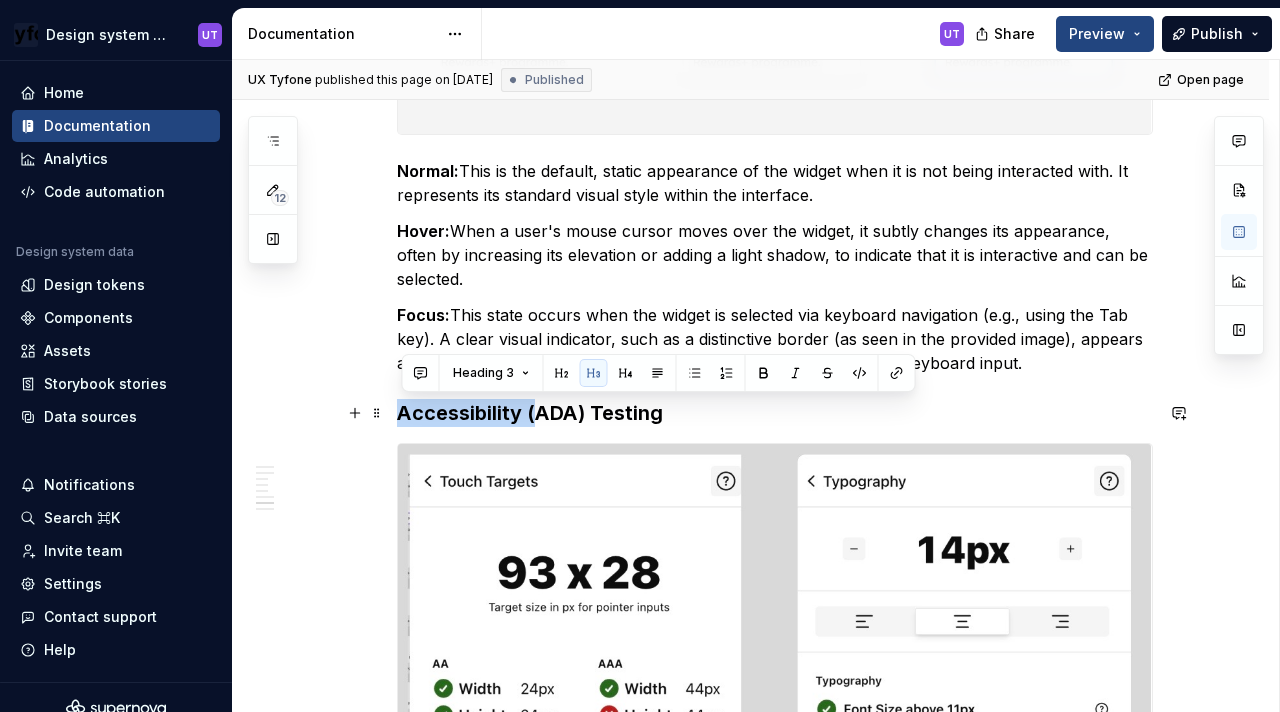 drag, startPoint x: 544, startPoint y: 411, endPoint x: 408, endPoint y: 413, distance: 136.01471 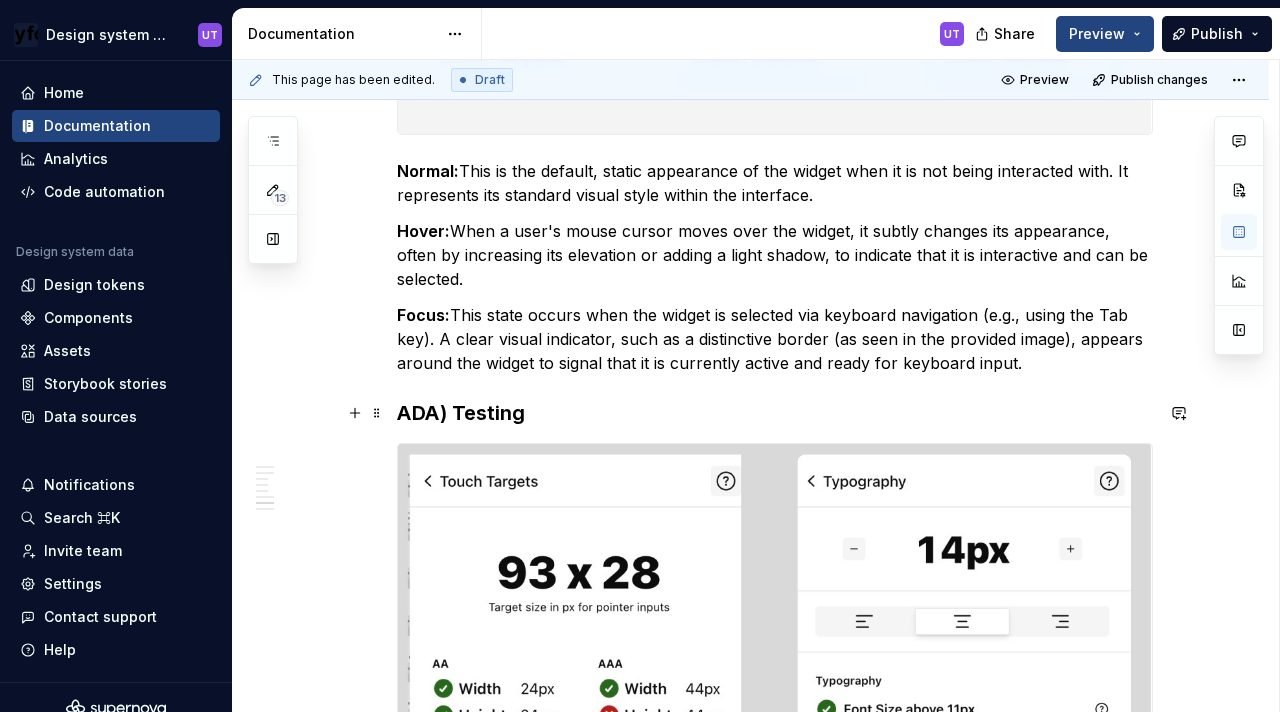 click on "ADA) Testing" at bounding box center (775, 413) 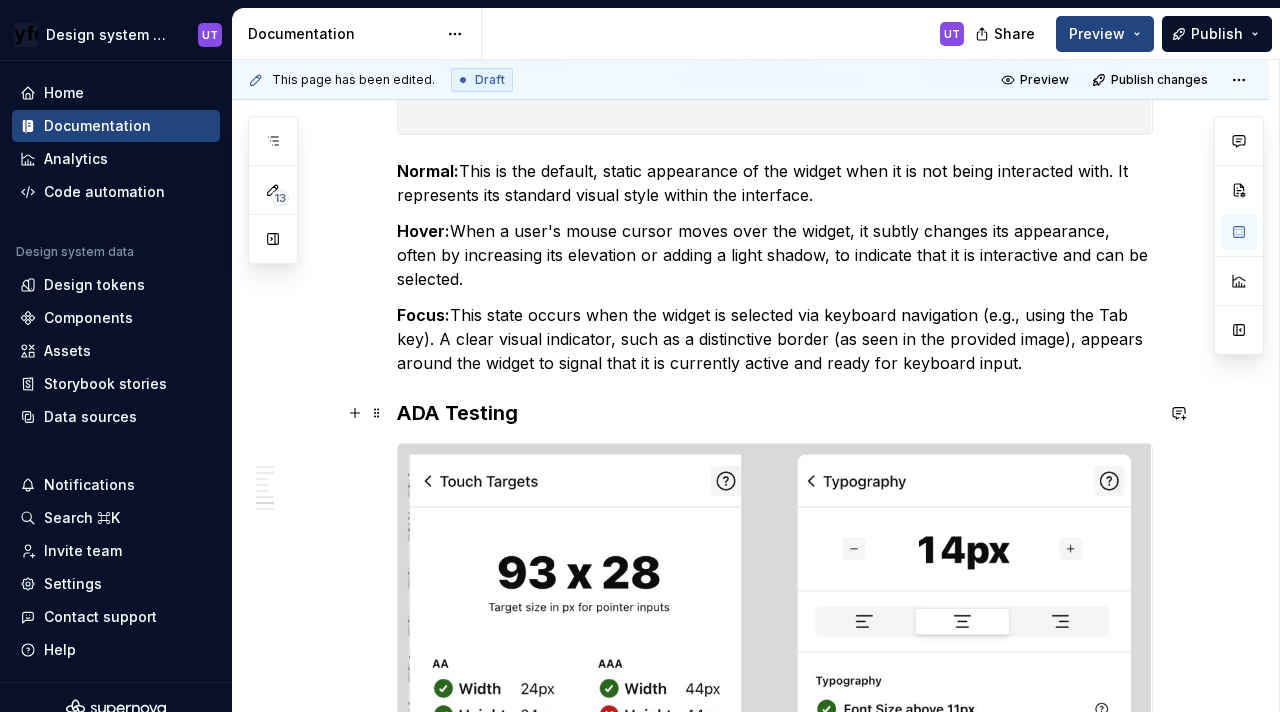 click on "ADA Testing" at bounding box center [775, 413] 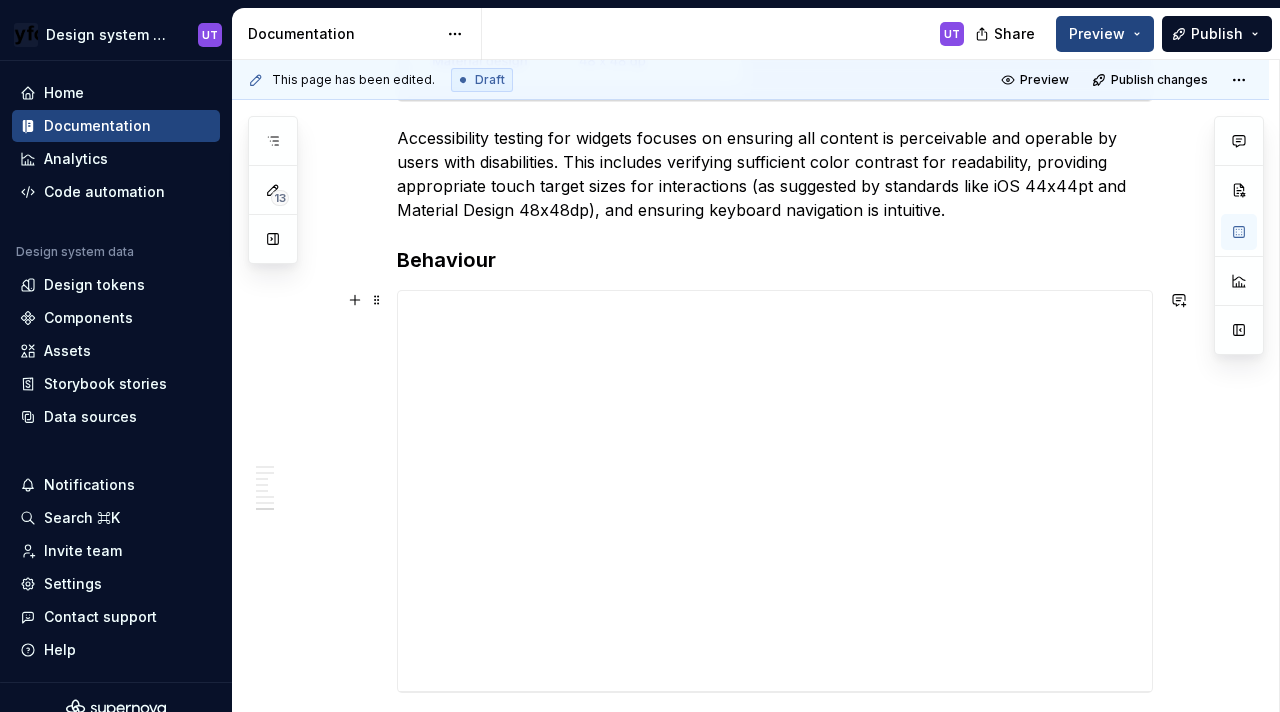 scroll, scrollTop: 4444, scrollLeft: 0, axis: vertical 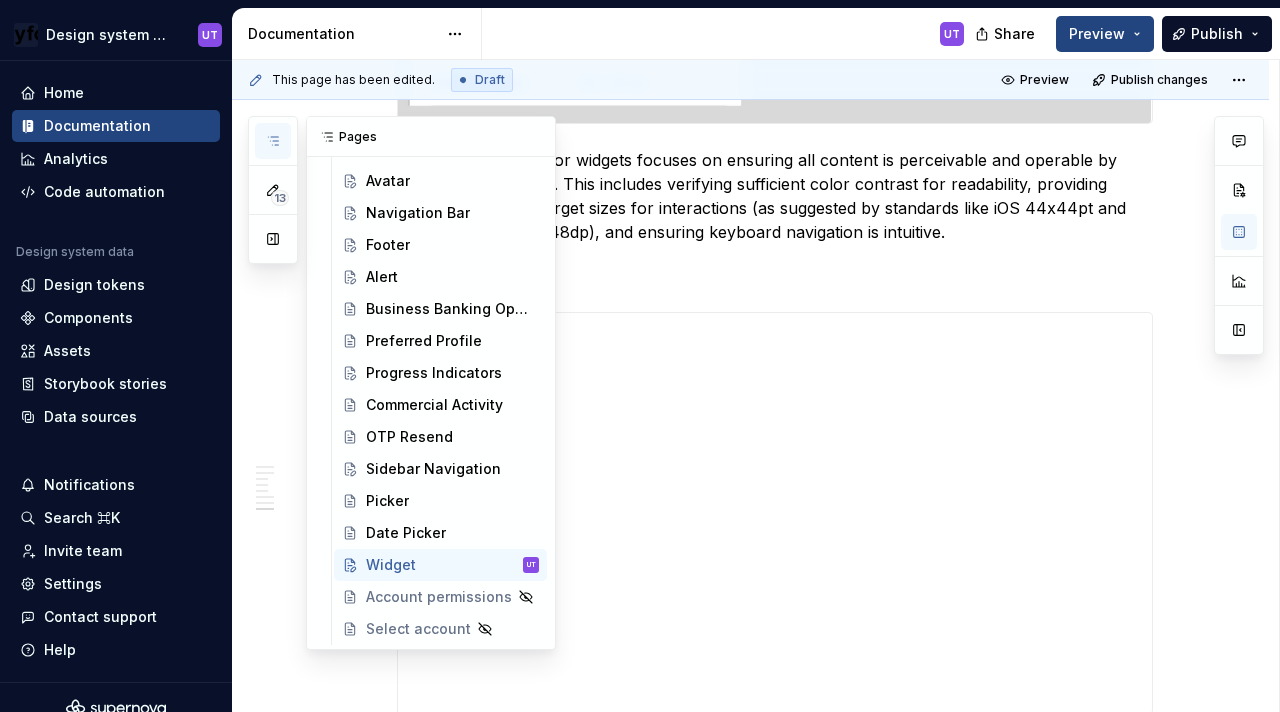click at bounding box center [273, 141] 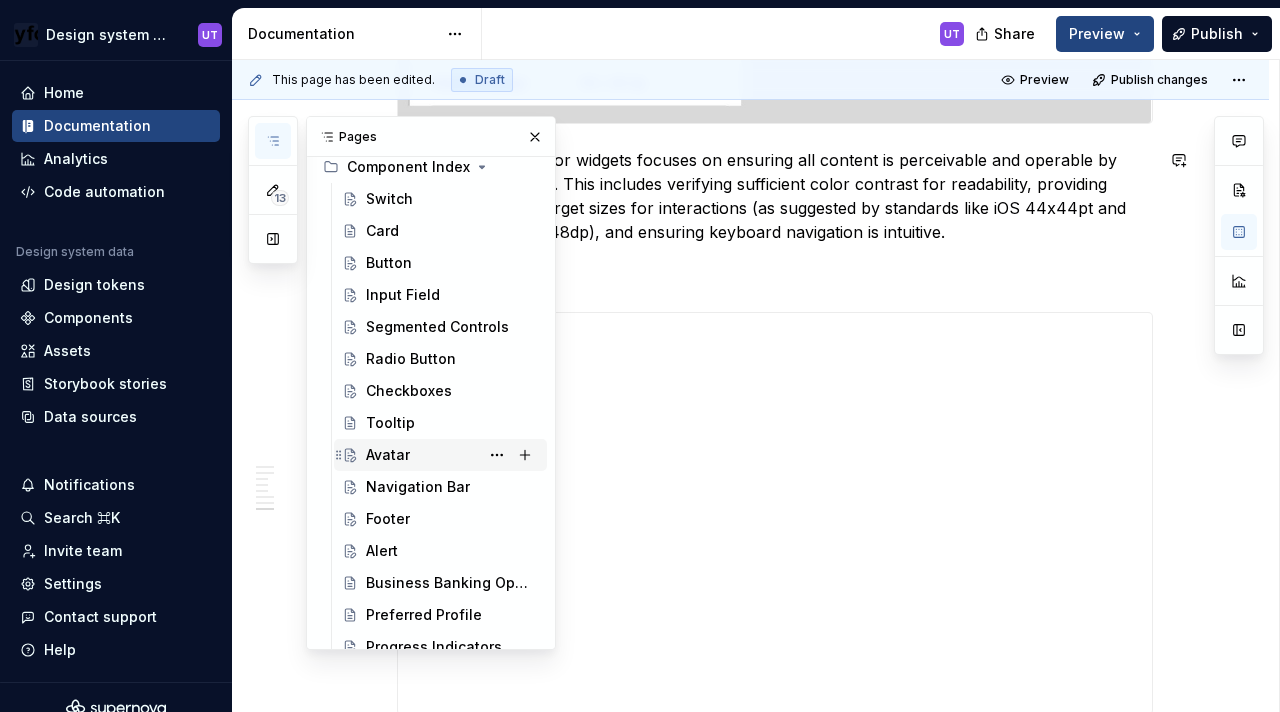 scroll, scrollTop: 0, scrollLeft: 0, axis: both 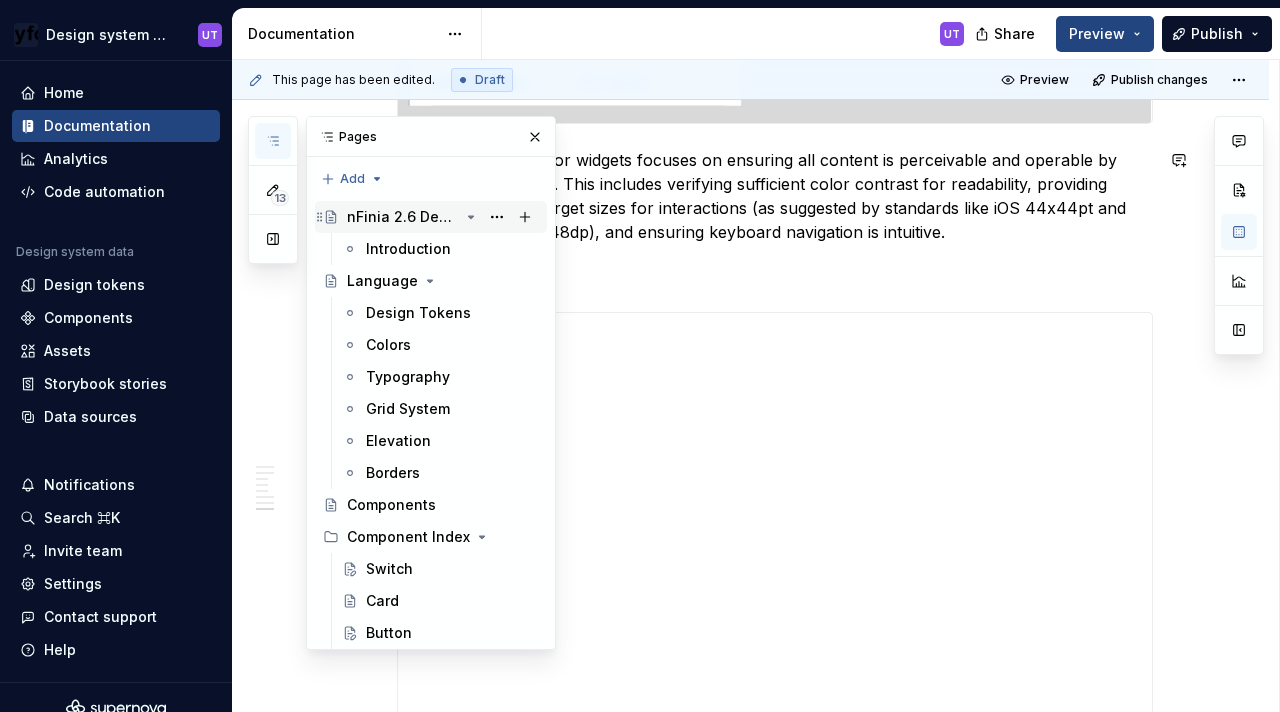 click on "nFinia 2.6 Design Library" at bounding box center [403, 217] 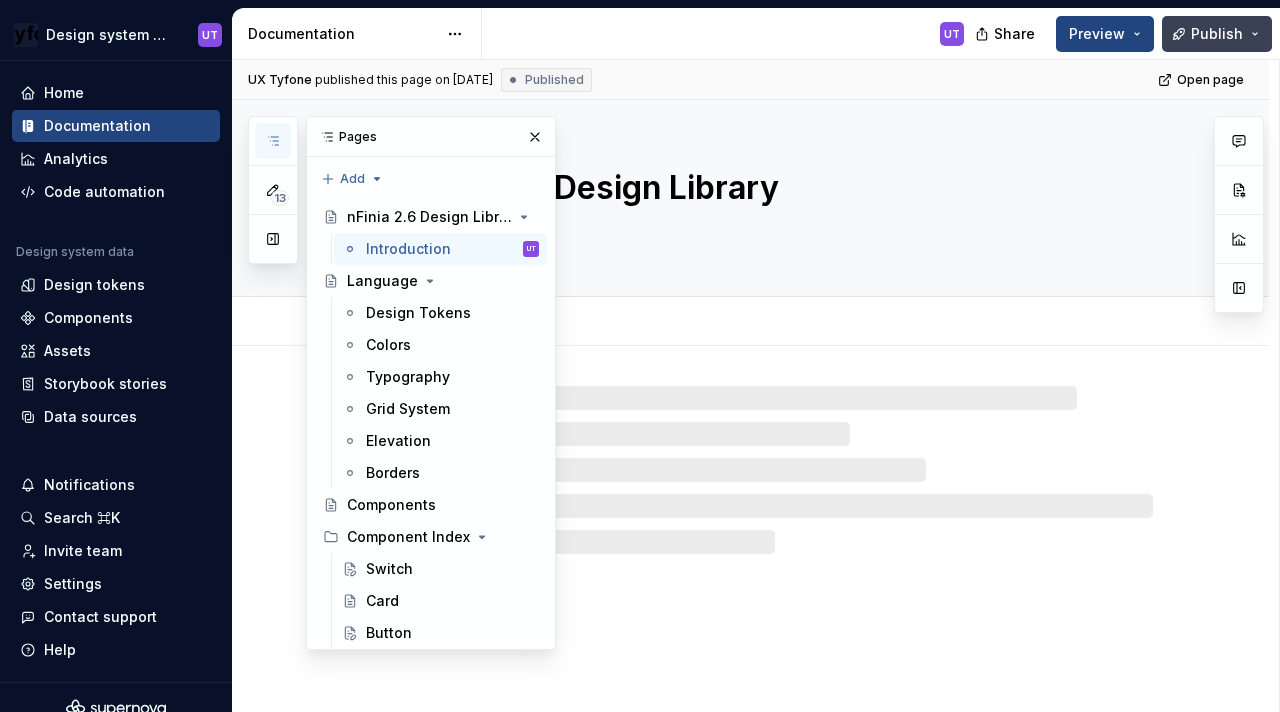 click on "Publish" at bounding box center [1217, 34] 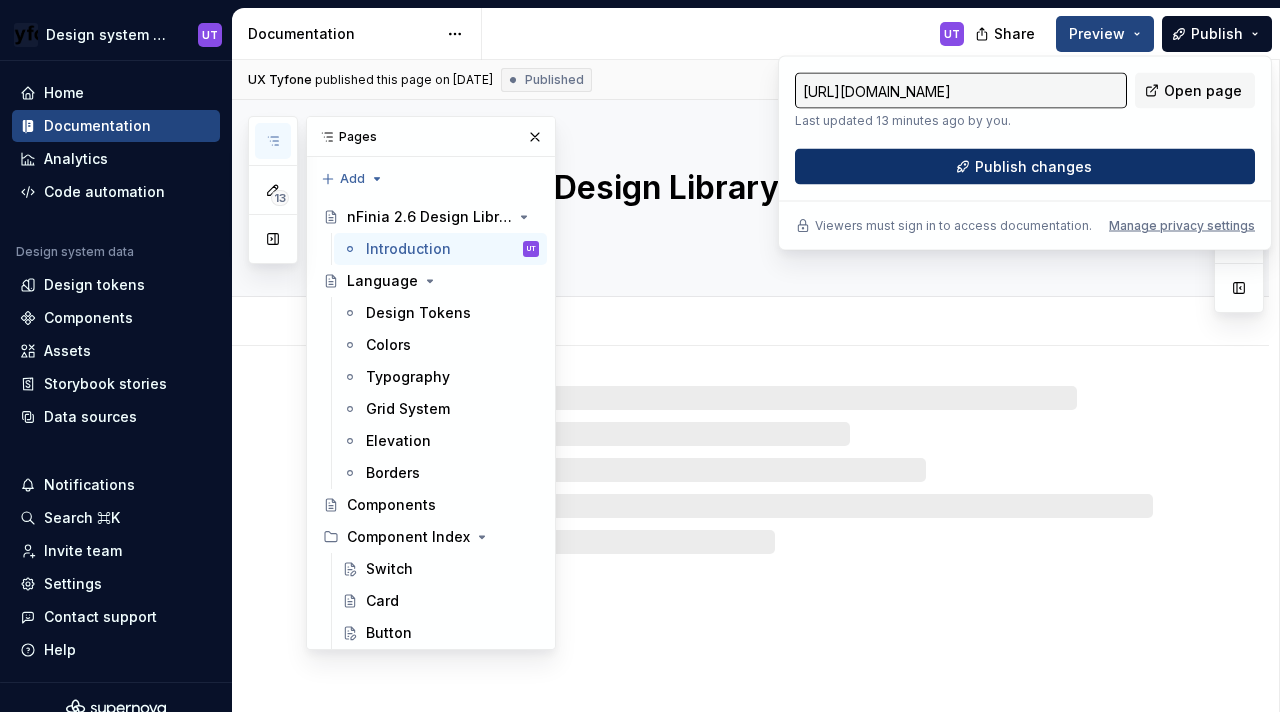 click on "Publish changes" at bounding box center [1025, 167] 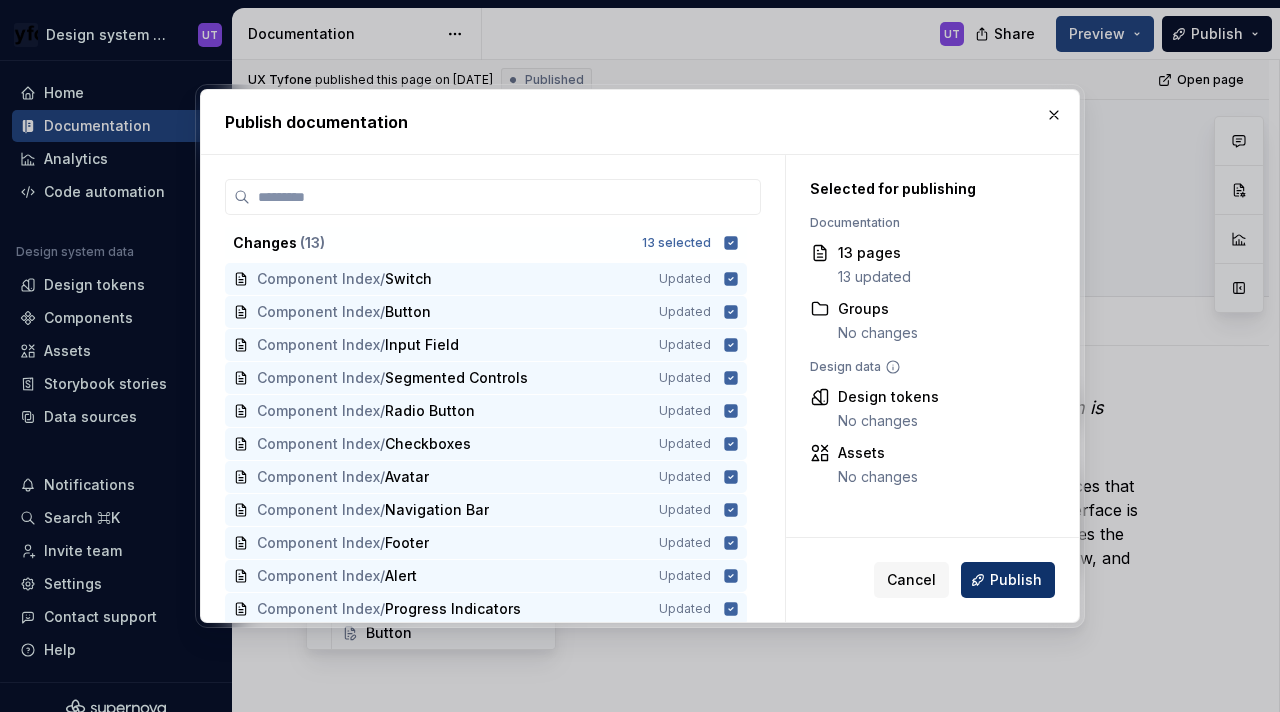click on "Publish" at bounding box center (1016, 580) 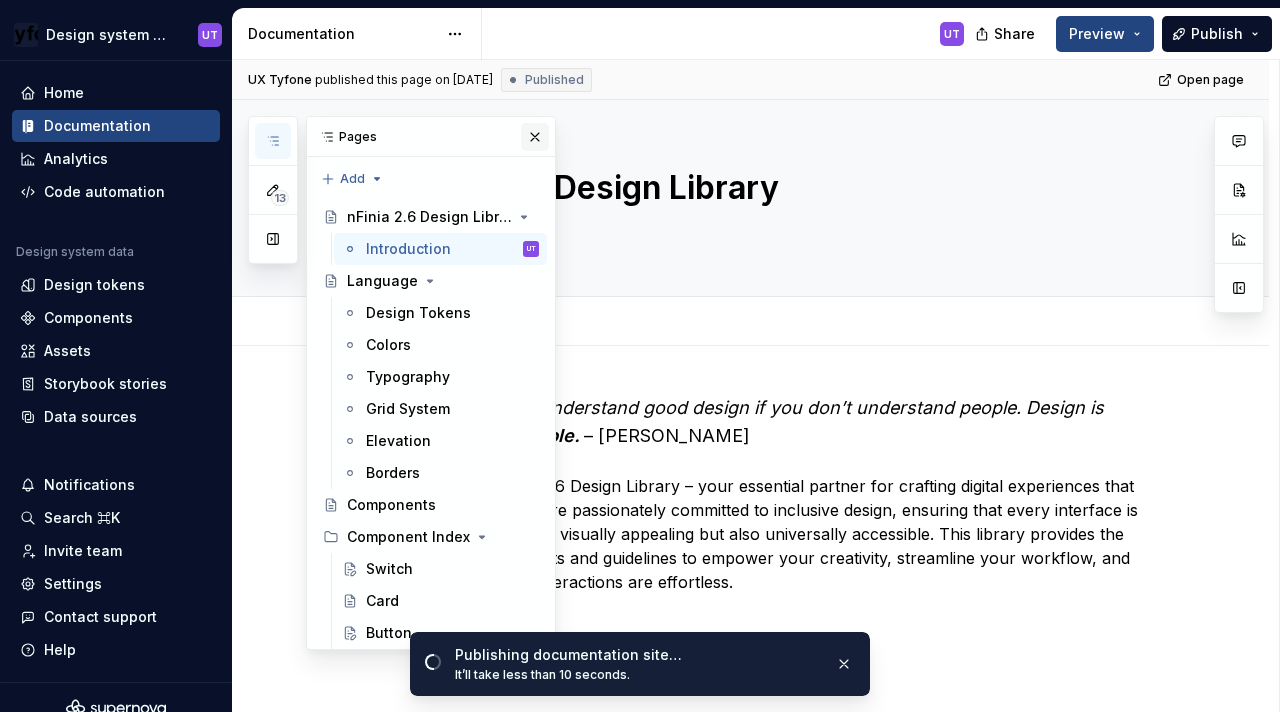 click at bounding box center (535, 137) 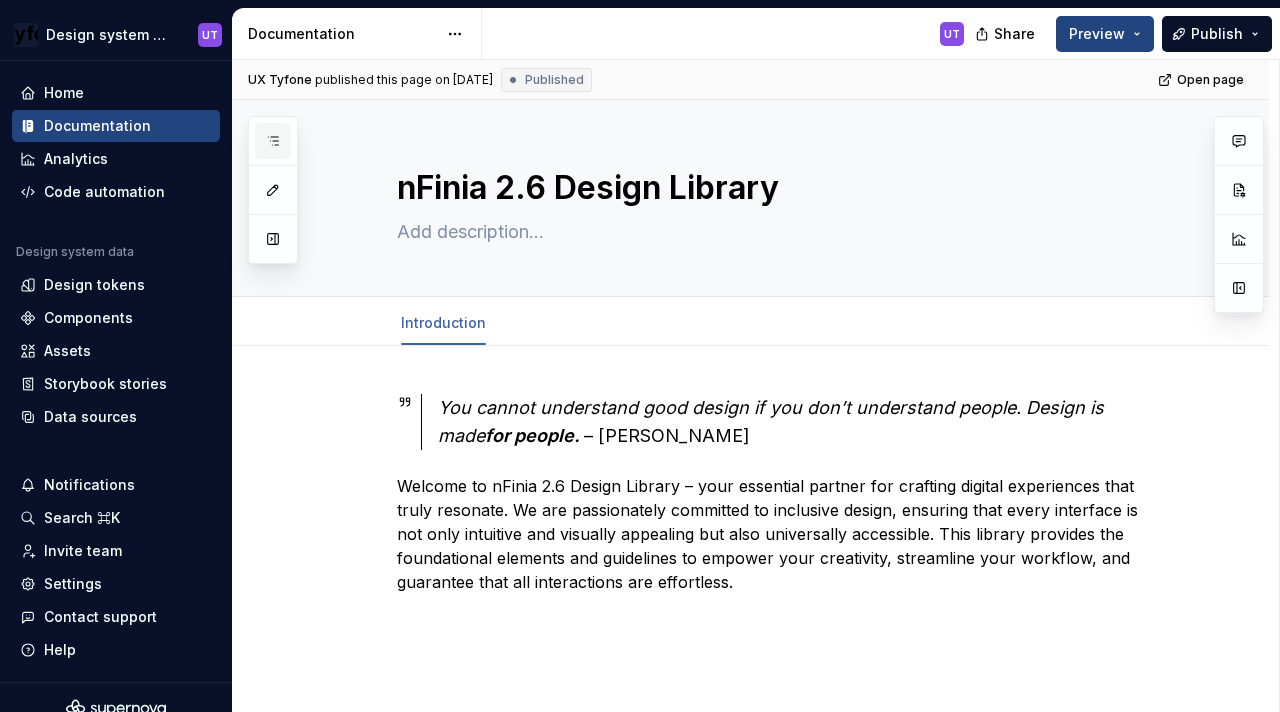 click 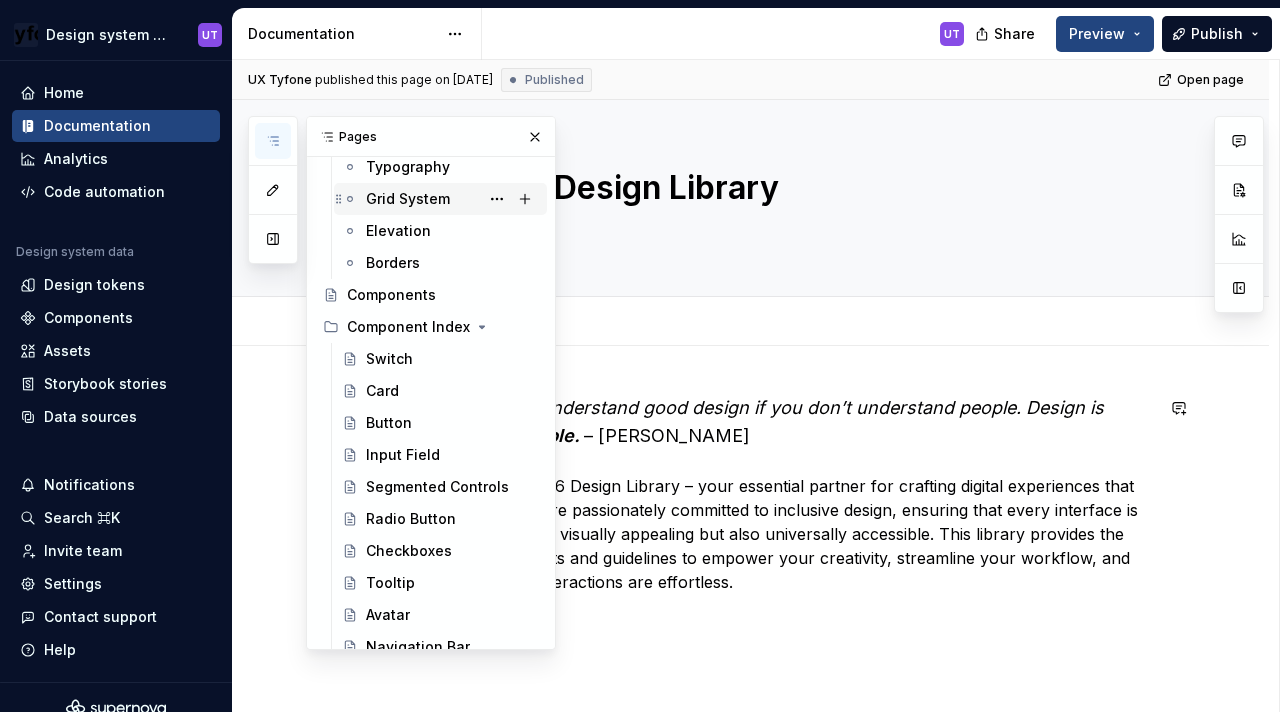 scroll, scrollTop: 244, scrollLeft: 0, axis: vertical 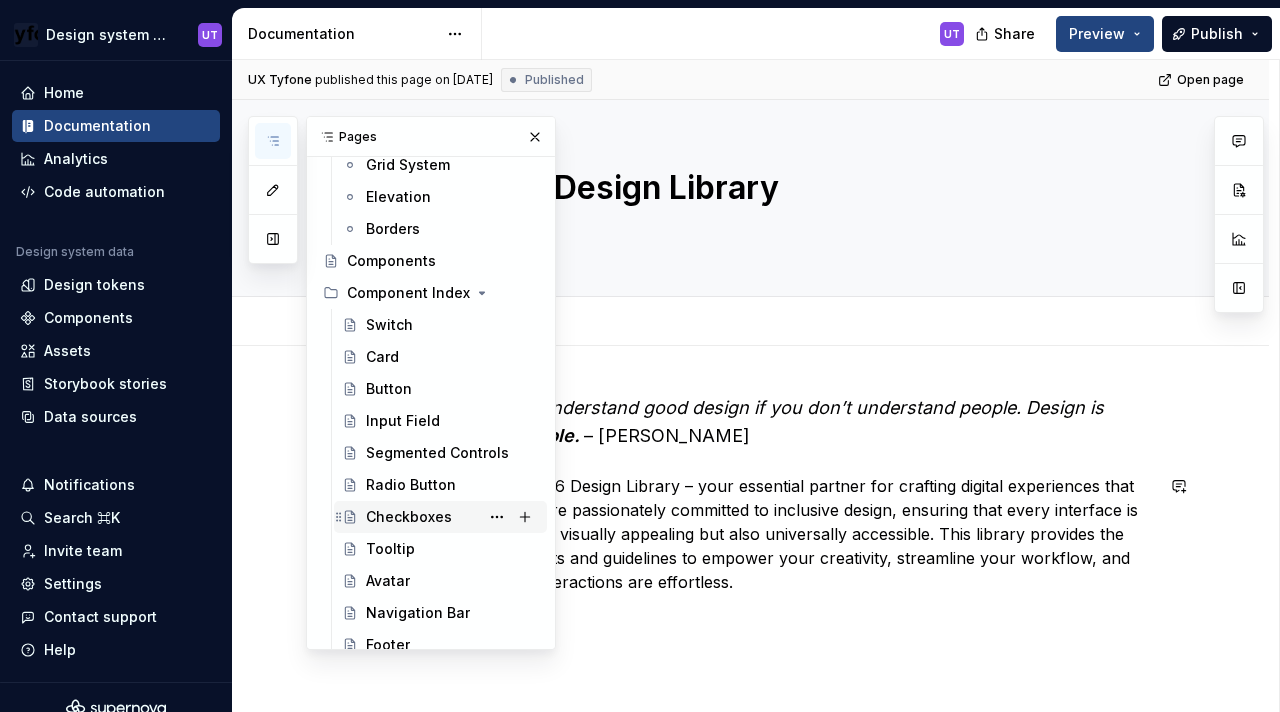 click on "Checkboxes" at bounding box center (409, 517) 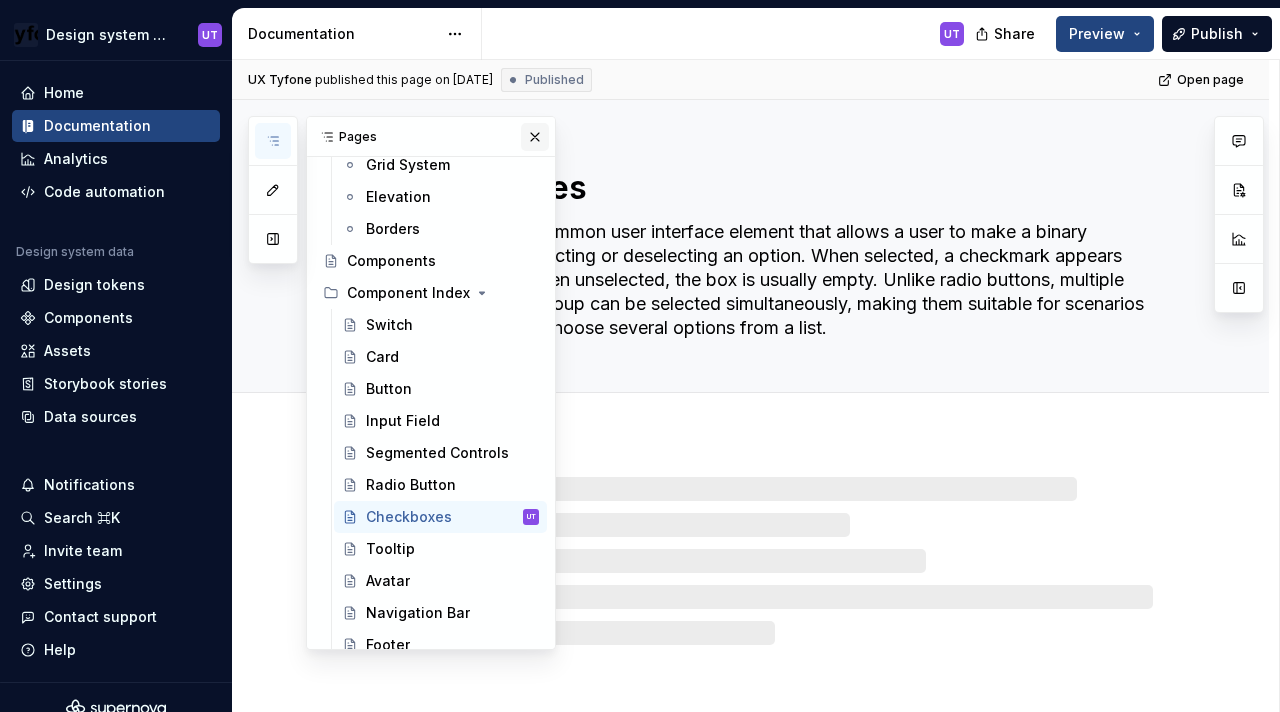 click at bounding box center (535, 137) 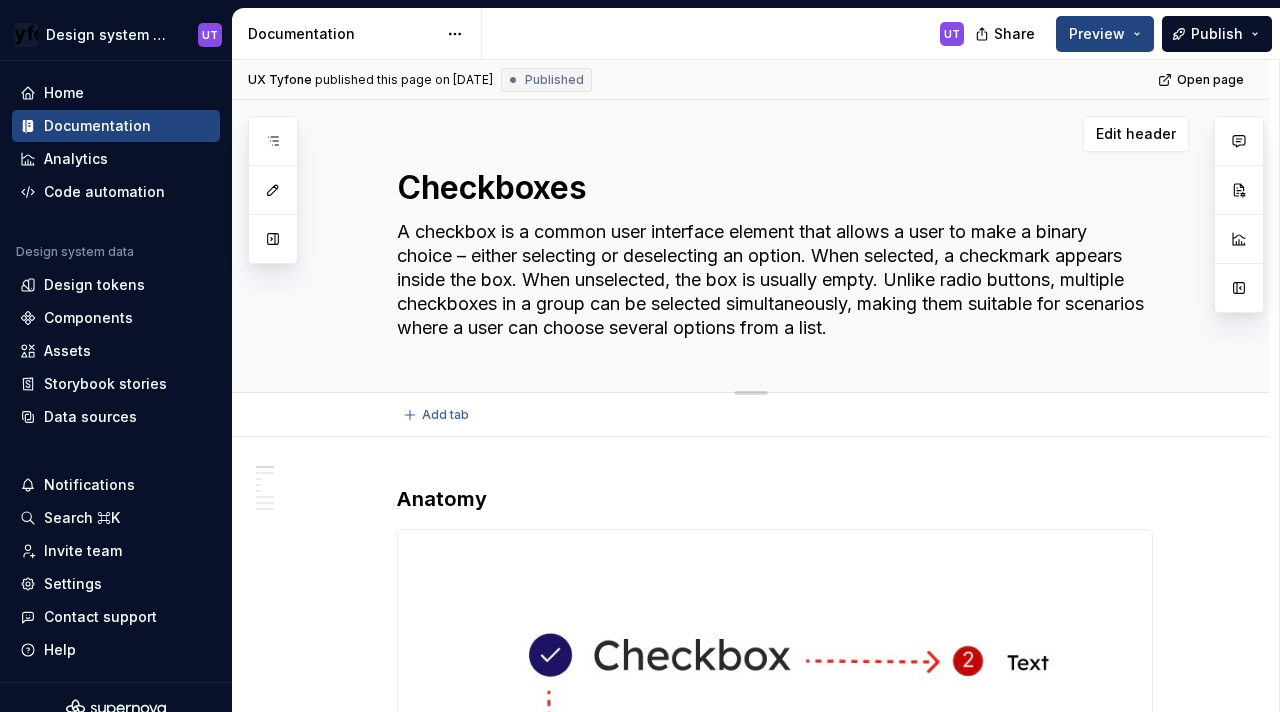 click on "A checkbox is a common user interface element that allows a user to make a binary choice – either selecting or deselecting an option. When selected, a checkmark appears inside the box. When unselected, the box is usually empty. Unlike radio buttons, multiple checkboxes in a group can be selected simultaneously, making them suitable for scenarios where a user can choose several options from a list." at bounding box center (771, 280) 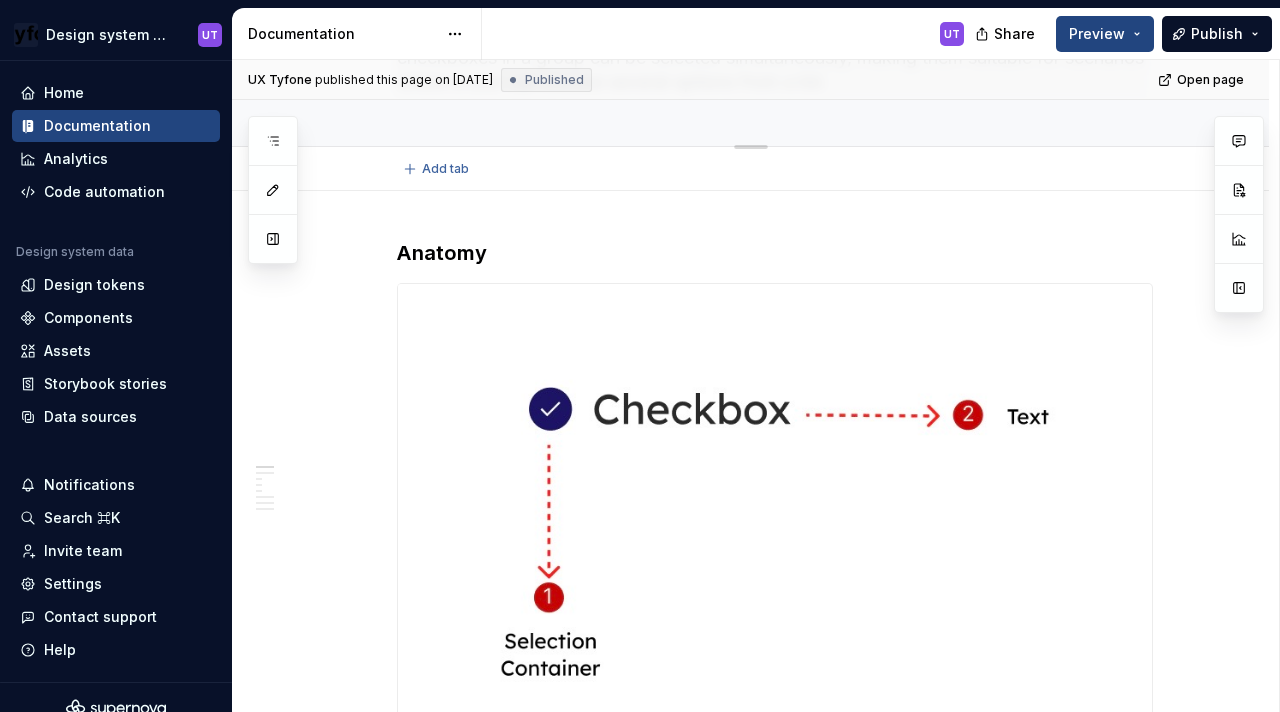 type on "*" 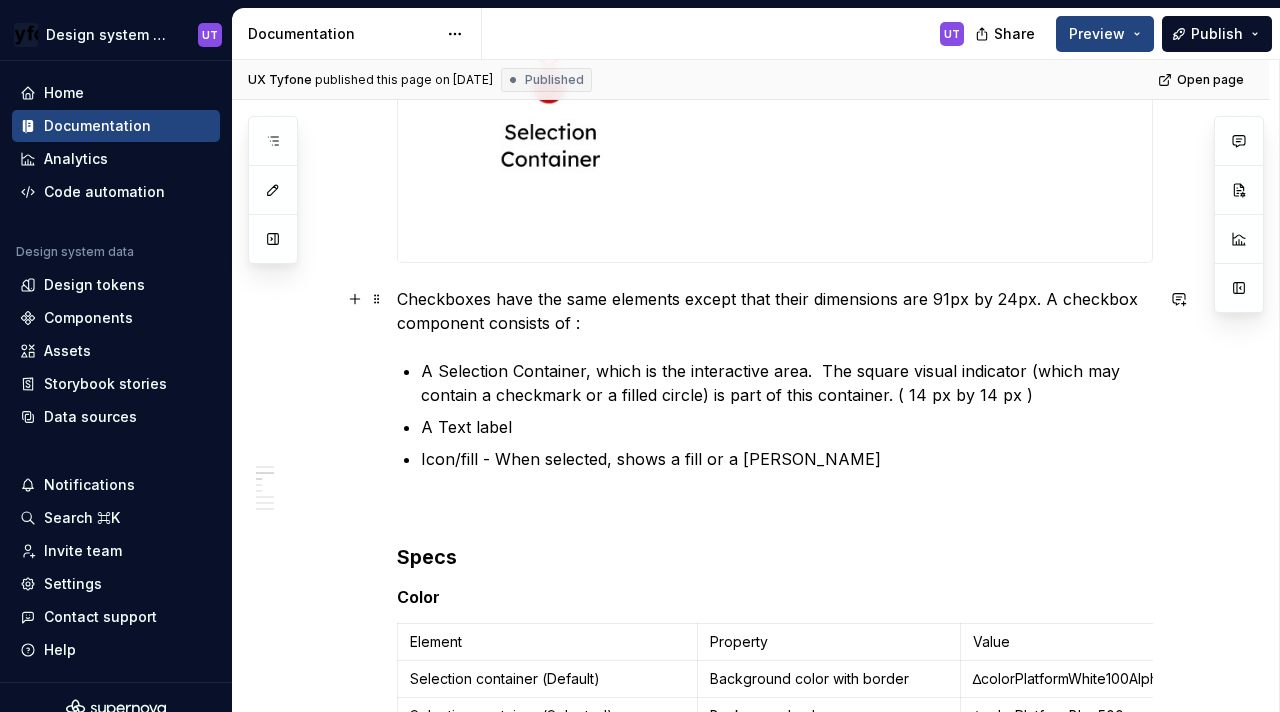 scroll, scrollTop: 762, scrollLeft: 0, axis: vertical 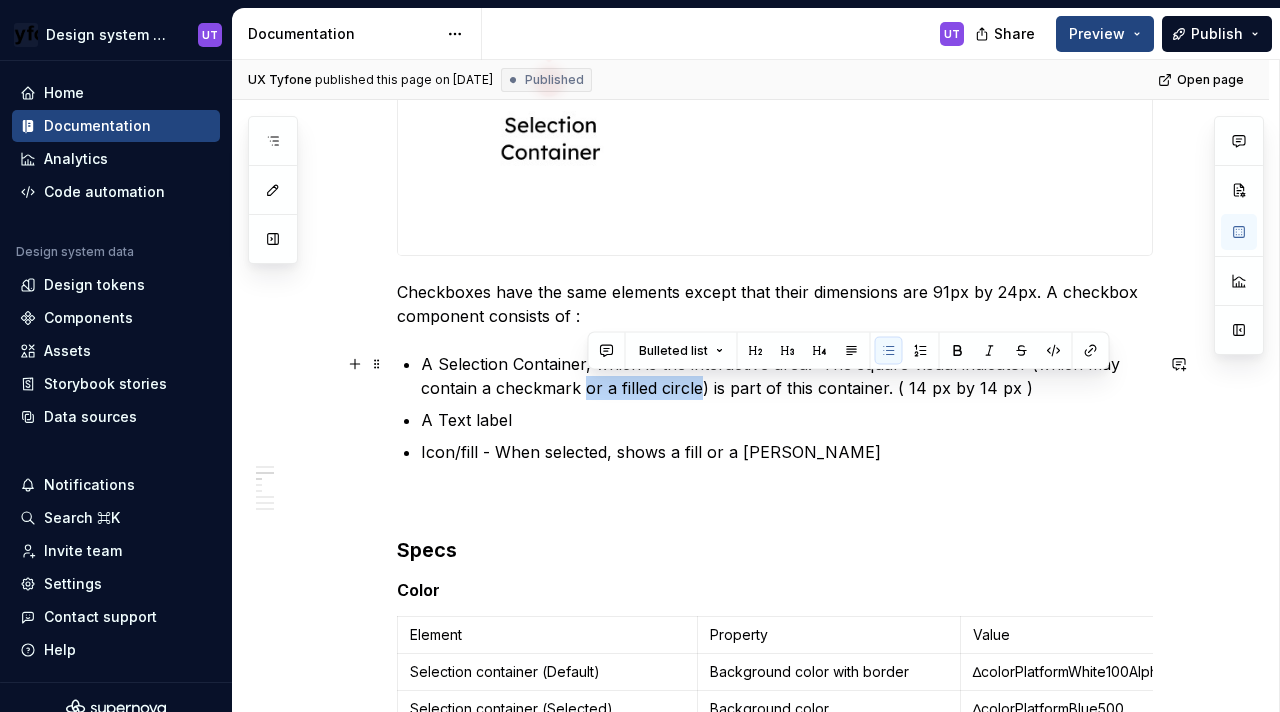 drag, startPoint x: 704, startPoint y: 393, endPoint x: 589, endPoint y: 391, distance: 115.01739 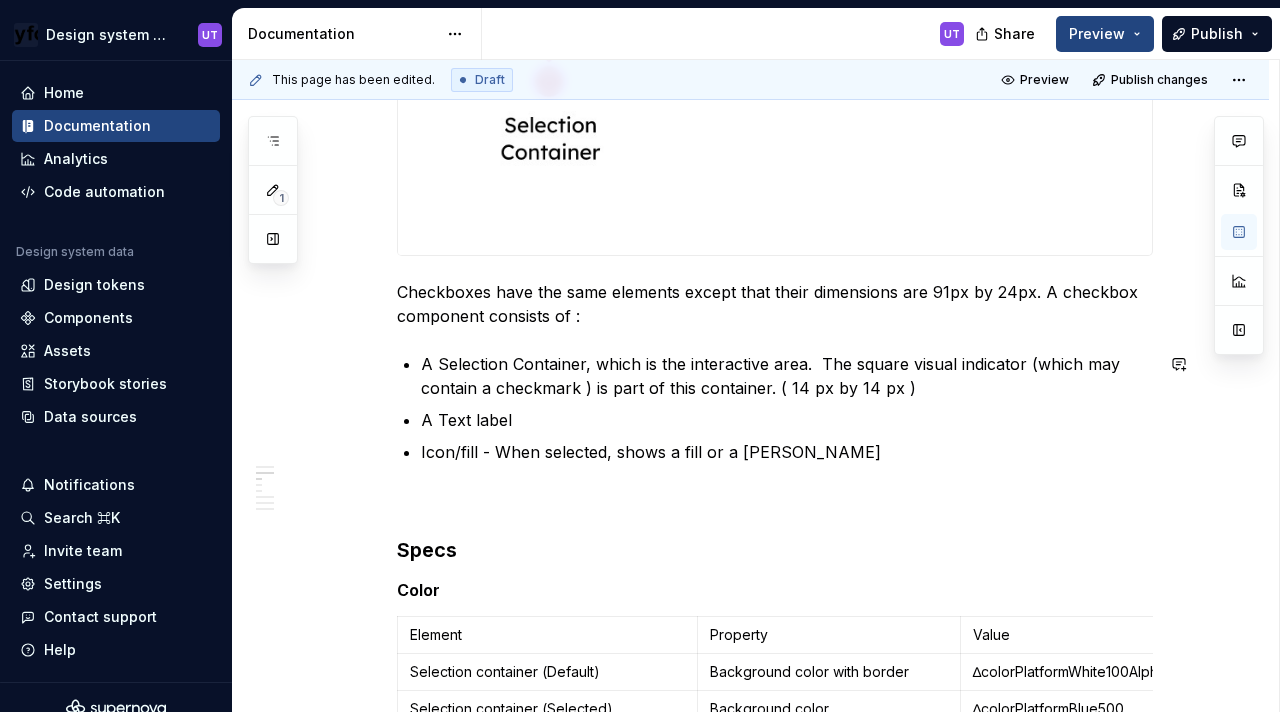 type 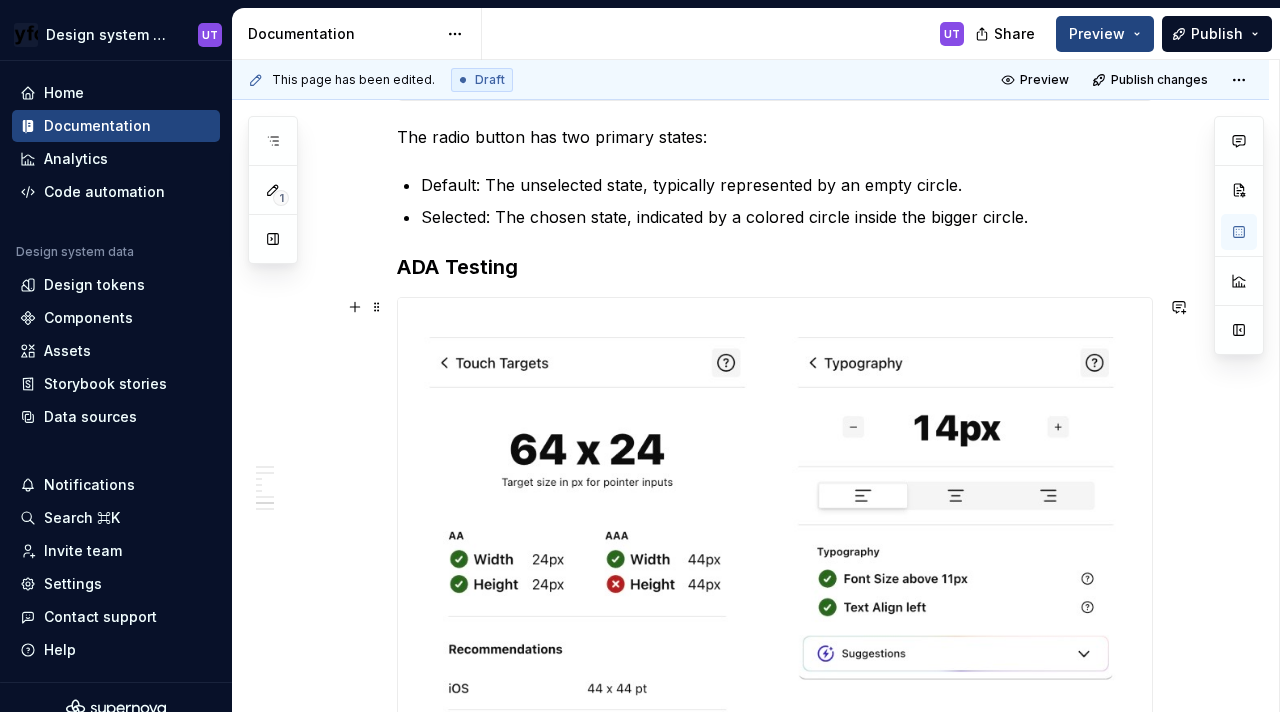 scroll, scrollTop: 2819, scrollLeft: 0, axis: vertical 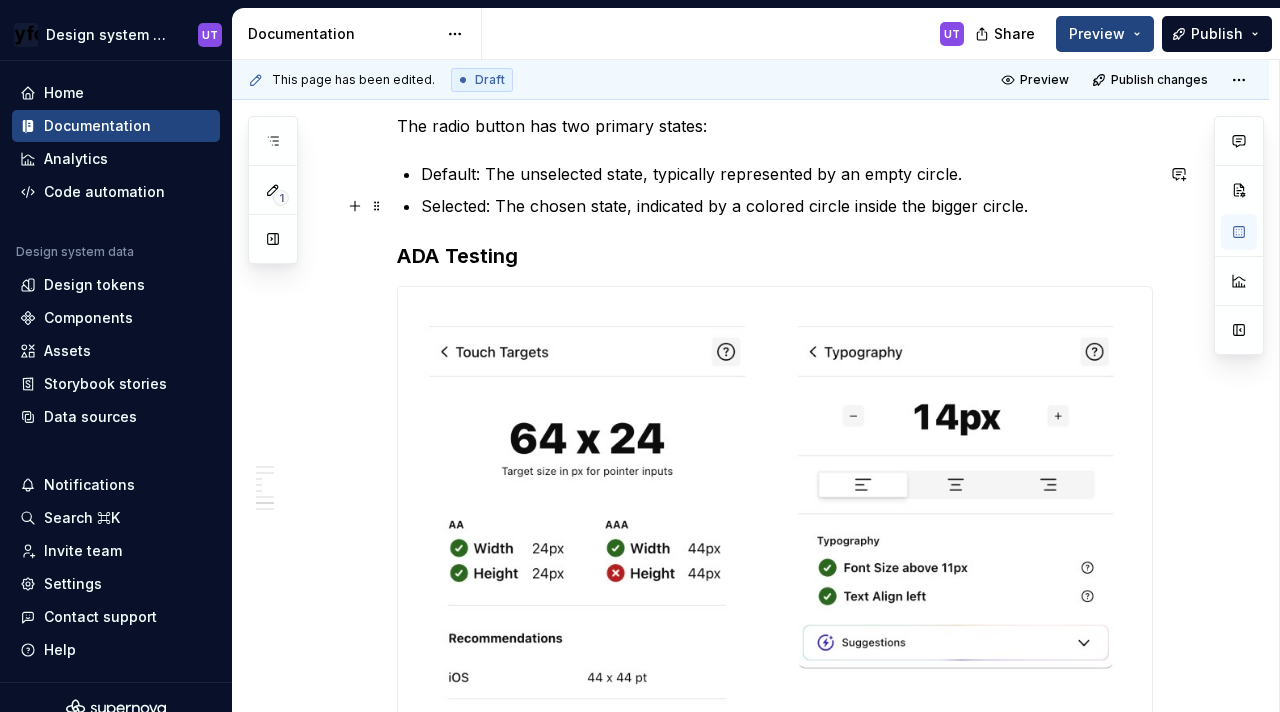 click on "Selected: The chosen state, indicated by a colored circle inside the bigger circle." at bounding box center (787, 206) 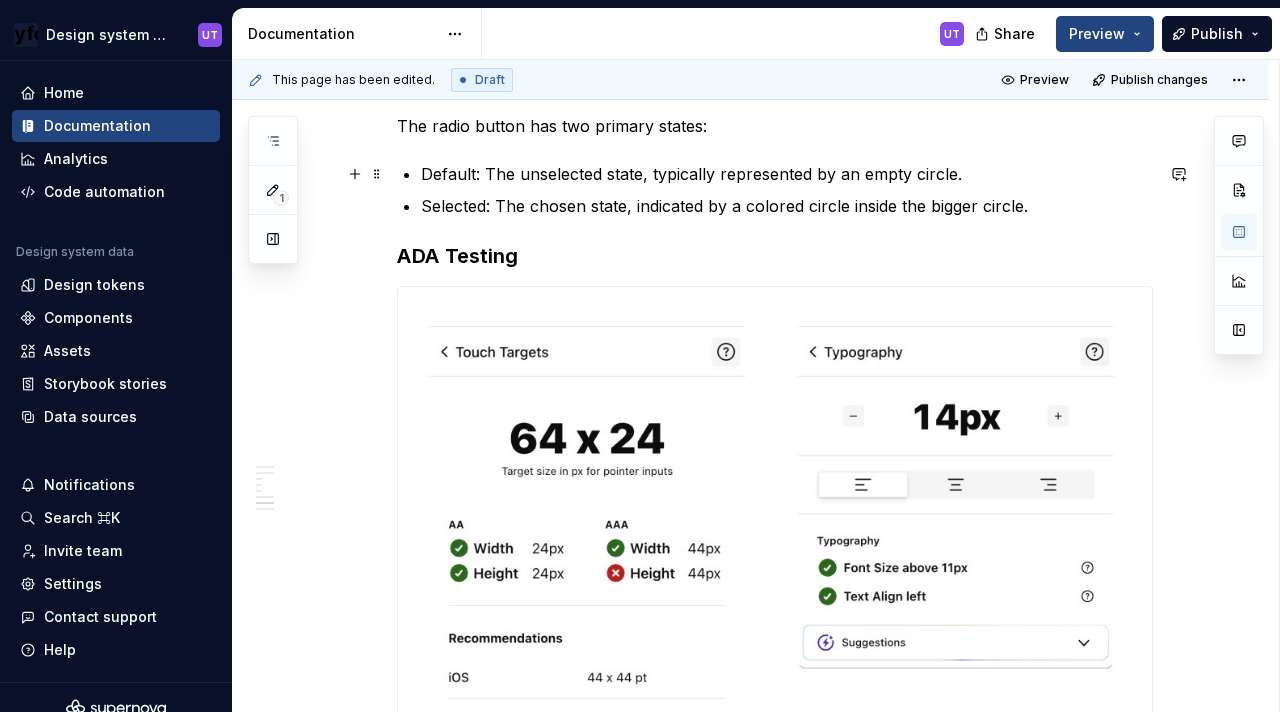 click on "Default: The unselected state, typically represented by an empty circle." at bounding box center [787, 174] 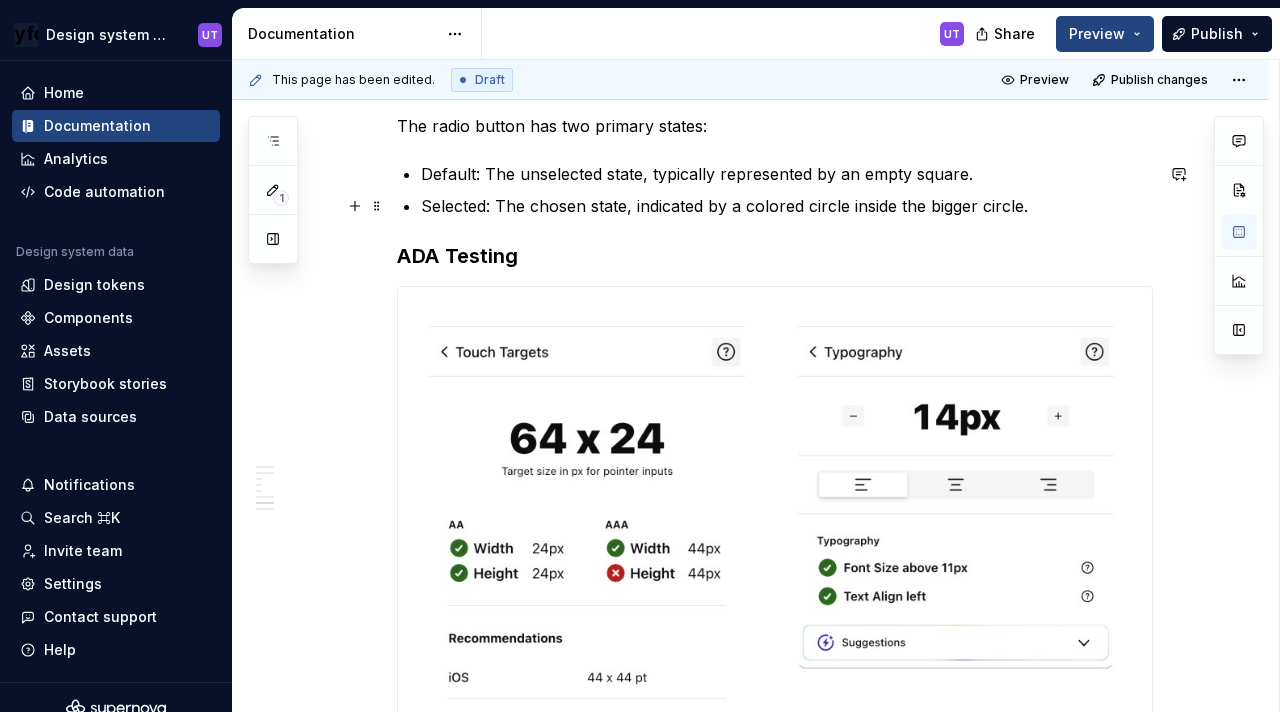 click on "Selected: The chosen state, indicated by a colored circle inside the bigger circle." at bounding box center [787, 206] 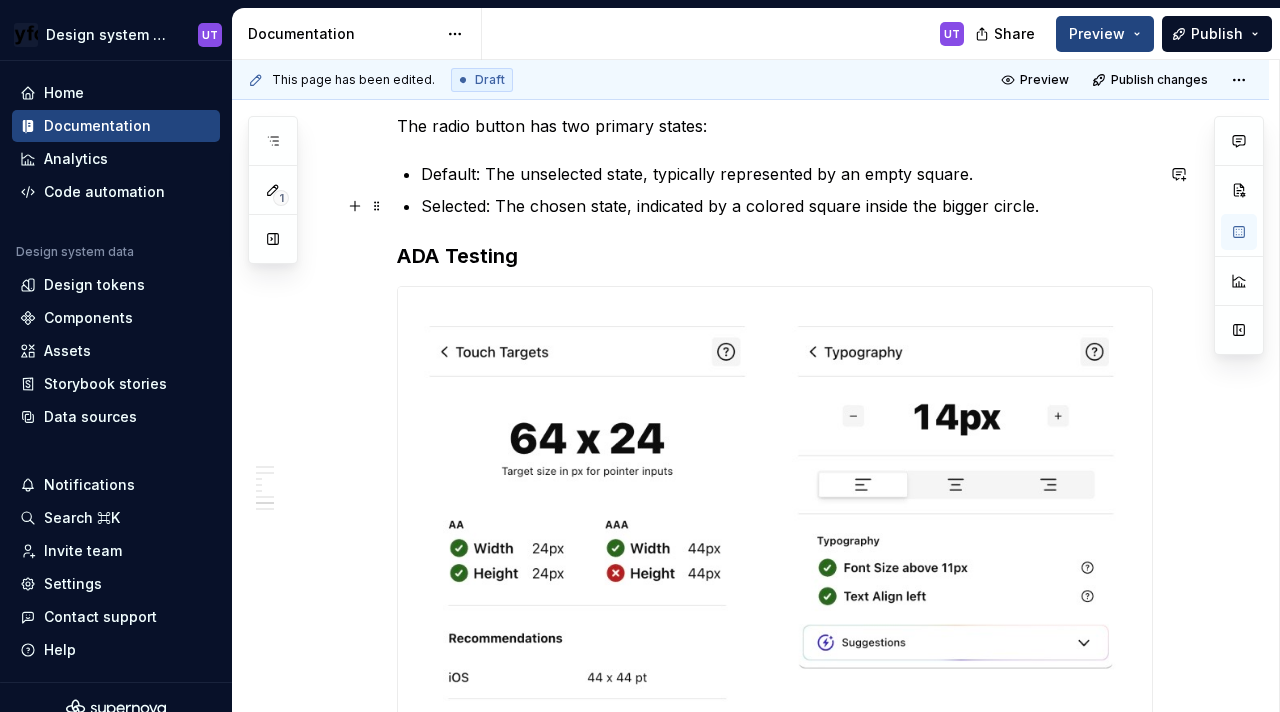 click on "Selected: The chosen state, indicated by a colored square inside the bigger circle." at bounding box center (787, 206) 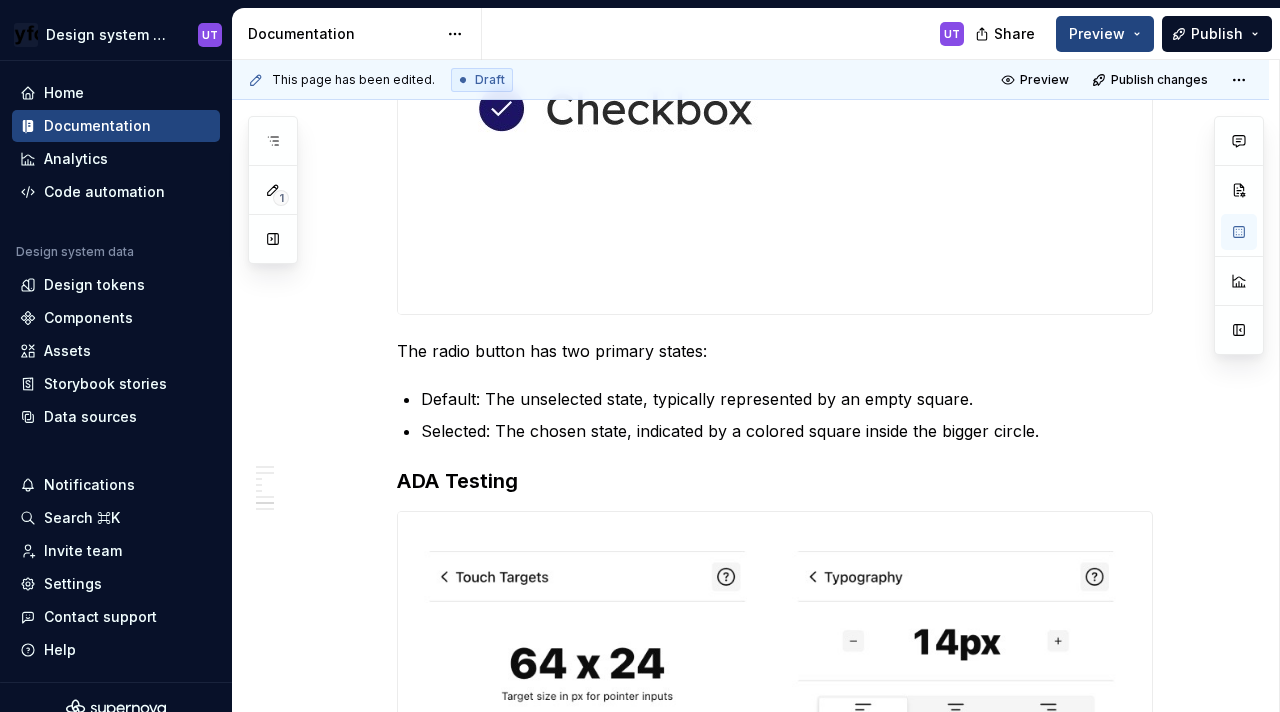 scroll, scrollTop: 2657, scrollLeft: 0, axis: vertical 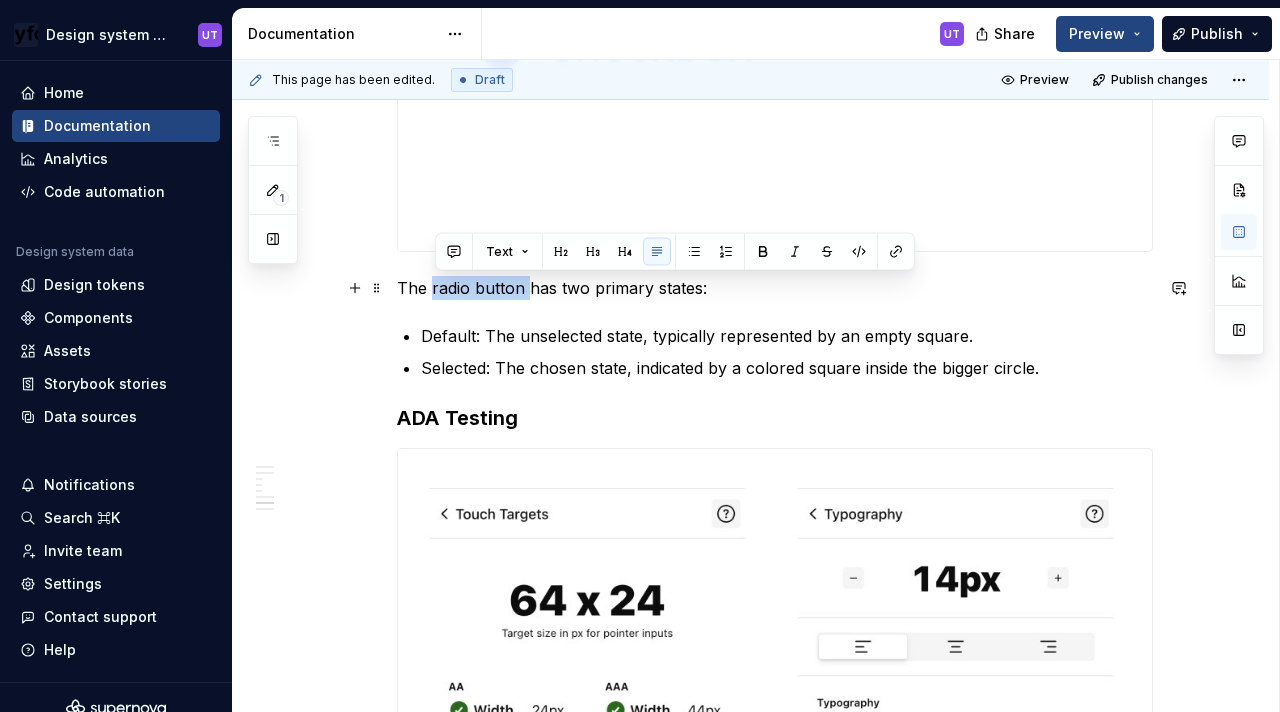drag, startPoint x: 530, startPoint y: 289, endPoint x: 433, endPoint y: 290, distance: 97.00516 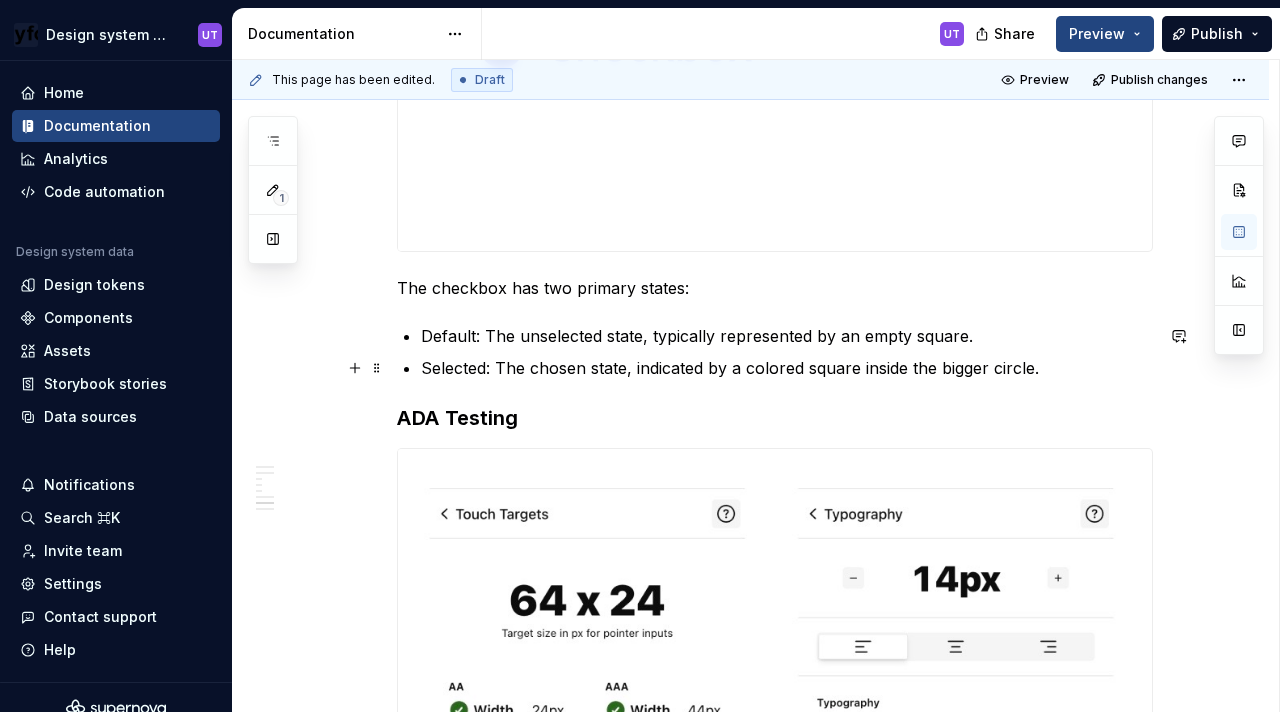 click on "Selected: The chosen state, indicated by a colored square inside the bigger circle." at bounding box center (787, 368) 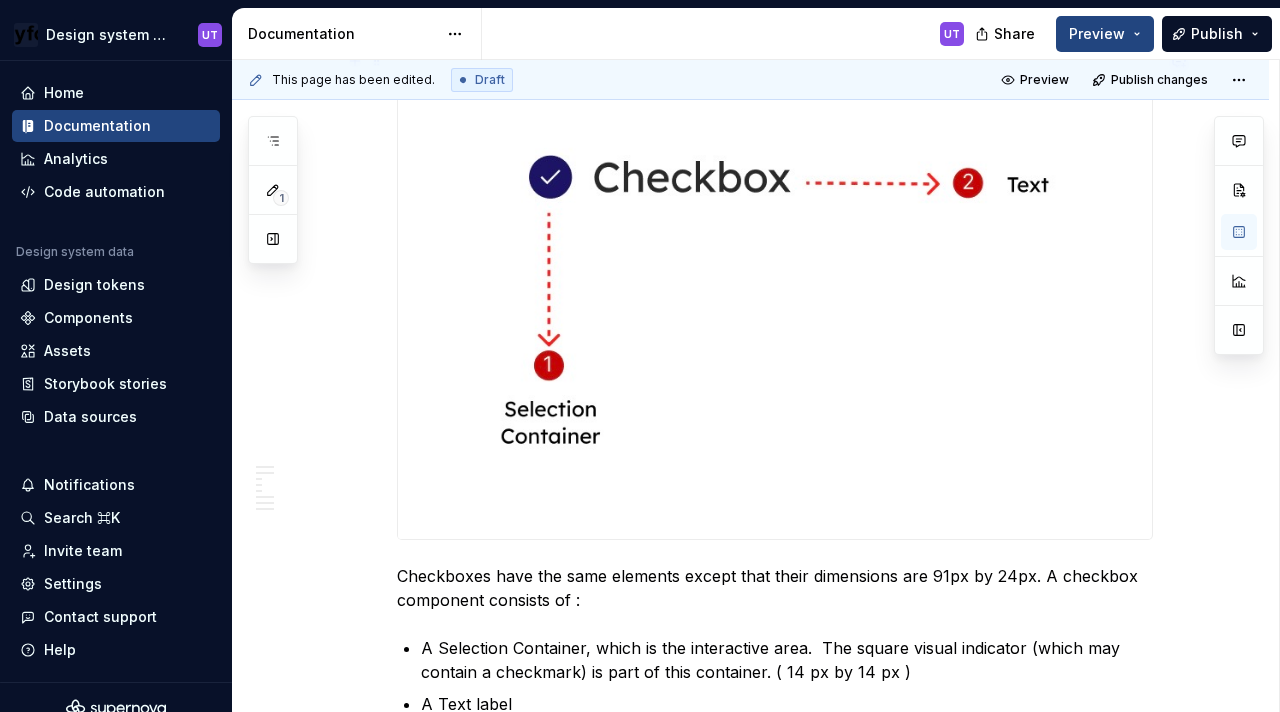scroll, scrollTop: 0, scrollLeft: 0, axis: both 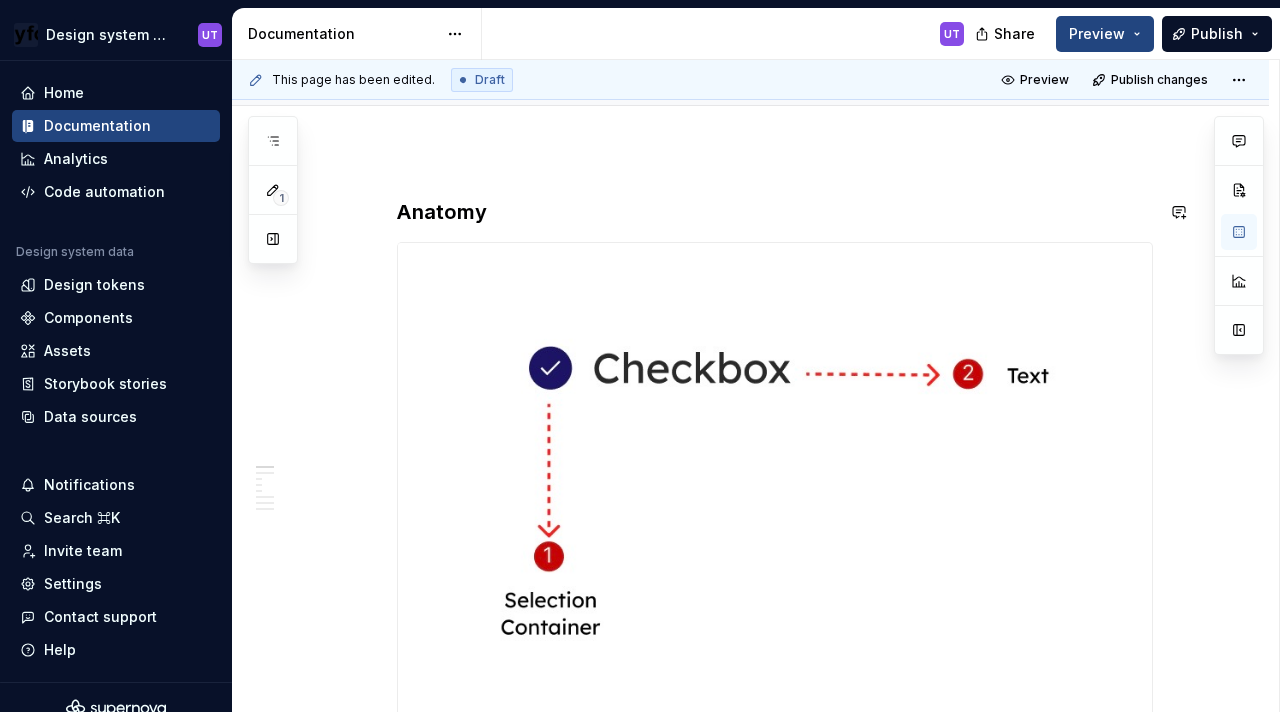 click at bounding box center (775, 486) 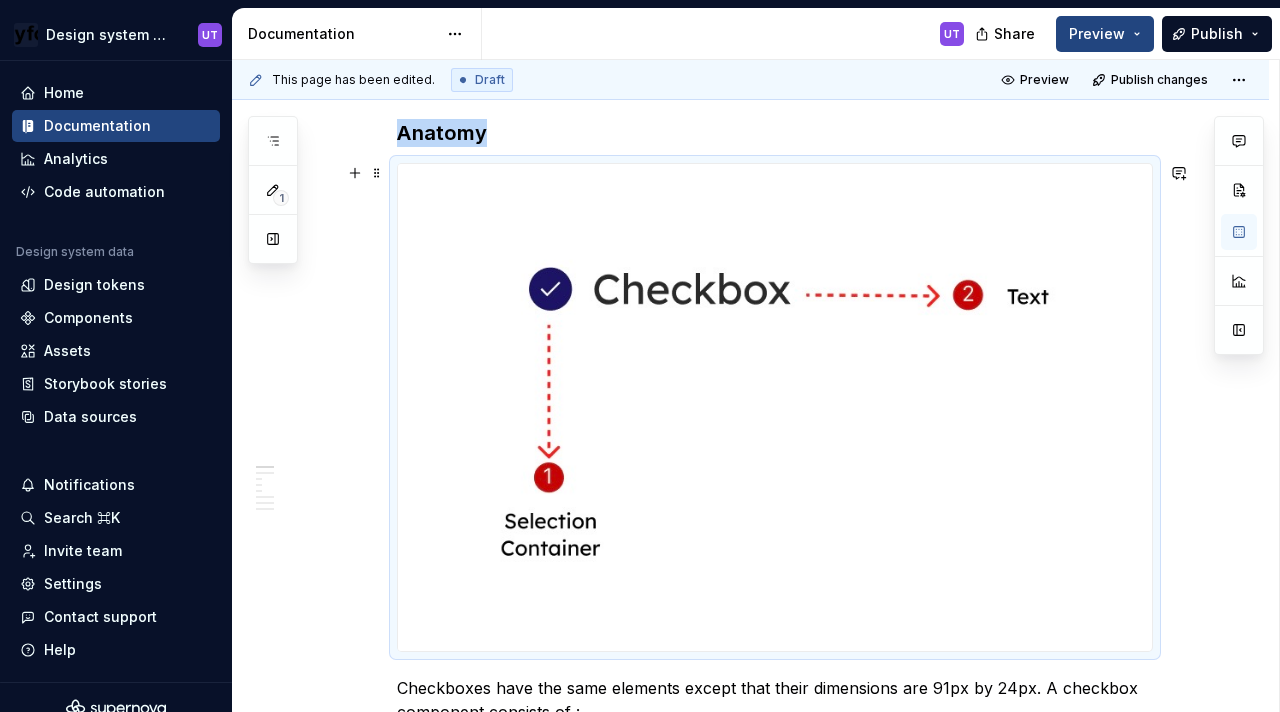 scroll, scrollTop: 369, scrollLeft: 0, axis: vertical 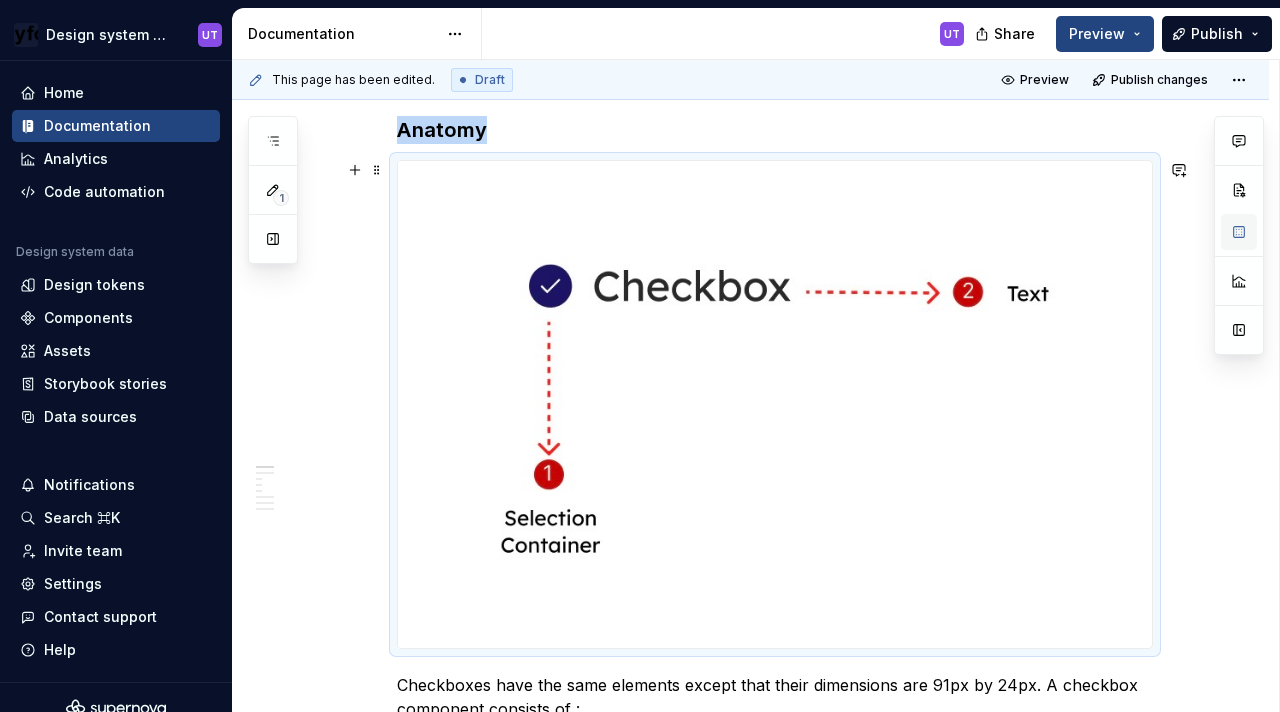 click at bounding box center [1239, 232] 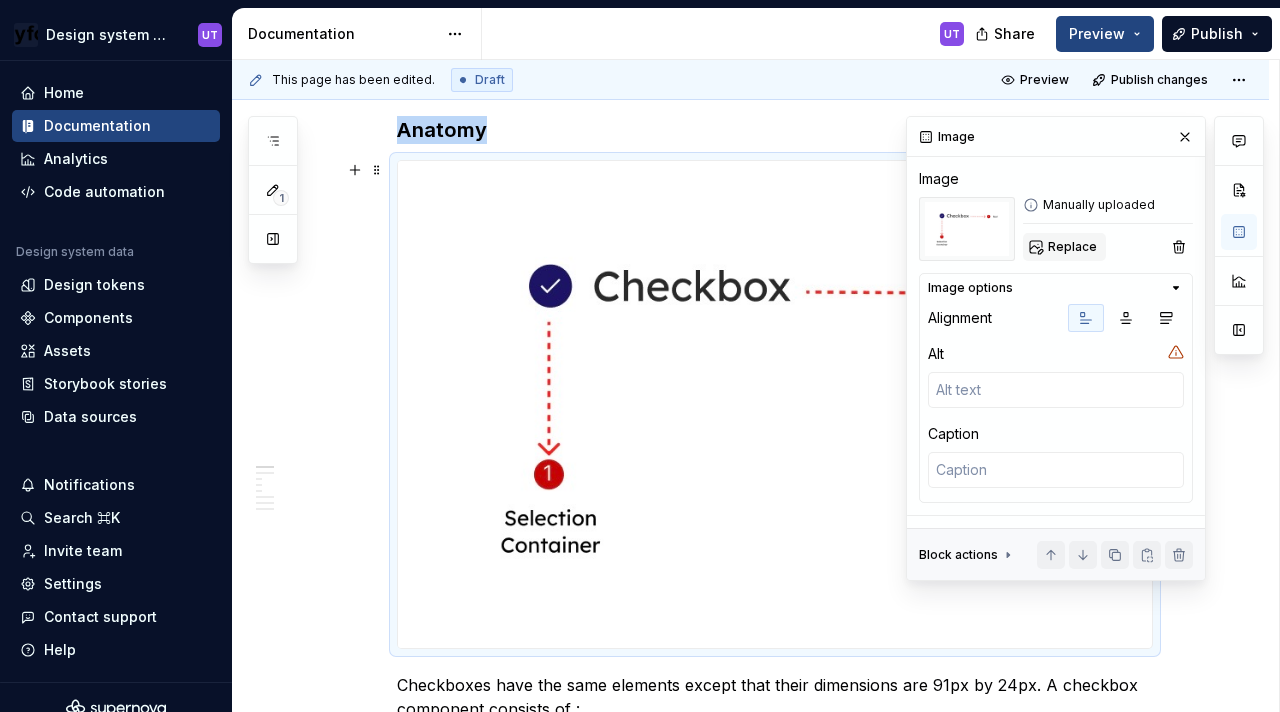 click on "Replace" at bounding box center (1064, 247) 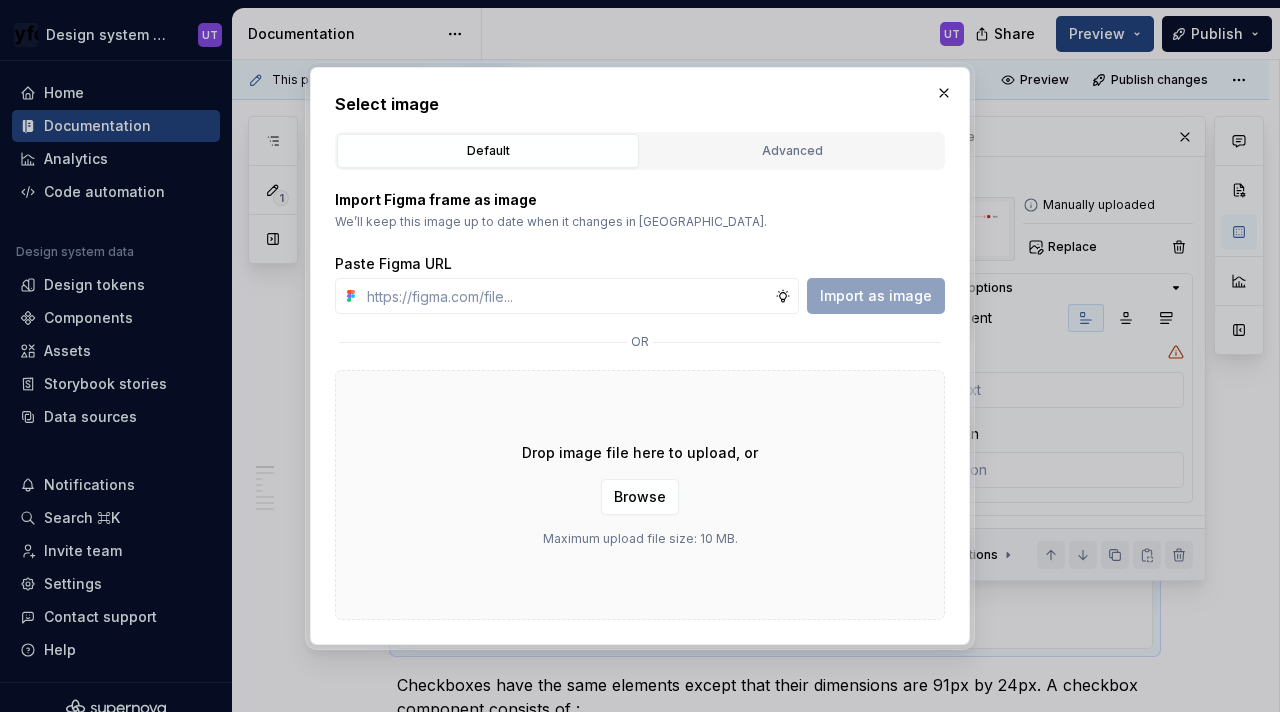 click on "Drop image file here to upload, or Browse Maximum upload file size: 10 MB." at bounding box center [640, 495] 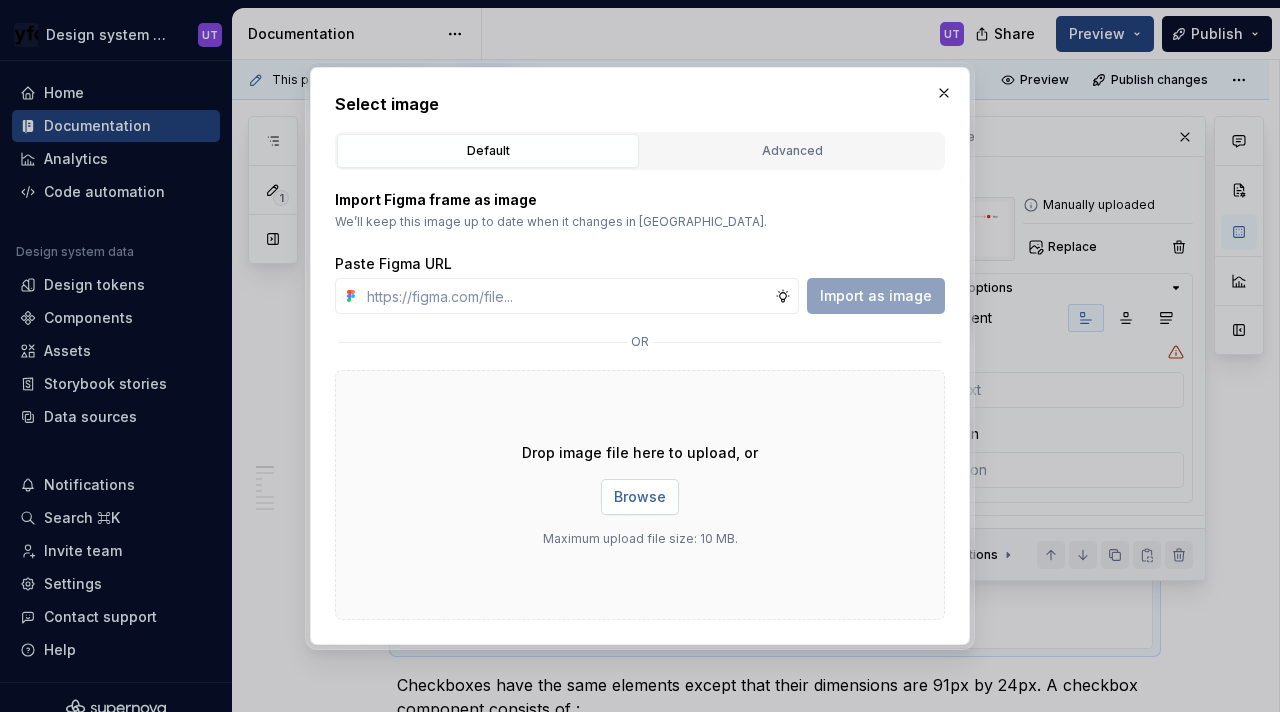 click on "Browse" at bounding box center [640, 497] 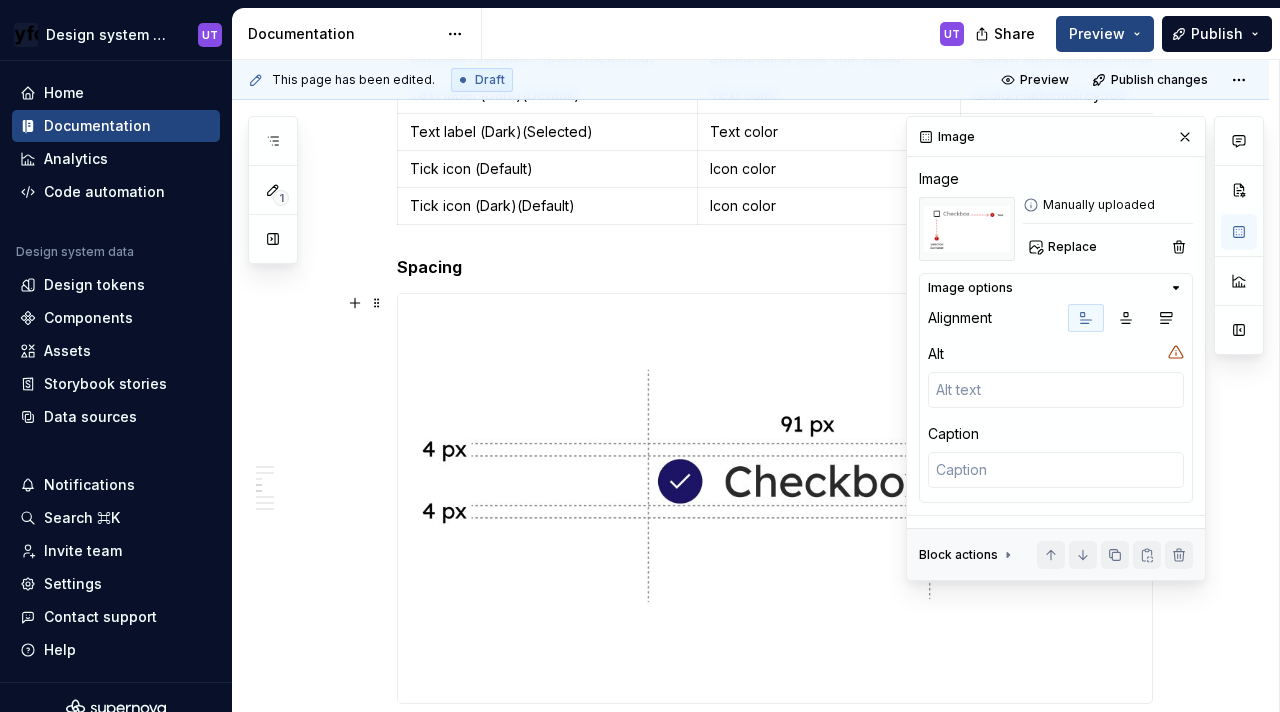 scroll, scrollTop: 1621, scrollLeft: 0, axis: vertical 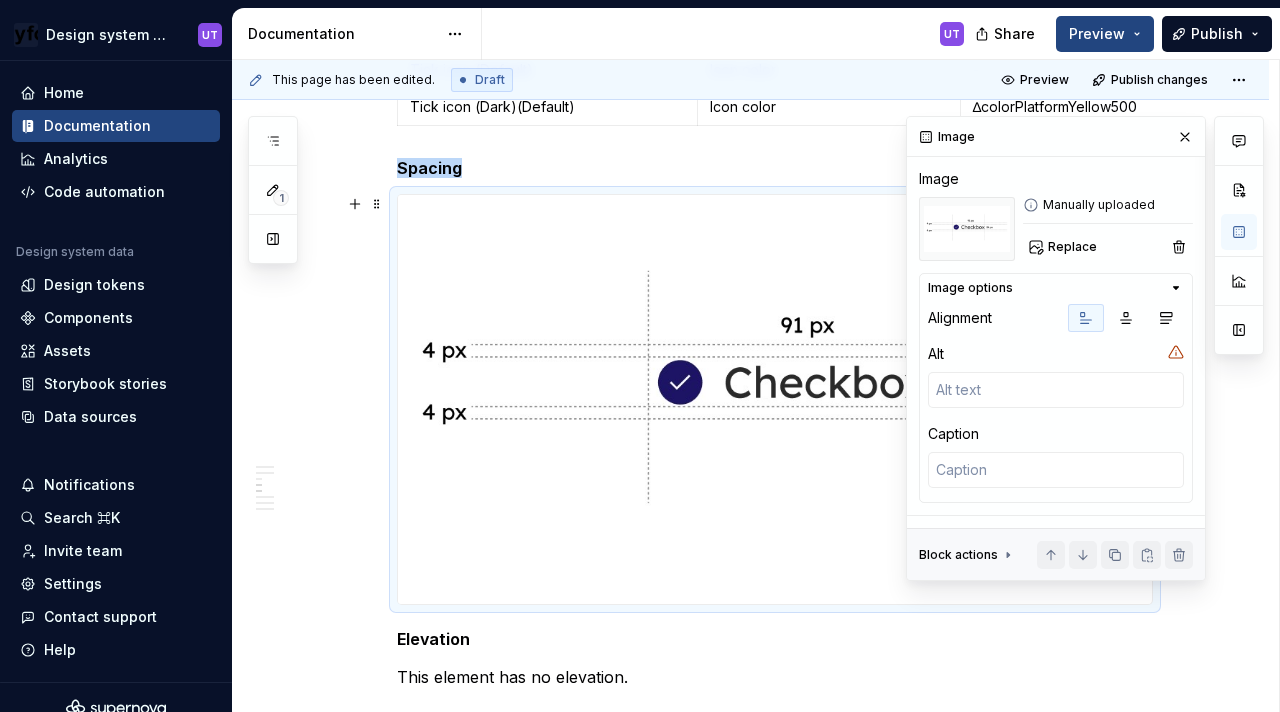 click at bounding box center (775, 399) 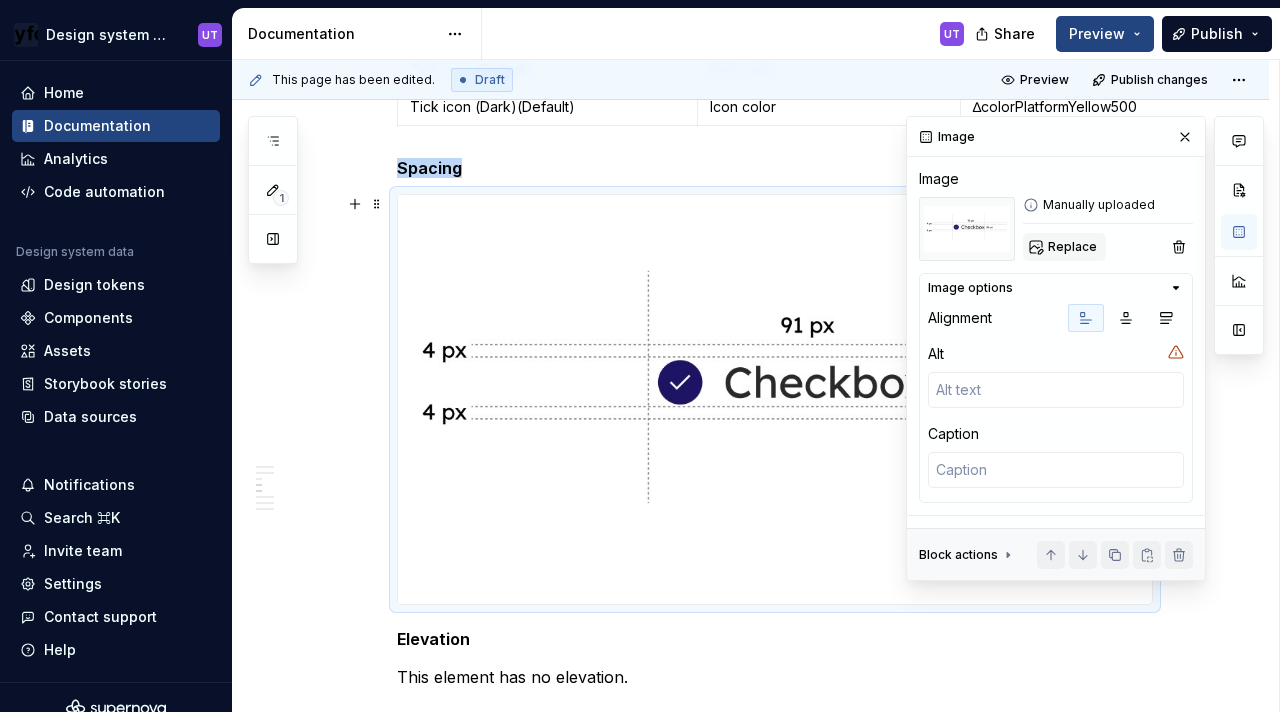 click on "Replace" at bounding box center (1072, 247) 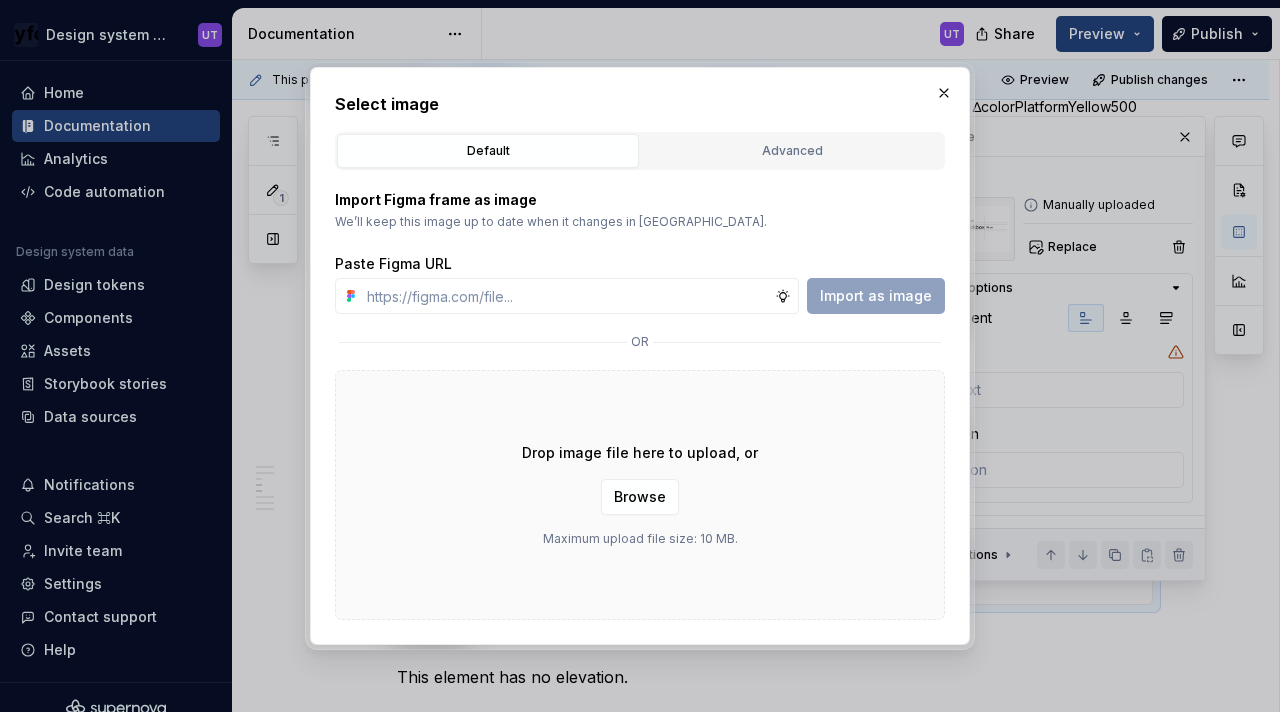 click on "Drop image file here to upload, or Browse Maximum upload file size: 10 MB." at bounding box center (640, 495) 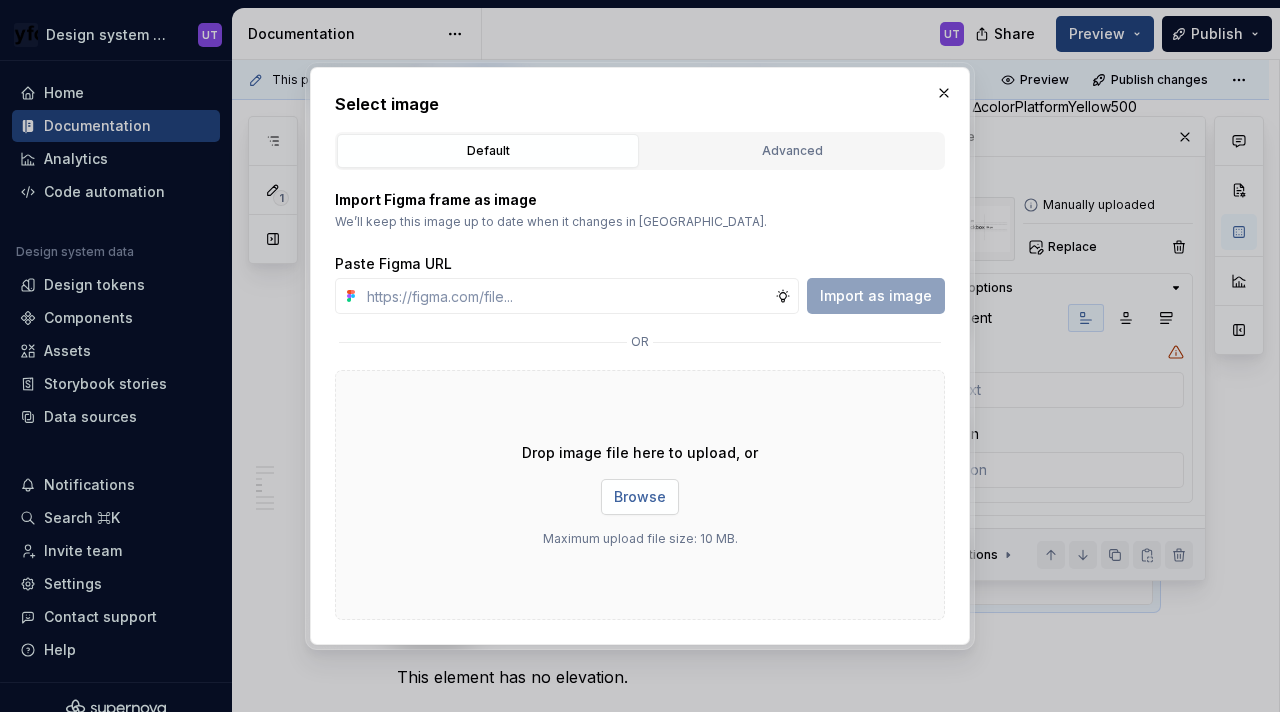 click on "Browse" at bounding box center (640, 497) 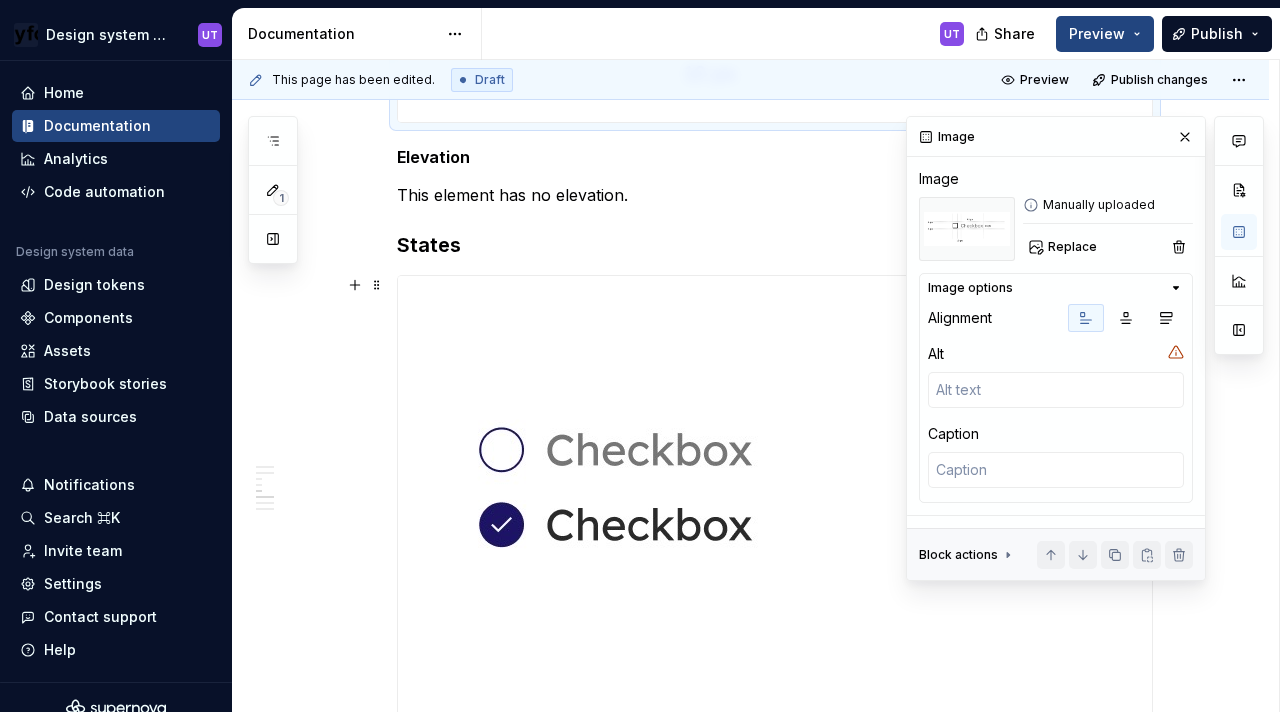 scroll, scrollTop: 2048, scrollLeft: 0, axis: vertical 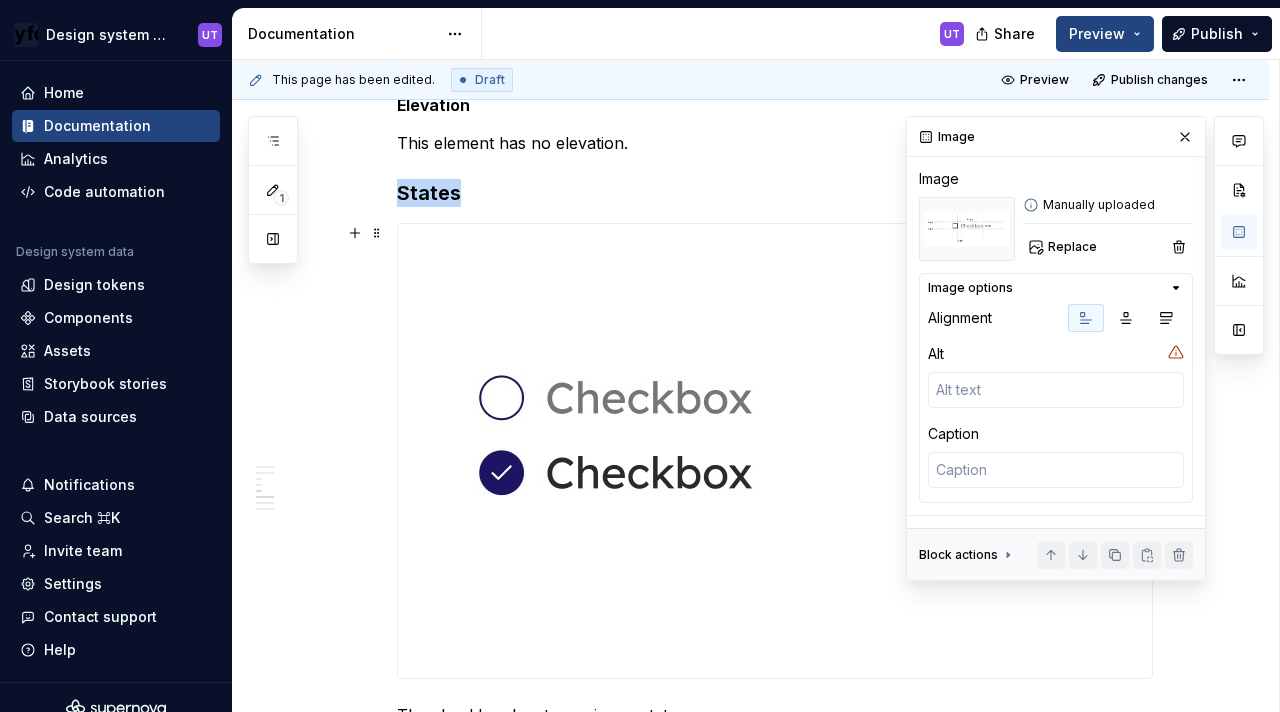 click at bounding box center [634, 451] 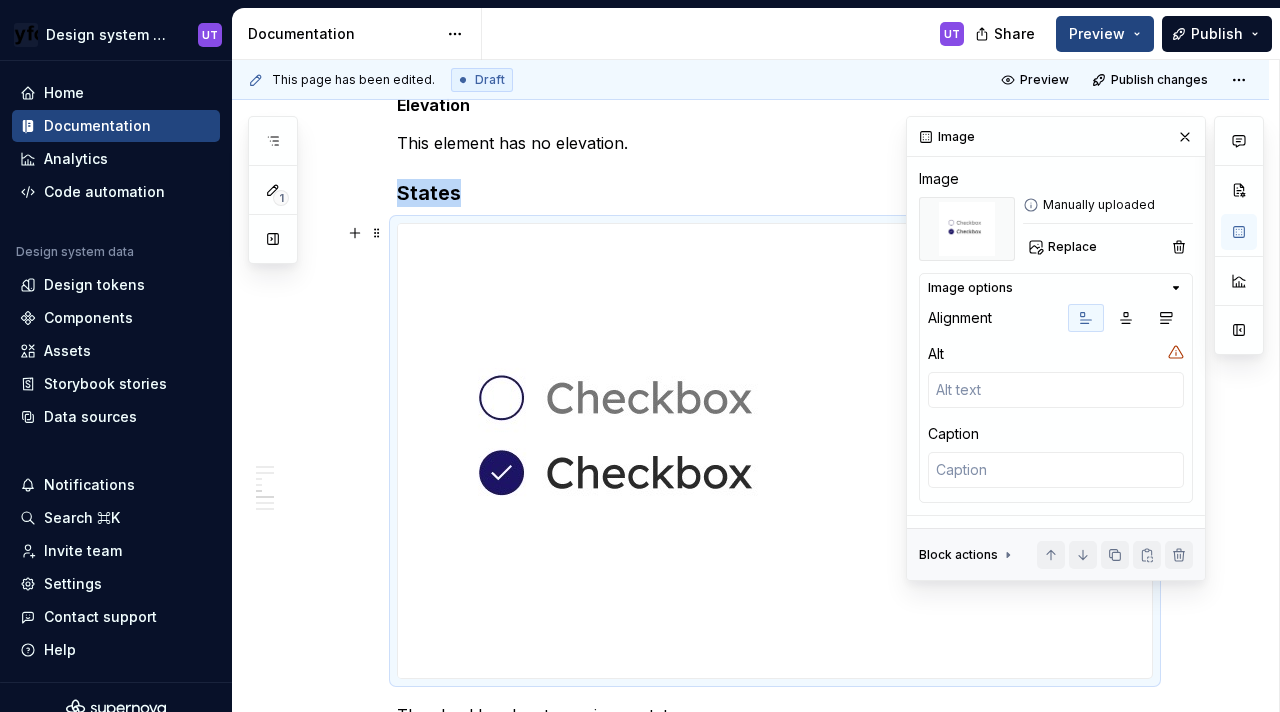 scroll, scrollTop: 2146, scrollLeft: 0, axis: vertical 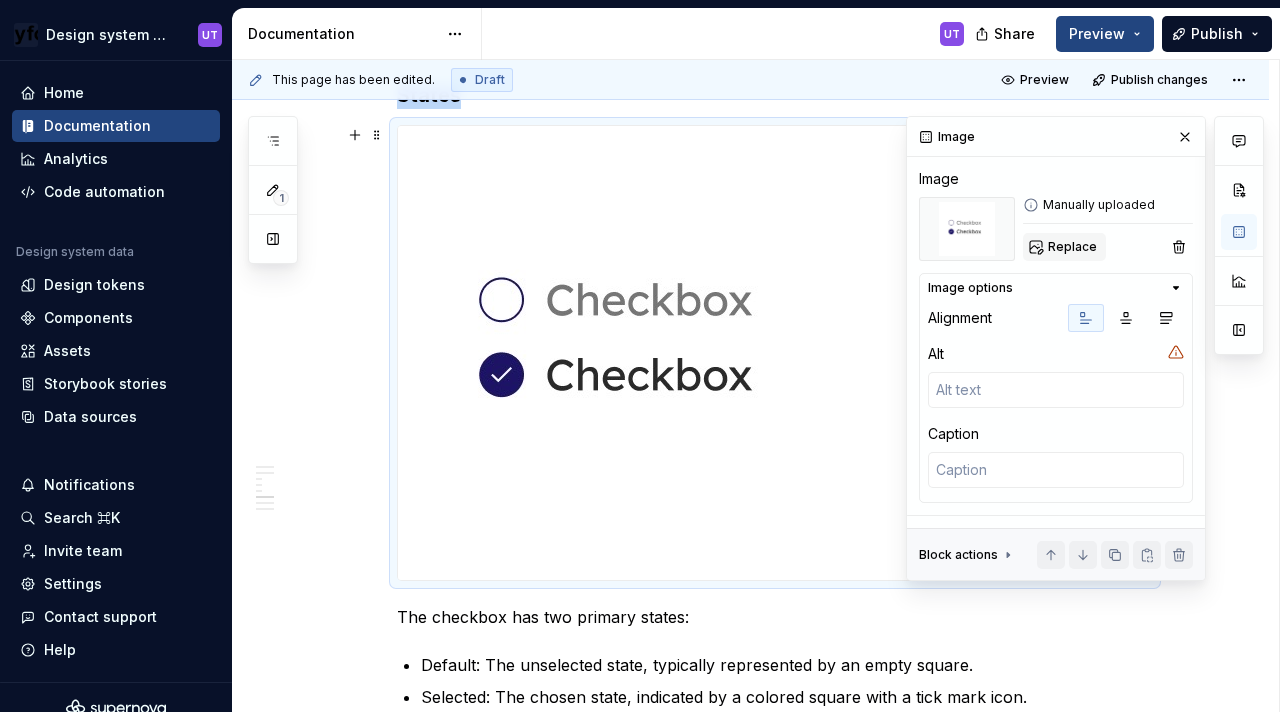 click on "Replace" at bounding box center (1072, 247) 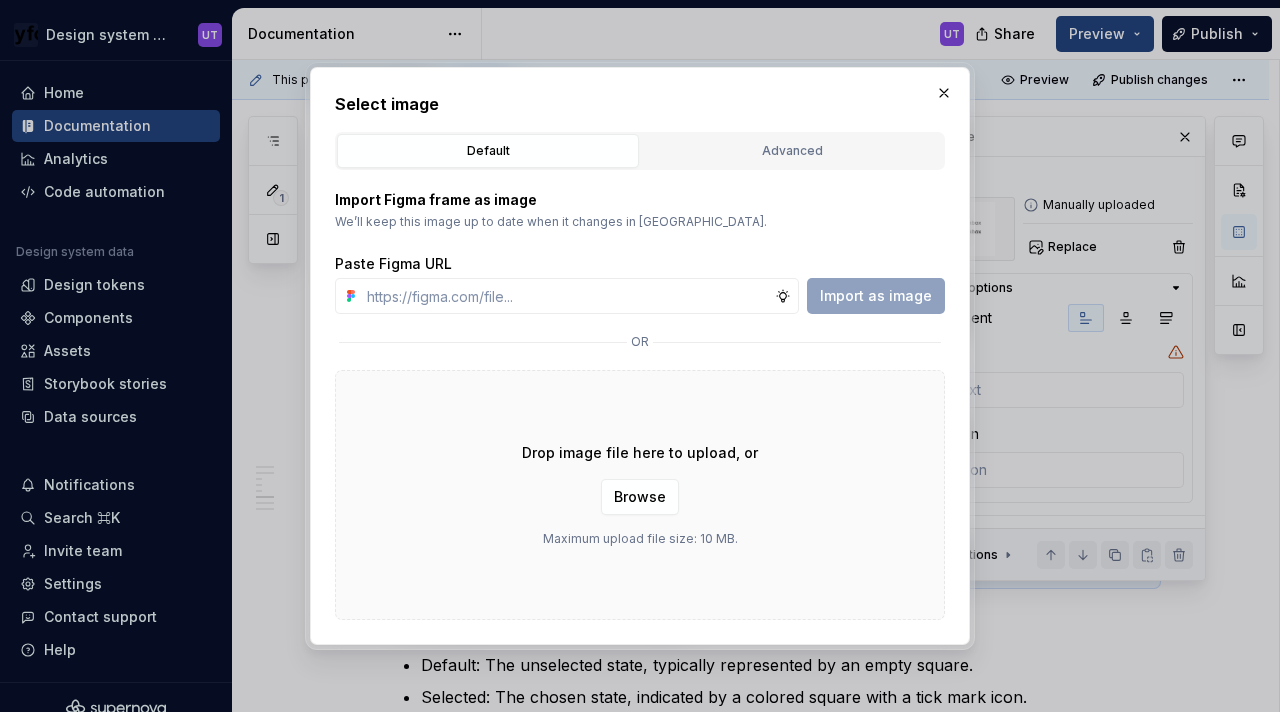 click on "Drop image file here to upload, or Browse Maximum upload file size: 10 MB." at bounding box center [640, 495] 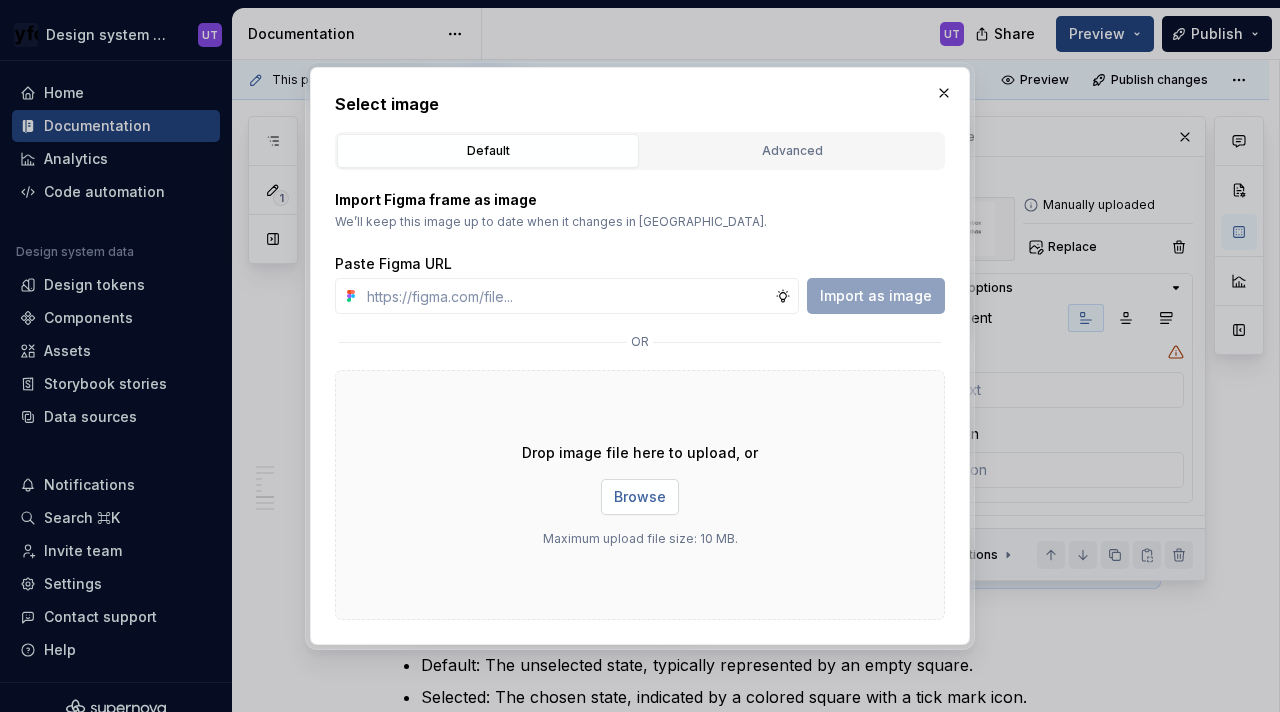 click on "Browse" at bounding box center (640, 497) 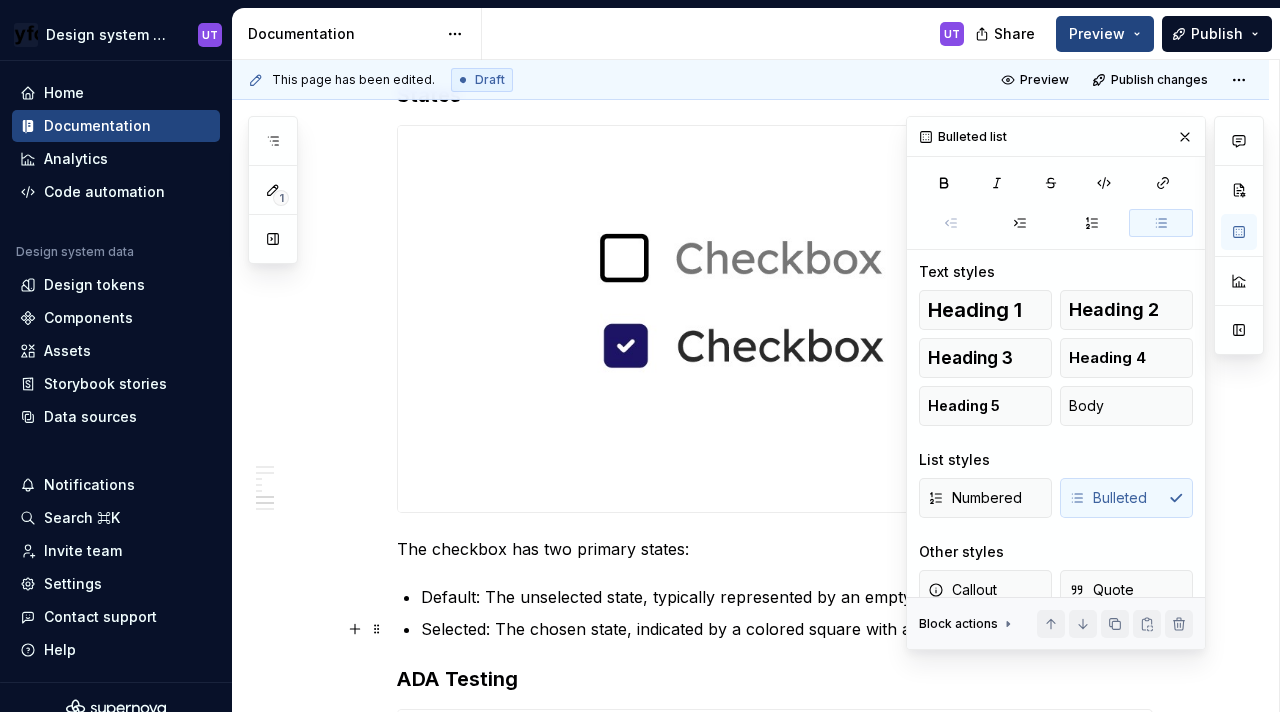 click on "This page has been edited. Draft Preview Publish changes Checkboxes A checkbox is a common user interface element that allows a user to make a binary choice – either selecting or deselecting an option. When selected, a checkmark appears inside the box. When unselected, the box is usually empty. Unlike radio buttons, multiple checkboxes in a group can be selected simultaneously, making them suitable for scenarios where a user can choose several options from a list. Edit header Anatomy Specs Color Spacing Elevation States ADA Testing Behaviour Anatomy Checkboxes have the same elements except that their dimensions are 91px by 24px. A checkbox component consists of :  A Selection Container, which is the interactive area.  The square visual indicator (which may contain a checkmark) is part of this container. ( 14 px by 14 px ) A Text label Icon/fill - When selected, shows a fill or a tick mark Specs Color Element Property Value Selection container (Default) Background color with border Background color  - Body" at bounding box center (756, 386) 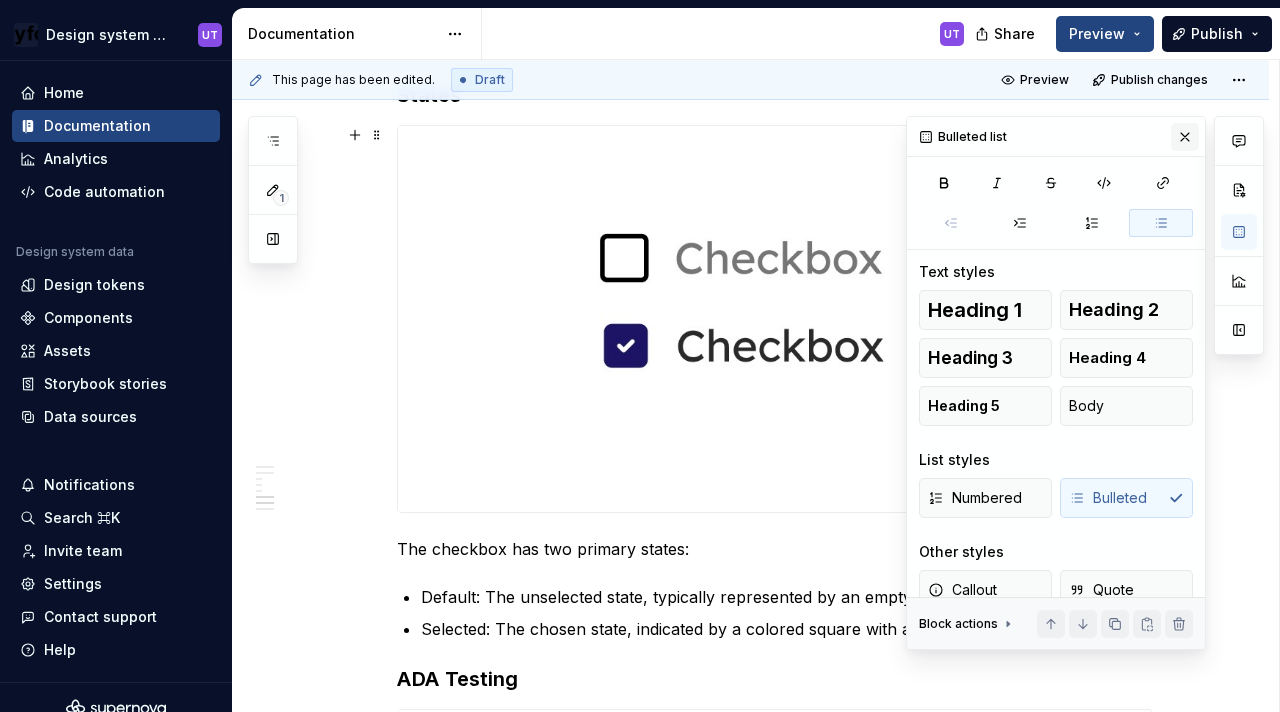 click at bounding box center (1185, 137) 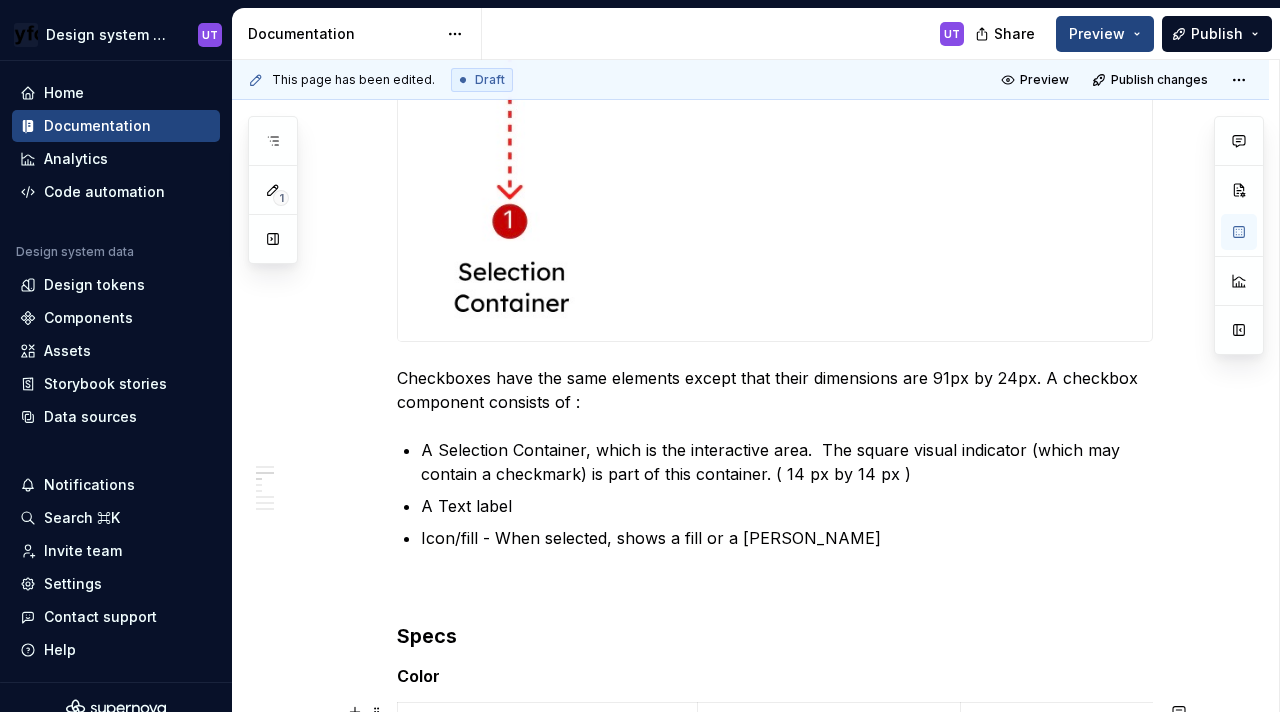 scroll, scrollTop: 545, scrollLeft: 0, axis: vertical 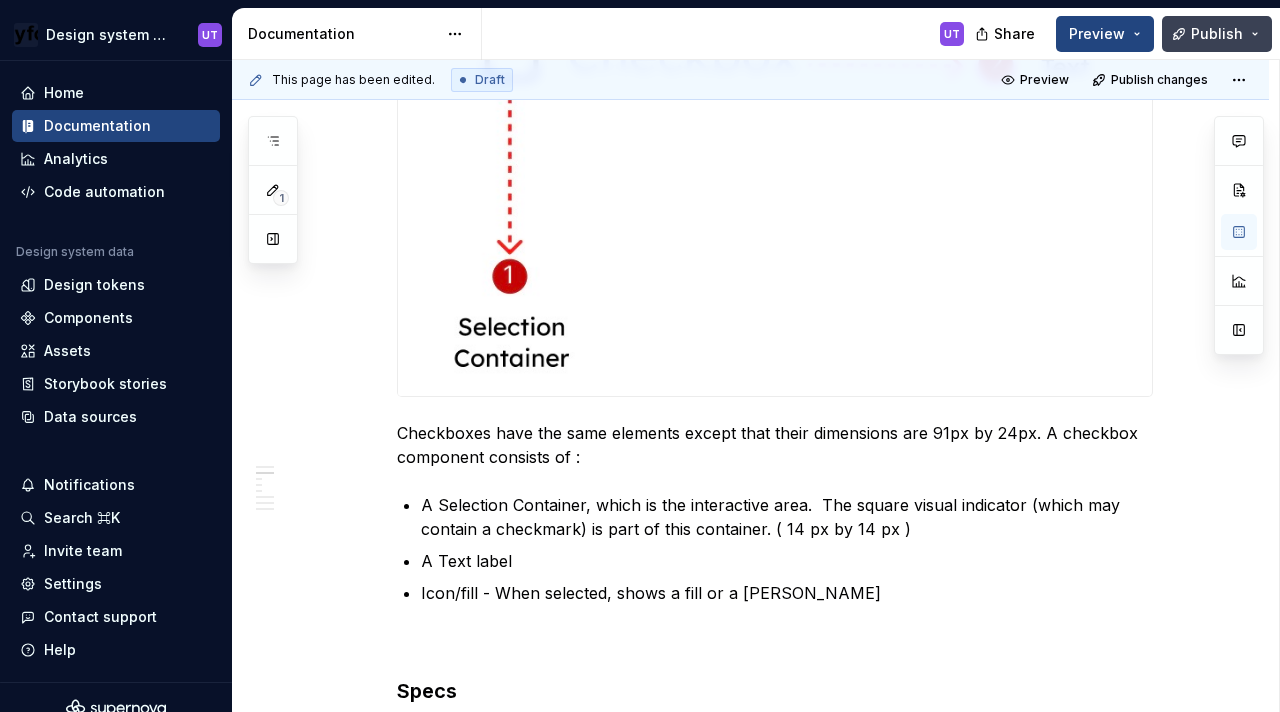 click on "Publish" at bounding box center [1217, 34] 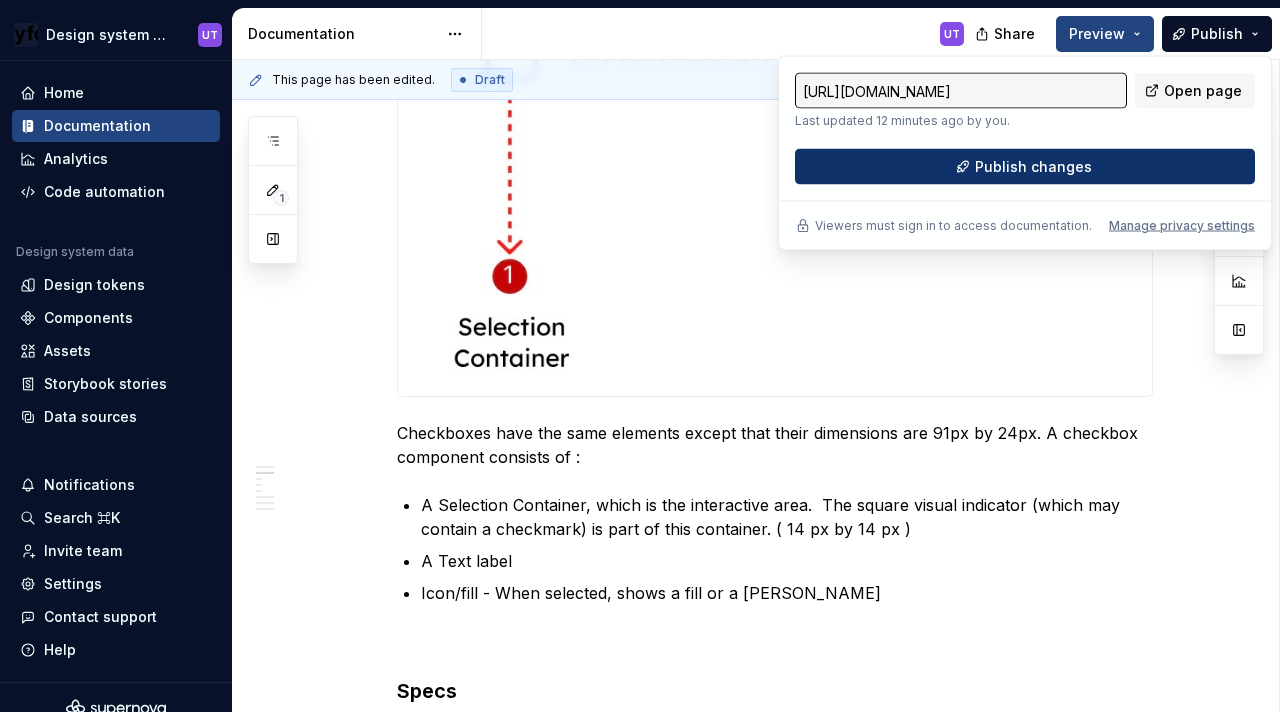 click on "Publish changes" at bounding box center (1033, 167) 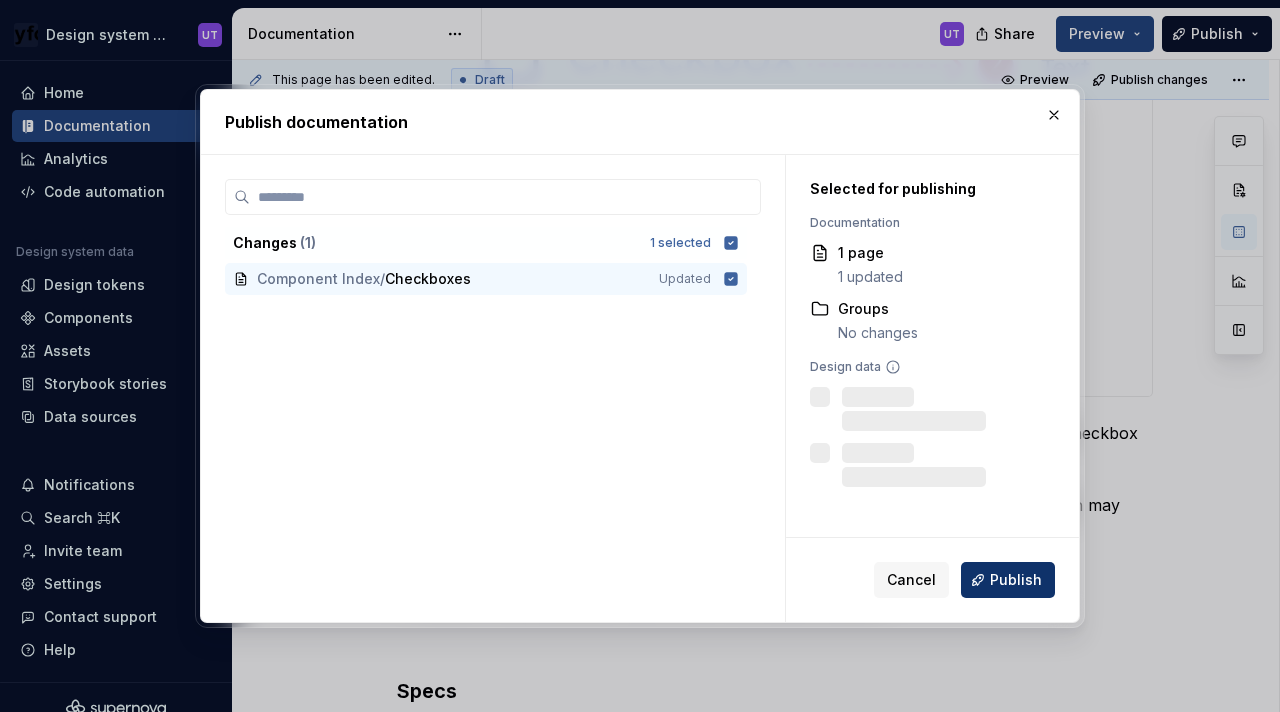 click on "Publish" at bounding box center (1008, 580) 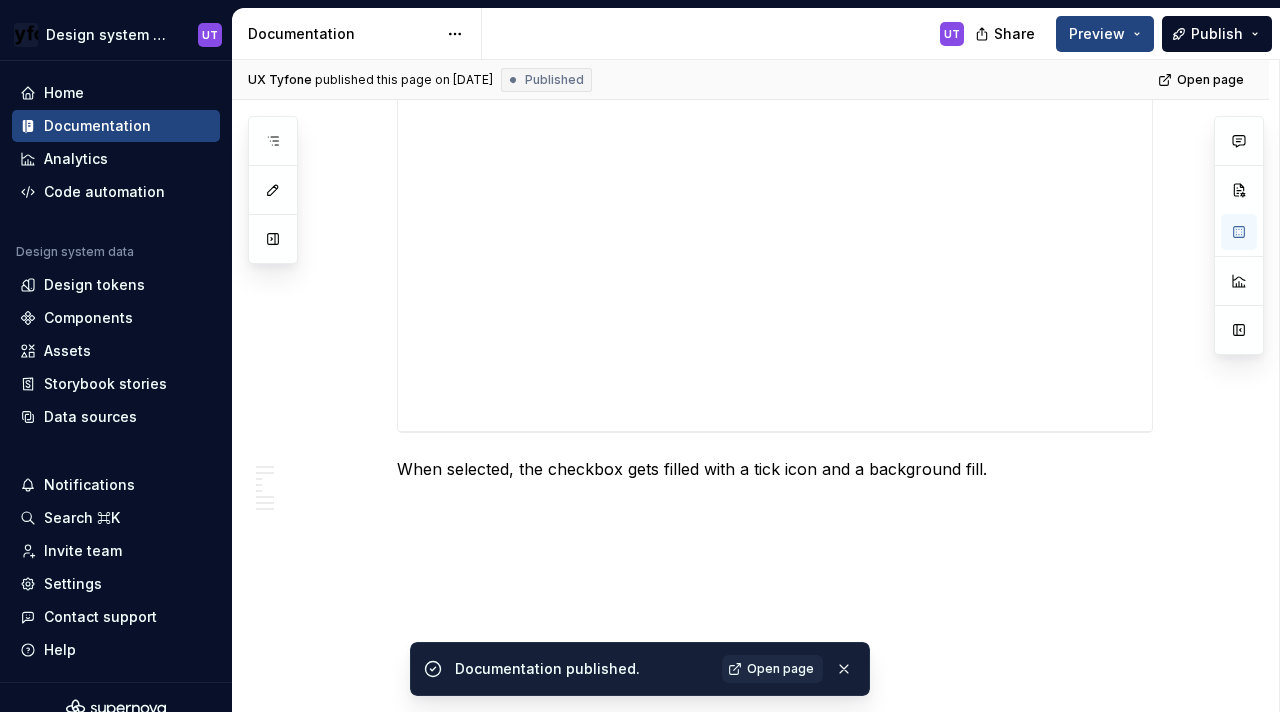 scroll, scrollTop: 3549, scrollLeft: 0, axis: vertical 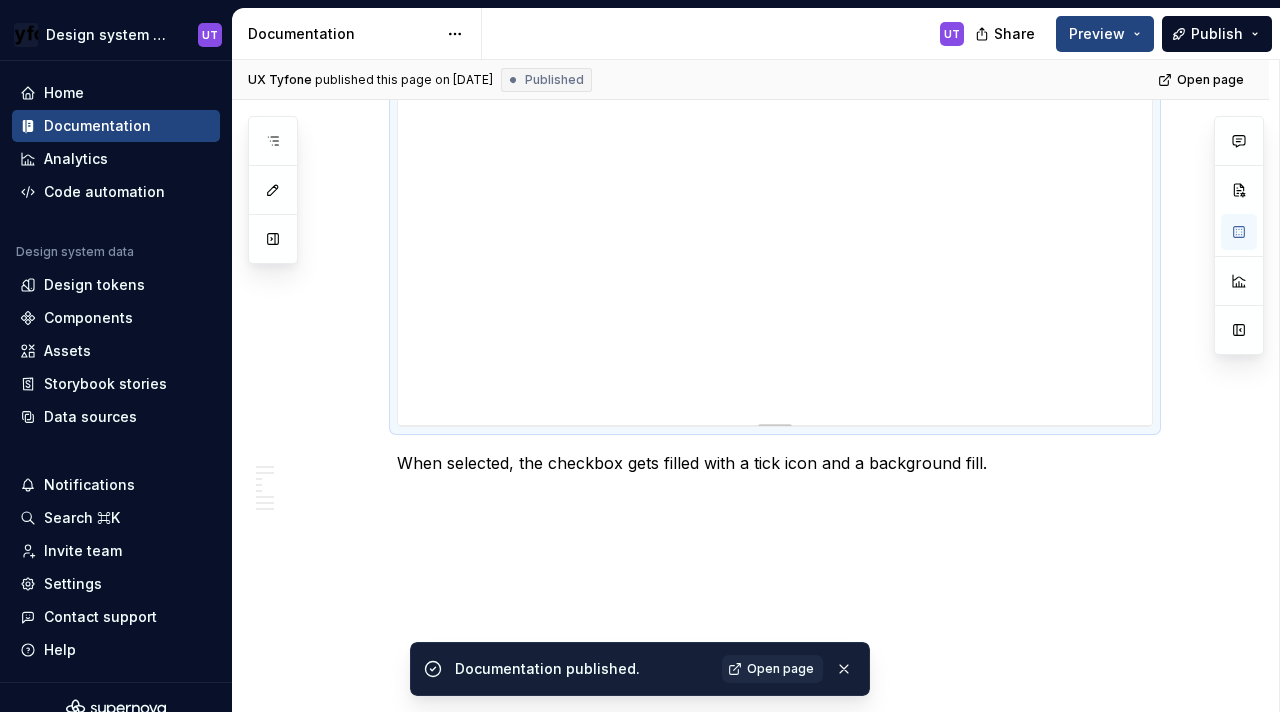 click on "**********" at bounding box center (775, 225) 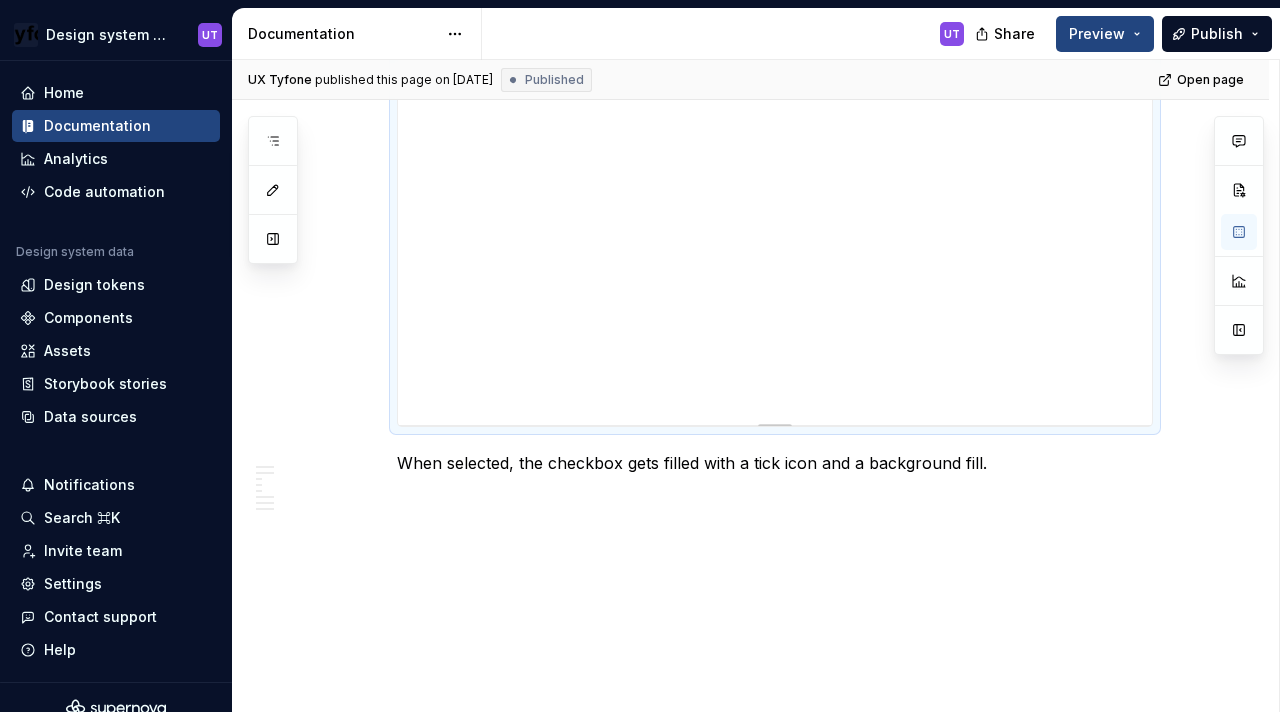 click on "**********" at bounding box center (775, 225) 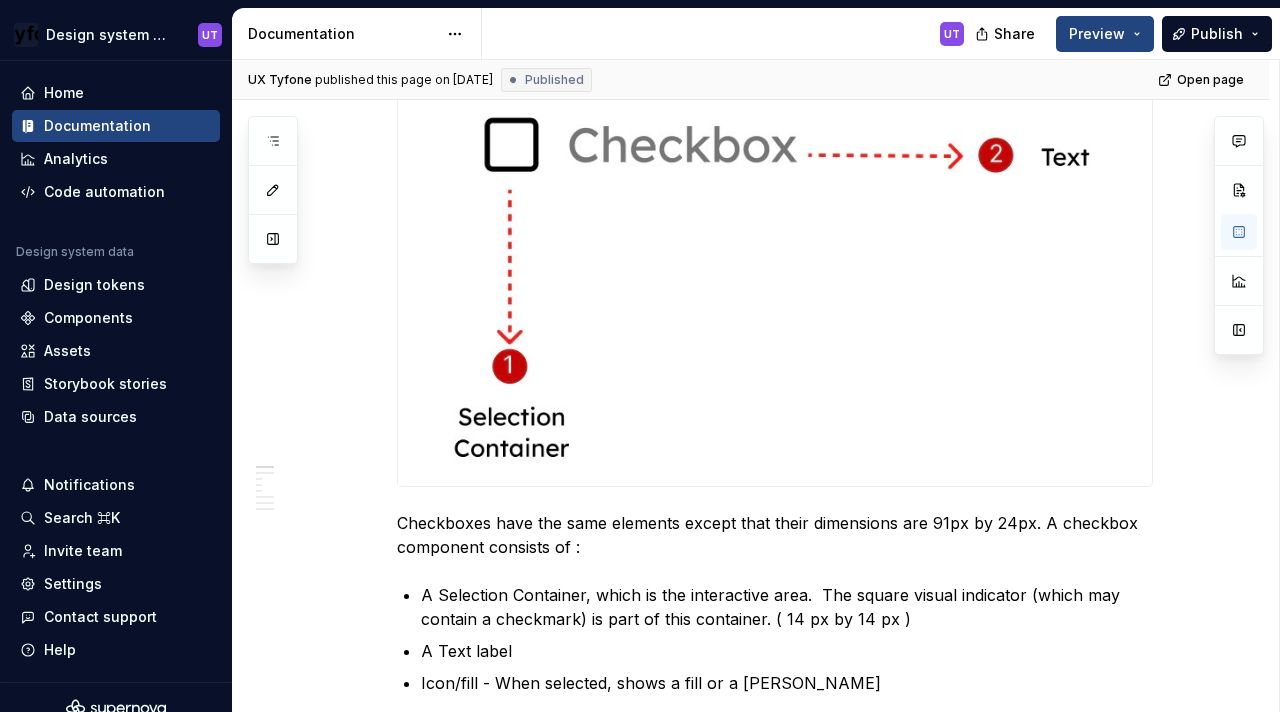 scroll, scrollTop: 0, scrollLeft: 0, axis: both 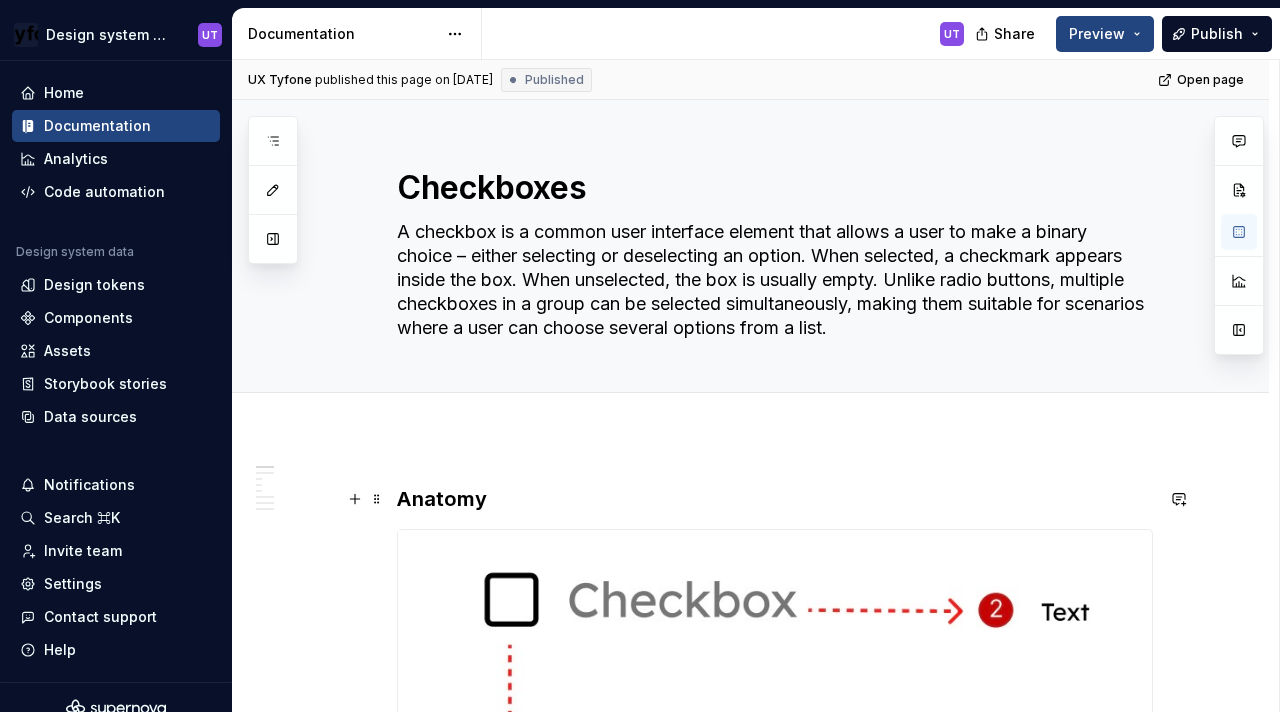 click on "Anatomy" at bounding box center [775, 499] 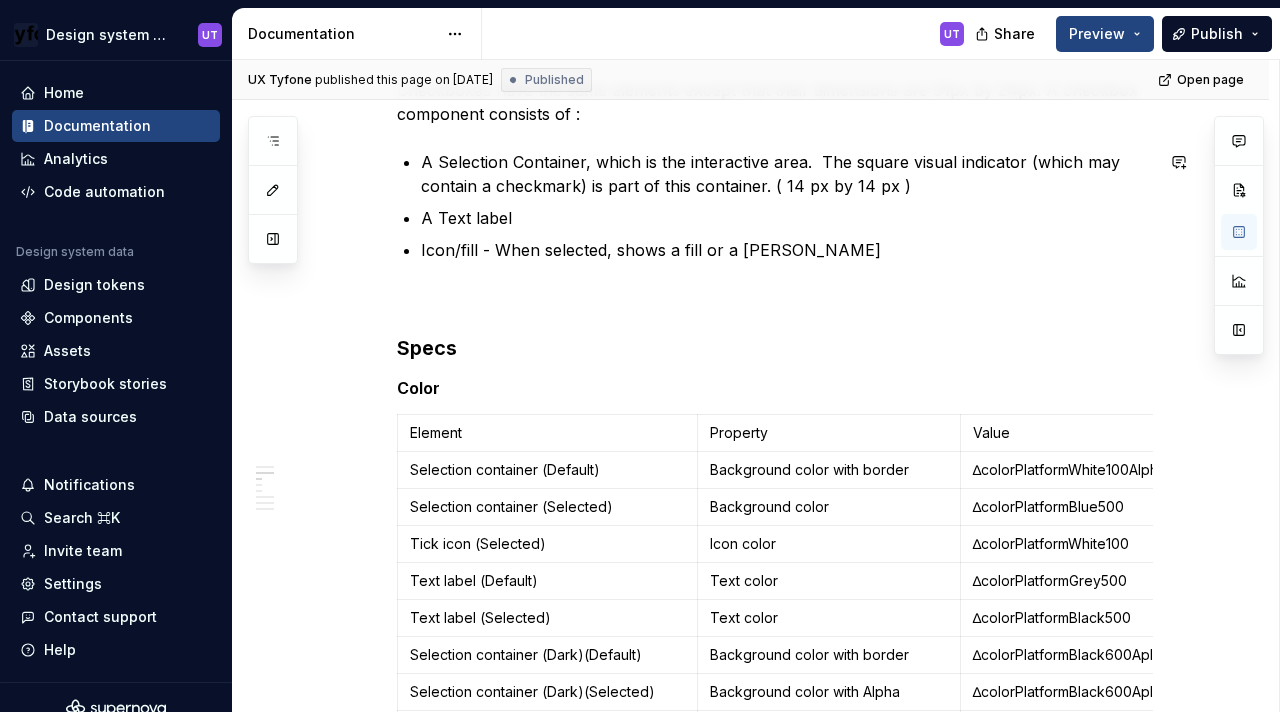 scroll, scrollTop: 890, scrollLeft: 0, axis: vertical 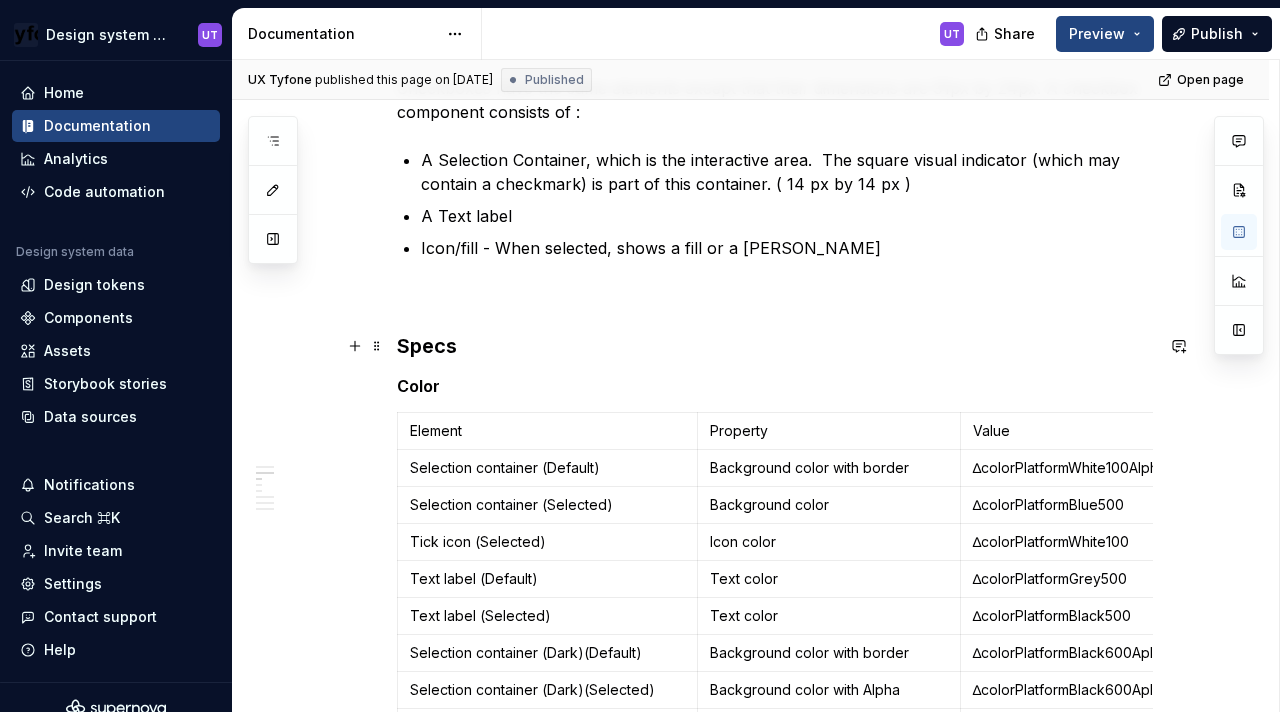 click on "Specs" at bounding box center (427, 346) 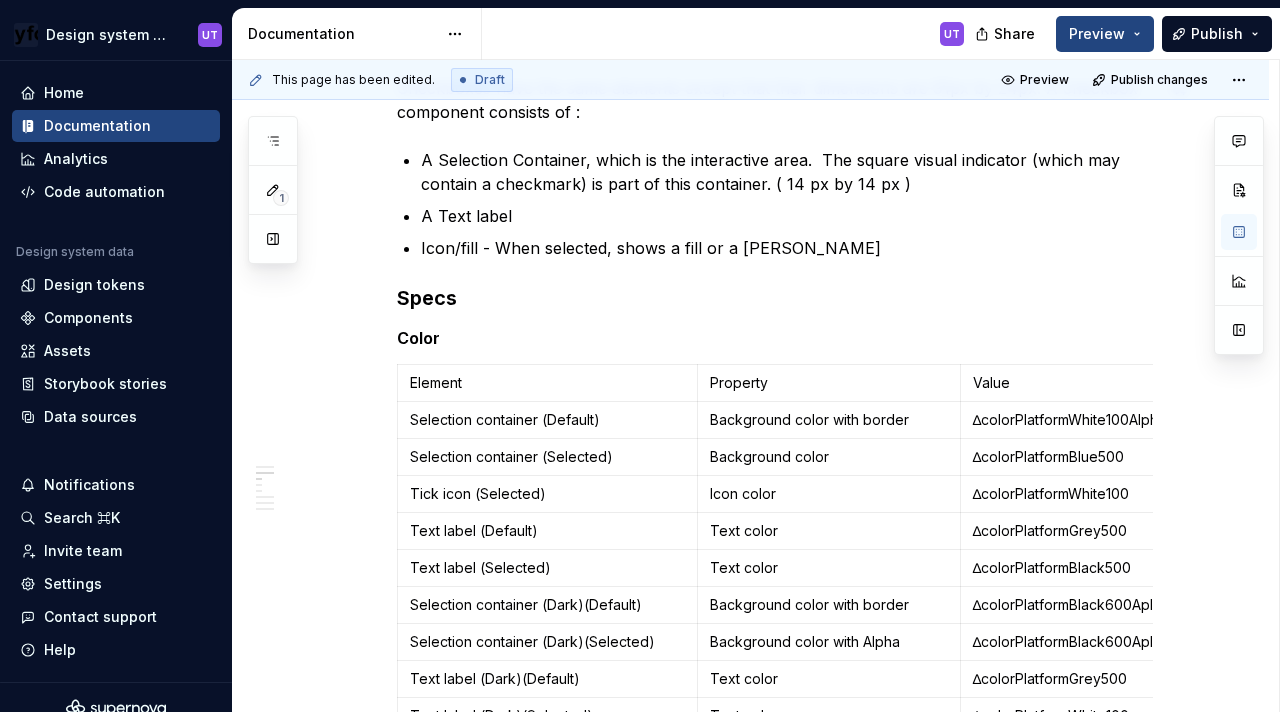 click on "Share Preview Publish" at bounding box center (1130, 33) 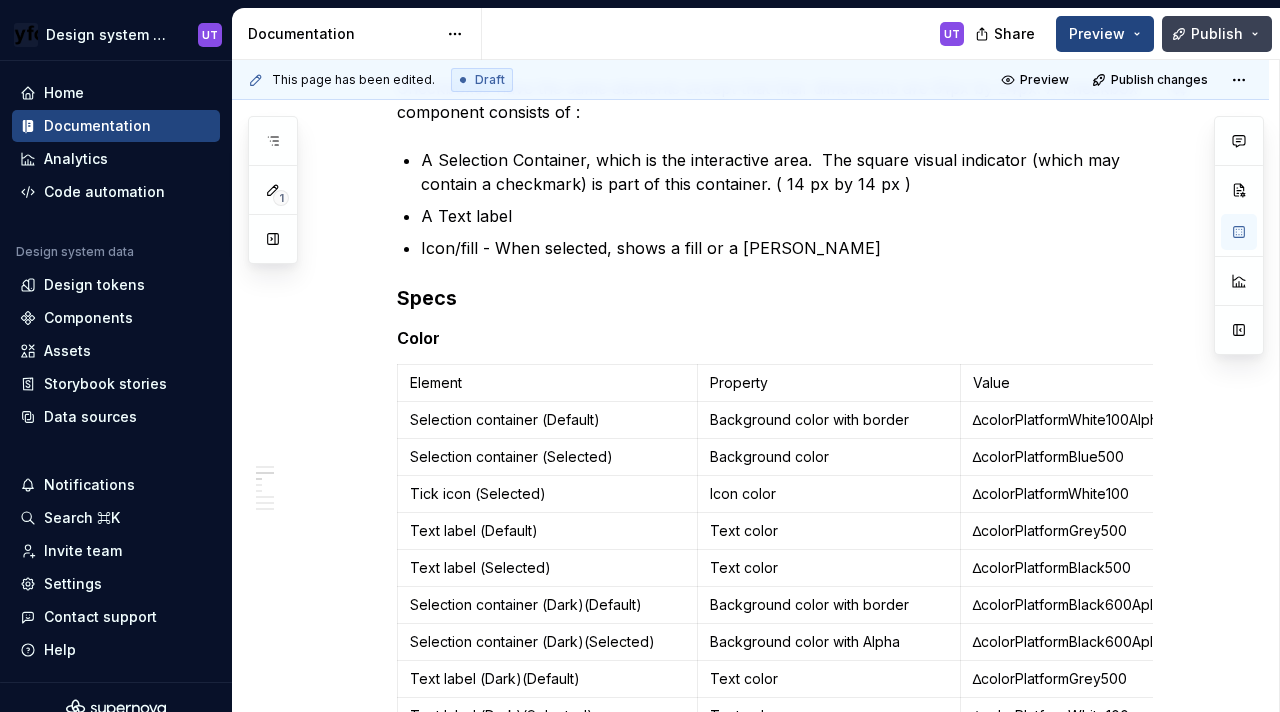 click on "Publish" at bounding box center [1217, 34] 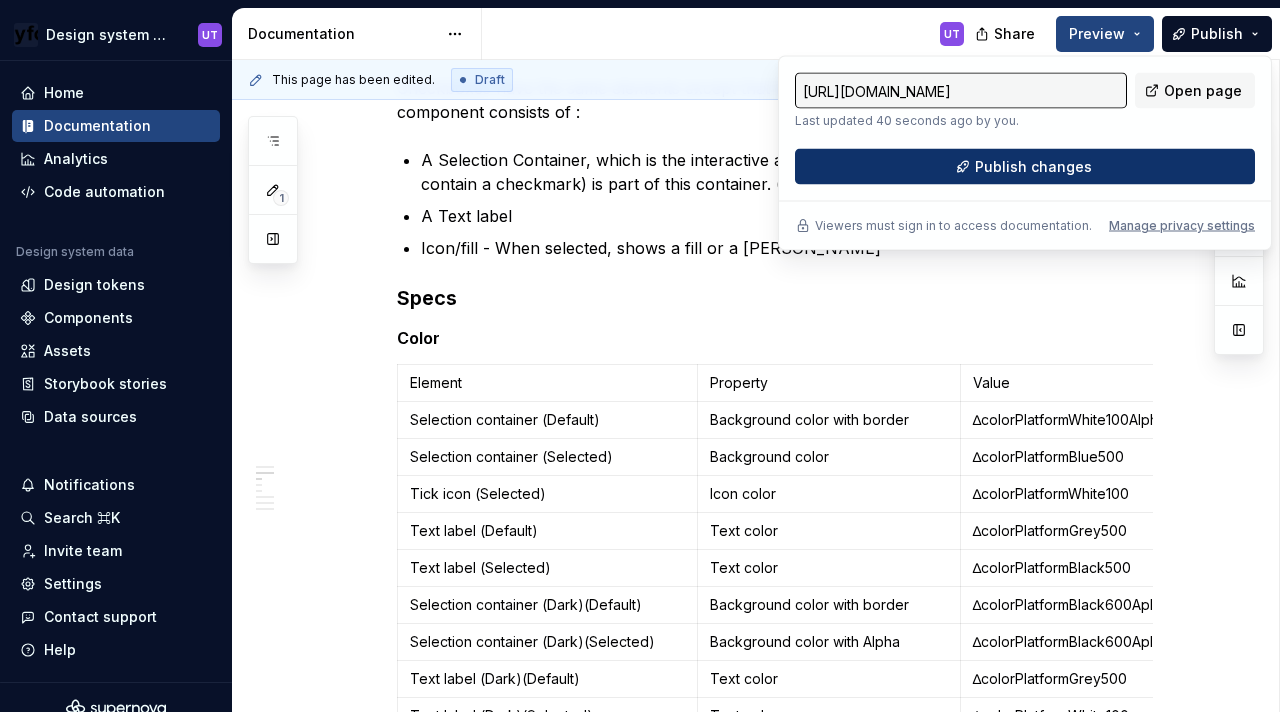 click on "Publish changes" at bounding box center (1025, 167) 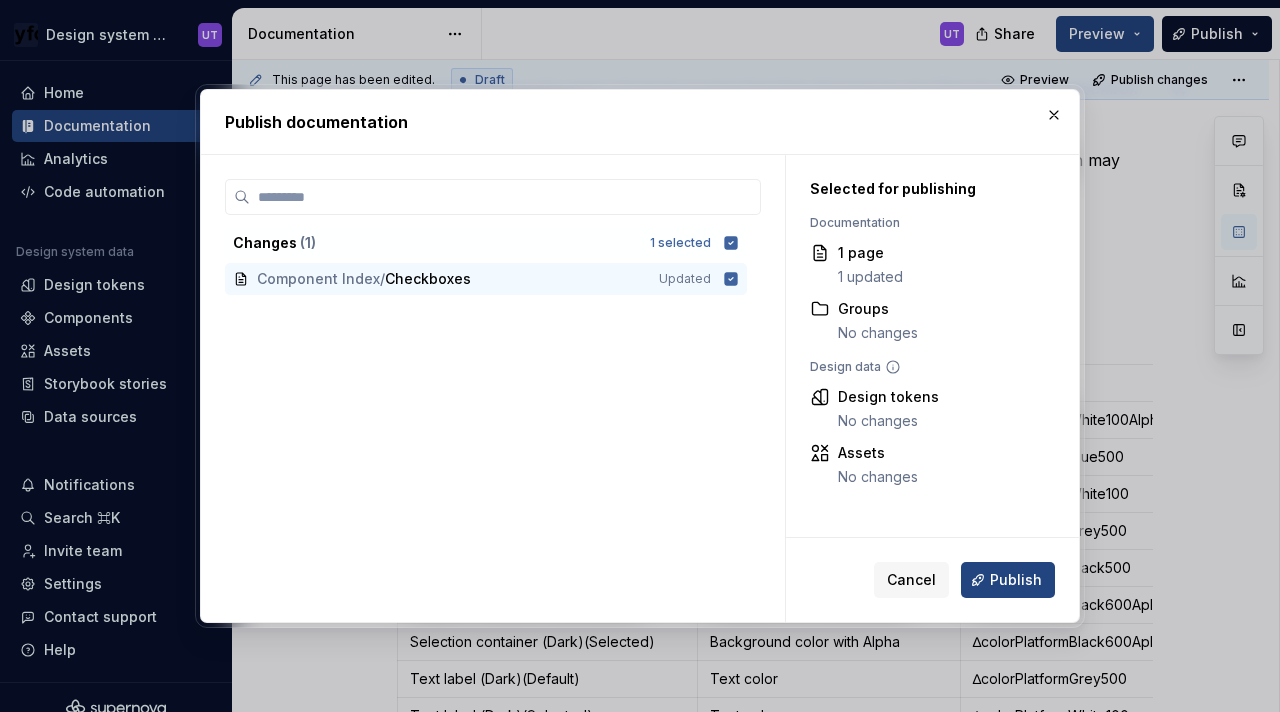 click on "Cancel Publish" at bounding box center [932, 580] 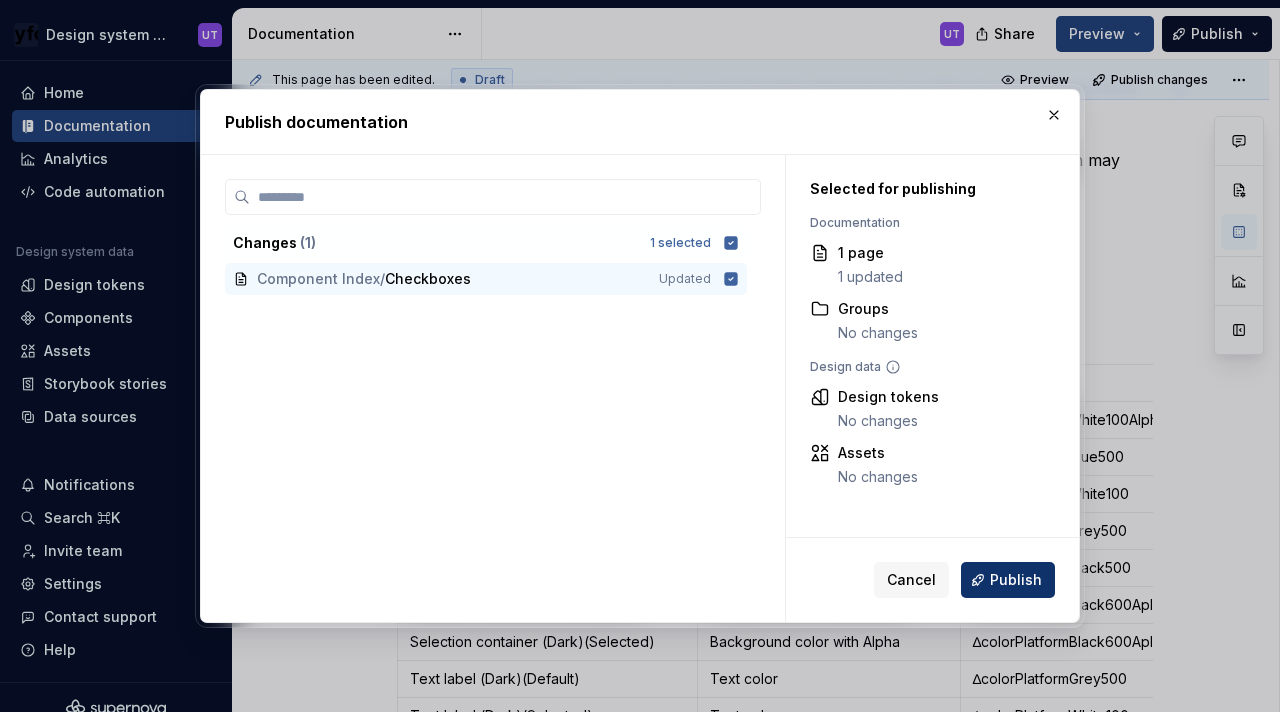 click on "Publish" at bounding box center (1016, 580) 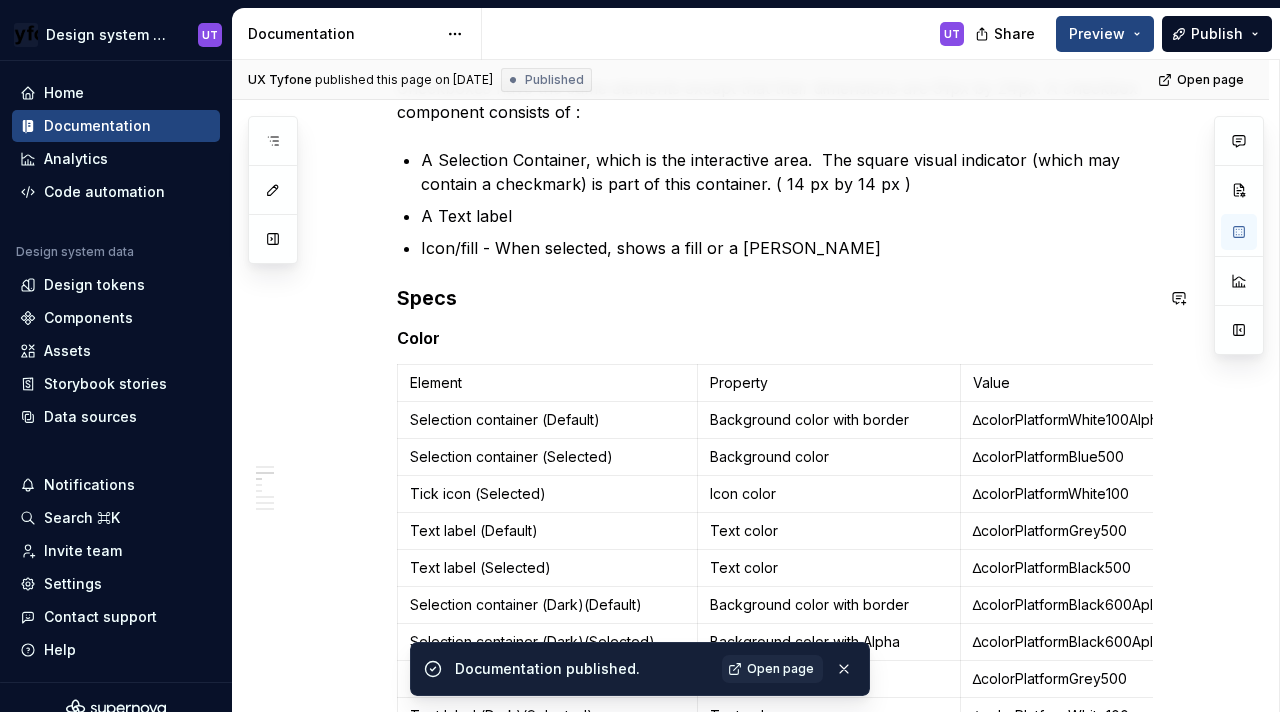 scroll, scrollTop: 984, scrollLeft: 0, axis: vertical 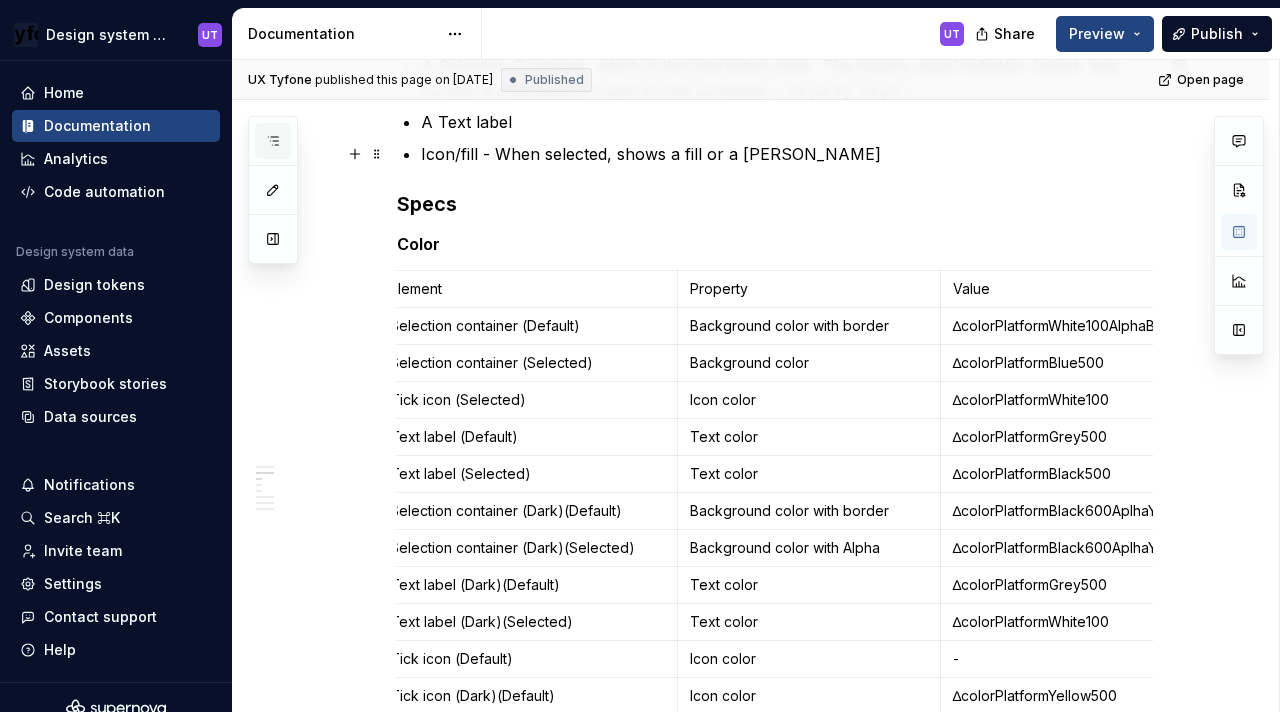 click 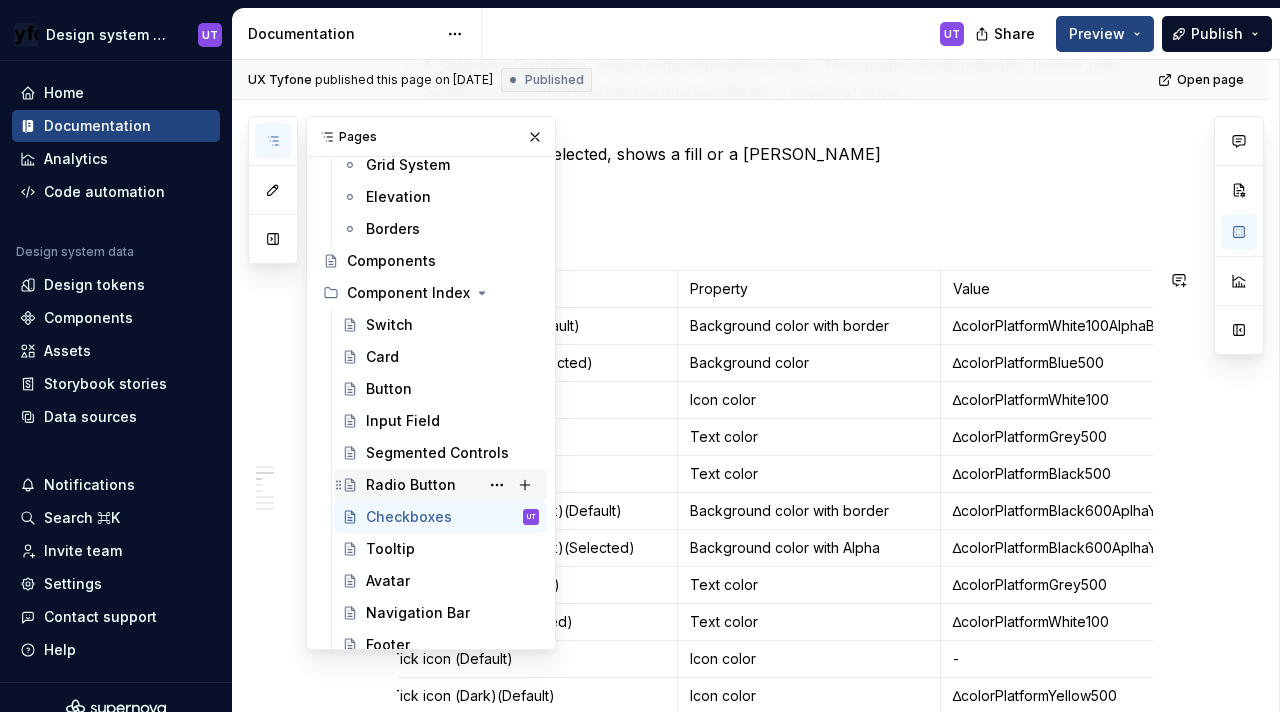 click on "Radio Button" at bounding box center [411, 485] 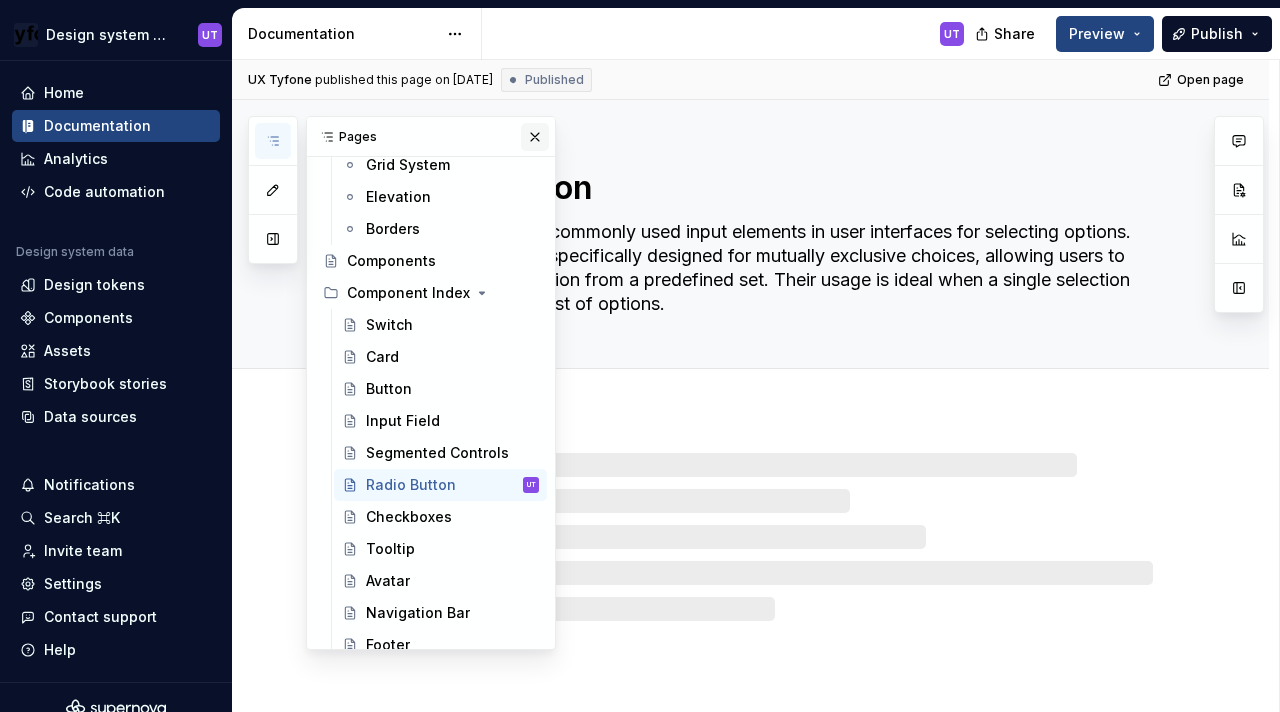 click at bounding box center [535, 137] 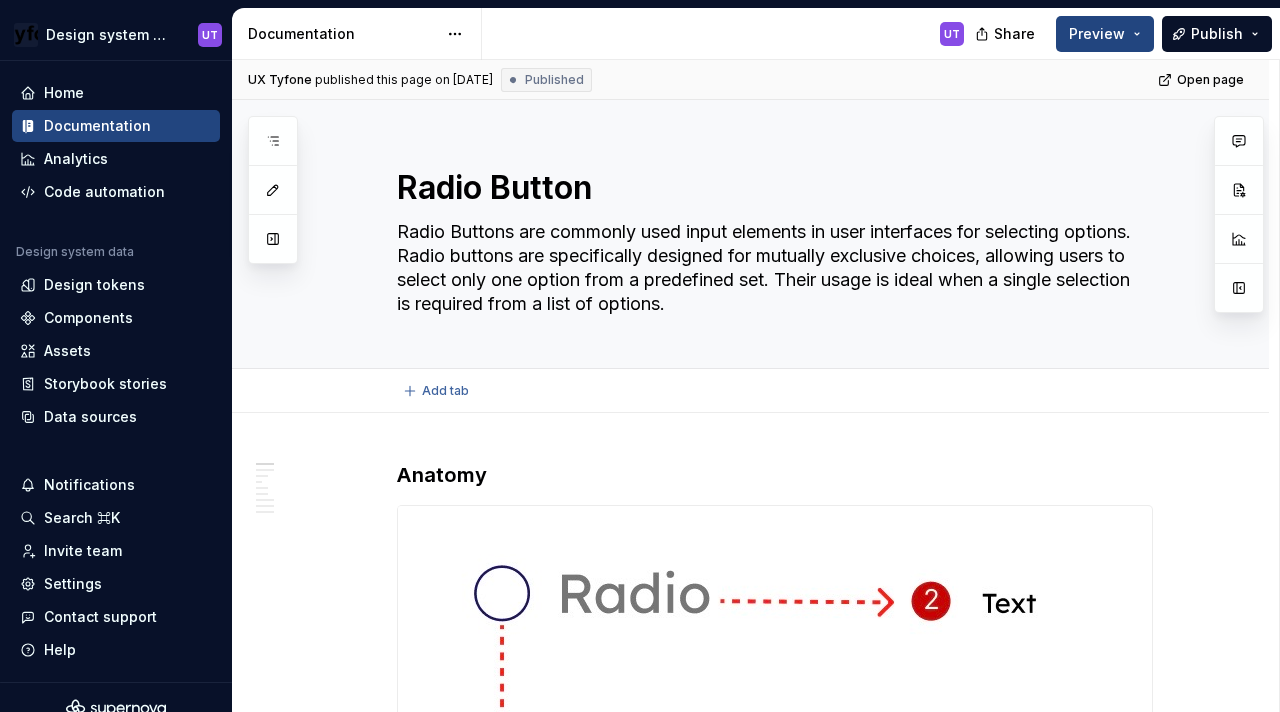 type on "*" 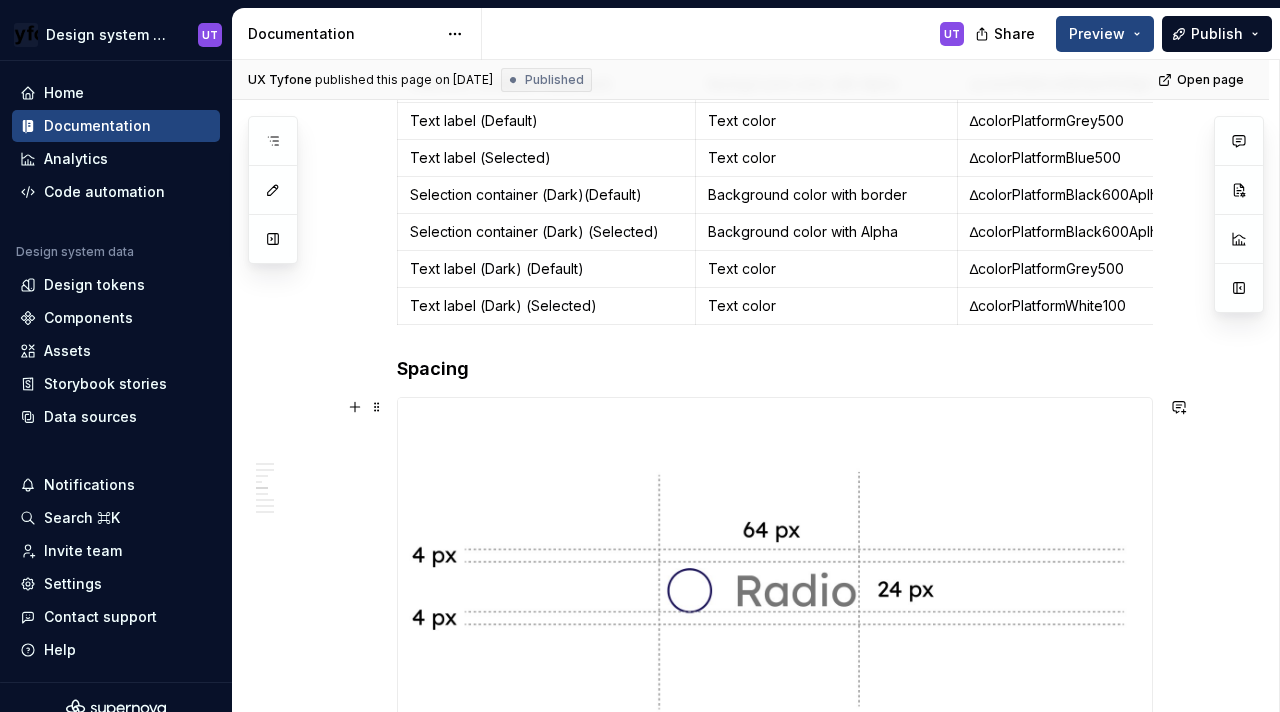 scroll, scrollTop: 1342, scrollLeft: 0, axis: vertical 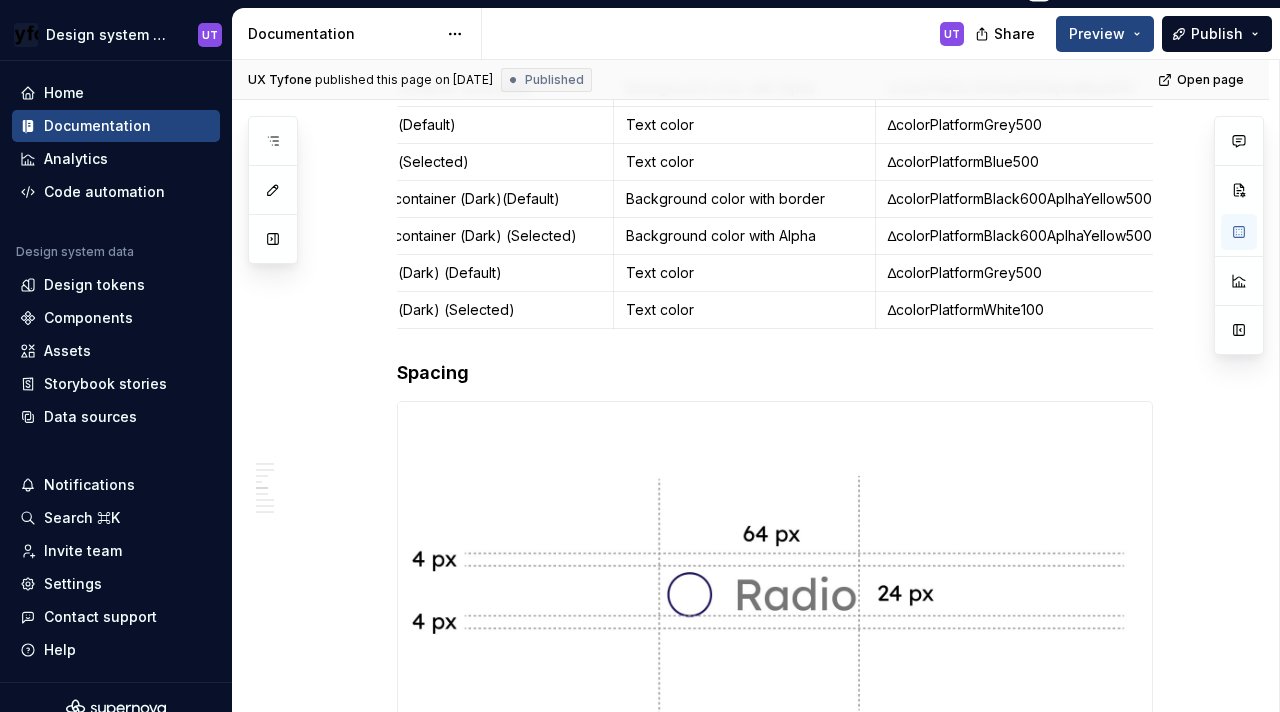 click on "∆colorPlatformBlack600AplhaYellow500" at bounding box center (1034, 199) 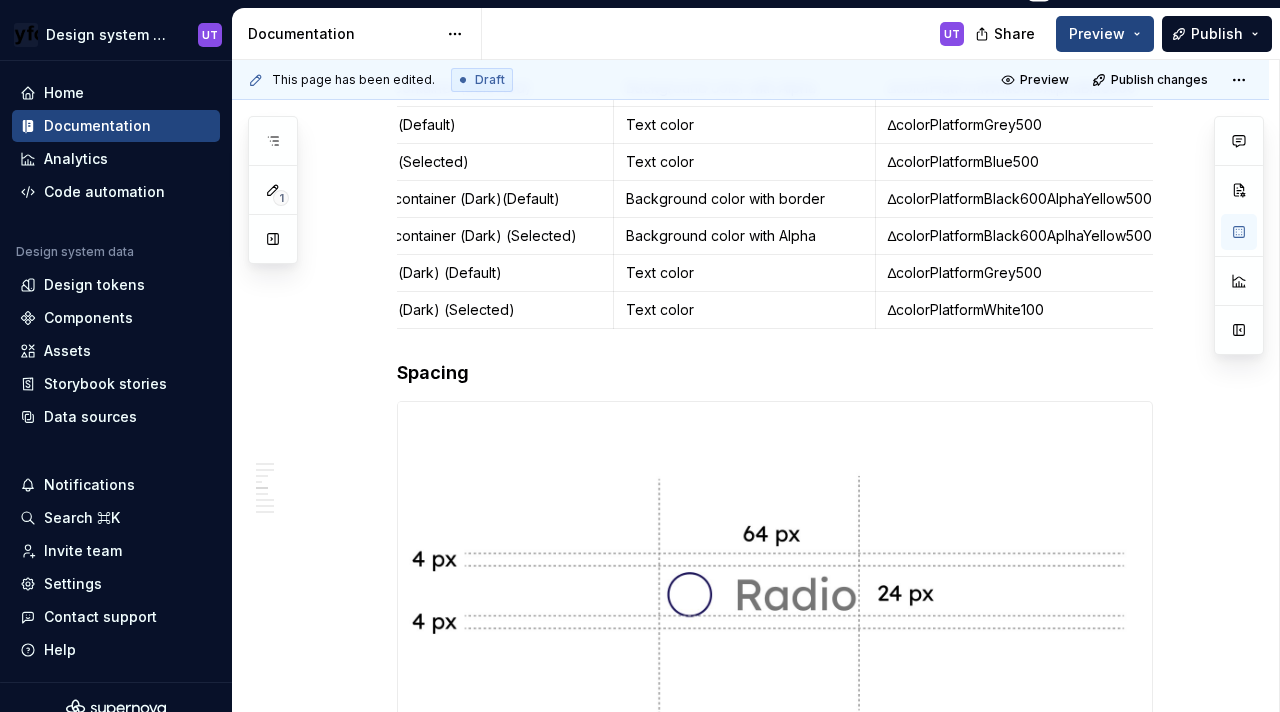 click on "∆colorPlatformBlack600AplhaYellow500" at bounding box center [1034, 236] 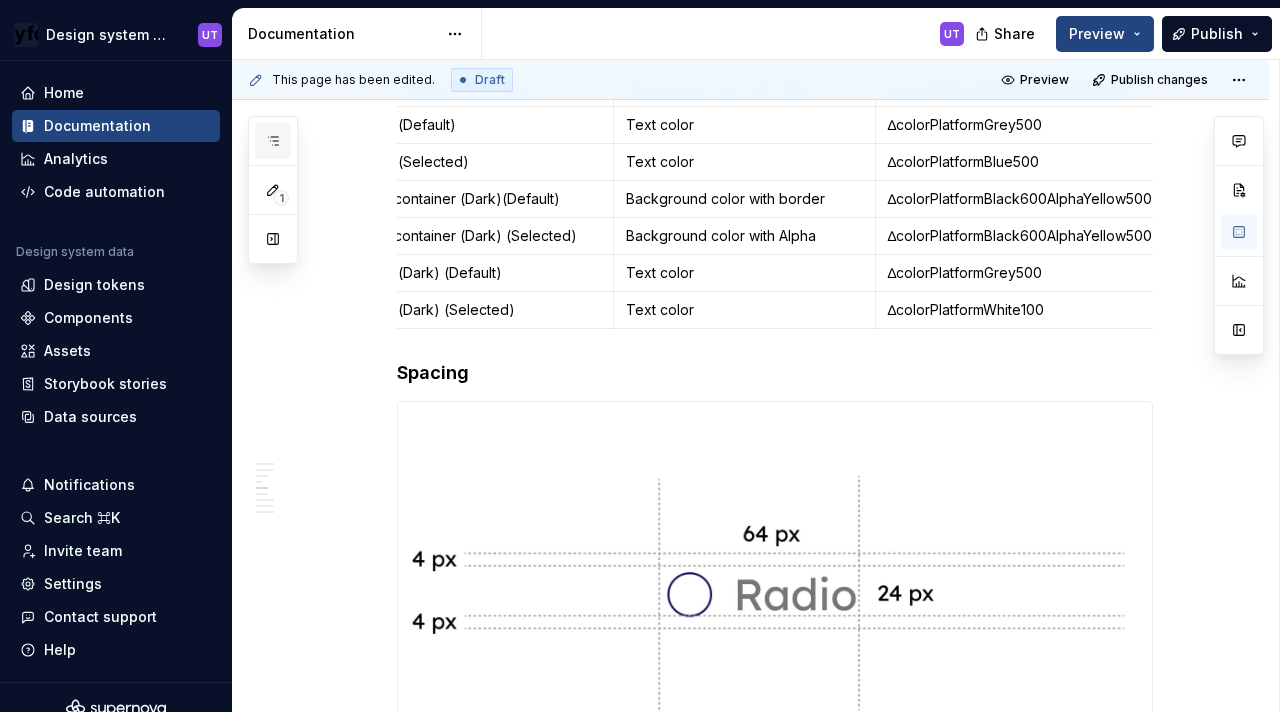 click at bounding box center (273, 141) 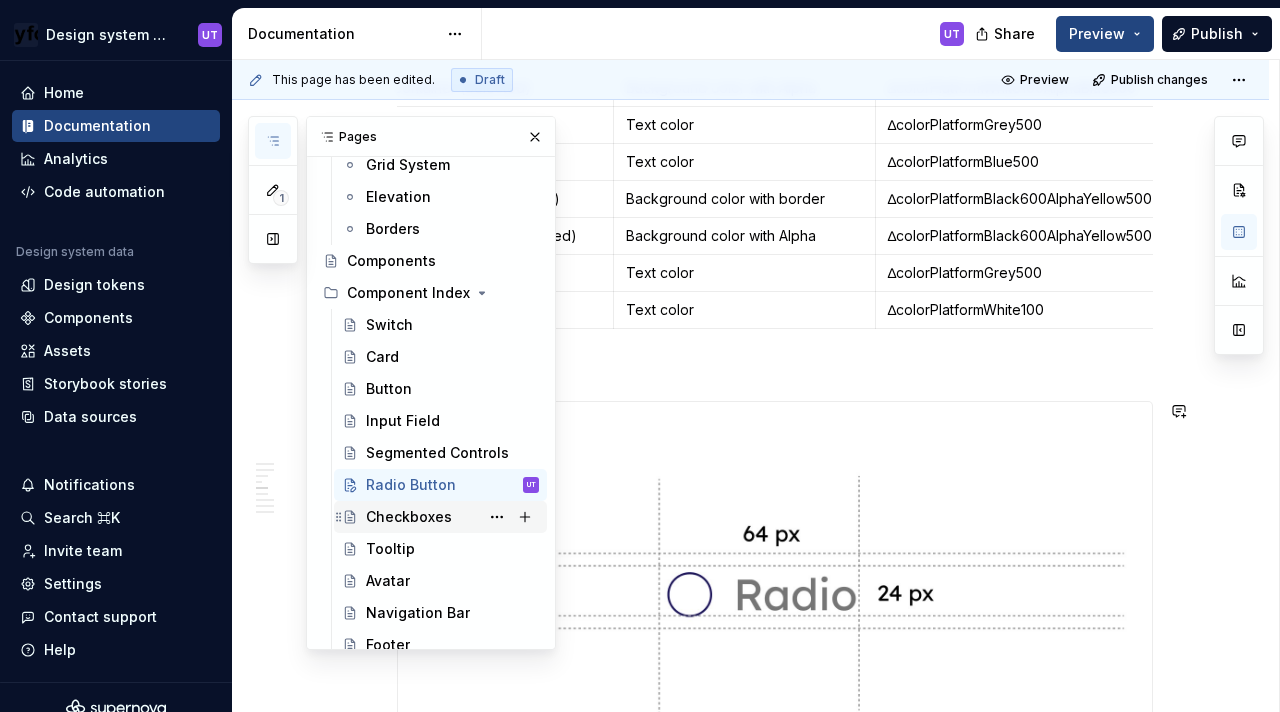 click on "Checkboxes" at bounding box center (440, 517) 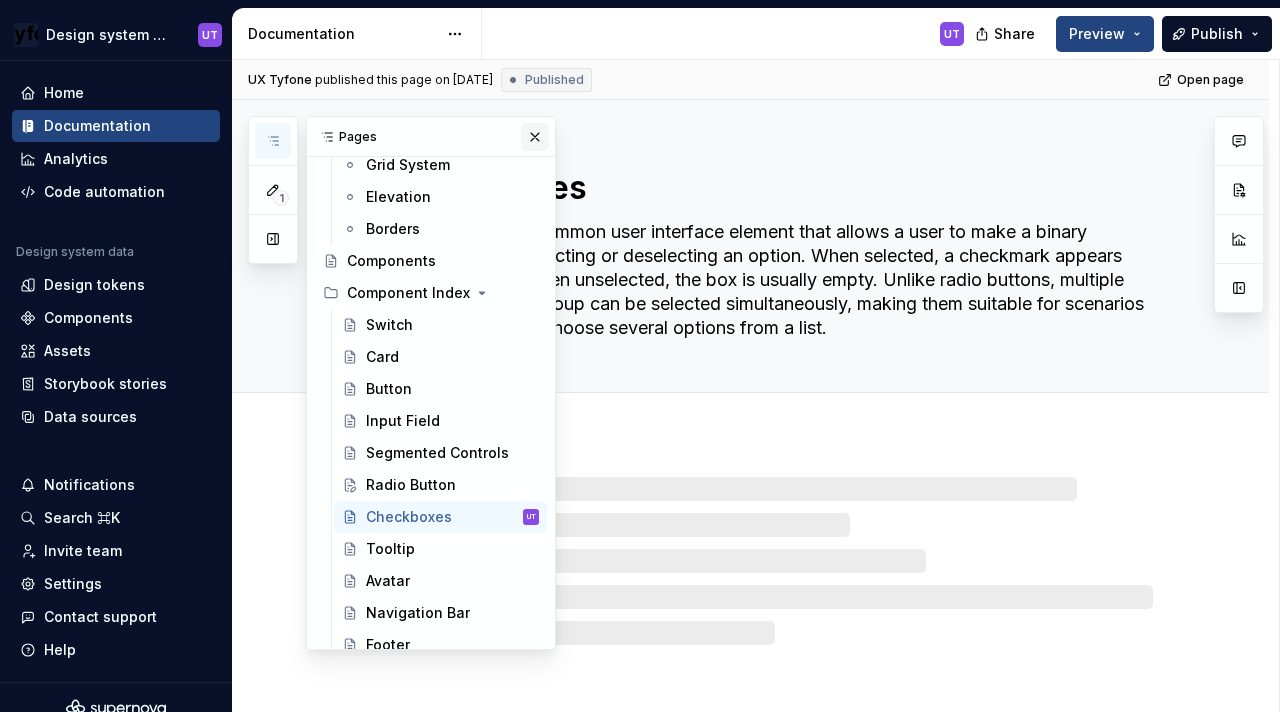 click at bounding box center [535, 137] 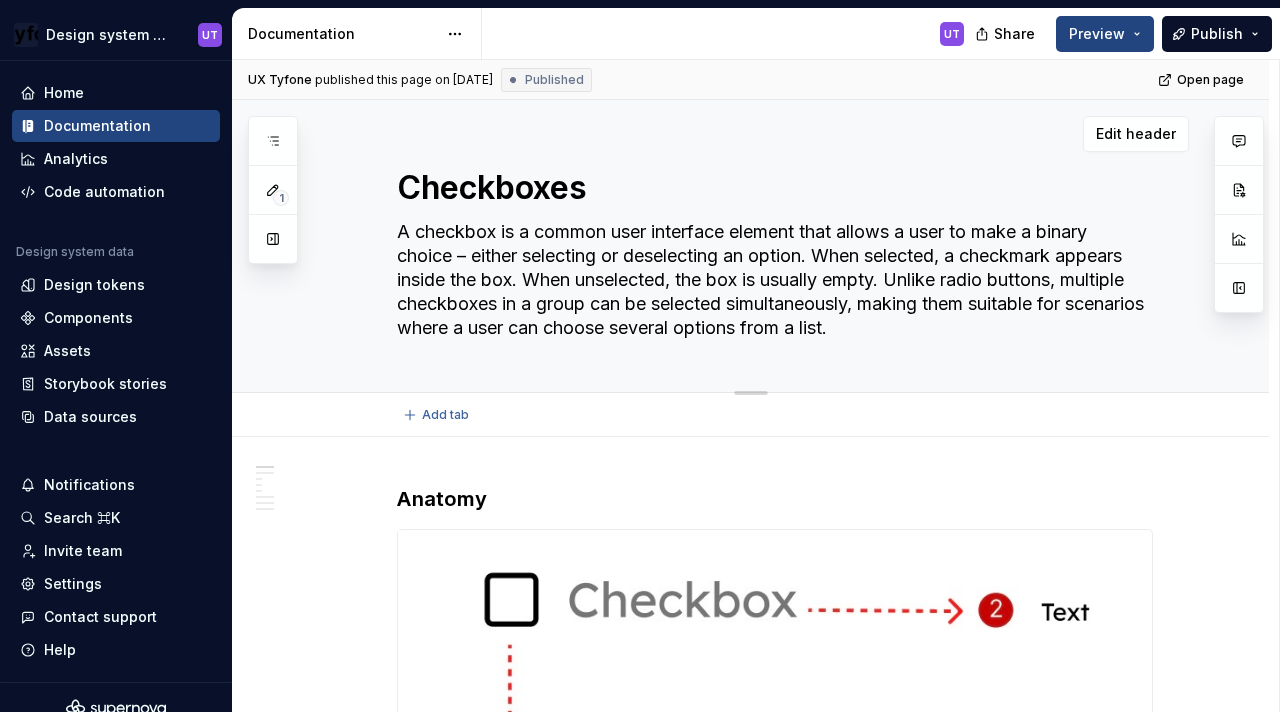 type on "*" 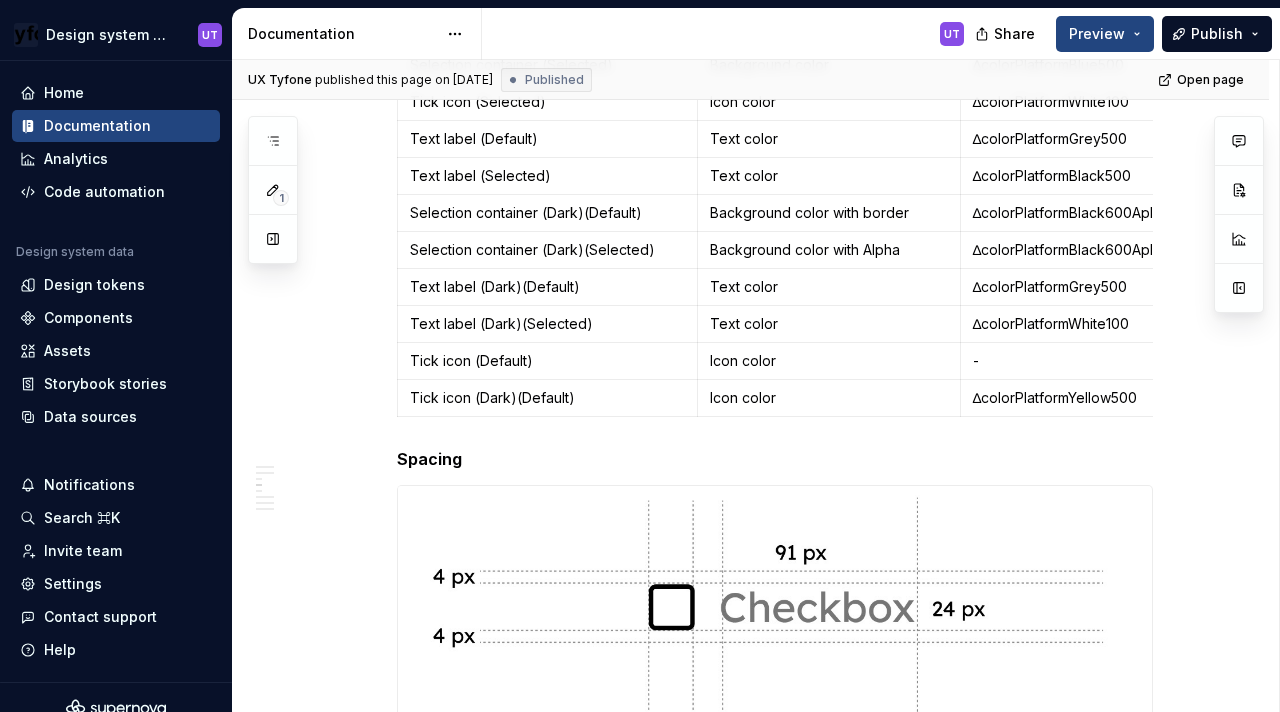 scroll, scrollTop: 1271, scrollLeft: 0, axis: vertical 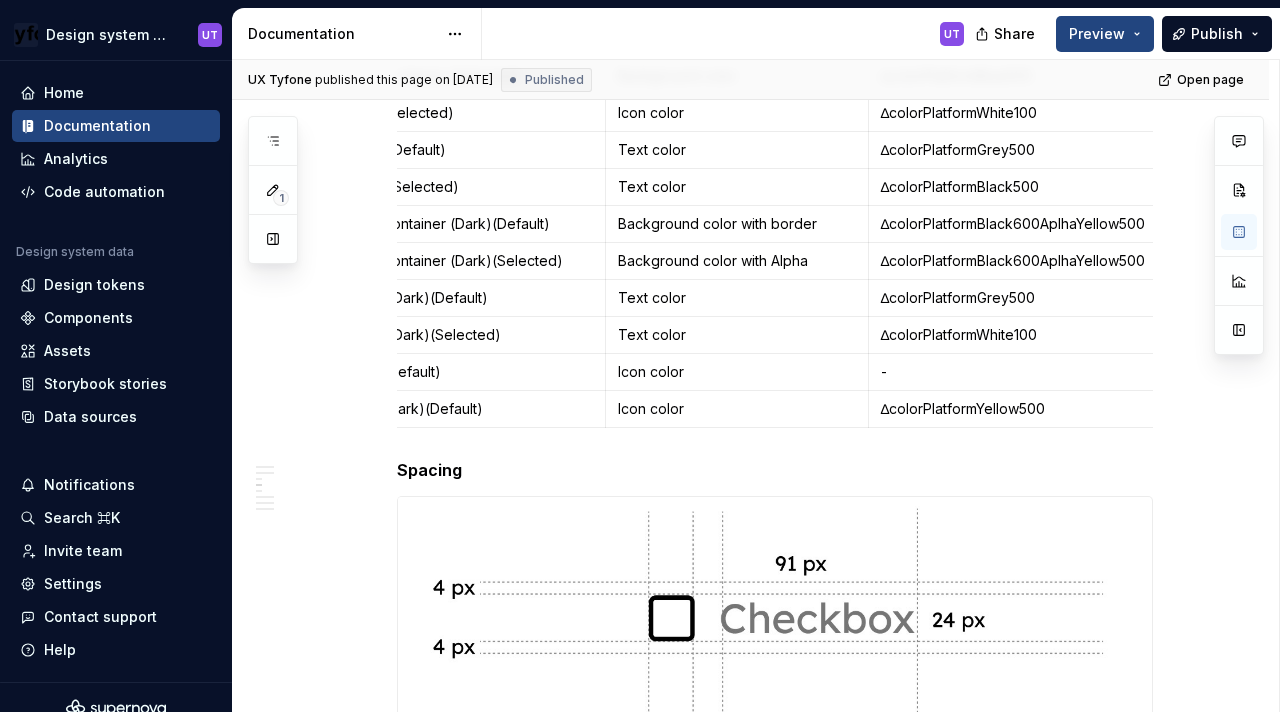 click on "∆colorPlatformBlack600AplhaYellow500" at bounding box center [1022, 224] 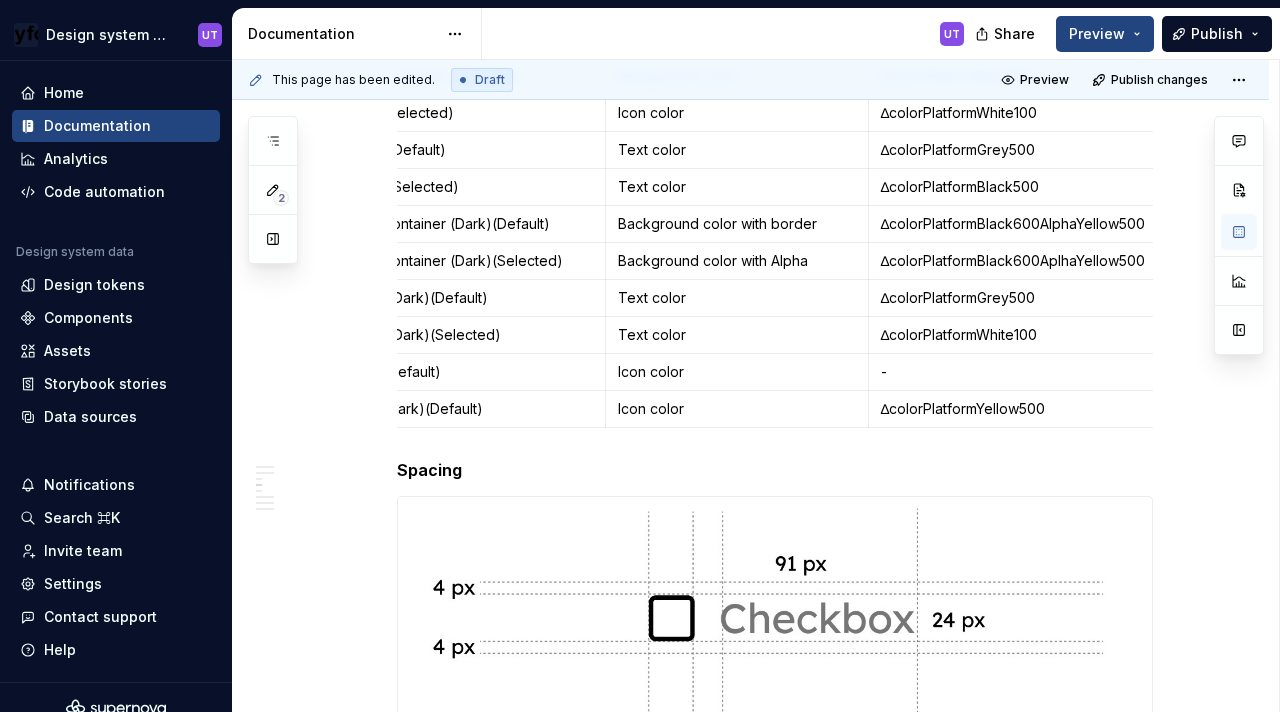 click on "∆colorPlatformBlack600AplhaYellow500" at bounding box center [1022, 261] 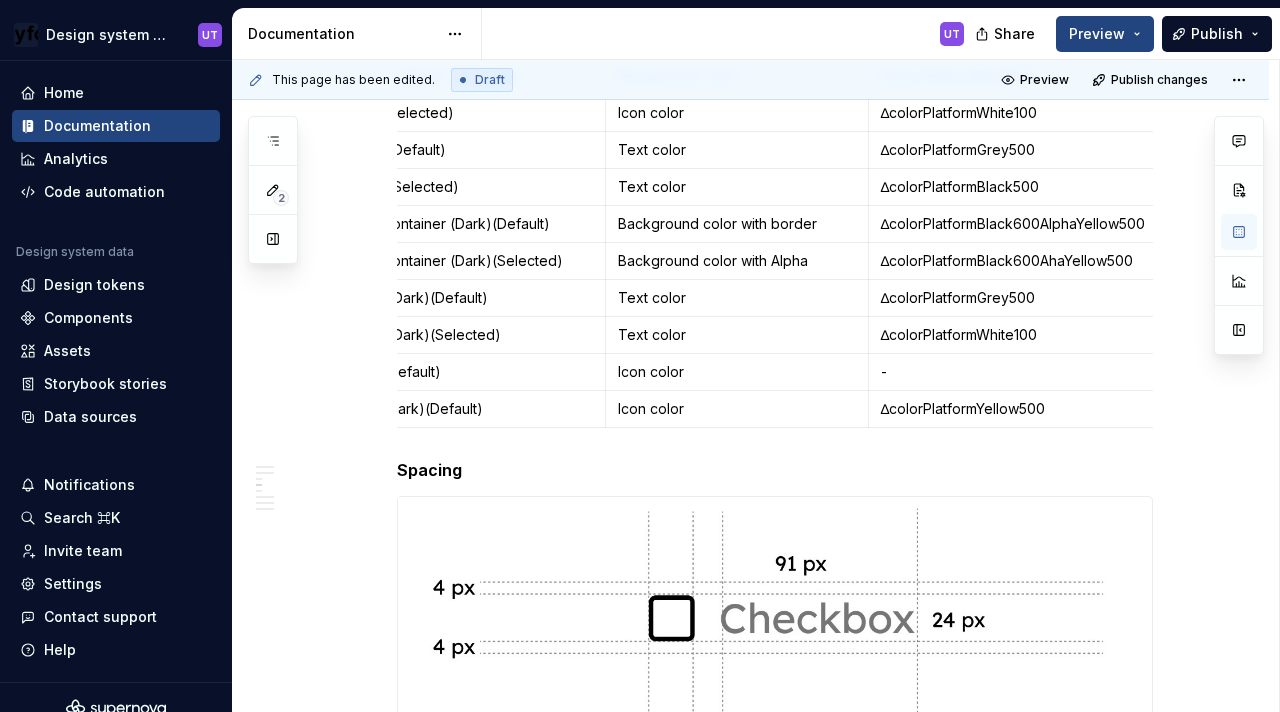 click on "∆colorPlatformBlack600AhaYellow500" at bounding box center (1022, 261) 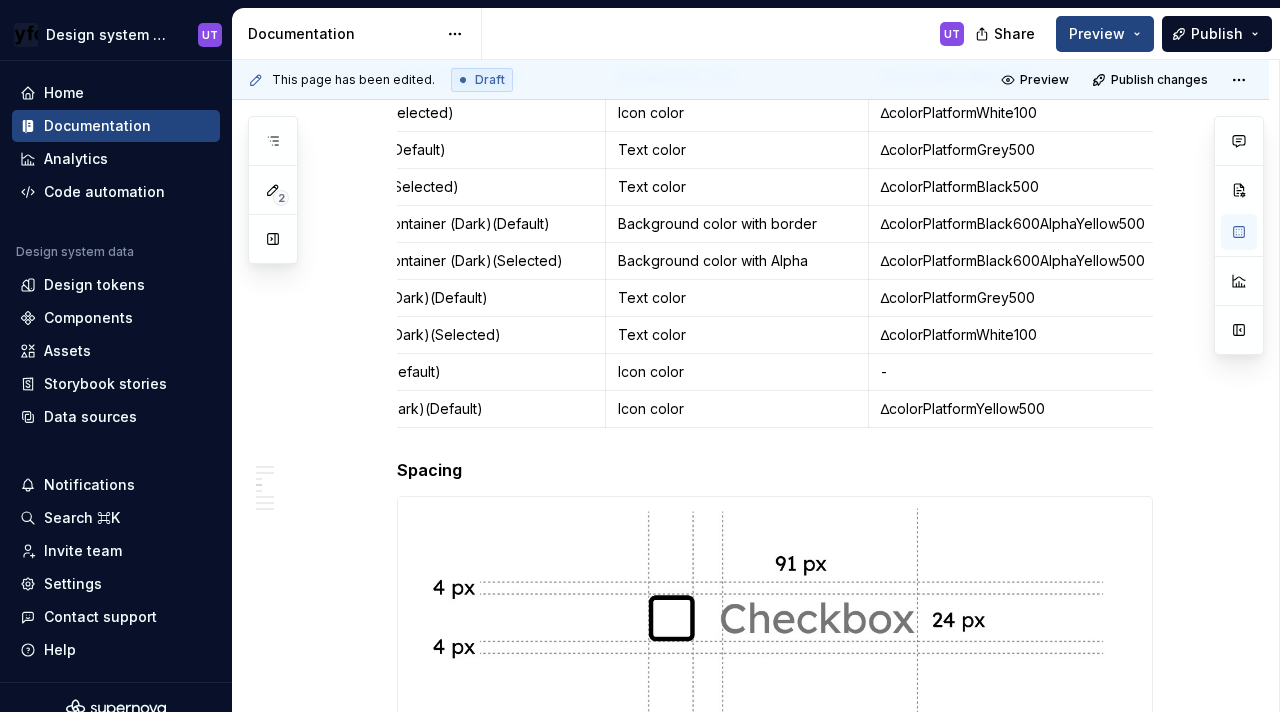 scroll, scrollTop: 0, scrollLeft: 0, axis: both 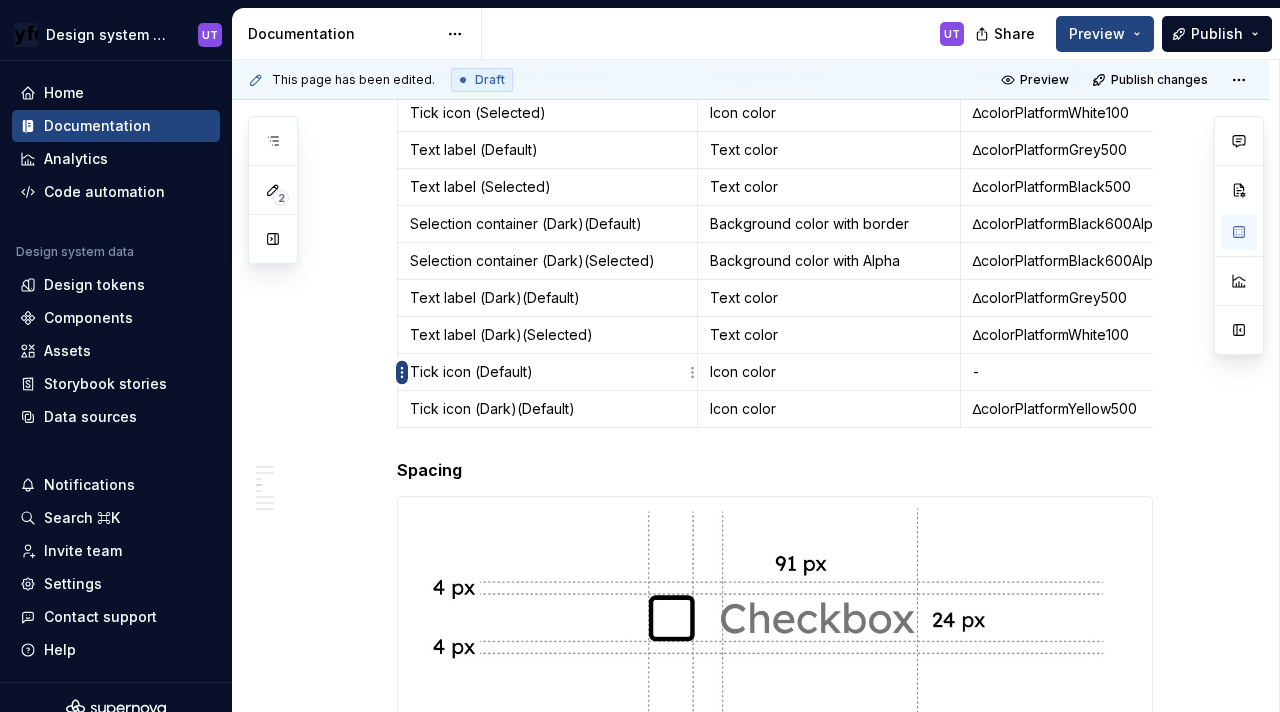 click on "Design system  documentation UT Home Documentation Analytics Code automation Design system data Design tokens Components Assets Storybook stories Data sources Notifications Search ⌘K Invite team Settings Contact support Help Documentation UT Share Preview Publish 2 Pages Add
Accessibility guide for tree Page tree.
Navigate the tree with the arrow keys. Common tree hotkeys apply. Further keybindings are available:
enter to execute primary action on focused item
f2 to start renaming the focused item
escape to abort renaming an item
control+d to start dragging selected items
nFinia 2.6 Design Library  Introduction Language Design Tokens Colors Typography Grid System Elevation Borders Components Component Index Switch  Card Button Input Field Segmented Controls Radio Button   Checkboxes UT Tooltip Avatar Navigation Bar  Footer Alert Business Banking Options Preferred Profile Progress Indicators Commercial Activity OTP Resend Picker Widget 3" at bounding box center [640, 356] 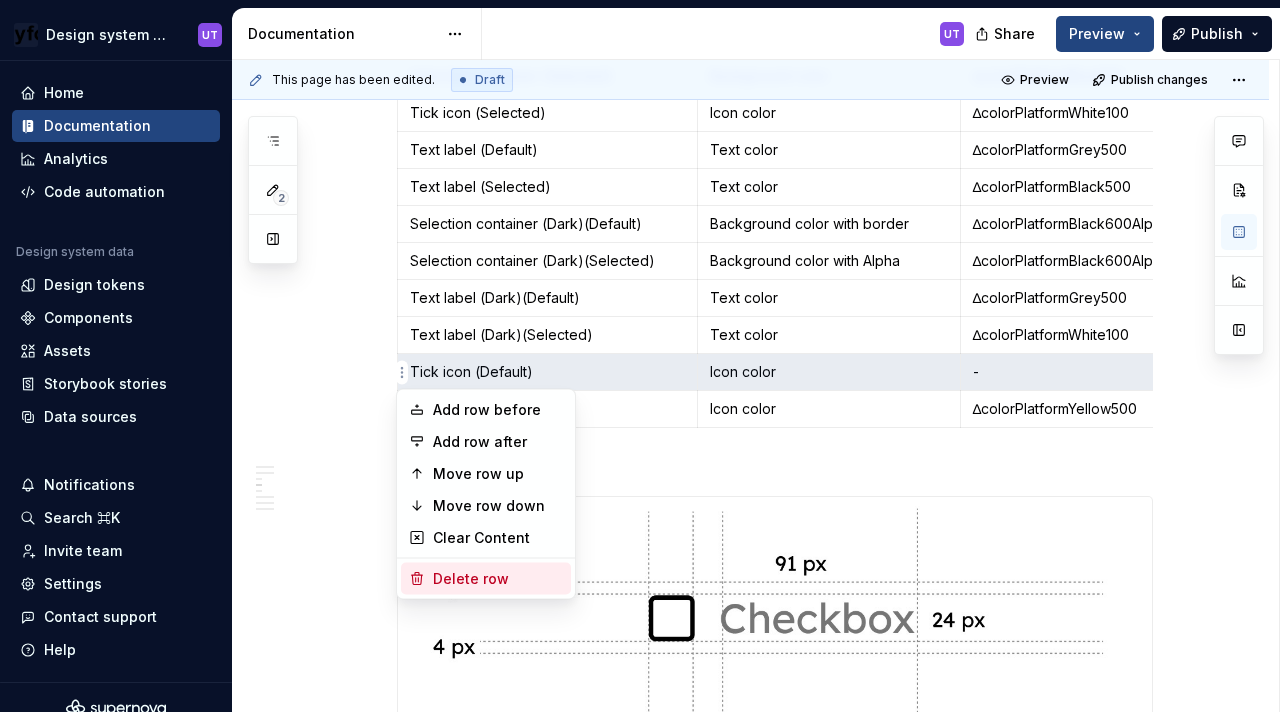 click on "Delete row" at bounding box center [486, 579] 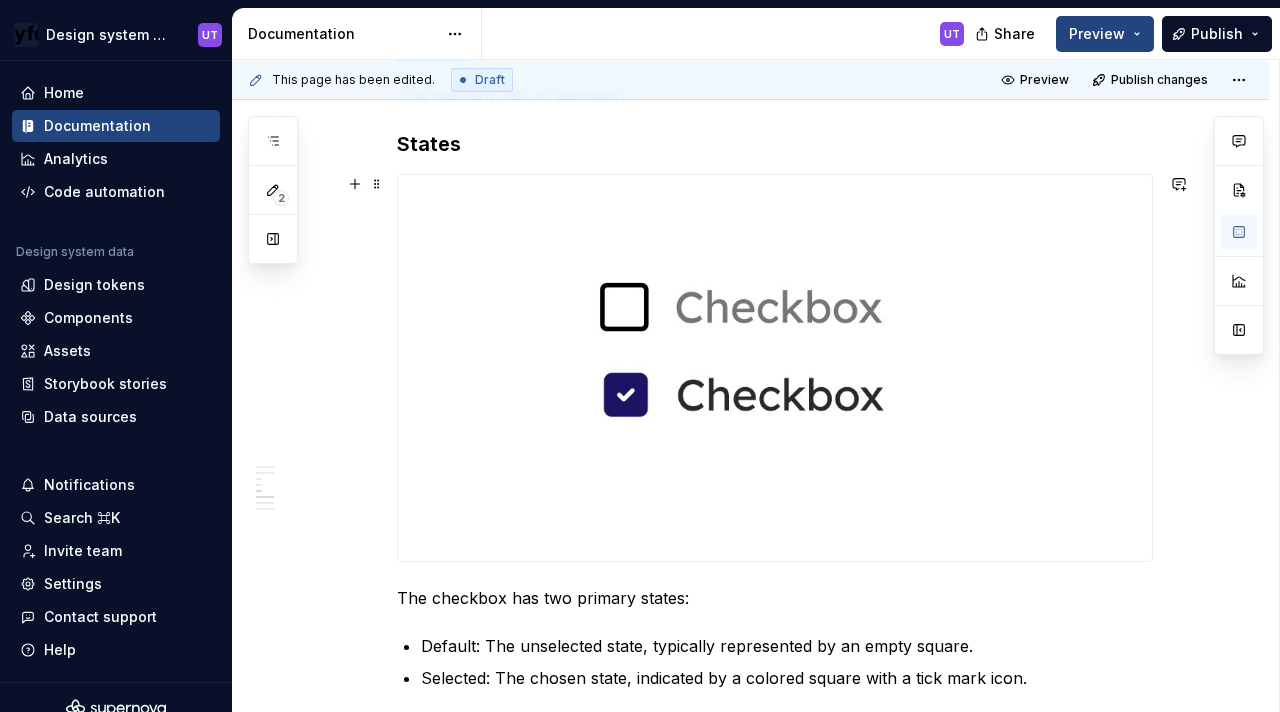 scroll, scrollTop: 2039, scrollLeft: 0, axis: vertical 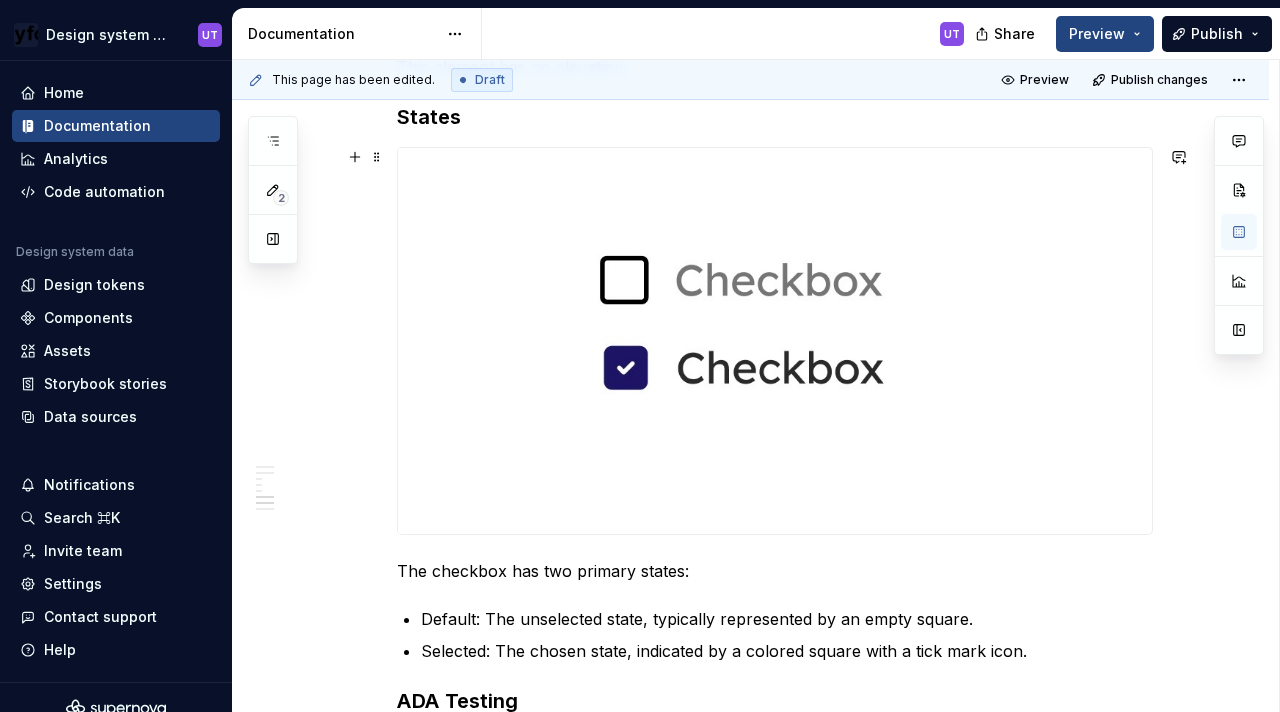 click at bounding box center (775, 341) 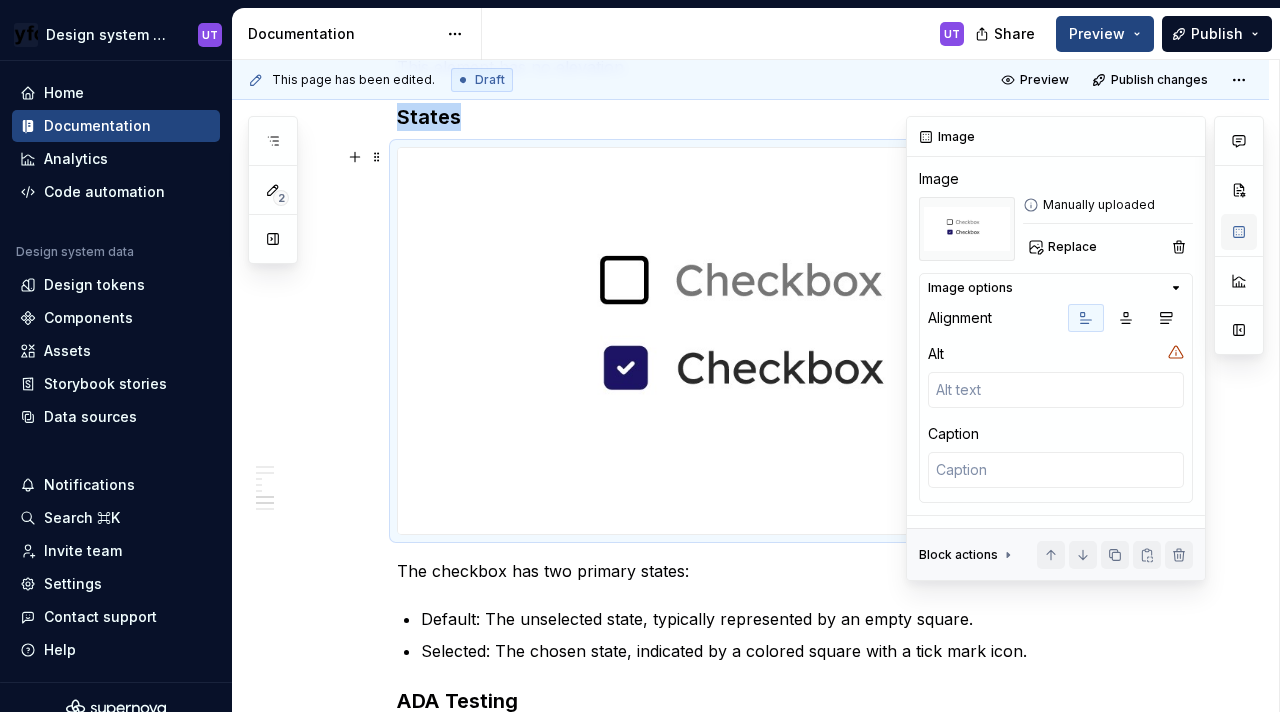 click at bounding box center [1239, 232] 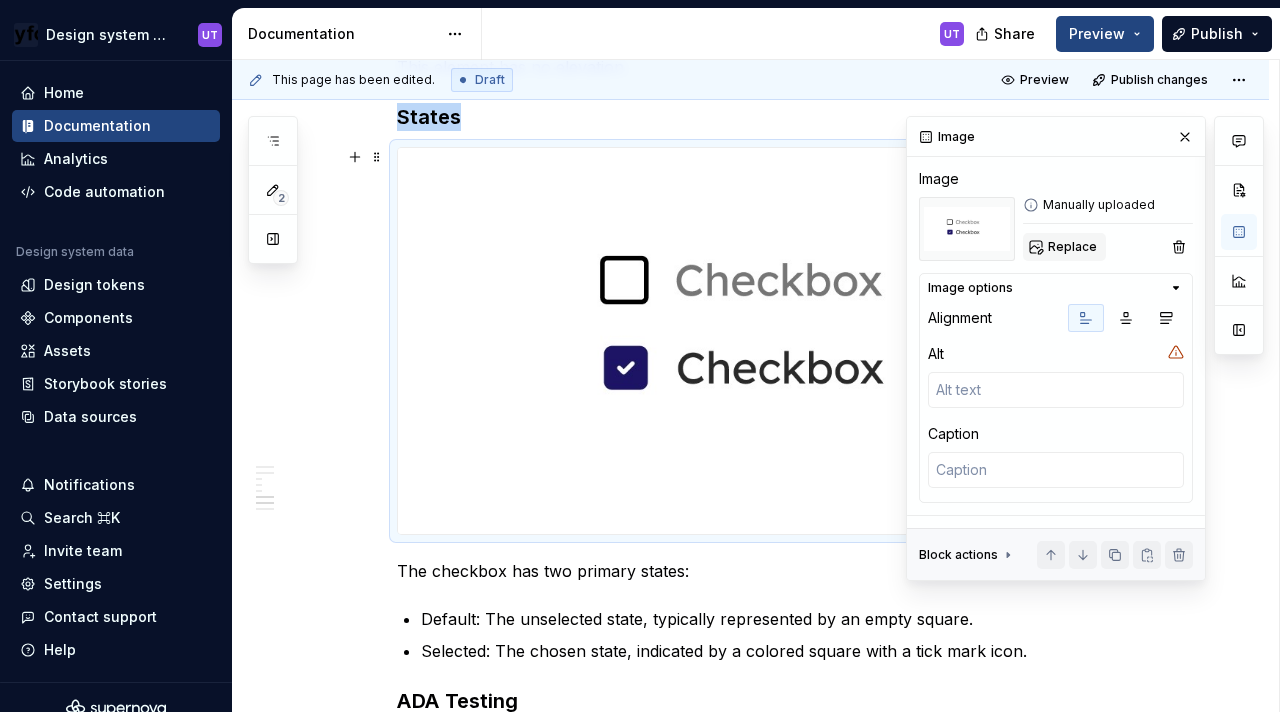 click on "Replace" at bounding box center [1072, 247] 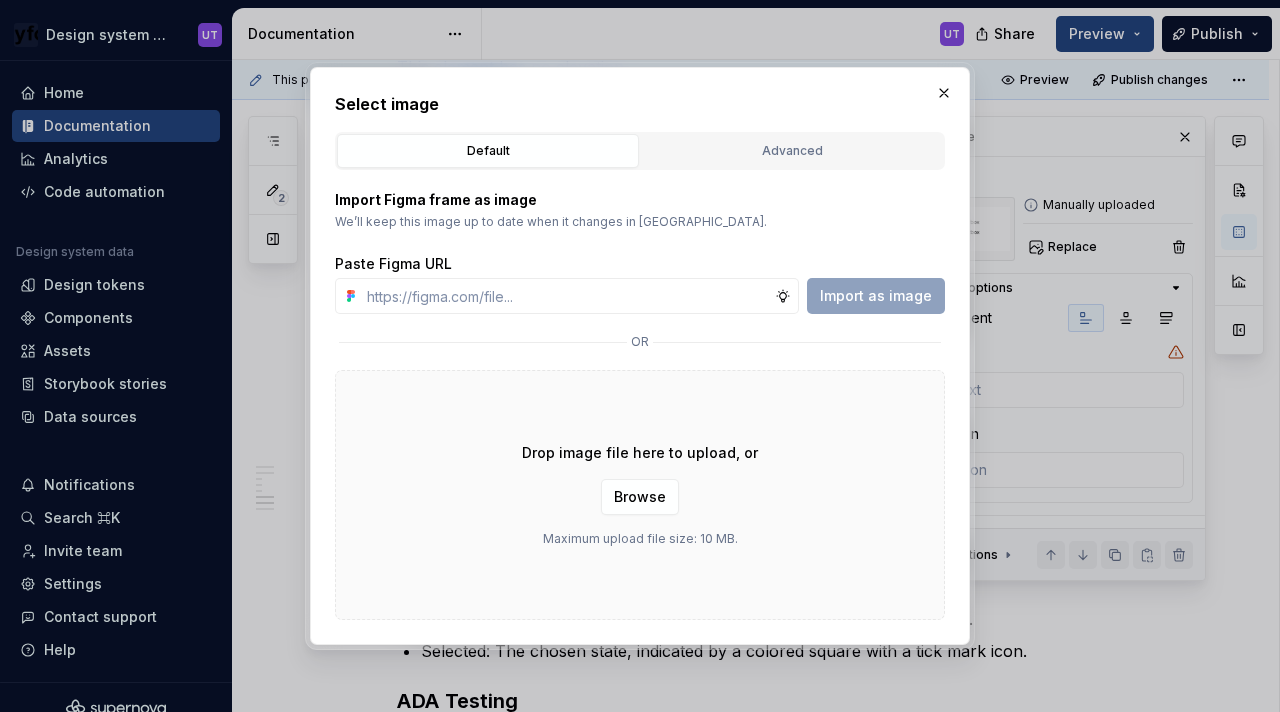 click on "Drop image file here to upload, or" at bounding box center [640, 453] 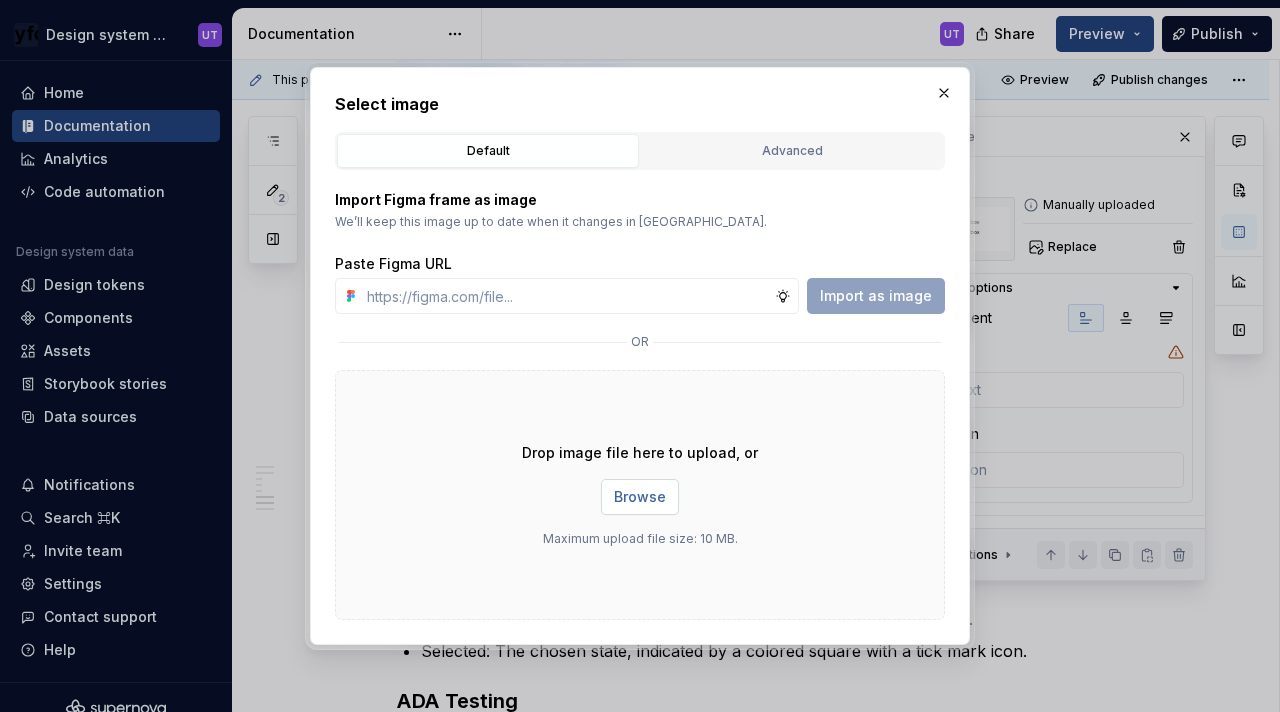 click on "Browse" at bounding box center (640, 497) 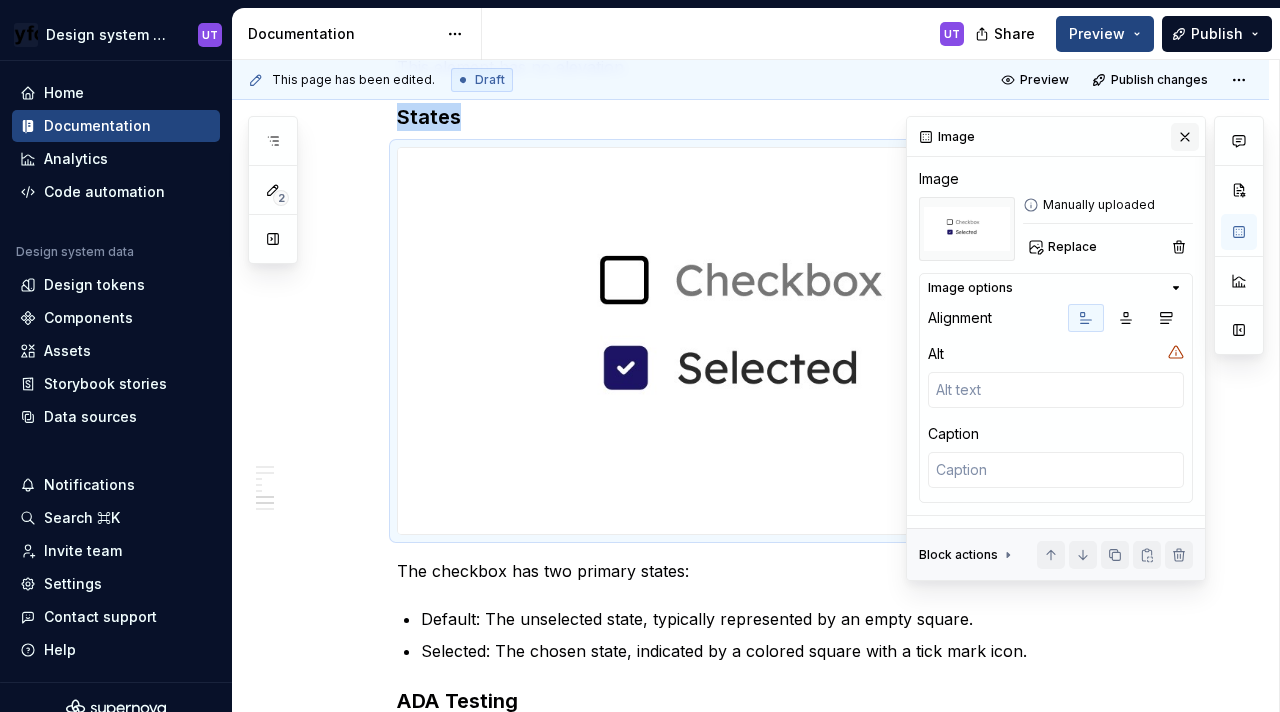click at bounding box center [1185, 137] 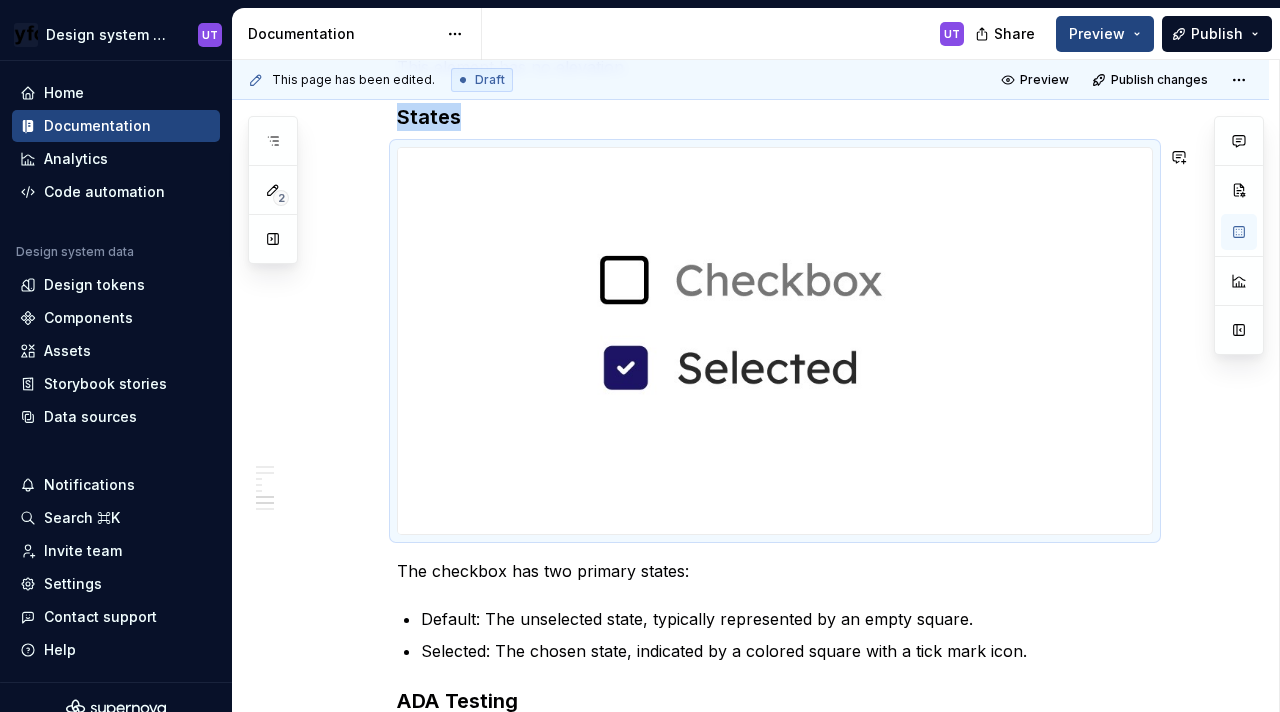 click on "Anatomy Checkboxes have the same elements except that their dimensions are 91px by 24px. A checkbox component consists of :  A Selection Container, which is the interactive area.  The square visual indicator (which may contain a checkmark) is part of this container. ( 14 px by 14 px ) A Text label Icon/fill - When selected, shows a fill or a tick mark Specs Color Element Property Value Selection container (Default) Background color with border ∆colorPlatformWhite100AlphaBlue500 Selection container (Selected) Background color ∆colorPlatformBlue500 Tick icon (Selected) Icon color ∆colorPlatformWhite100 Text label (Default) Text color ∆colorPlatformGrey500 Text label (Selected) Text color ∆colorPlatformBlack500 Selection container (Dark)(Default) Background color with border ∆colorPlatformBlack600AlphaYellow500 Selection container (Dark)(Selected) Background color with Alpha ∆colorPlatformBlack600AlphaYellow500 Text label (Dark)(Default) Text color ∆colorPlatformGrey500 Text color Icon color" at bounding box center (775, 173) 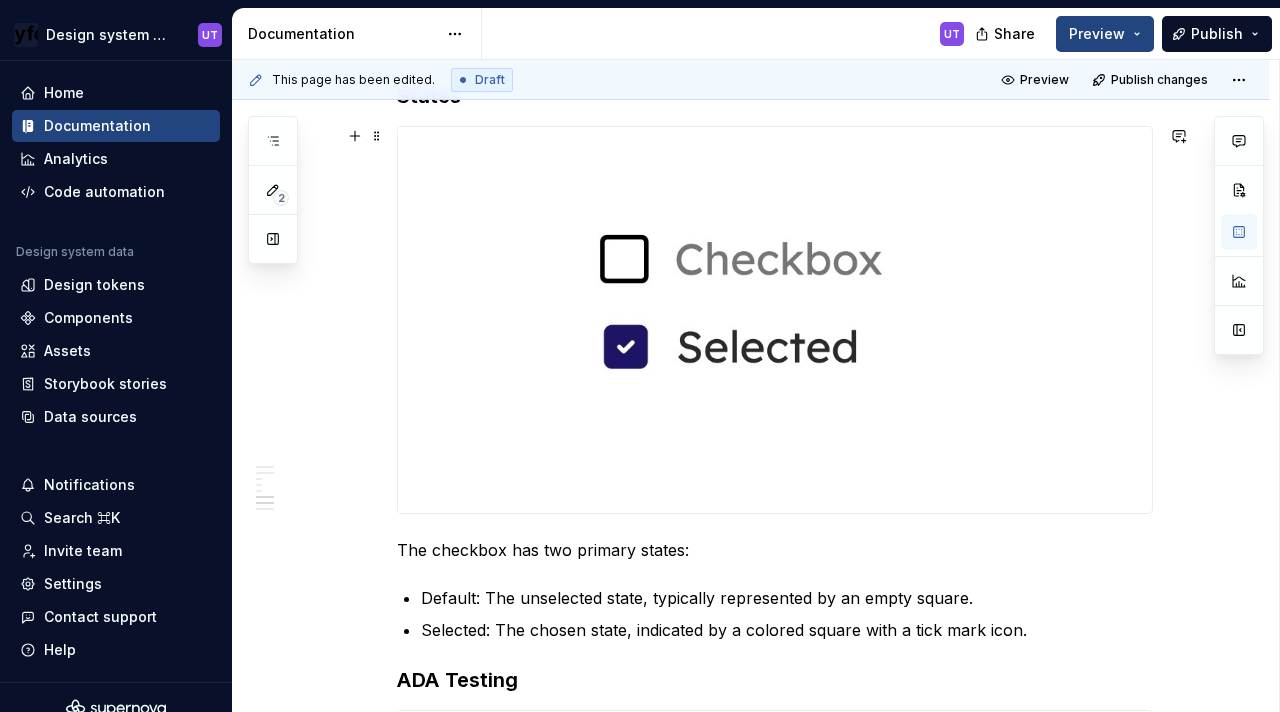 scroll, scrollTop: 2116, scrollLeft: 0, axis: vertical 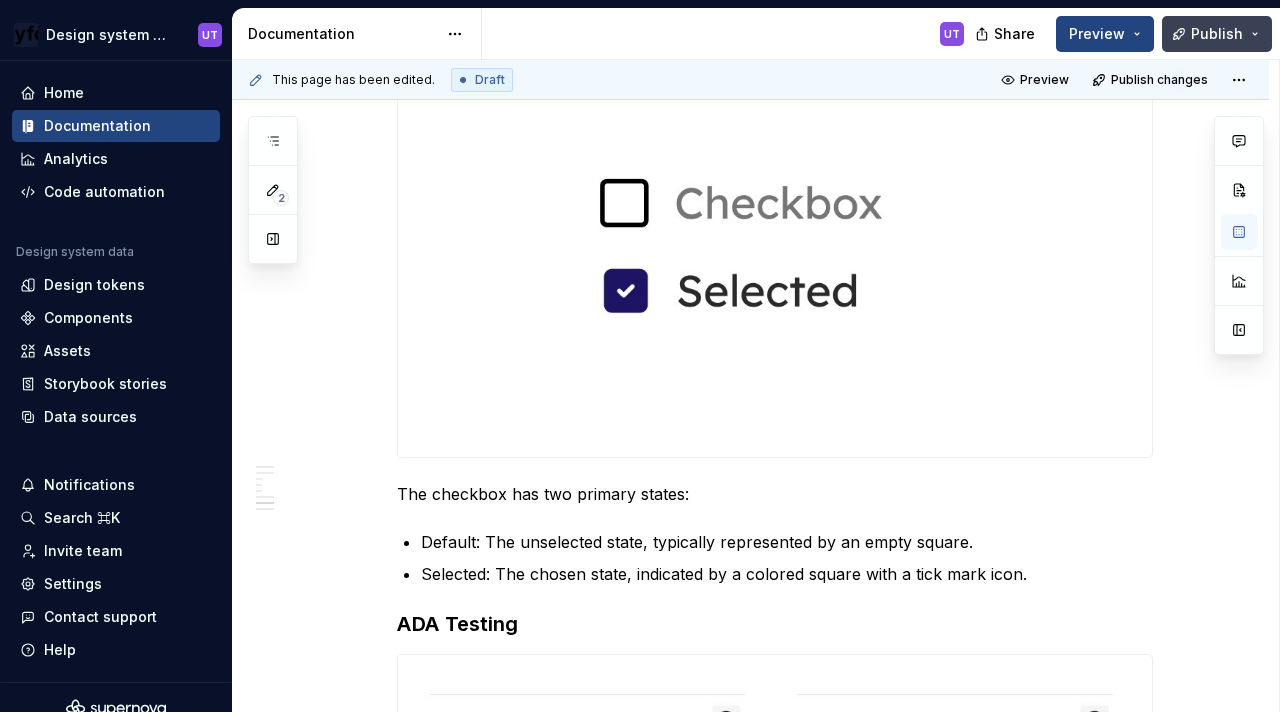 click on "Publish" at bounding box center [1217, 34] 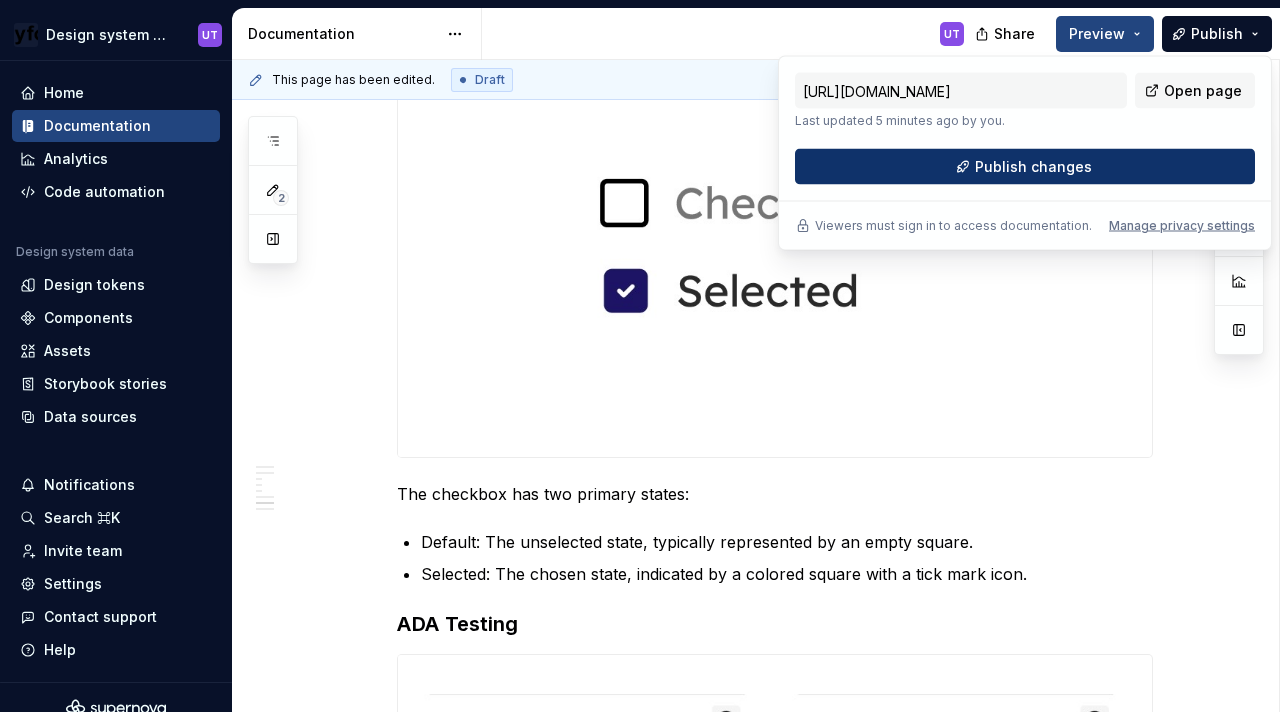 click on "Publish changes" at bounding box center [1033, 167] 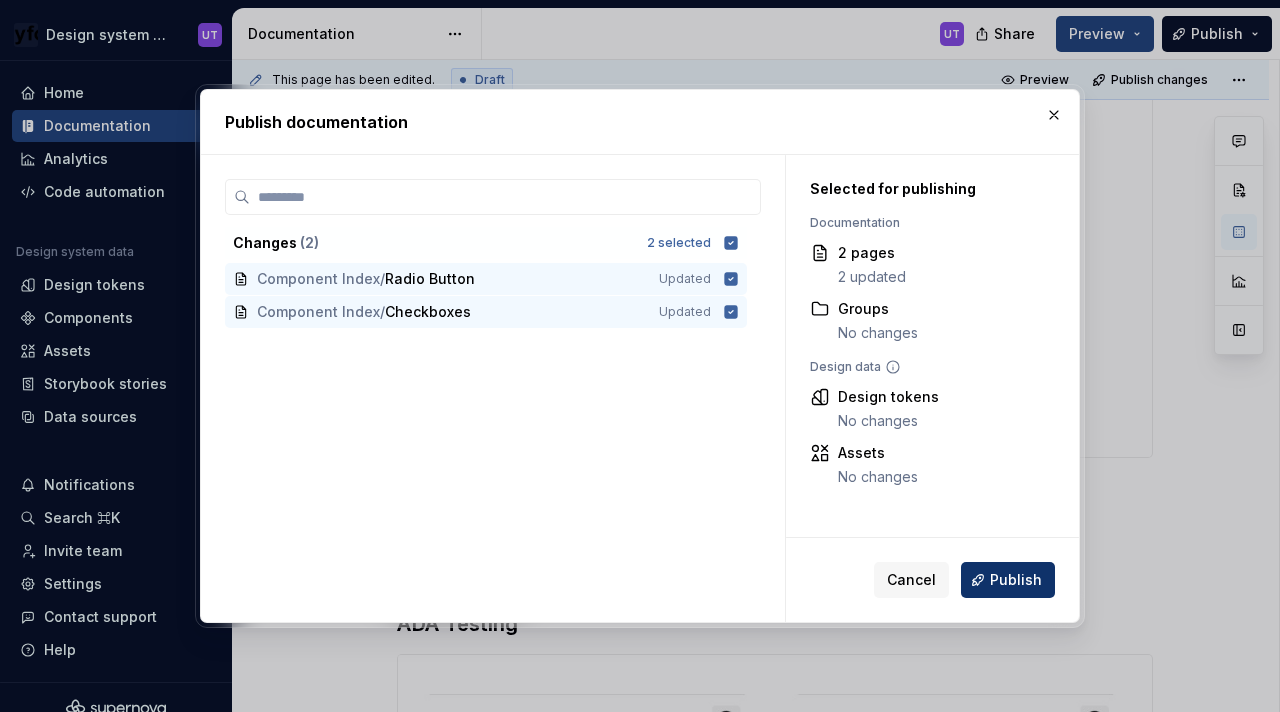 click on "Publish" at bounding box center [1008, 580] 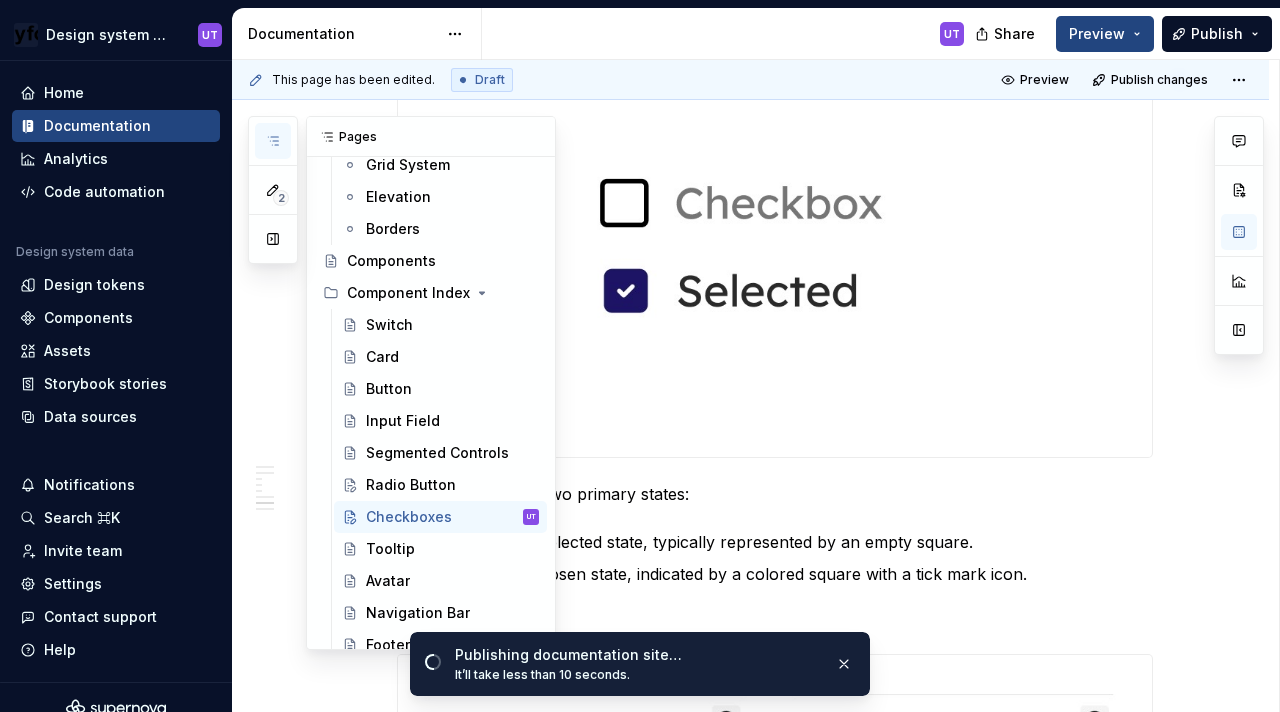 click at bounding box center (273, 141) 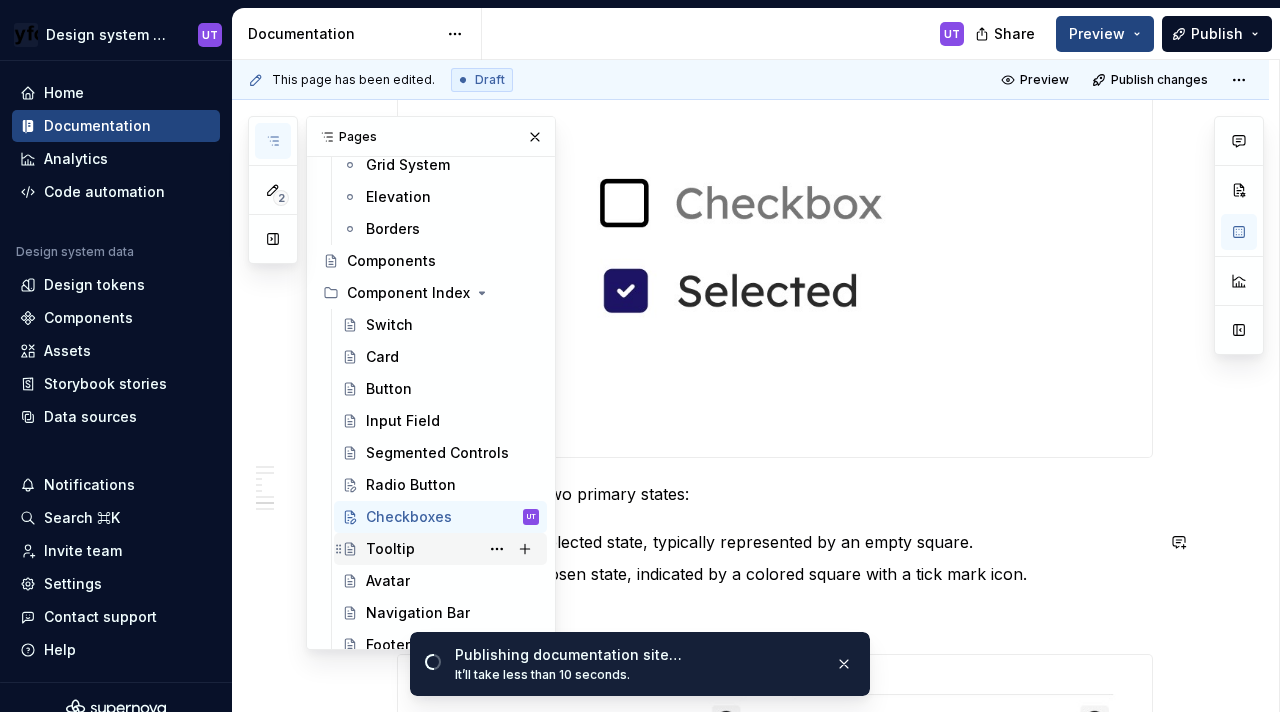 click on "Tooltip" at bounding box center (390, 549) 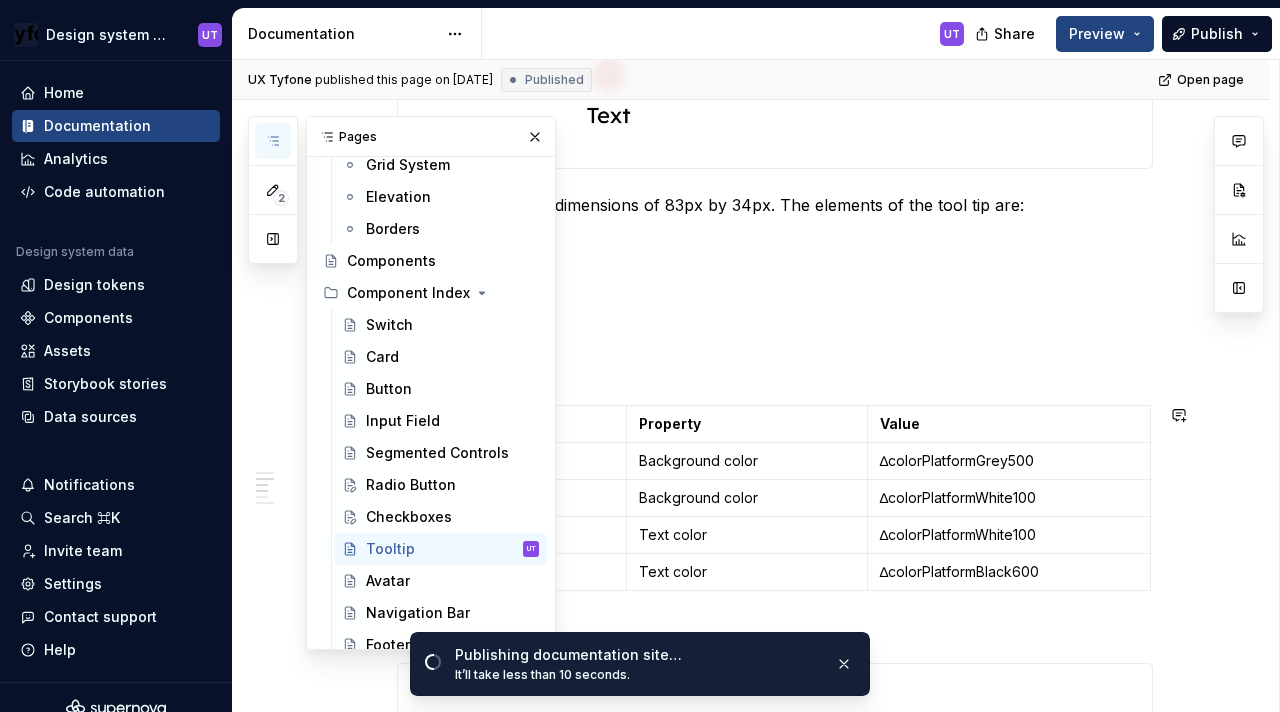 scroll, scrollTop: 756, scrollLeft: 0, axis: vertical 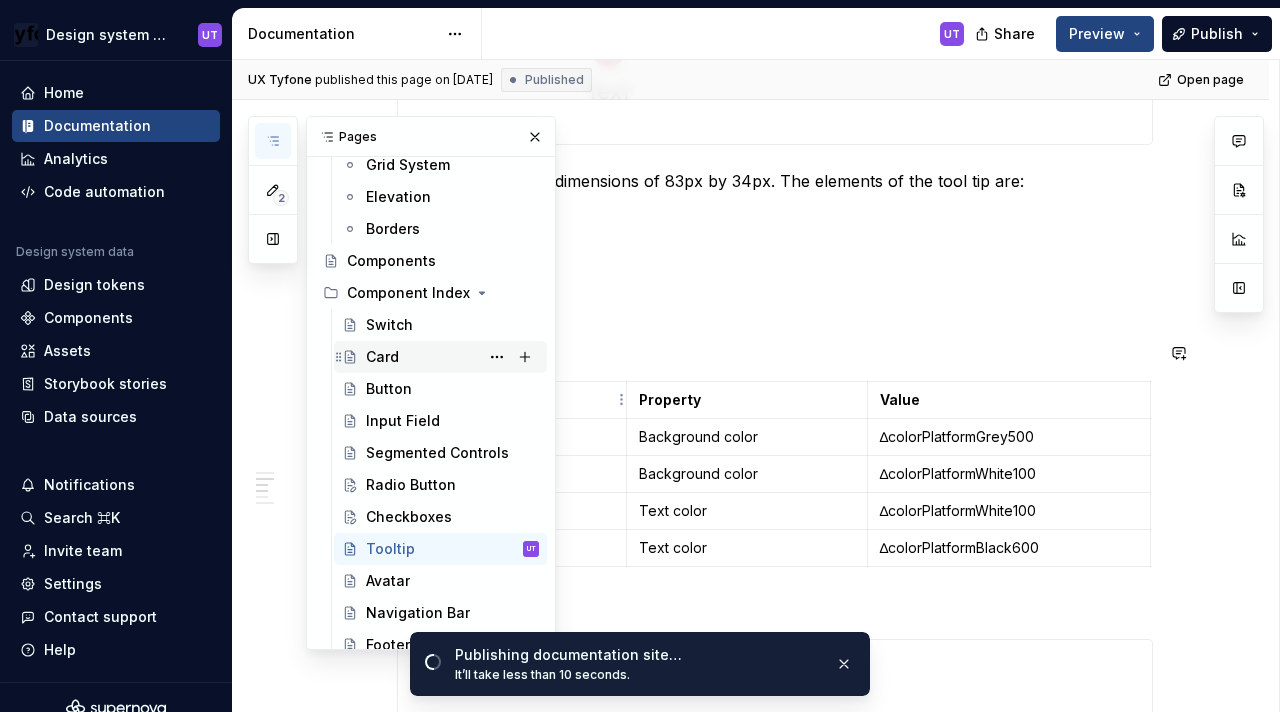 click on "Card" at bounding box center (452, 357) 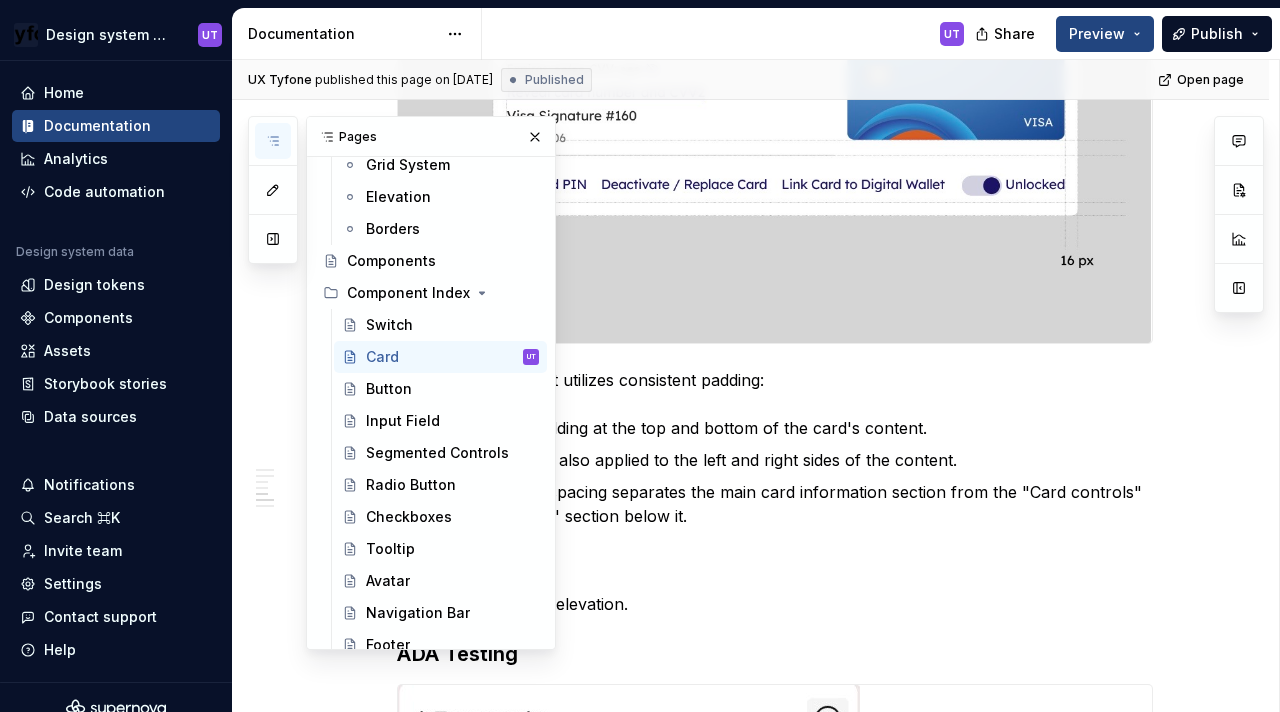 scroll, scrollTop: 1528, scrollLeft: 0, axis: vertical 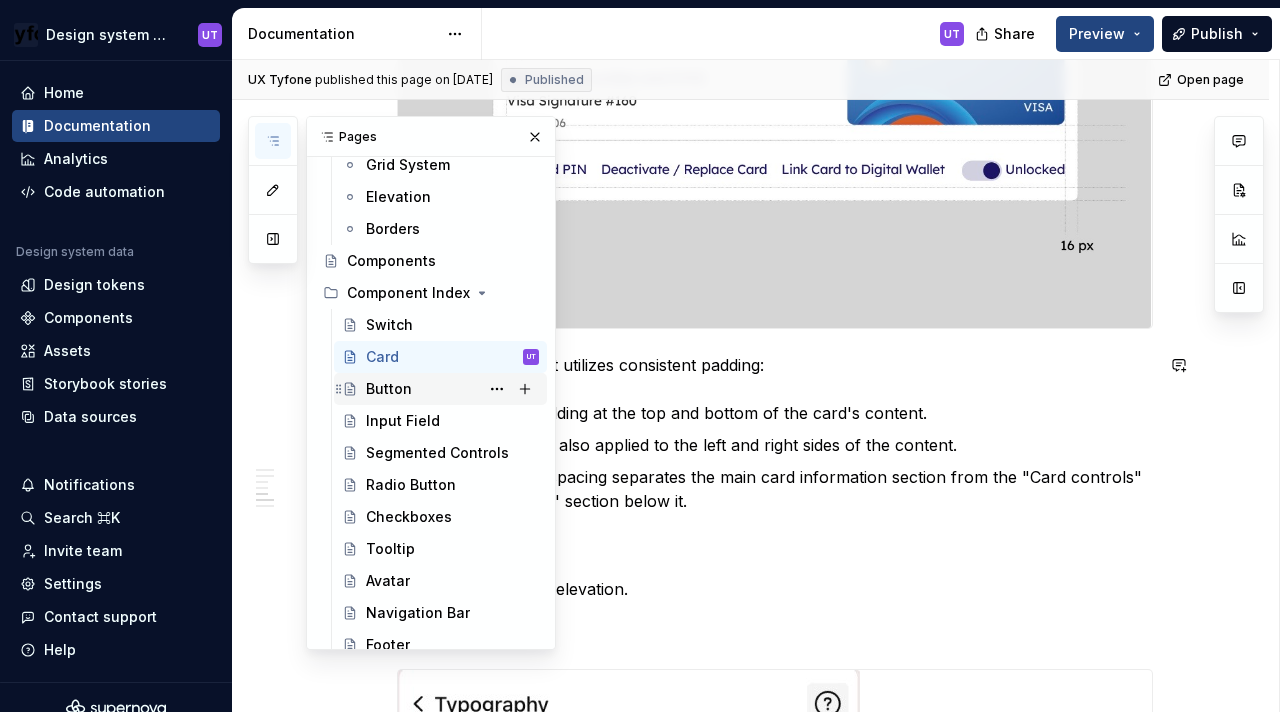 click on "Button" at bounding box center [389, 389] 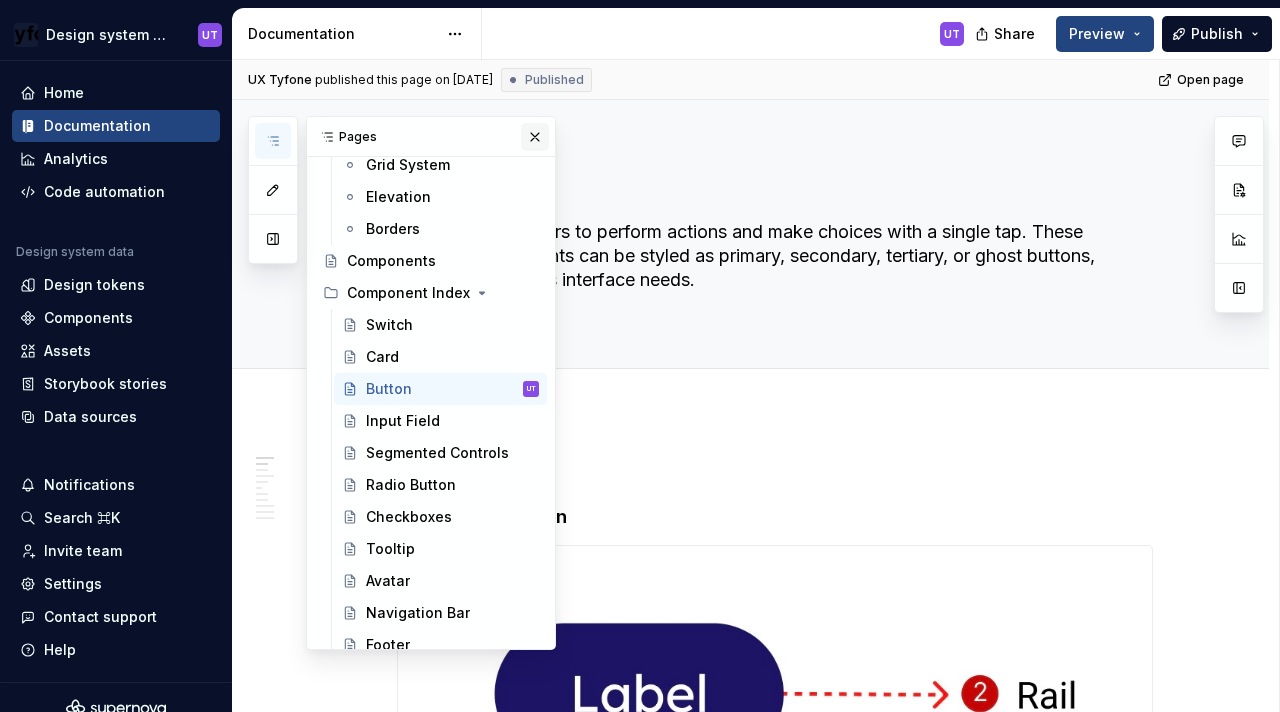 click at bounding box center (535, 137) 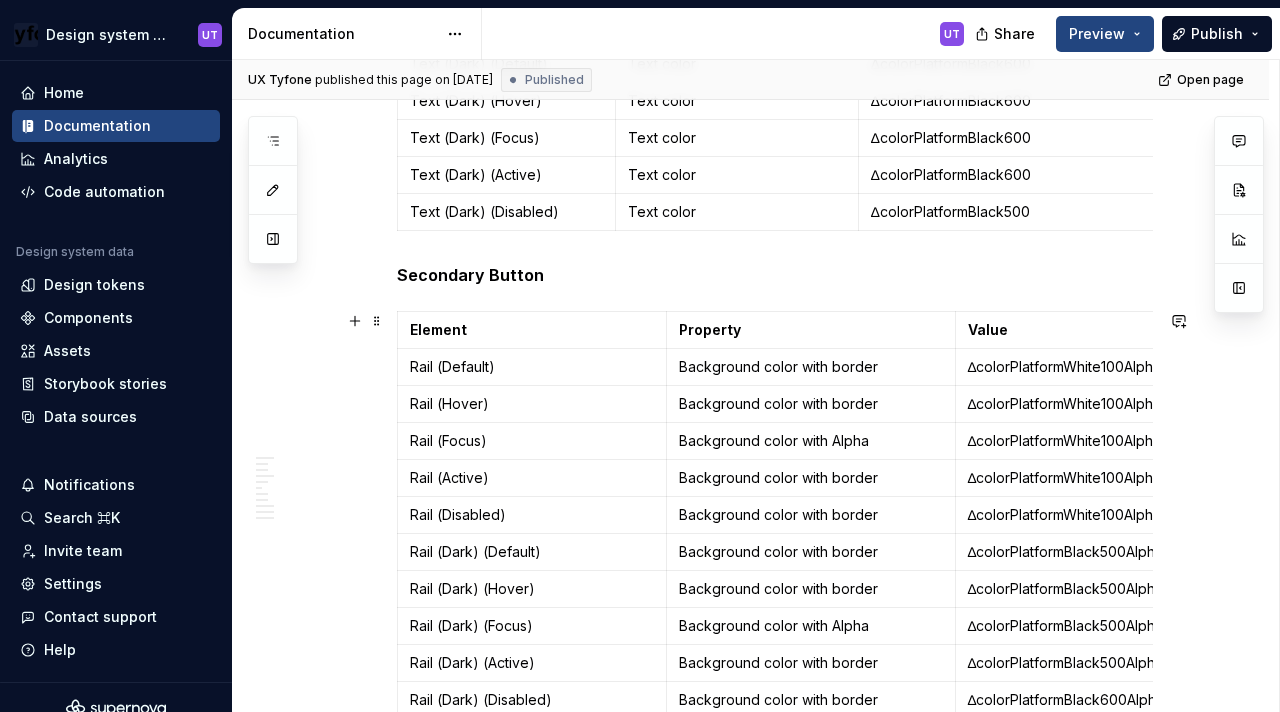 scroll, scrollTop: 3230, scrollLeft: 0, axis: vertical 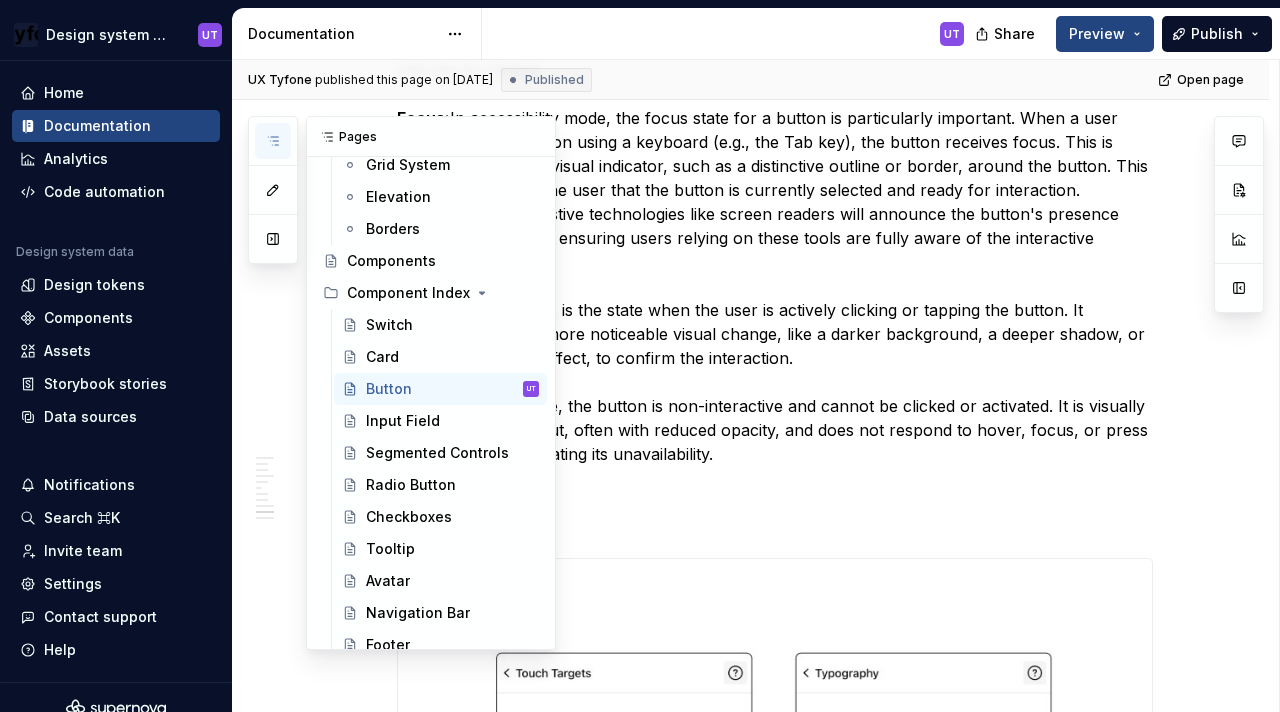 click 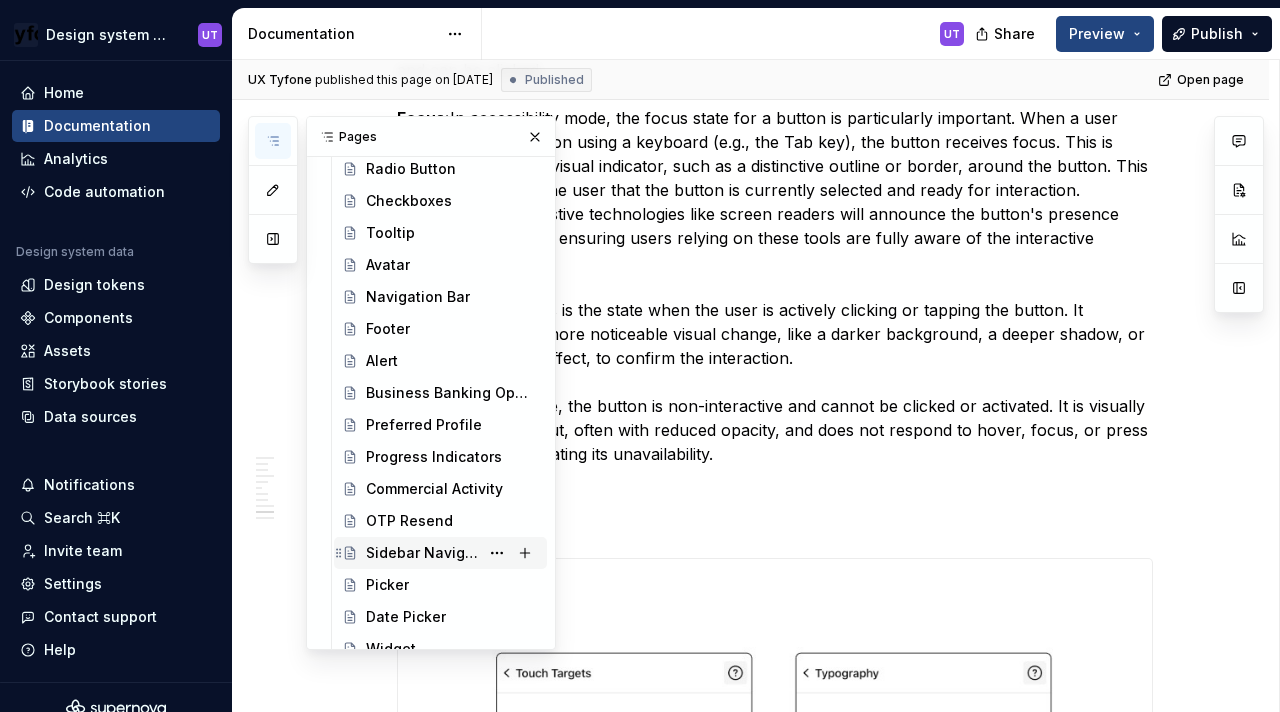 scroll, scrollTop: 483, scrollLeft: 0, axis: vertical 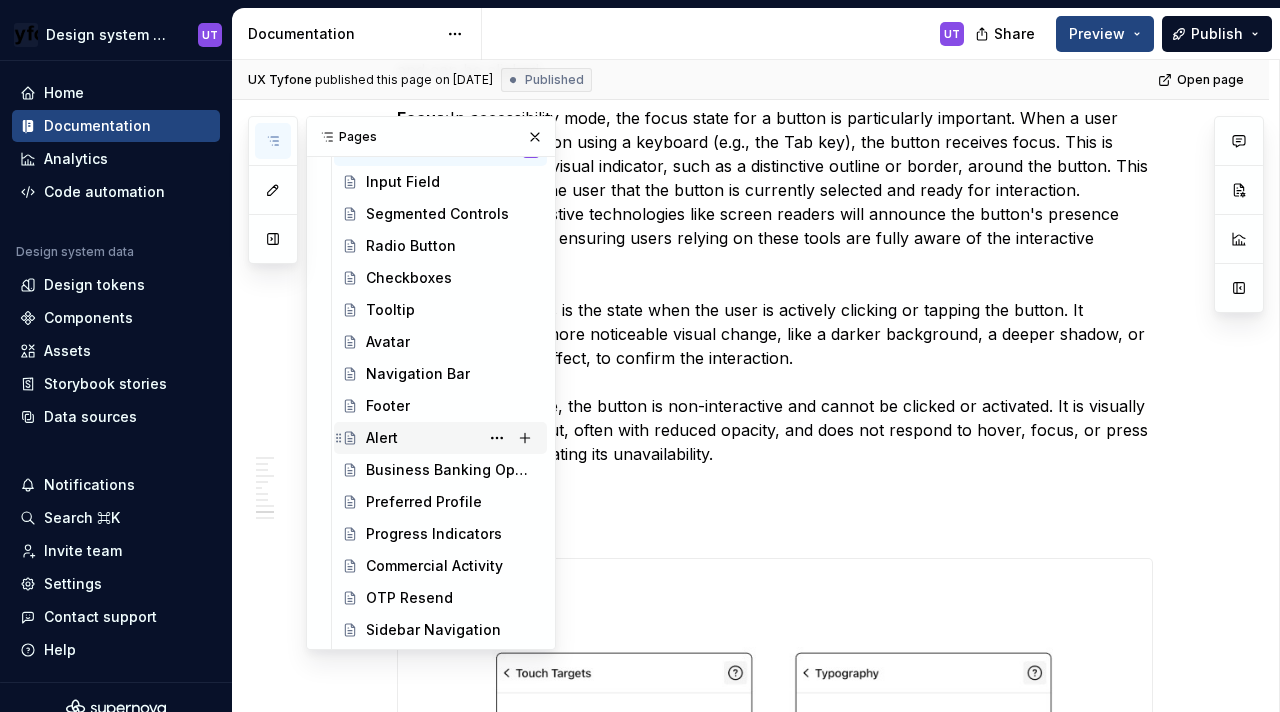 click on "Alert" at bounding box center [452, 438] 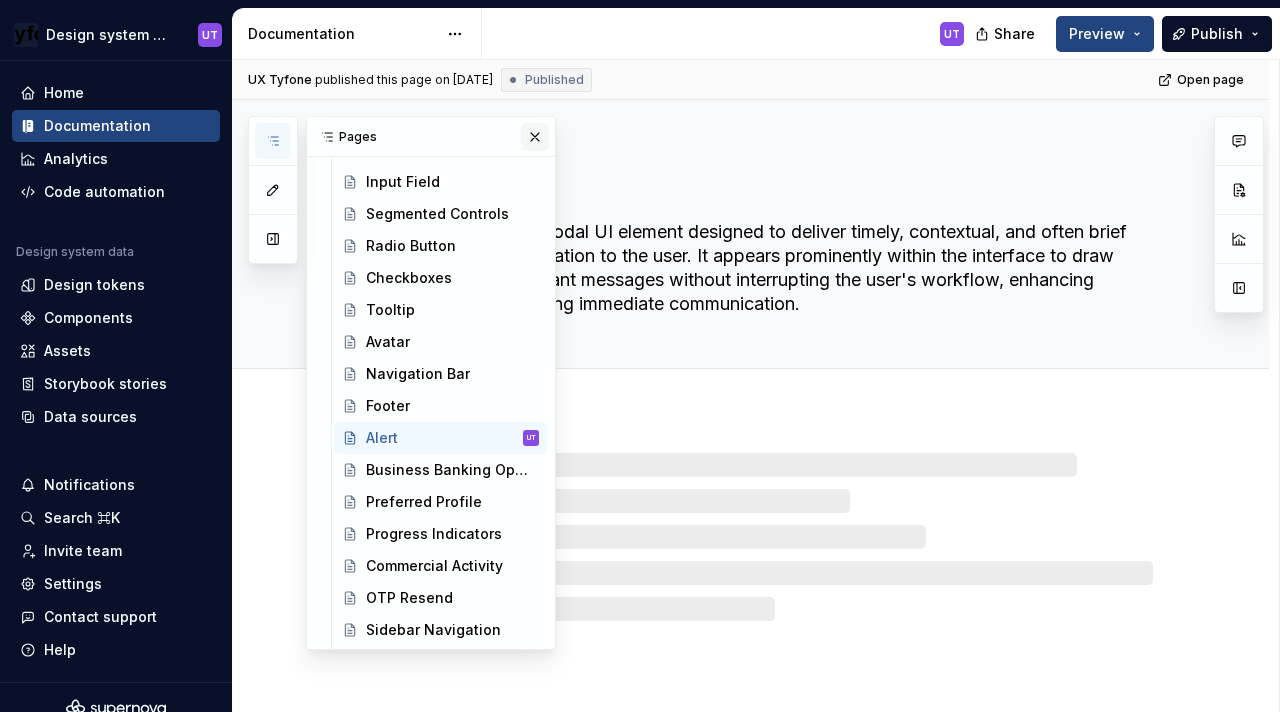 click at bounding box center (535, 137) 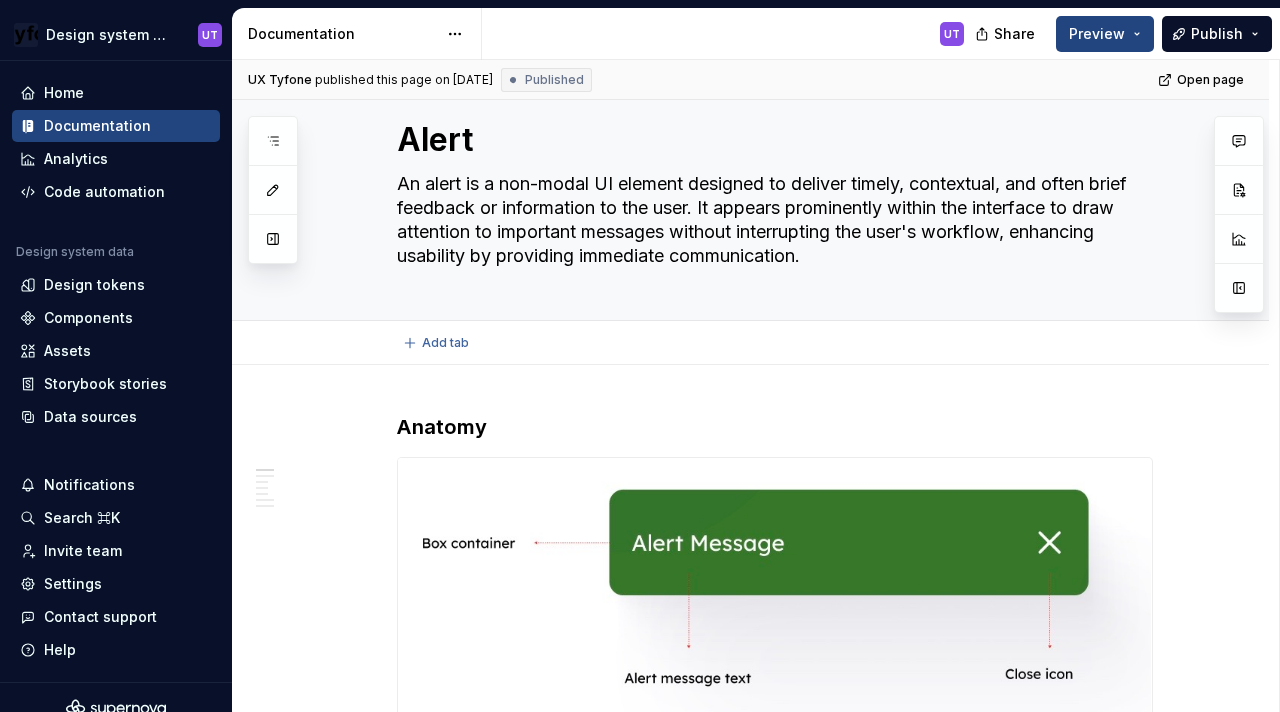 scroll, scrollTop: 35, scrollLeft: 0, axis: vertical 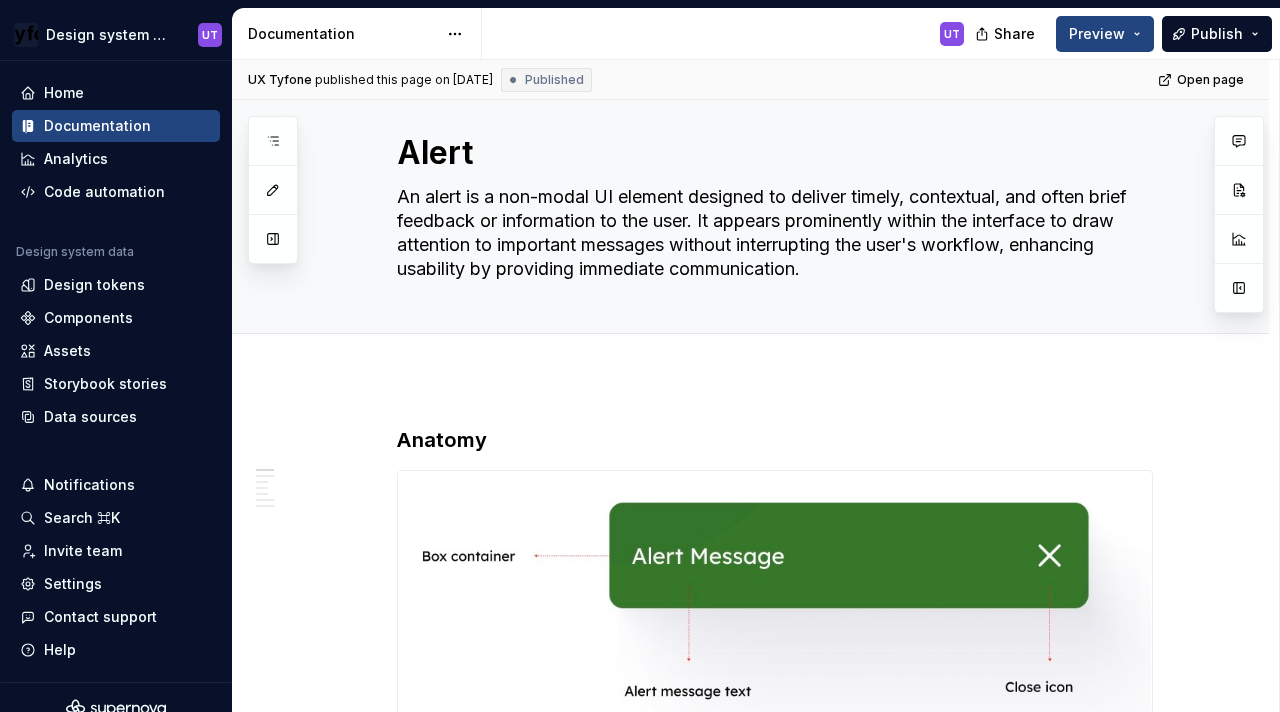 type on "*" 